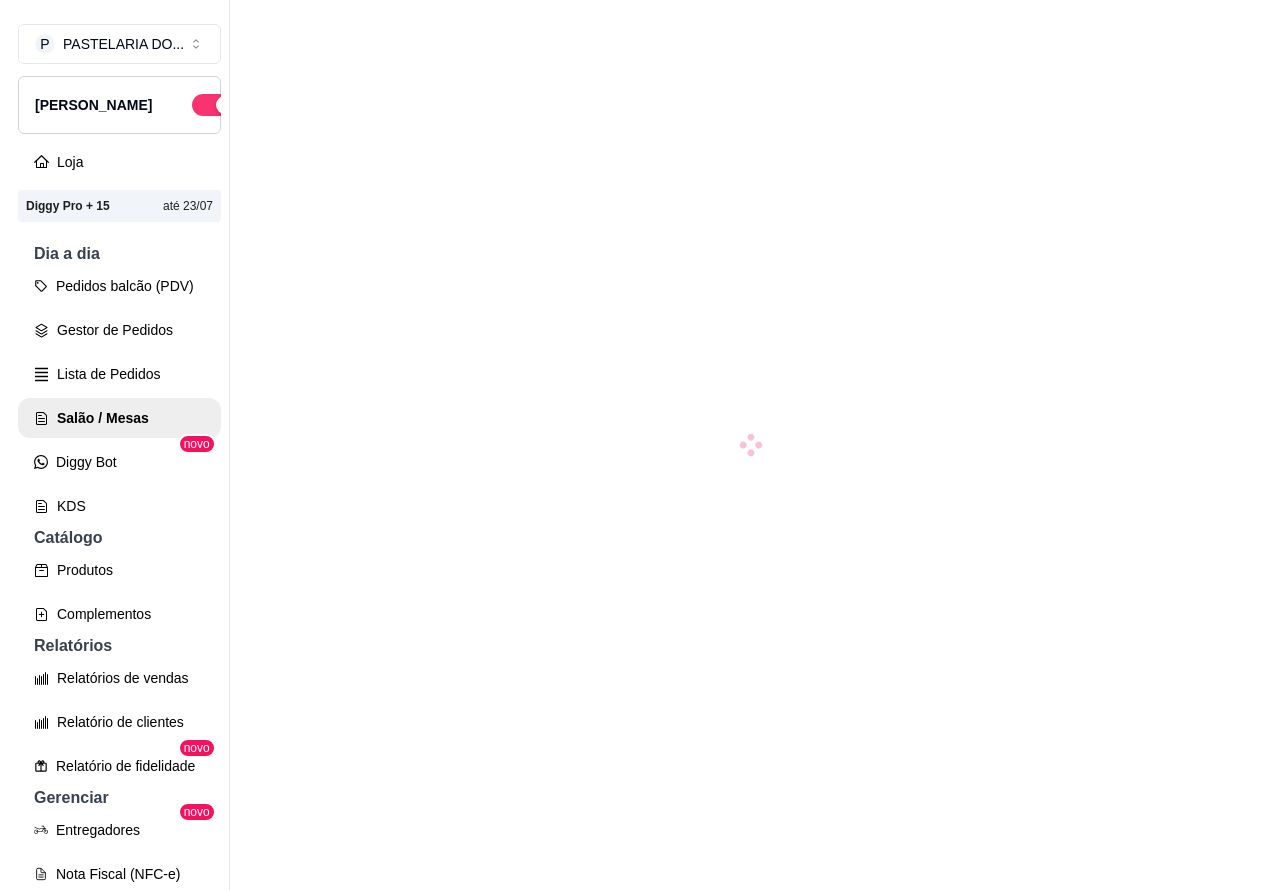 scroll, scrollTop: 0, scrollLeft: 0, axis: both 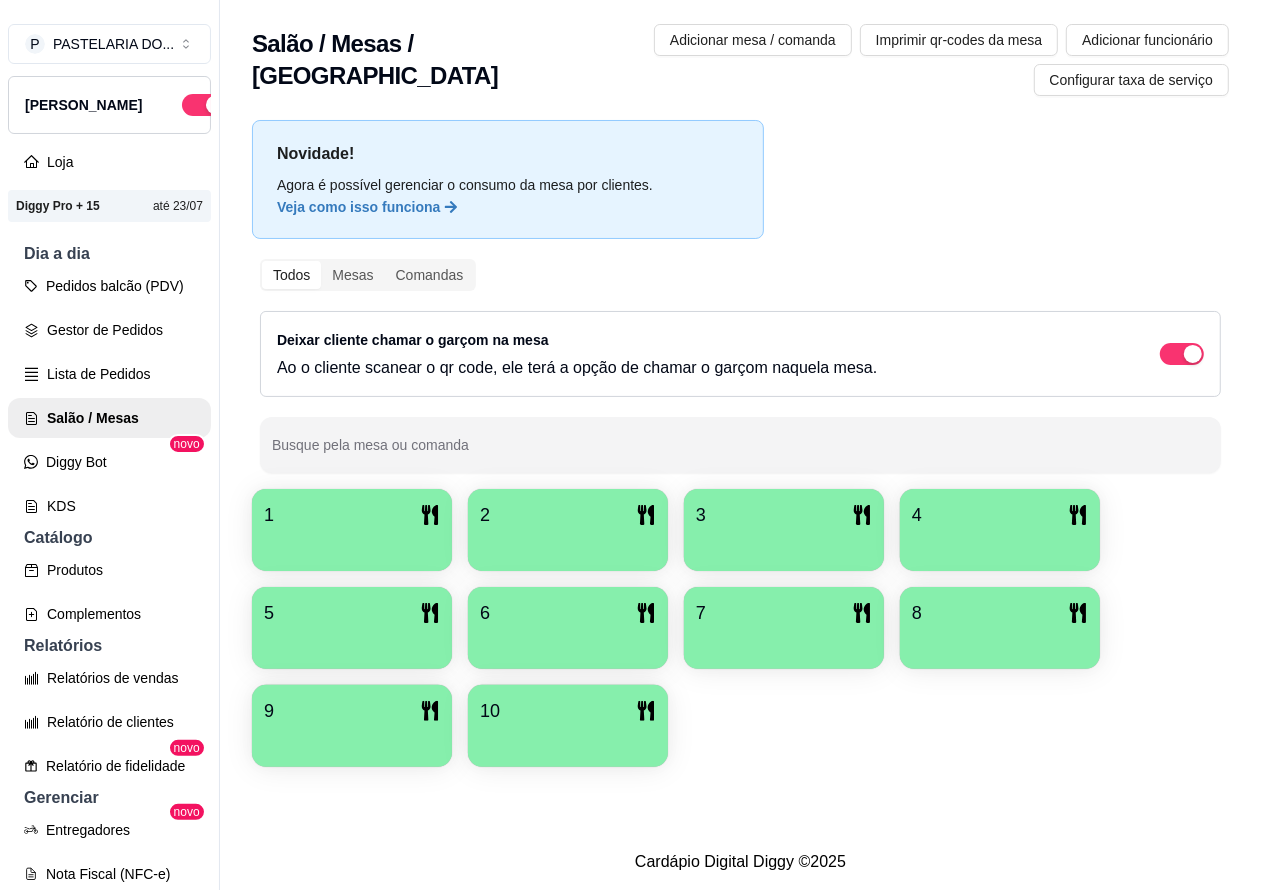 click on "3" at bounding box center [784, 515] 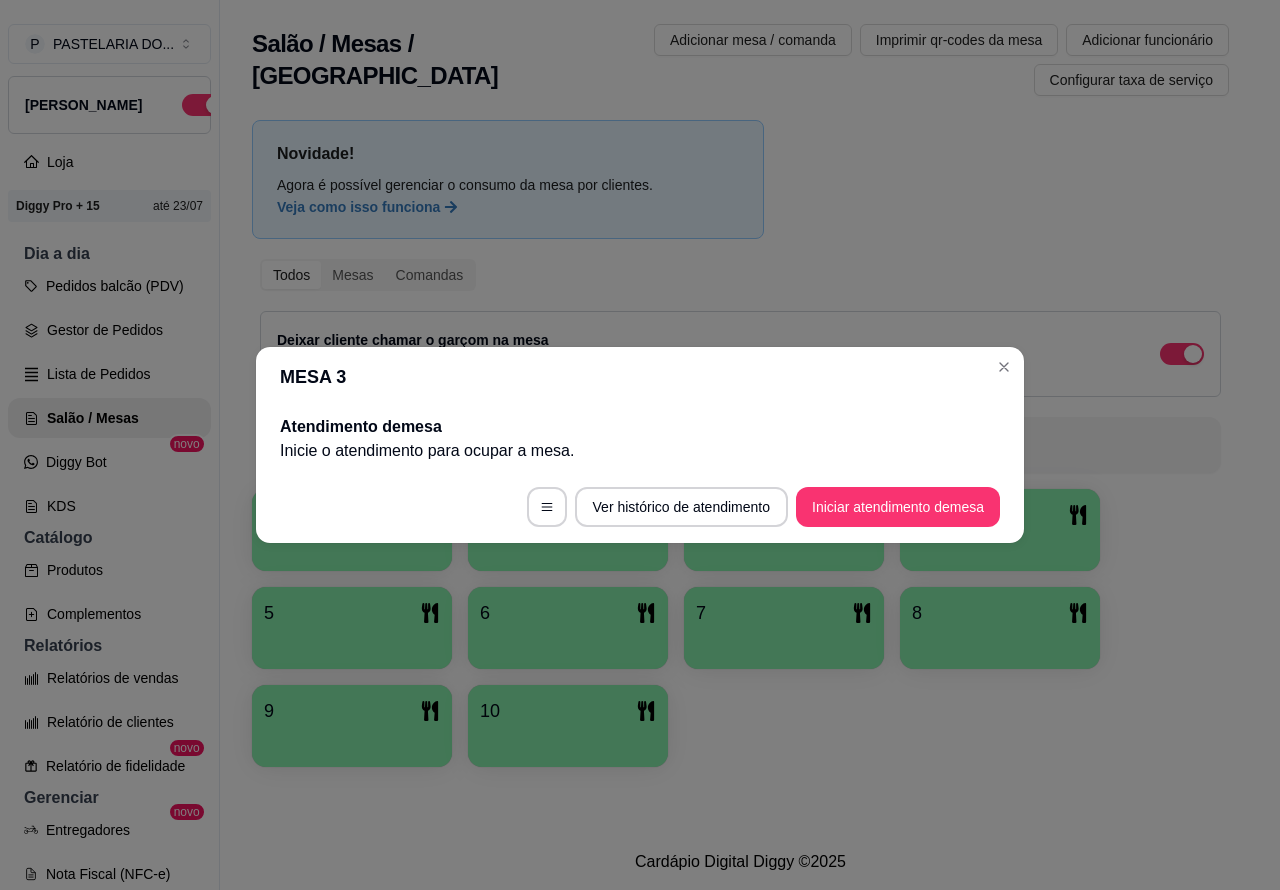 click on "Iniciar atendimento de  mesa" at bounding box center (898, 507) 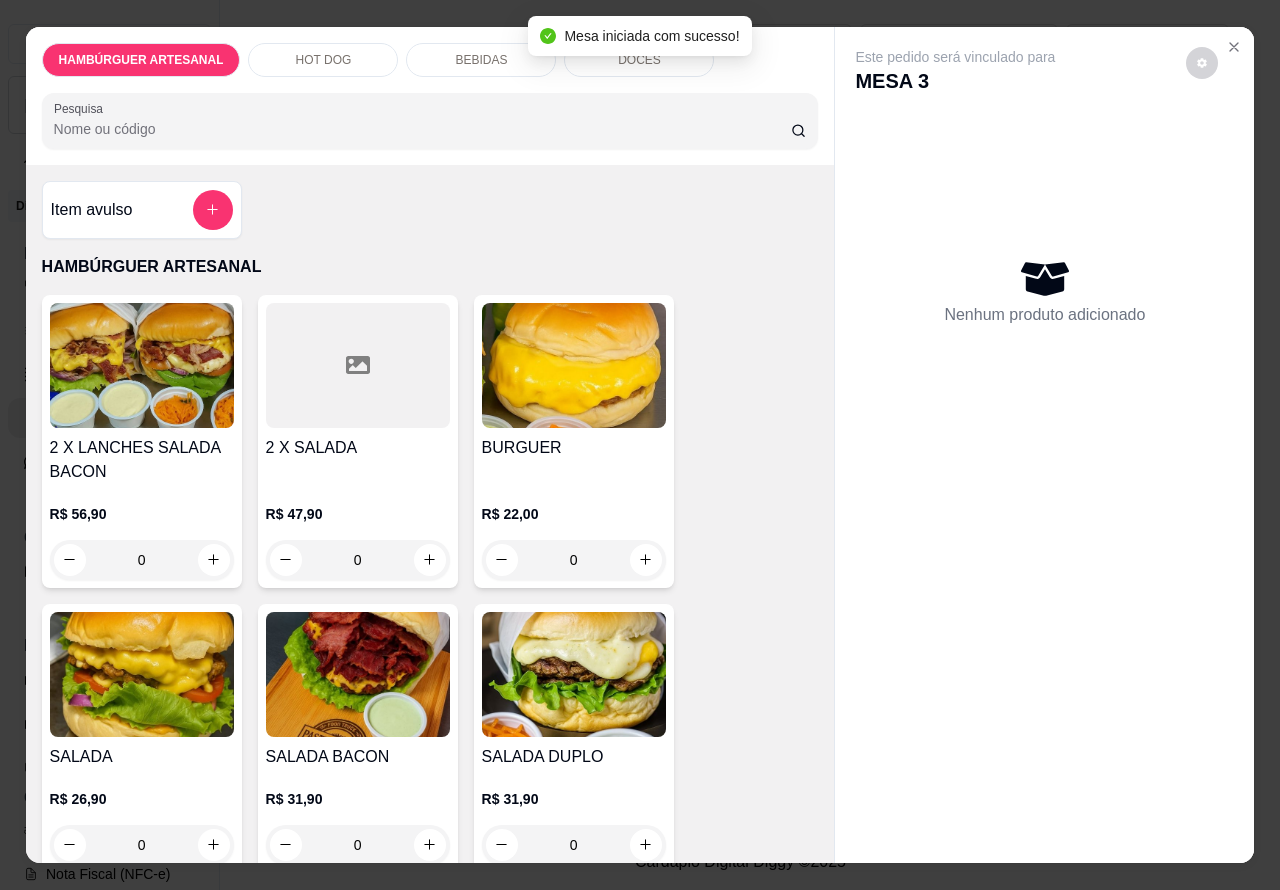 click on "HOT DOG" at bounding box center [324, 60] 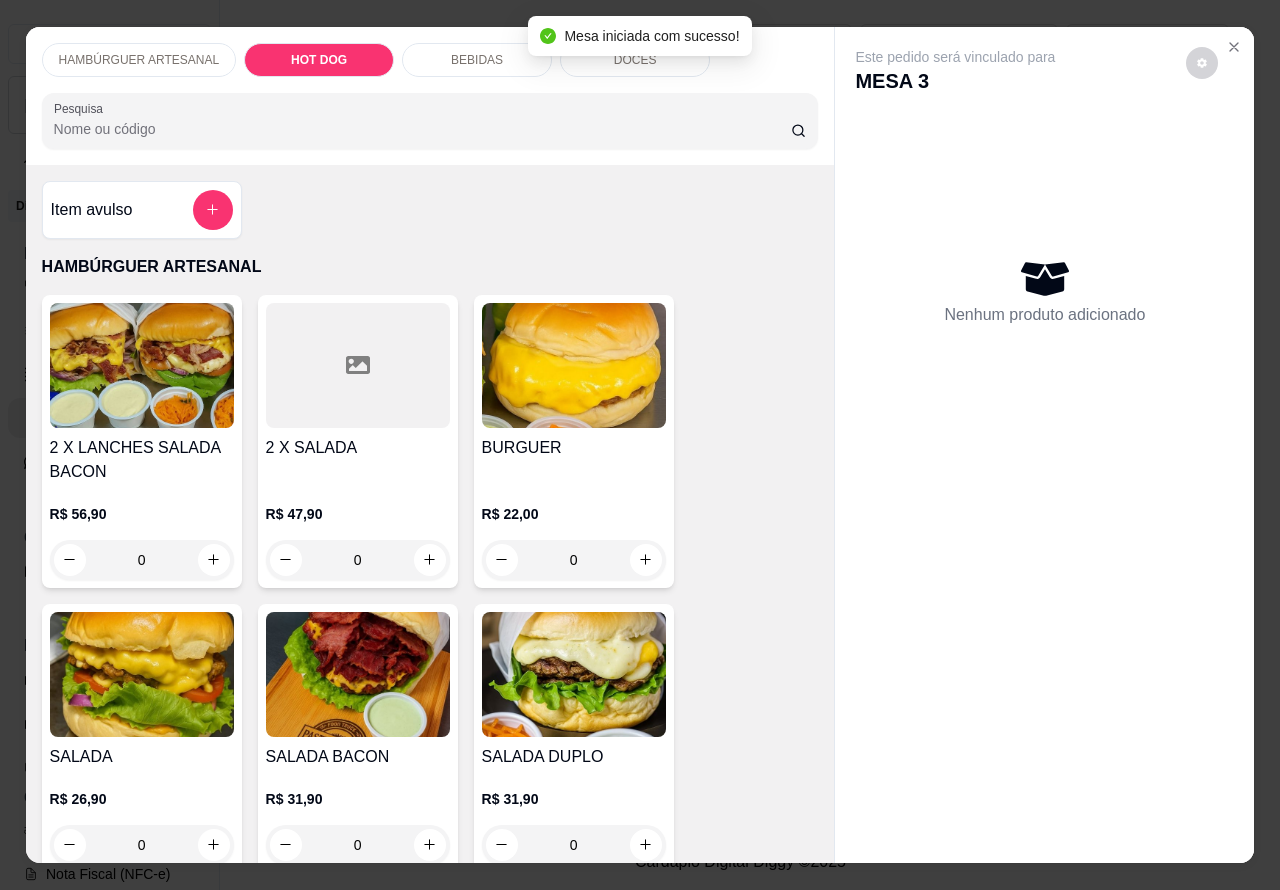 scroll, scrollTop: 1887, scrollLeft: 0, axis: vertical 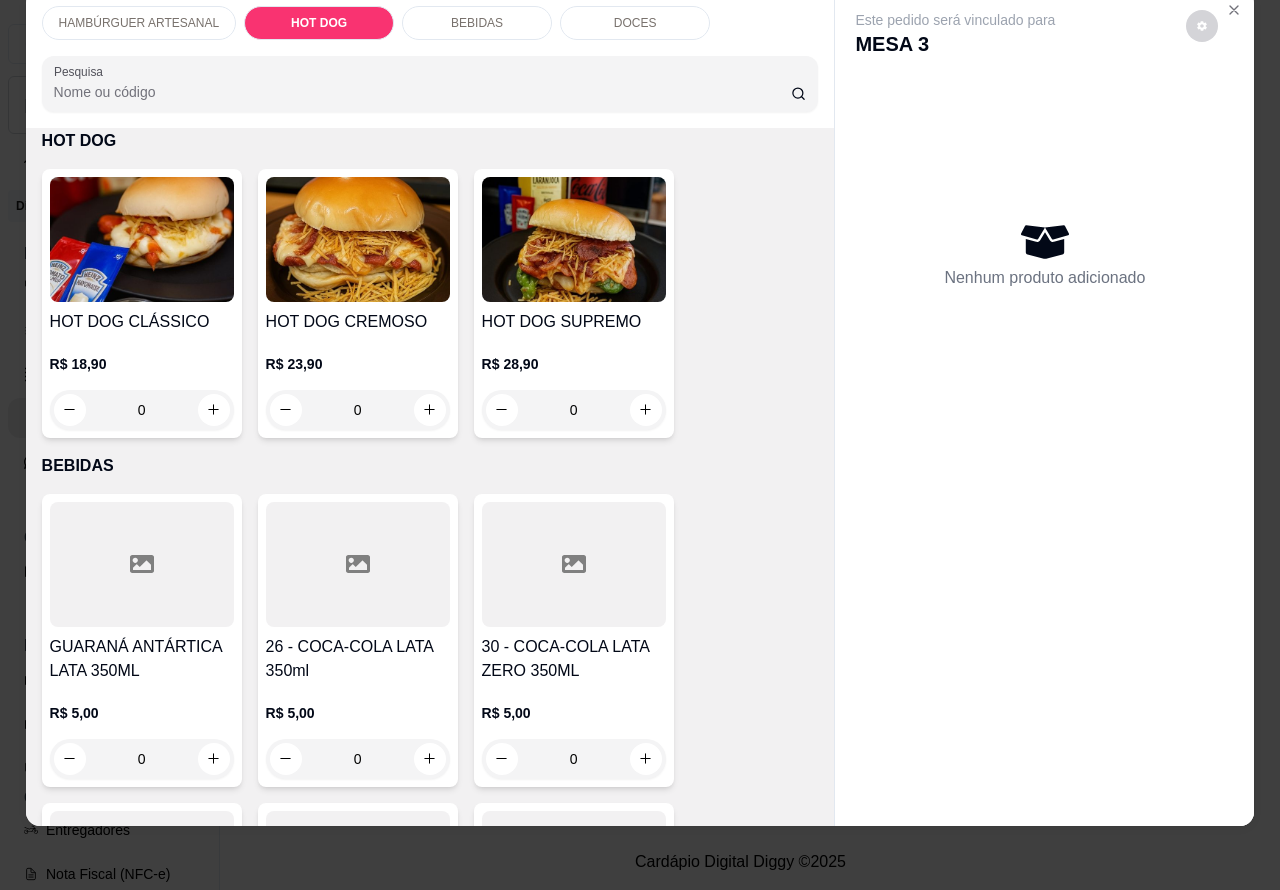 click on "0" at bounding box center [142, 410] 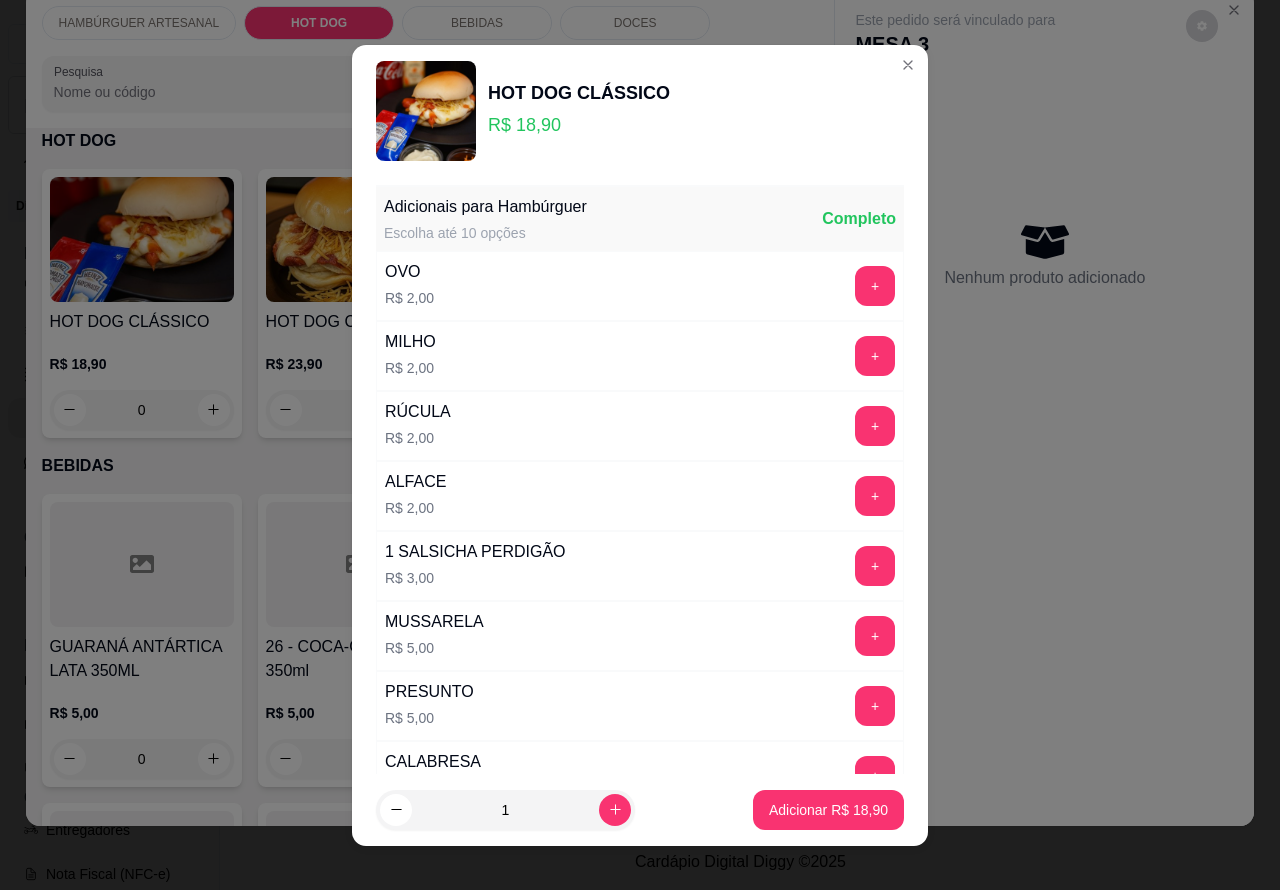 click on "Adicionar   R$ 18,90" at bounding box center (828, 810) 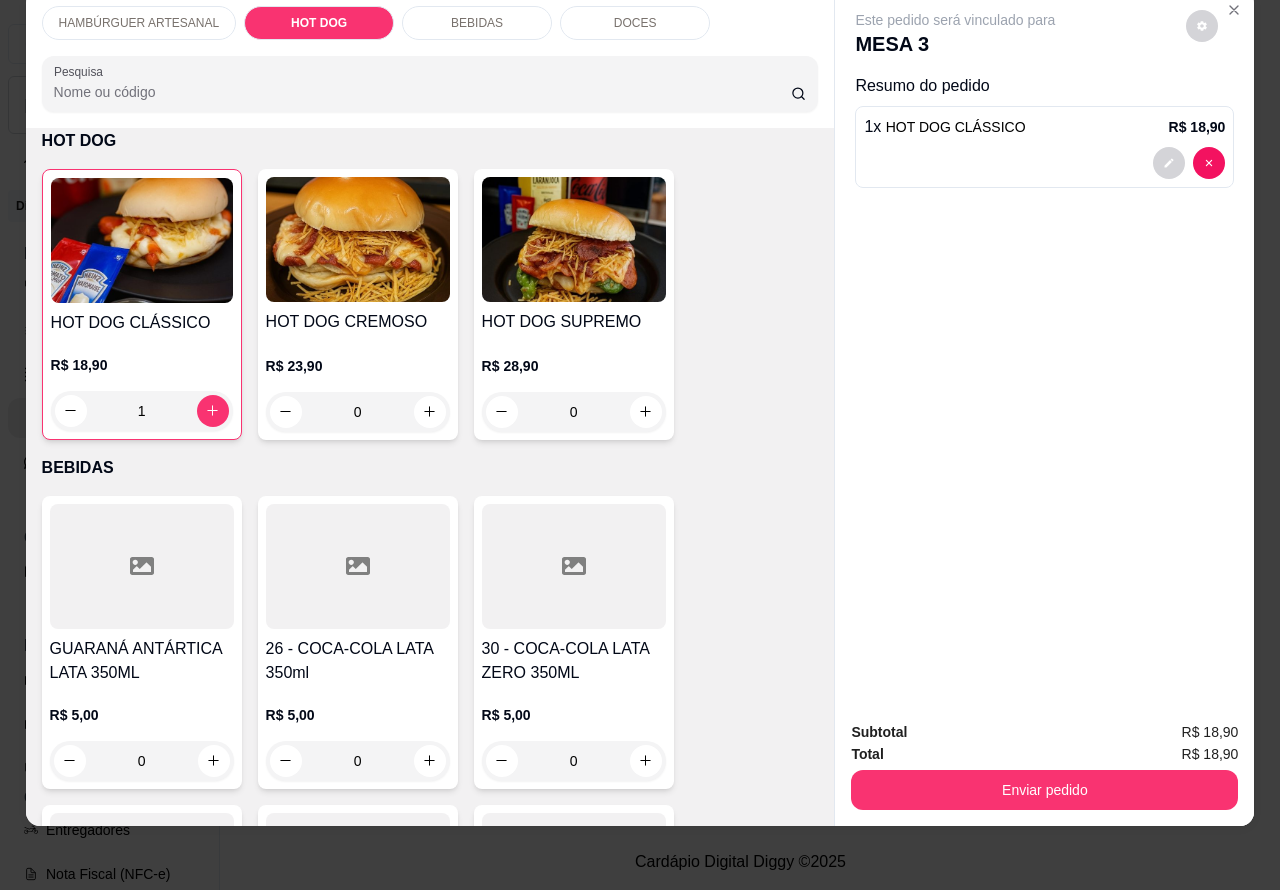 click on "Enviar pedido" at bounding box center (1044, 790) 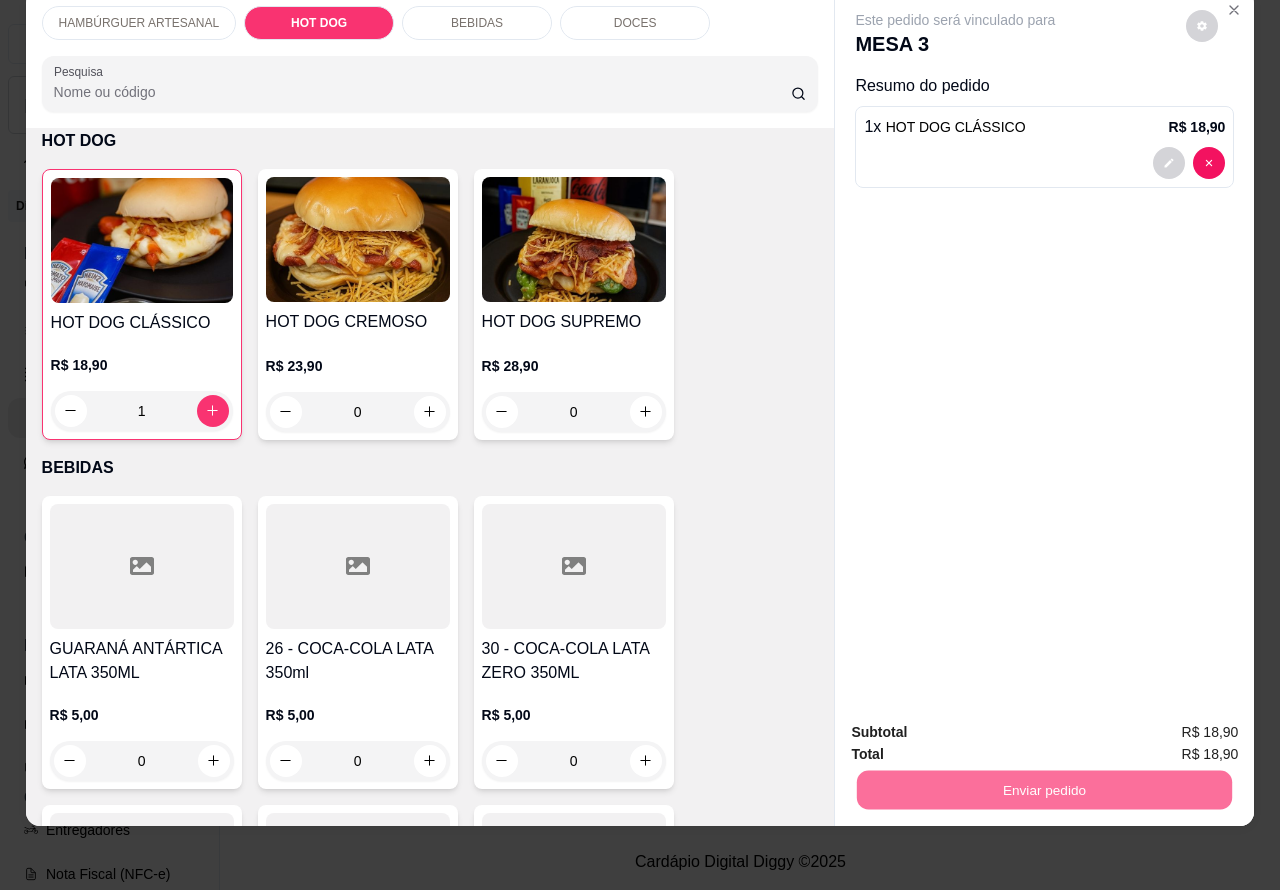 click on "Não registrar e enviar pedido" at bounding box center (977, 723) 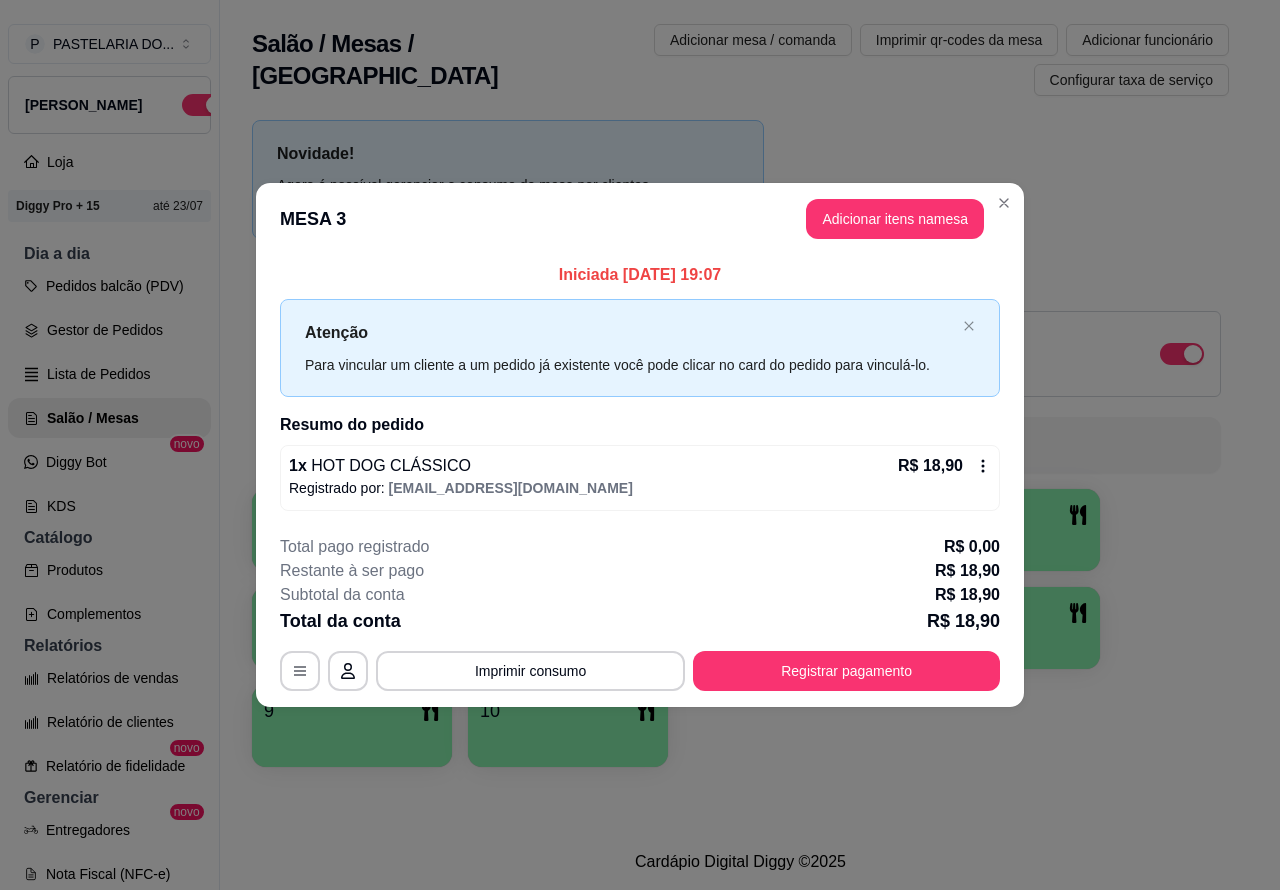 click on "Novidade! Agora é possível gerenciar o consumo da mesa por clientes.   Veja como isso funciona Todos Mesas Comandas Deixar cliente chamar o garçom na mesa Ao o cliente scanear o qr code, ele terá a opção de chamar o garçom naquela mesa. Busque pela mesa ou comanda
1 2 3 R$ 0,00 0 4 5 6 7 8 9 10" at bounding box center [740, 449] 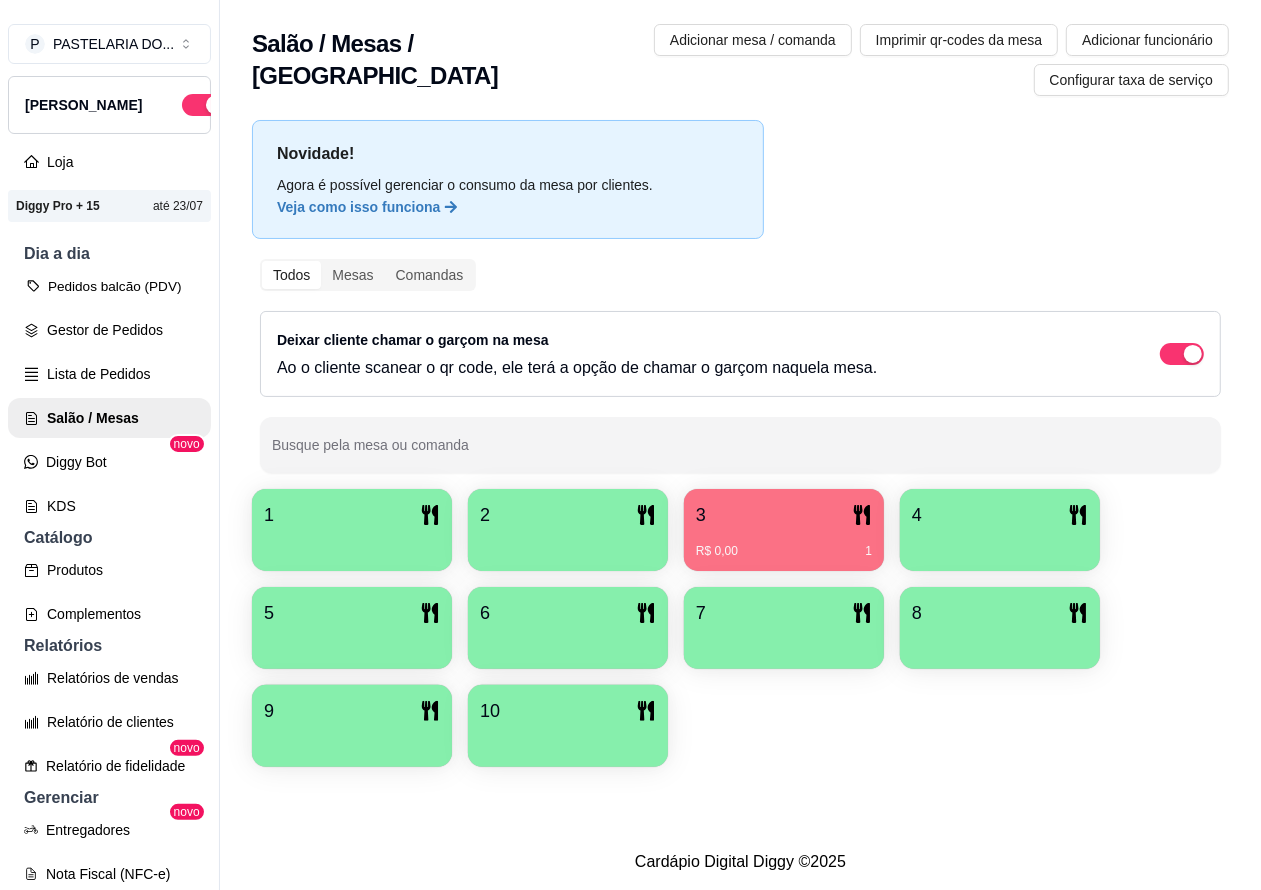 click on "Pedidos balcão (PDV)" at bounding box center (109, 286) 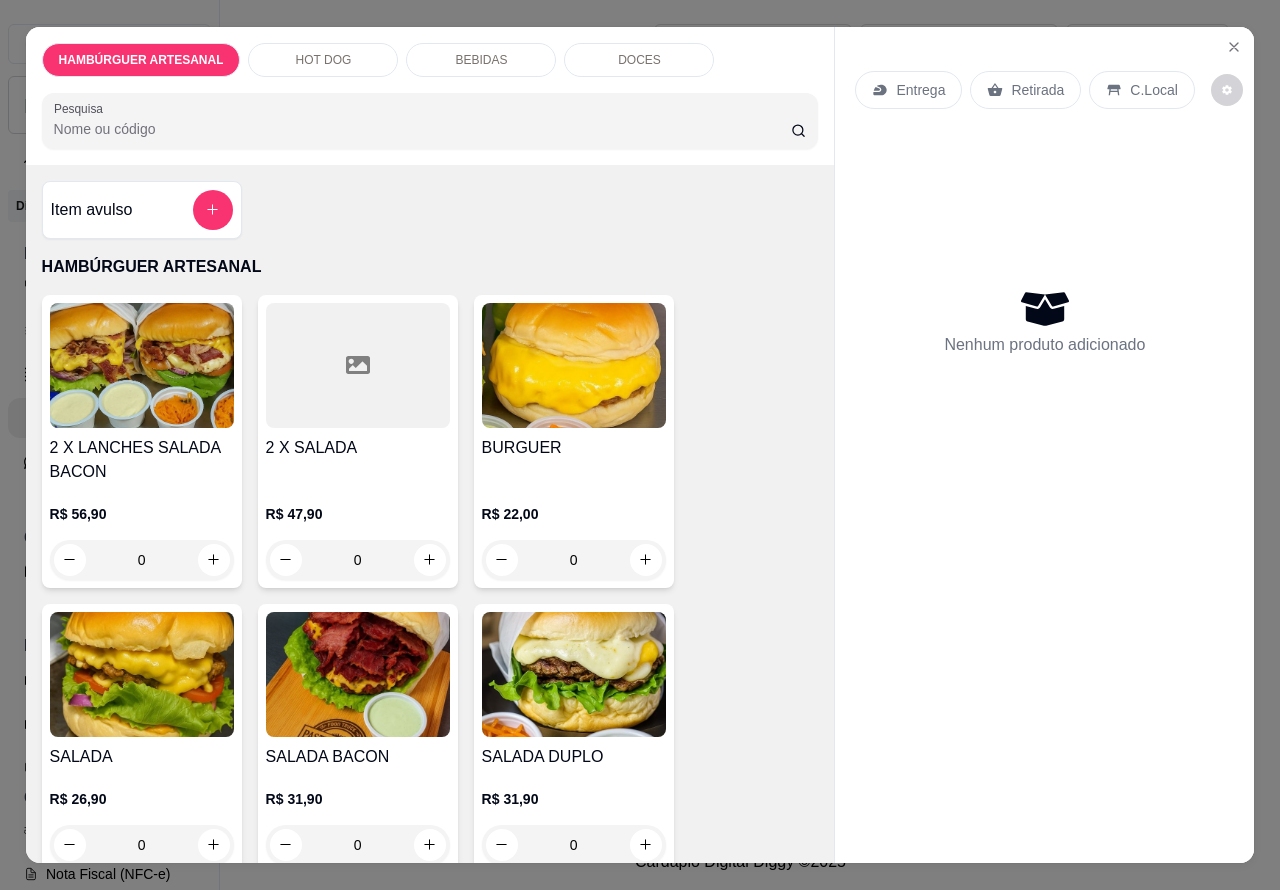 click on "Retirada" at bounding box center (1037, 90) 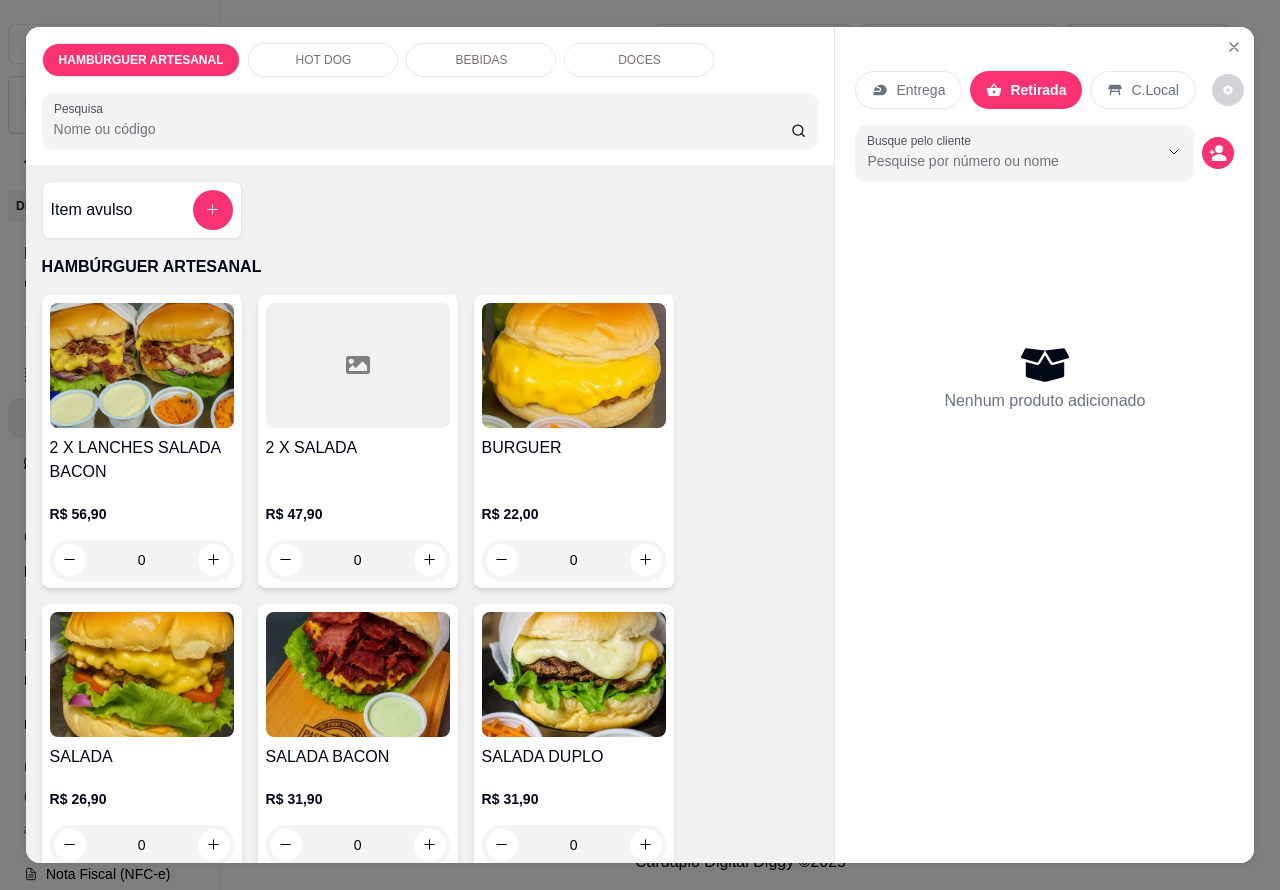 click on "Entrega" at bounding box center [920, 90] 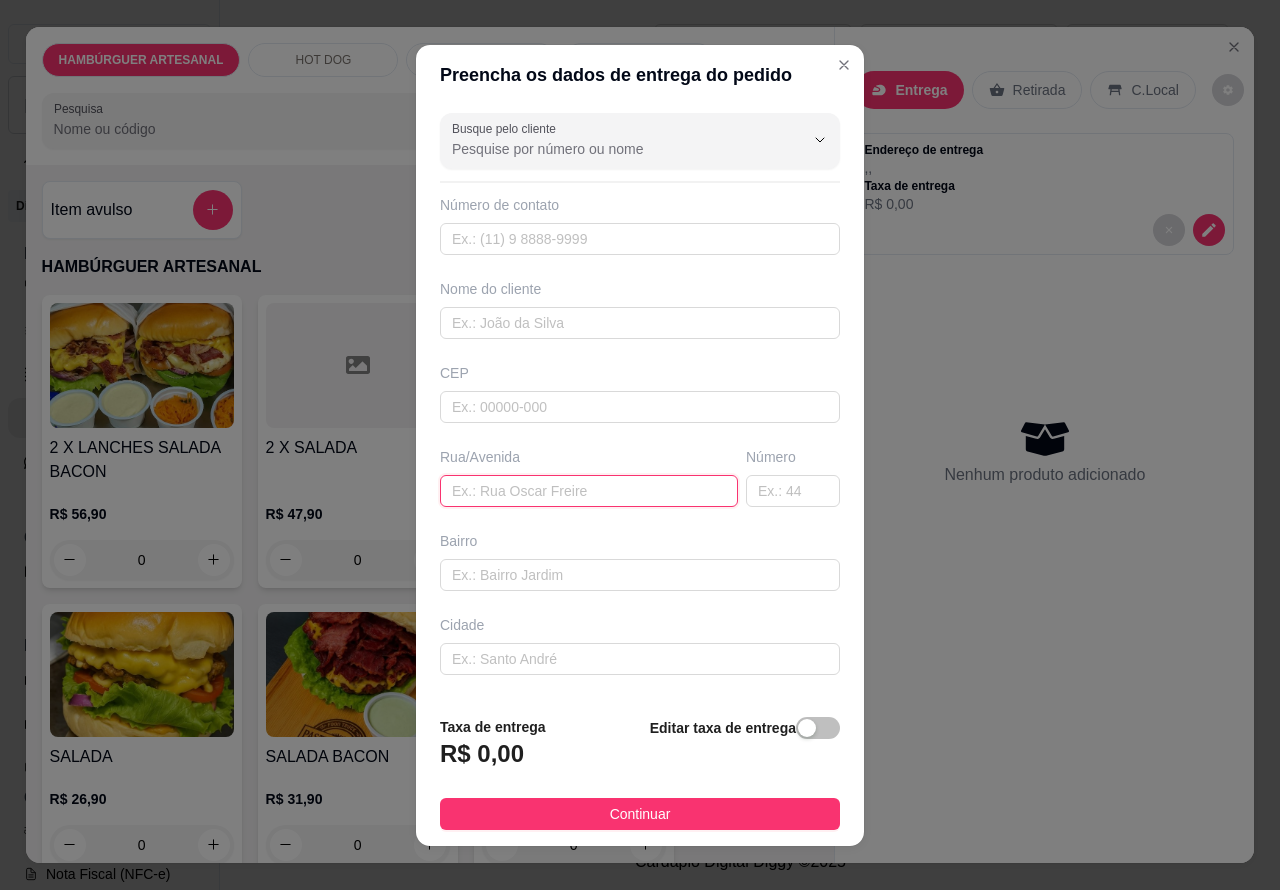 click at bounding box center (589, 491) 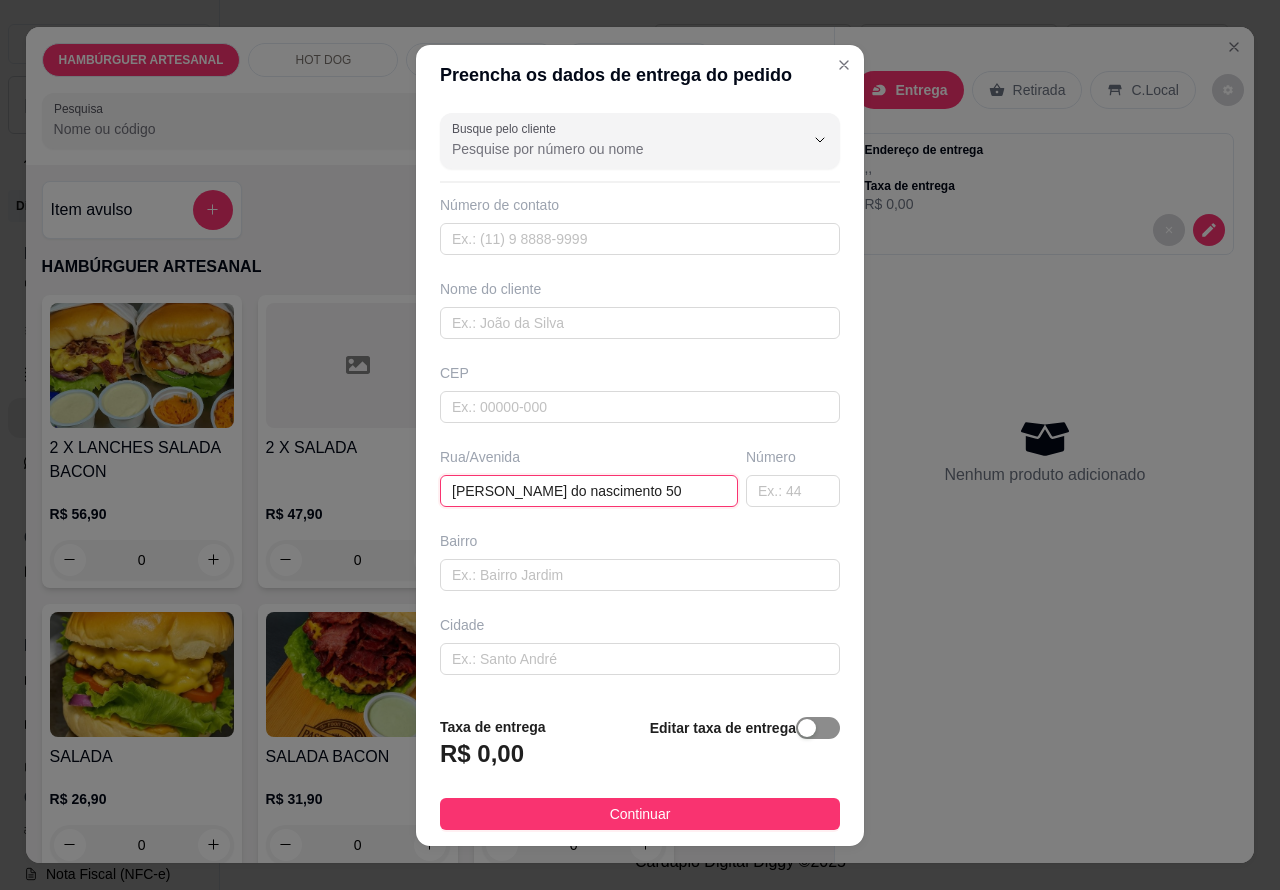 type on "[PERSON_NAME] do nascimento 50" 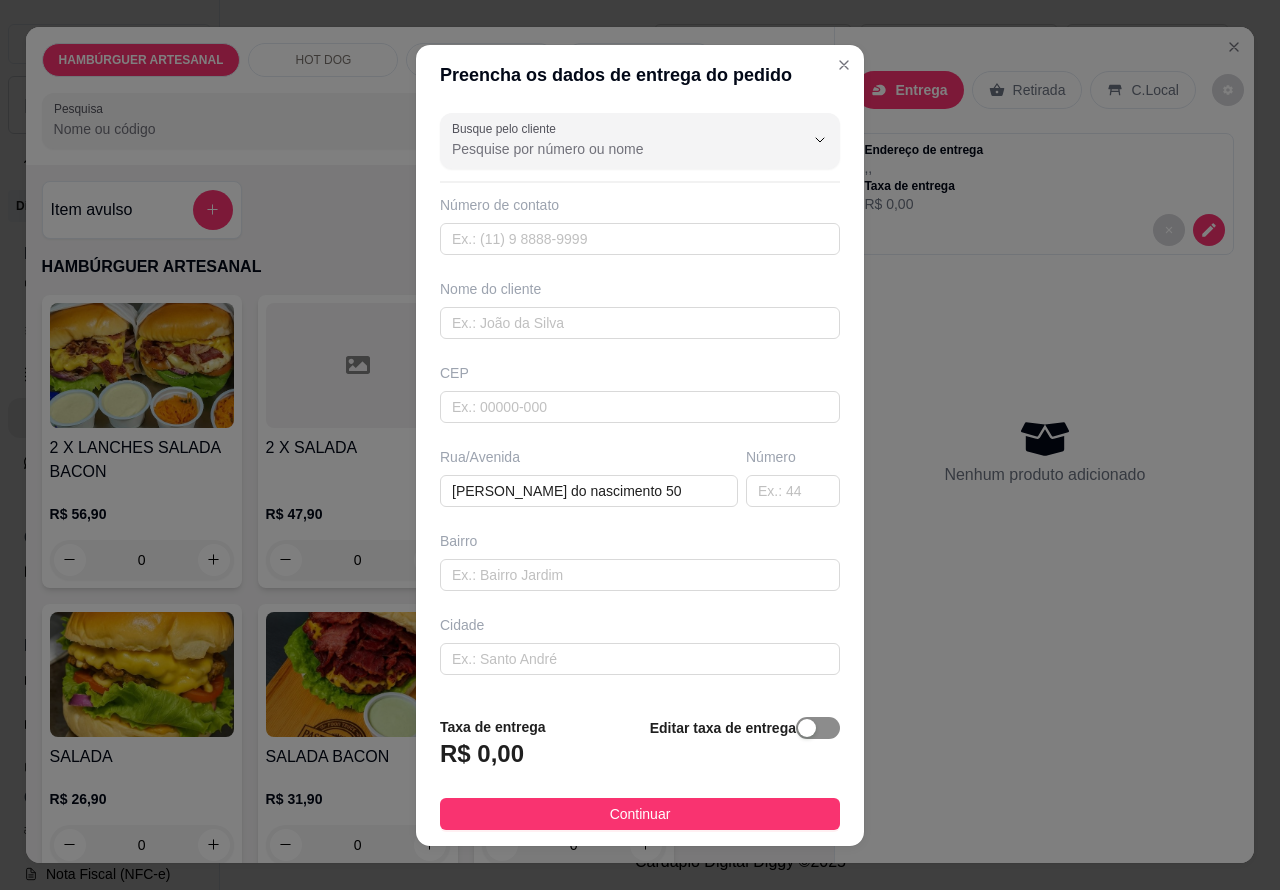 click at bounding box center [807, 728] 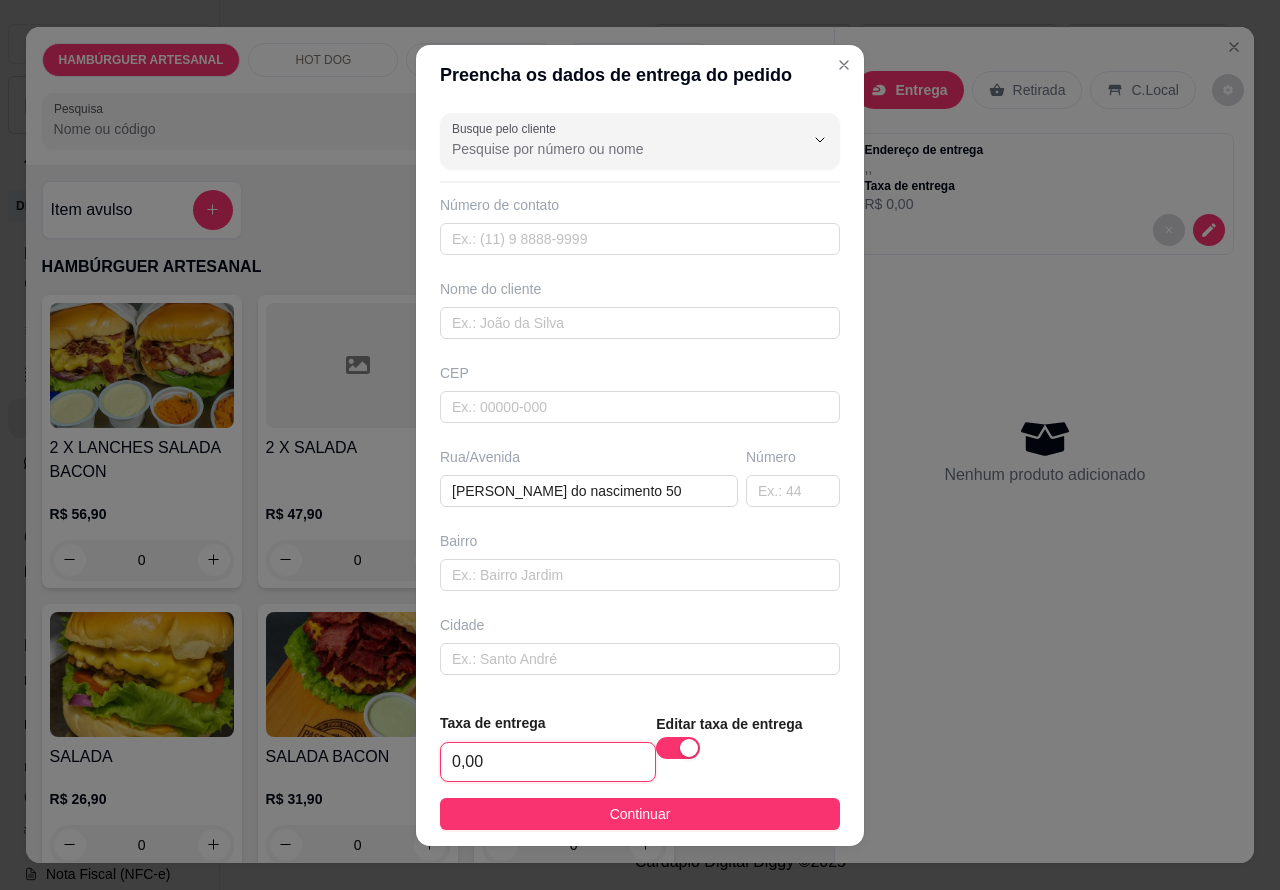 click on "0,00" at bounding box center [548, 762] 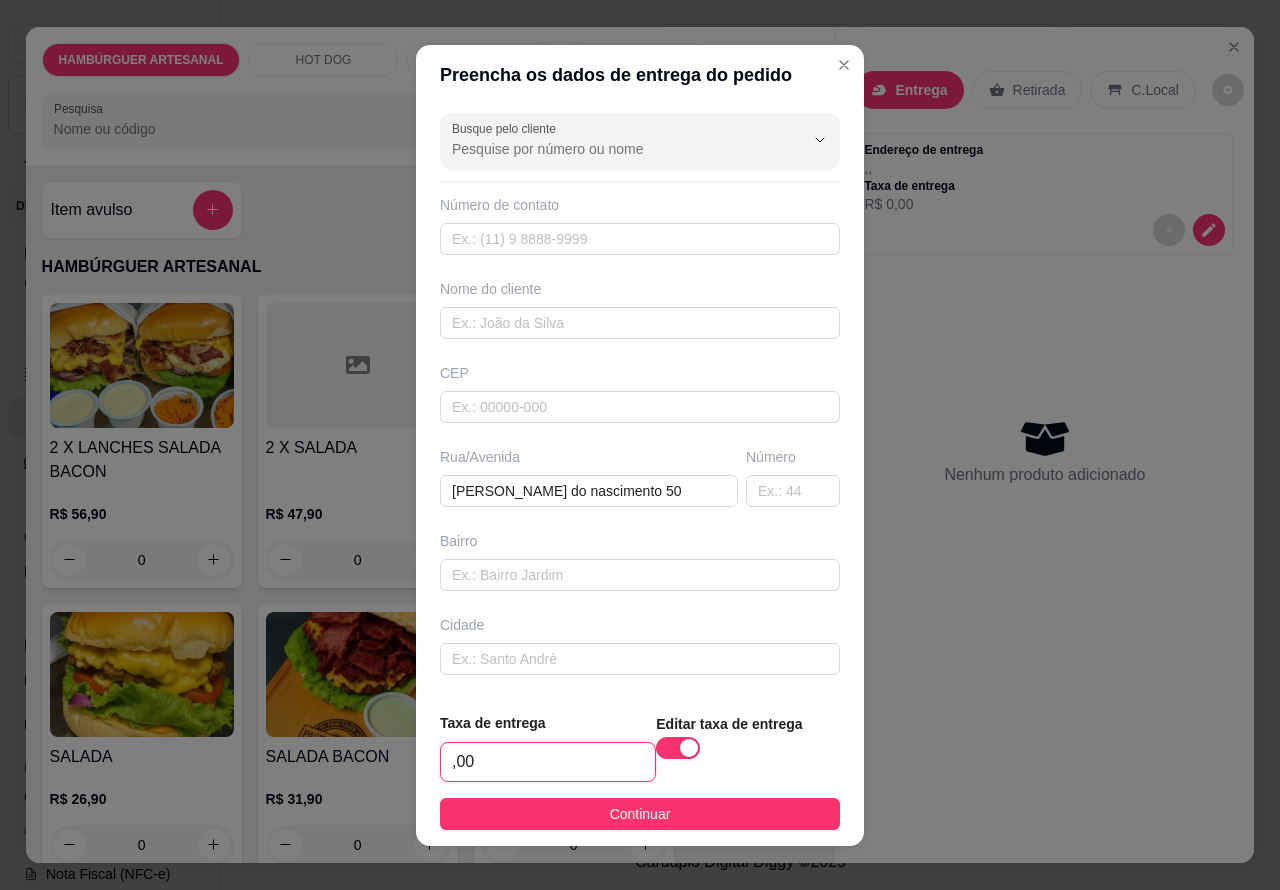 type on "1,00" 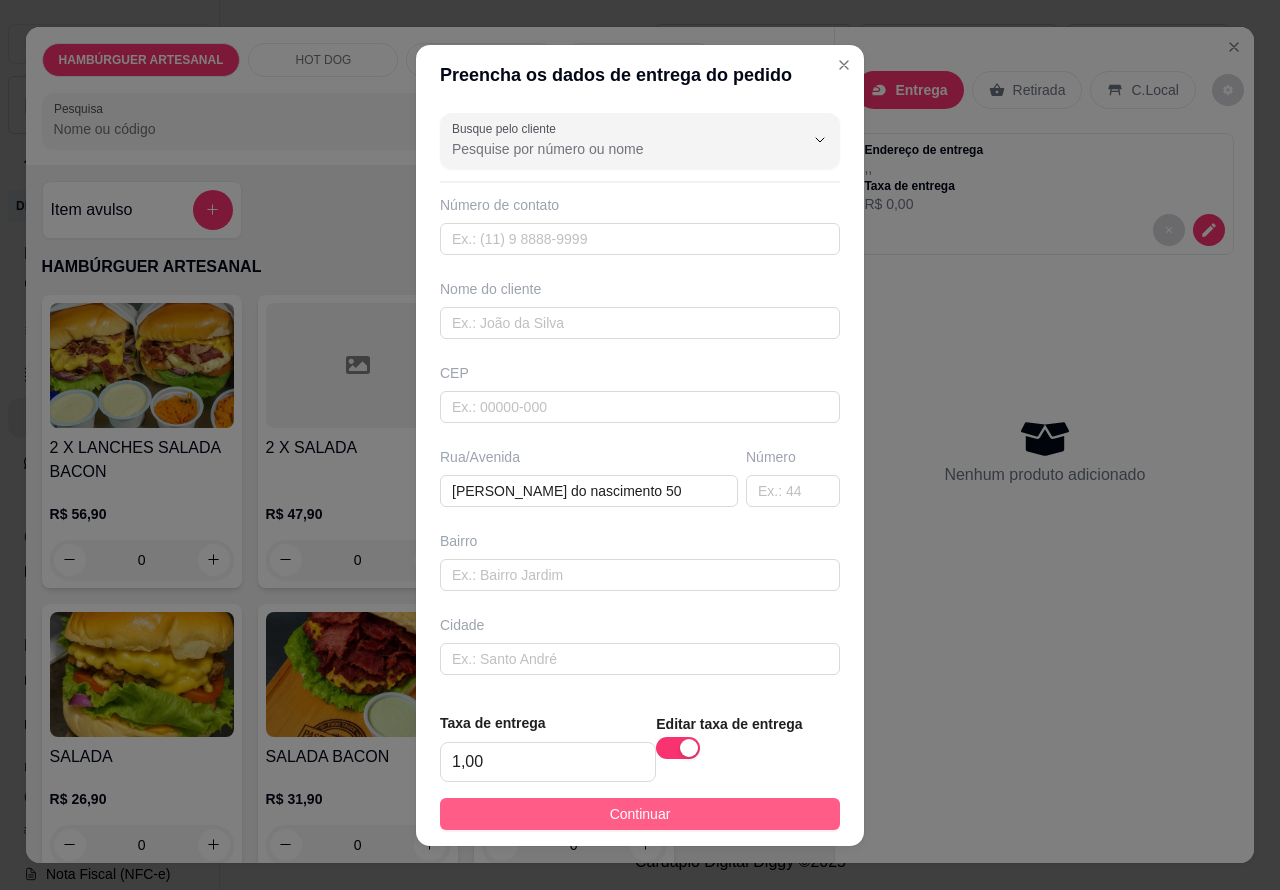 click on "Continuar" at bounding box center [640, 814] 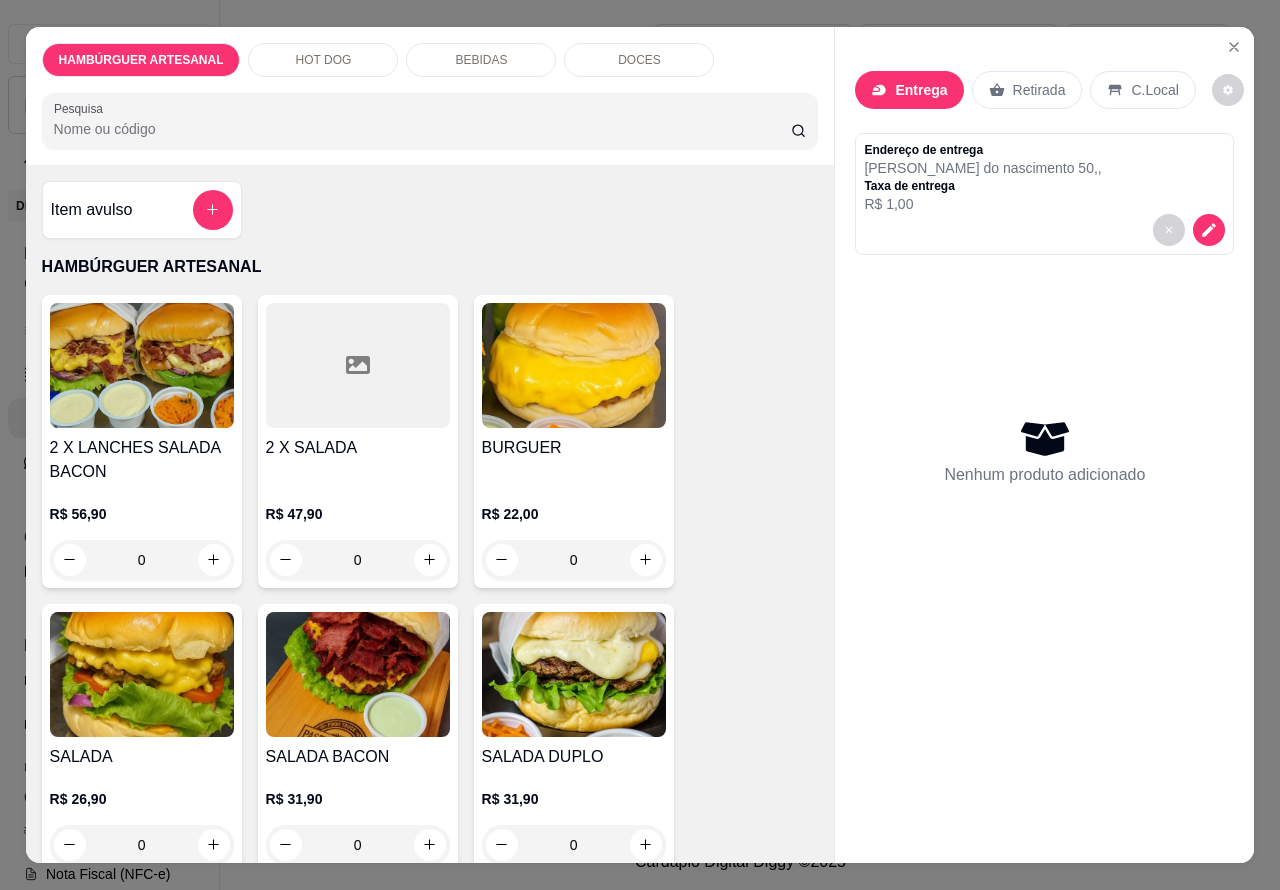 click on "HOT DOG" at bounding box center [324, 60] 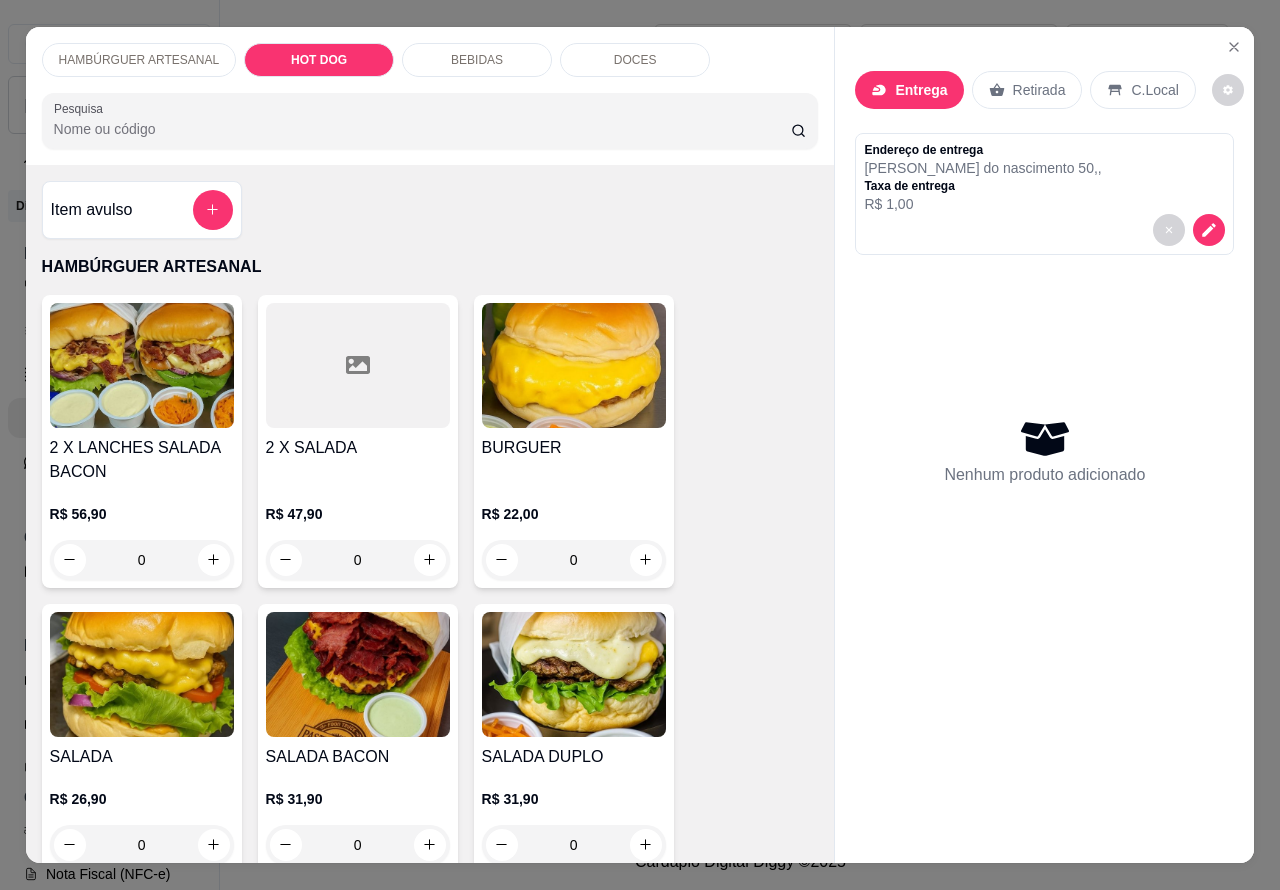 scroll, scrollTop: 1887, scrollLeft: 0, axis: vertical 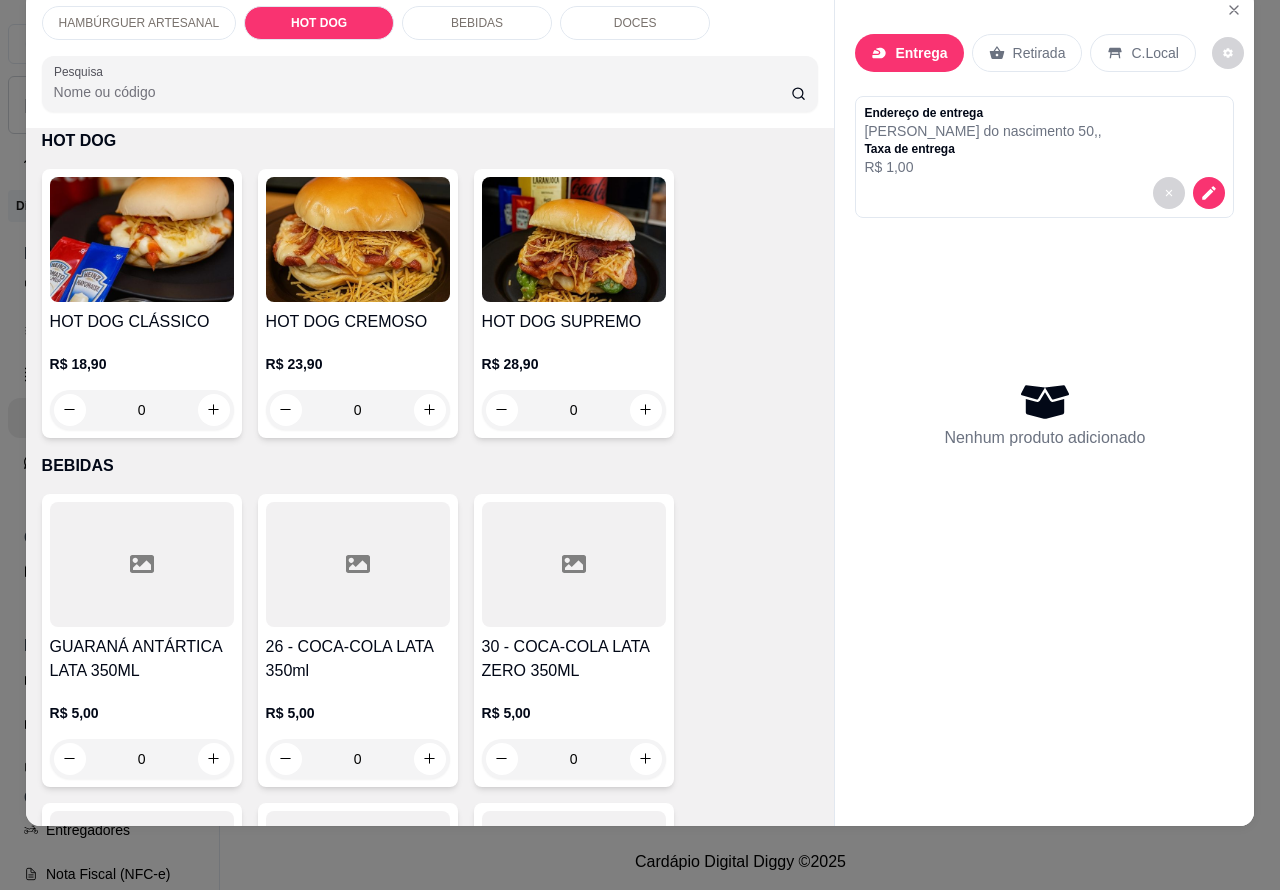 click on "0" at bounding box center [142, 410] 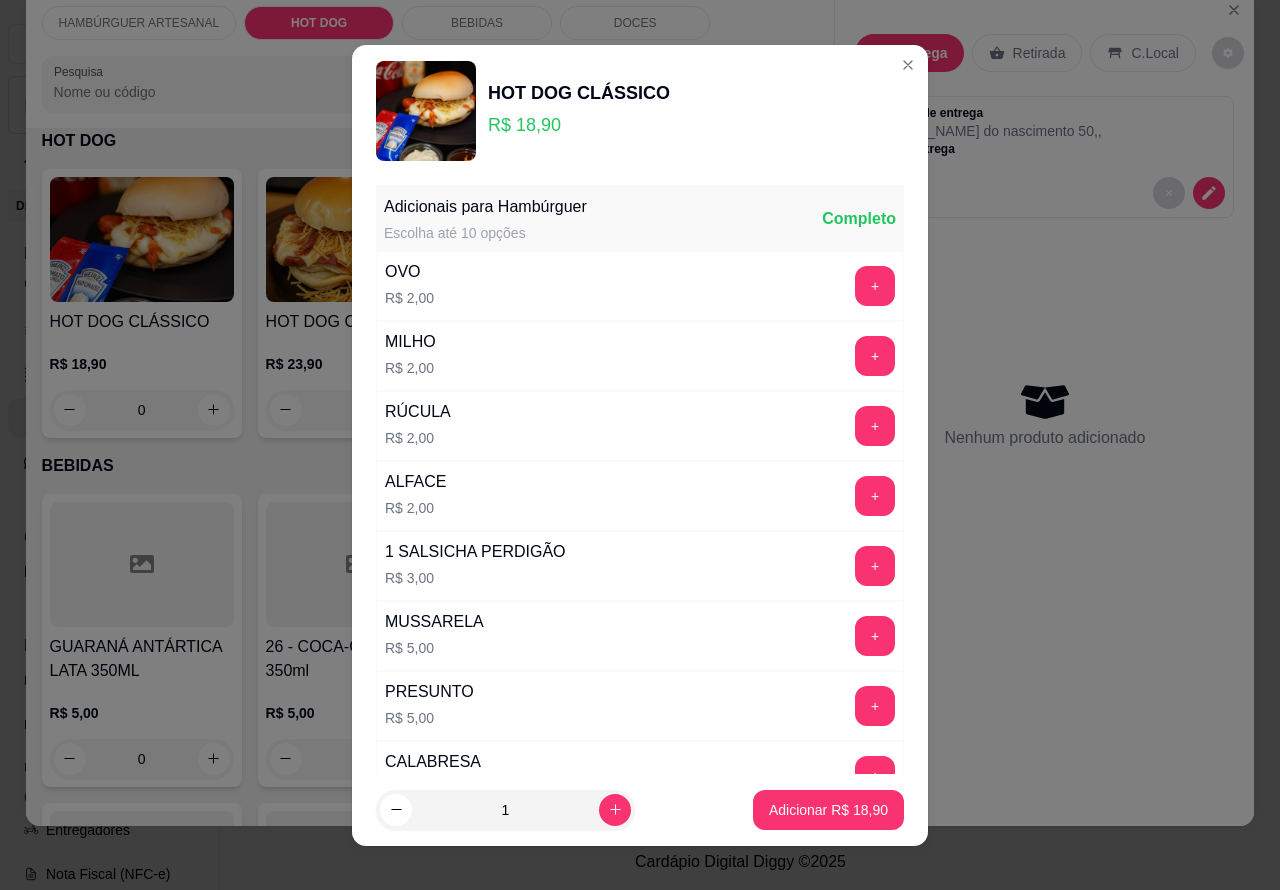 click 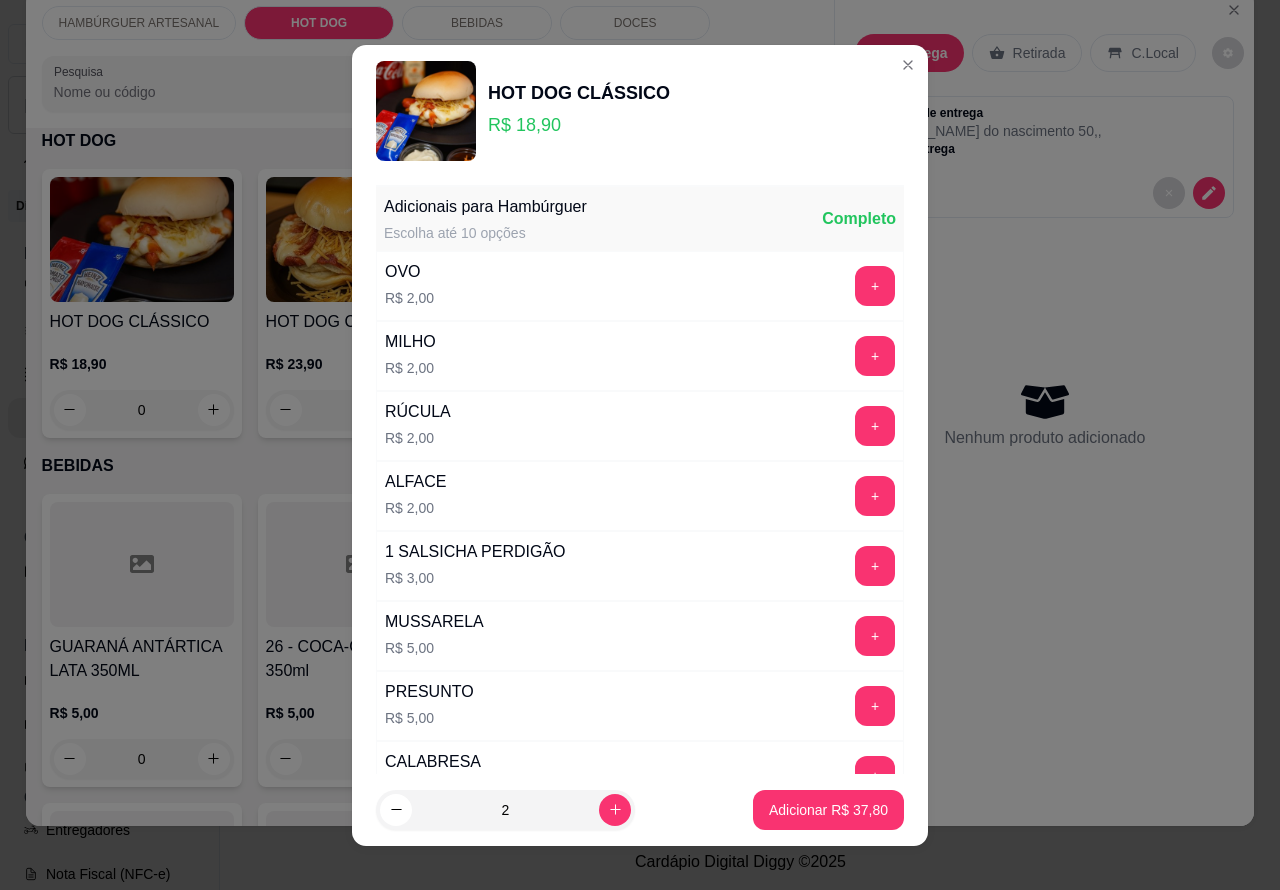 click 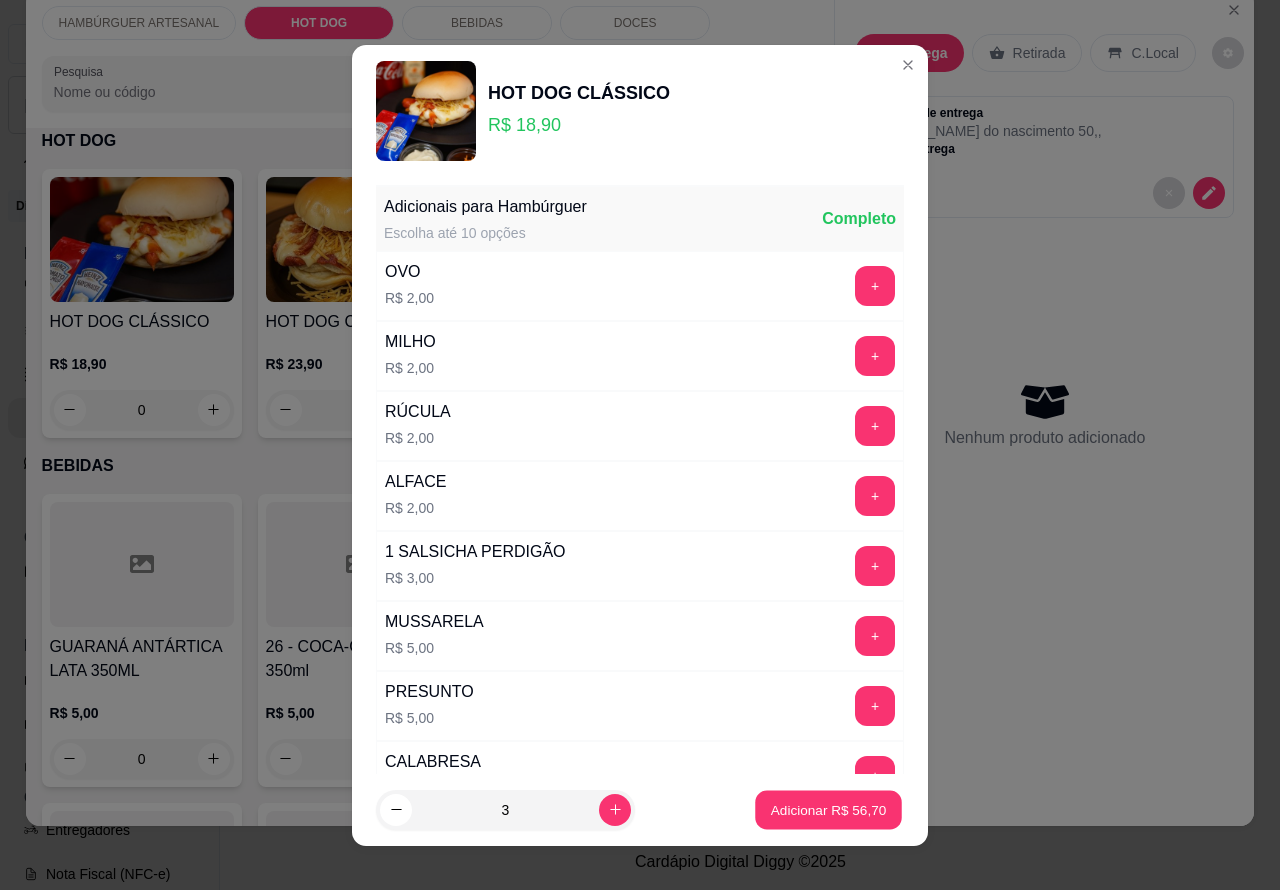 click on "Adicionar   R$ 56,70" at bounding box center (829, 809) 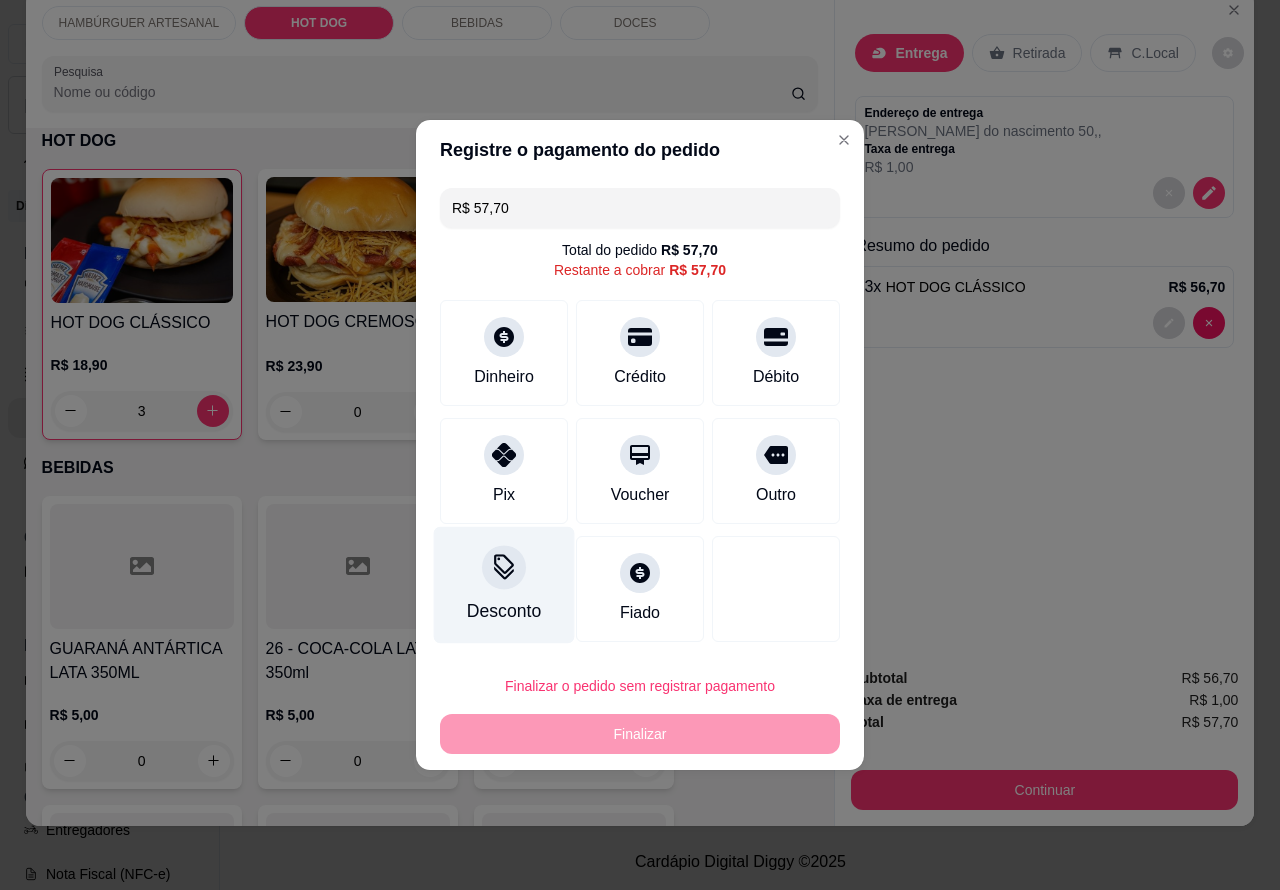 click 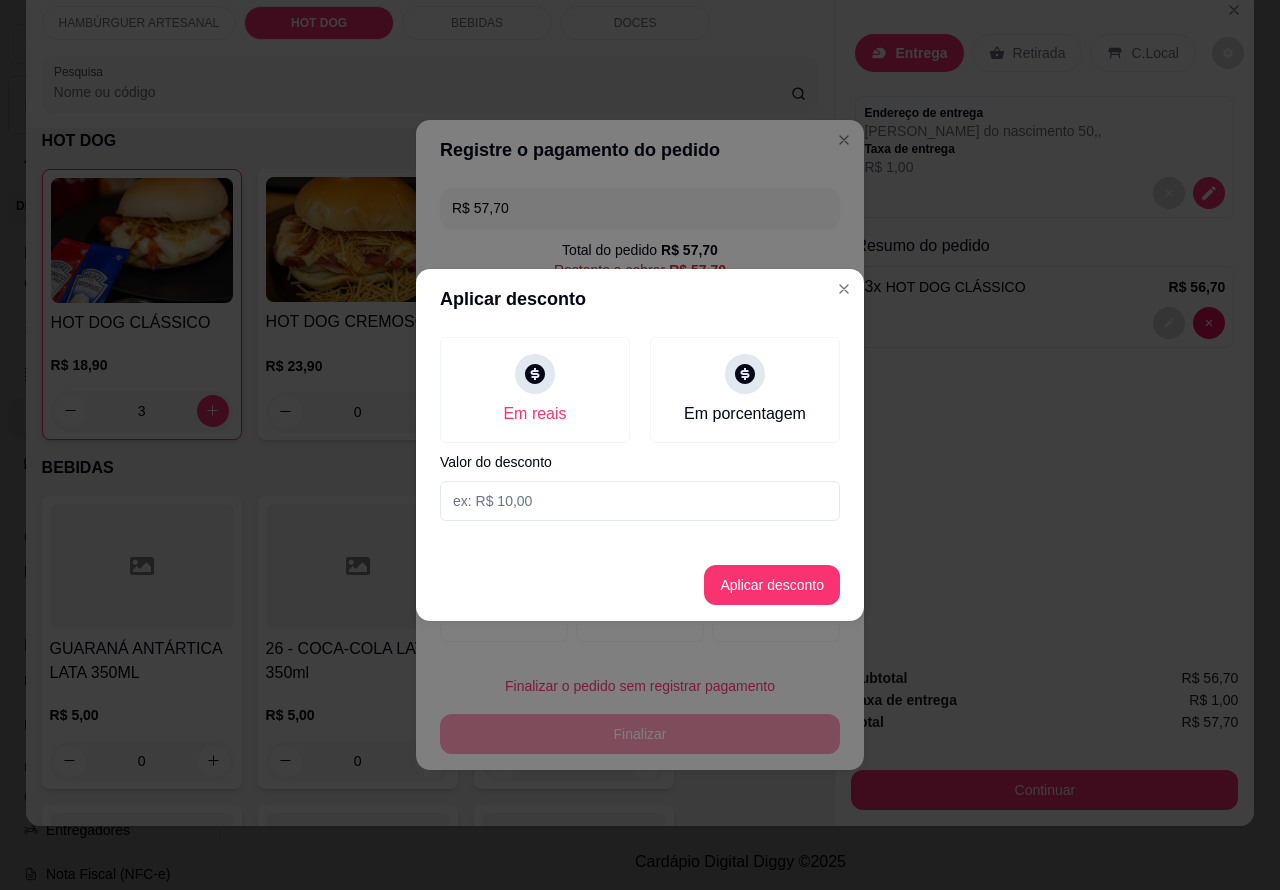 click at bounding box center (640, 501) 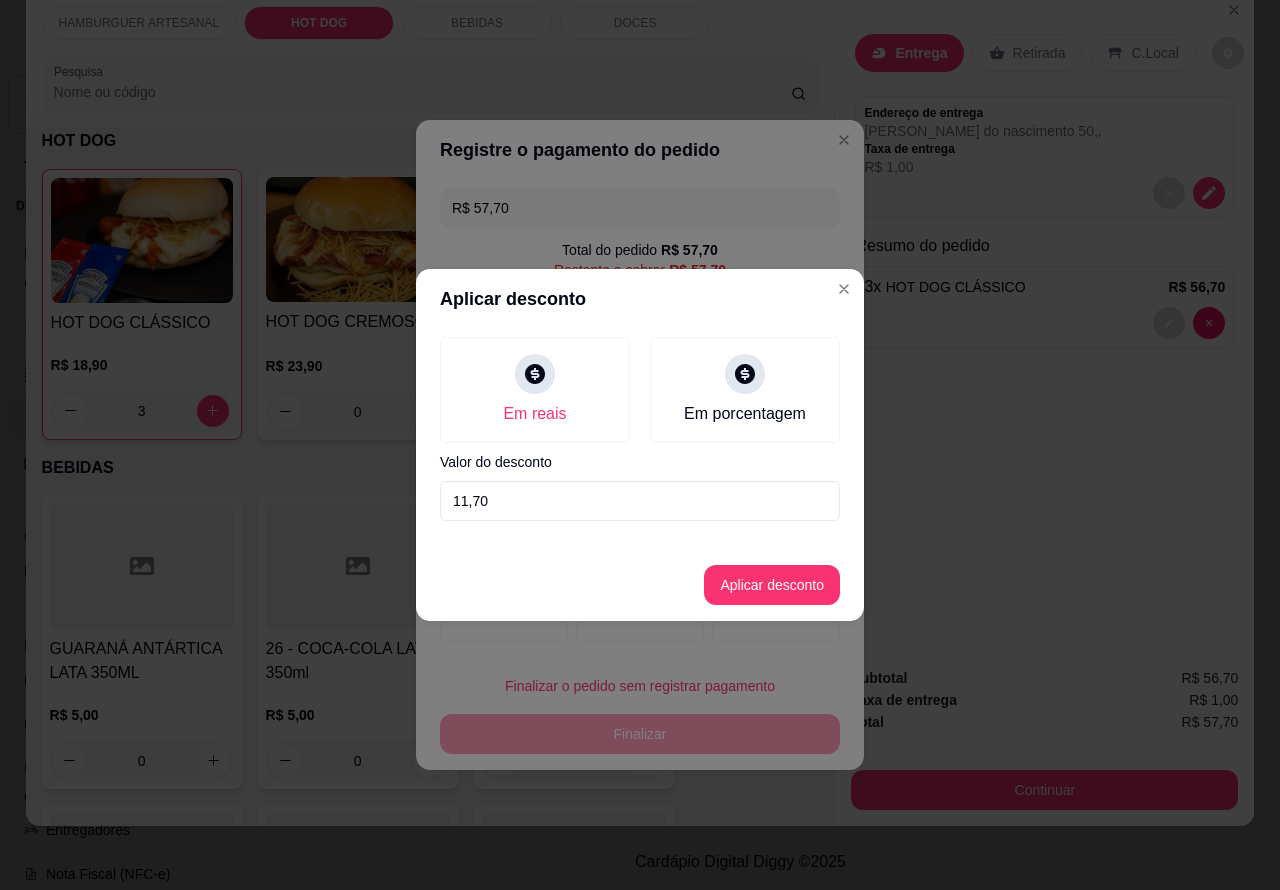 type on "11,70" 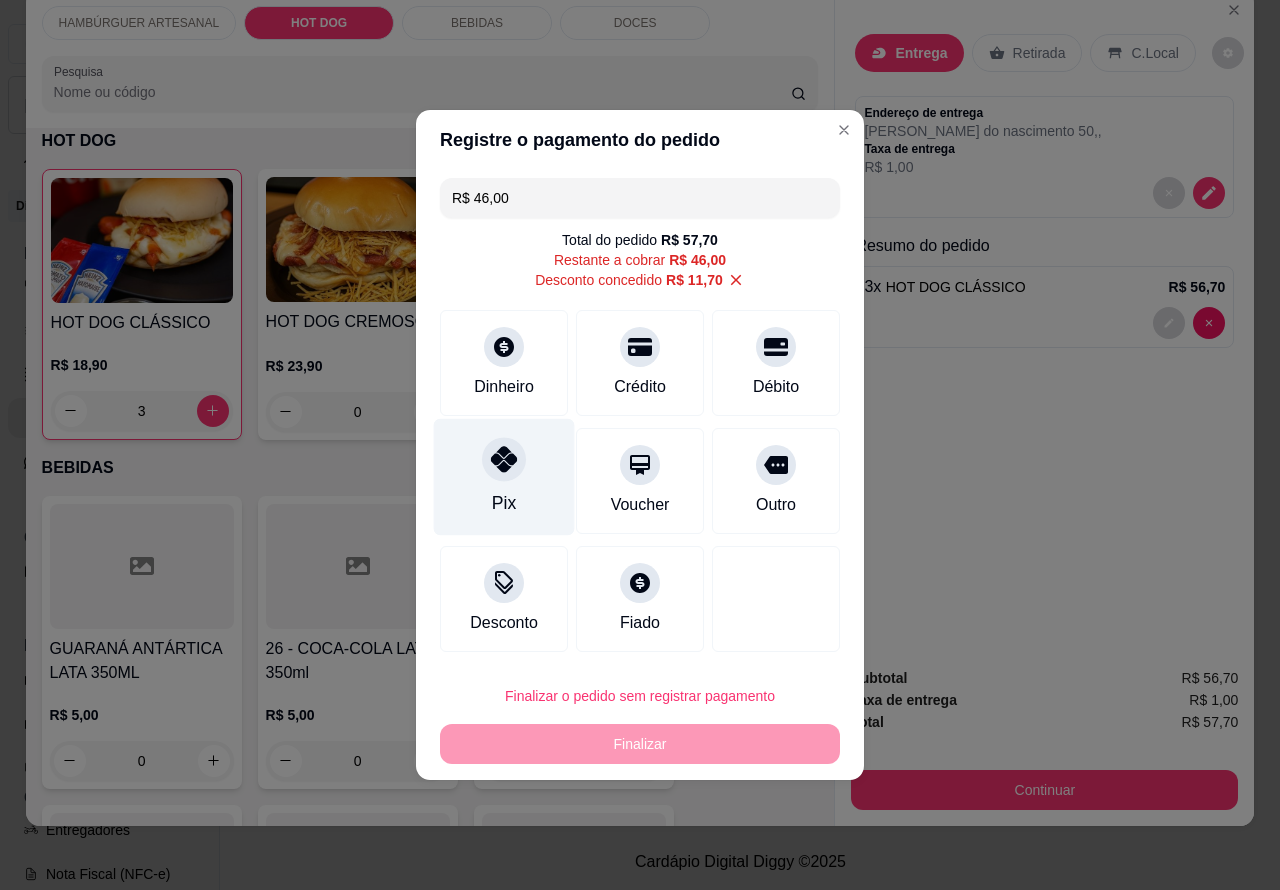 click at bounding box center [504, 459] 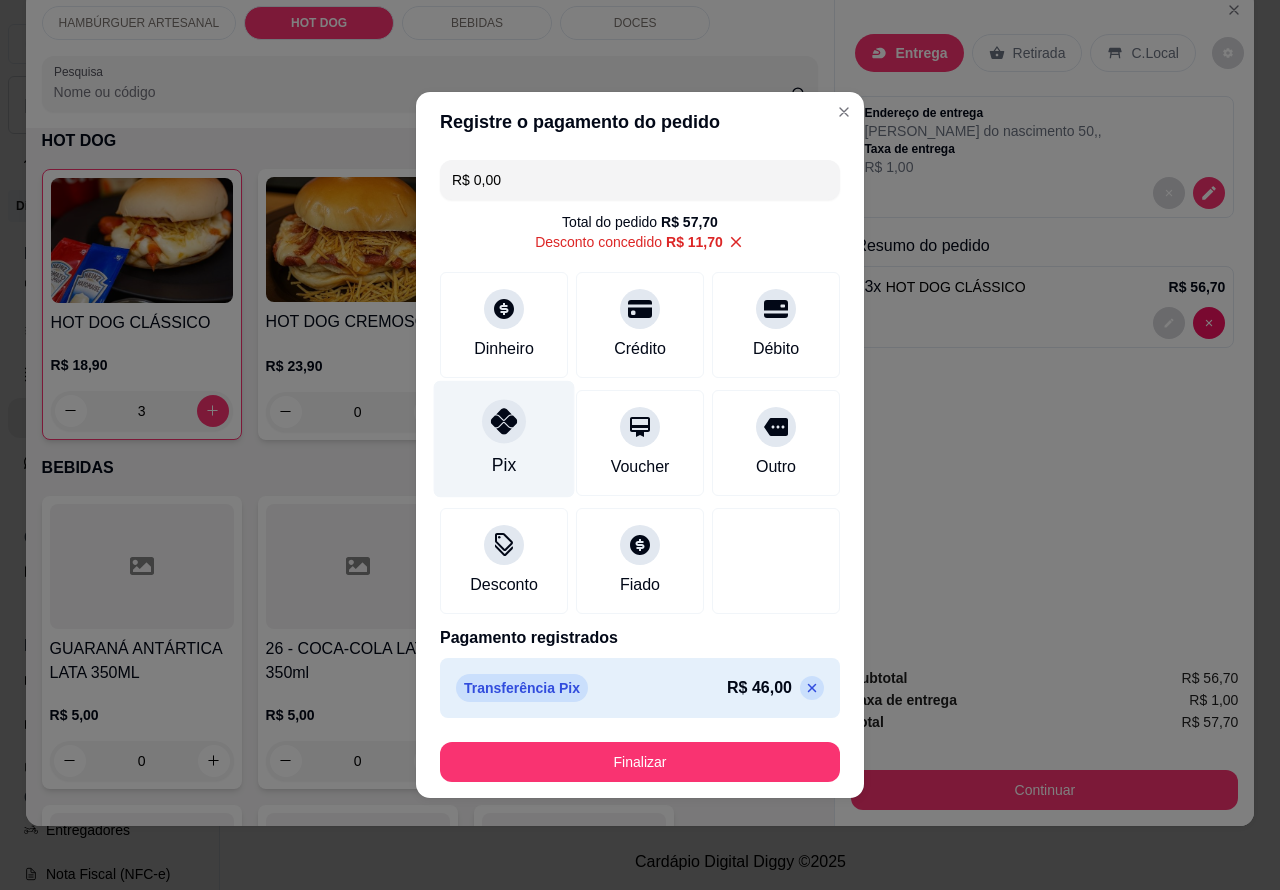 click on "Finalizar" at bounding box center [640, 762] 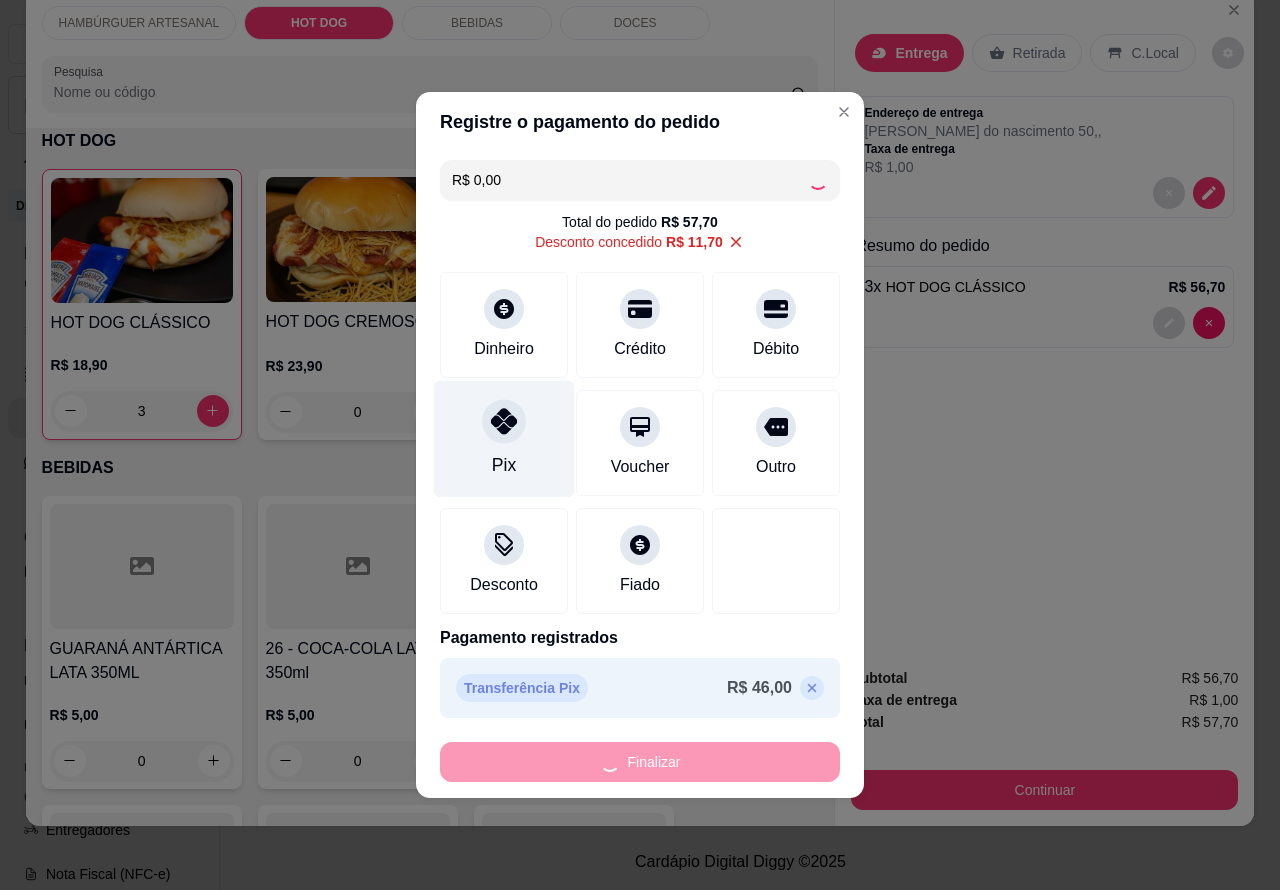 type on "0" 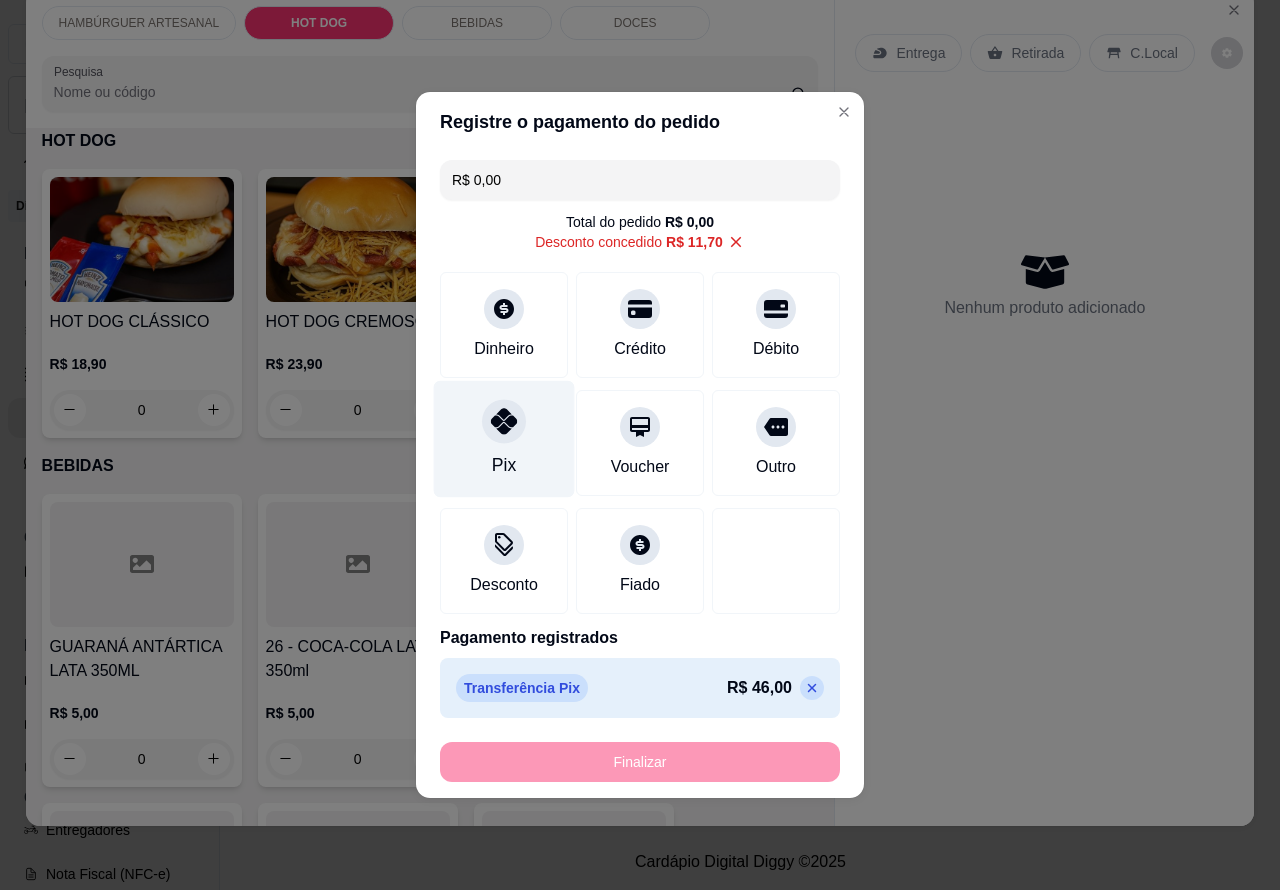 type on "-R$ 57,70" 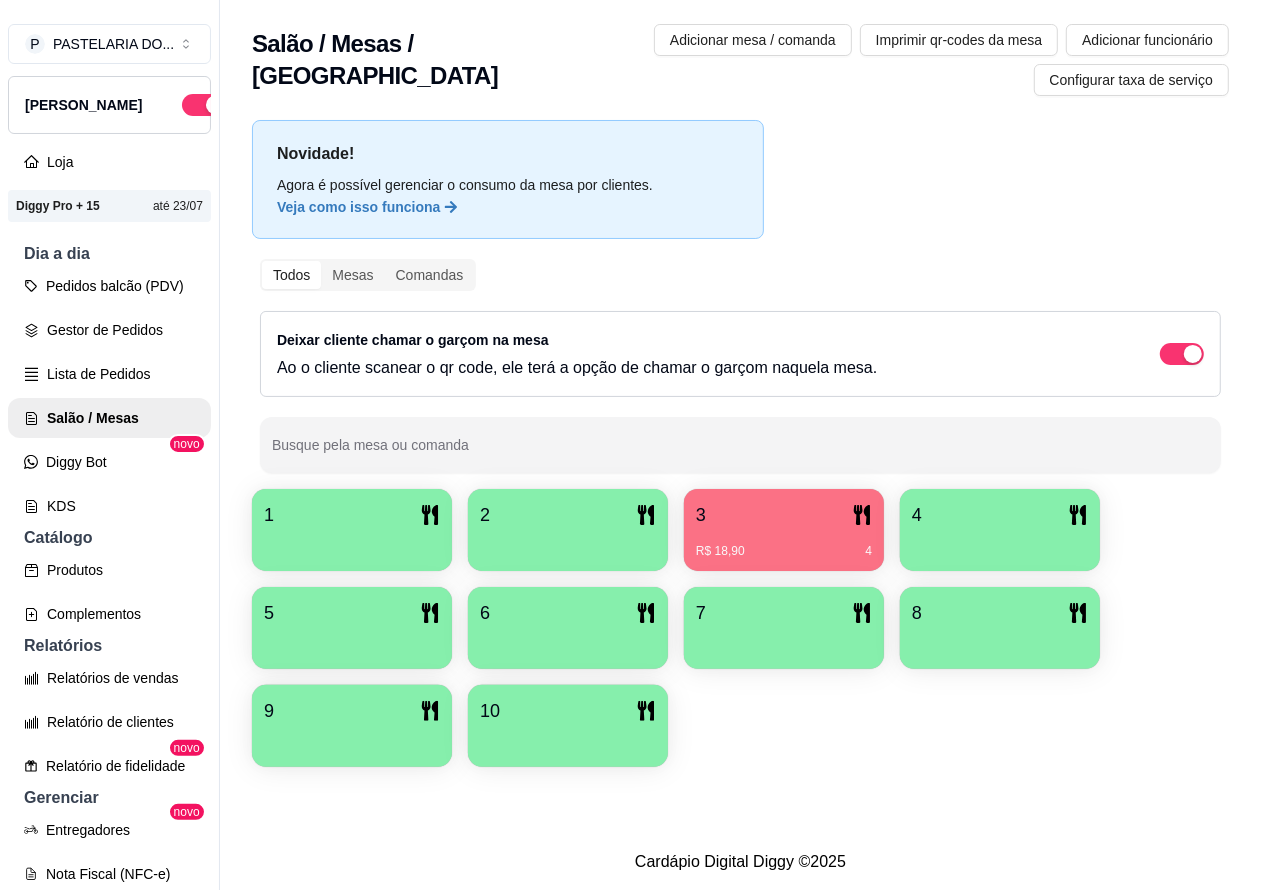 click on "1 2 3 R$ 18,90 4 4 5 6 7 8 9 10" at bounding box center (740, 628) 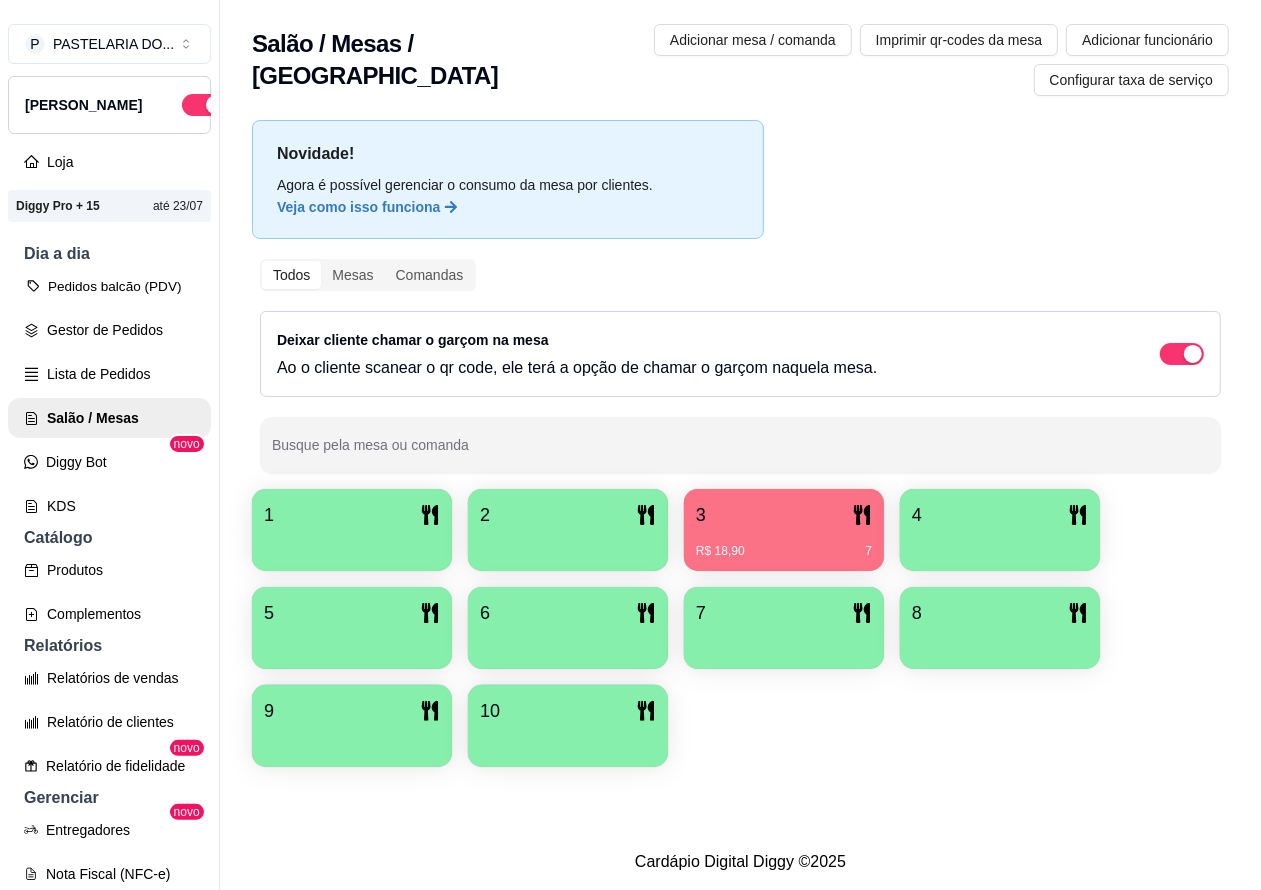 click on "Pedidos balcão (PDV)" at bounding box center (109, 286) 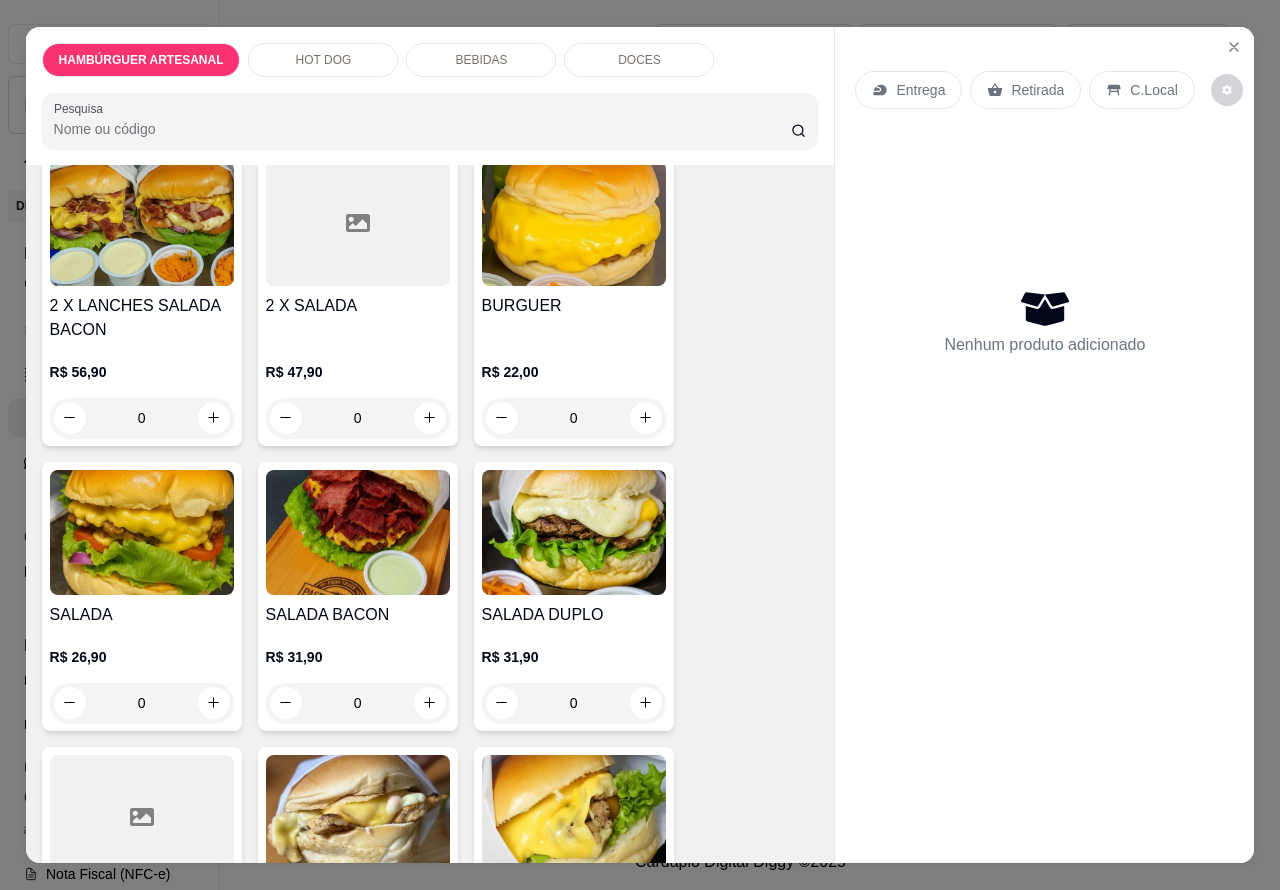 scroll, scrollTop: 143, scrollLeft: 0, axis: vertical 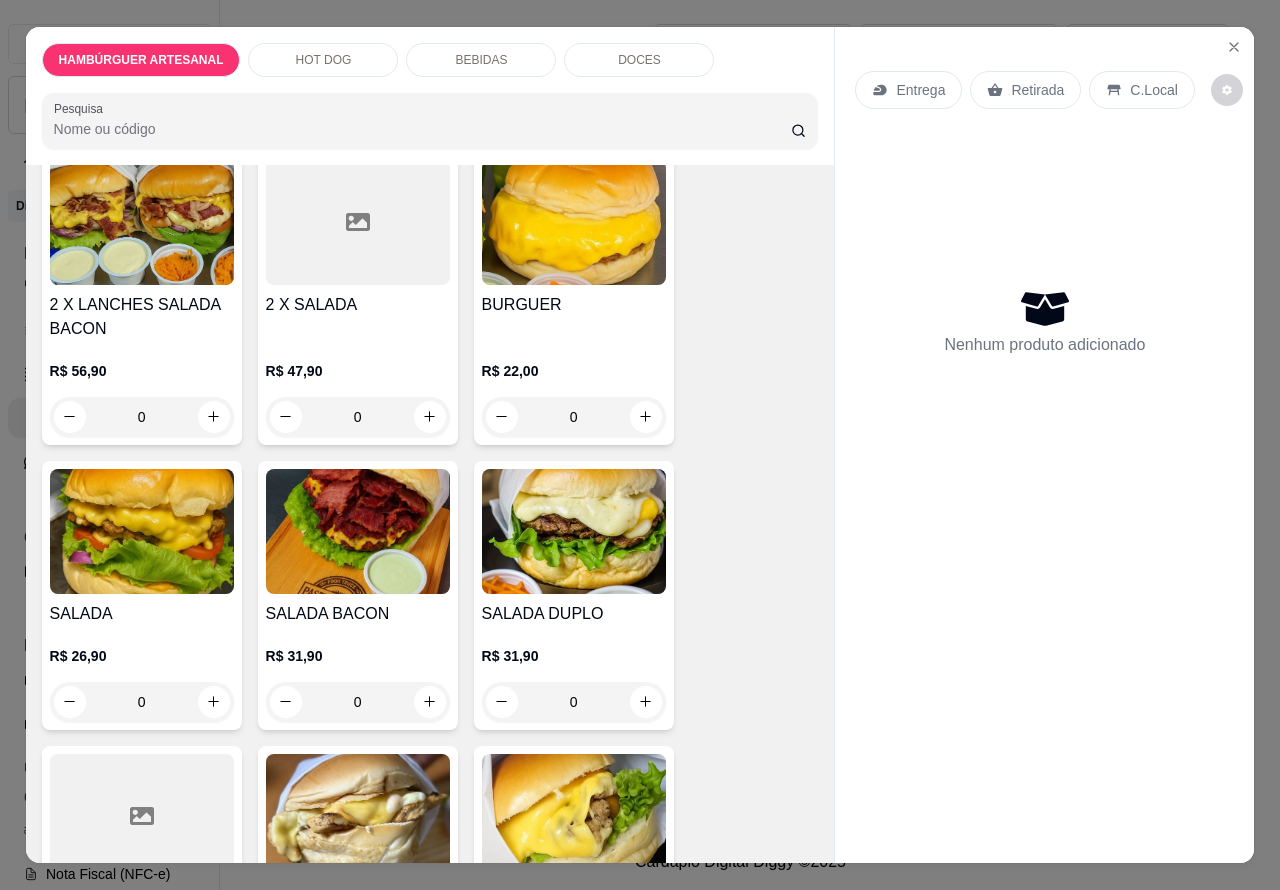 click on "0" at bounding box center [142, 702] 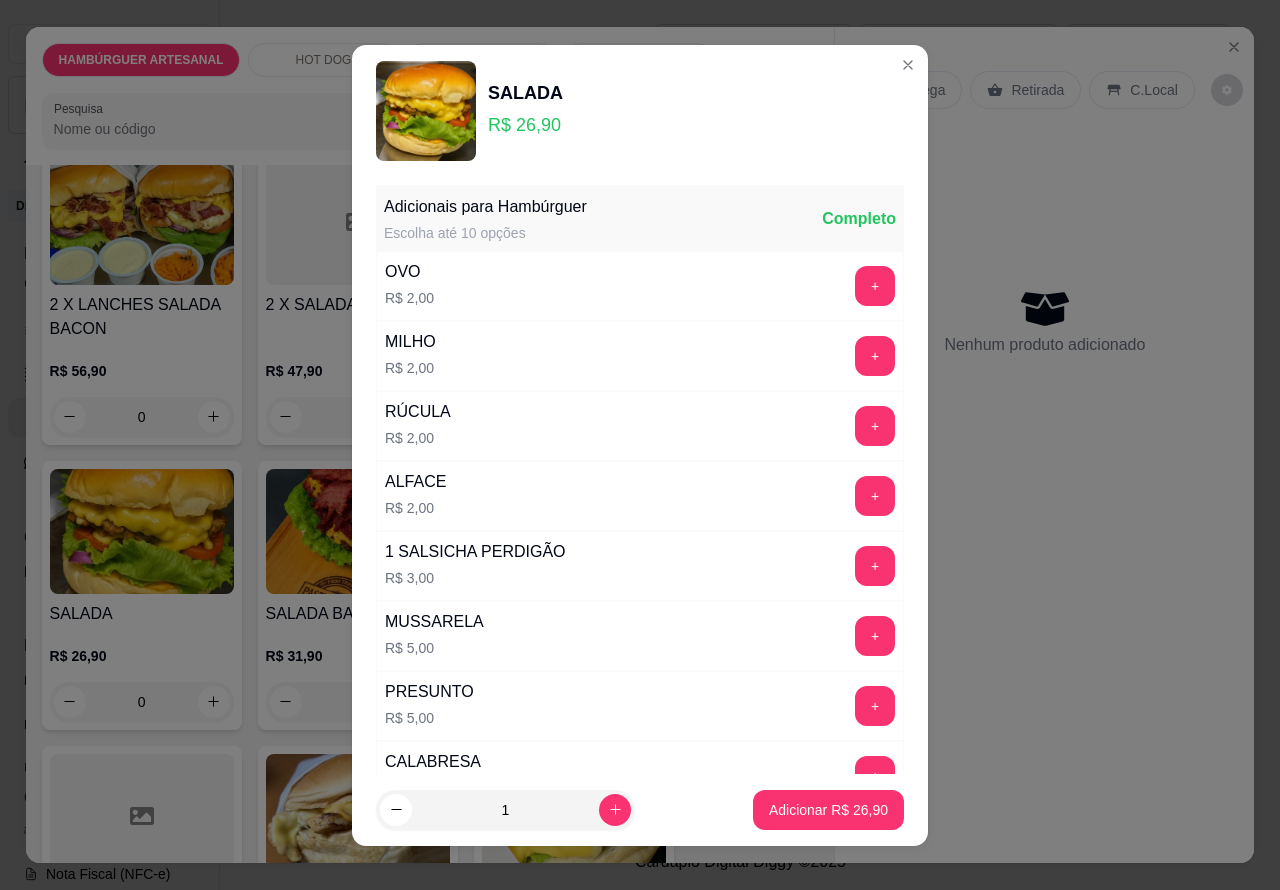 scroll, scrollTop: 542, scrollLeft: 0, axis: vertical 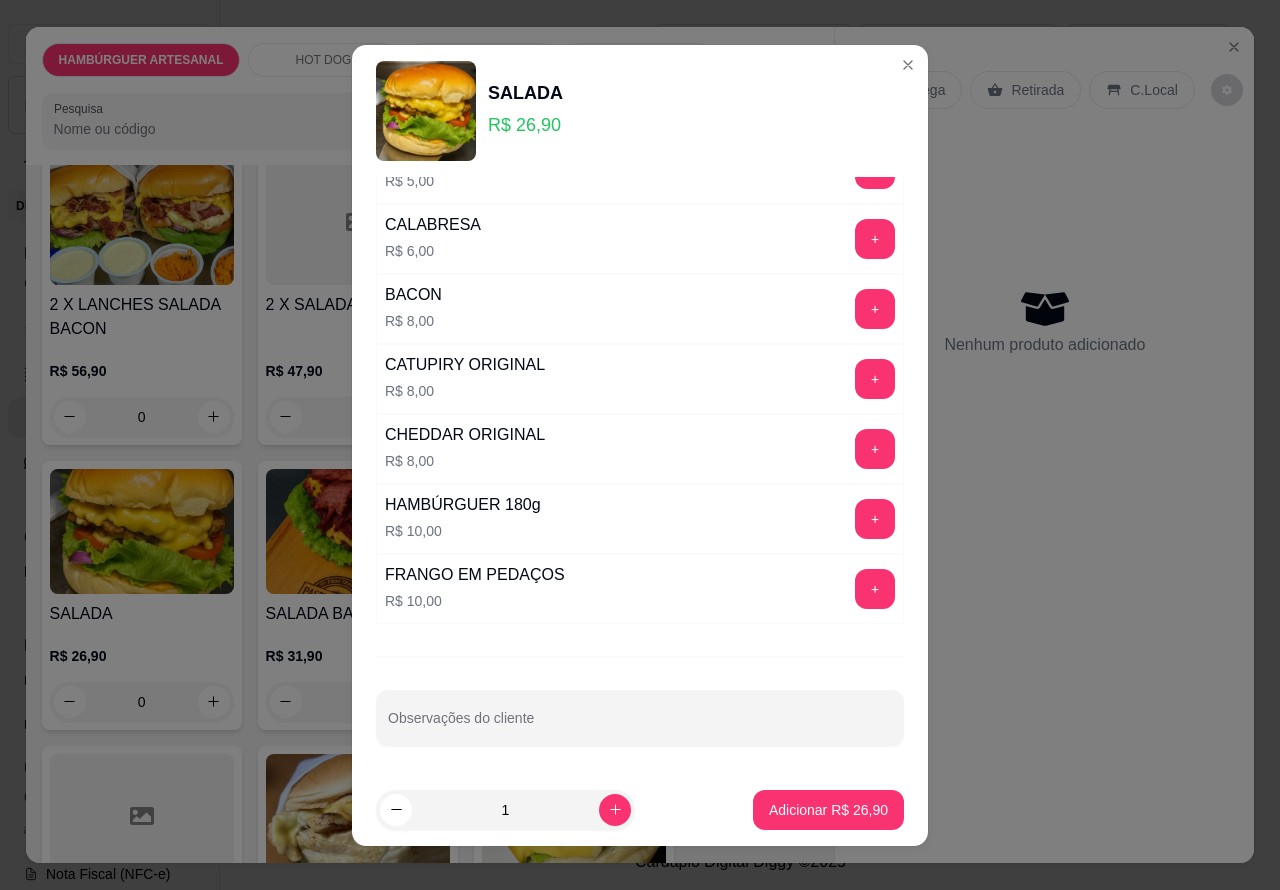 click on "Observações do cliente" at bounding box center [640, 726] 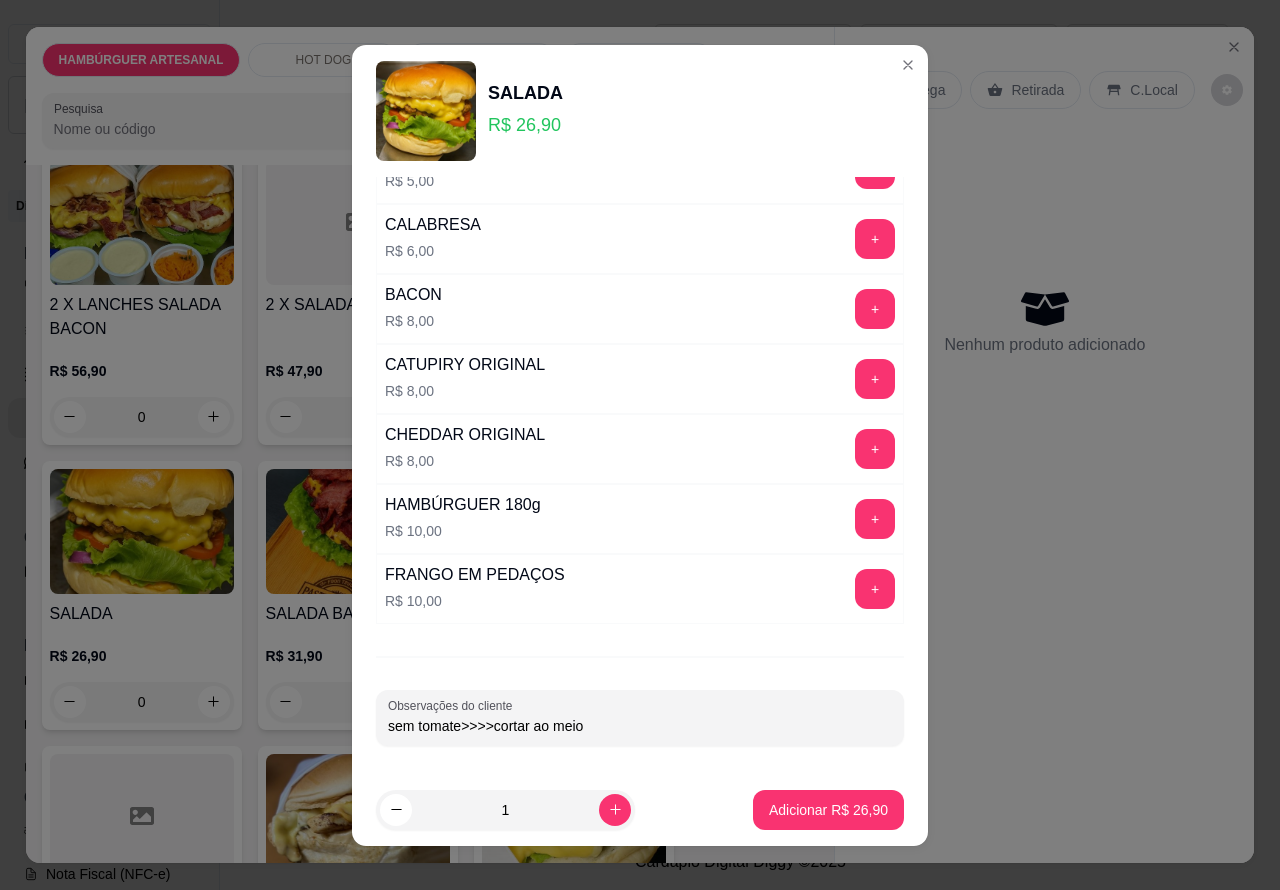 type on "sem tomate>>>>cortar ao meio" 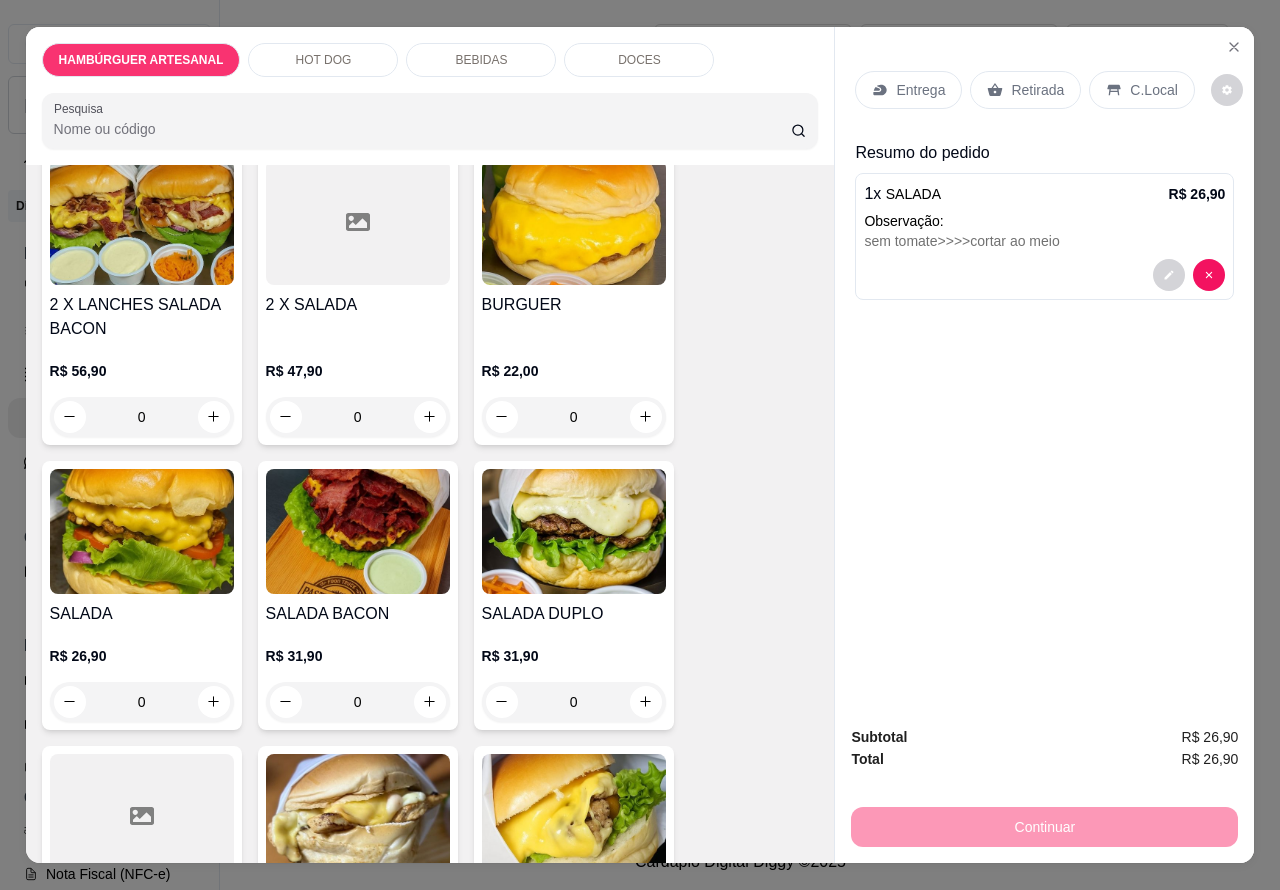 click on "0" at bounding box center (358, 702) 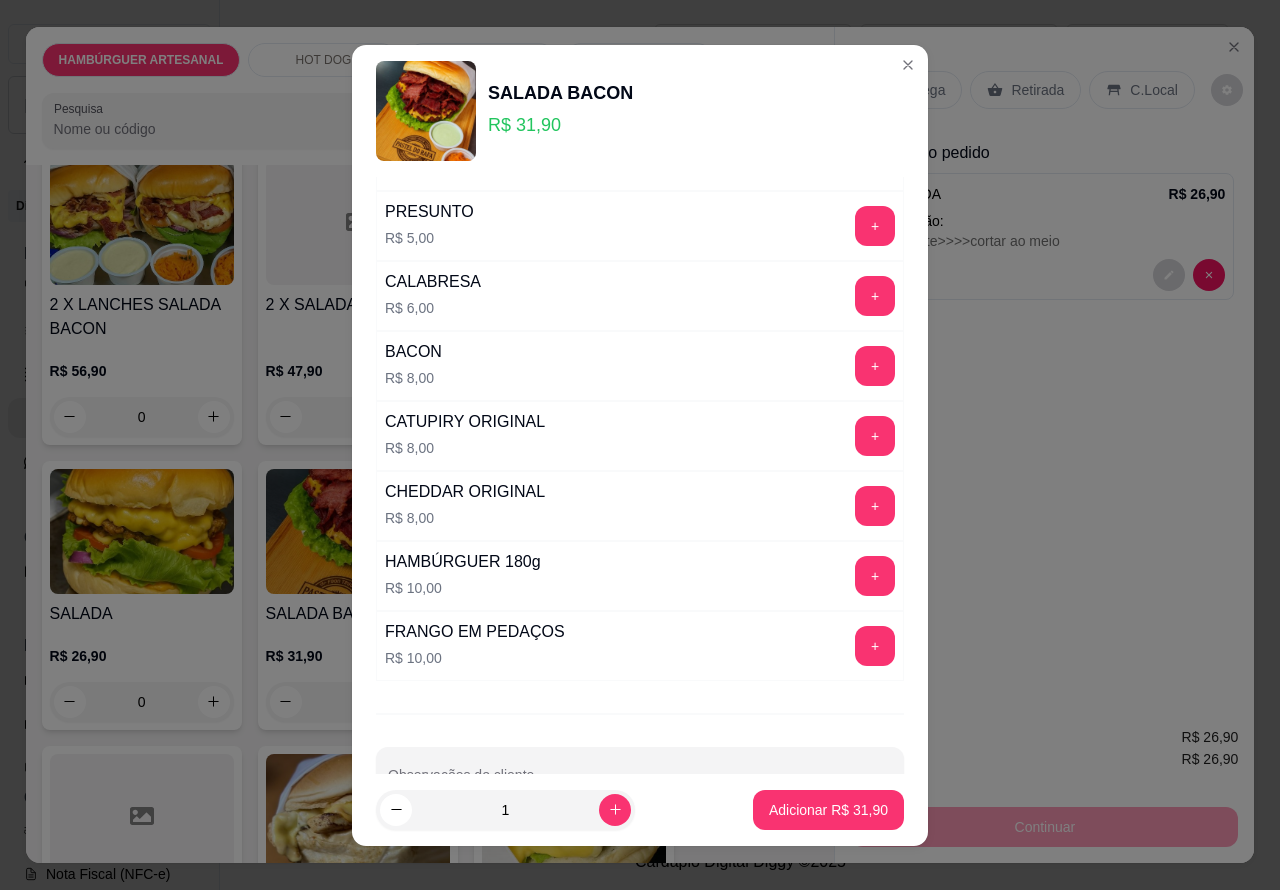 scroll, scrollTop: 542, scrollLeft: 0, axis: vertical 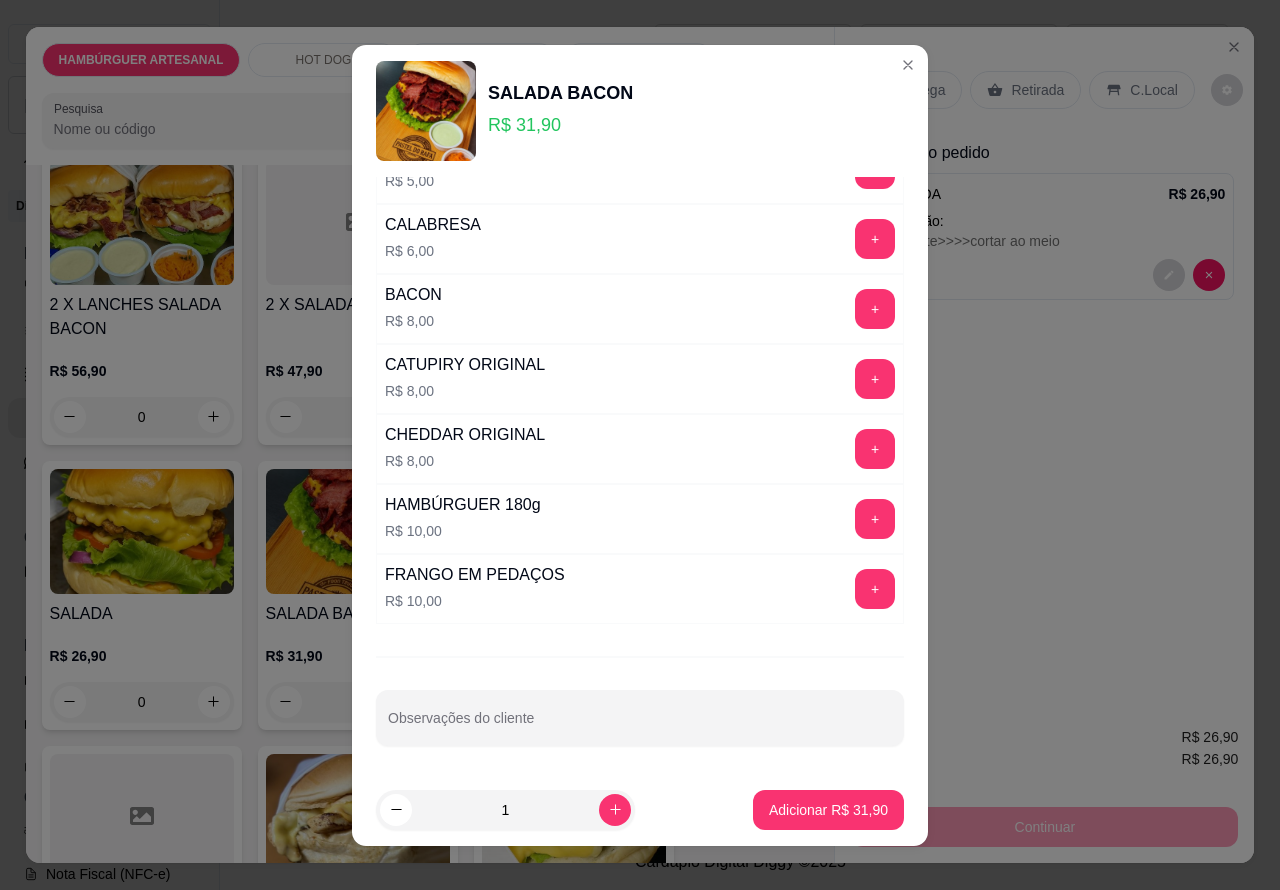 click on "Observações do cliente" at bounding box center [640, 726] 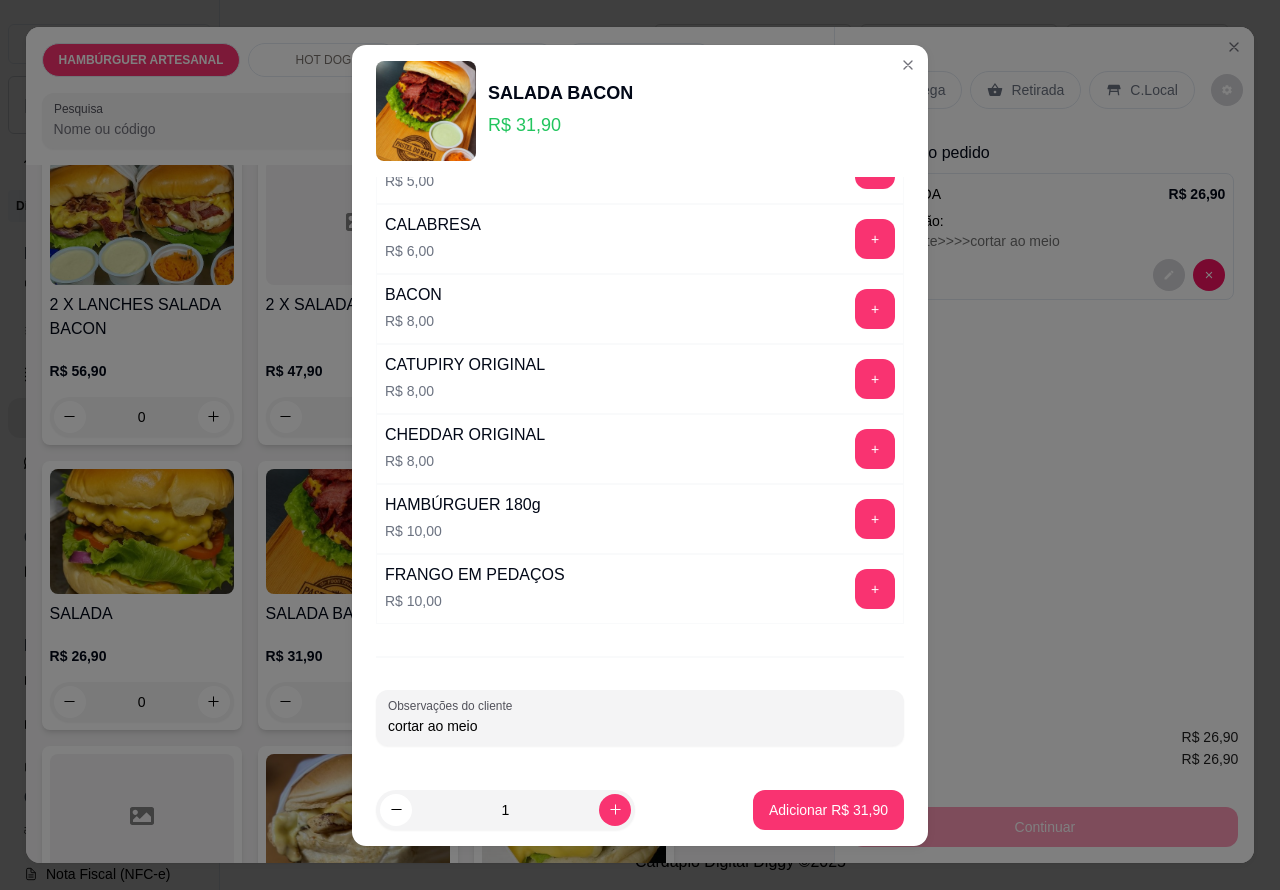 type on "cortar ao meio" 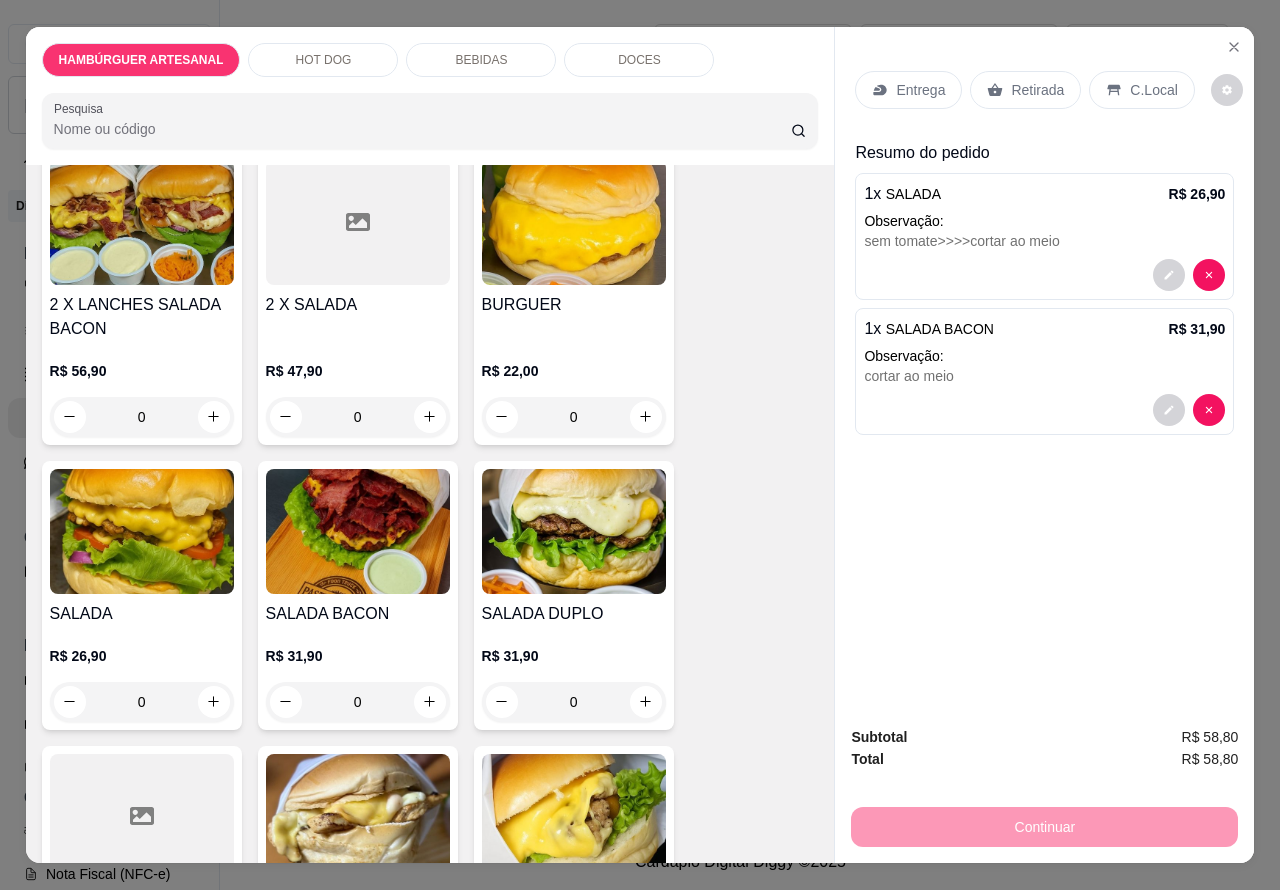 scroll, scrollTop: 0, scrollLeft: 7, axis: horizontal 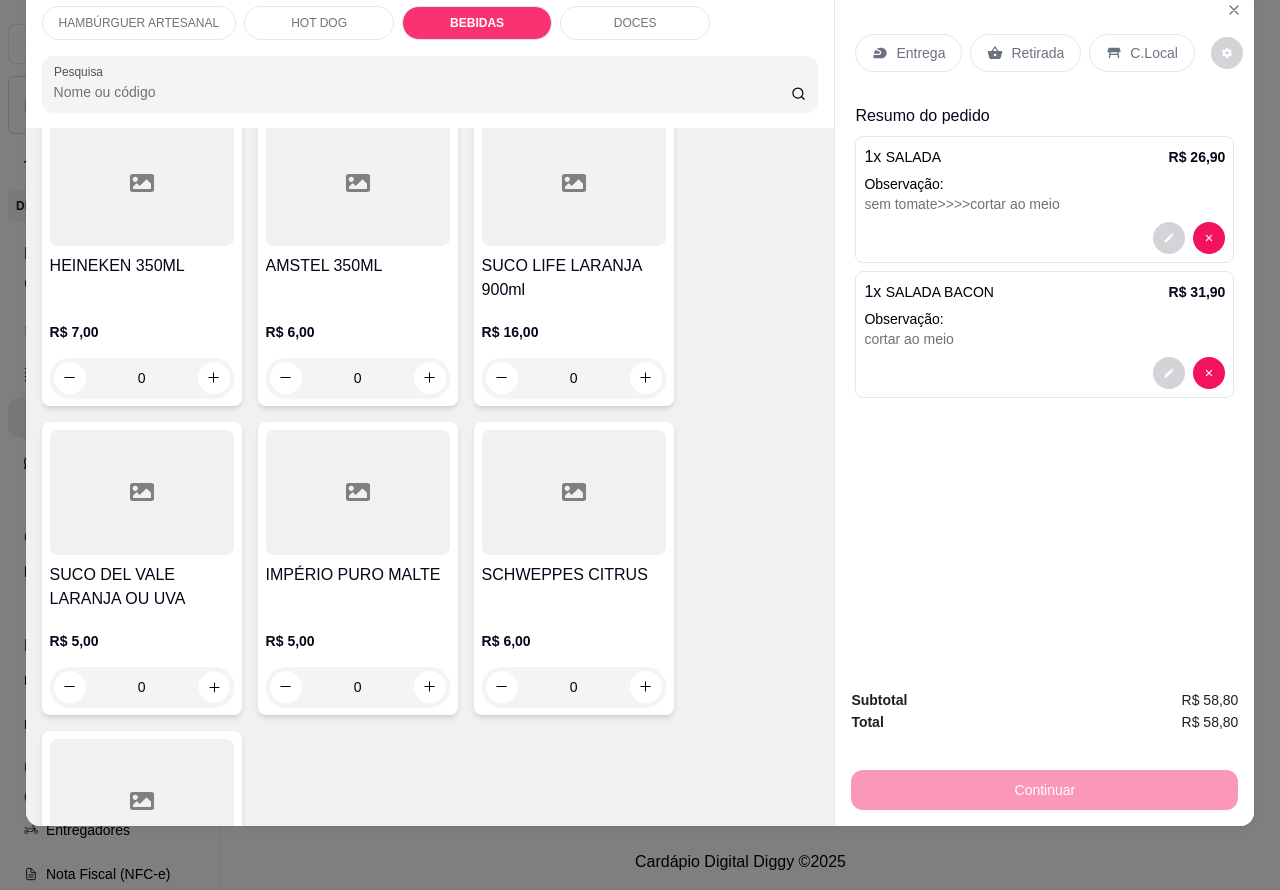 click 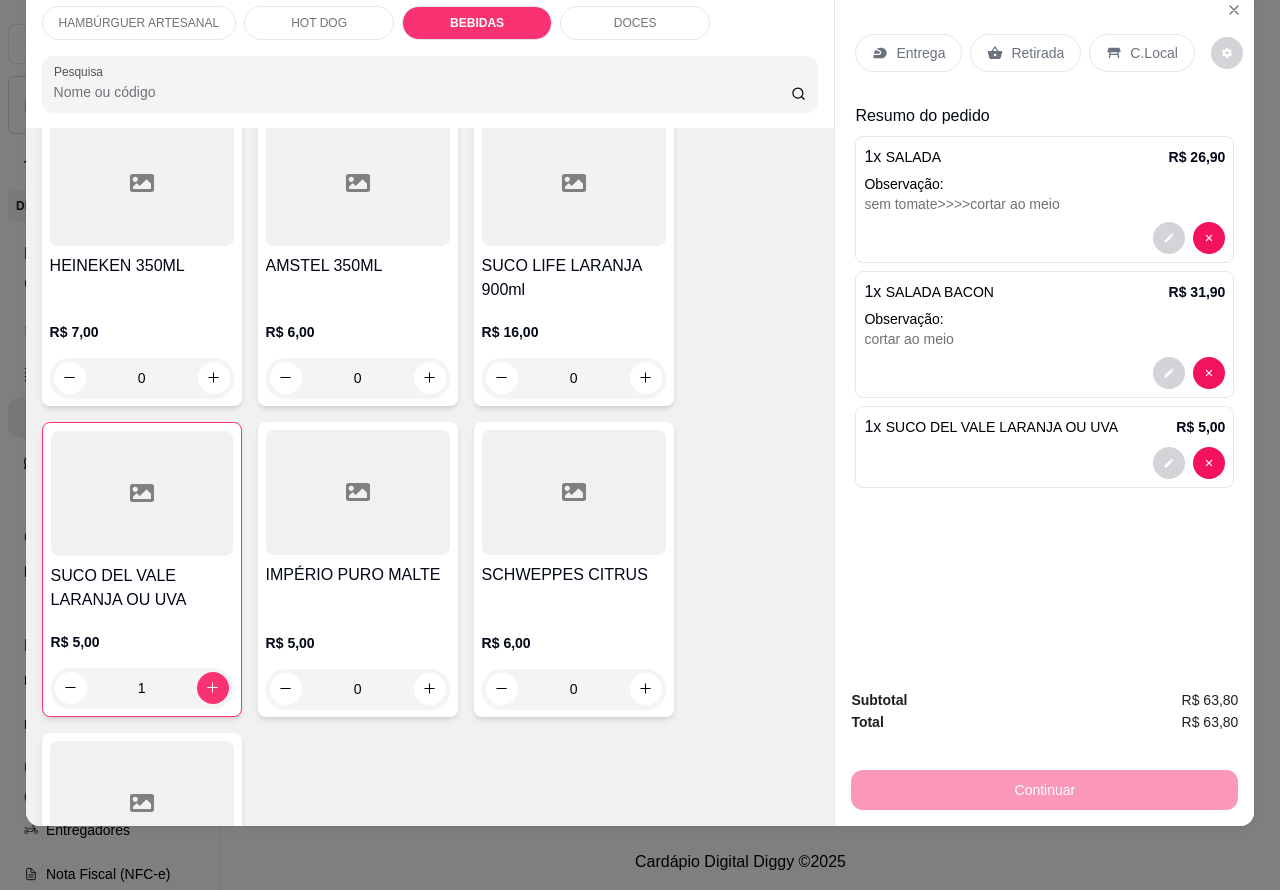 click on "Retirada" at bounding box center (1037, 53) 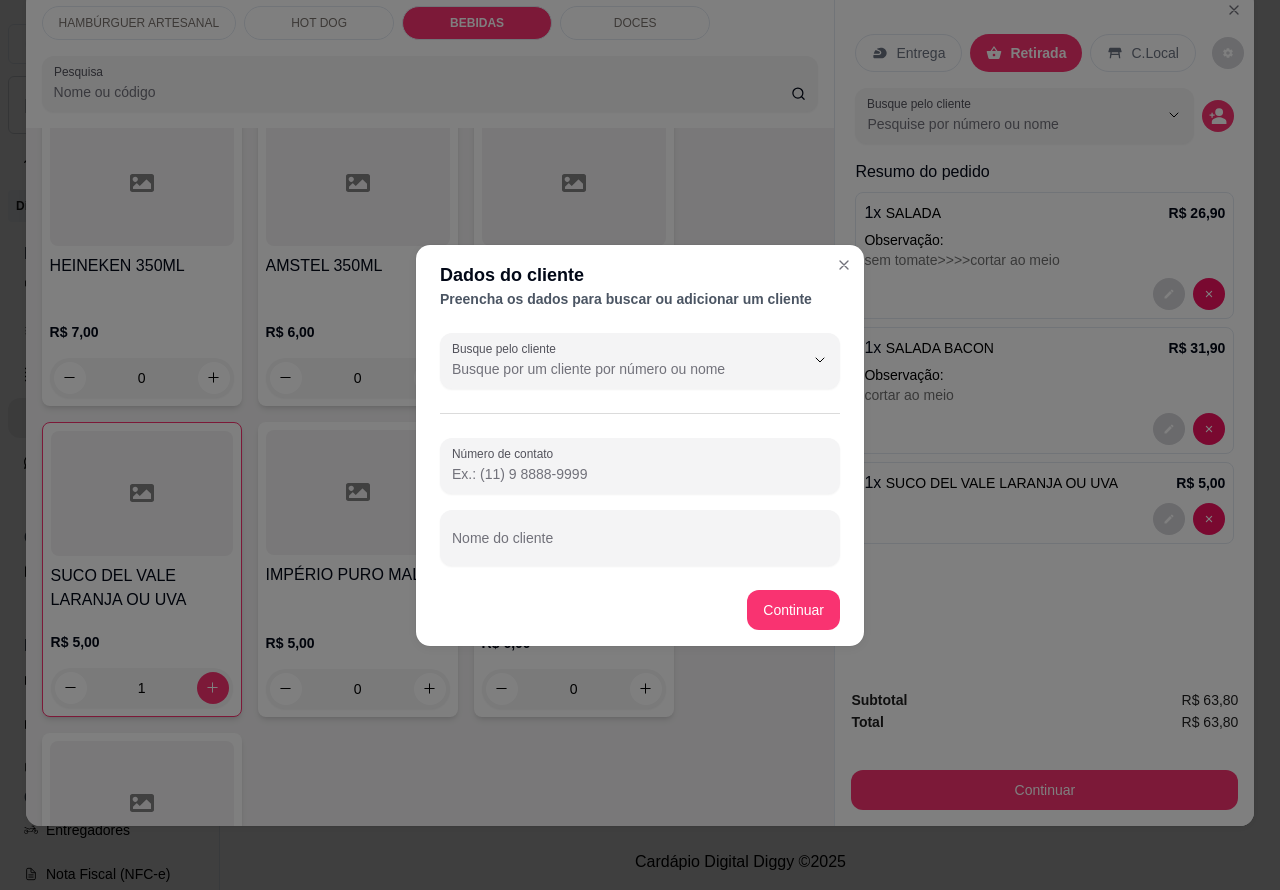 click on "Nome do cliente" at bounding box center (640, 546) 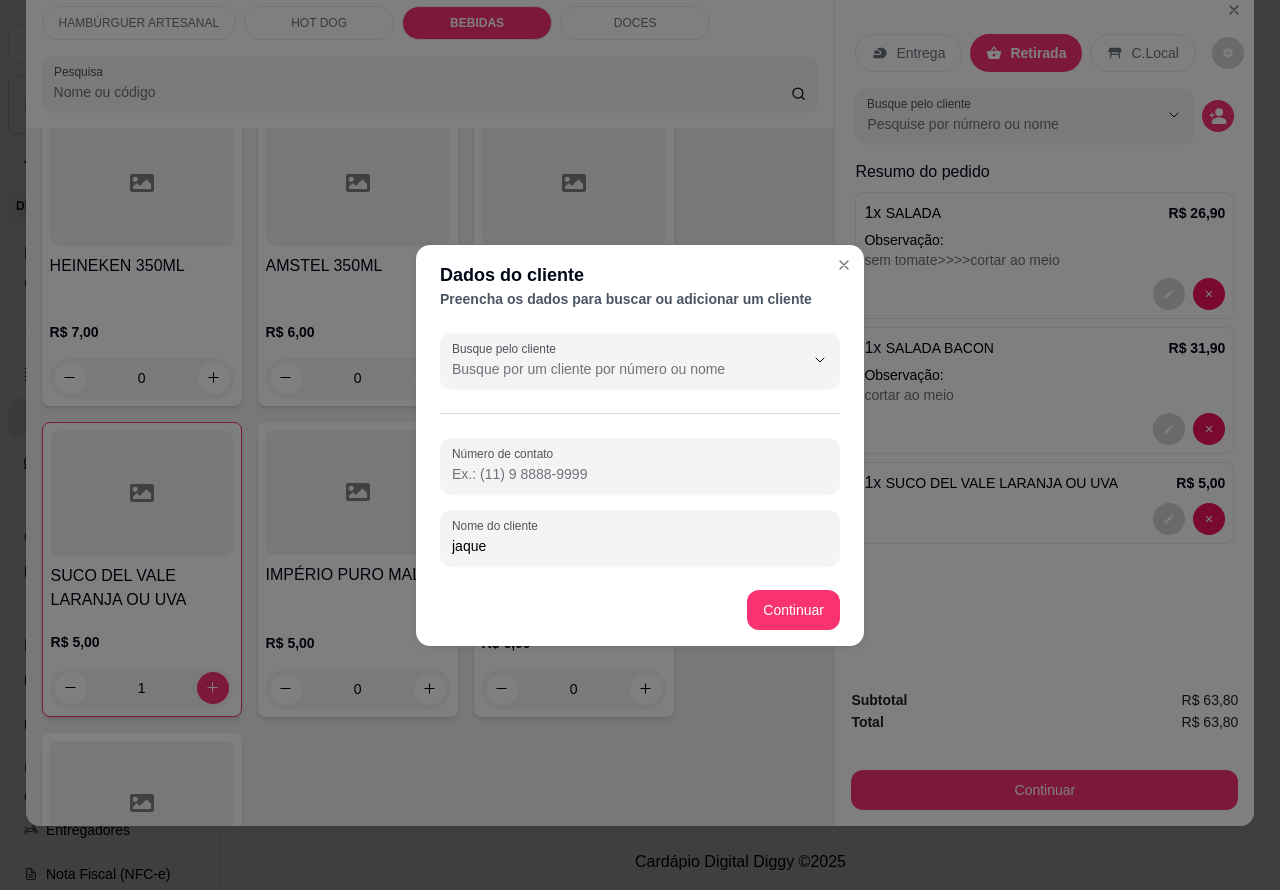 type on "jaque" 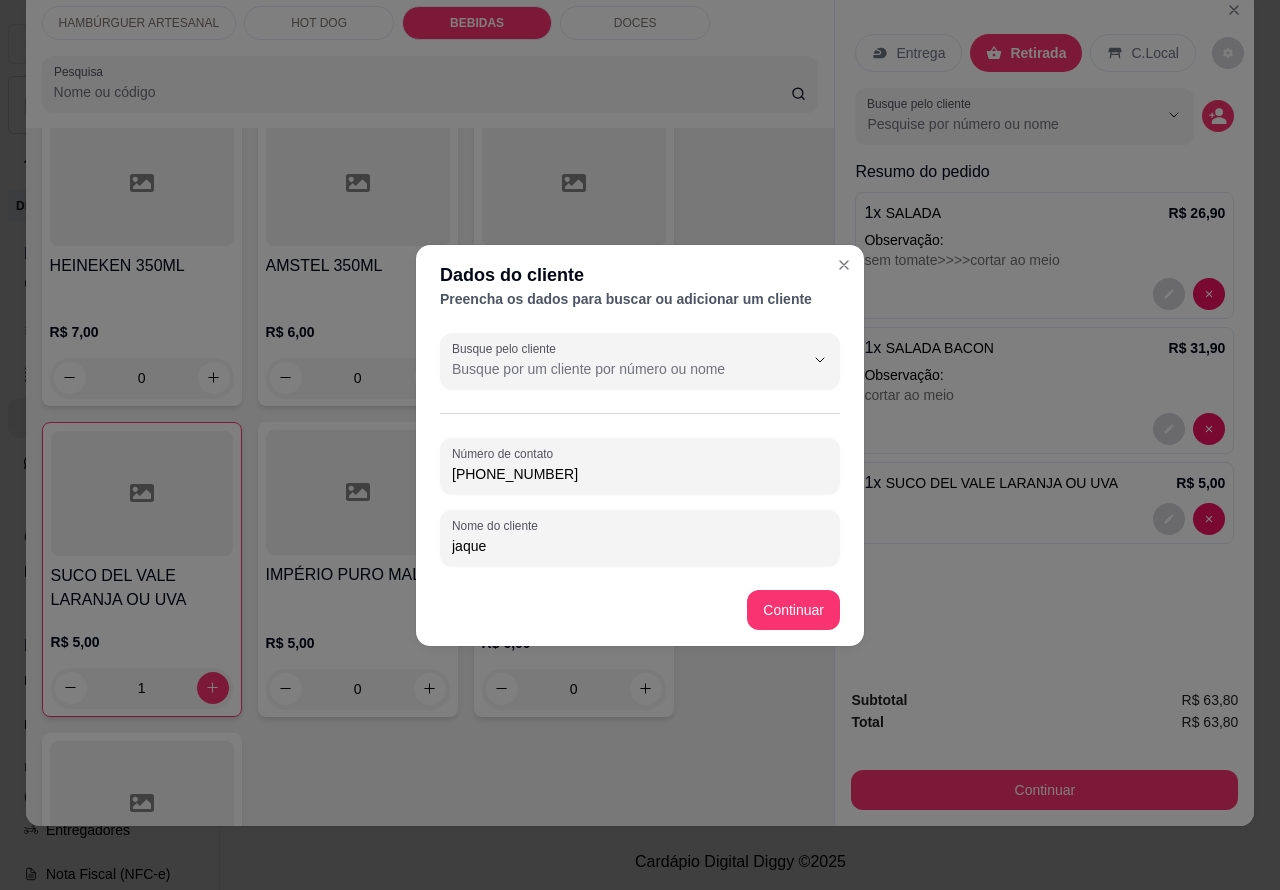 type on "[PHONE_NUMBER]" 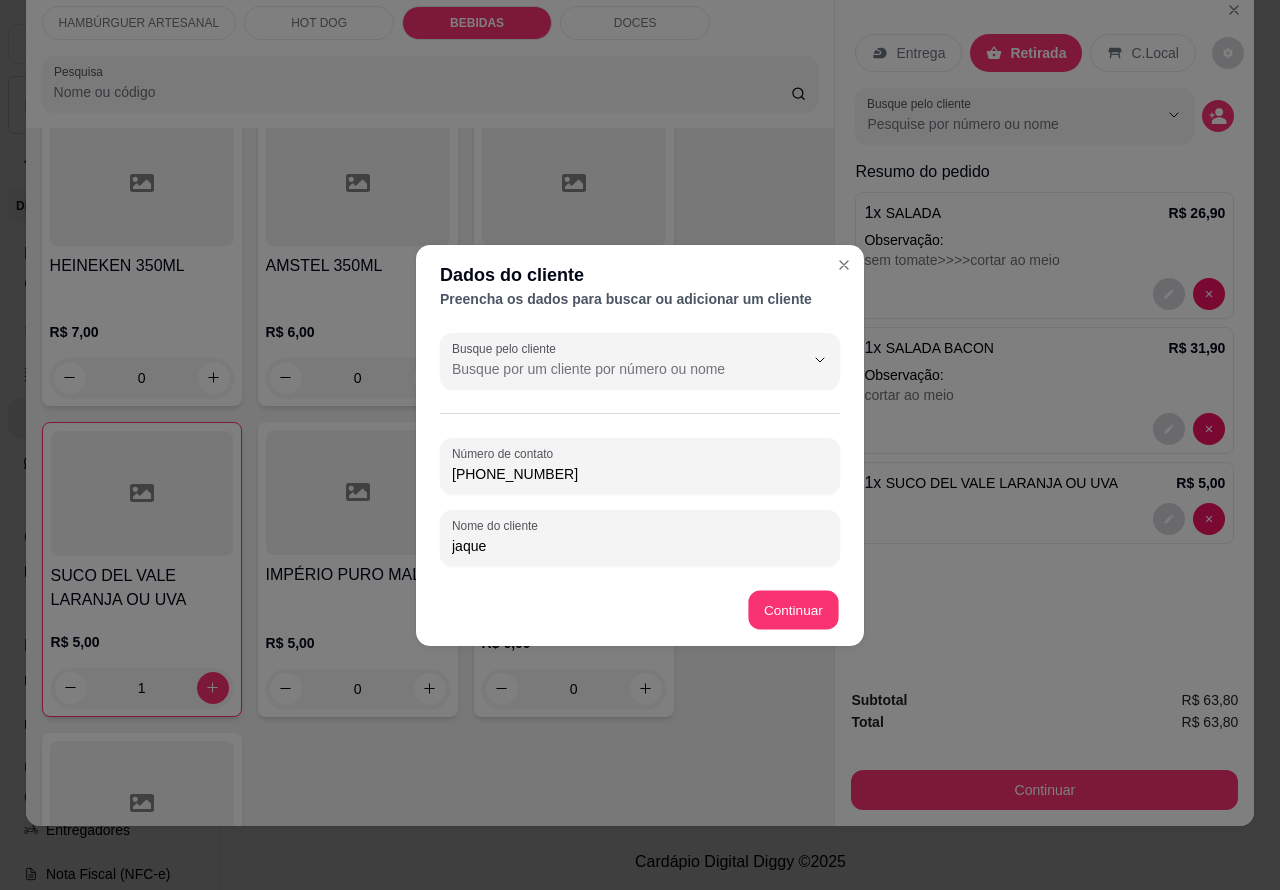 click on "Entrega Retirada C.Local Busque pelo cliente Resumo do pedido 1 x   SALADA R$ 26,90 Observação:  sem tomate>>>>cortar ao meio 1 x   SALADA BACON R$ 31,90 Observação:  cortar ao meio 1 x   SUCO DEL VALE LARANJA OU UVA R$ 5,00" at bounding box center (1044, 332) 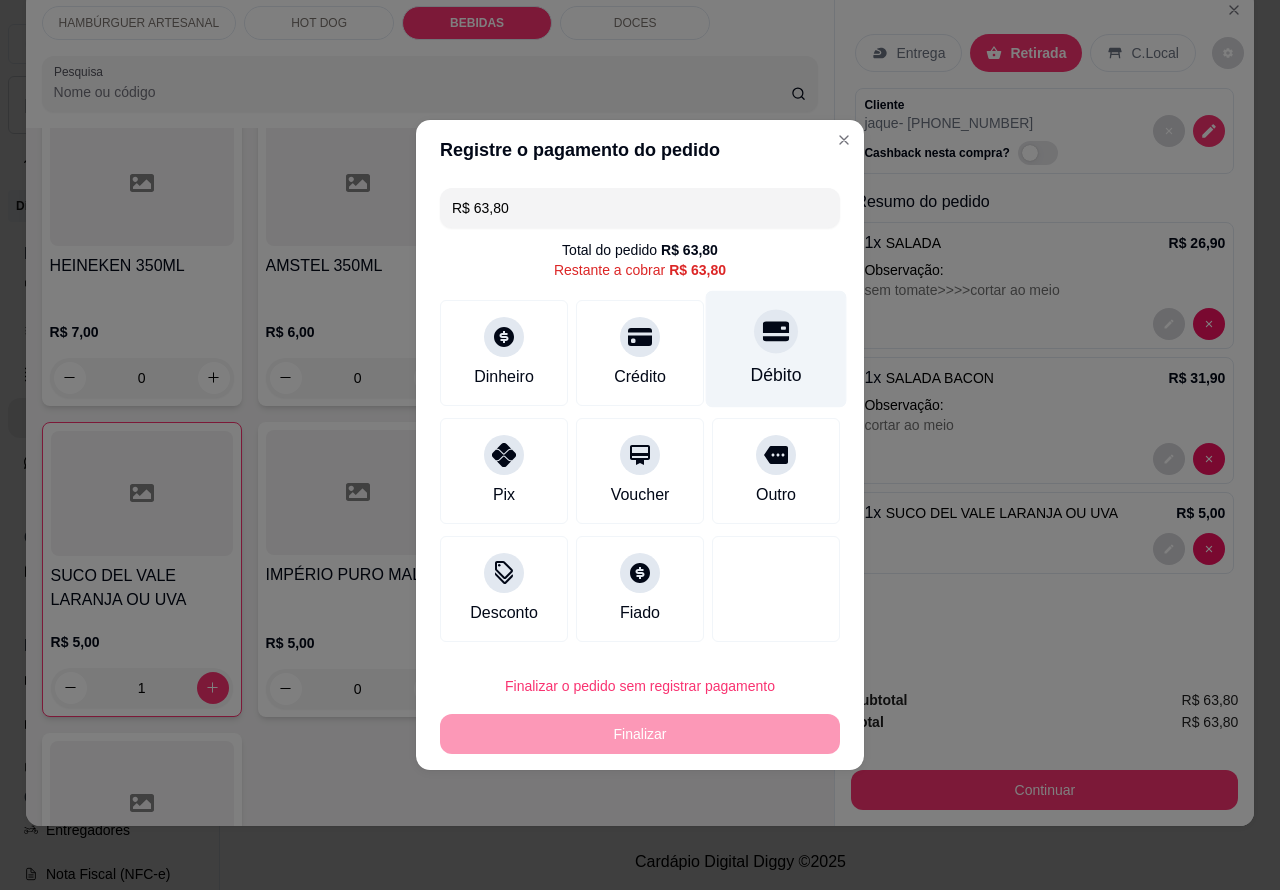click at bounding box center (776, 331) 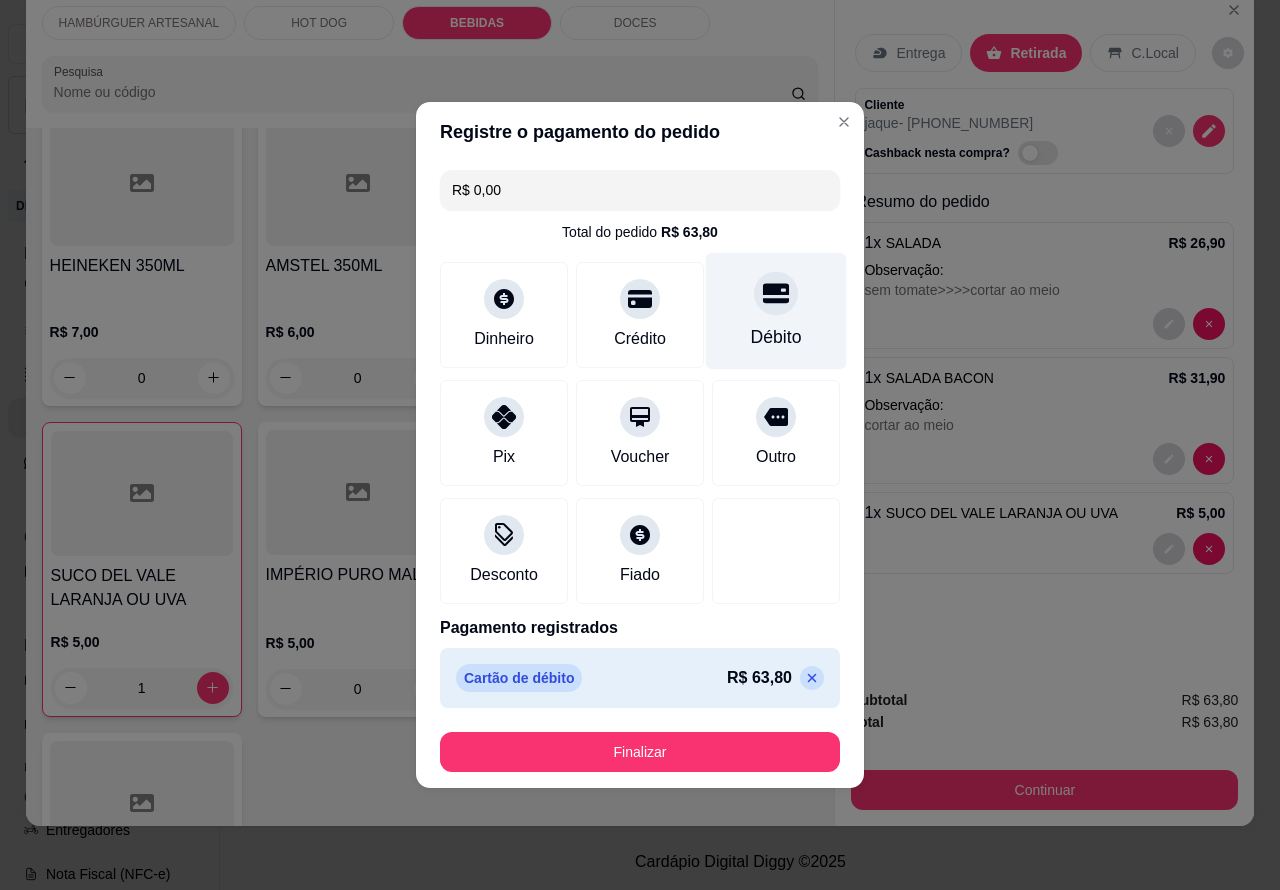 click on "Finalizar" at bounding box center [640, 752] 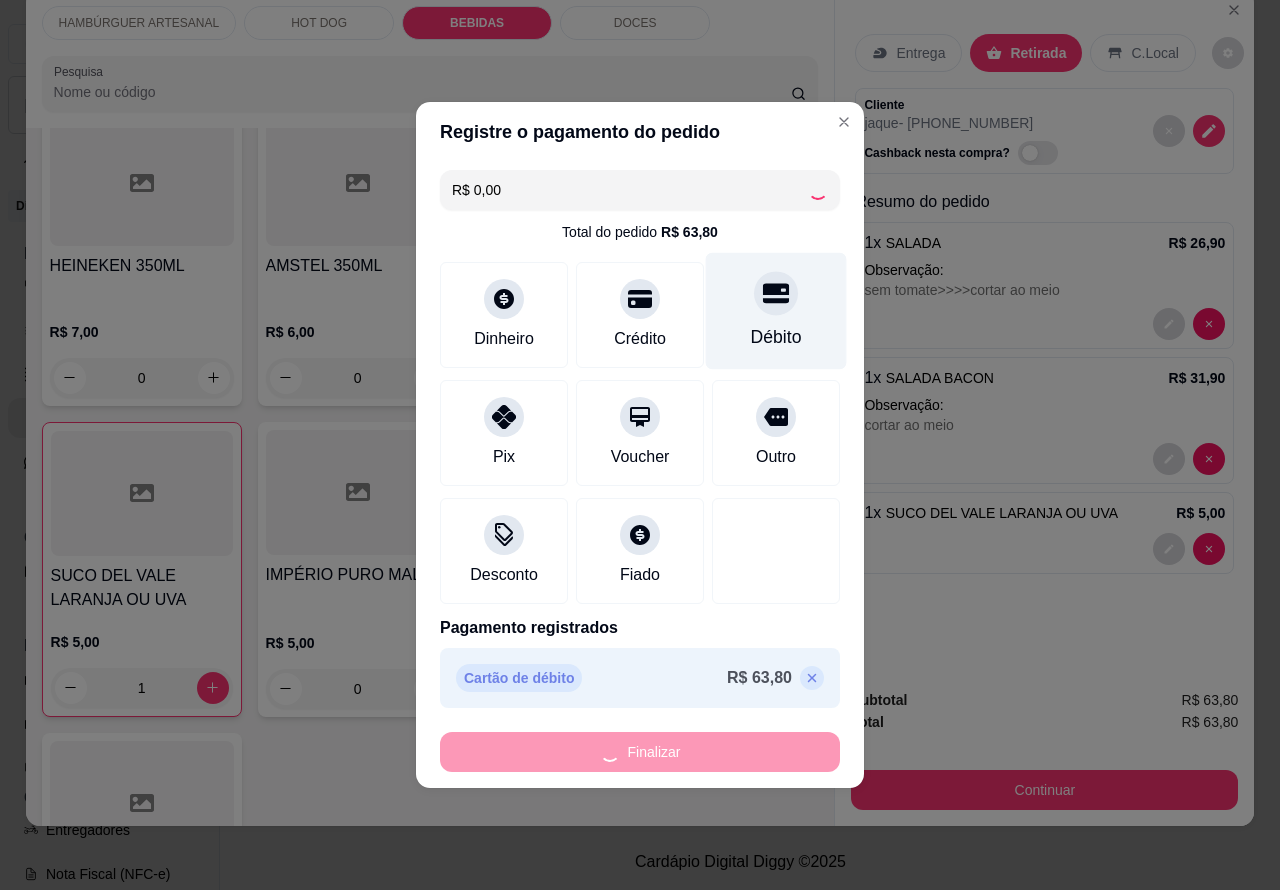 type on "0" 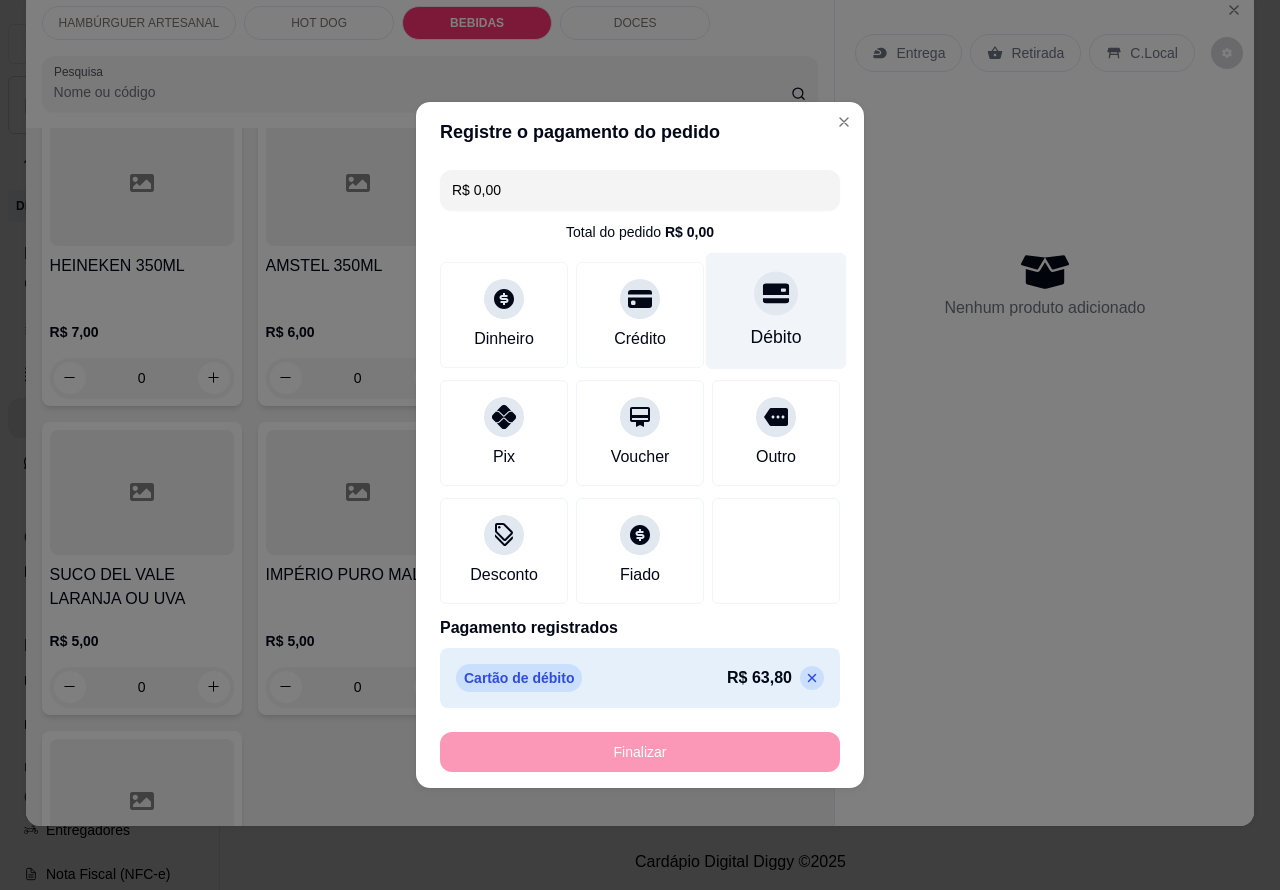 type on "-R$ 63,80" 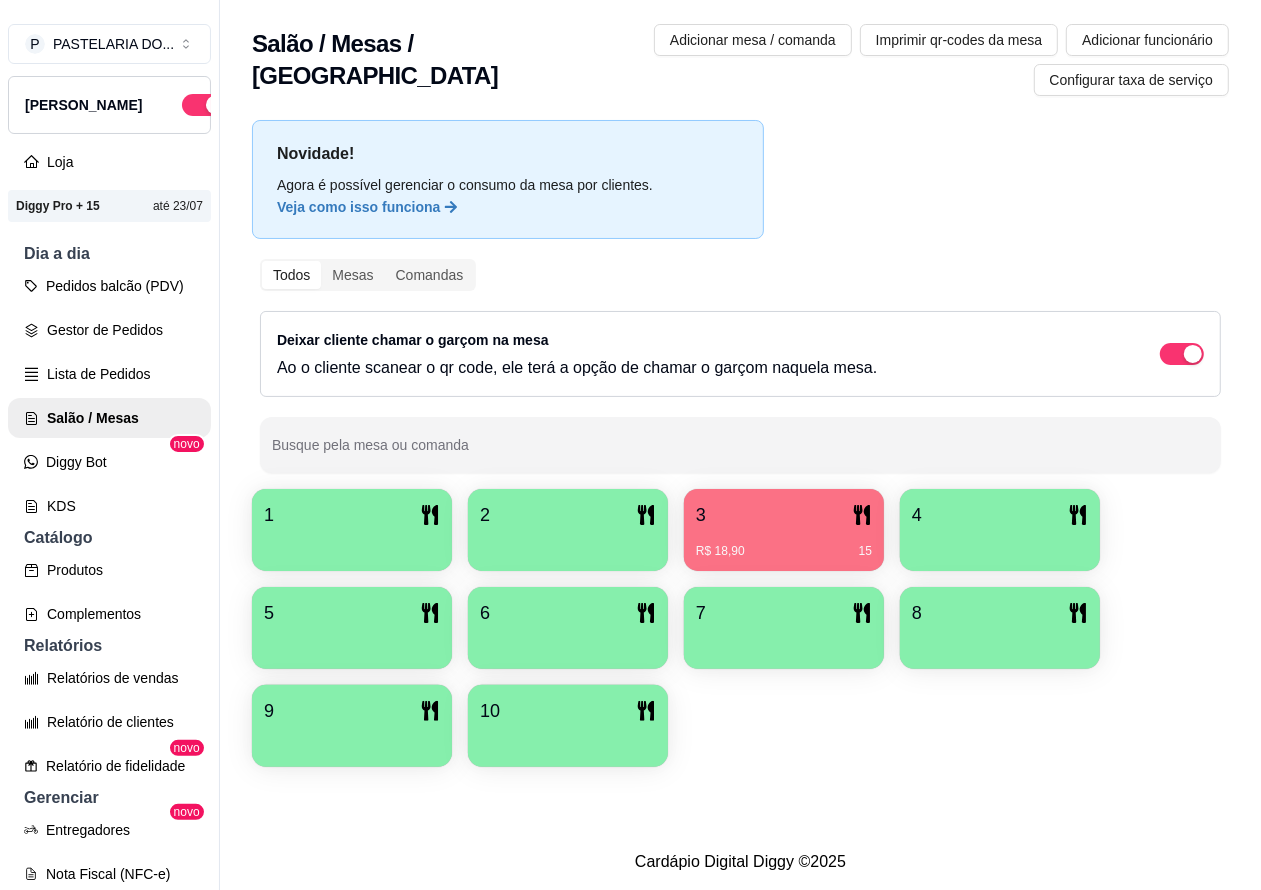 click on "Pedidos balcão (PDV)" at bounding box center (109, 286) 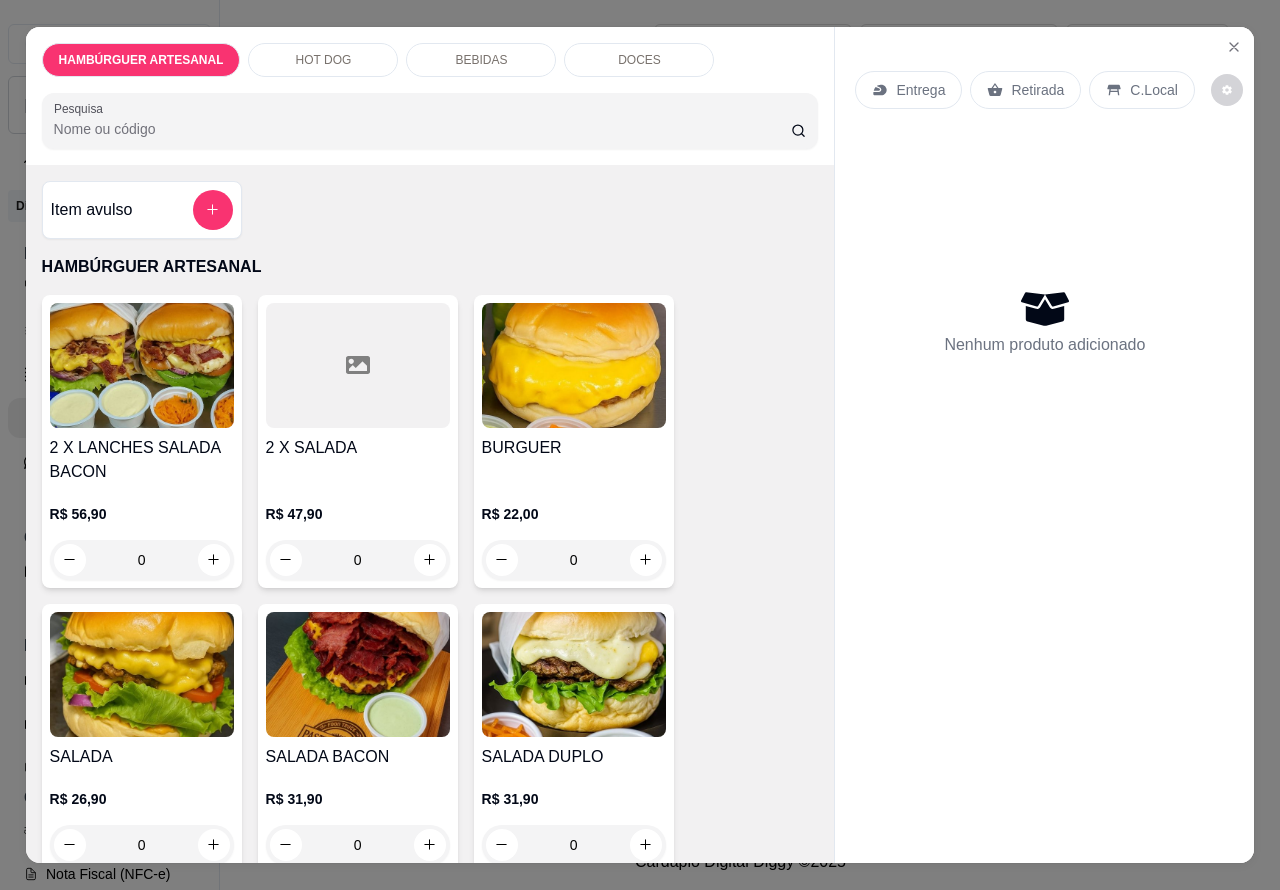 click on "BEBIDAS" at bounding box center [481, 60] 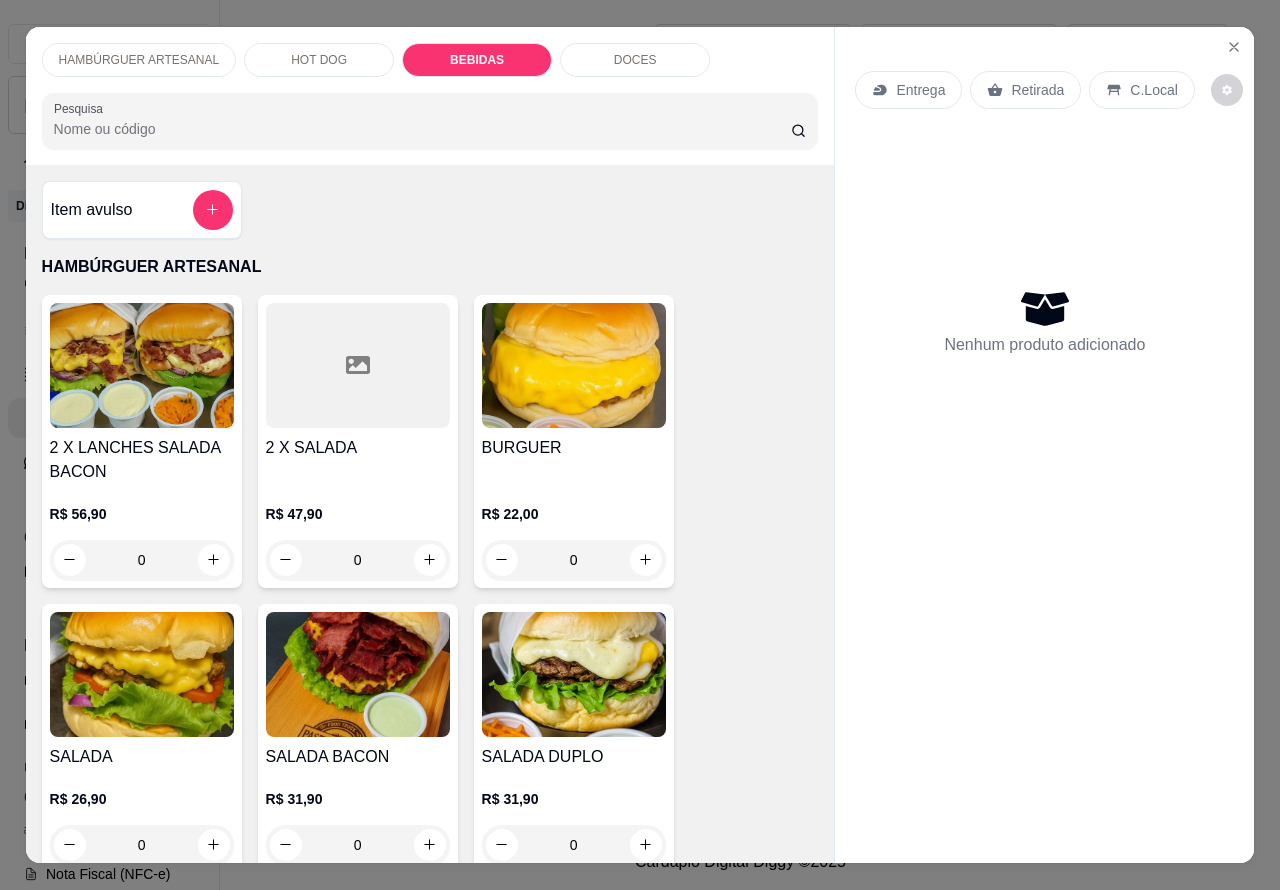 scroll, scrollTop: 2212, scrollLeft: 0, axis: vertical 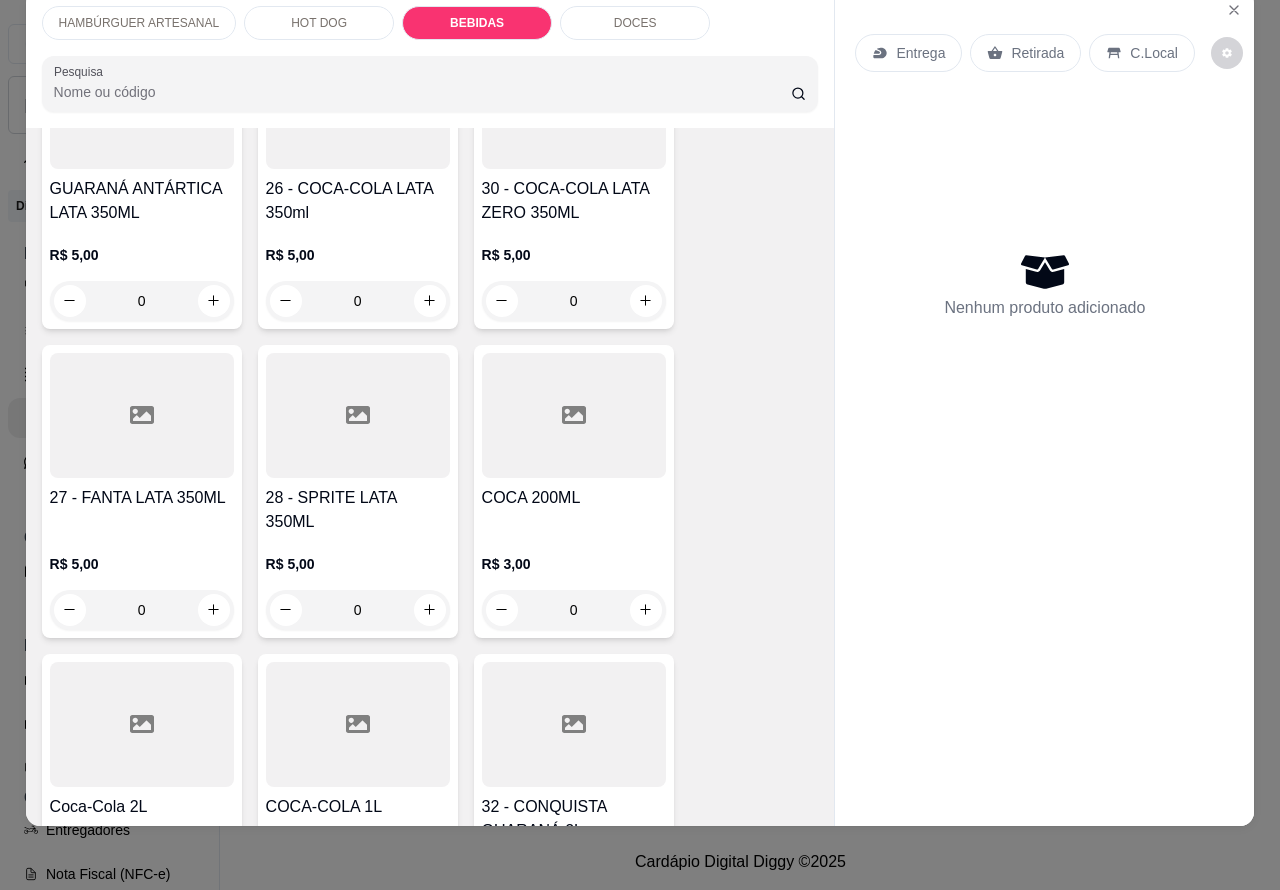 click at bounding box center [646, 610] 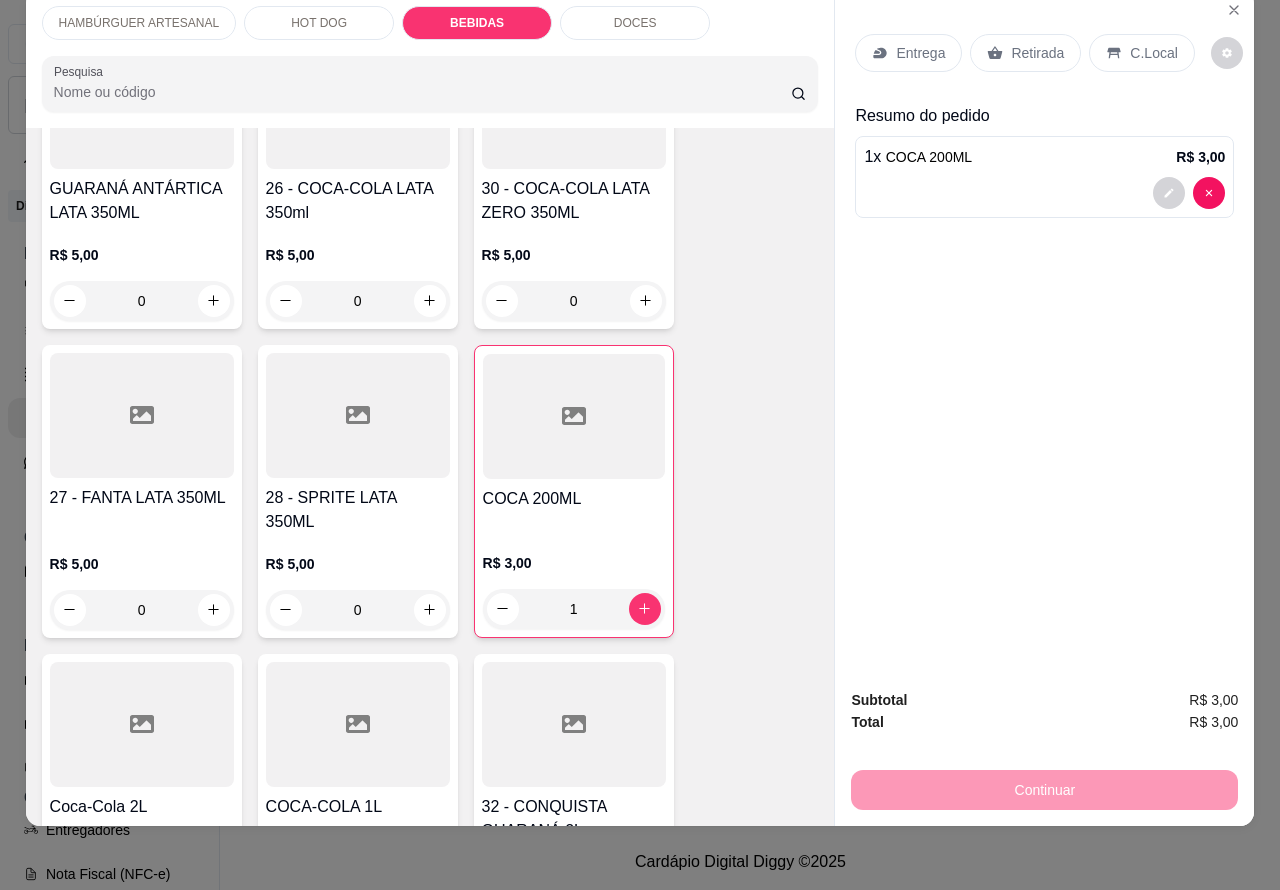 click on "Retirada" at bounding box center [1037, 53] 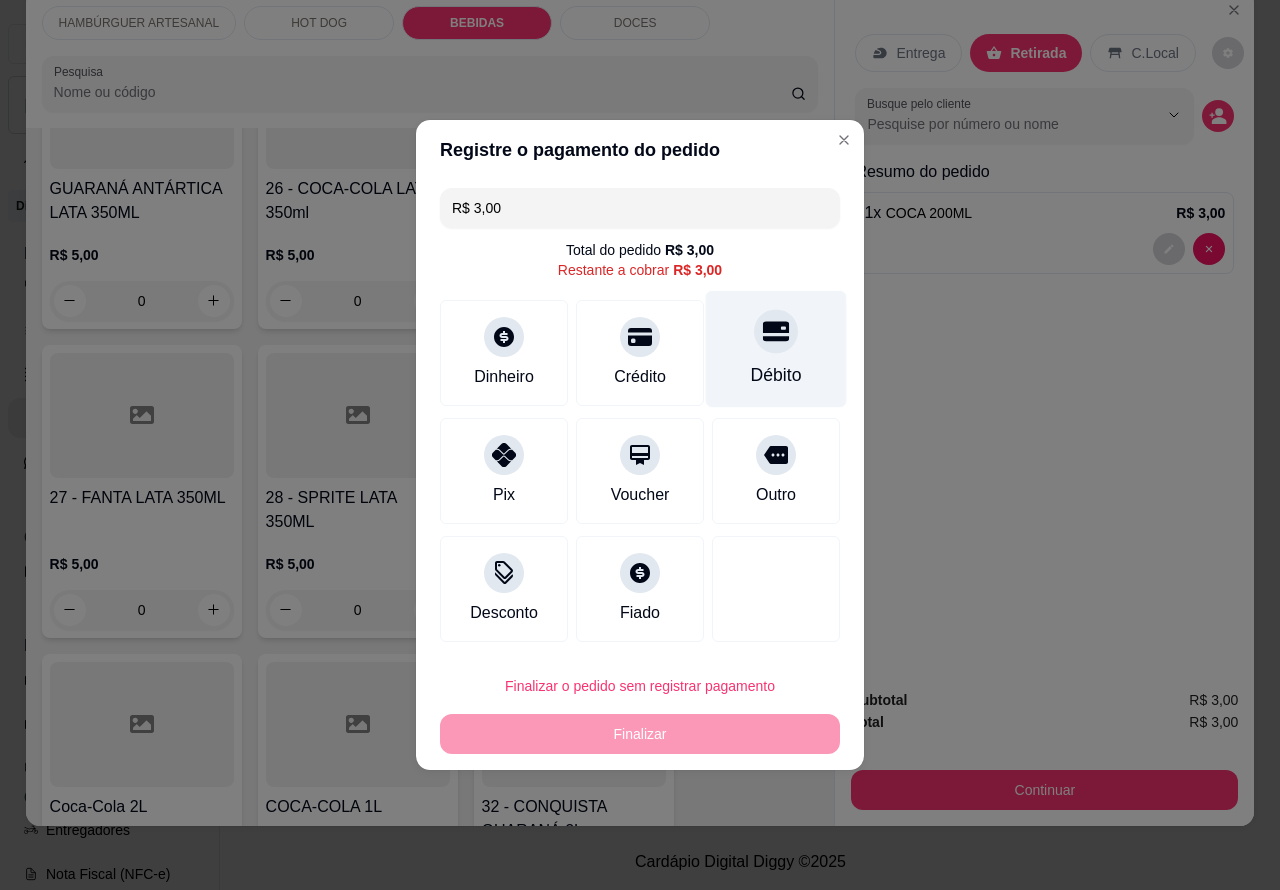 click at bounding box center [776, 331] 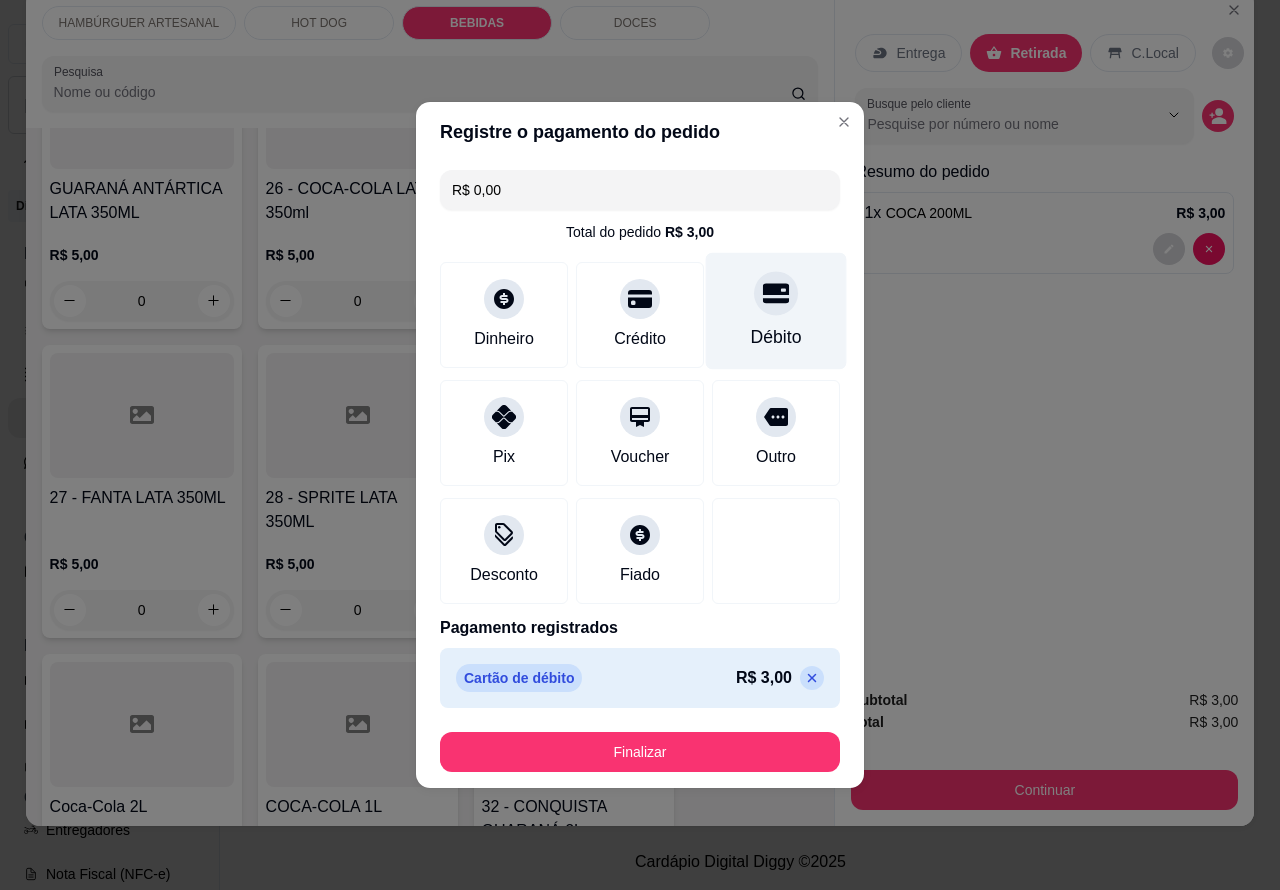 click on "Finalizar" at bounding box center (640, 752) 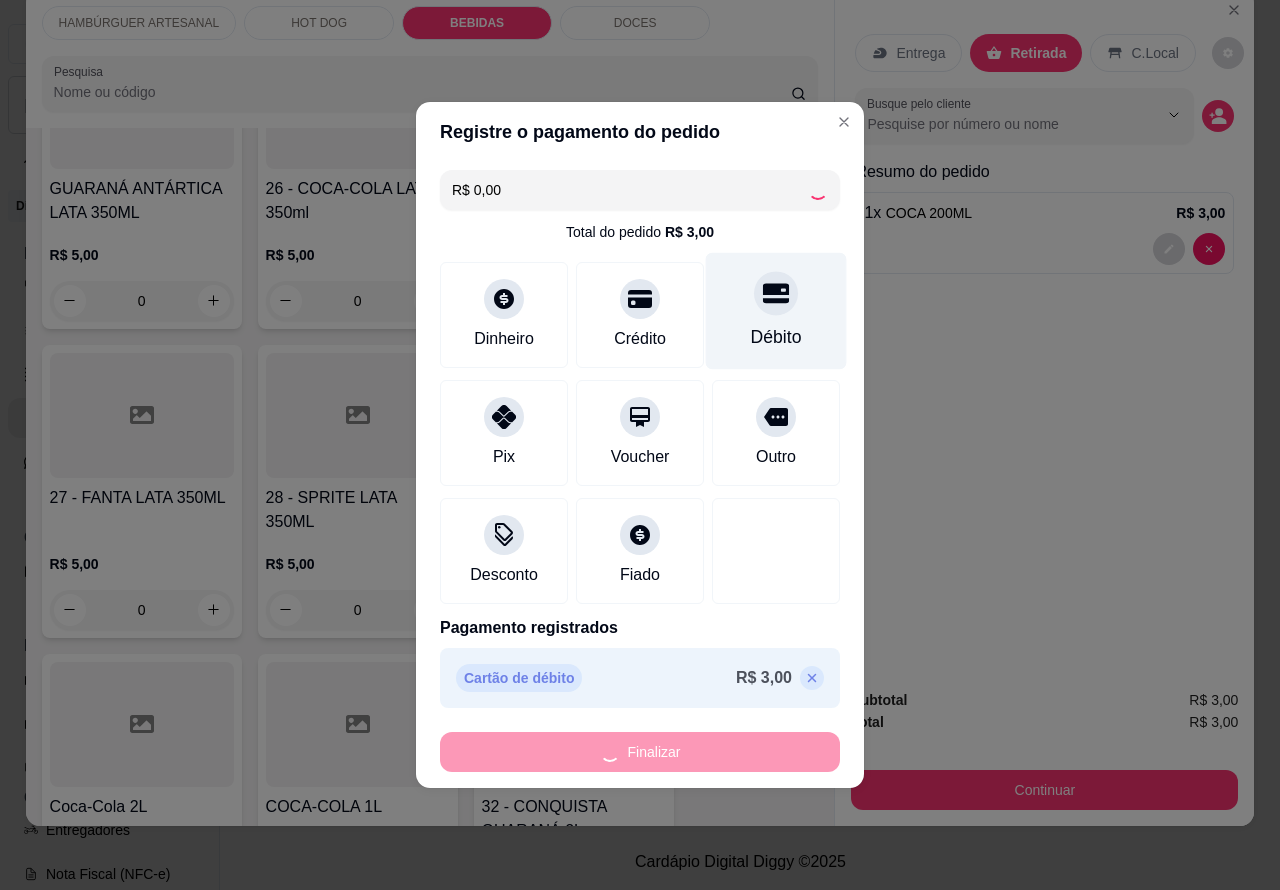 type on "0" 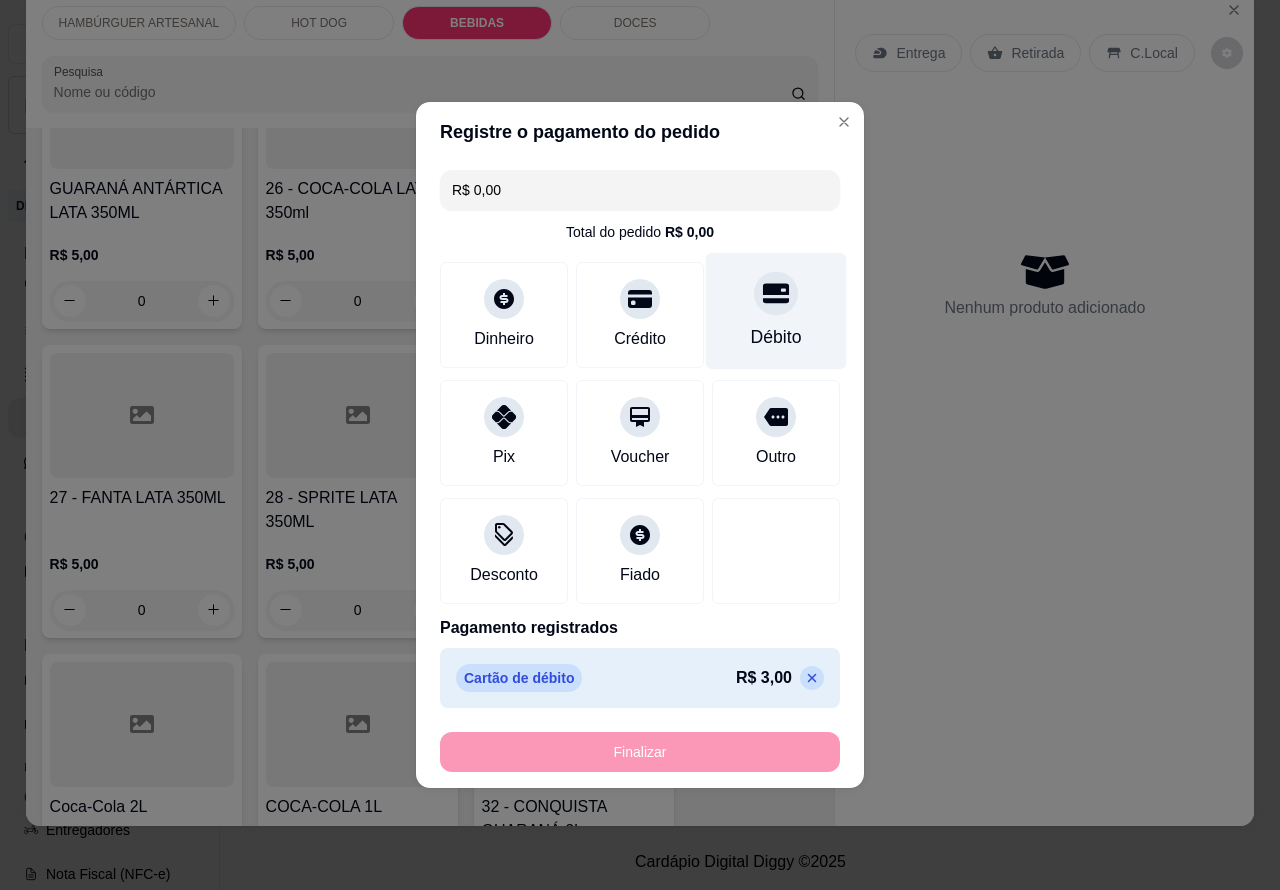 type on "-R$ 3,00" 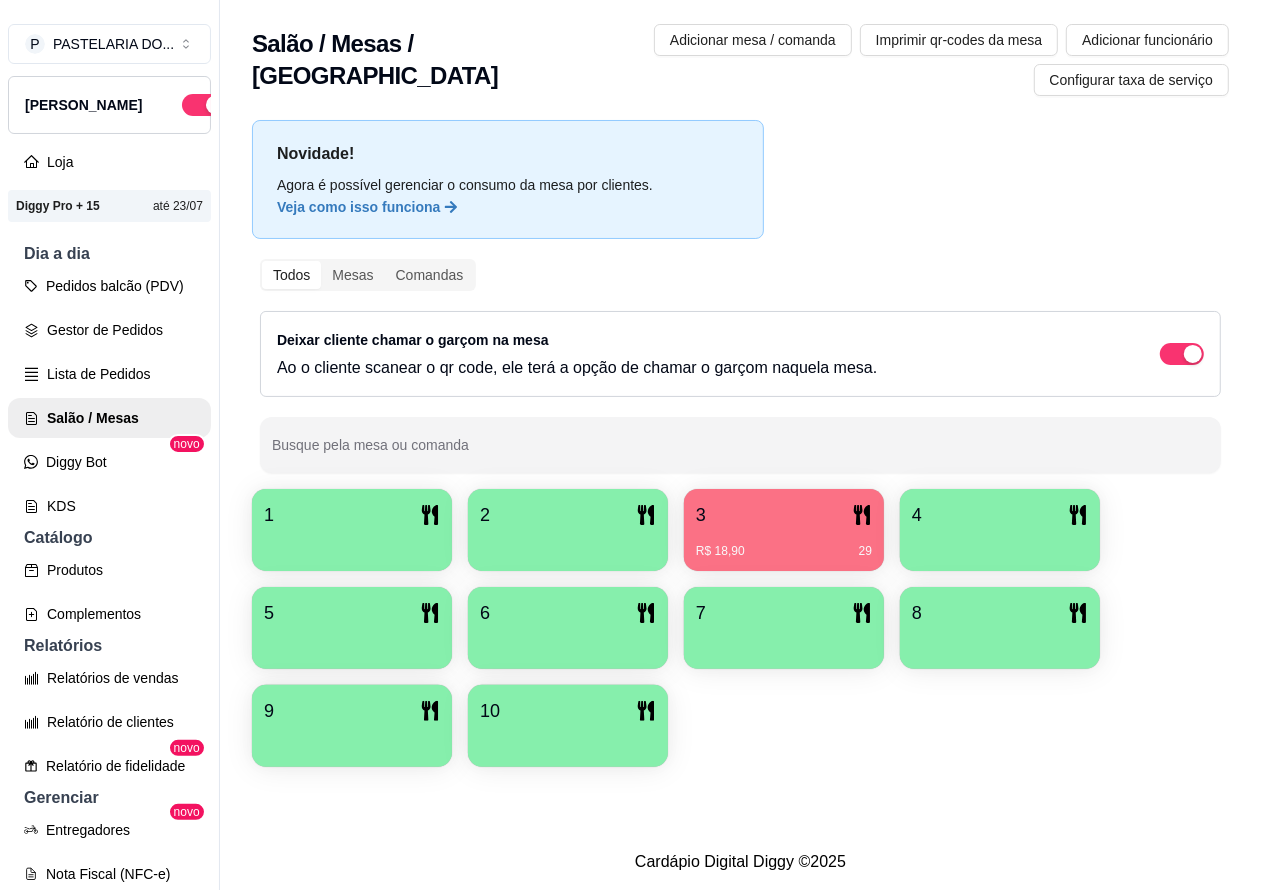 click on "3" at bounding box center [784, 515] 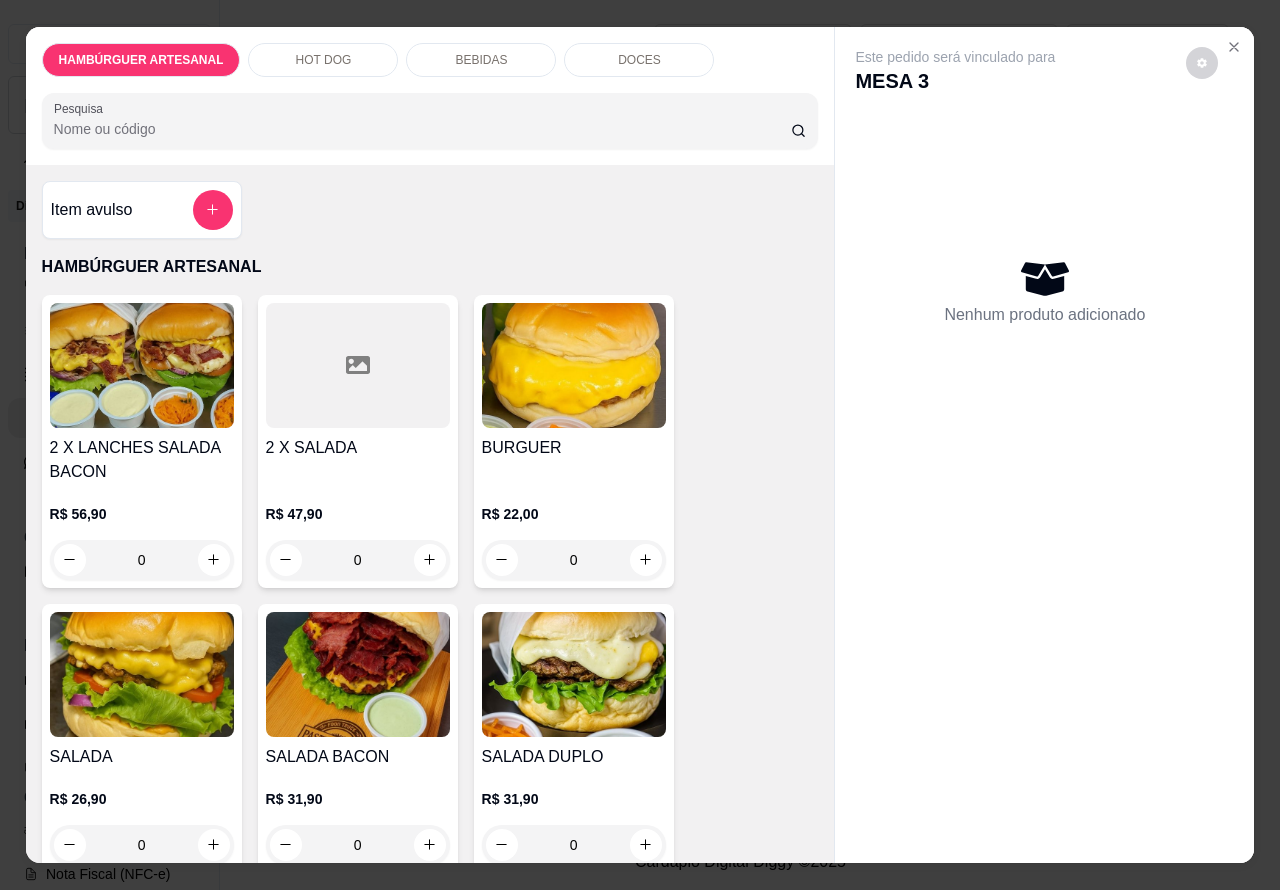 click on "BEBIDAS" at bounding box center (481, 60) 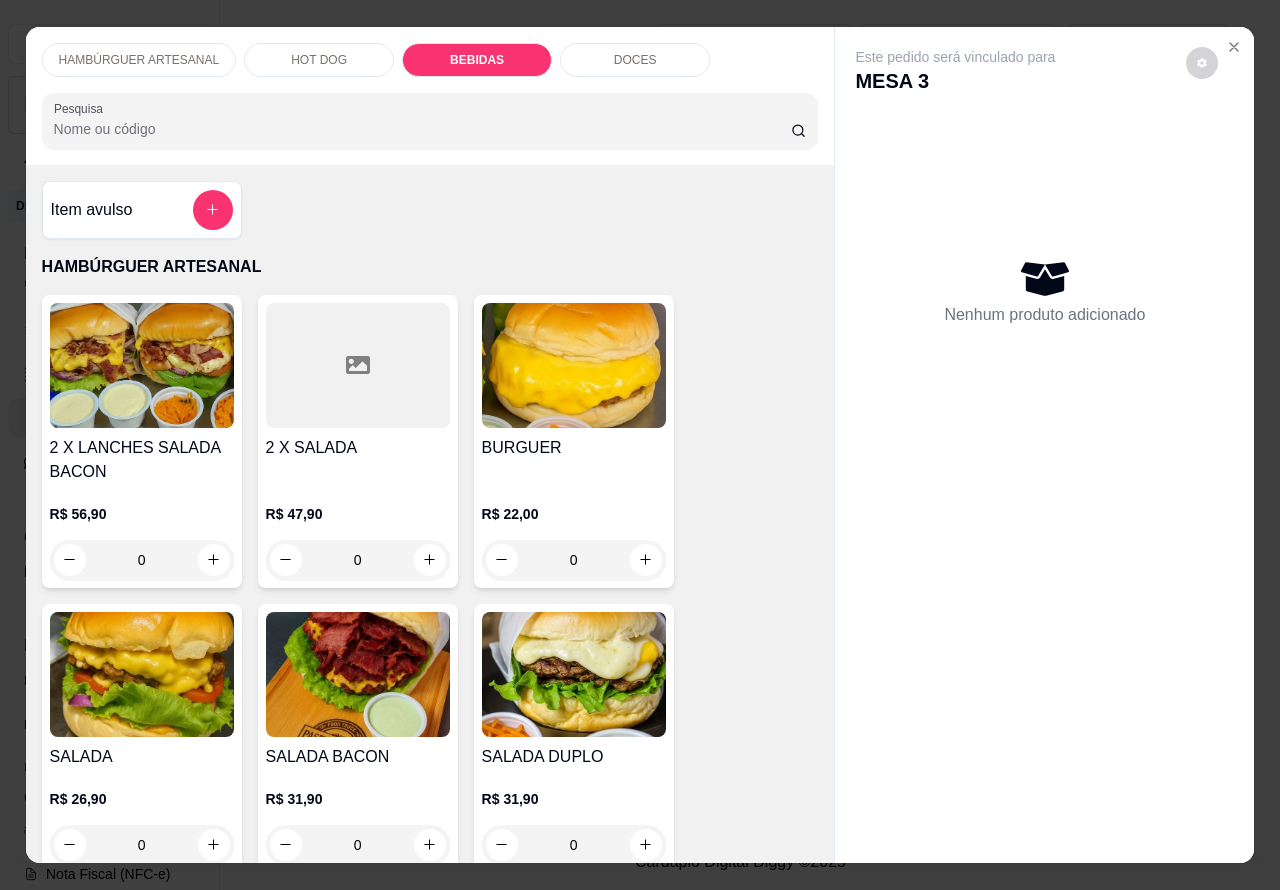 scroll, scrollTop: 2212, scrollLeft: 0, axis: vertical 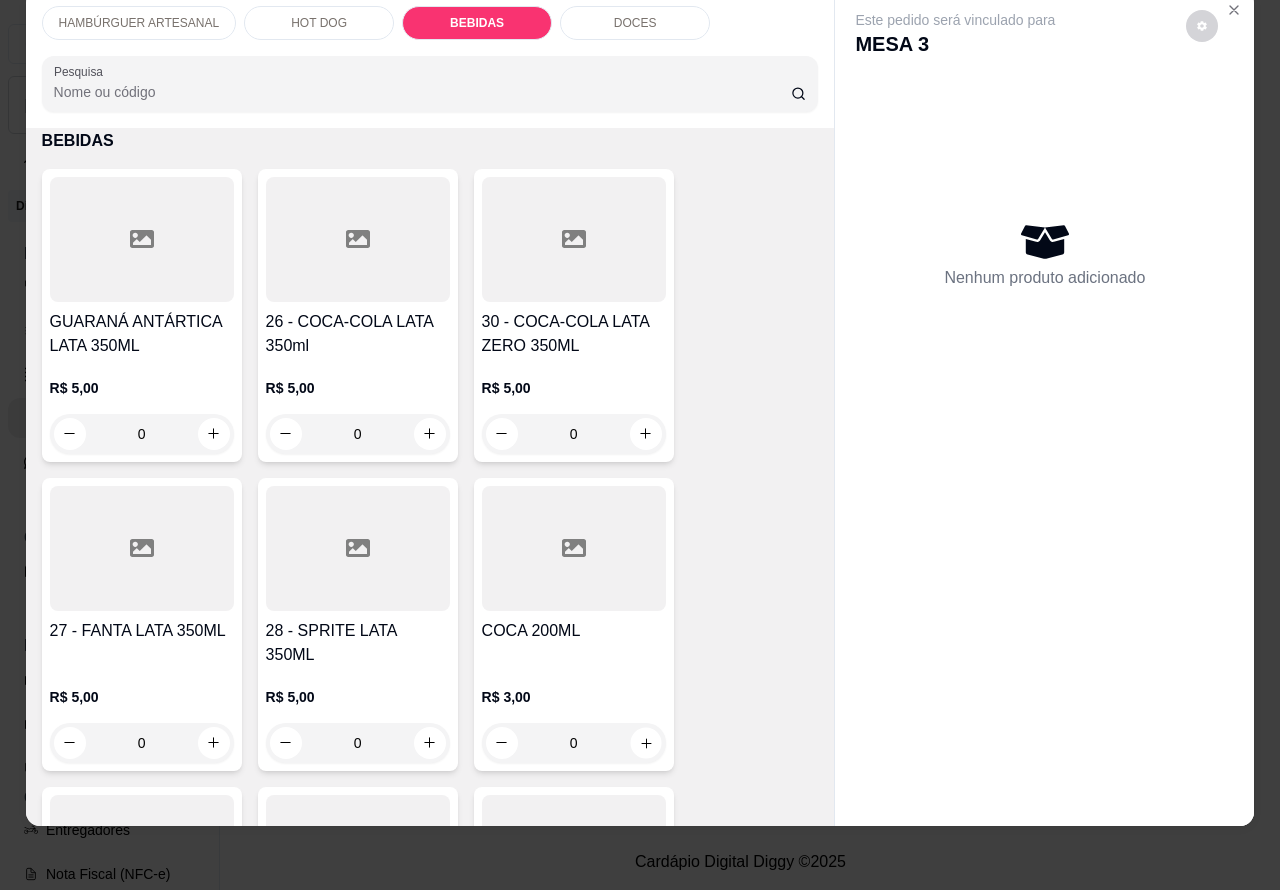 click 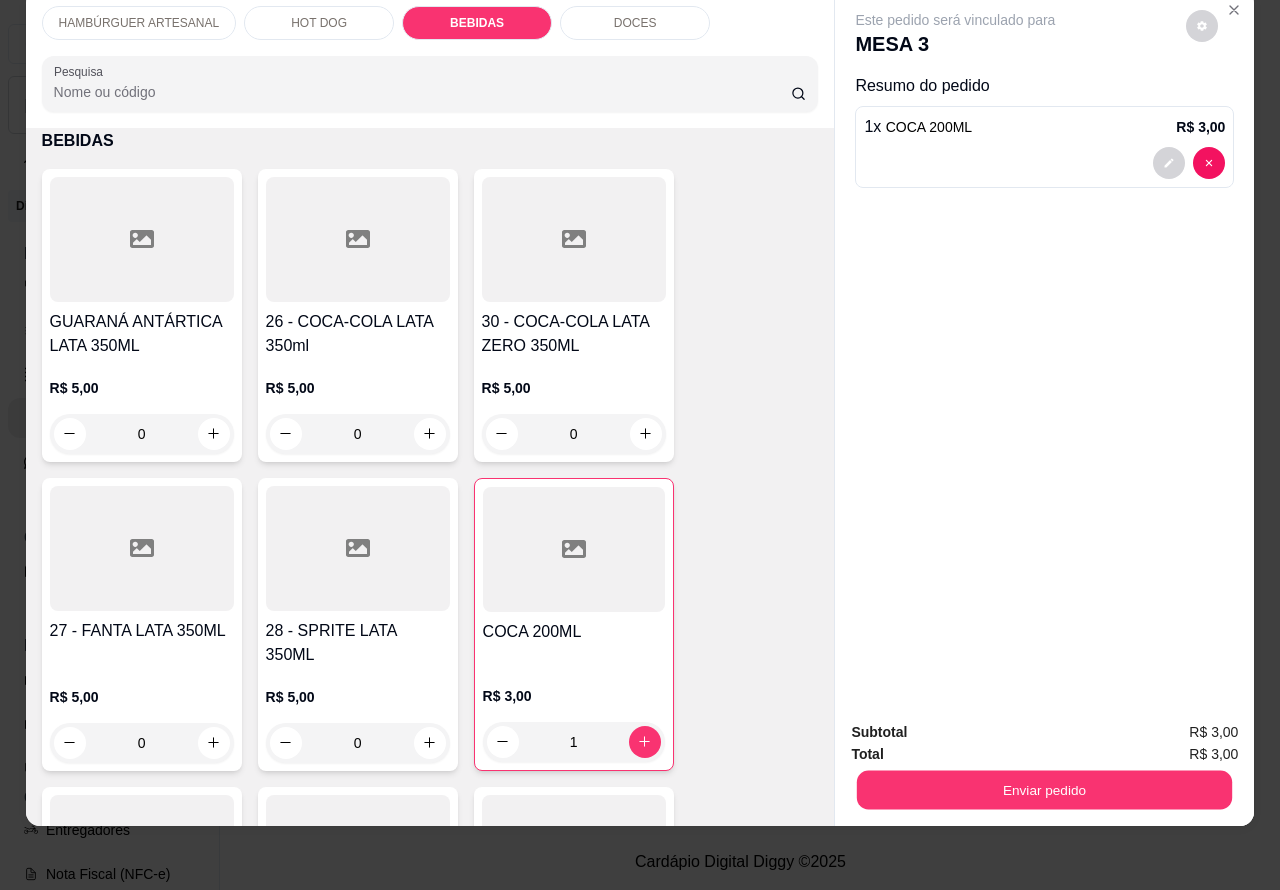 click on "Enviar pedido" at bounding box center [1044, 790] 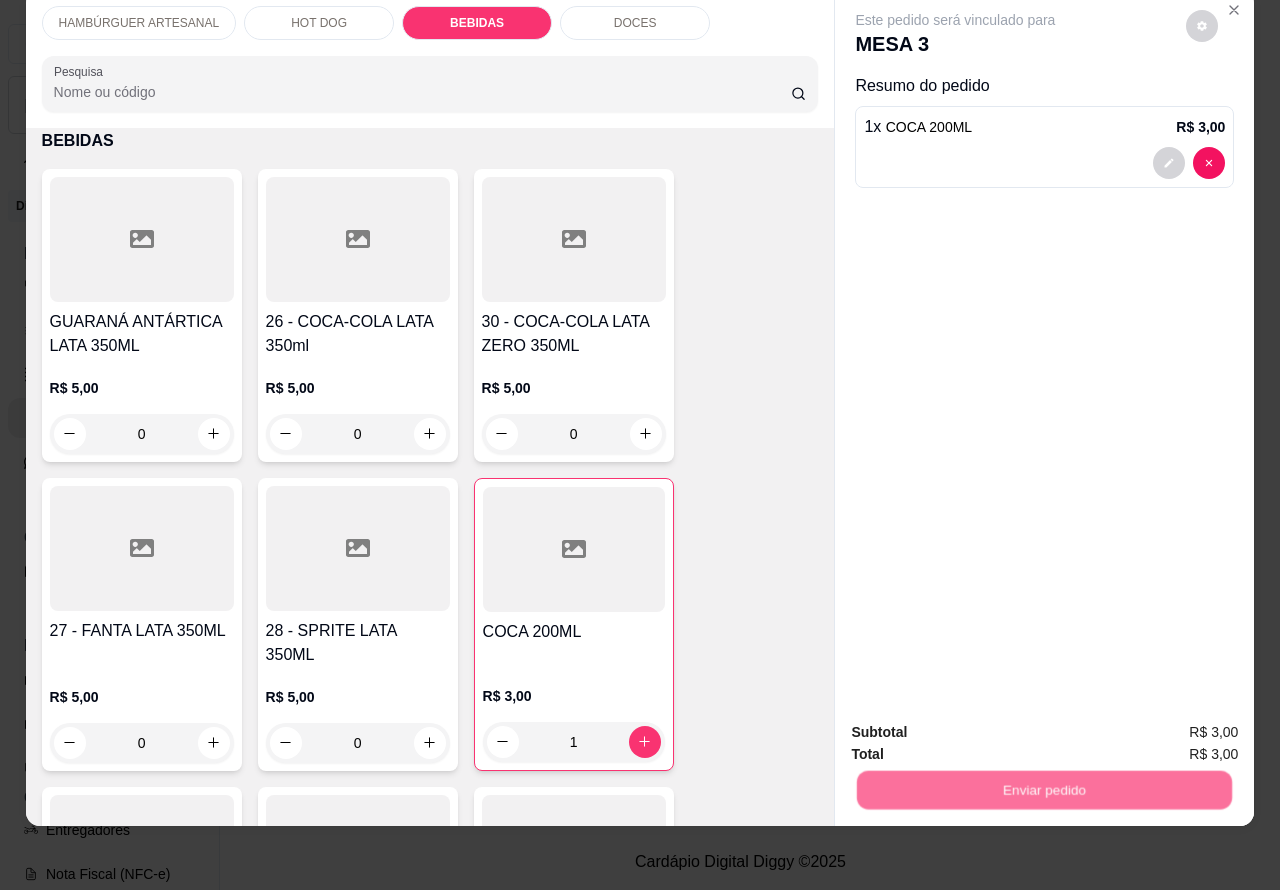 click on "Não registrar e enviar pedido" at bounding box center (977, 723) 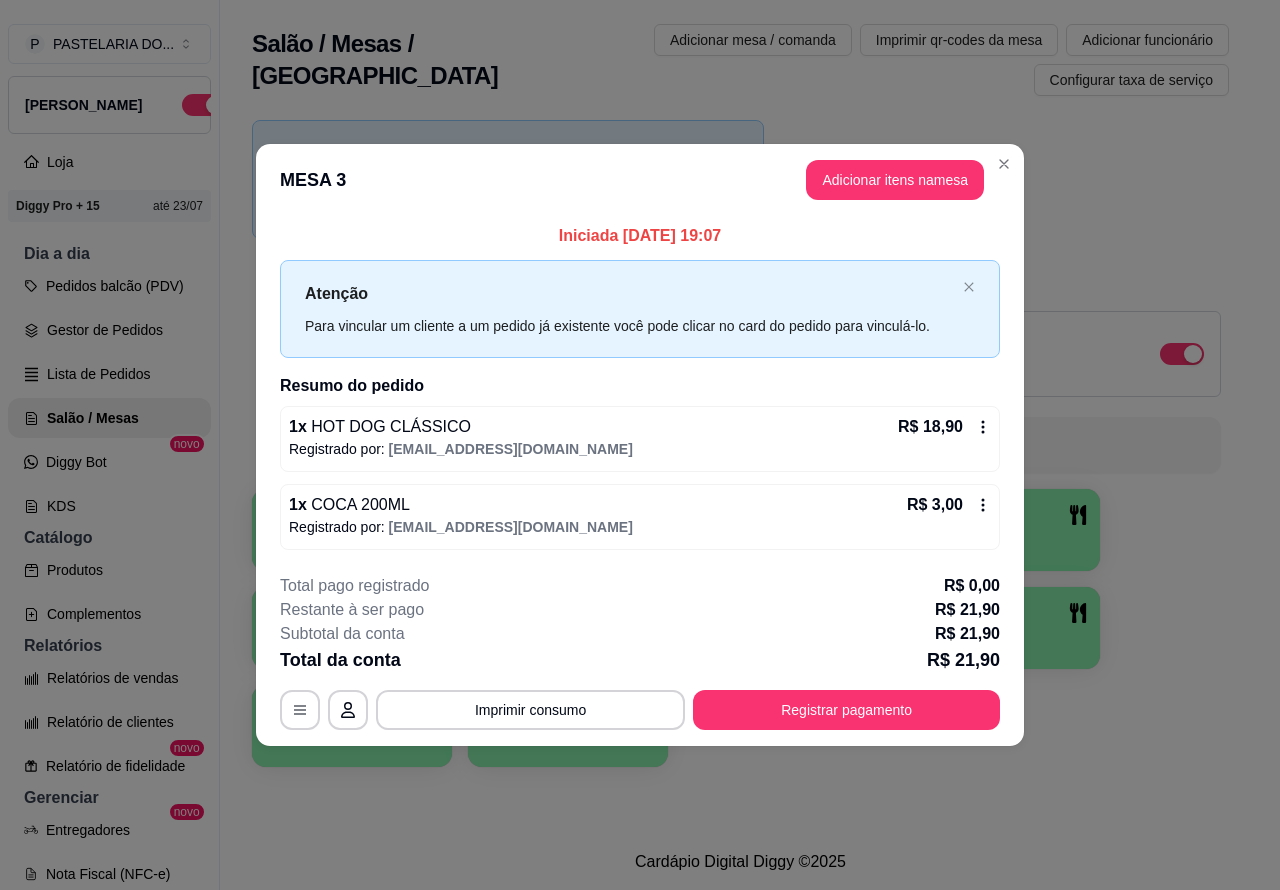 click on "Novidade! Agora é possível gerenciar o consumo da mesa por clientes.   Veja como isso funciona Todos Mesas Comandas Deixar cliente chamar o garçom na mesa Ao o cliente scanear o qr code, ele terá a opção de chamar o garçom naquela mesa. Busque pela mesa ou comanda
1 2 3 R$ 18,90 30 4 5 6 7 8 9 10" at bounding box center (740, 449) 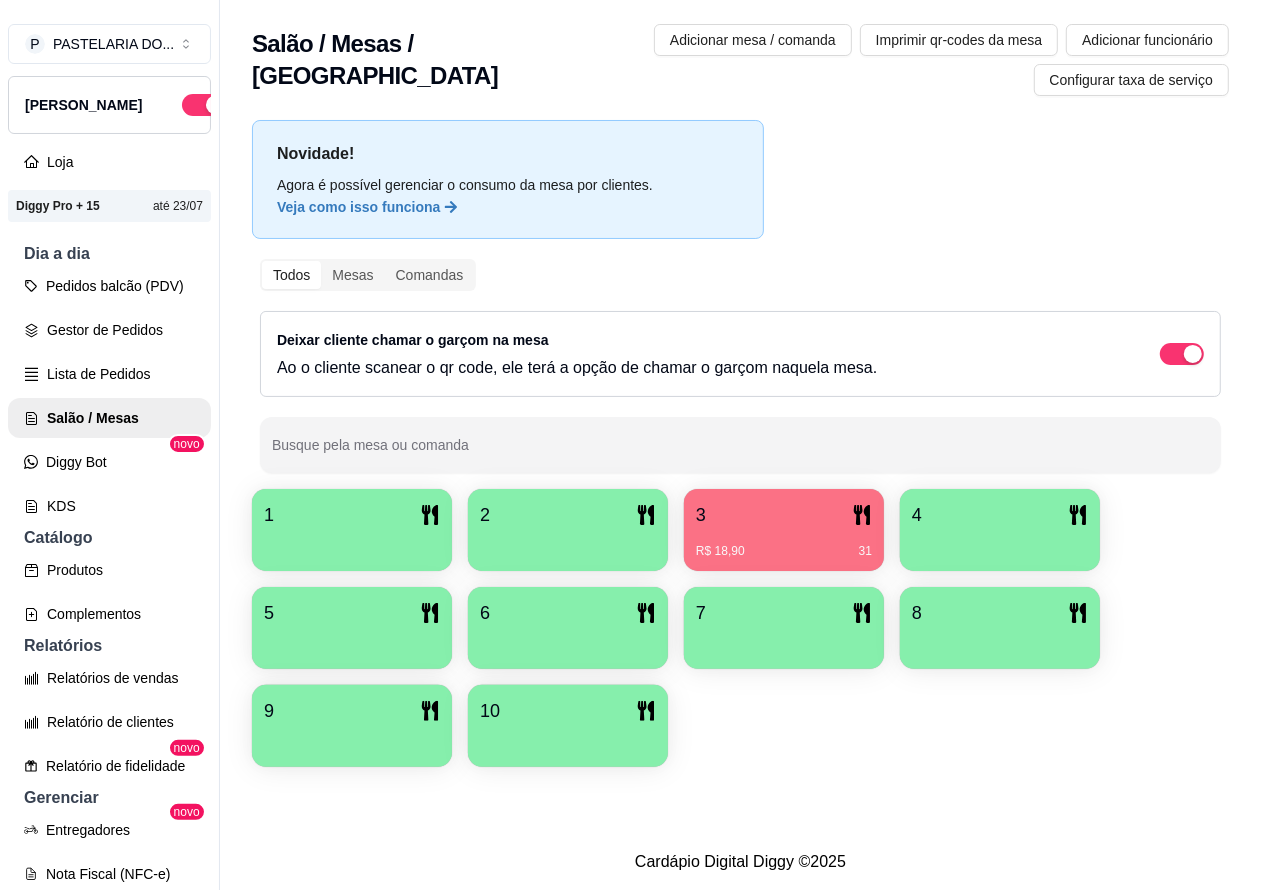 click on "Lista de Pedidos" at bounding box center (109, 374) 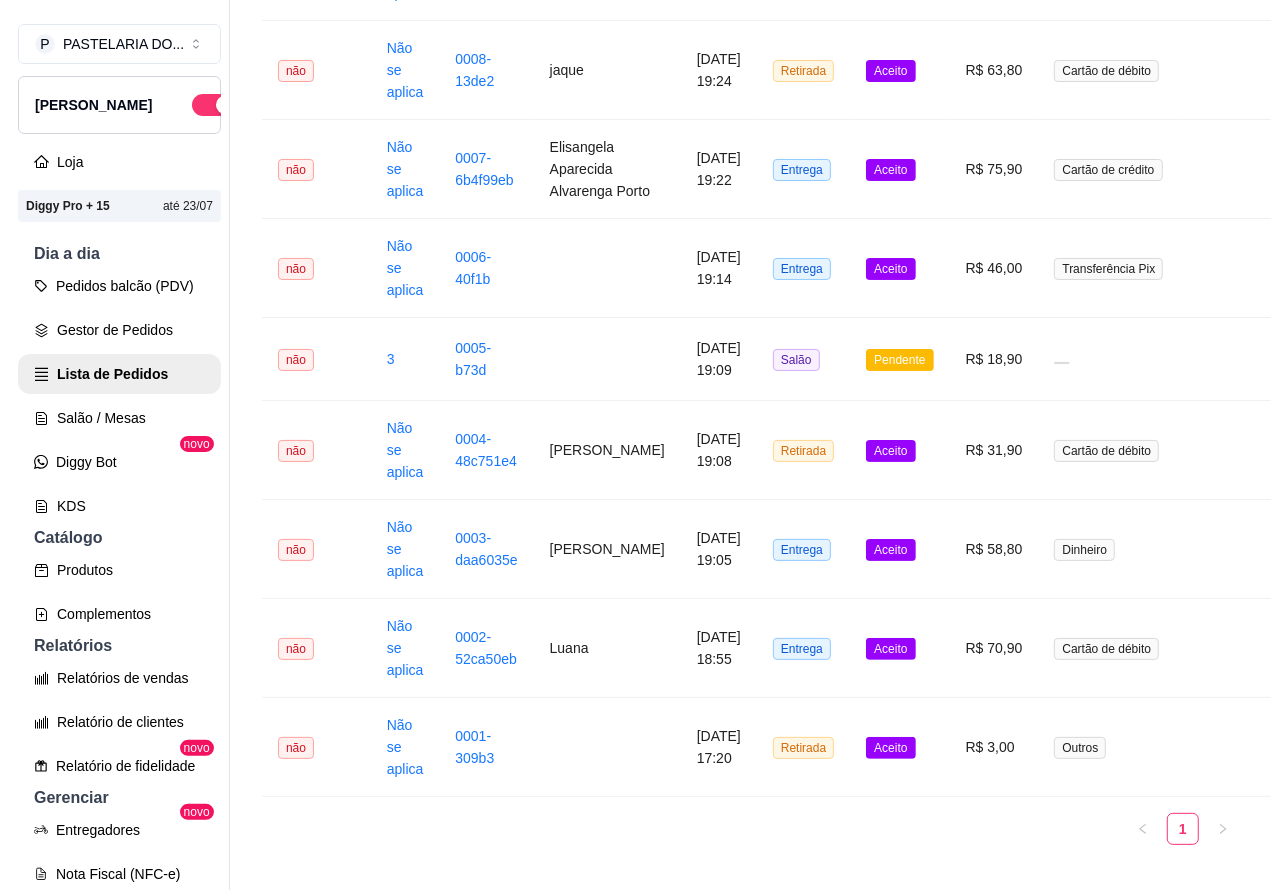 scroll, scrollTop: 528, scrollLeft: 0, axis: vertical 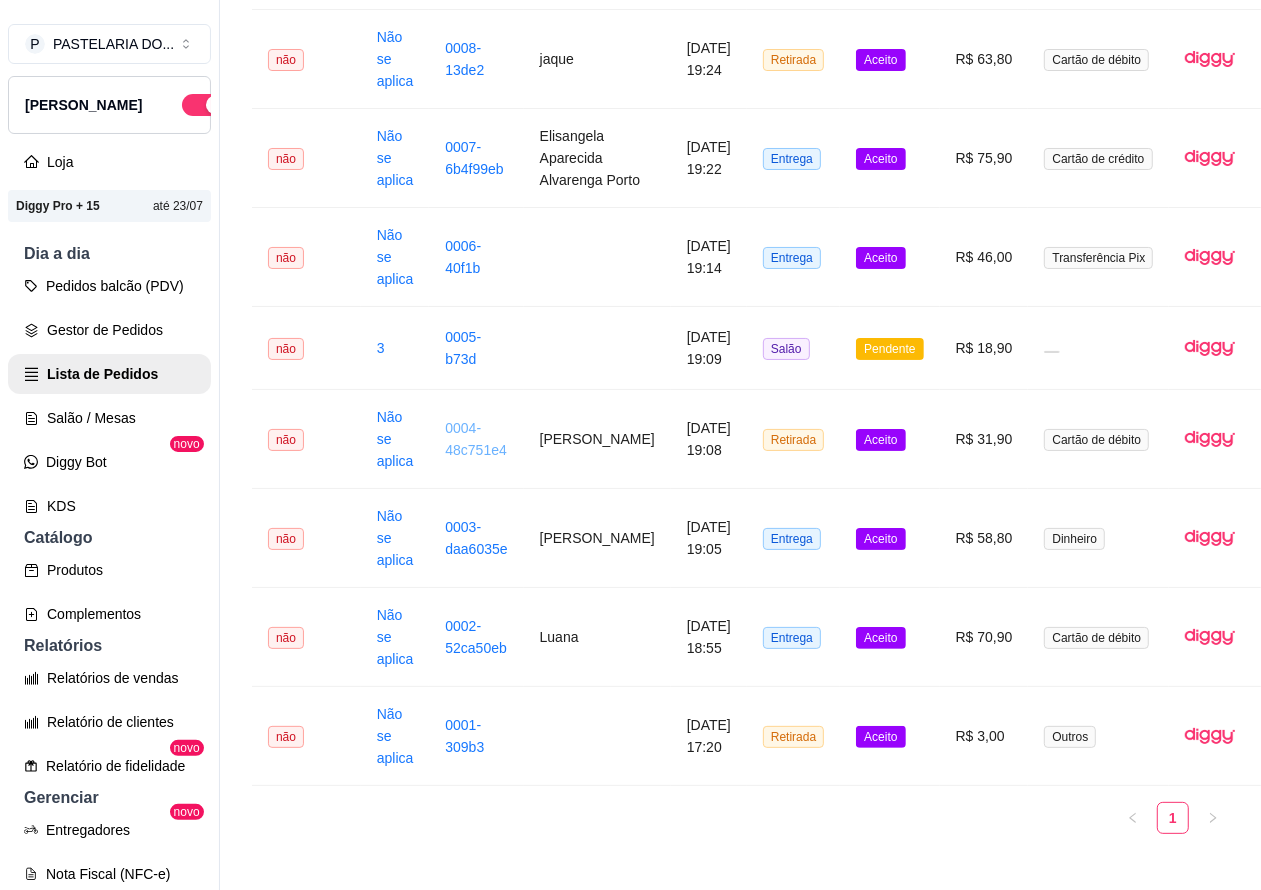 click on "0004-48c751e4" at bounding box center (476, 439) 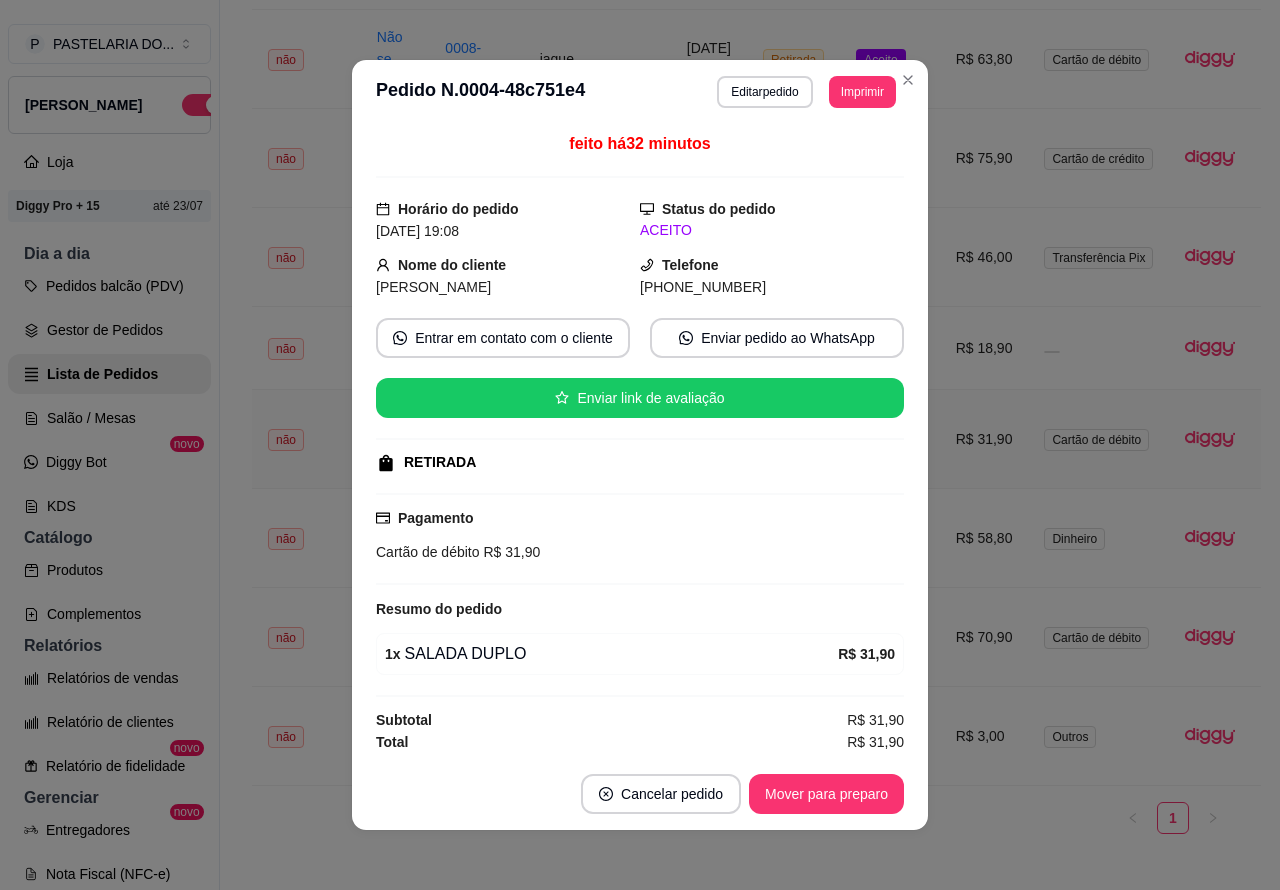 click on "Imprimir" at bounding box center [862, 92] 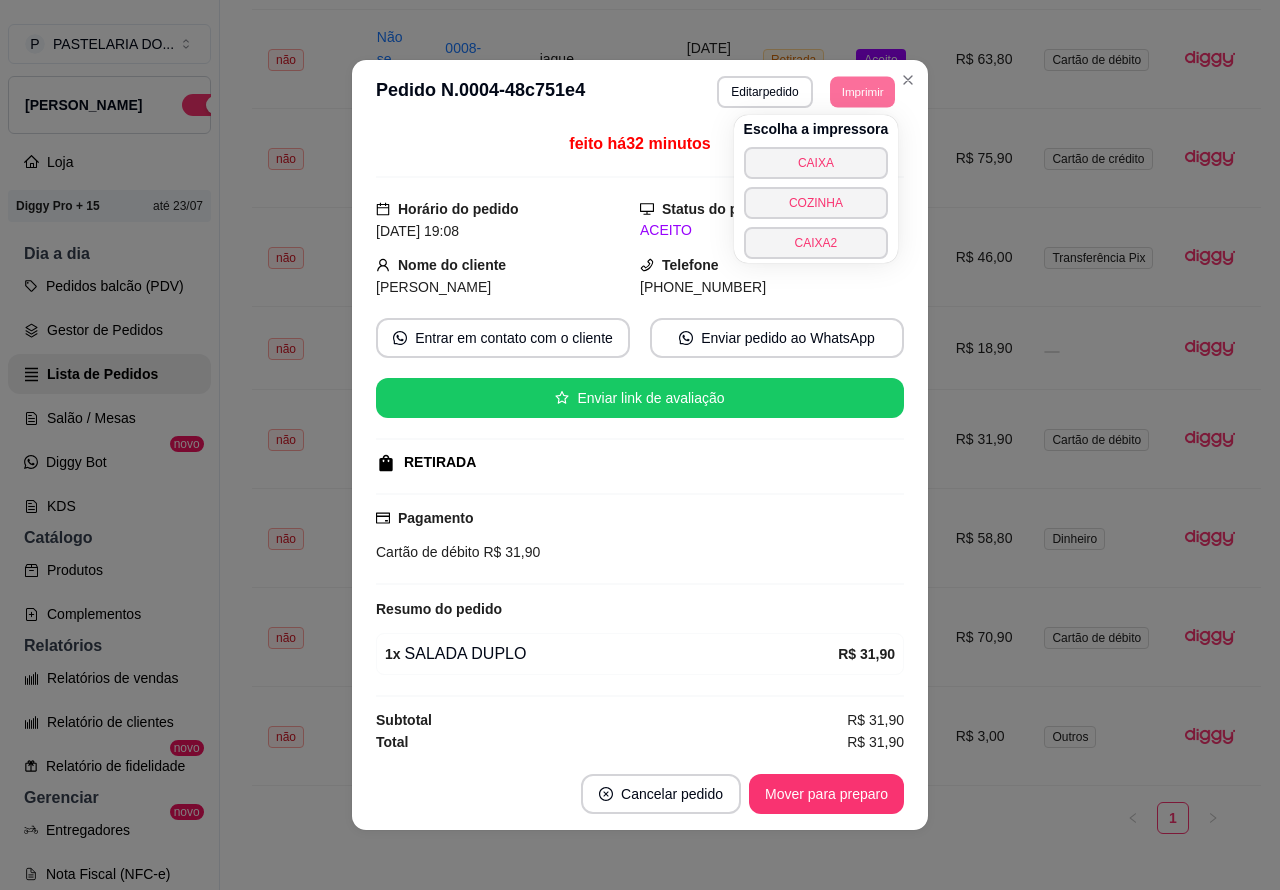 click on "CAIXA2" at bounding box center [816, 243] 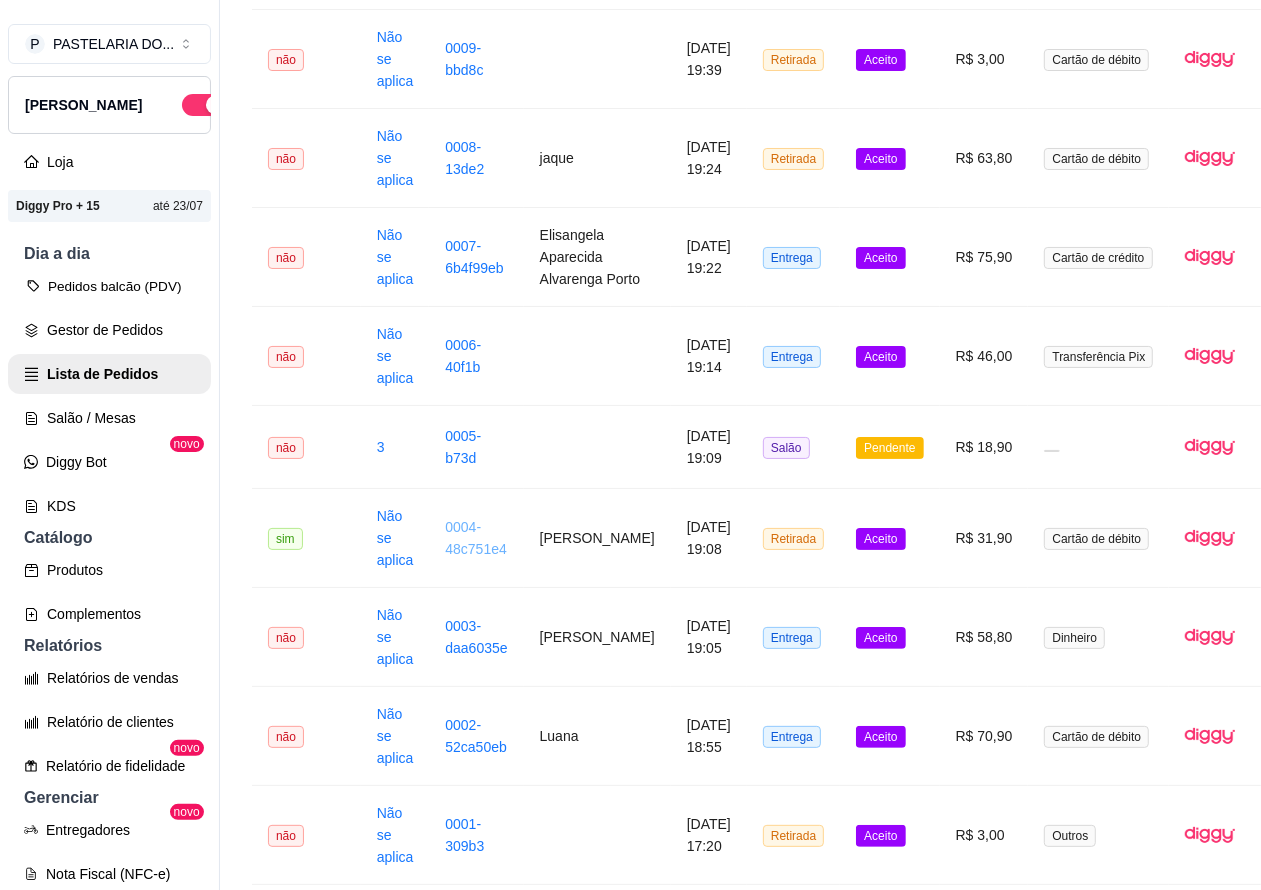 click on "Pedidos balcão (PDV)" at bounding box center (109, 286) 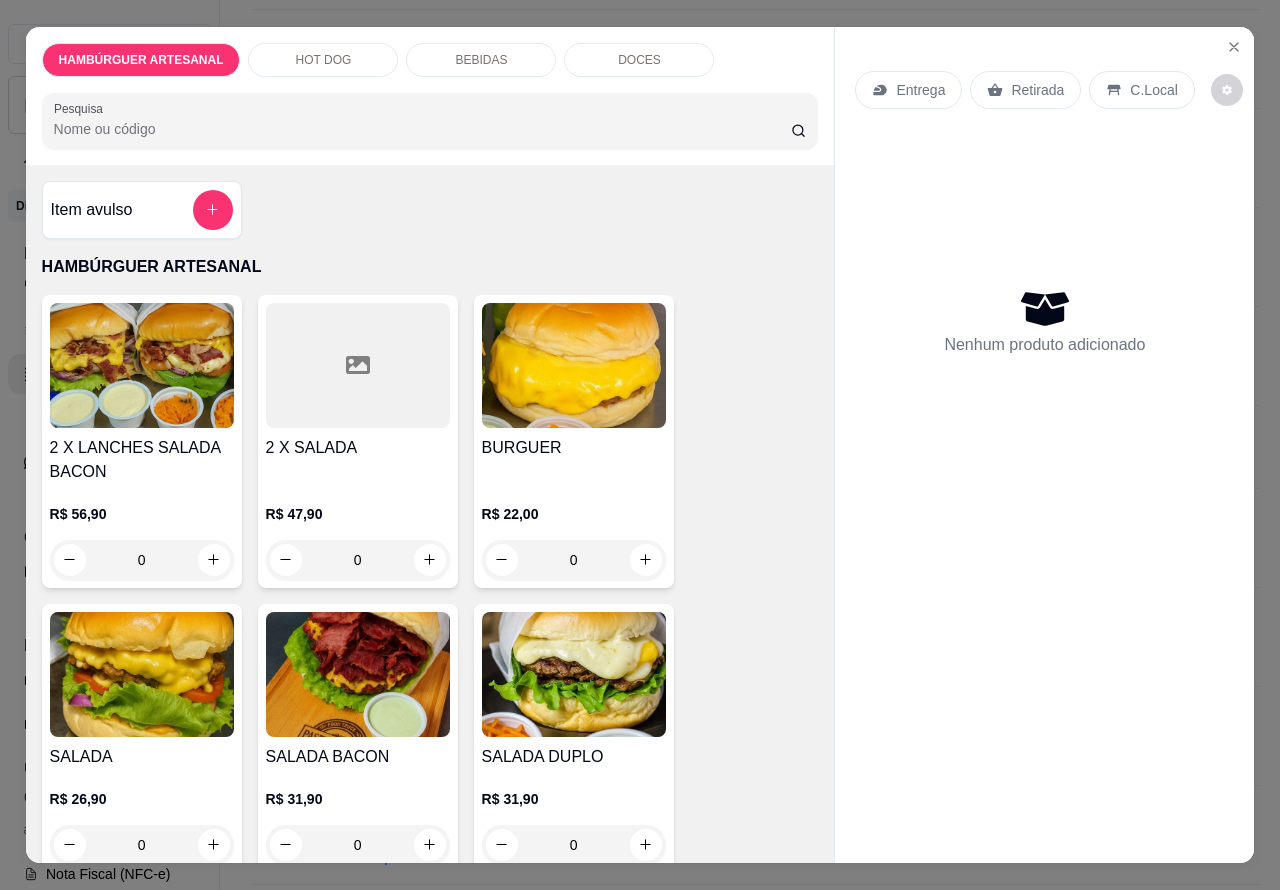 click on "HOT DOG" at bounding box center [324, 60] 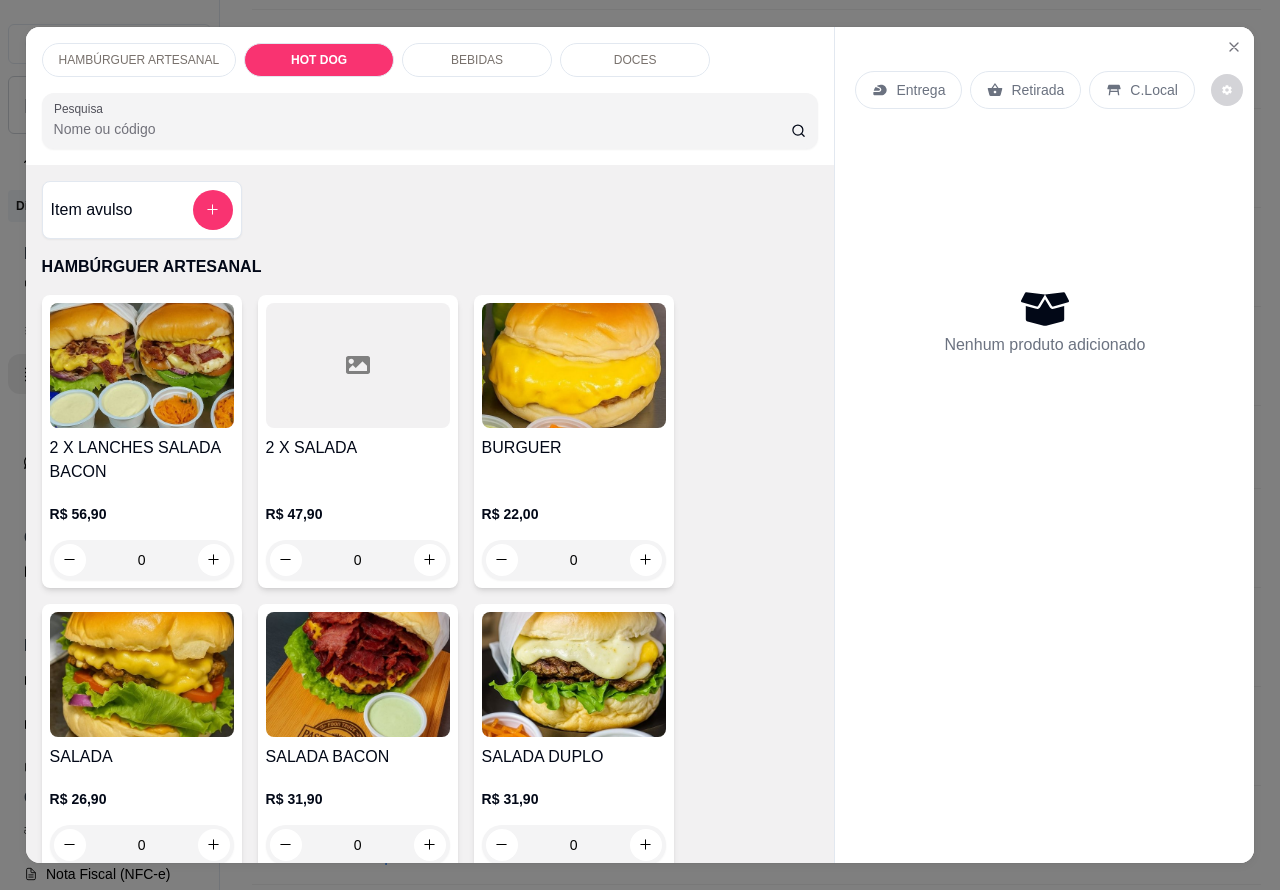 scroll, scrollTop: 1887, scrollLeft: 0, axis: vertical 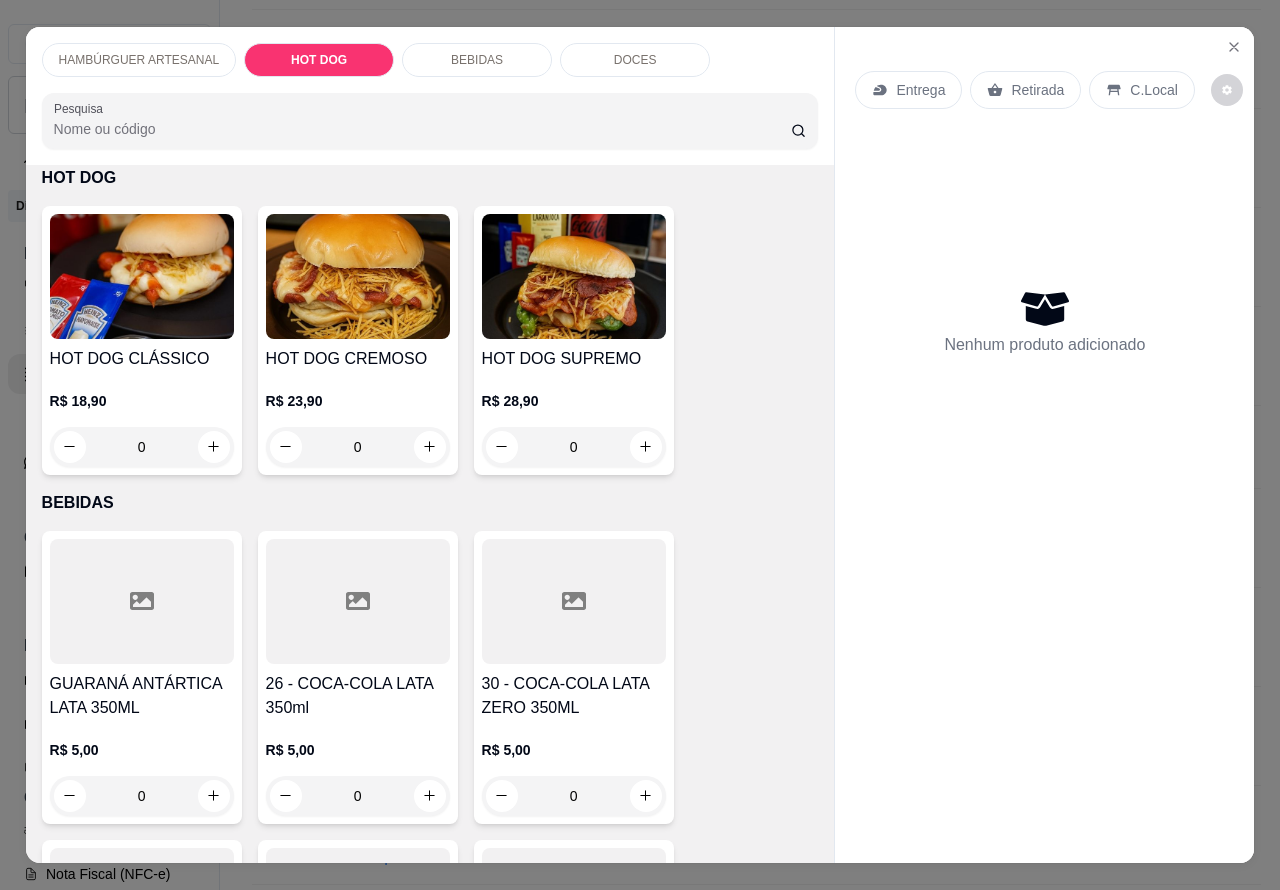 click on "HAMBÚRGUER ARTESANAL" at bounding box center [139, 60] 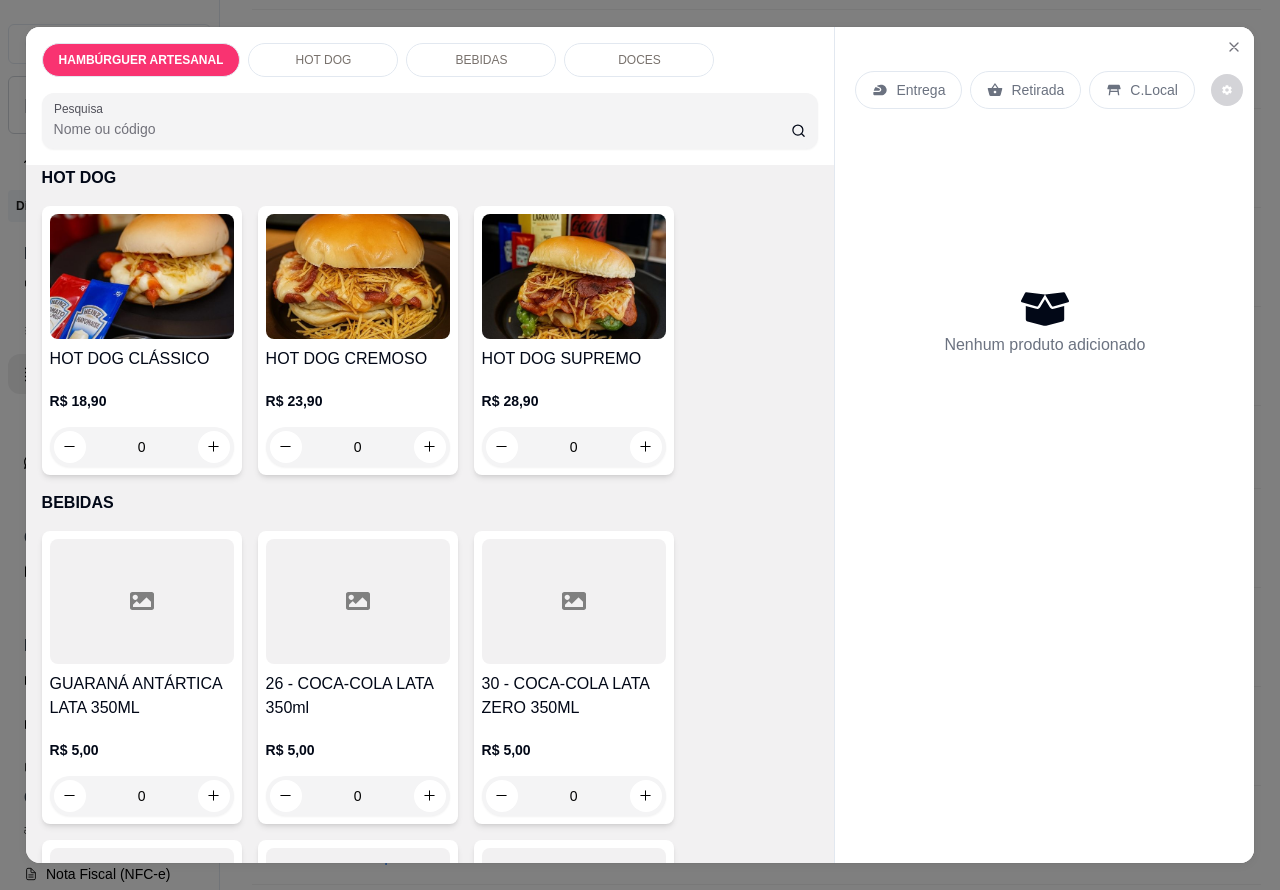 scroll, scrollTop: 90, scrollLeft: 0, axis: vertical 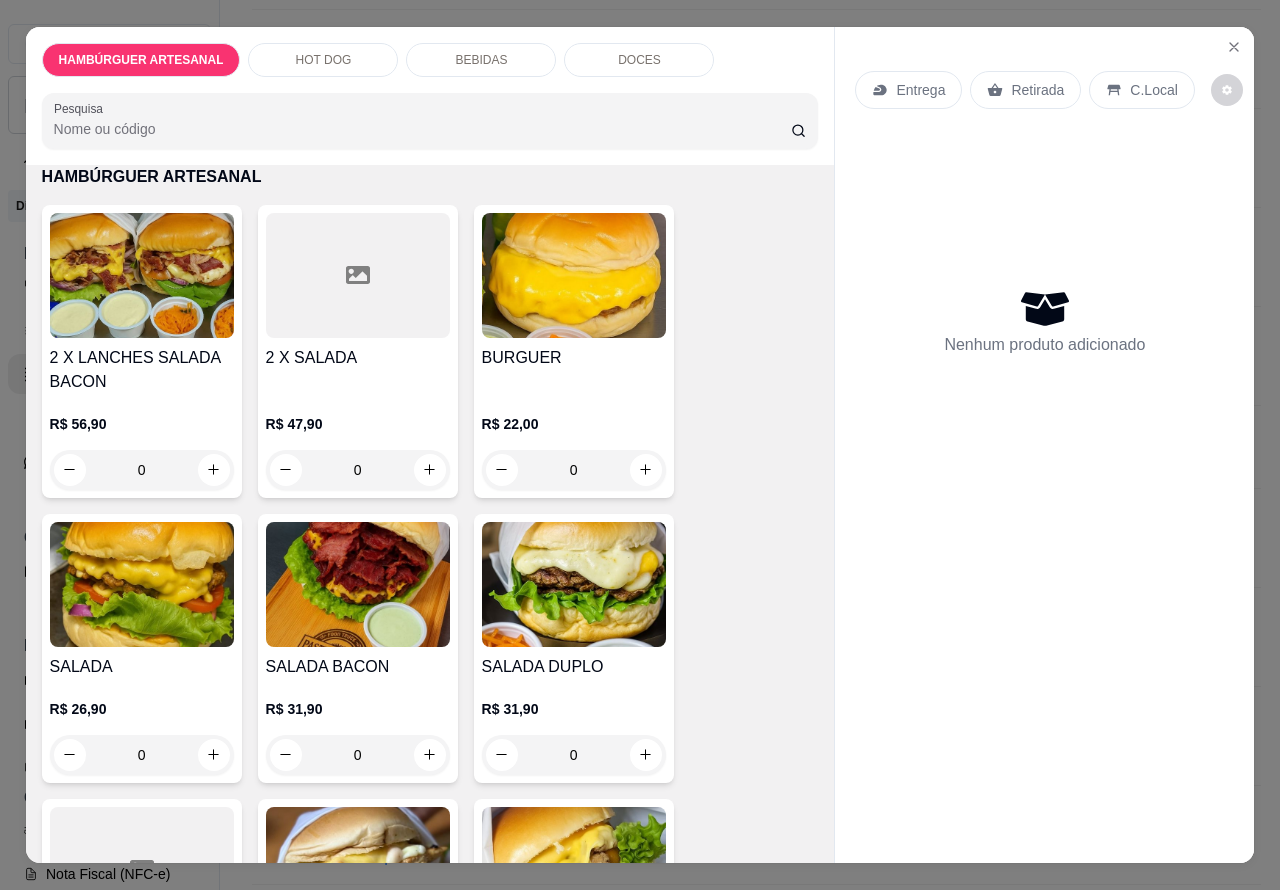 click 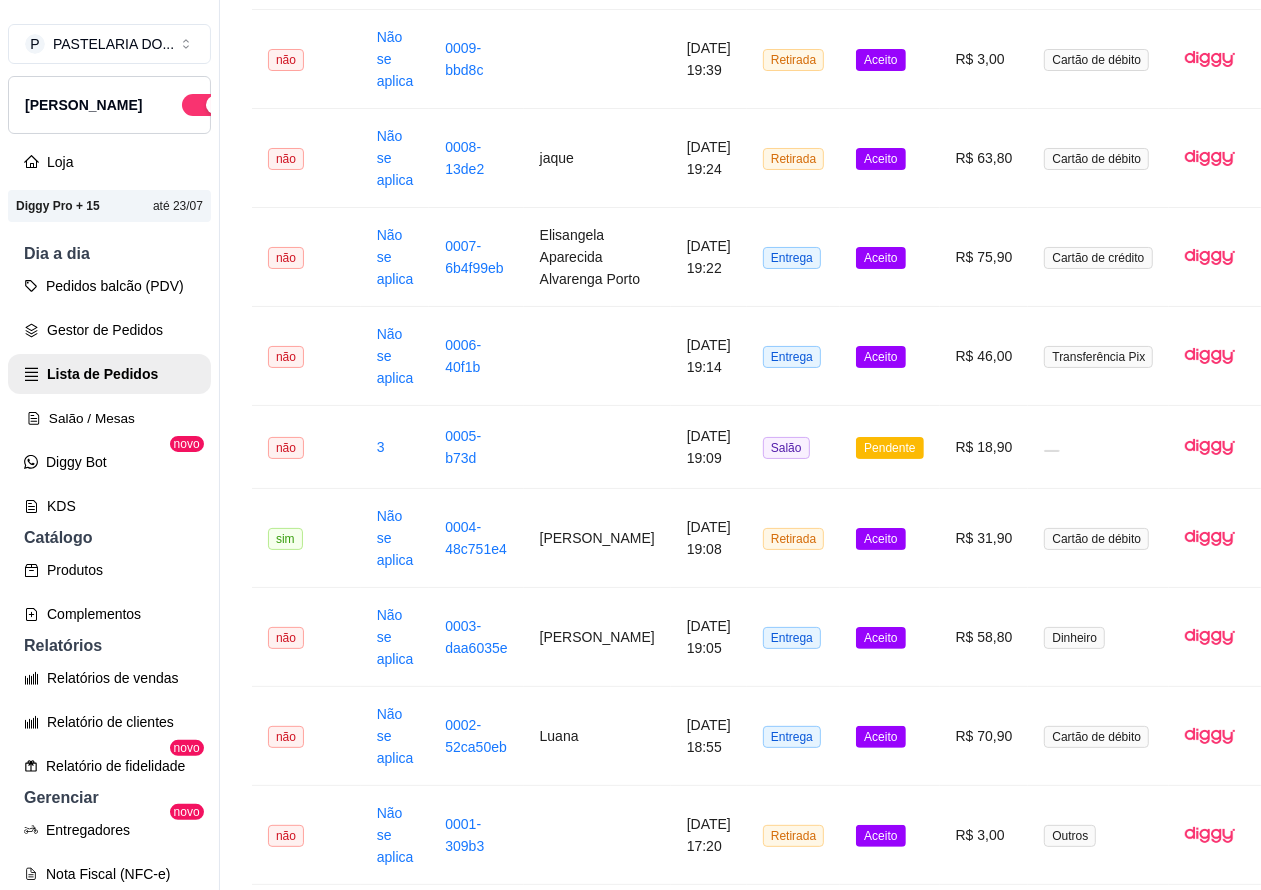 click on "Salão / Mesas" at bounding box center [109, 418] 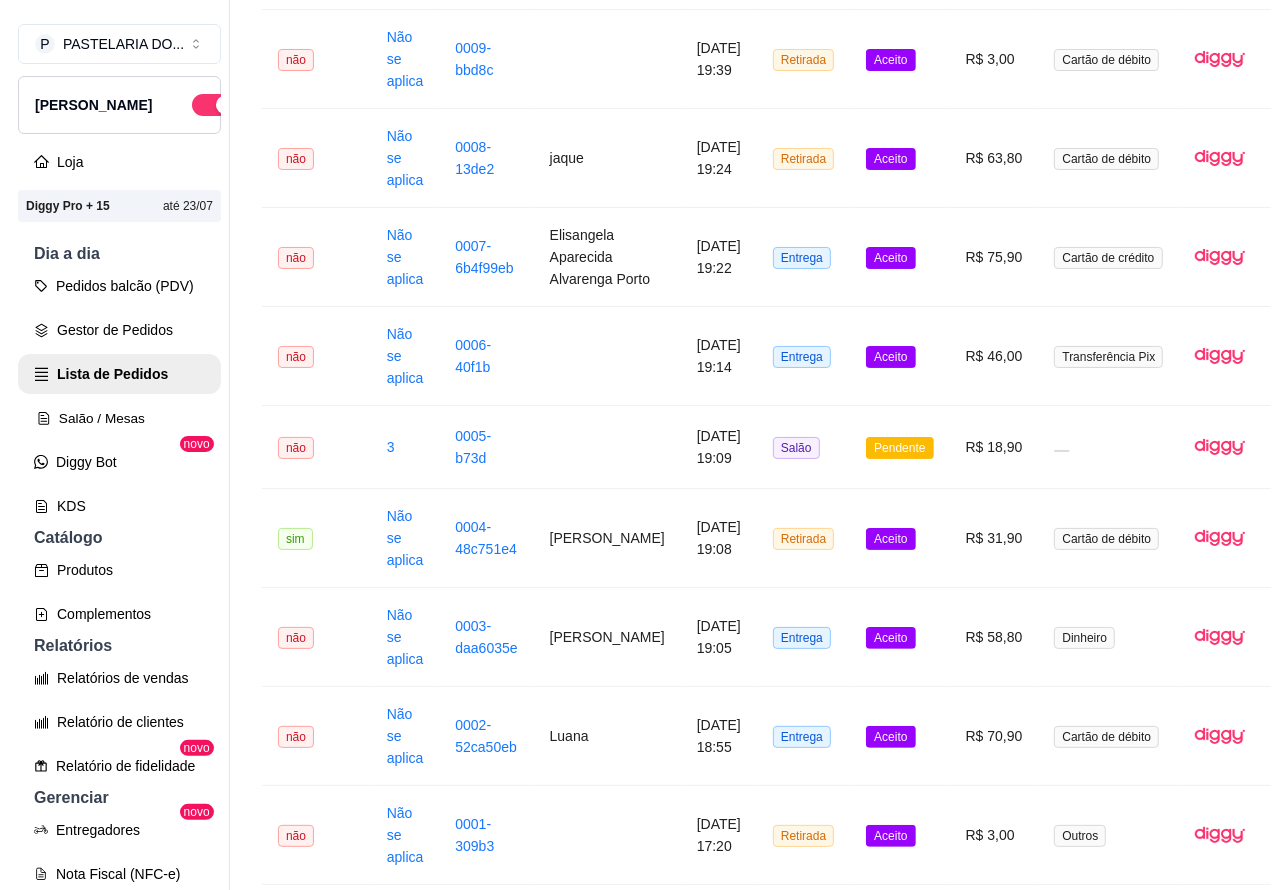 scroll, scrollTop: 0, scrollLeft: 0, axis: both 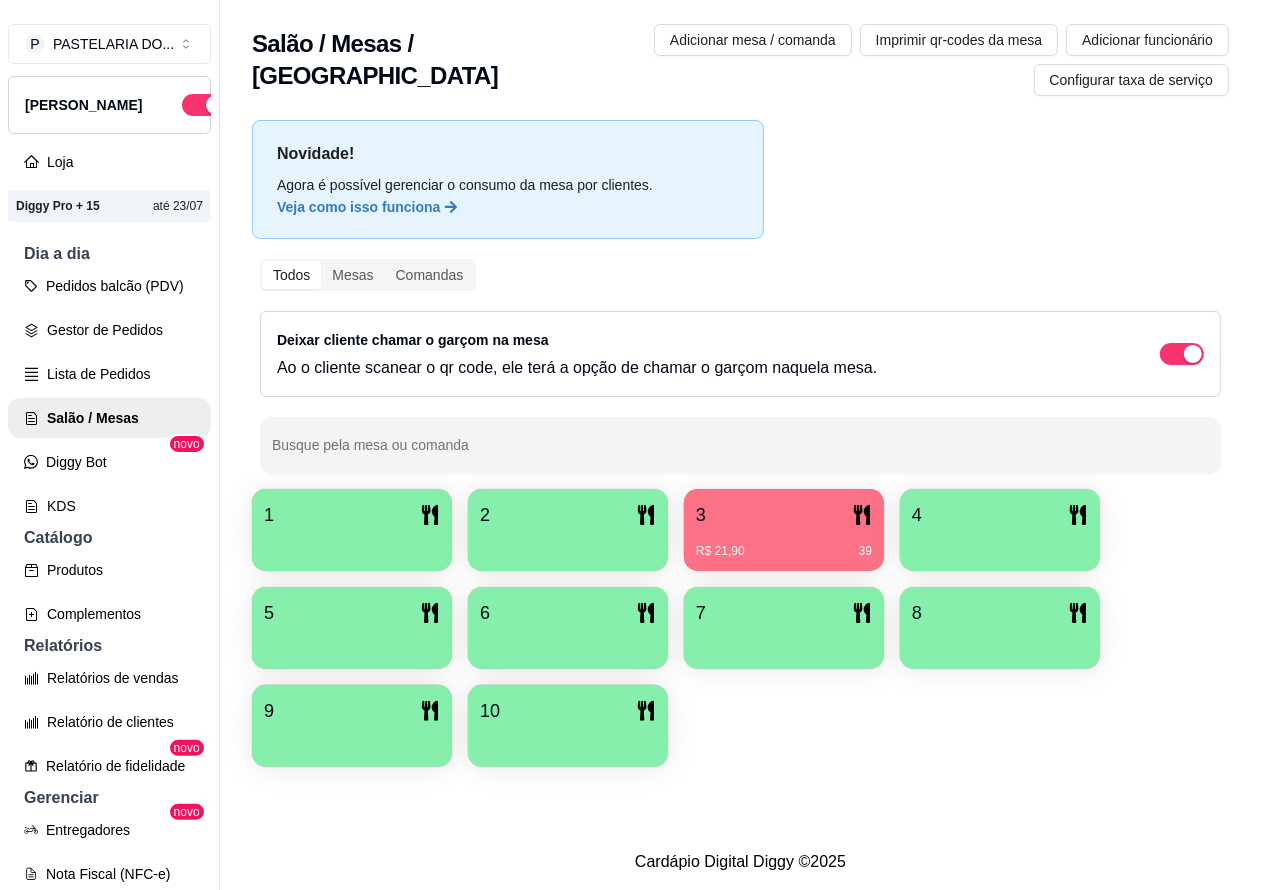 click on "R$ 21,90 39" at bounding box center [784, 544] 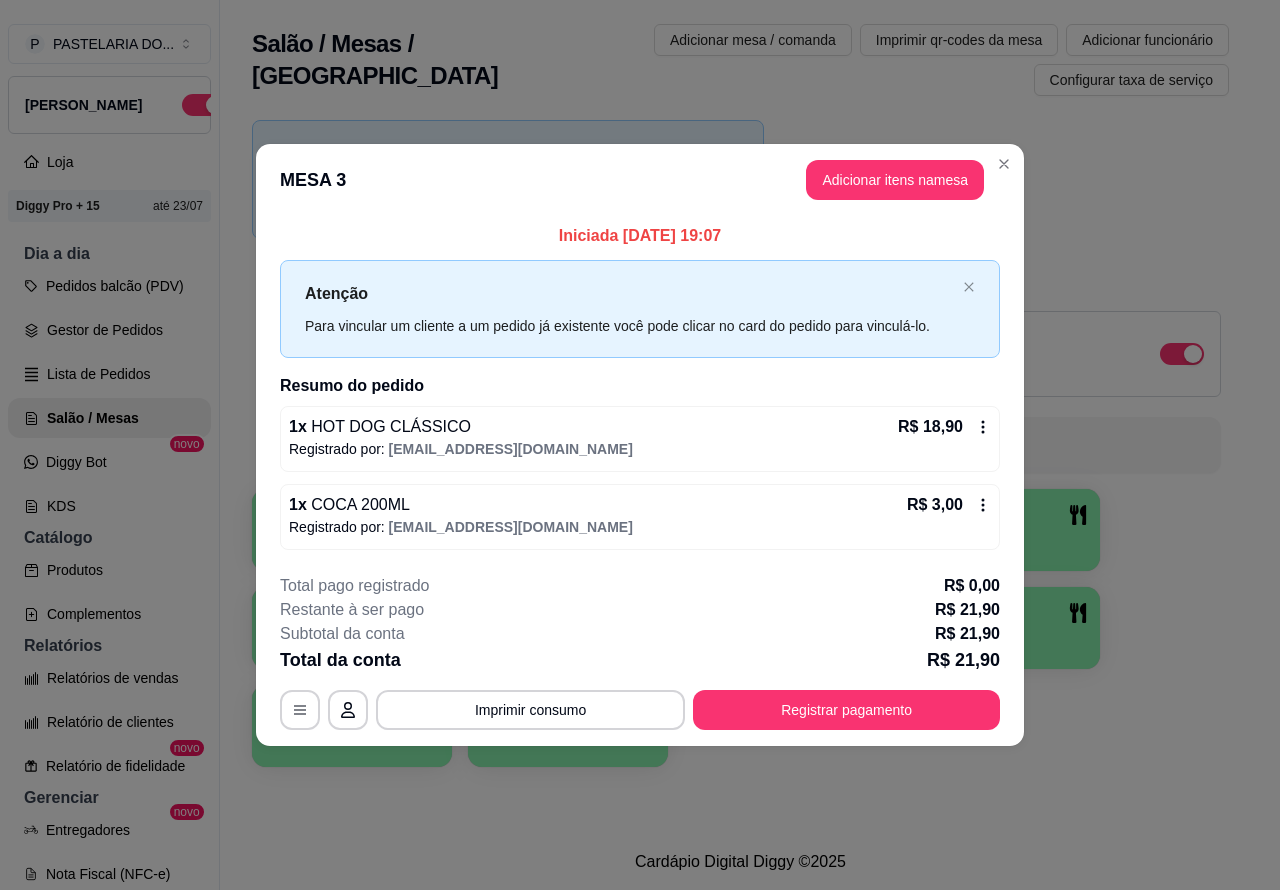 click on "Imprimir consumo" at bounding box center [530, 710] 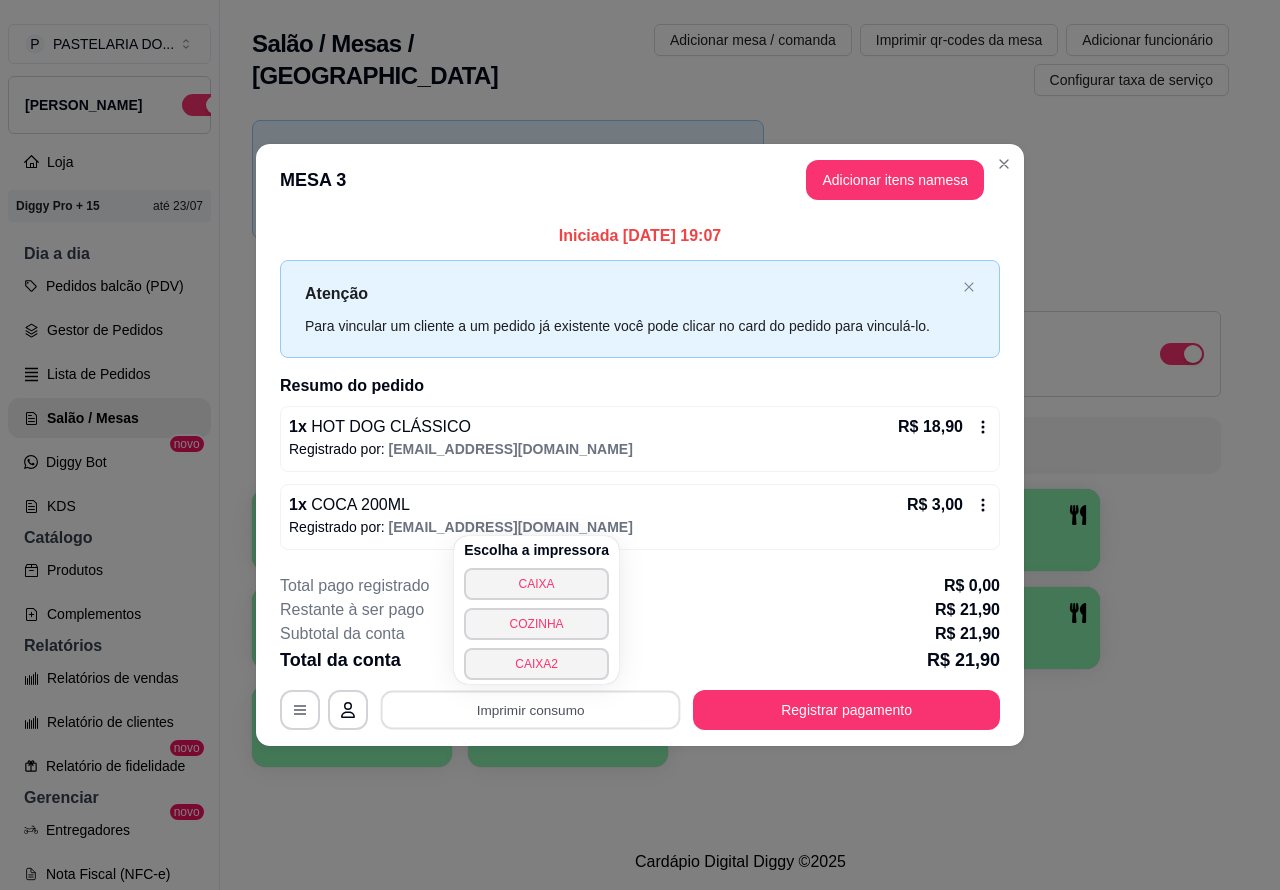 click on "CAIXA2" at bounding box center [536, 664] 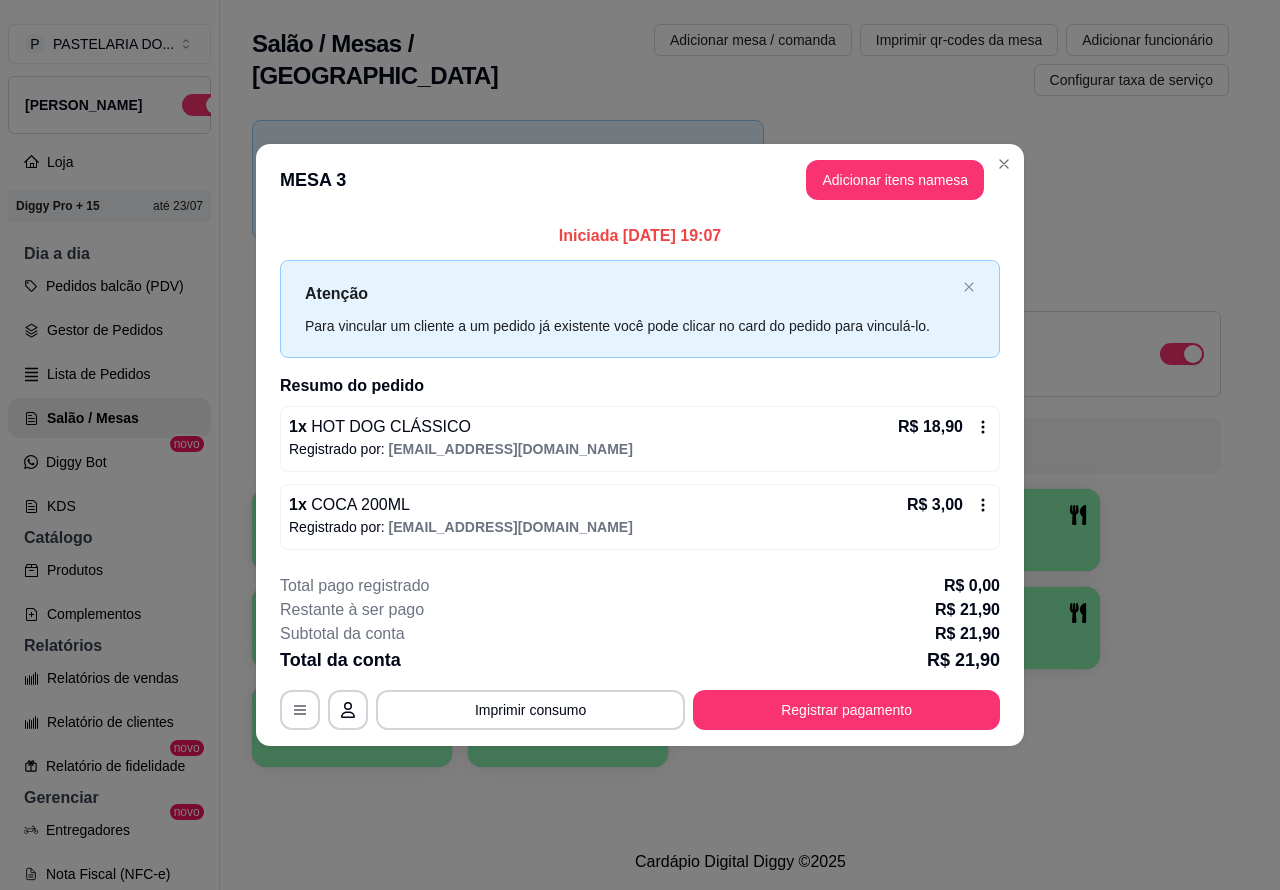 click on "Salão / Mesas / Comandas Adicionar mesa / comanda Imprimir qr-codes da mesa Adicionar funcionário Configurar taxa de serviço Novidade! Agora é possível gerenciar o consumo da mesa por clientes.   Veja como isso funciona Todos Mesas Comandas Deixar cliente chamar o garçom na mesa Ao o cliente scanear o qr code, ele terá a opção de chamar o garçom naquela mesa. Busque pela mesa ou comanda
1 2 3 R$ 21,90 39 4 5 6 7 8 9 10" at bounding box center [740, 417] 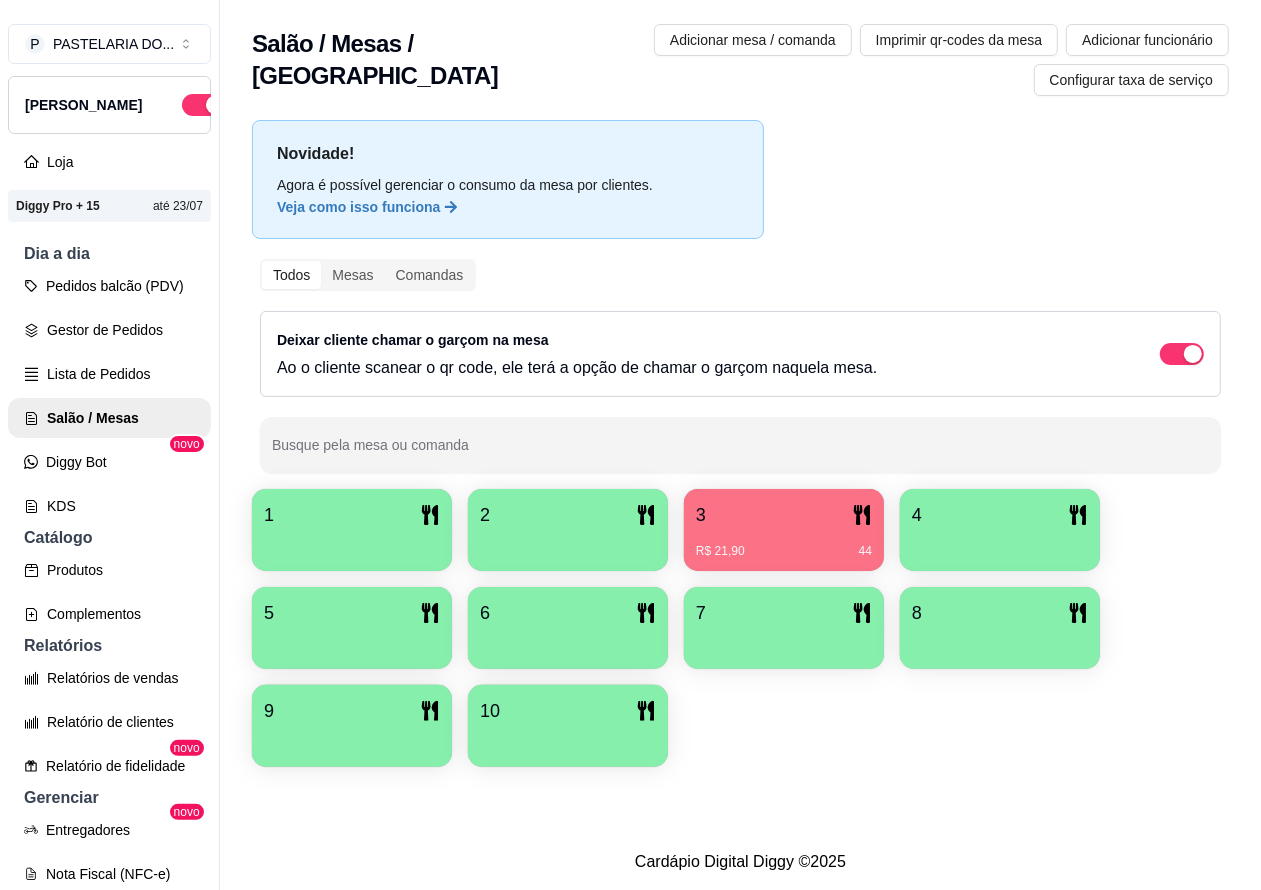 click on "Pedidos balcão (PDV)" at bounding box center (109, 286) 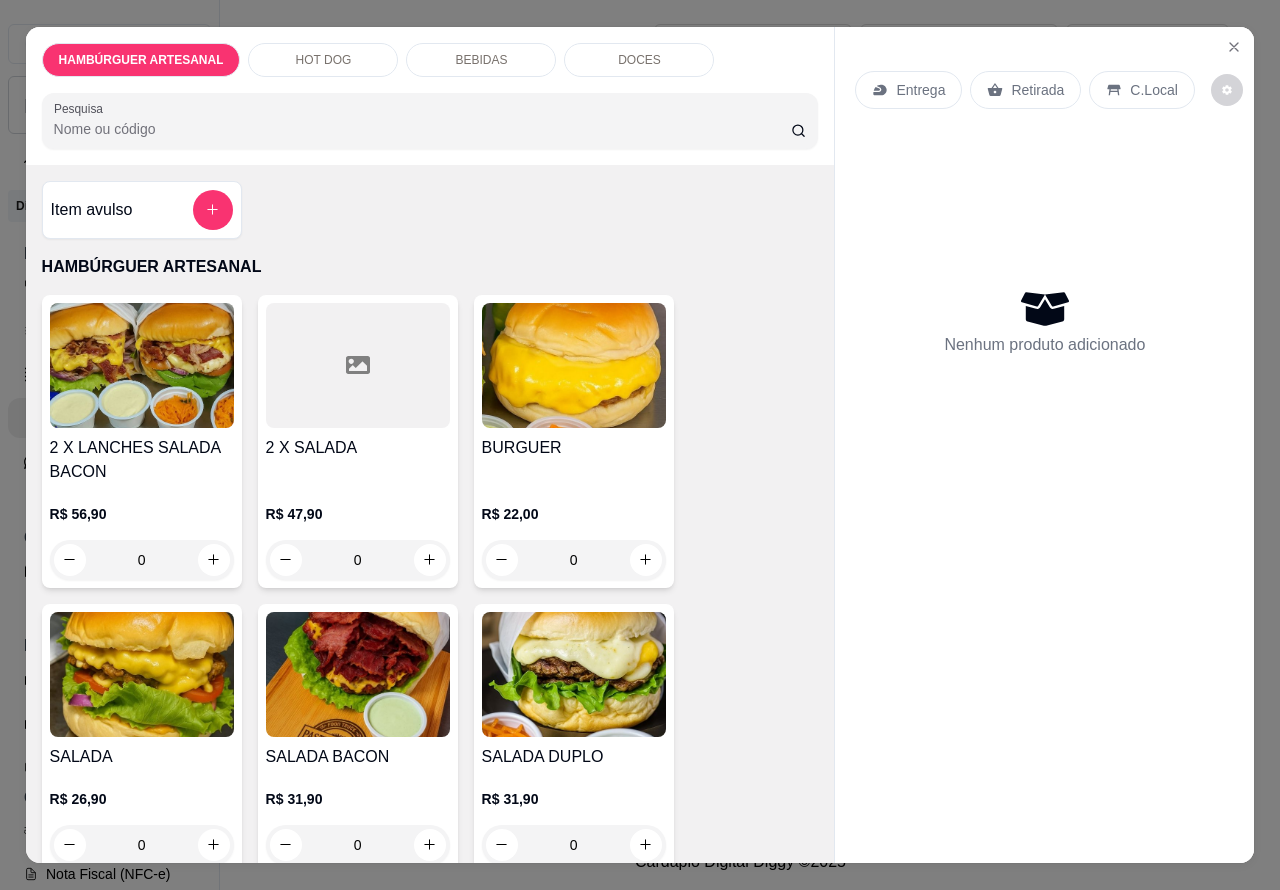 click 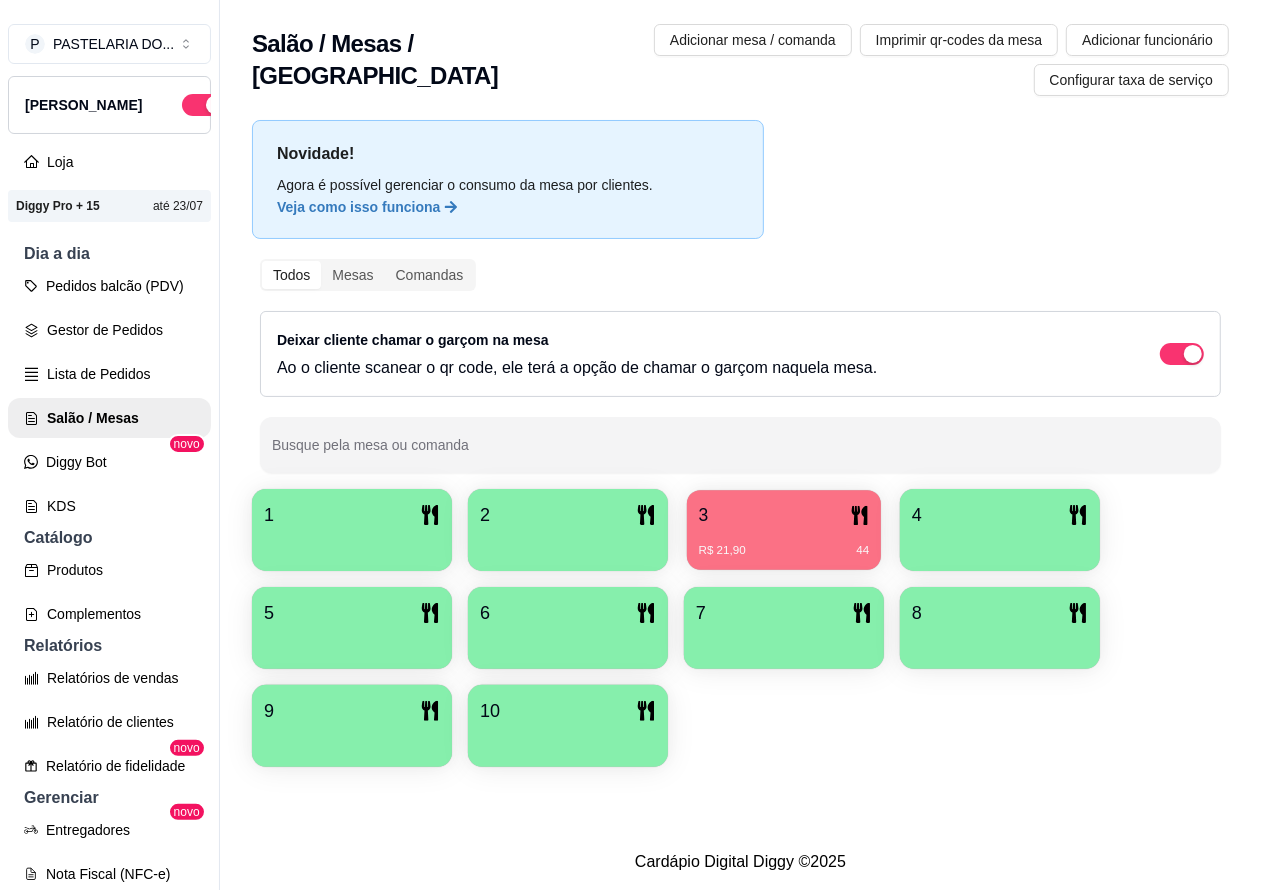 click on "3" at bounding box center [784, 515] 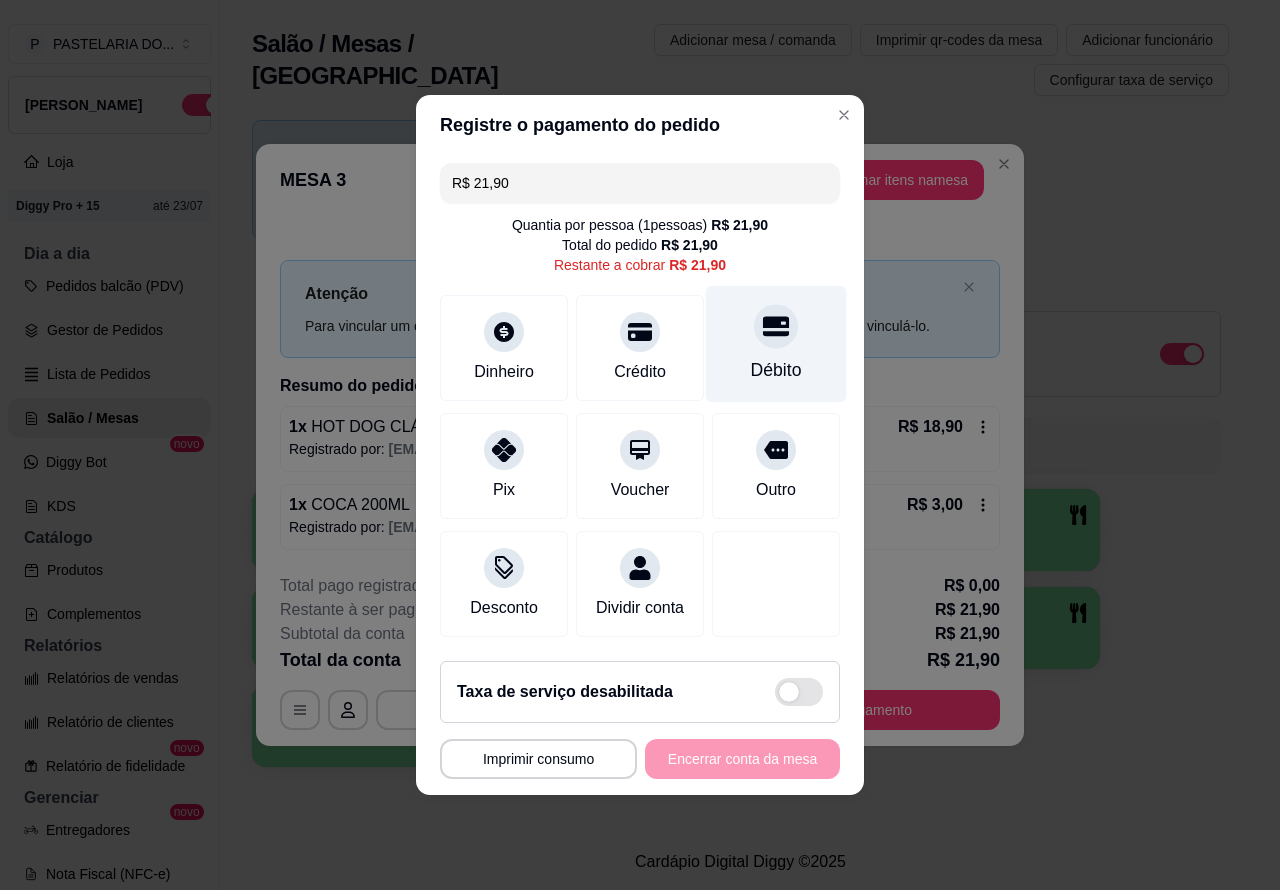 click on "Débito" at bounding box center (776, 344) 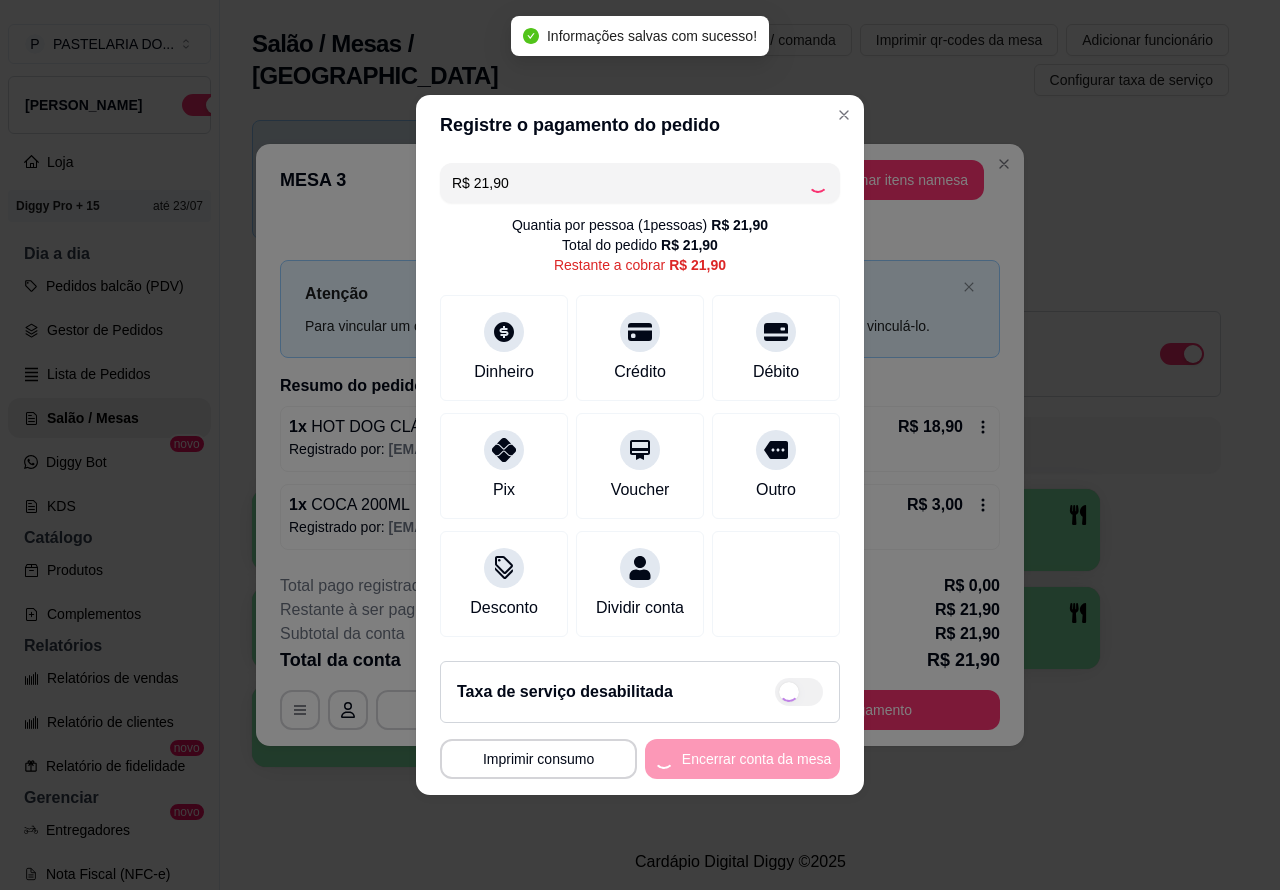 click on "Taxa de serviço   desabilitada" at bounding box center (640, 692) 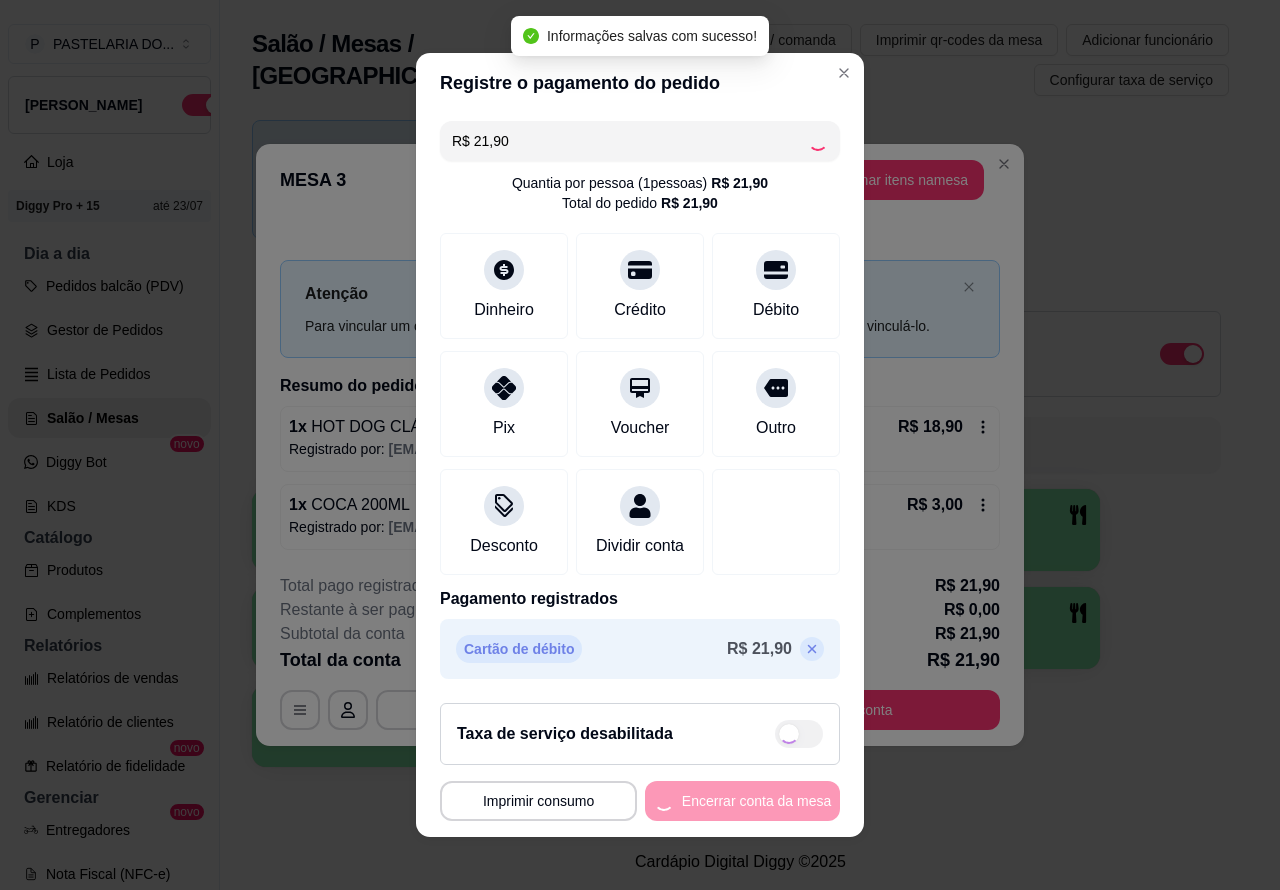checkbox on "true" 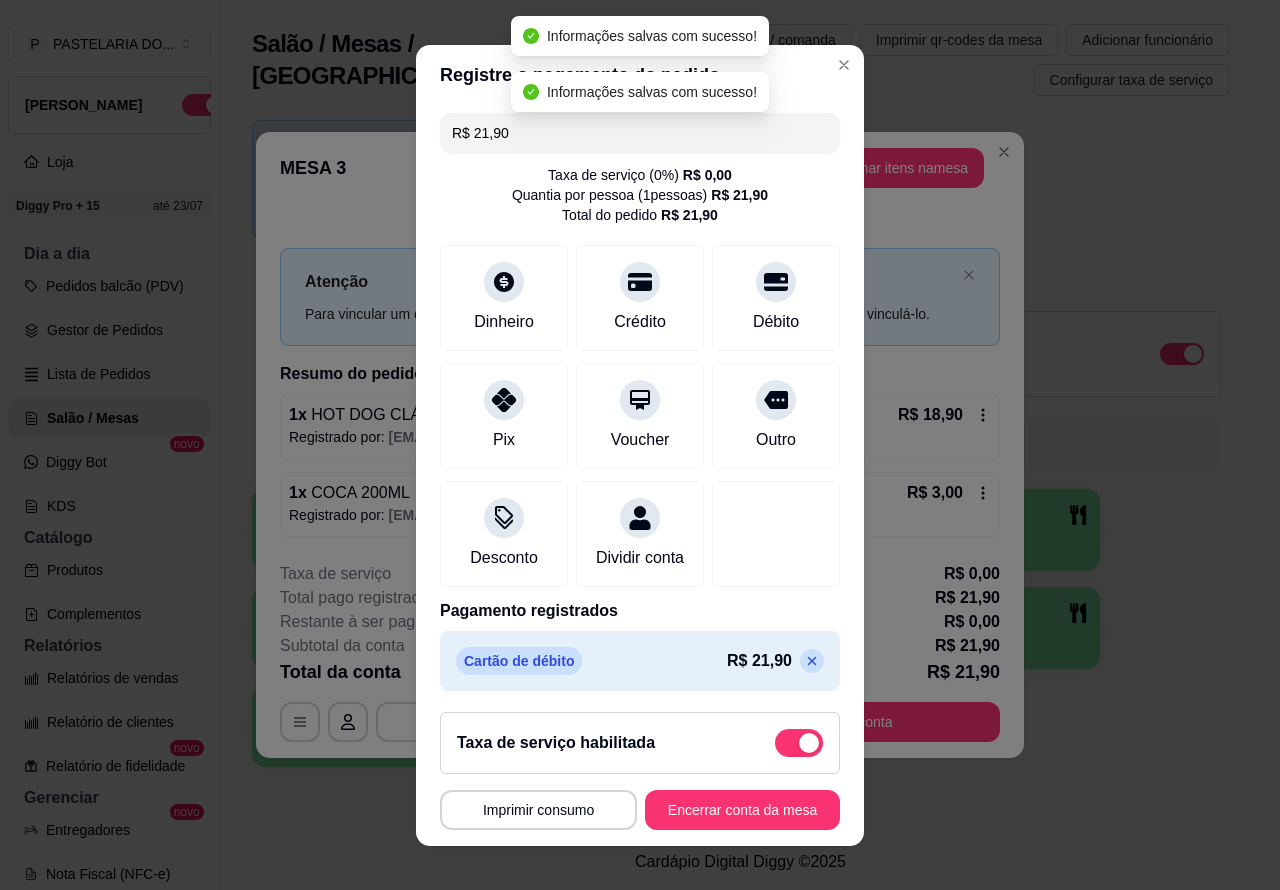 click on "Encerrar conta da mesa" at bounding box center (742, 810) 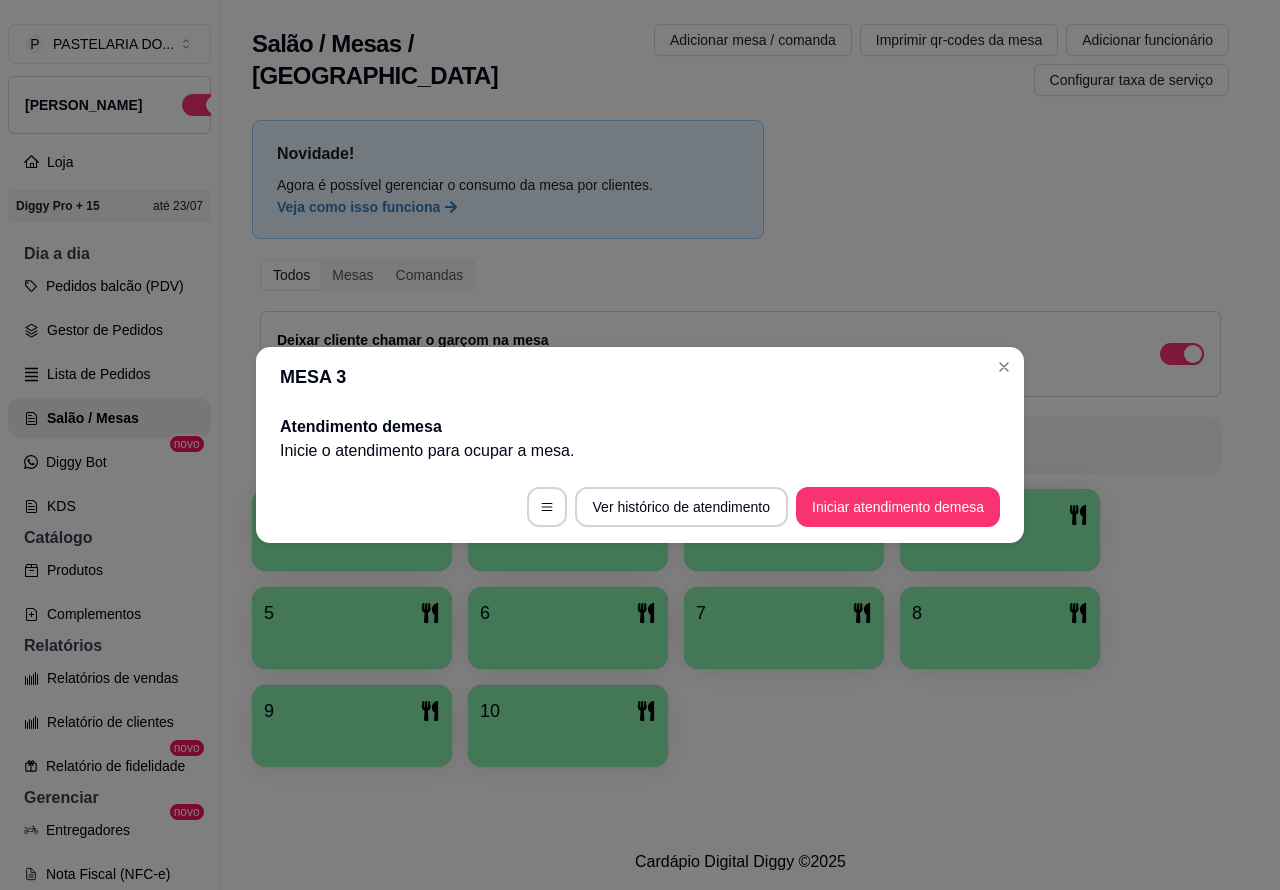 click on "1 2 3 4 5 6 7 8 9 10" at bounding box center [740, 628] 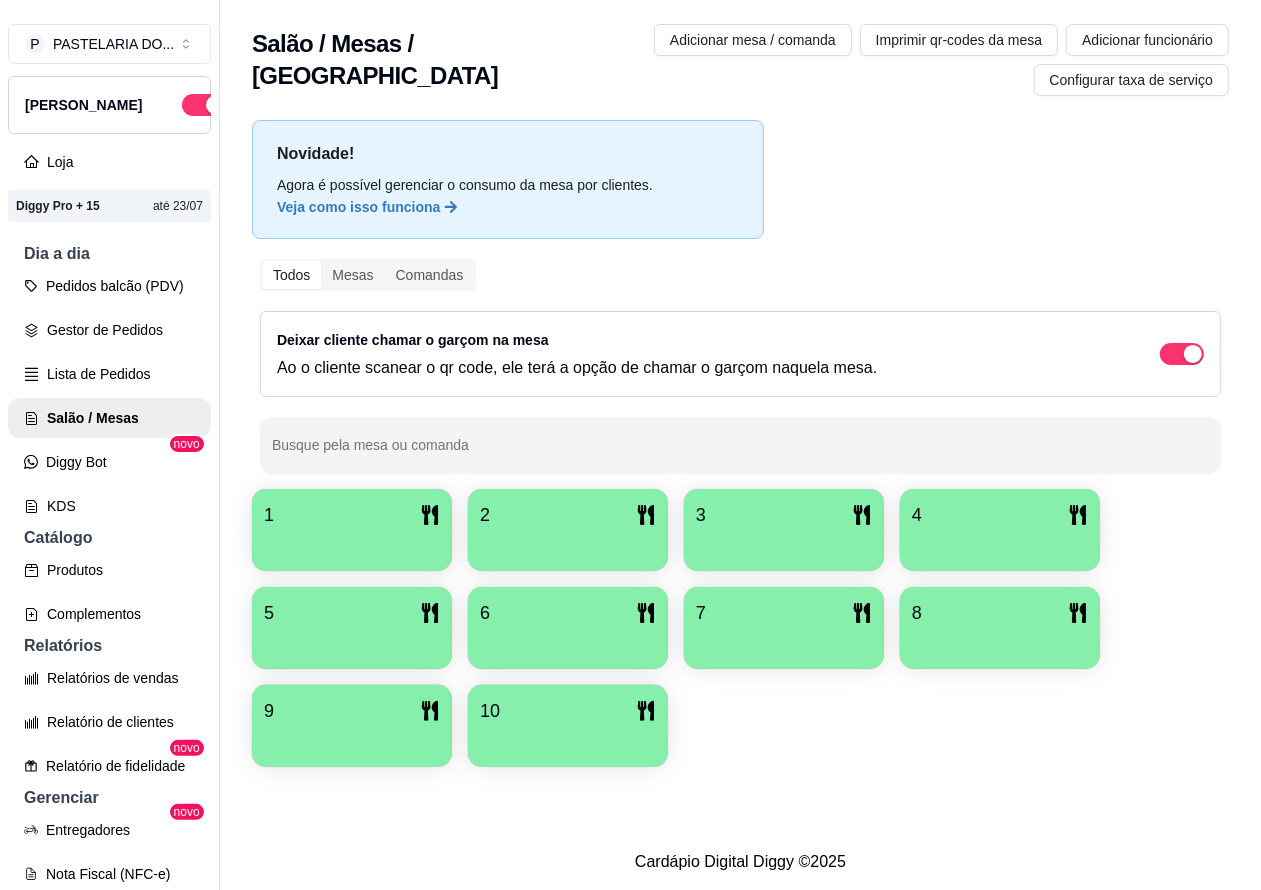 click on "5" at bounding box center [352, 613] 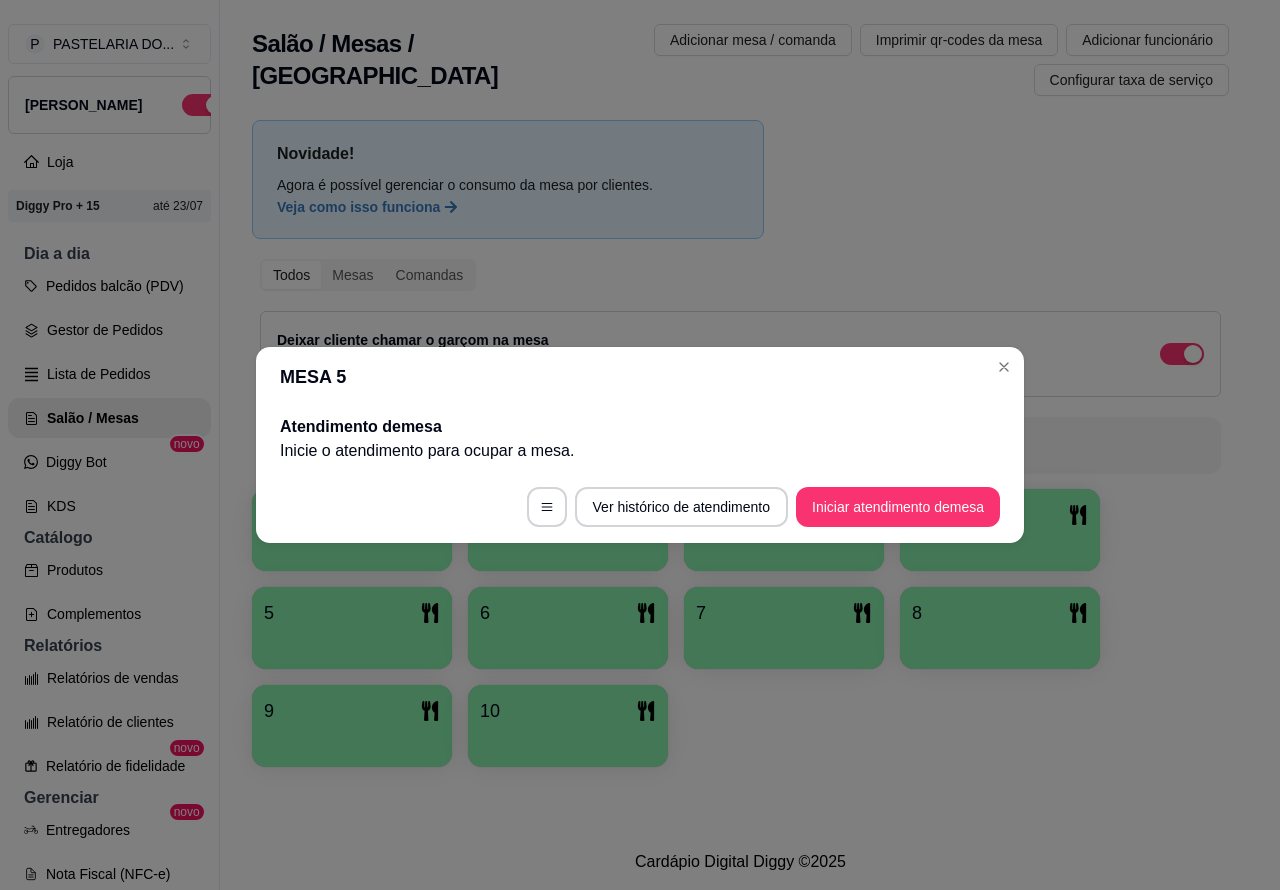 click on "Iniciar atendimento de  mesa" at bounding box center (898, 507) 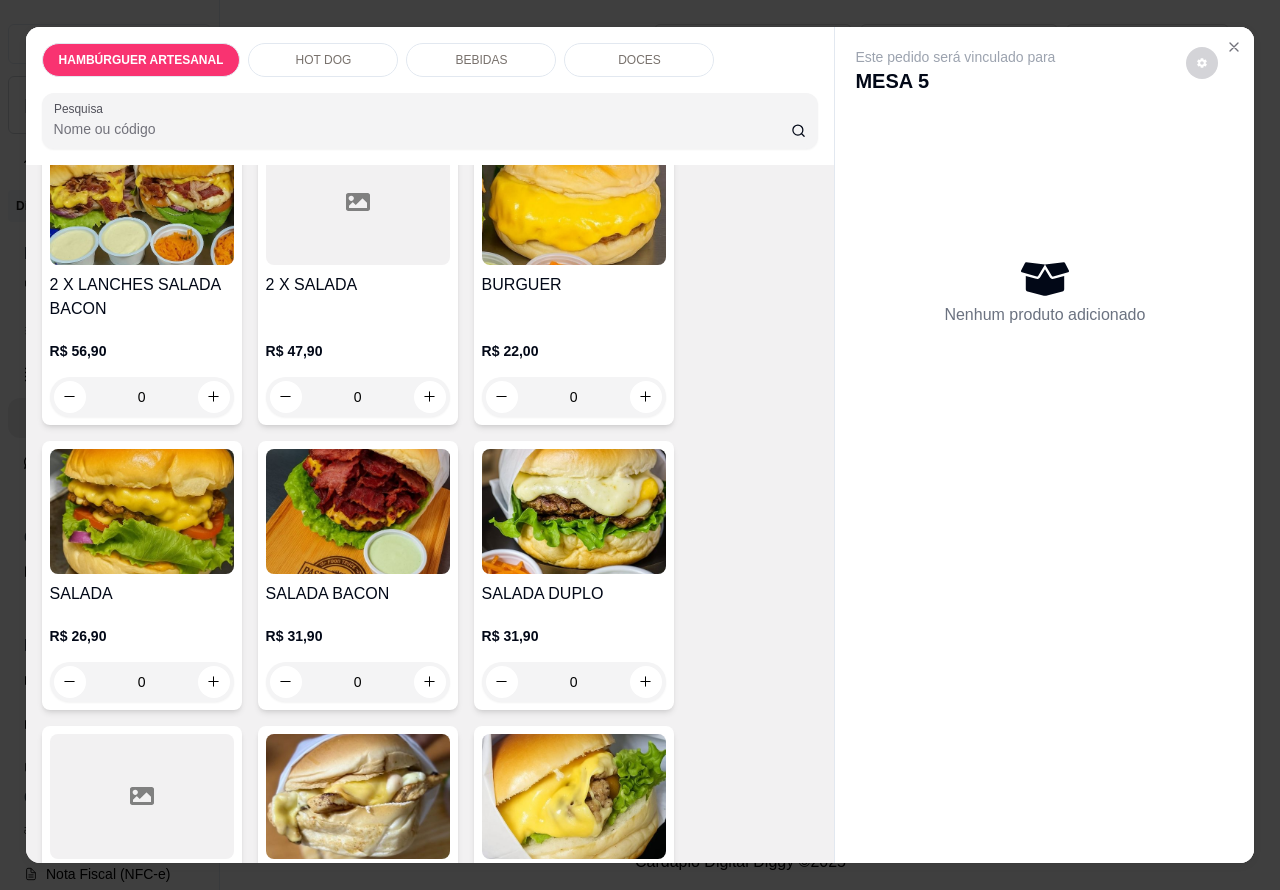 scroll, scrollTop: 166, scrollLeft: 0, axis: vertical 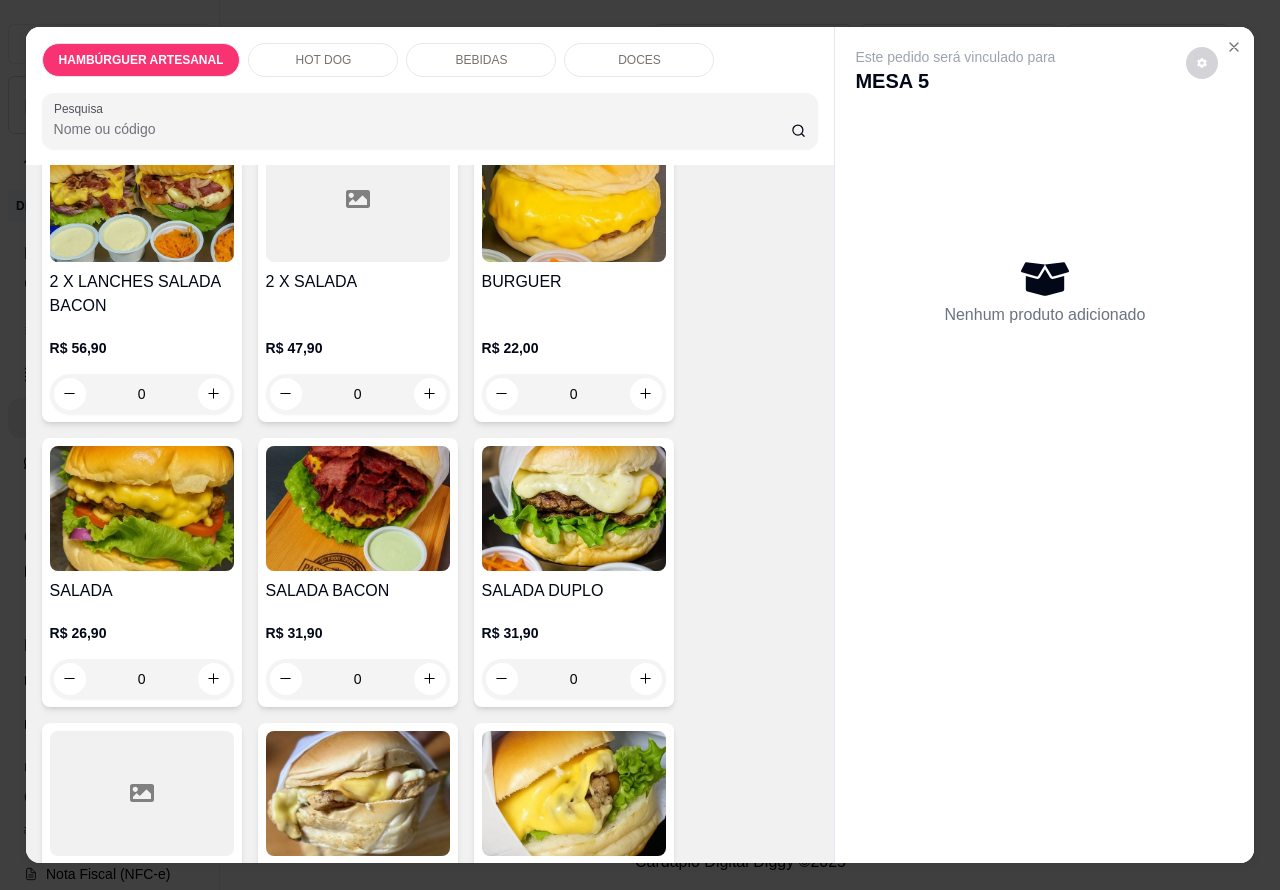 click on "0" at bounding box center [358, 679] 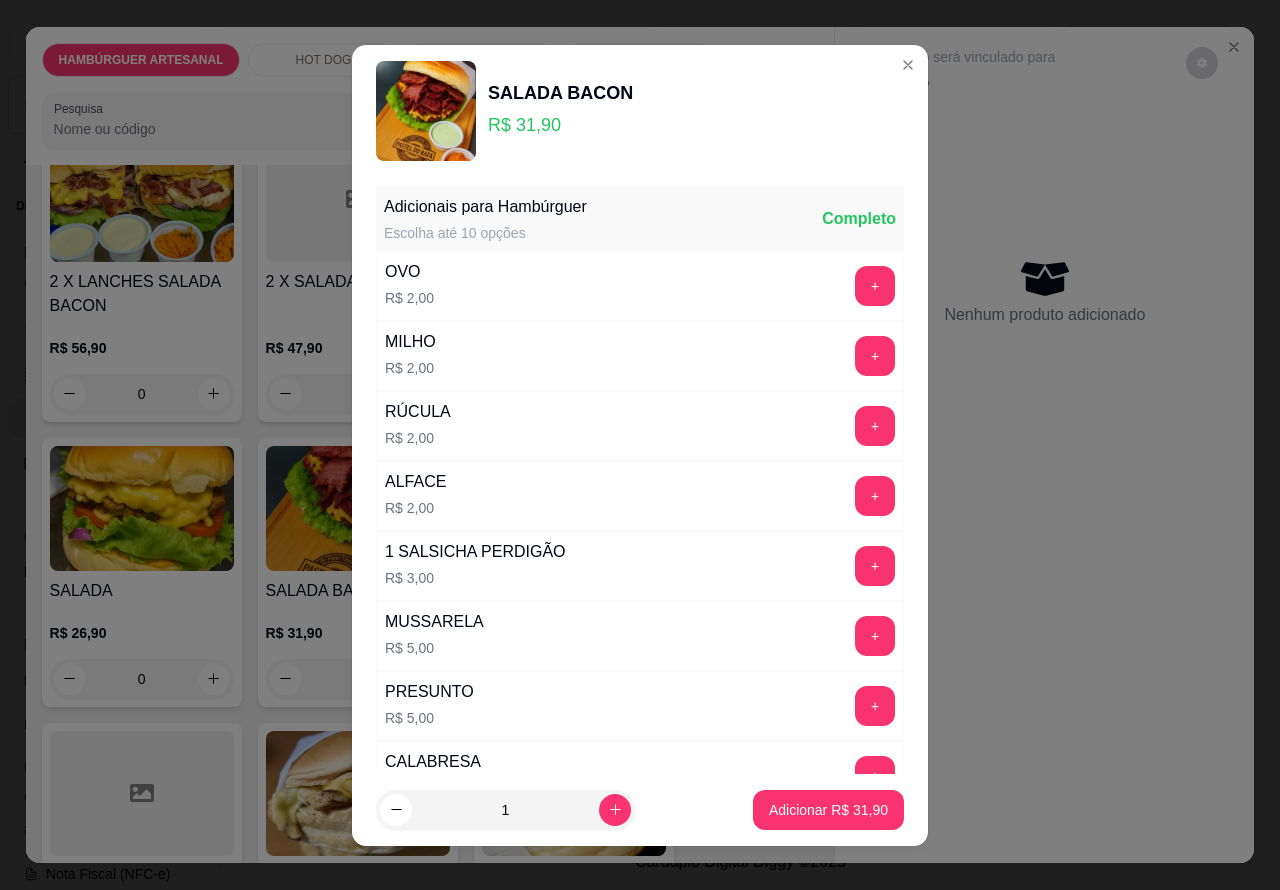 click on "Adicionar   R$ 31,90" at bounding box center [828, 810] 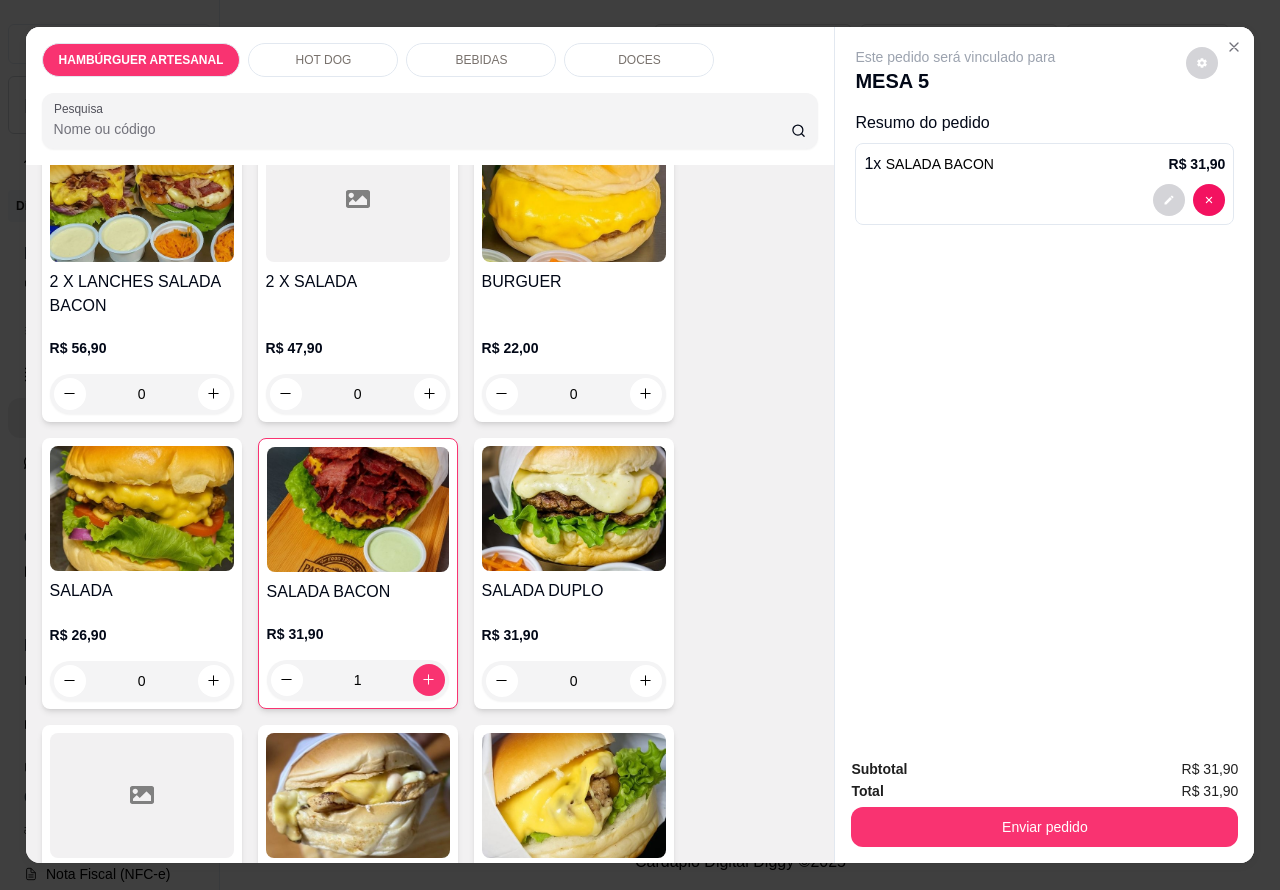 click on "BEBIDAS" at bounding box center (481, 60) 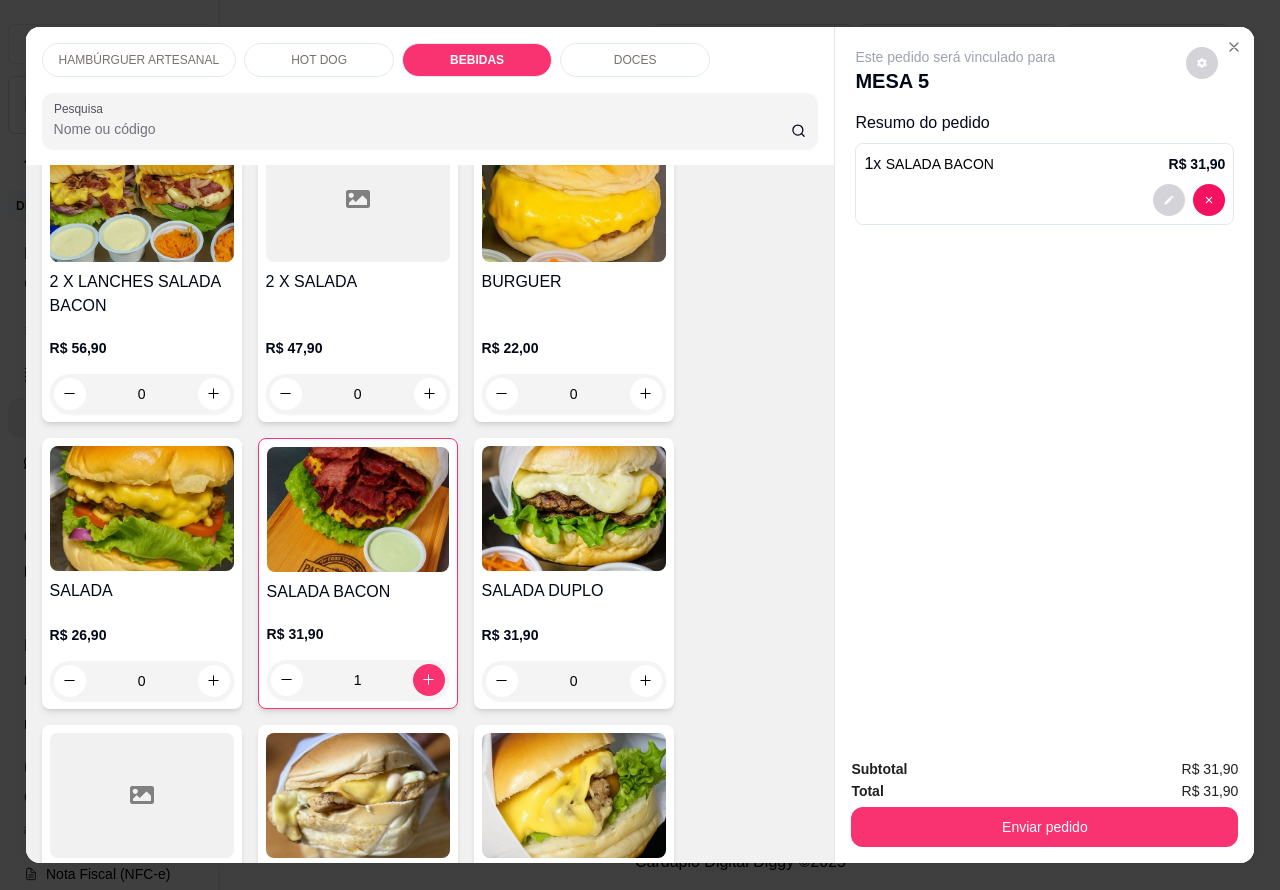 scroll, scrollTop: 2215, scrollLeft: 0, axis: vertical 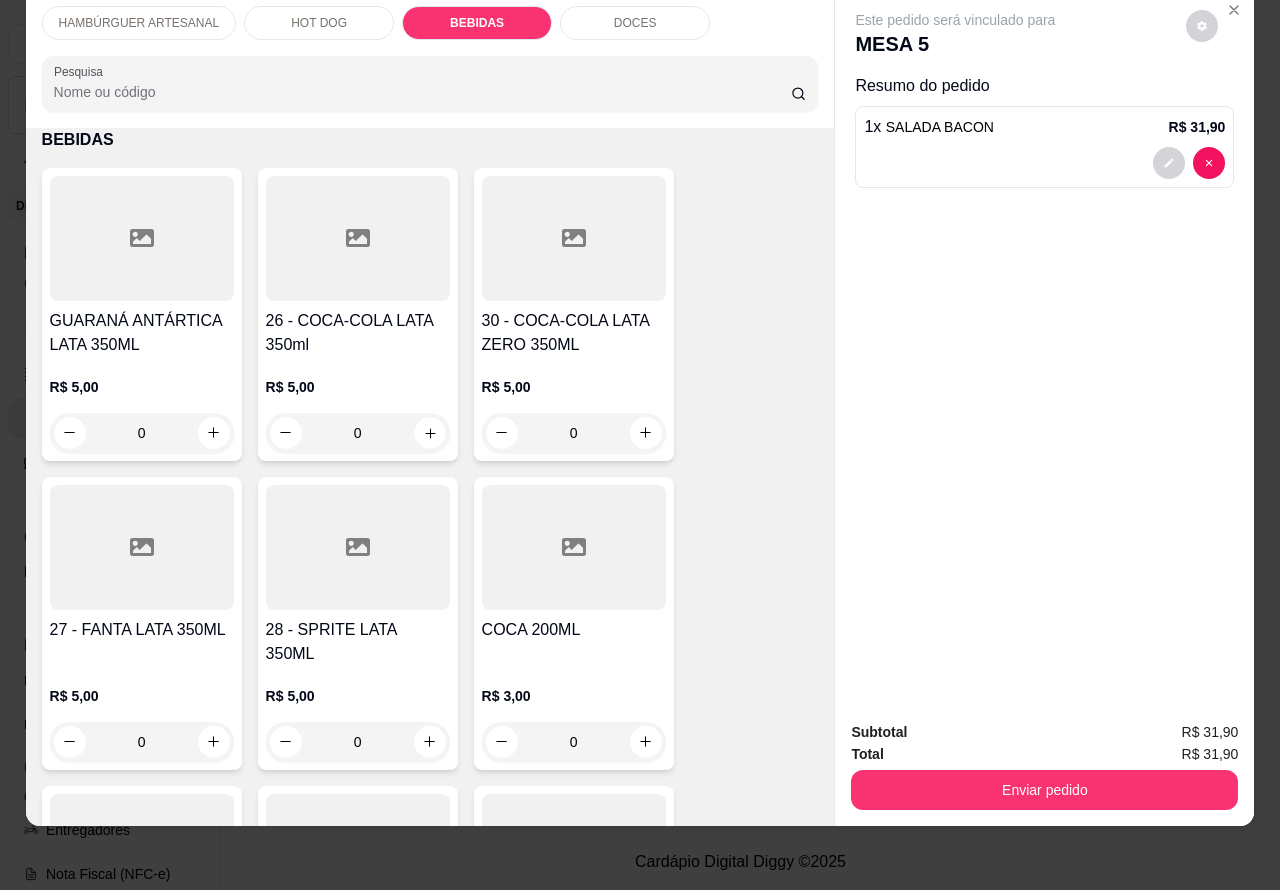 click 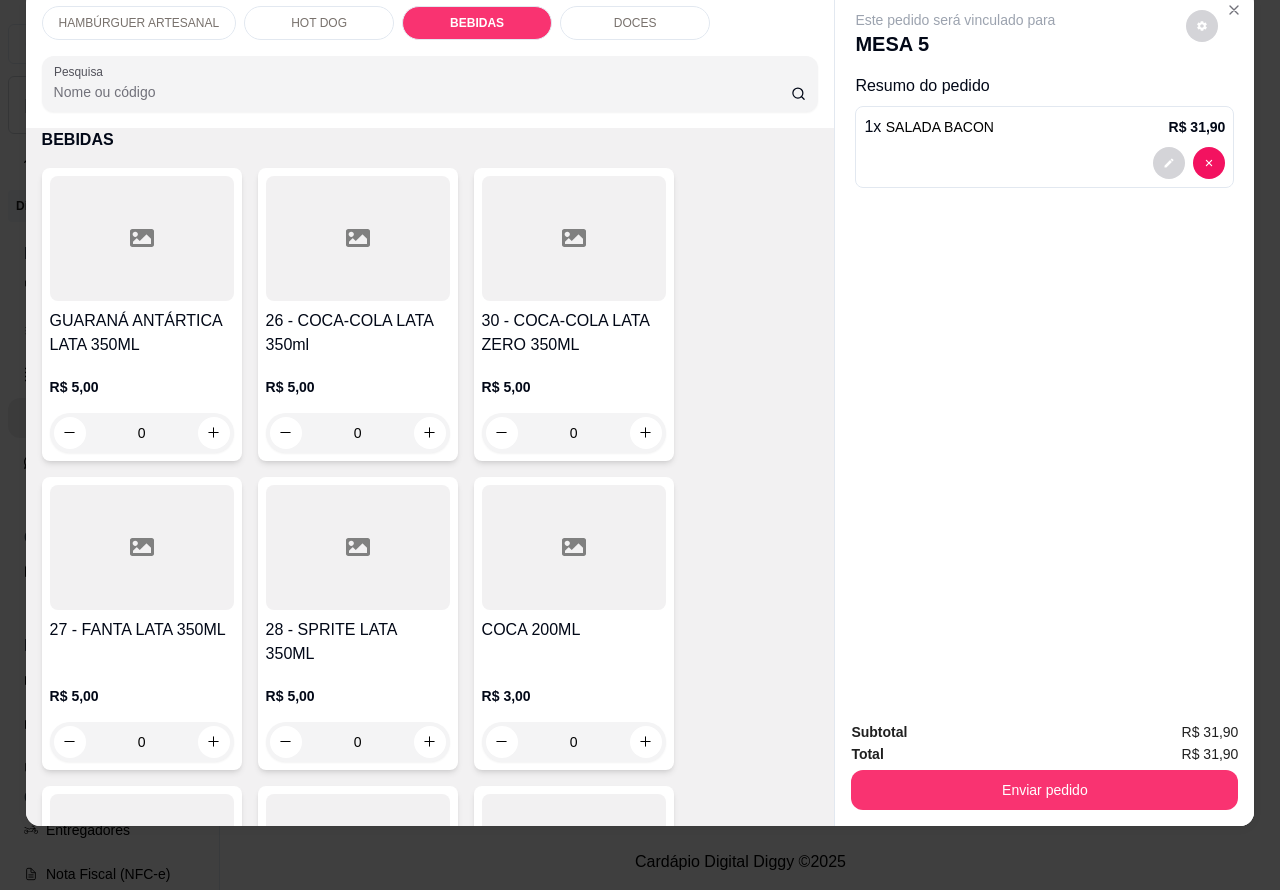 click 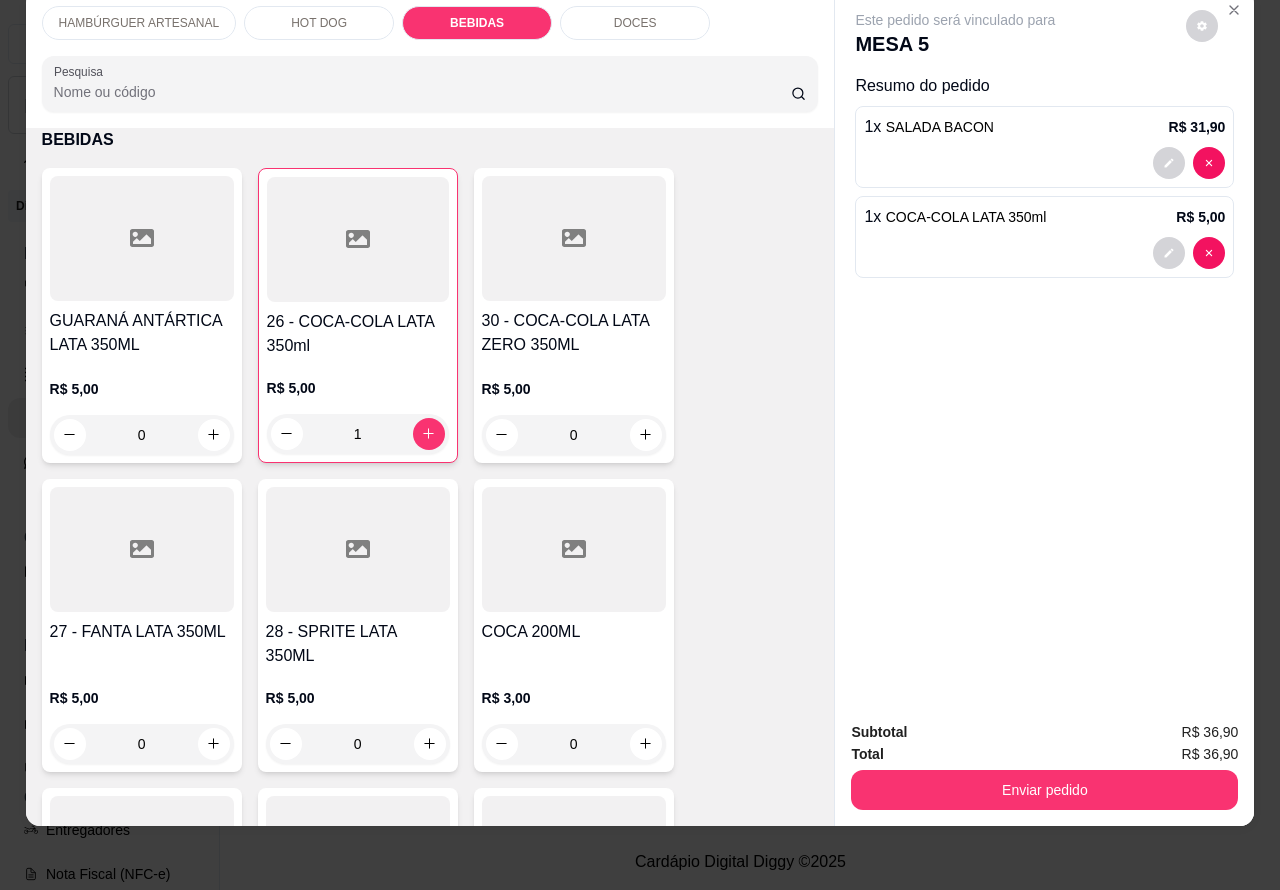 click 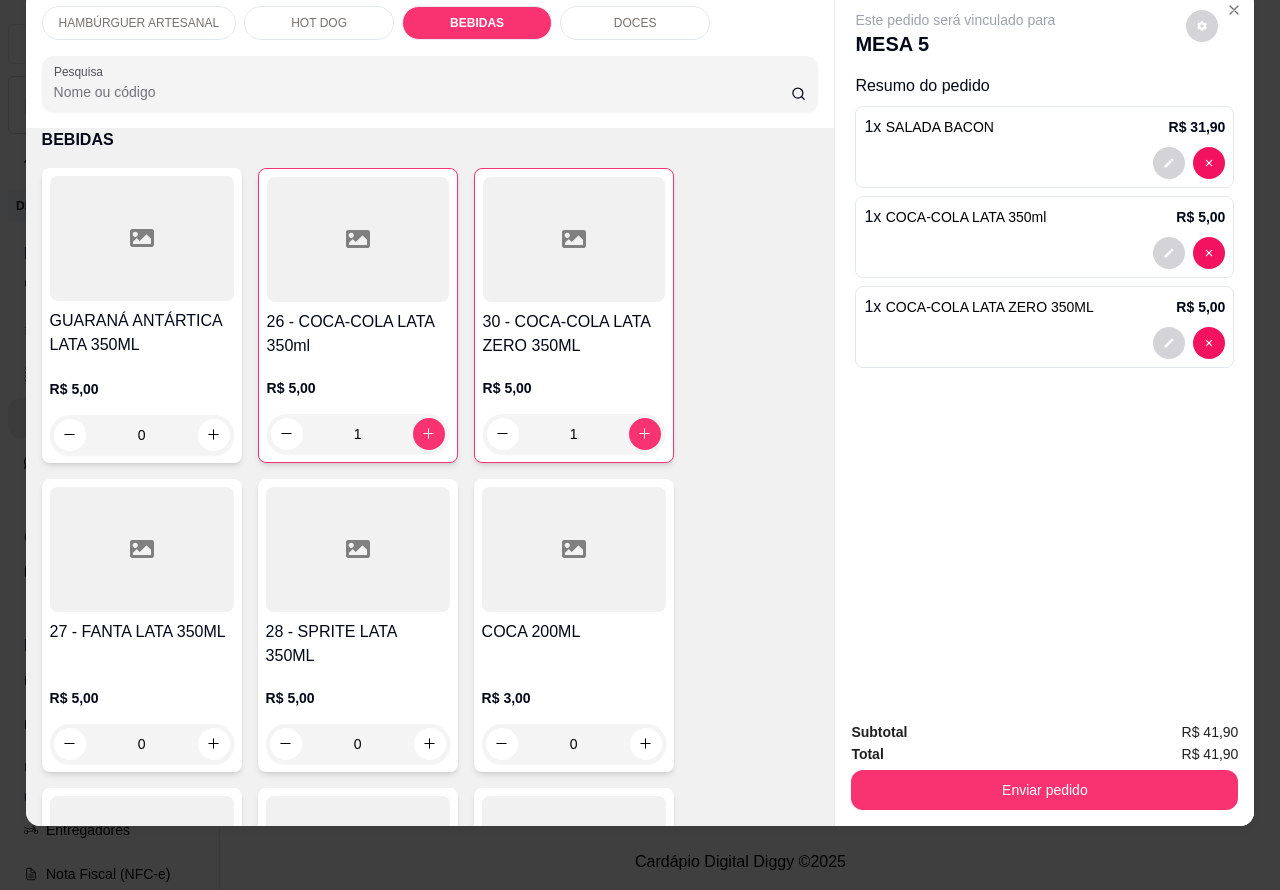 type on "1" 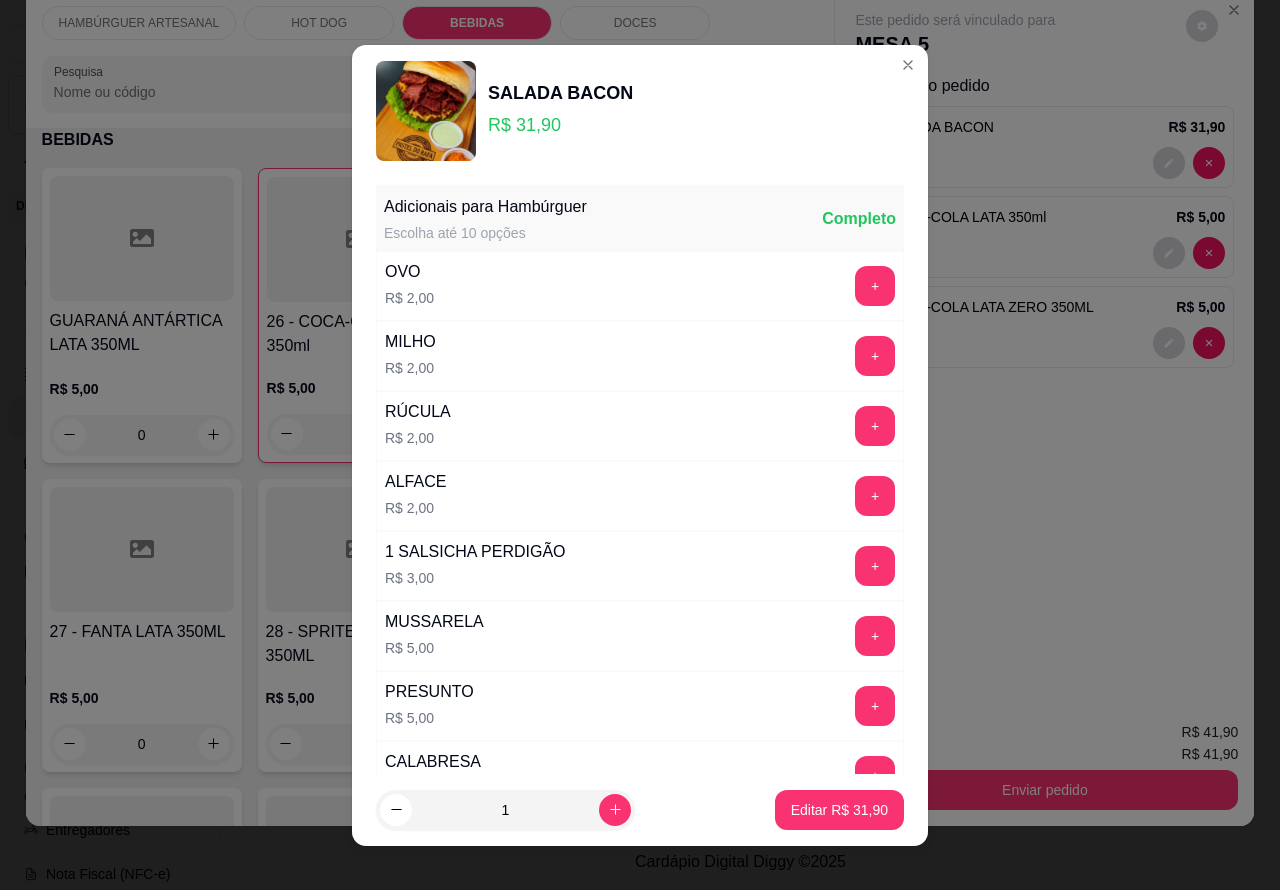 scroll, scrollTop: 542, scrollLeft: 0, axis: vertical 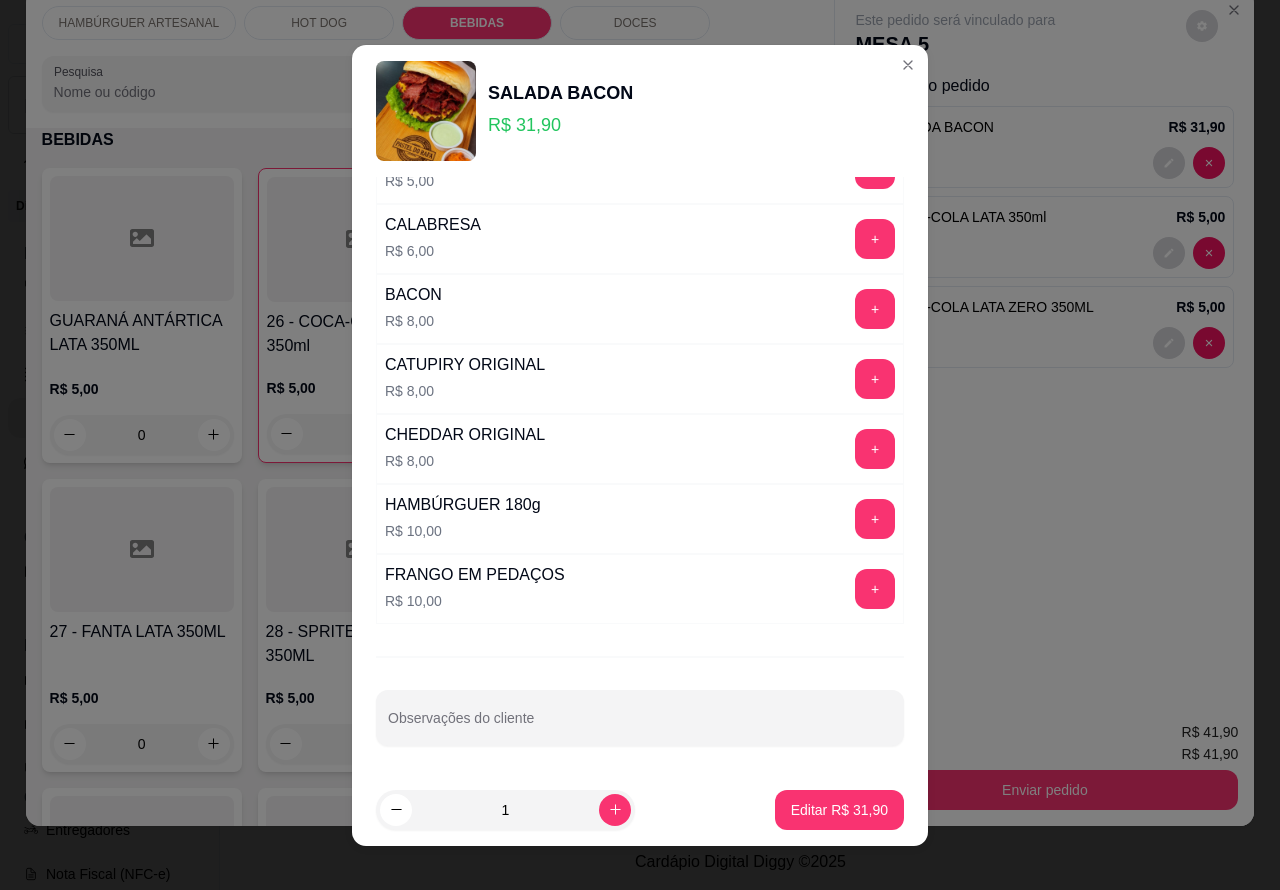 click on "Observações do cliente" at bounding box center [640, 726] 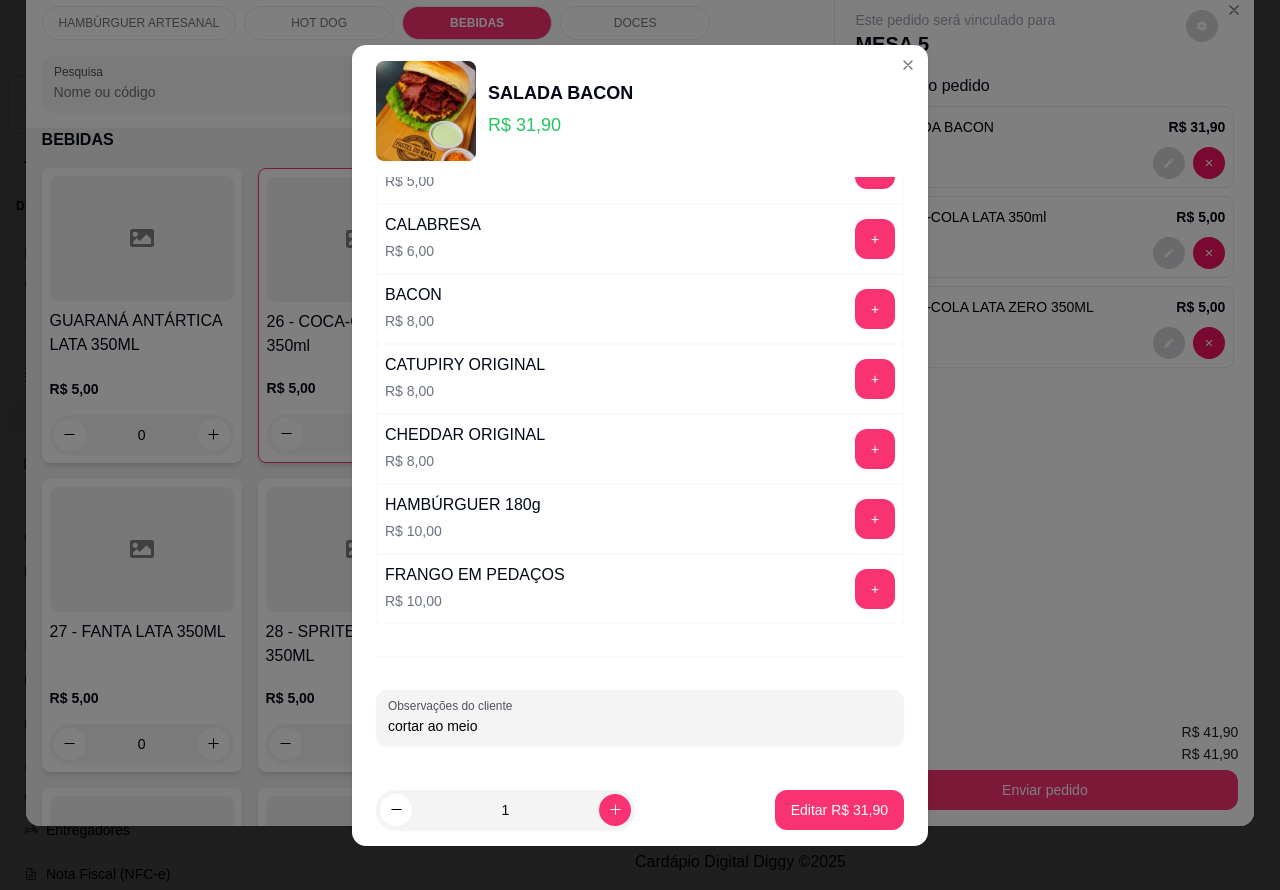 type on "cortar ao meio" 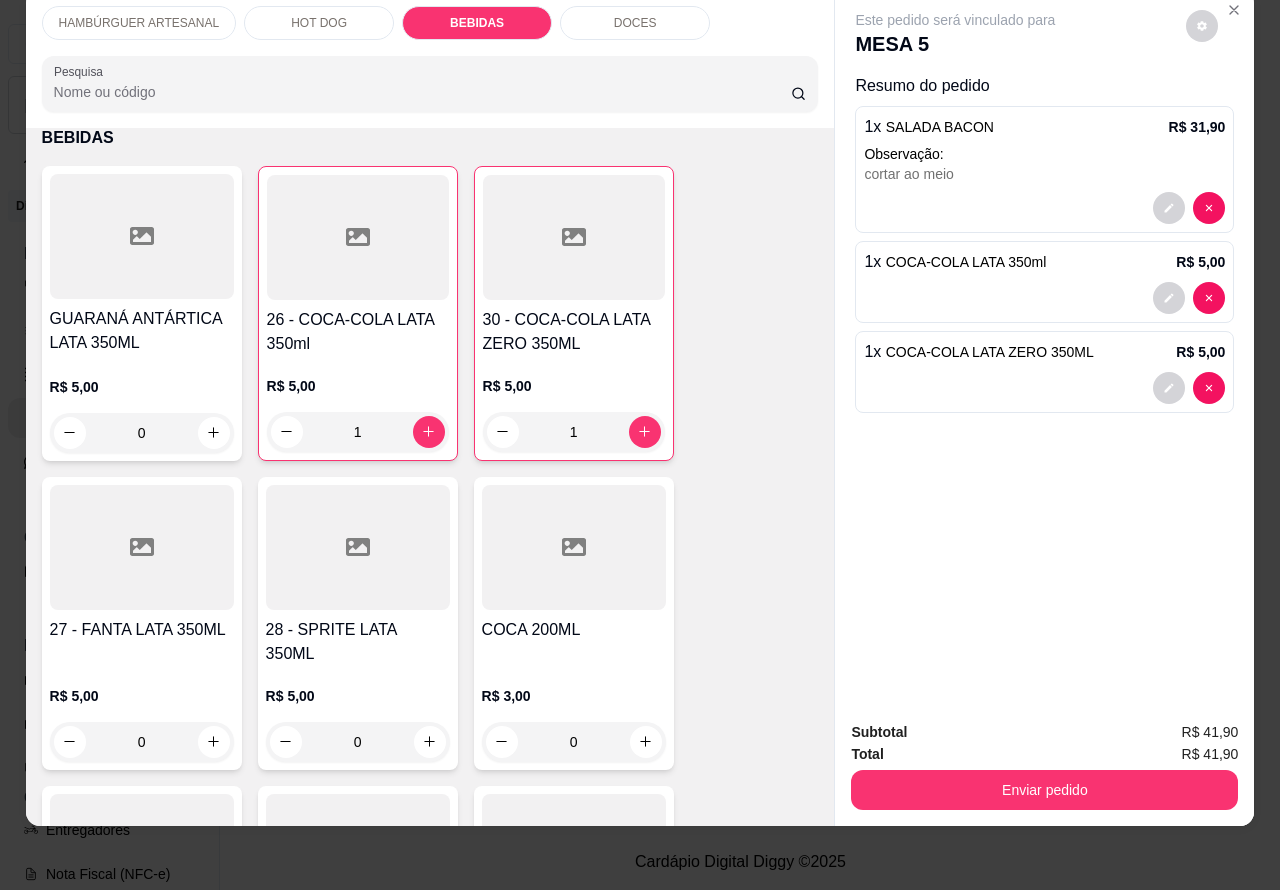 scroll, scrollTop: 2212, scrollLeft: 0, axis: vertical 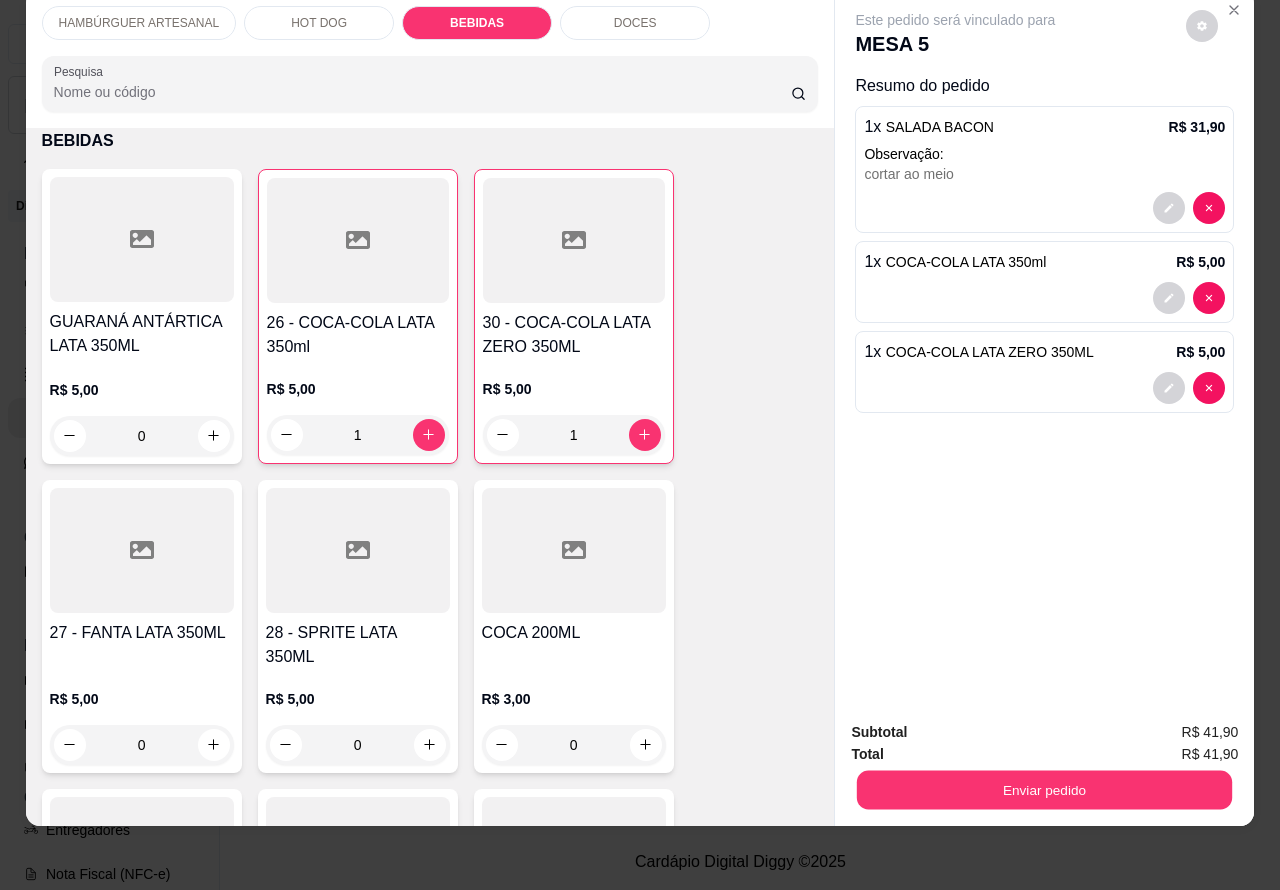 click on "Enviar pedido" at bounding box center (1044, 790) 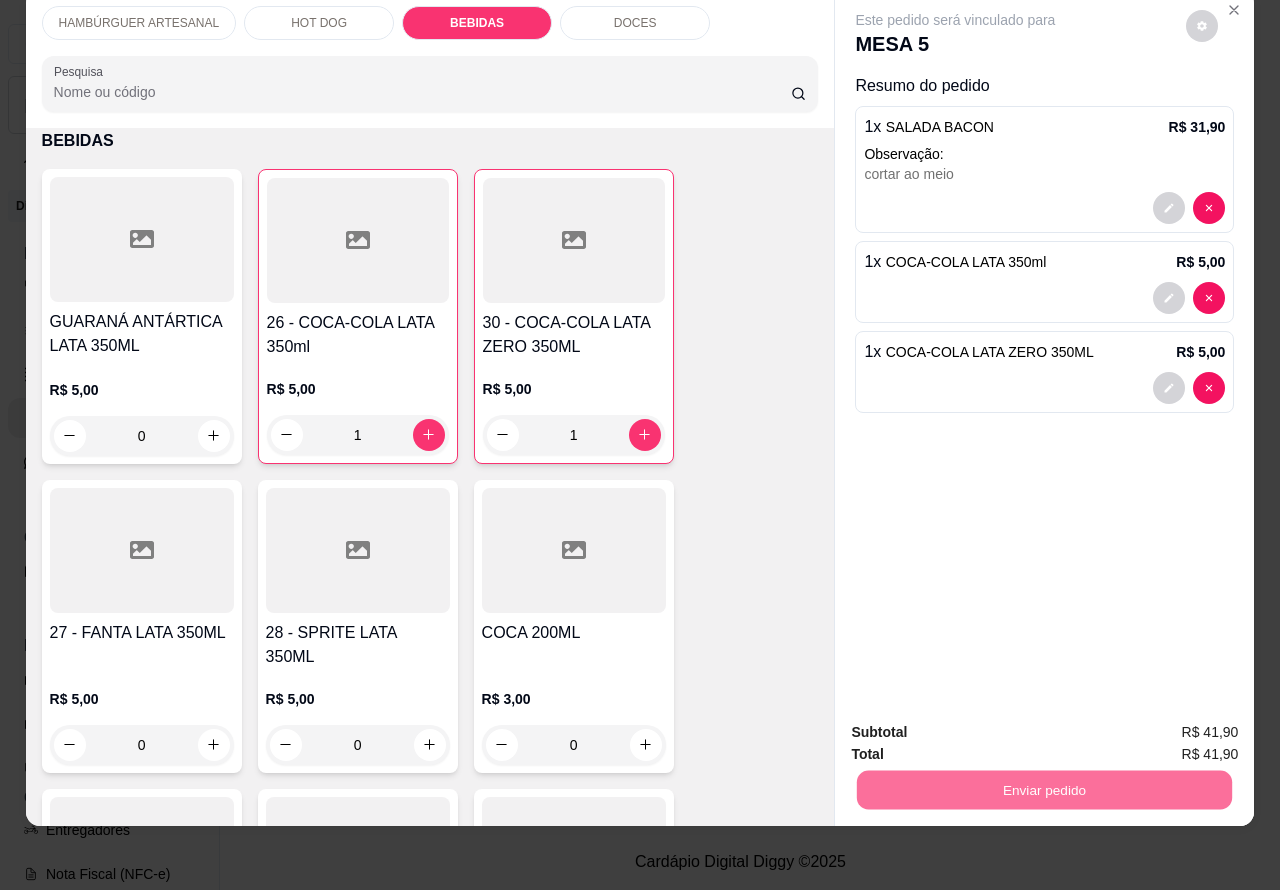 click on "Não registrar e enviar pedido" at bounding box center (977, 723) 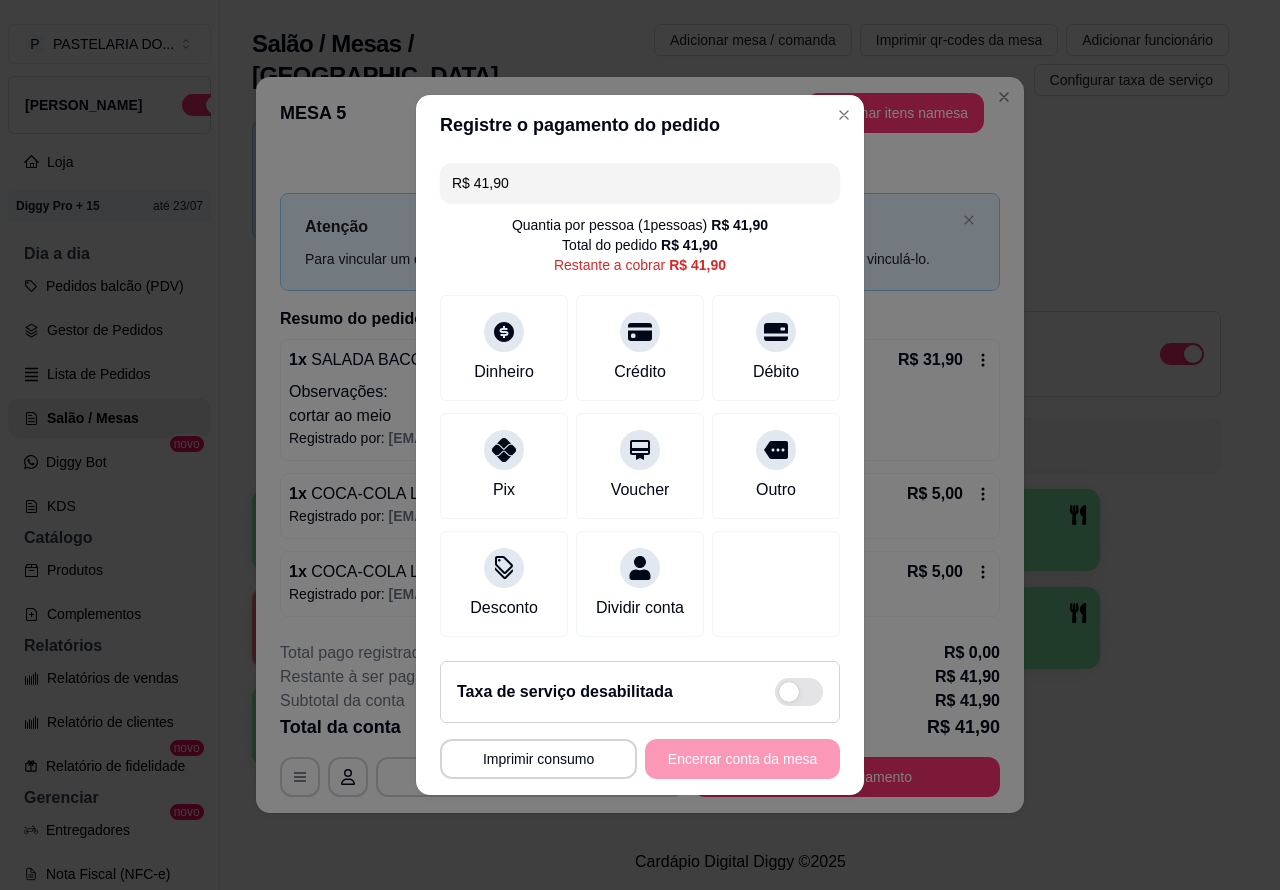 click on "**********" at bounding box center (640, 445) 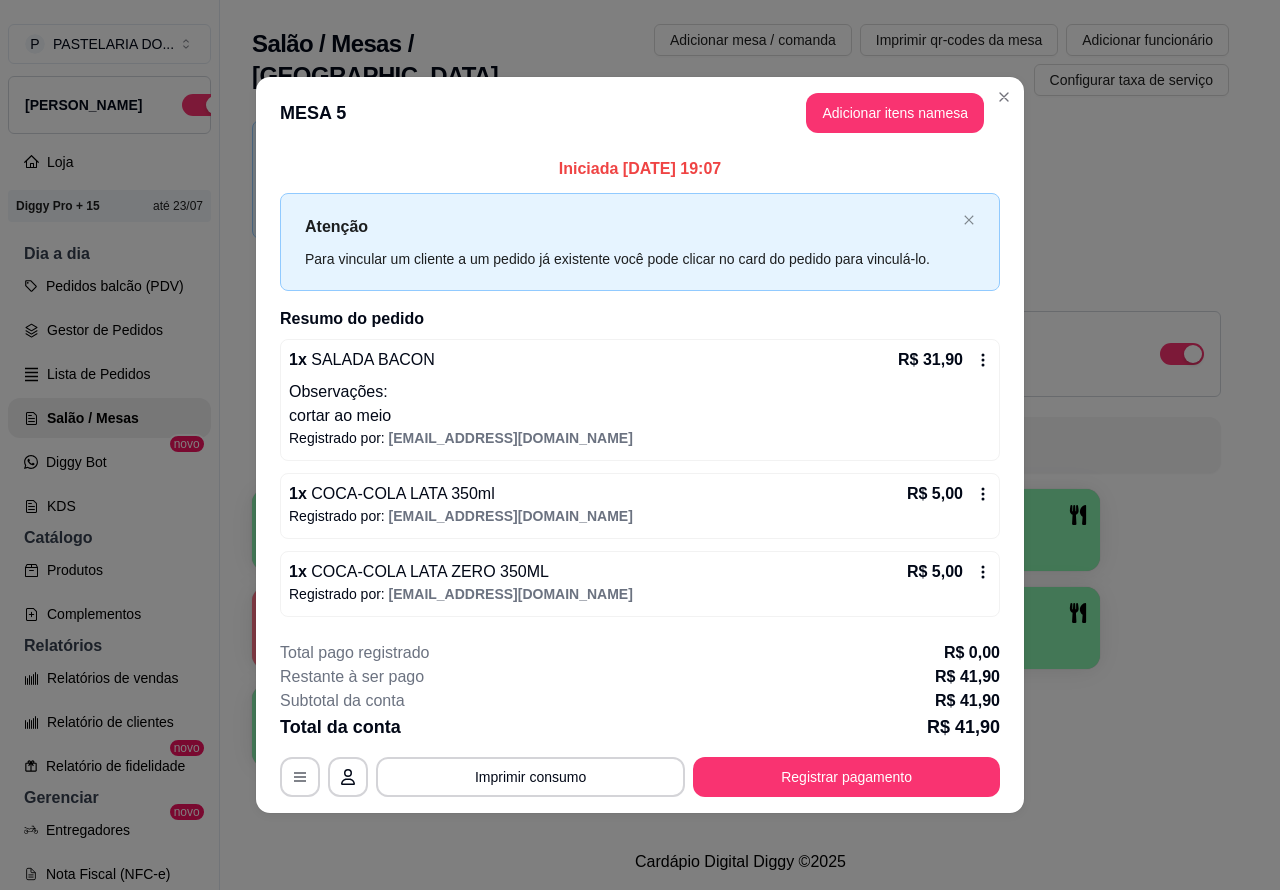 click on "Adicionar mesa / comanda Imprimir qr-codes da mesa Adicionar funcionário Configurar taxa de serviço" at bounding box center (915, 60) 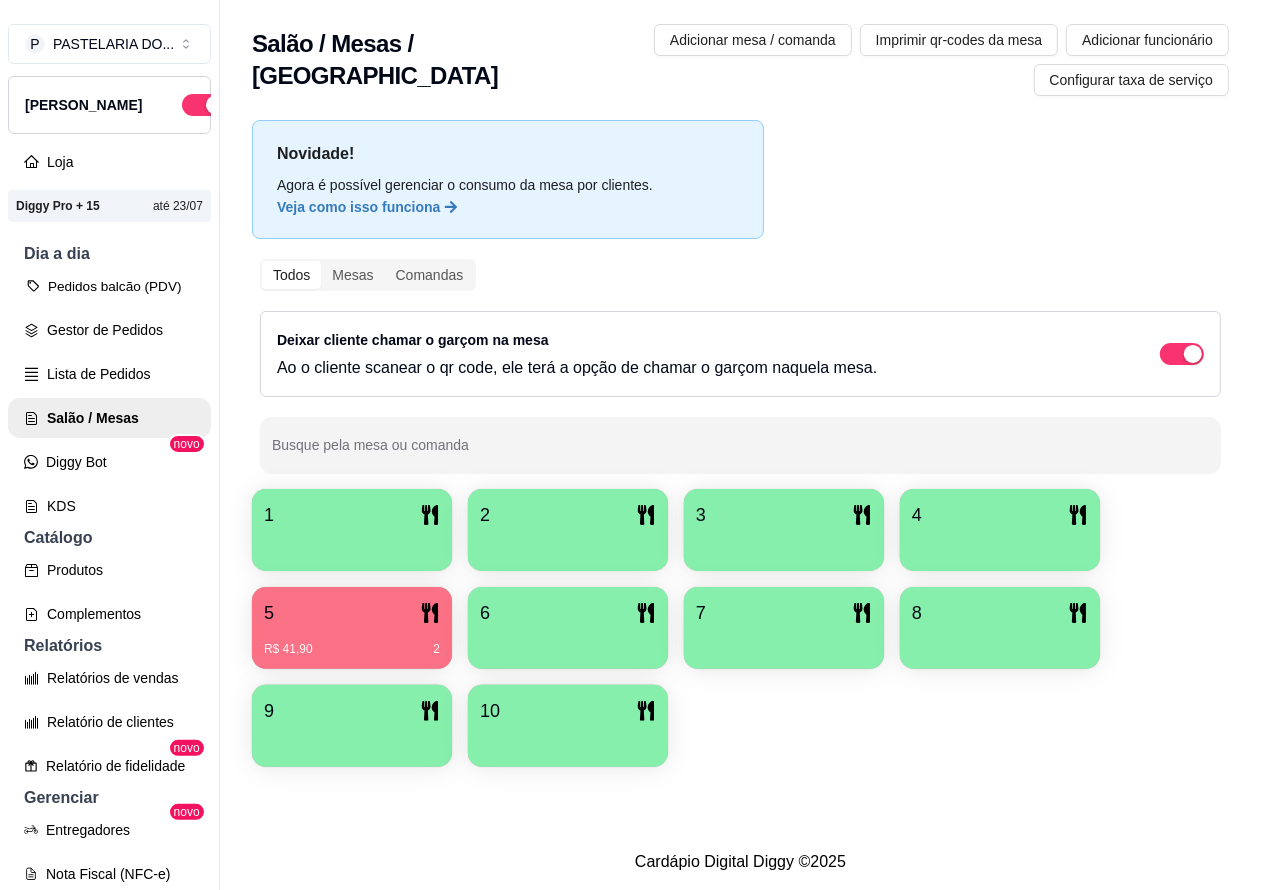 click on "Pedidos balcão (PDV)" at bounding box center (109, 286) 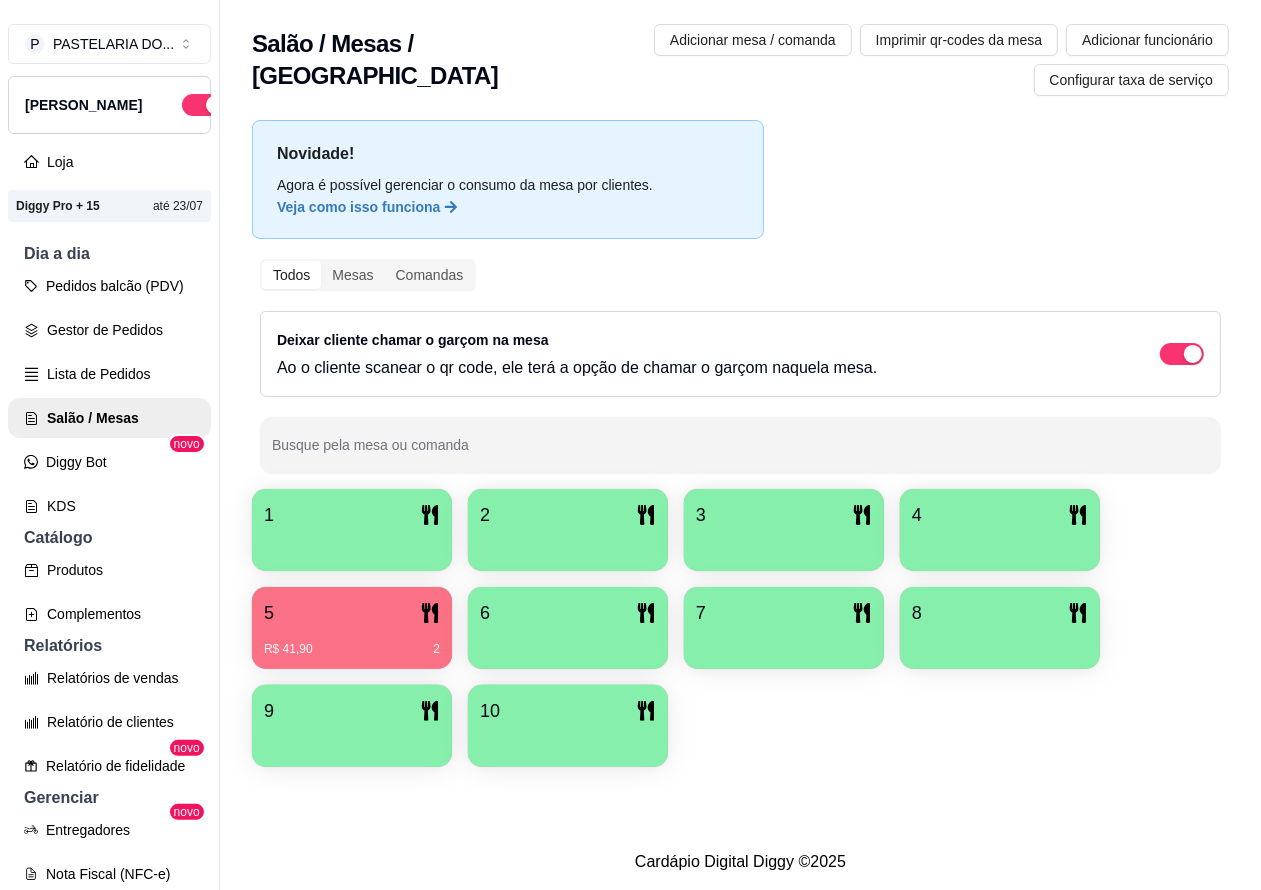 click on "Pedidos balcão (PDV)" at bounding box center (109, 286) 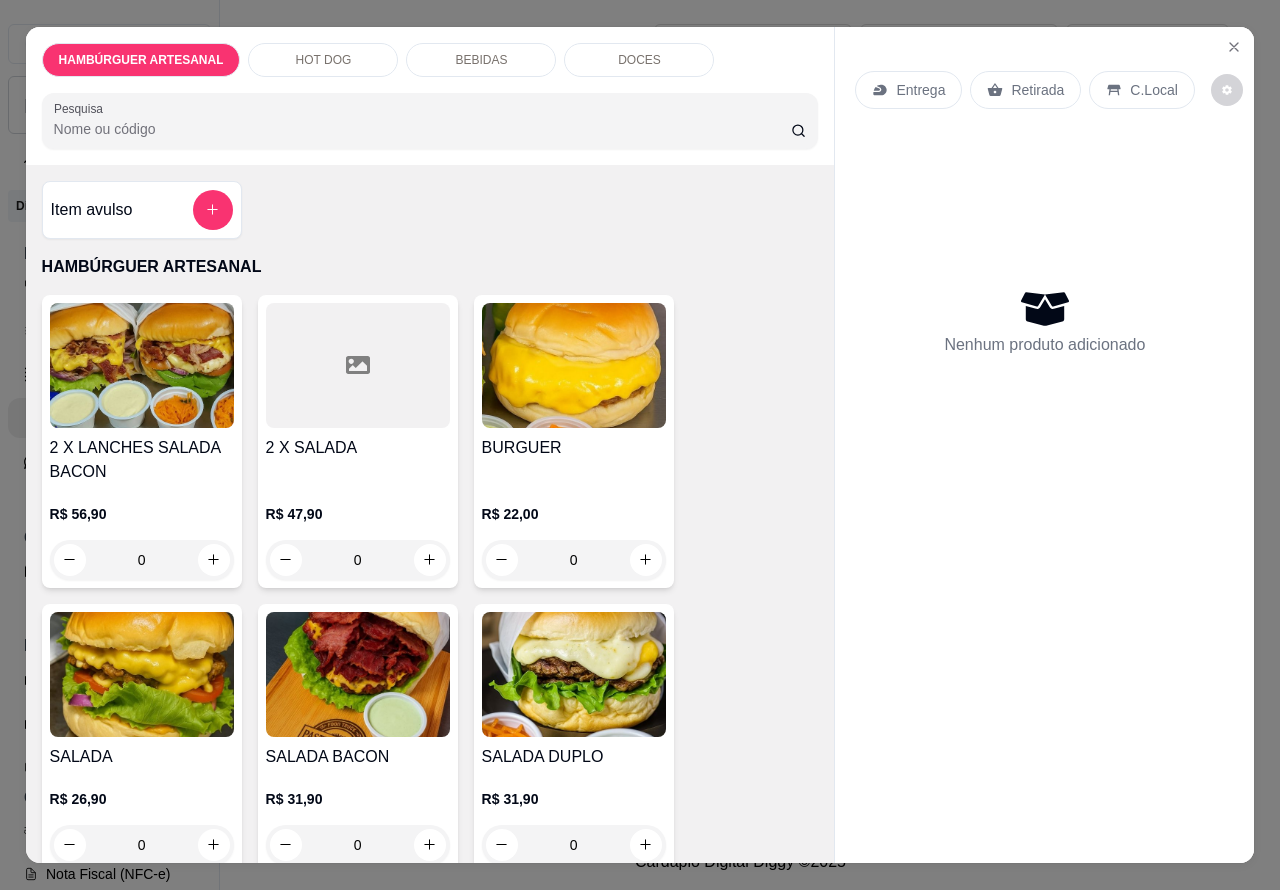 click on "BEBIDAS" at bounding box center (481, 60) 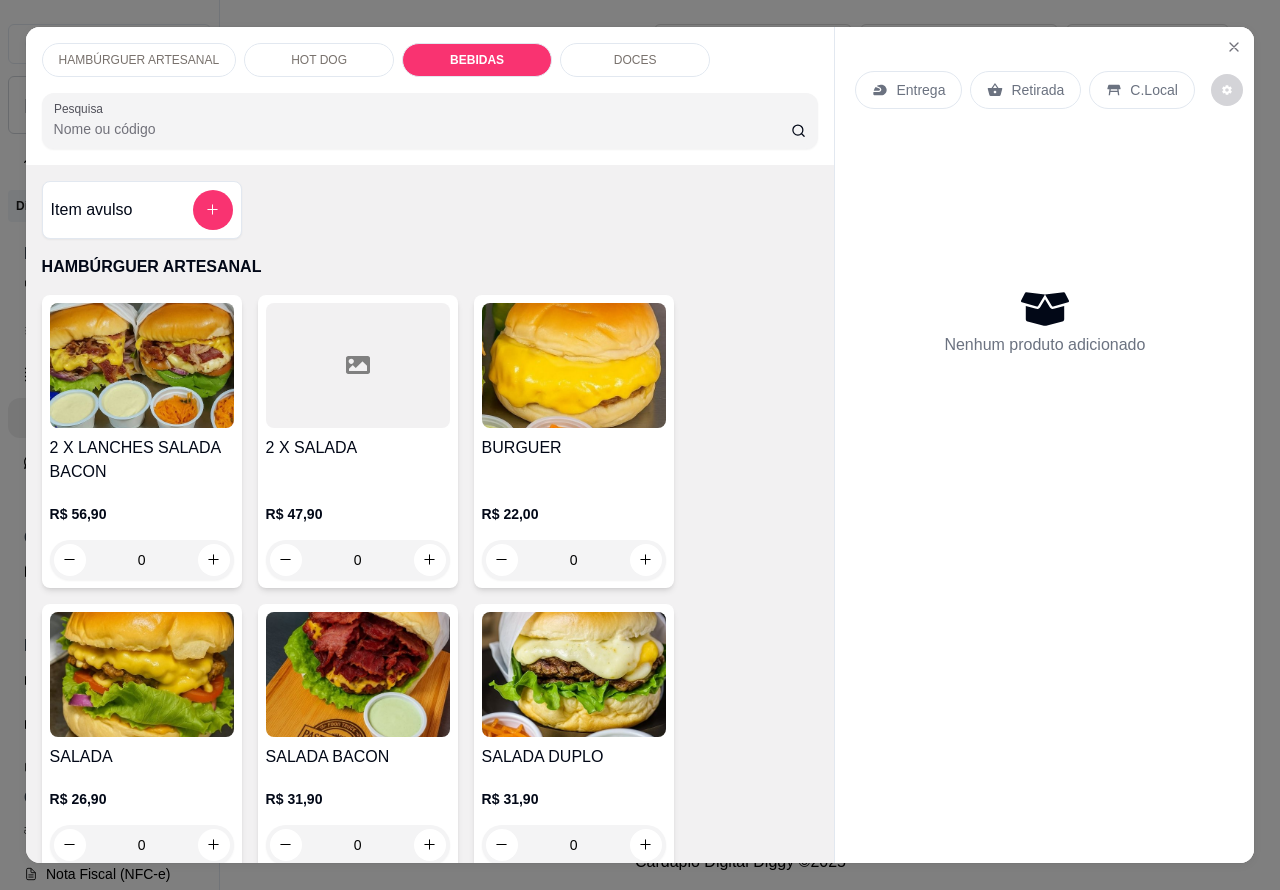 scroll, scrollTop: 2212, scrollLeft: 0, axis: vertical 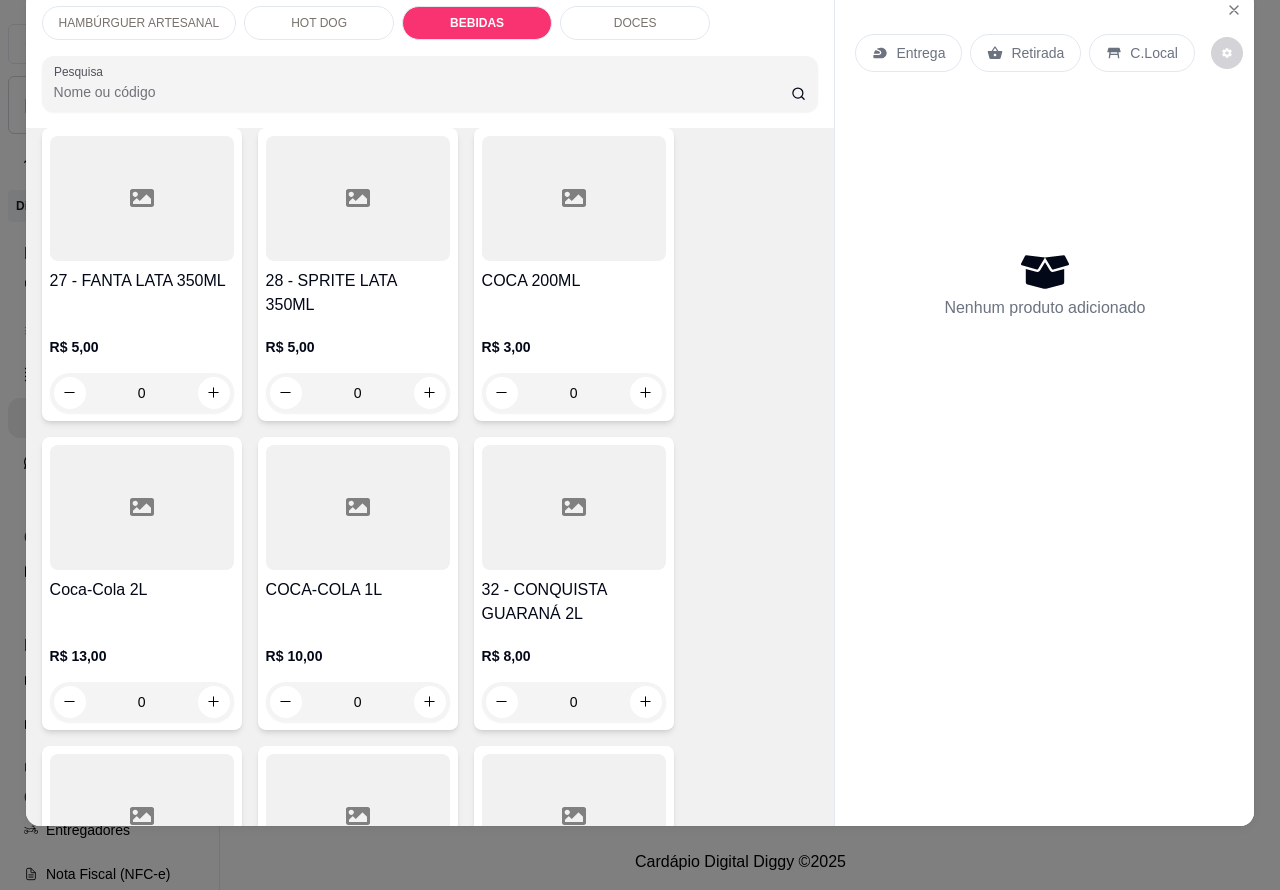 click on "0" at bounding box center [574, 702] 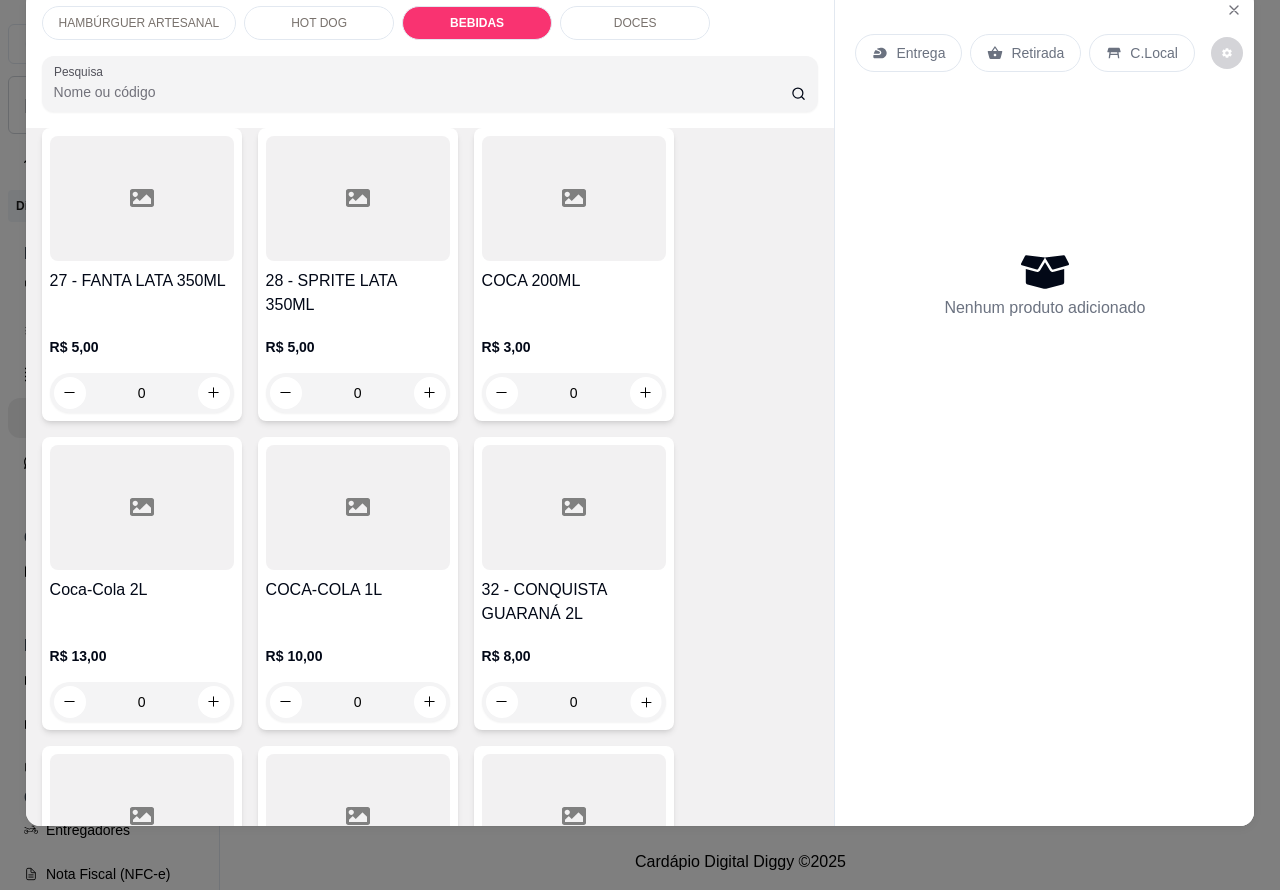 click 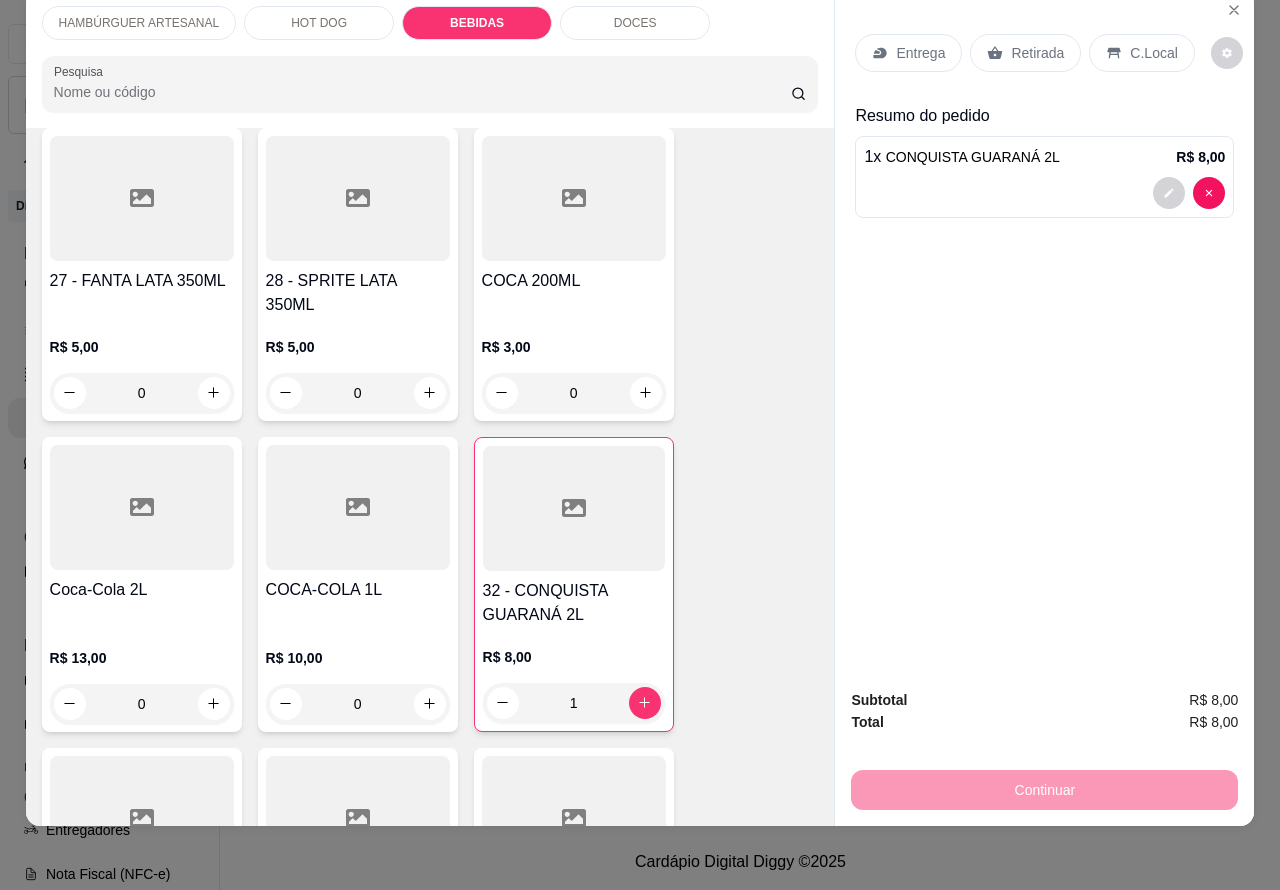 click on "DOCES" at bounding box center [635, 23] 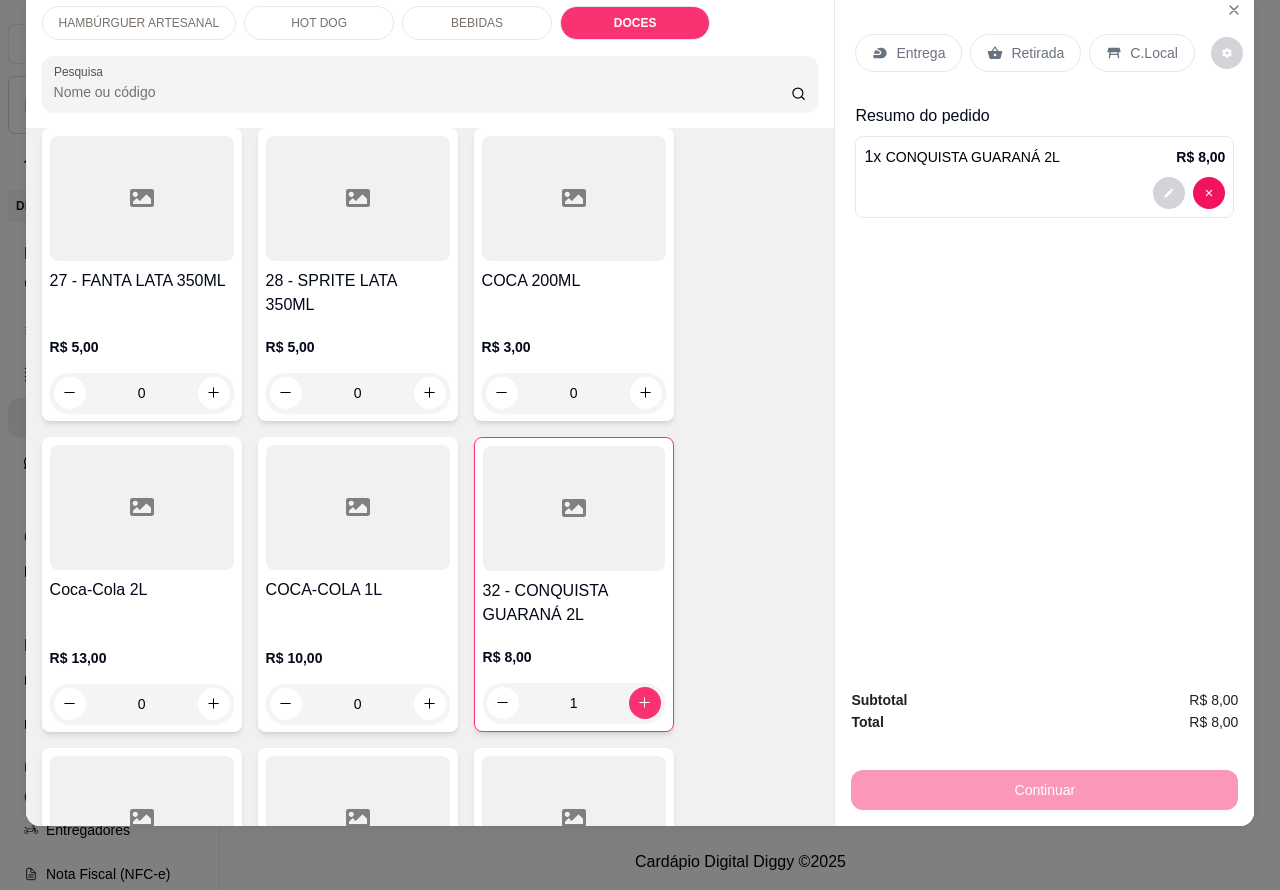 scroll, scrollTop: 4346, scrollLeft: 0, axis: vertical 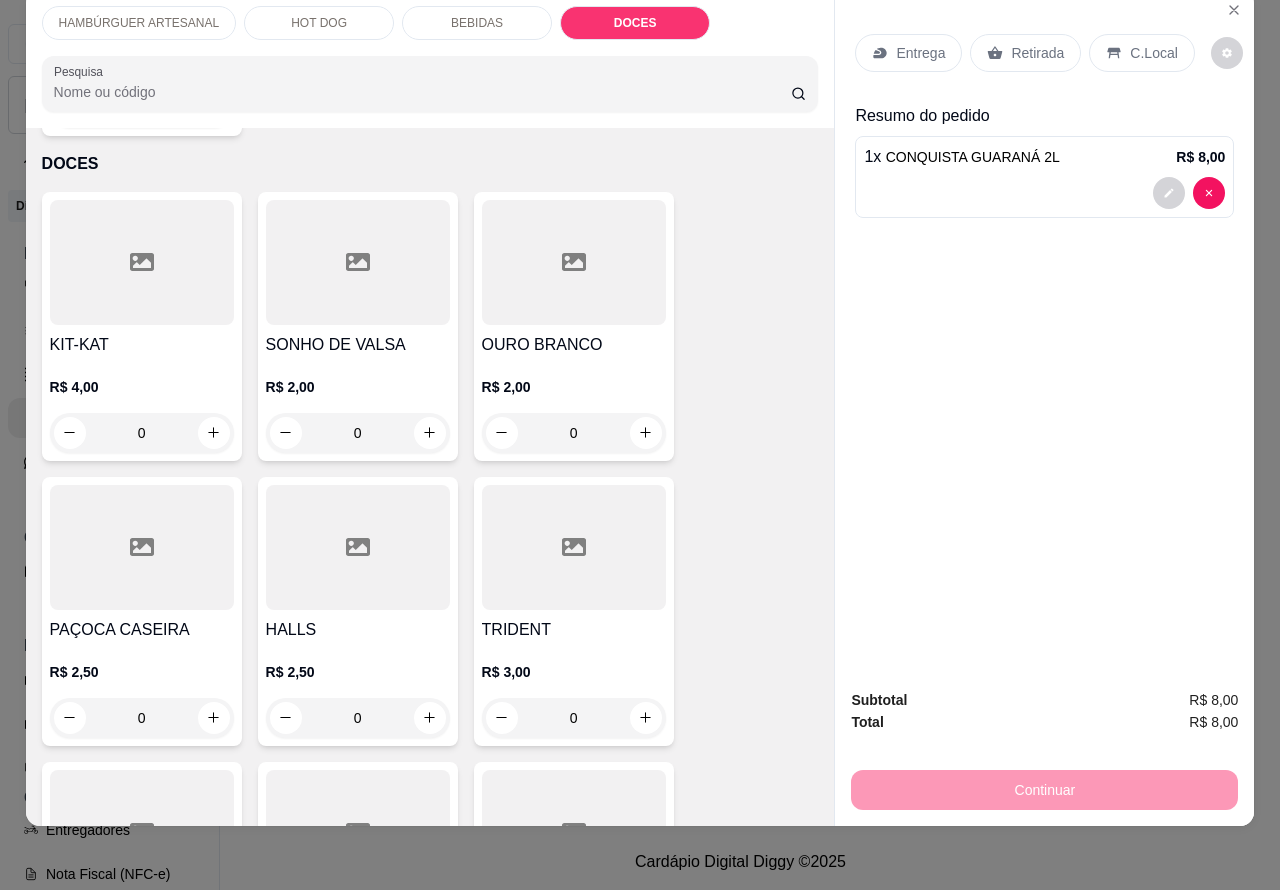 click 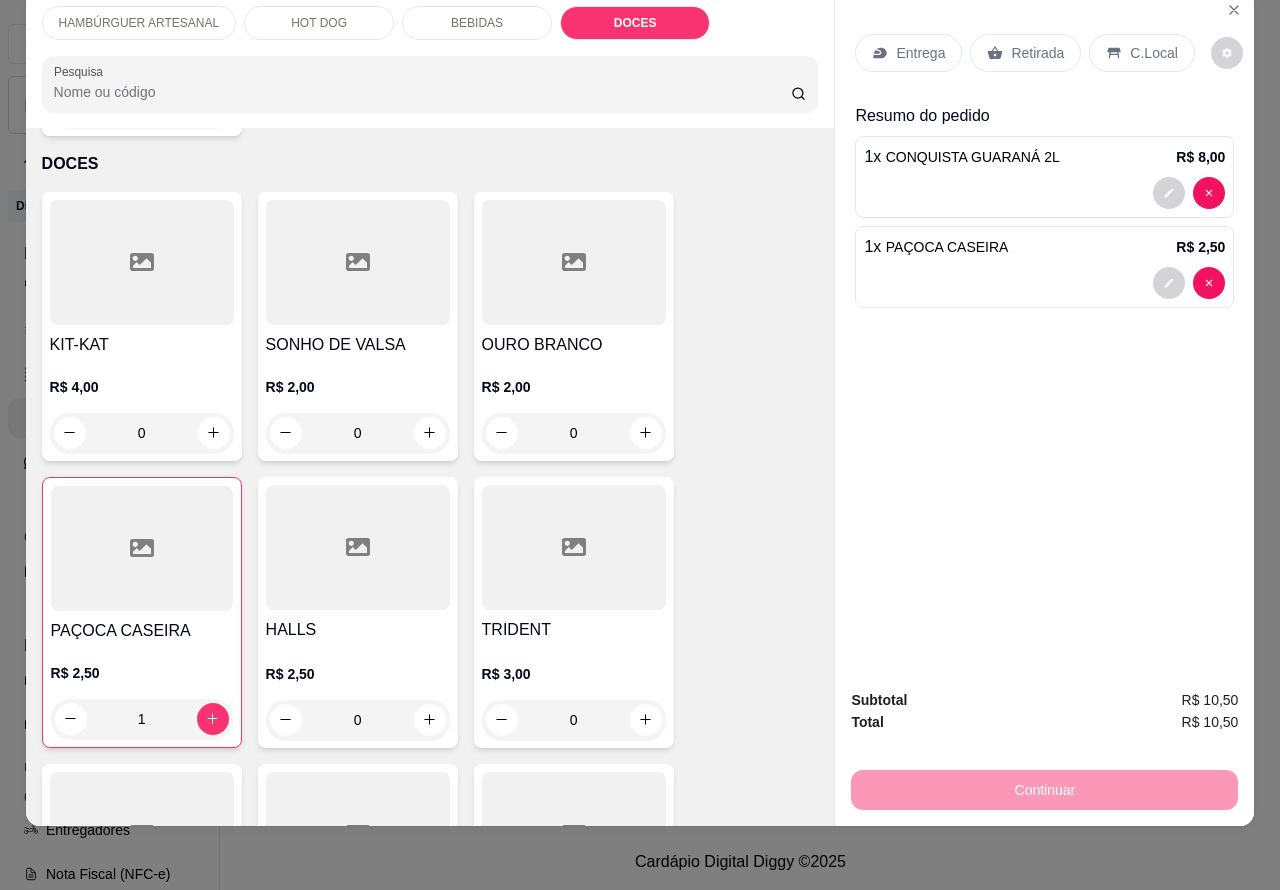 click 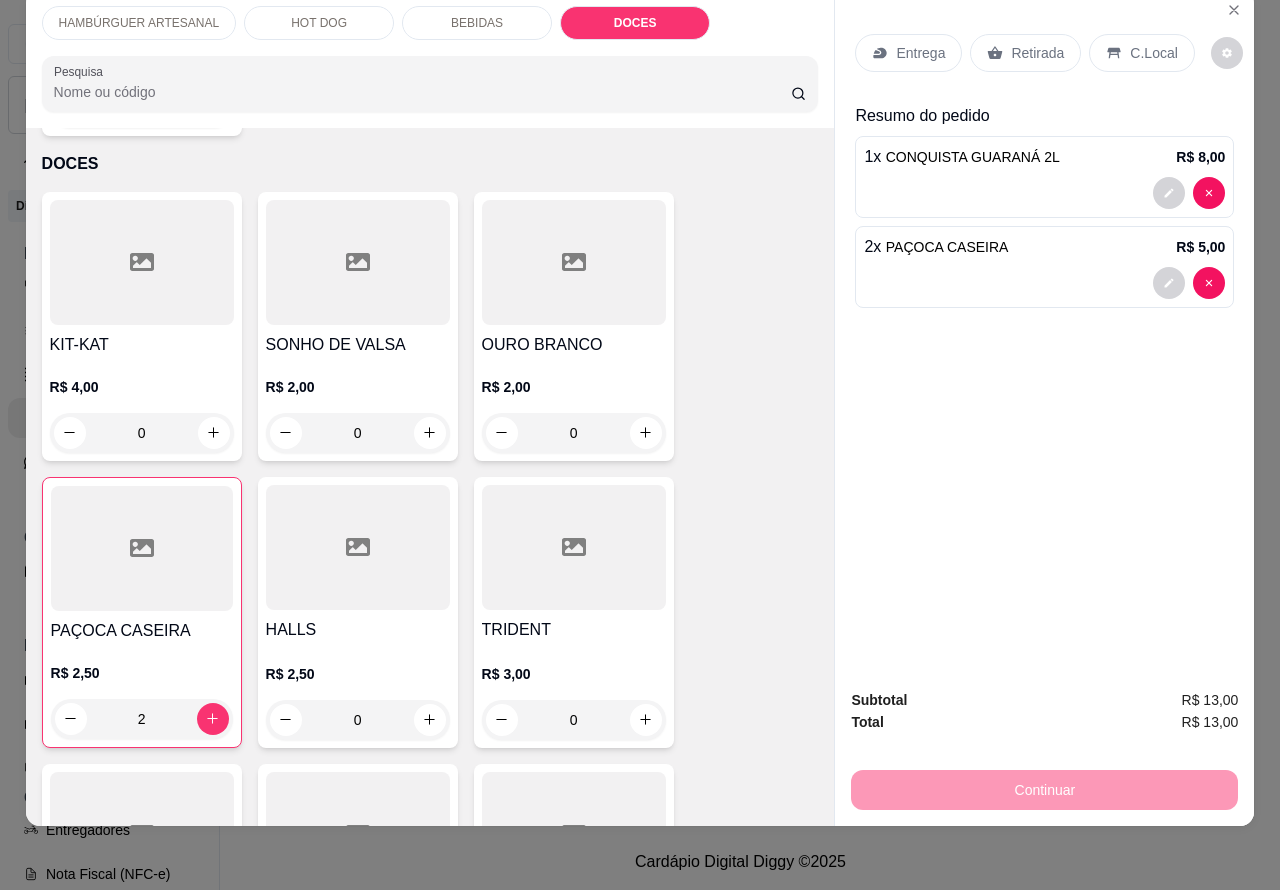 click on "Subtotal R$ 13,00 Total R$ 13,00 Continuar" at bounding box center [1044, 749] 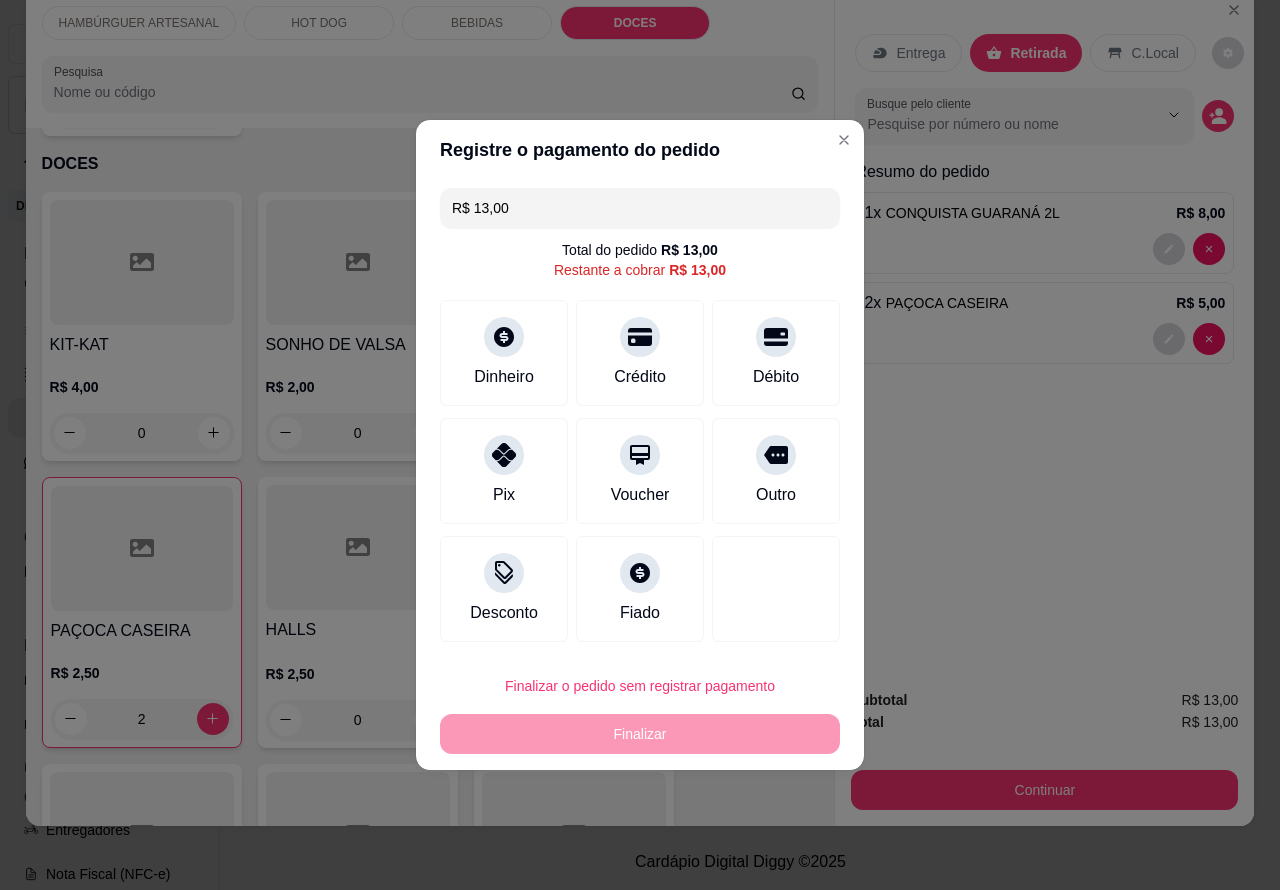 click on "Finalizar o pedido sem registrar pagamento" at bounding box center (640, 686) 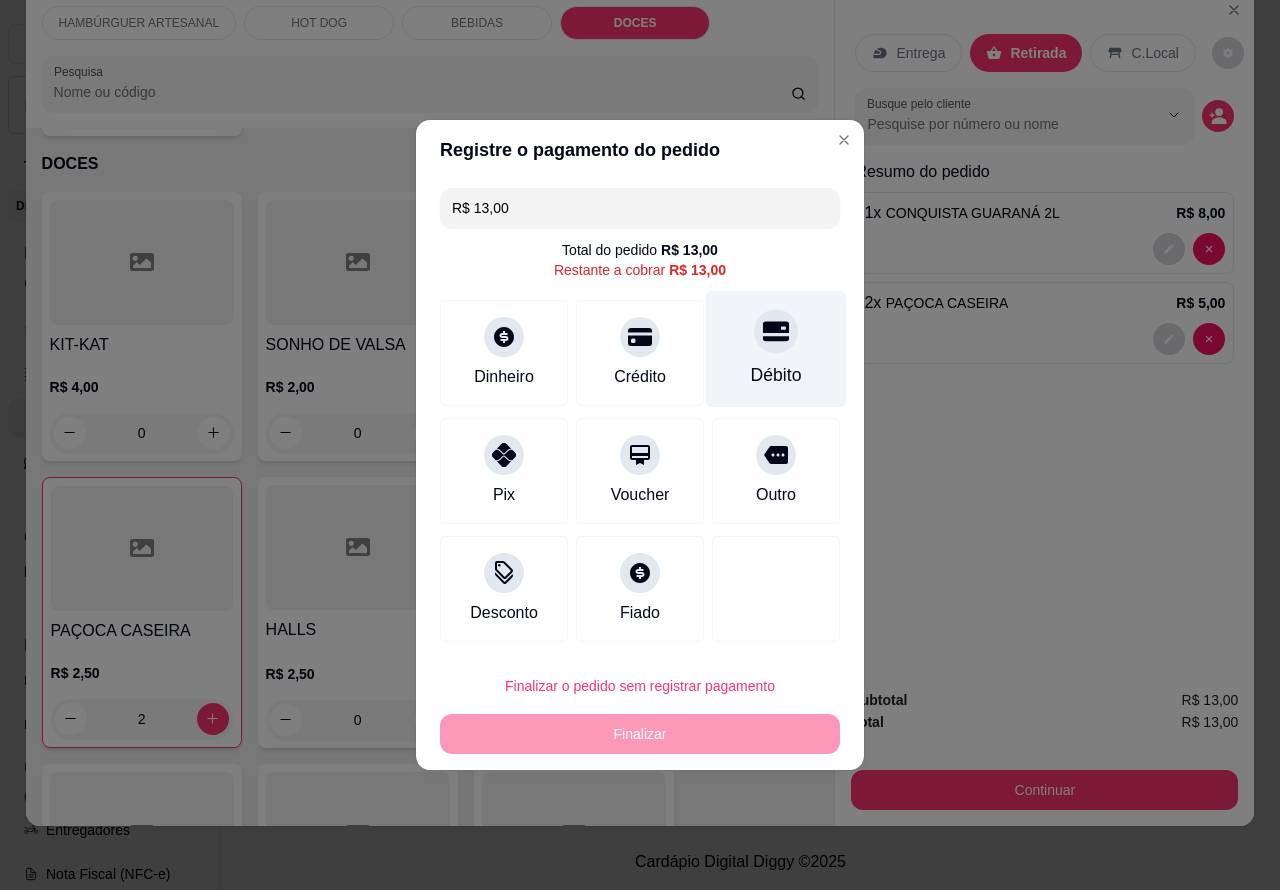 click 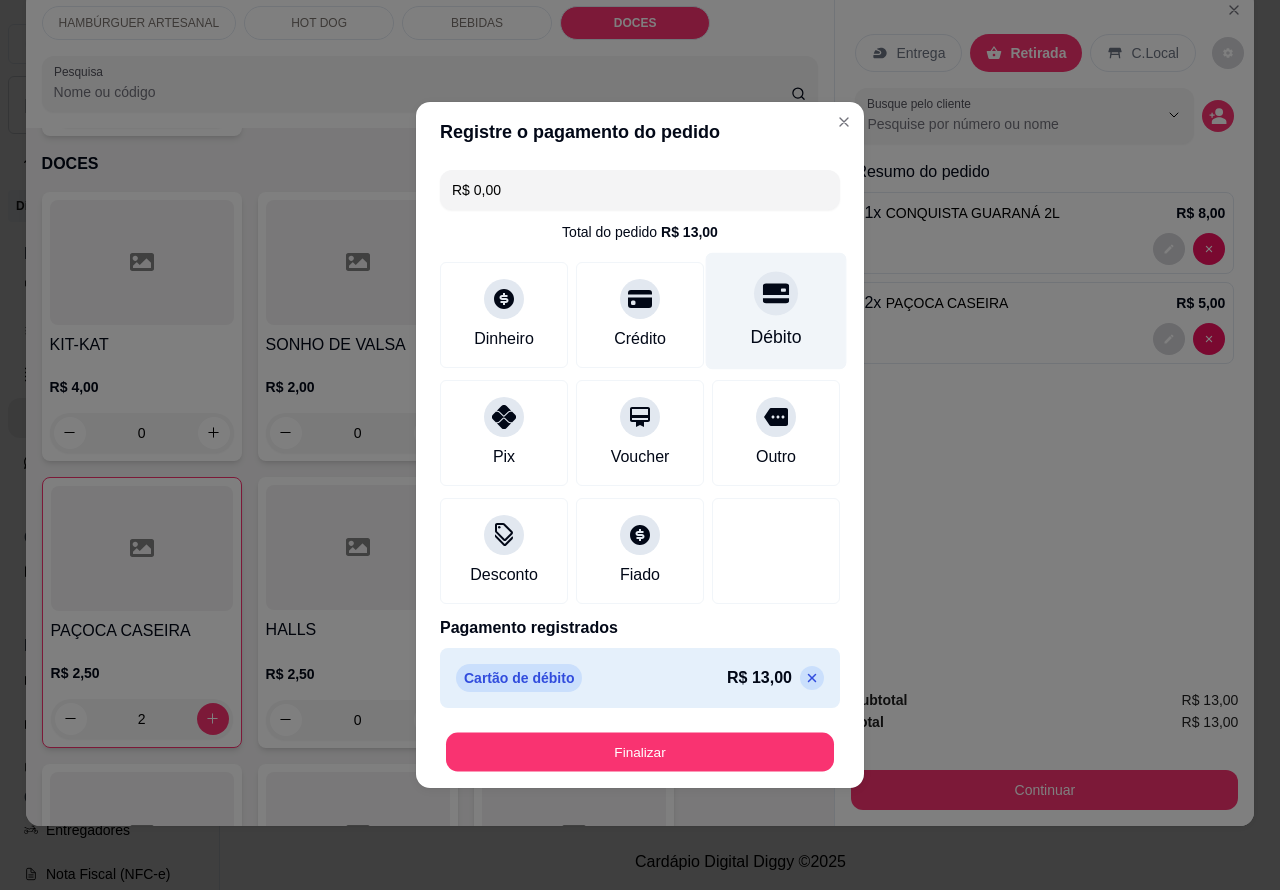 click on "Finalizar" at bounding box center [640, 752] 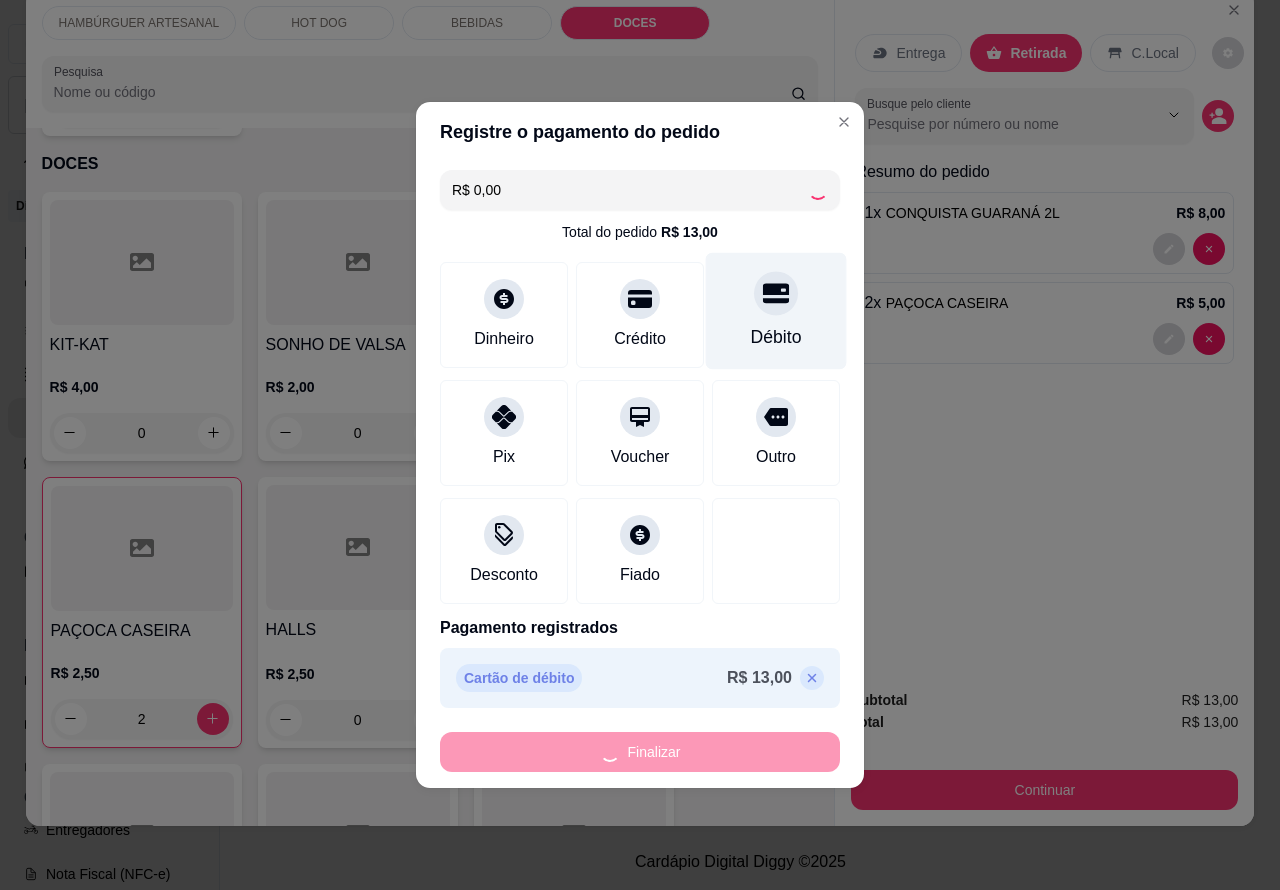 type on "0" 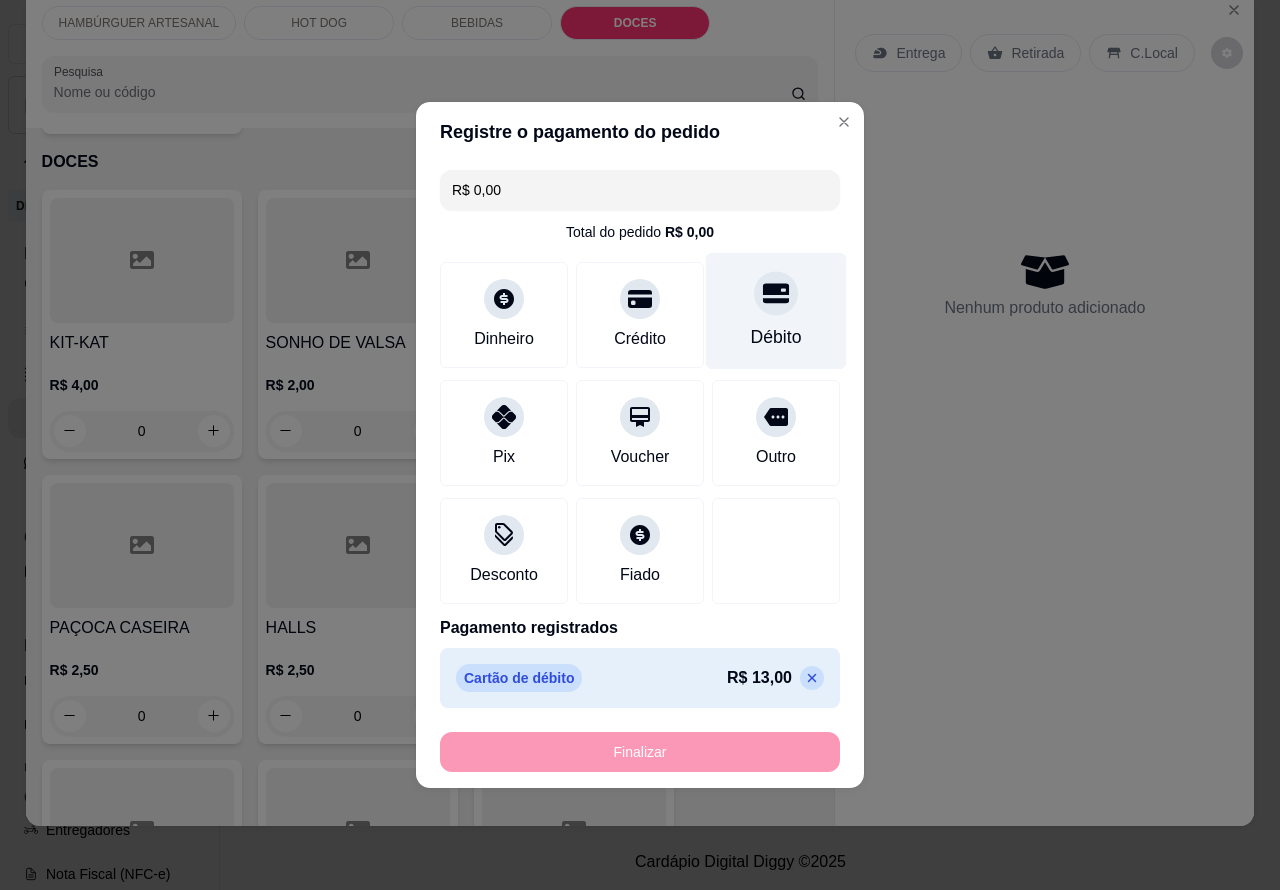 type on "-R$ 13,00" 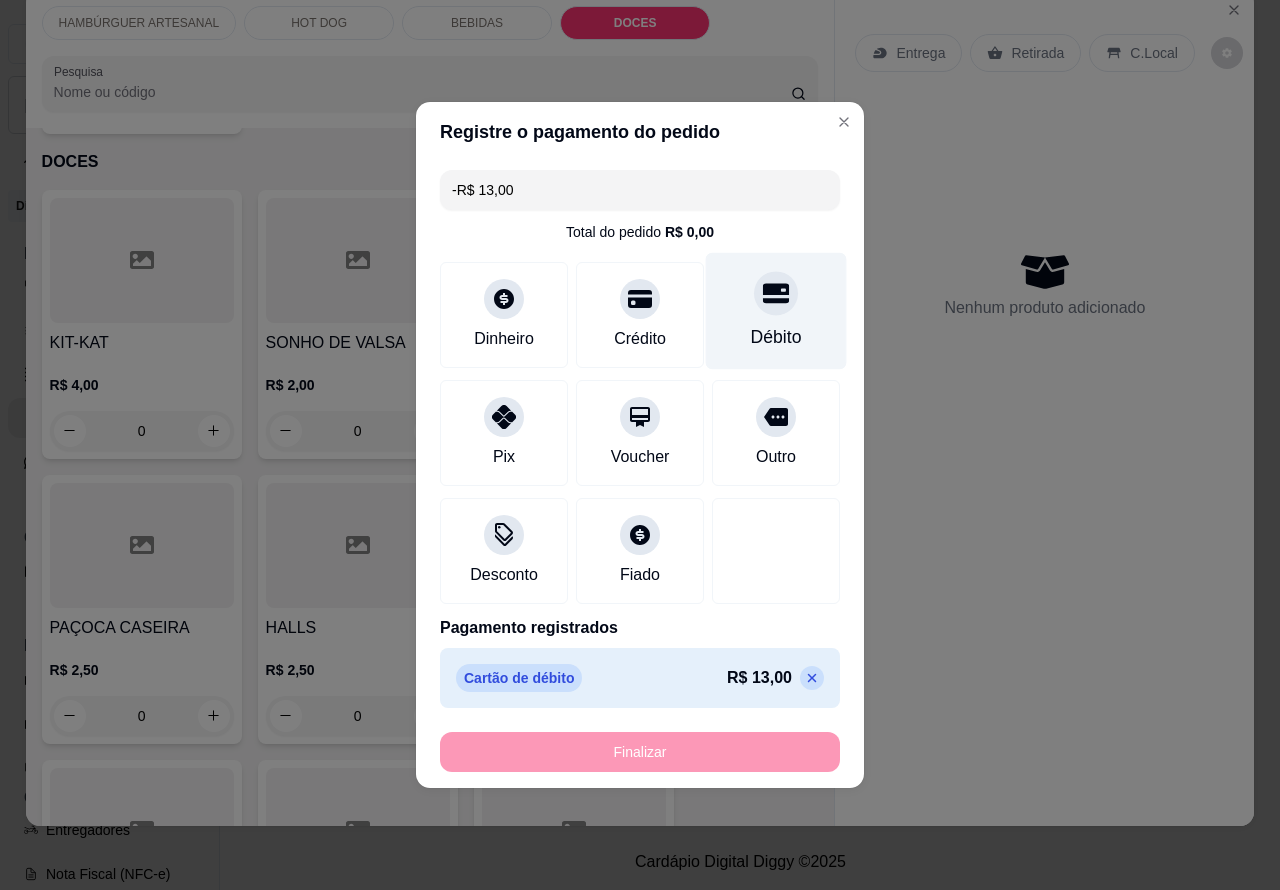 scroll, scrollTop: 4343, scrollLeft: 0, axis: vertical 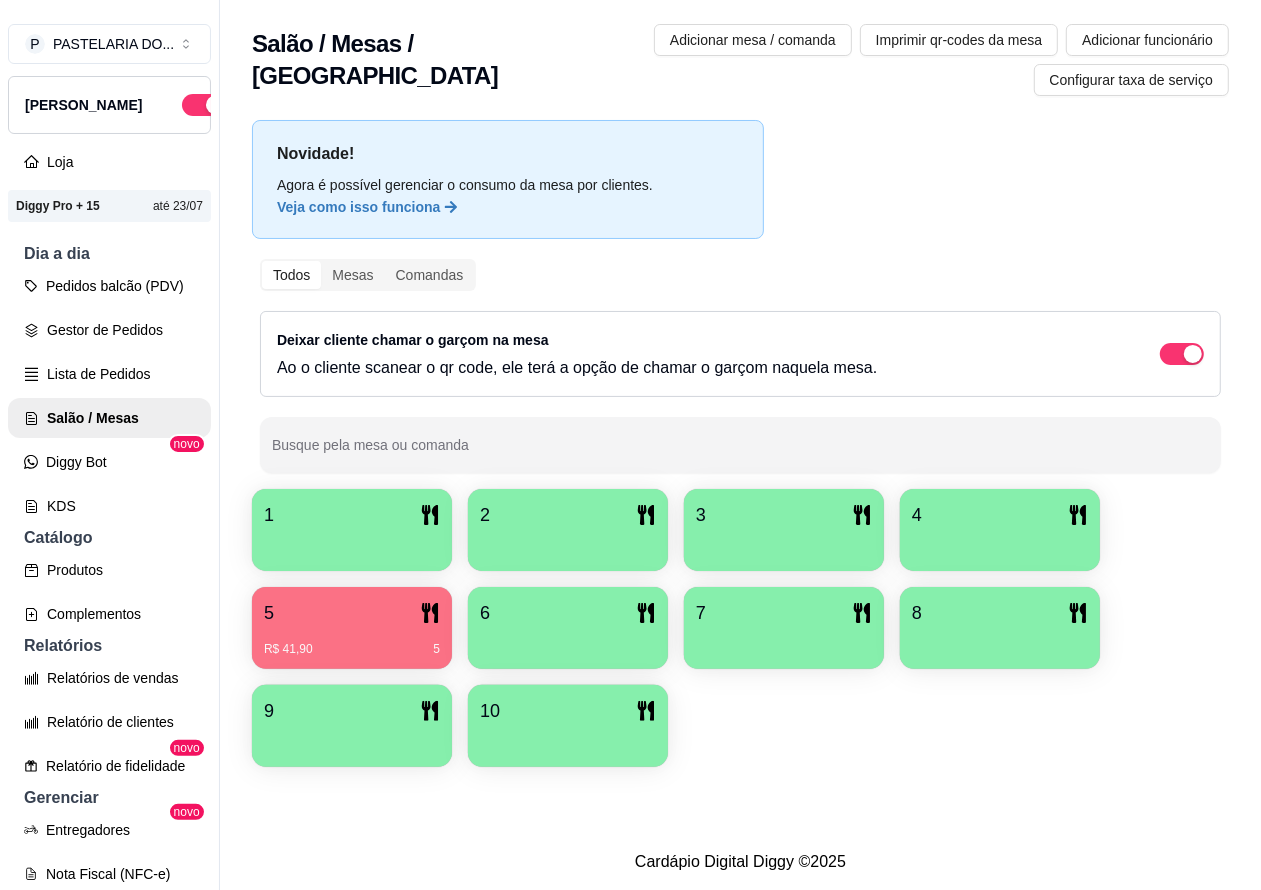 click on "Pedidos balcão (PDV)" at bounding box center [109, 286] 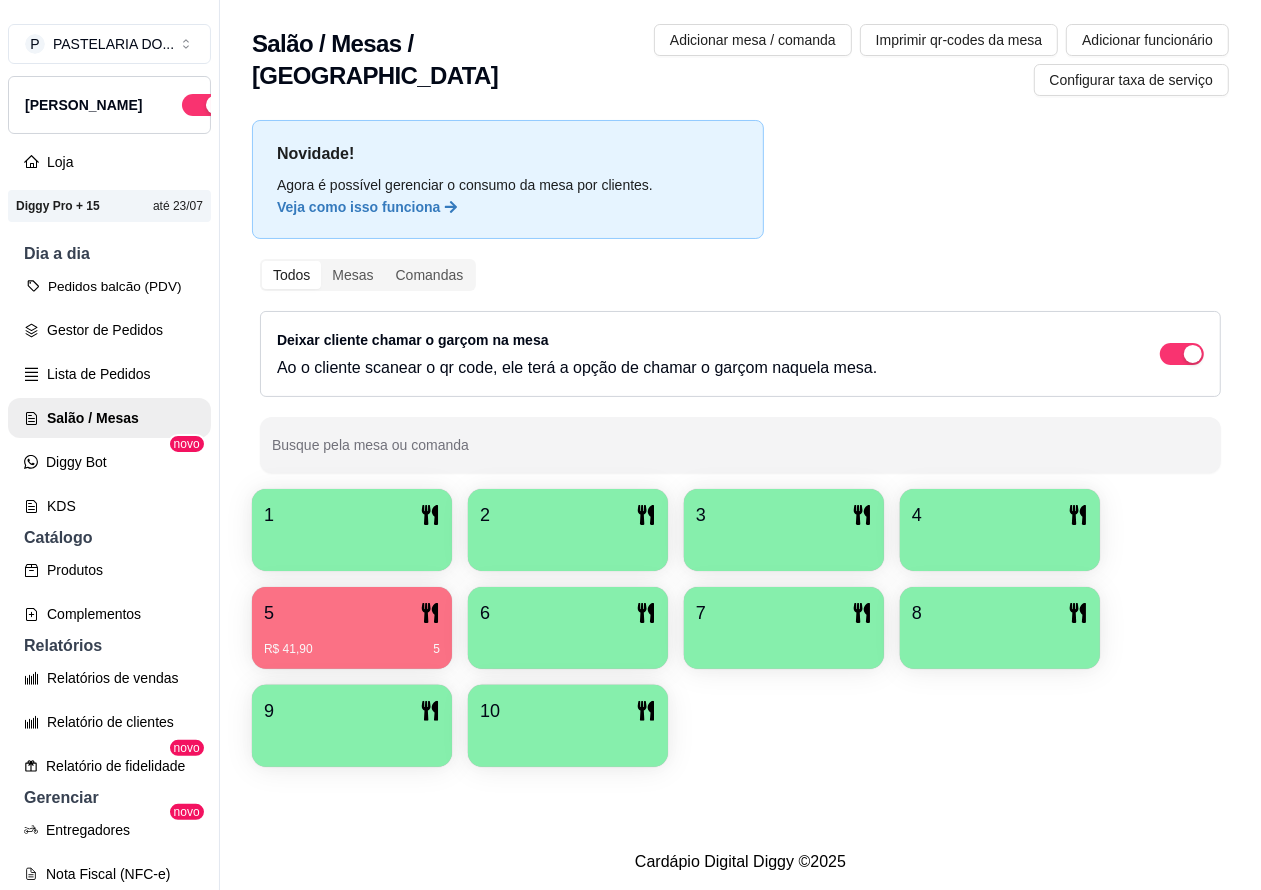 click on "Pedidos balcão (PDV)" at bounding box center (109, 286) 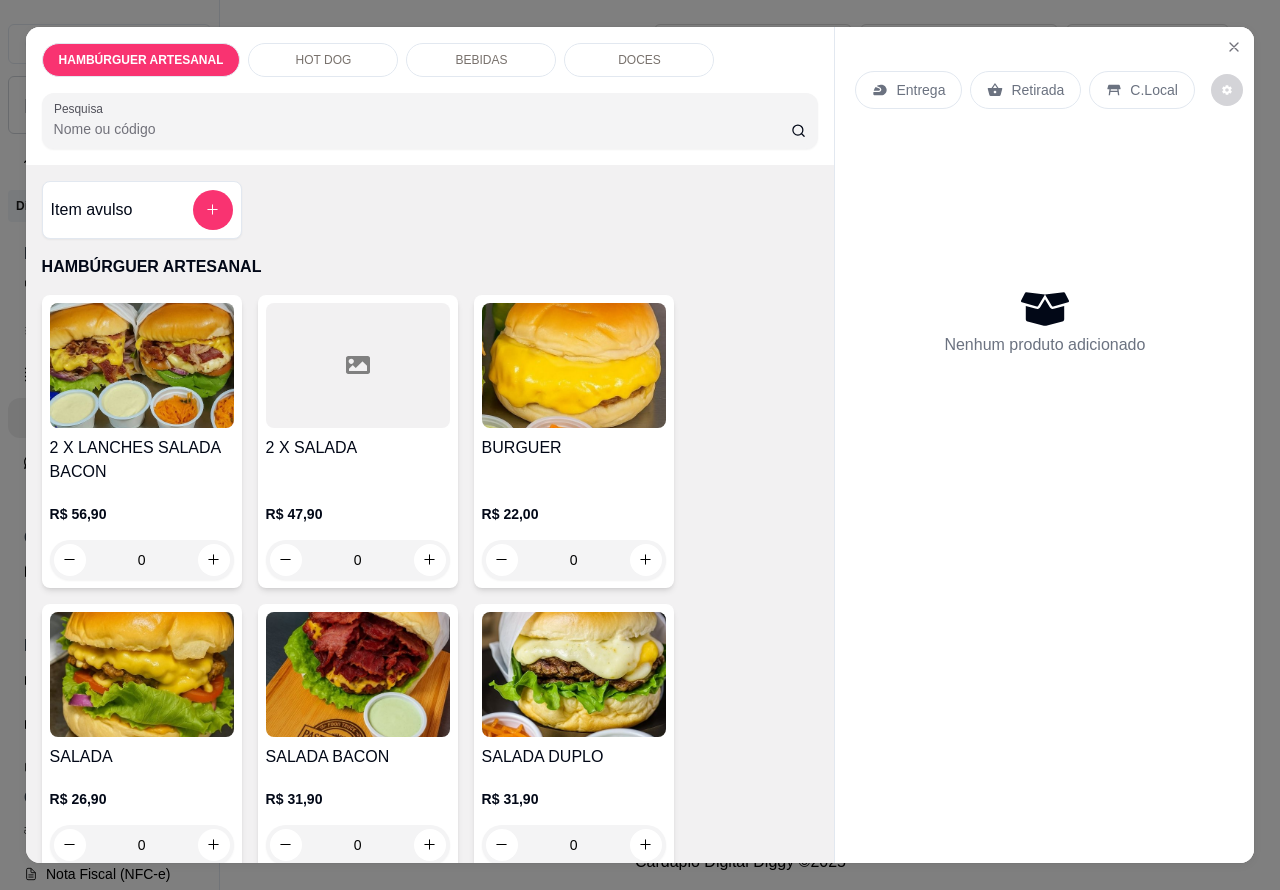 click on "Retirada" at bounding box center (1037, 90) 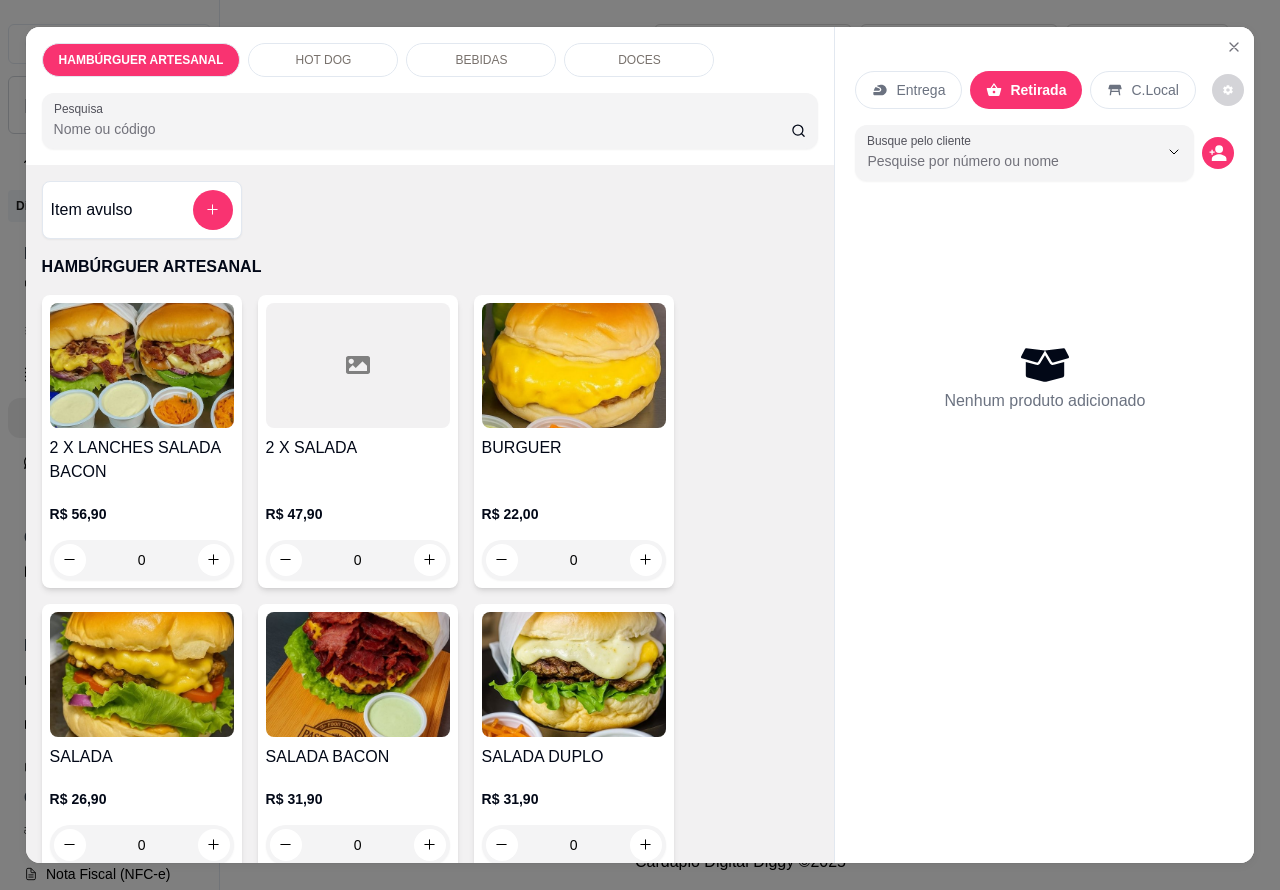 click on "0" at bounding box center [142, 560] 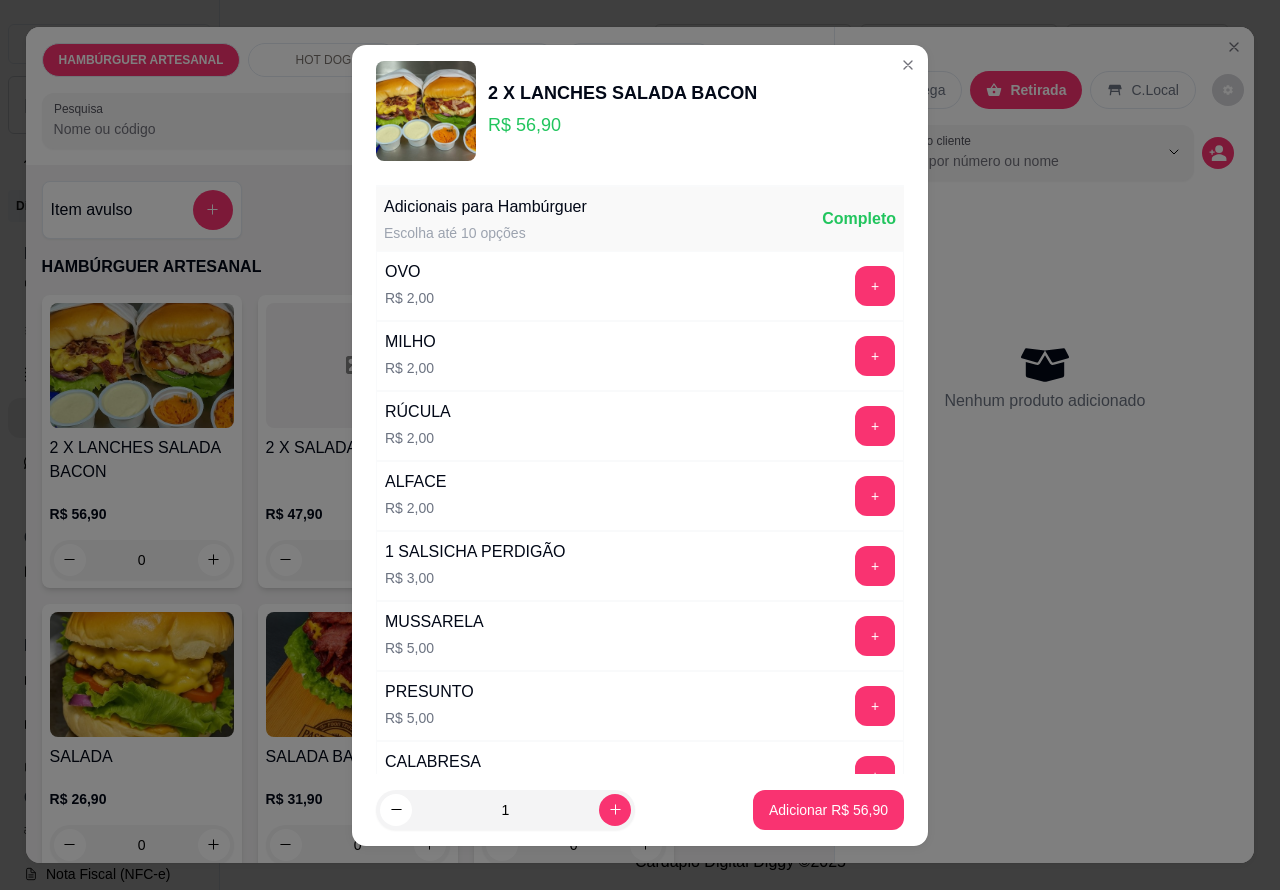 click on "Adicionar   R$ 56,90" at bounding box center (828, 810) 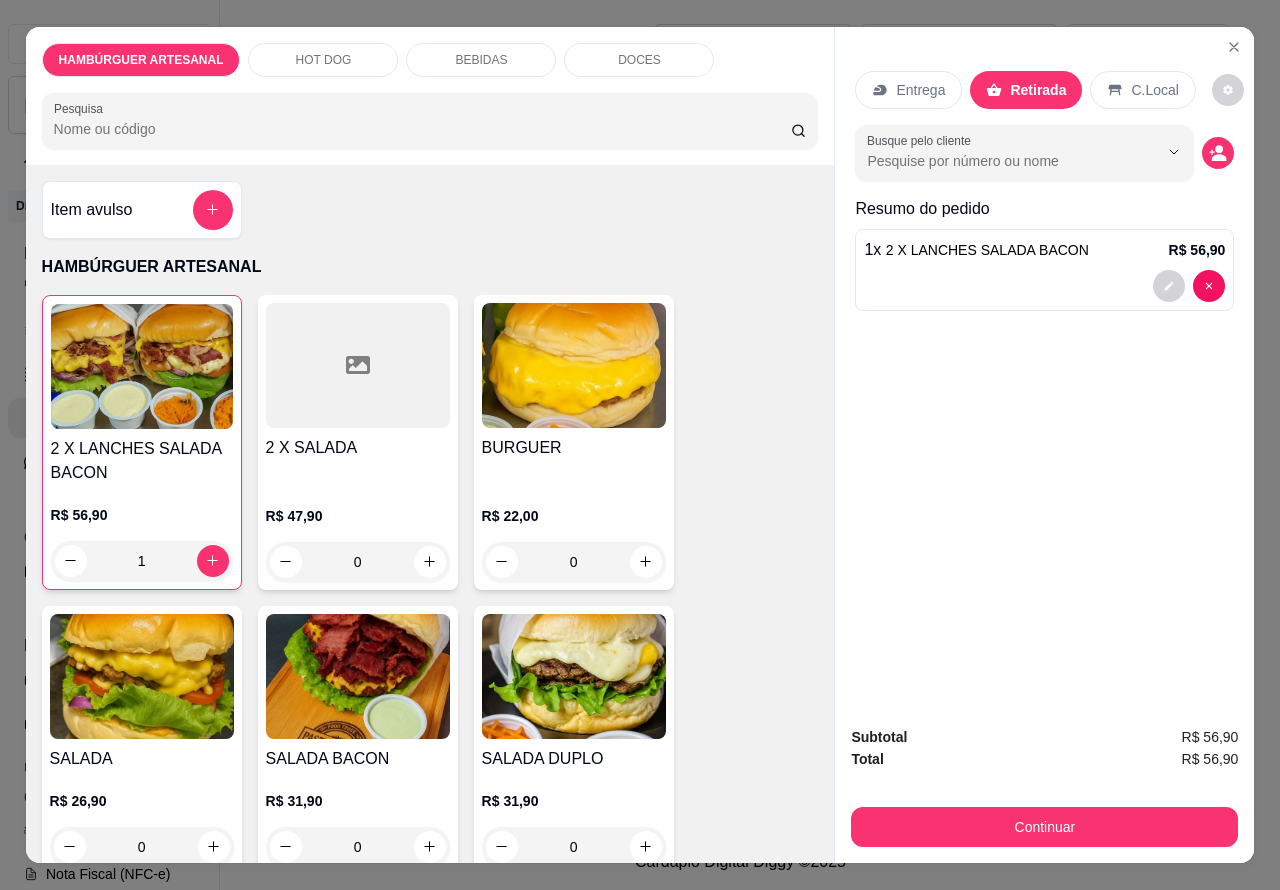 click on "0" at bounding box center (574, 562) 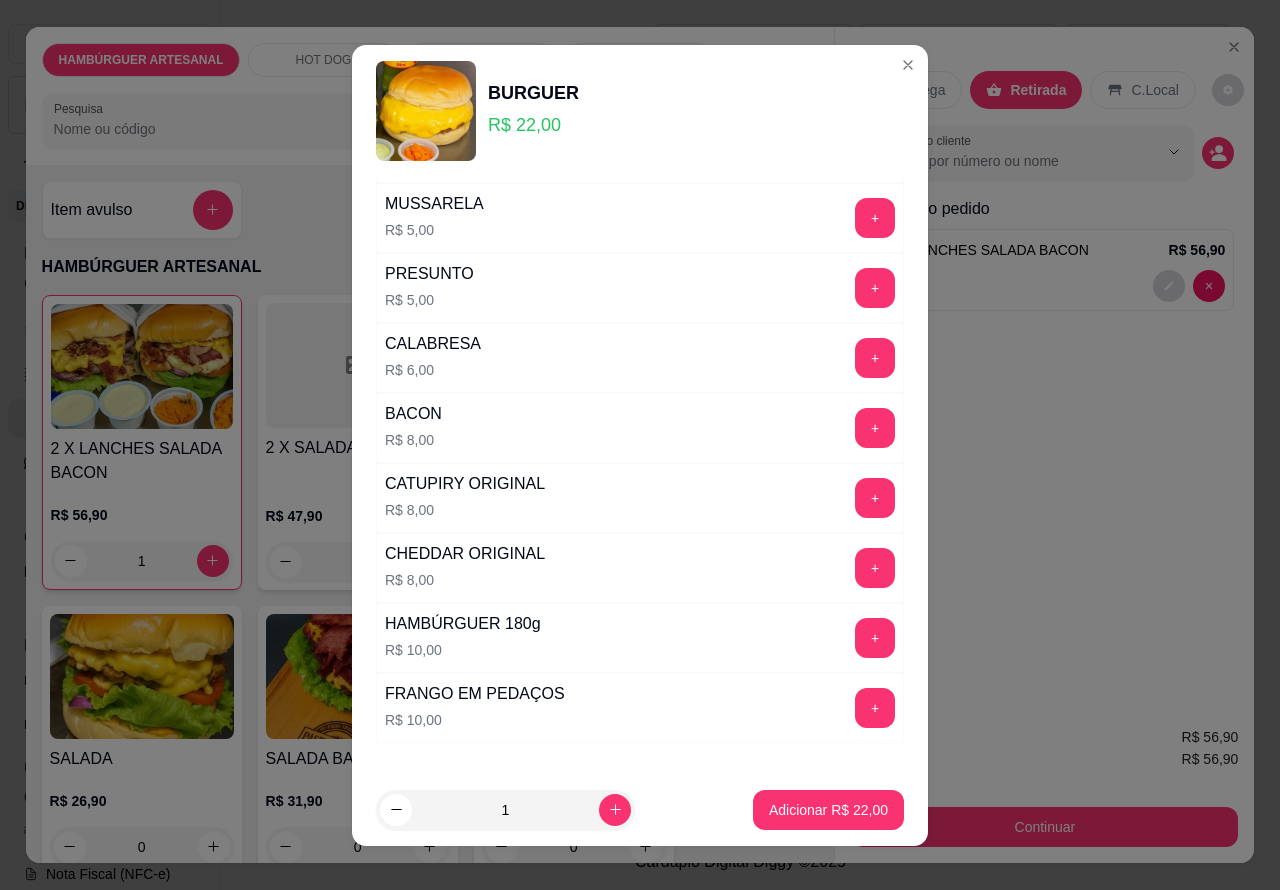 scroll, scrollTop: 353, scrollLeft: 0, axis: vertical 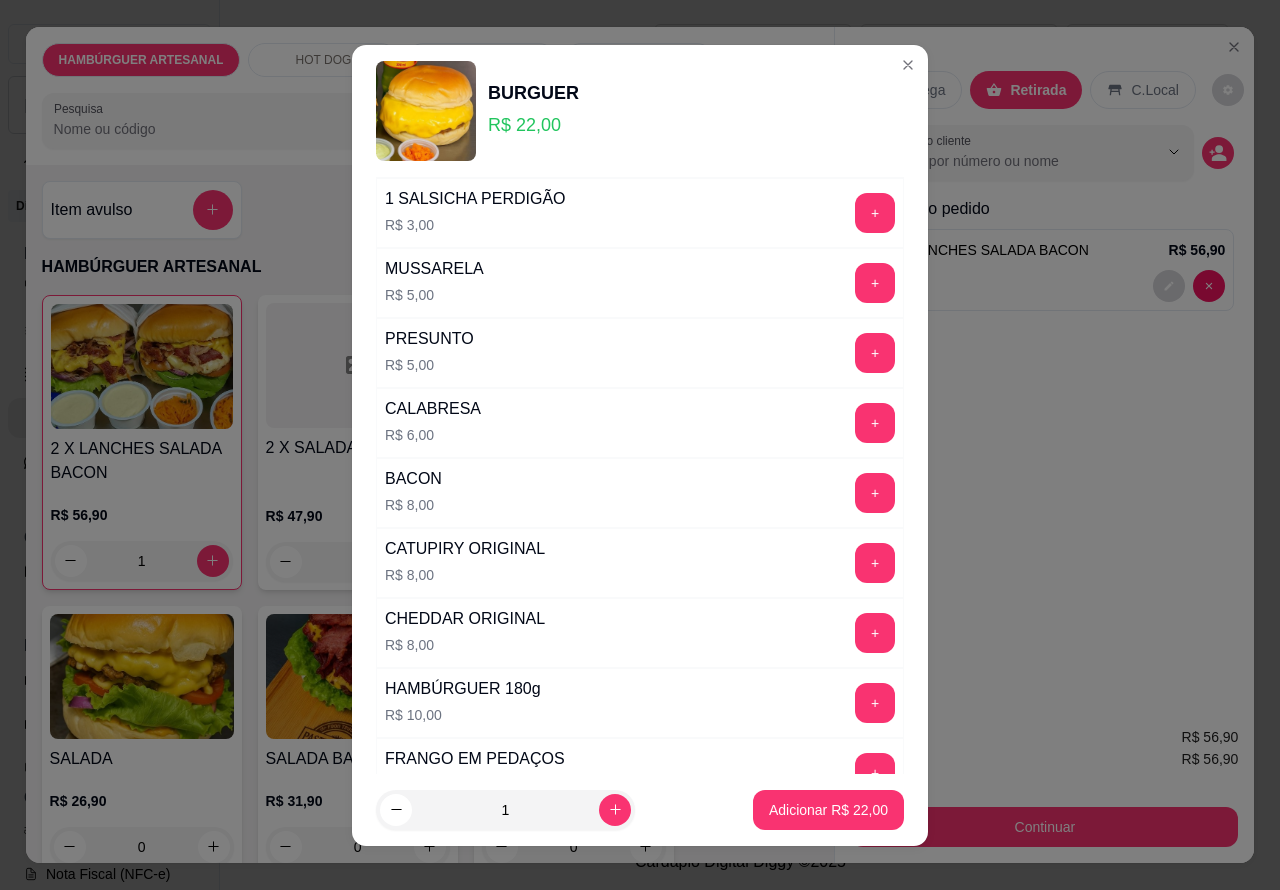click on "+" at bounding box center [875, 493] 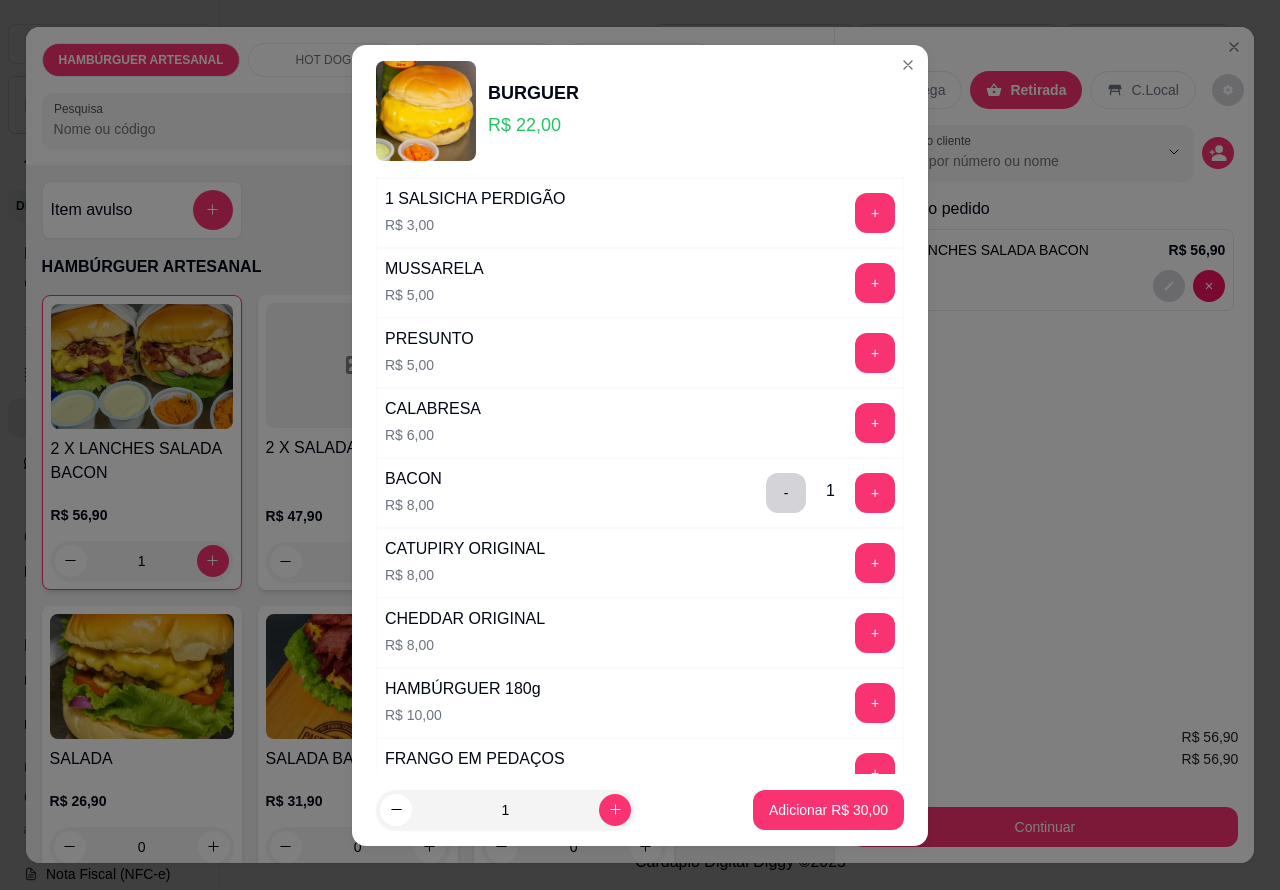 click on "Adicionar   R$ 30,00" at bounding box center (828, 810) 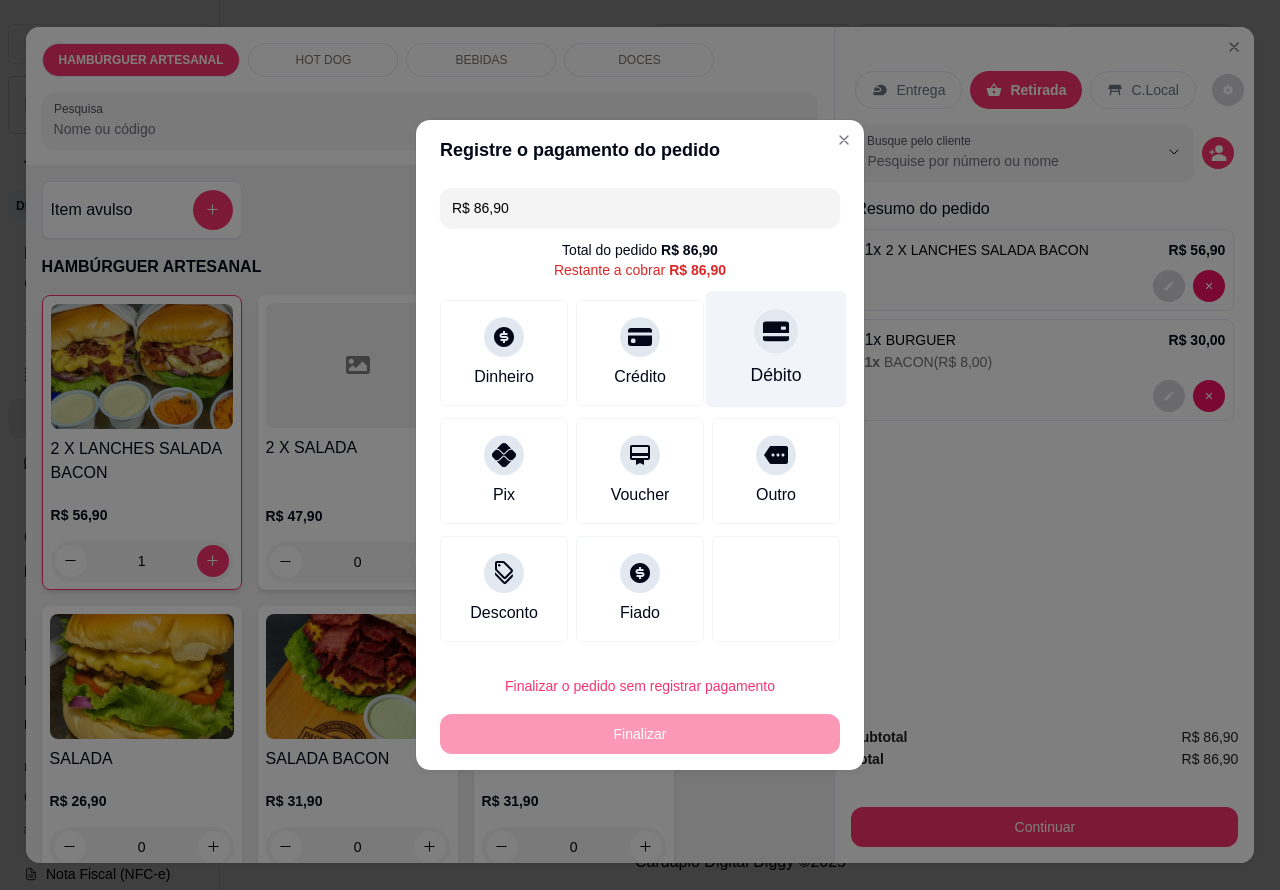 click at bounding box center [776, 331] 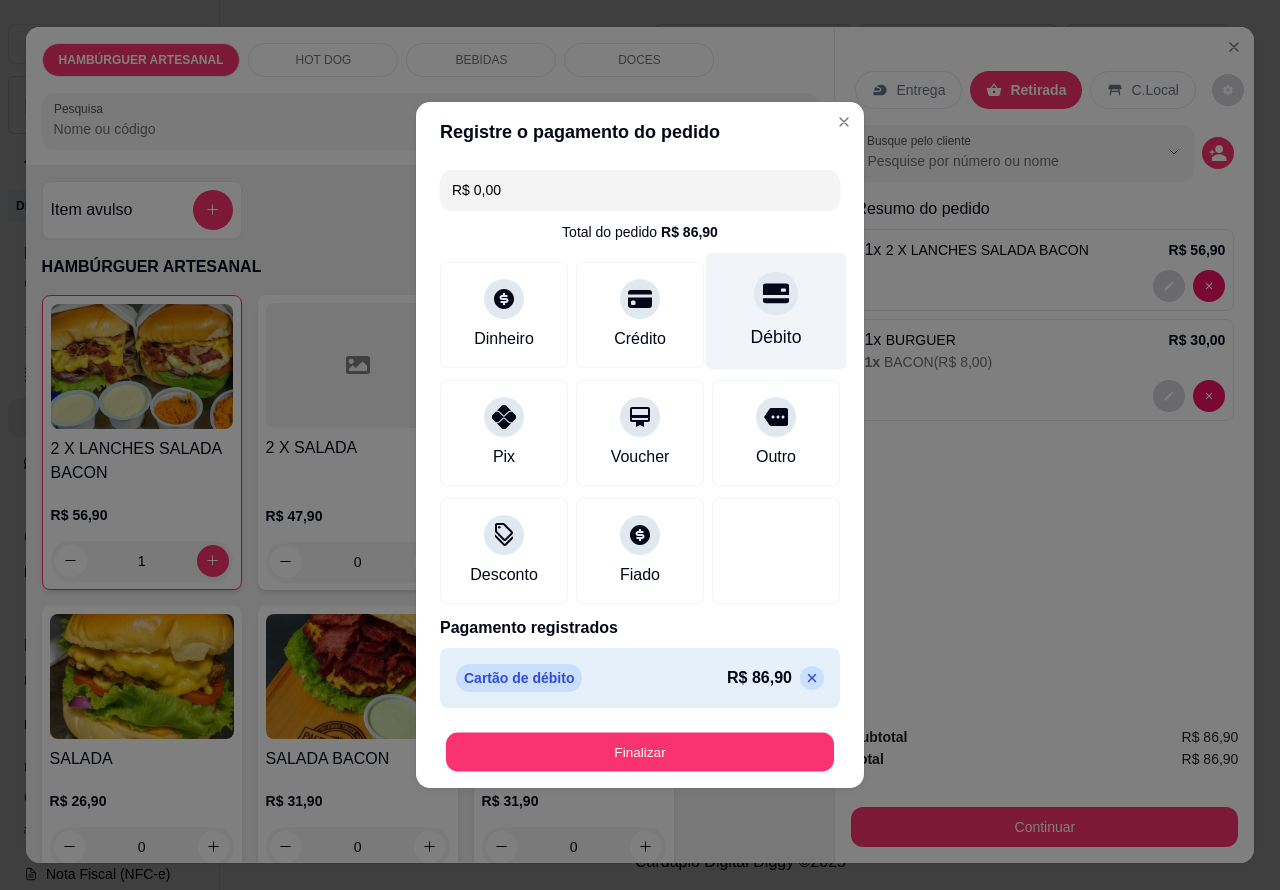 click on "Finalizar" at bounding box center (640, 752) 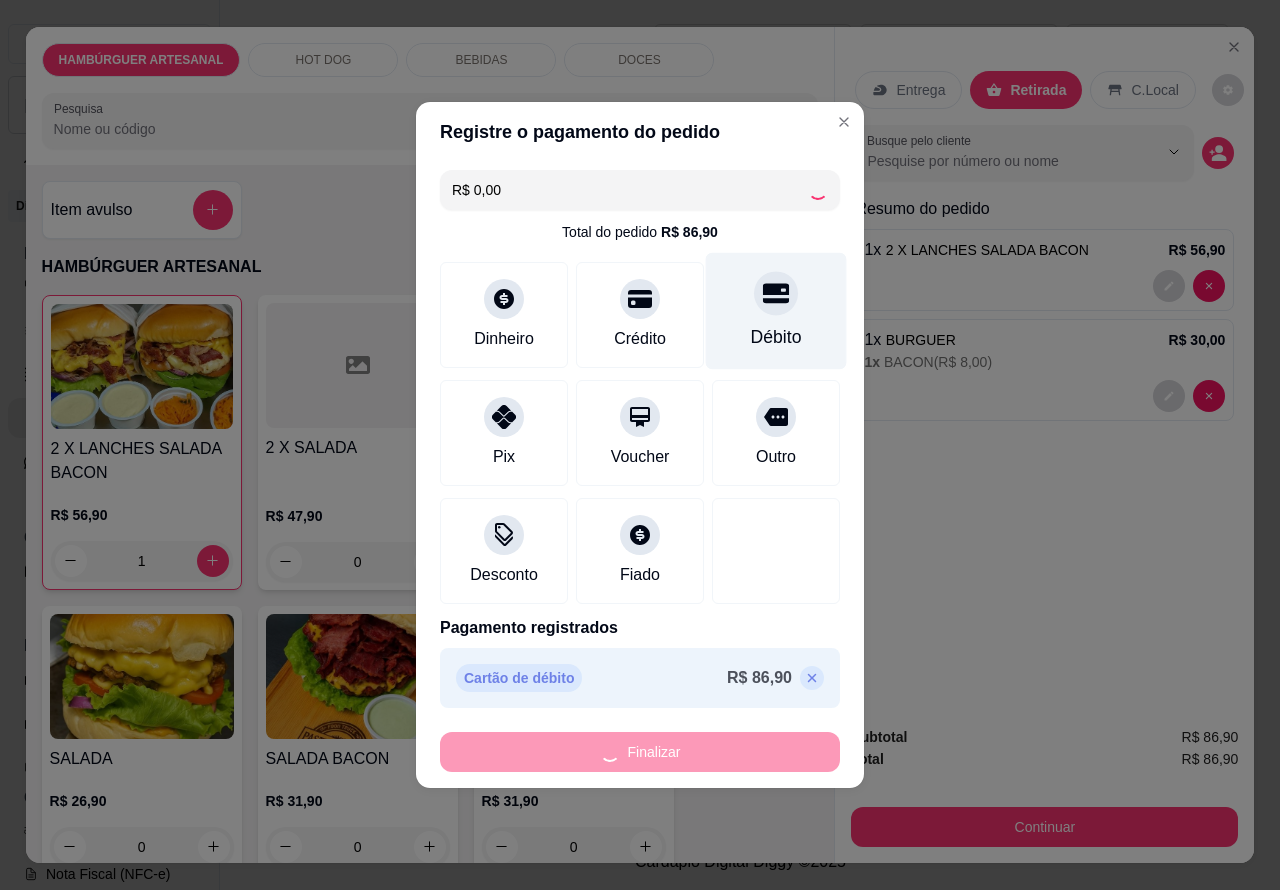 type on "0" 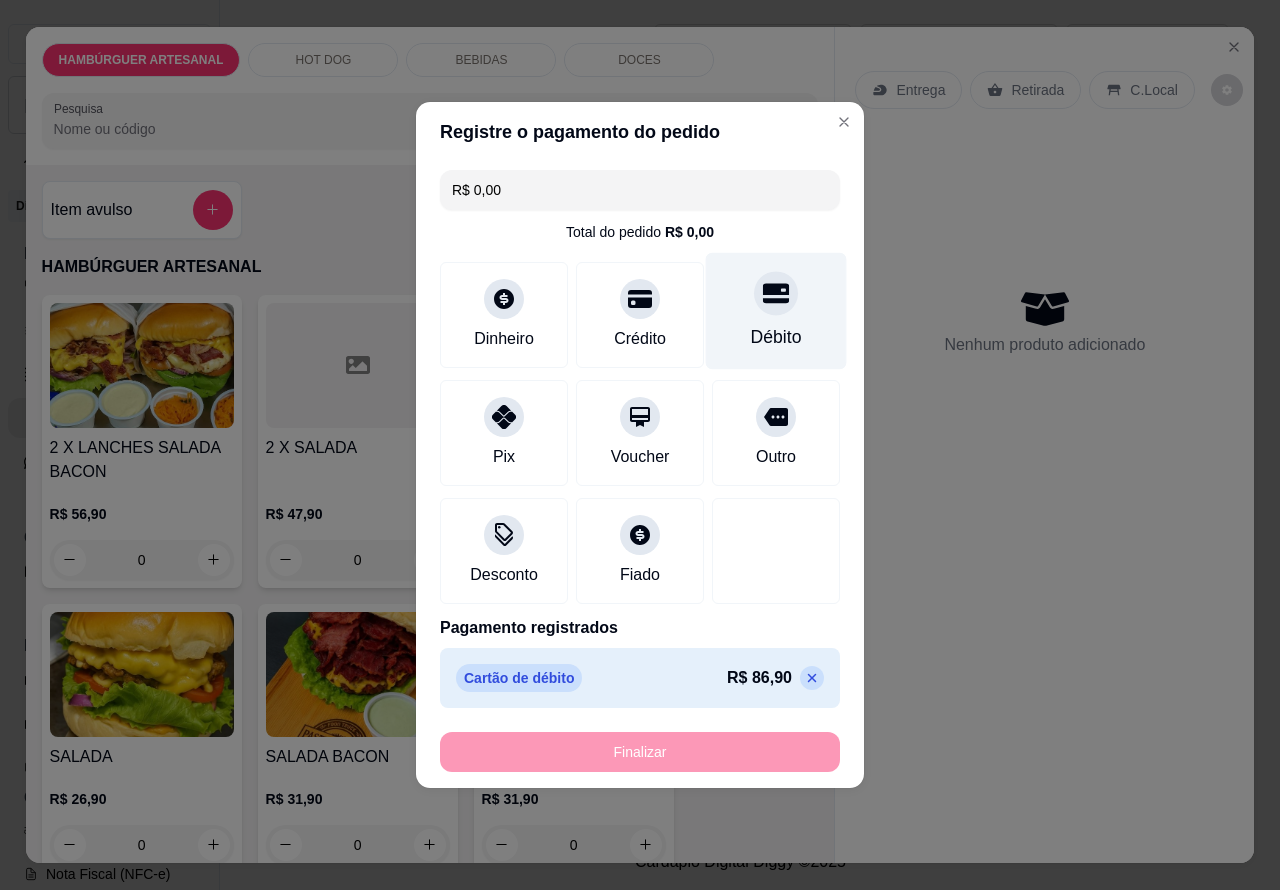 type on "-R$ 86,90" 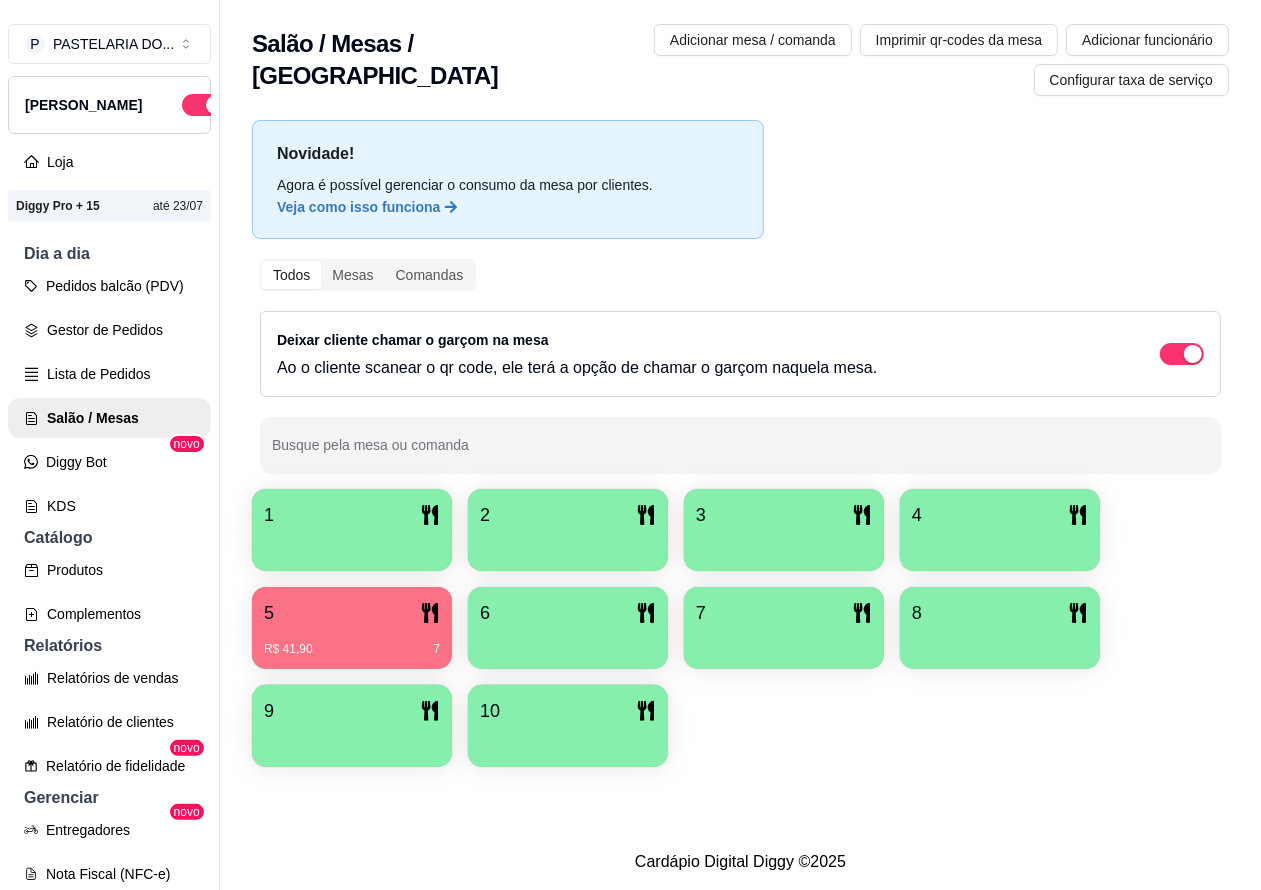 click at bounding box center [1000, 544] 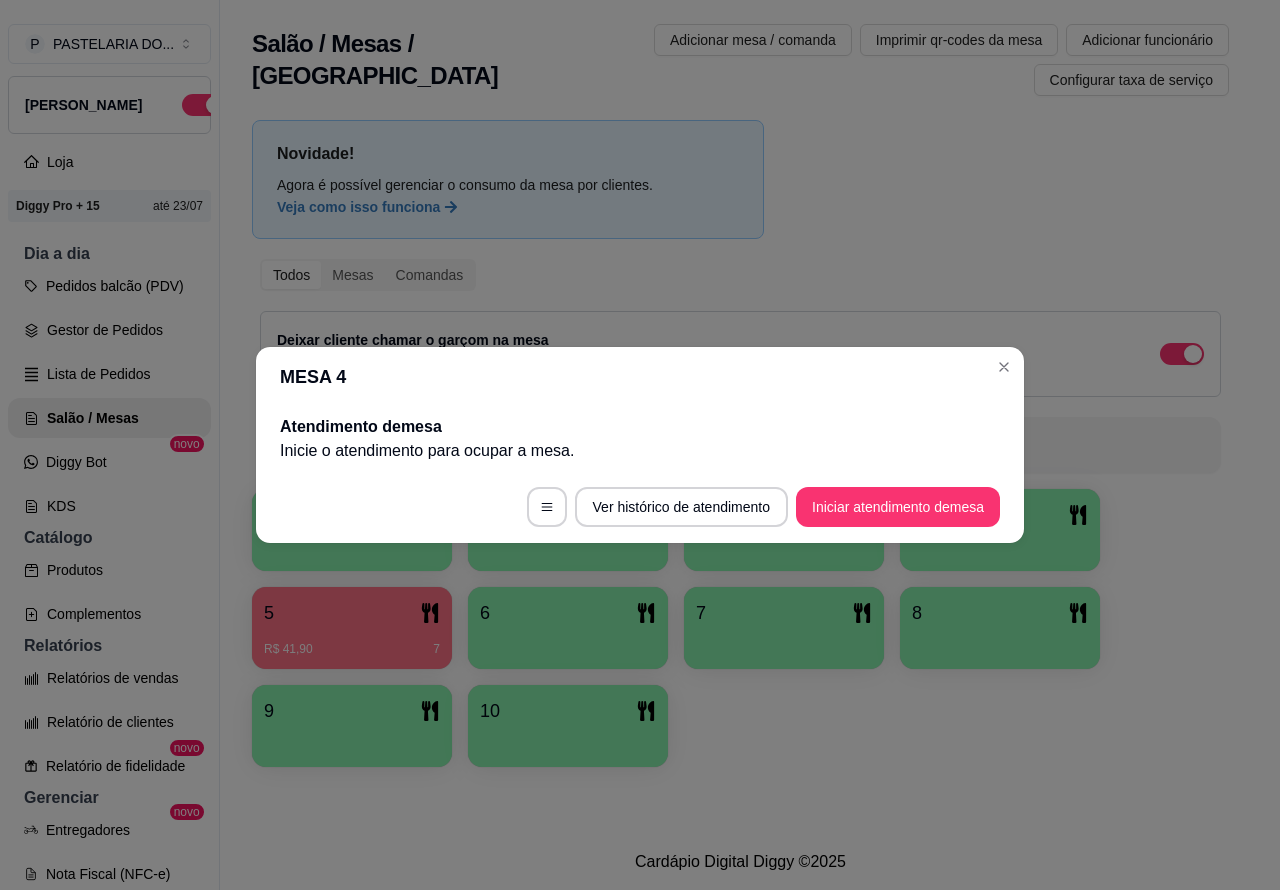 click on "Iniciar atendimento de  mesa" at bounding box center (898, 507) 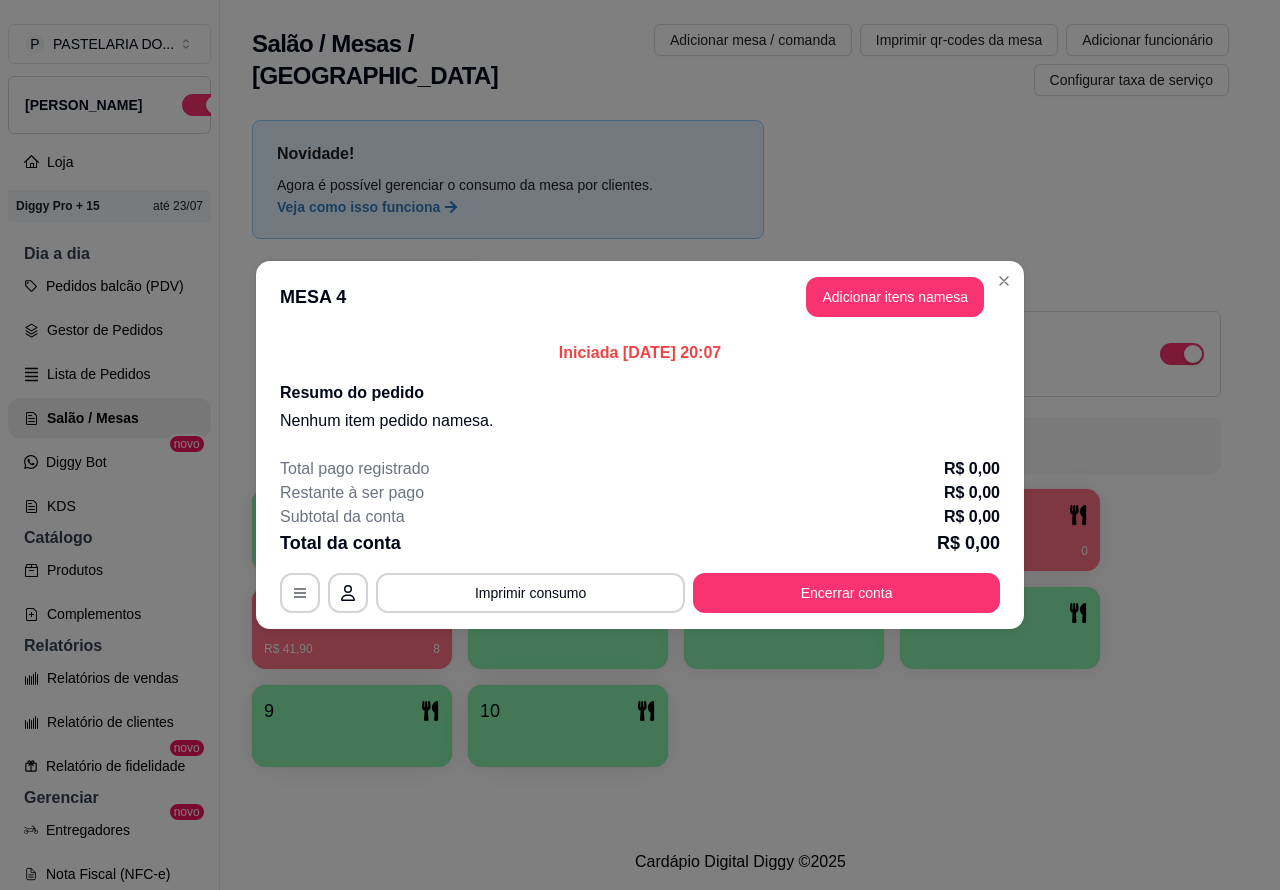 click on "Todos Mesas Comandas Deixar cliente chamar o garçom na mesa Ao o cliente scanear o qr code, ele terá a opção de chamar o garçom naquela mesa. Busque pela mesa ou comanda" at bounding box center (740, 366) 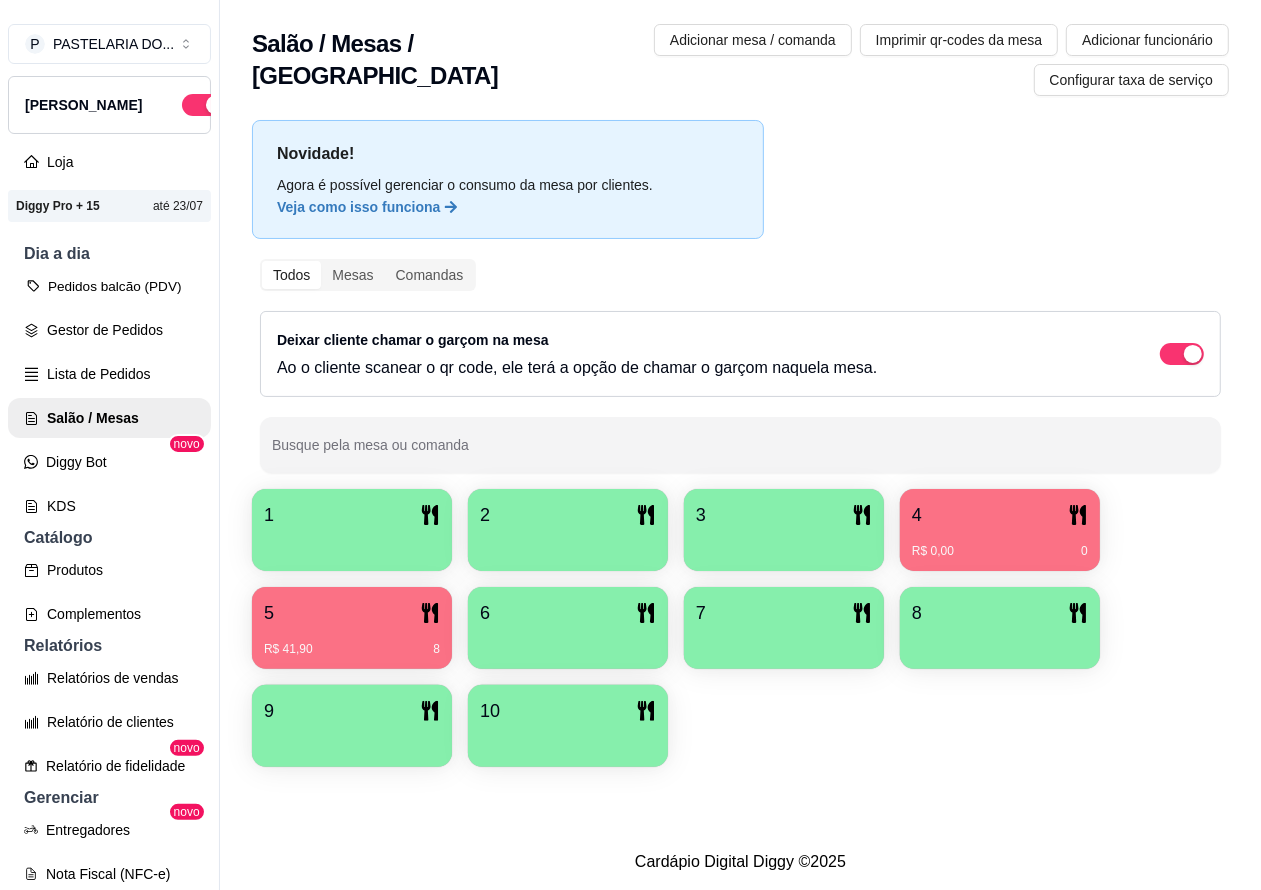 click on "Pedidos balcão (PDV)" at bounding box center (109, 286) 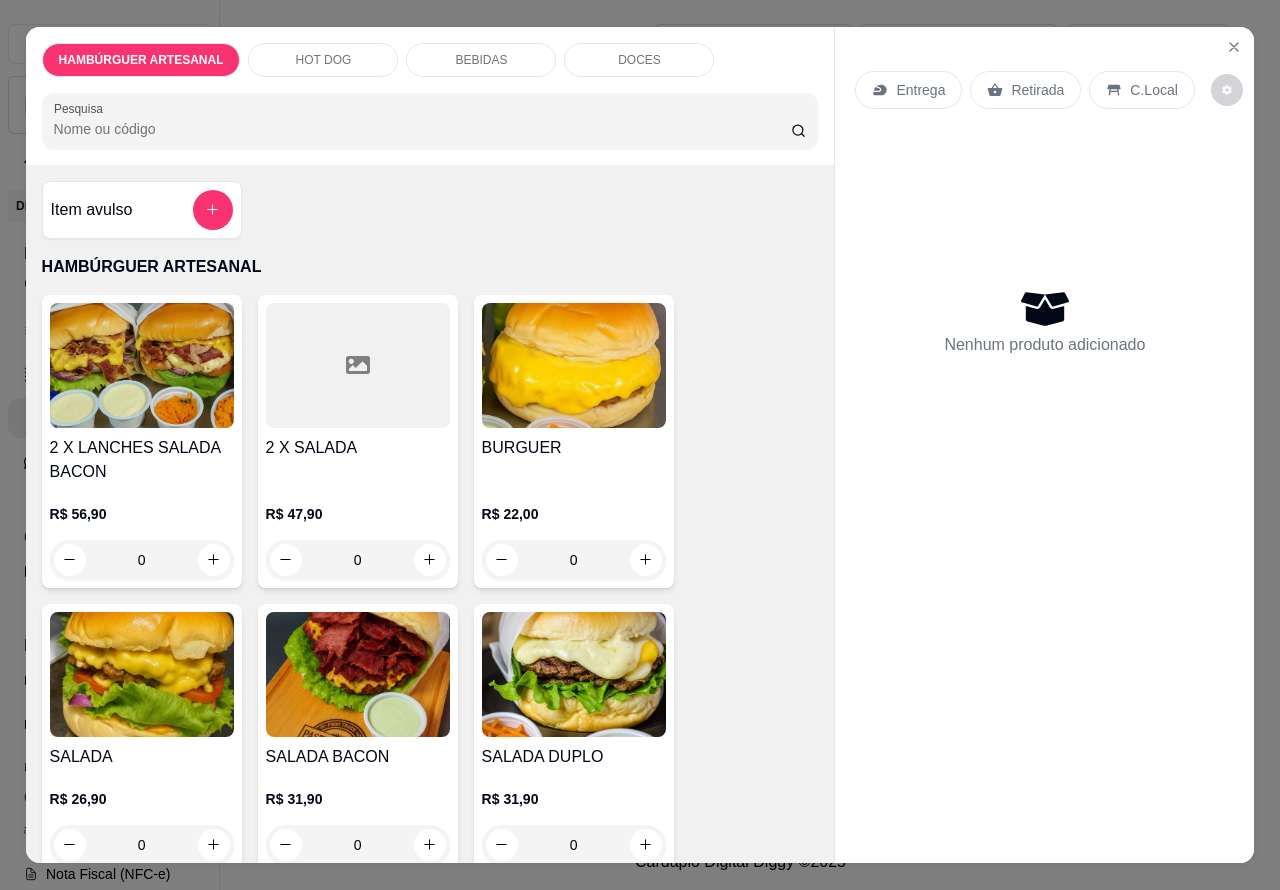click on "Retirada" at bounding box center [1037, 90] 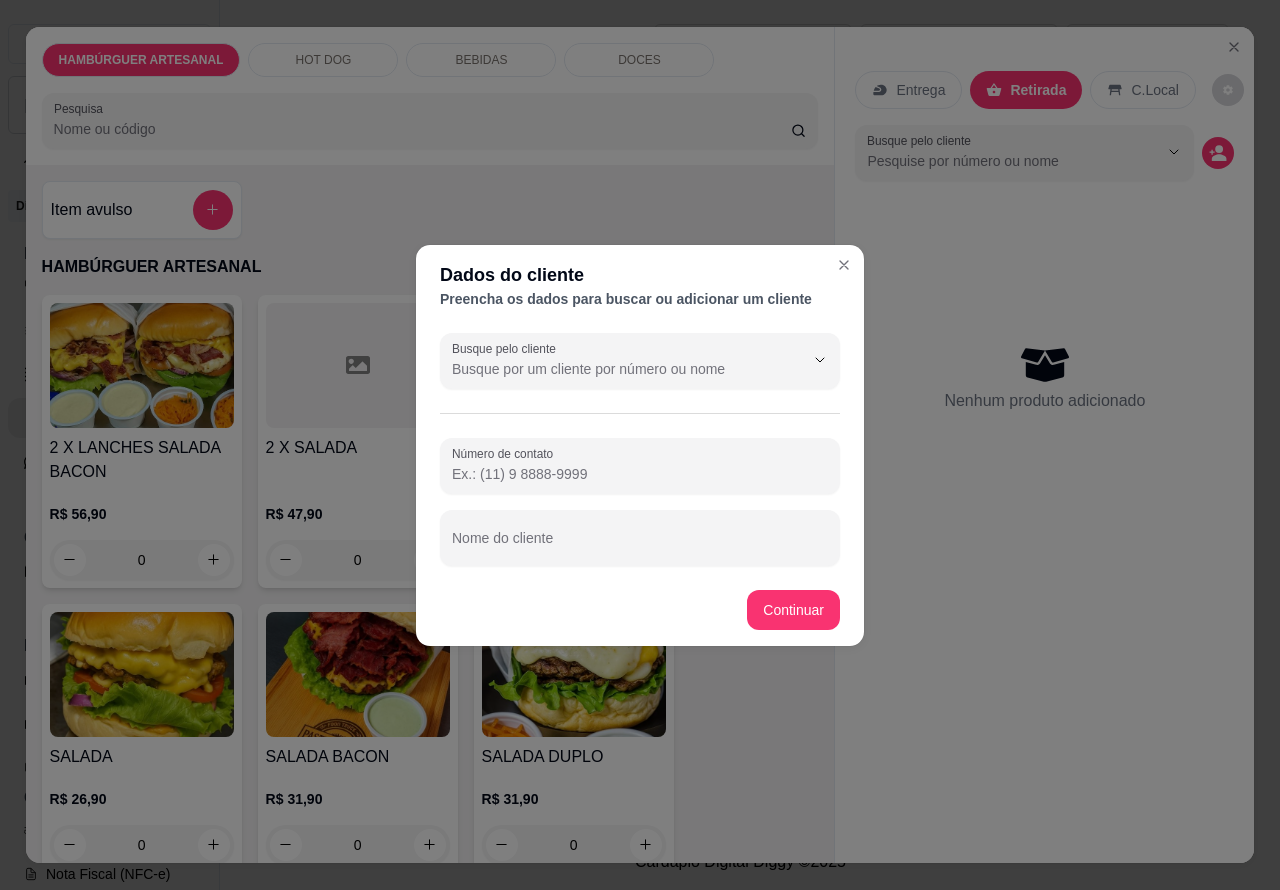 click on "Nome do cliente" at bounding box center [640, 546] 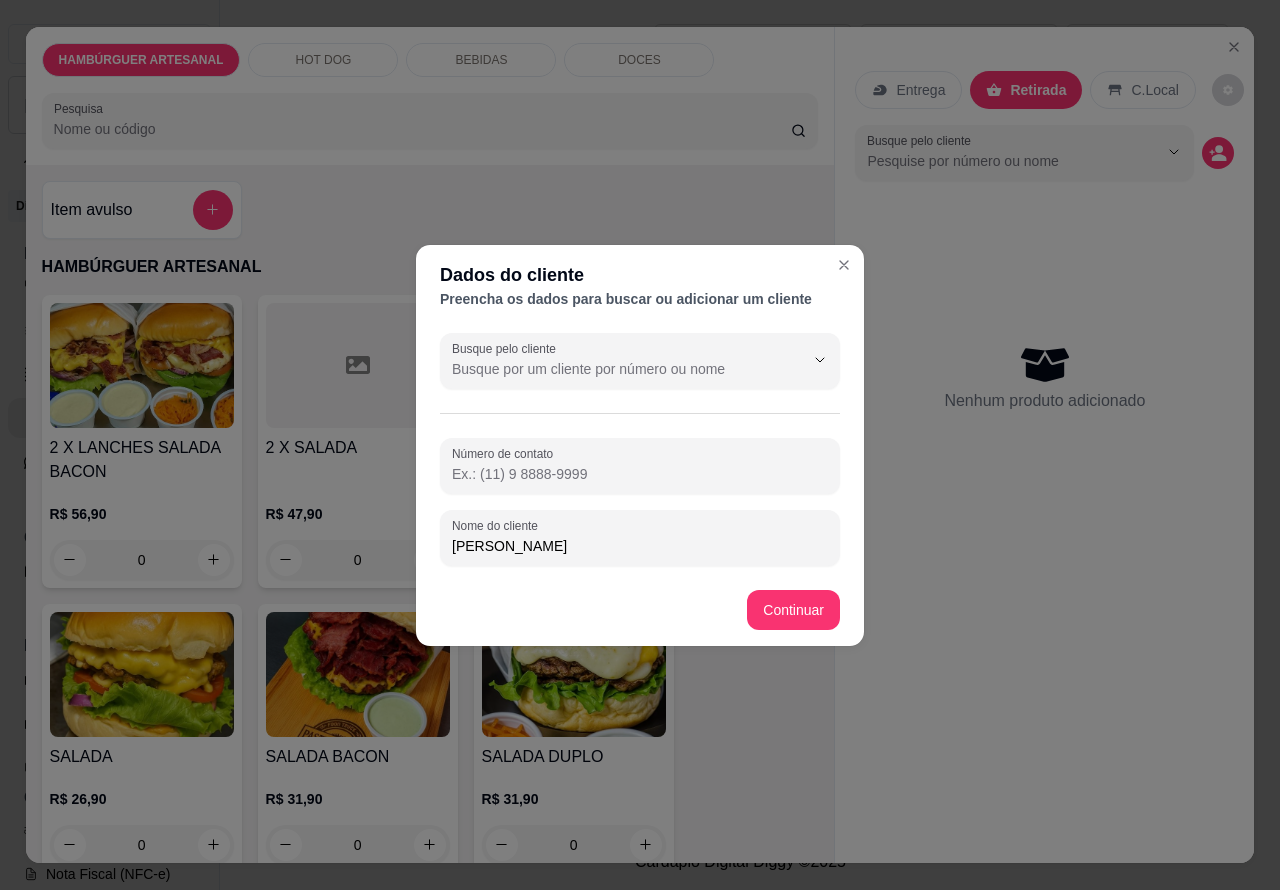 type on "[PERSON_NAME]" 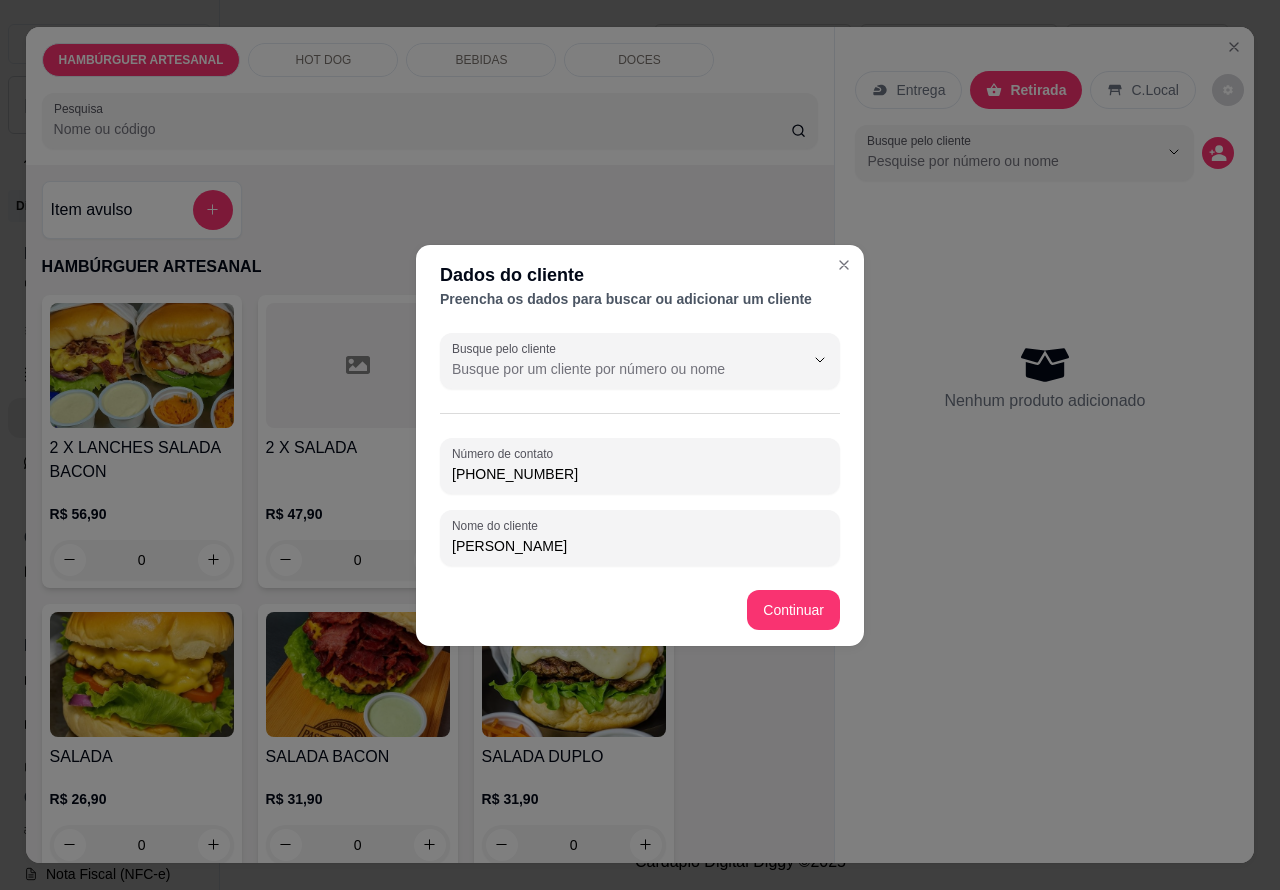 type on "[PHONE_NUMBER]" 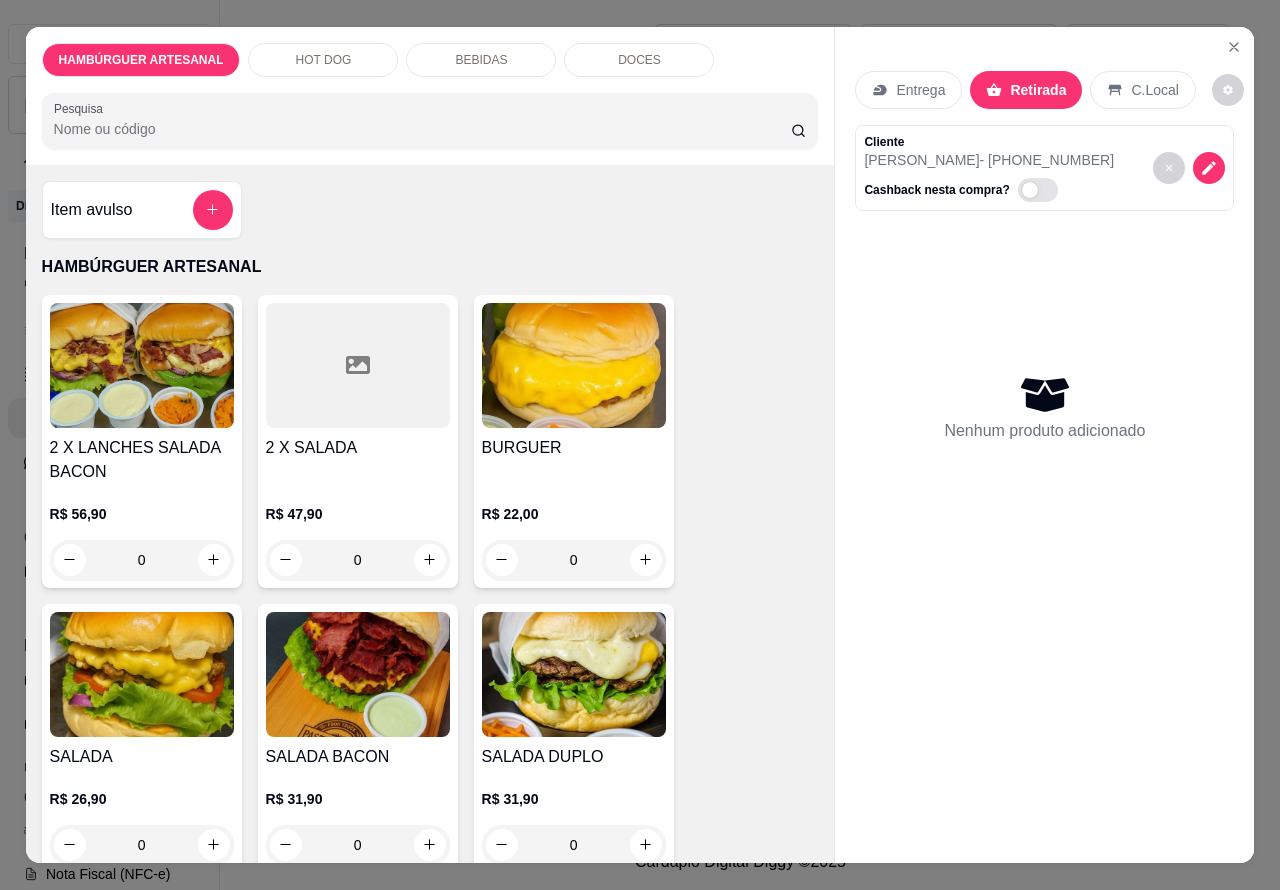 click on "0" at bounding box center (574, 560) 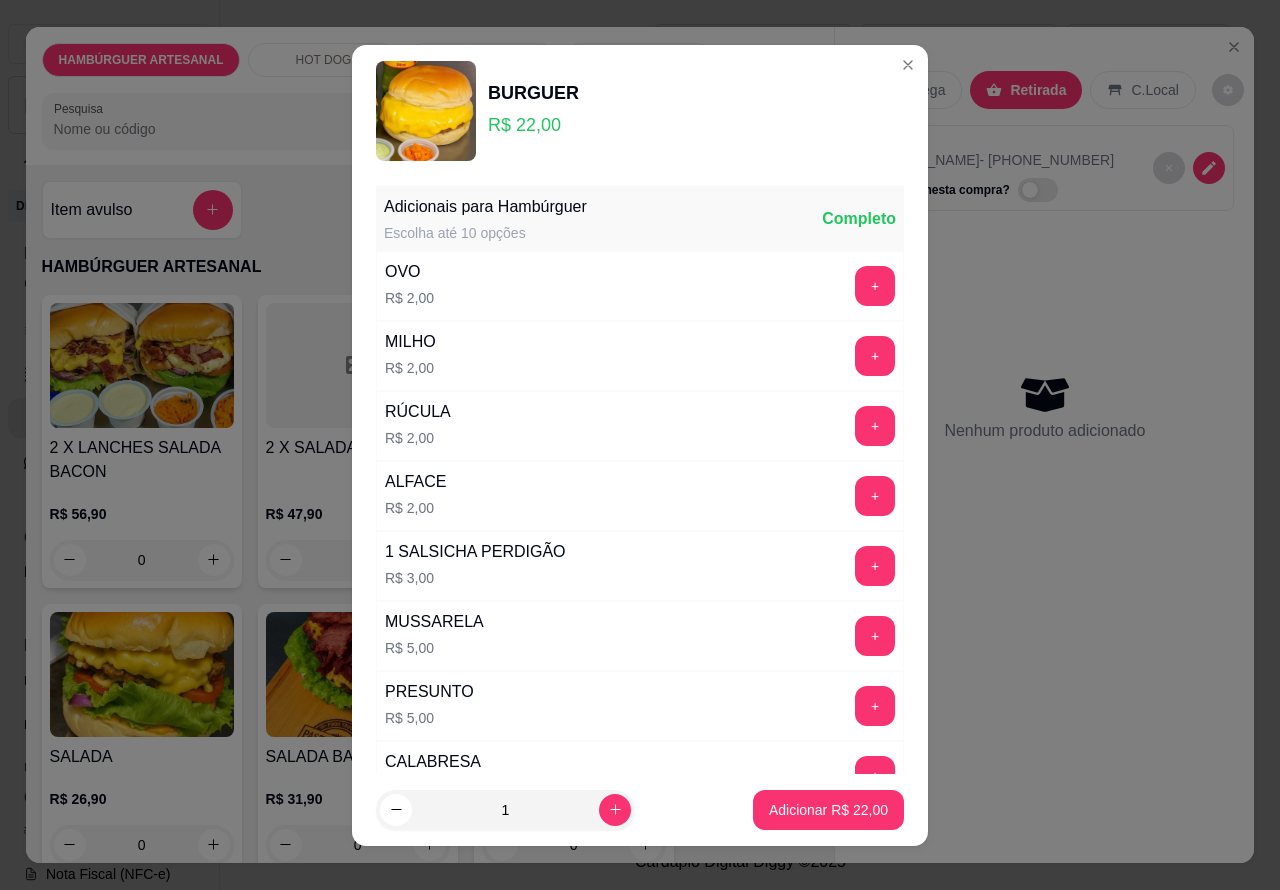click on "Adicionar   R$ 22,00" at bounding box center [828, 810] 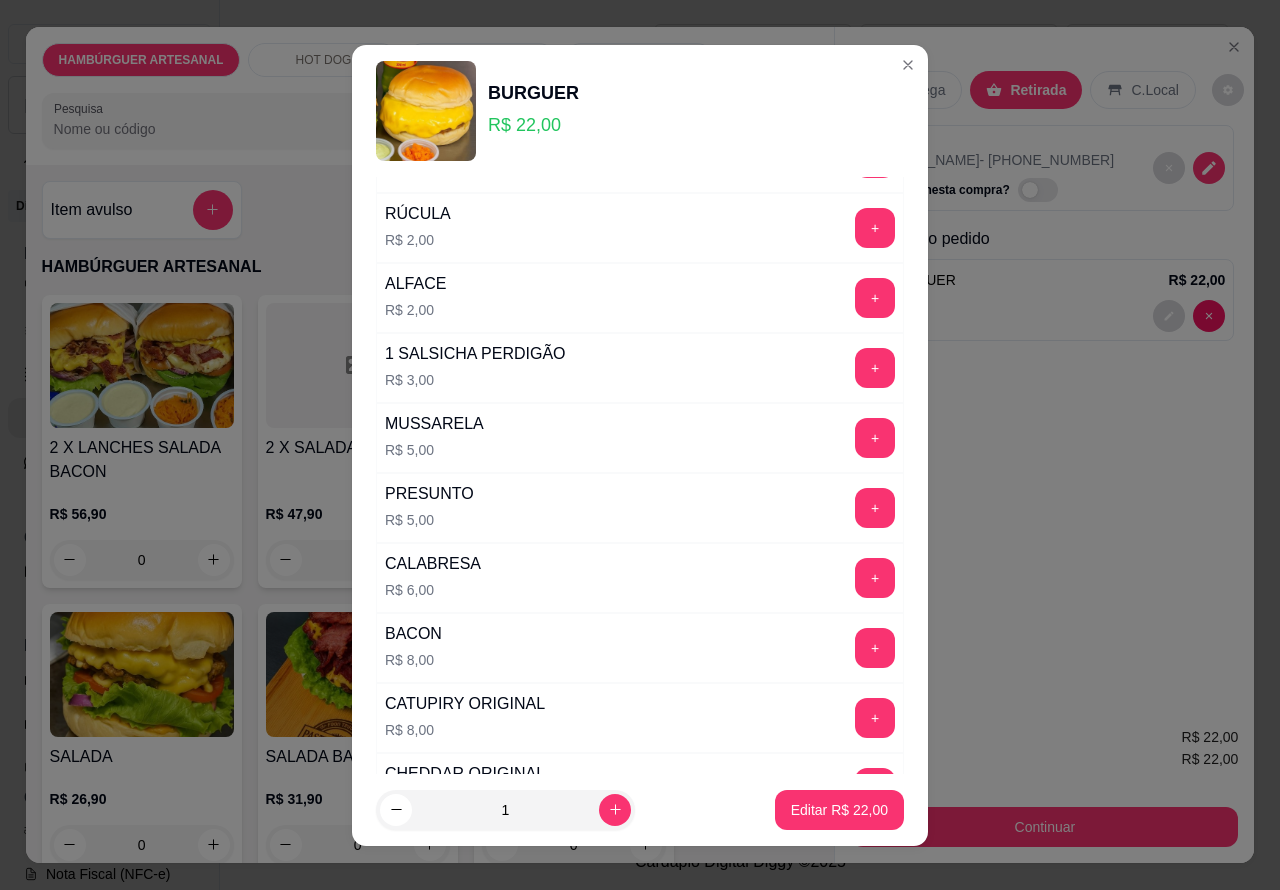 scroll, scrollTop: 542, scrollLeft: 0, axis: vertical 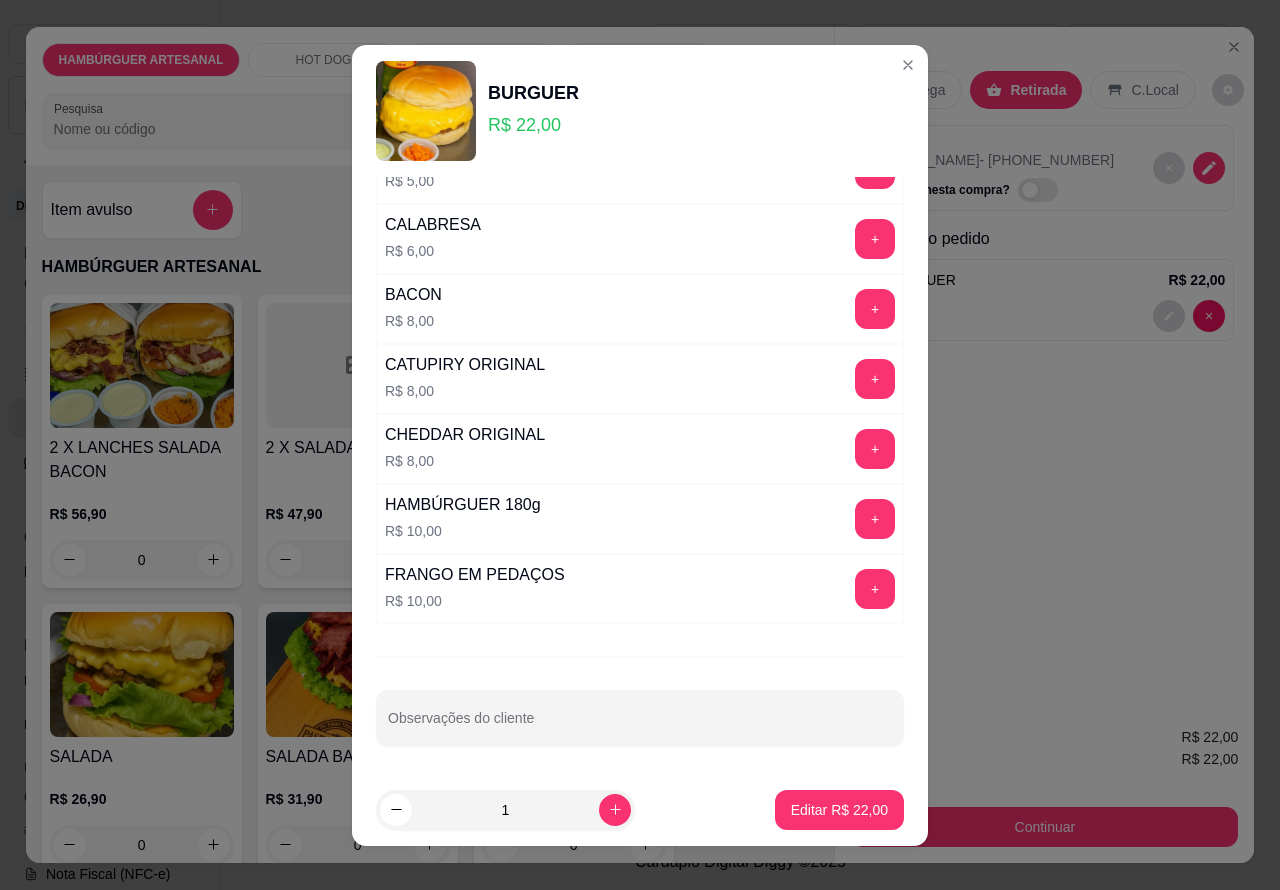 click on "Observações do cliente" at bounding box center (640, 726) 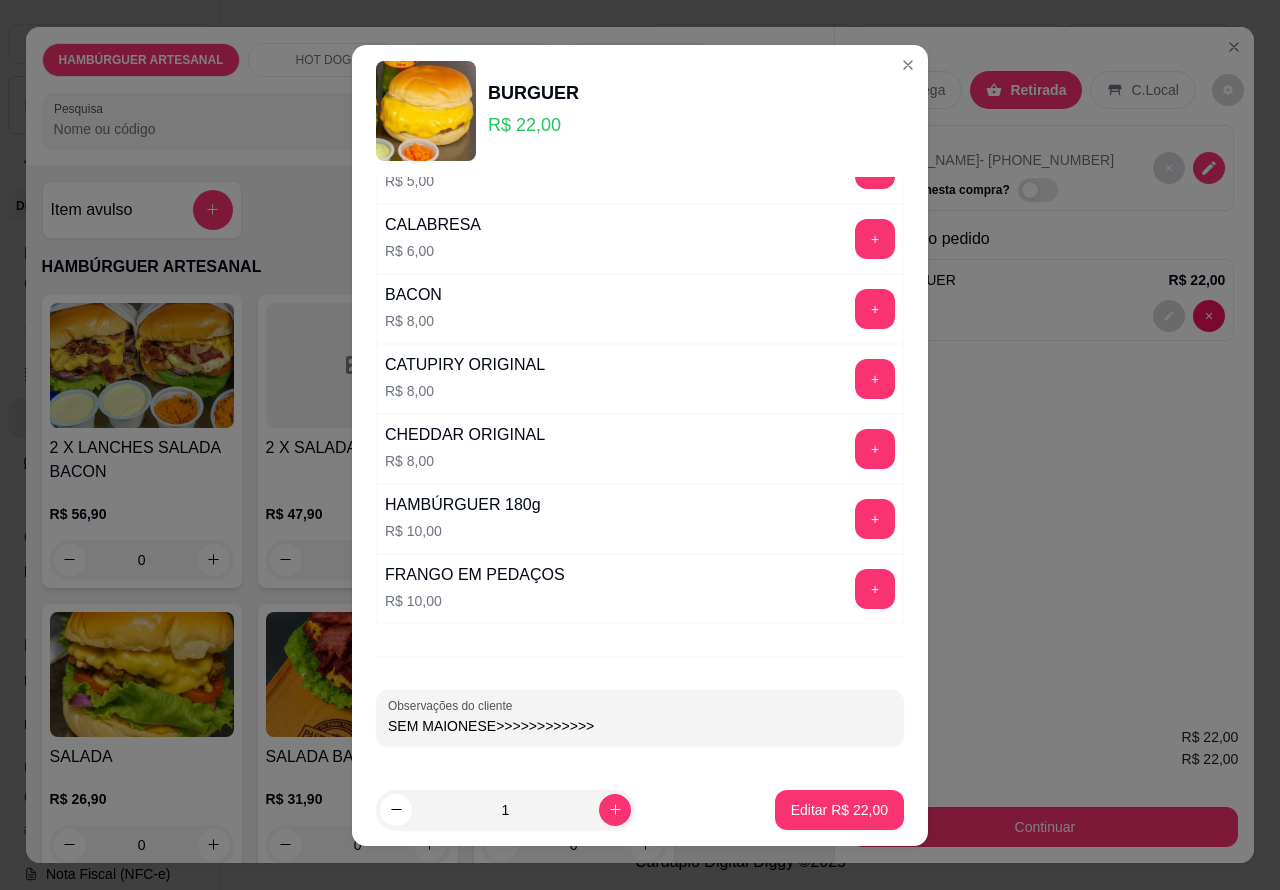 type on "SEM MAIONESE>>>>>>>>>>>>" 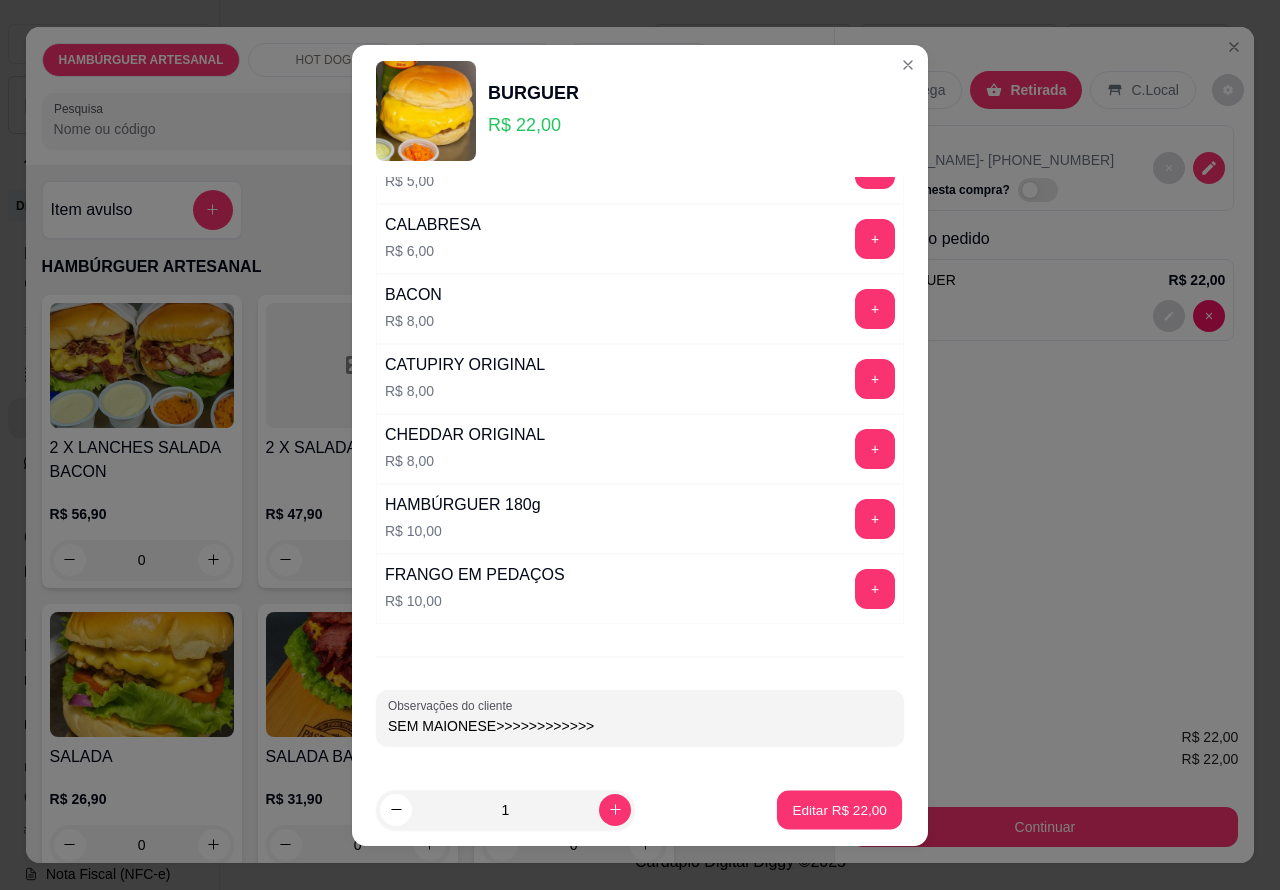 click on "Editar   R$ 22,00" at bounding box center [839, 809] 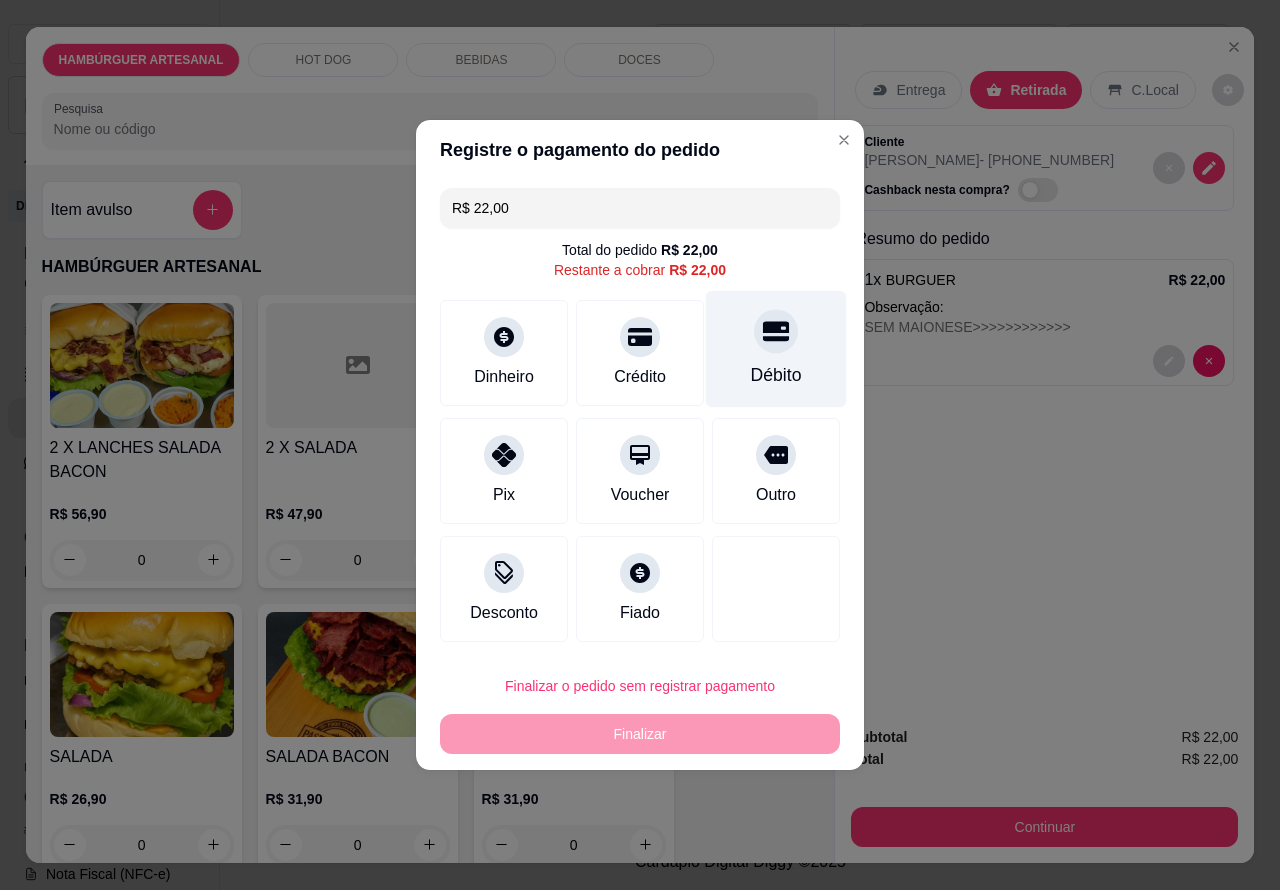 click 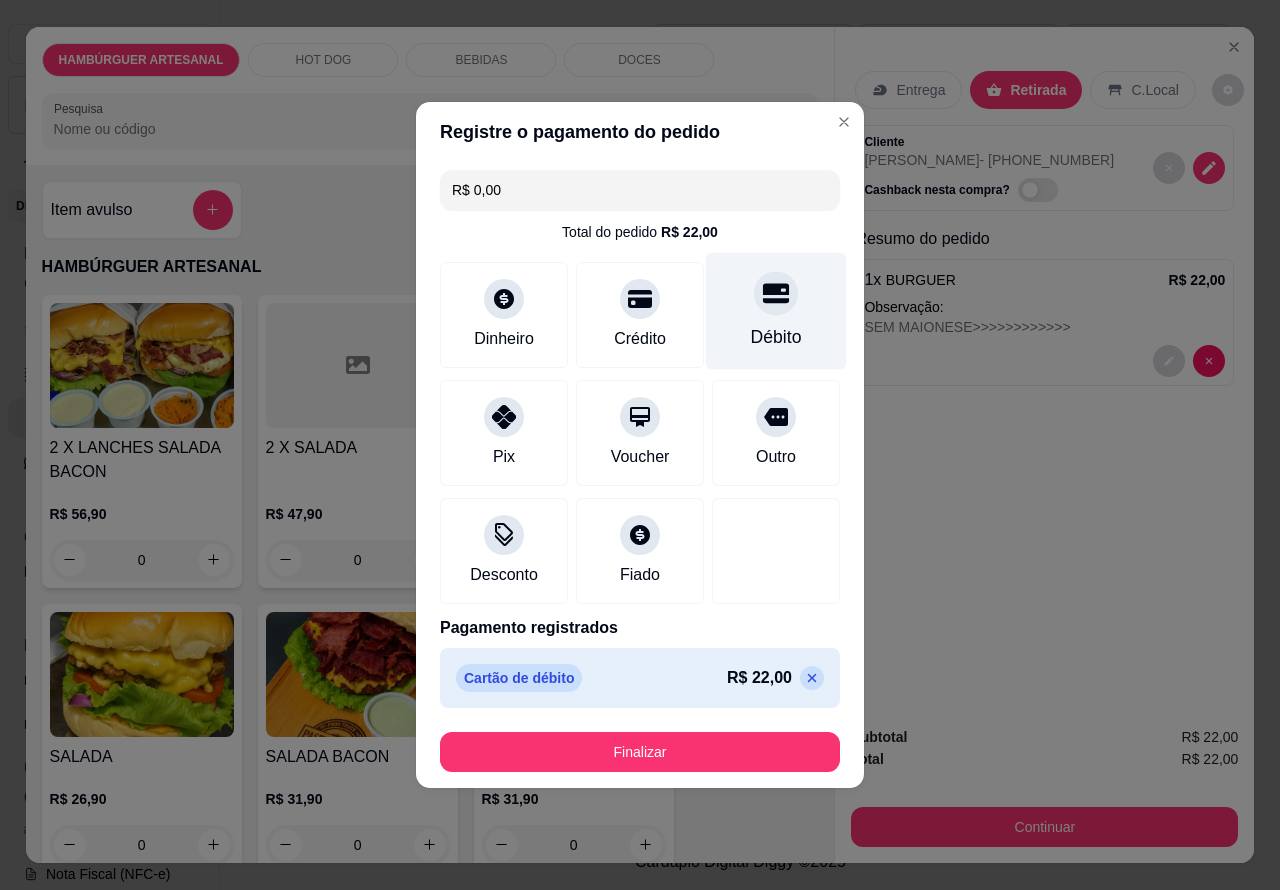 click on "Finalizar" at bounding box center (640, 752) 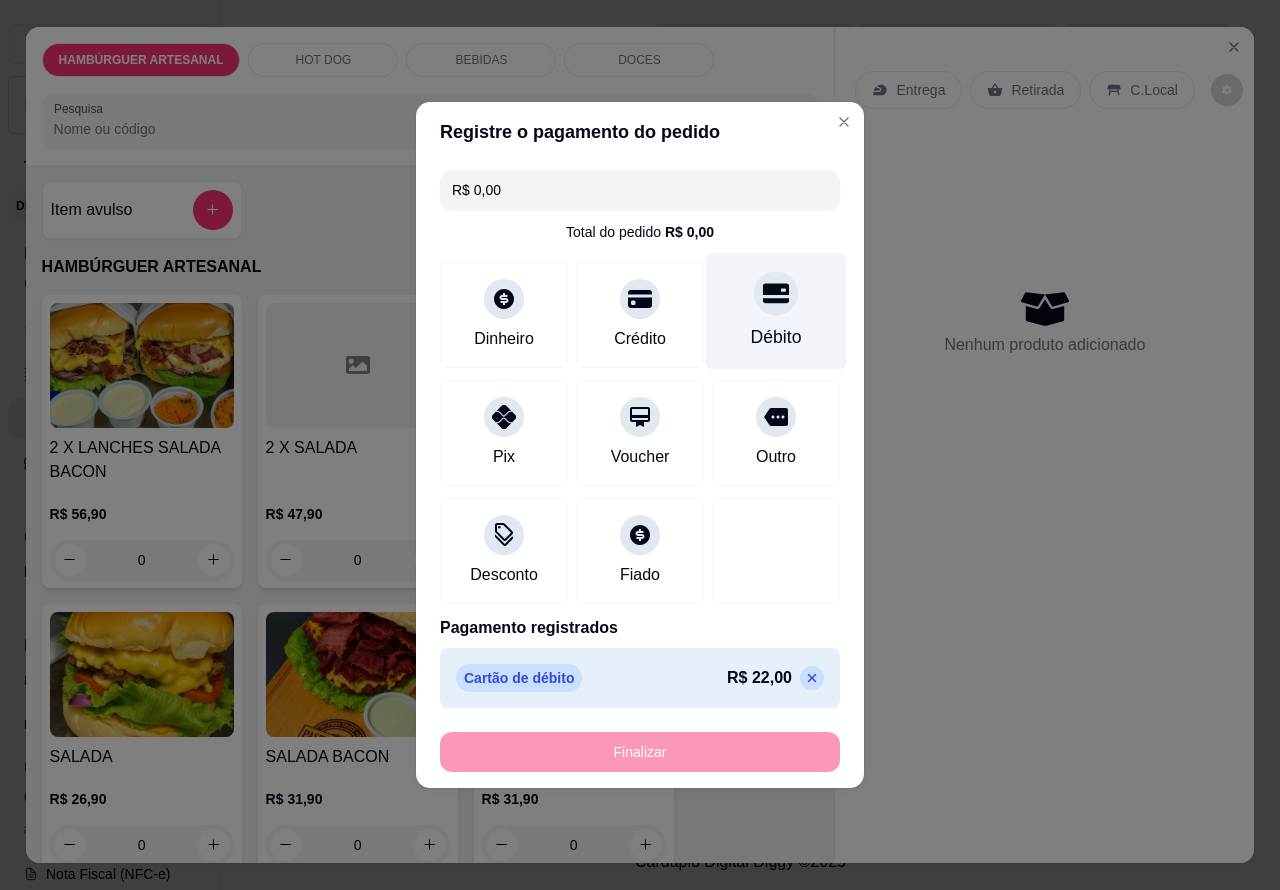 type on "-R$ 22,00" 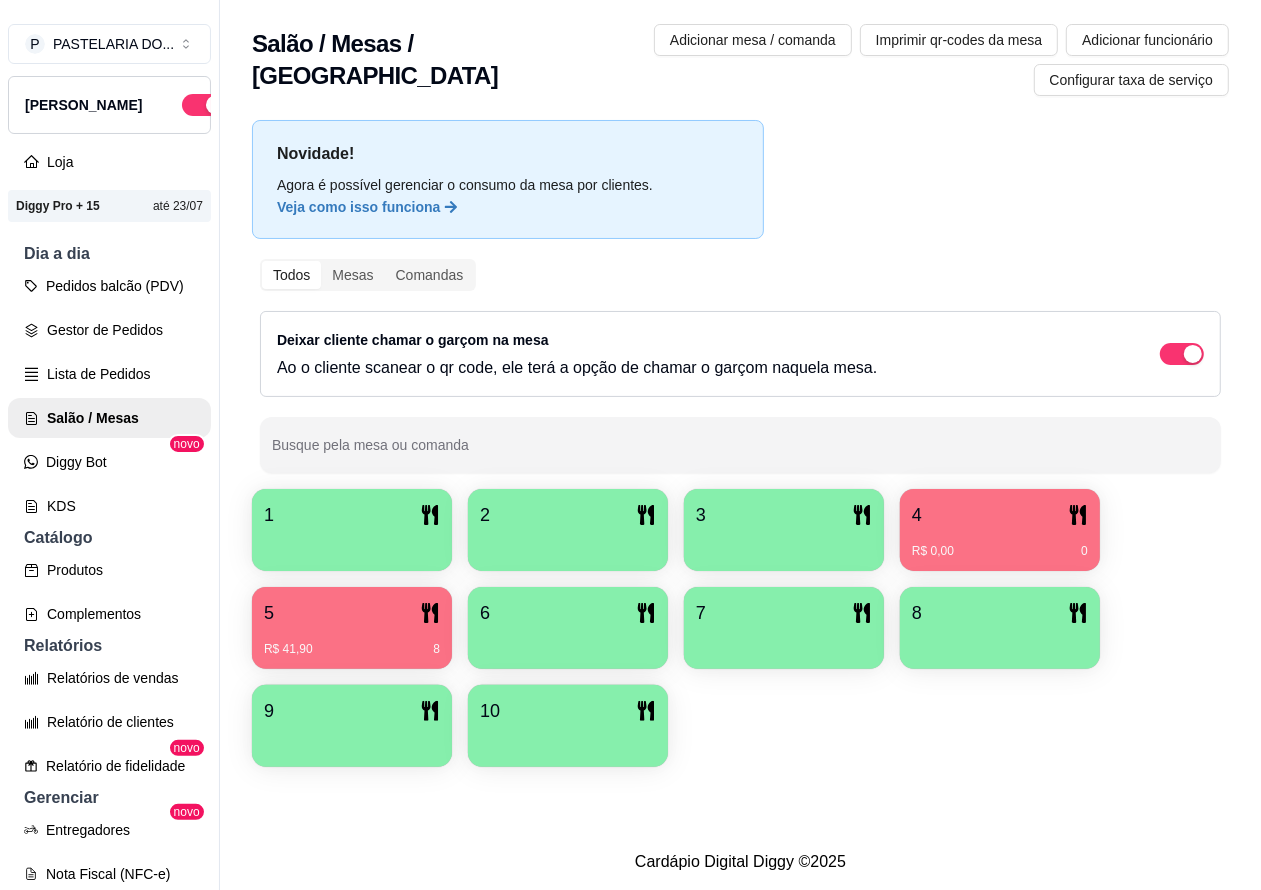 click on "3" at bounding box center [784, 515] 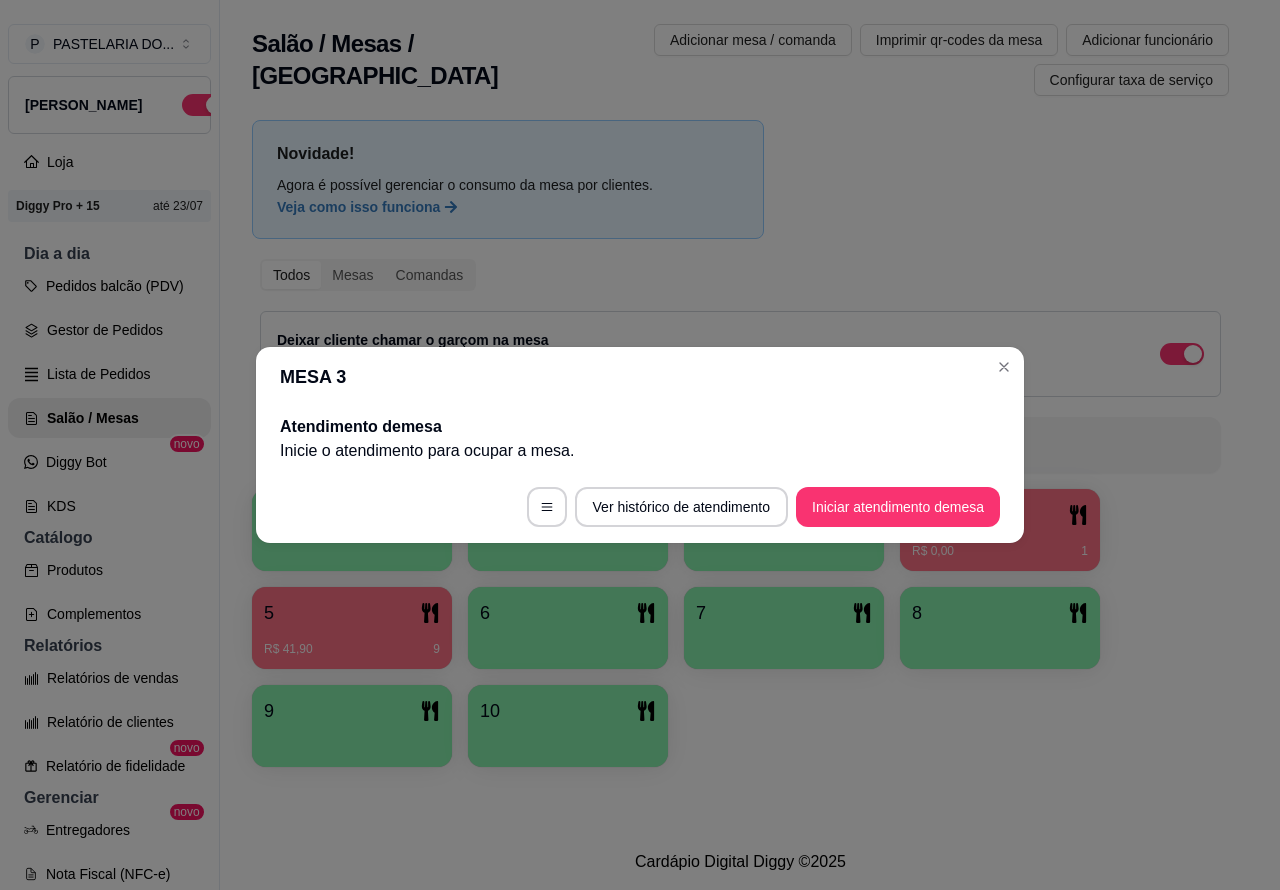 click on "Iniciar atendimento de  mesa" at bounding box center [898, 507] 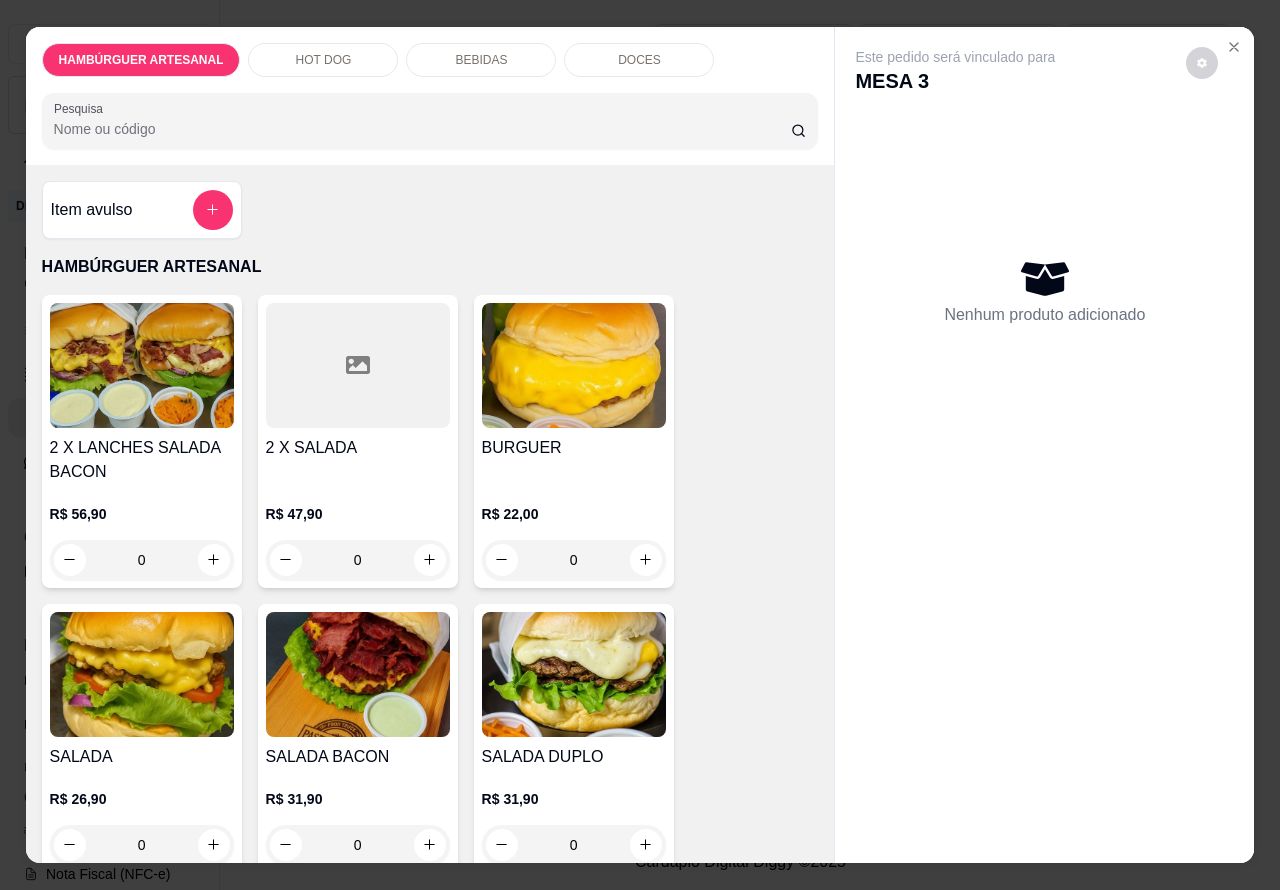 click on "HOT DOG" at bounding box center (324, 60) 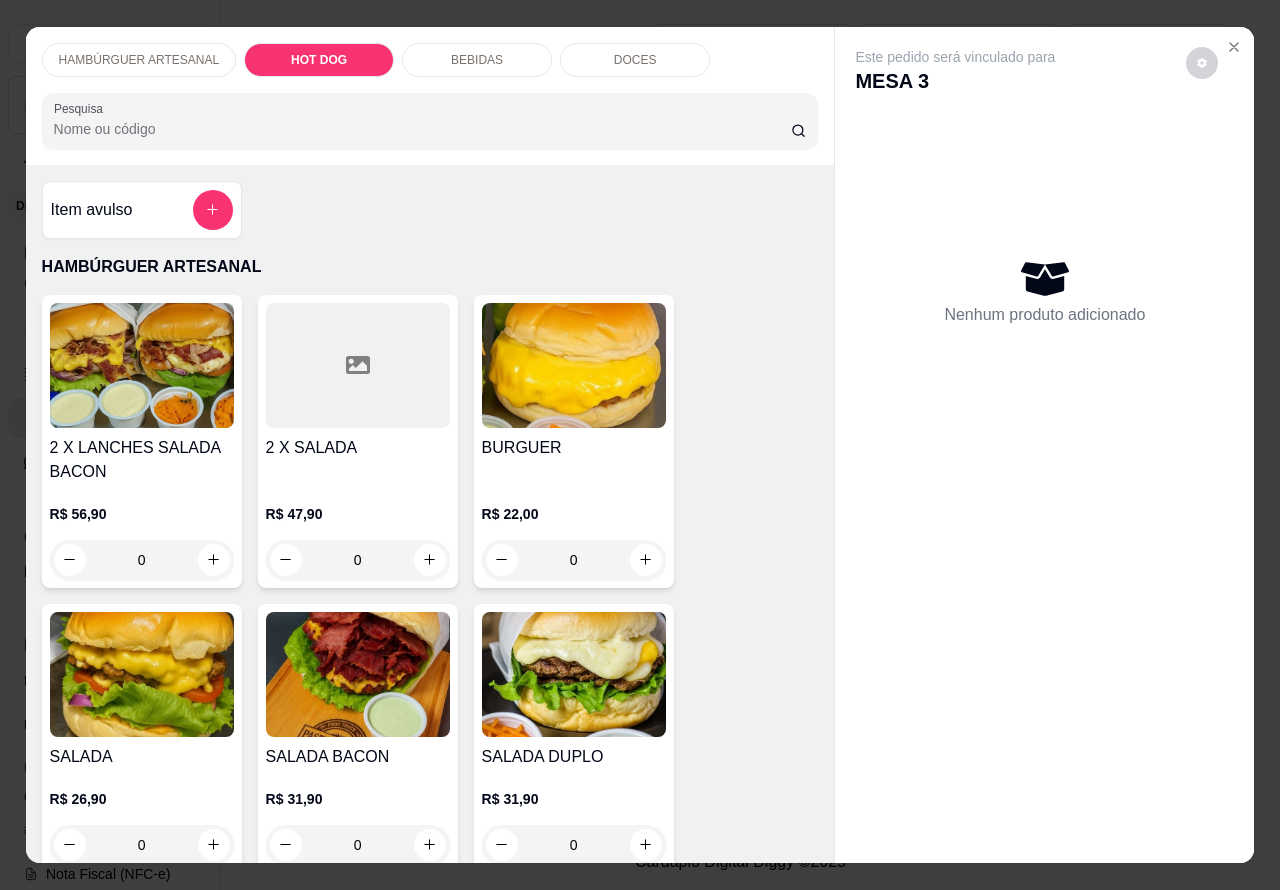 scroll, scrollTop: 1887, scrollLeft: 0, axis: vertical 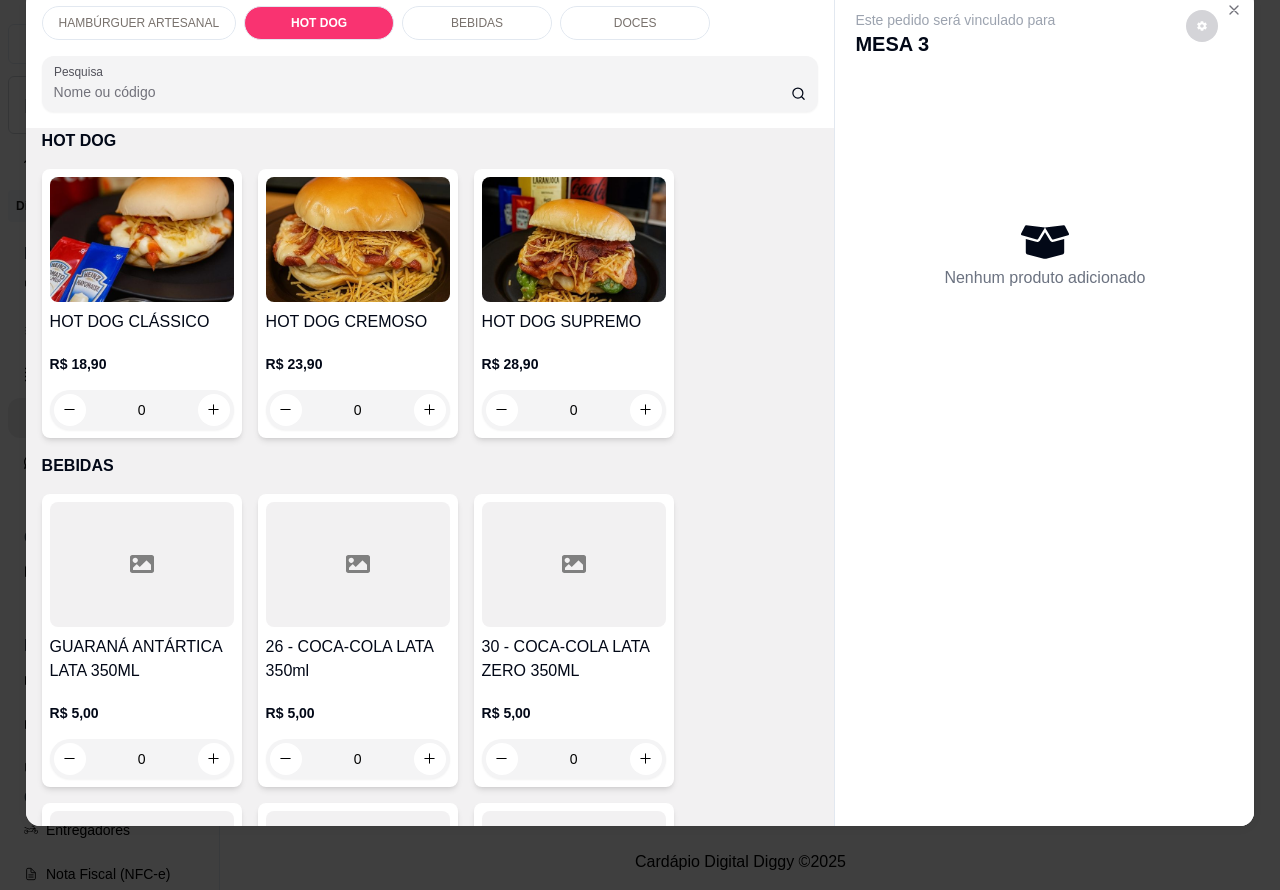 click on "0" at bounding box center (142, 410) 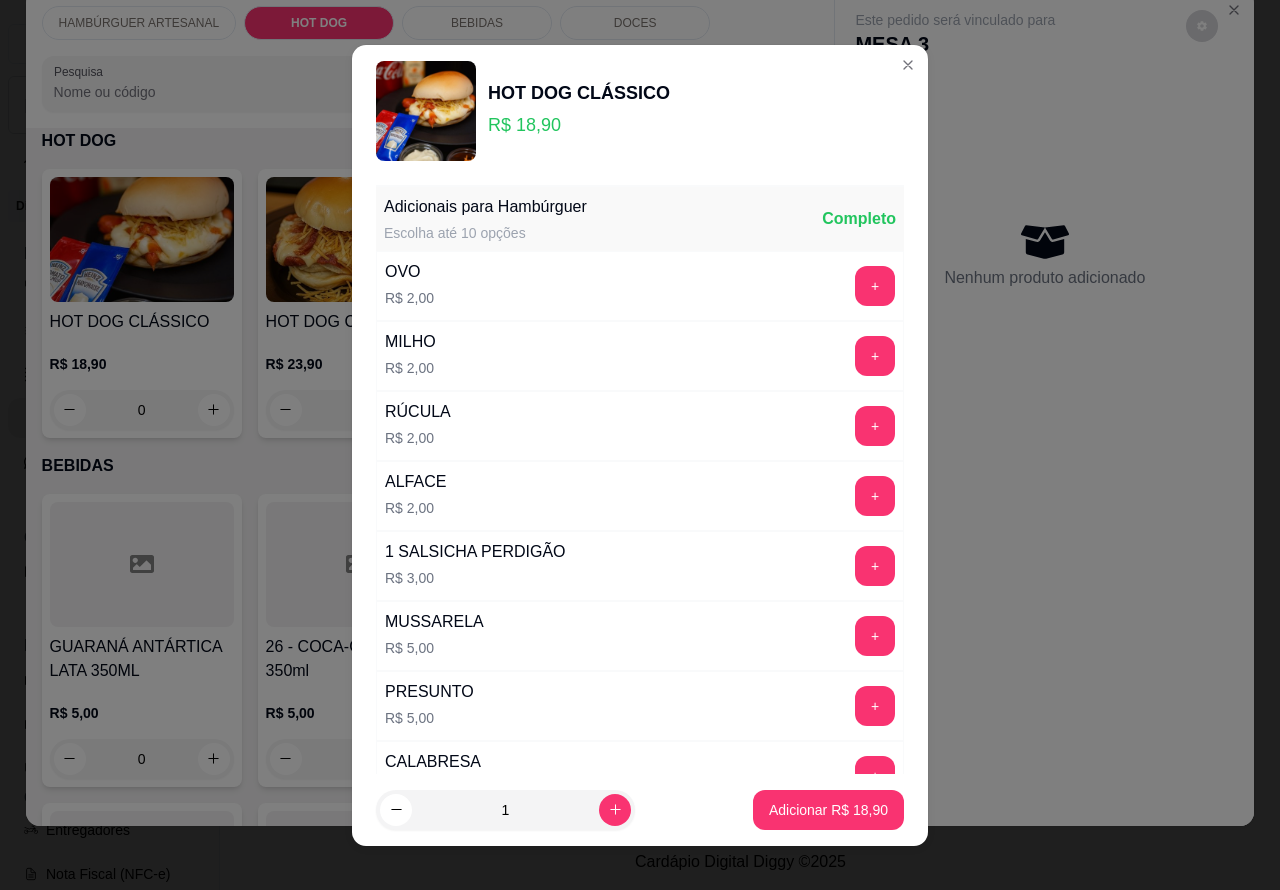 click on "Adicionar   R$ 18,90" at bounding box center (828, 810) 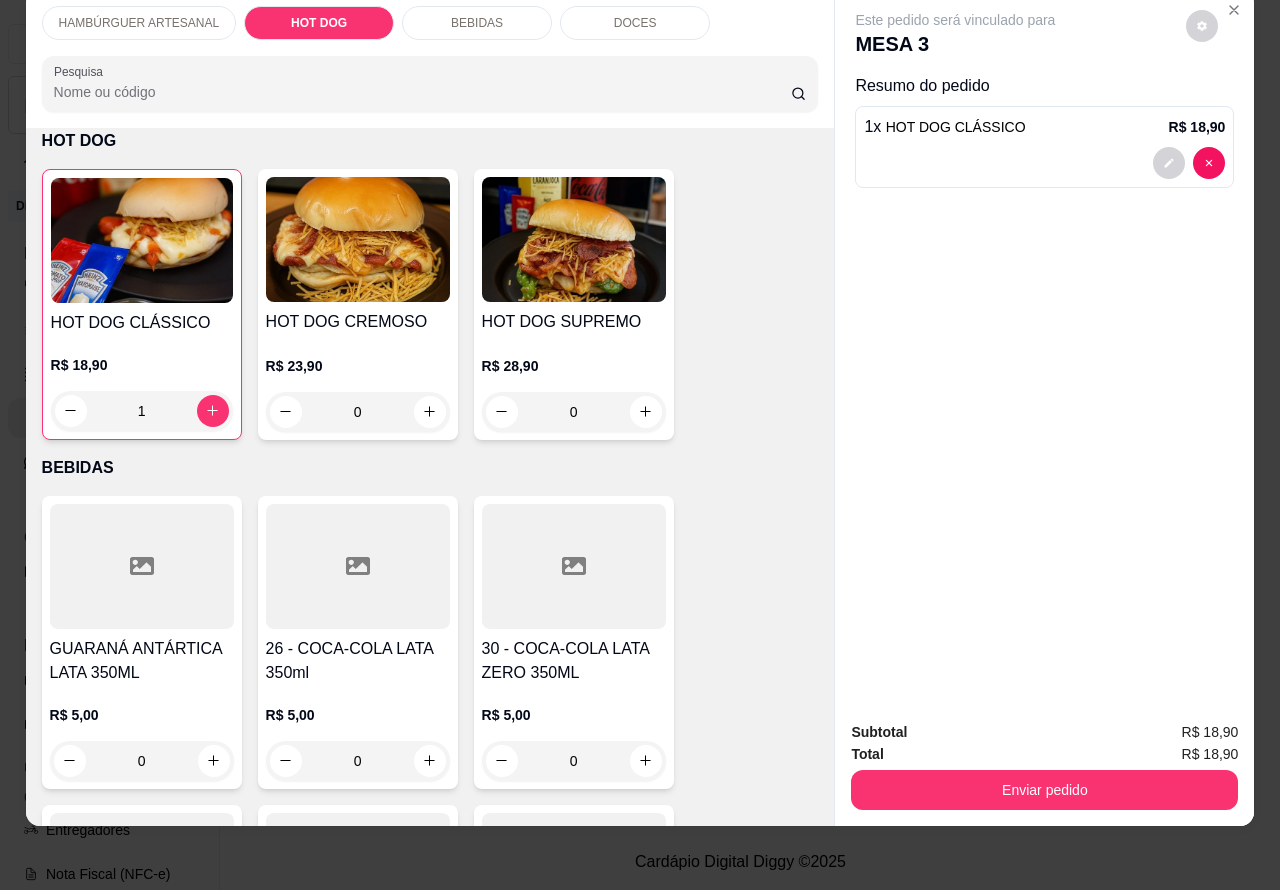 click on "0" at bounding box center [358, 412] 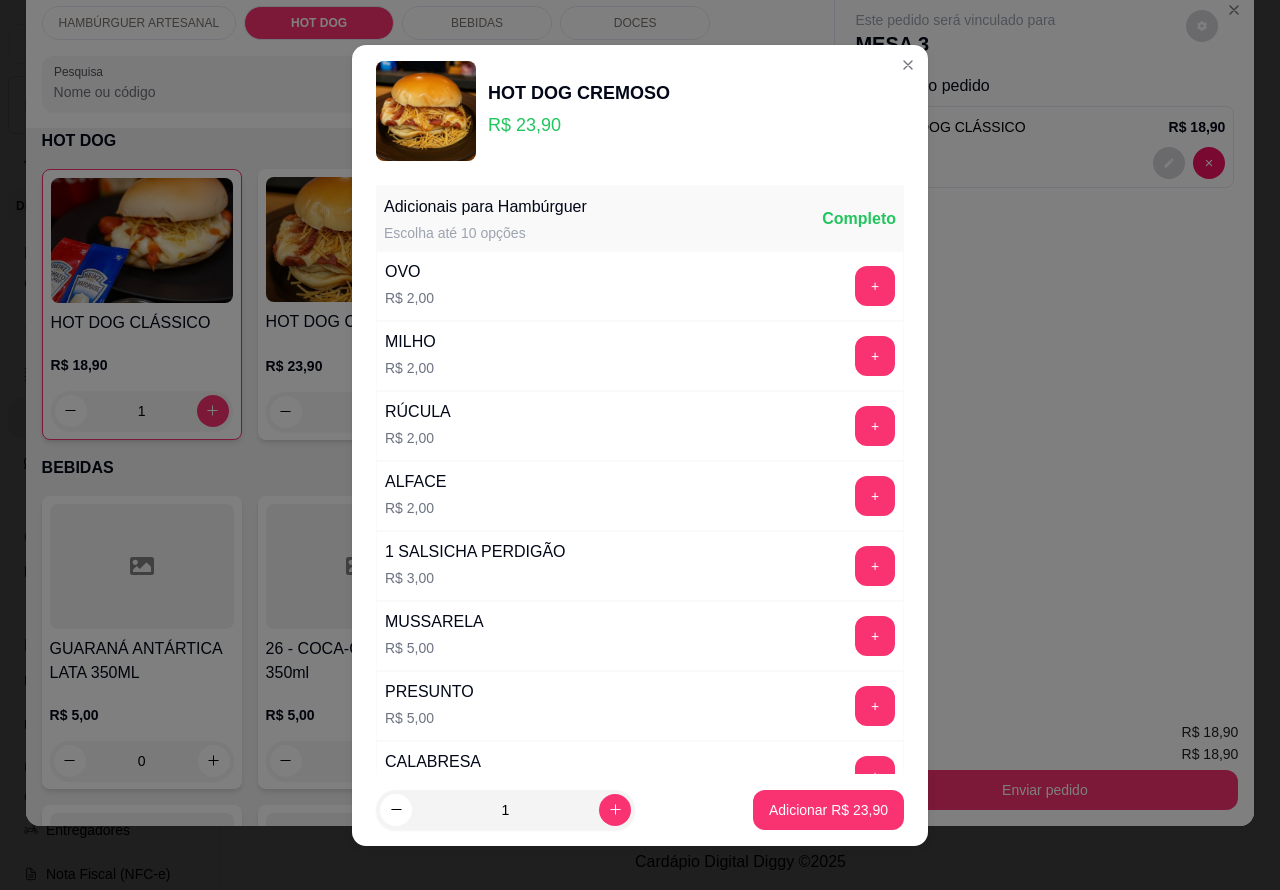 click on "Adicionar   R$ 23,90" at bounding box center (828, 810) 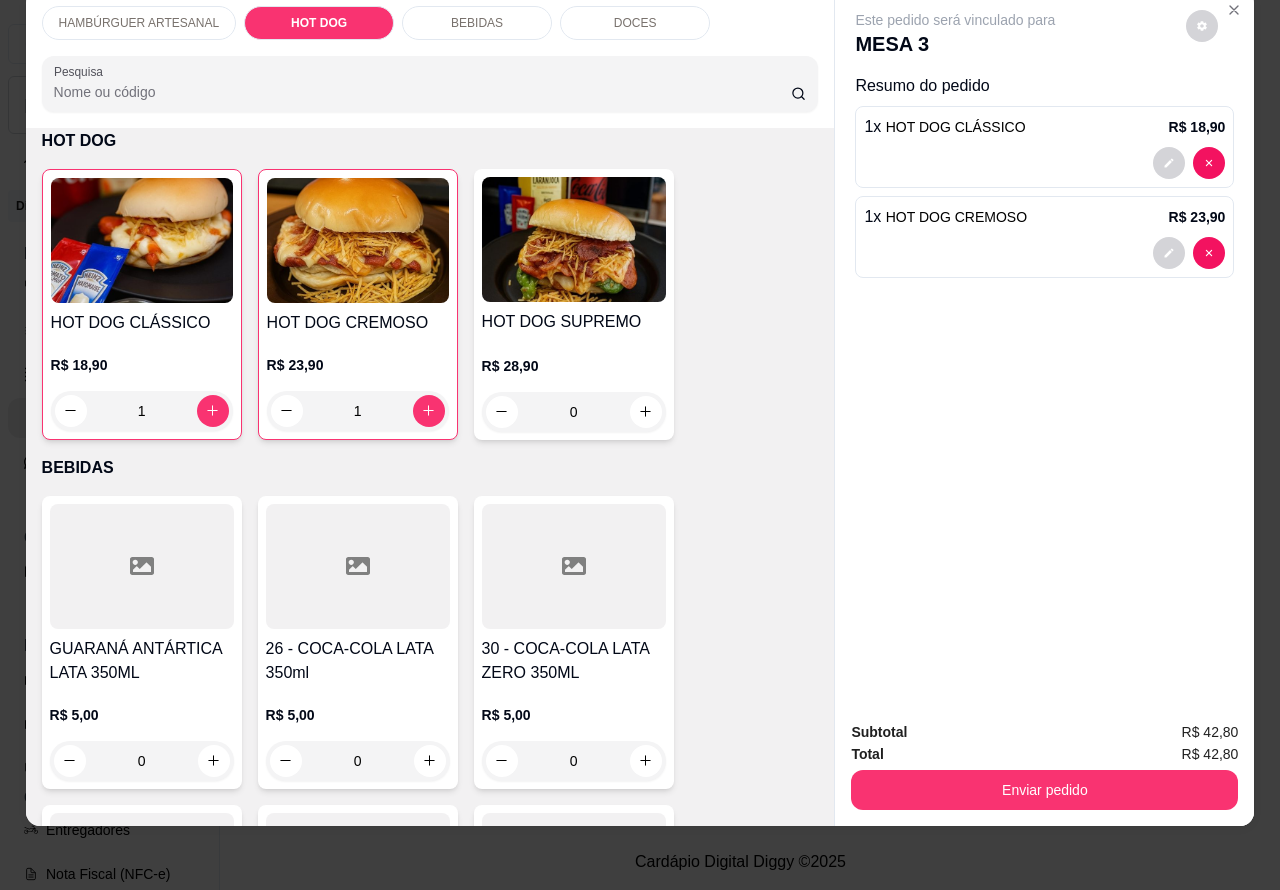 click on "BEBIDAS" at bounding box center [477, 23] 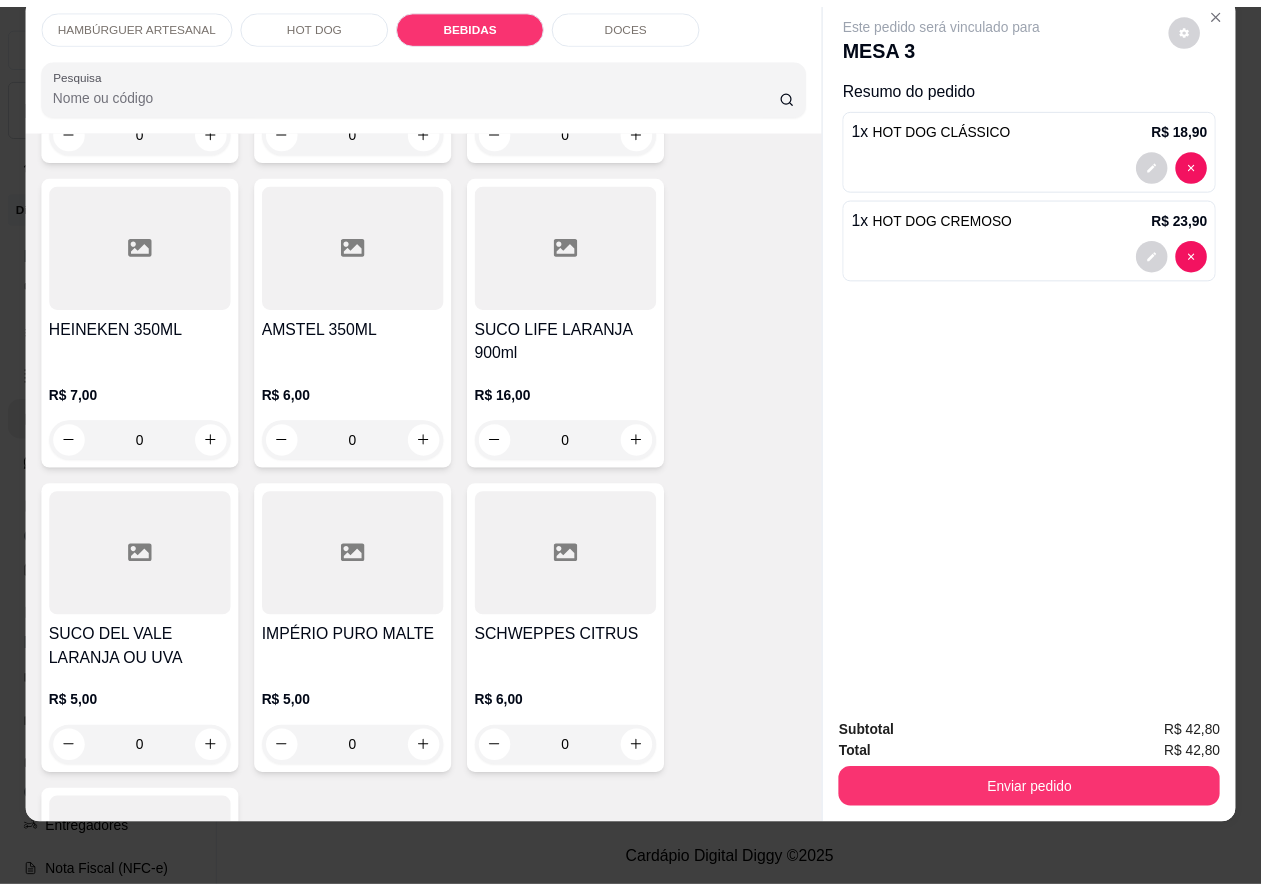 scroll, scrollTop: 3470, scrollLeft: 0, axis: vertical 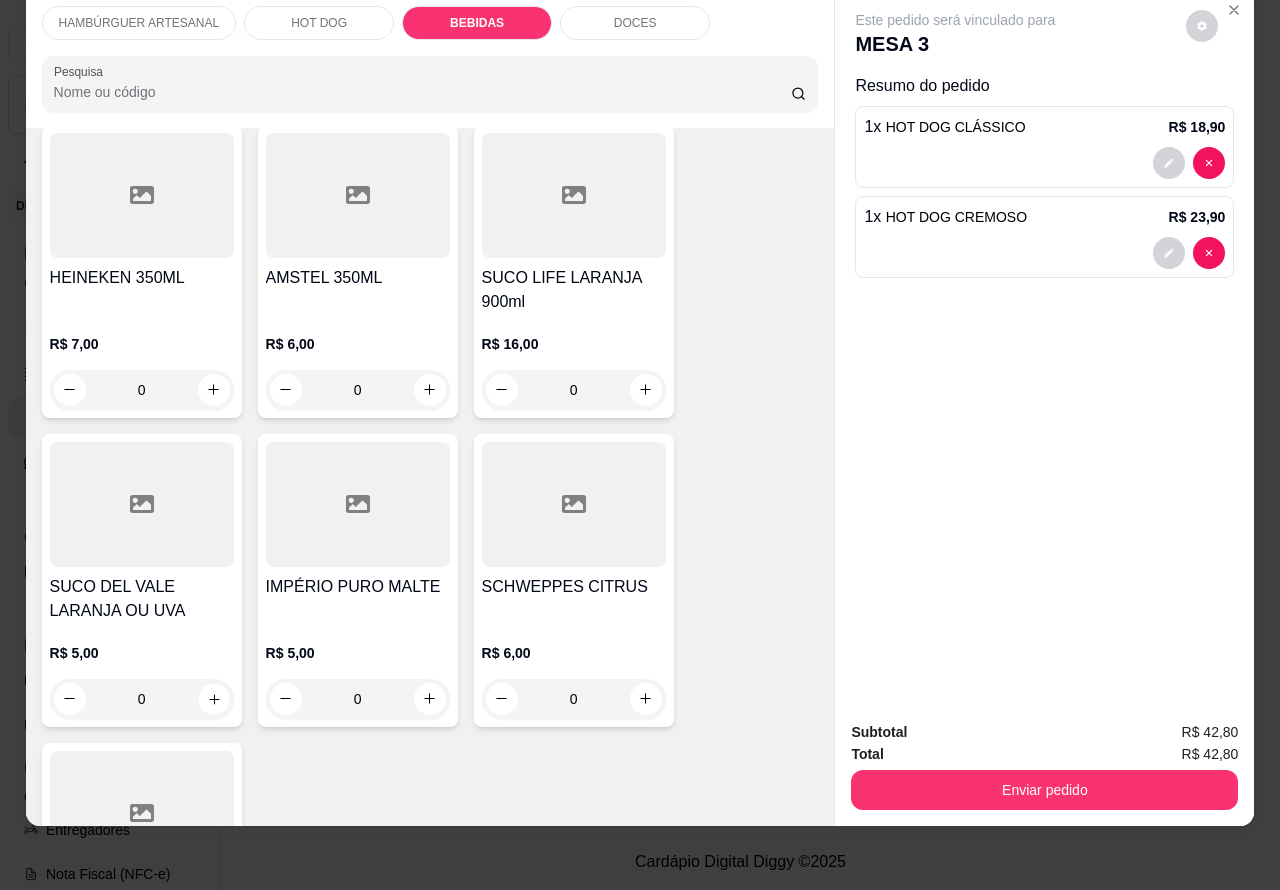 click 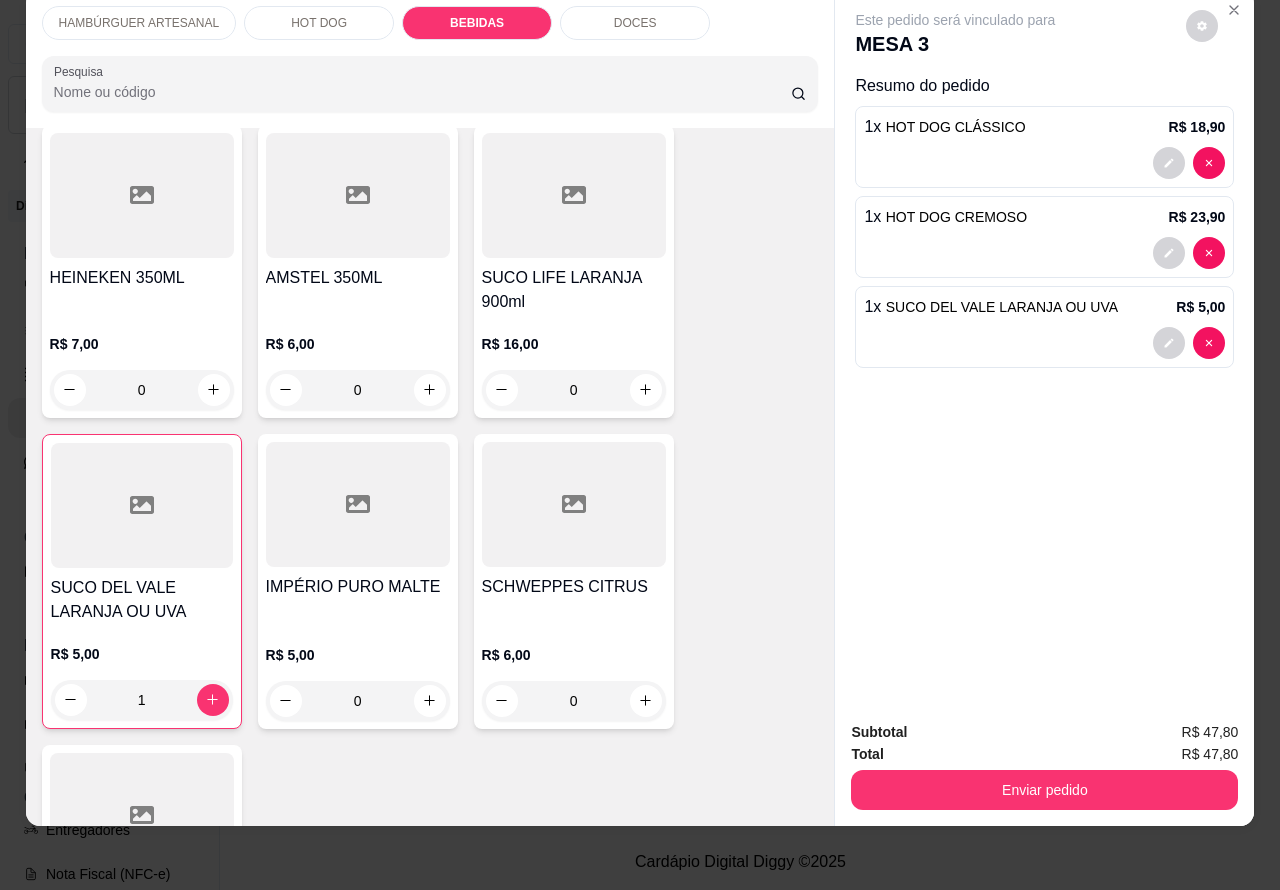 click on "Enviar pedido" at bounding box center (1044, 790) 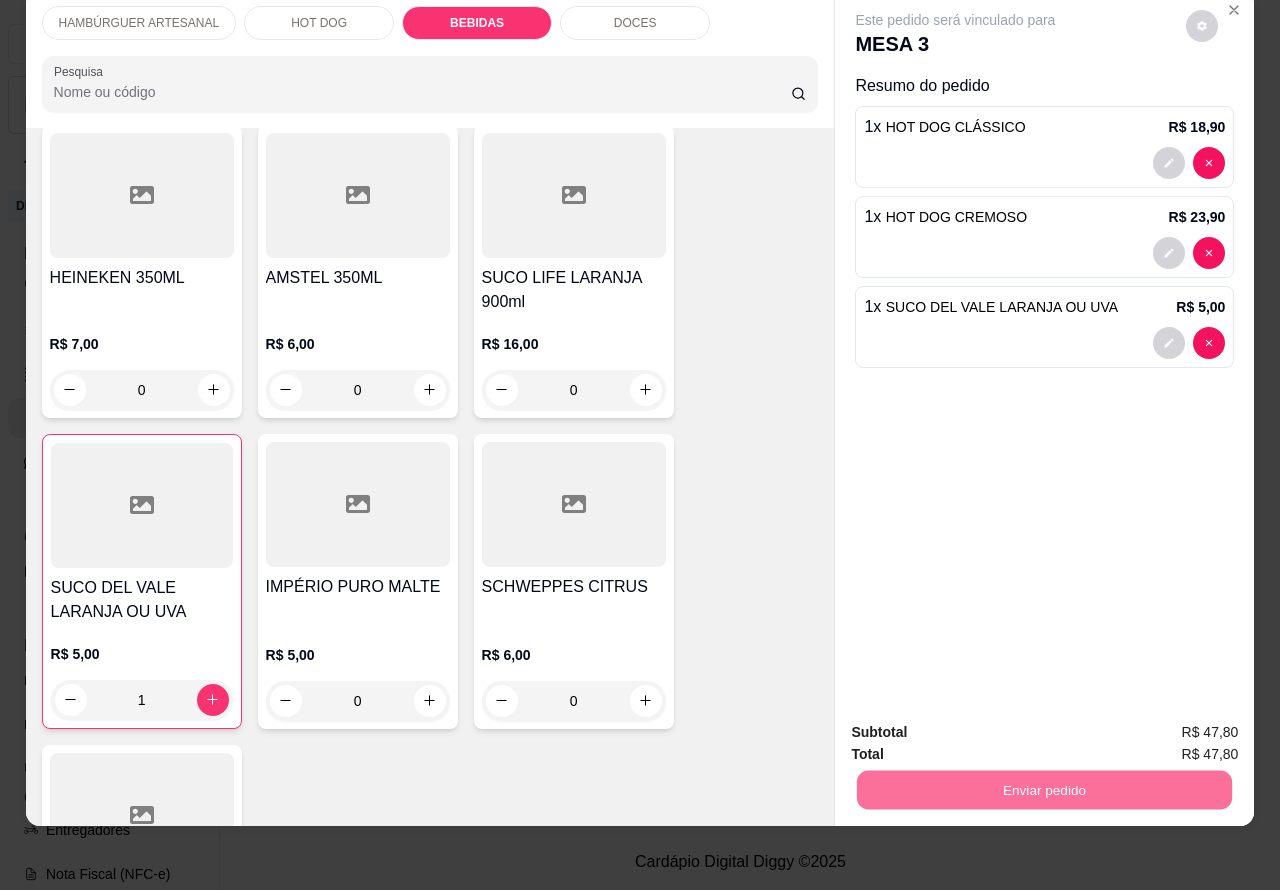 click on "Não registrar e enviar pedido" at bounding box center [977, 722] 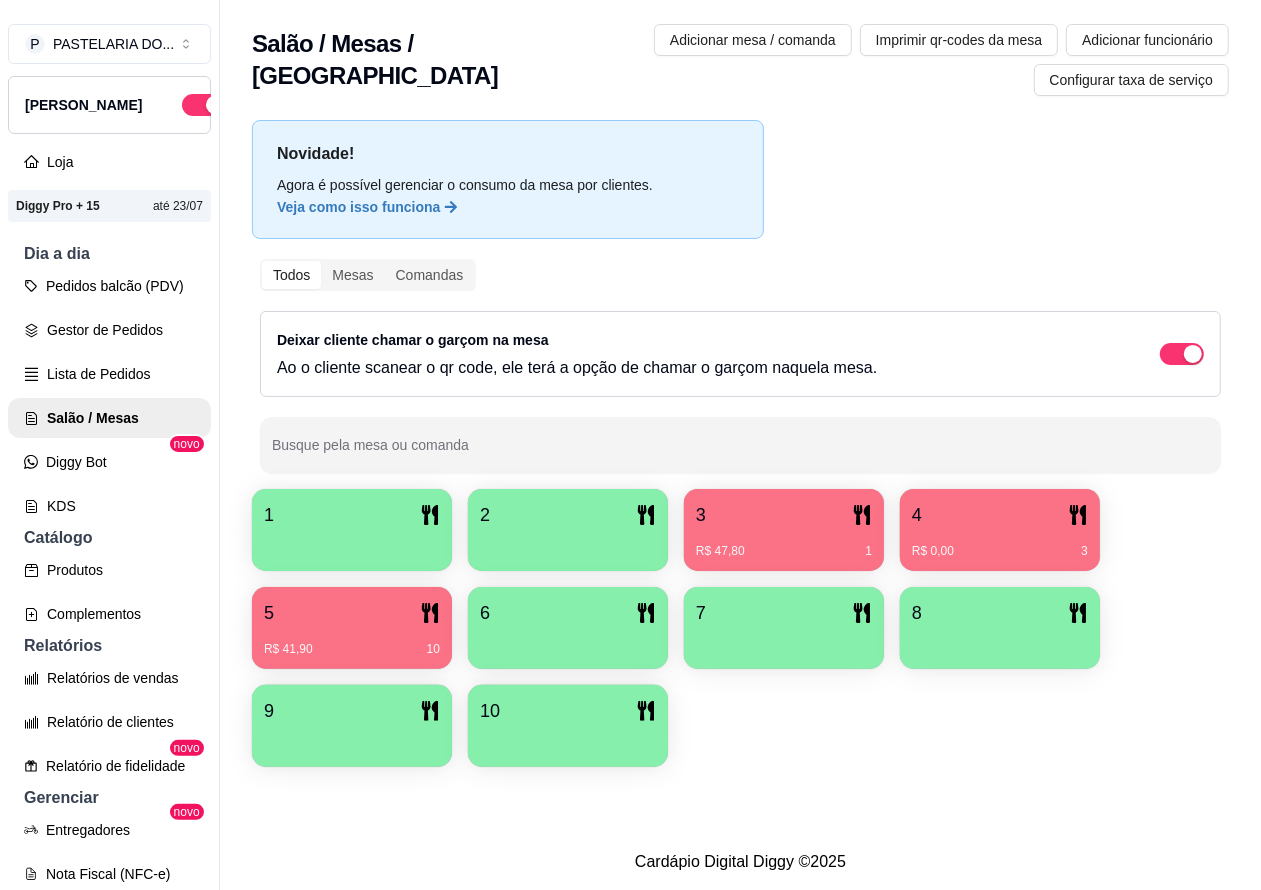 click on "Lista de Pedidos" at bounding box center (109, 374) 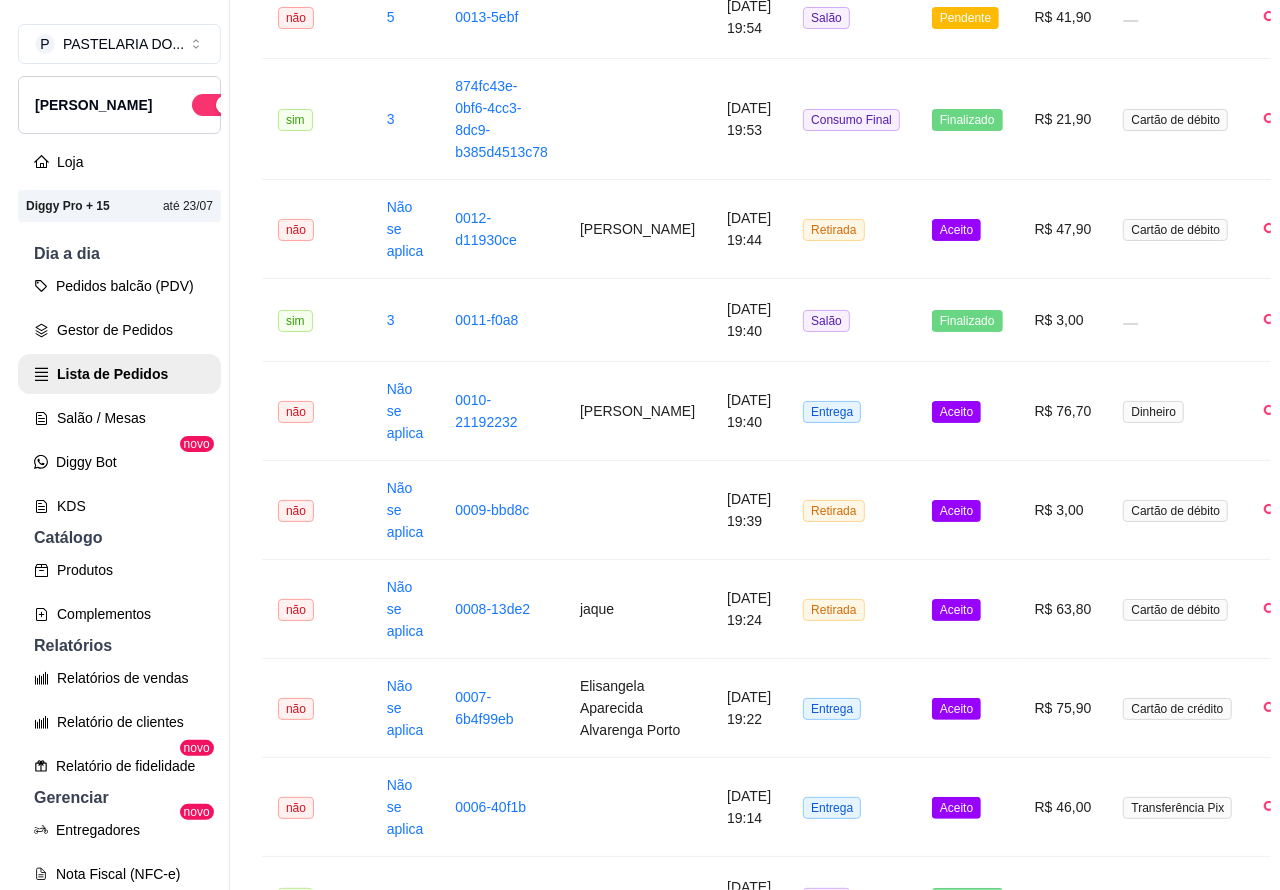 scroll, scrollTop: 767, scrollLeft: 0, axis: vertical 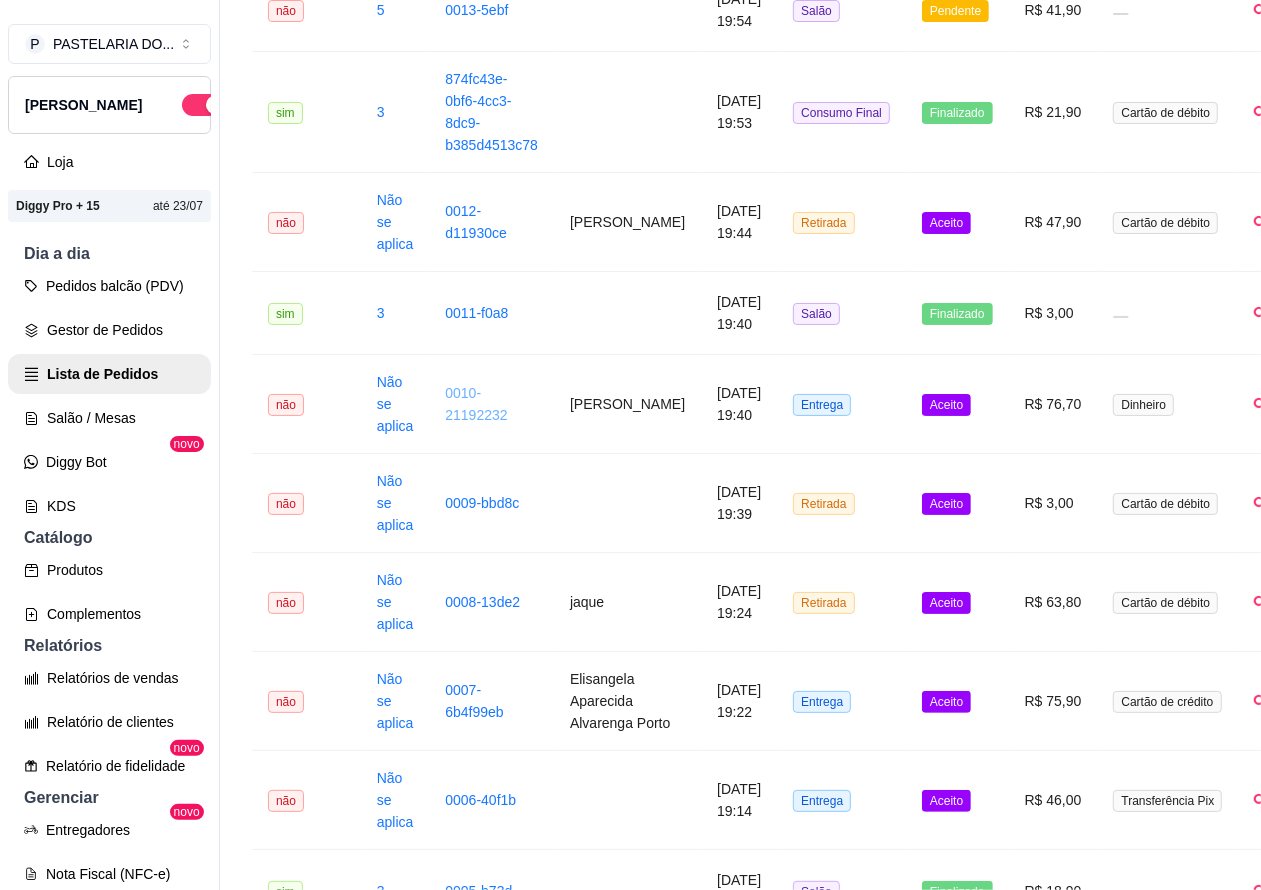 click on "0010-21192232" at bounding box center (476, 404) 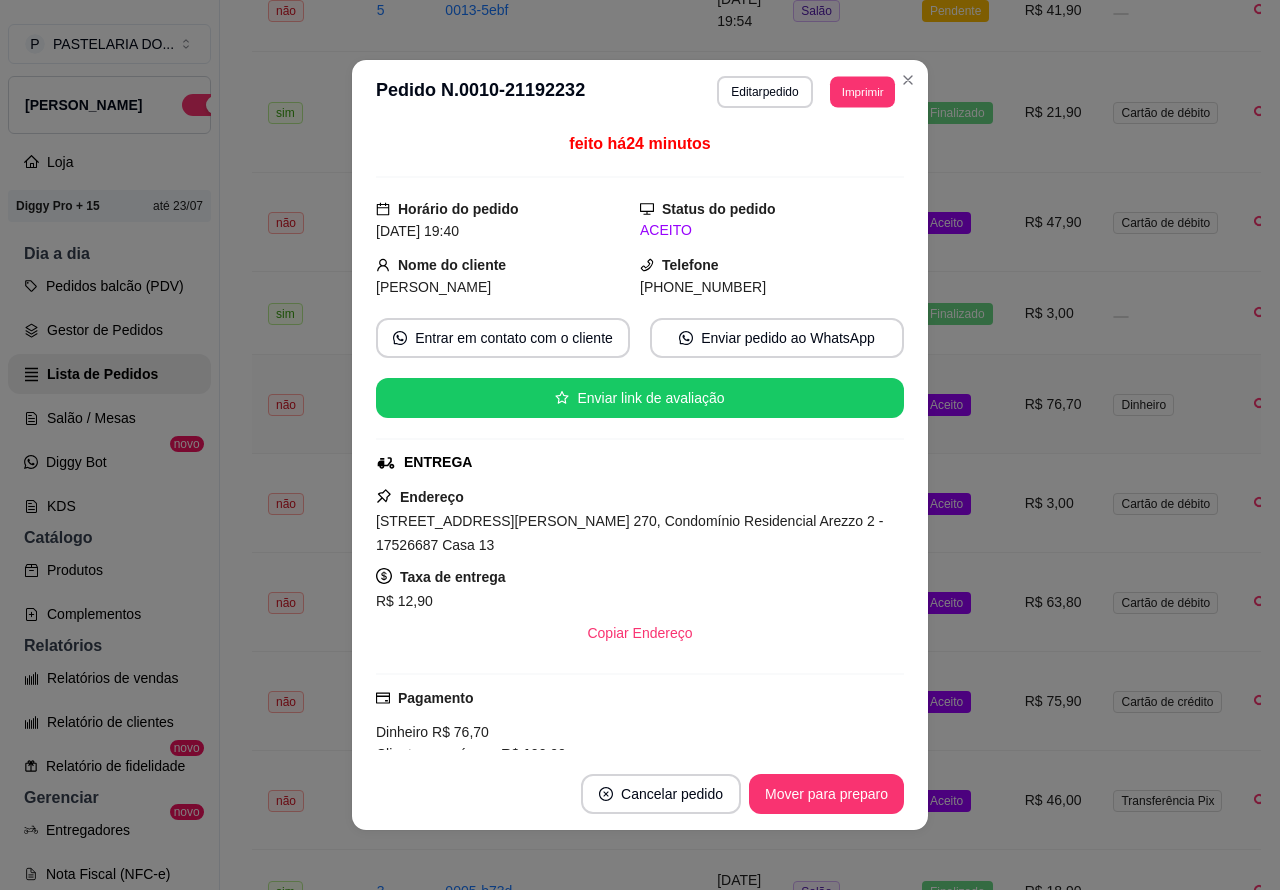 click on "Imprimir" at bounding box center [862, 91] 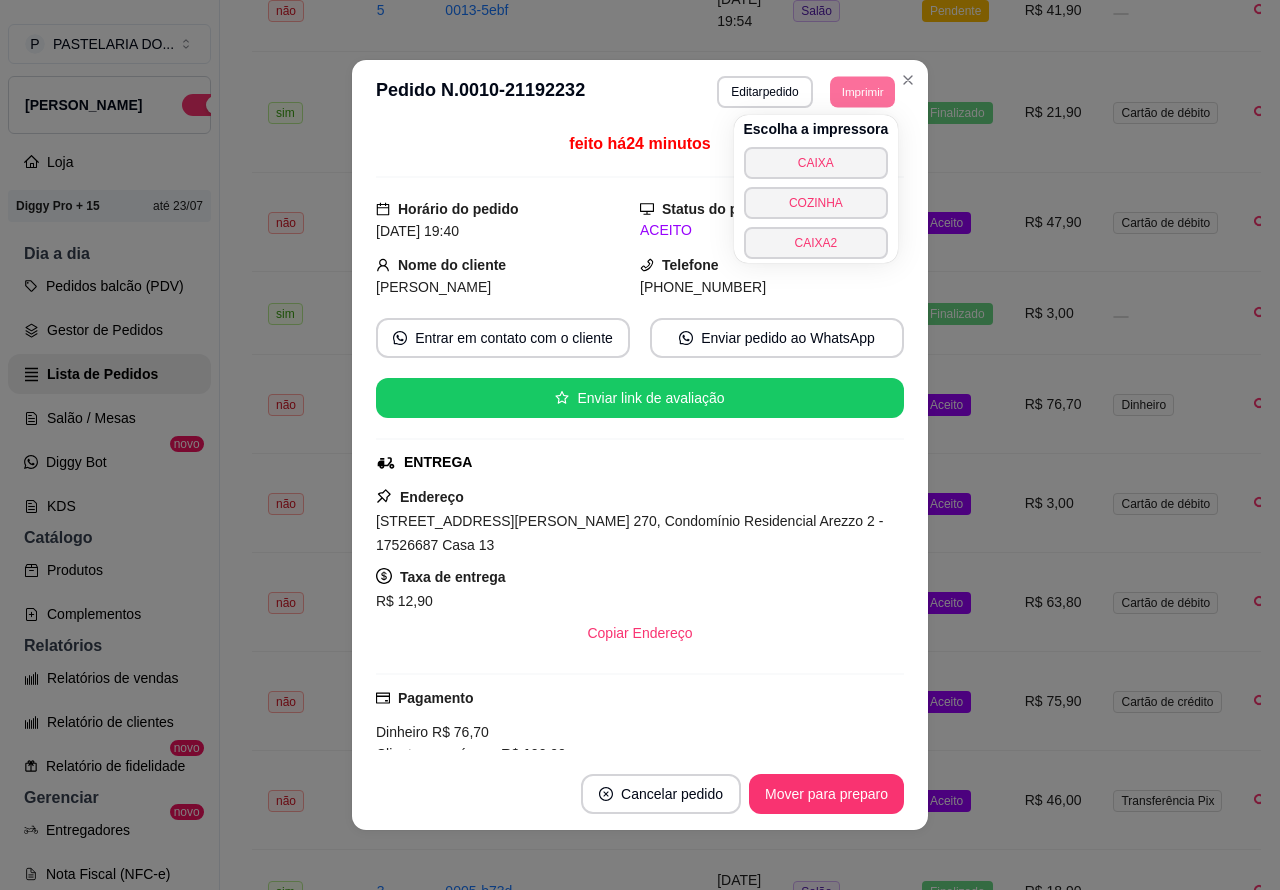 click on "CAIXA2" at bounding box center (816, 243) 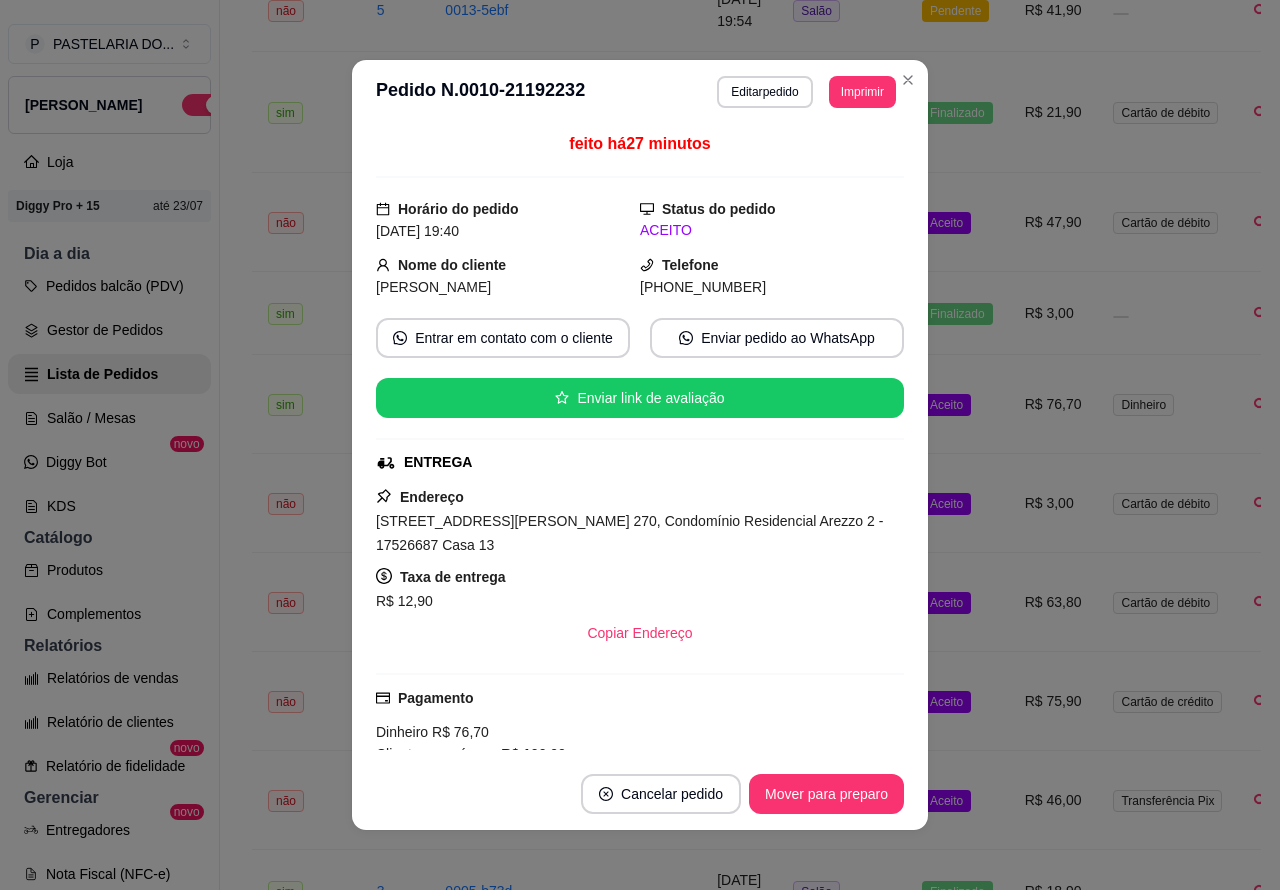 click on "P PASTELARIA DO ... Loja Aberta Loja Diggy Pro + 15 até 23/07   Dia a dia Pedidos balcão (PDV) Gestor de Pedidos Lista de Pedidos Salão / Mesas Diggy Bot novo KDS Catálogo Produtos Complementos Relatórios Relatórios de vendas Relatório de clientes Relatório de fidelidade novo Gerenciar Entregadores novo Nota Fiscal (NFC-e) Controle de caixa Controle de fiado Cupons Clientes Estoque Configurações Diggy Planos Precisa de ajuda? Sair" at bounding box center (110, 461) 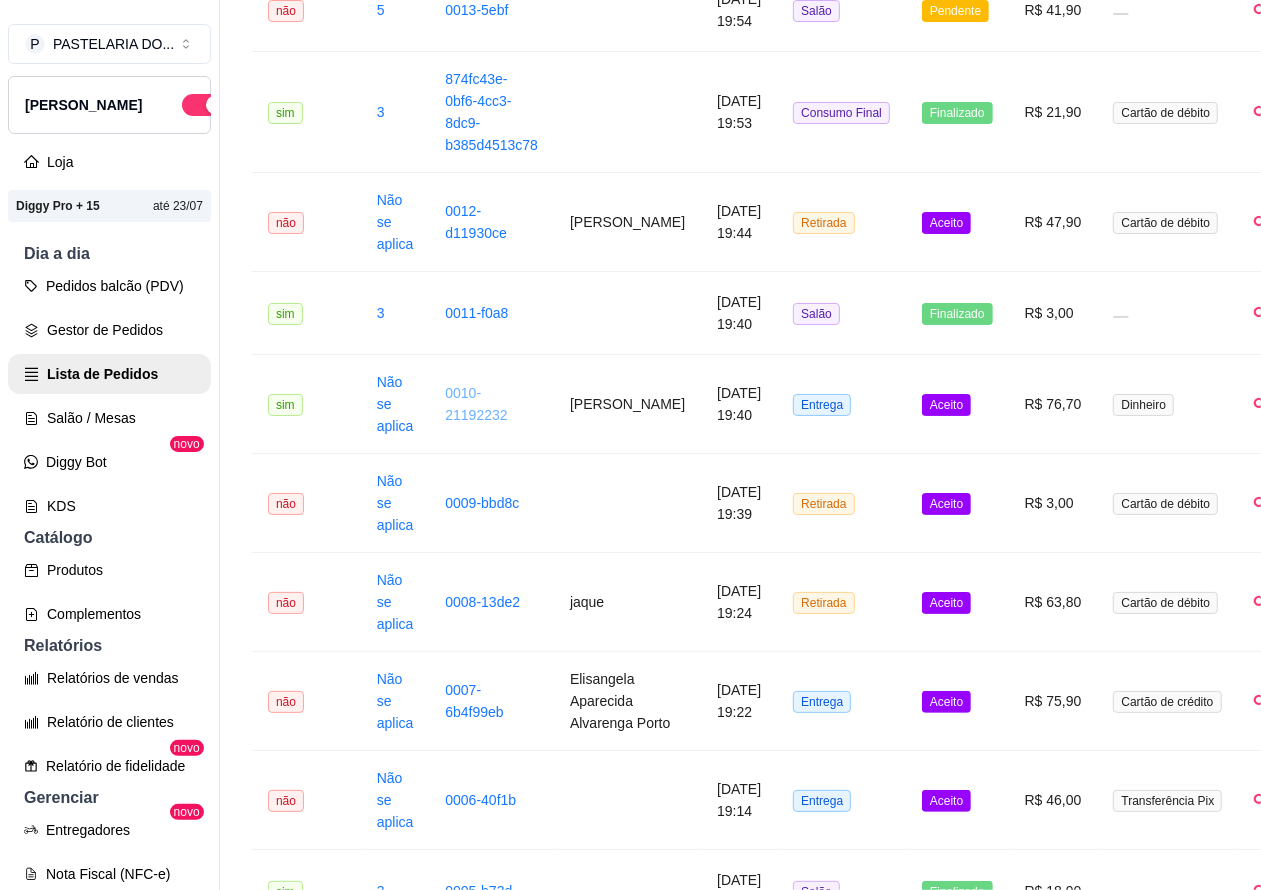 click on "Pedidos balcão (PDV)" at bounding box center (109, 286) 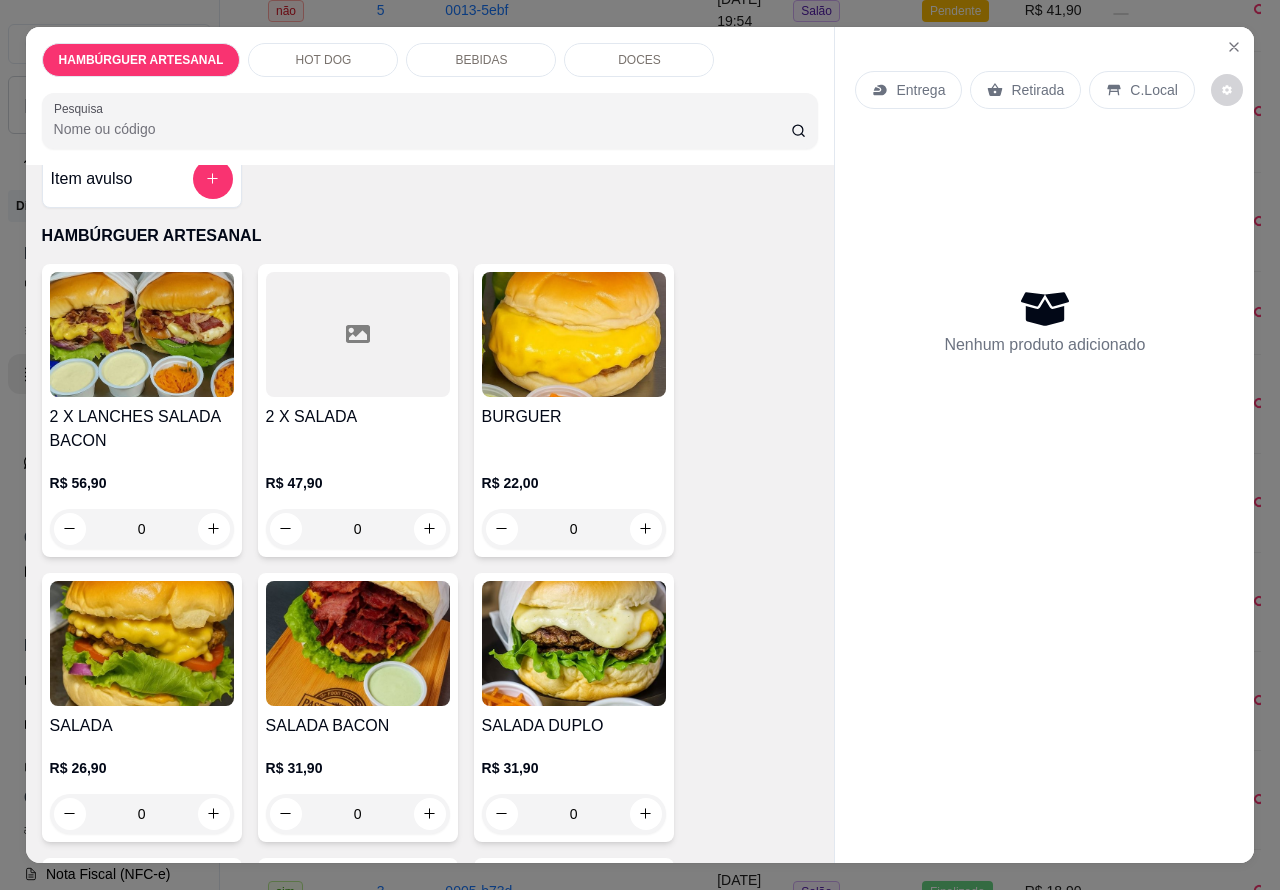 scroll, scrollTop: 106, scrollLeft: 0, axis: vertical 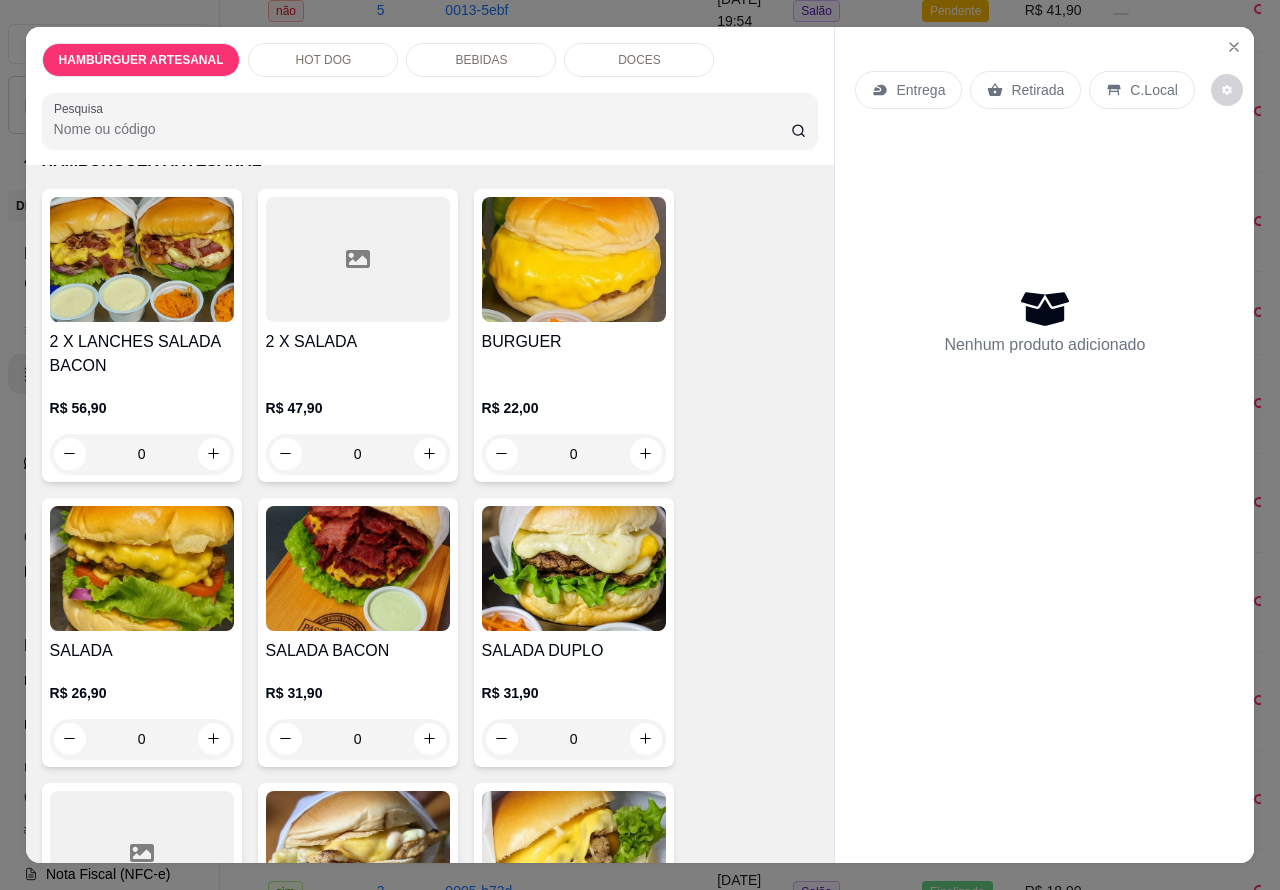 click on "Entrega" at bounding box center [920, 90] 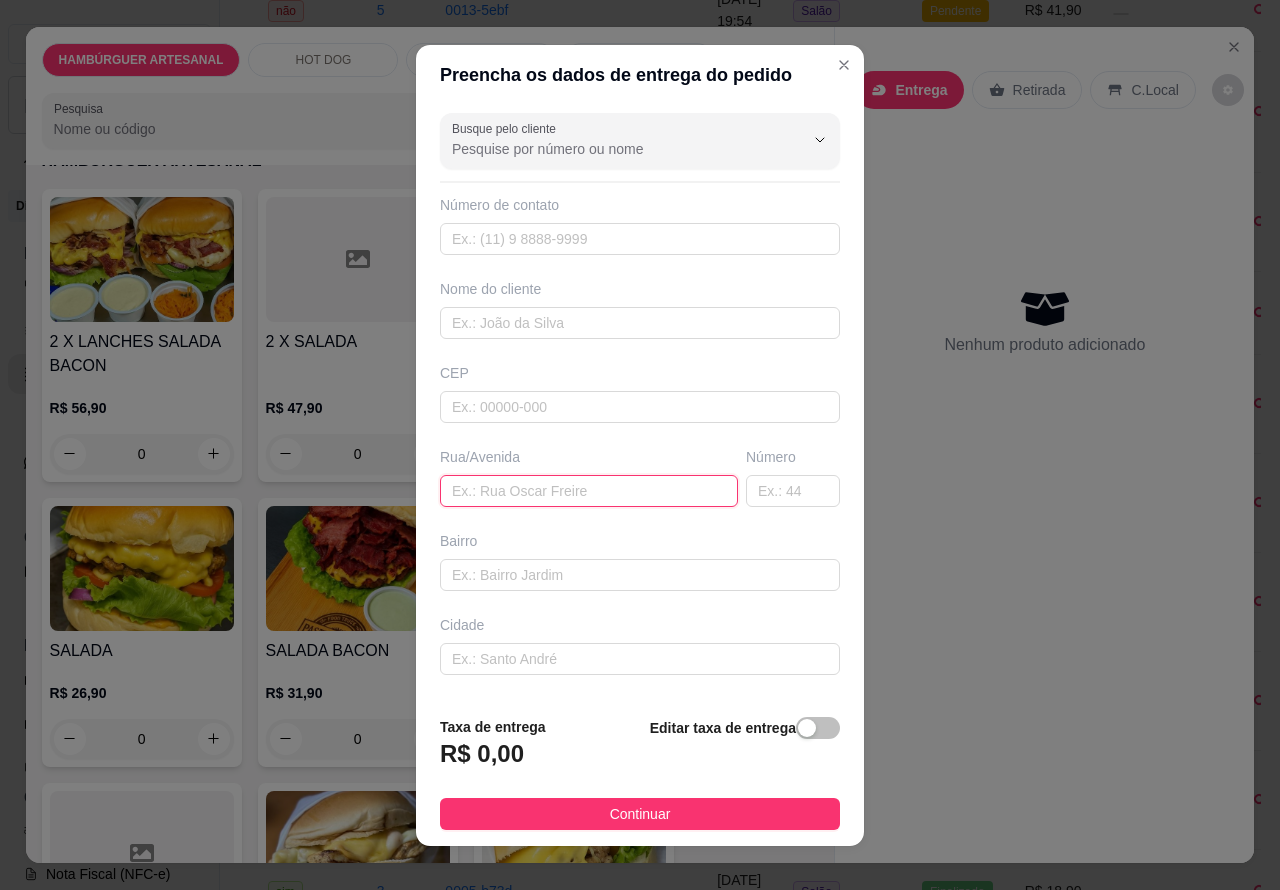 click at bounding box center (589, 491) 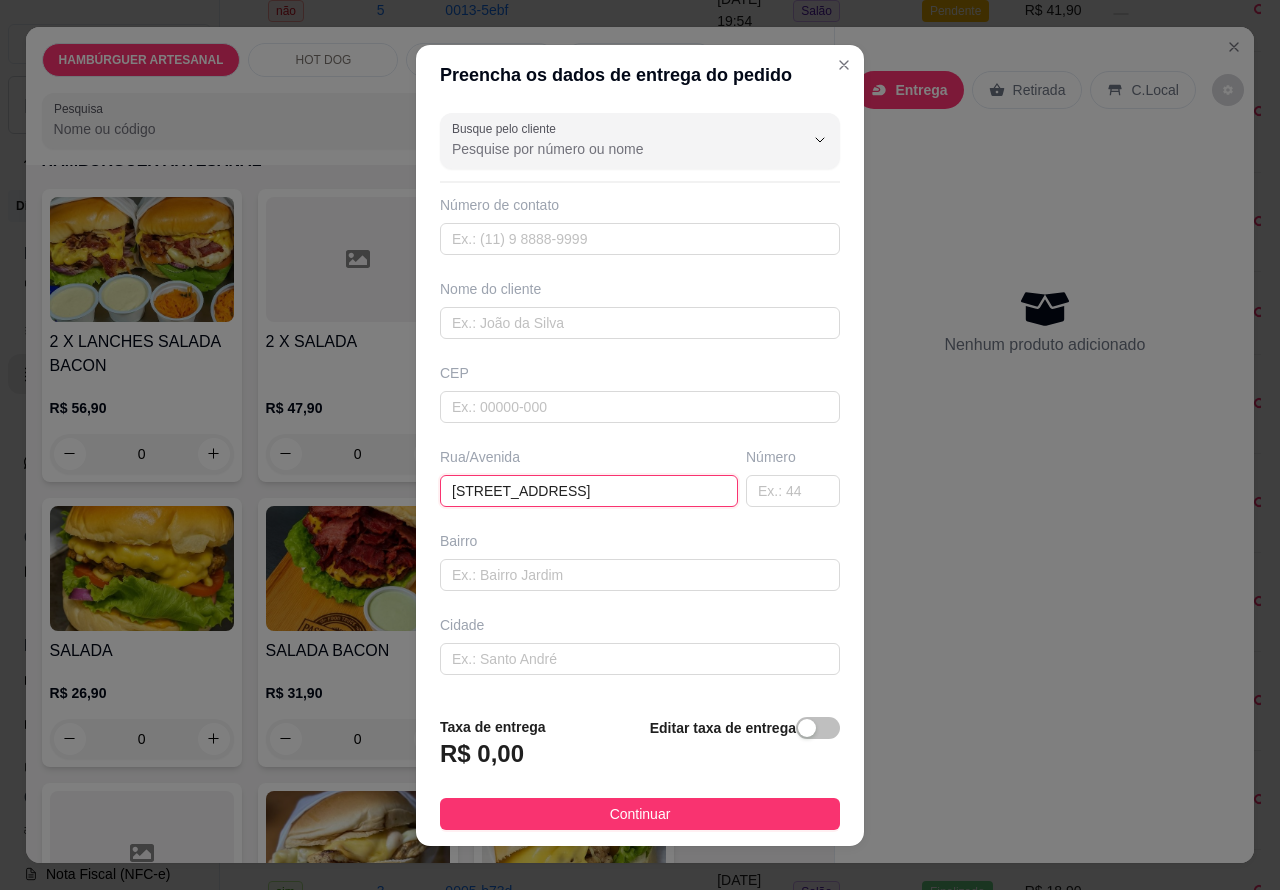 type on "[STREET_ADDRESS]" 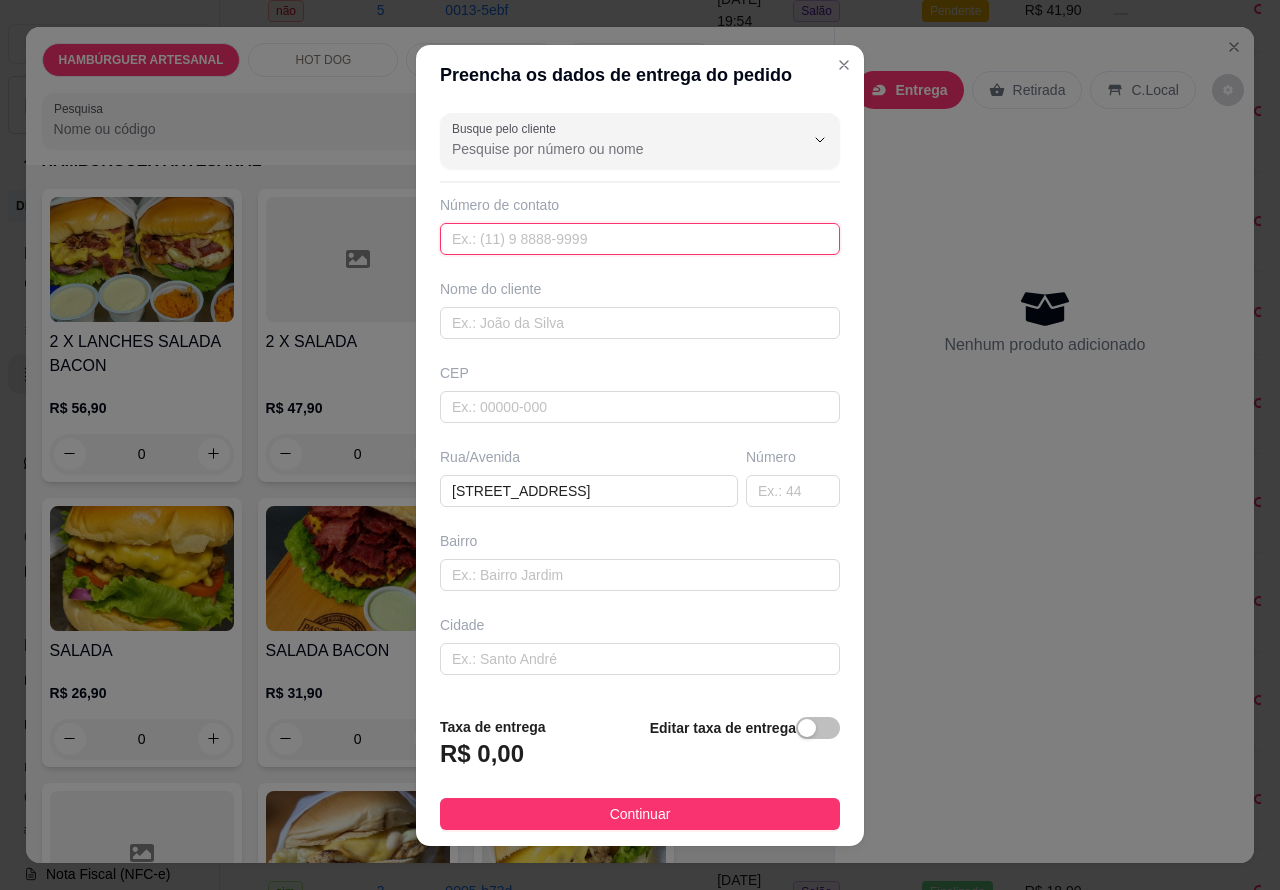 click at bounding box center [640, 239] 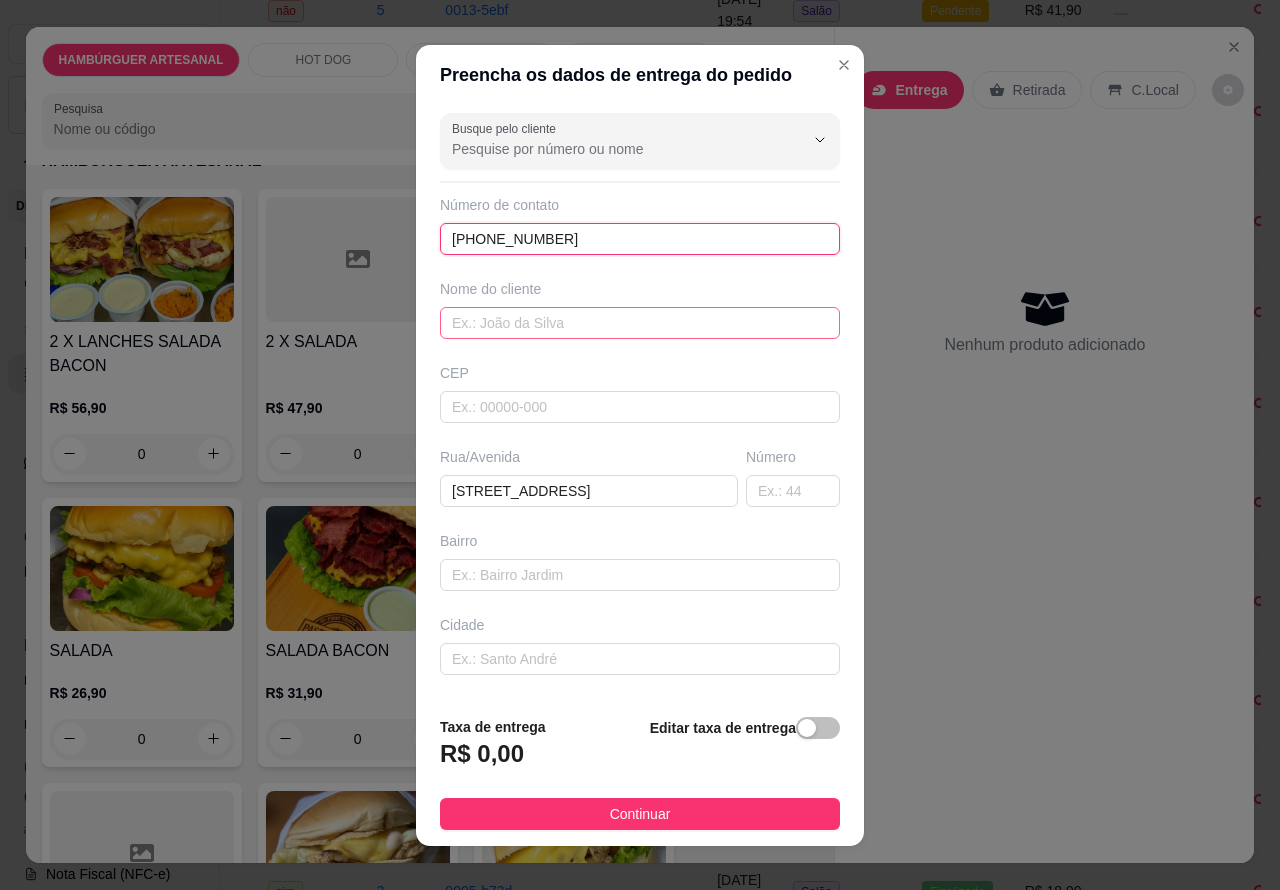type on "[PHONE_NUMBER]" 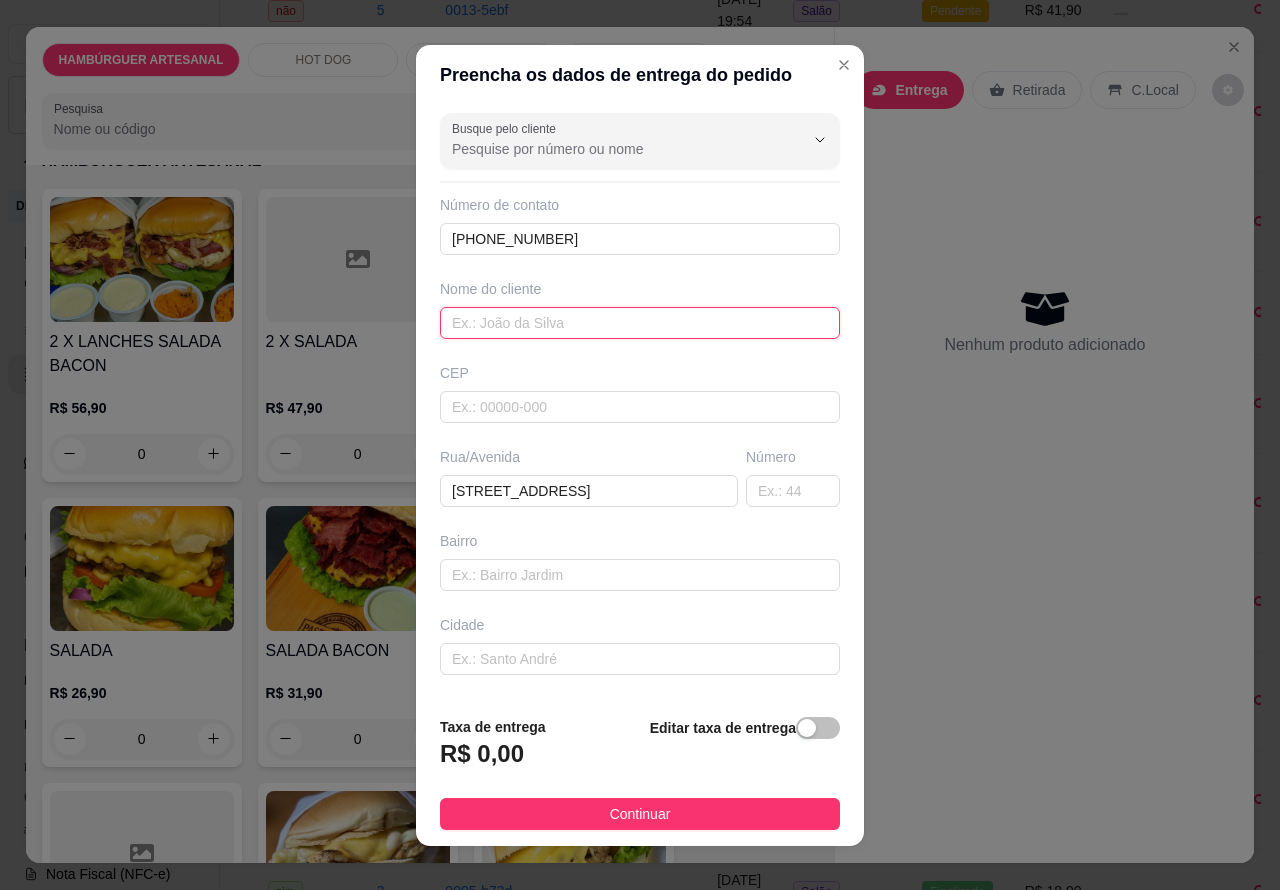 click at bounding box center (640, 323) 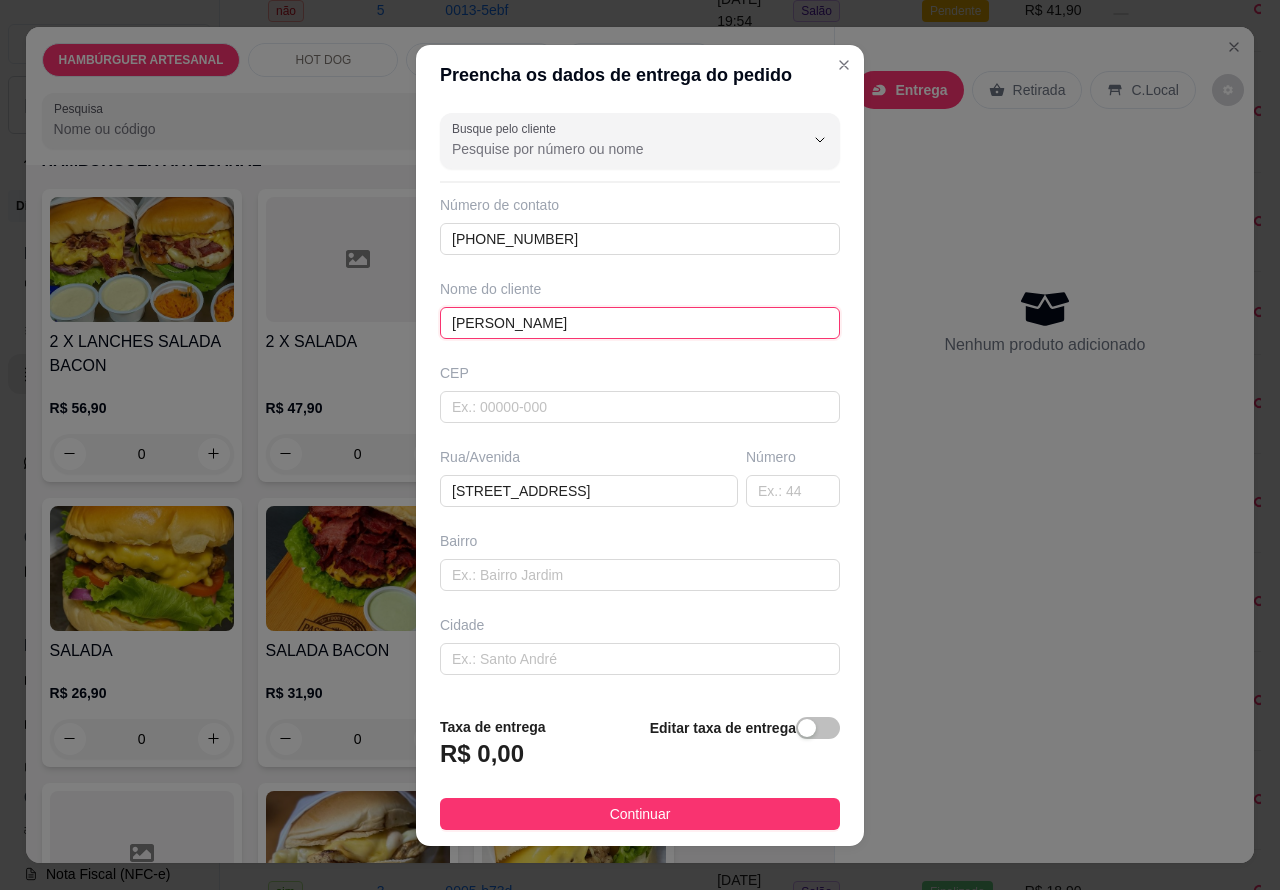 type on "[PERSON_NAME]" 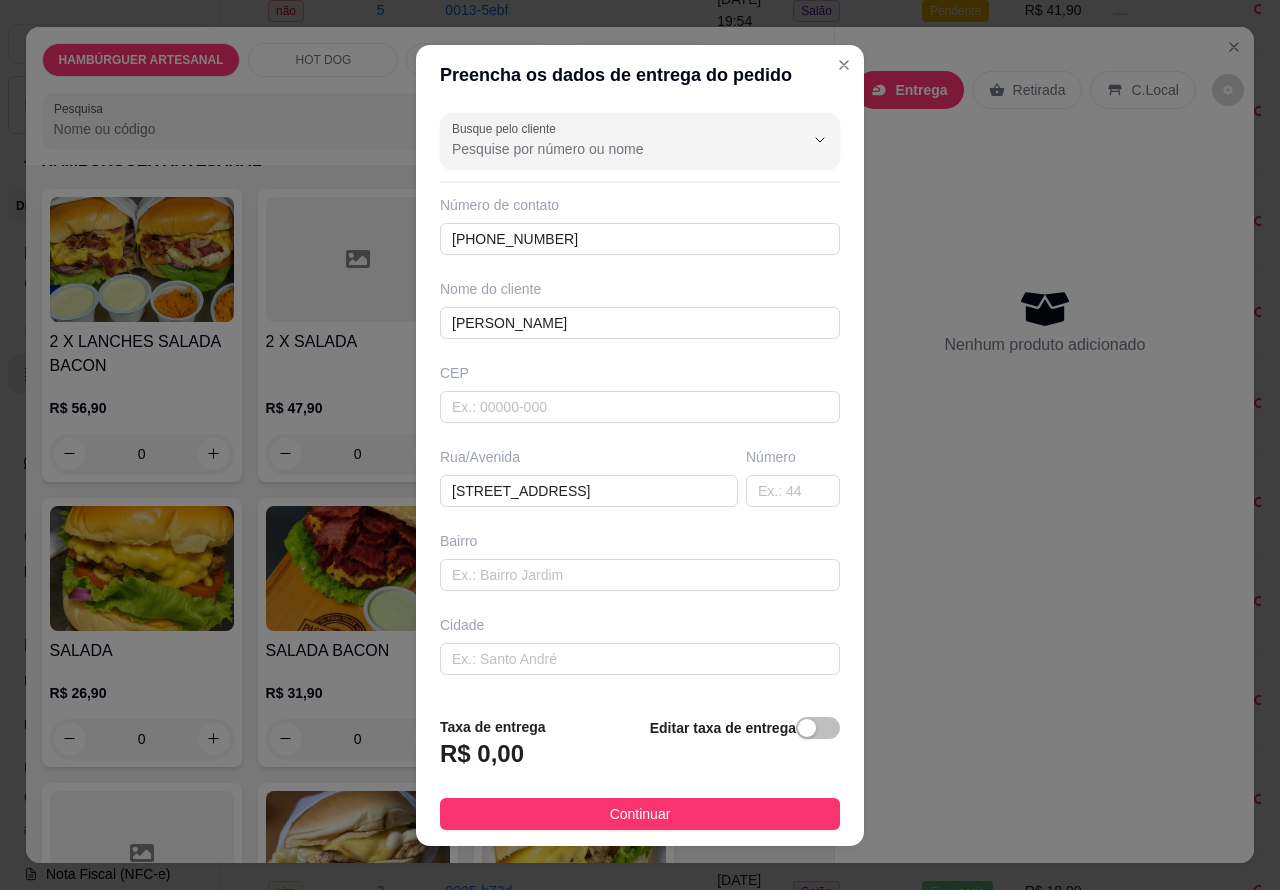 click on "Bairro" at bounding box center (640, 541) 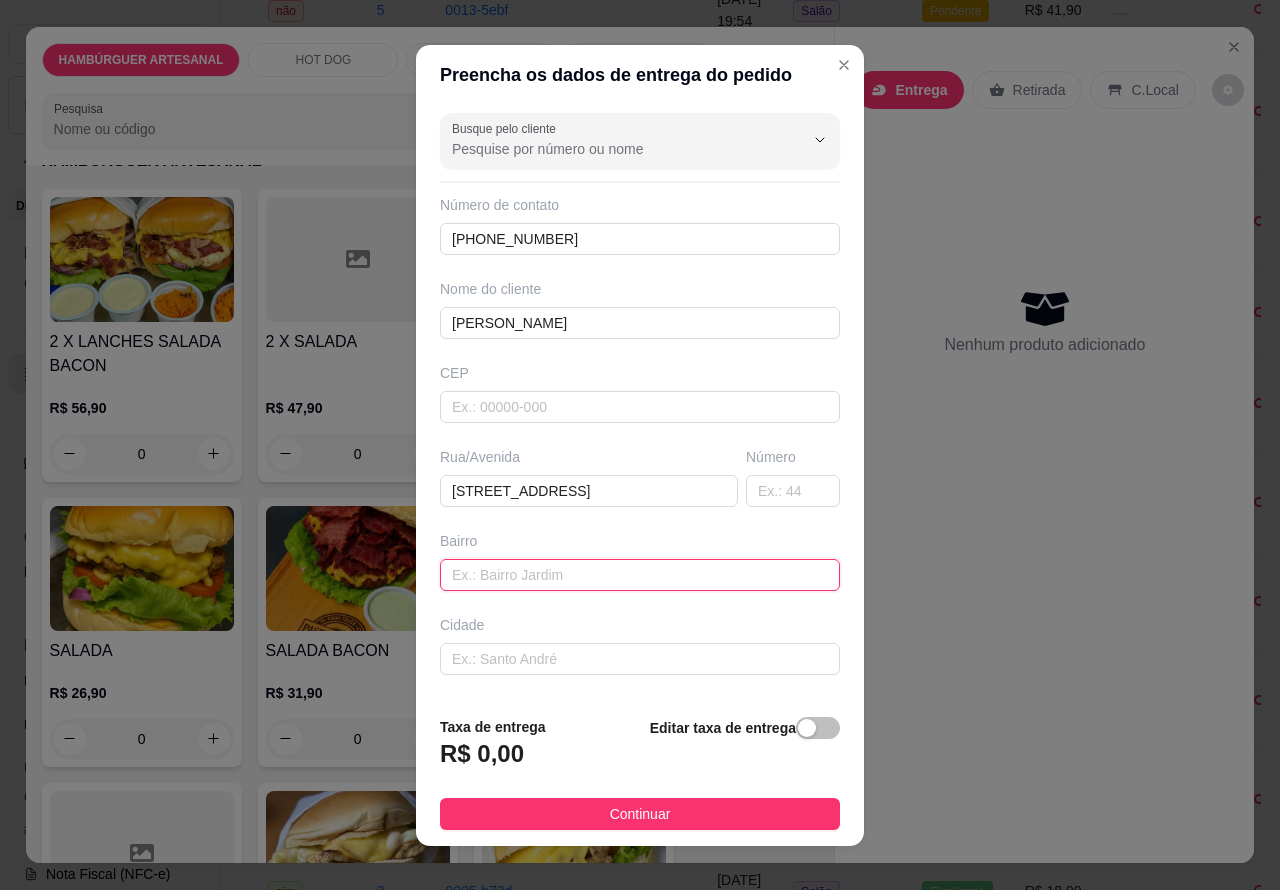 click at bounding box center (640, 575) 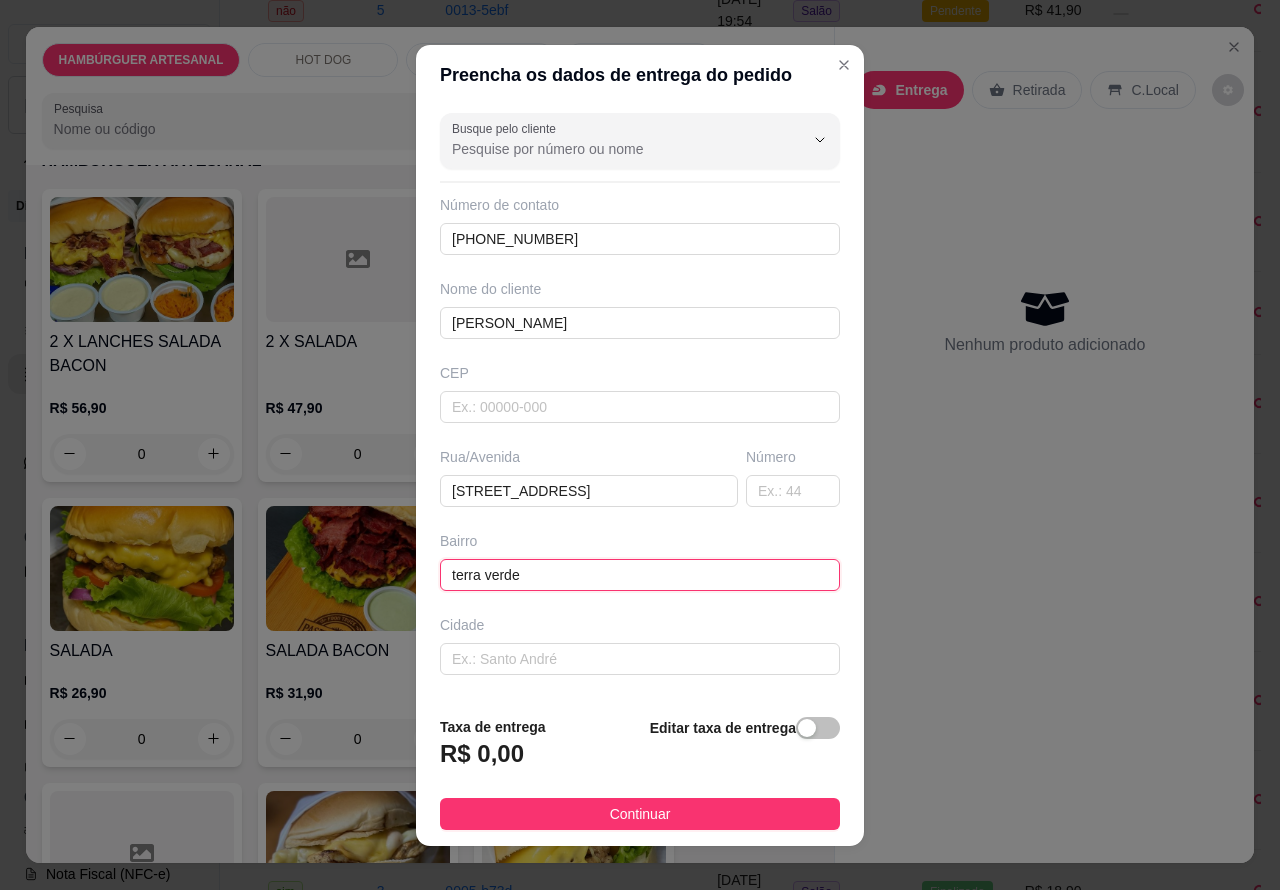 type on "terra verde" 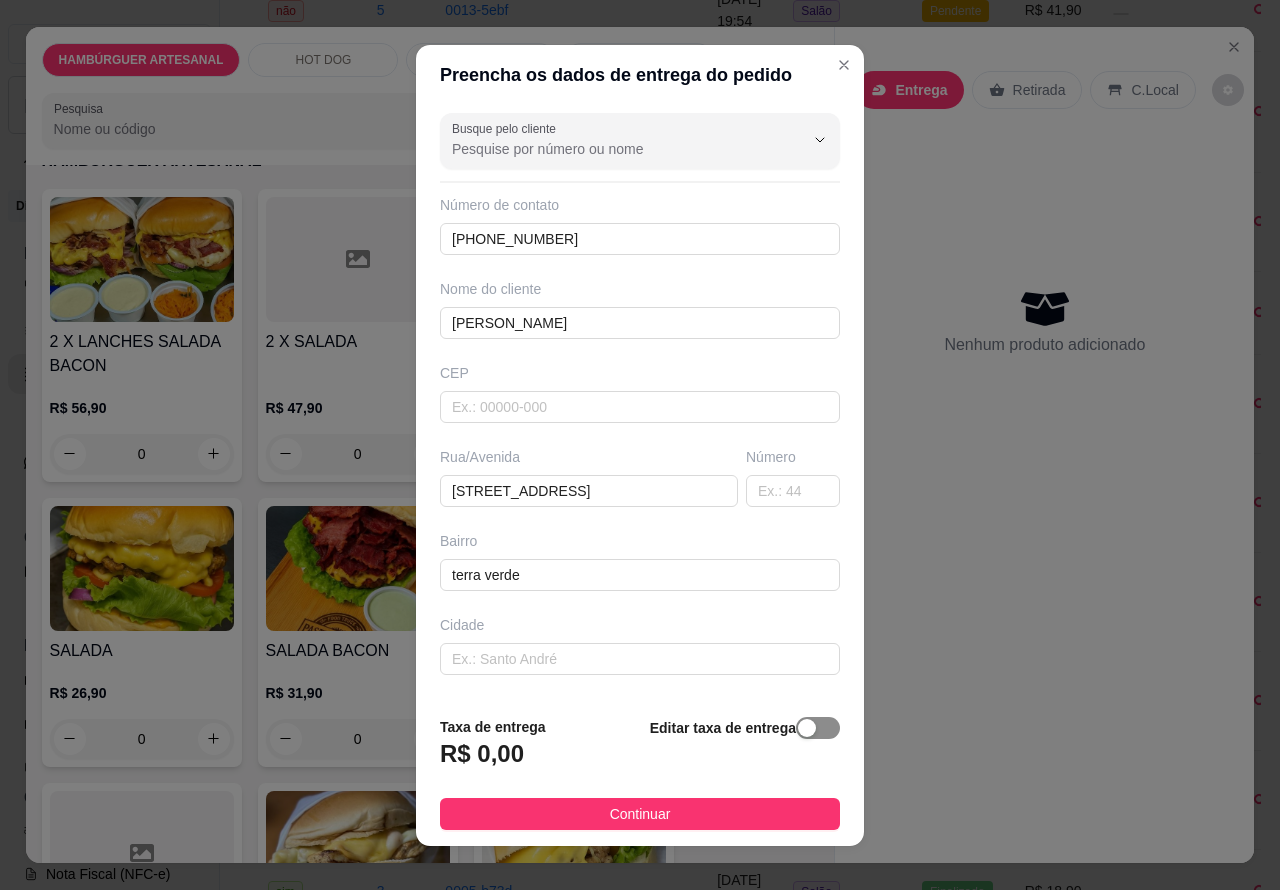 click at bounding box center [807, 728] 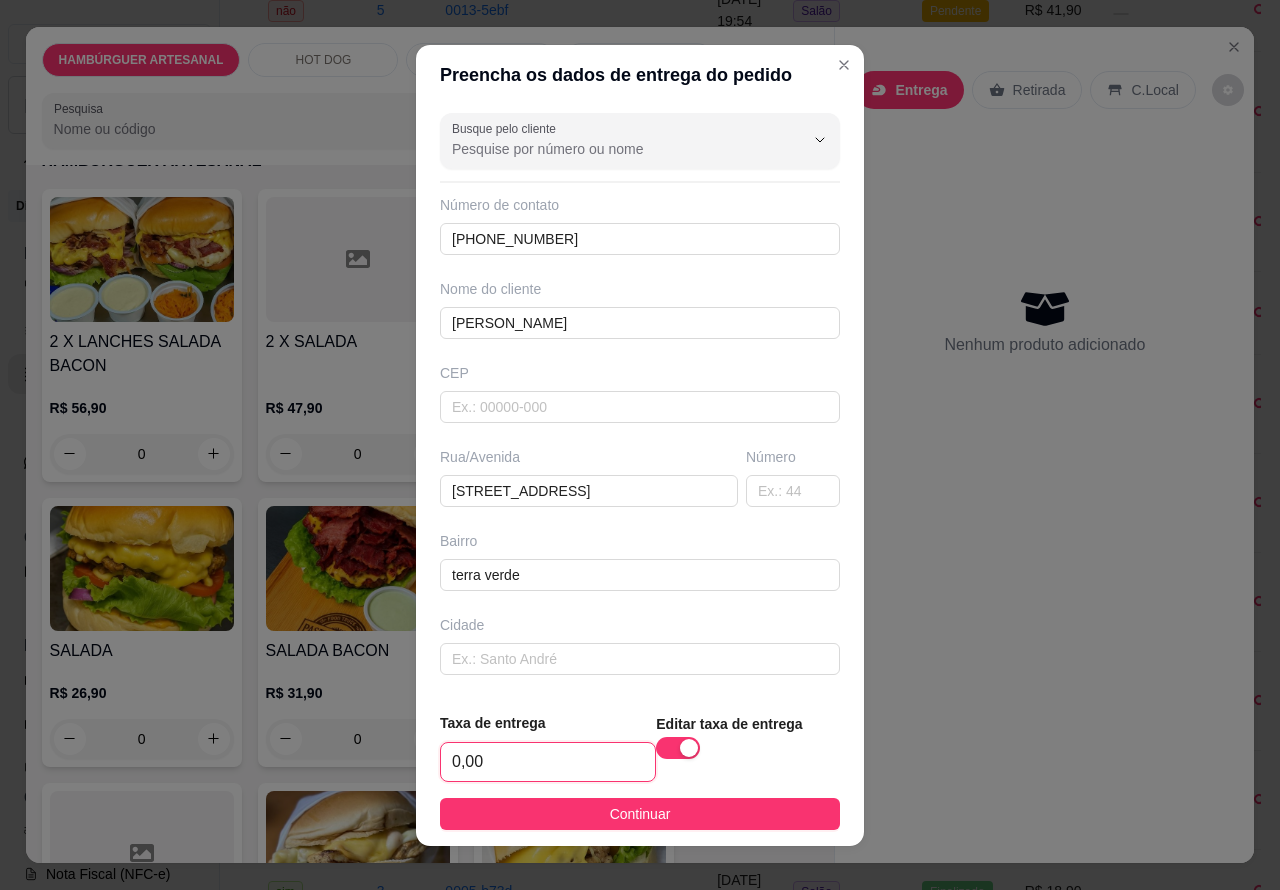 click on "0,00" at bounding box center (548, 762) 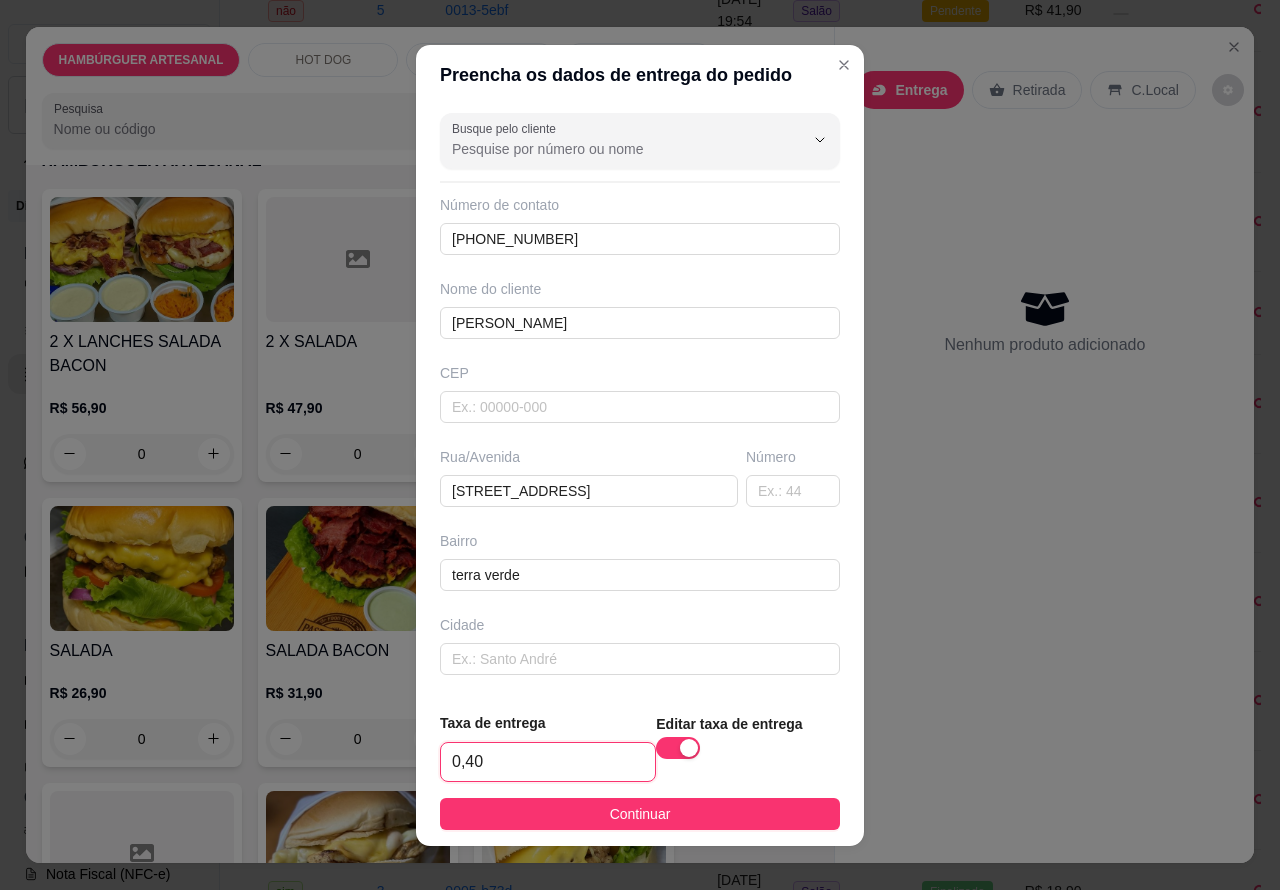 type on "4,00" 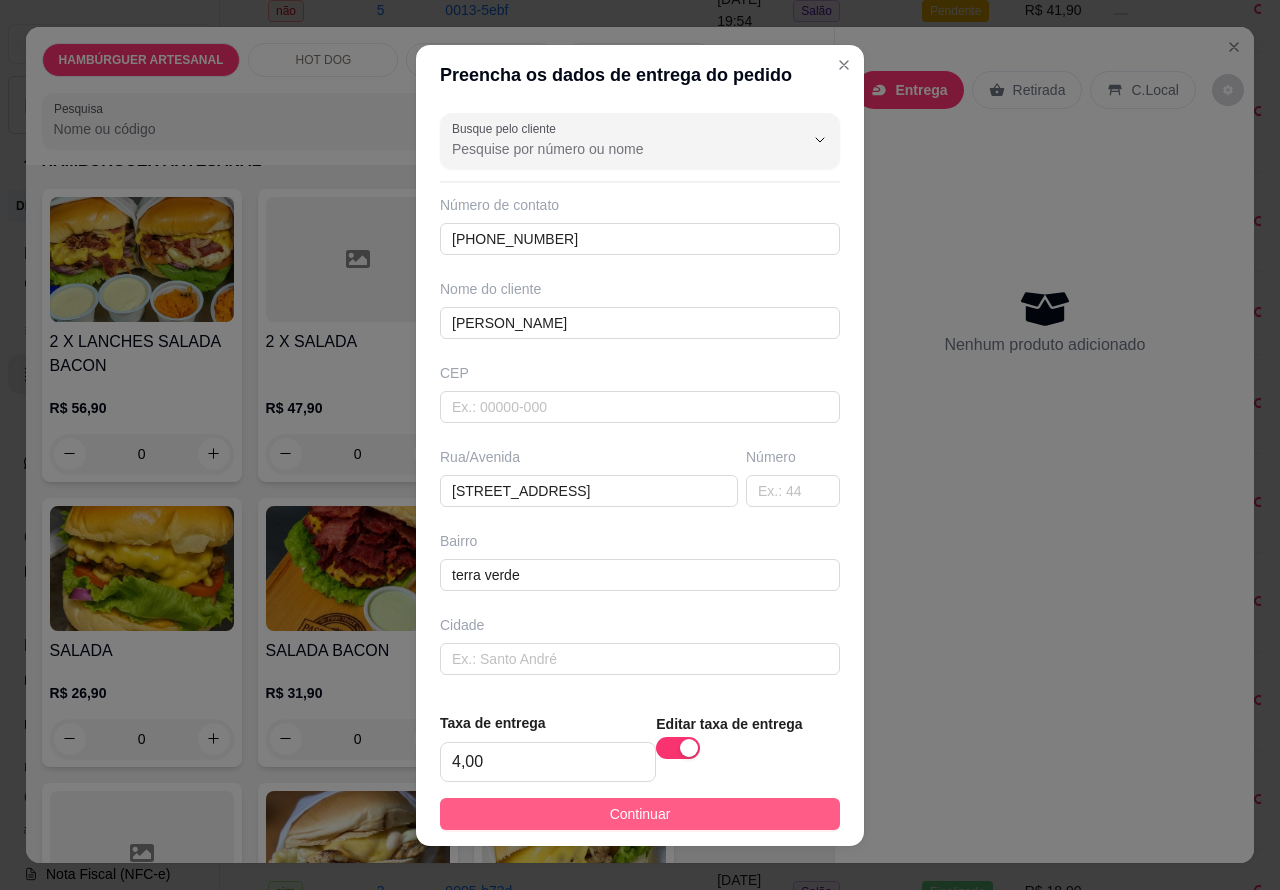 click on "Continuar" at bounding box center (640, 814) 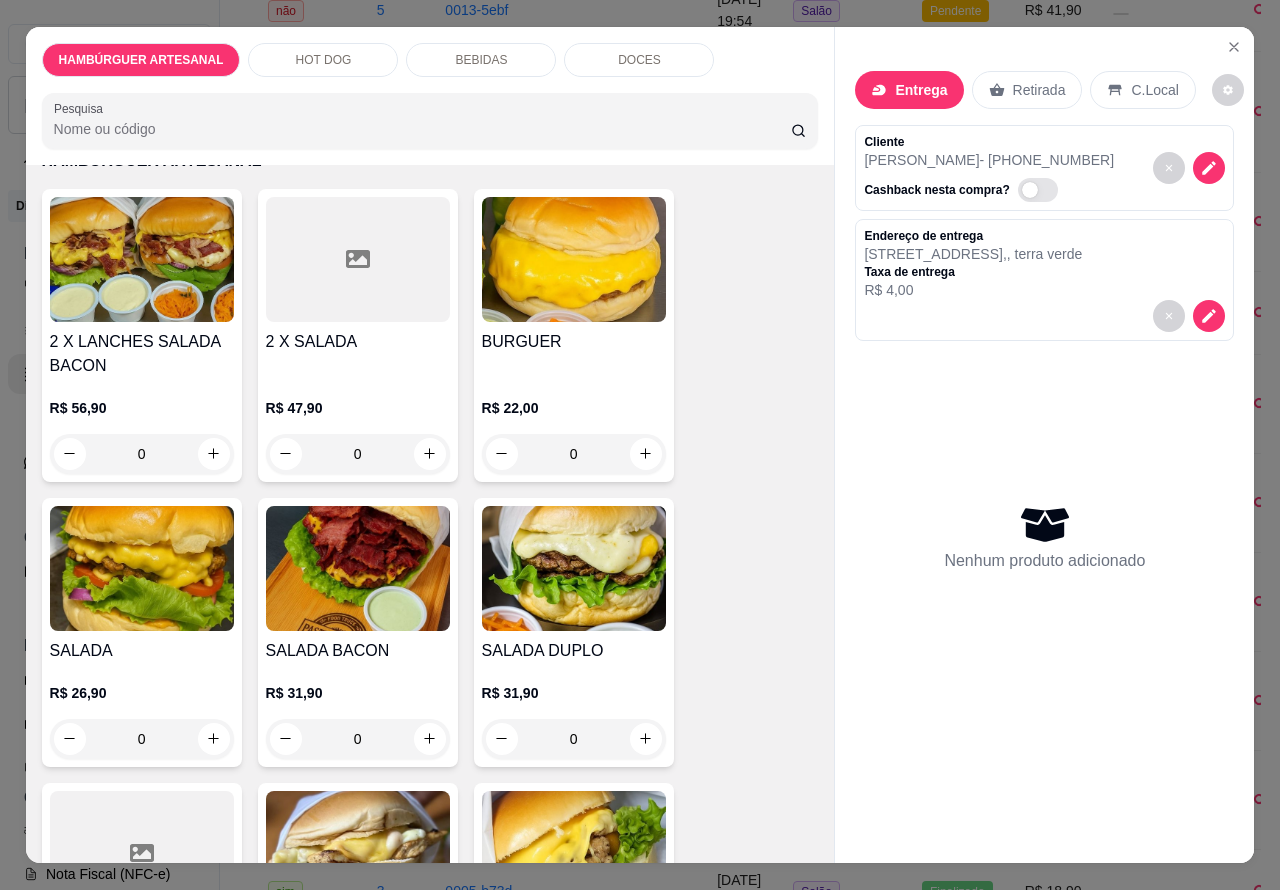 click on "0" at bounding box center [358, 454] 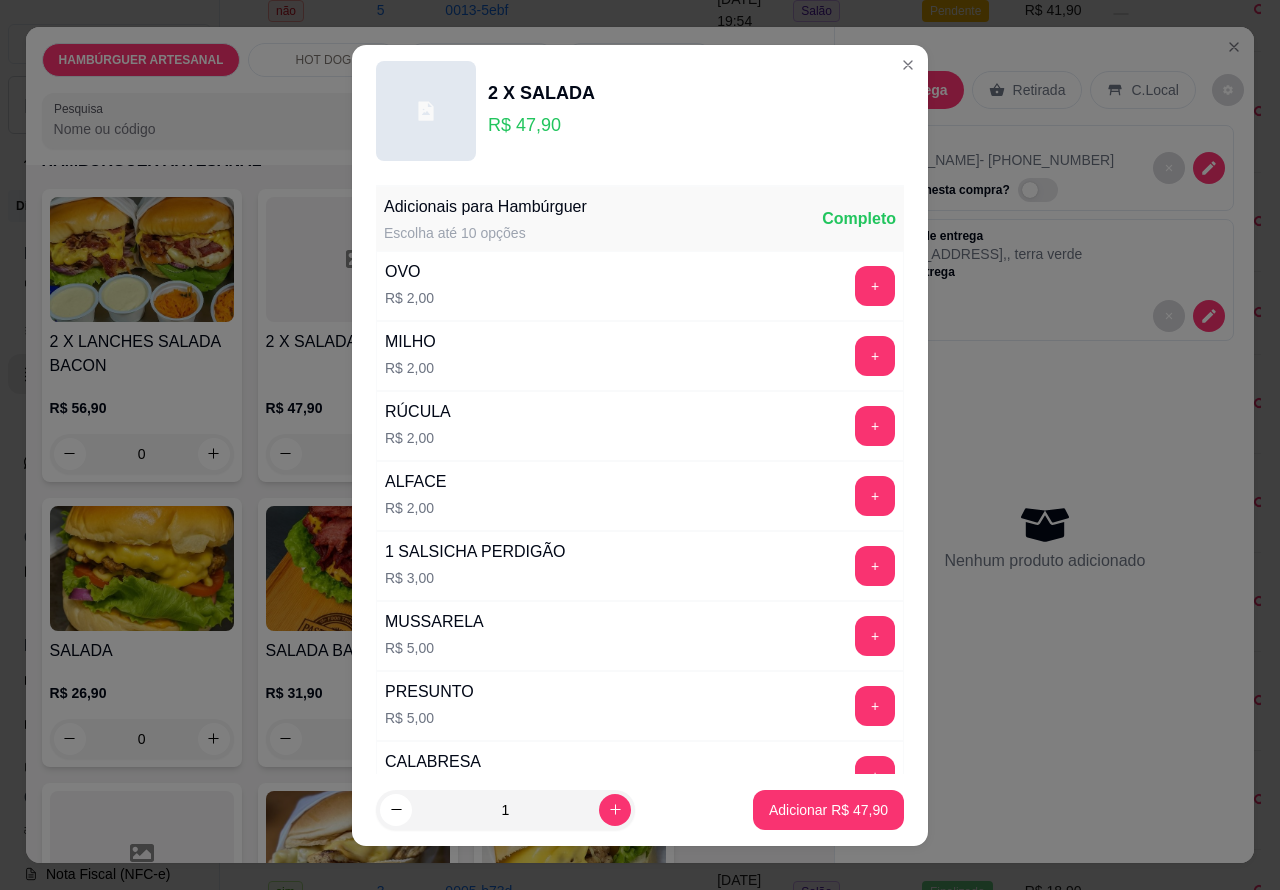 click on "Adicionar   R$ 47,90" at bounding box center (828, 810) 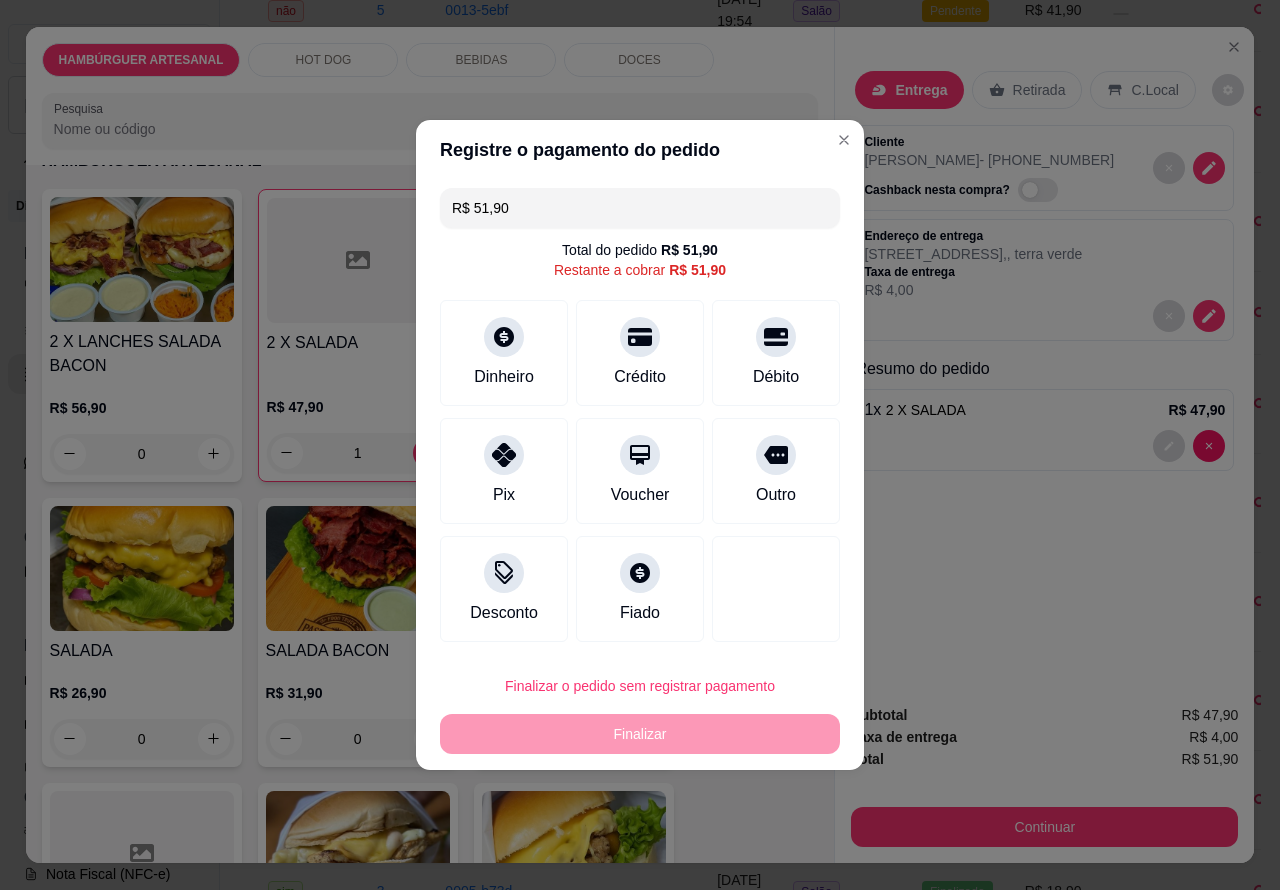 click on "Entrega Retirada C.Local Cliente [PERSON_NAME]  -   [PHONE_NUMBER] Cashback nesta compra?   Endereço de entrega [STREET_ADDRESS] ,  ,   terra verde Taxa de entrega R$ 4,00 Resumo do pedido 1 x     2 X SALADA  R$ 47,90" at bounding box center [1044, 358] 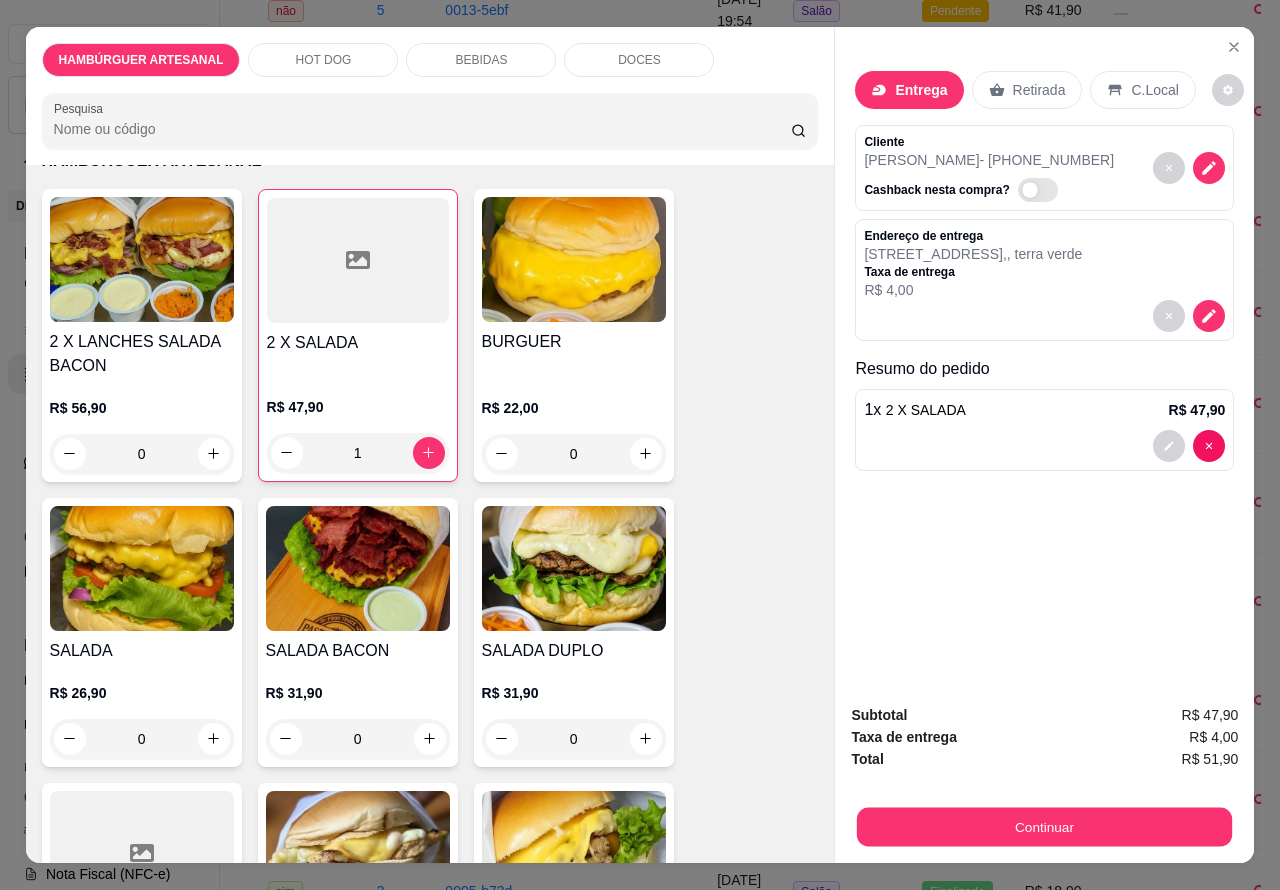 click on "Continuar" at bounding box center [1044, 827] 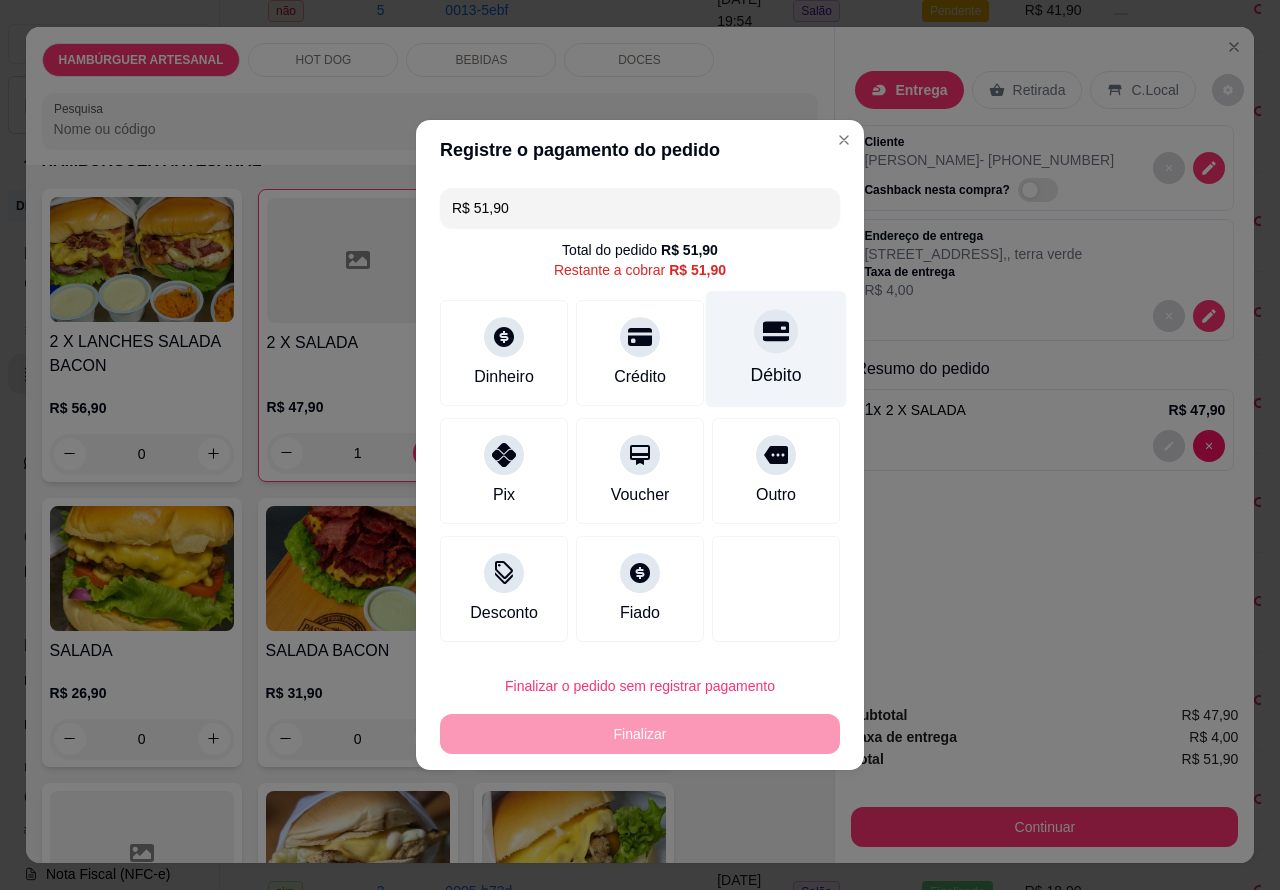 click 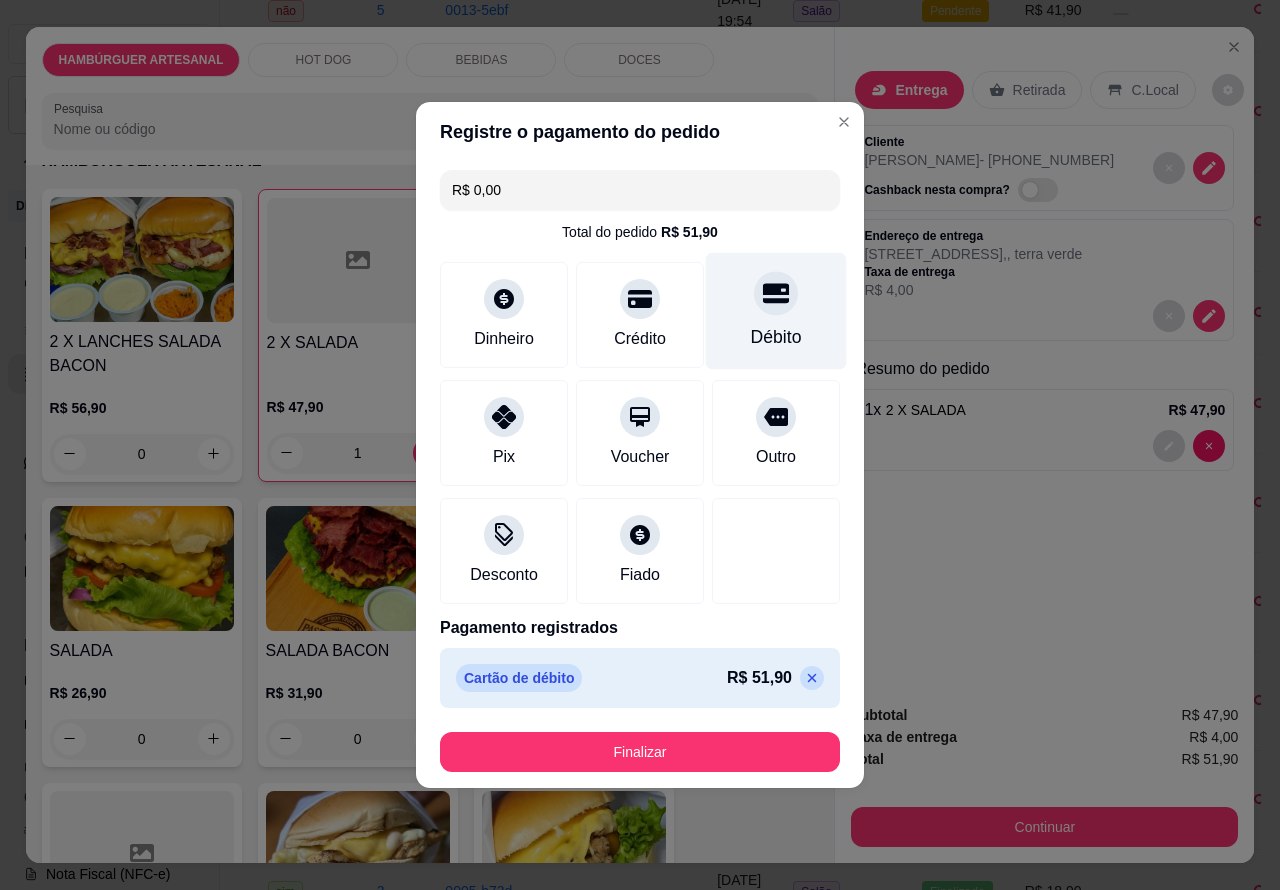 click on "Finalizar" at bounding box center [640, 752] 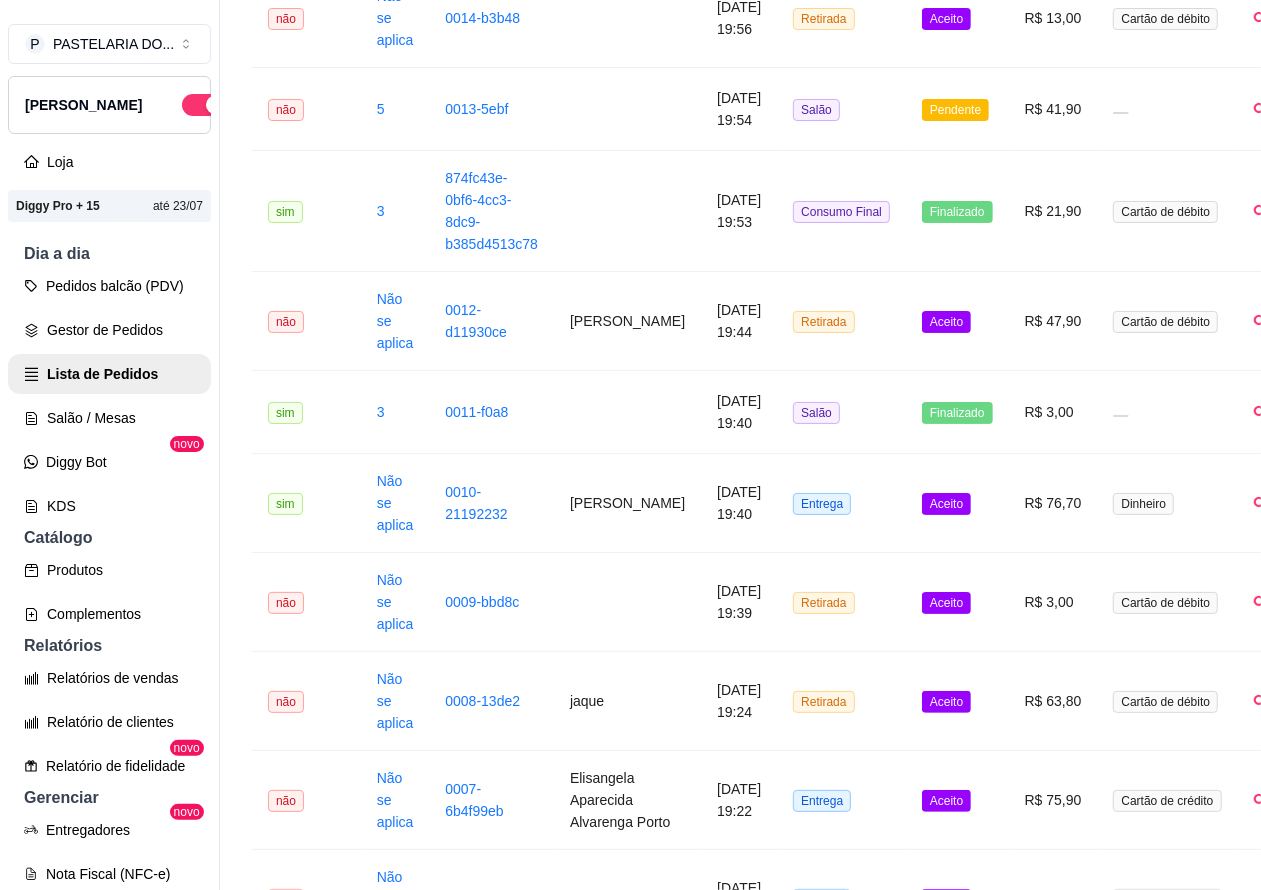 click on "Pedidos balcão (PDV)" at bounding box center [109, 286] 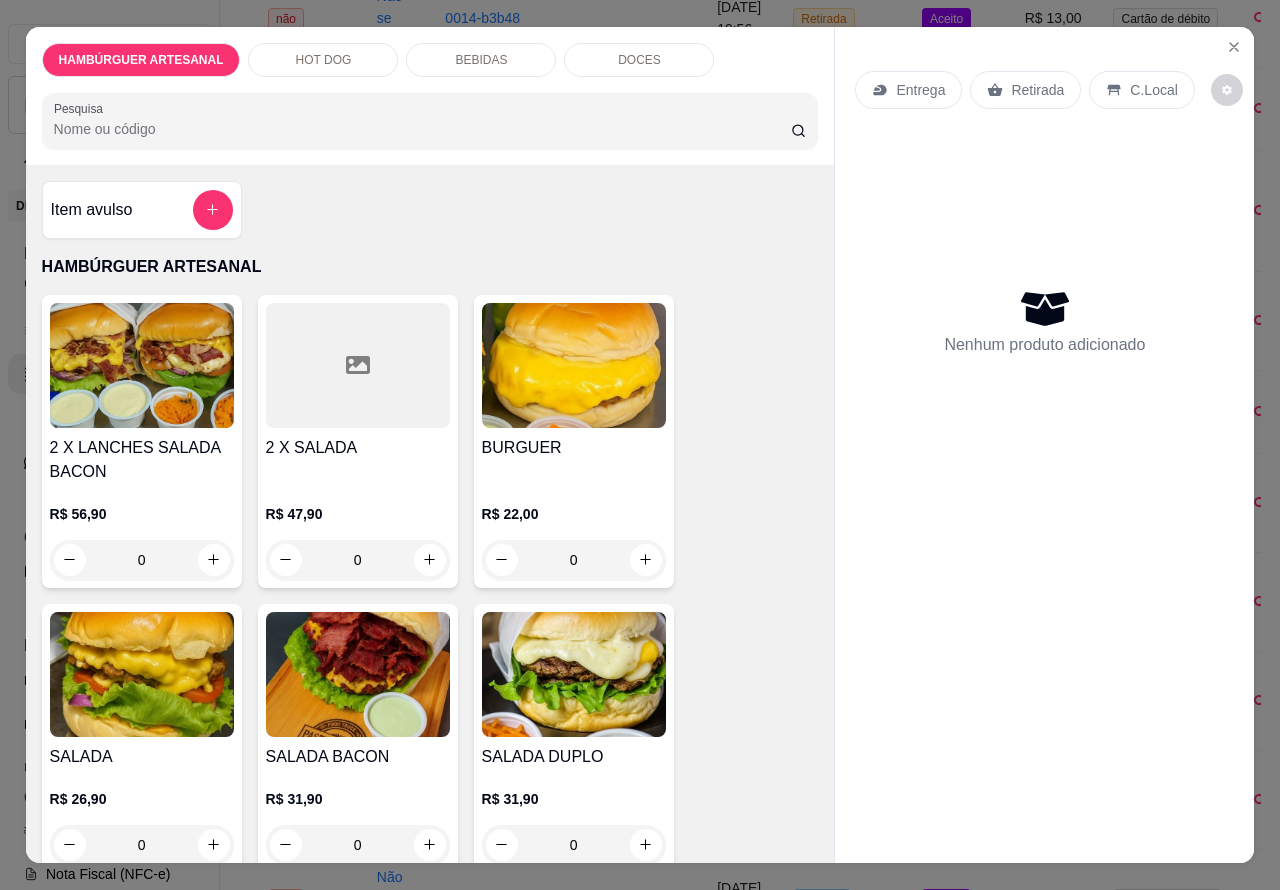 click on "Retirada" at bounding box center [1037, 90] 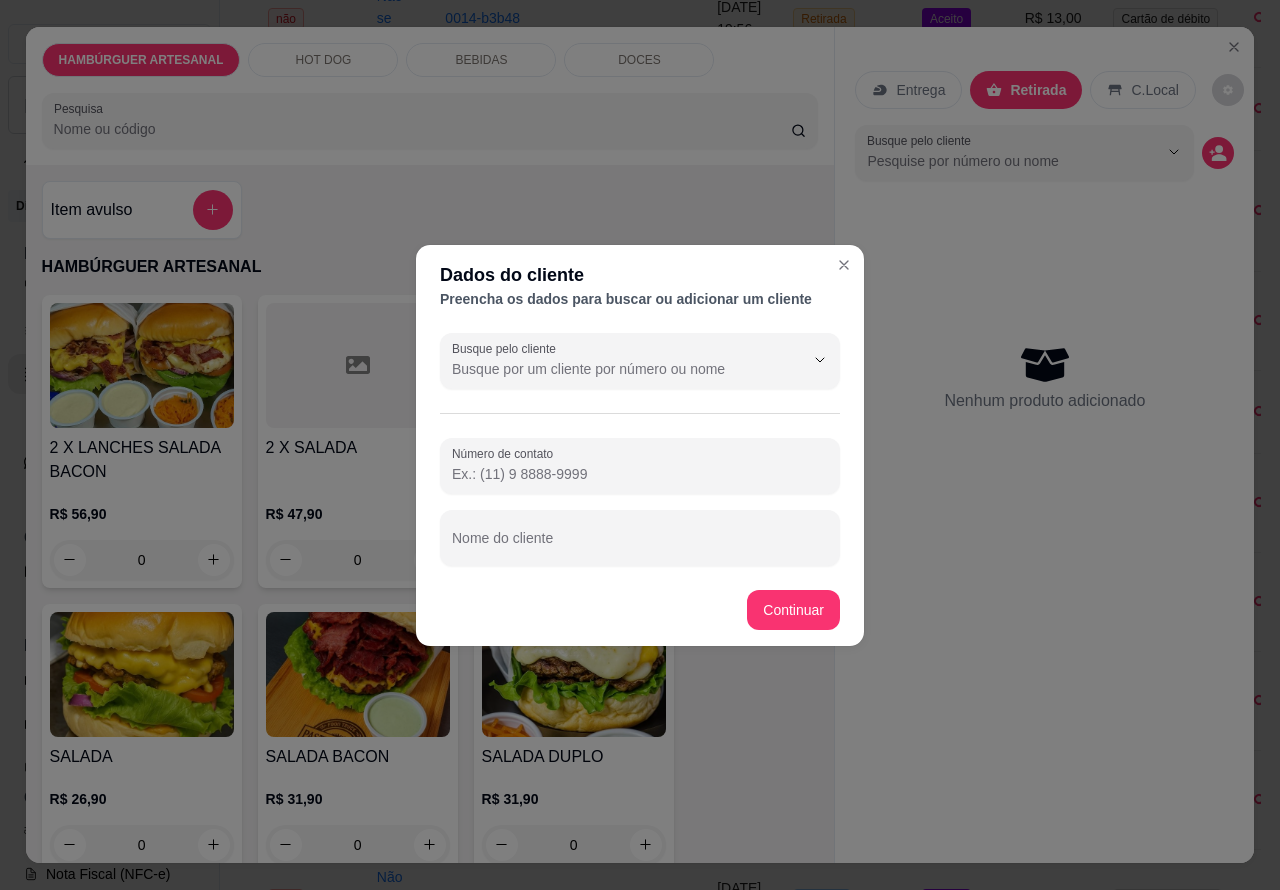 click on "Nome do cliente" at bounding box center (640, 546) 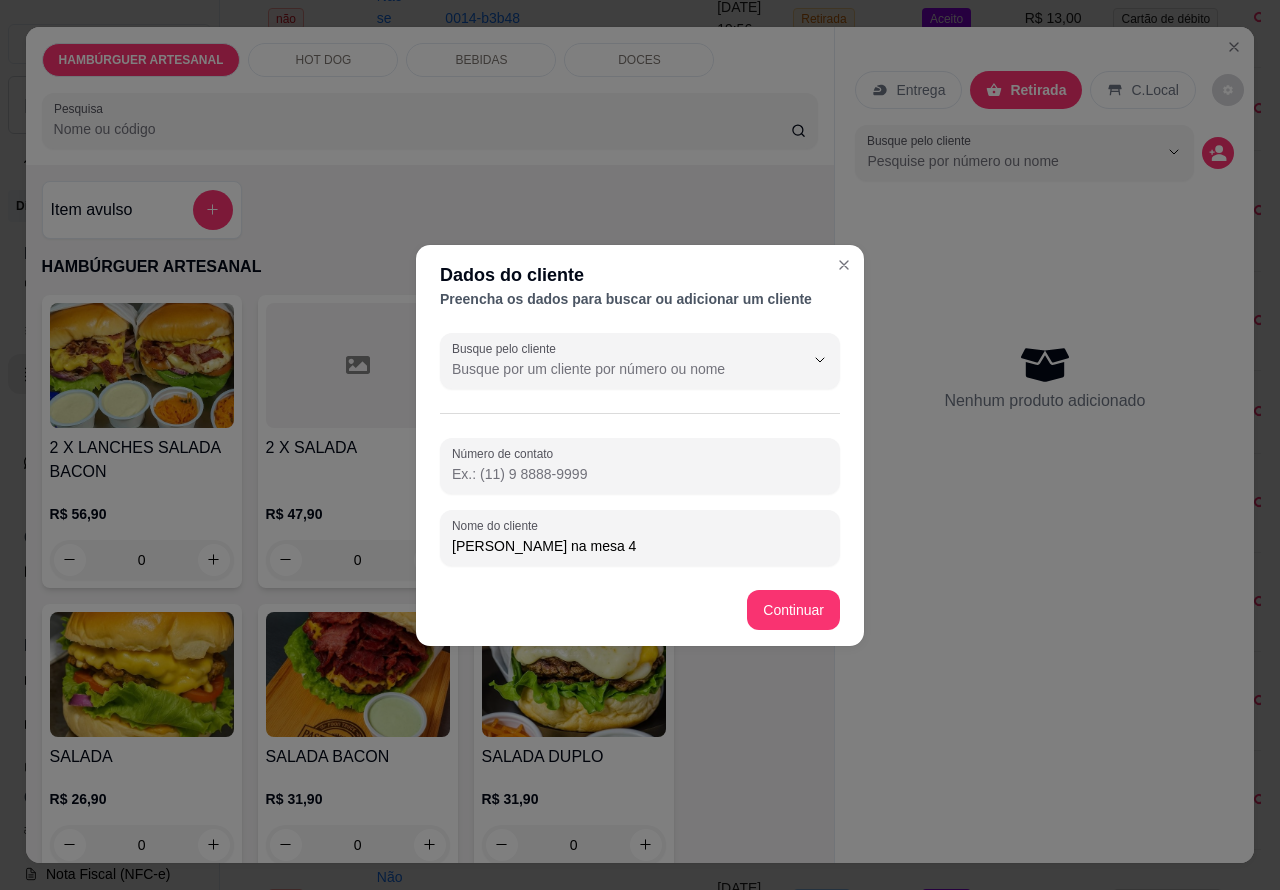 type on "[PERSON_NAME] na mesa 4" 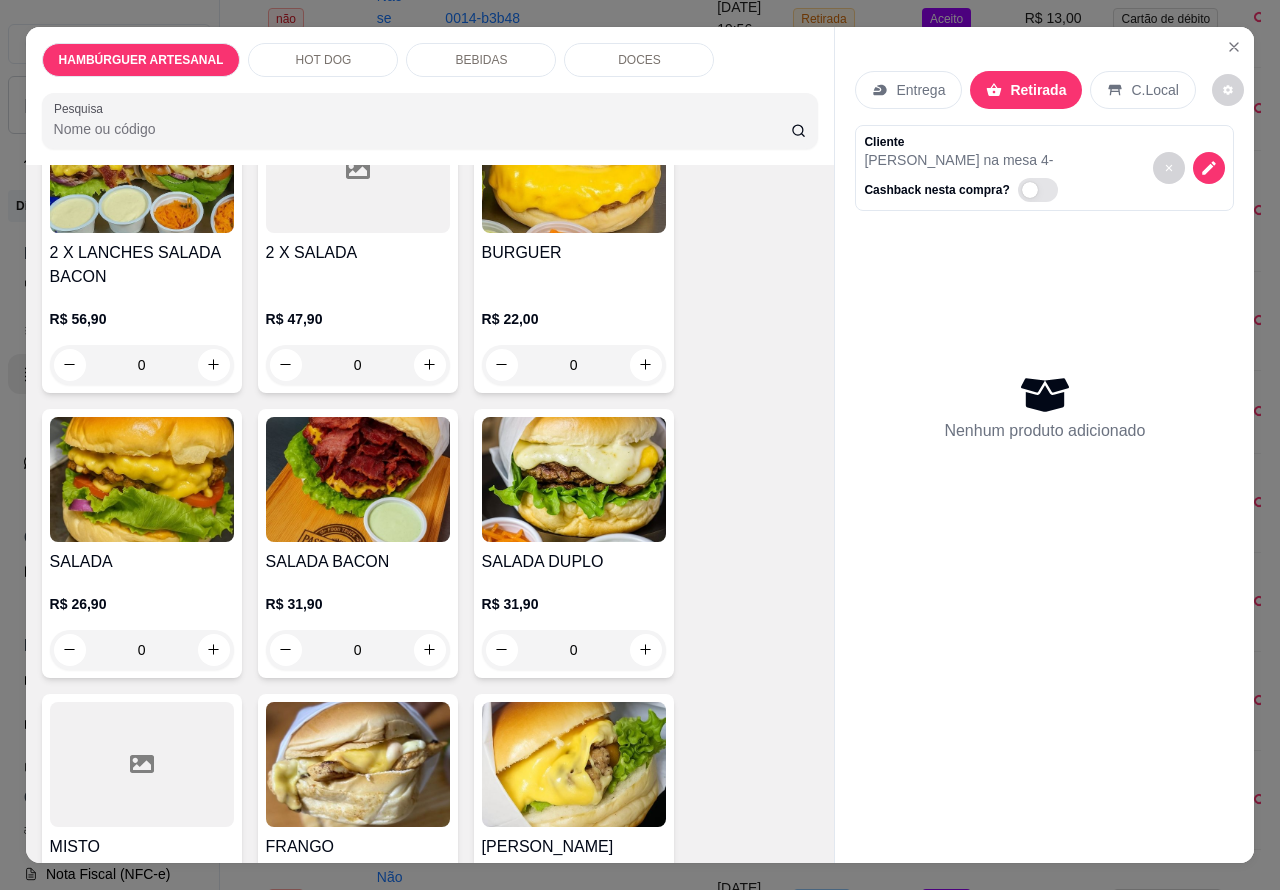 scroll, scrollTop: 205, scrollLeft: 0, axis: vertical 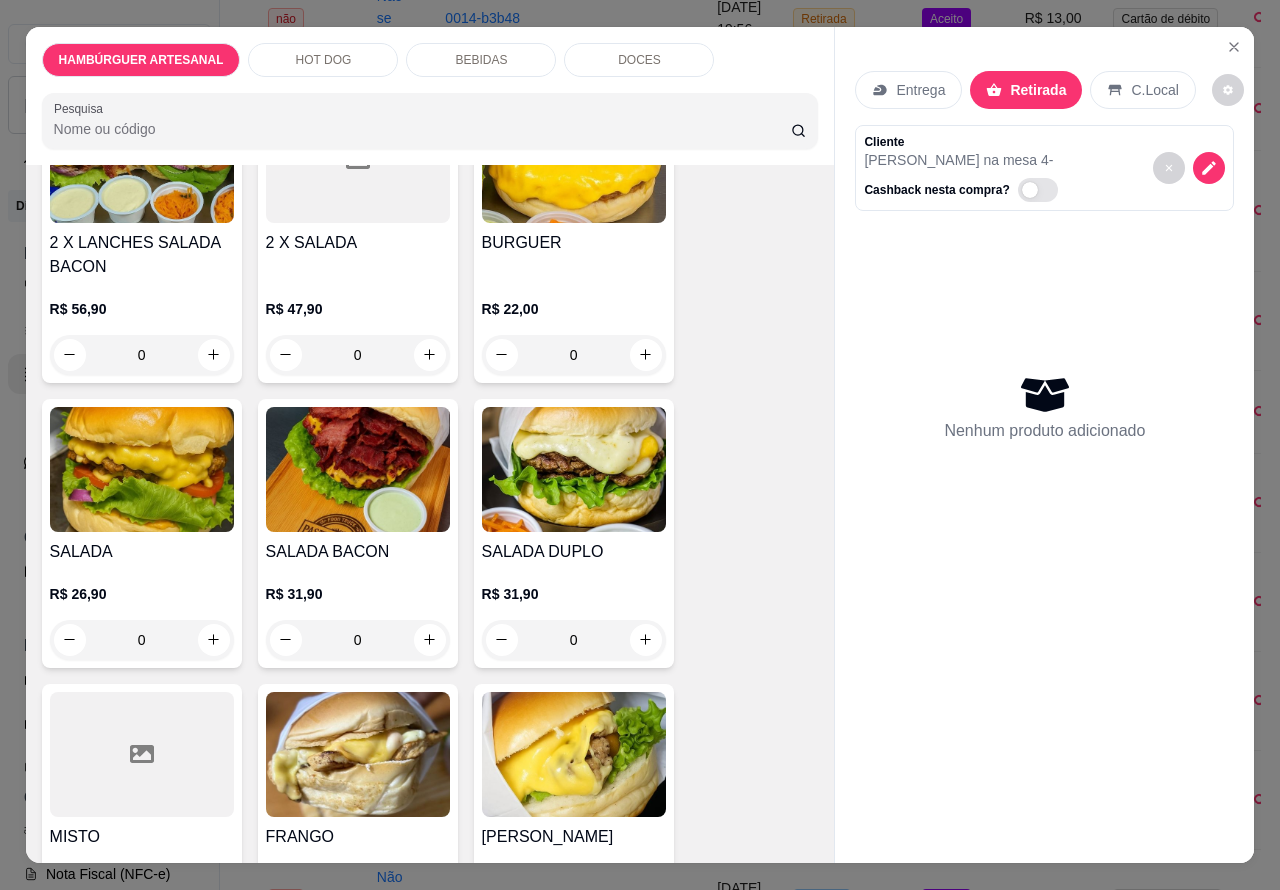 click on "0" at bounding box center [574, 640] 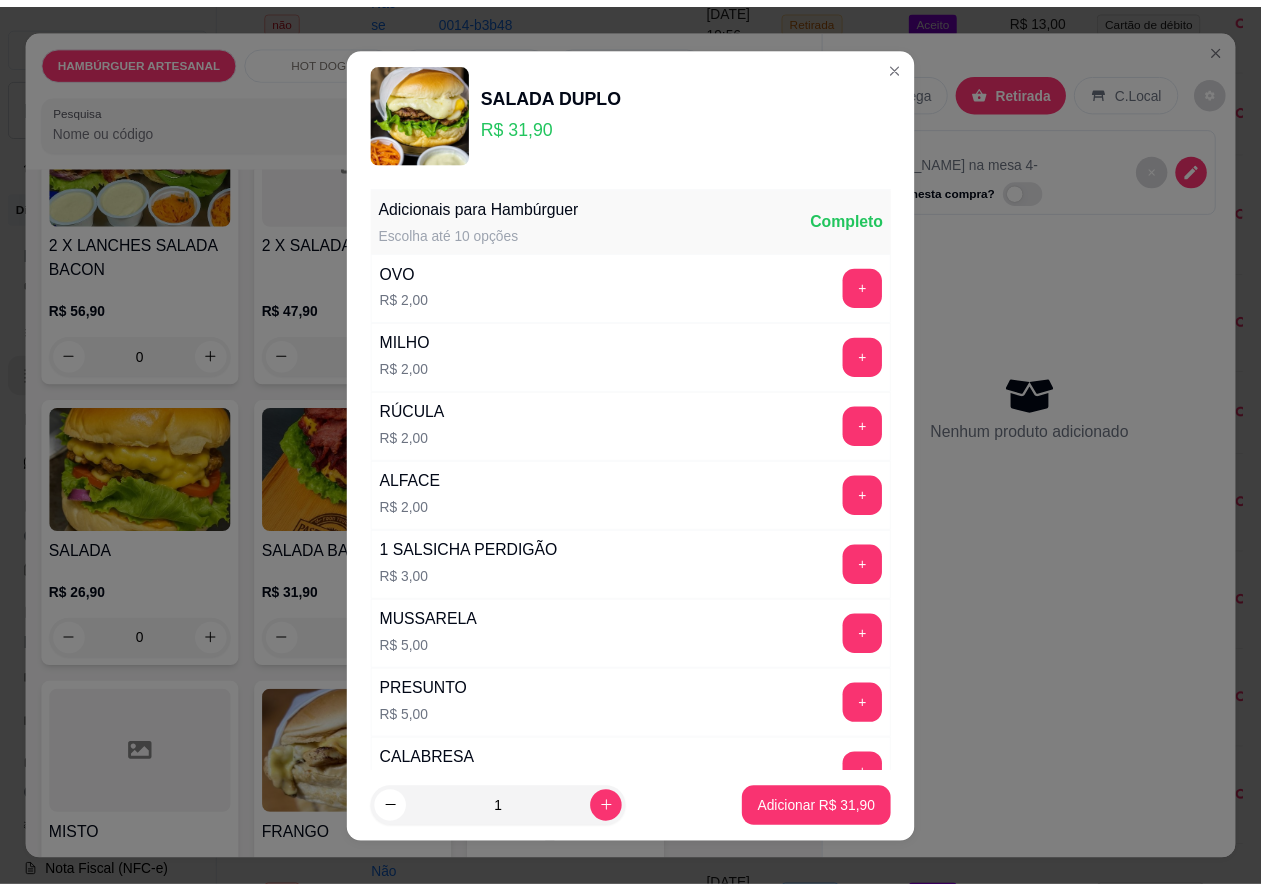 scroll, scrollTop: 542, scrollLeft: 0, axis: vertical 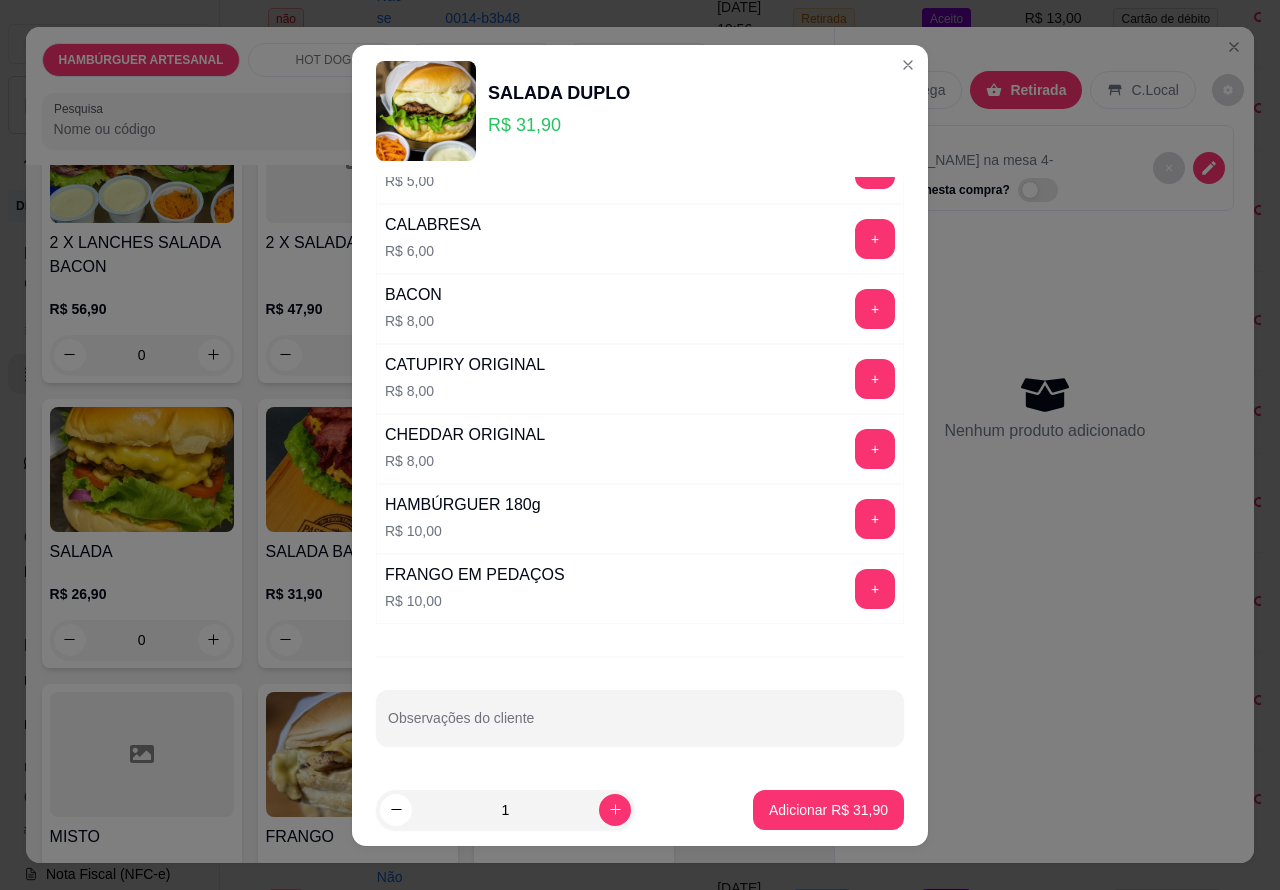 click on "Observações do cliente" at bounding box center (640, 726) 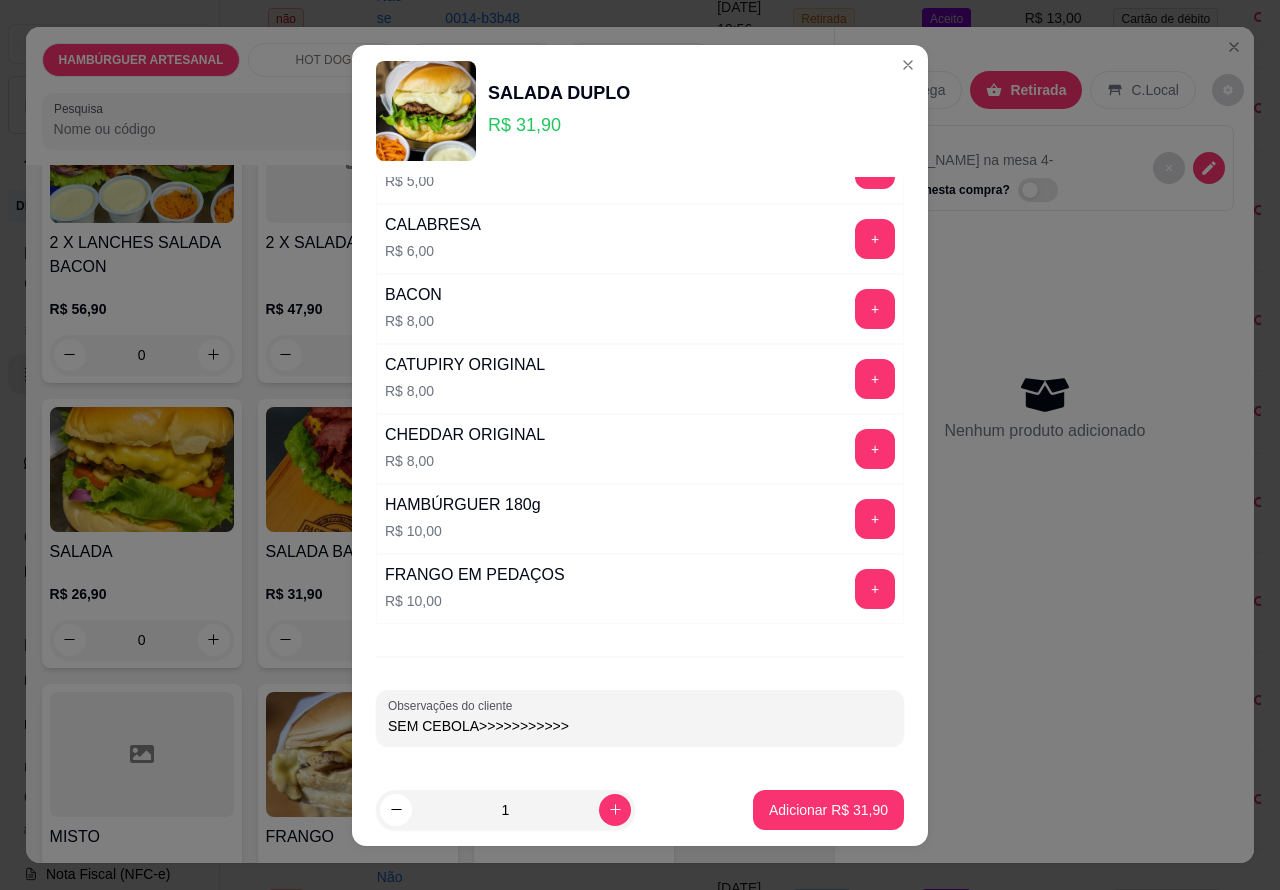 type on "SEM CEBOLA>>>>>>>>>>>" 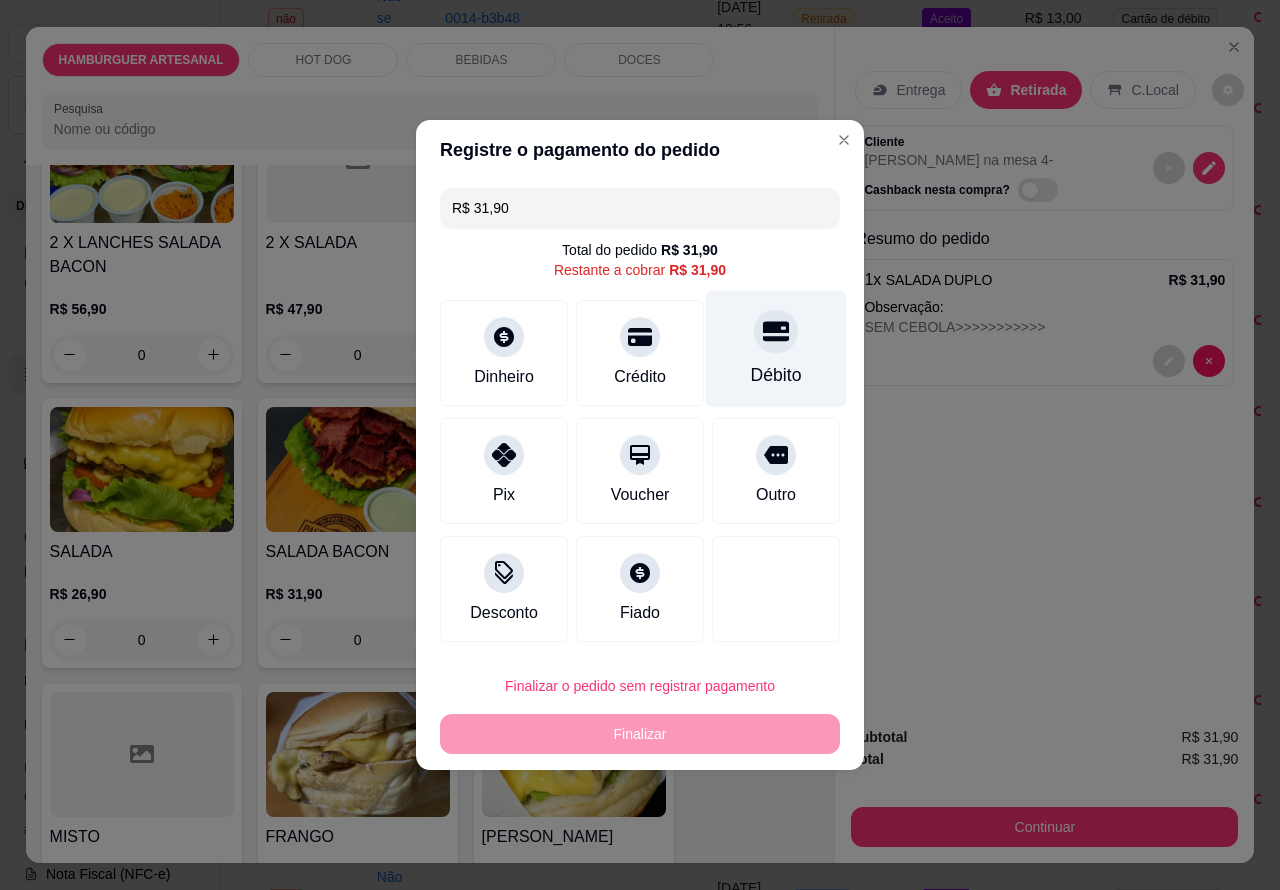 click on "Débito" at bounding box center (776, 349) 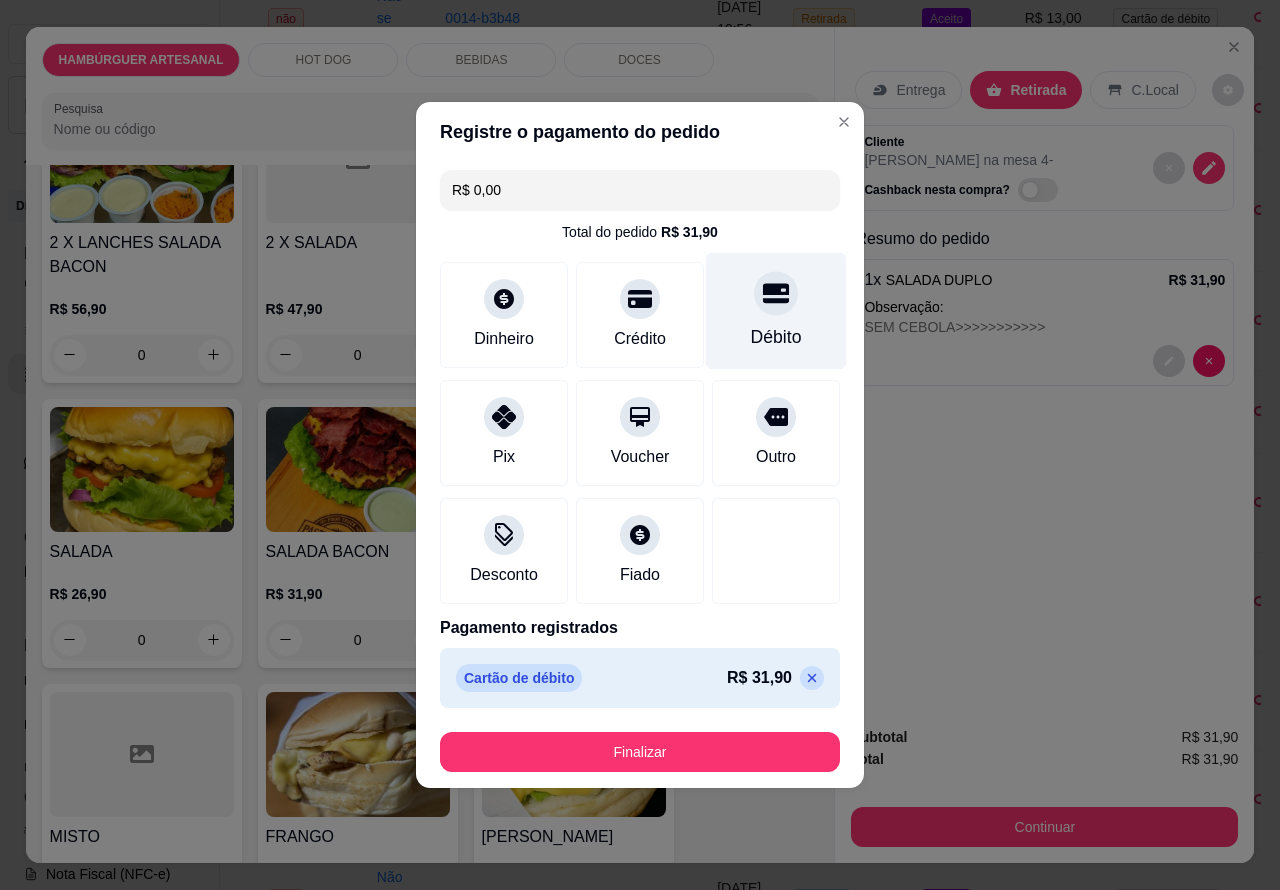 click on "Finalizar" at bounding box center [640, 752] 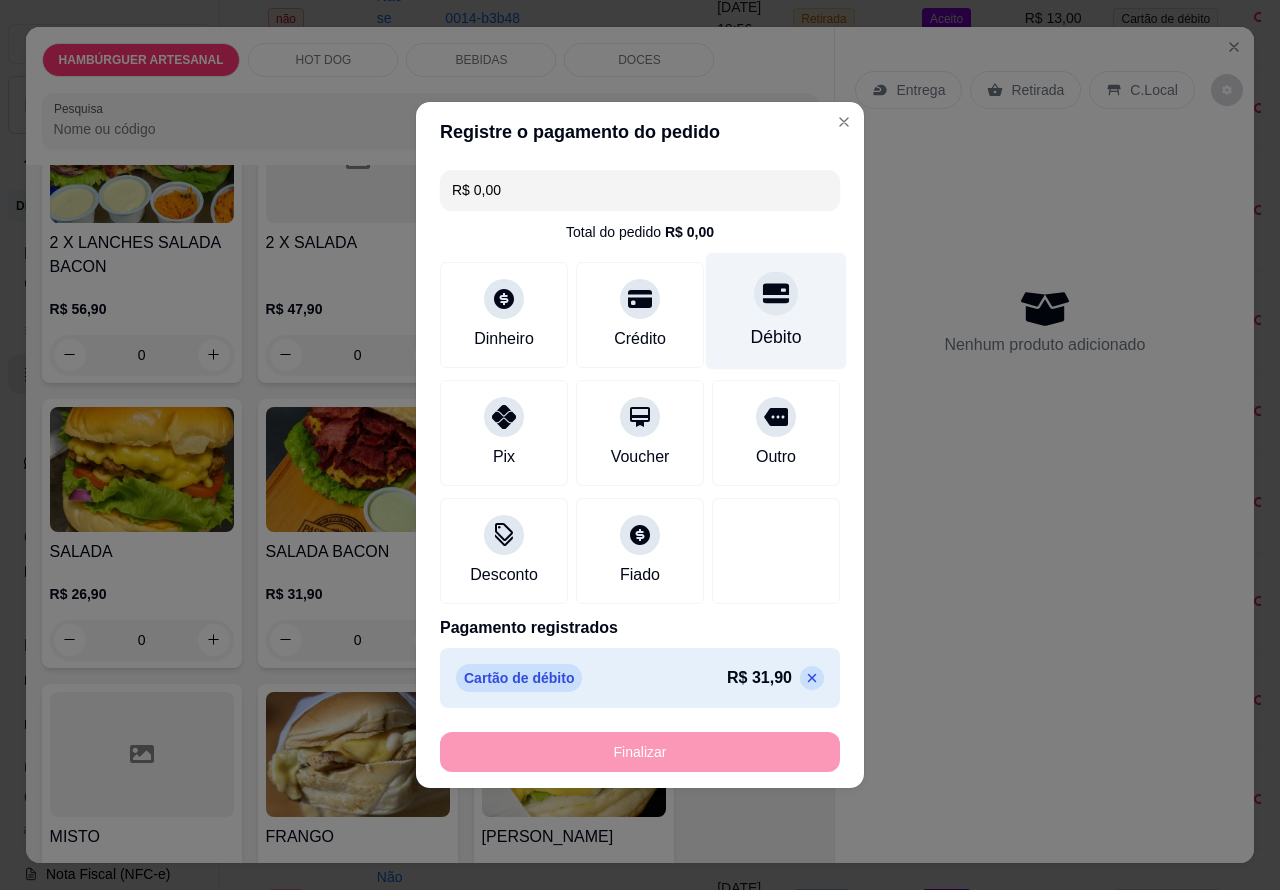 type on "-R$ 31,90" 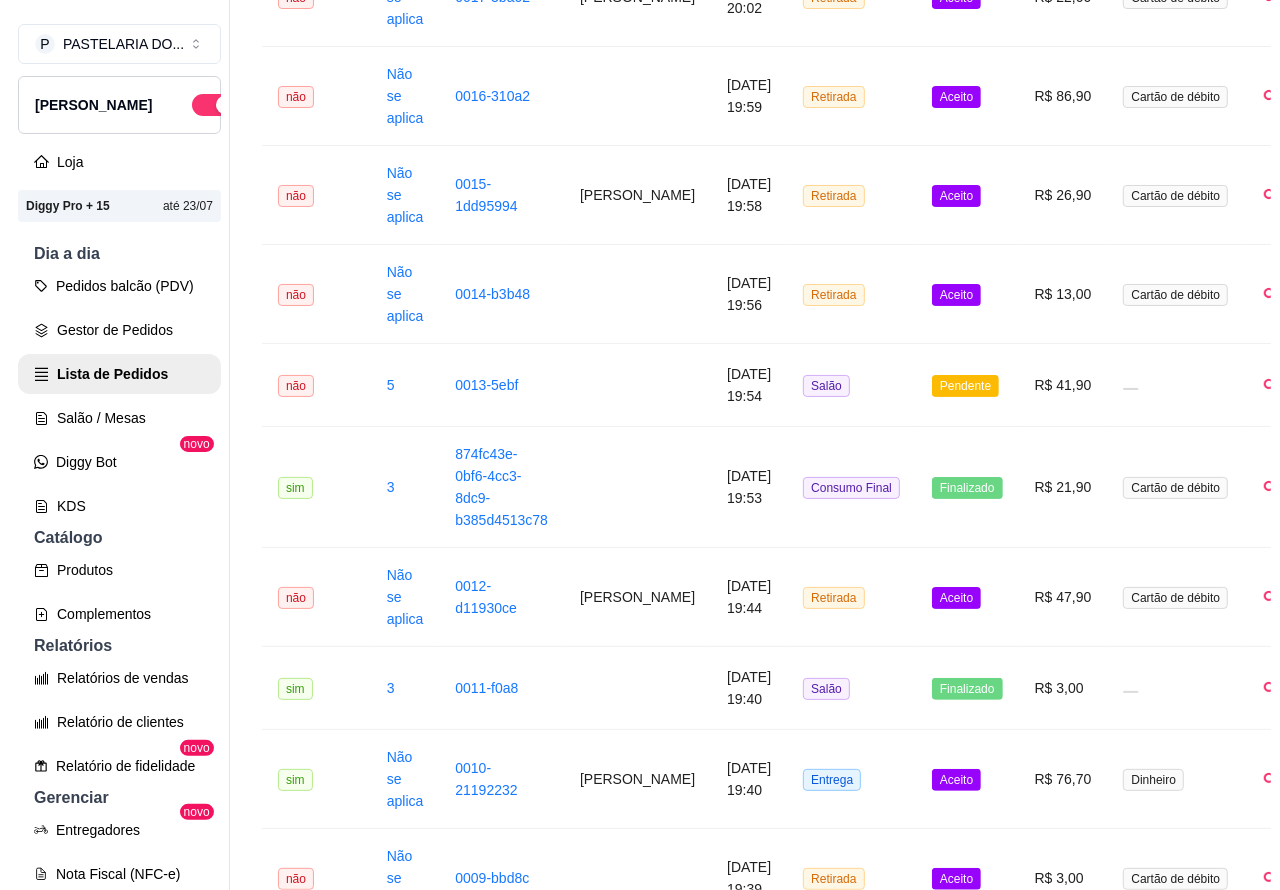 scroll, scrollTop: 597, scrollLeft: 0, axis: vertical 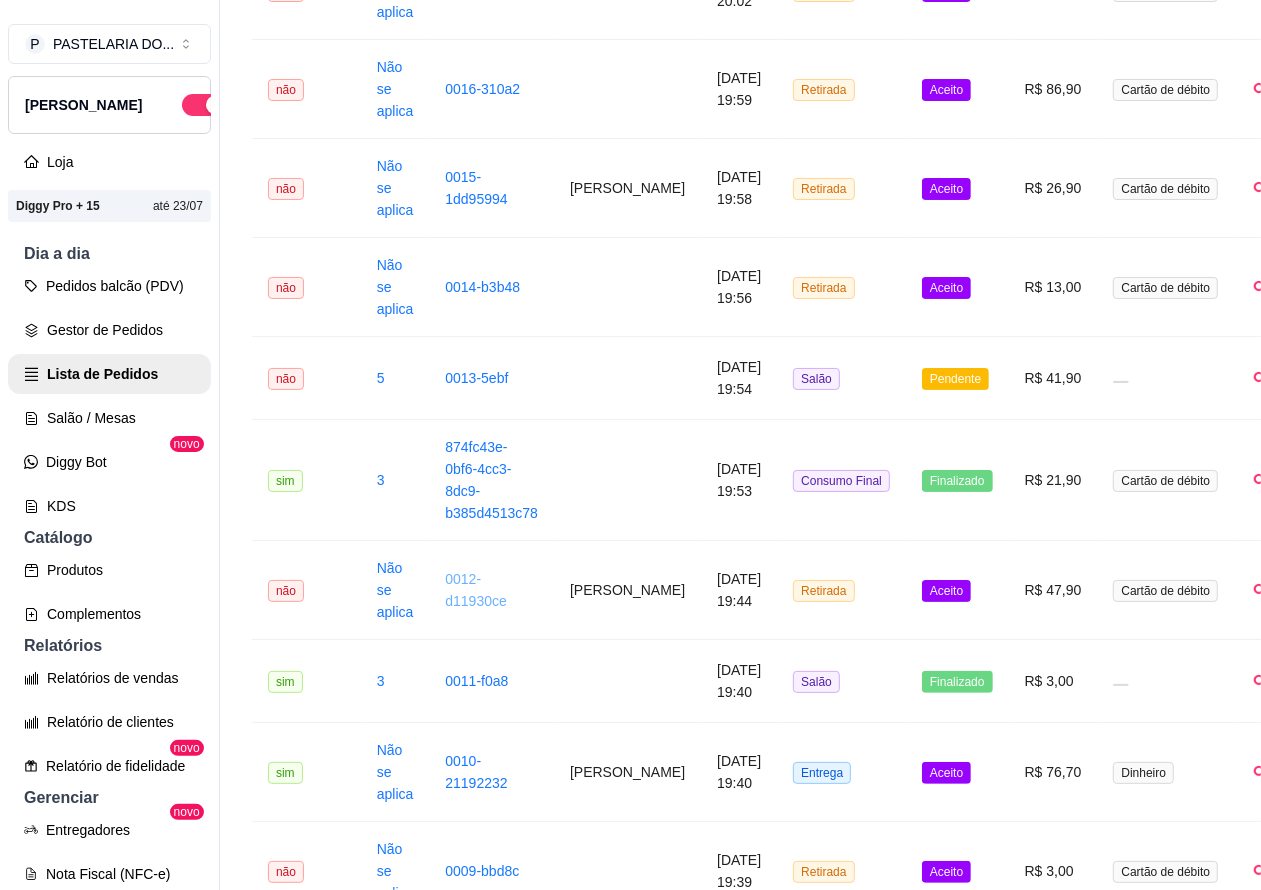 click on "0012-d11930ce" at bounding box center (476, 590) 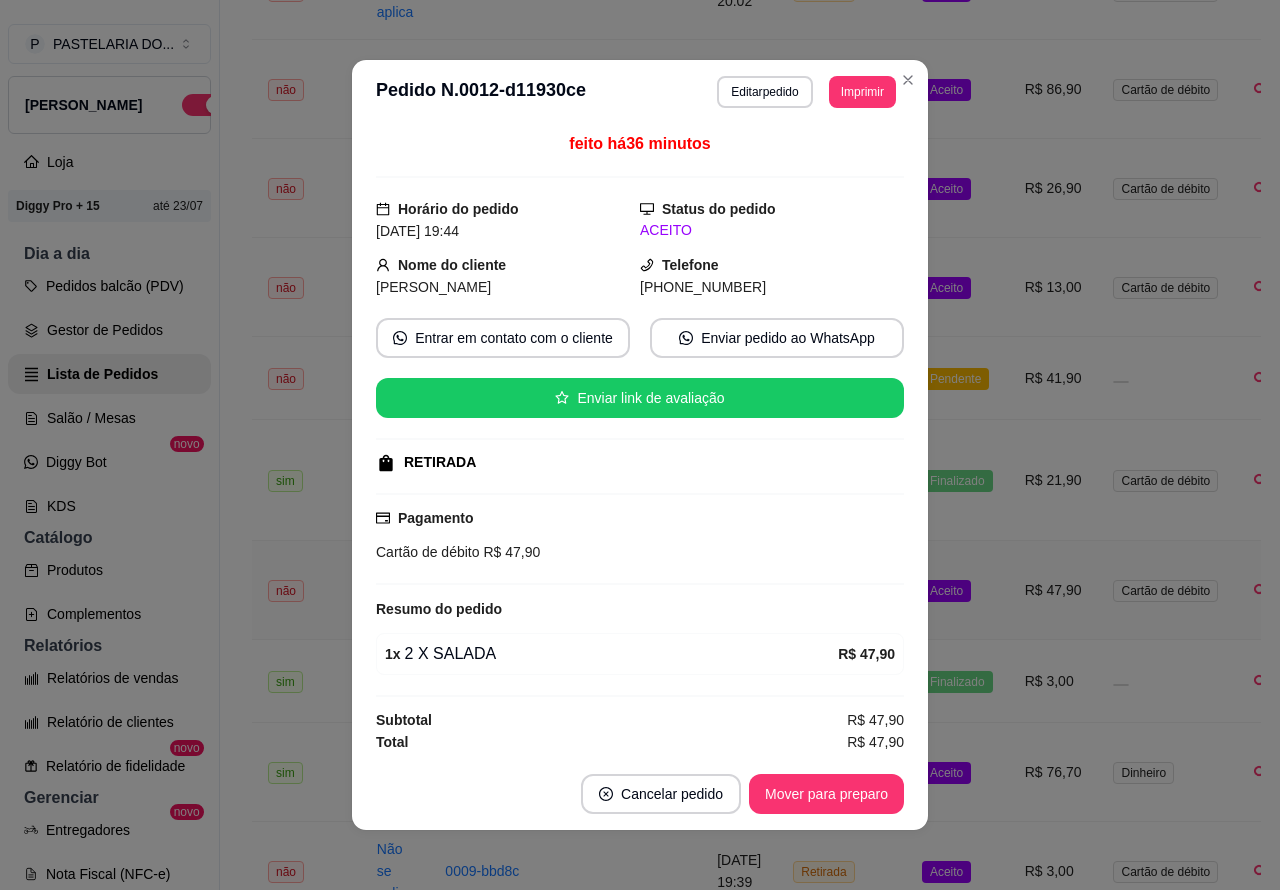 click on "Imprimir" at bounding box center (862, 92) 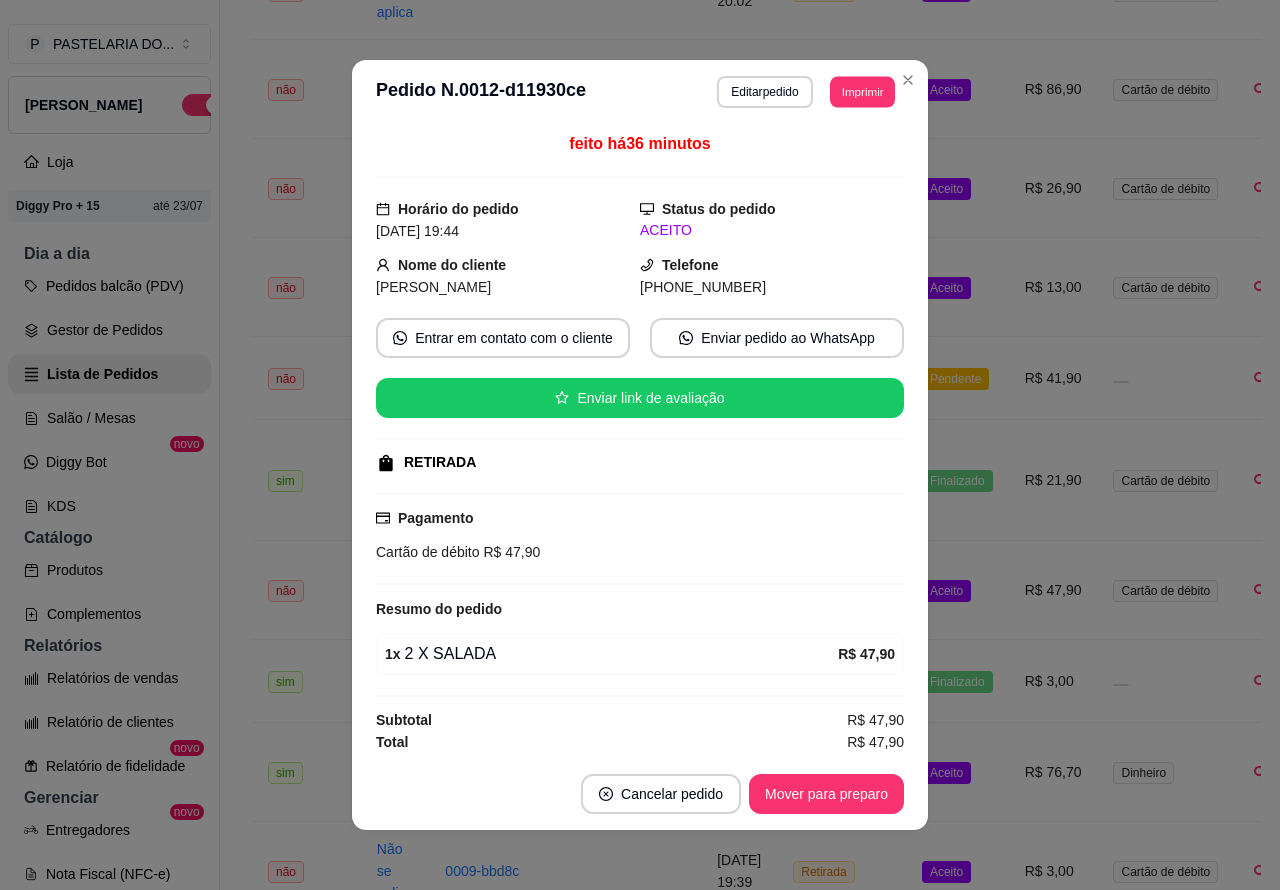 click on "Imprimir" at bounding box center [862, 91] 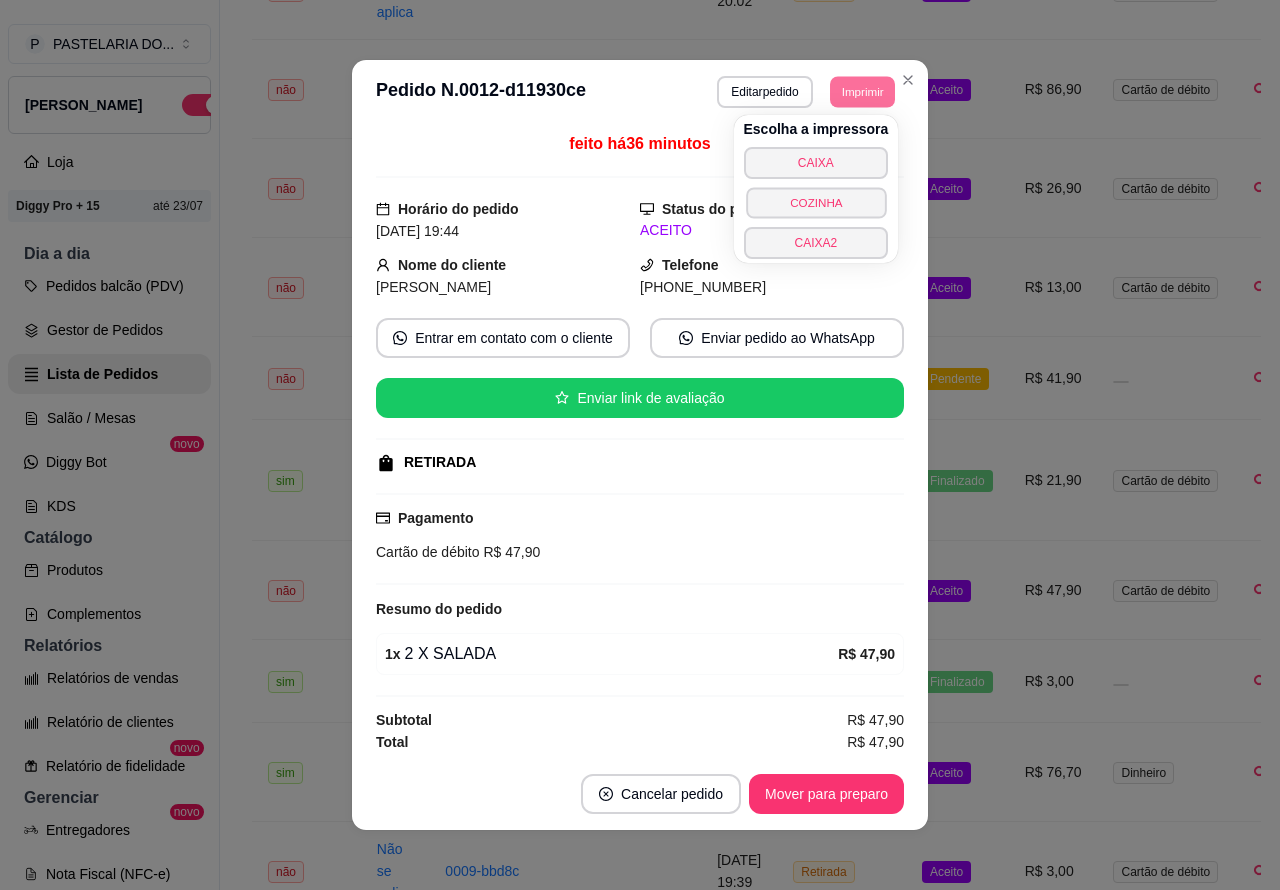click on "COZINHA" at bounding box center [816, 202] 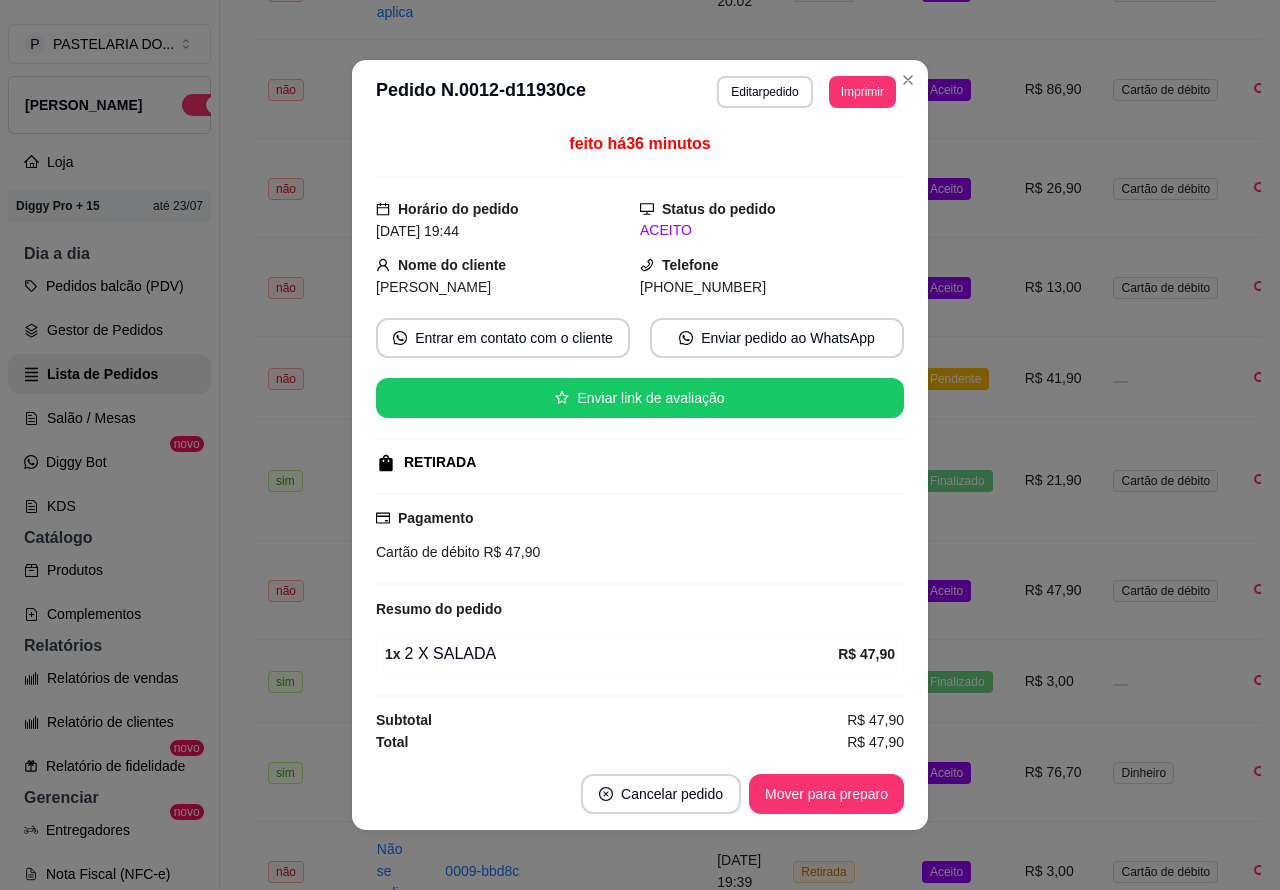 click on "P PASTELARIA DO ... Loja Aberta Loja Diggy Pro + 15 até 23/07   Dia a dia Pedidos balcão (PDV) Gestor de Pedidos Lista de Pedidos Salão / Mesas Diggy Bot novo KDS Catálogo Produtos Complementos Relatórios Relatórios de vendas Relatório de clientes Relatório de fidelidade novo Gerenciar Entregadores novo Nota Fiscal (NFC-e) Controle de caixa Controle de fiado Cupons Clientes Estoque Configurações Diggy Planos Precisa de ajuda? Sair" at bounding box center (110, 461) 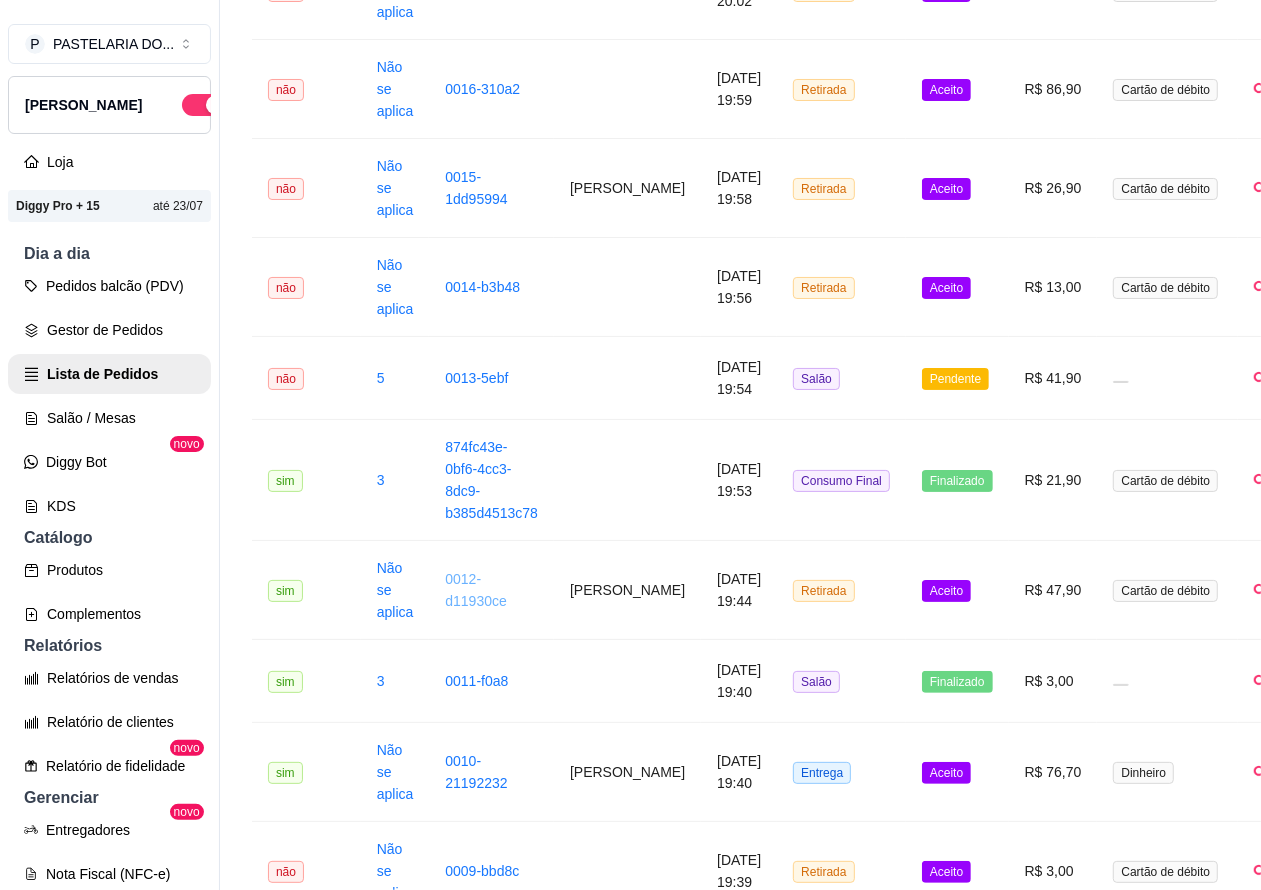 click on "Pedidos balcão (PDV)" at bounding box center (109, 286) 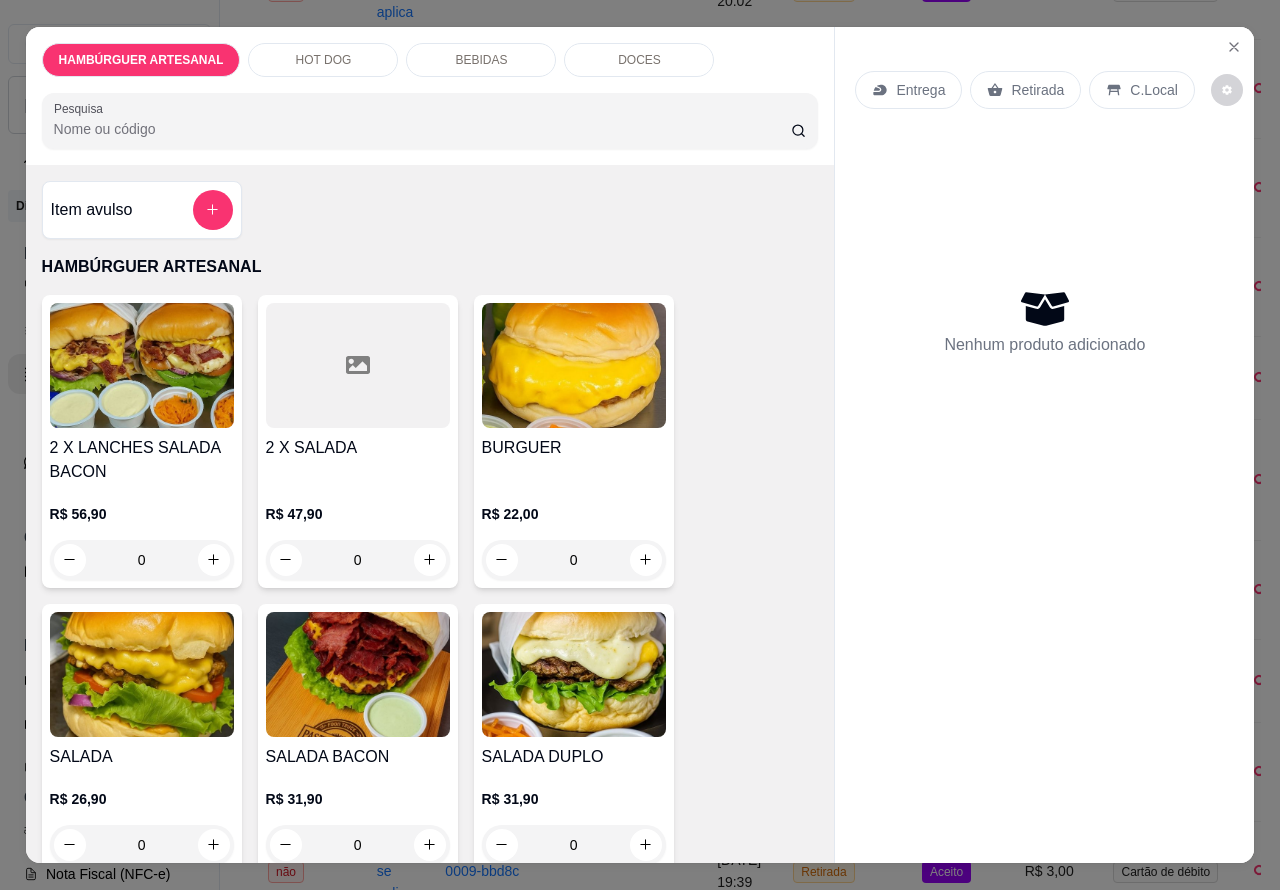 click on "Entrega" at bounding box center [920, 90] 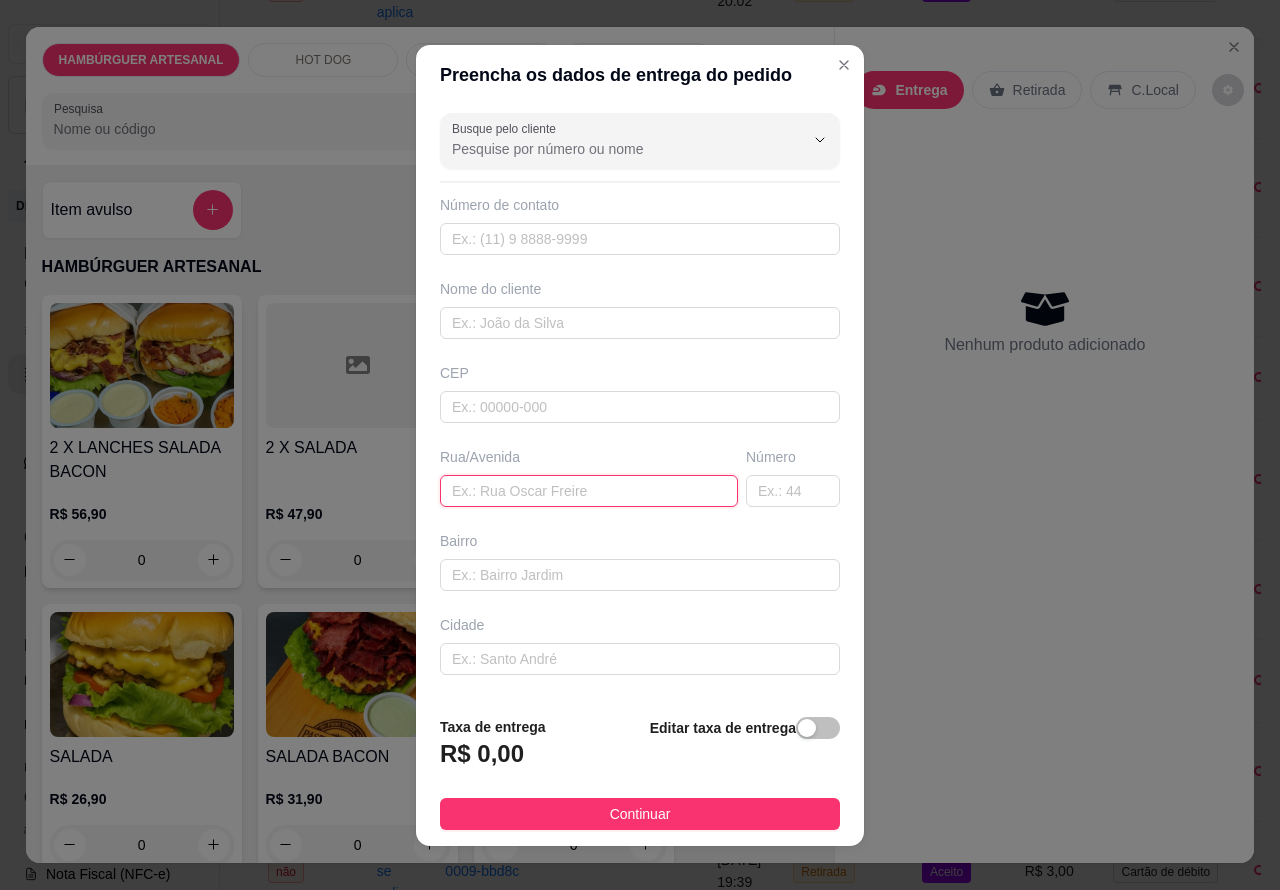 click at bounding box center [589, 491] 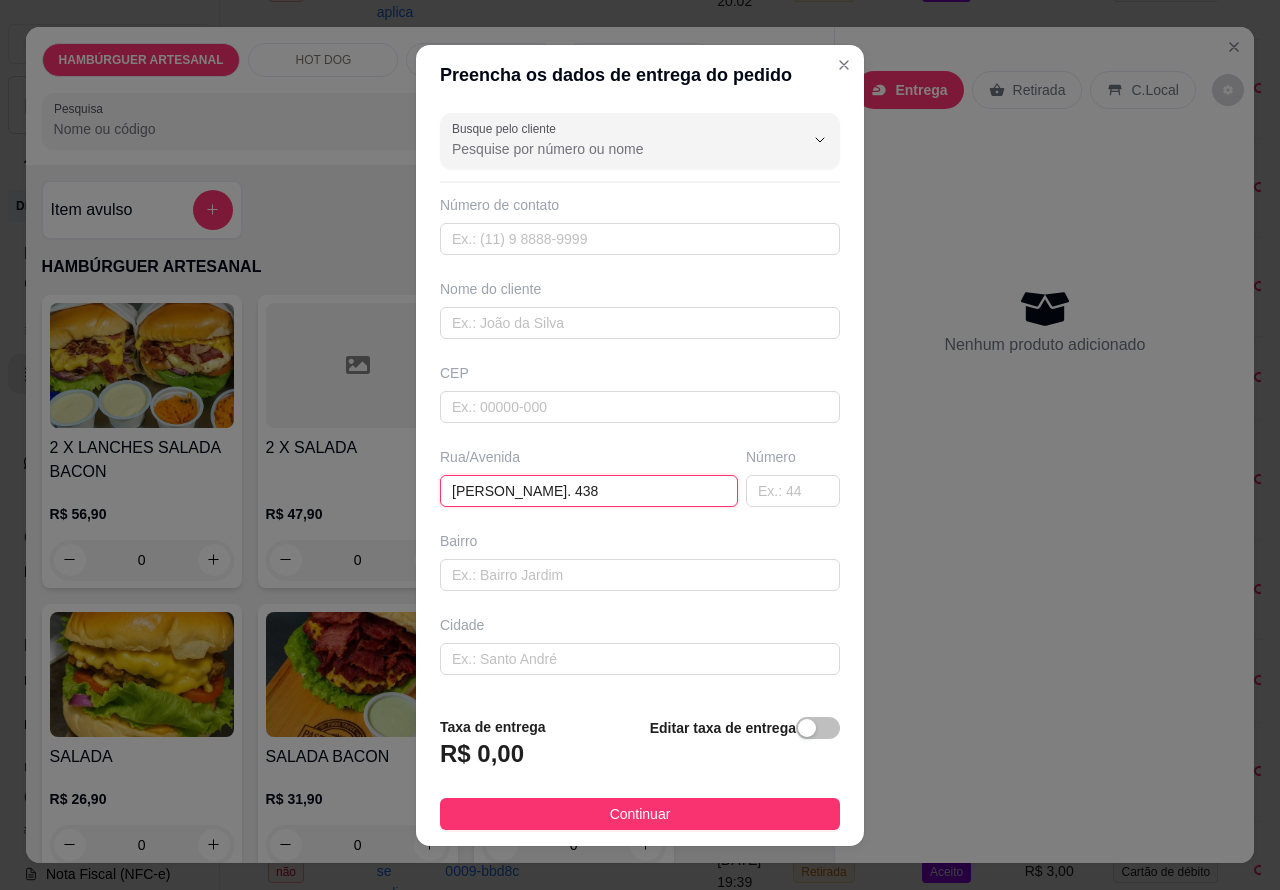 type on "[PERSON_NAME]. 438" 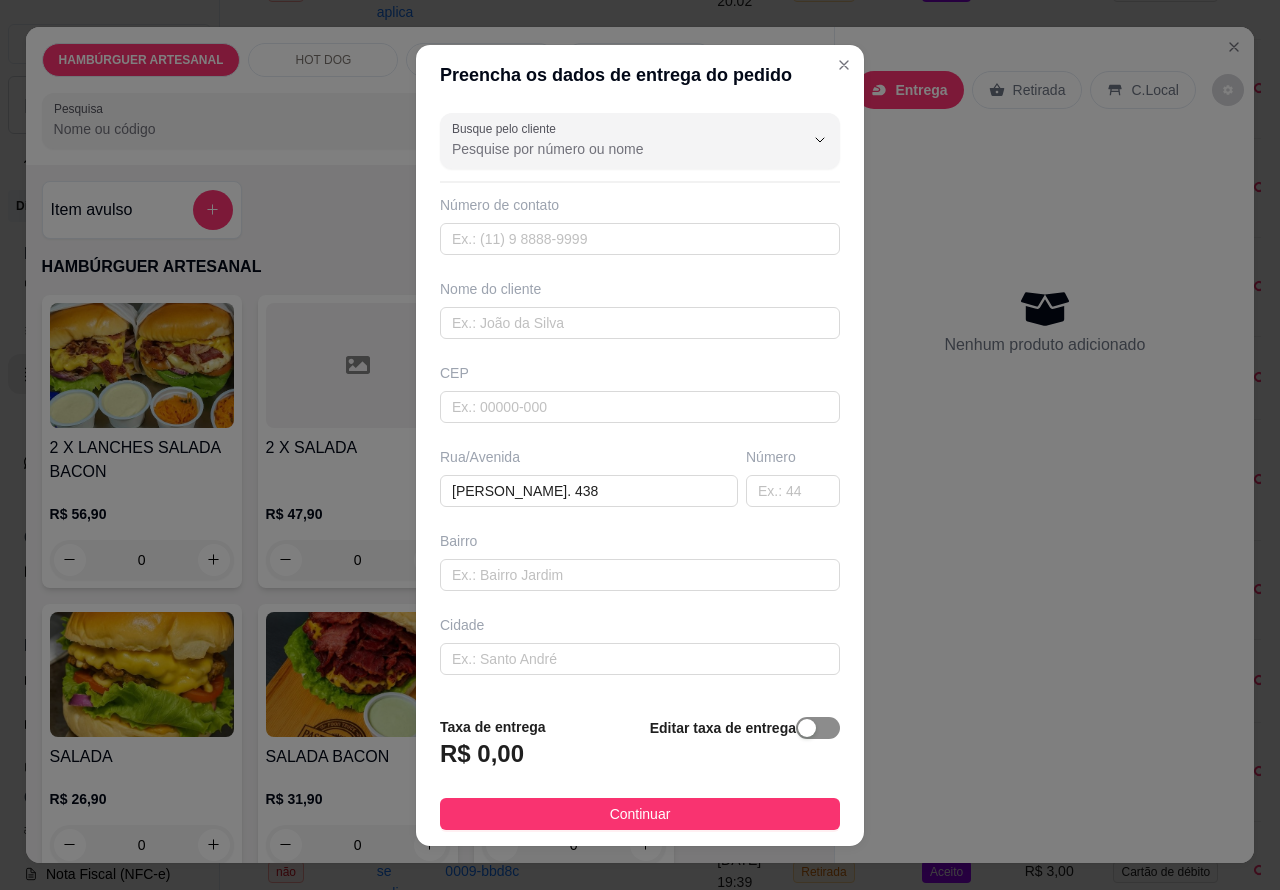 click at bounding box center (818, 728) 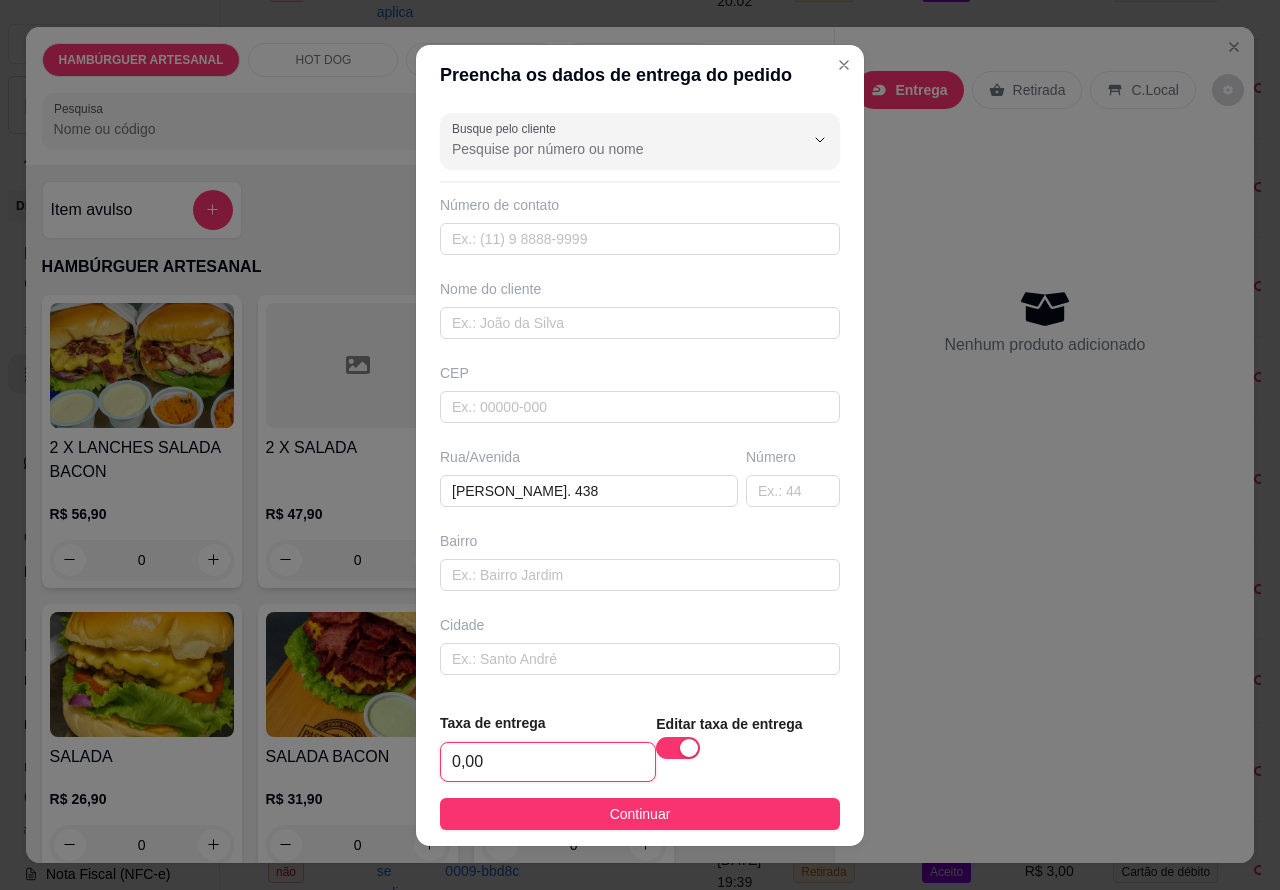 click on "0,00" at bounding box center (548, 762) 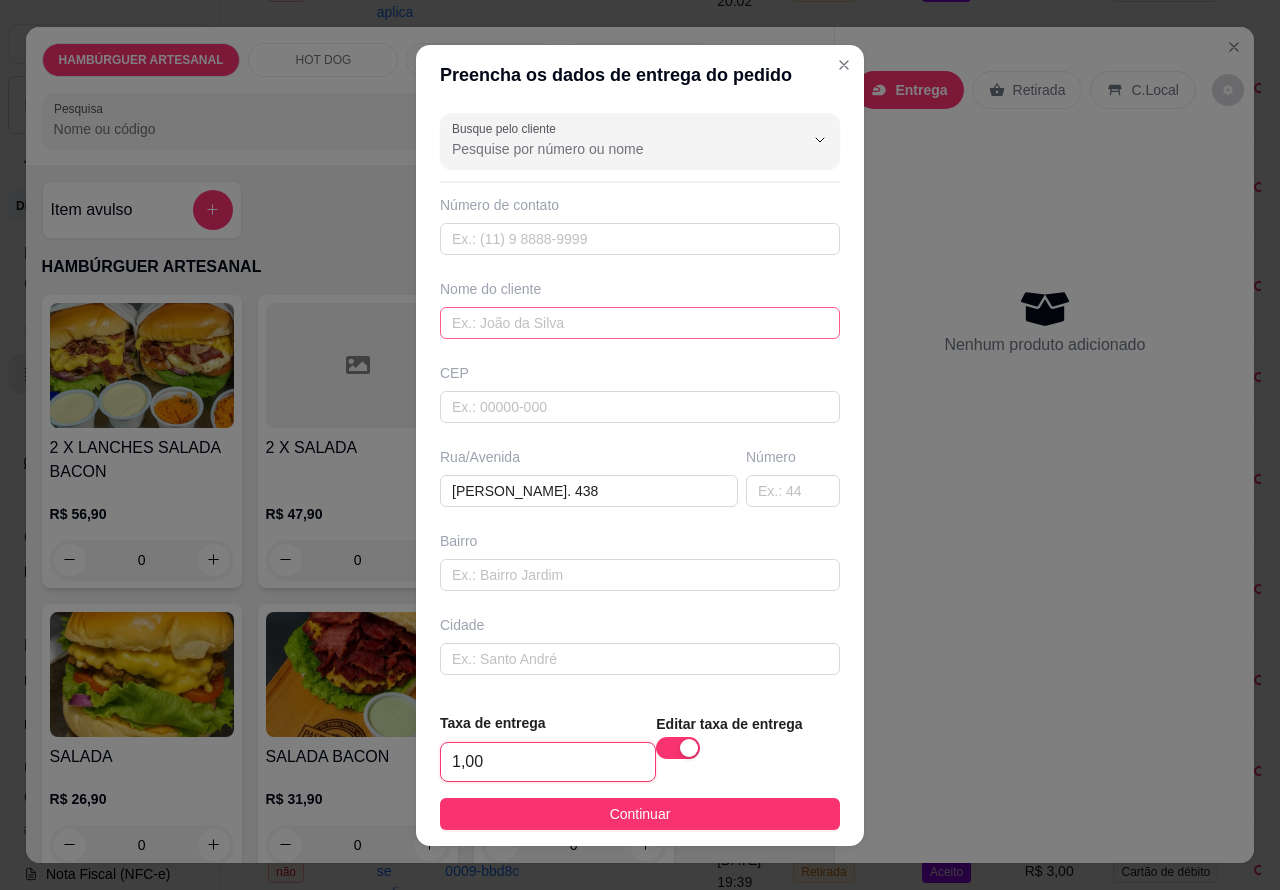 type on "1,00" 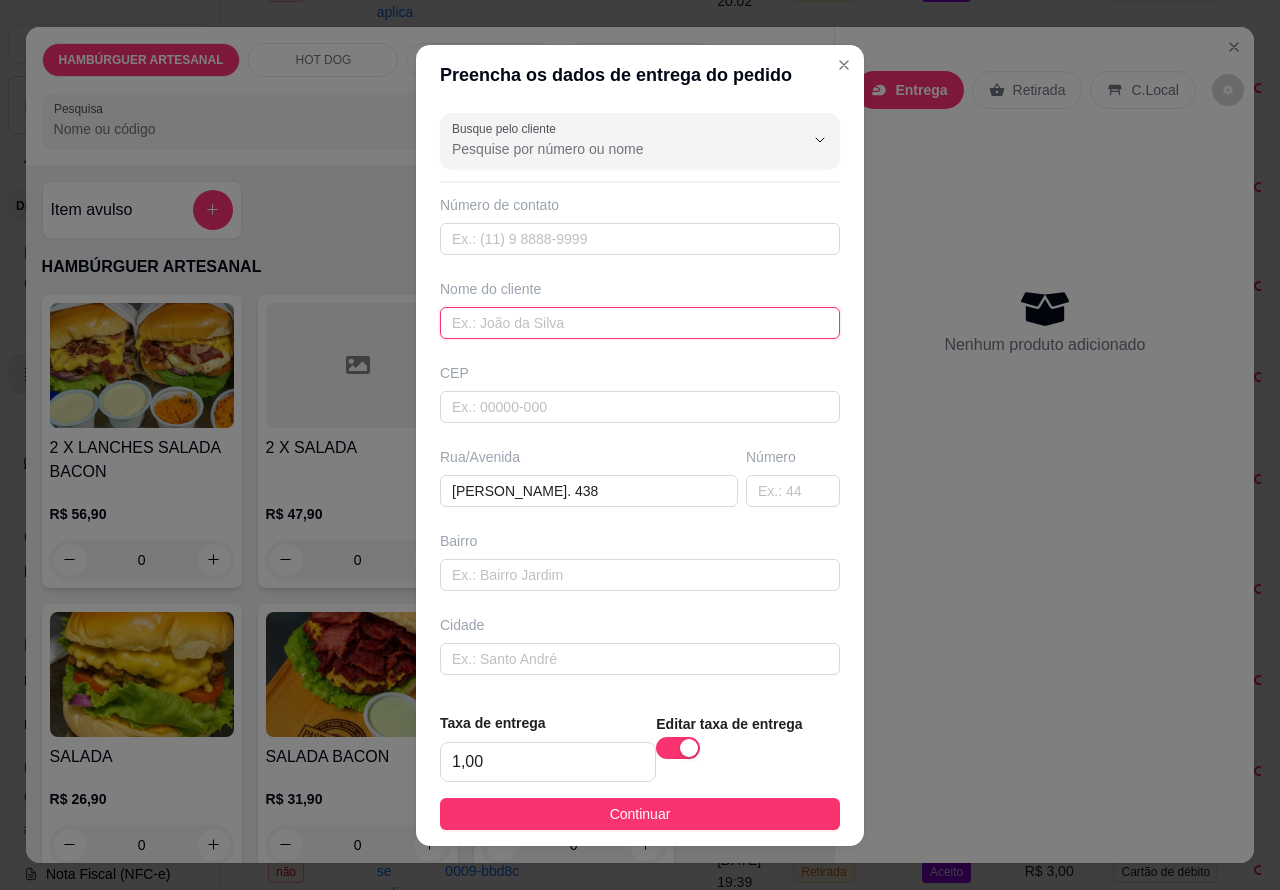 click at bounding box center [640, 323] 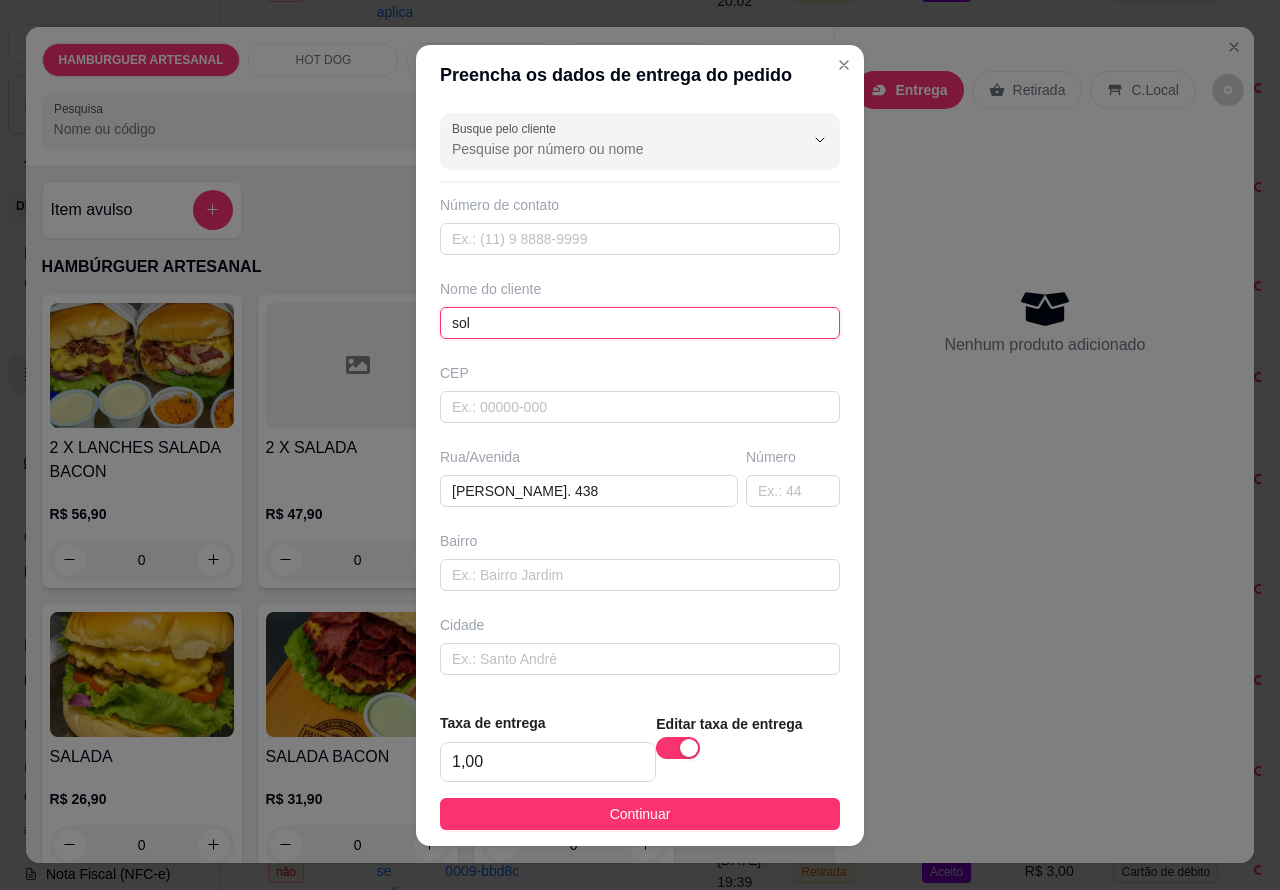 type on "sol" 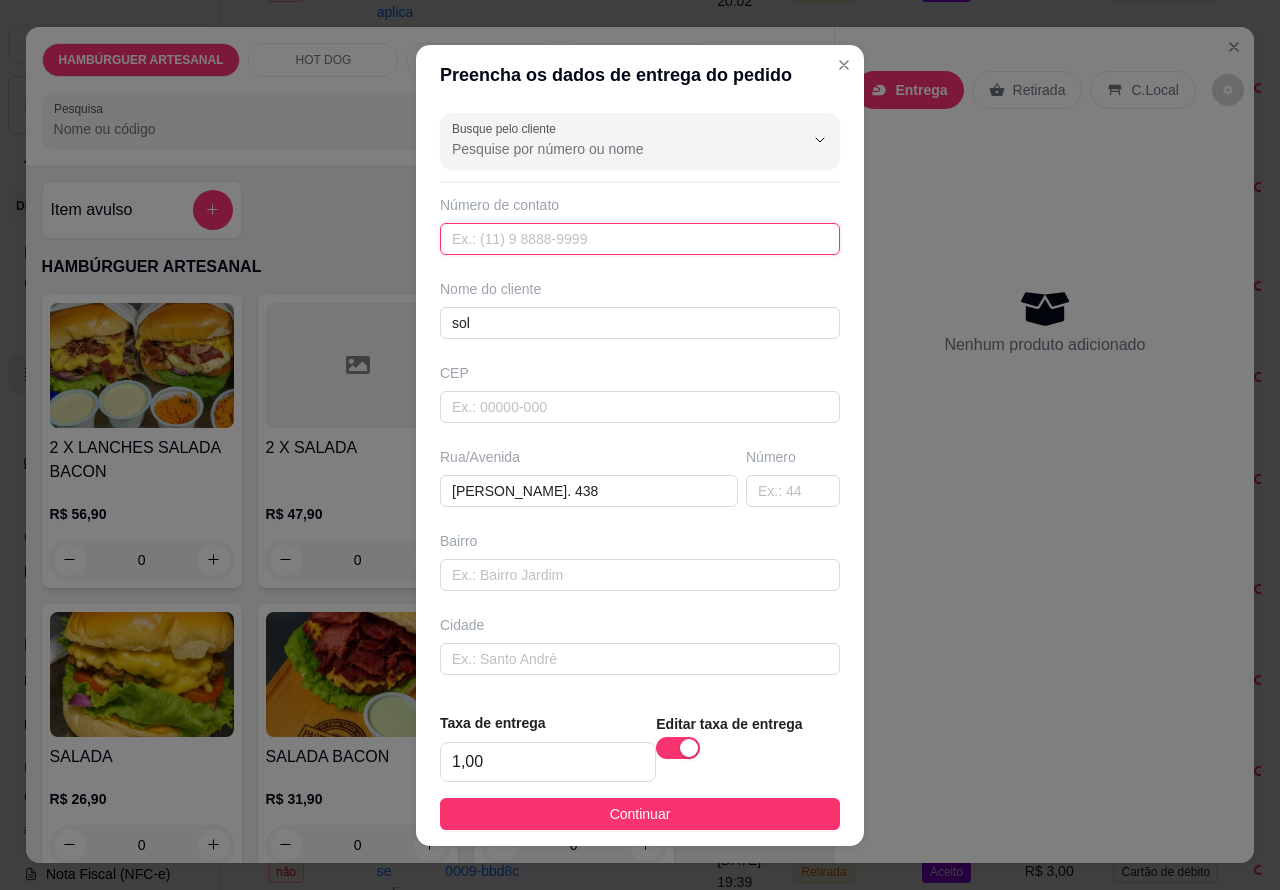 click at bounding box center (640, 239) 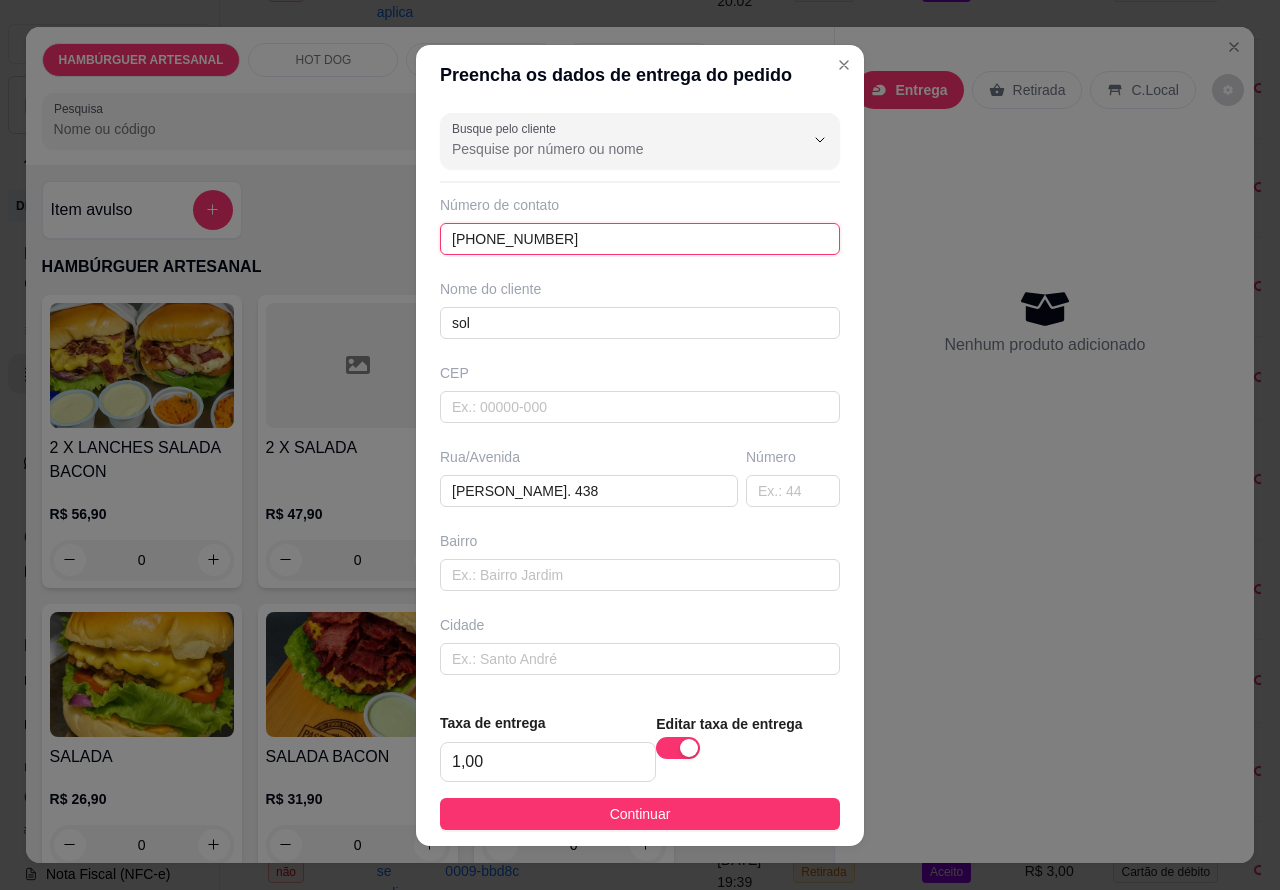 type on "[PHONE_NUMBER]" 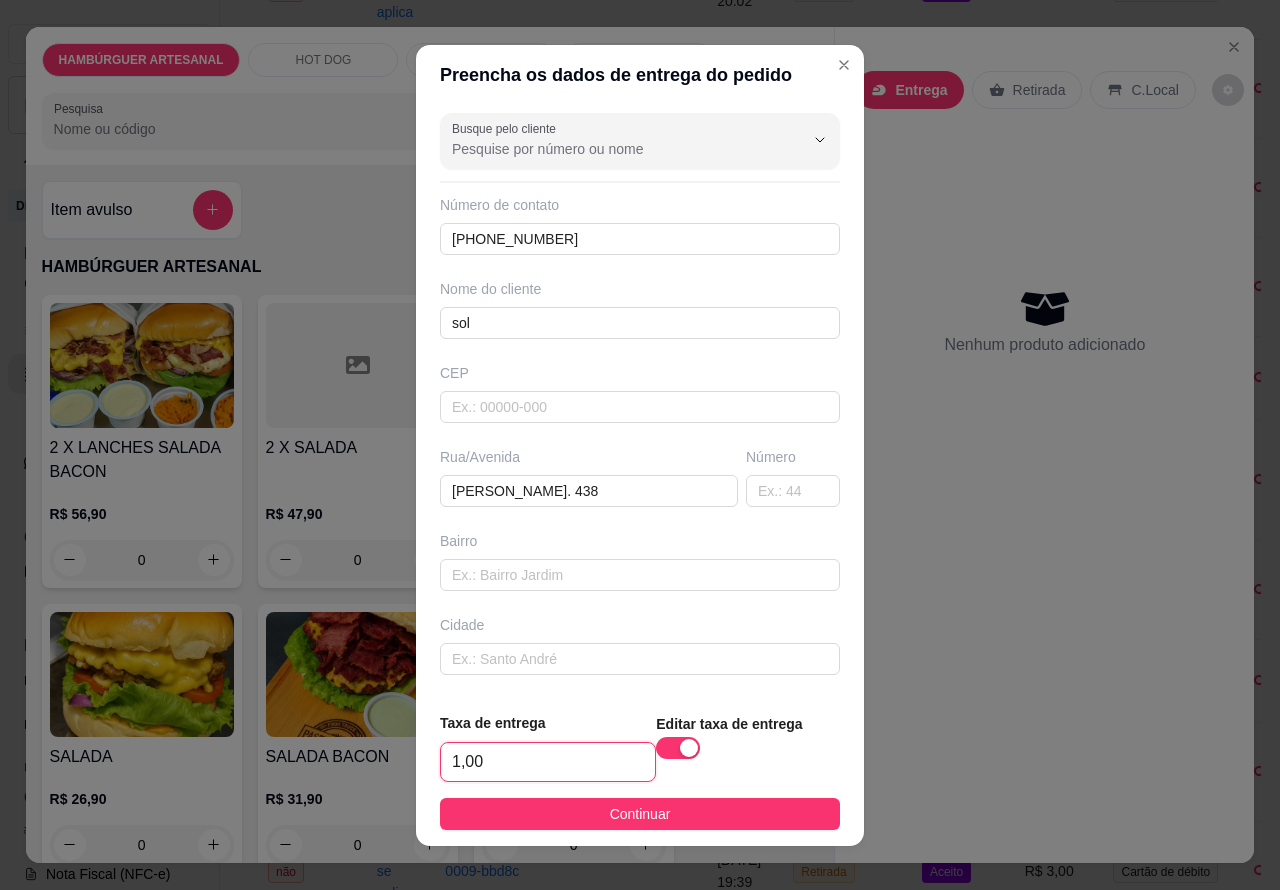 click on "1,00" at bounding box center (548, 762) 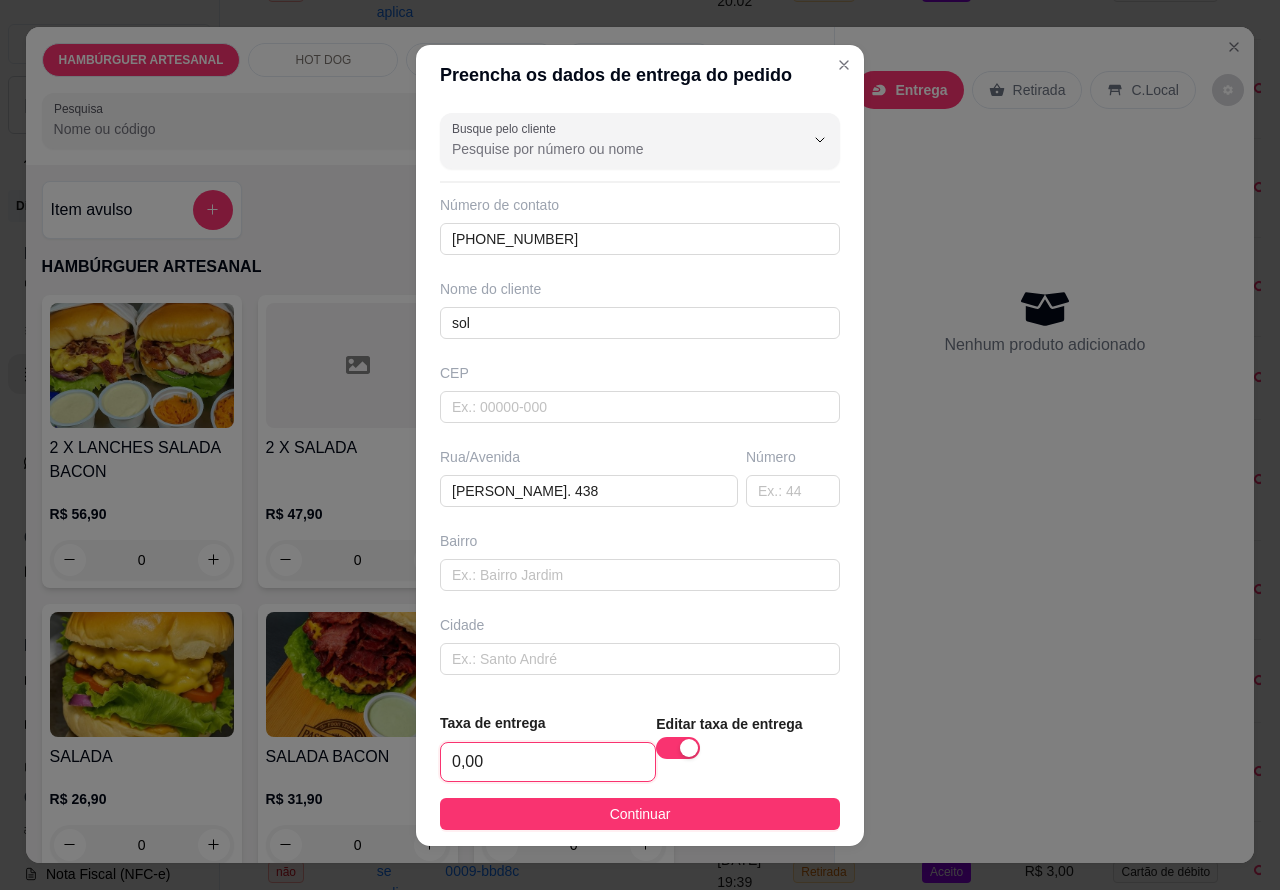 type on "2,00" 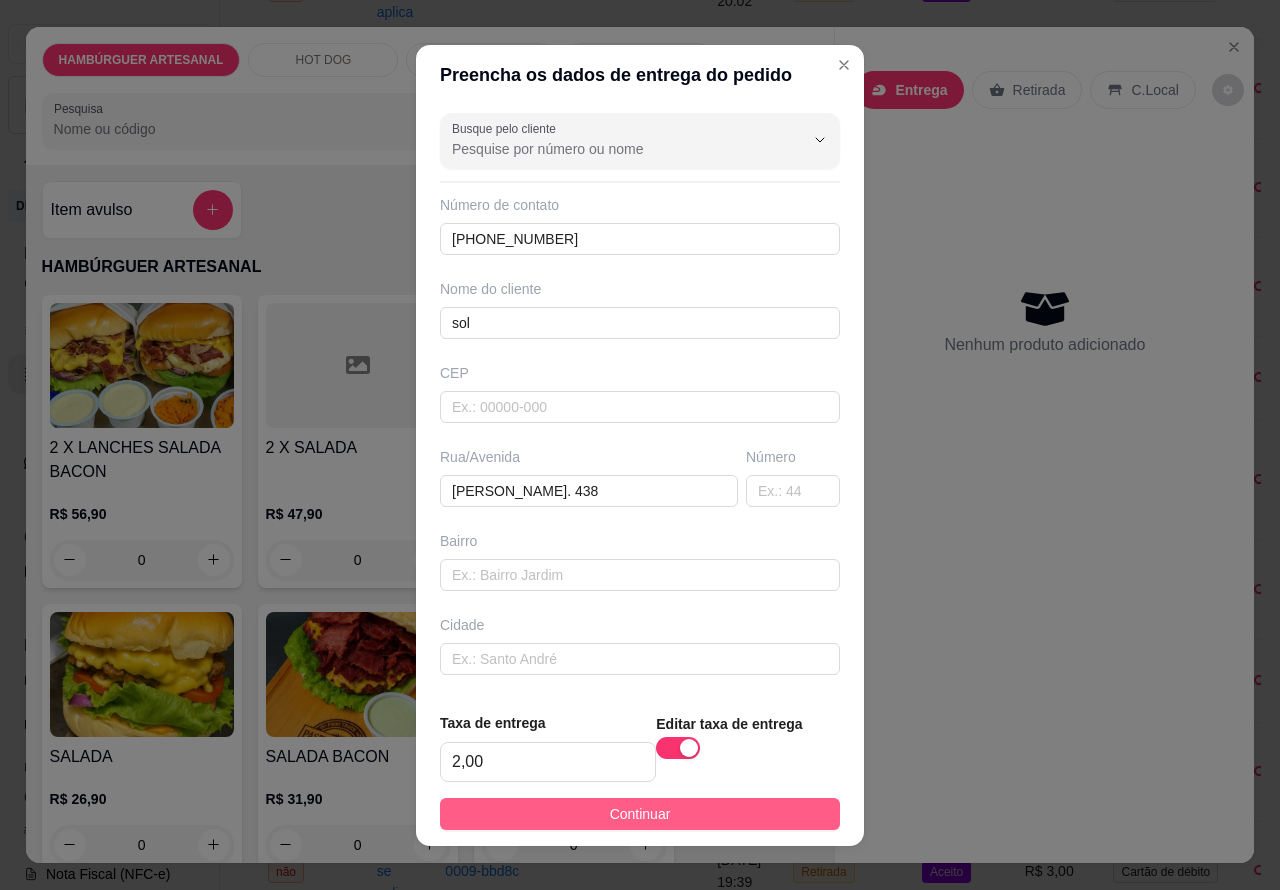 click on "Continuar" at bounding box center [640, 814] 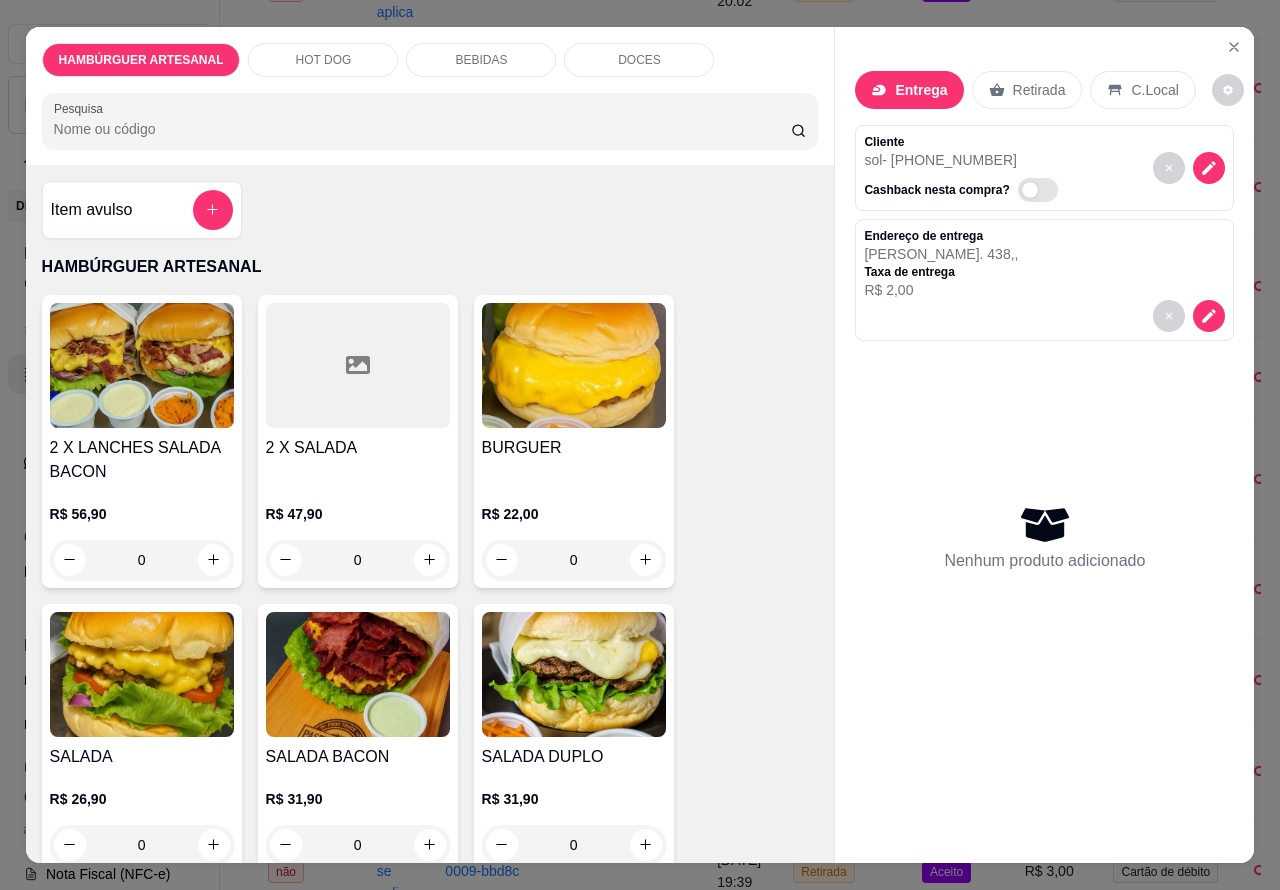 scroll, scrollTop: 180, scrollLeft: 0, axis: vertical 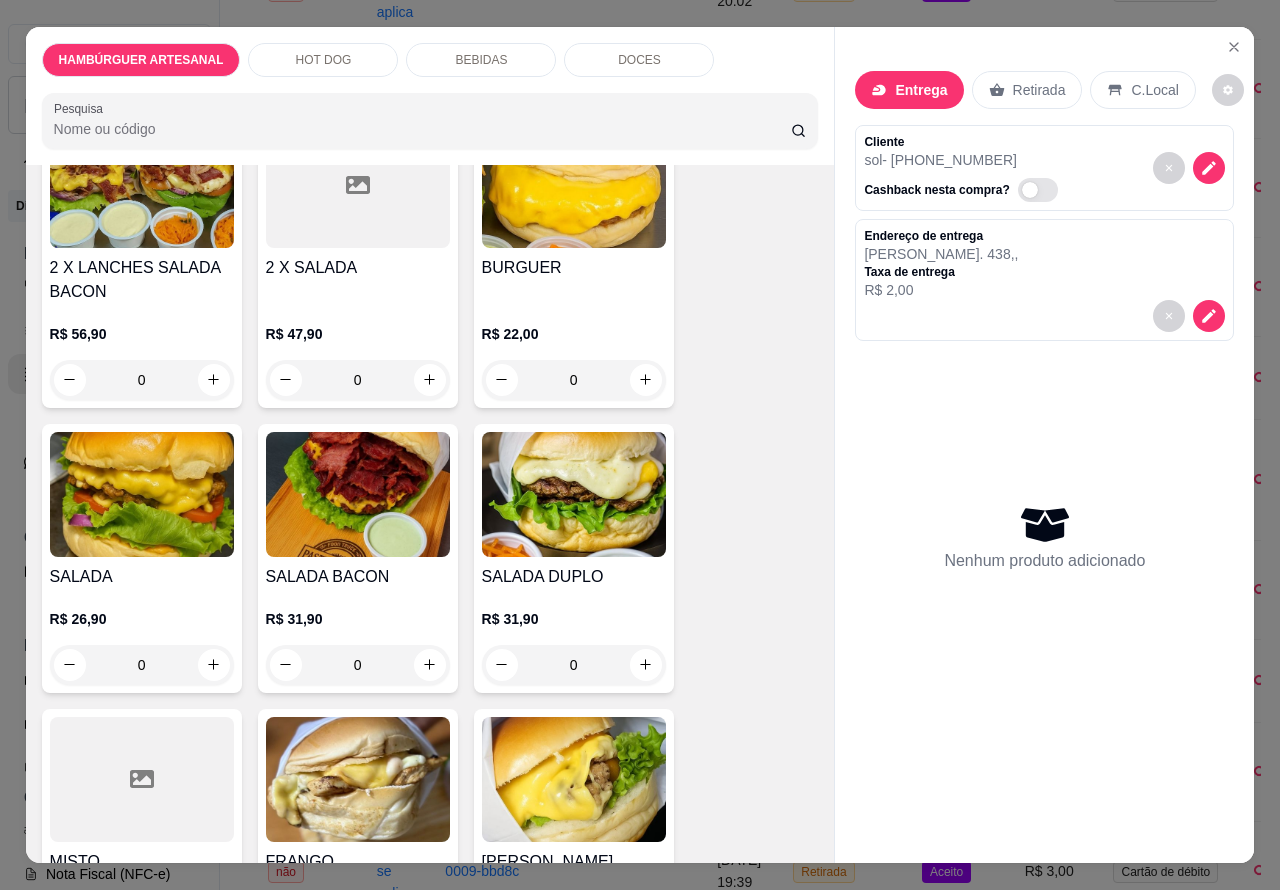click on "0" at bounding box center (358, 665) 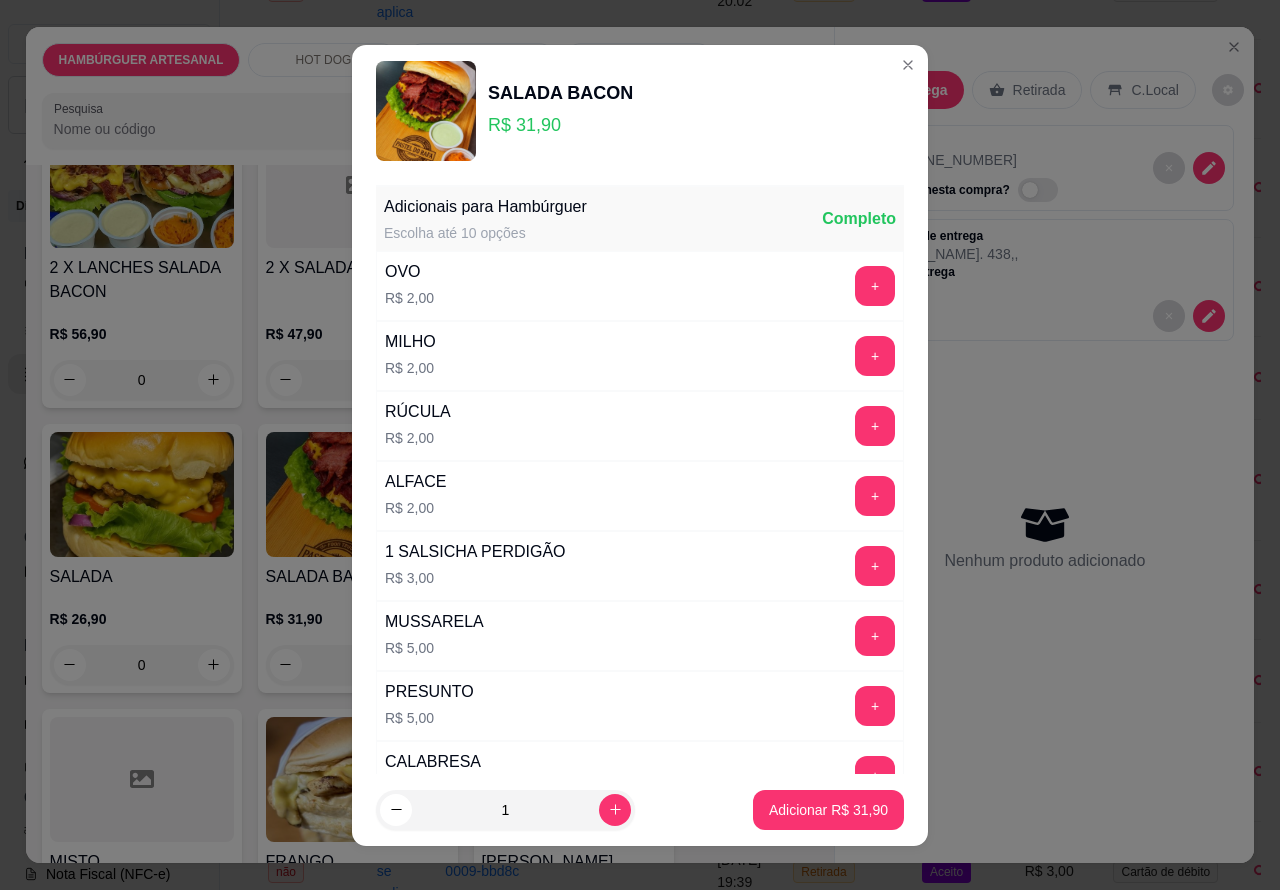 click on "Adicionar   R$ 31,90" at bounding box center (828, 810) 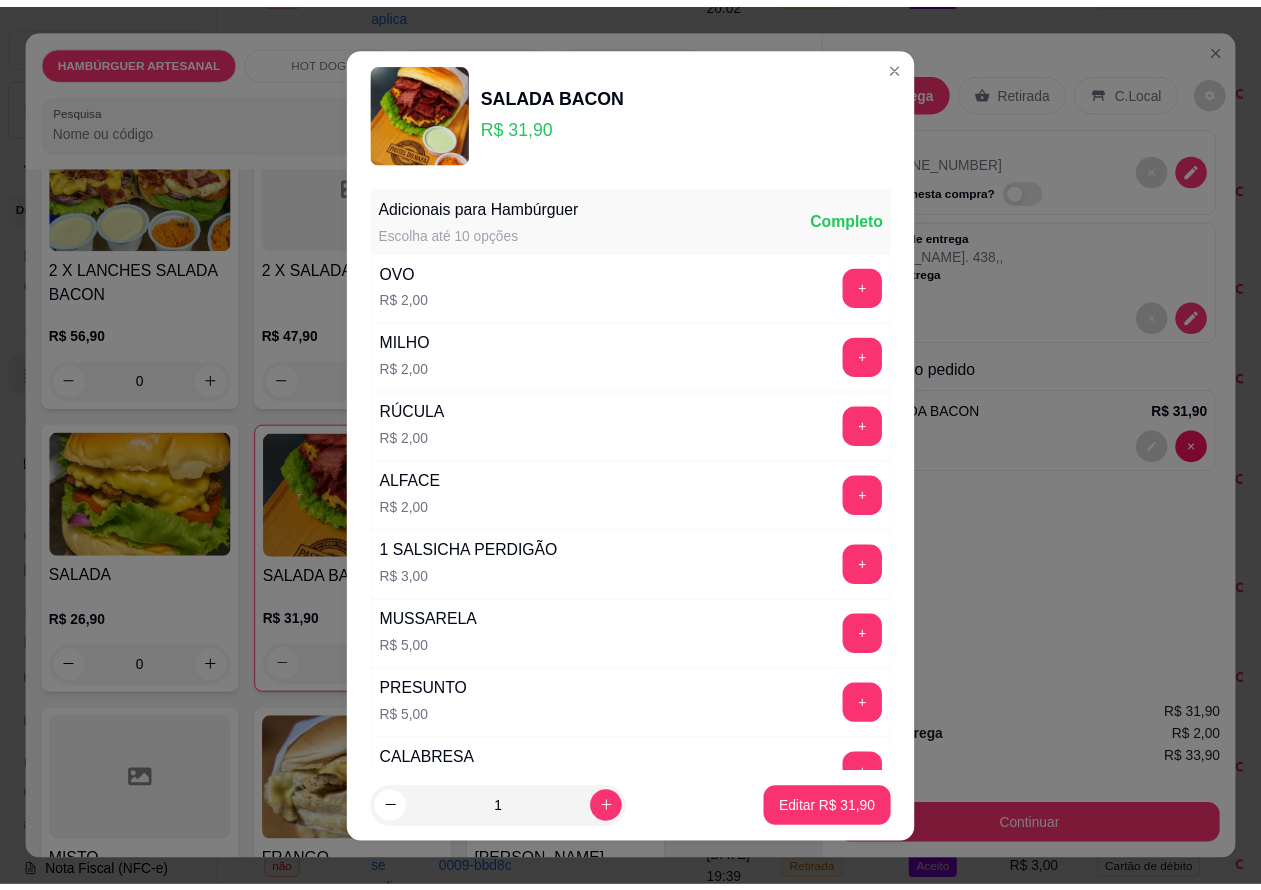 scroll, scrollTop: 542, scrollLeft: 0, axis: vertical 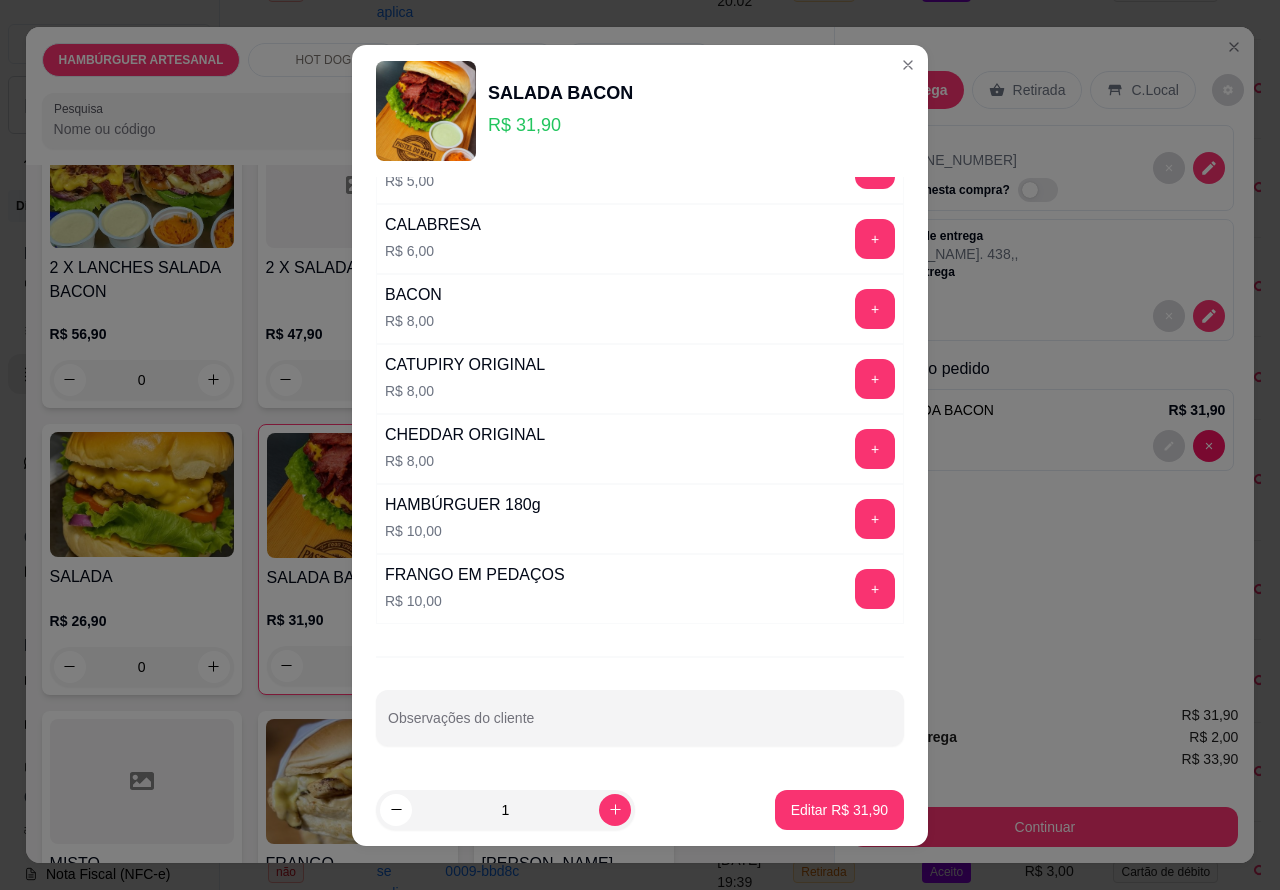 click on "Observações do cliente" at bounding box center (640, 726) 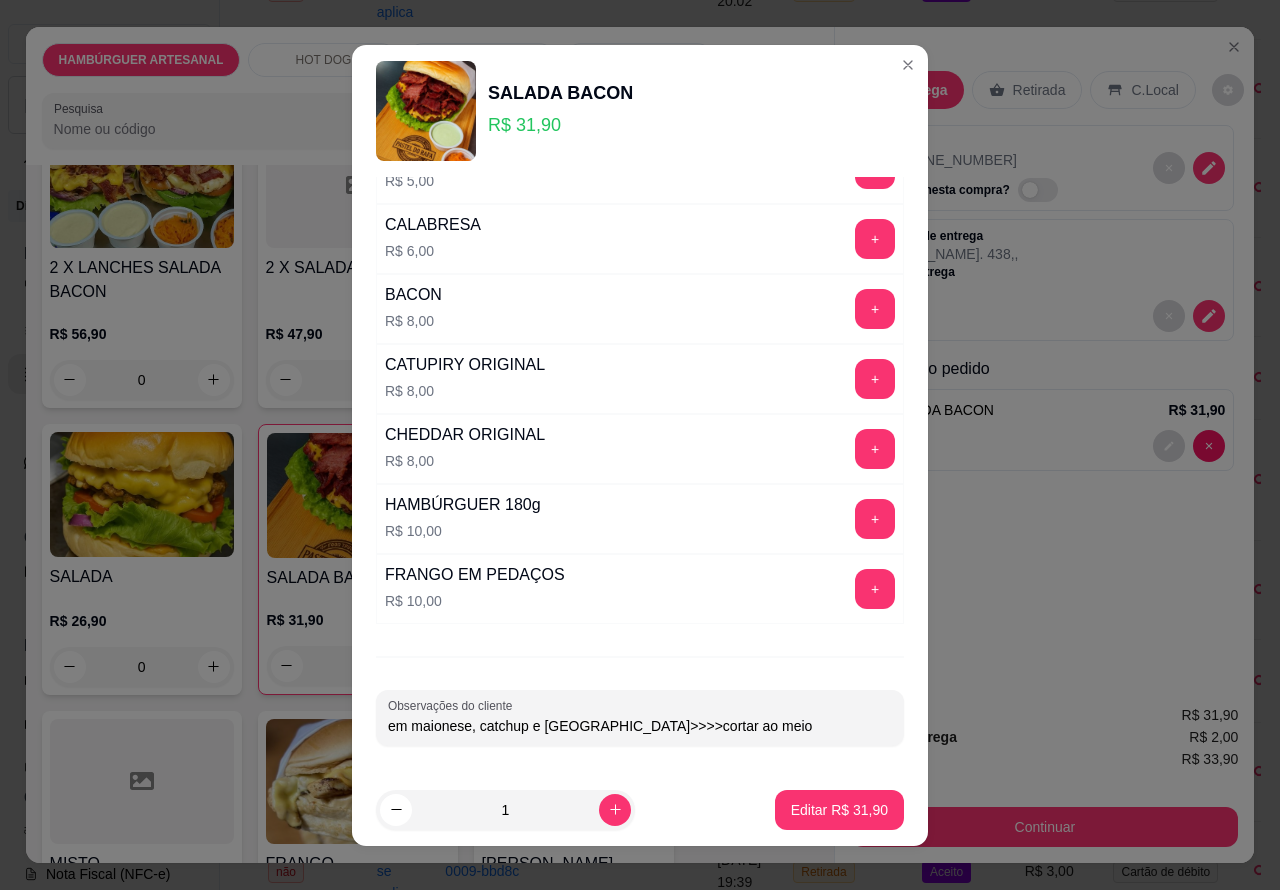 type on "em maionese, catchup e [GEOGRAPHIC_DATA]>>>>cortar ao meio" 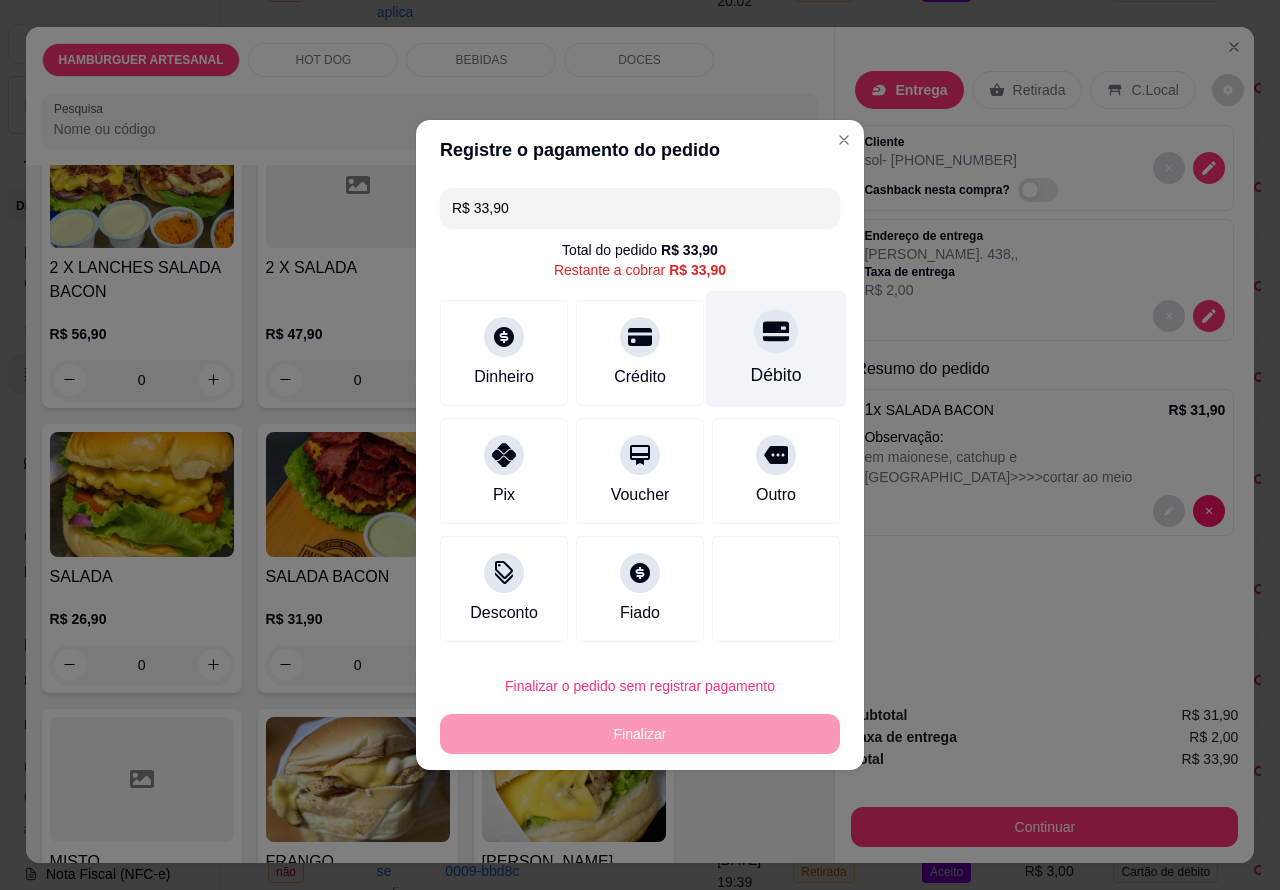 click 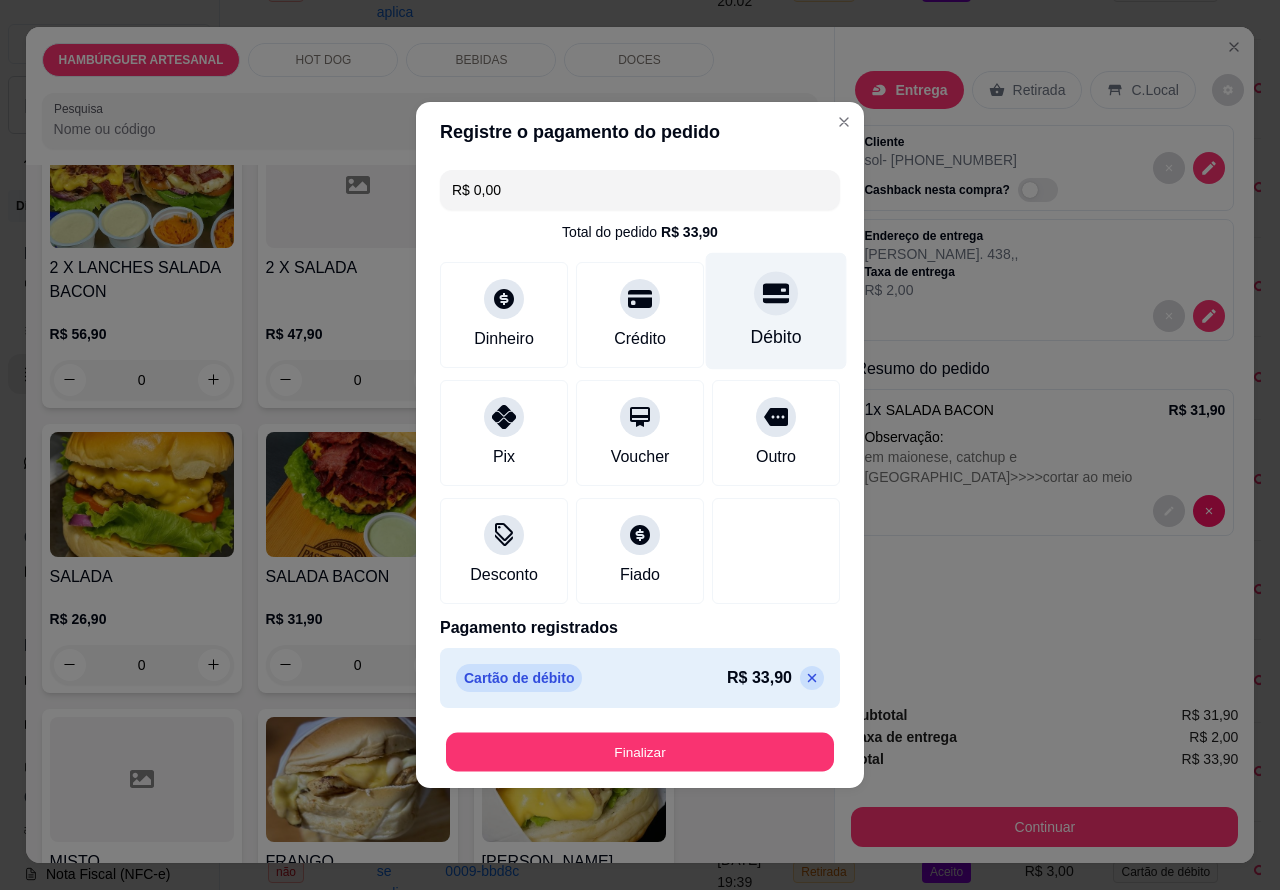 click on "Finalizar" at bounding box center [640, 752] 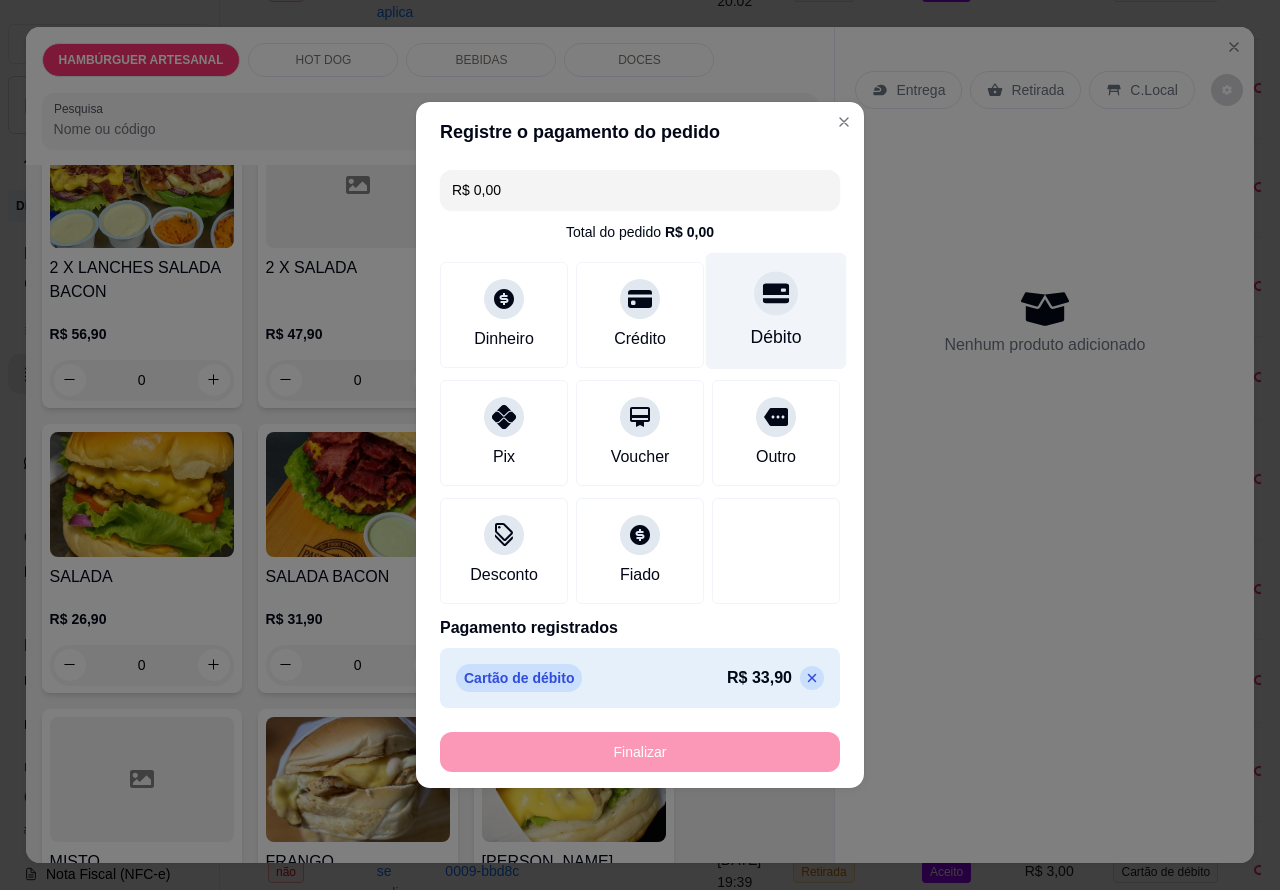 type on "-R$ 33,90" 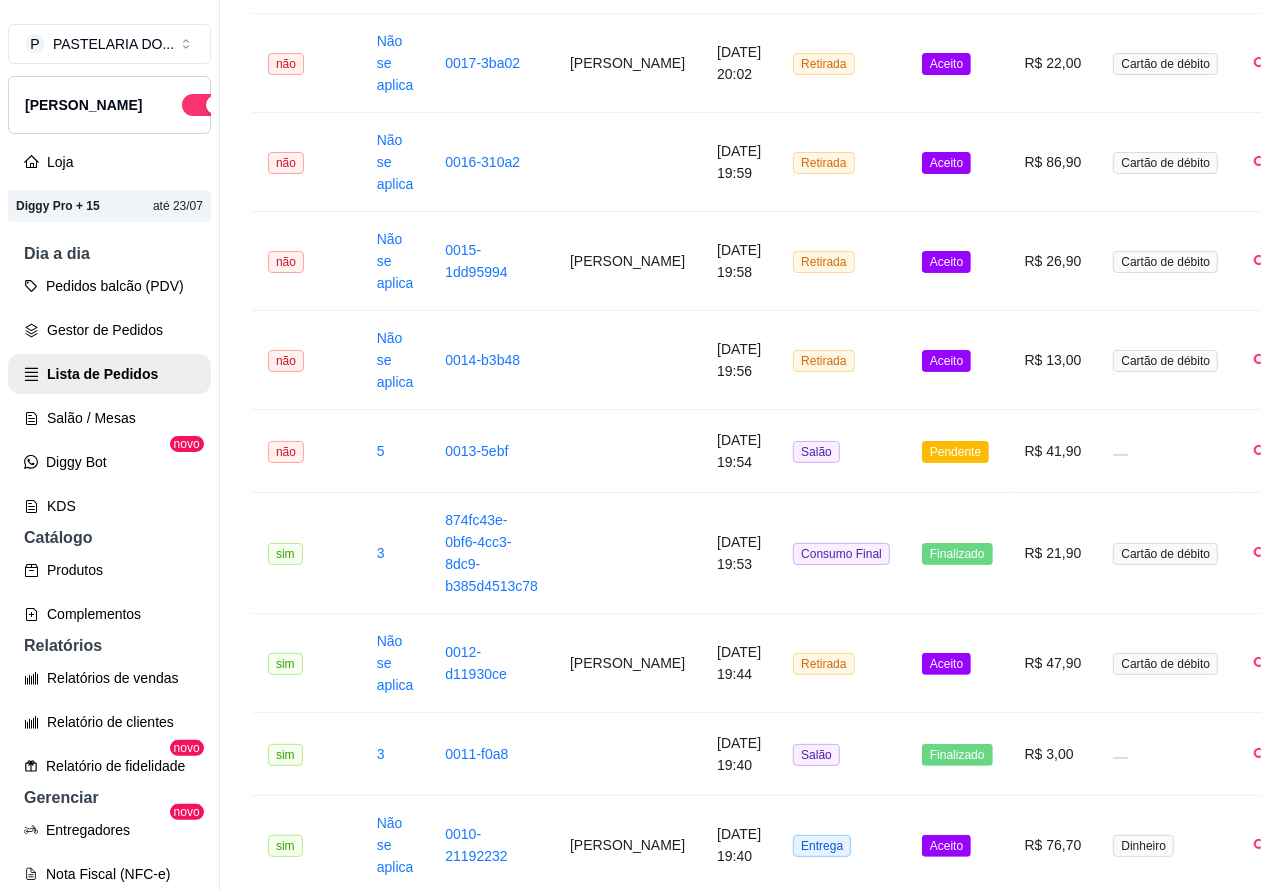 scroll, scrollTop: 666, scrollLeft: 0, axis: vertical 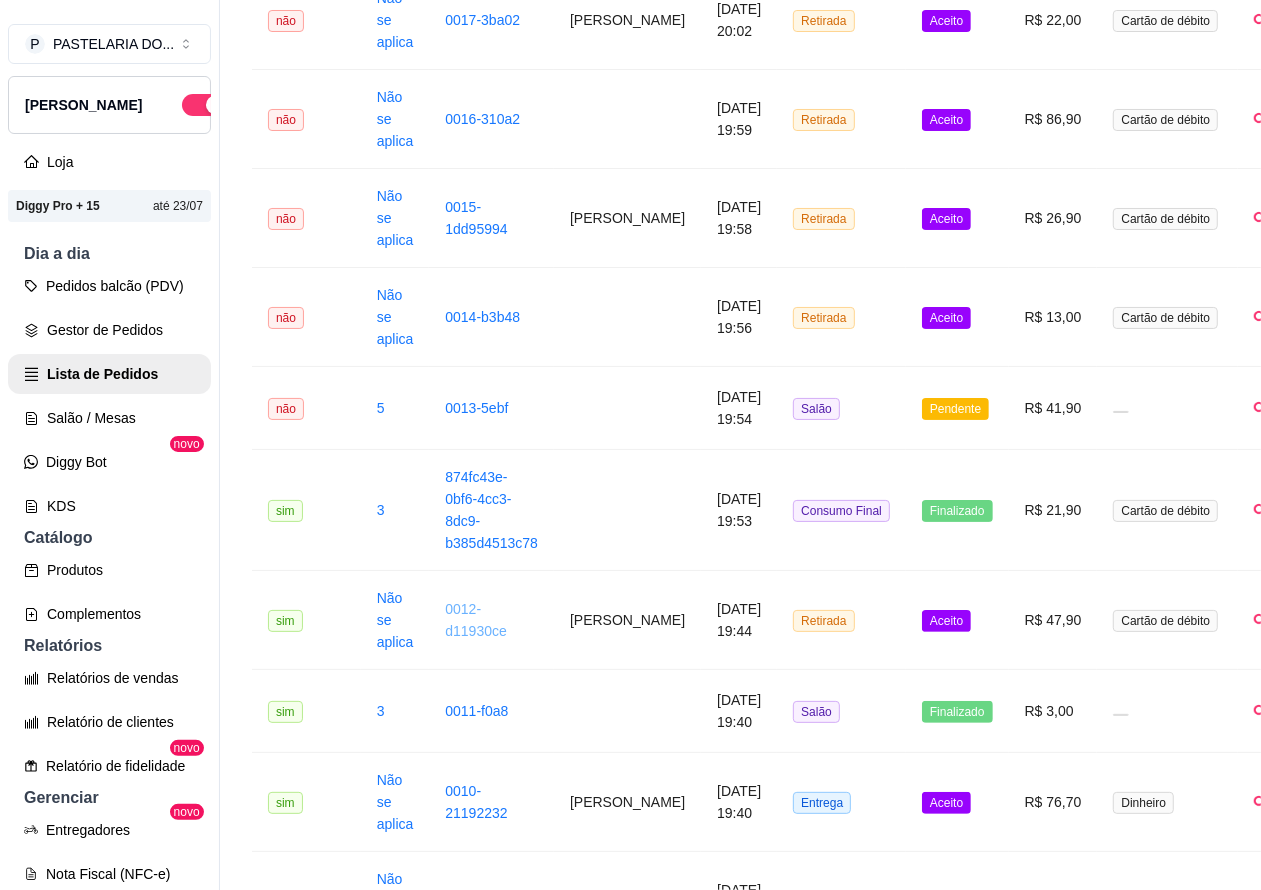 click on "0012-d11930ce" at bounding box center [476, 620] 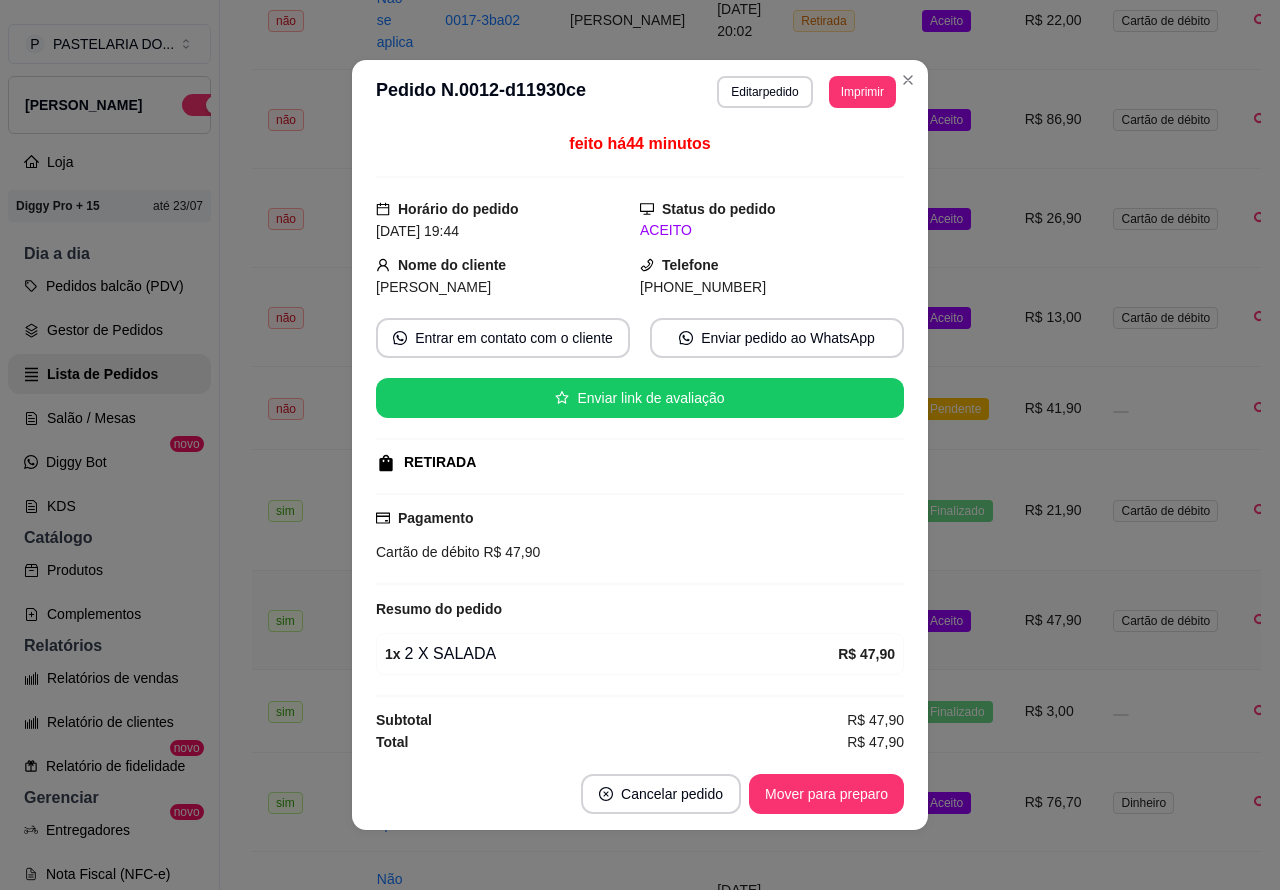 click on "Imprimir" at bounding box center [862, 92] 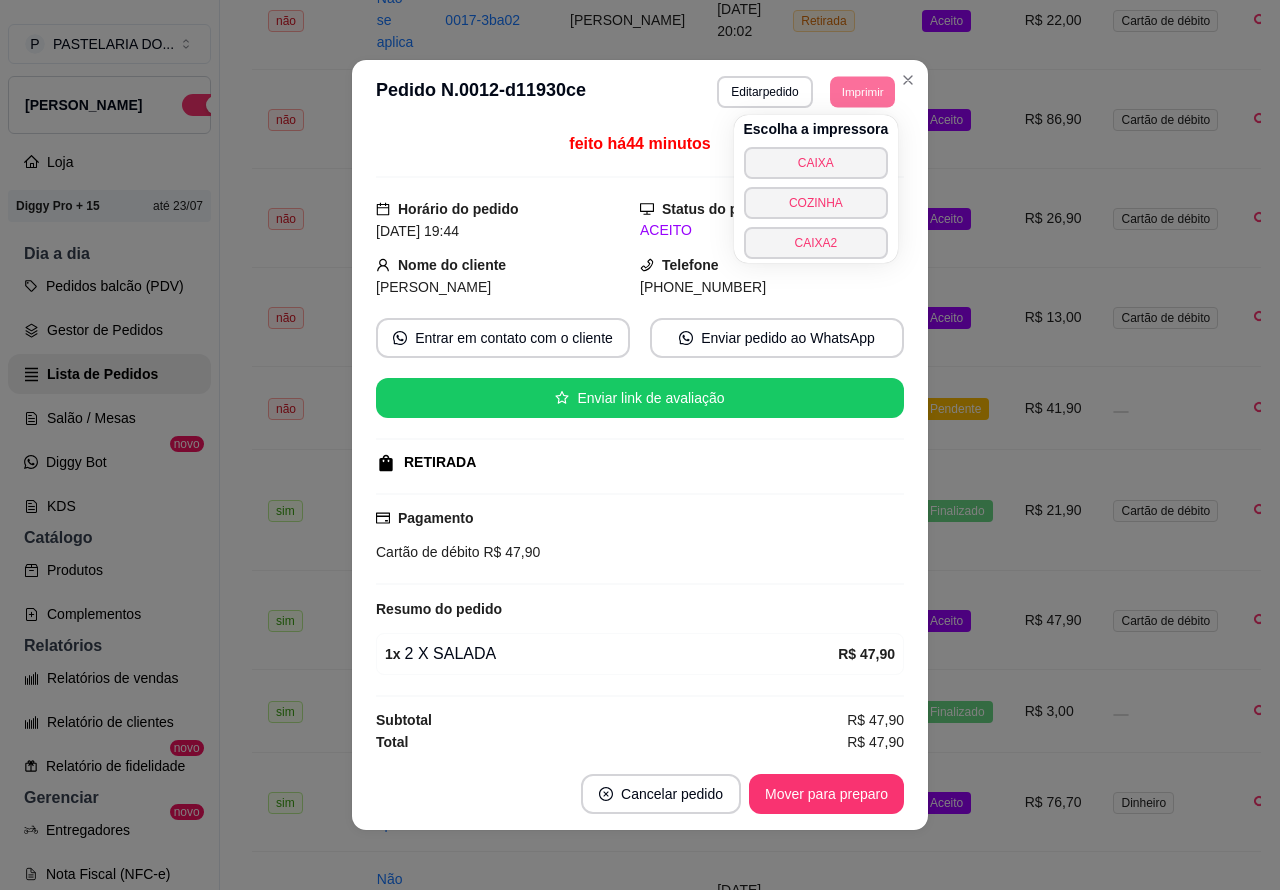 click on "CAIXA2" at bounding box center [816, 243] 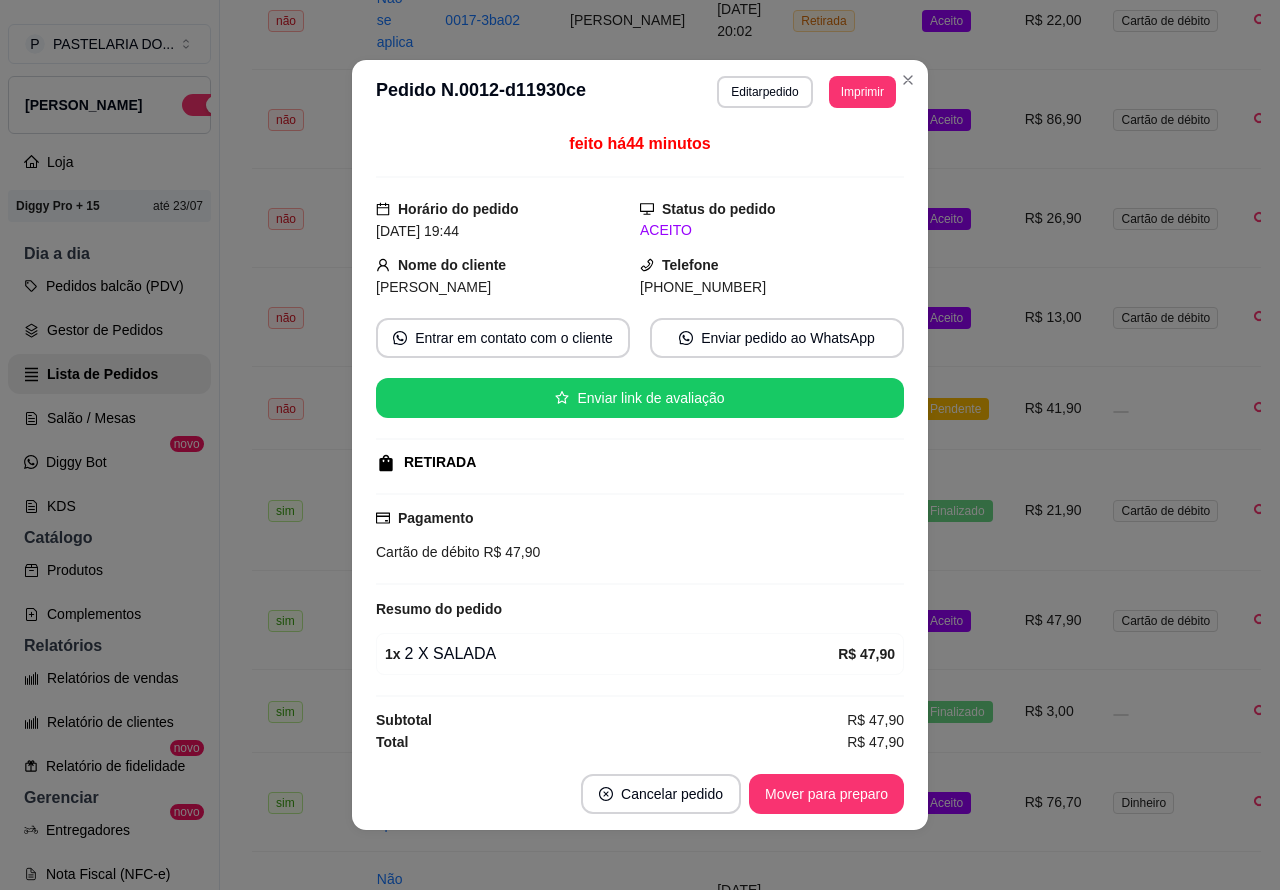 click on "**********" at bounding box center [740, 608] 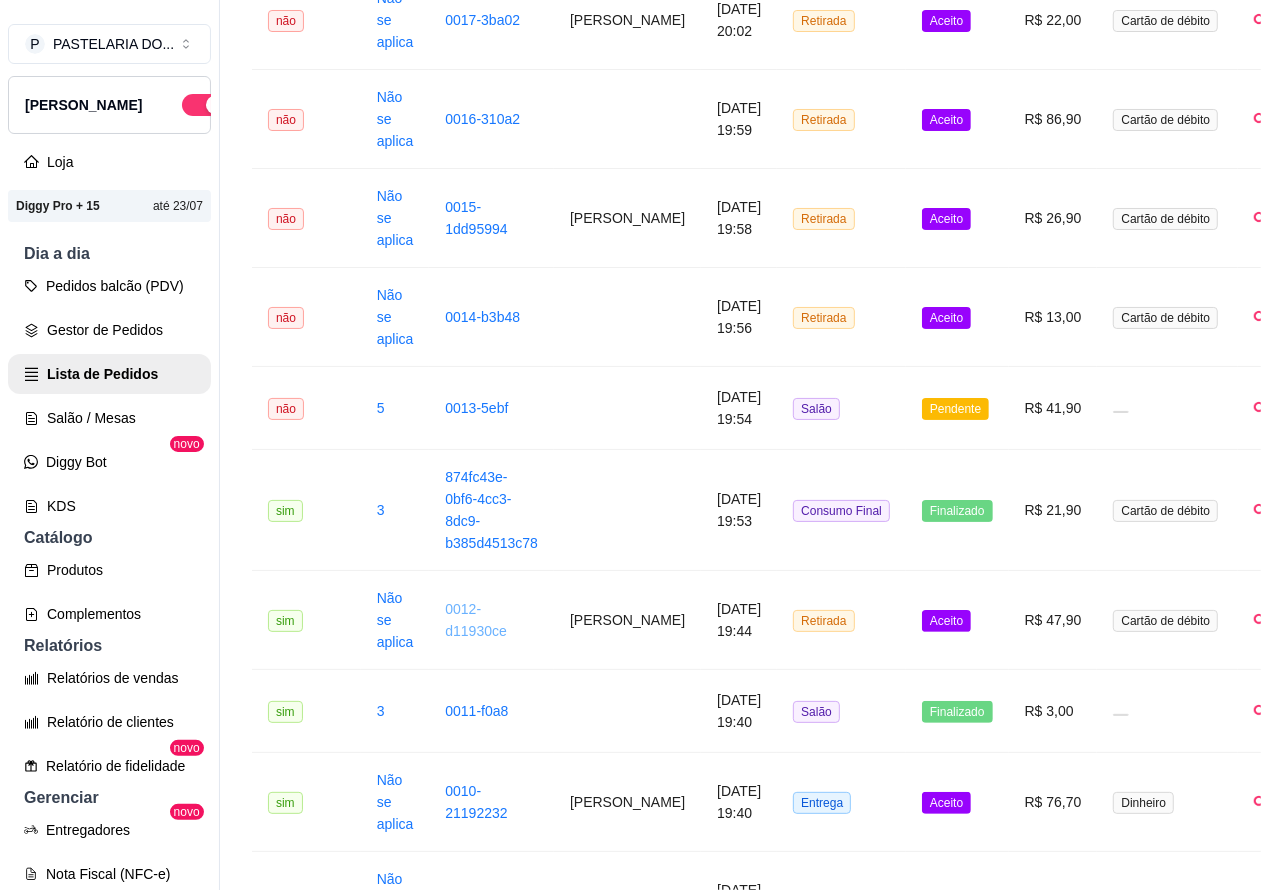 click on "Salão / Mesas" at bounding box center [109, 418] 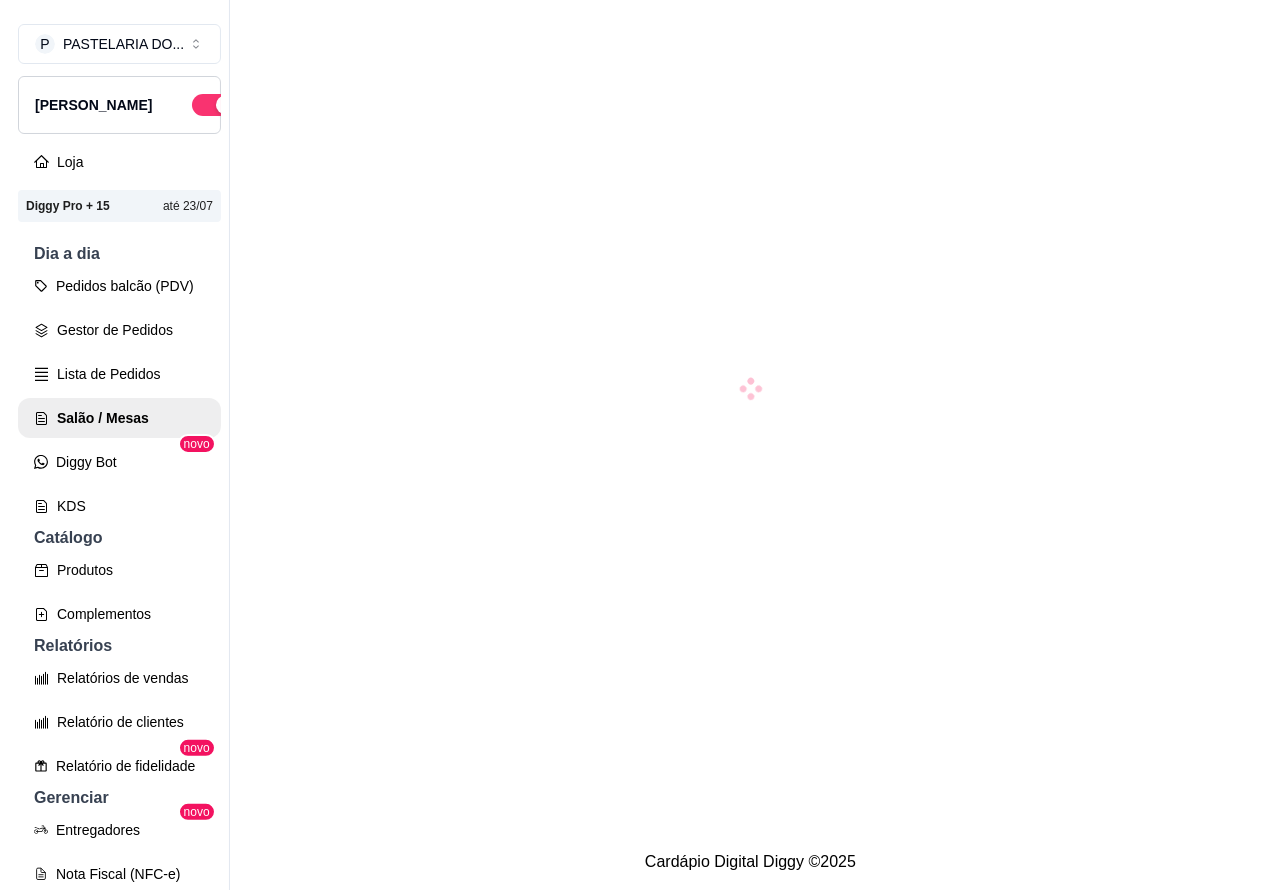 scroll, scrollTop: 0, scrollLeft: 0, axis: both 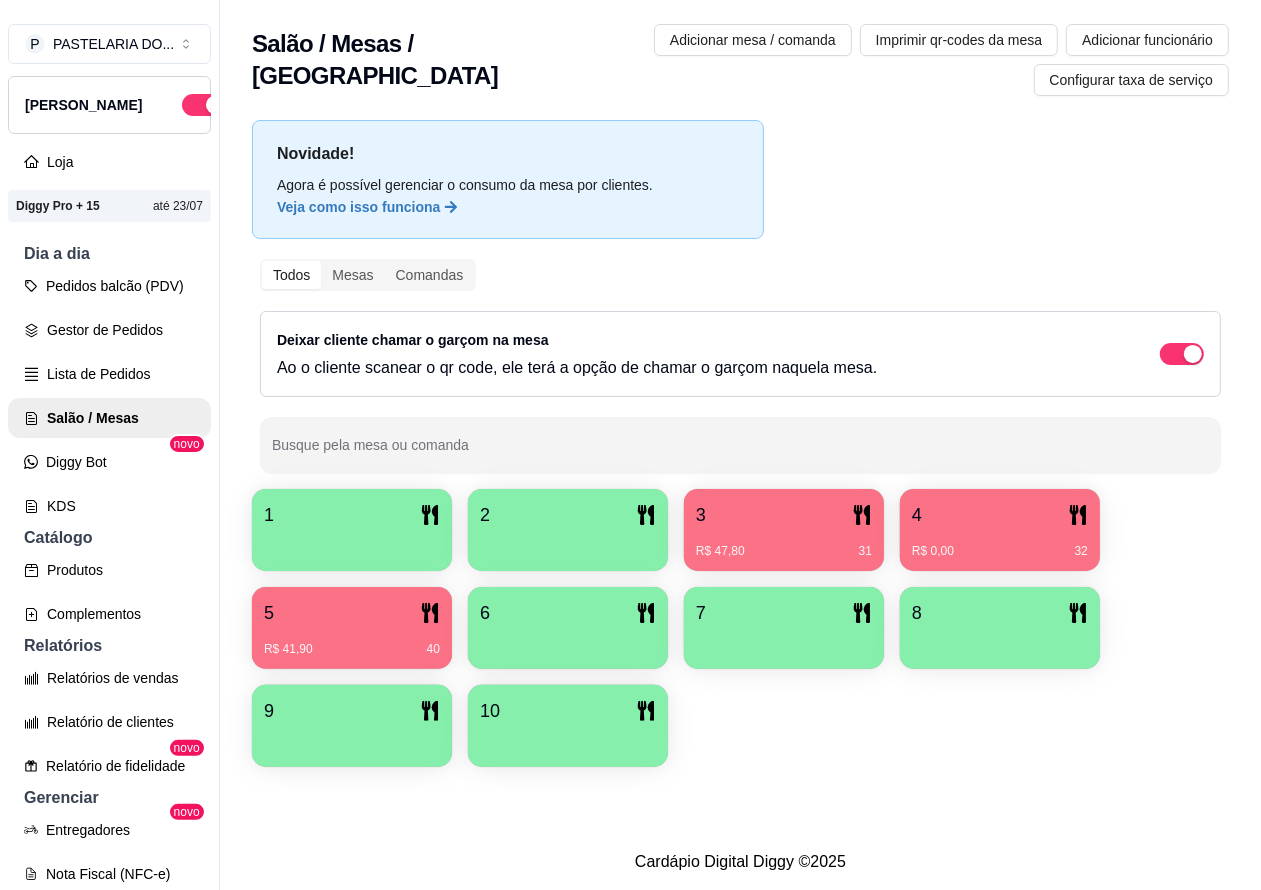 click on "R$ 41,90 40" at bounding box center [352, 642] 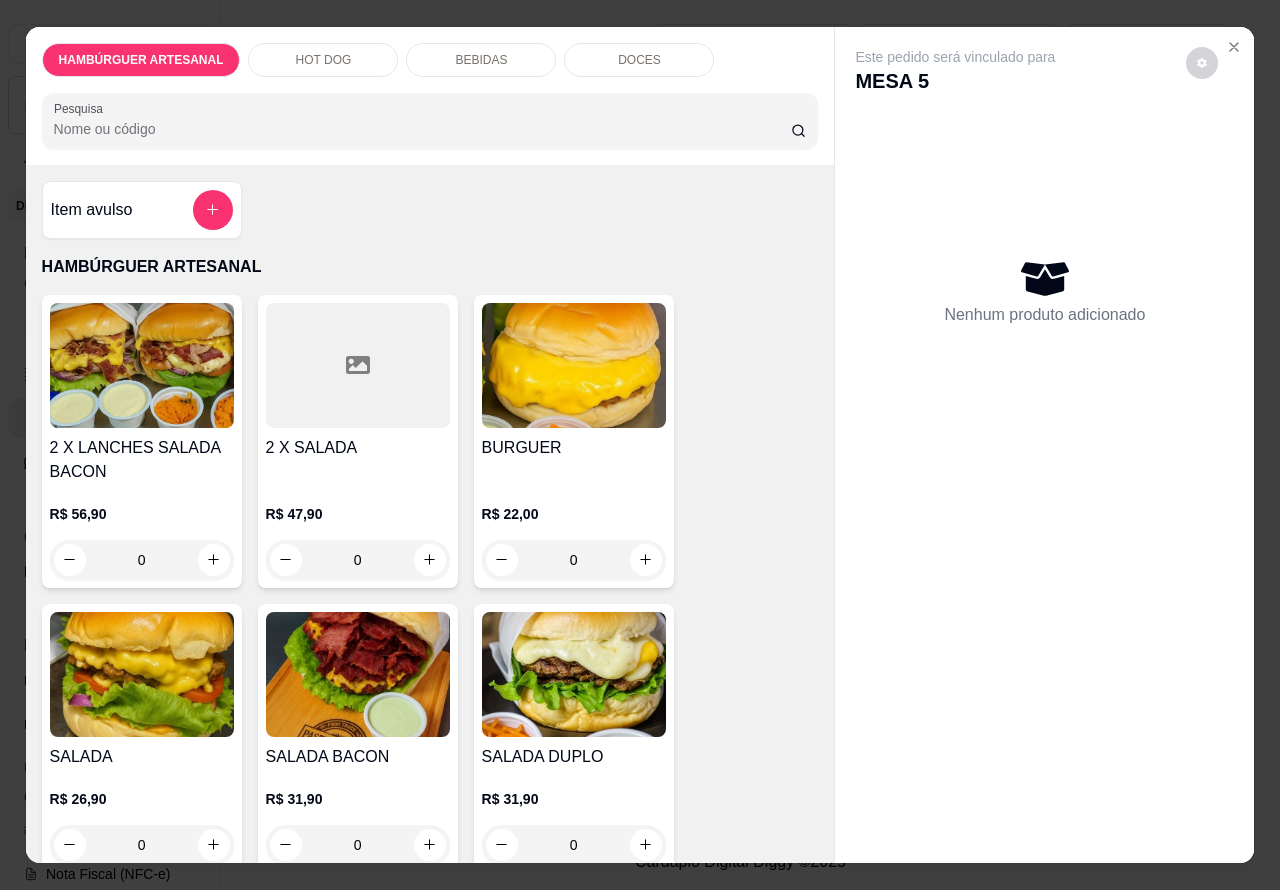 click on "DOCES" at bounding box center [639, 60] 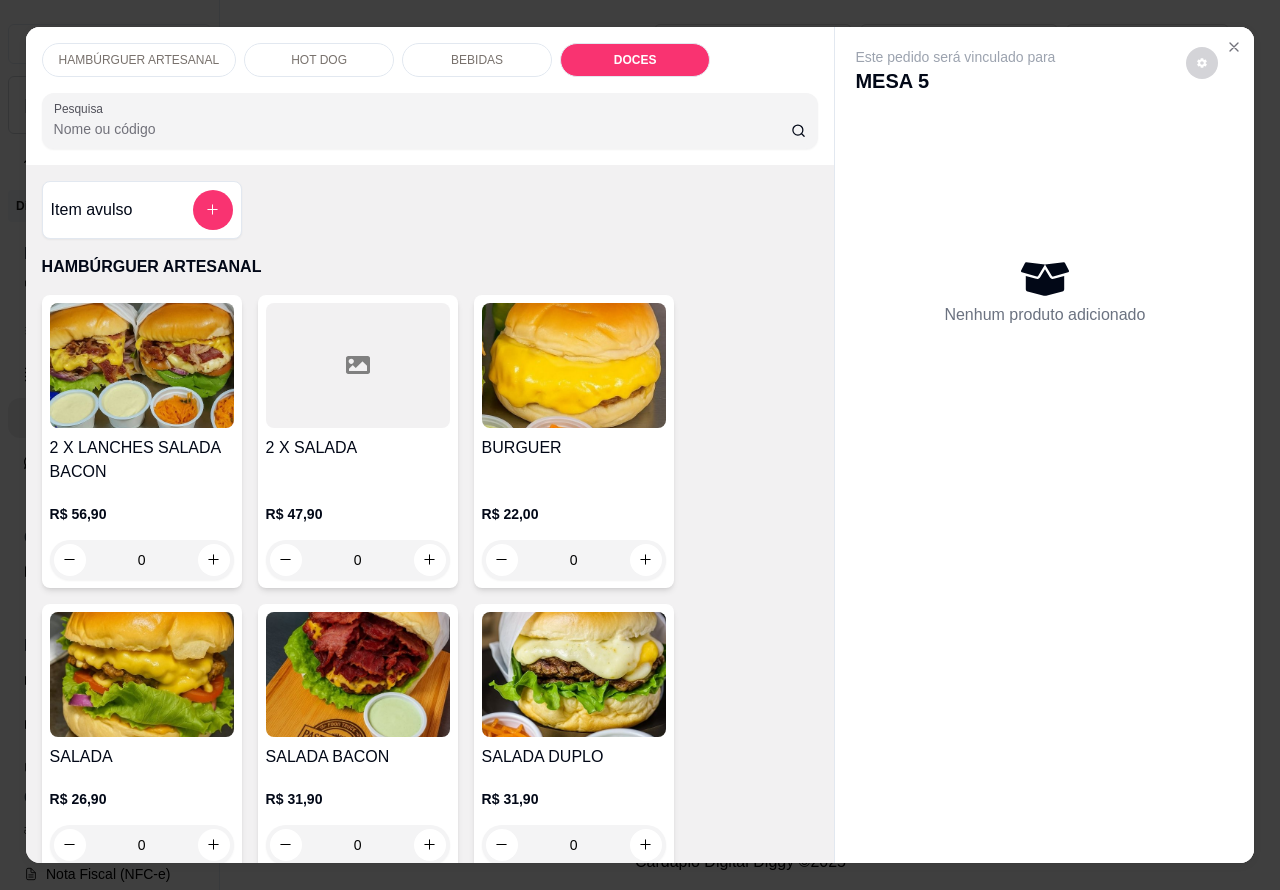 scroll, scrollTop: 4343, scrollLeft: 0, axis: vertical 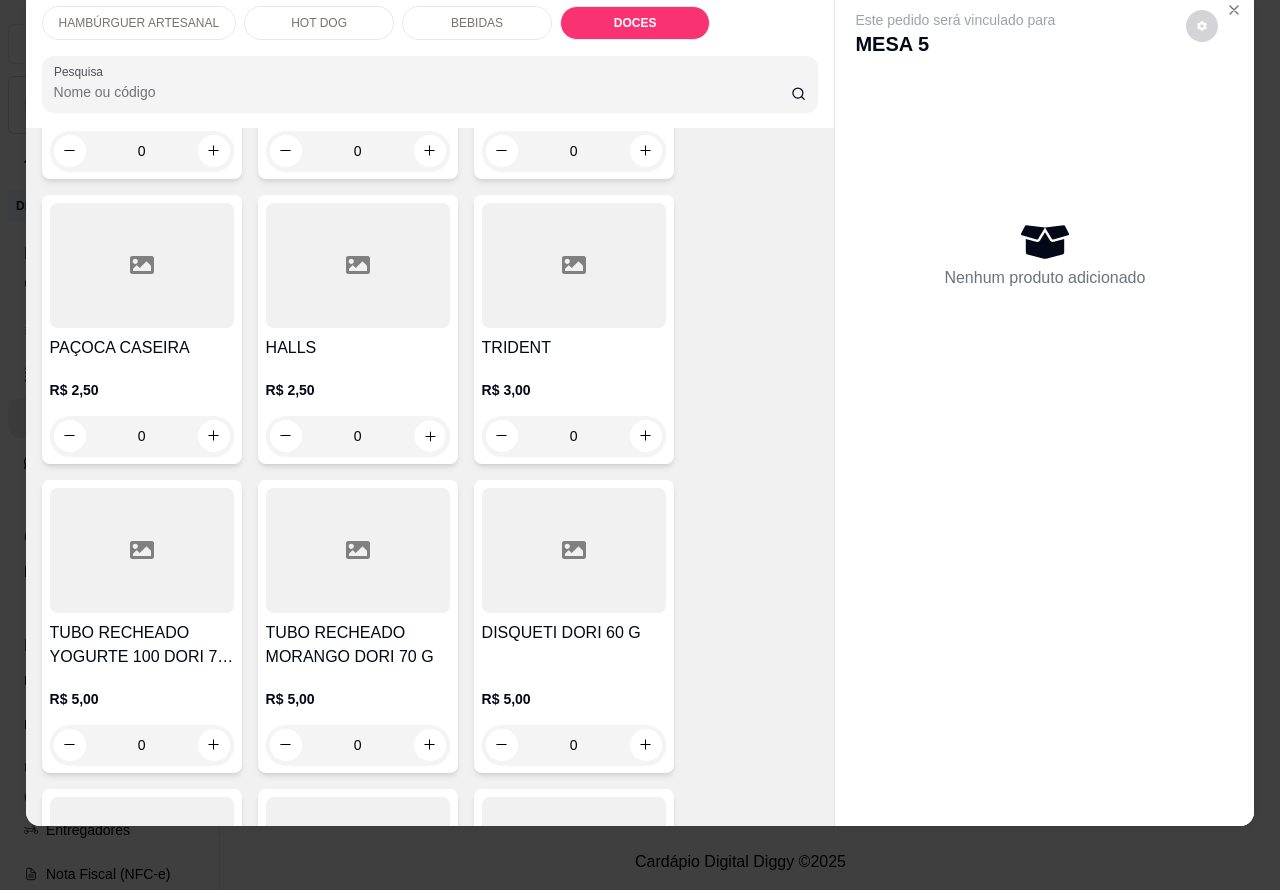 click 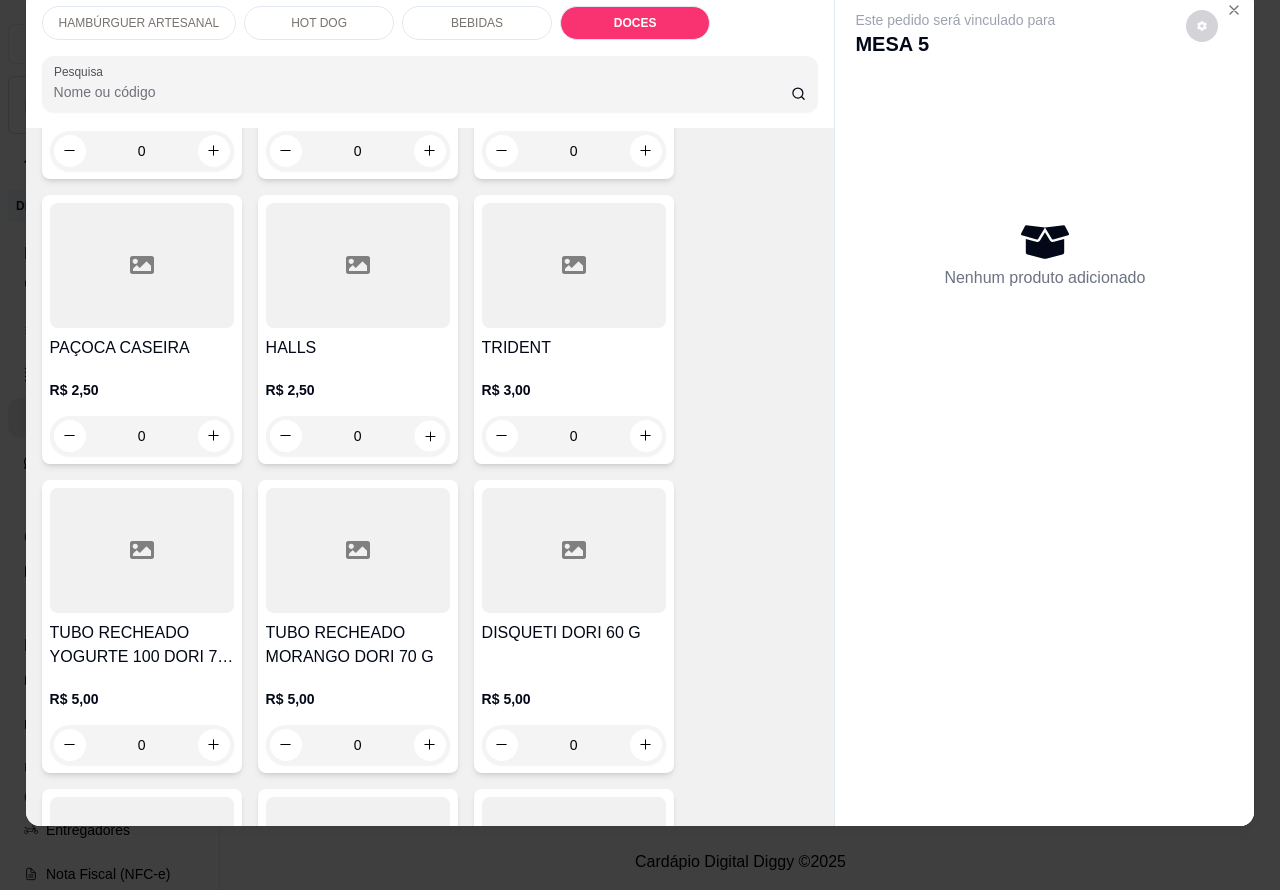 type on "1" 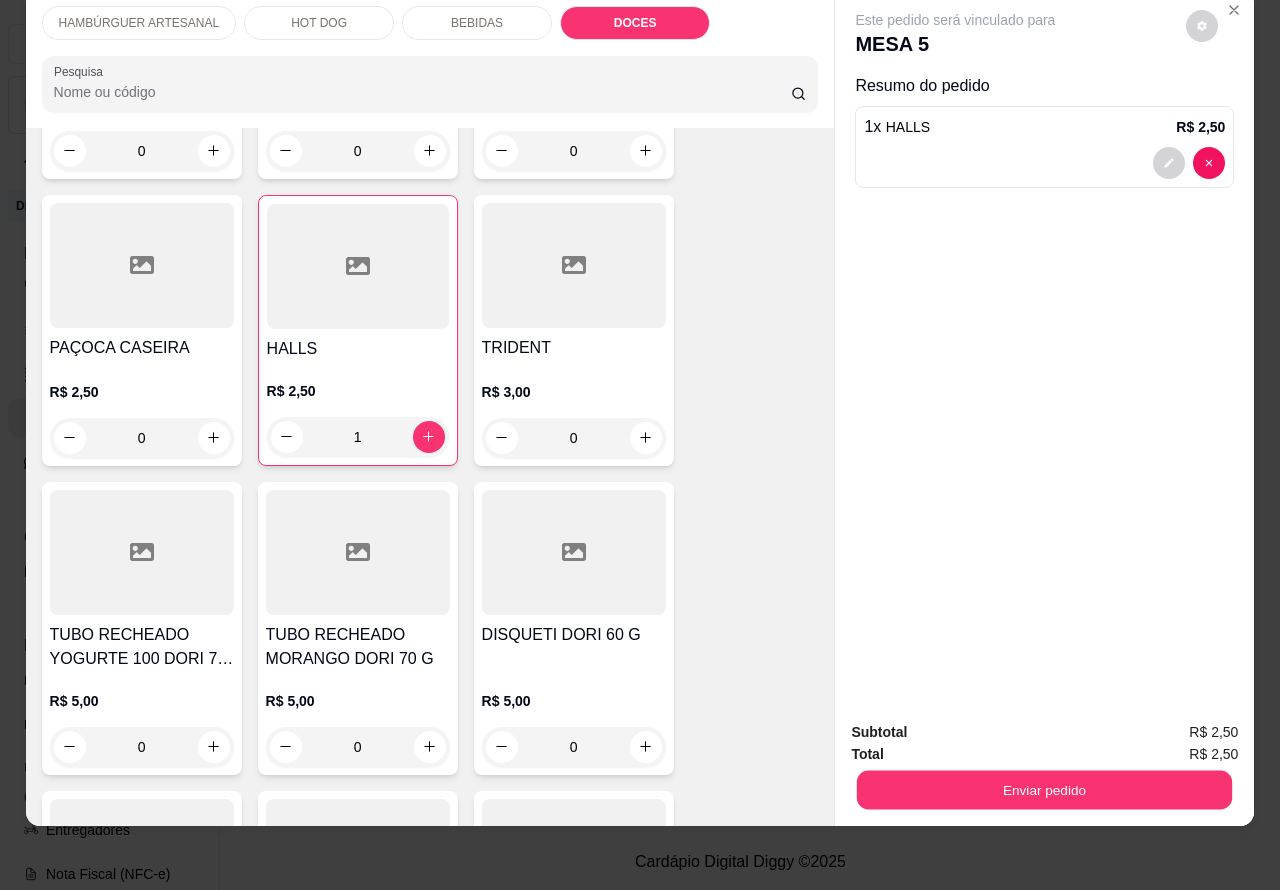 click on "Enviar pedido" at bounding box center (1044, 790) 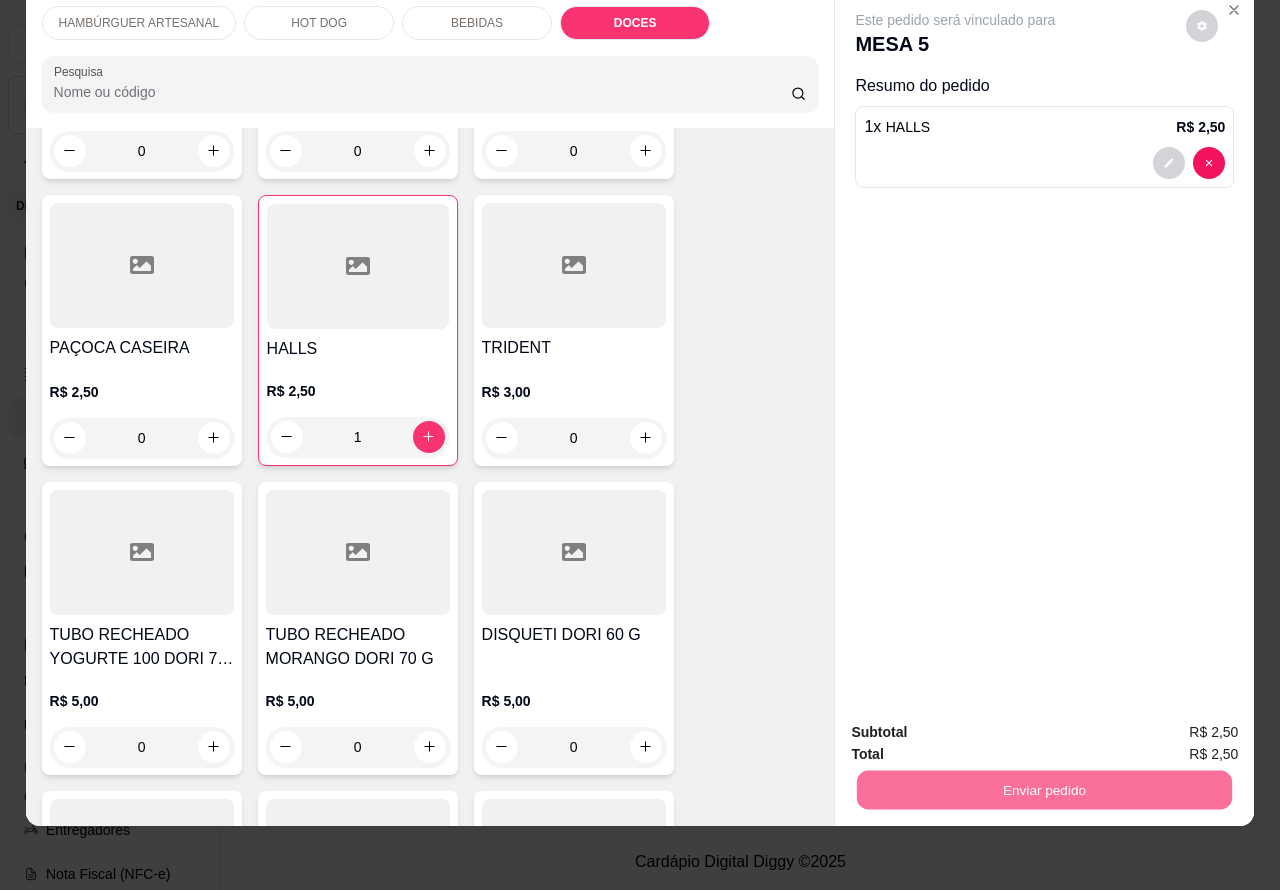 click on "Não registrar e enviar pedido" at bounding box center (977, 723) 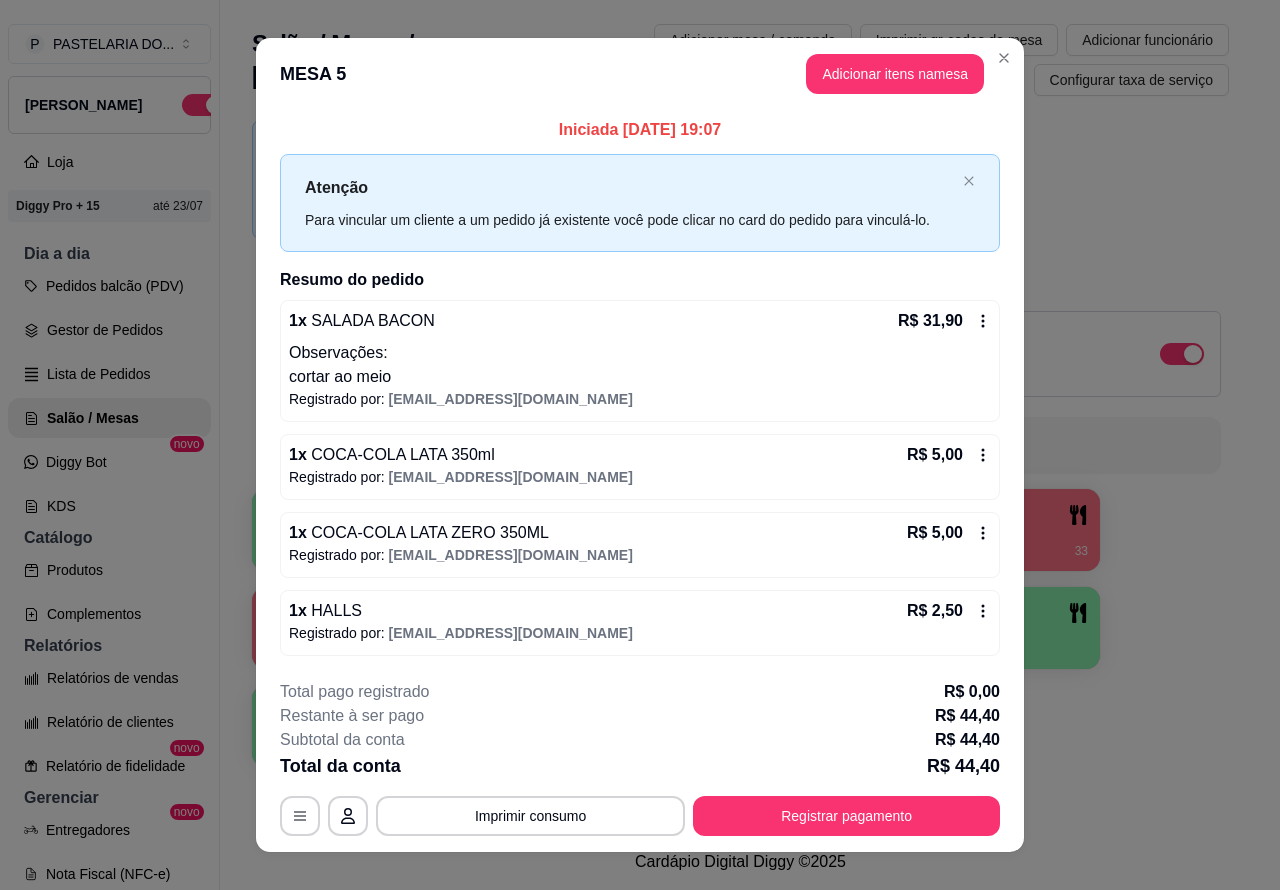 click on "Imprimir consumo" at bounding box center (530, 816) 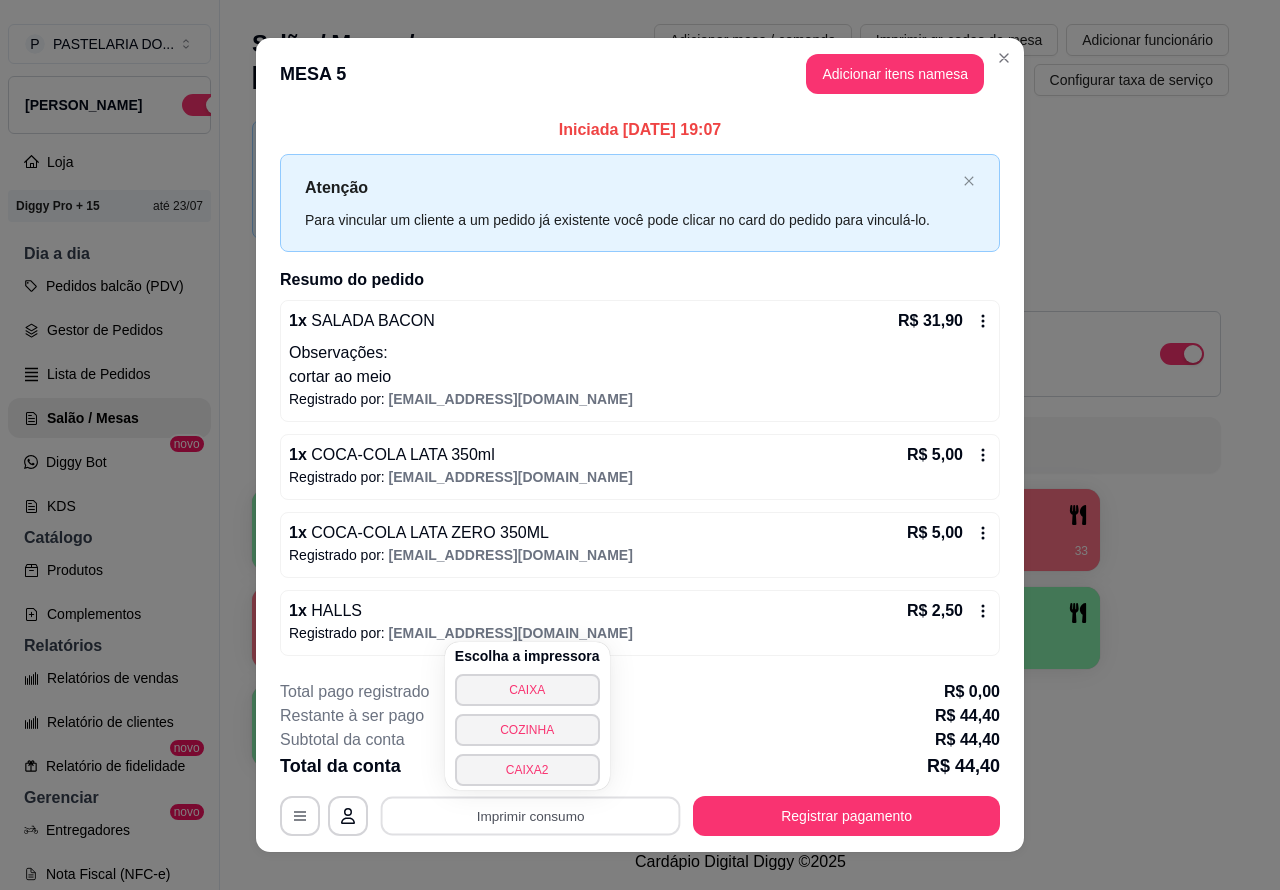 click on "CAIXA2" at bounding box center [527, 770] 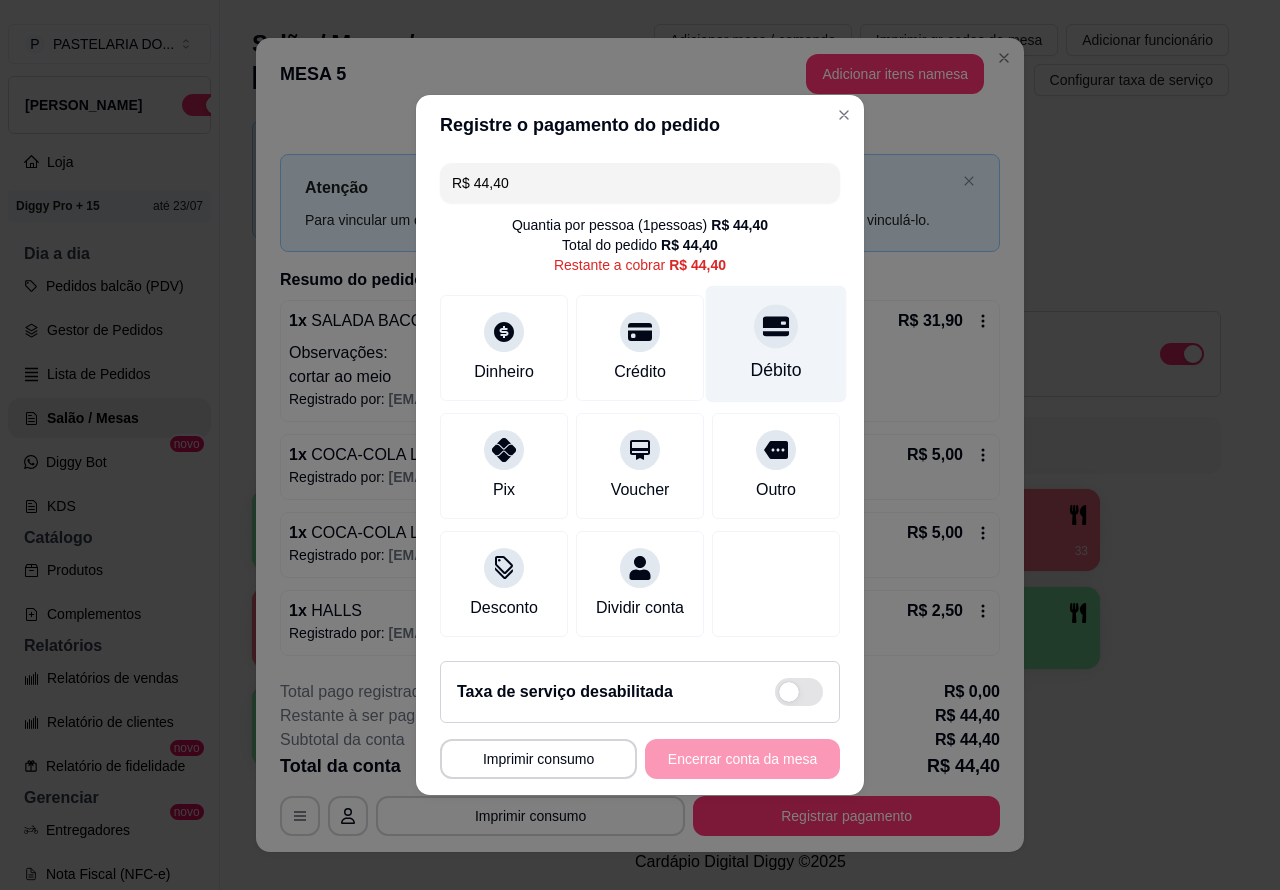 click 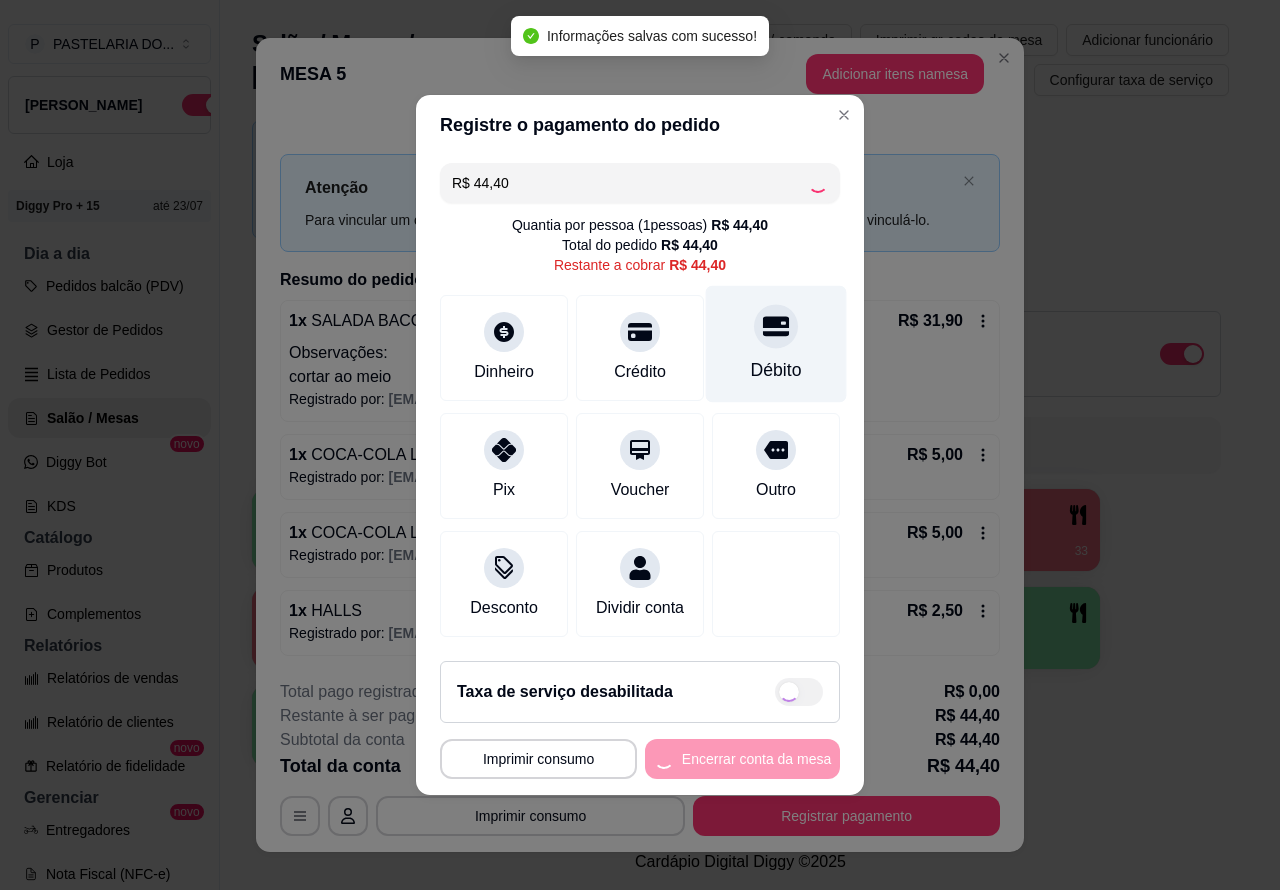 type on "R$ 0,00" 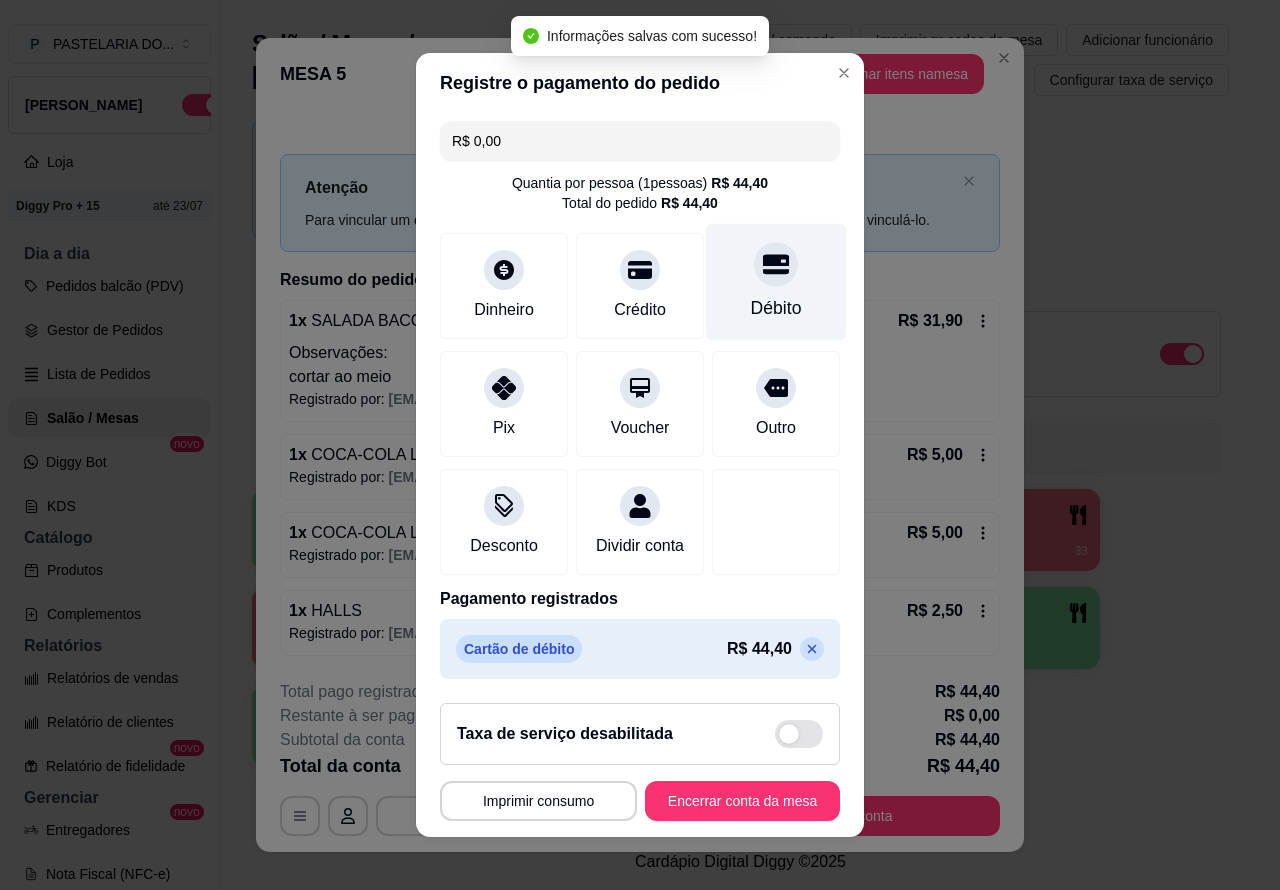 click on "Encerrar conta da mesa" at bounding box center [742, 801] 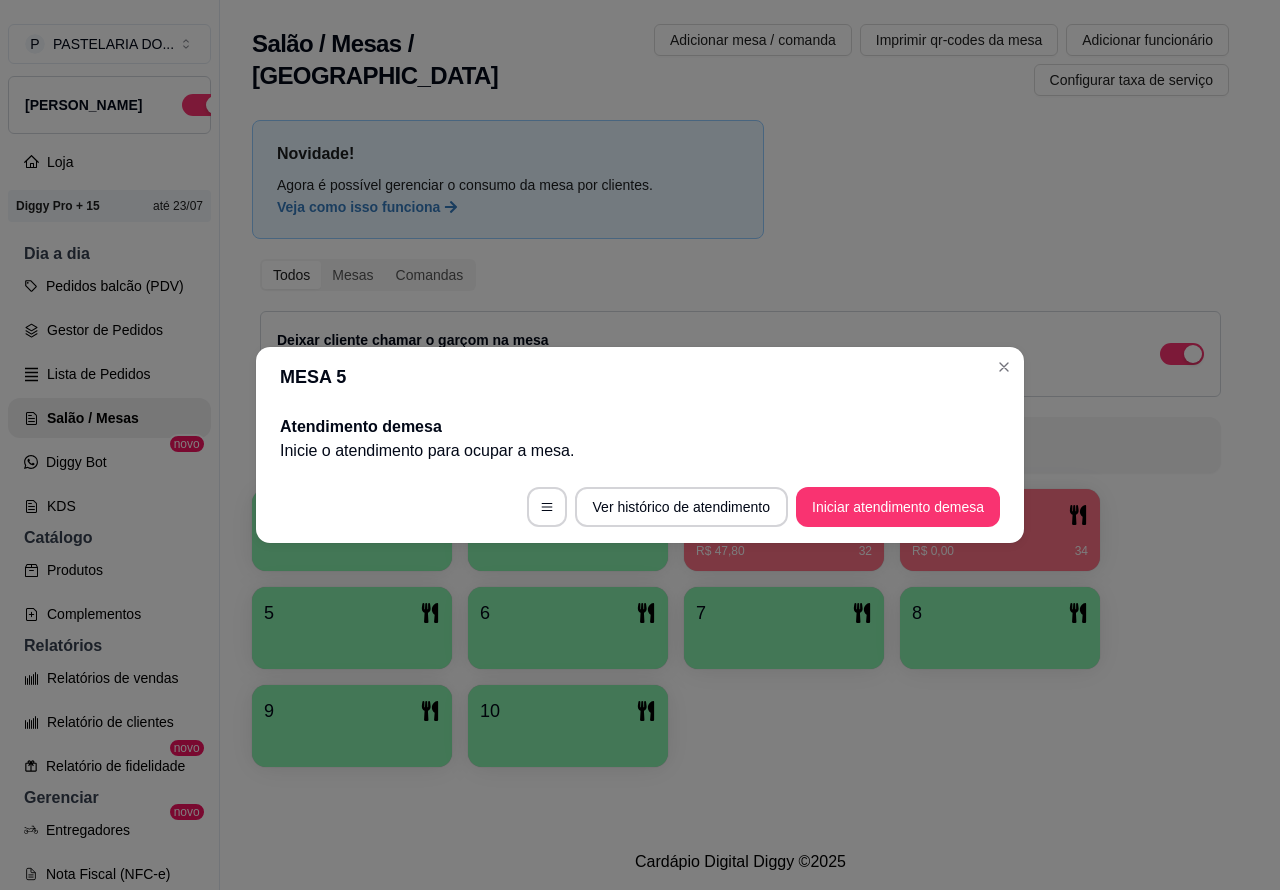 click on "1 2 3 R$ 47,80 32 4 R$ 0,00 34 5 6 7 8 9 10" at bounding box center (740, 628) 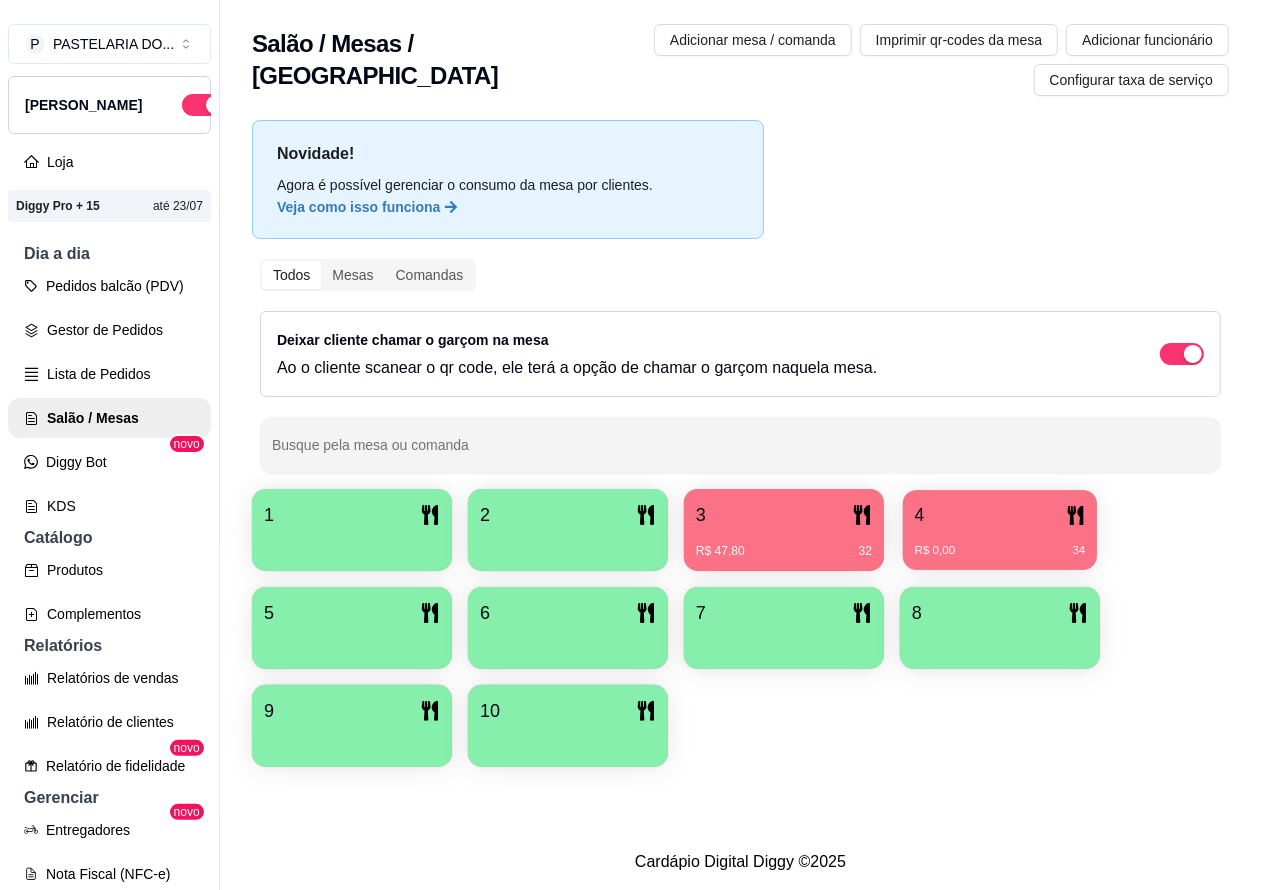 click on "4" at bounding box center [1000, 515] 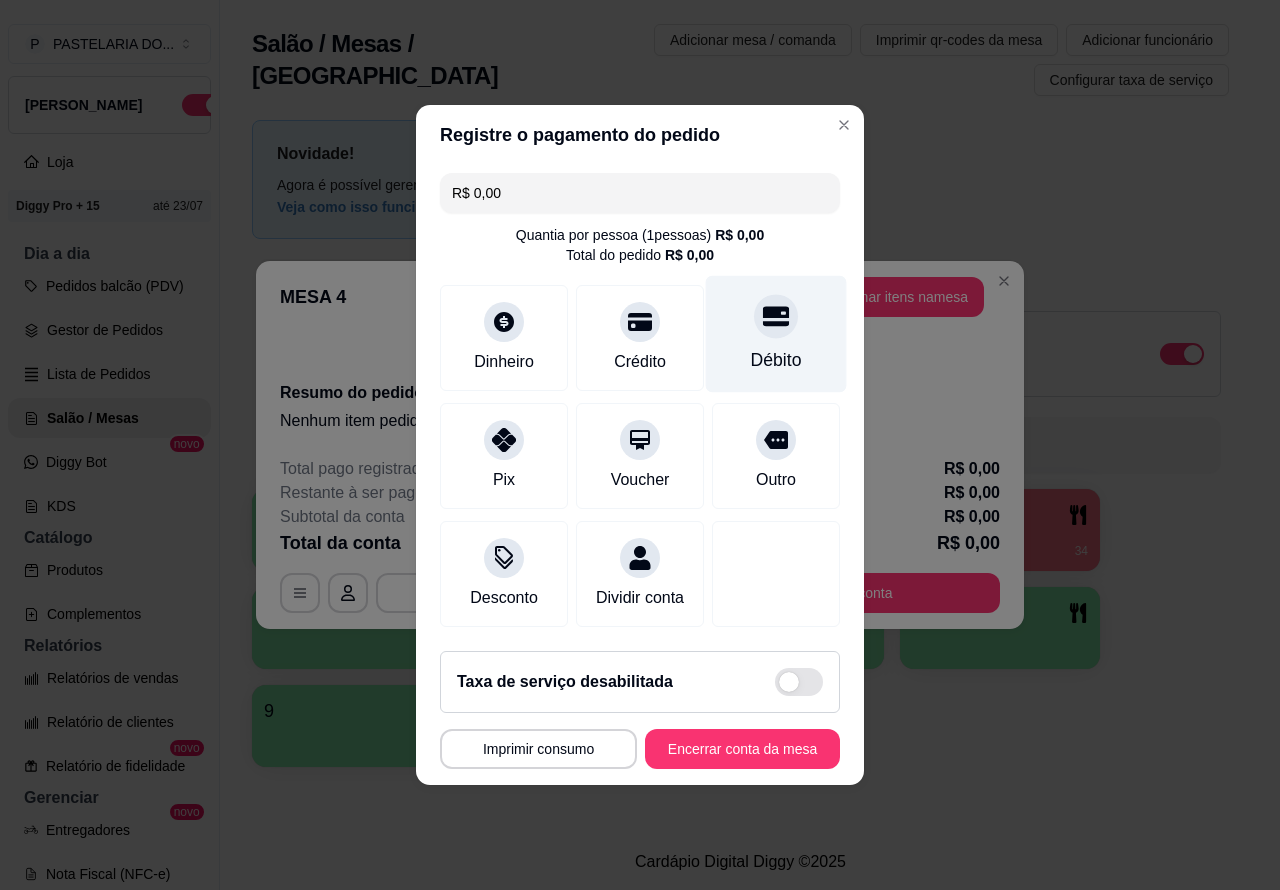 click 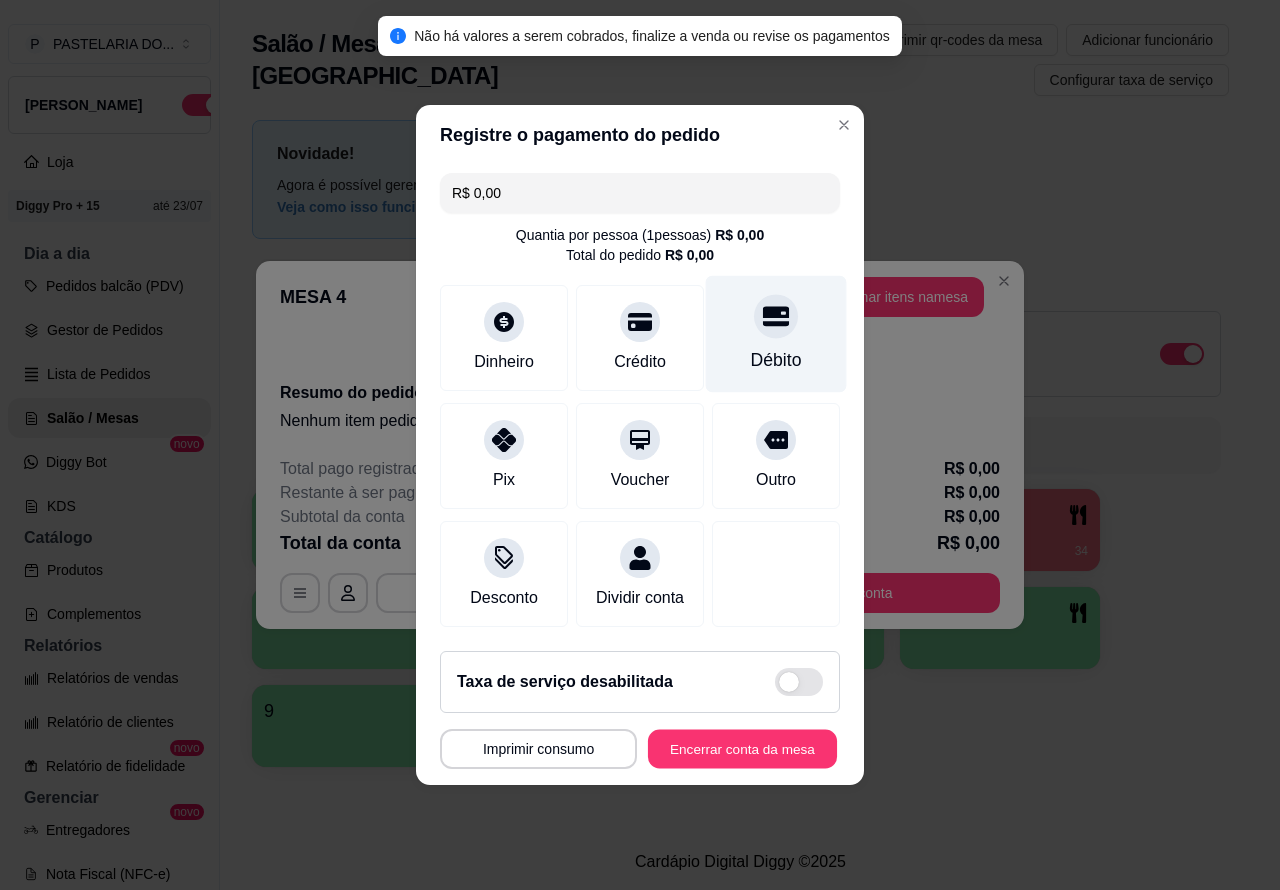 click on "Encerrar conta da mesa" at bounding box center (742, 749) 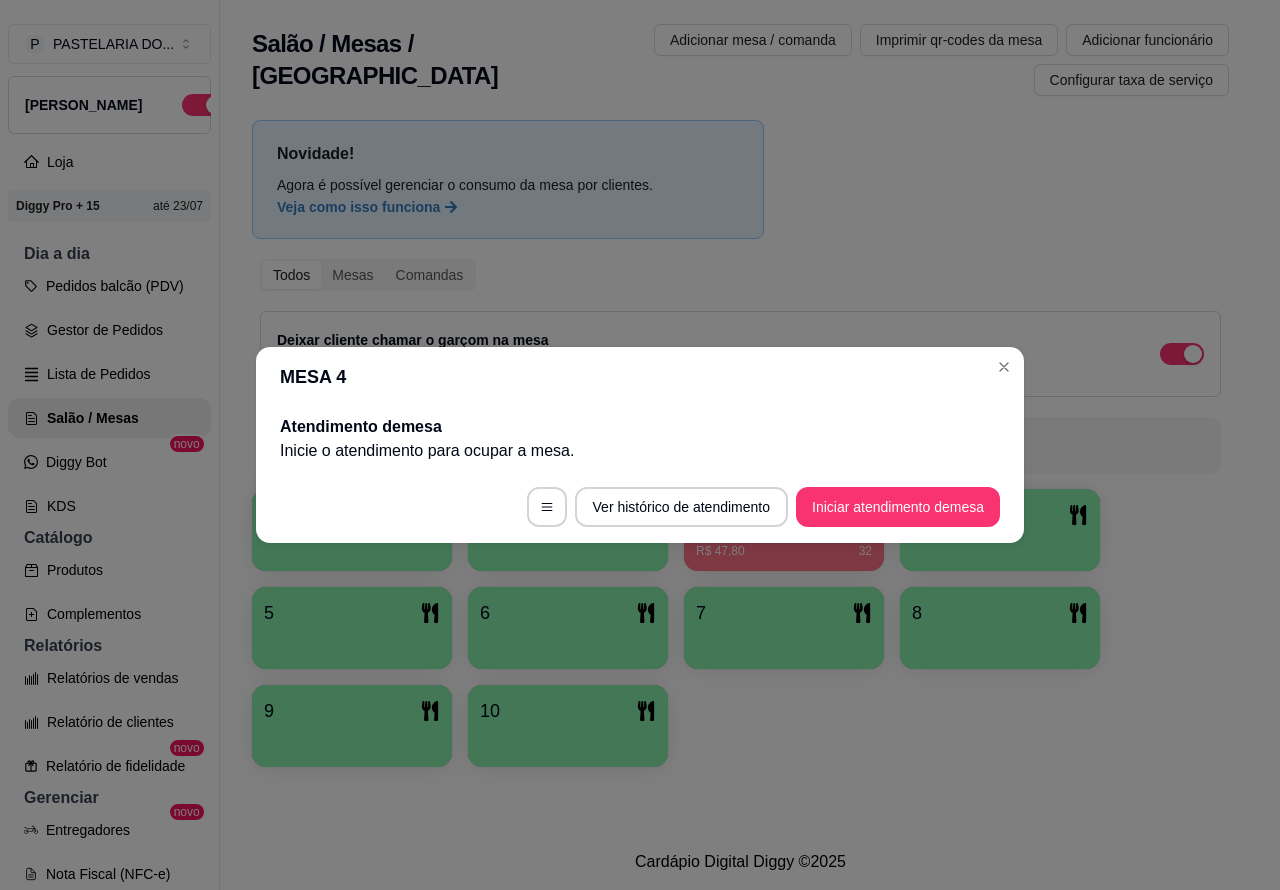 click on "1 2 3 R$ 47,80 32 4 5 6 7 8 9 10" at bounding box center [740, 628] 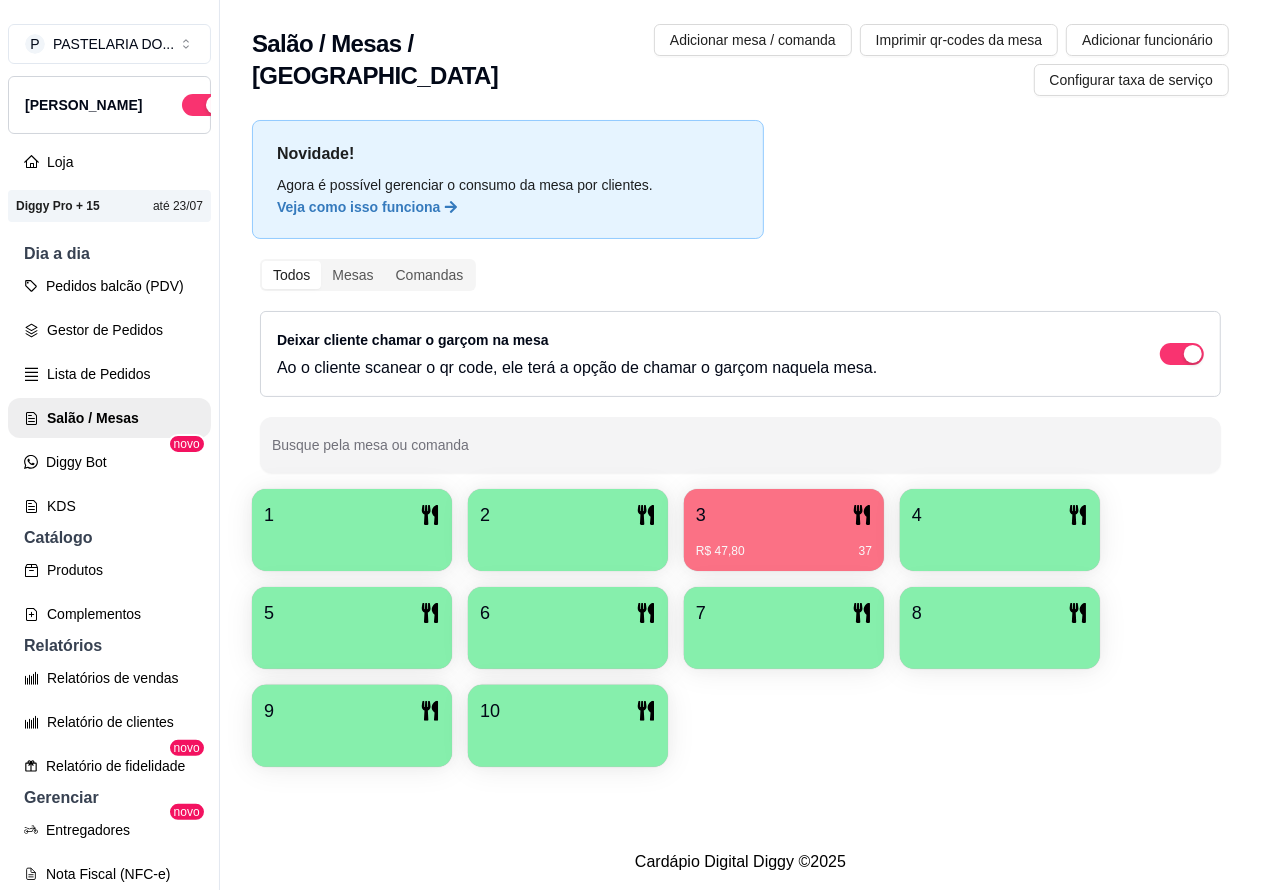 click on "1" at bounding box center (352, 515) 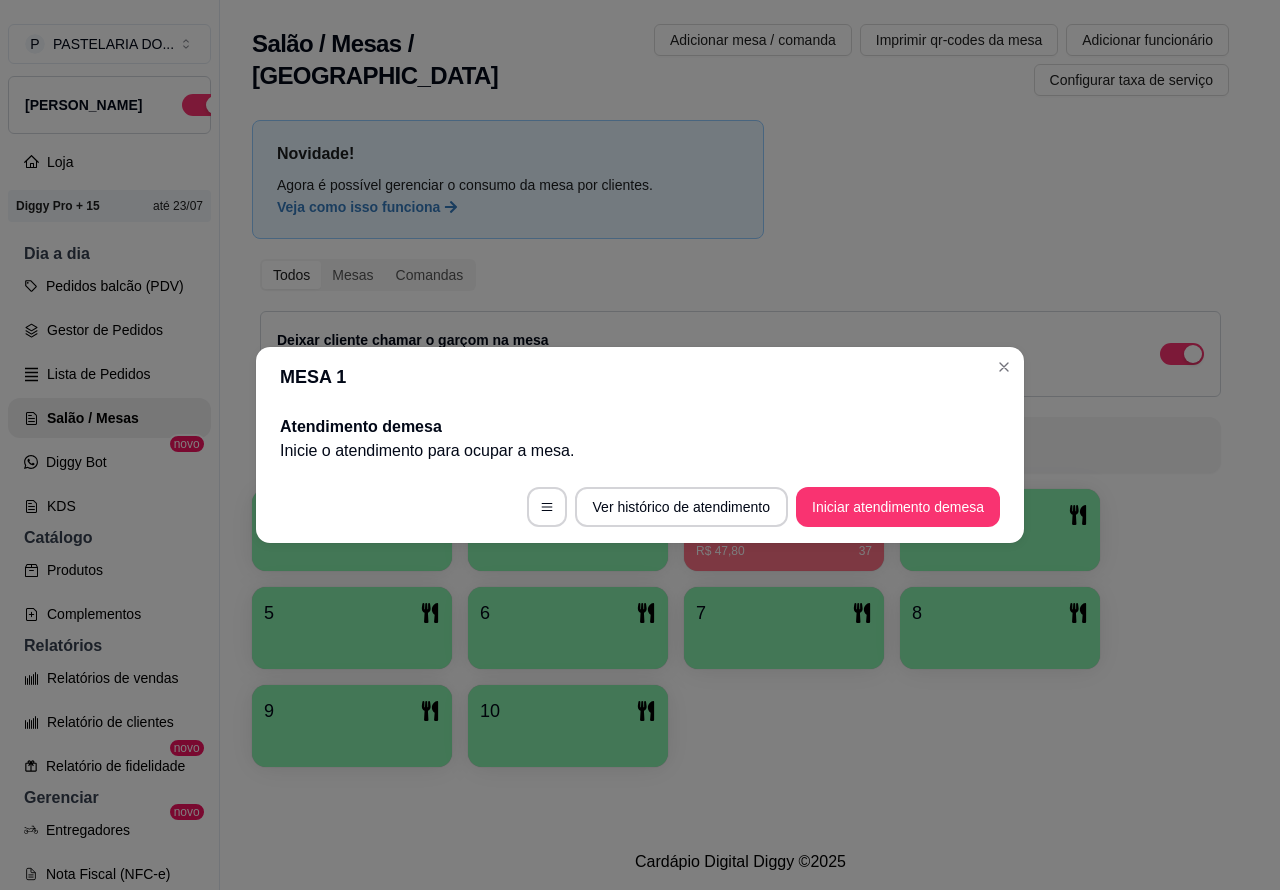 click on "Iniciar atendimento de  mesa" at bounding box center (898, 507) 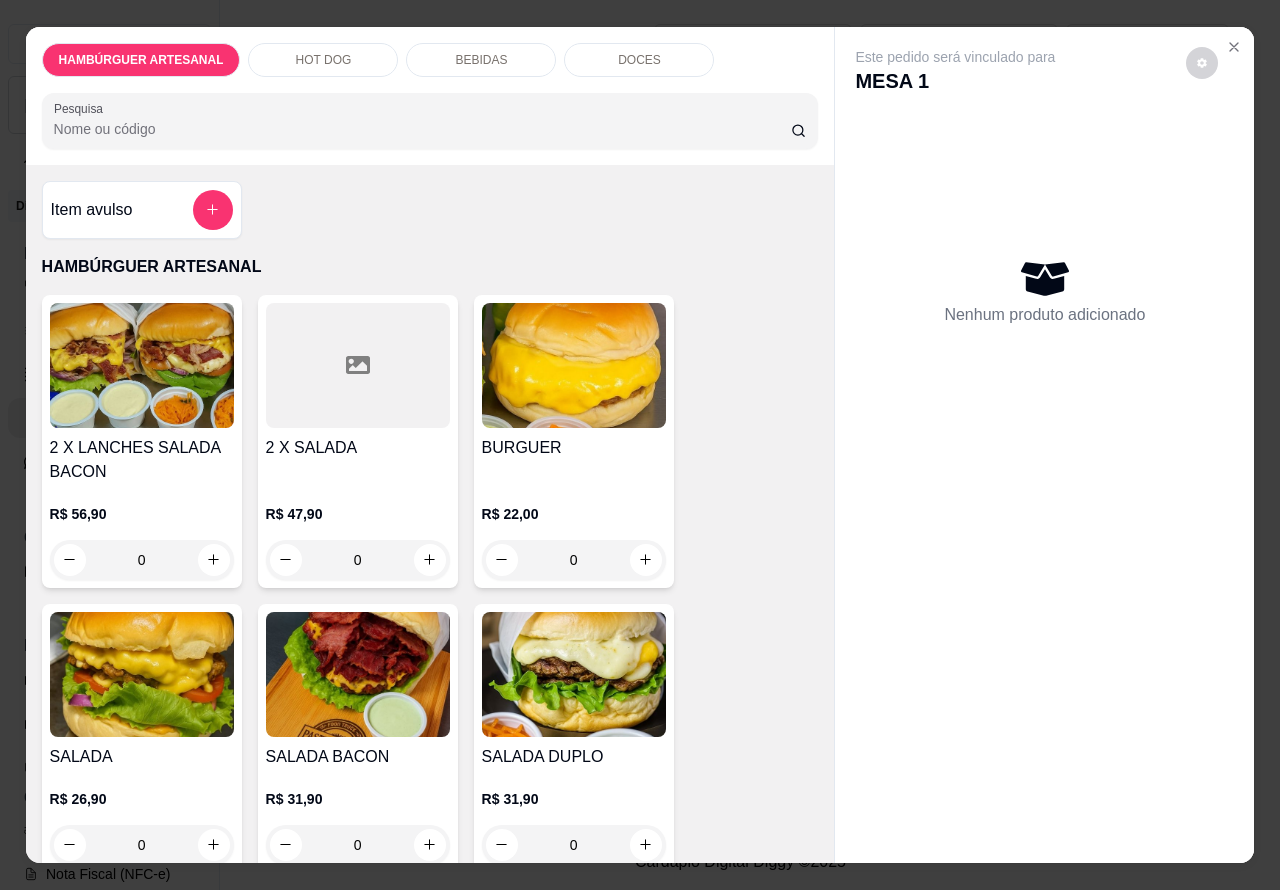 click on "0" at bounding box center [574, 560] 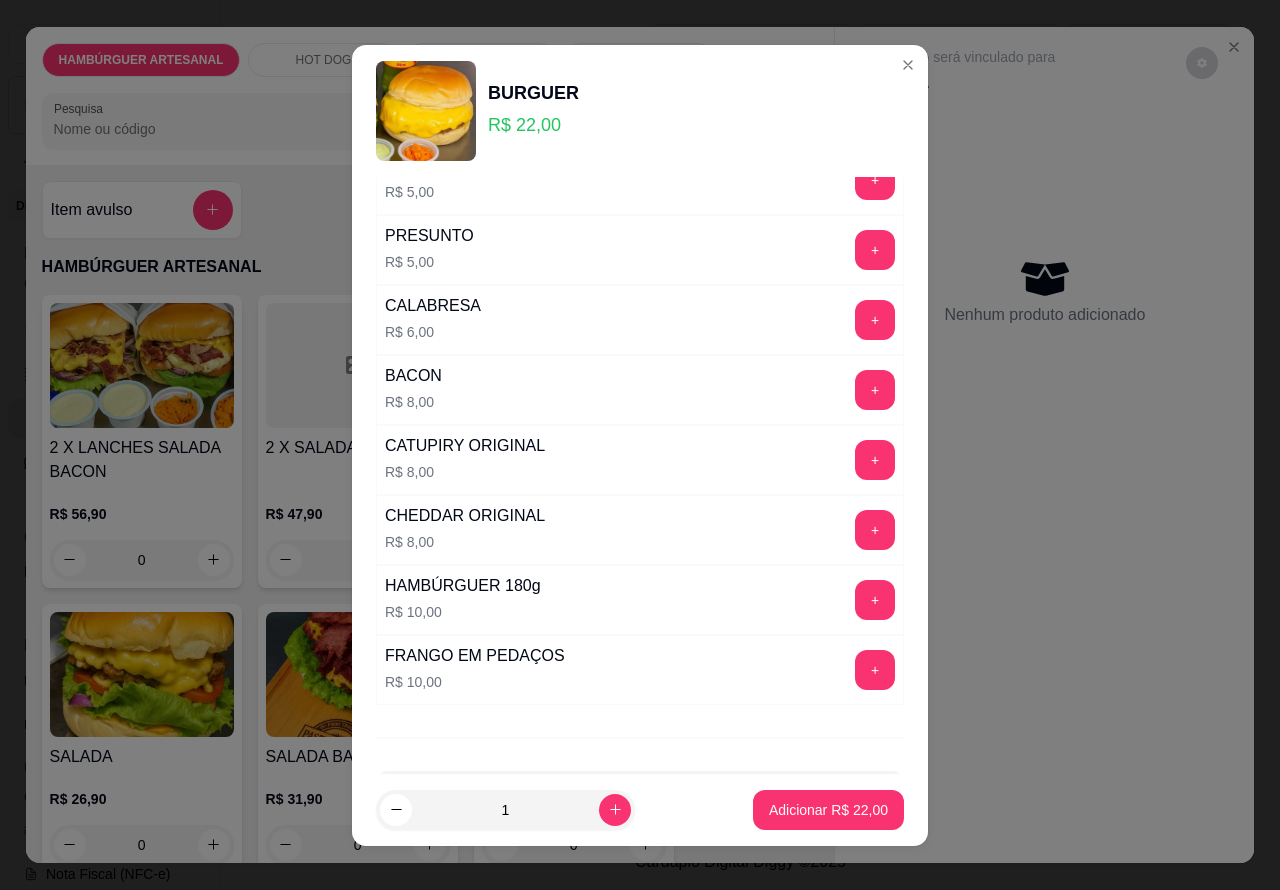 scroll, scrollTop: 542, scrollLeft: 0, axis: vertical 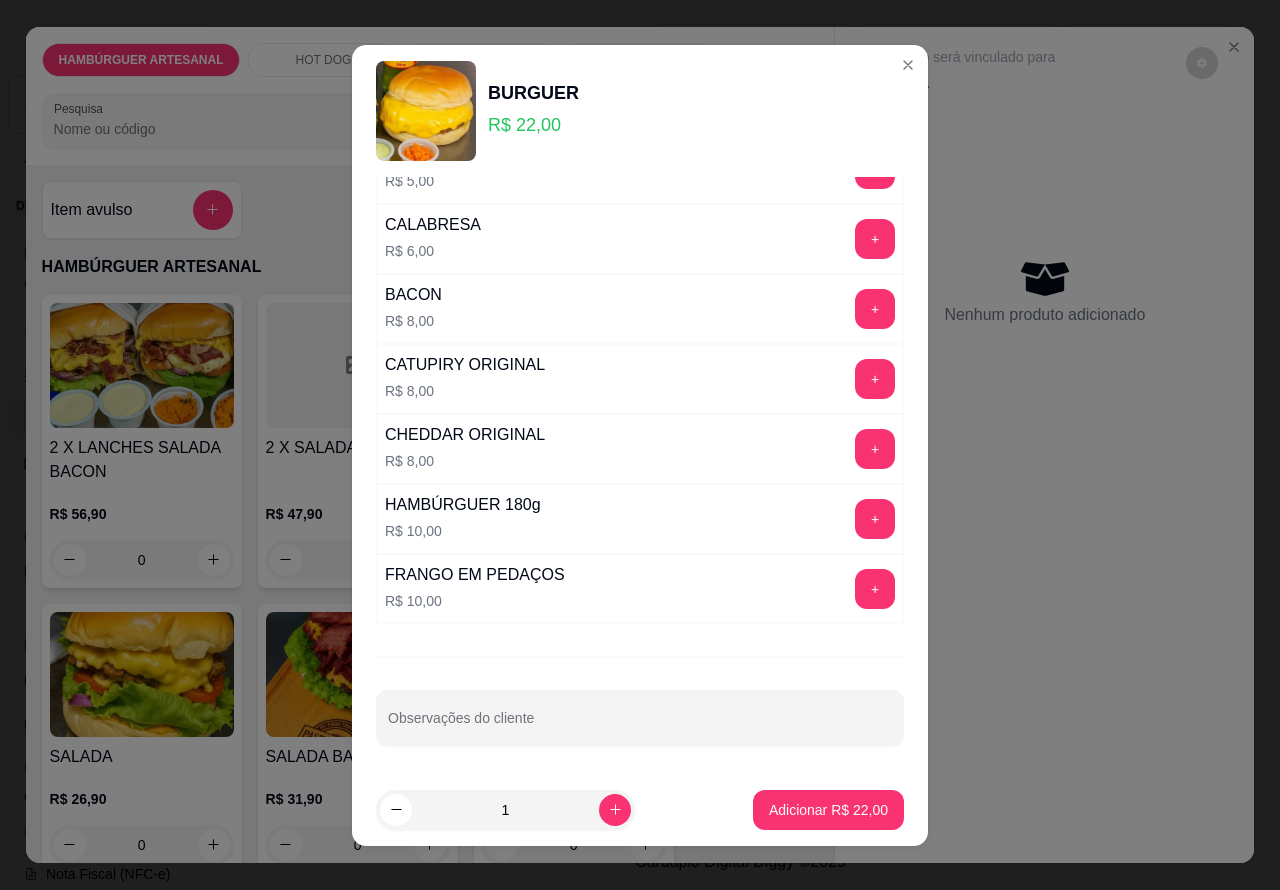 click on "Observações do cliente" at bounding box center (640, 726) 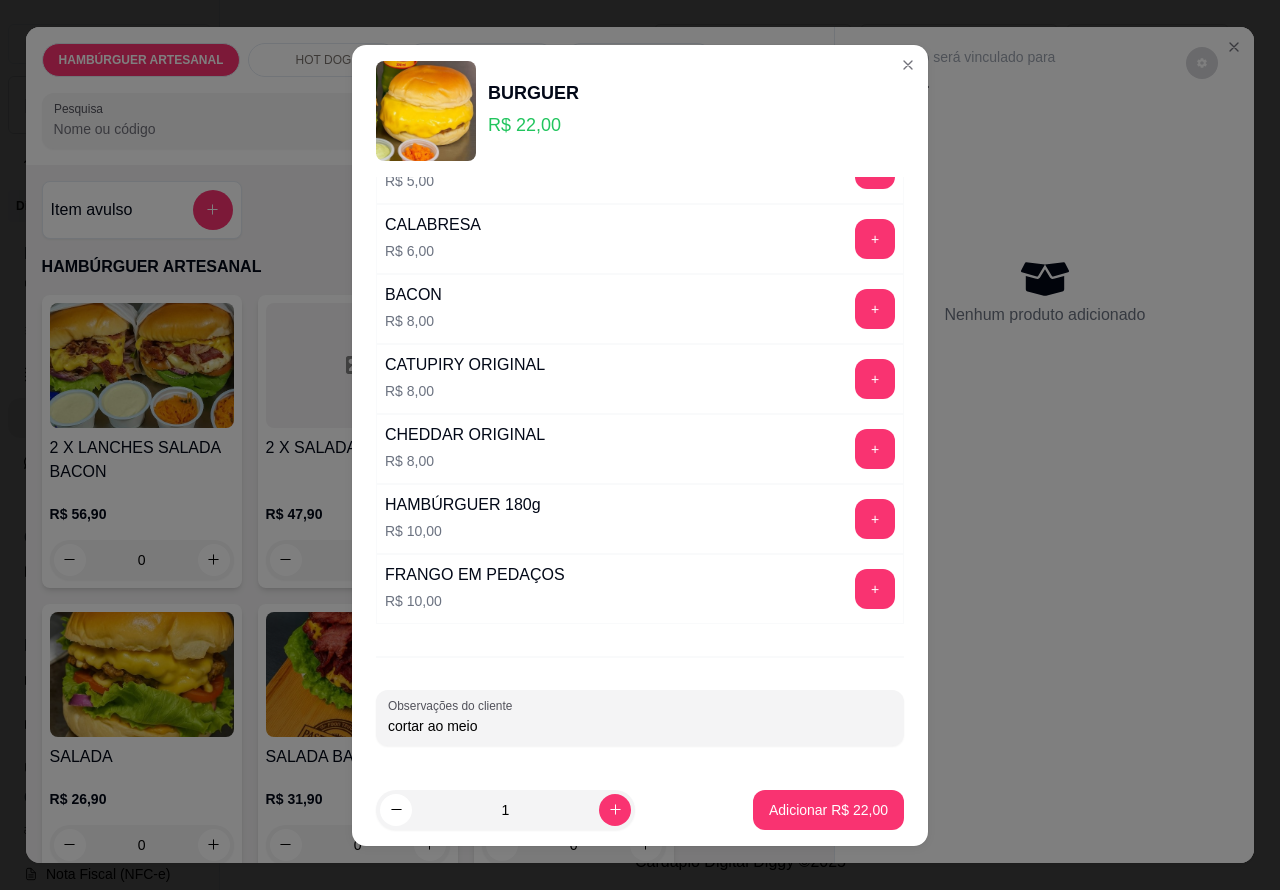 type on "cortar ao meio" 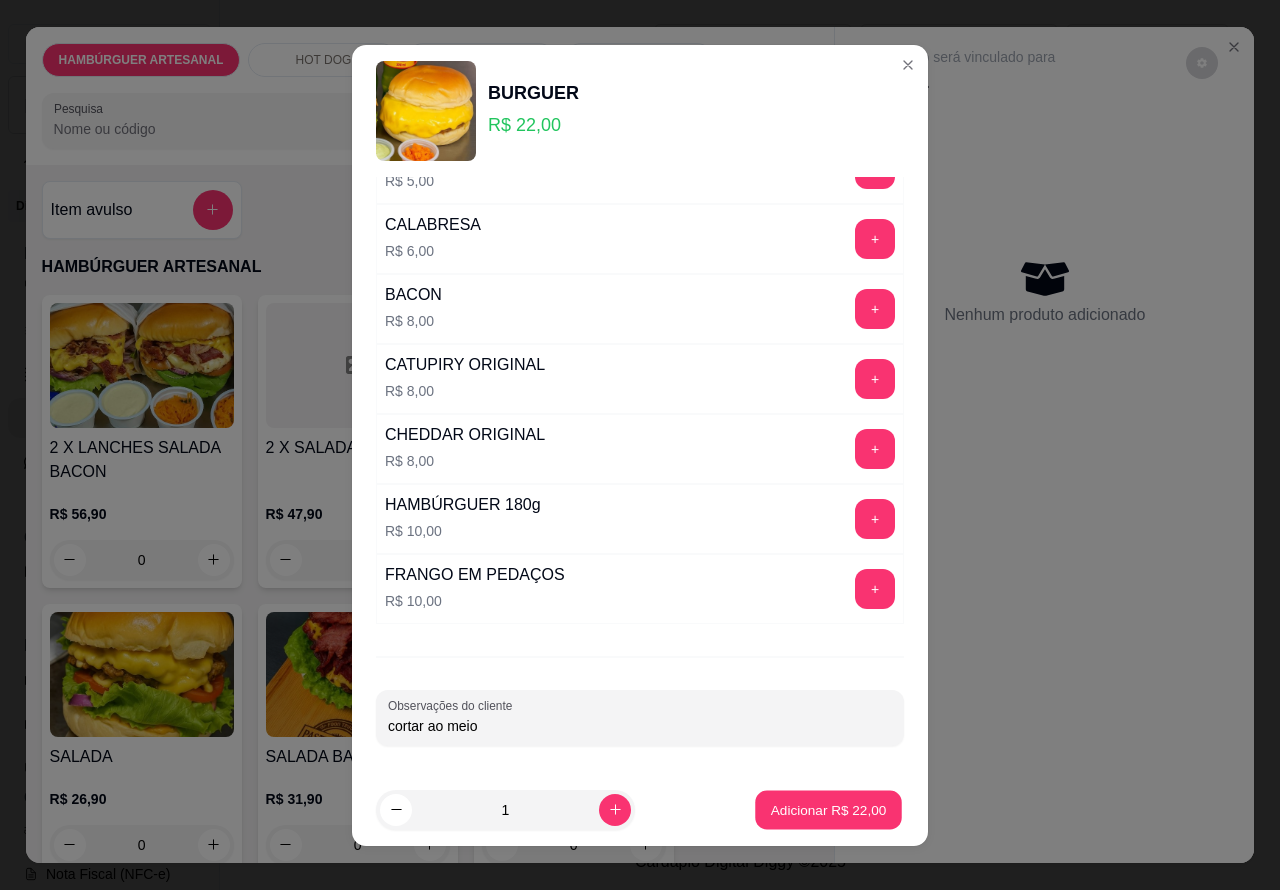 click on "Adicionar   R$ 22,00" at bounding box center (829, 809) 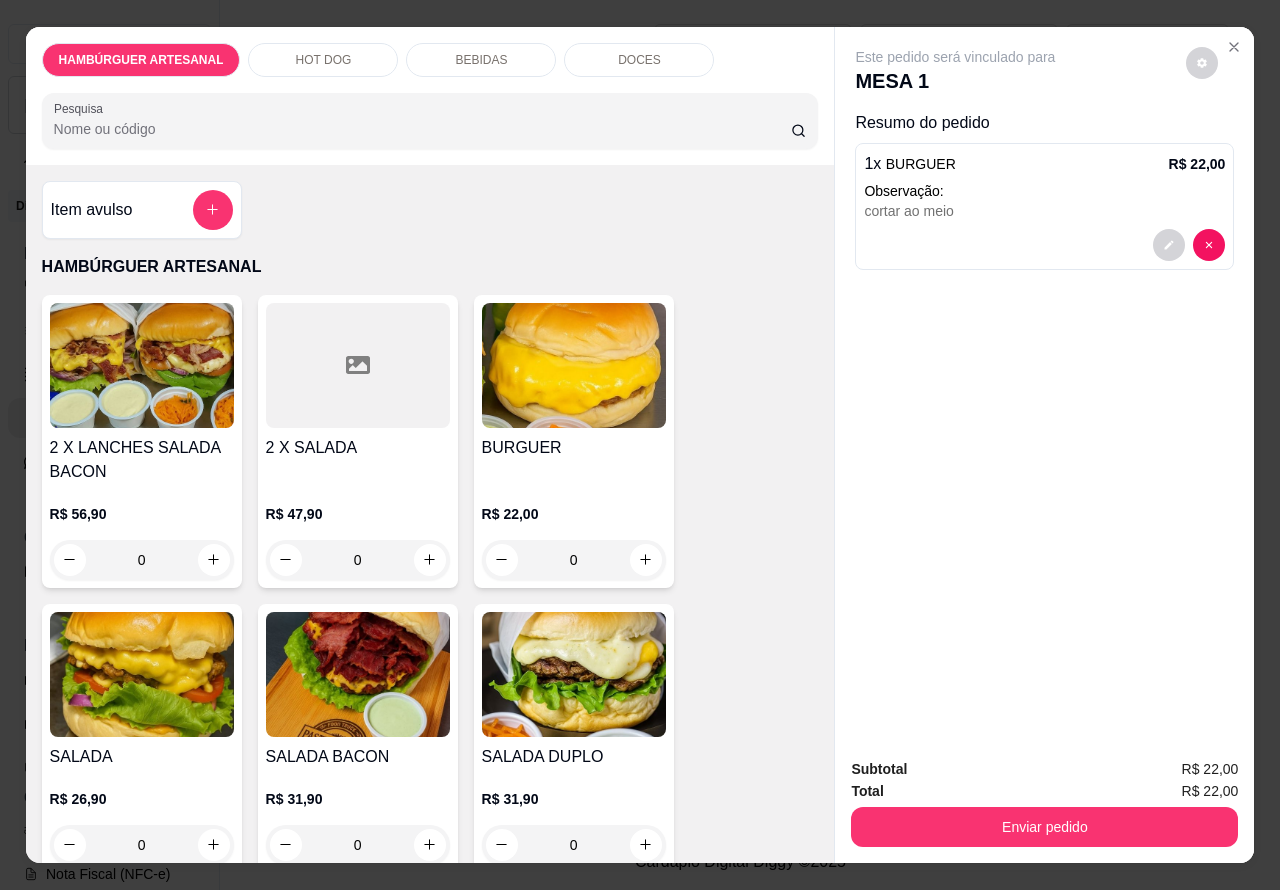 click on "0" at bounding box center (358, 845) 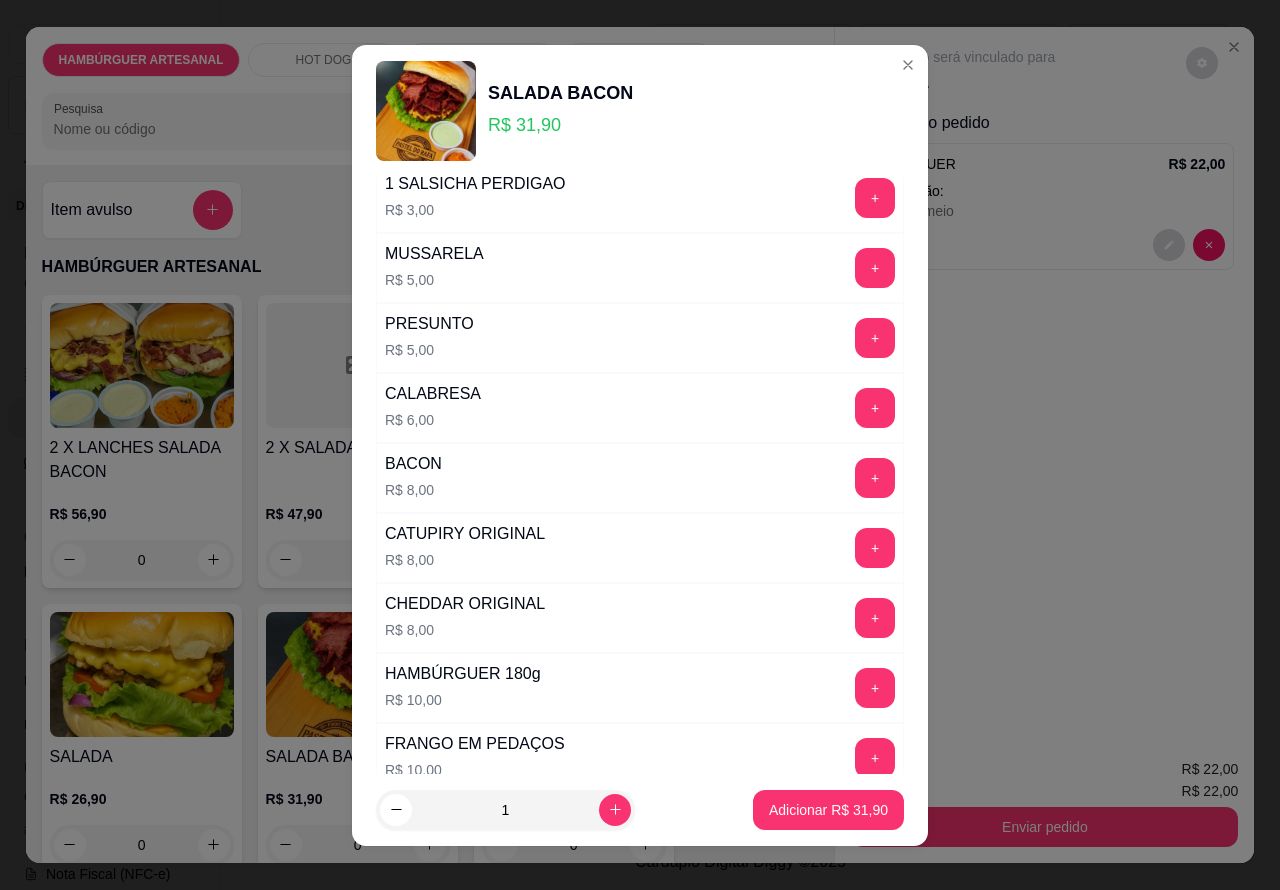 scroll, scrollTop: 542, scrollLeft: 0, axis: vertical 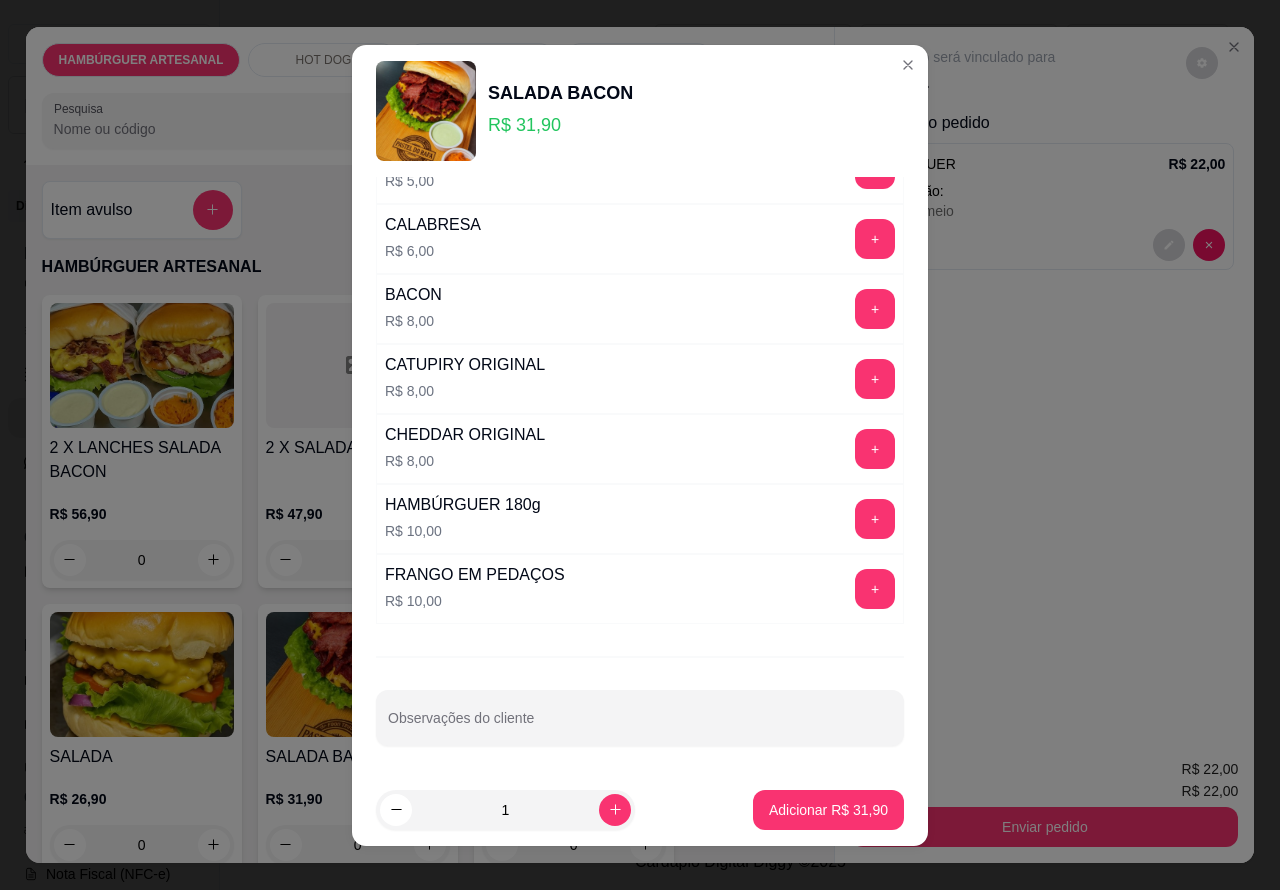 click on "Observações do cliente" at bounding box center (640, 726) 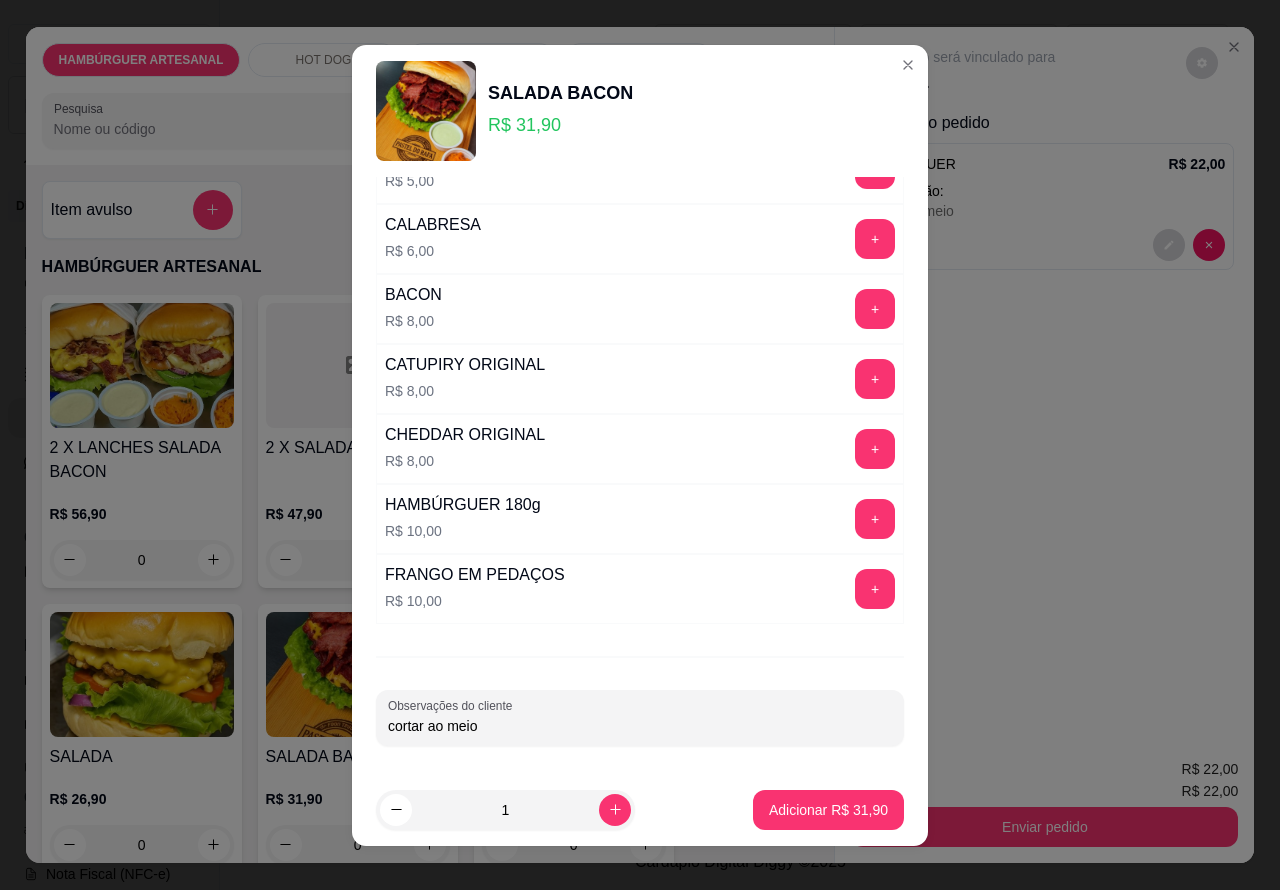 type on "cortar ao meio" 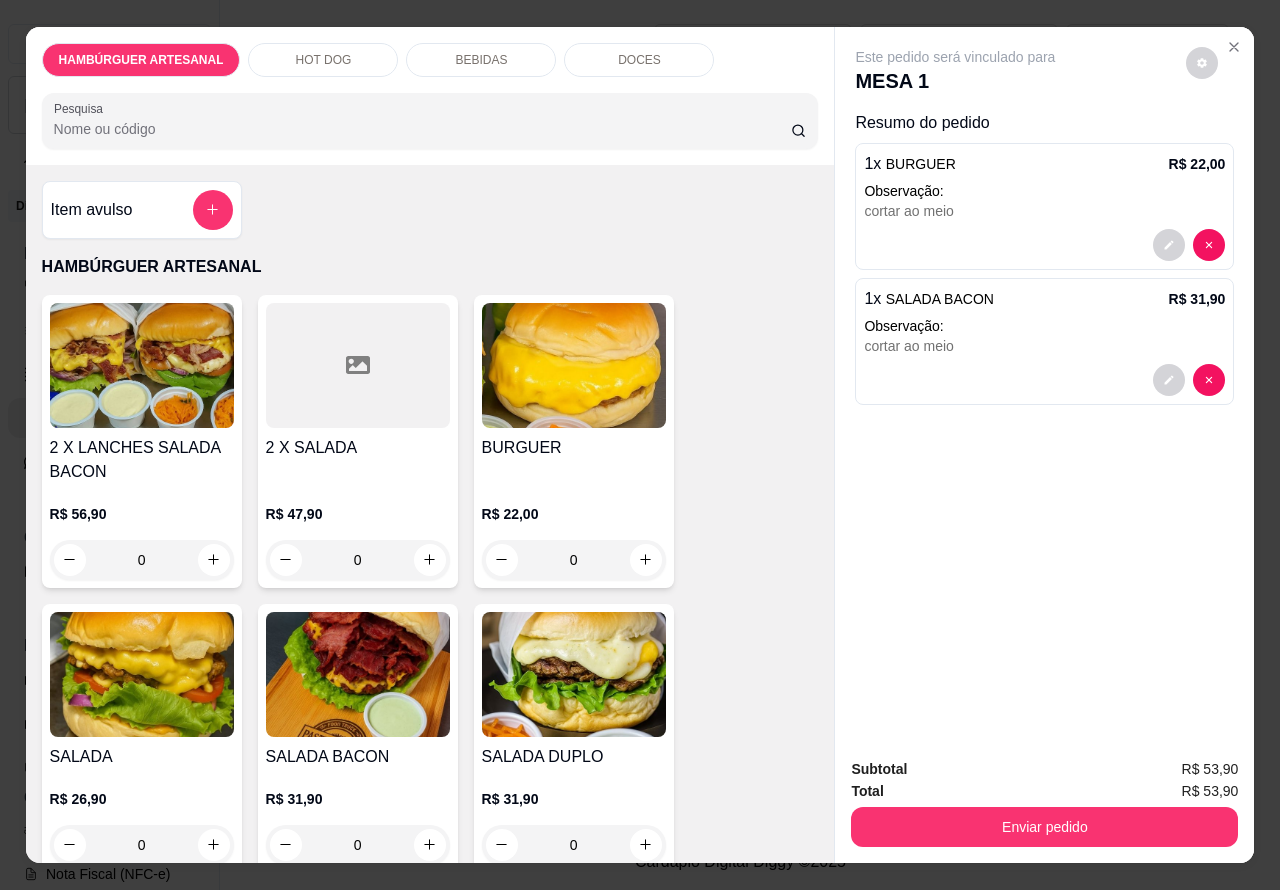 click on "BEBIDAS" at bounding box center (481, 60) 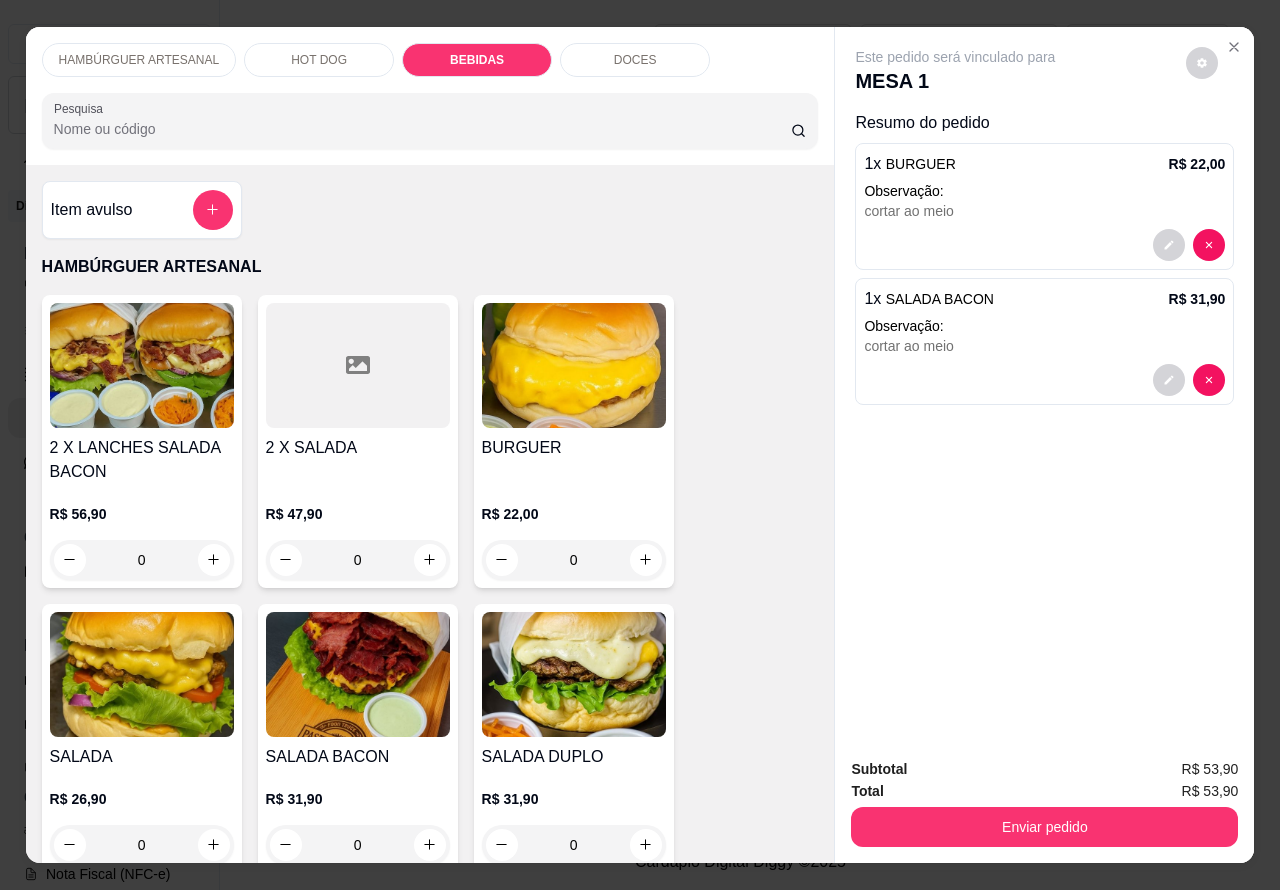 scroll, scrollTop: 2212, scrollLeft: 0, axis: vertical 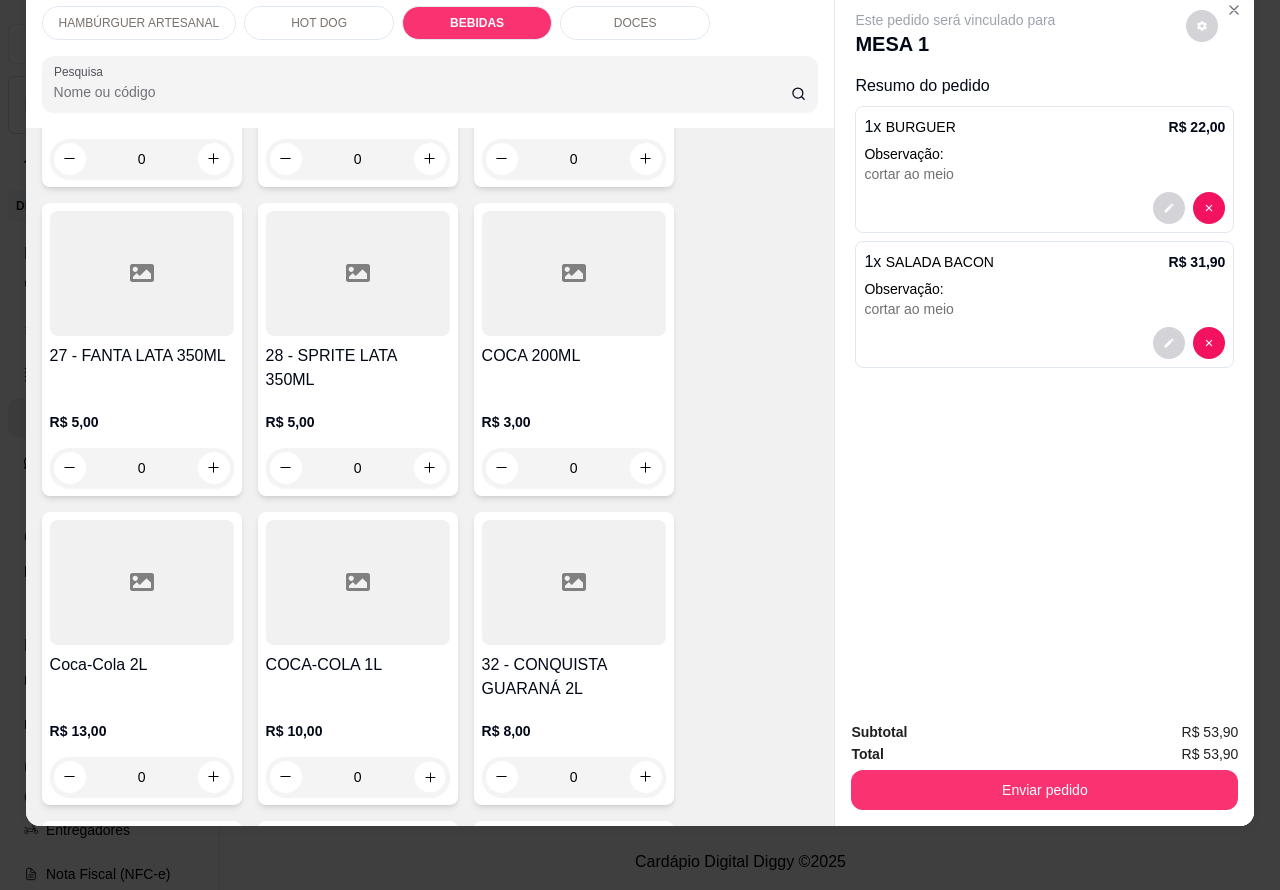 click 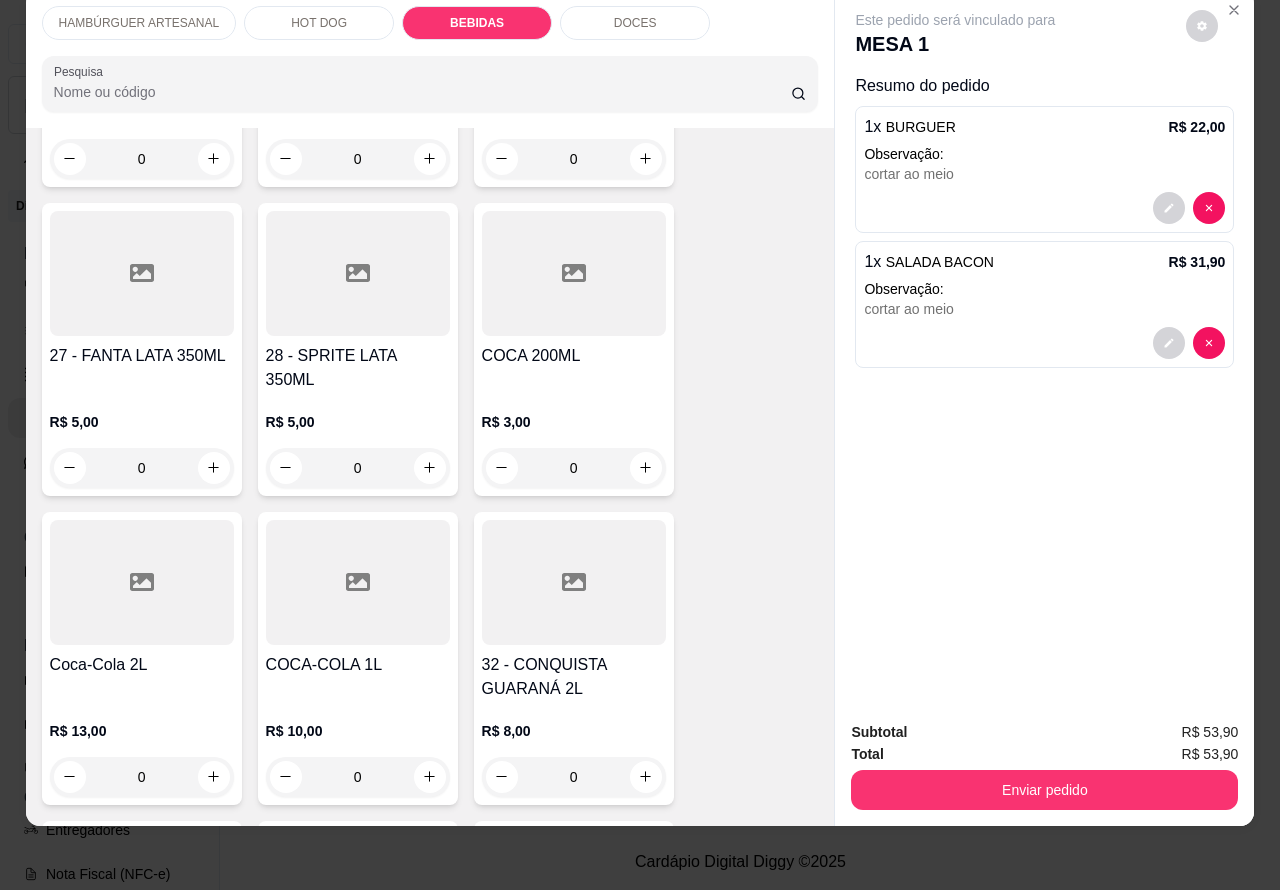 click 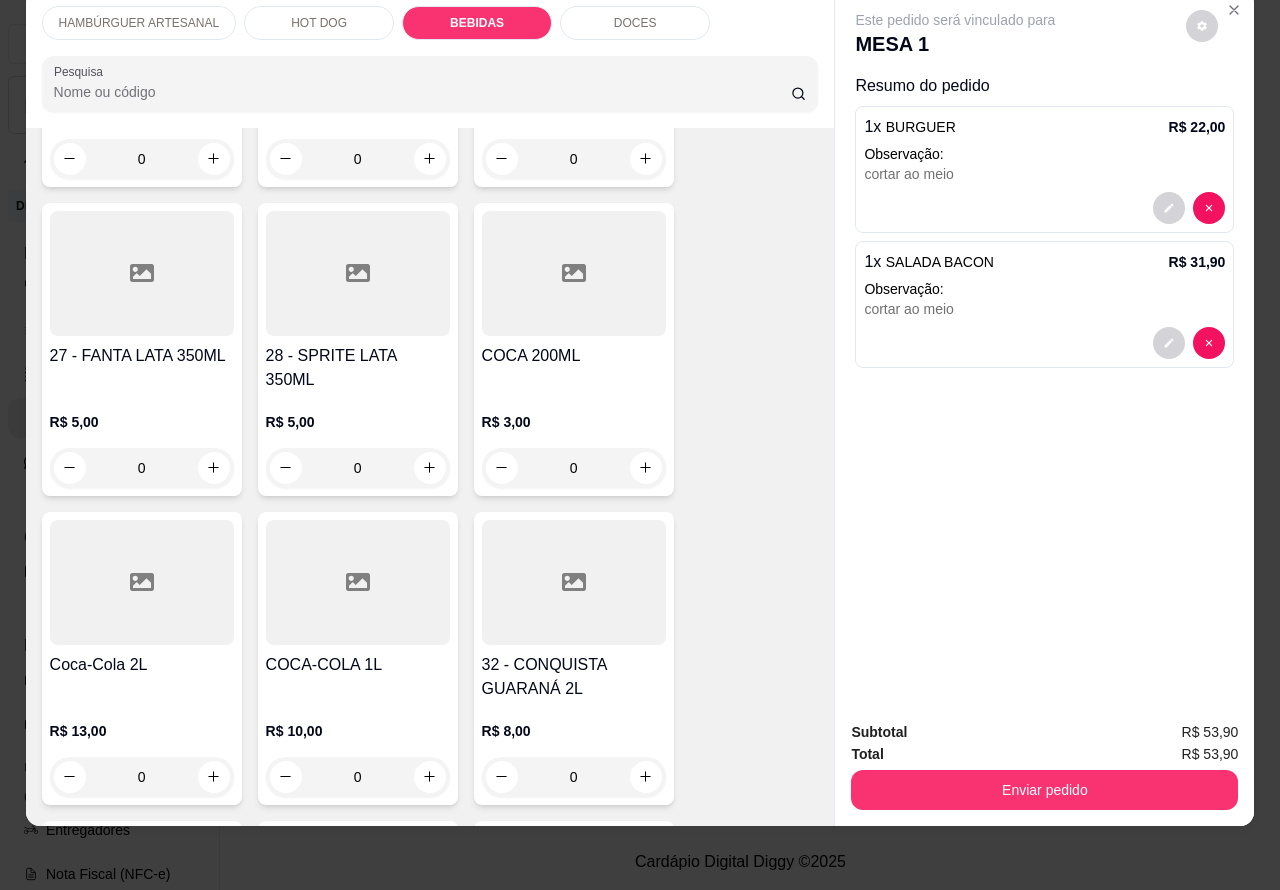 type on "1" 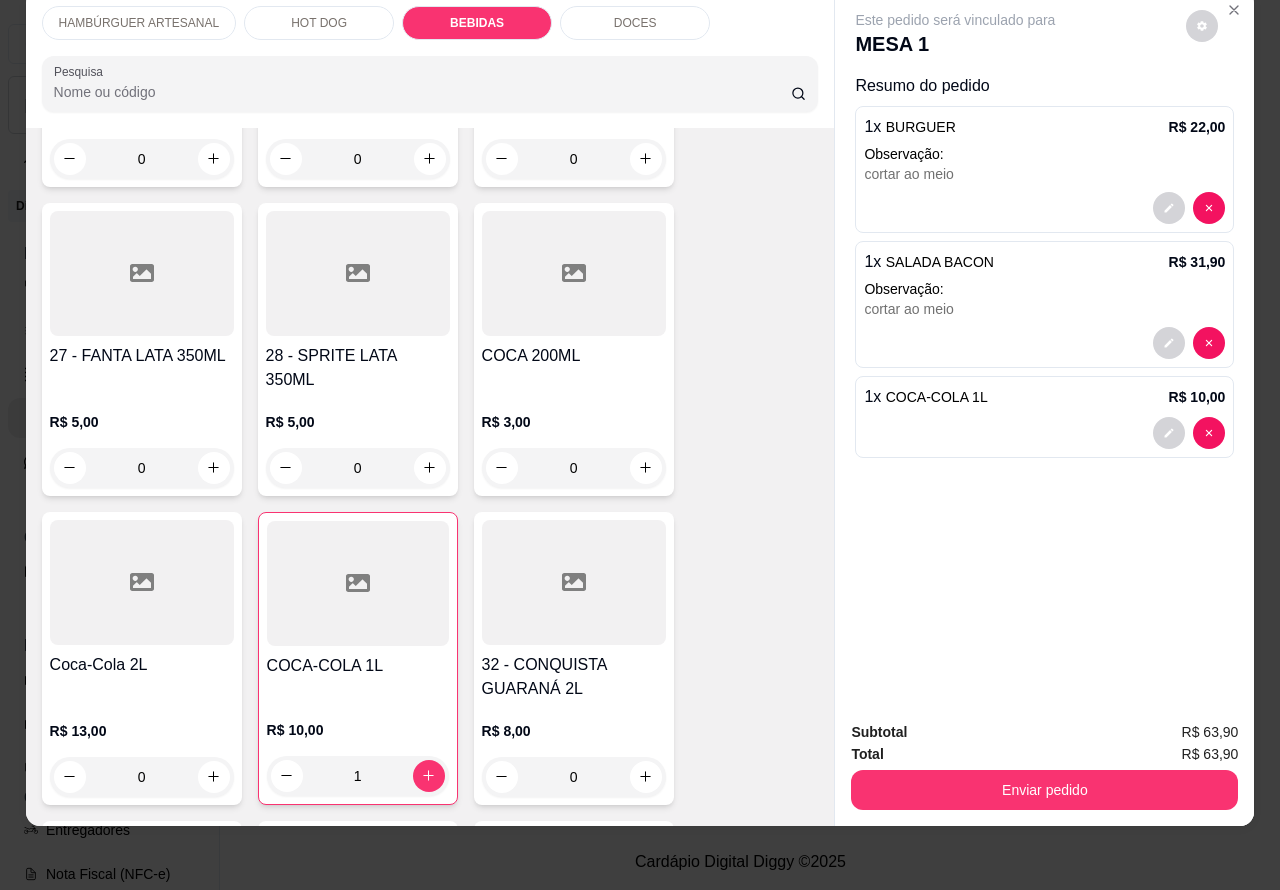 click on "Enviar pedido" at bounding box center (1044, 790) 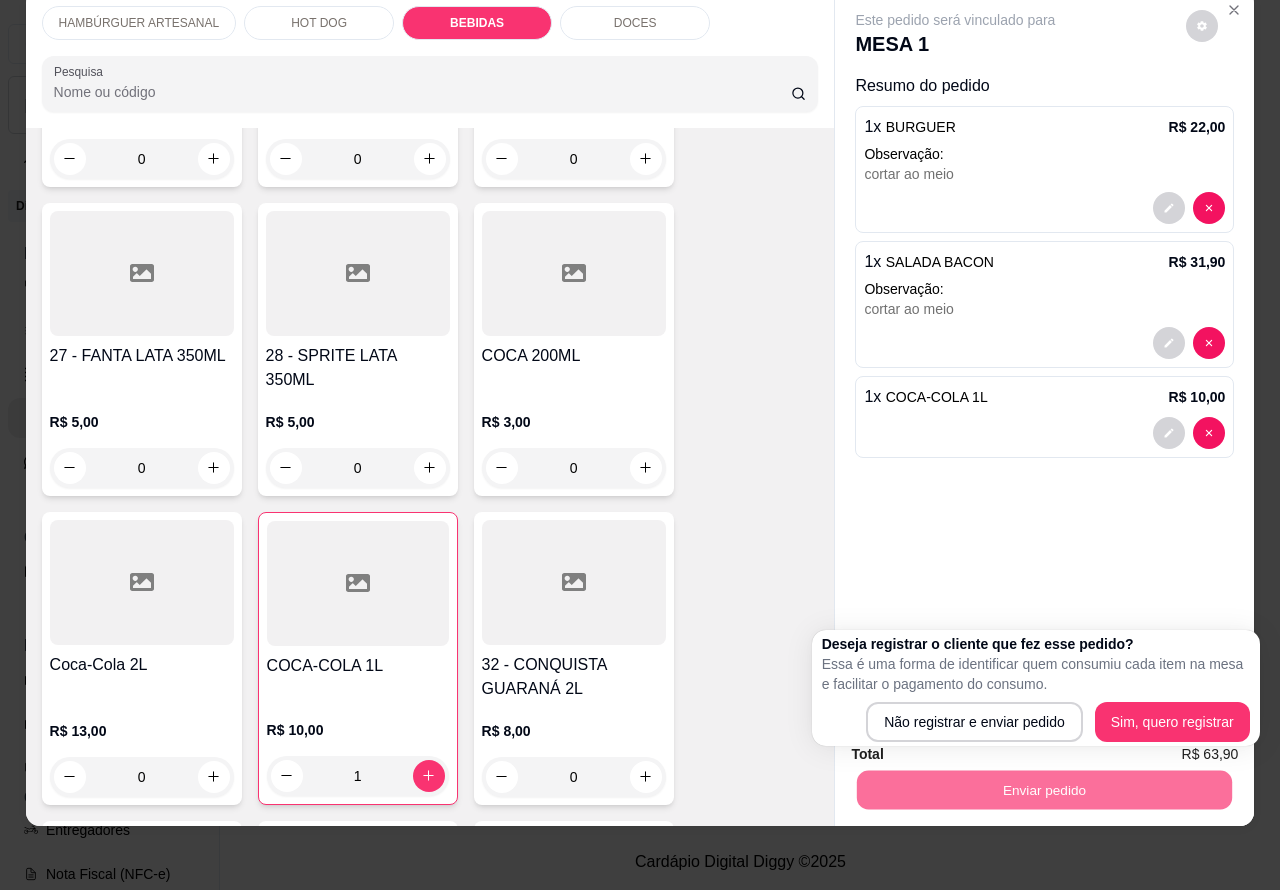 click on "Não registrar e enviar pedido" at bounding box center (974, 722) 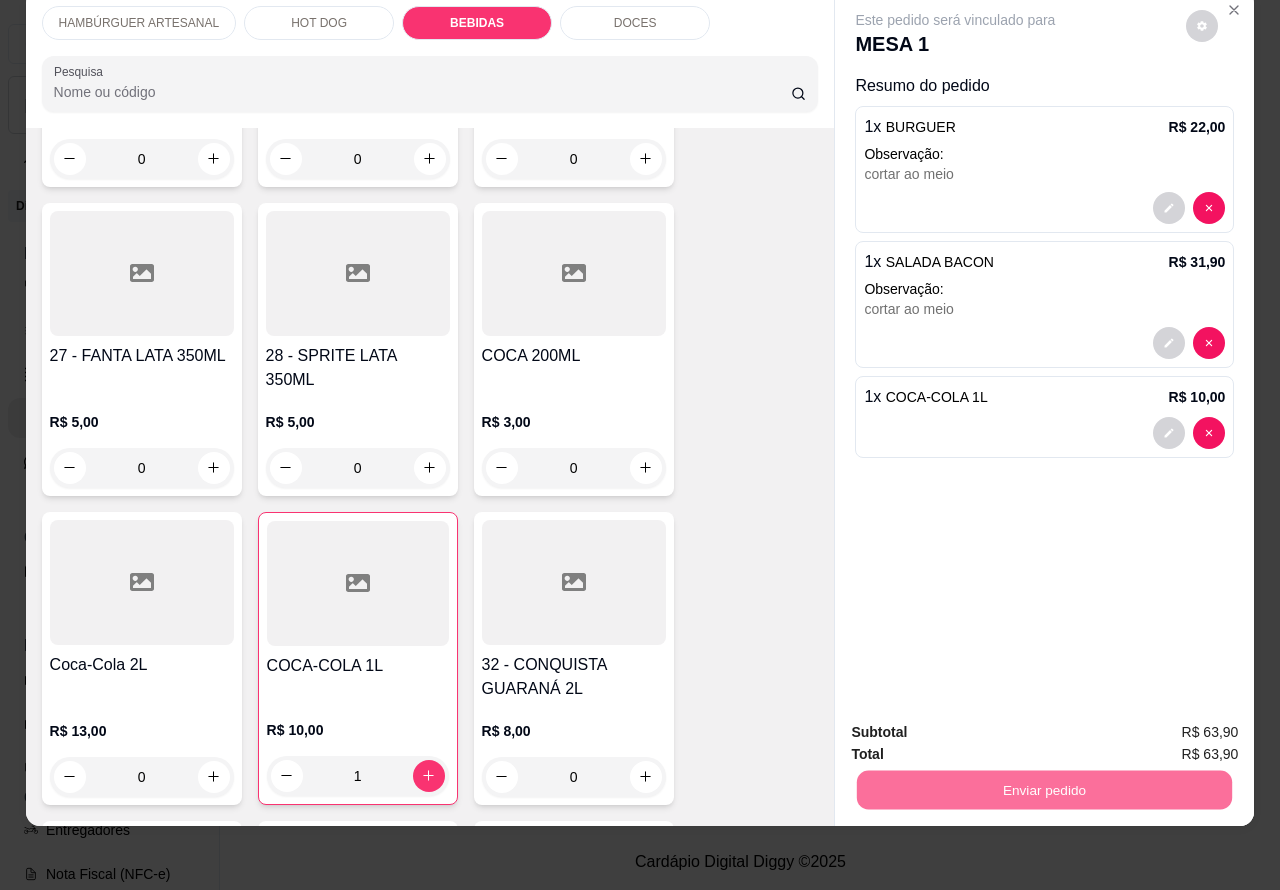 click on "Não registrar e enviar pedido" at bounding box center [977, 723] 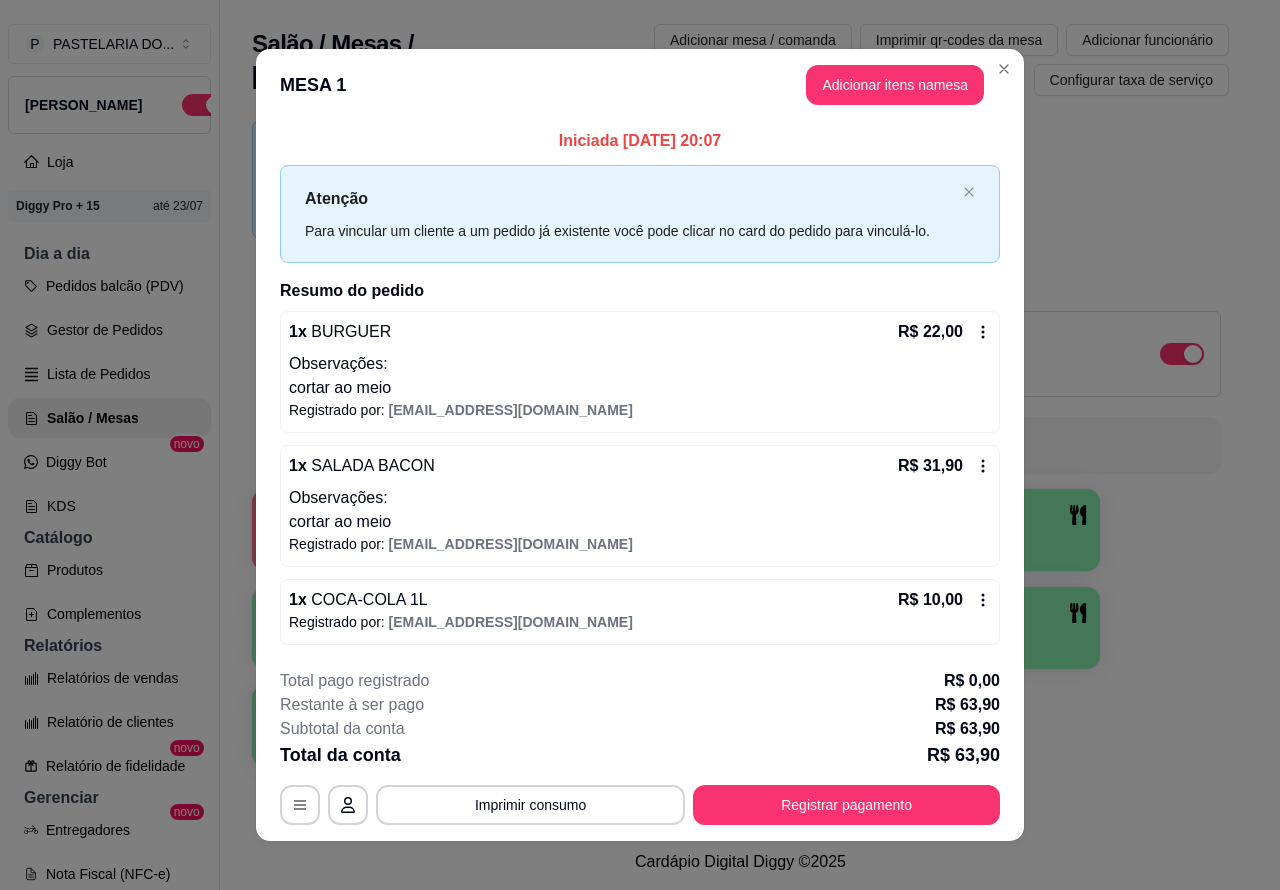 click on "1 R$ 0,00 0 2 3 R$ 47,80 37 4 5 6 7 8 9 10" at bounding box center (740, 628) 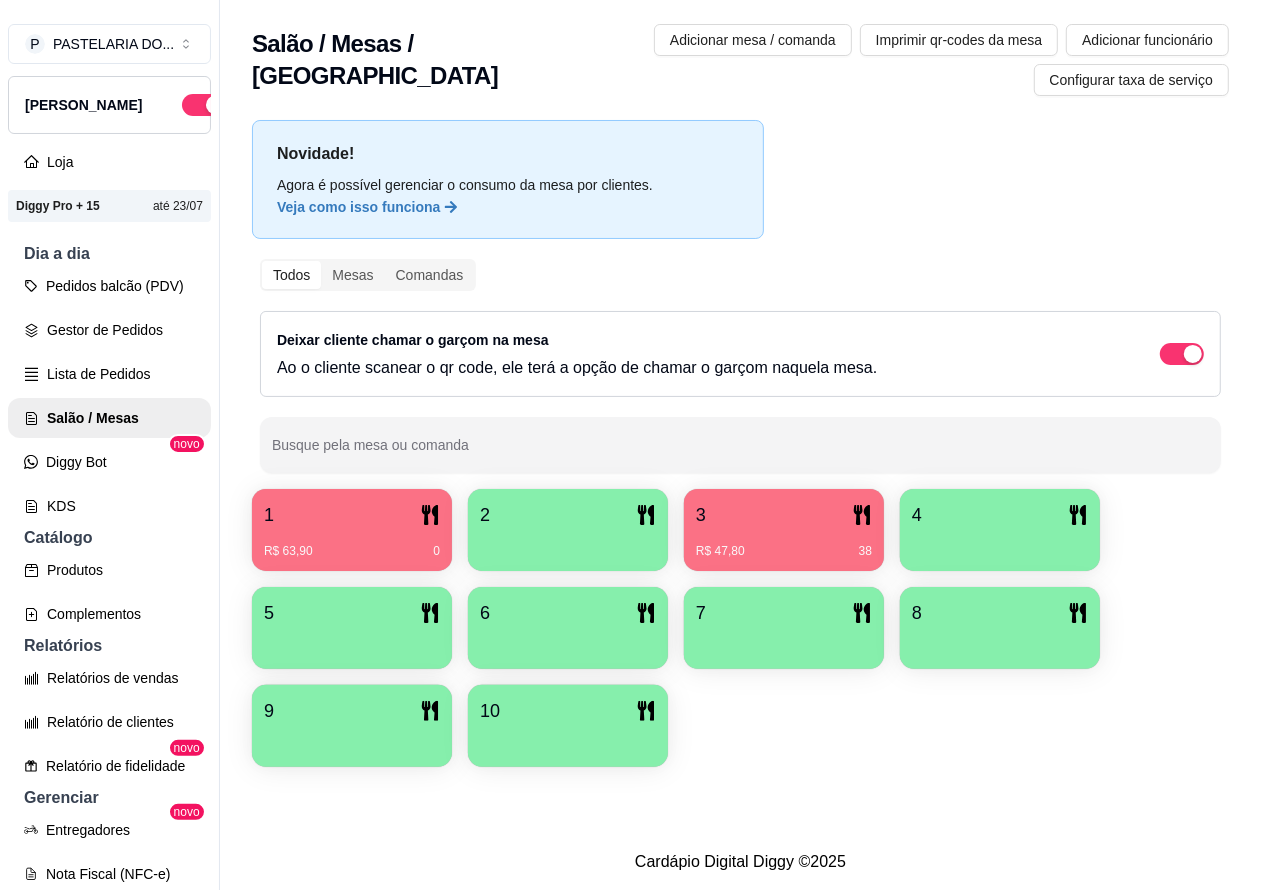 click on "Pedidos balcão (PDV)" at bounding box center [109, 286] 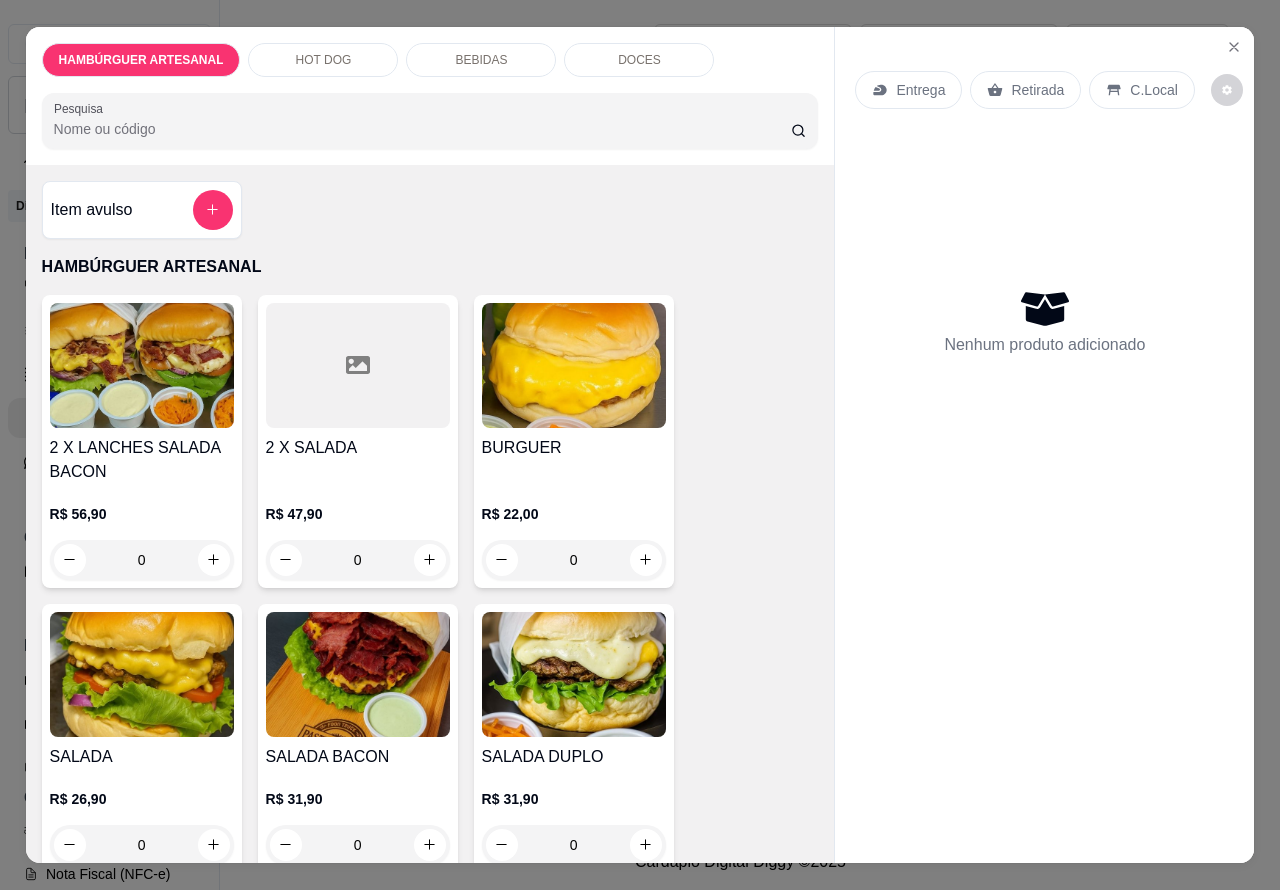 click 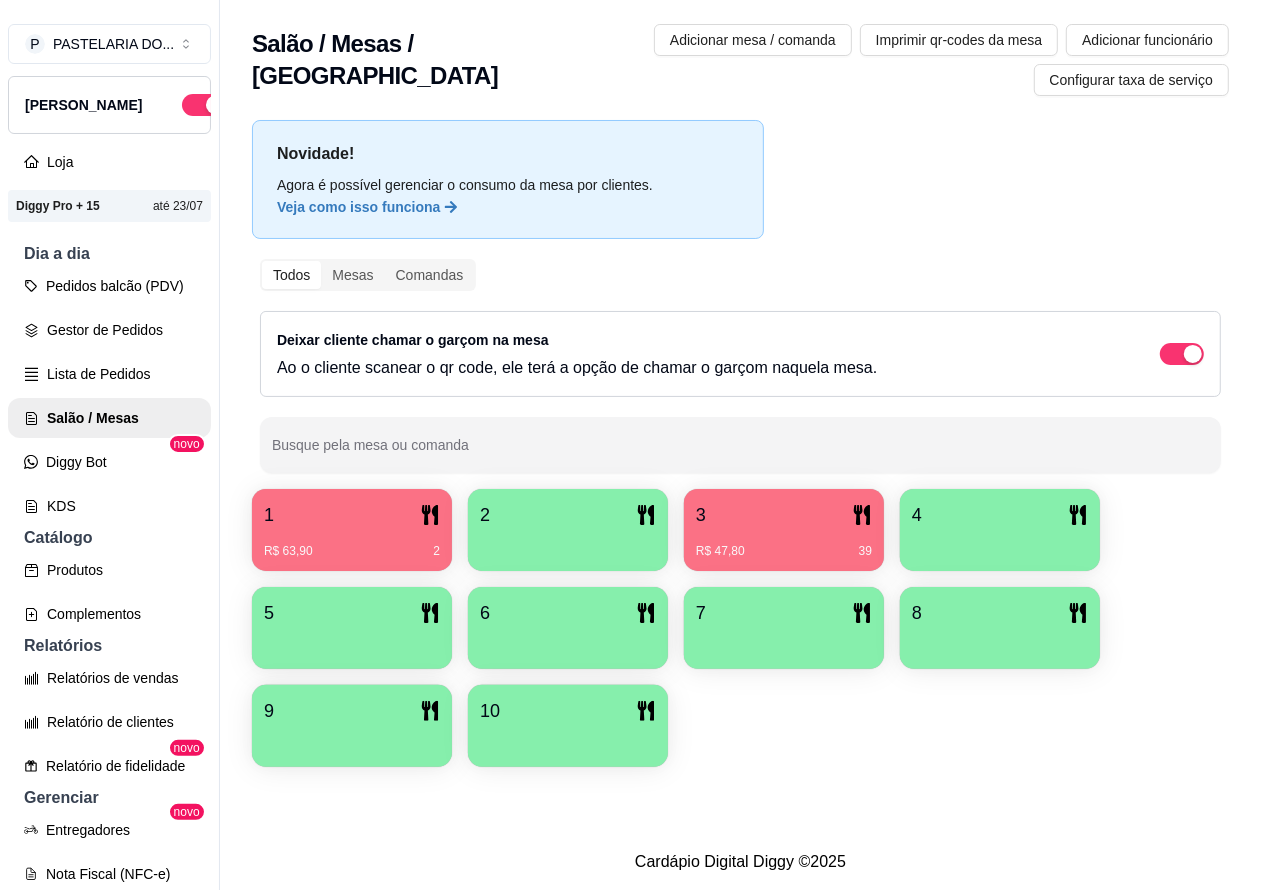 click on "3" at bounding box center (784, 515) 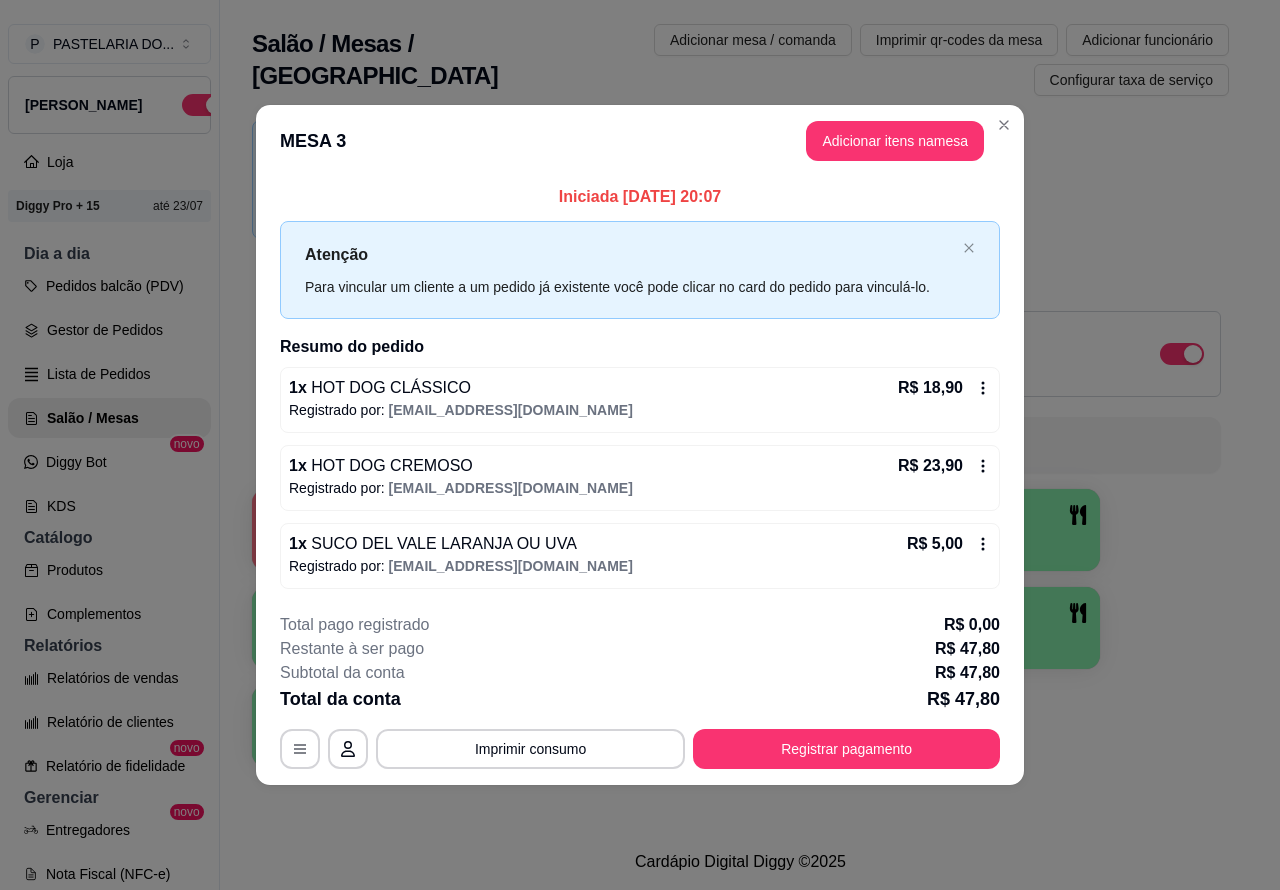 click on "Cardápio Digital Diggy © 2025" at bounding box center [740, 862] 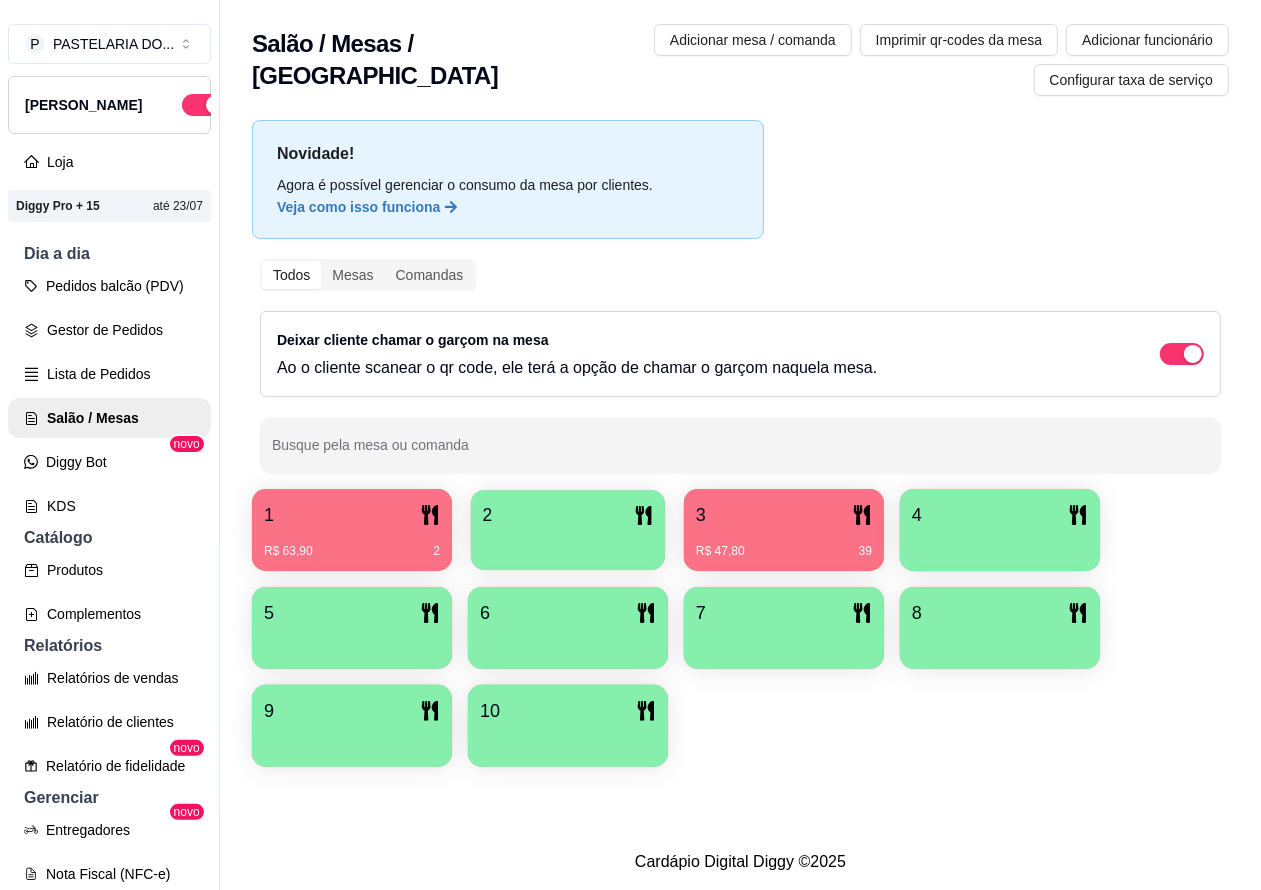 click on "2" at bounding box center [568, 515] 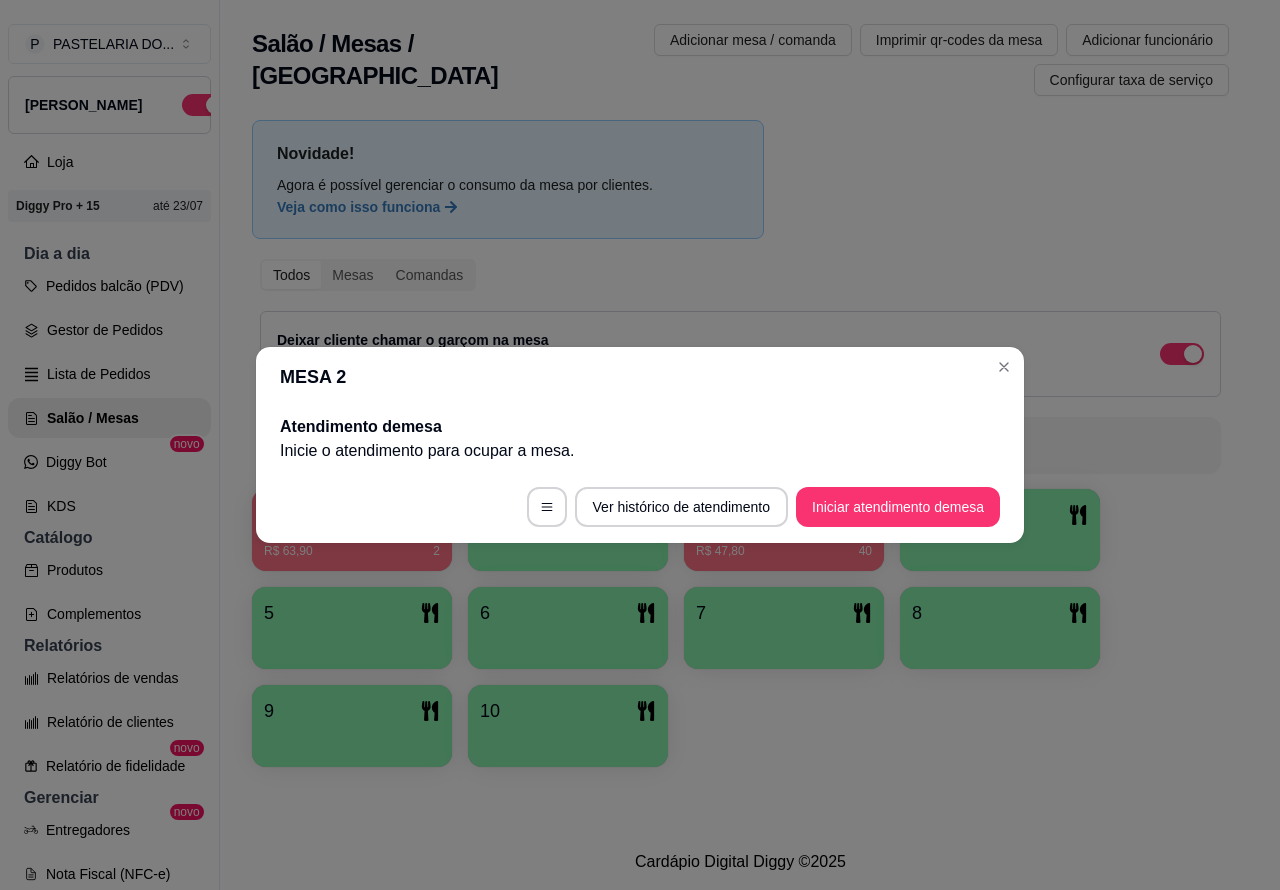 click on "Iniciar atendimento de  mesa" at bounding box center (898, 507) 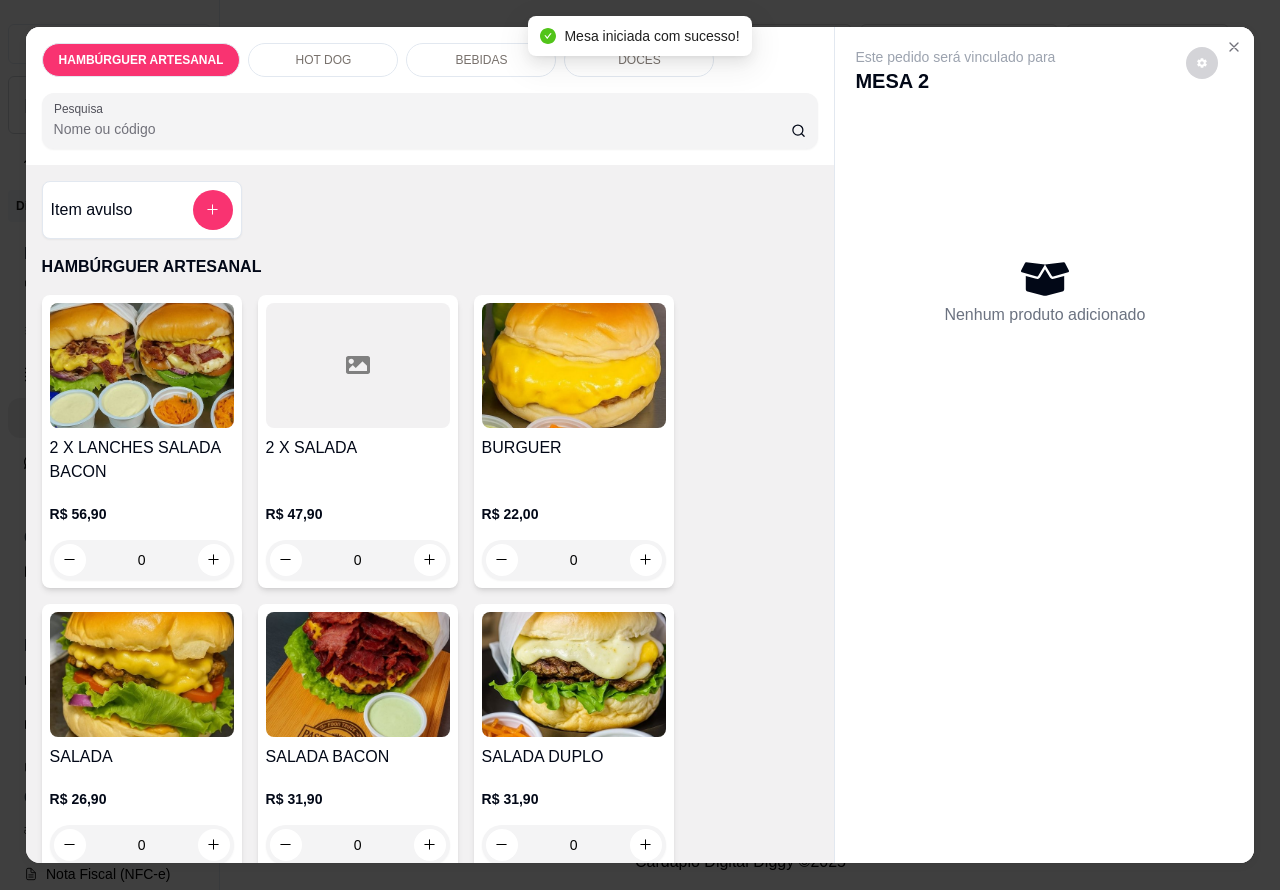 click on "HOT DOG" at bounding box center (324, 60) 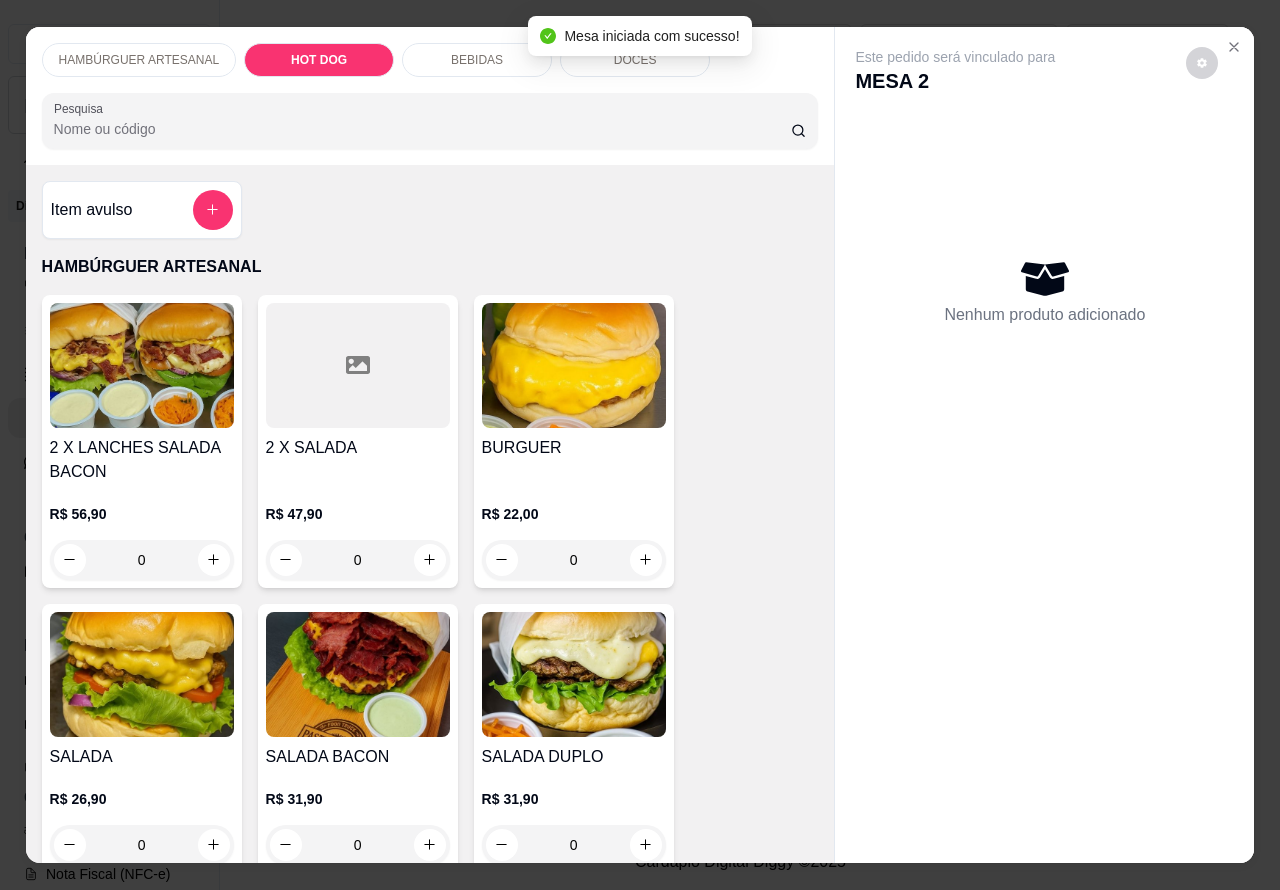 scroll, scrollTop: 1887, scrollLeft: 0, axis: vertical 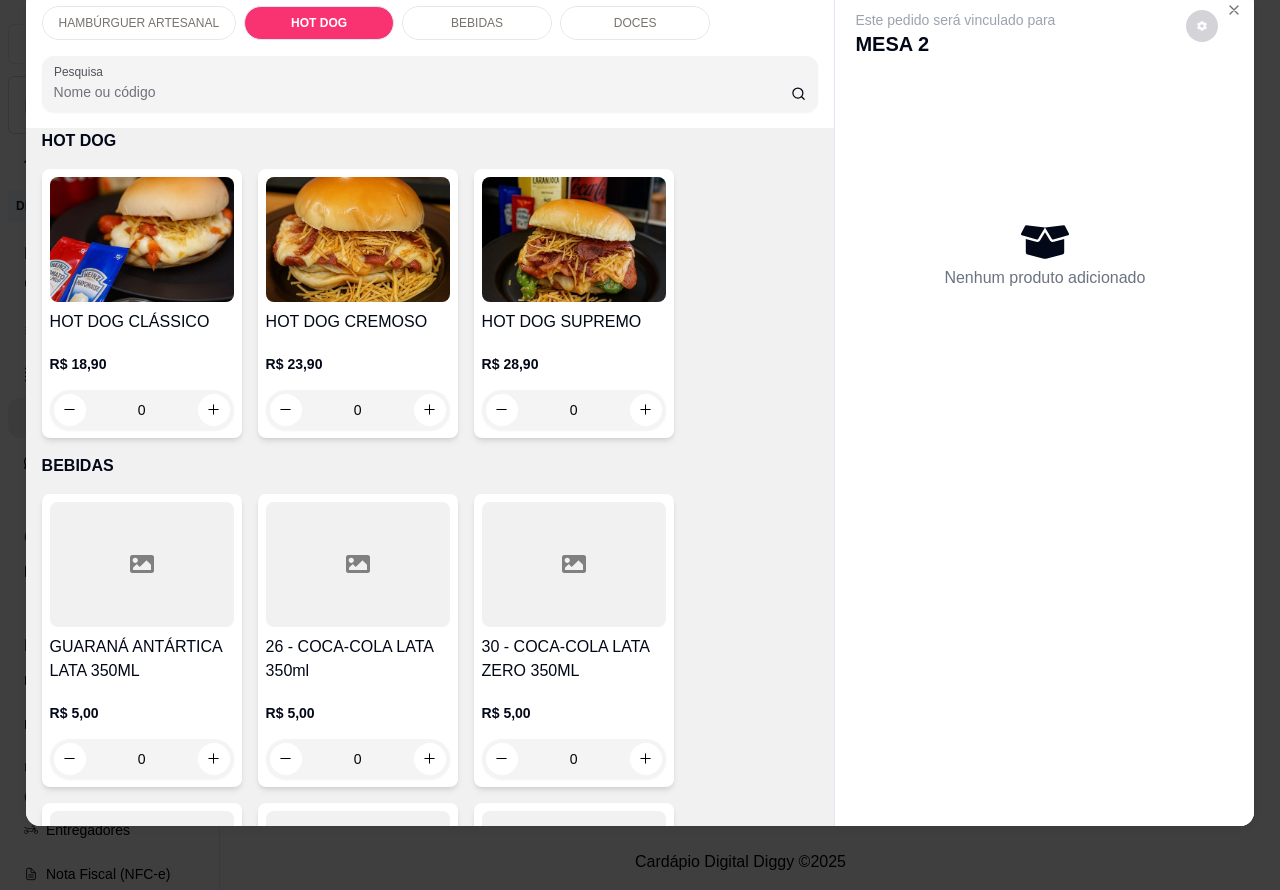 click on "0" at bounding box center (142, 410) 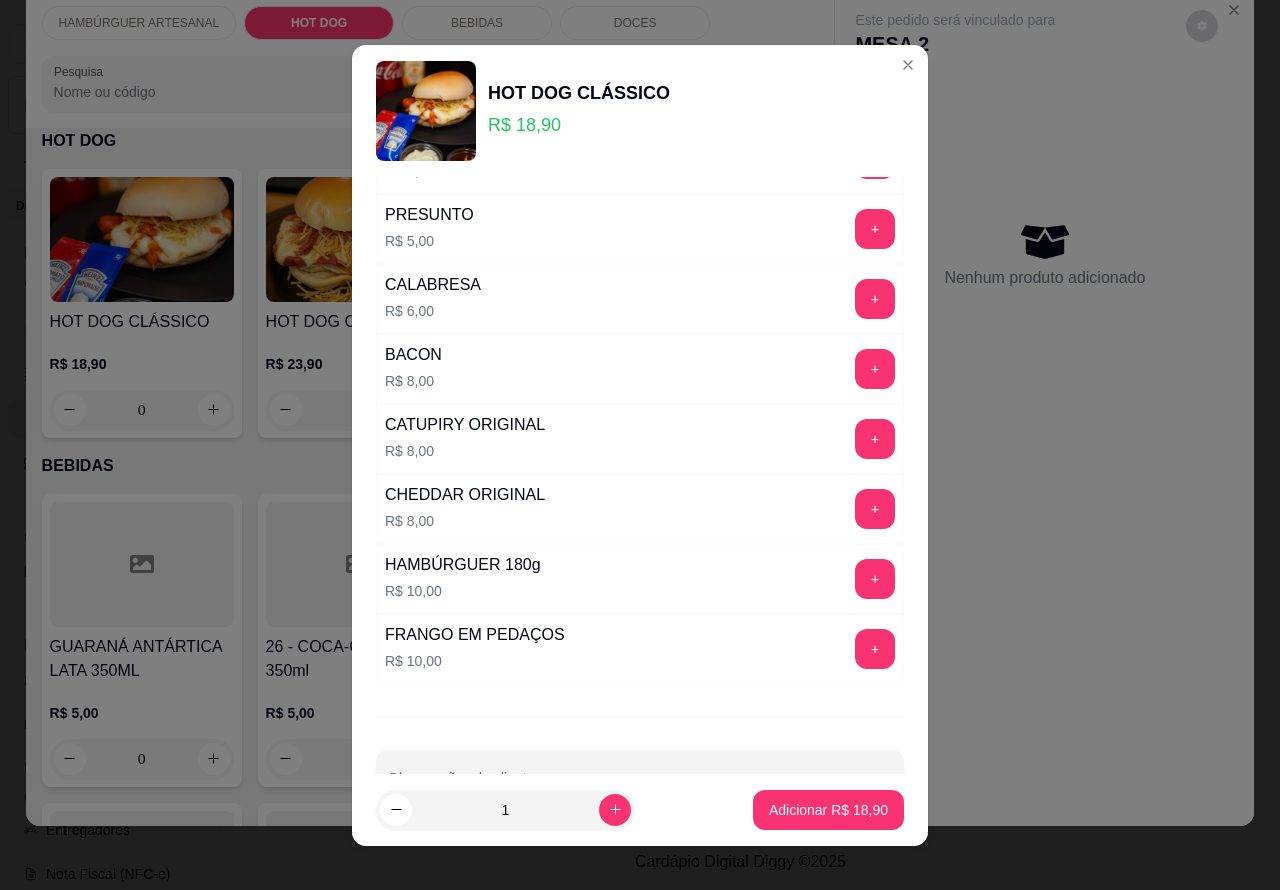 scroll, scrollTop: 542, scrollLeft: 0, axis: vertical 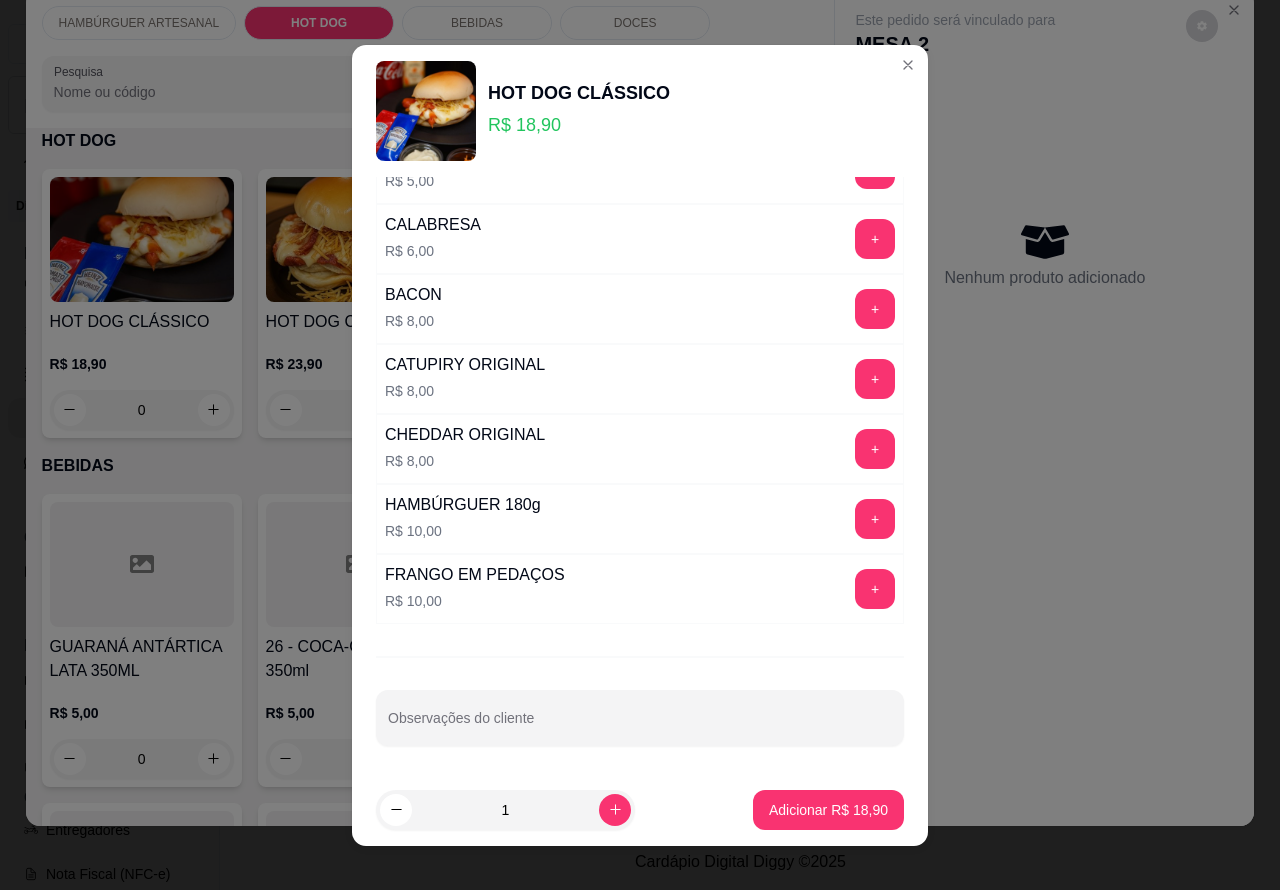 click on "Observações do cliente" at bounding box center (640, 726) 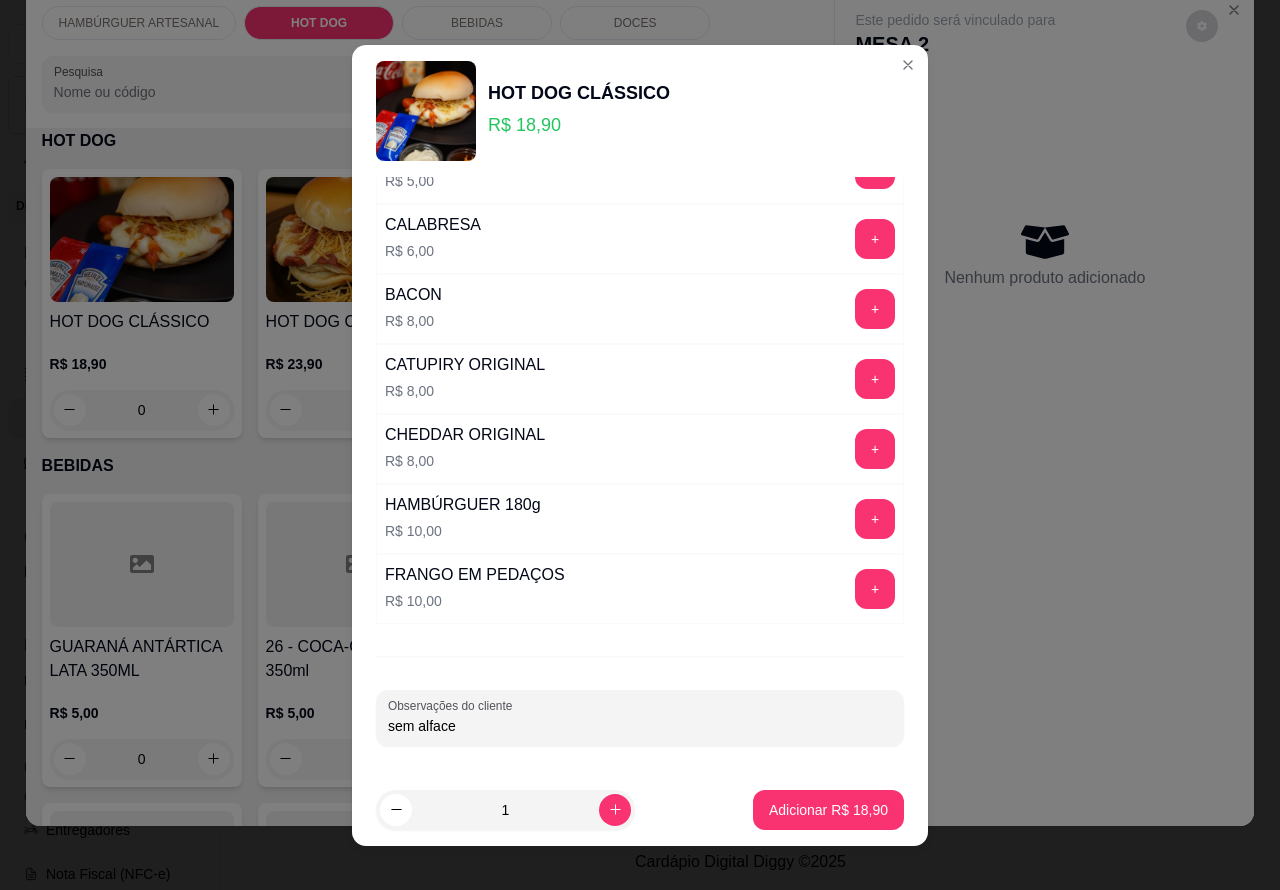 type on "sem alface" 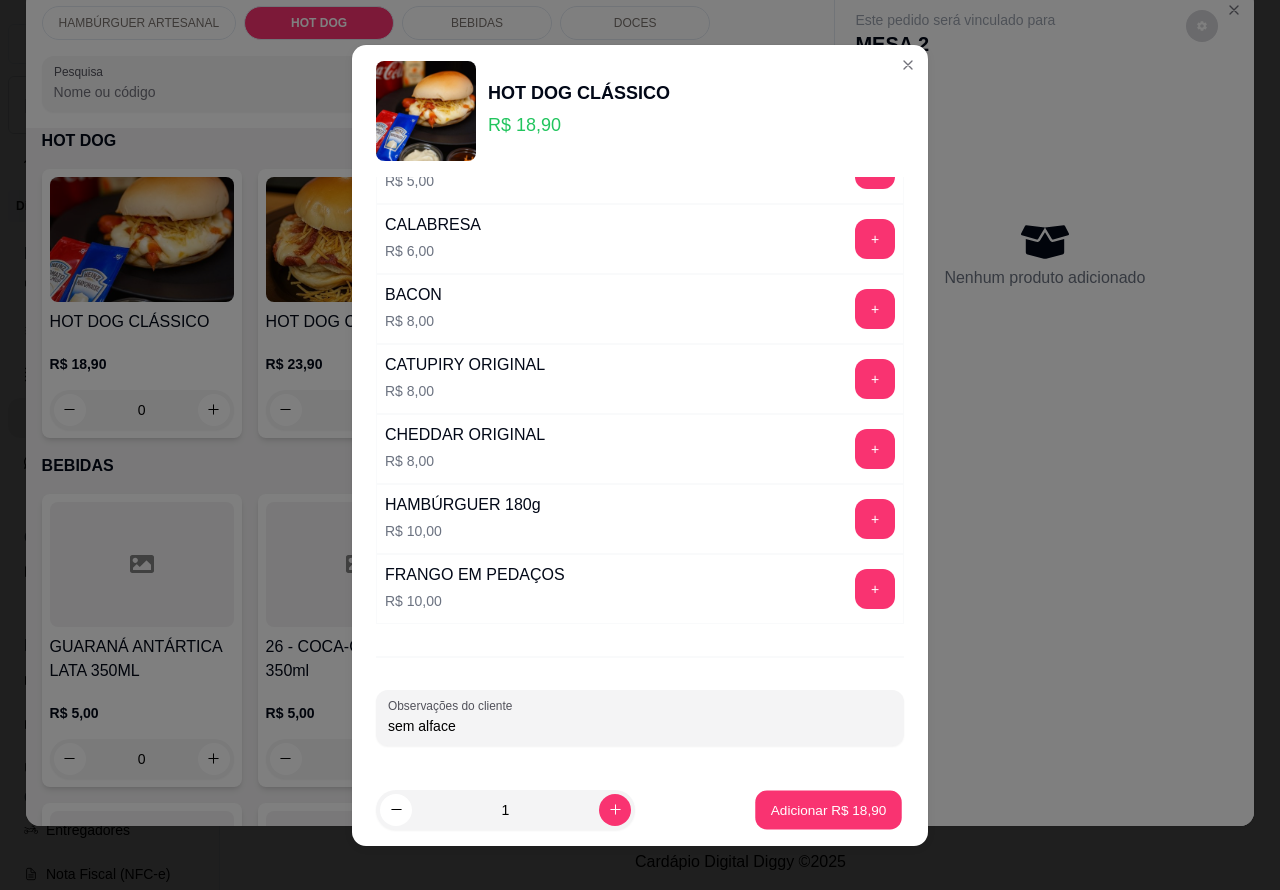 click on "Adicionar   R$ 18,90" at bounding box center [829, 809] 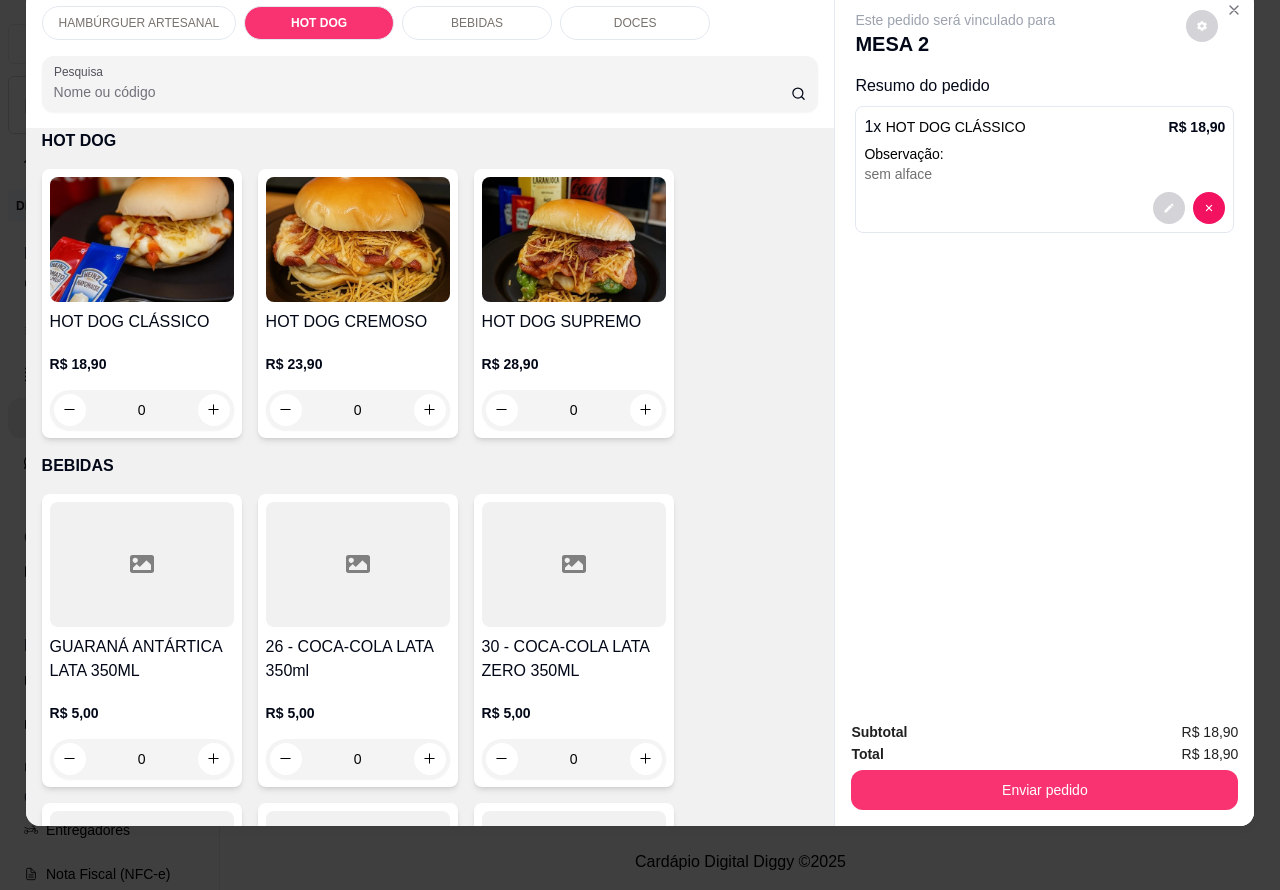 click on "0" at bounding box center [358, 410] 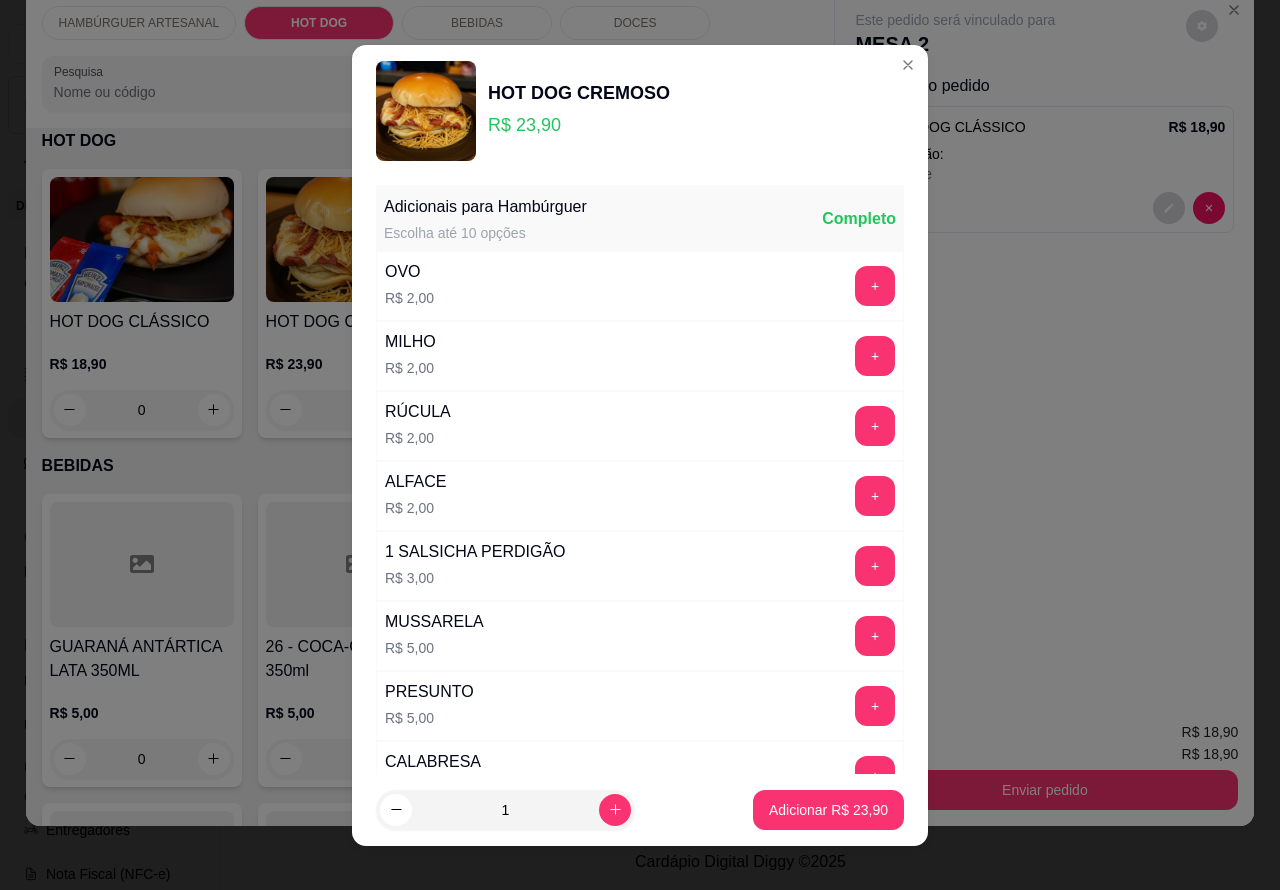 scroll, scrollTop: 542, scrollLeft: 0, axis: vertical 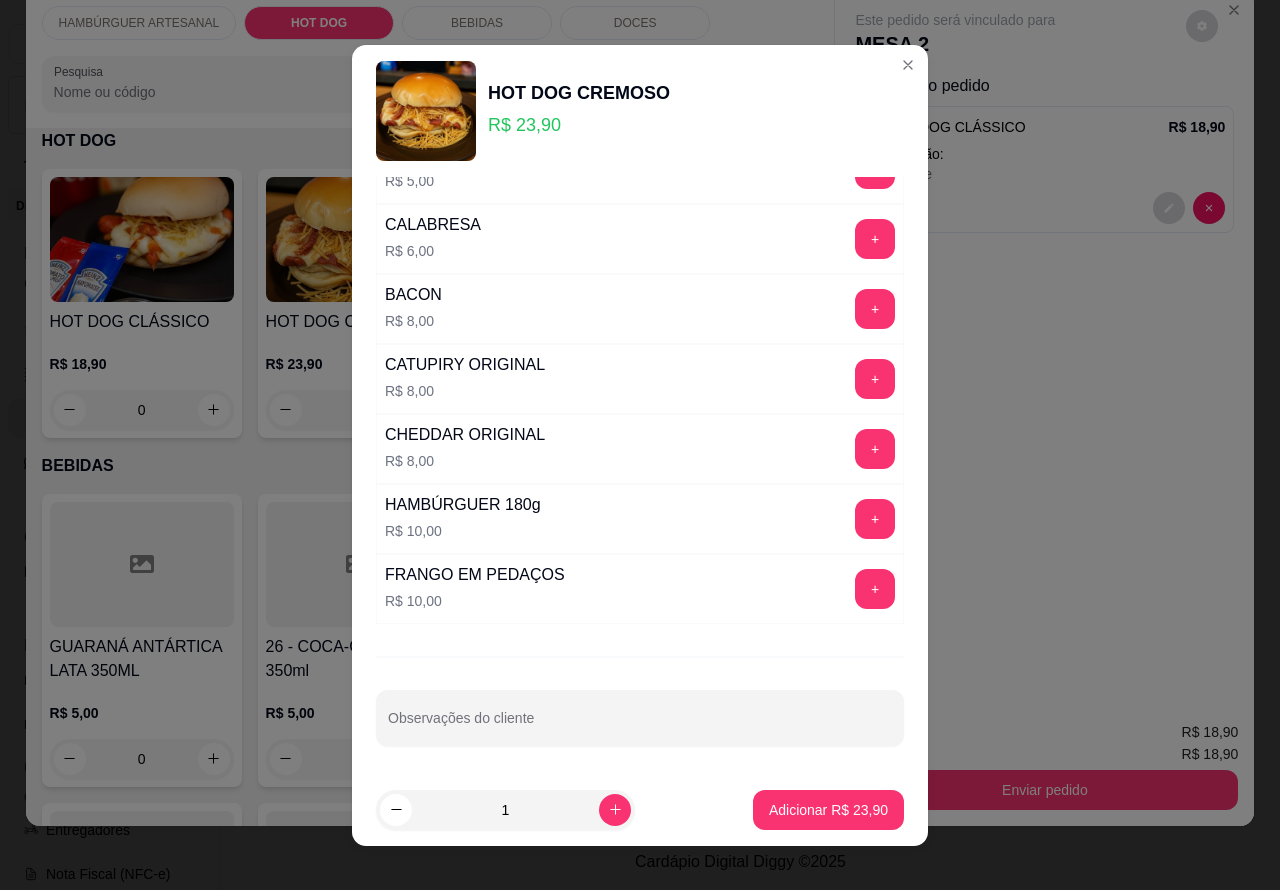 click on "Observações do cliente" at bounding box center (640, 726) 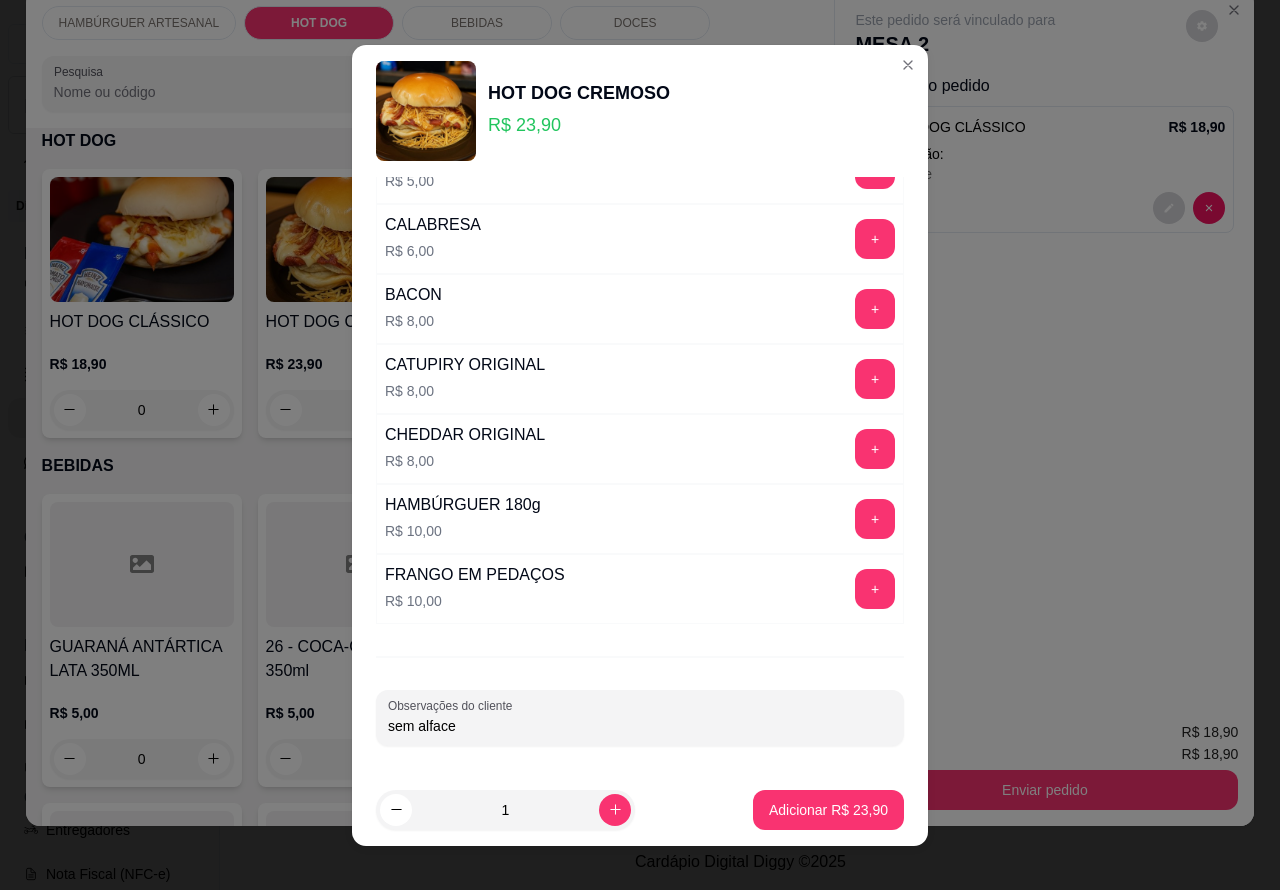 type on "sem alface" 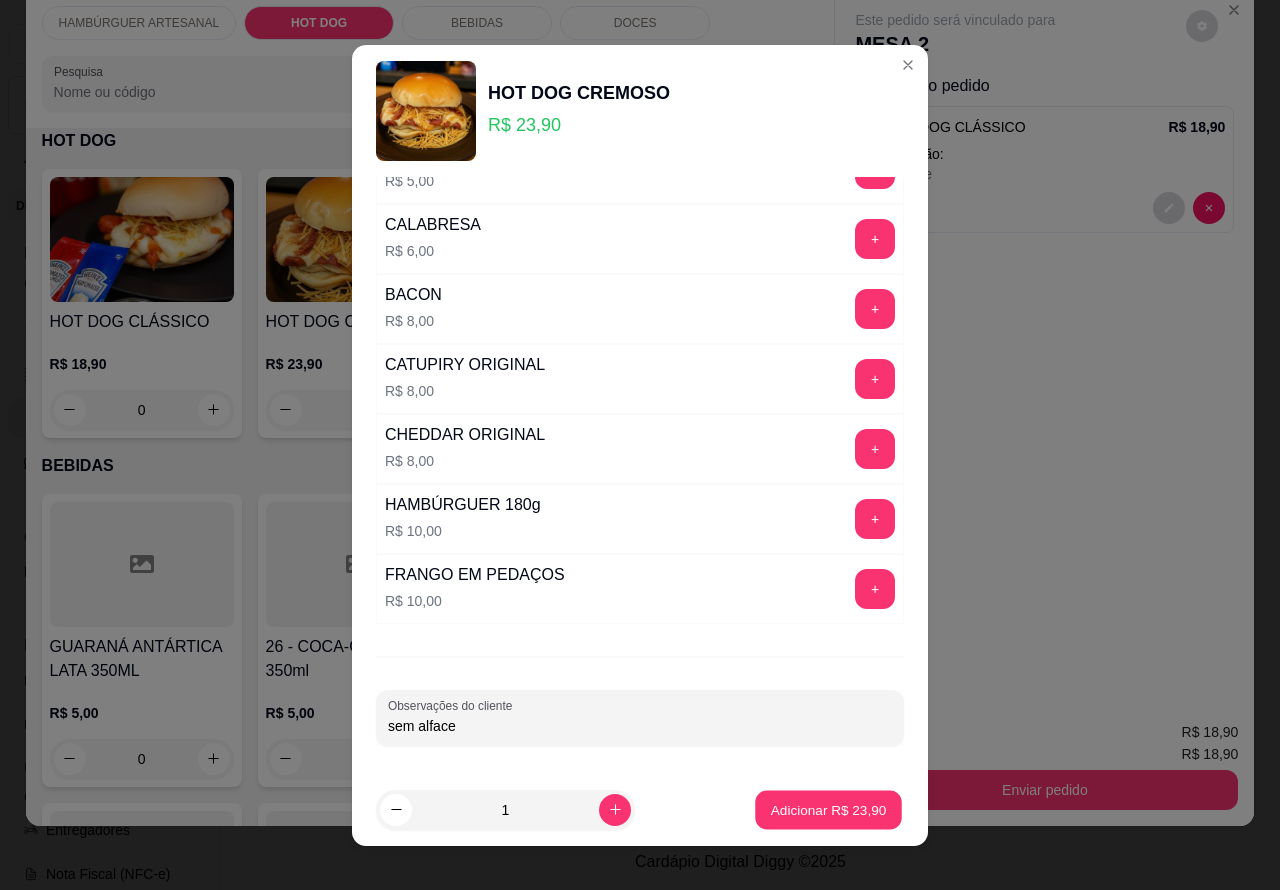 click on "Adicionar   R$ 23,90" at bounding box center [829, 809] 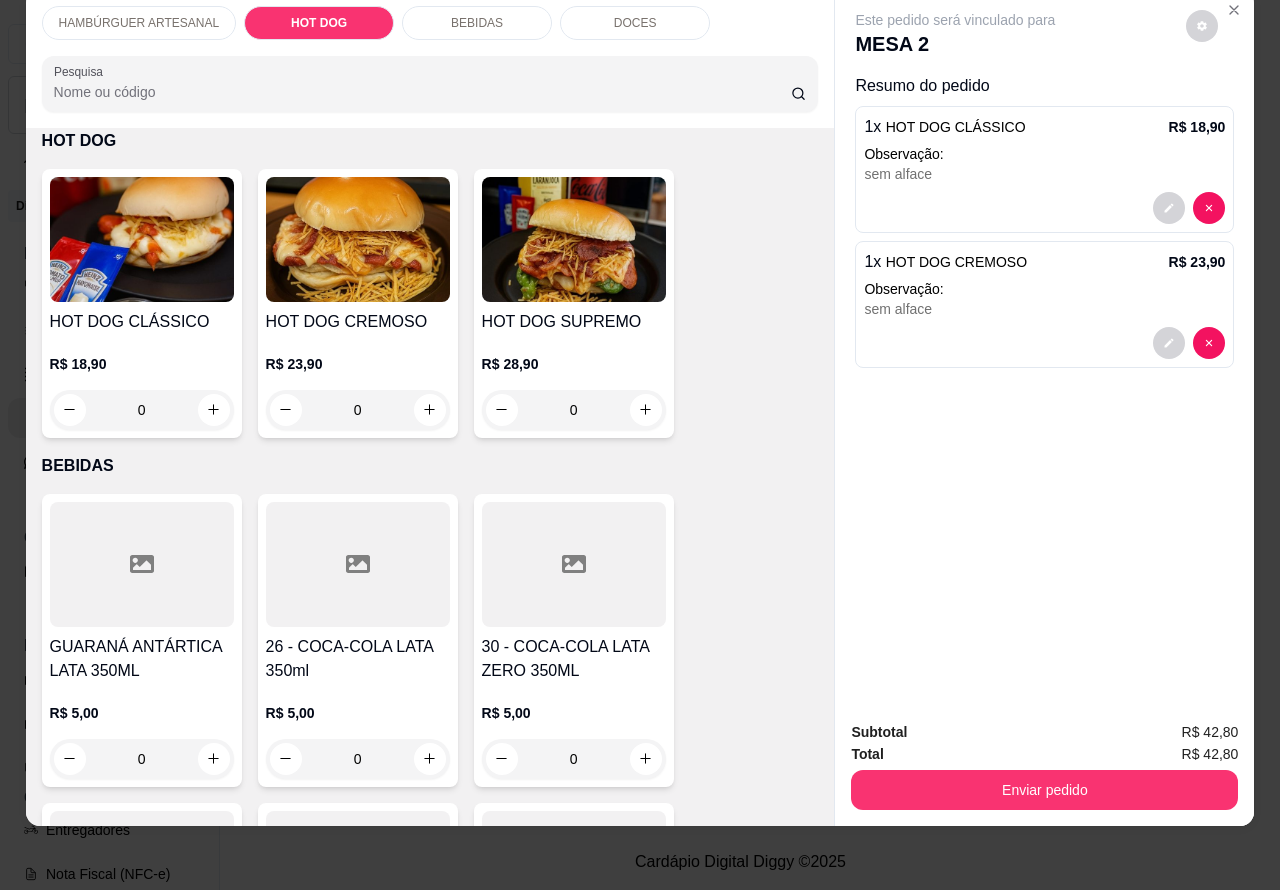 click on "HAMBÚRGUER ARTESANAL" at bounding box center [139, 23] 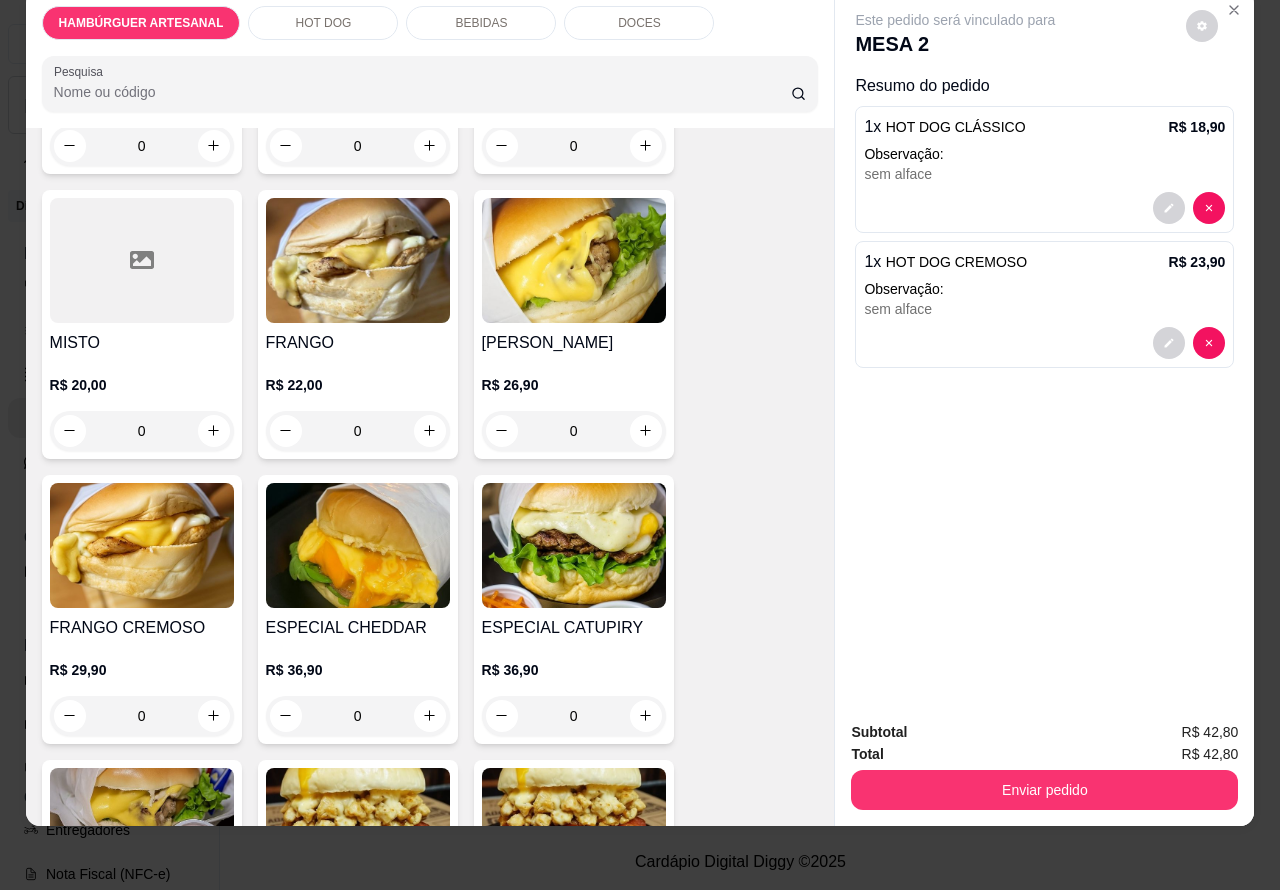 scroll, scrollTop: 660, scrollLeft: 0, axis: vertical 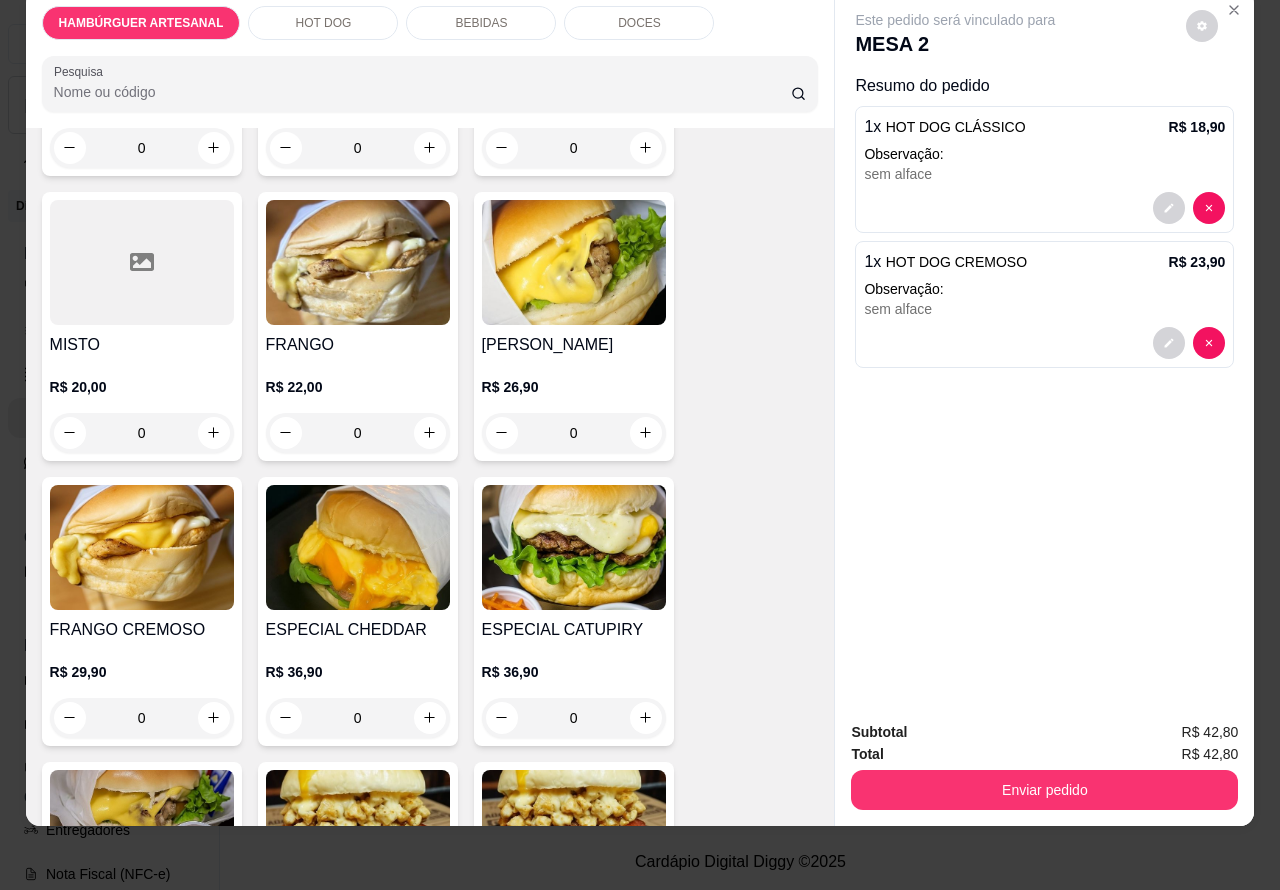 click on "0" at bounding box center [574, 433] 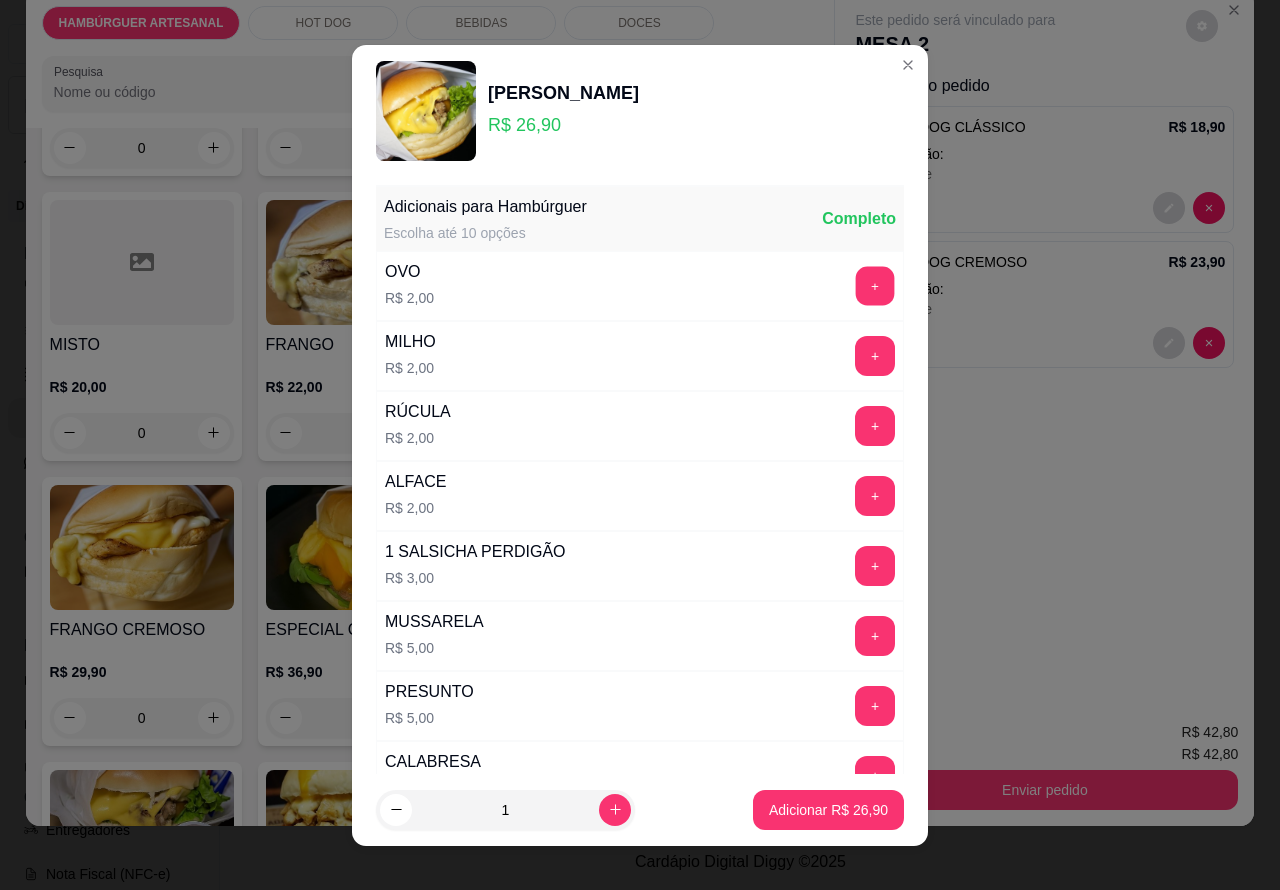 click on "+" at bounding box center (875, 285) 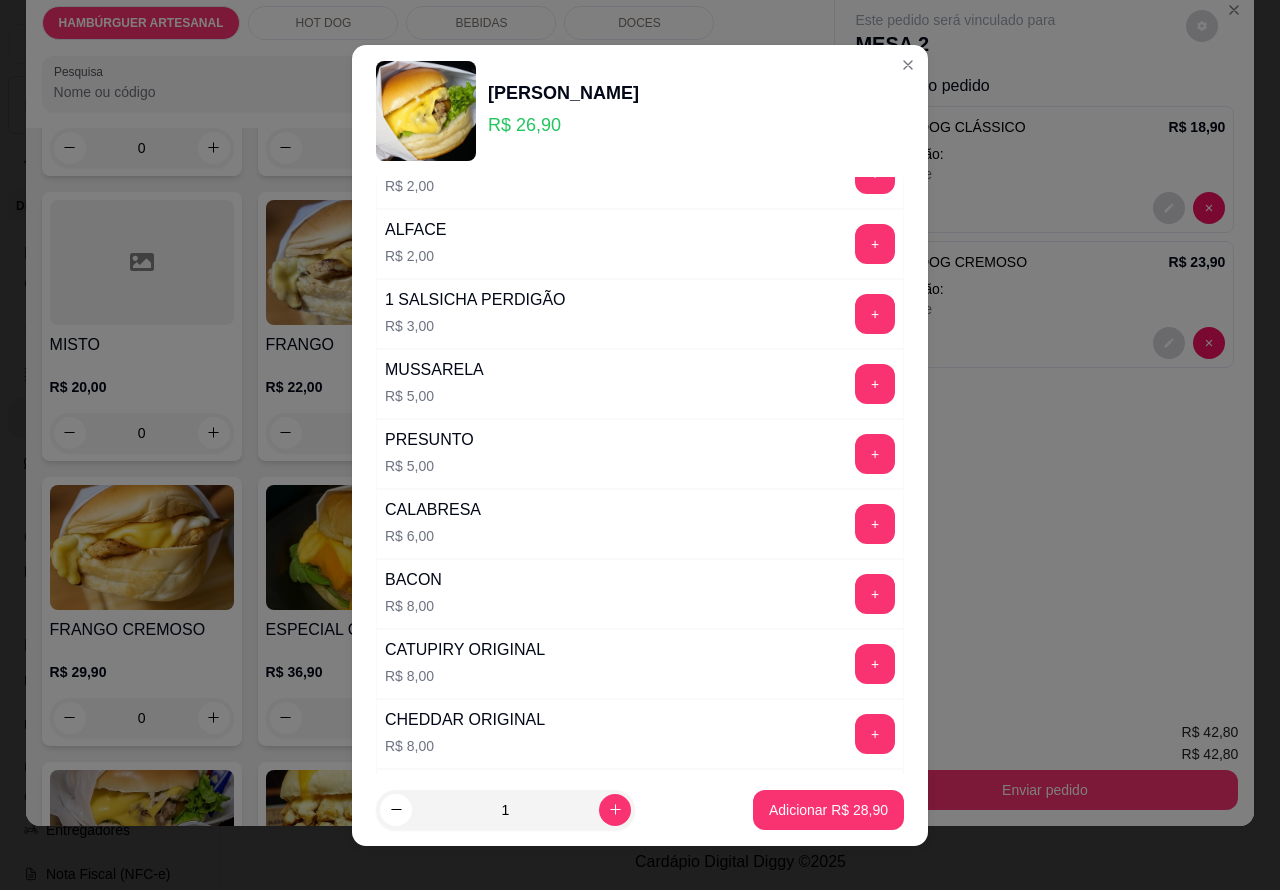 scroll, scrollTop: 508, scrollLeft: 0, axis: vertical 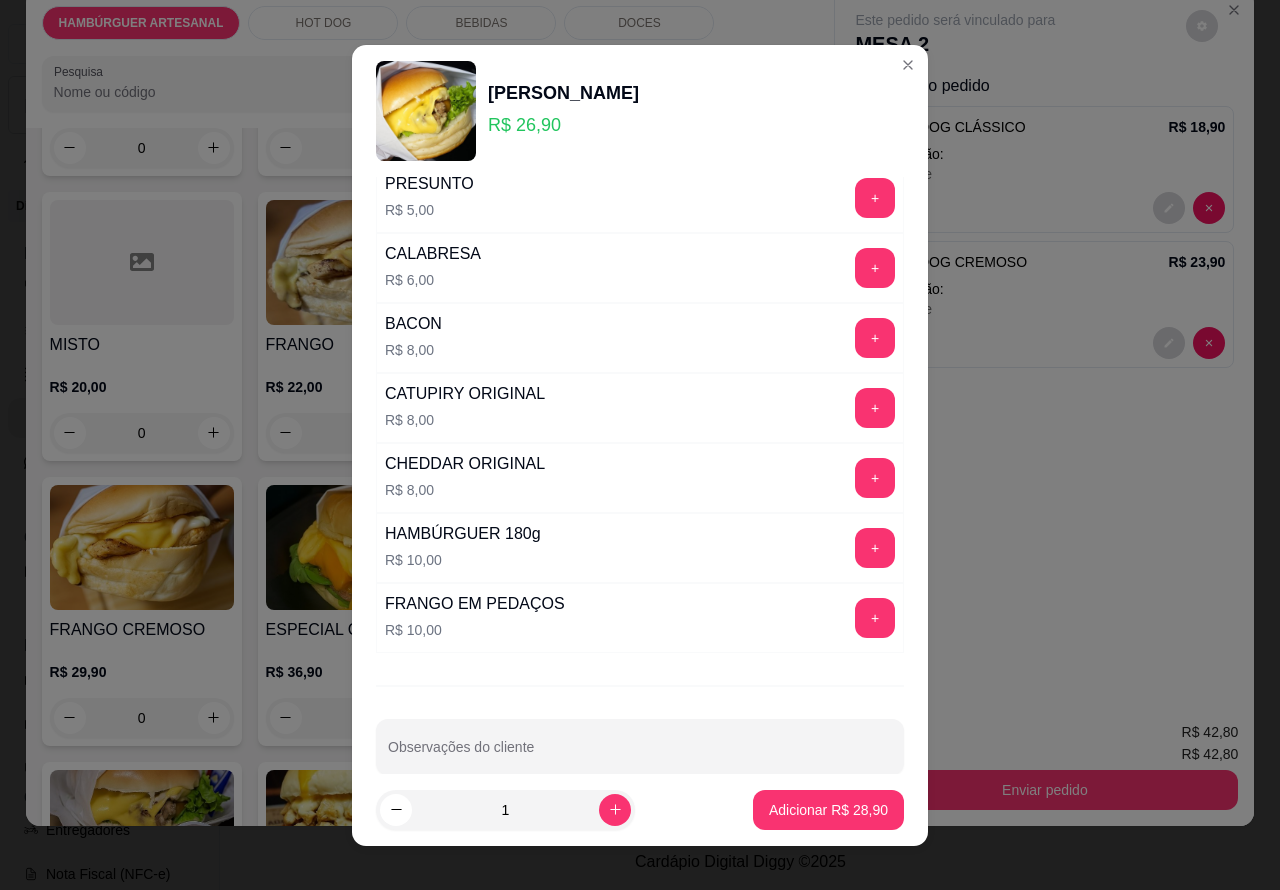 click on "Observações do cliente" at bounding box center (640, 755) 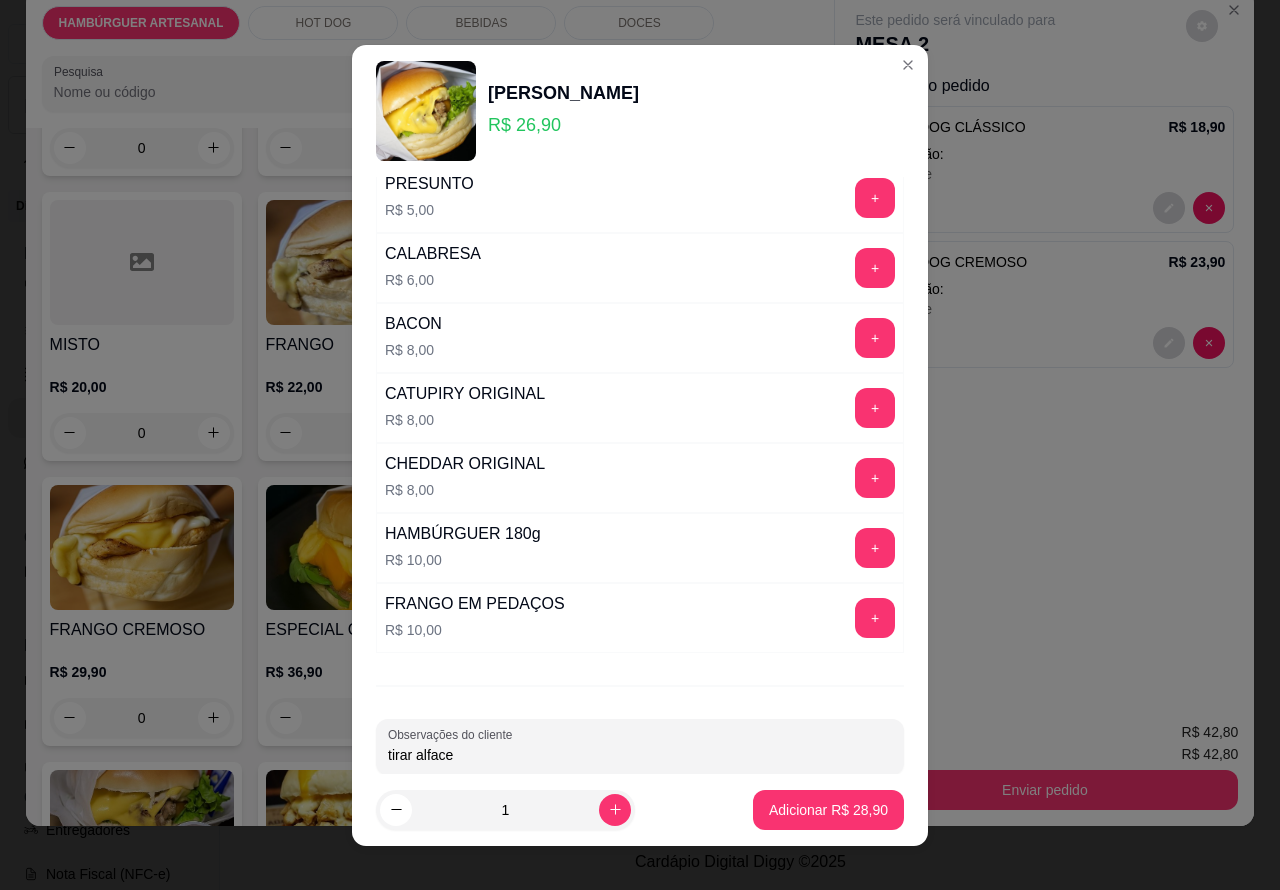 type on "tirar alface" 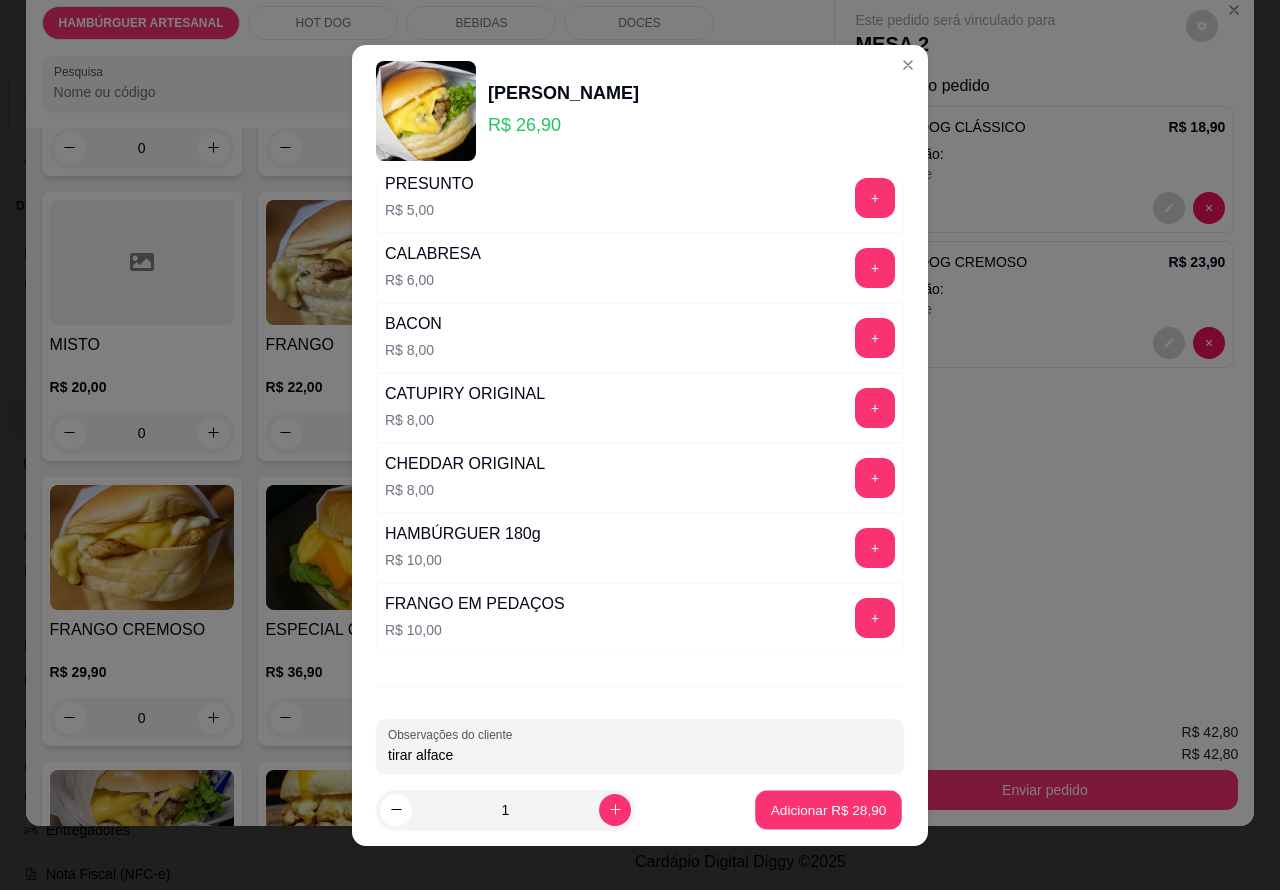 click on "Adicionar   R$ 28,90" at bounding box center [828, 809] 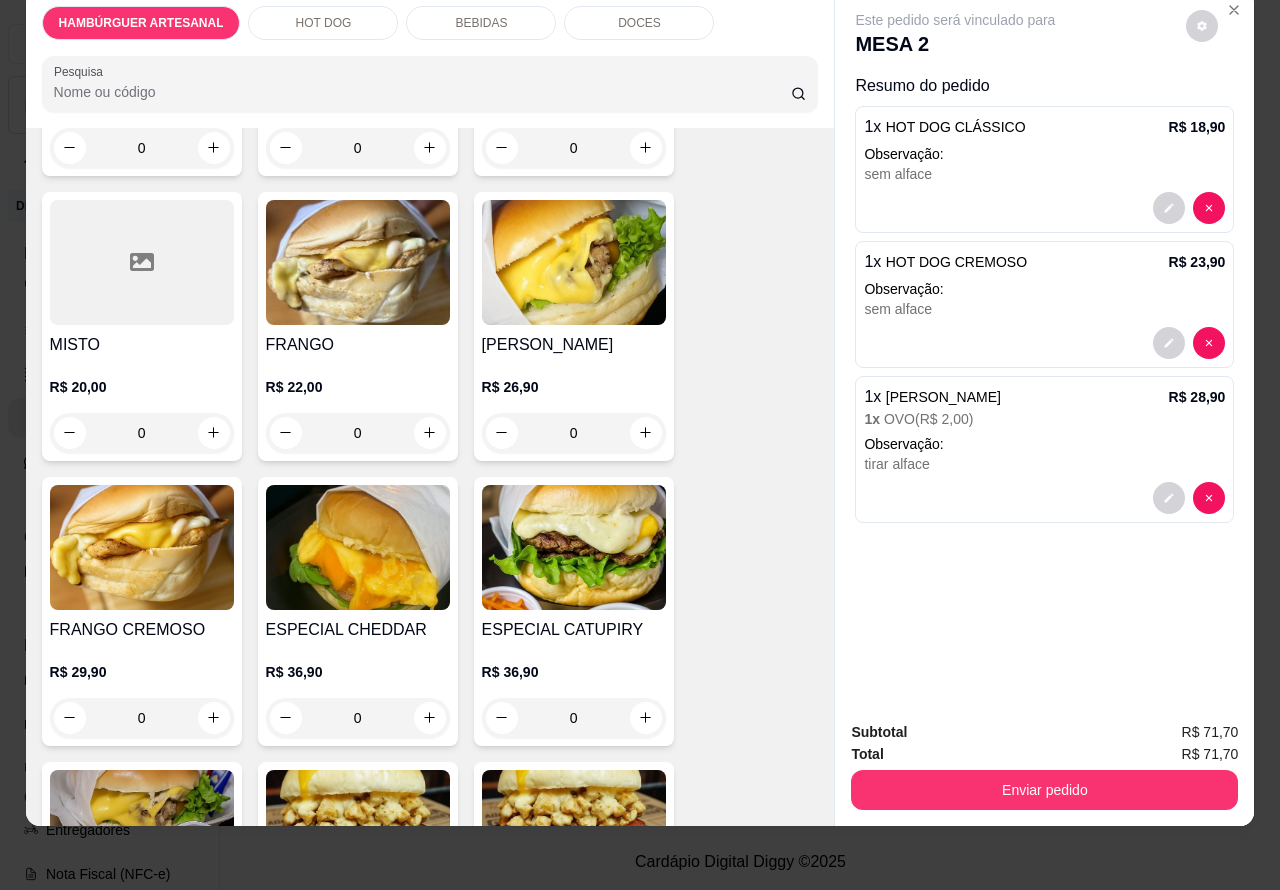 click on "DOCES" at bounding box center [639, 23] 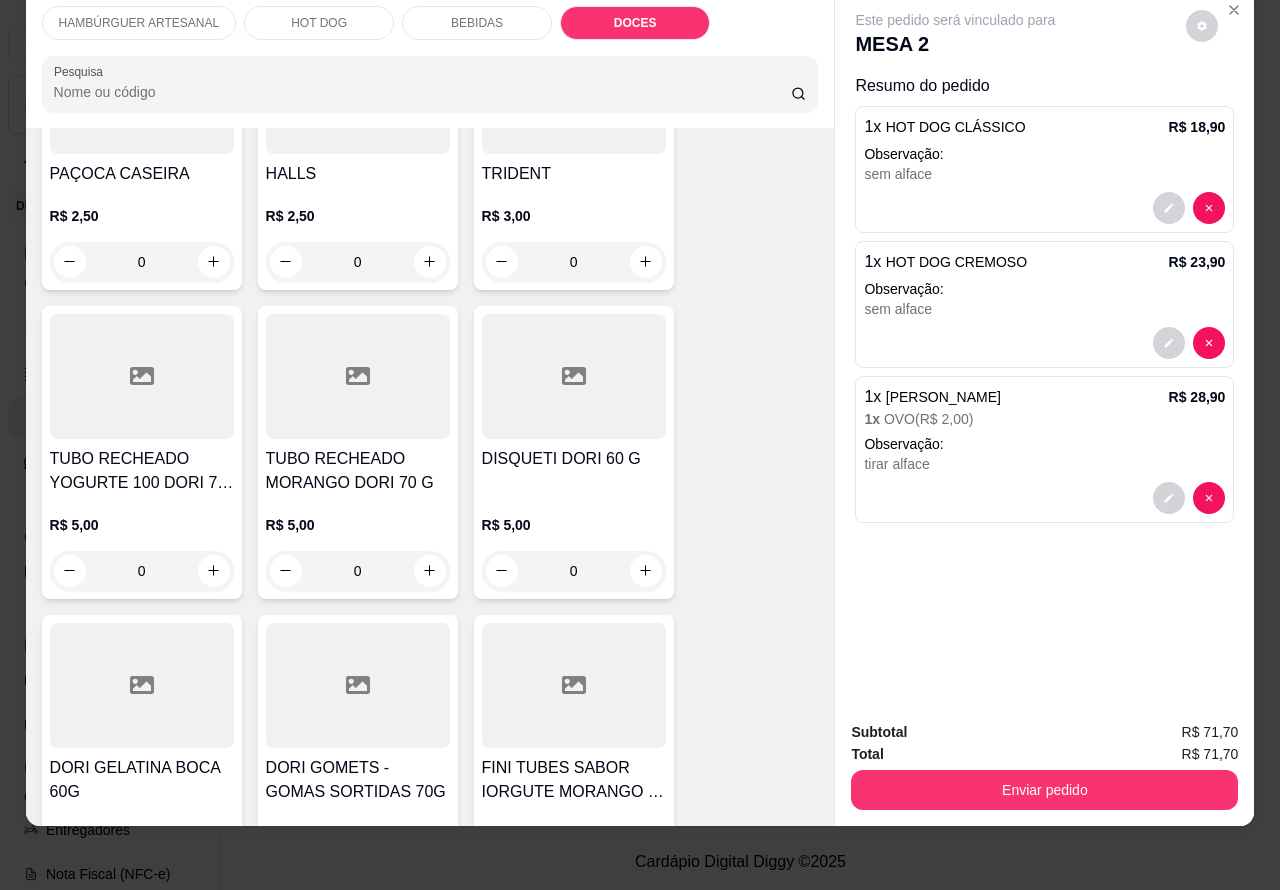 scroll, scrollTop: 4872, scrollLeft: 0, axis: vertical 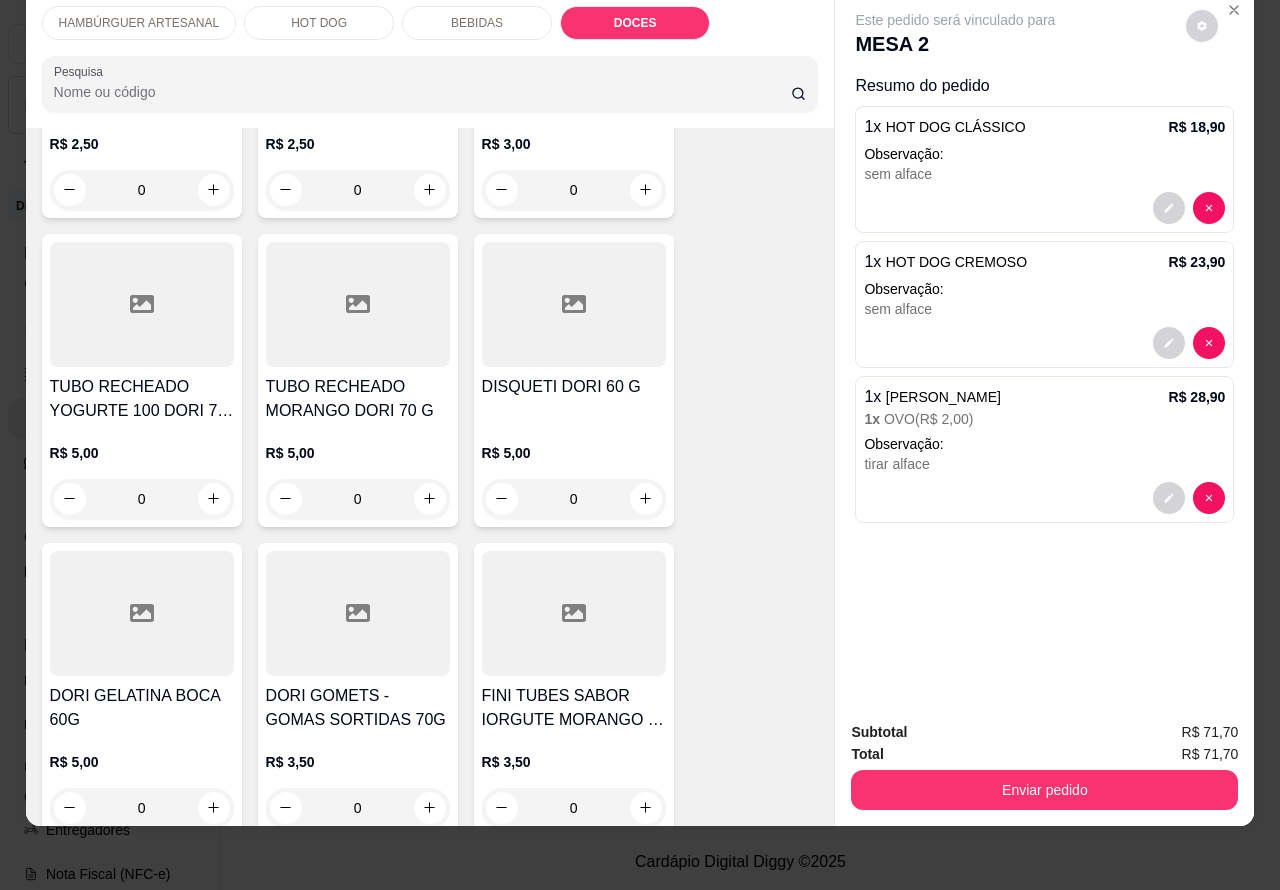 click on "BEBIDAS" at bounding box center [477, 23] 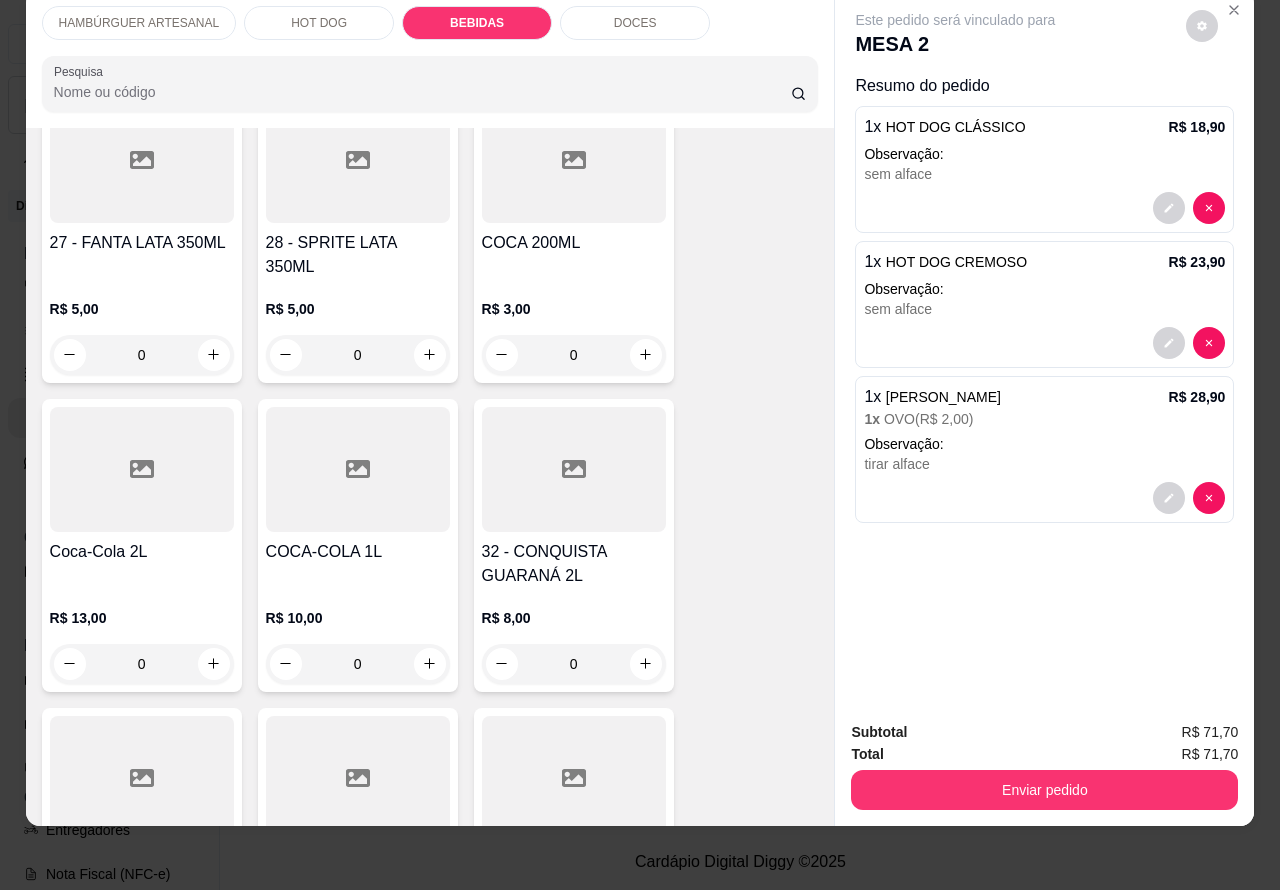 scroll, scrollTop: 2650, scrollLeft: 0, axis: vertical 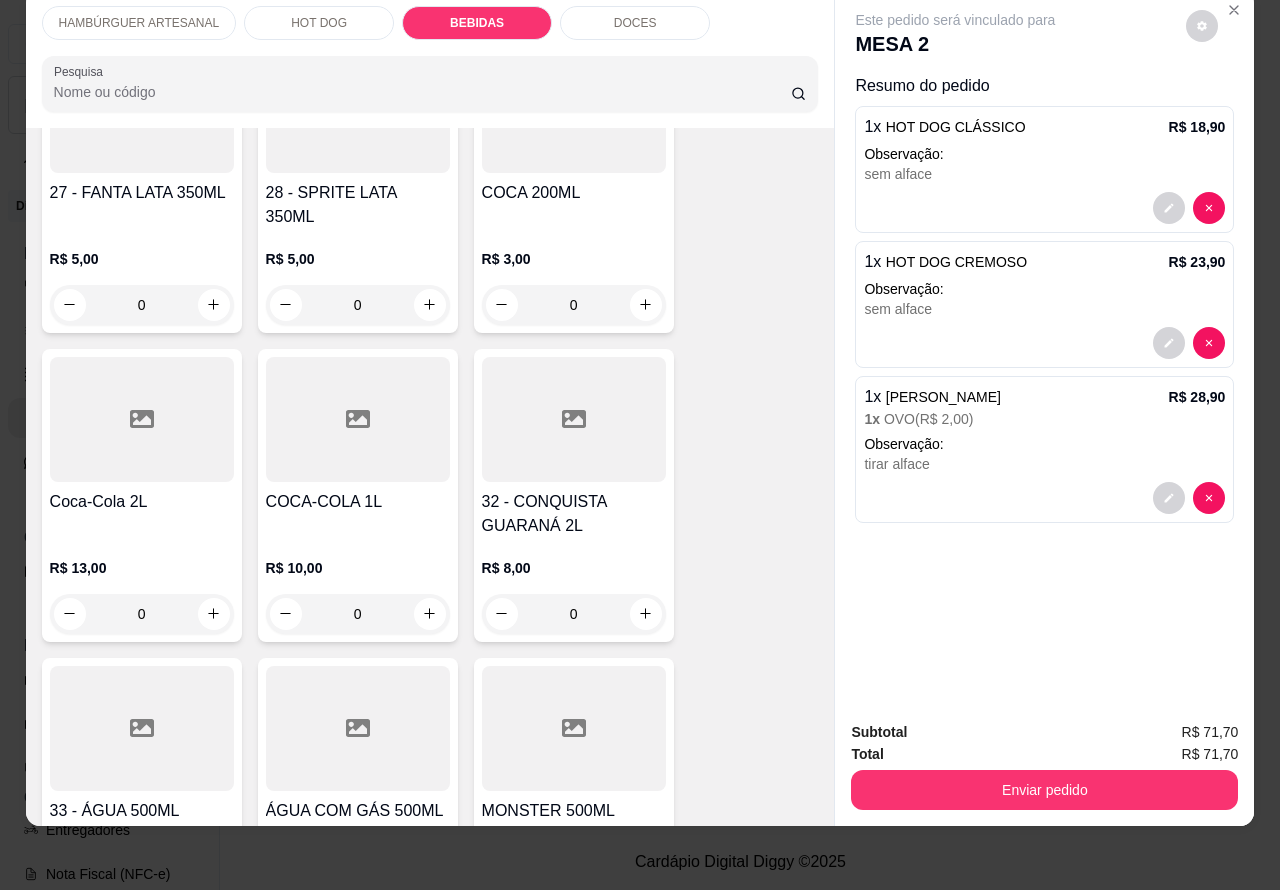 click 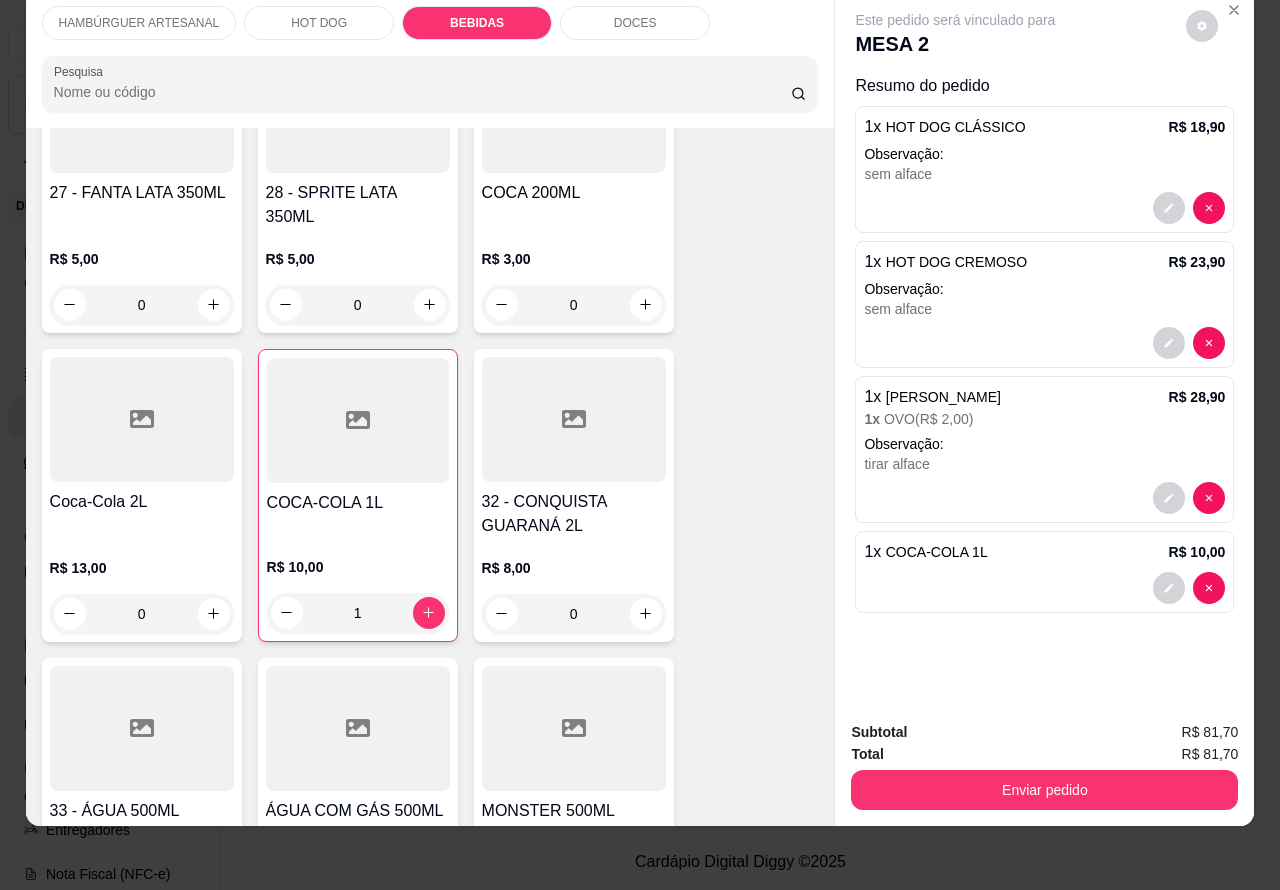 type on "1" 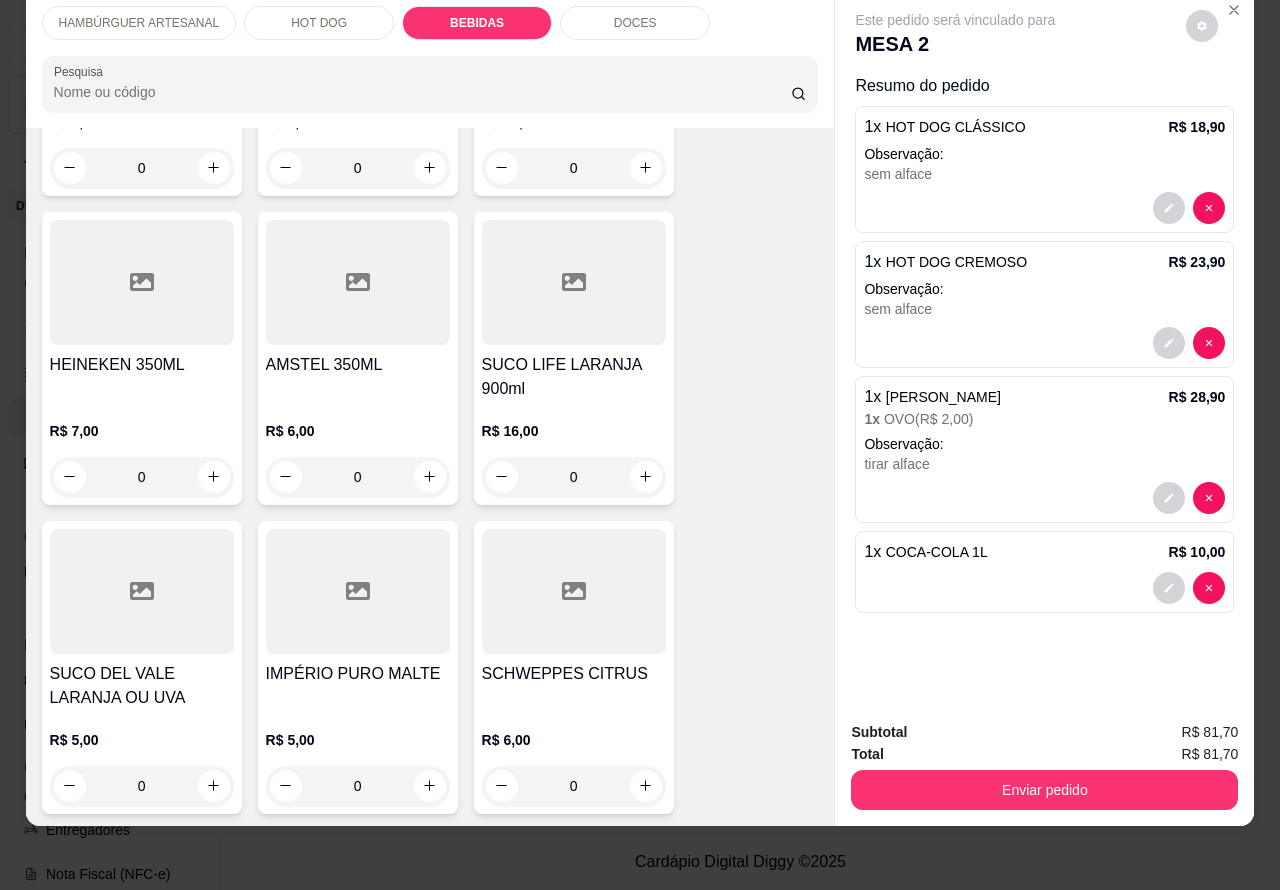 scroll, scrollTop: 3526, scrollLeft: 0, axis: vertical 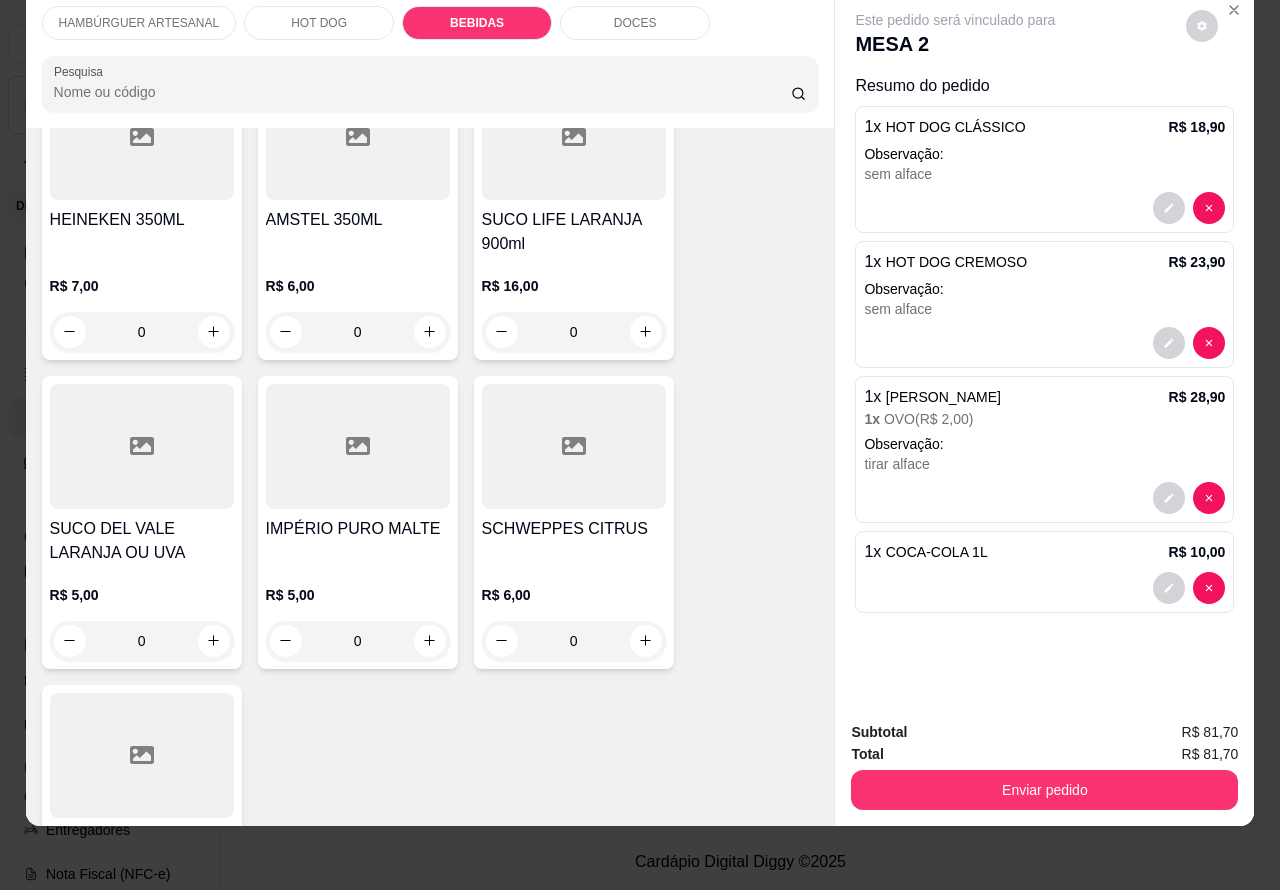 click 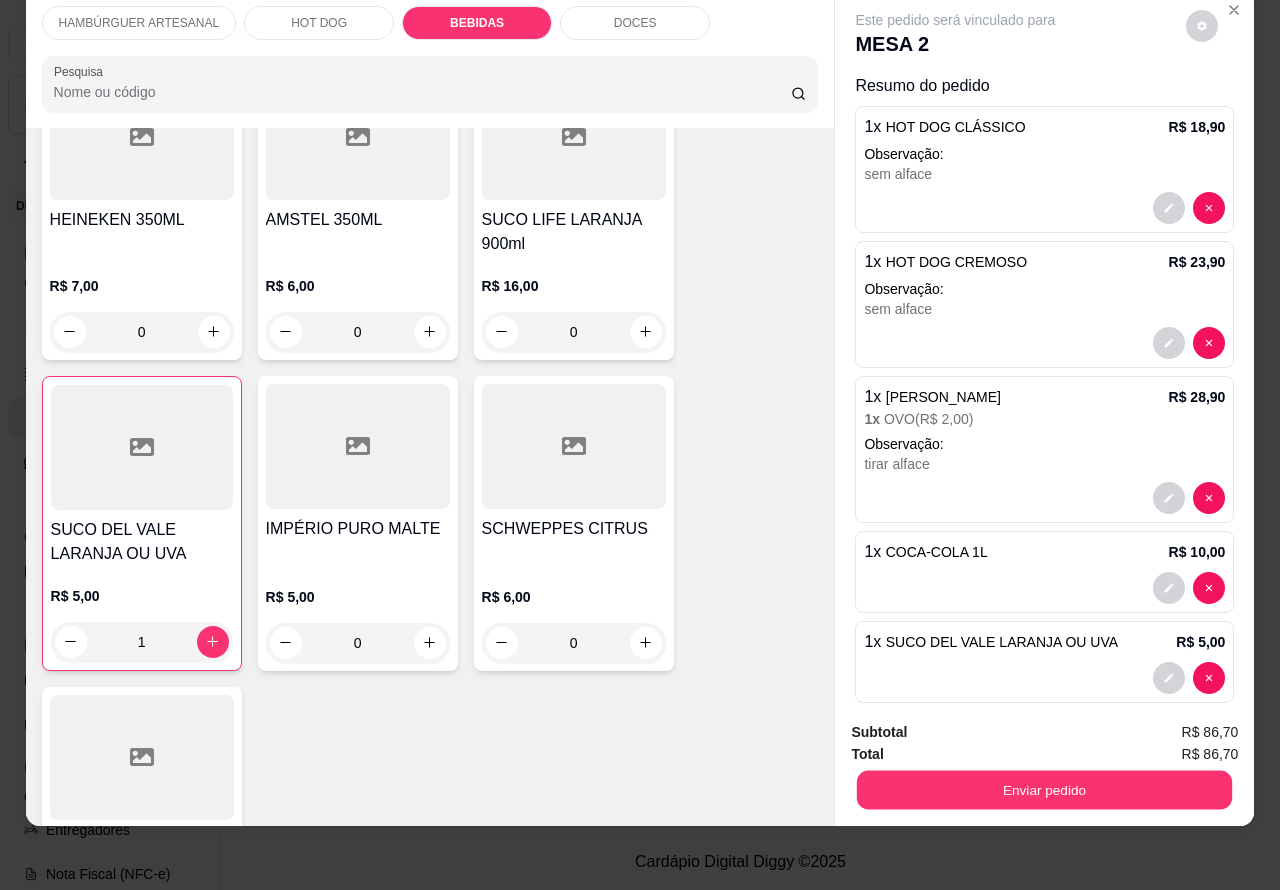 click on "Enviar pedido" at bounding box center [1044, 790] 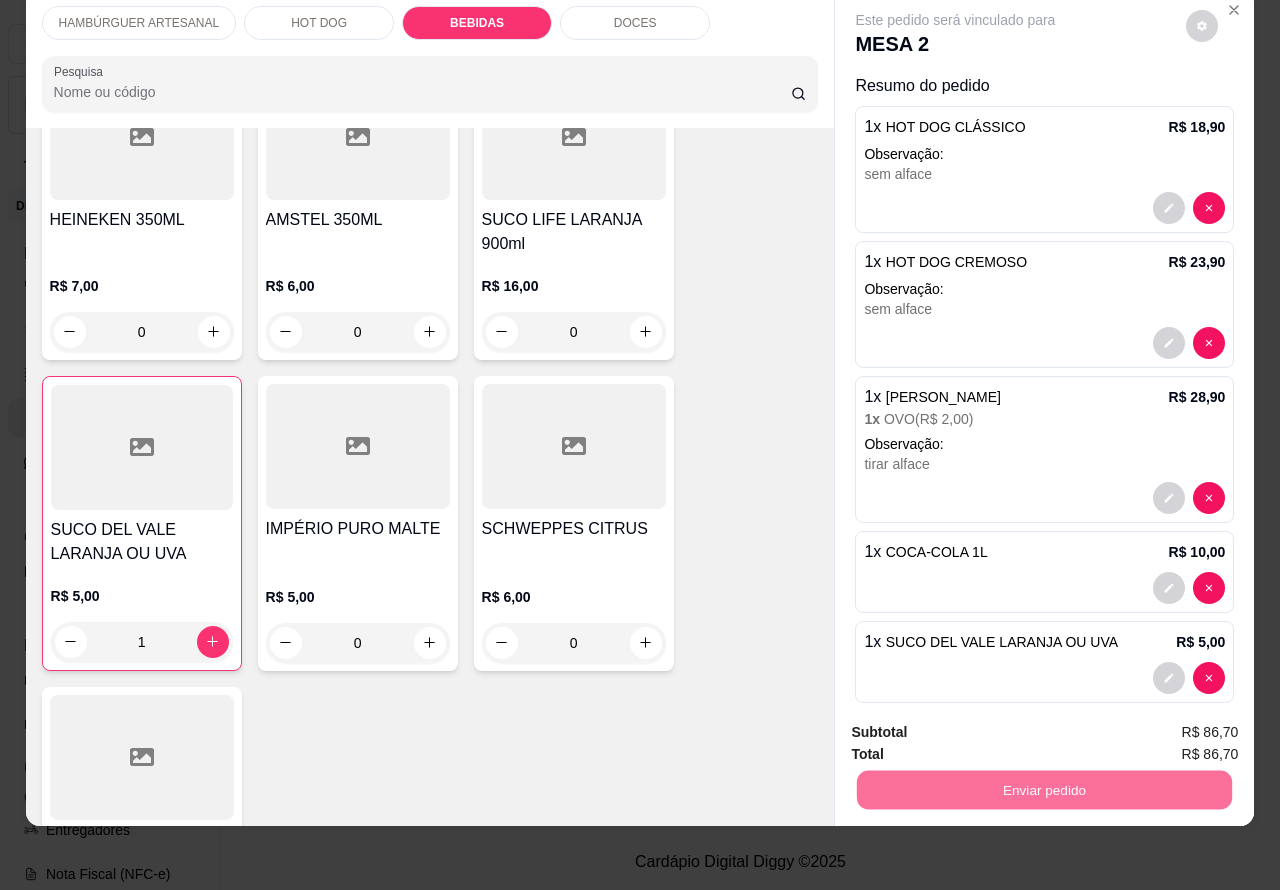 click on "Enviar pedido" at bounding box center (1044, 790) 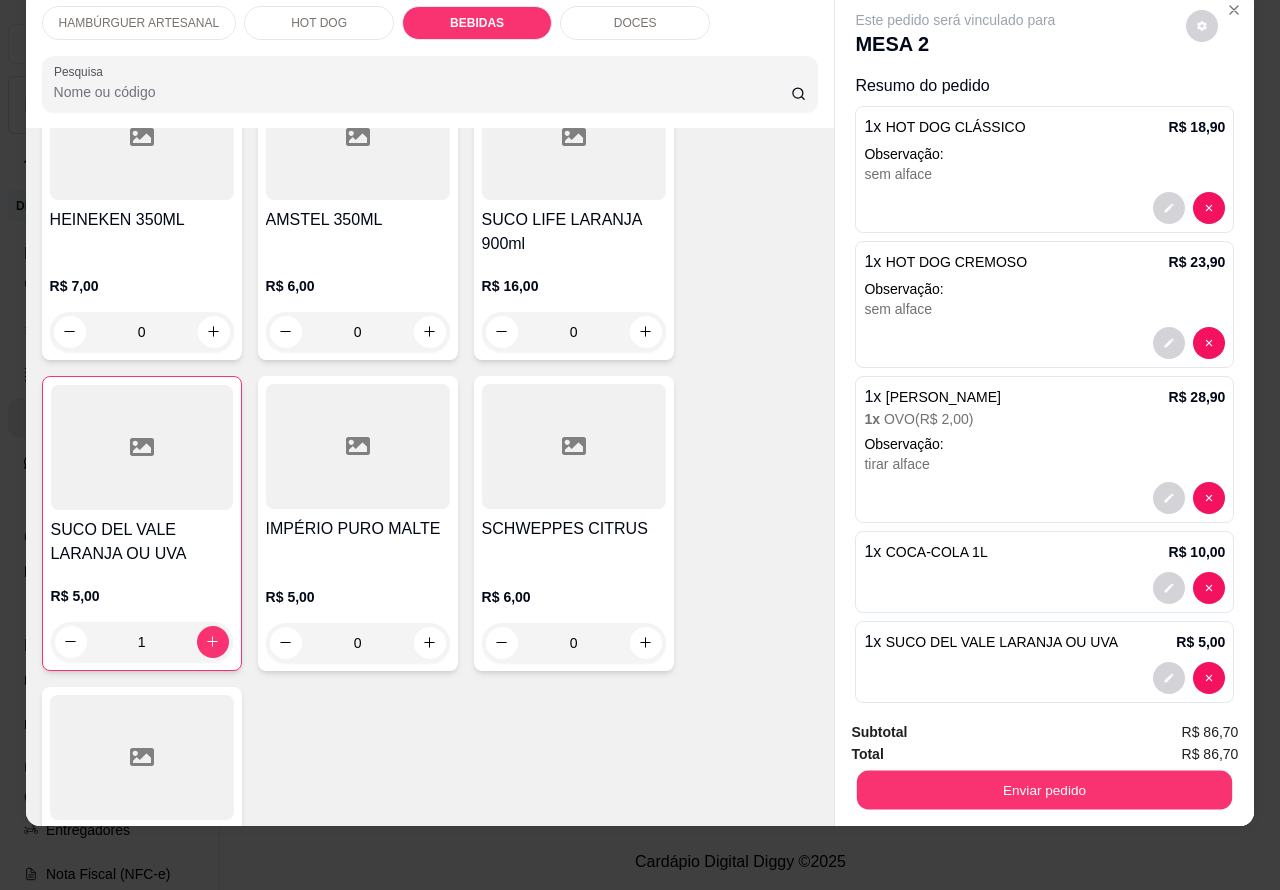 click on "Enviar pedido" at bounding box center [1044, 790] 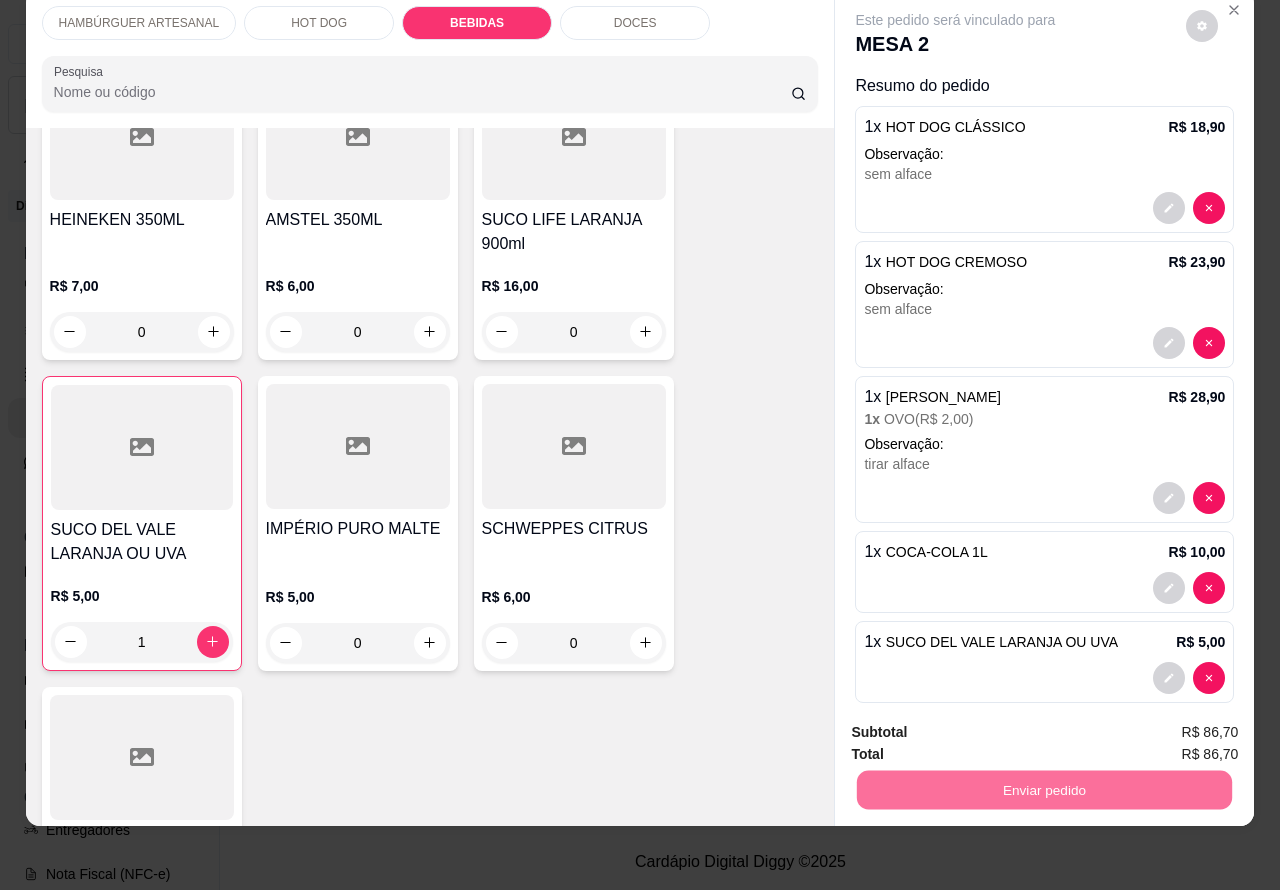 click on "Não registrar e enviar pedido" at bounding box center (977, 722) 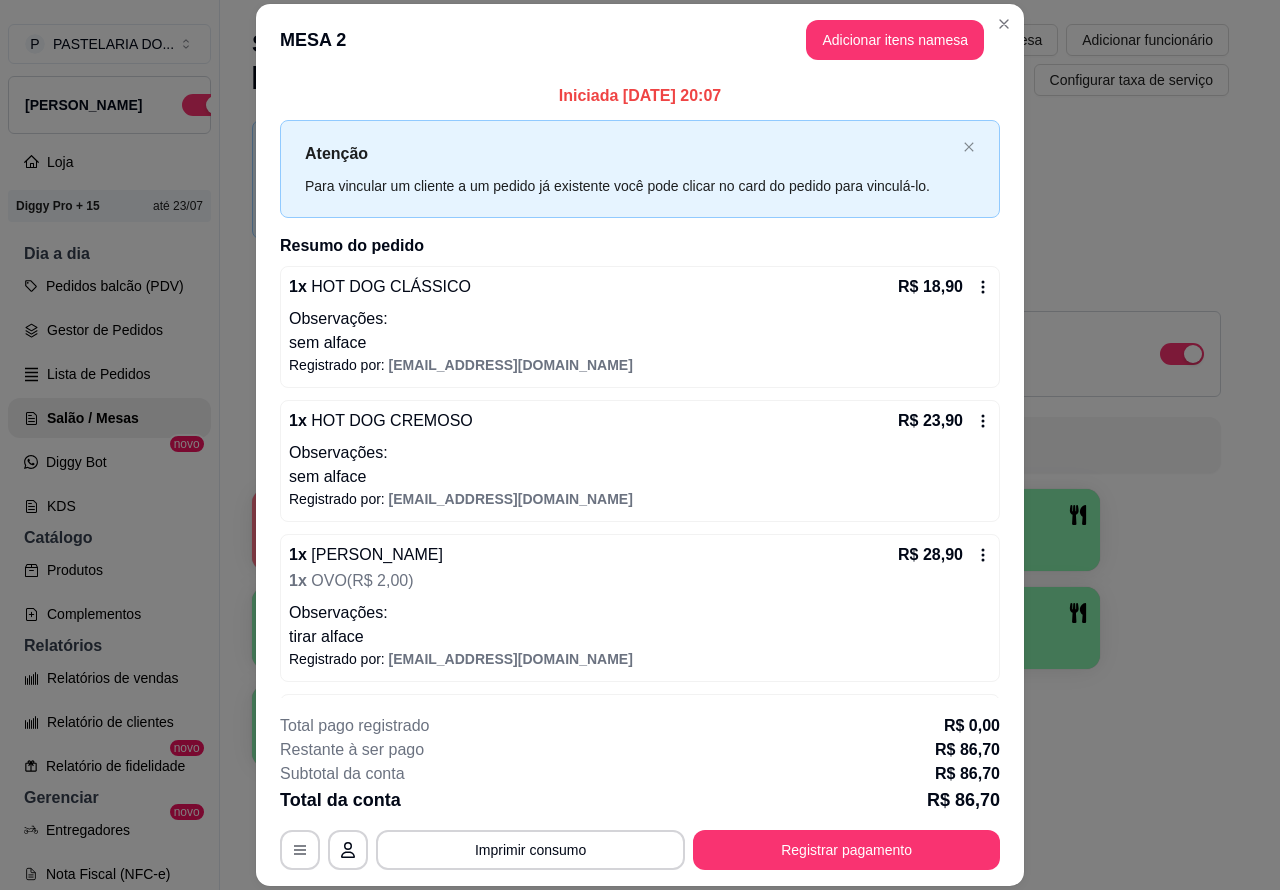 click on "Cardápio Digital Diggy © 2025" at bounding box center (740, 862) 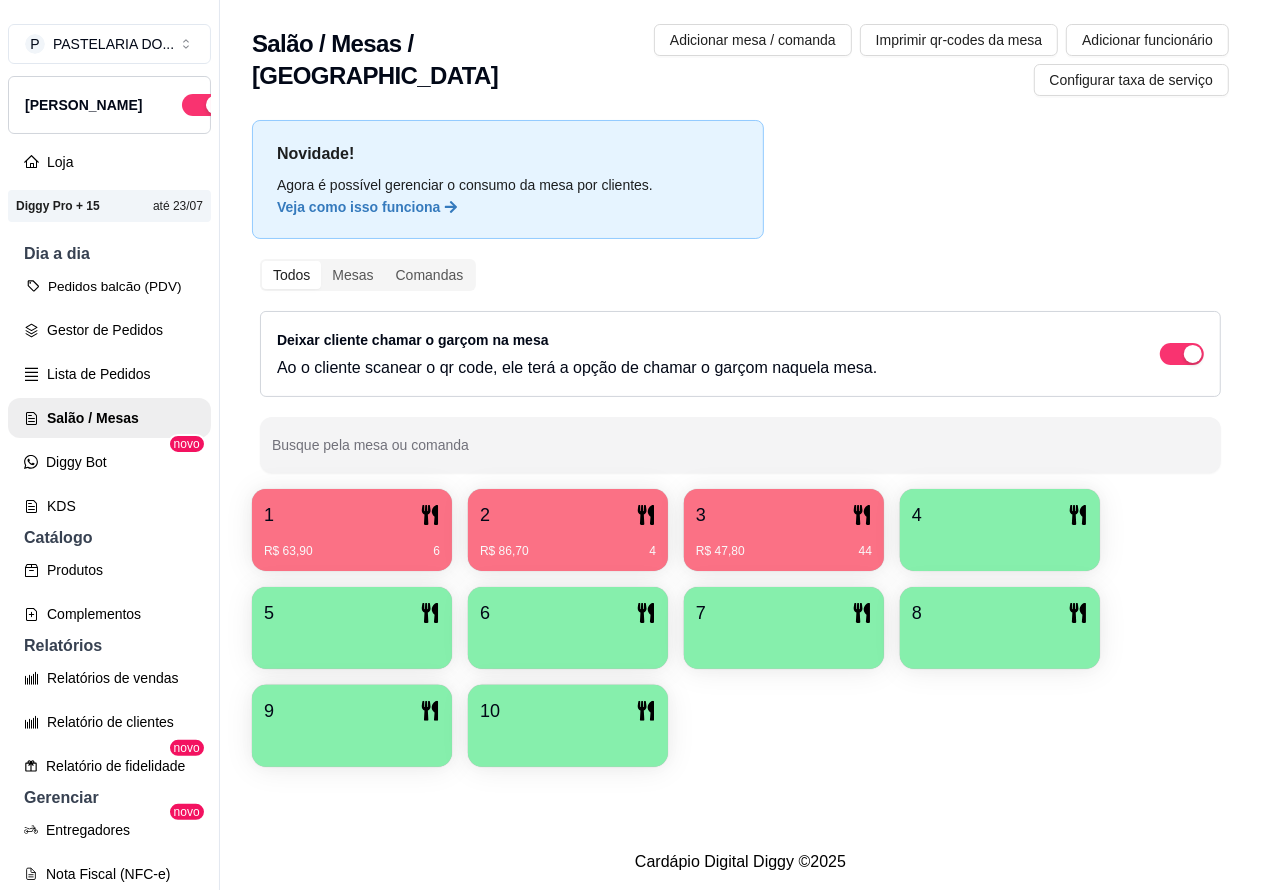 click on "Pedidos balcão (PDV)" at bounding box center [109, 286] 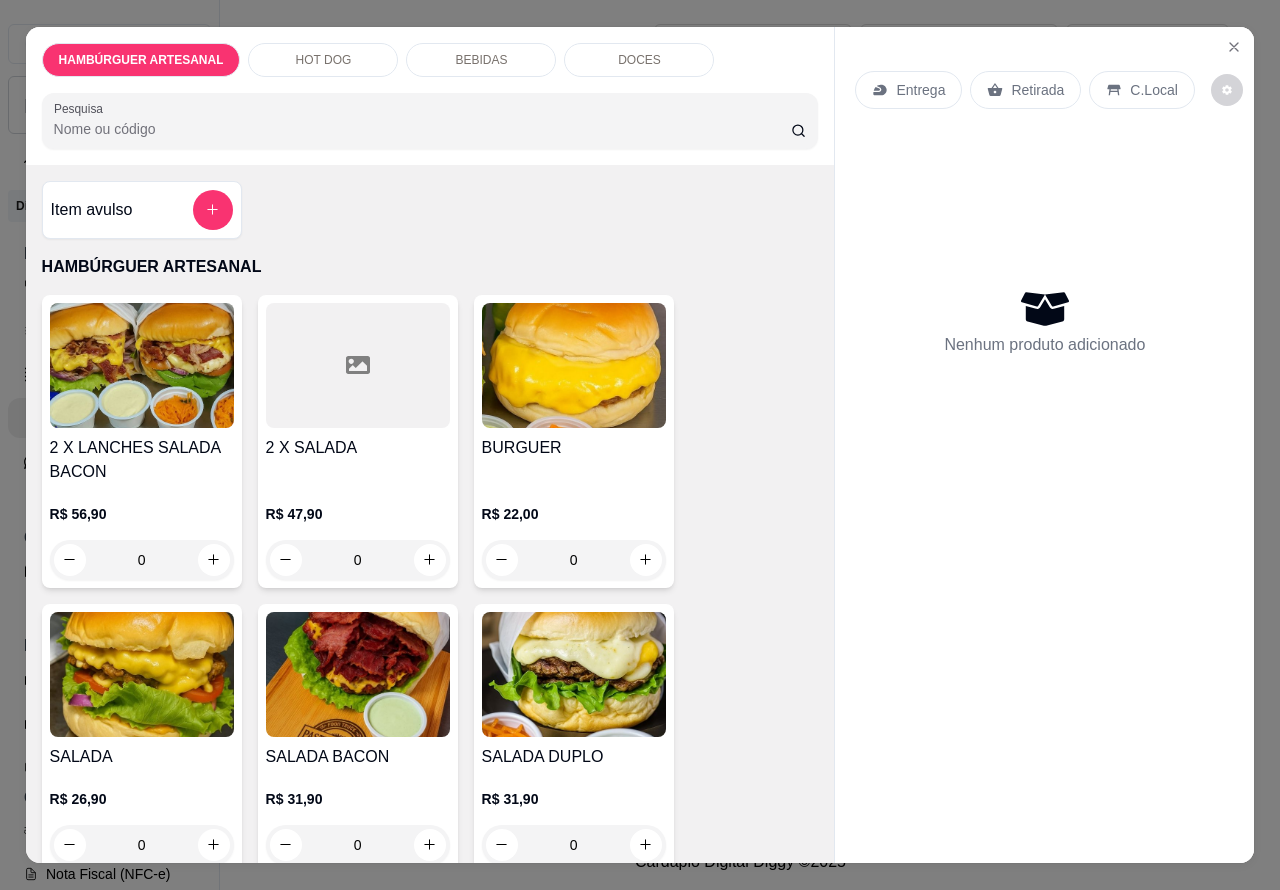 click on "Retirada" at bounding box center [1037, 90] 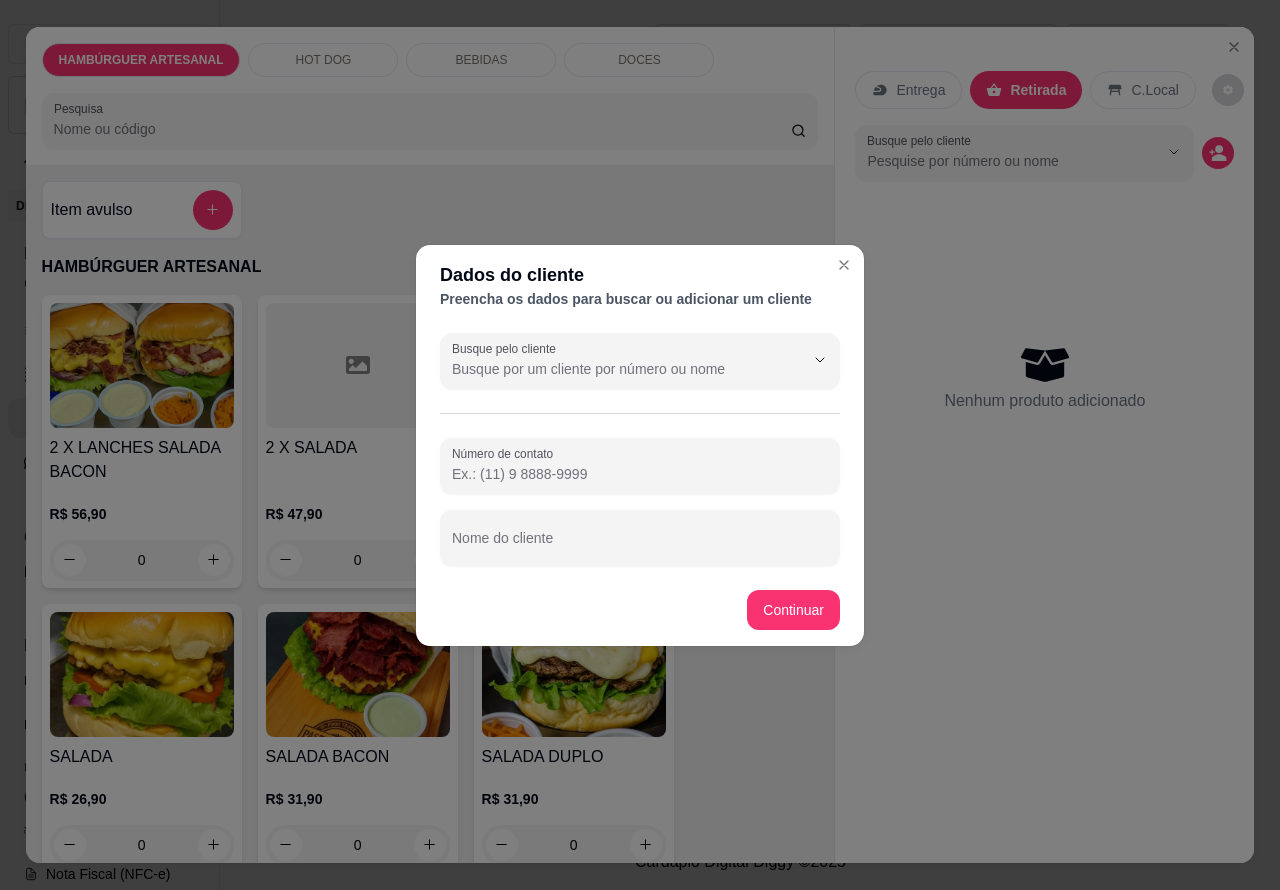click on "Nome do cliente" at bounding box center (640, 546) 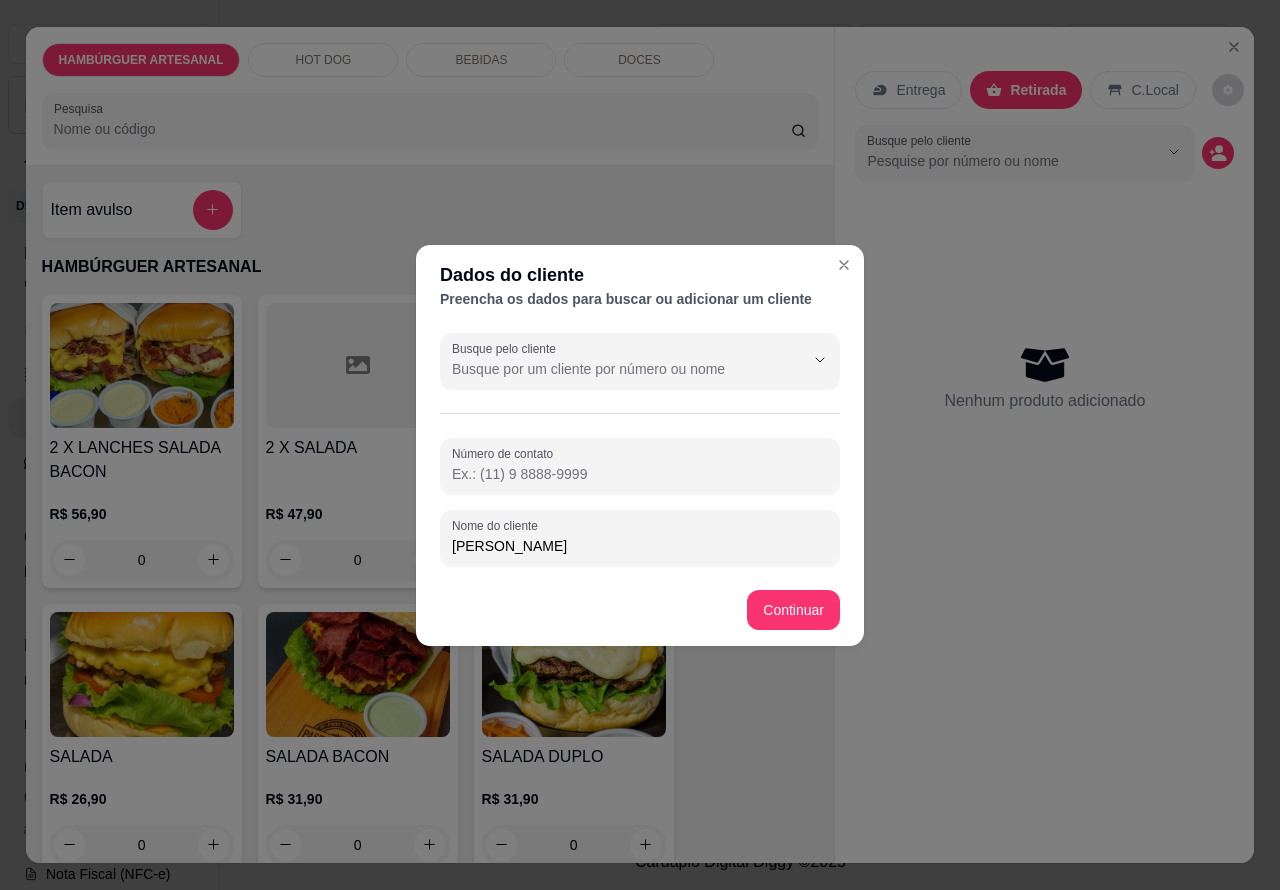 type on "[PERSON_NAME]" 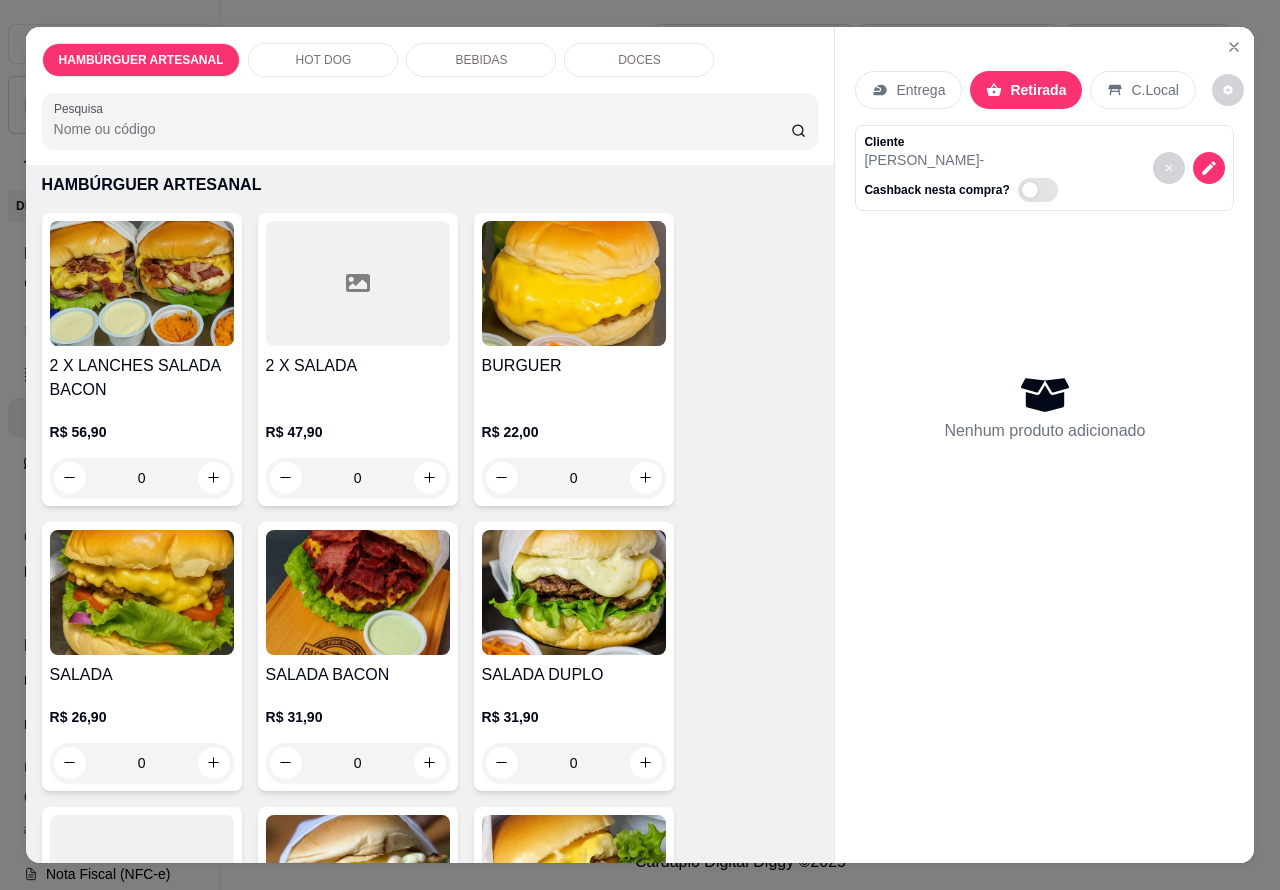 scroll, scrollTop: 206, scrollLeft: 0, axis: vertical 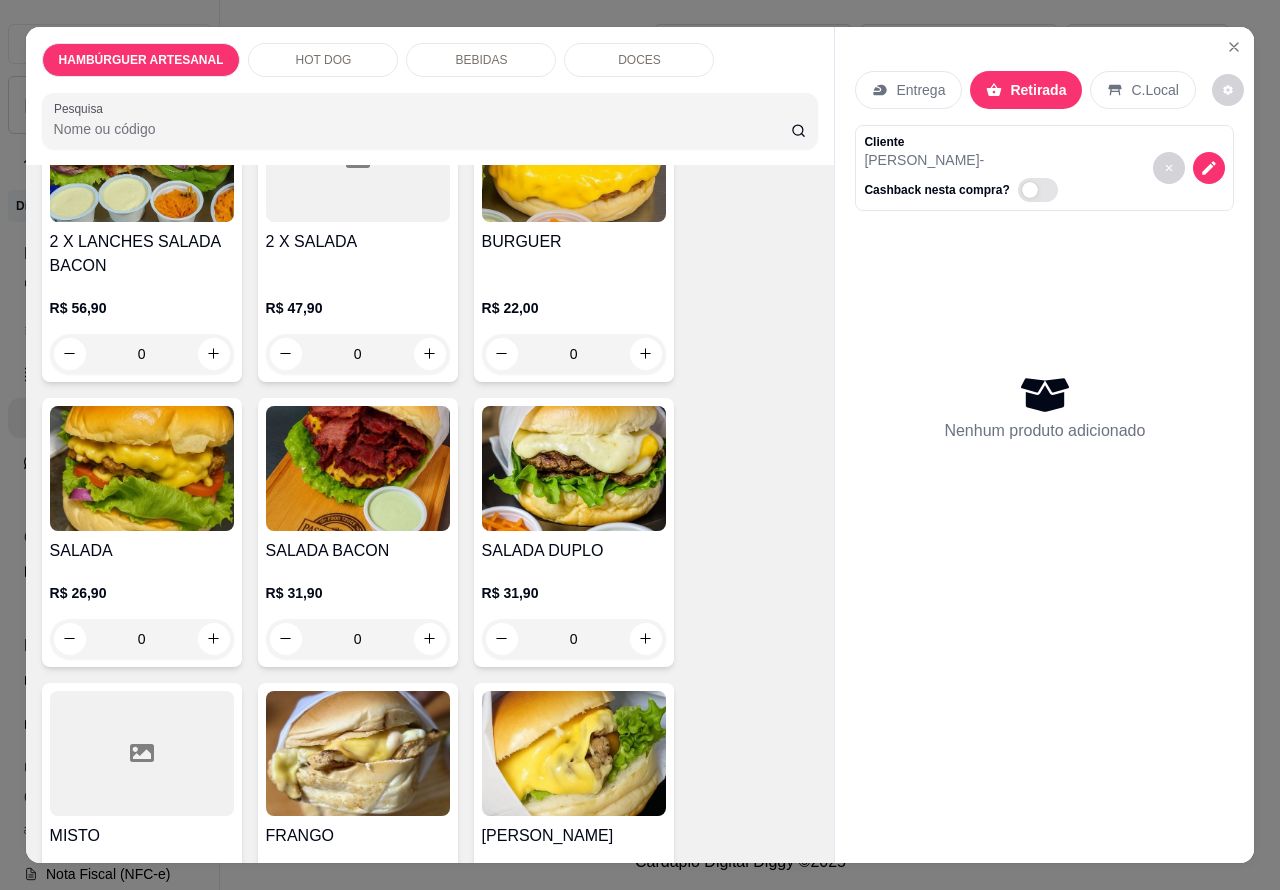 click on "0" at bounding box center (358, 639) 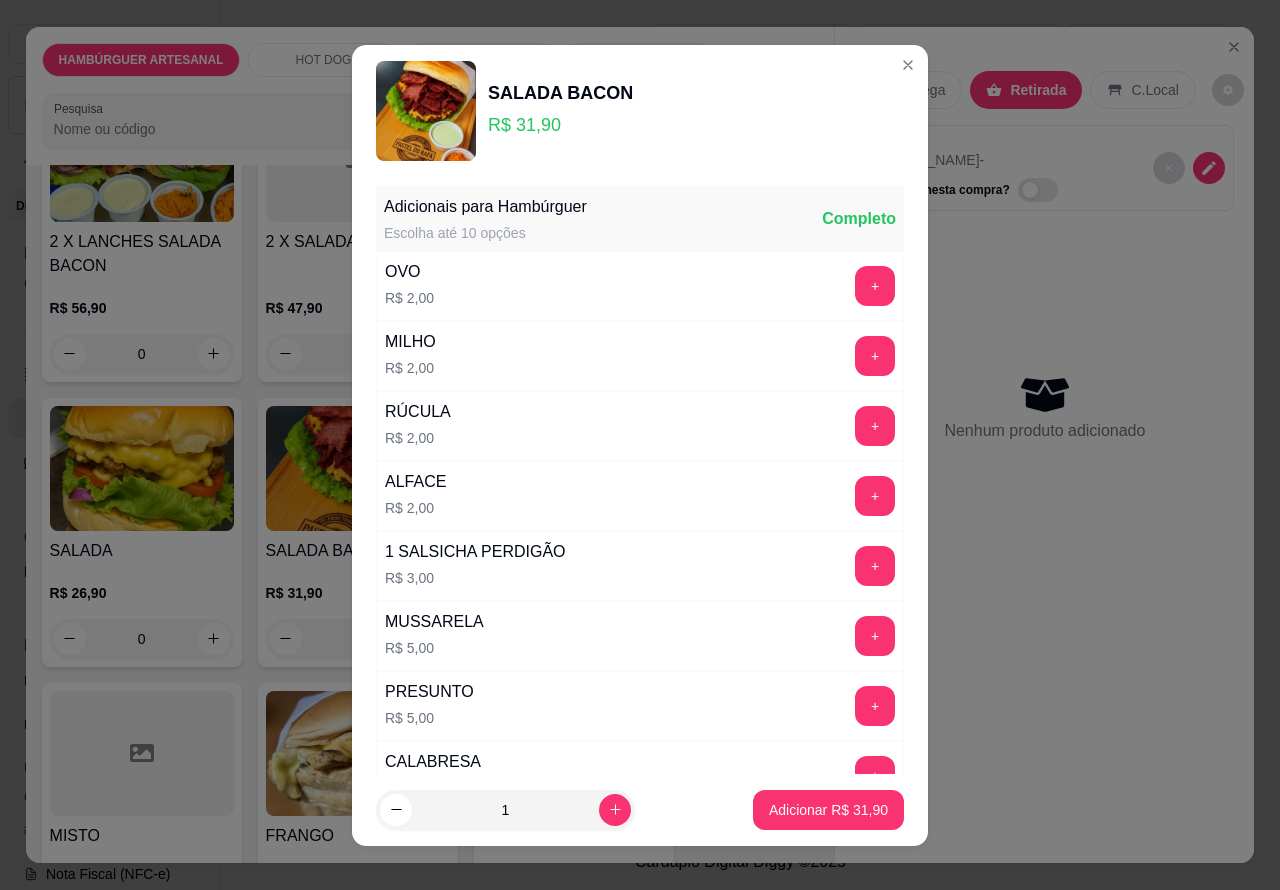 click on "Adicionar   R$ 31,90" at bounding box center [828, 810] 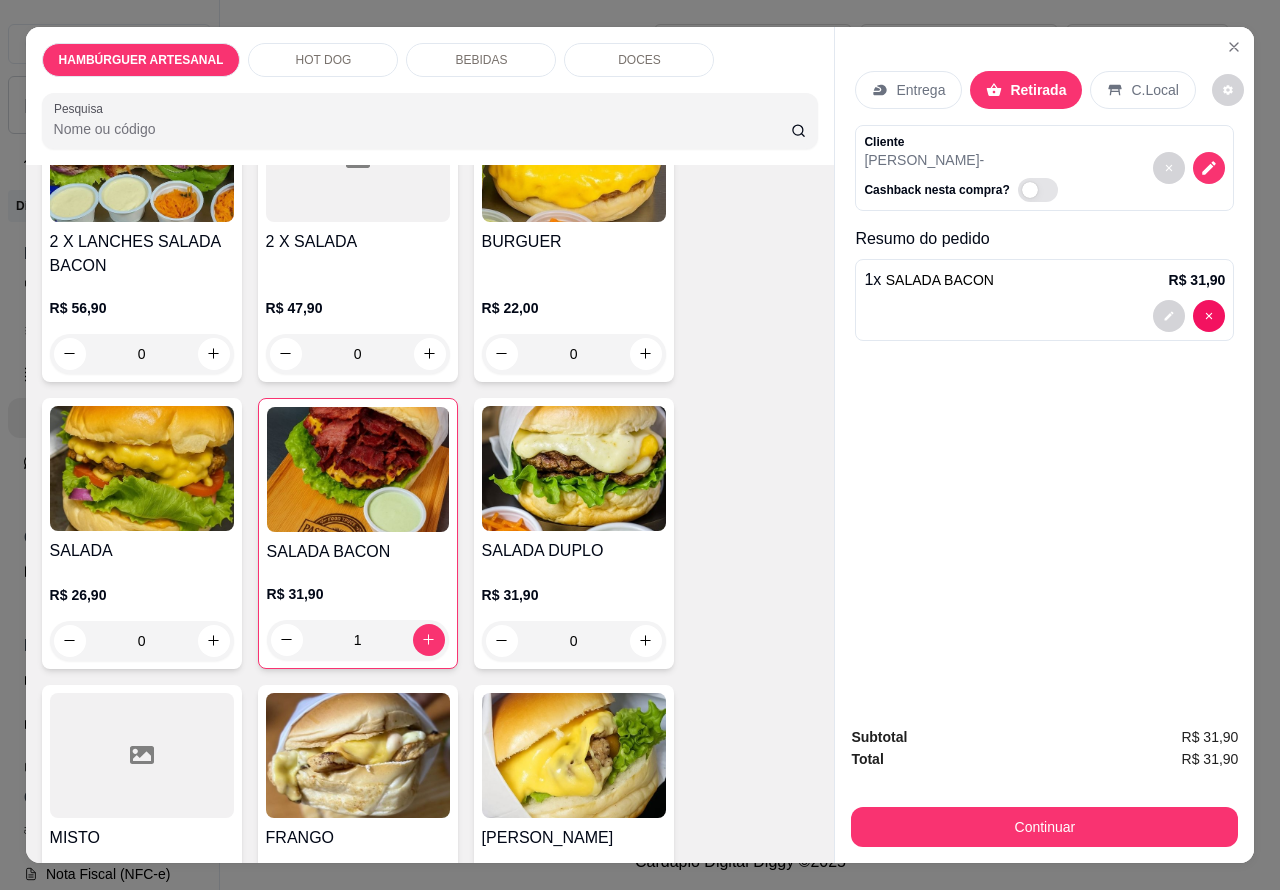 click on "BEBIDAS" at bounding box center [481, 60] 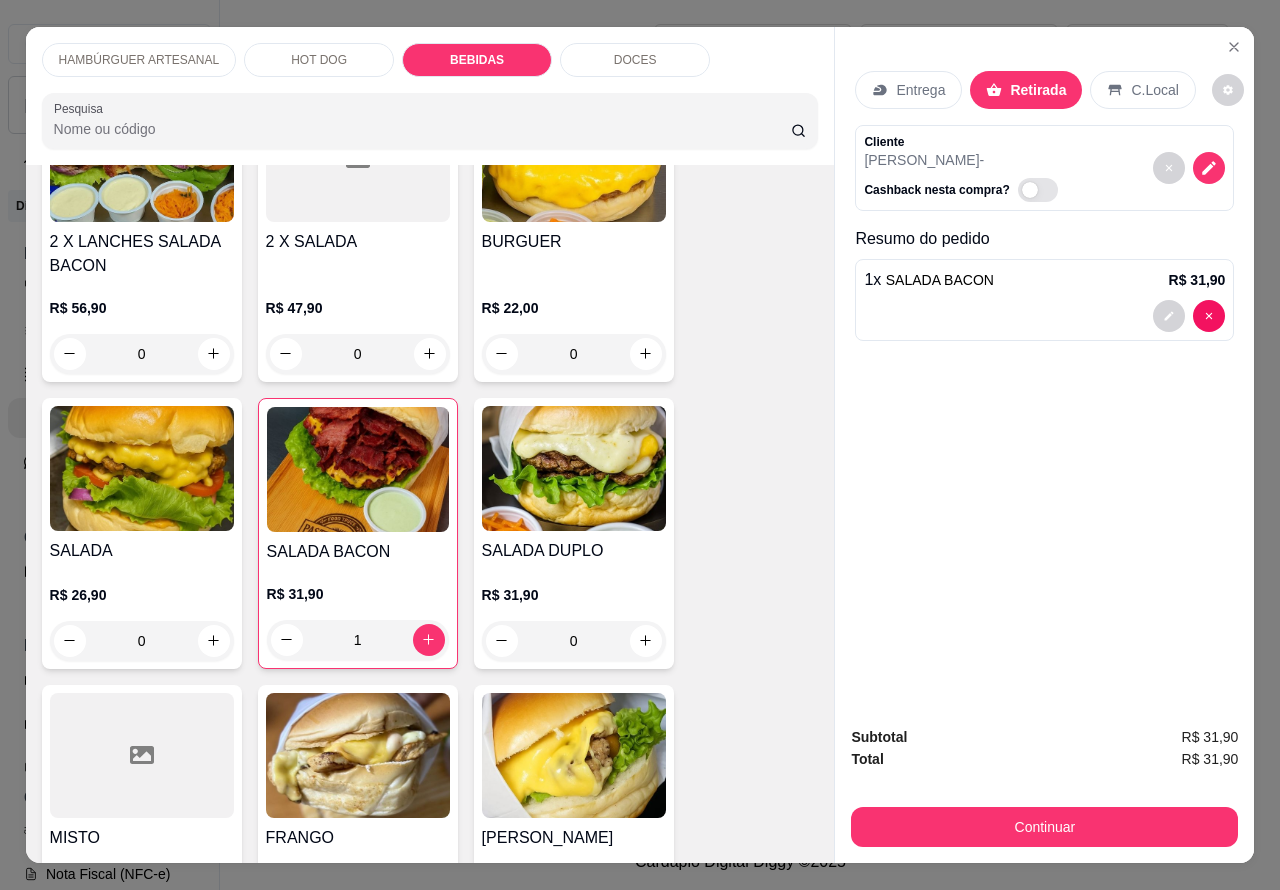 scroll, scrollTop: 2215, scrollLeft: 0, axis: vertical 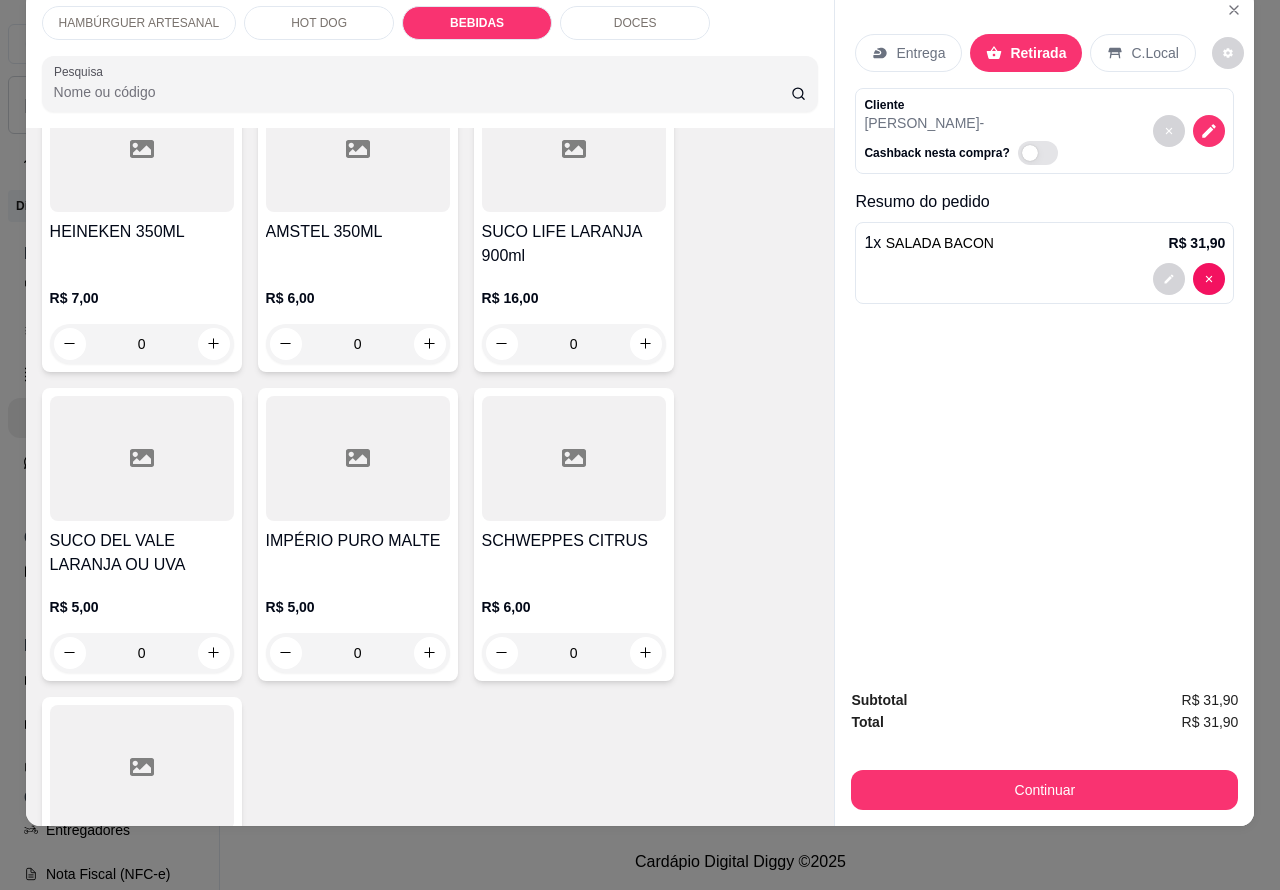 click 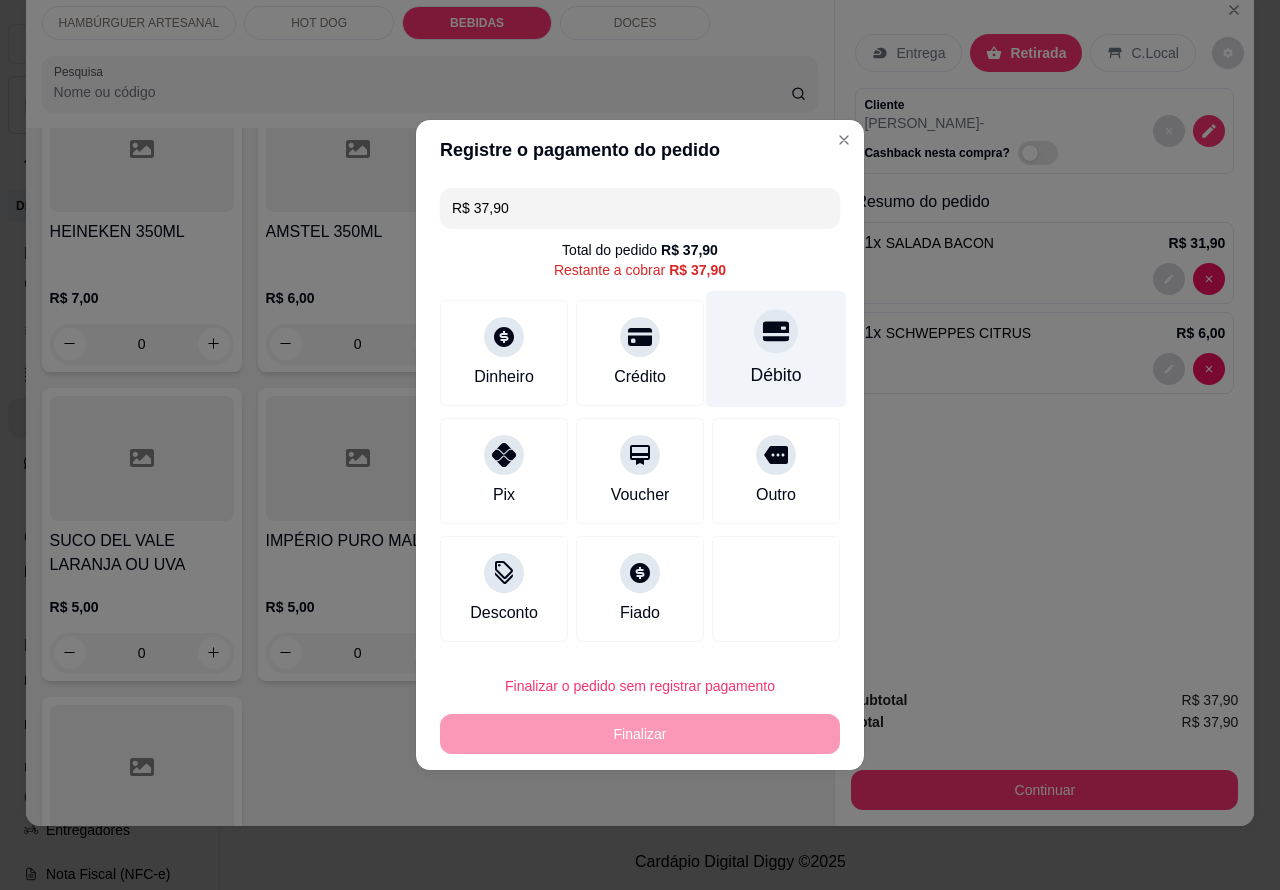 click 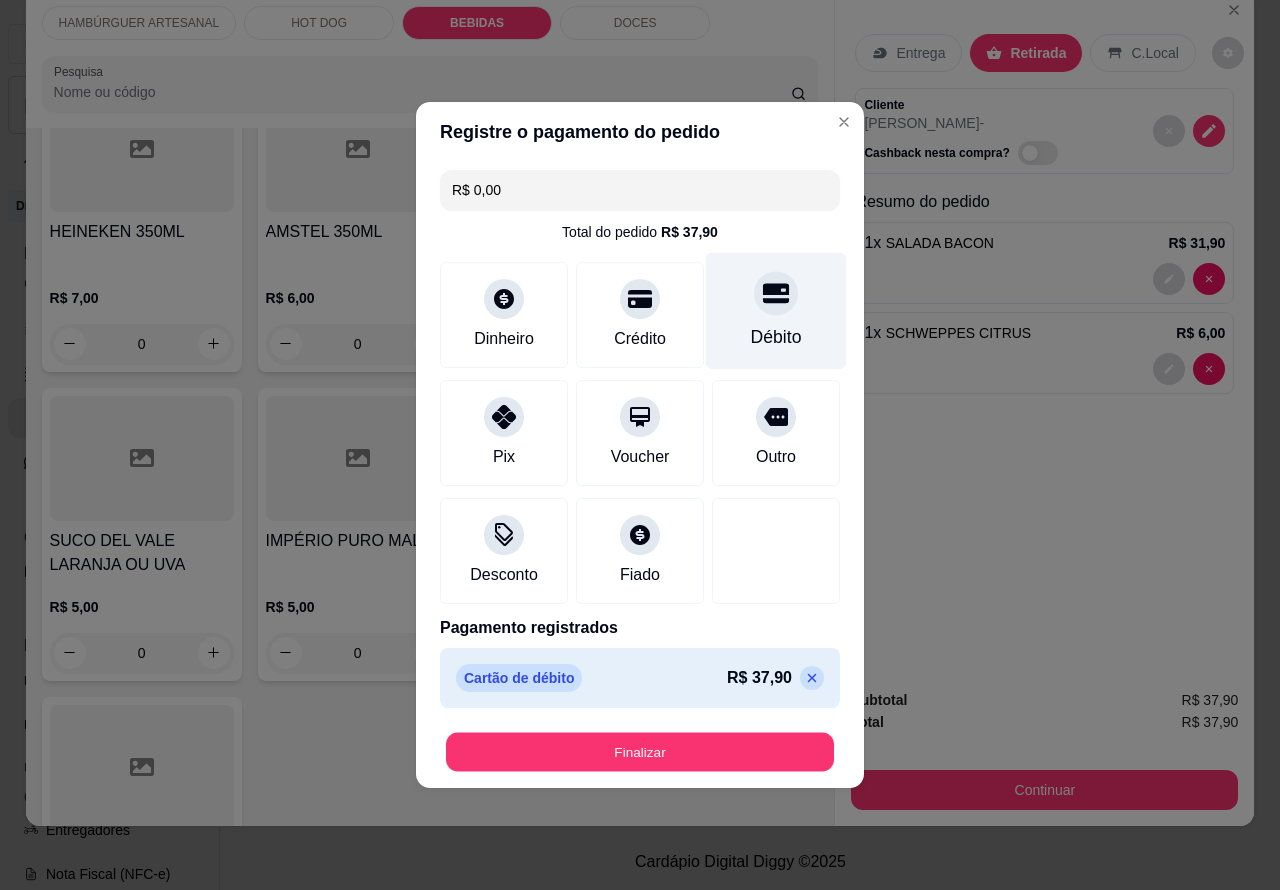 click on "Finalizar" at bounding box center (640, 752) 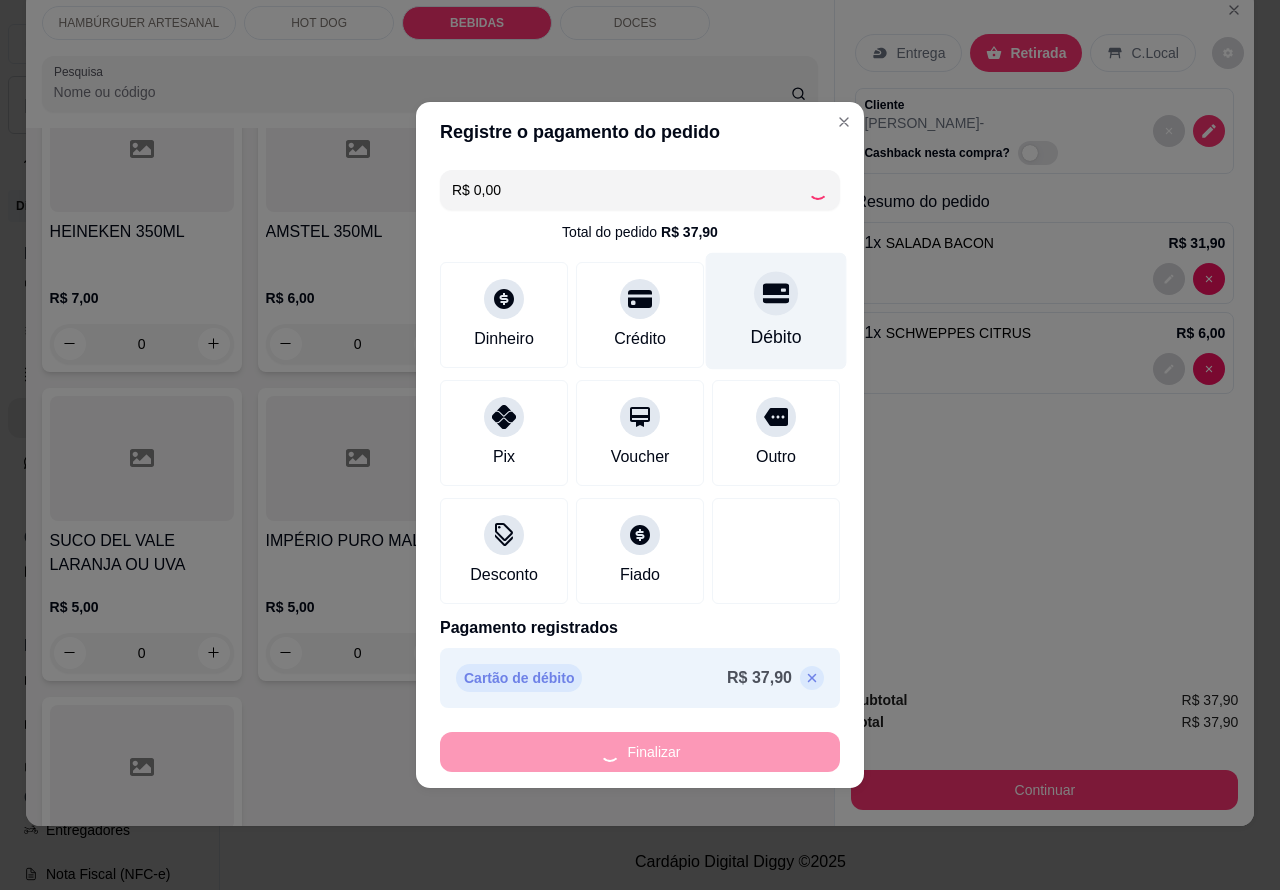 type on "0" 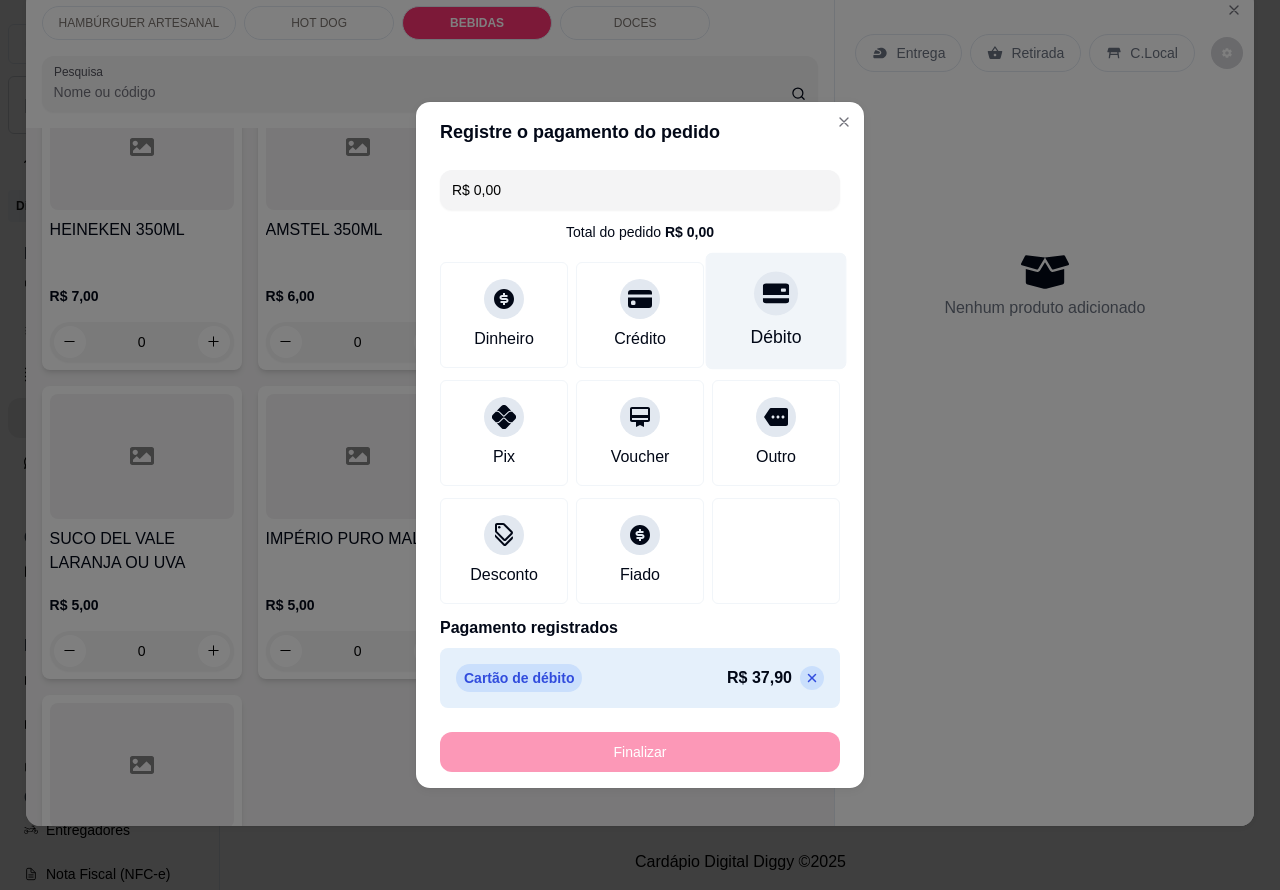 type on "-R$ 37,90" 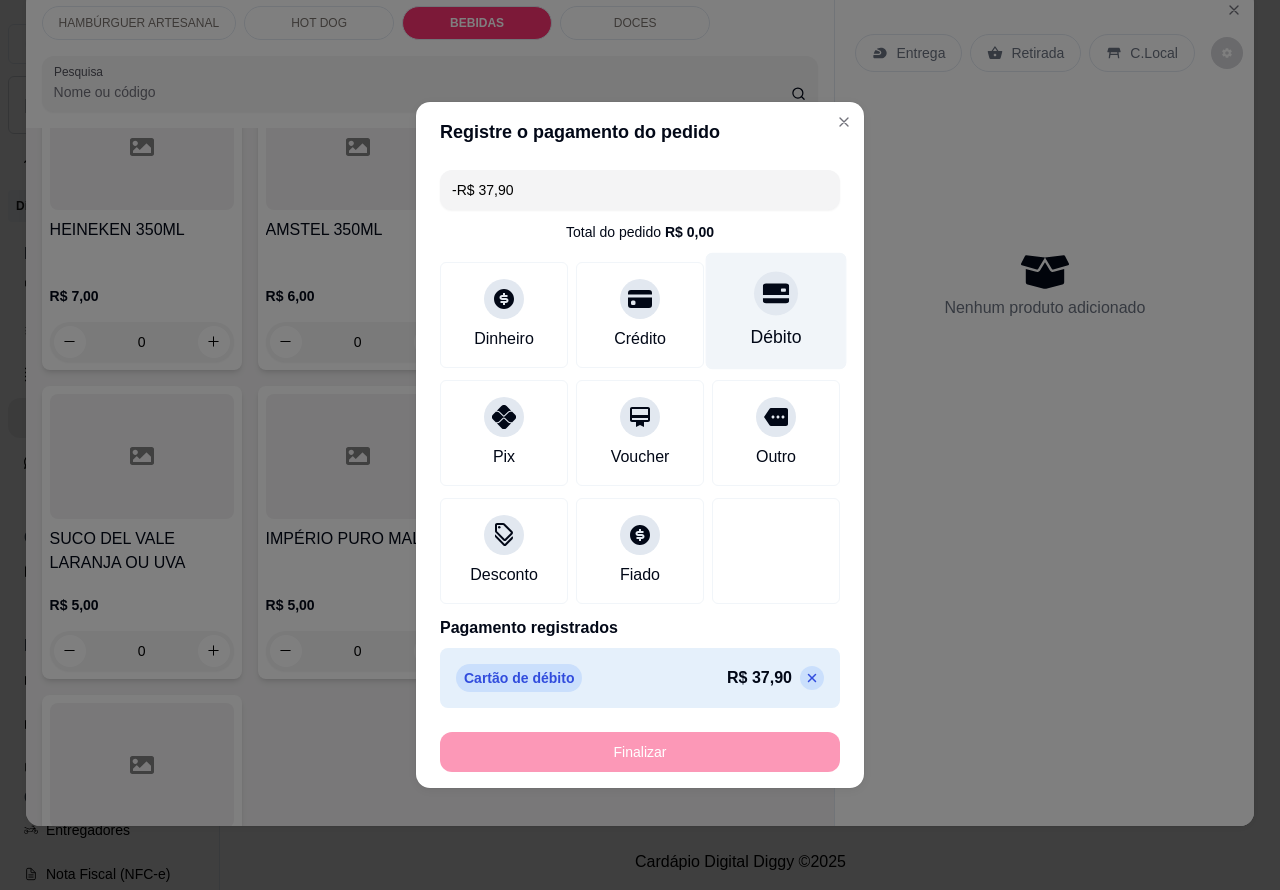 scroll, scrollTop: 3513, scrollLeft: 0, axis: vertical 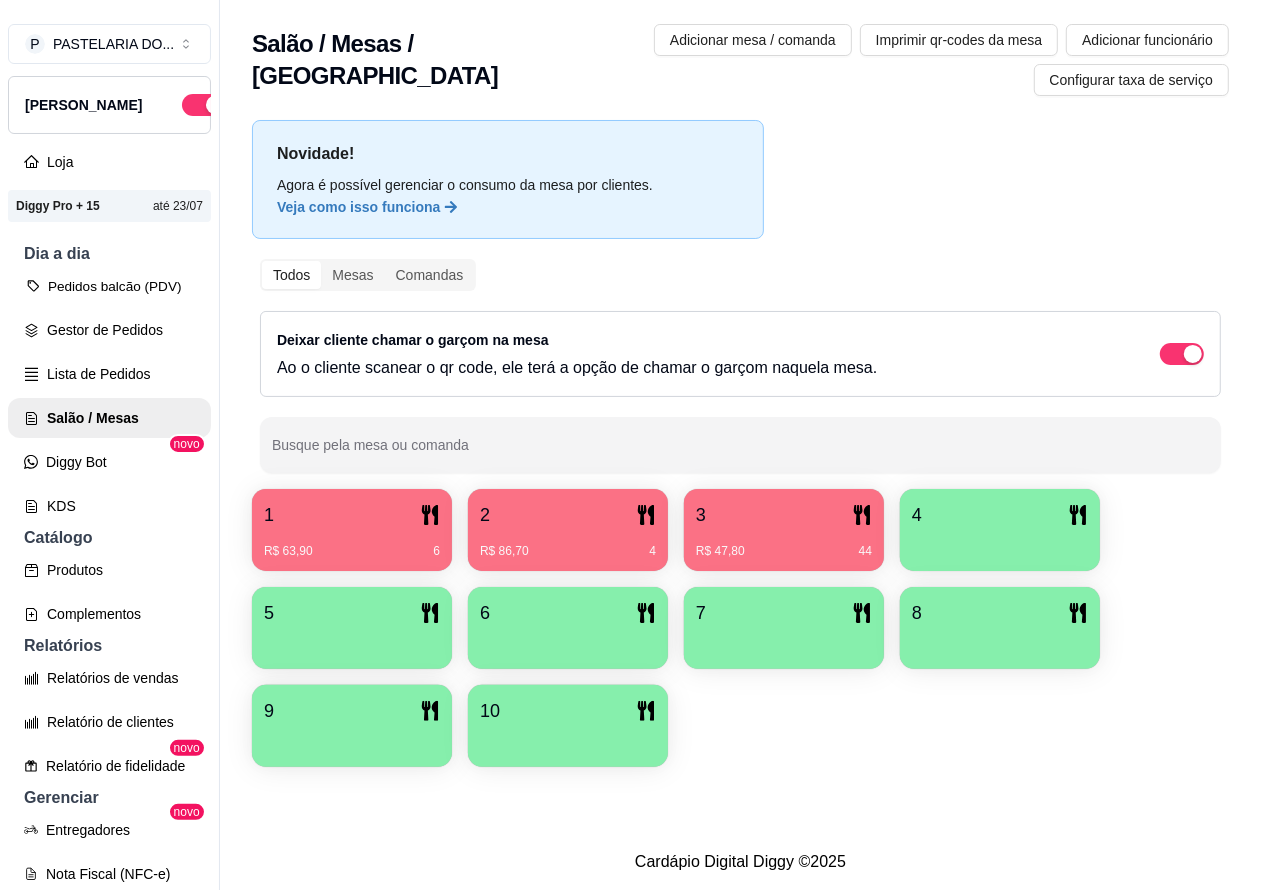 click on "Pedidos balcão (PDV)" at bounding box center [109, 286] 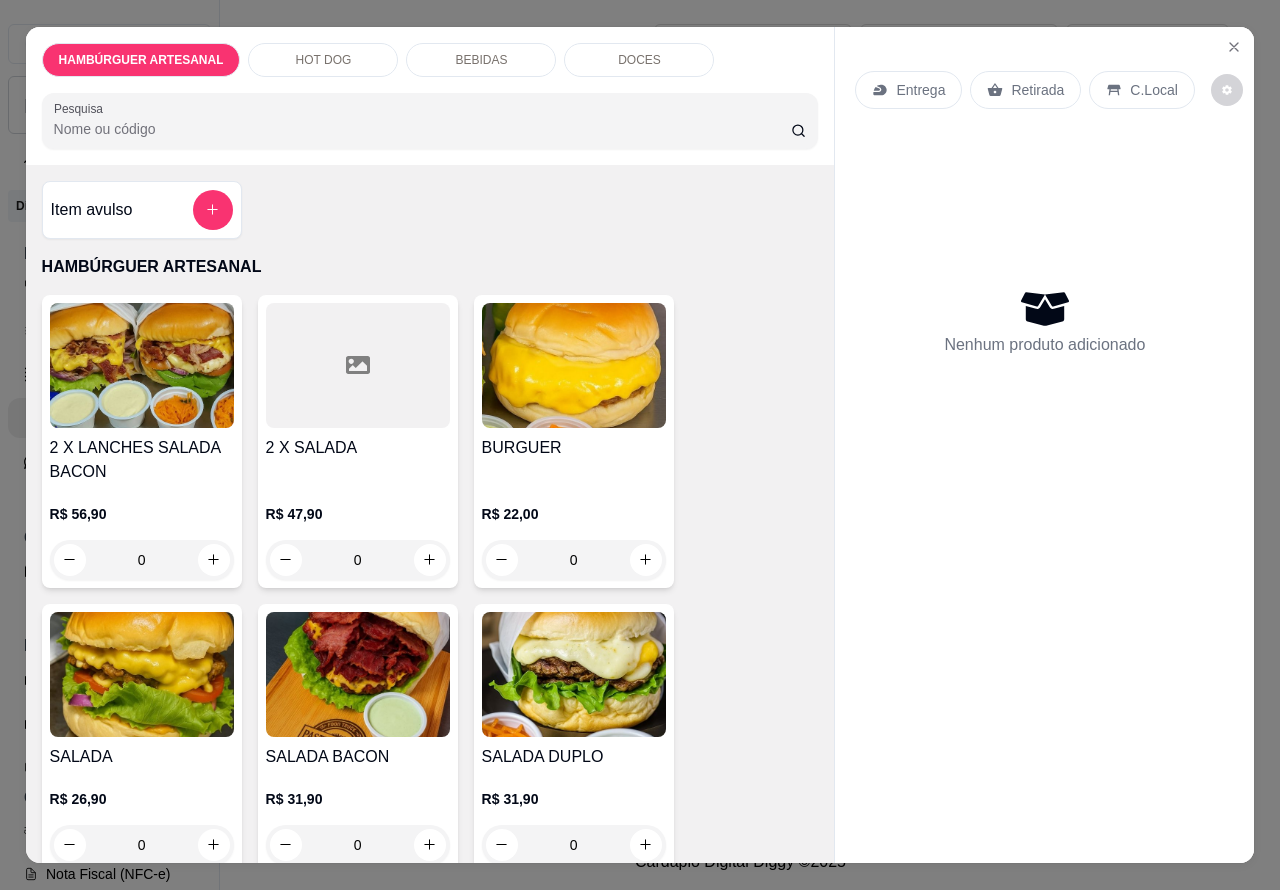 click on "Entrega" at bounding box center (920, 90) 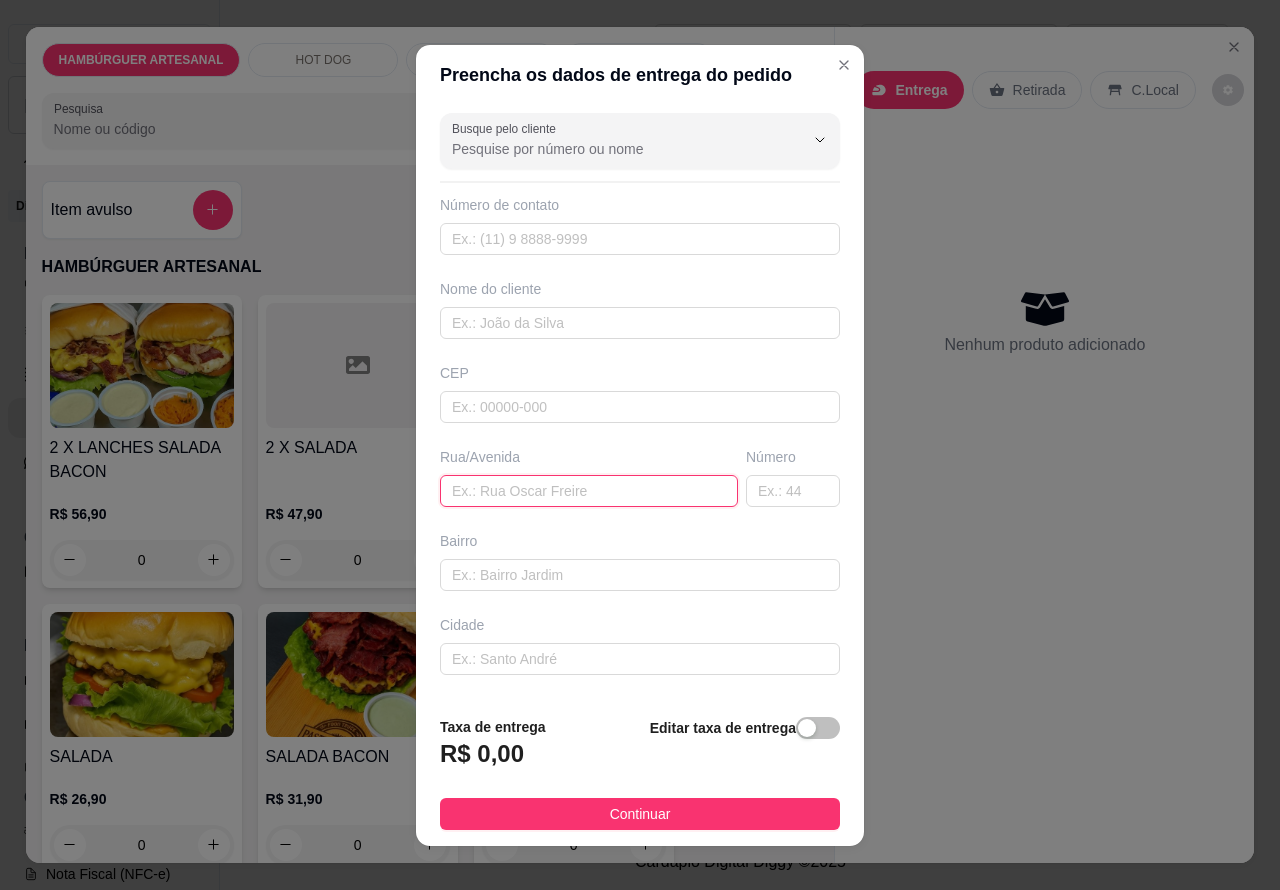click at bounding box center (589, 491) 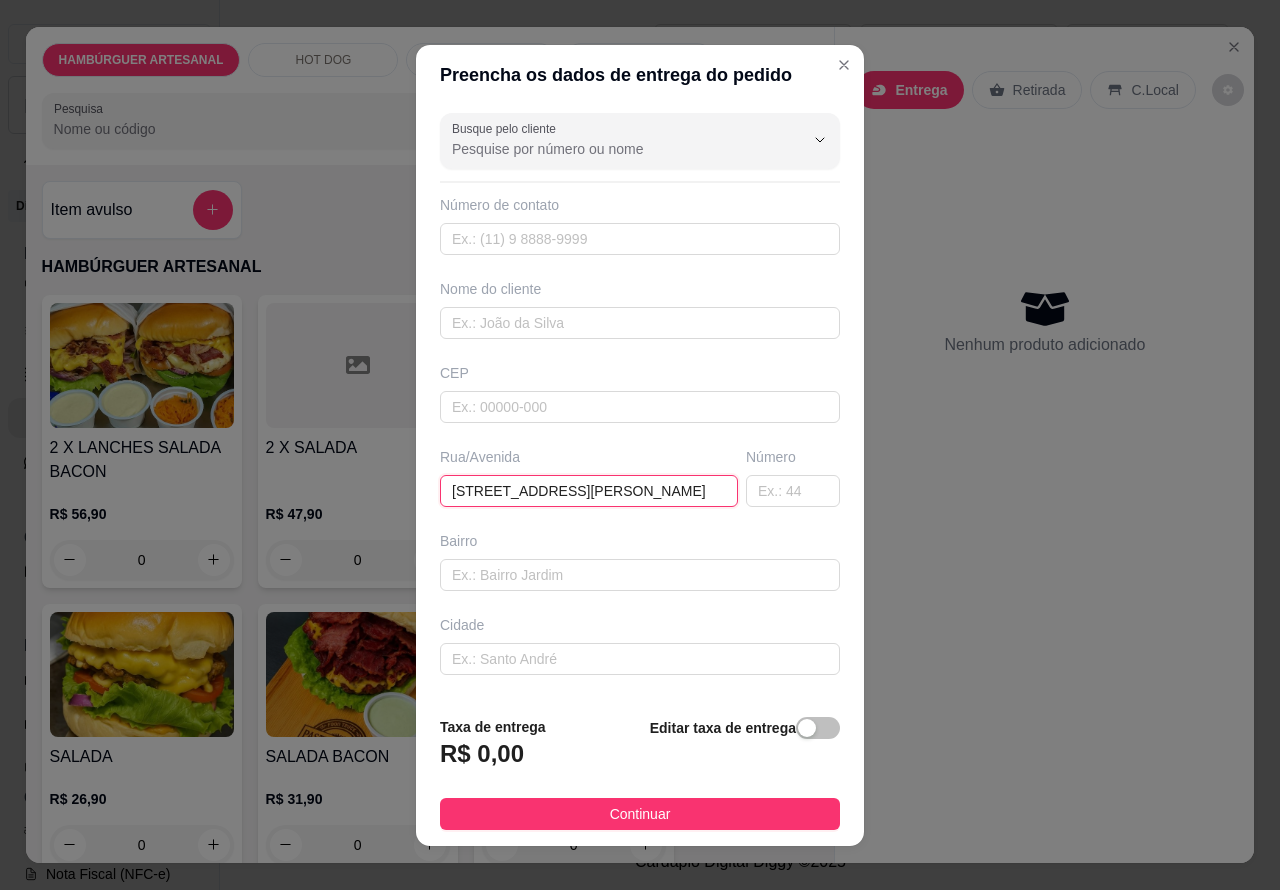 scroll, scrollTop: 0, scrollLeft: 15, axis: horizontal 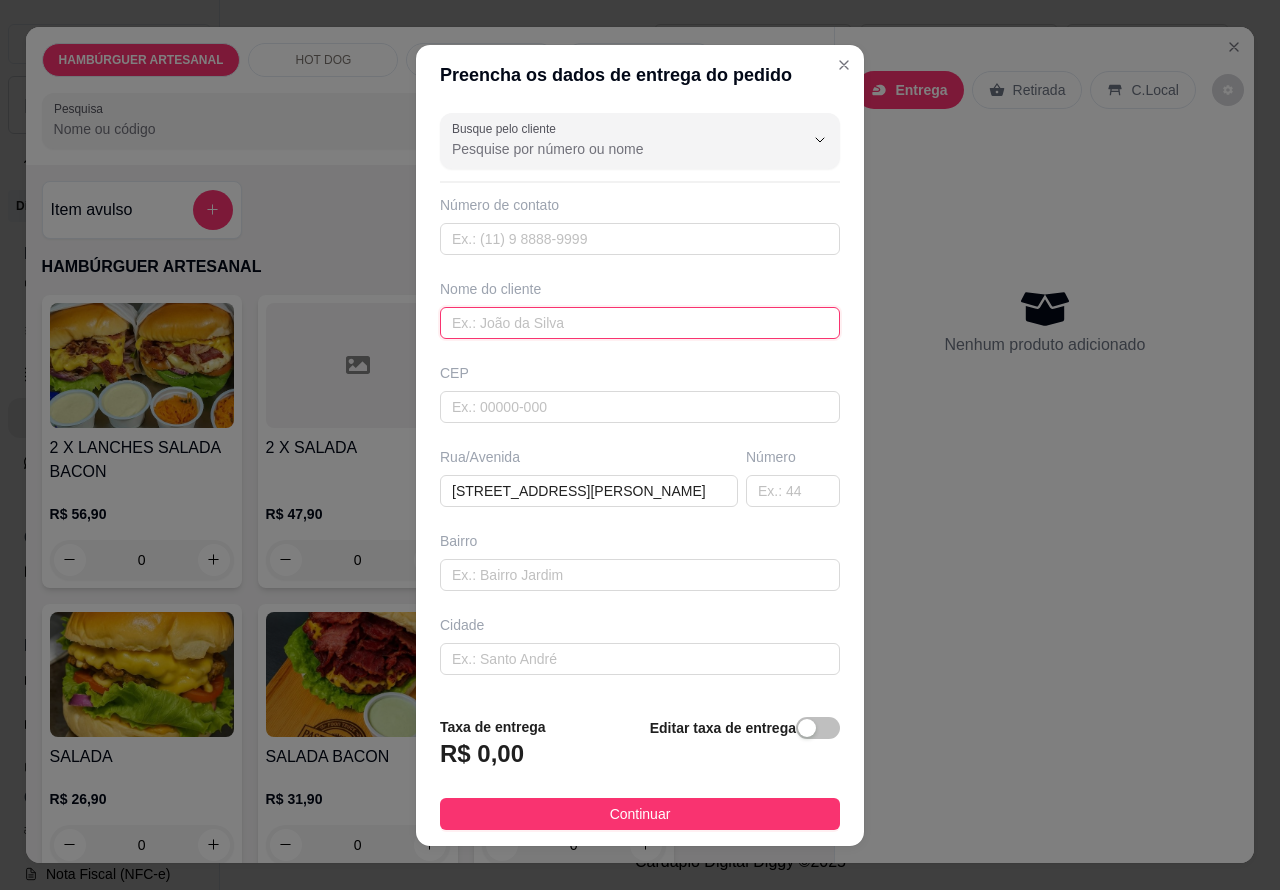 click at bounding box center [640, 323] 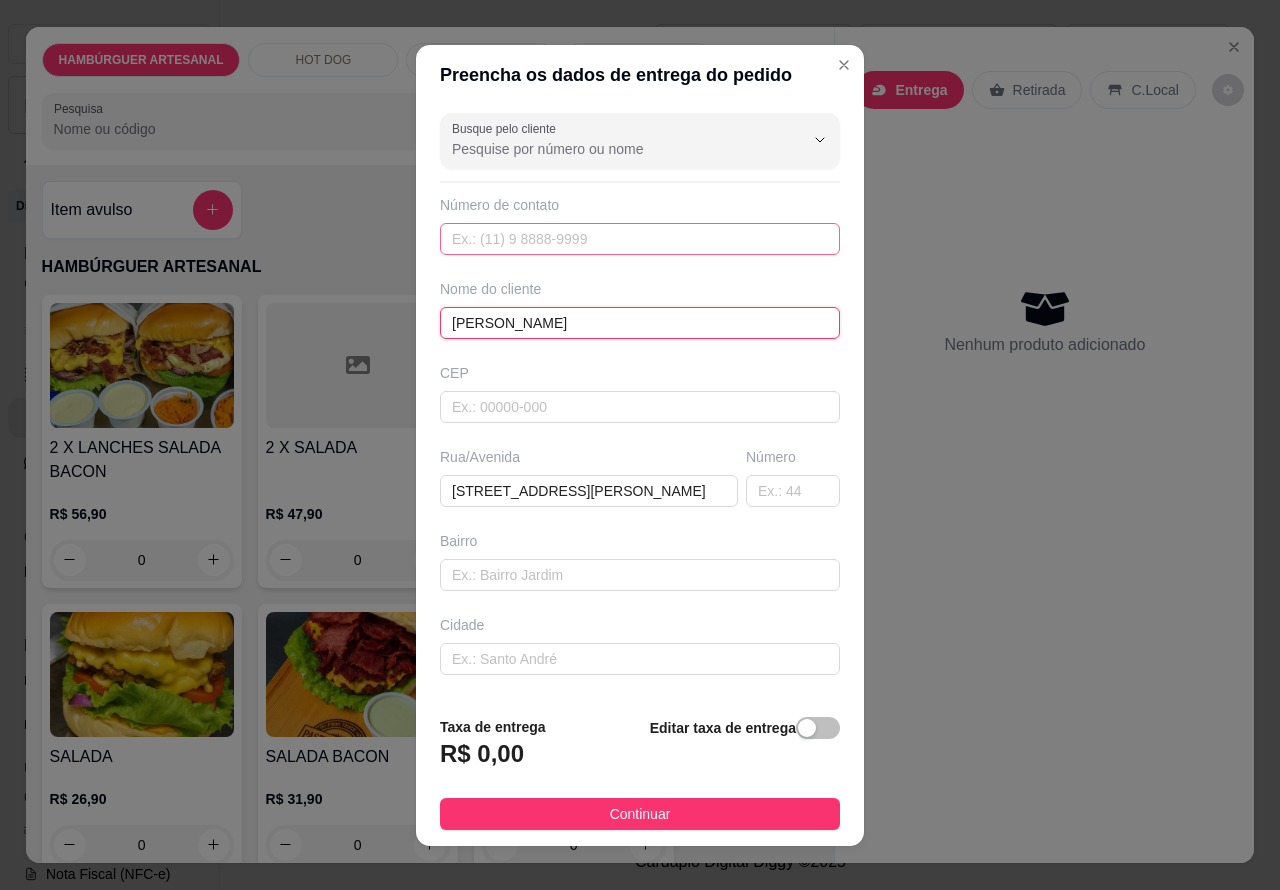 type on "[PERSON_NAME]" 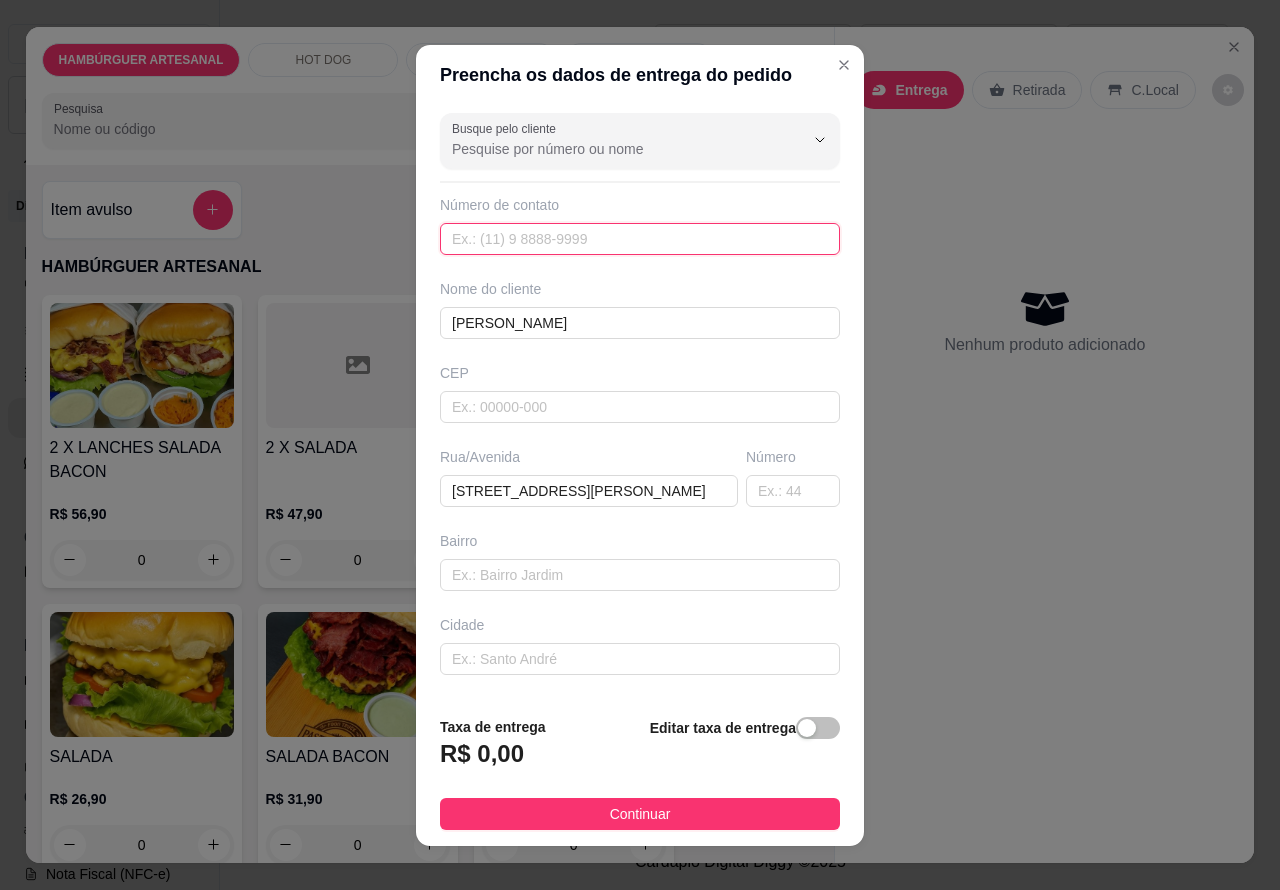 click at bounding box center (640, 239) 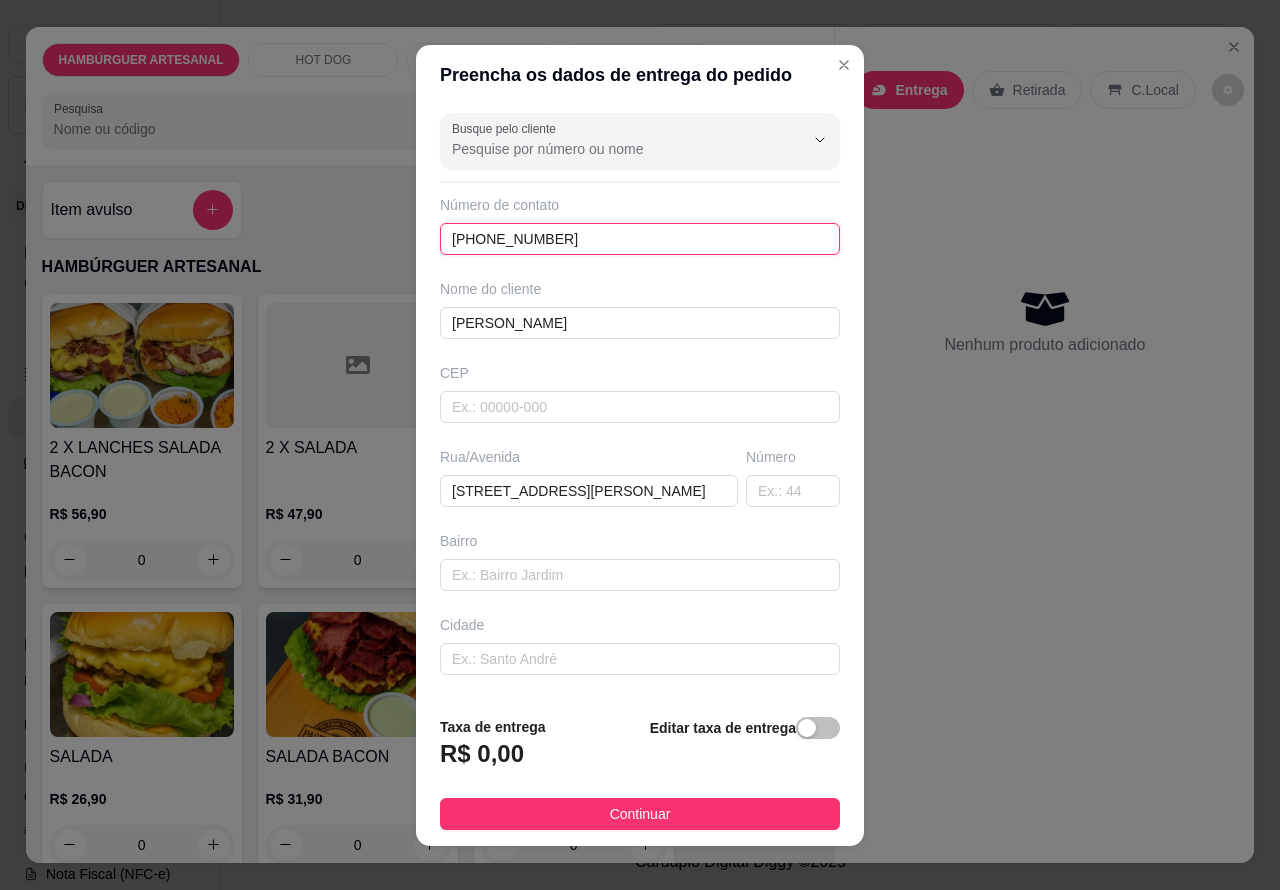 type on "[PHONE_NUMBER]" 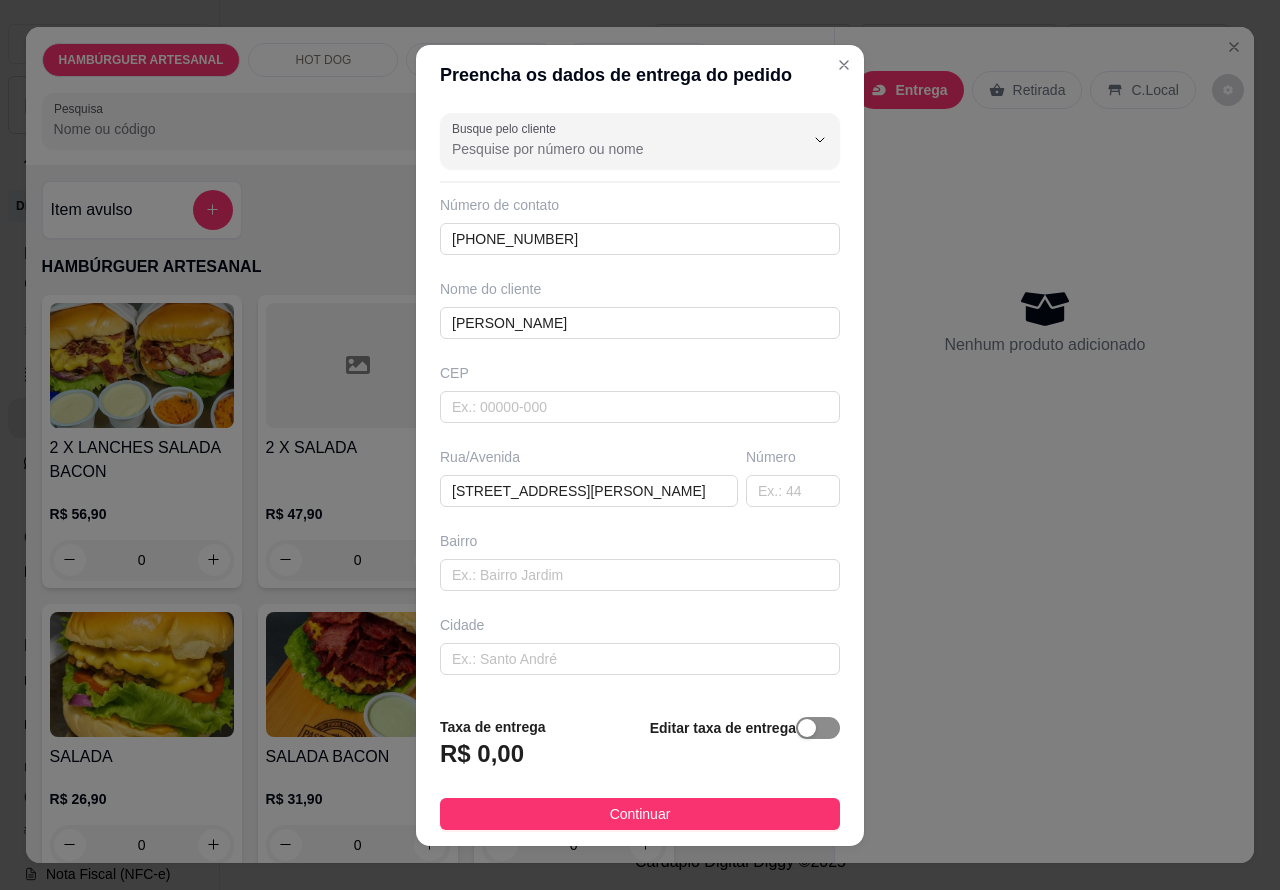 click at bounding box center [818, 728] 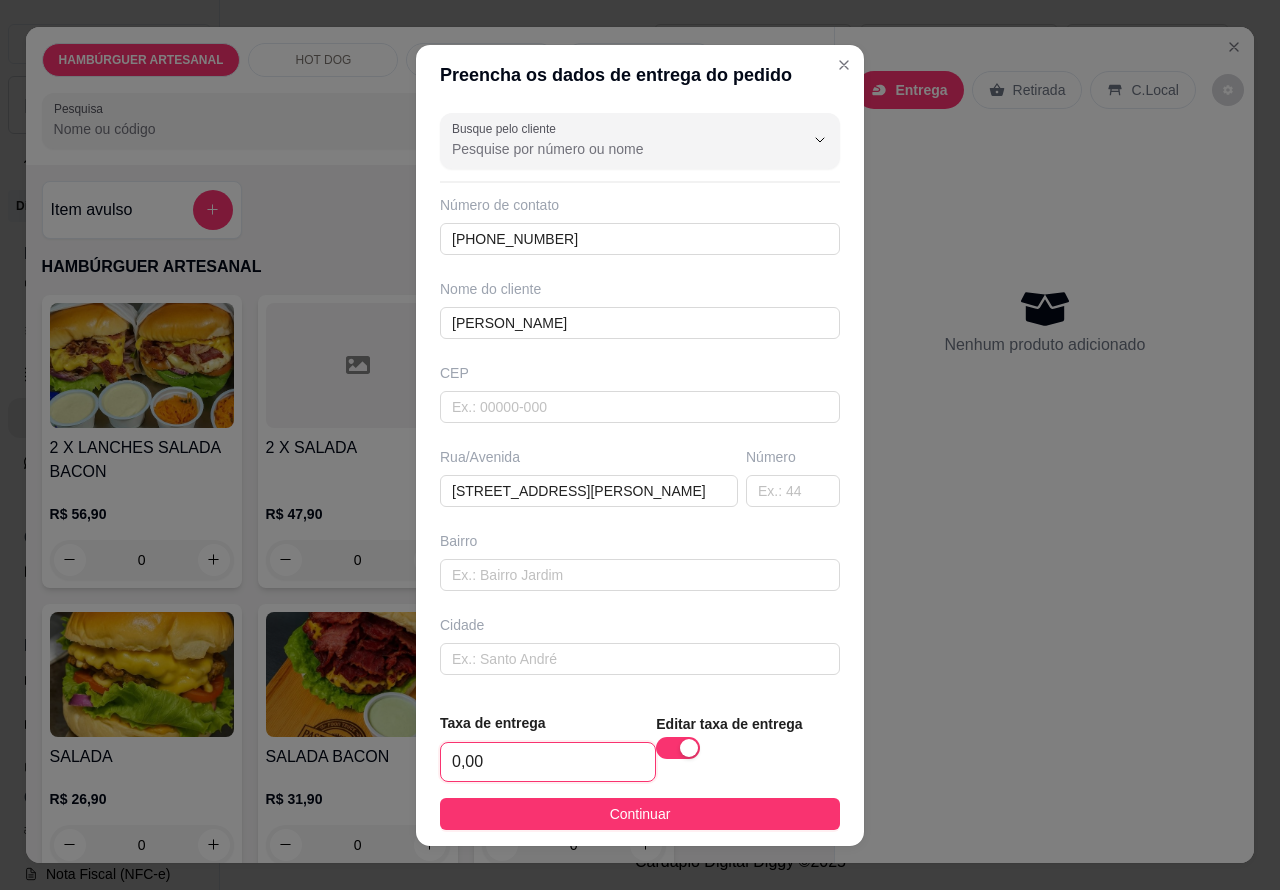 click on "0,00" at bounding box center [548, 762] 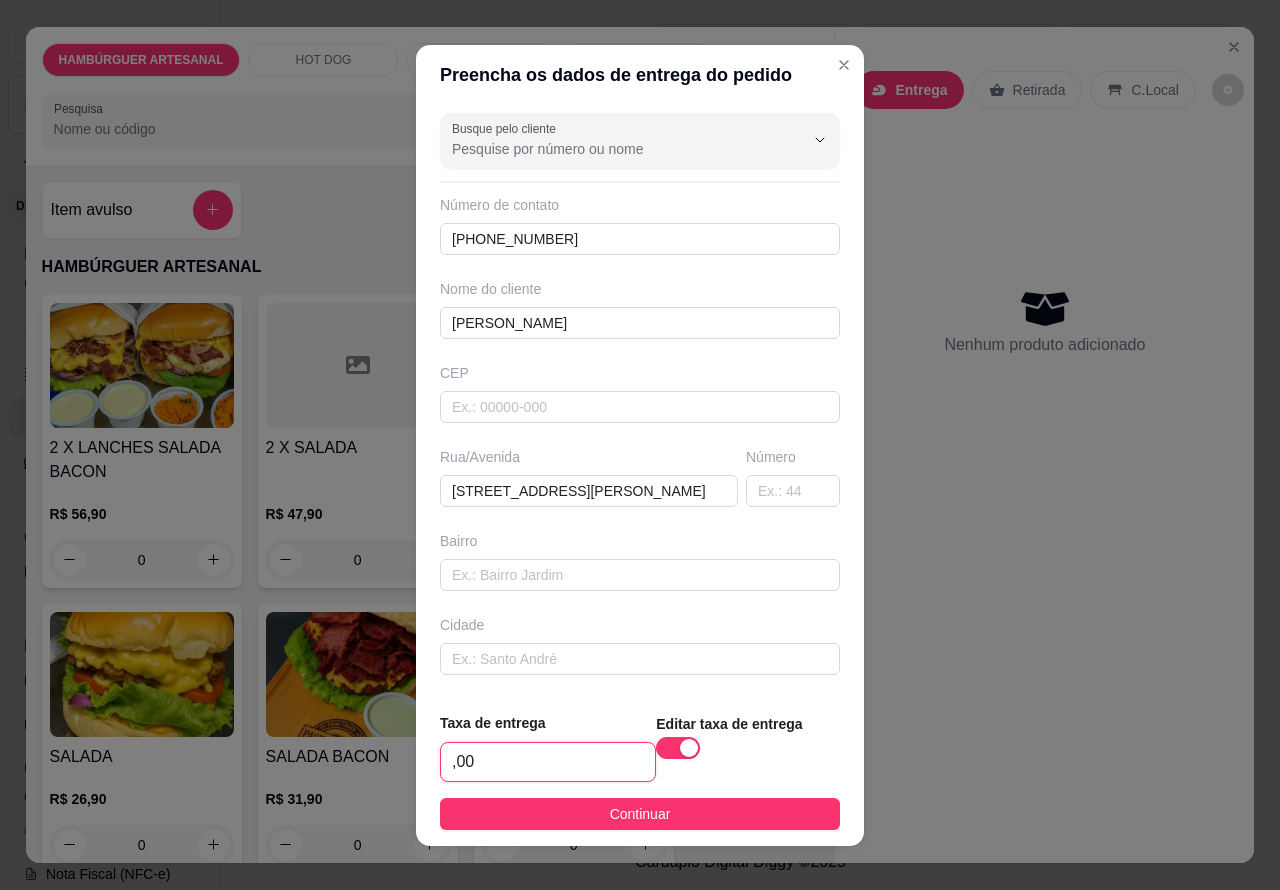 type on "1,00" 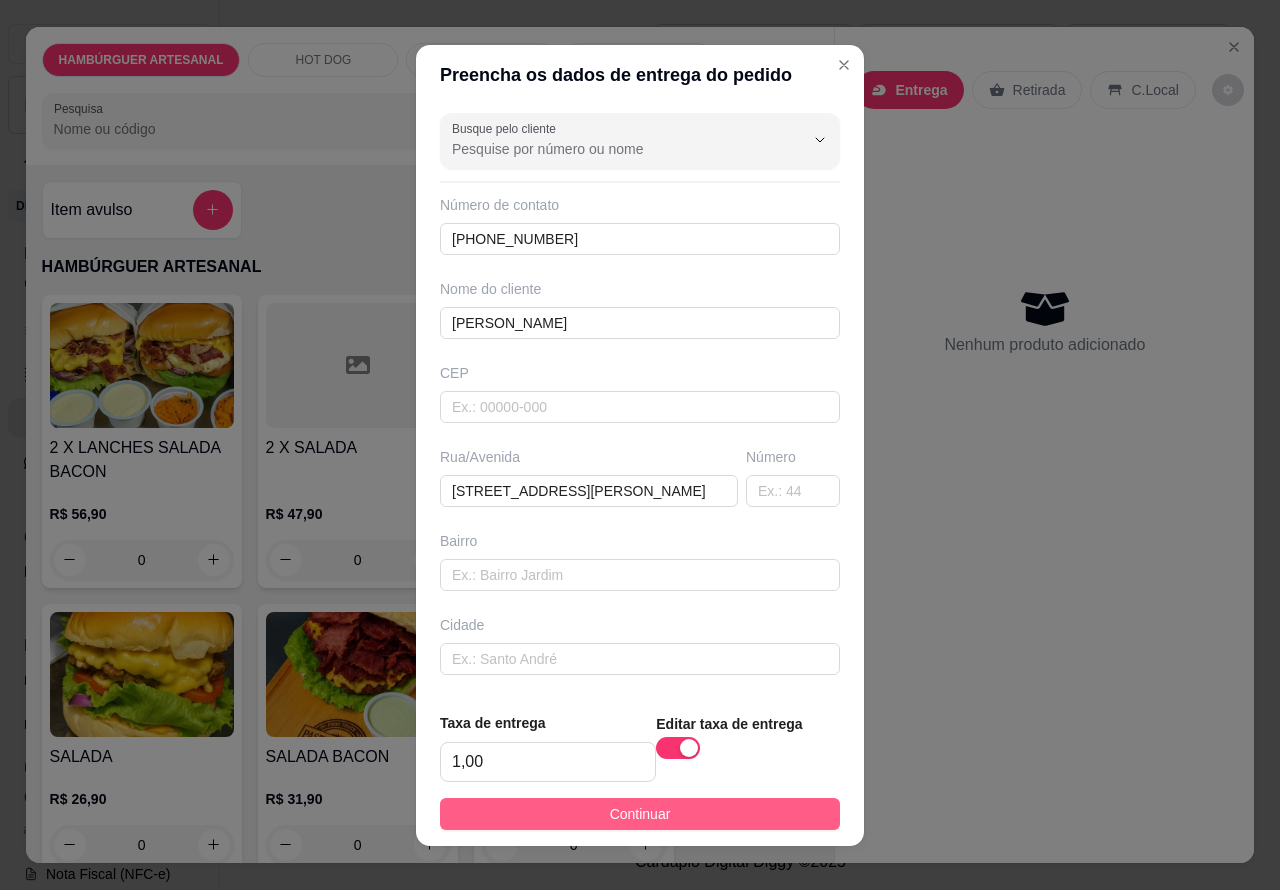 click on "Continuar" at bounding box center [640, 814] 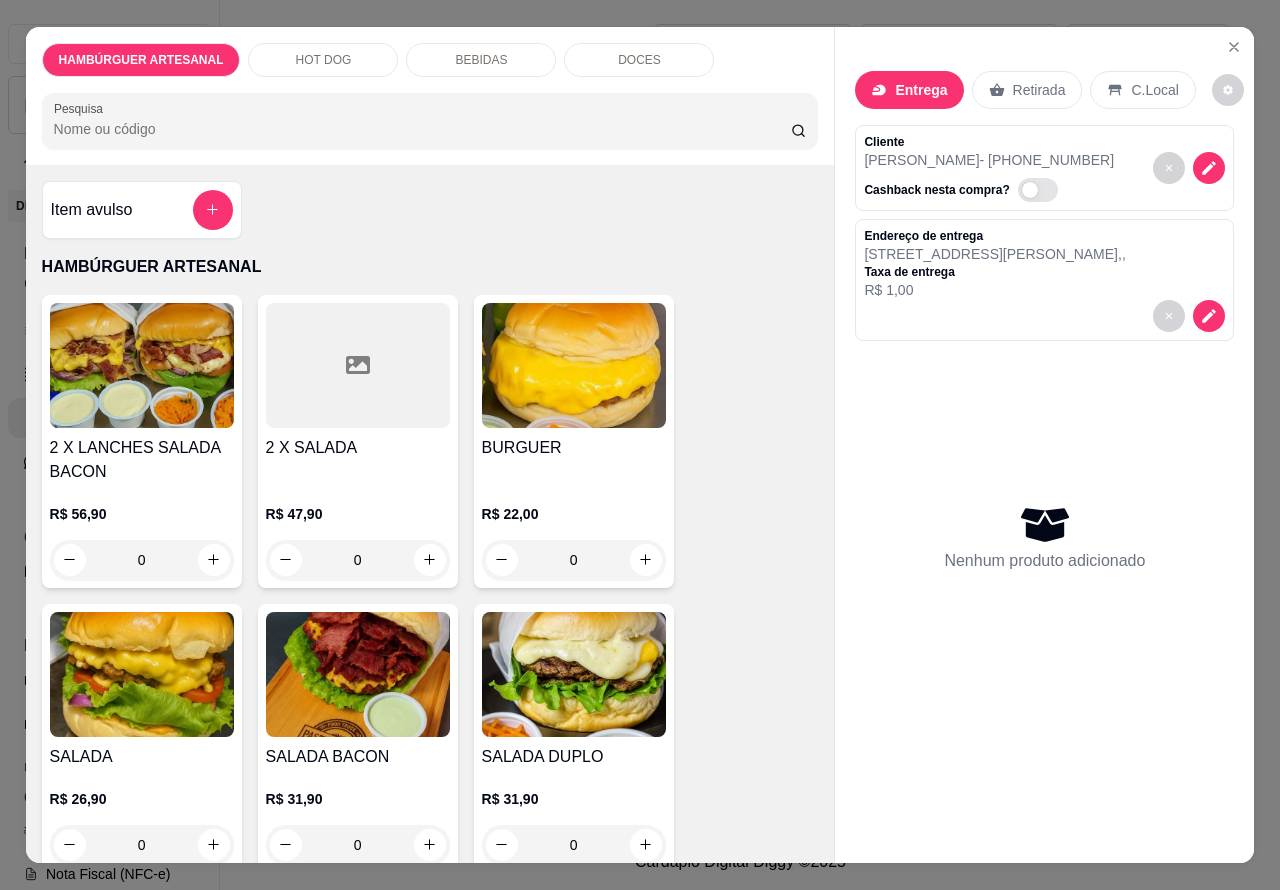 click on "0" at bounding box center (358, 845) 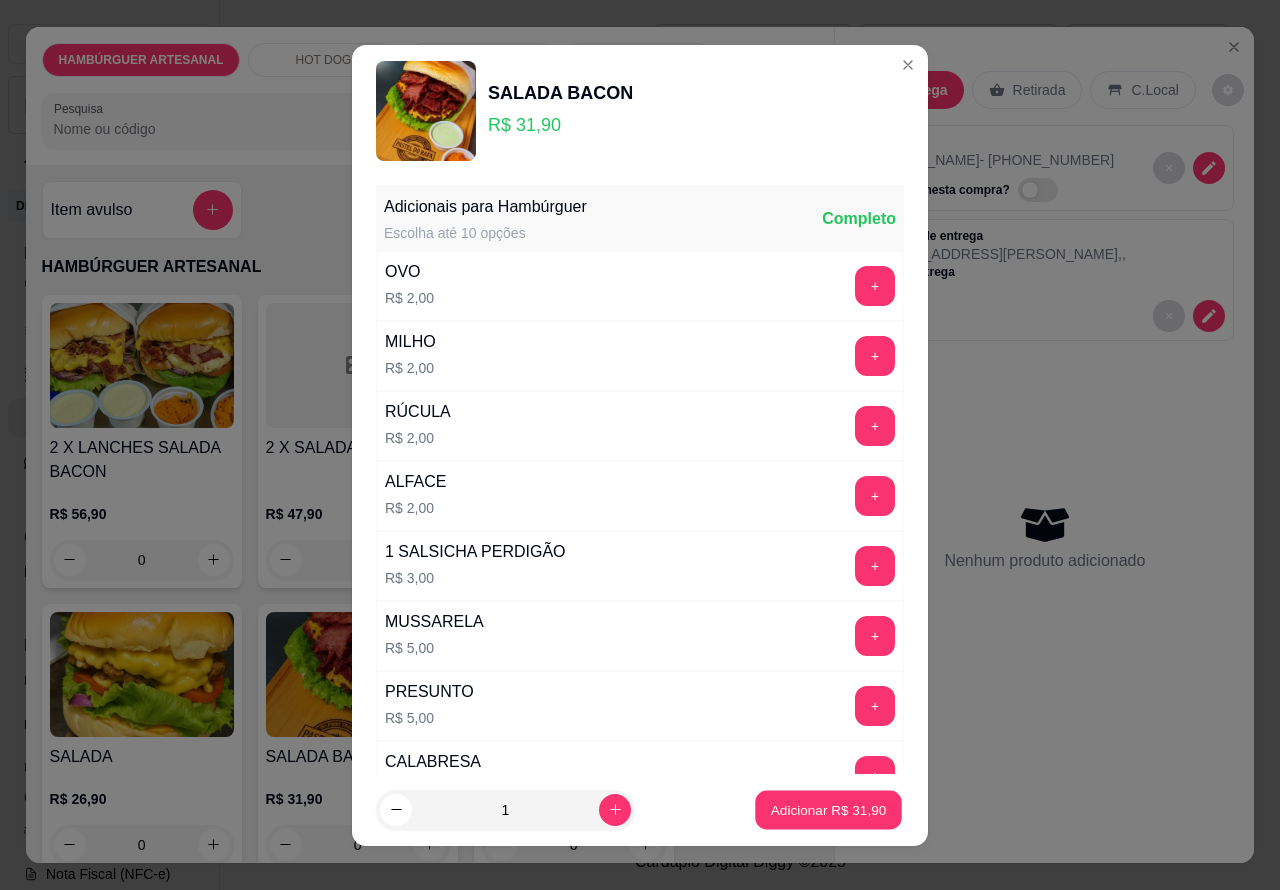 click on "Adicionar   R$ 31,90" at bounding box center (829, 809) 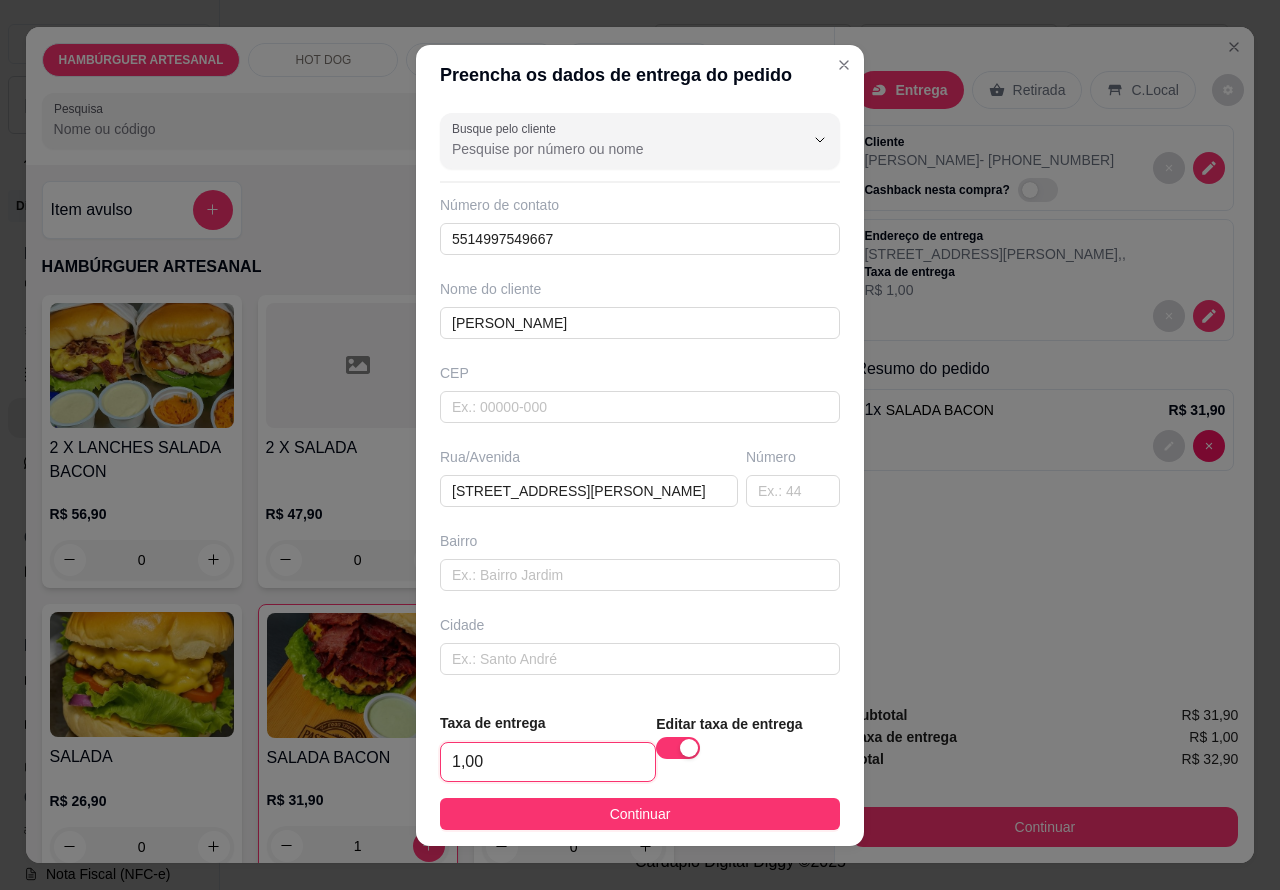 click on "1,00" at bounding box center [548, 762] 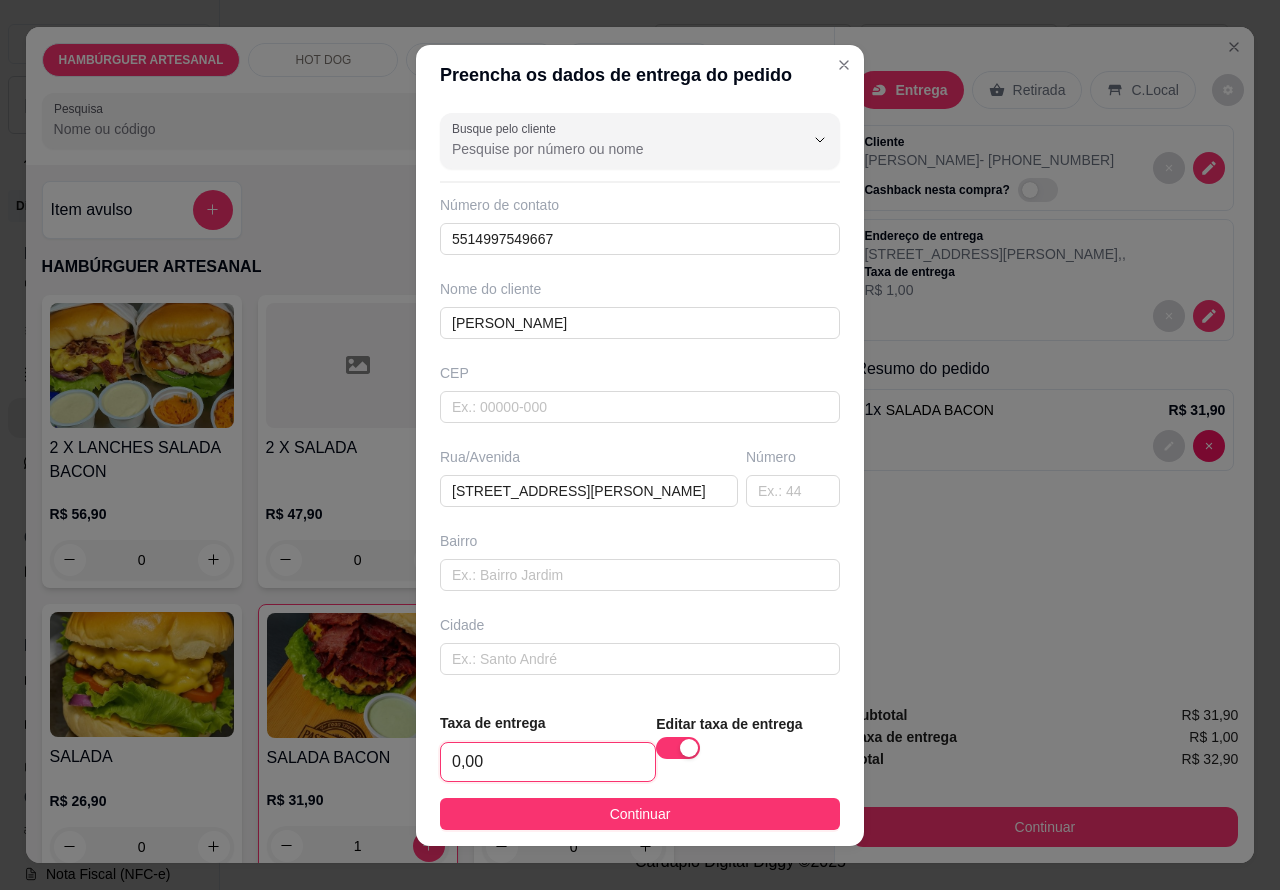 type on "3,00" 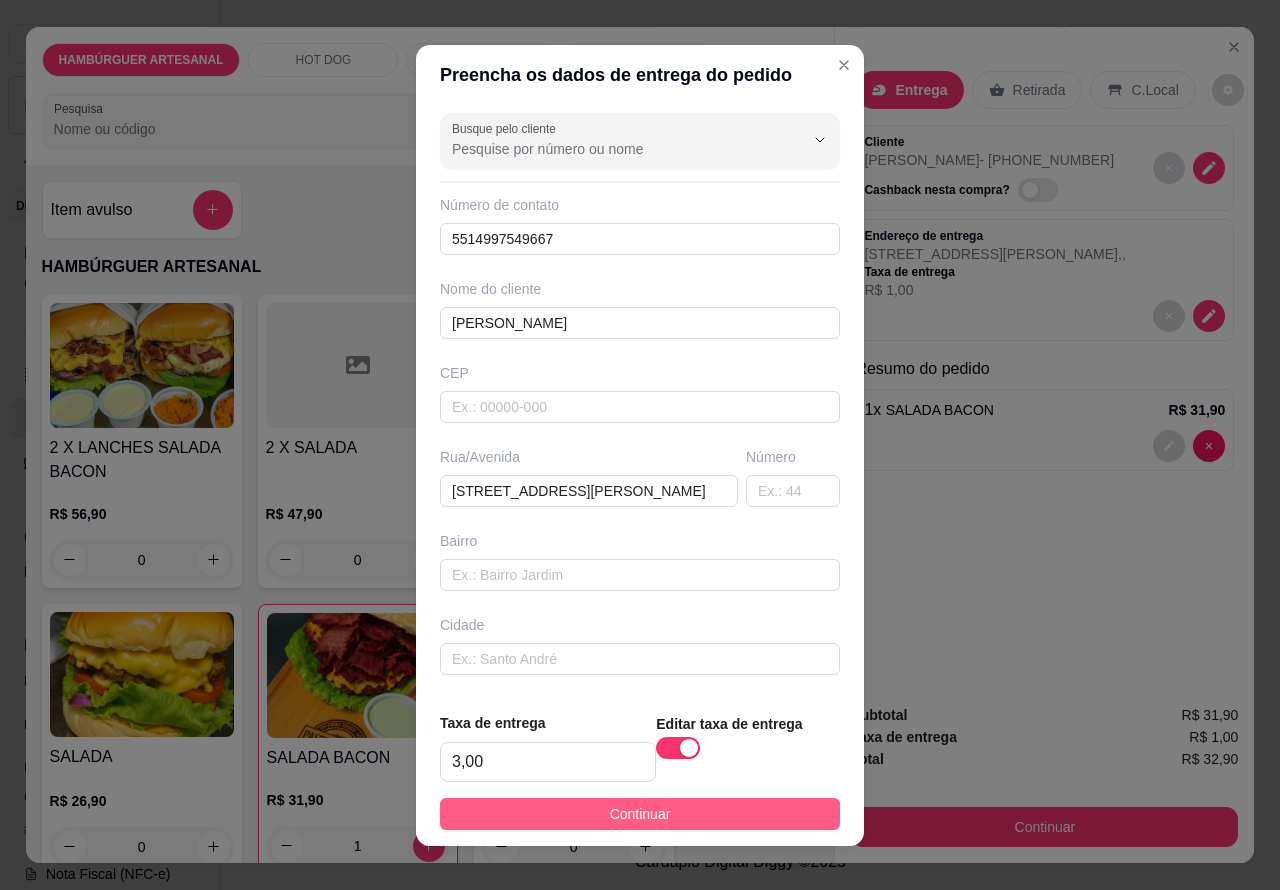 click on "Continuar" at bounding box center (640, 814) 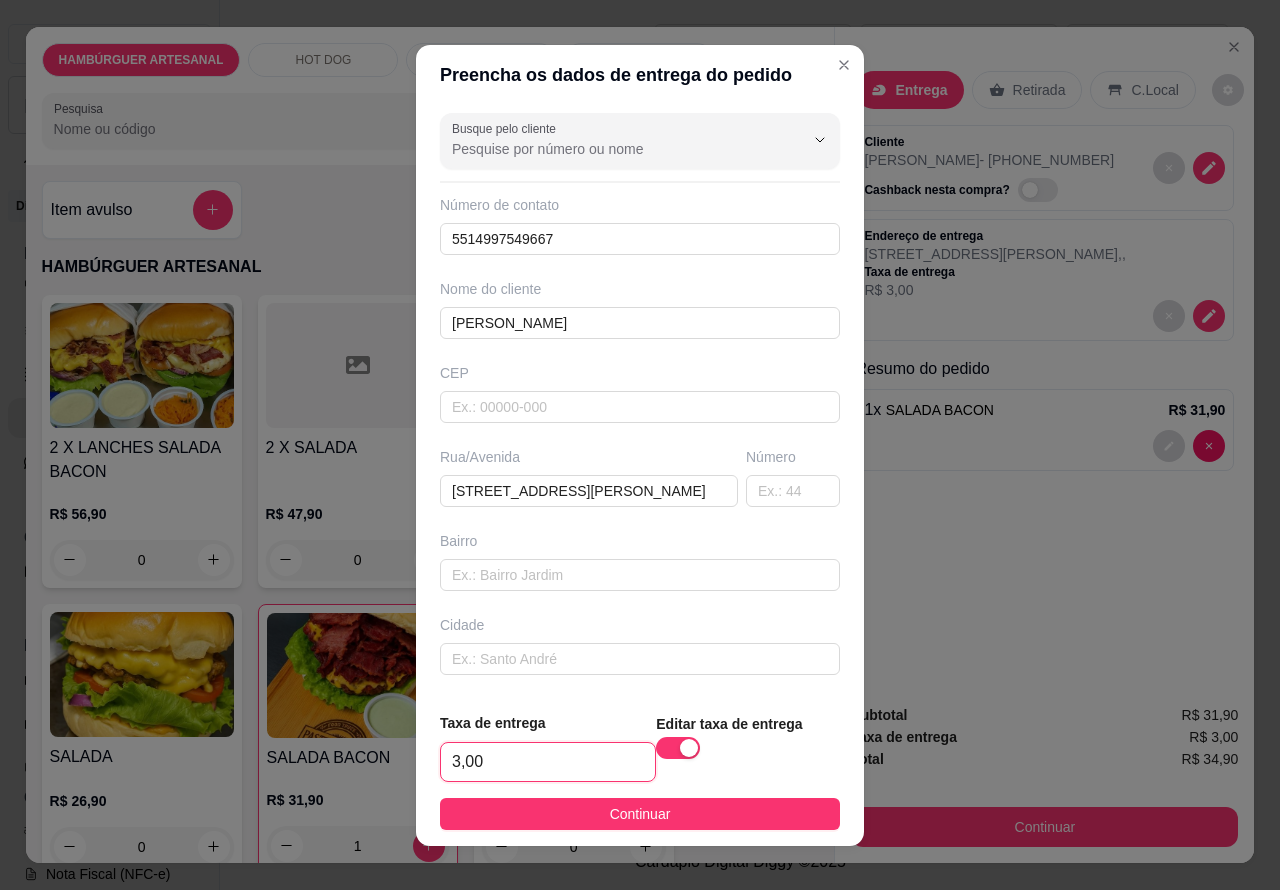 click on "3,00" at bounding box center [548, 762] 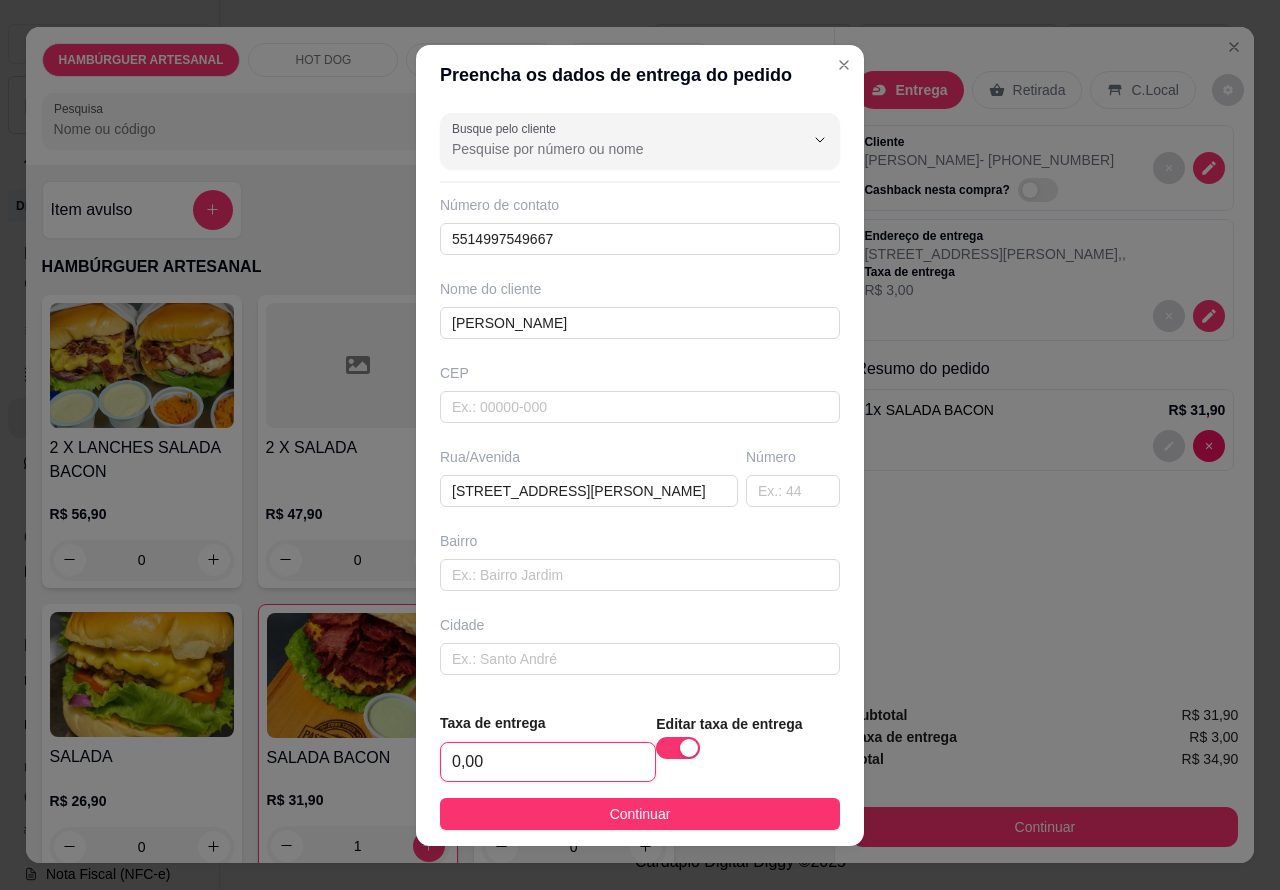 type on "2,00" 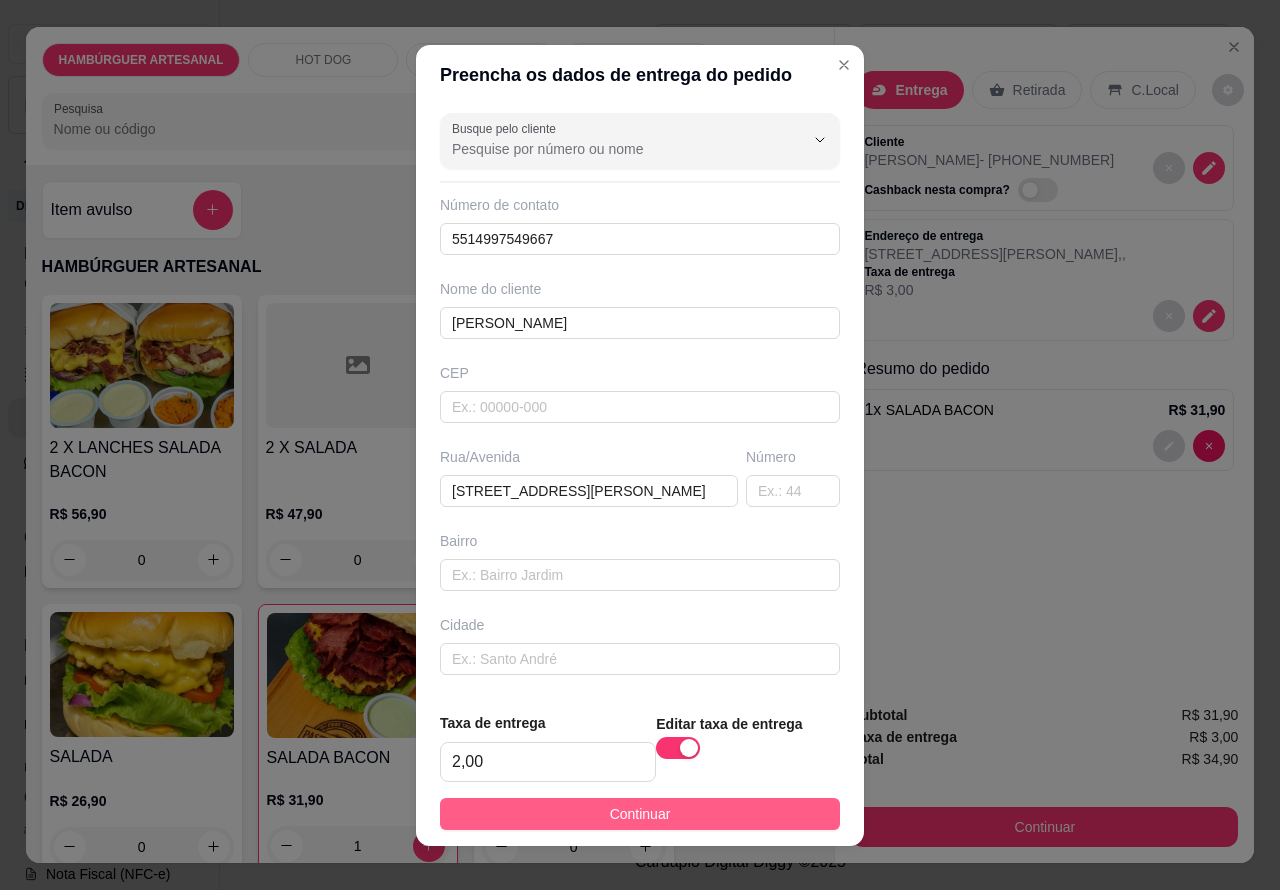 click on "Continuar" at bounding box center (640, 814) 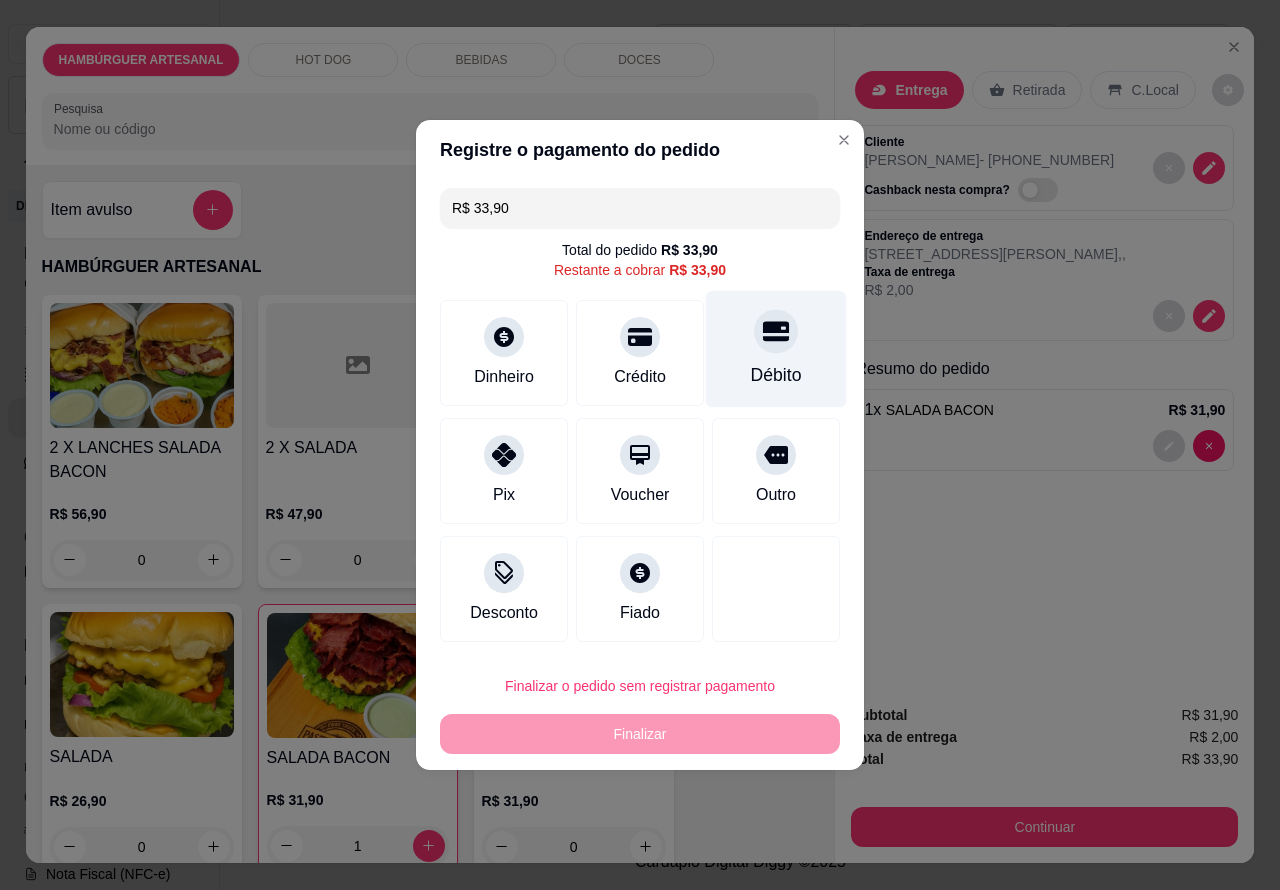 click 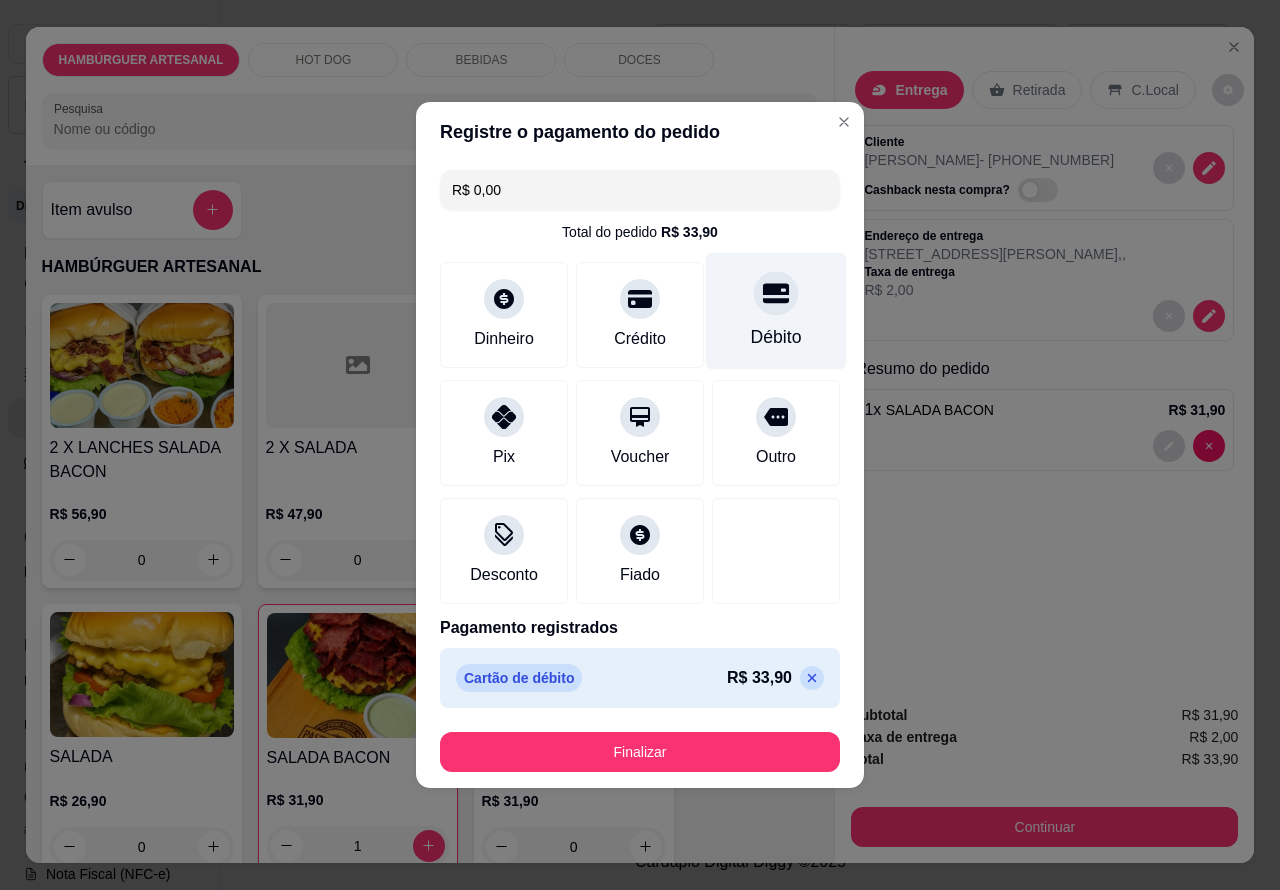 click on "Finalizar" at bounding box center [640, 752] 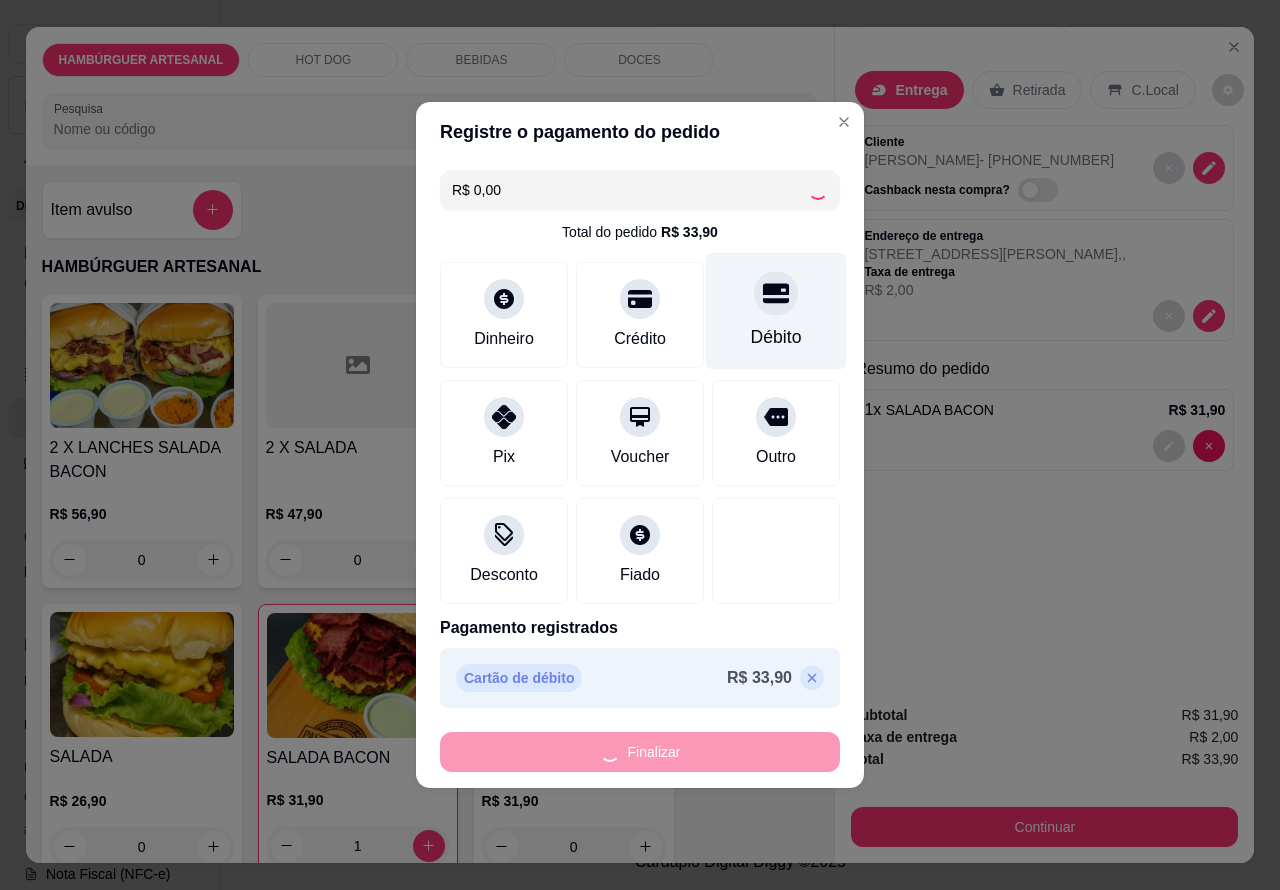 type on "0" 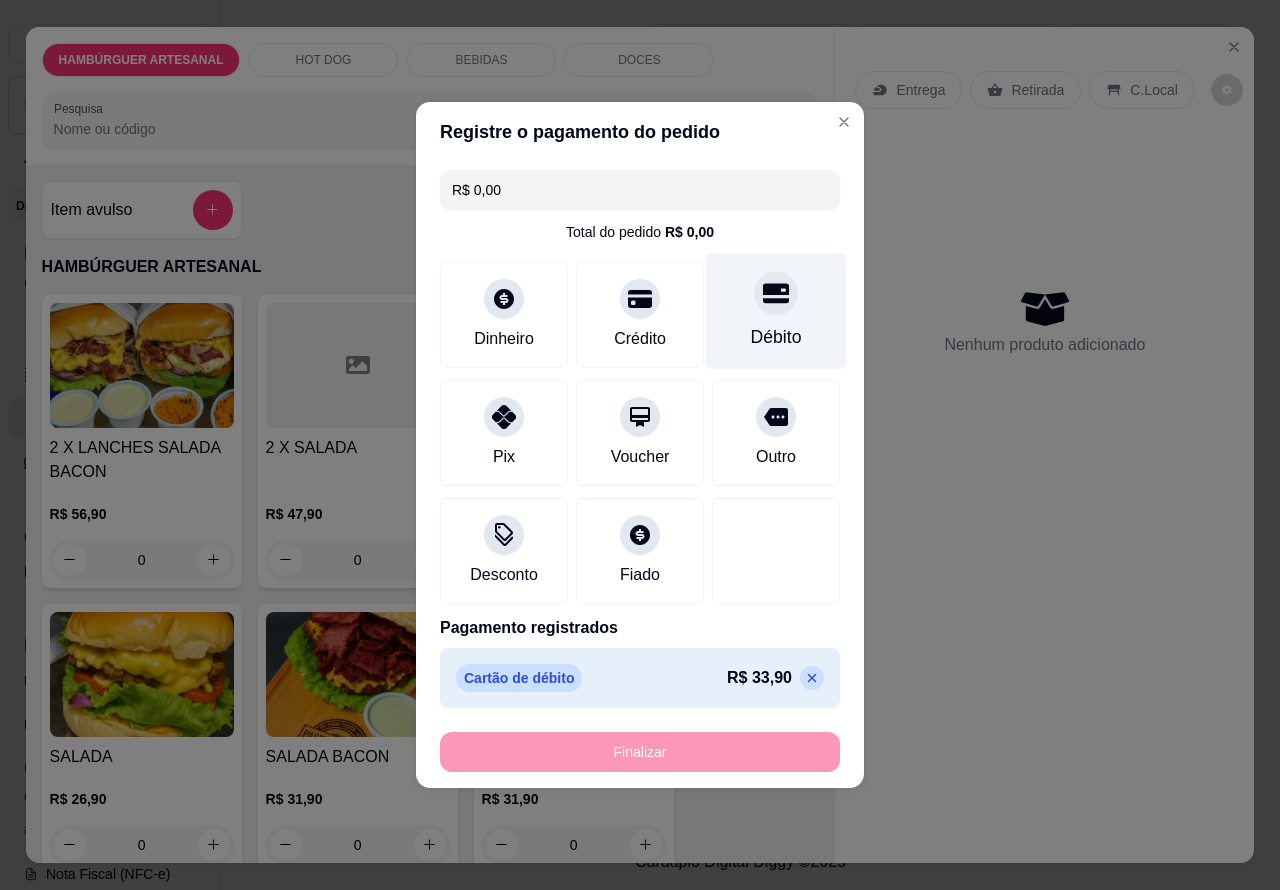 type on "-R$ 33,90" 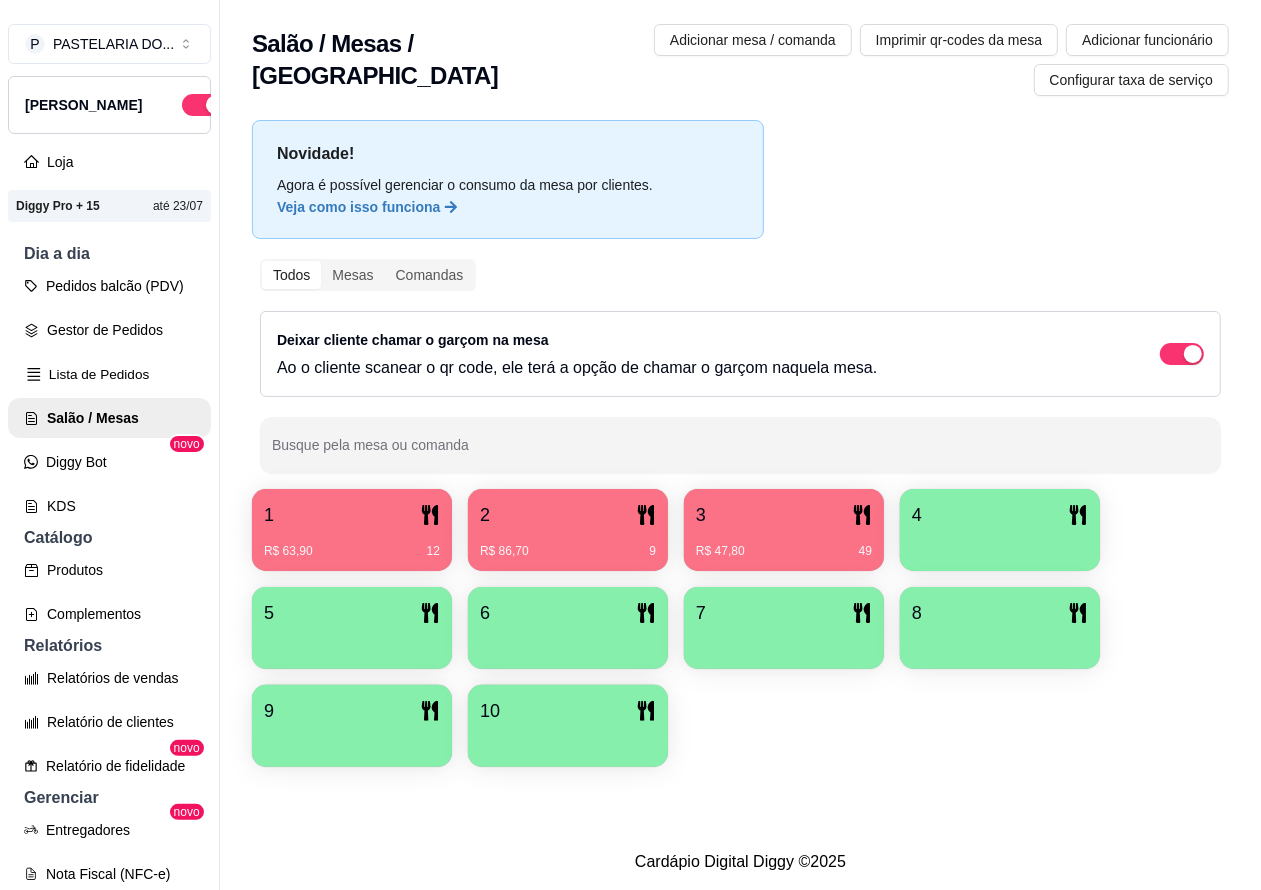 click on "Lista de Pedidos" at bounding box center (109, 374) 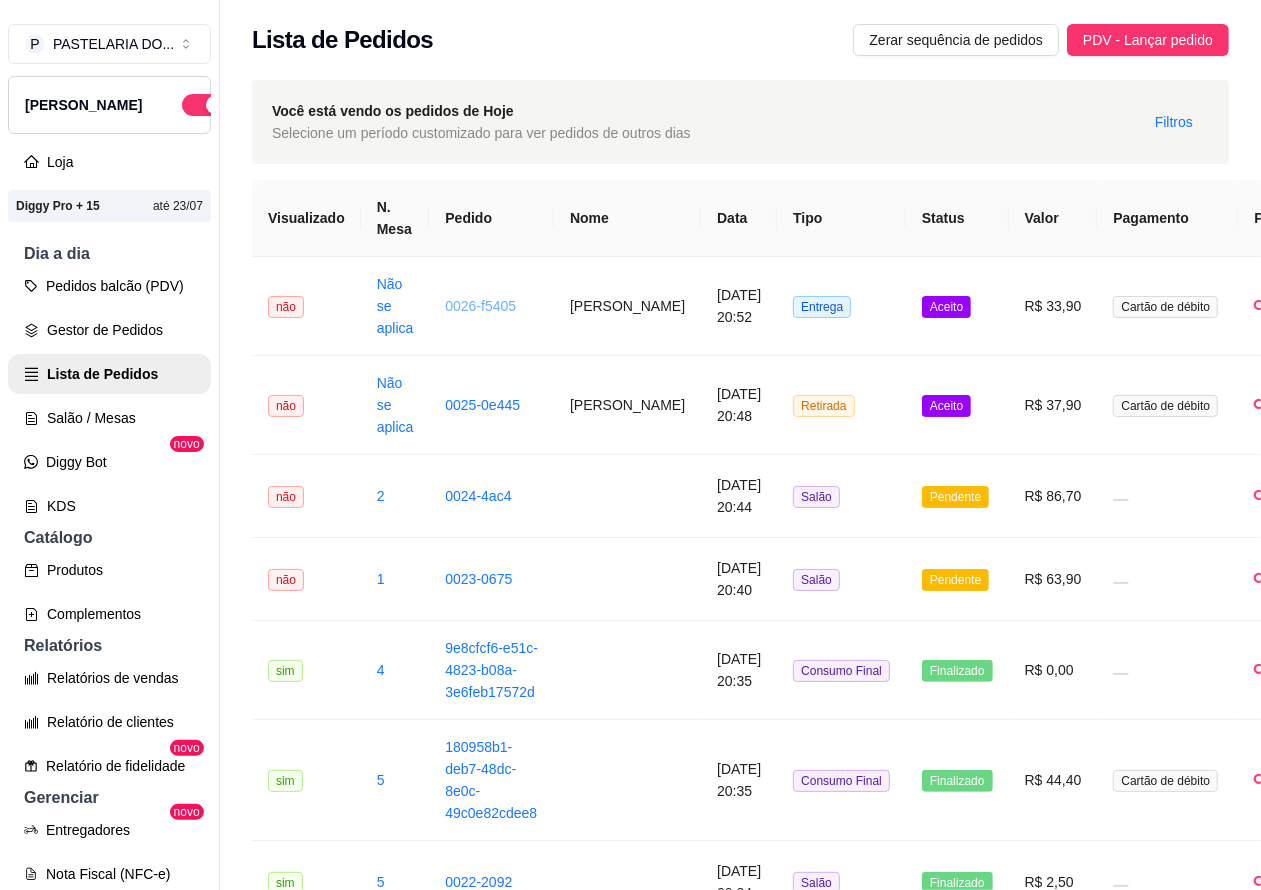 click on "0026-f5405" at bounding box center (480, 306) 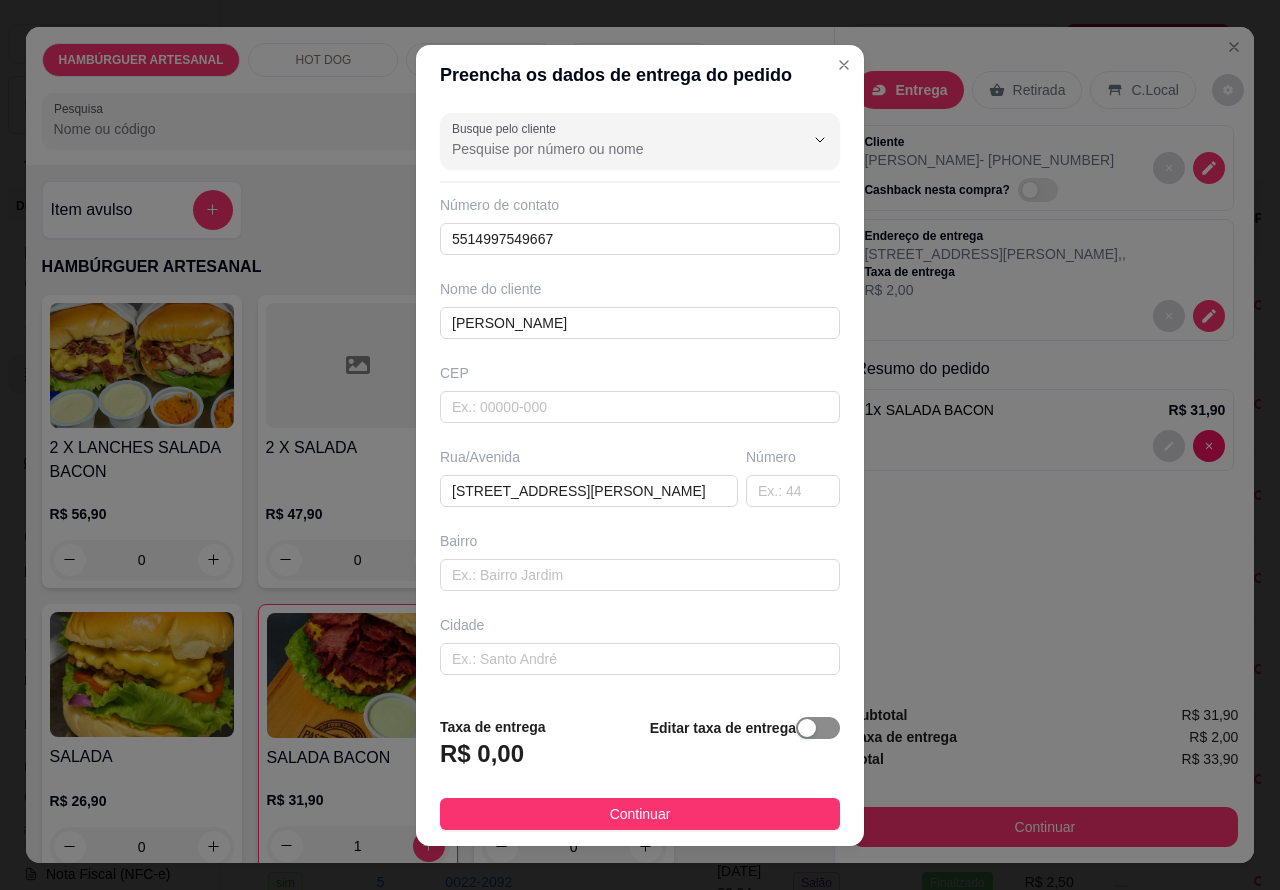 click at bounding box center [818, 728] 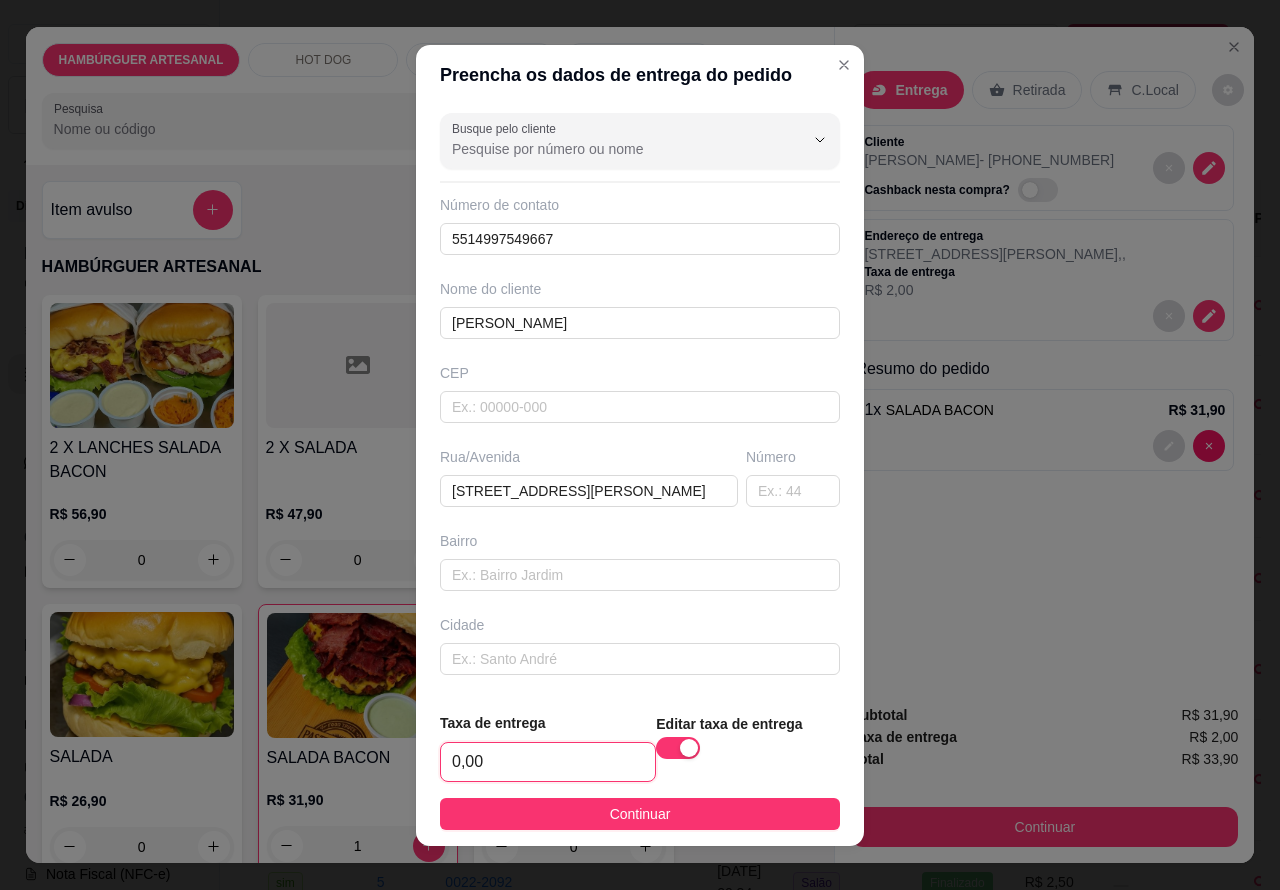 click on "0,00" at bounding box center (548, 762) 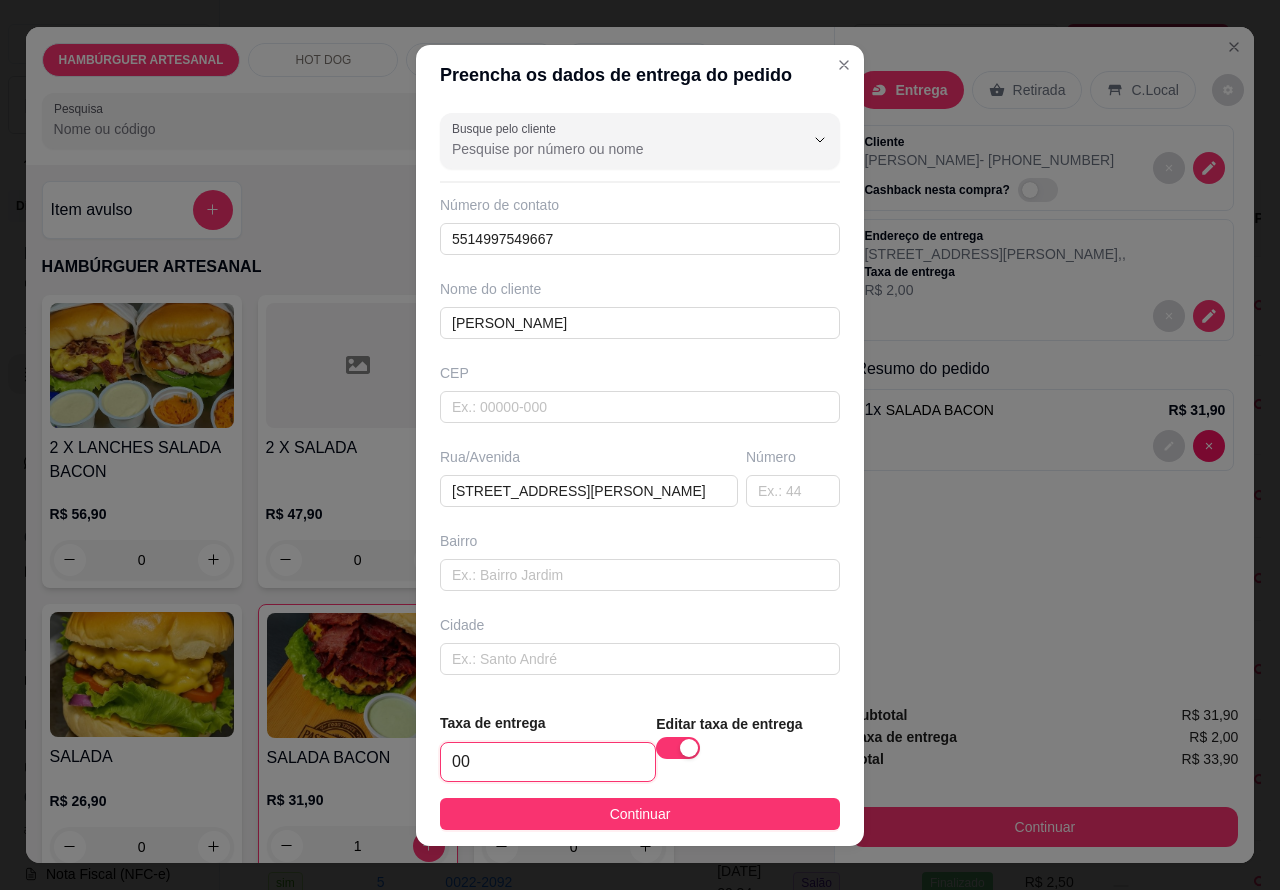 type on "3,00" 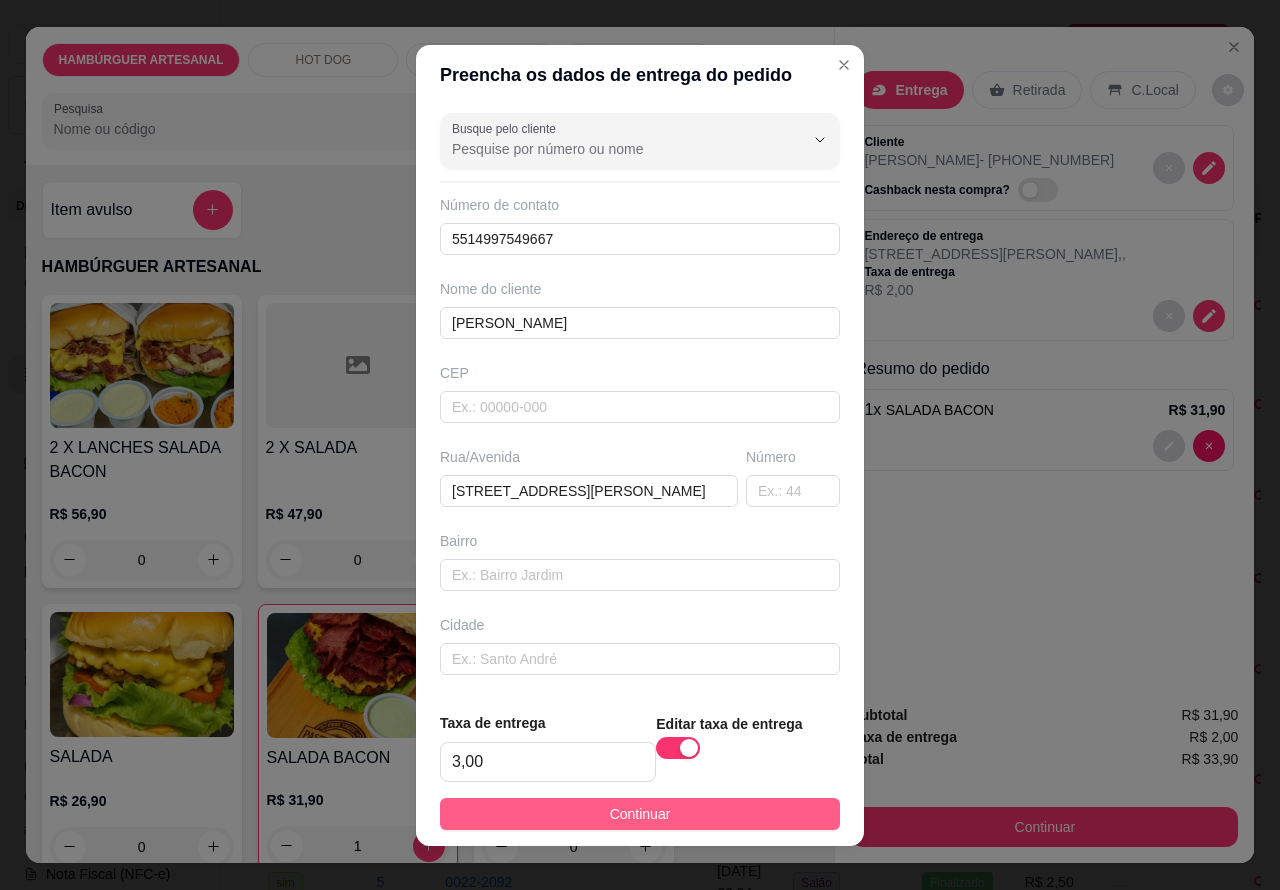 click on "Continuar" at bounding box center (640, 814) 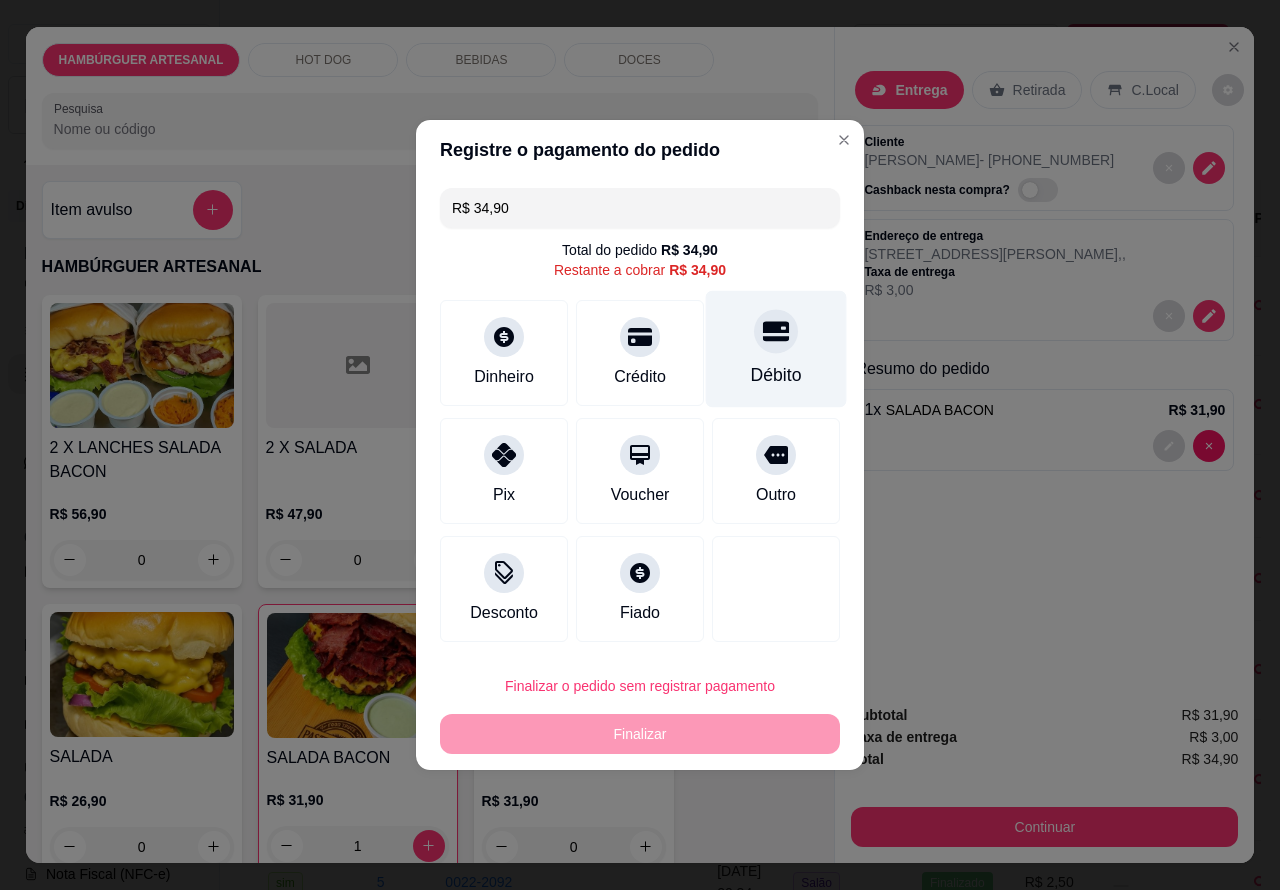 click 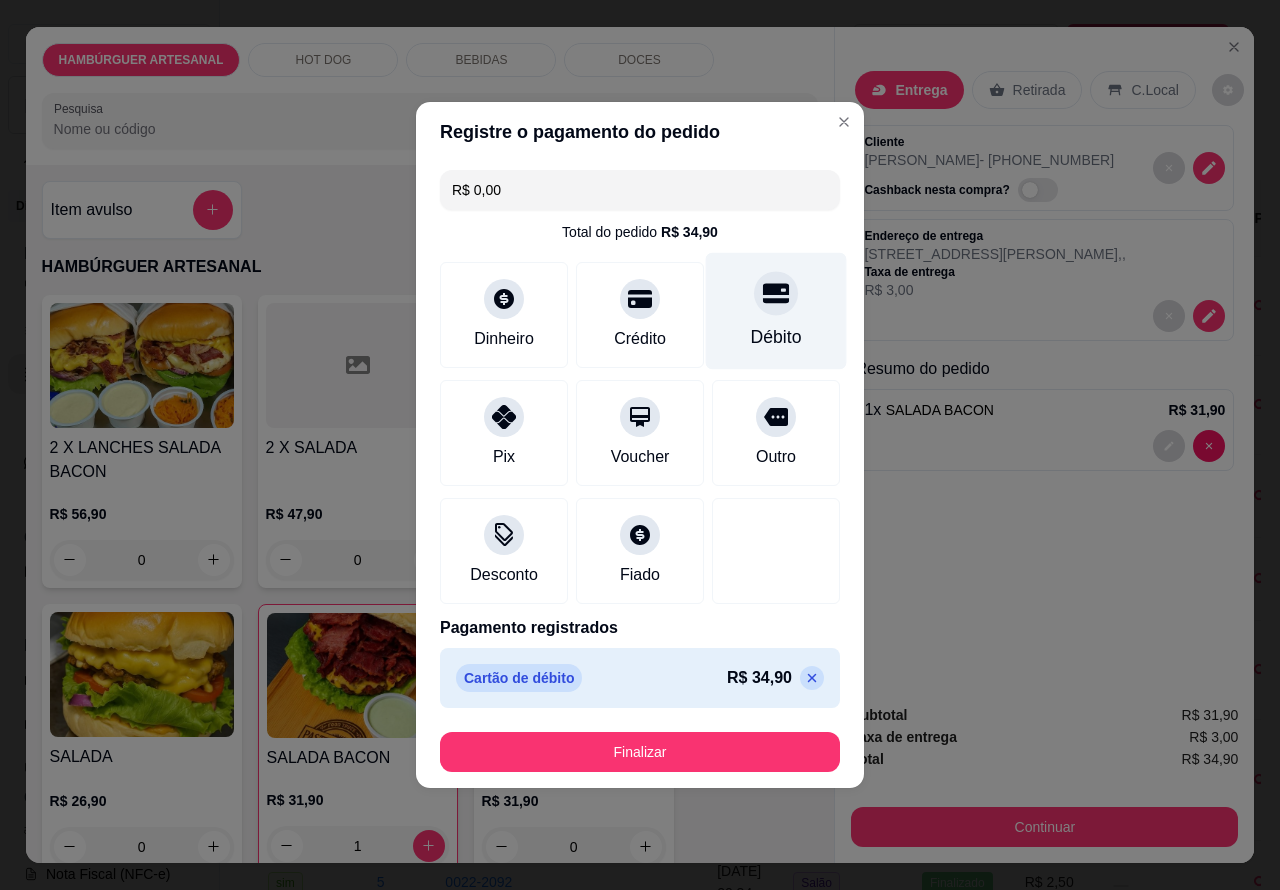 click on "Finalizar" at bounding box center (640, 752) 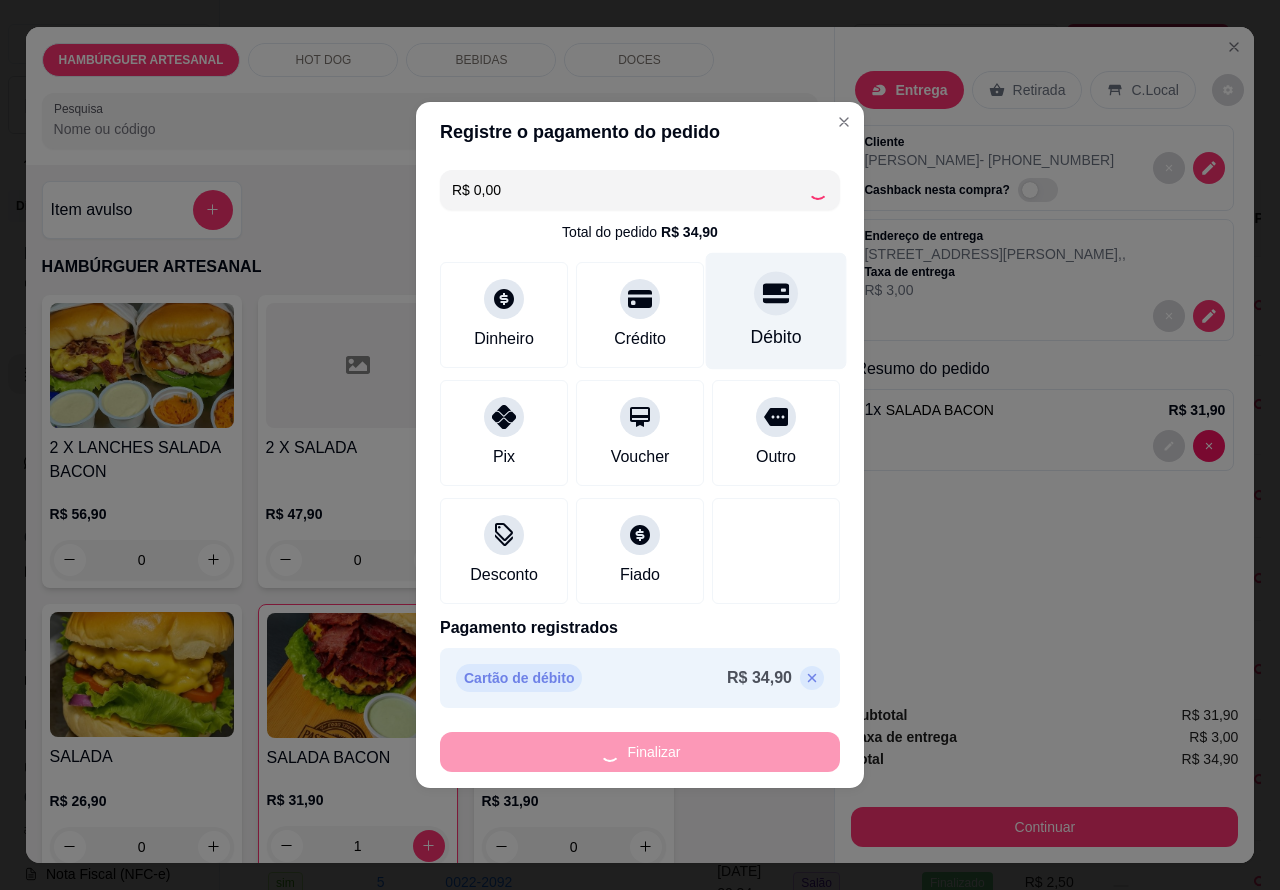 type on "0" 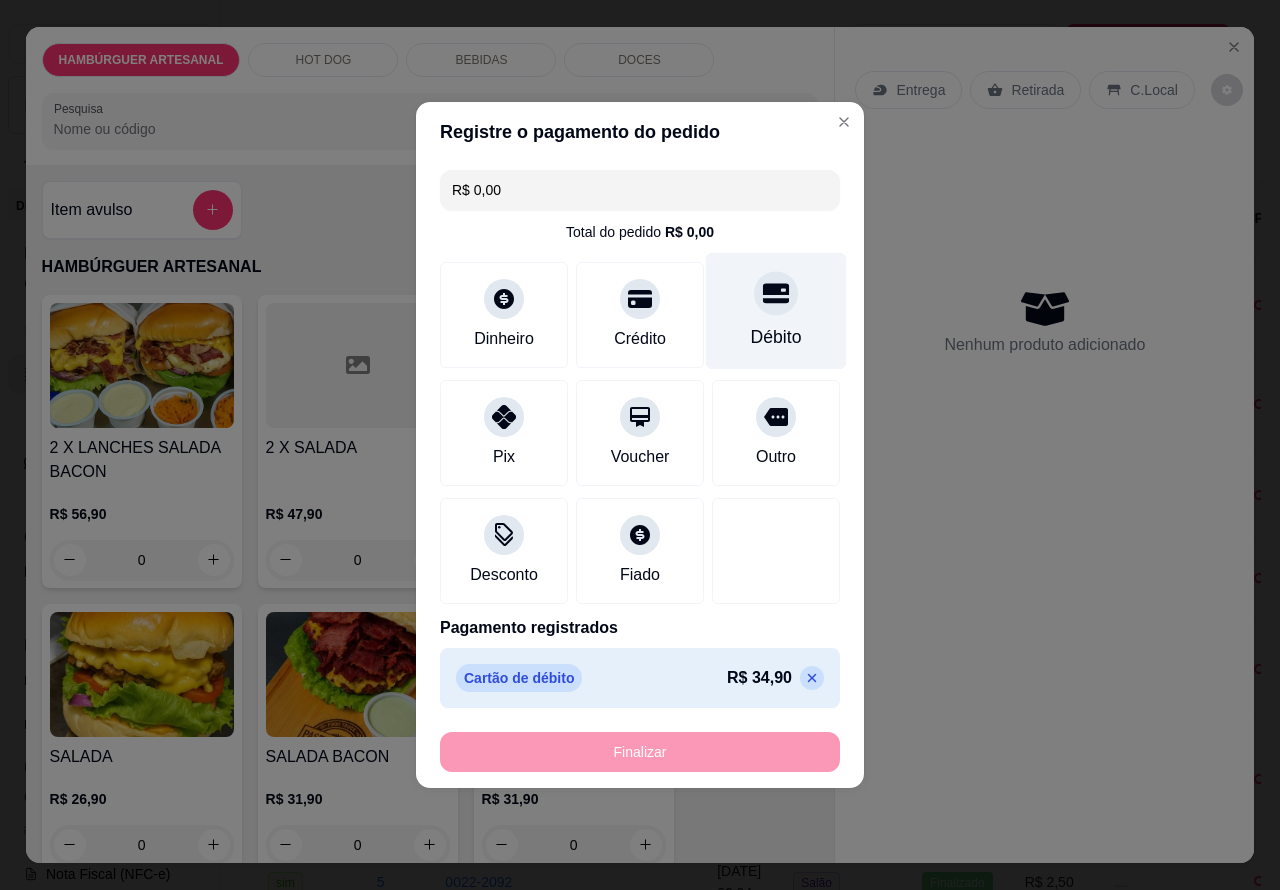 type on "-R$ 34,90" 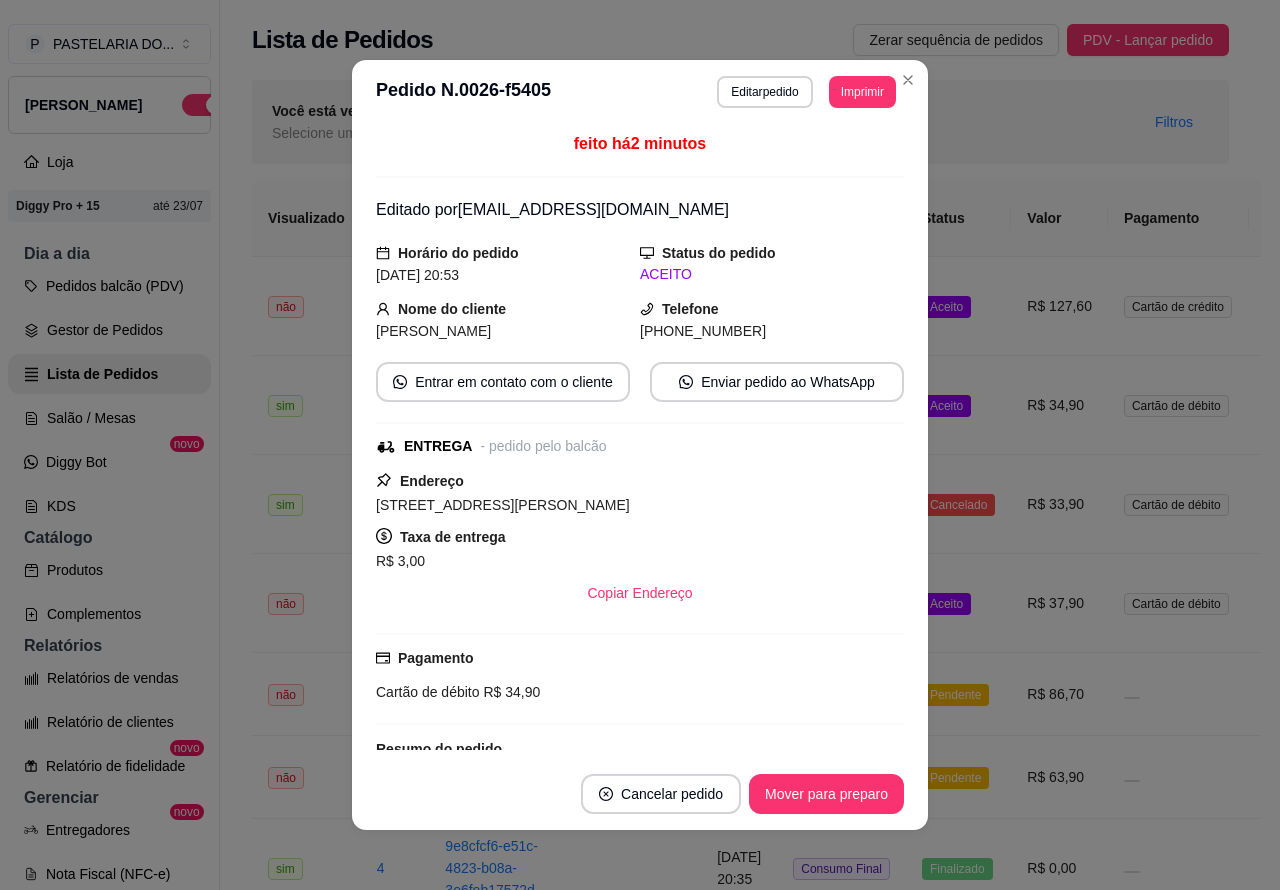click on "Você está vendo os pedidos de   Hoje Selecione um período customizado para ver pedidos de outros dias Filtros" at bounding box center (740, 122) 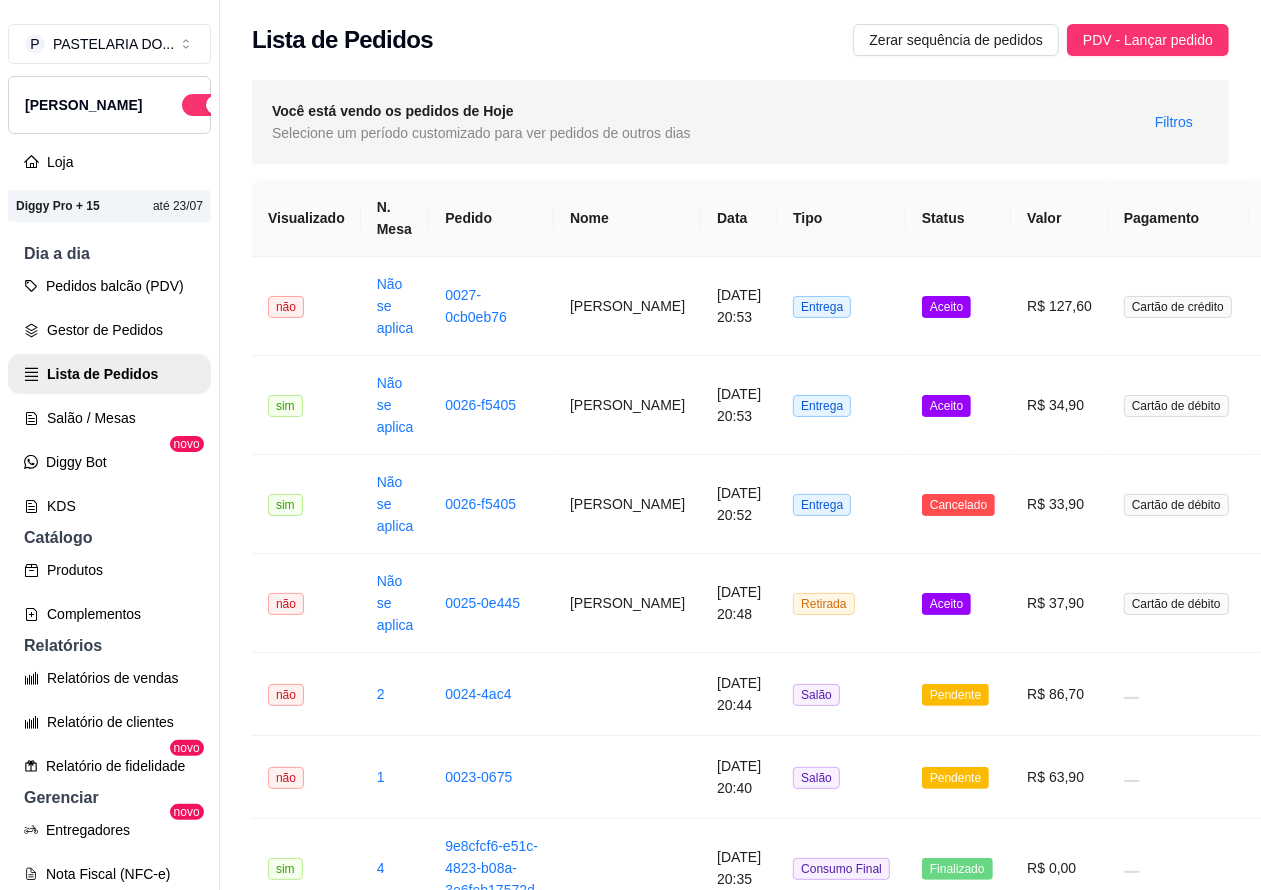 click on "Salão / Mesas" at bounding box center [109, 418] 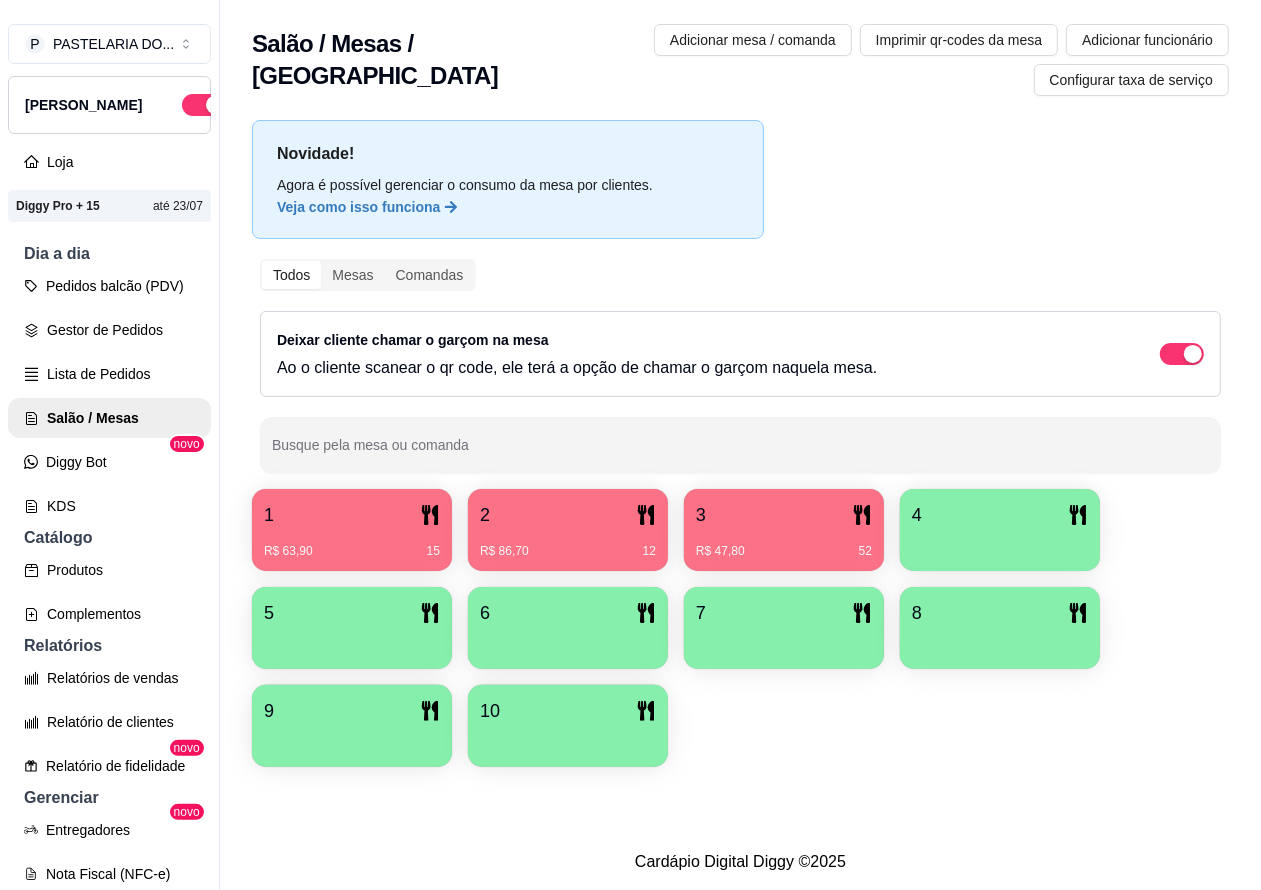 click on "3" at bounding box center [784, 515] 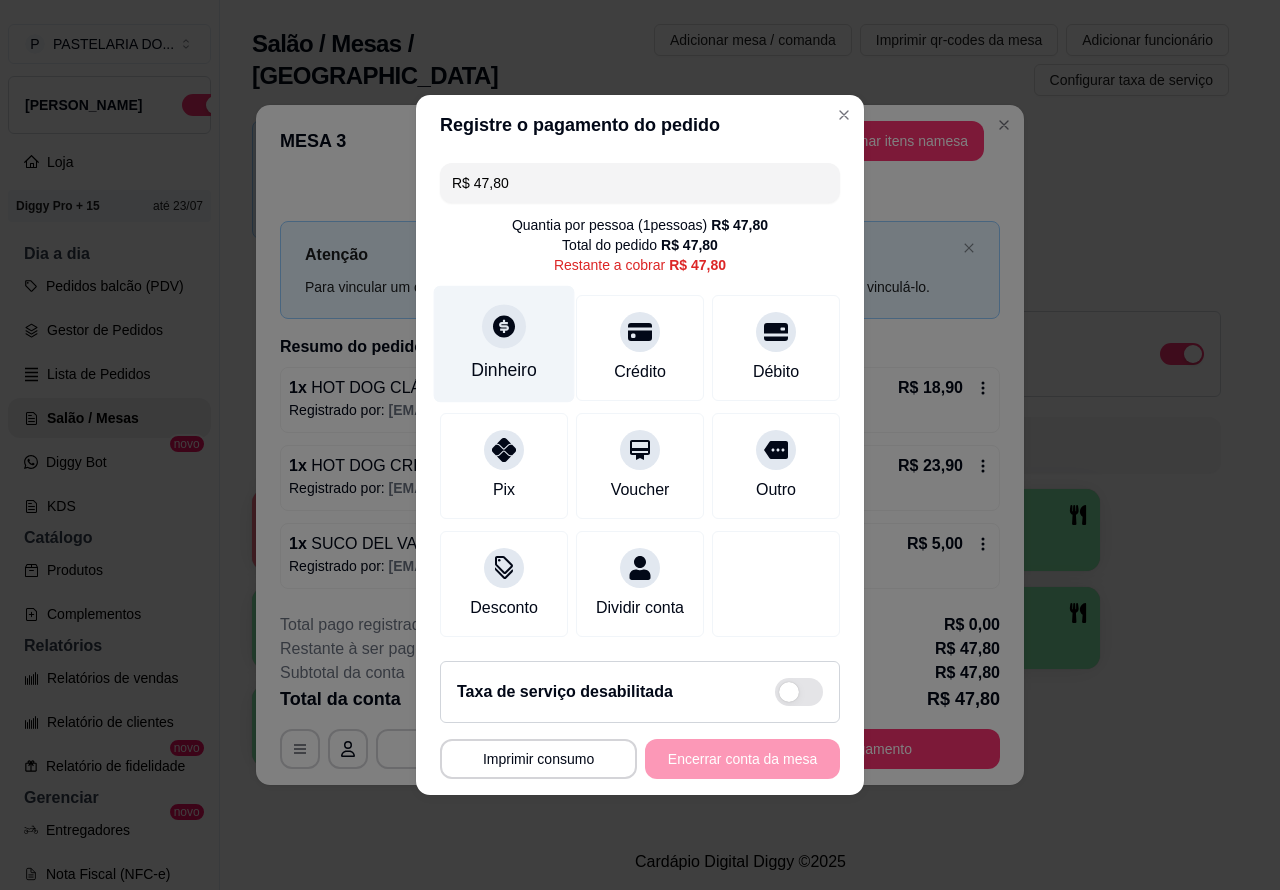 click 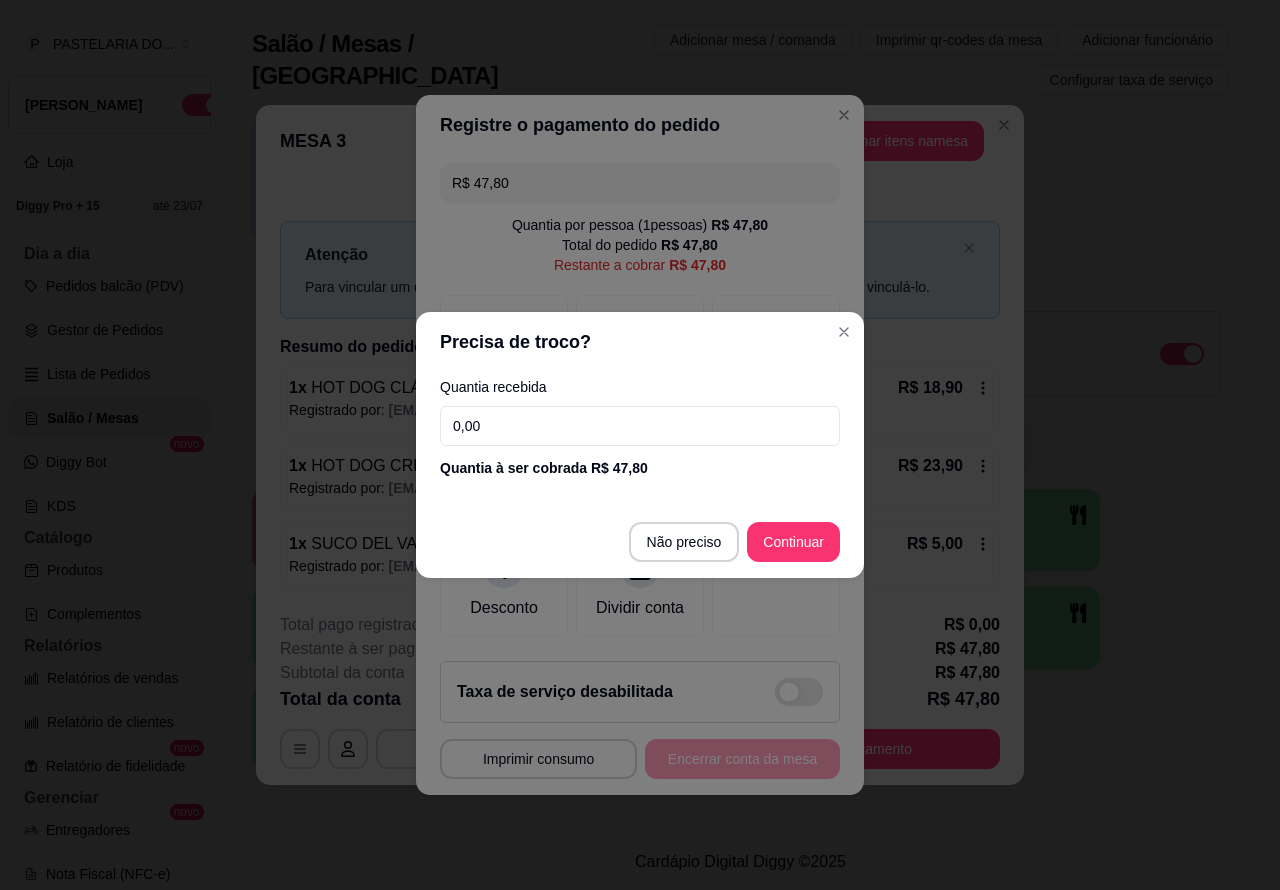 click on "0,00" at bounding box center [640, 426] 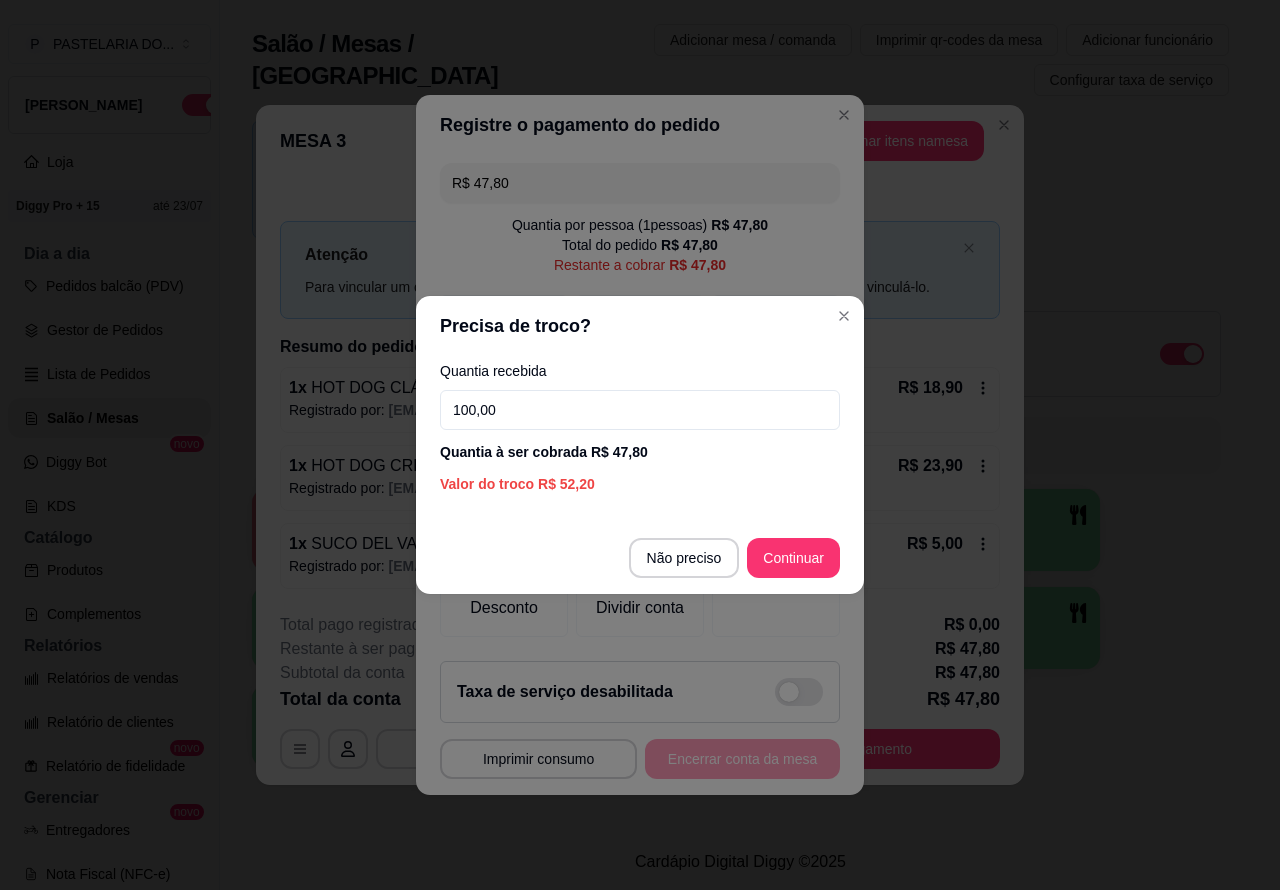 type on "100,00" 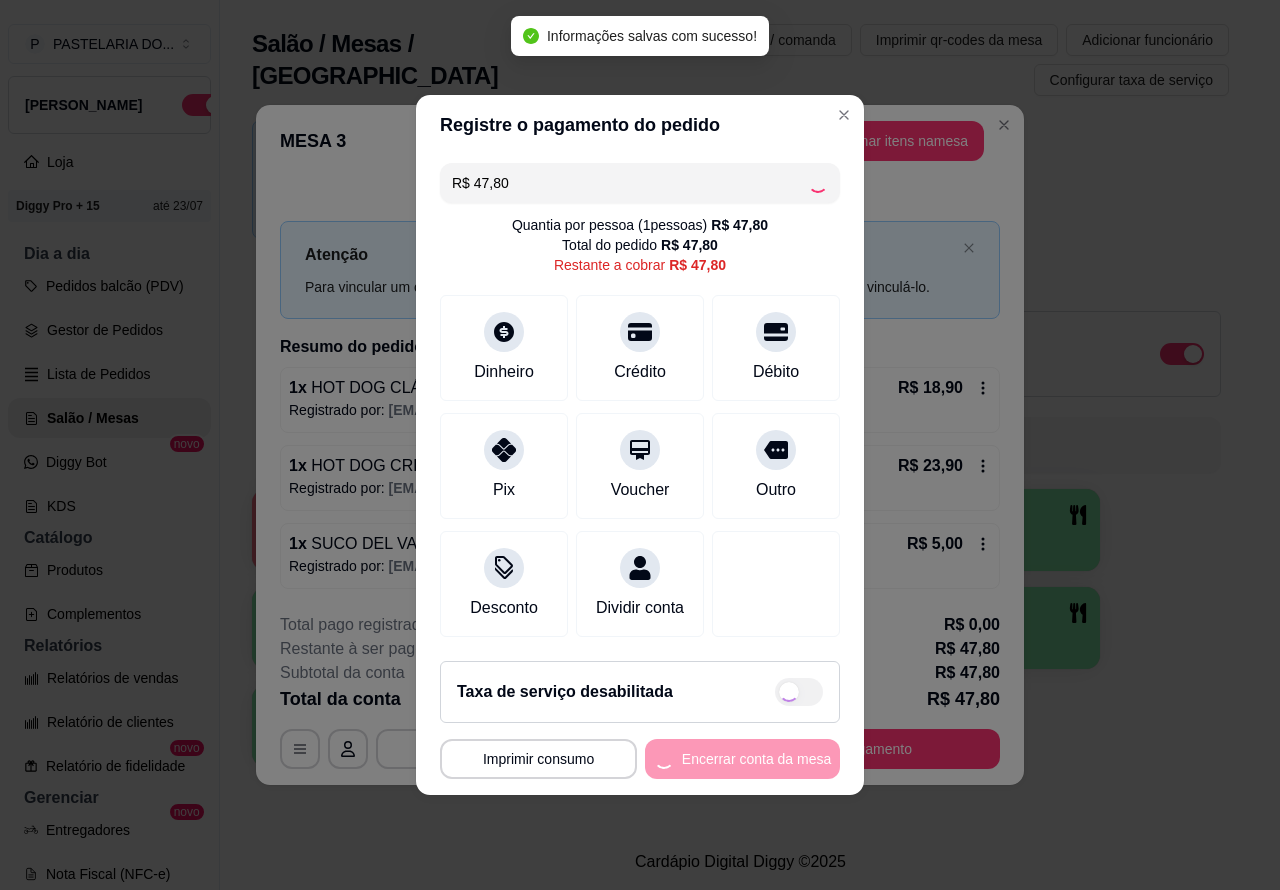 type on "R$ 0,00" 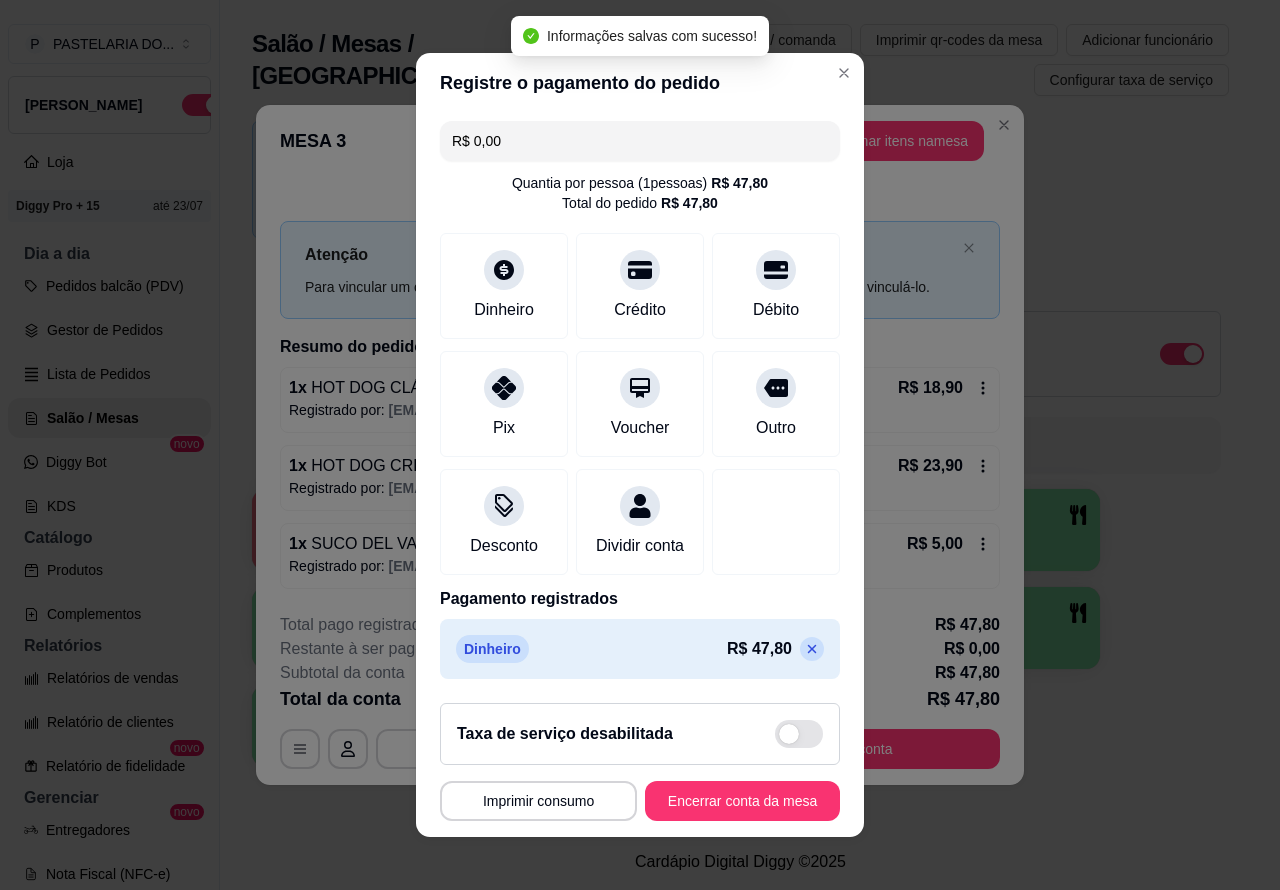 click on "Encerrar conta da mesa" at bounding box center [742, 801] 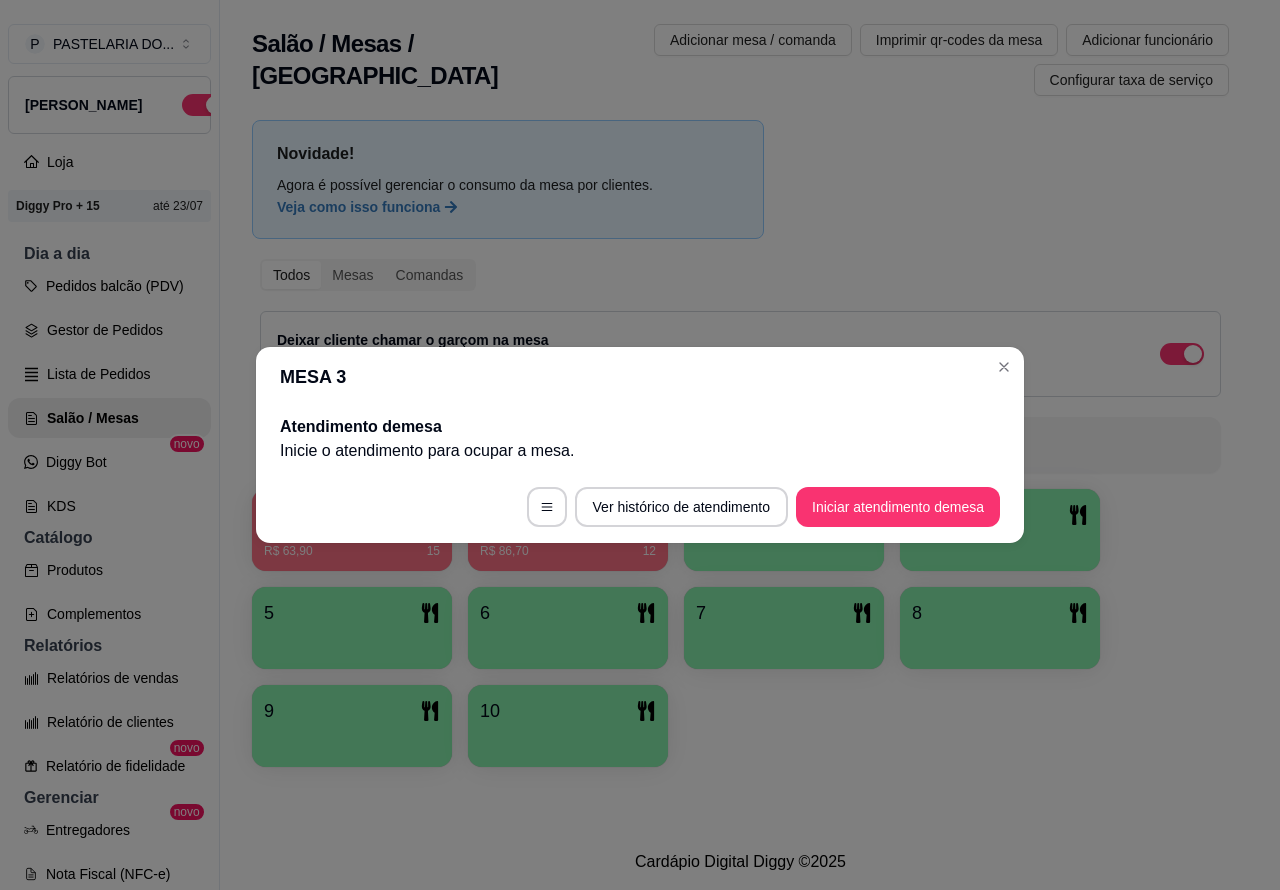 click on "1 R$ 63,90 15 2 R$ 86,70 12 3 4 5 6 7 8 9 10" at bounding box center [740, 628] 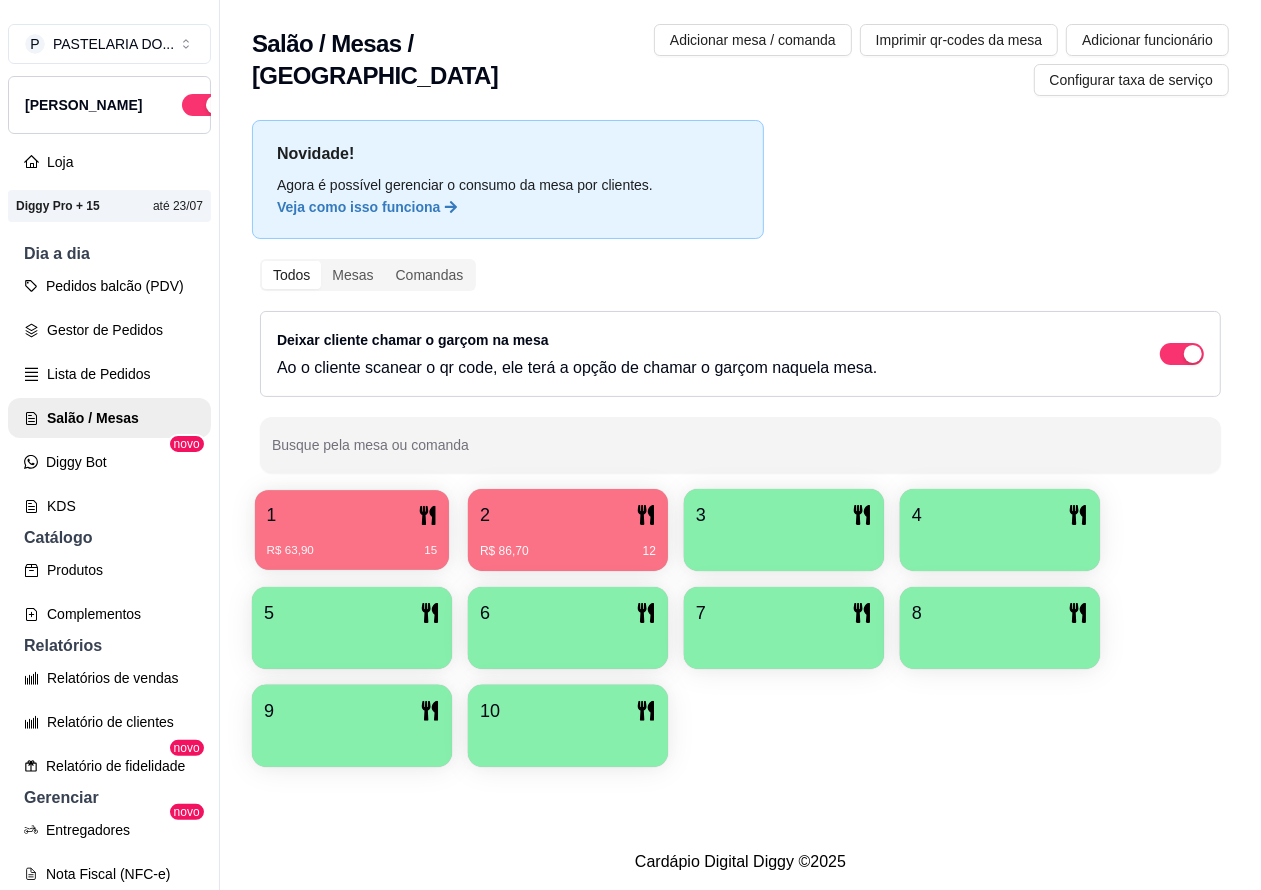 click on "1" at bounding box center [352, 515] 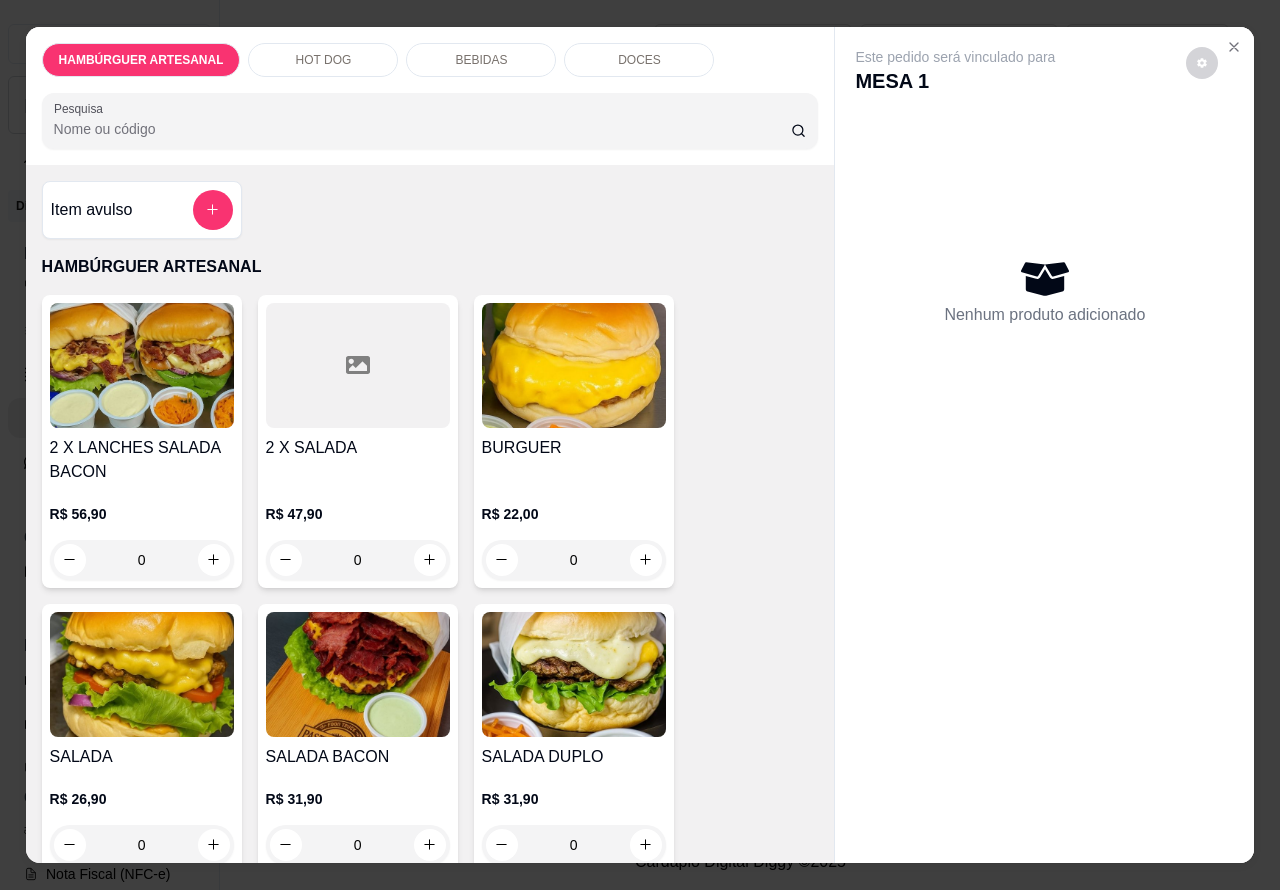click on "DOCES" at bounding box center (639, 60) 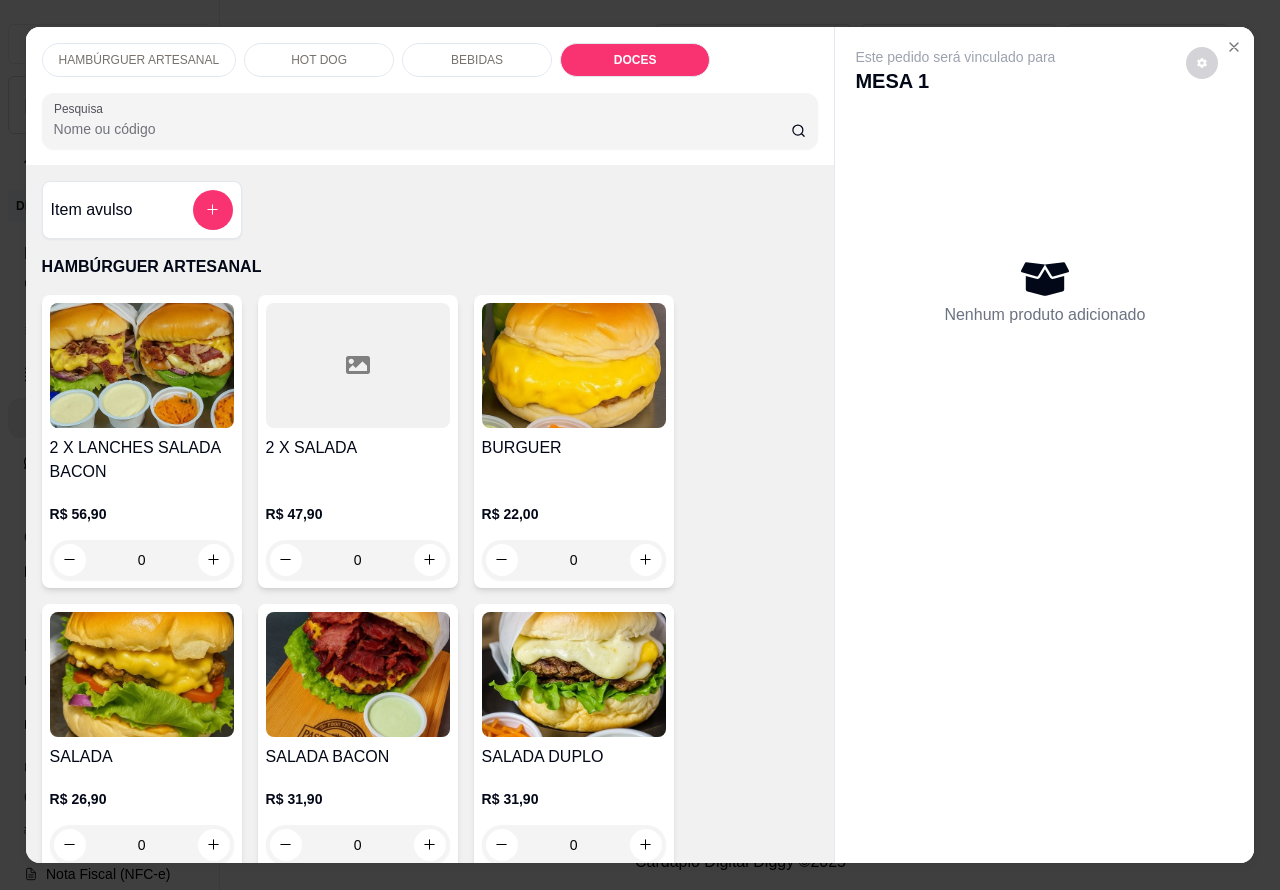 scroll, scrollTop: 4343, scrollLeft: 0, axis: vertical 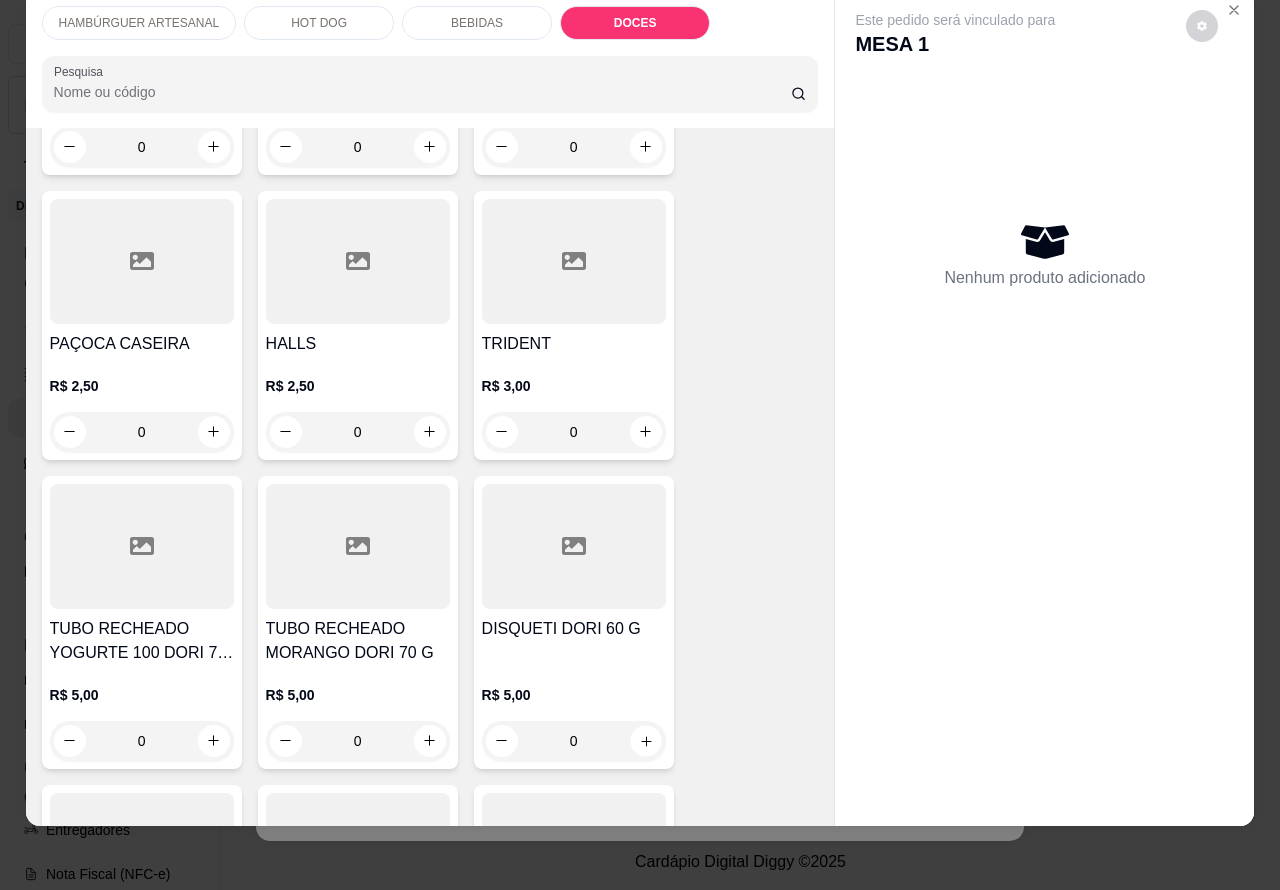click 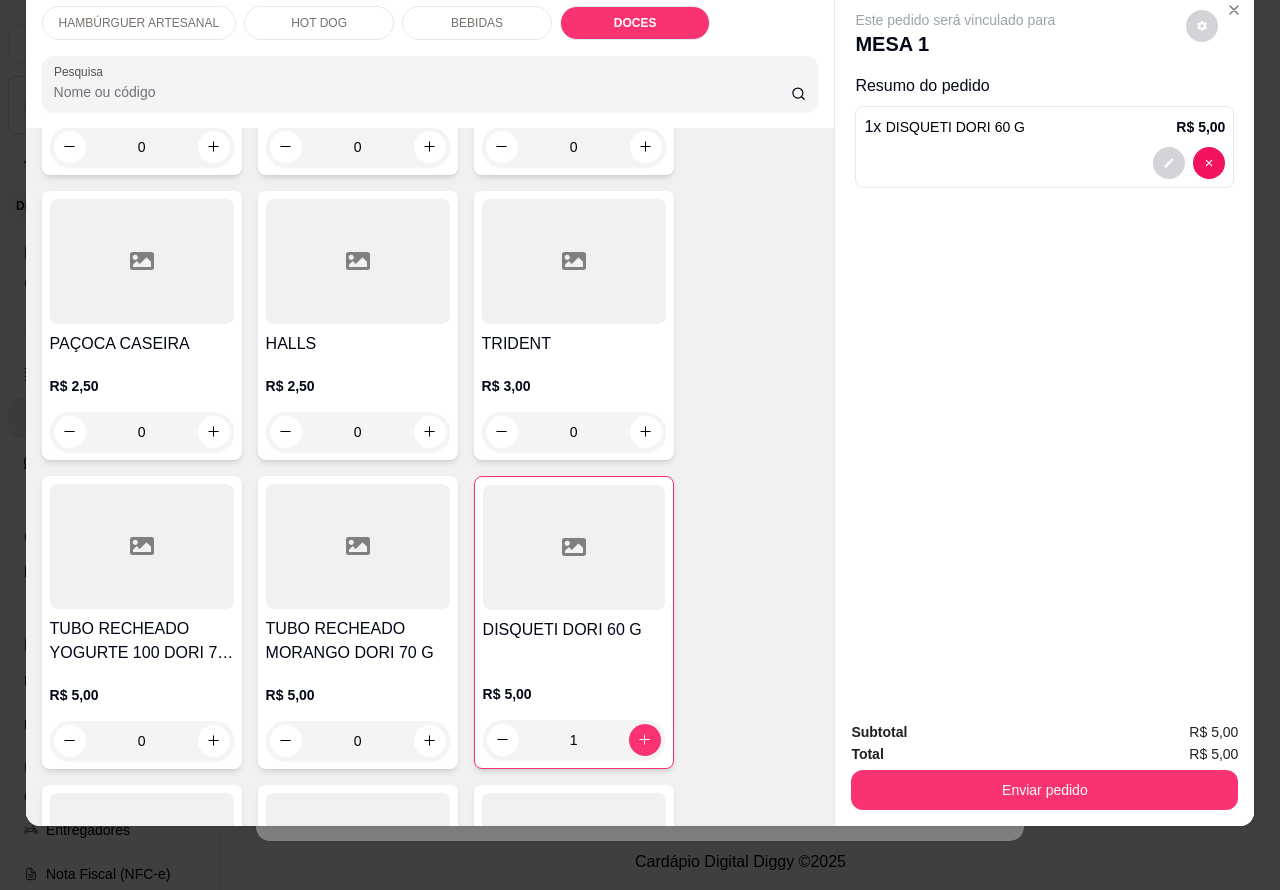 click at bounding box center (503, 740) 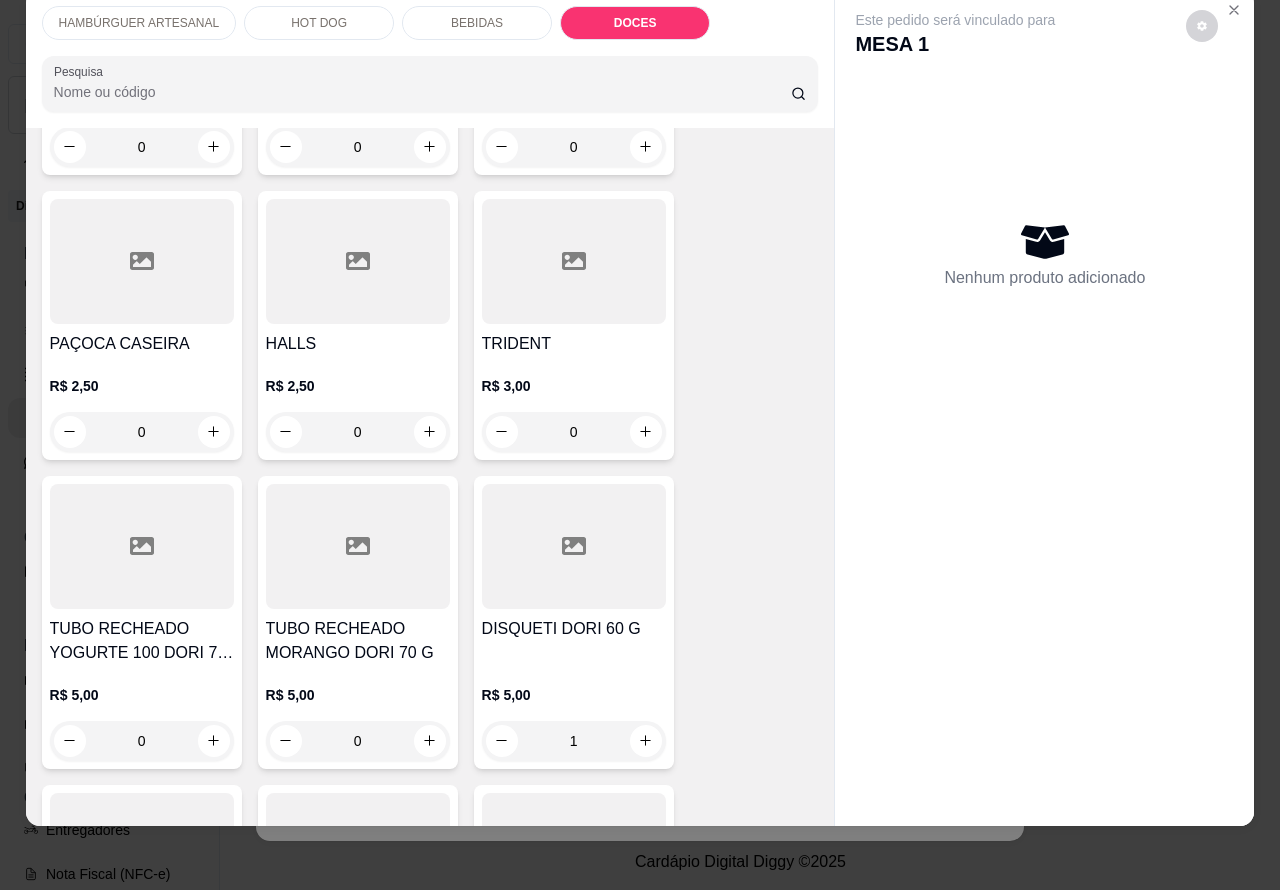 type on "0" 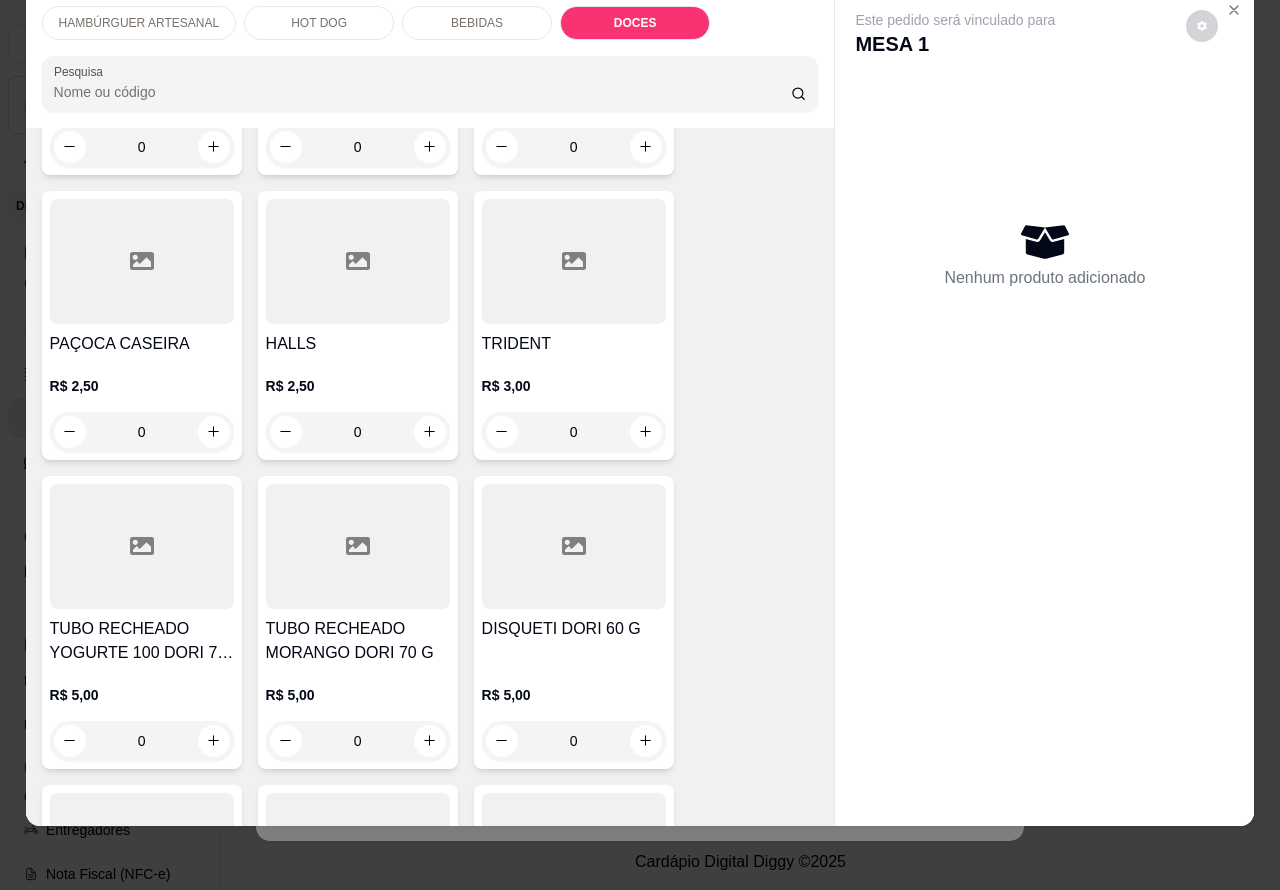 click 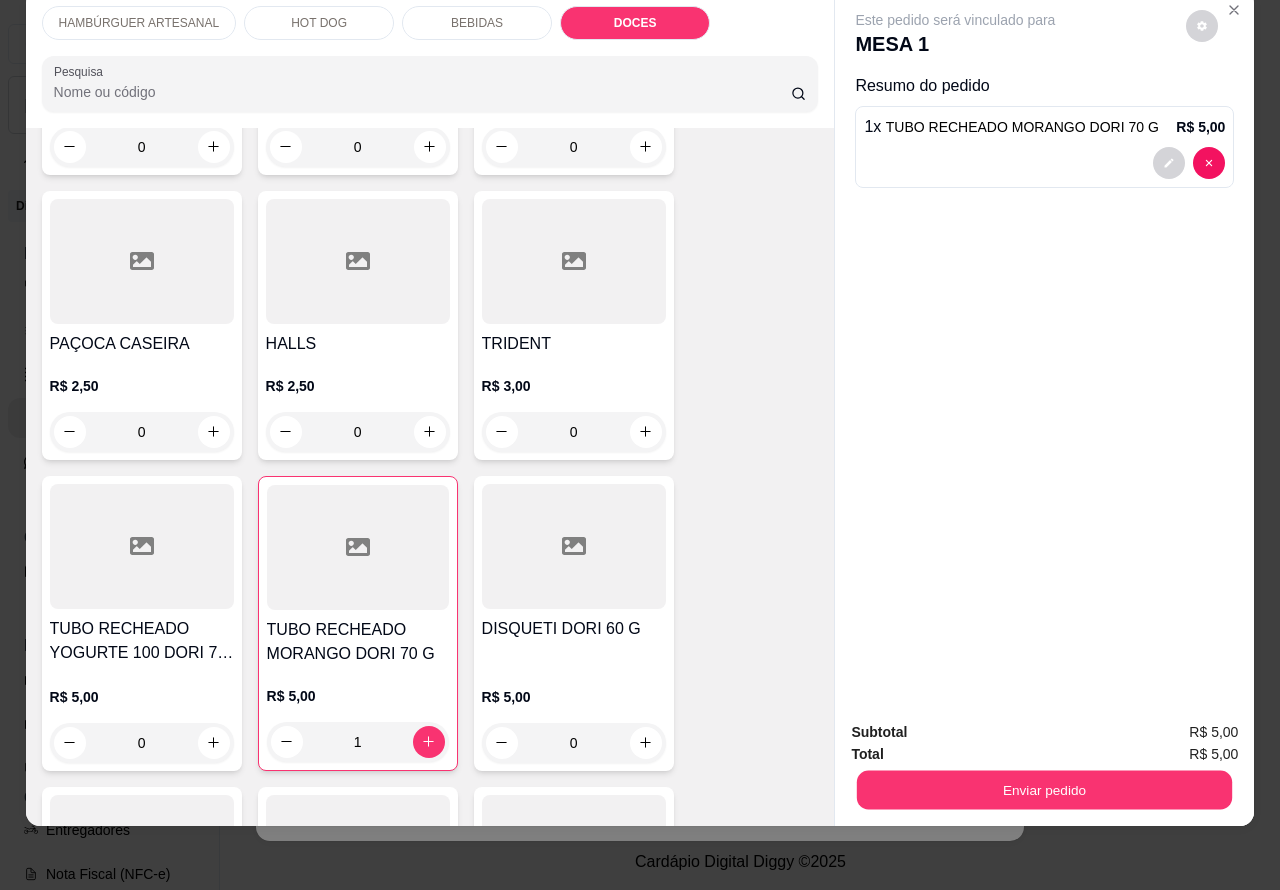 click on "Enviar pedido" at bounding box center (1044, 790) 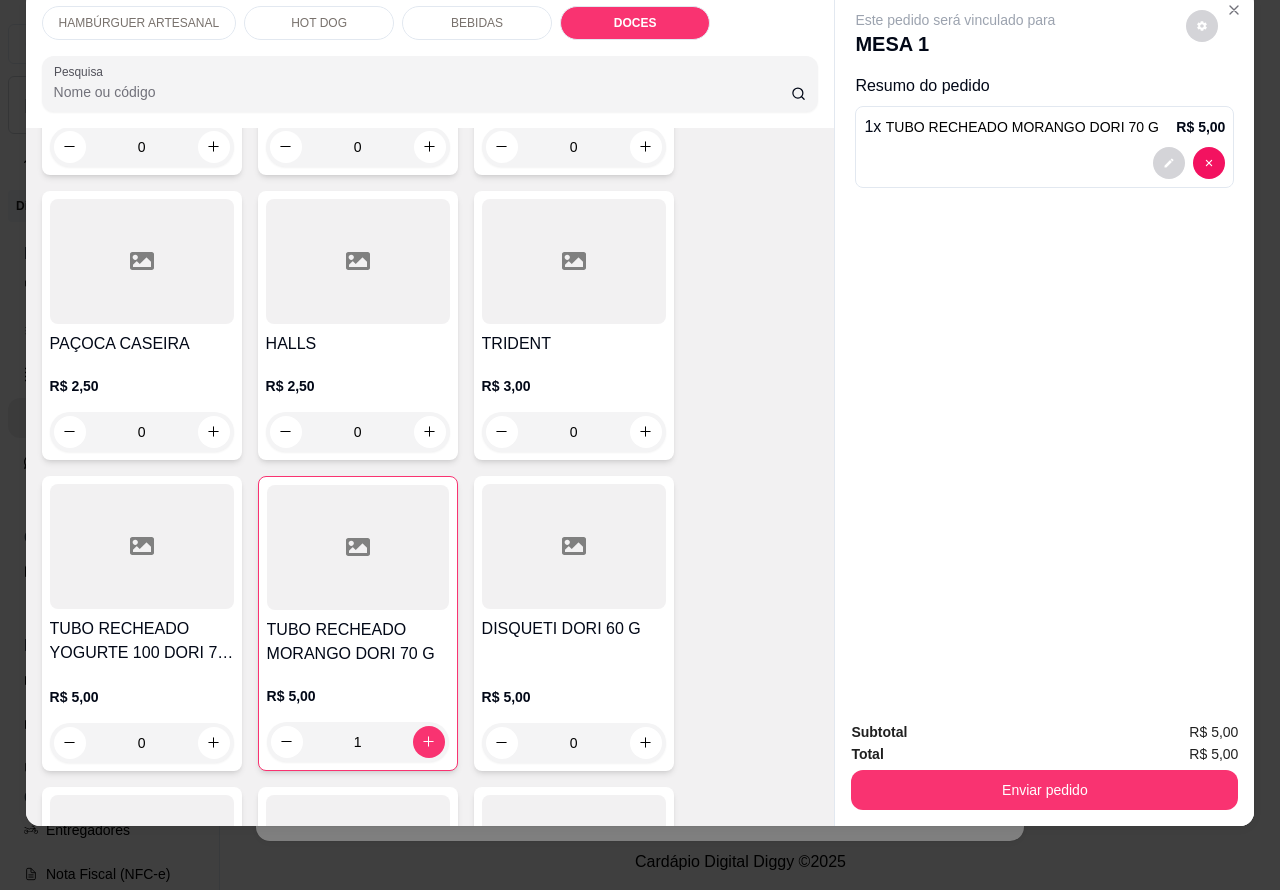 click on "Enviar pedido" at bounding box center (1044, 790) 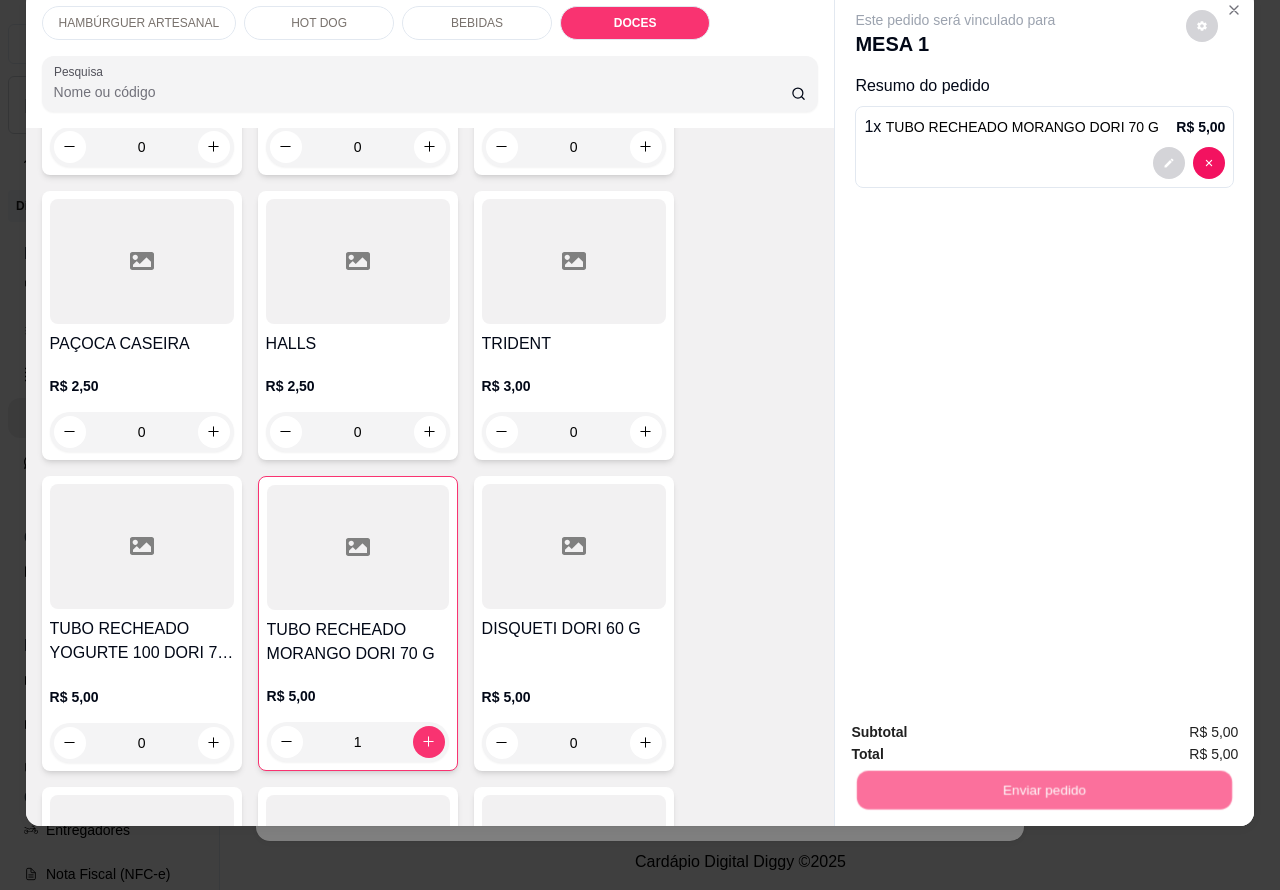 click on "Não registrar e enviar pedido" at bounding box center [977, 723] 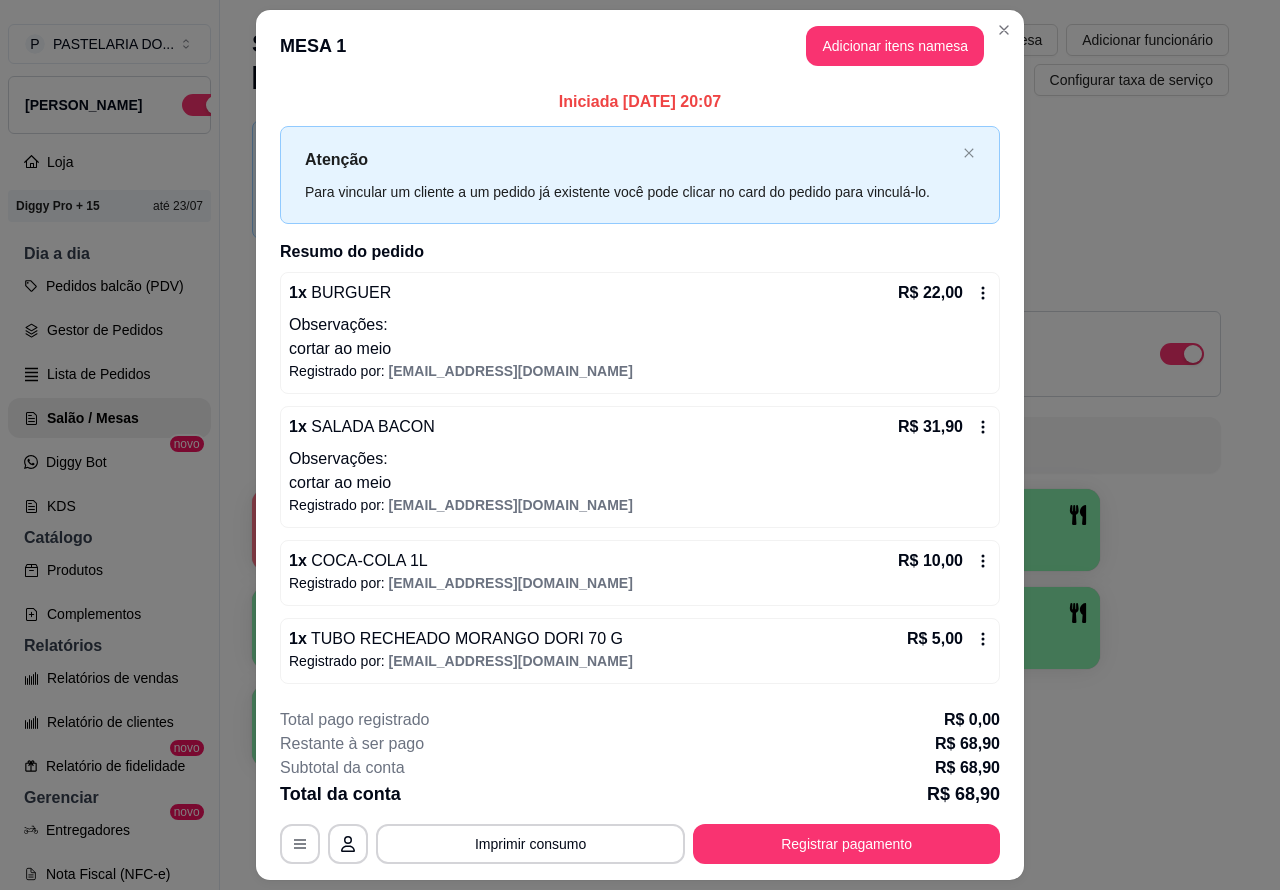 click on "Novidade! Agora é possível gerenciar o consumo da mesa por clientes.   Veja como isso funciona Todos Mesas Comandas Deixar cliente chamar o garçom na mesa Ao o cliente scanear o qr code, ele terá a opção de chamar o garçom naquela mesa. Busque pela mesa ou comanda
1 R$ 68,90 20 2 R$ 86,70 17 3 4 5 6 7 8 9 10" at bounding box center [740, 449] 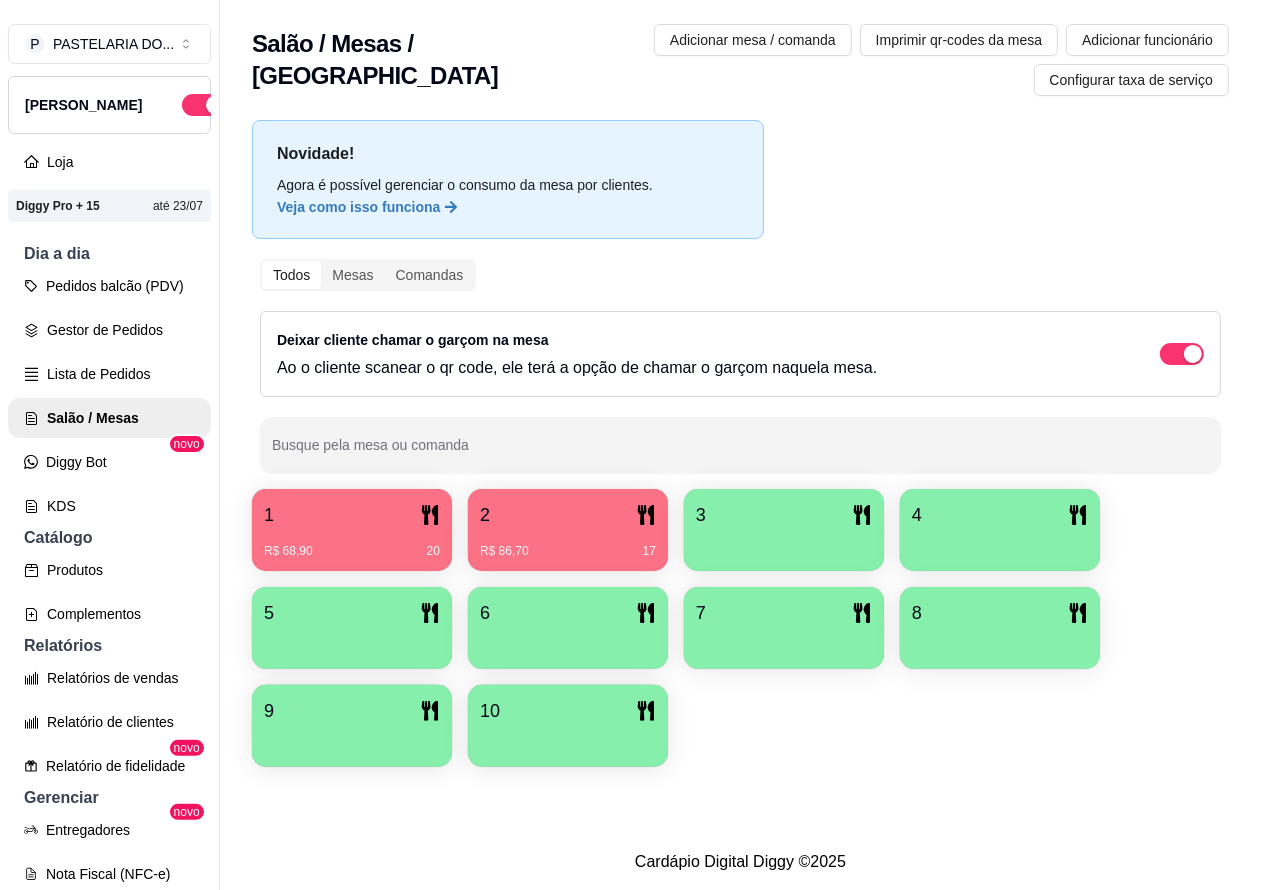 click on "1" at bounding box center [352, 515] 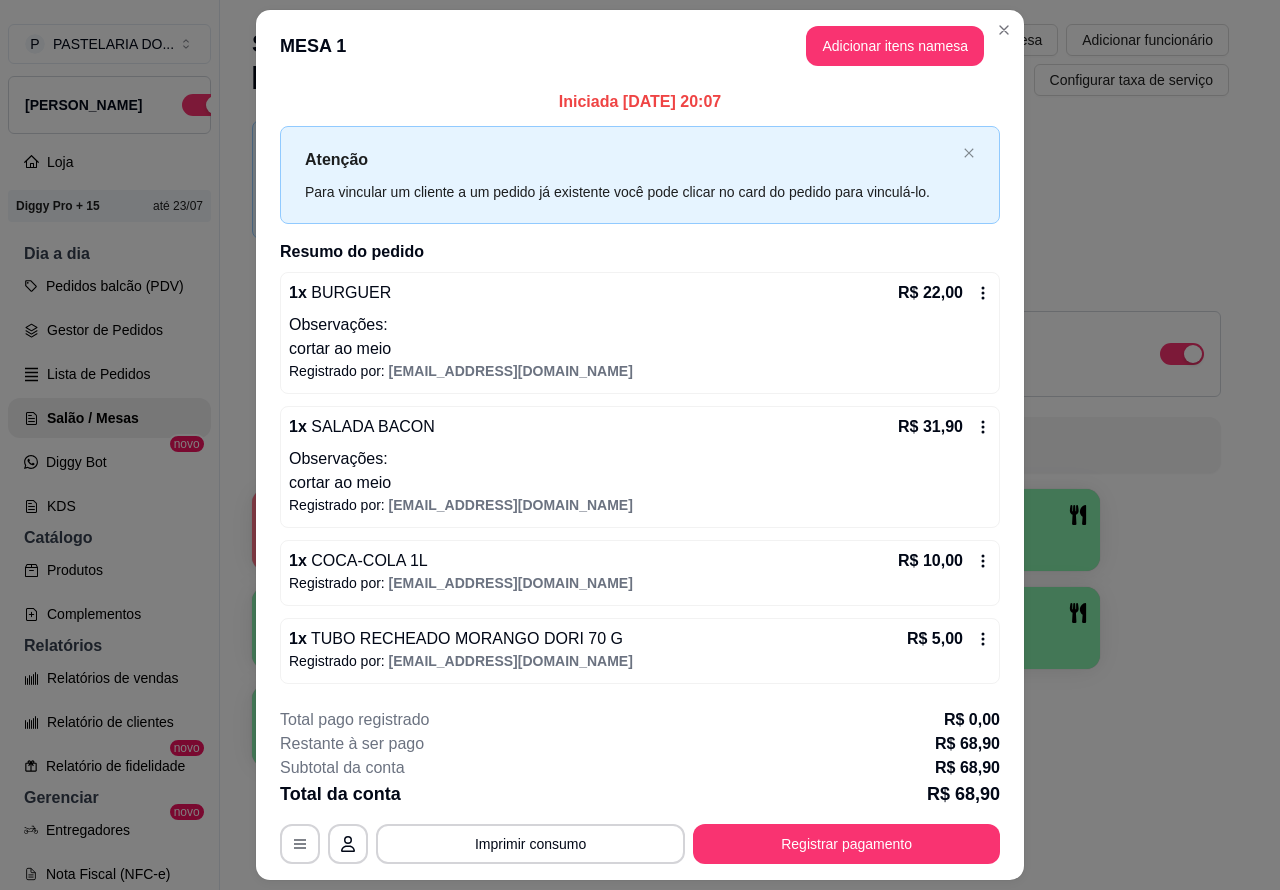 click on "Cardápio Digital Diggy © 2025" at bounding box center [740, 862] 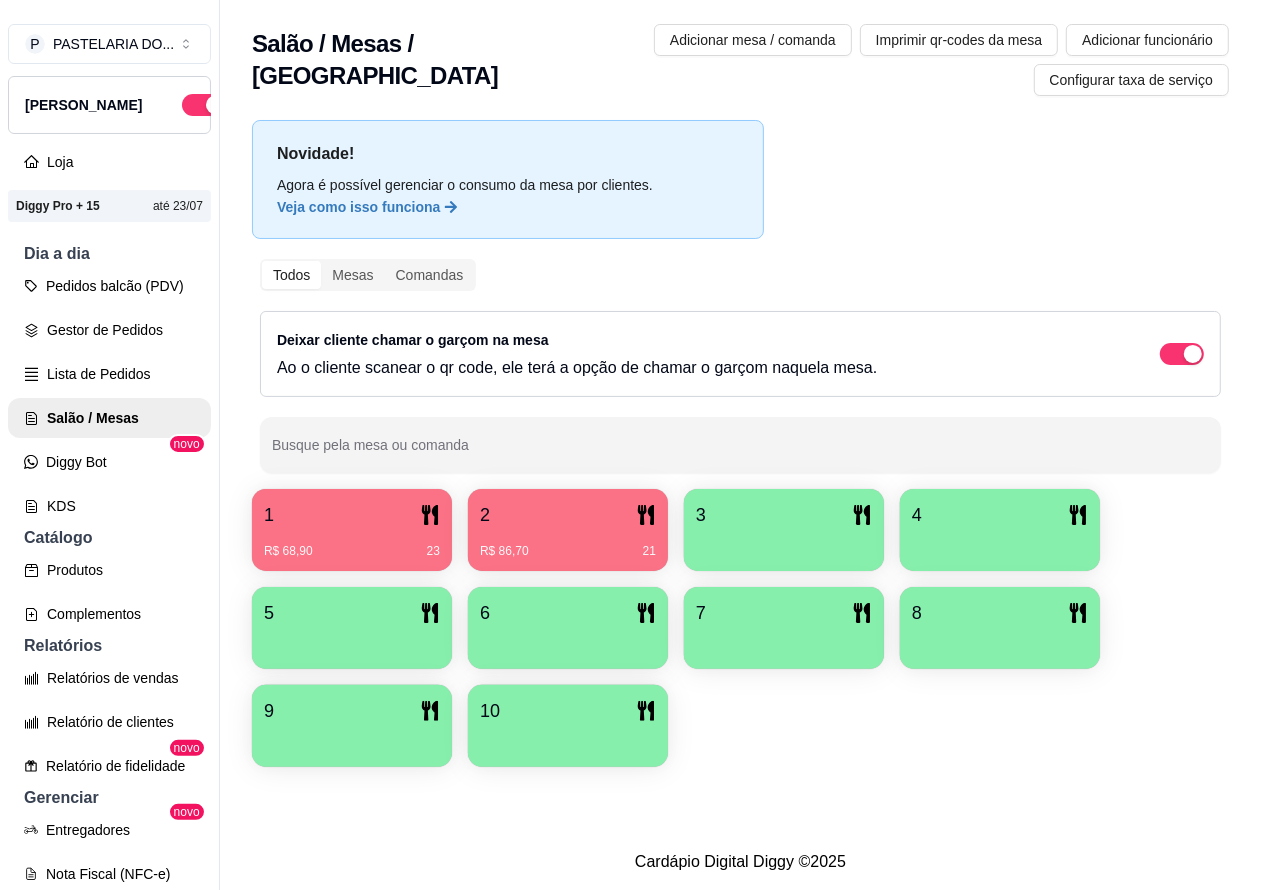 click on "Pedidos balcão (PDV)" at bounding box center (109, 286) 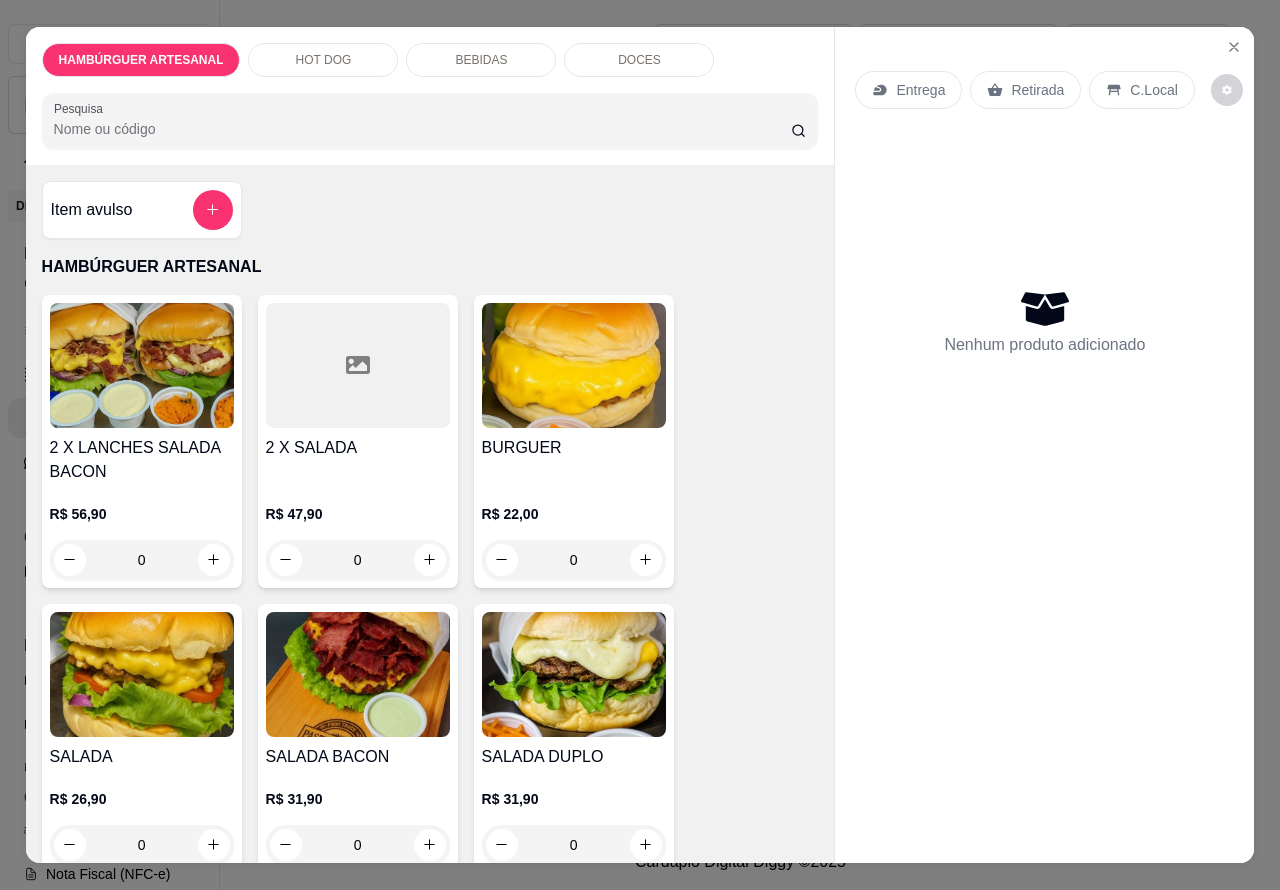 click on "C.Local" at bounding box center (1153, 90) 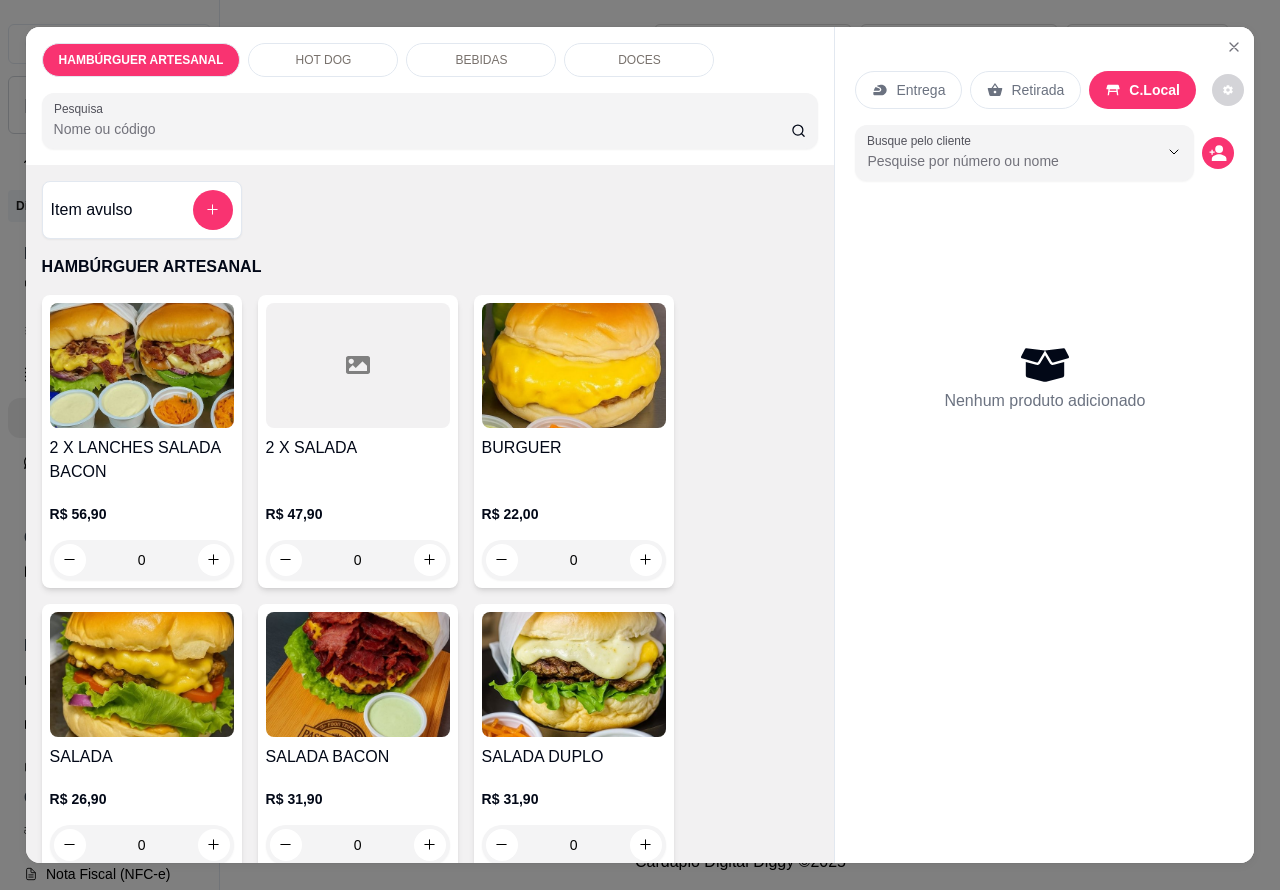 click on "0" at bounding box center [142, 845] 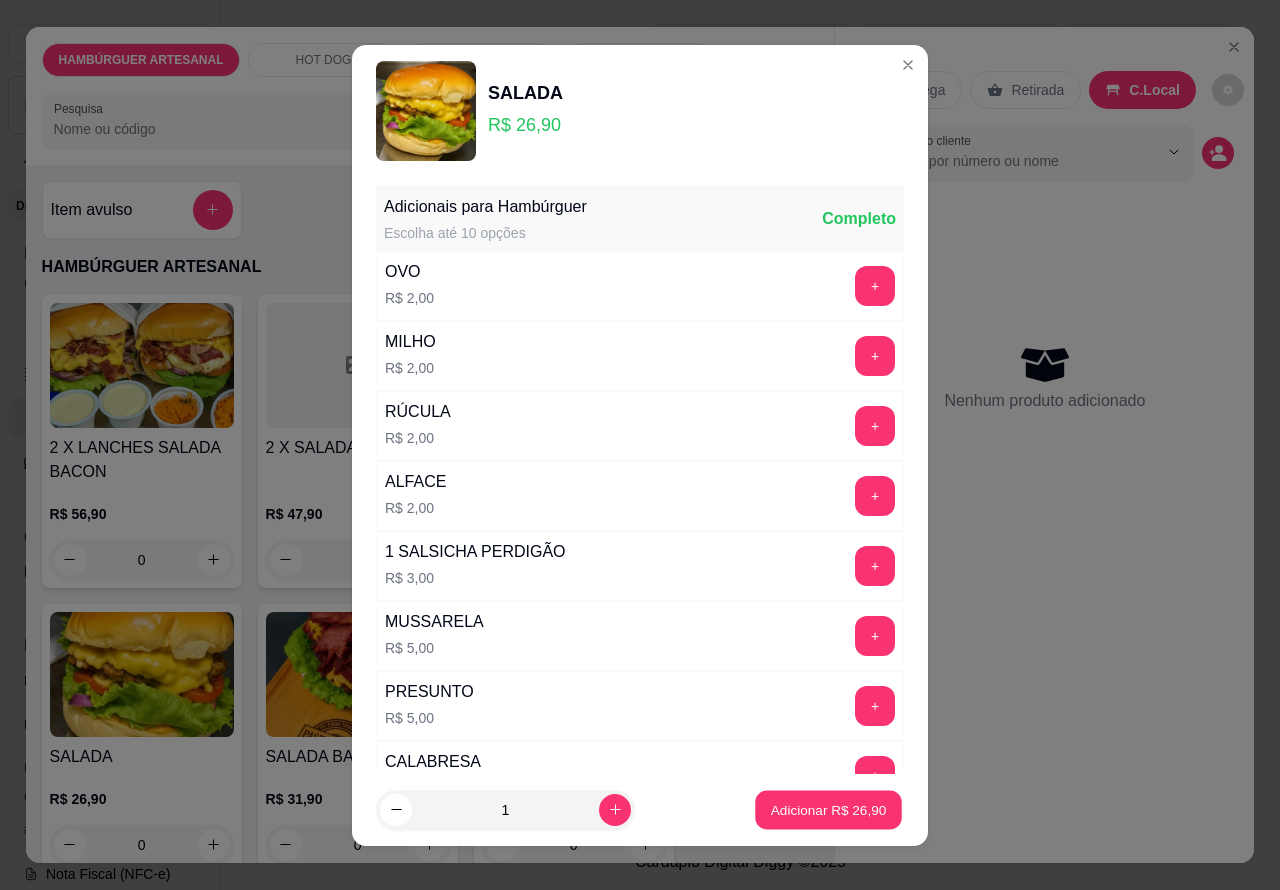 click on "Adicionar   R$ 26,90" at bounding box center (829, 809) 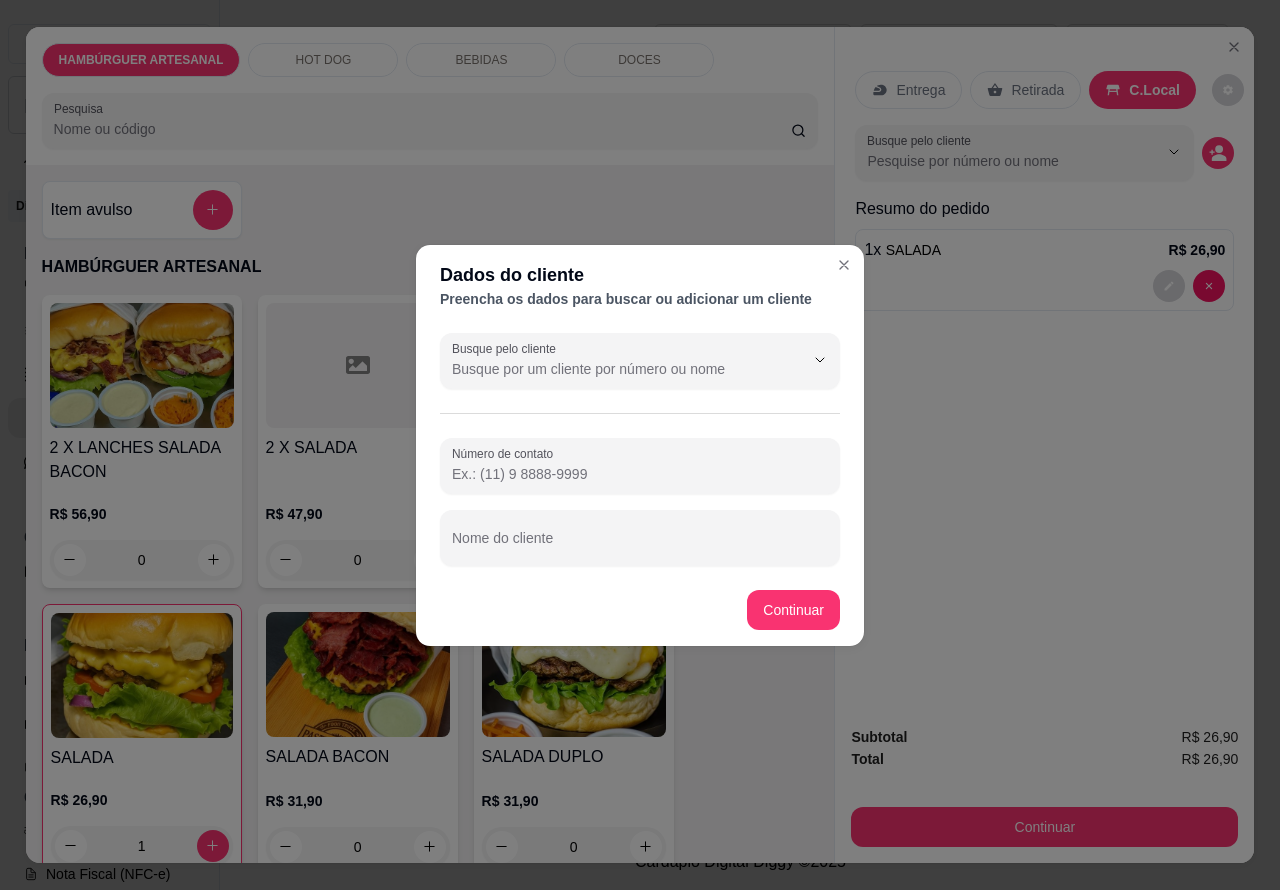 click on "Nome do cliente" at bounding box center [640, 546] 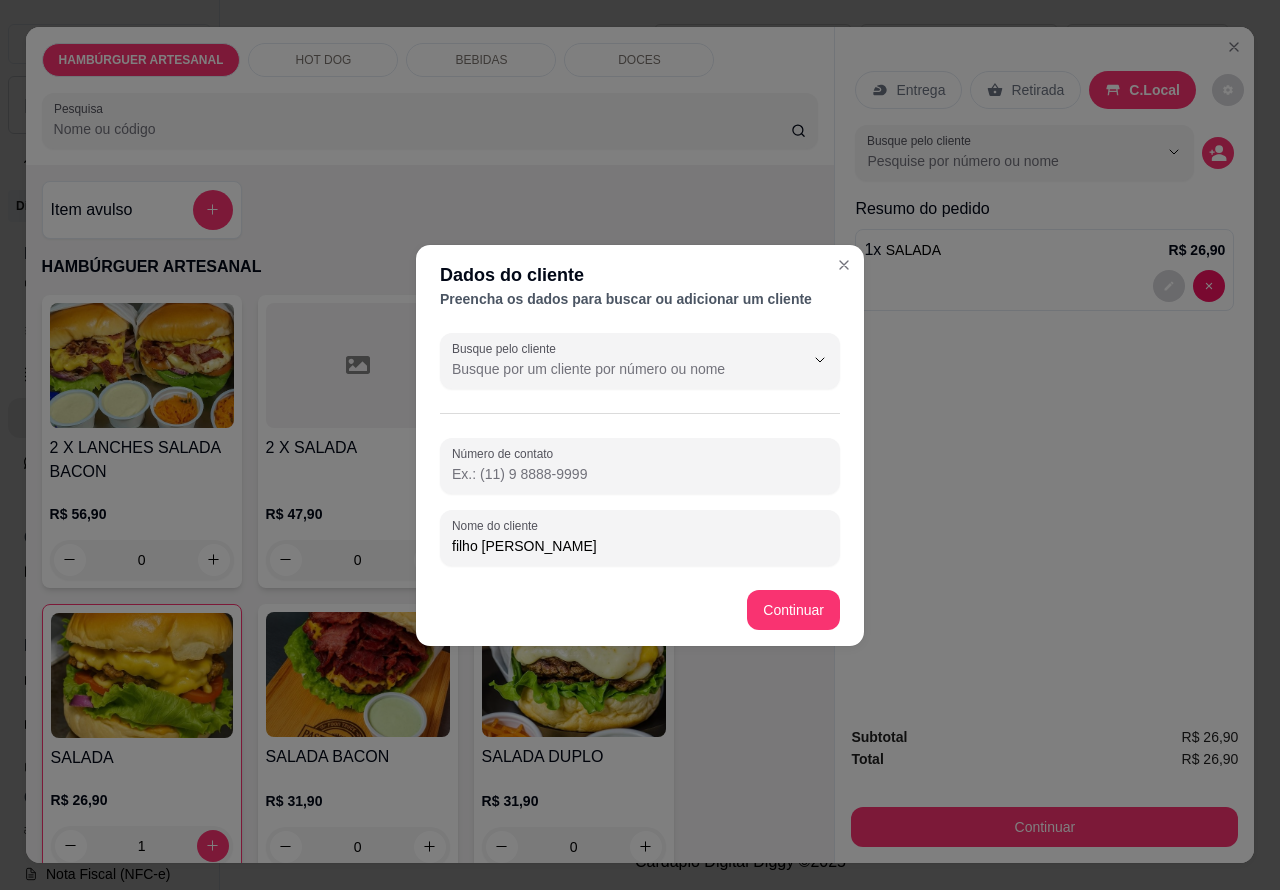 type on "filho [PERSON_NAME]" 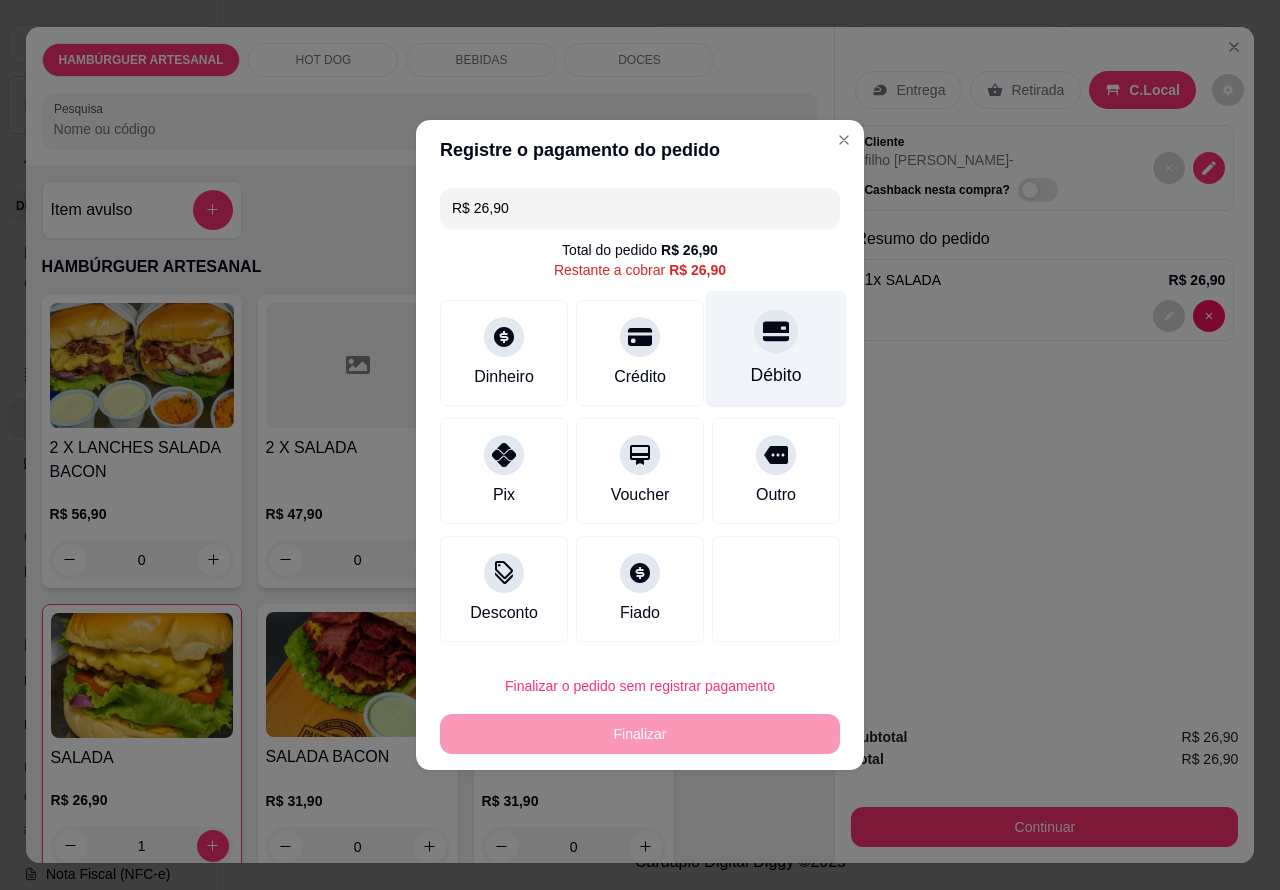 click on "Débito" at bounding box center (776, 349) 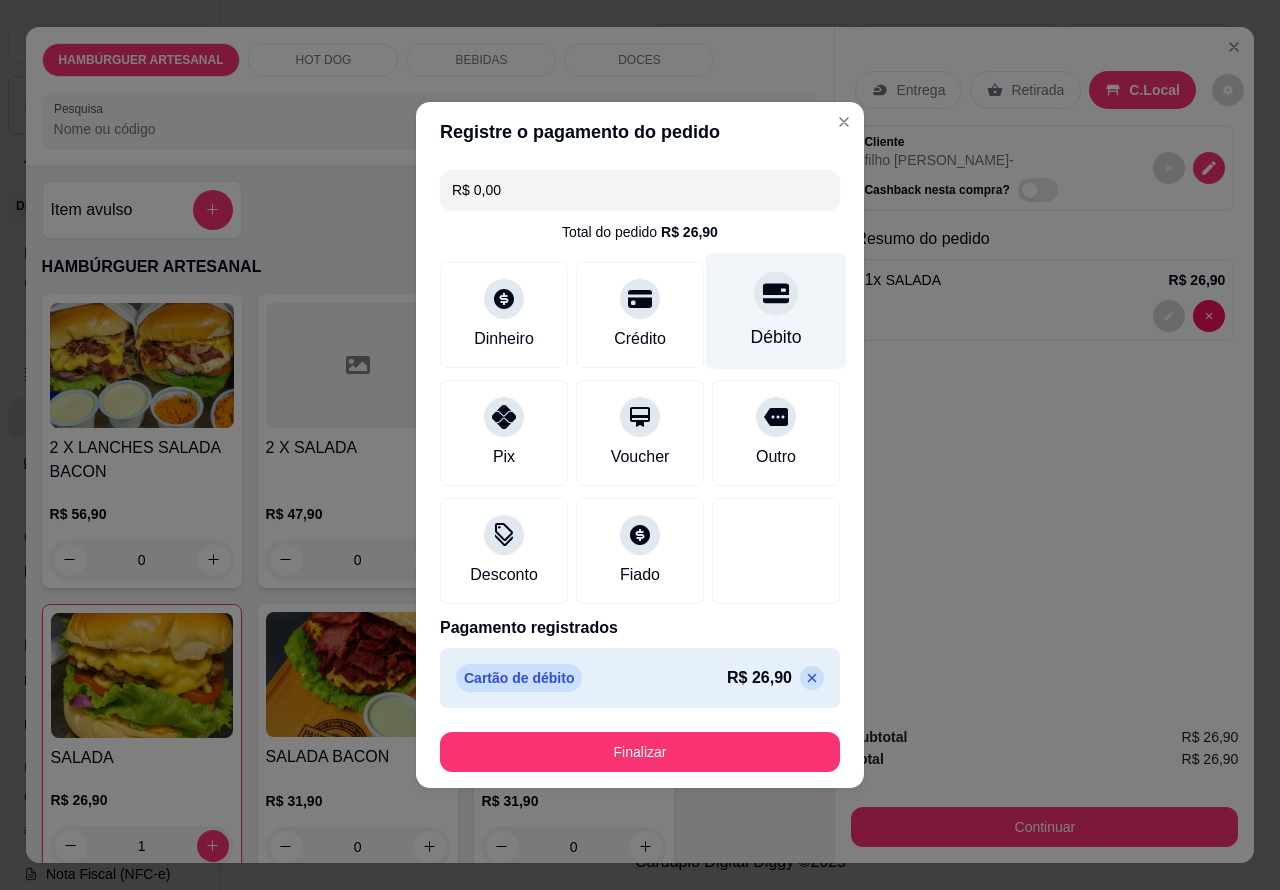 click on "Finalizar" at bounding box center (640, 752) 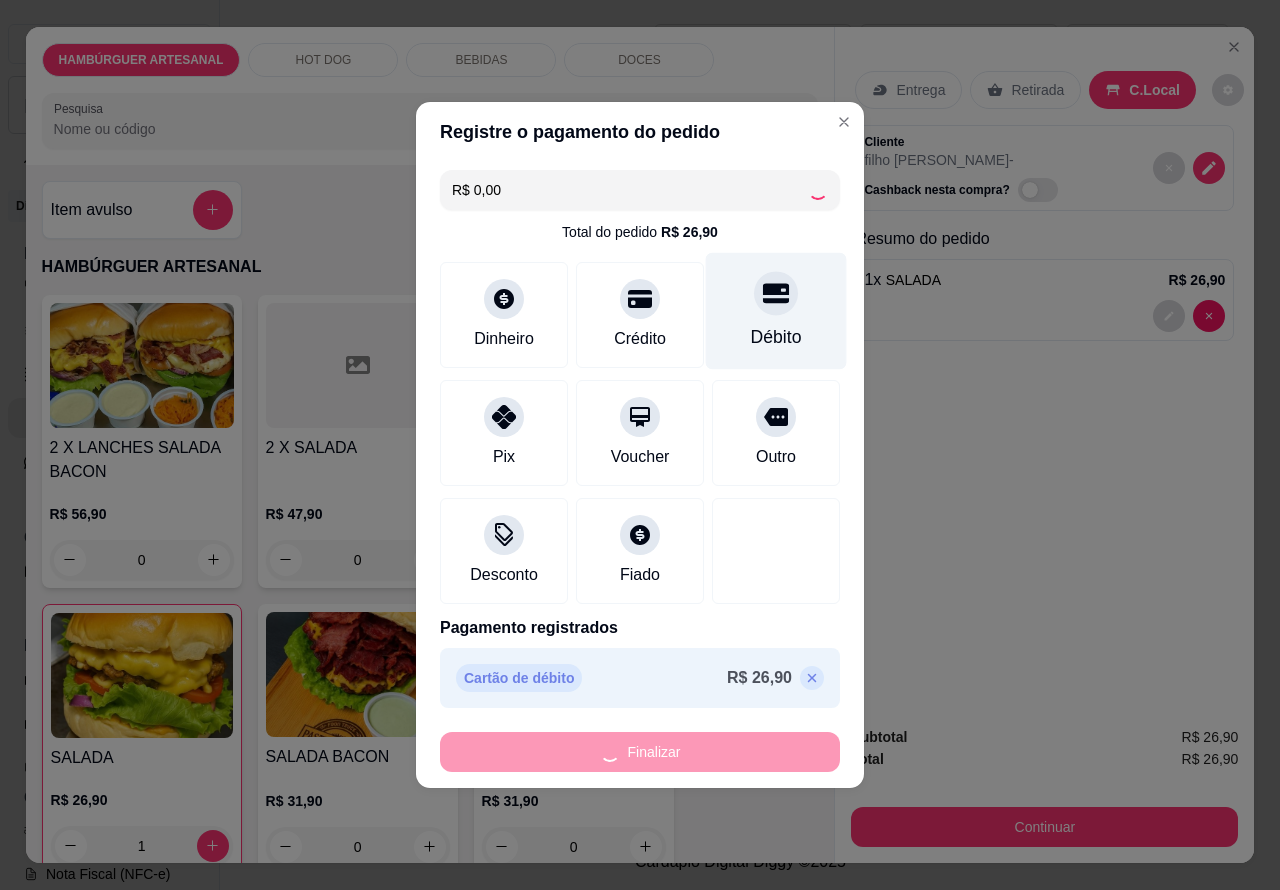 type on "0" 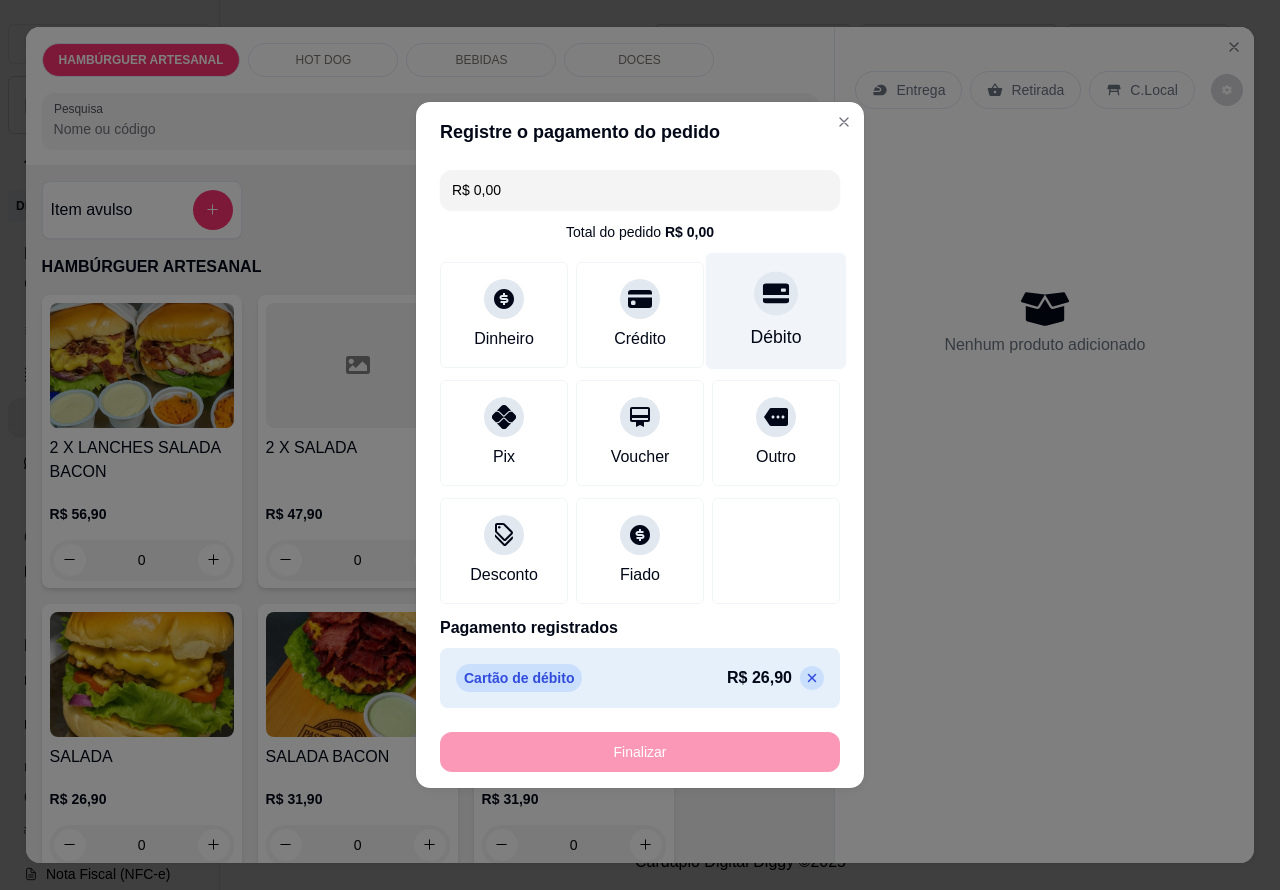 type on "-R$ 26,90" 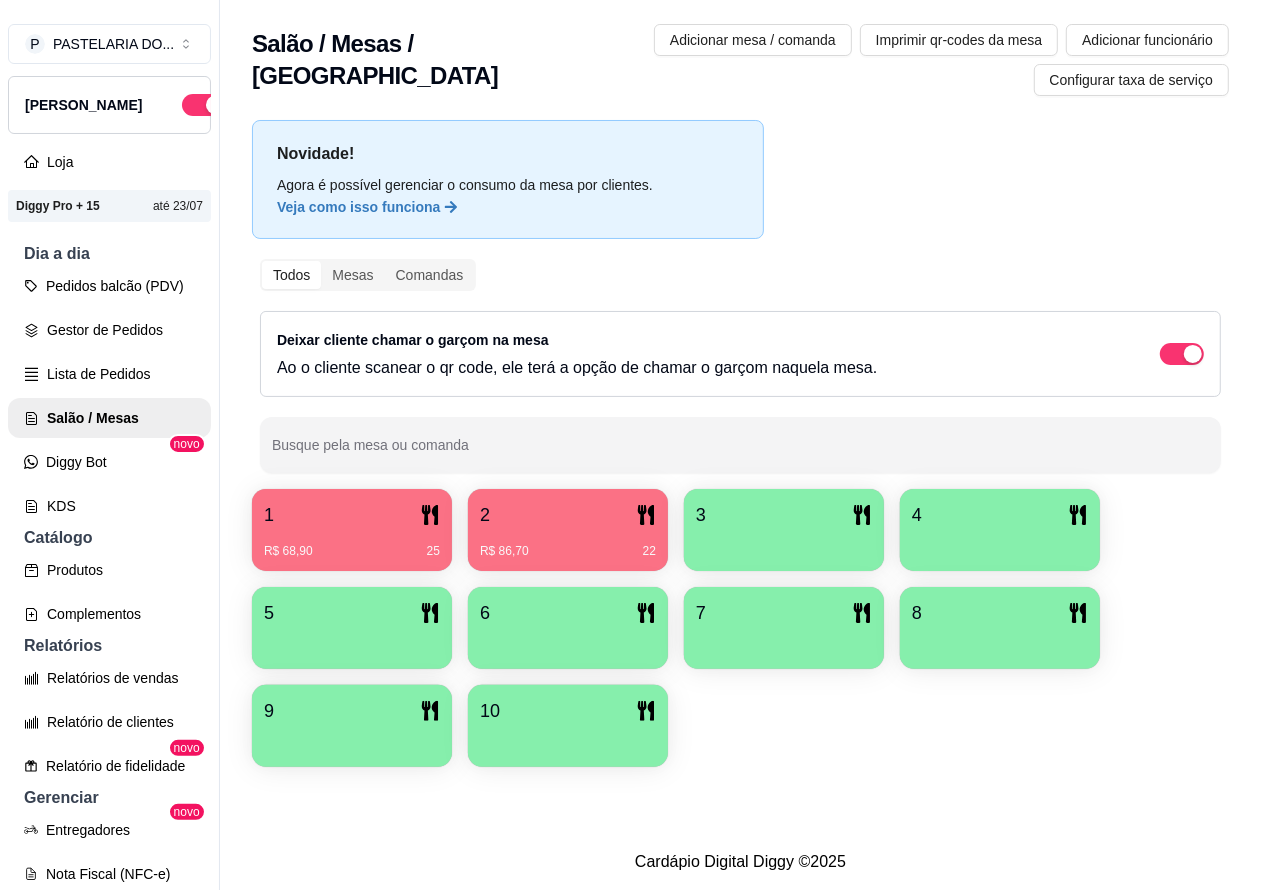 click on "1" at bounding box center [352, 515] 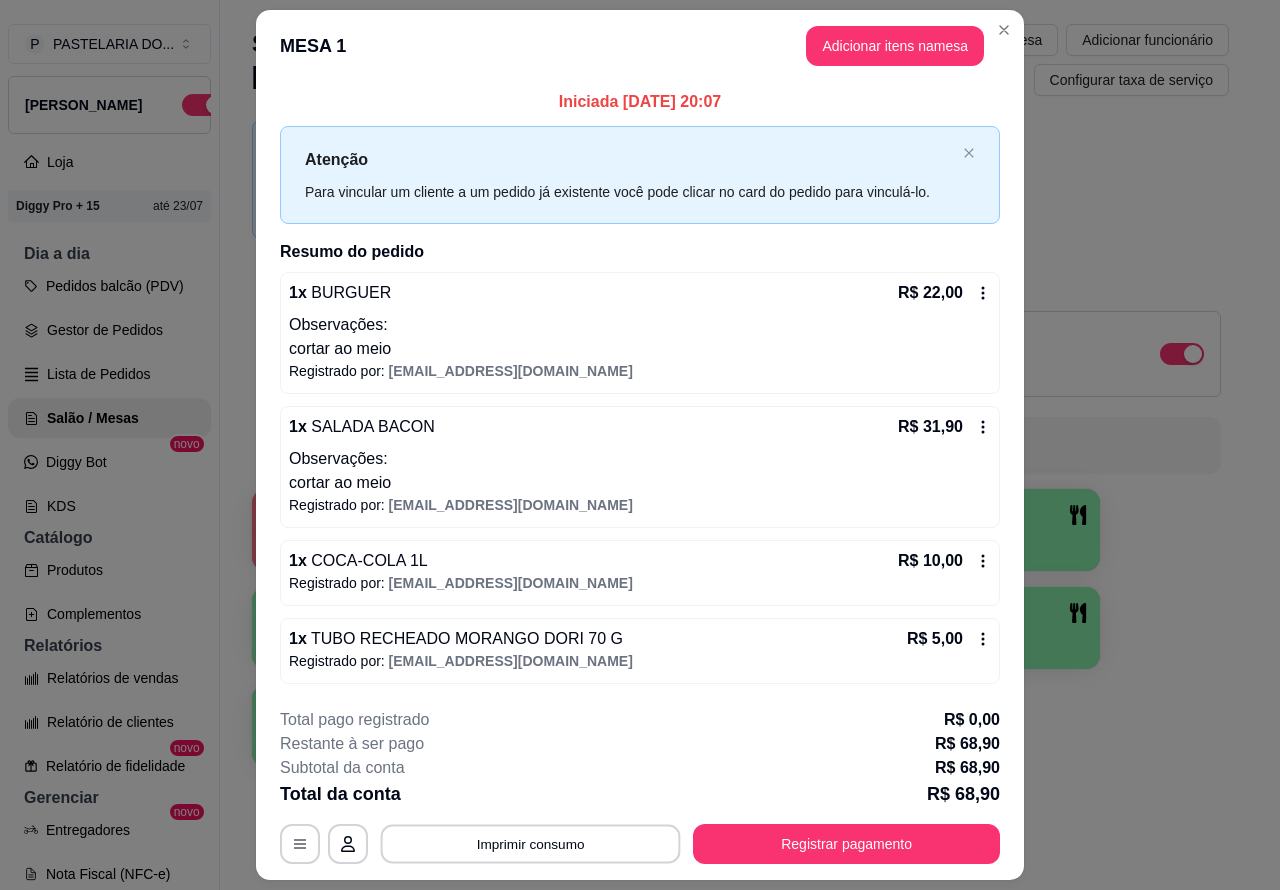 click on "Imprimir consumo" at bounding box center (531, 843) 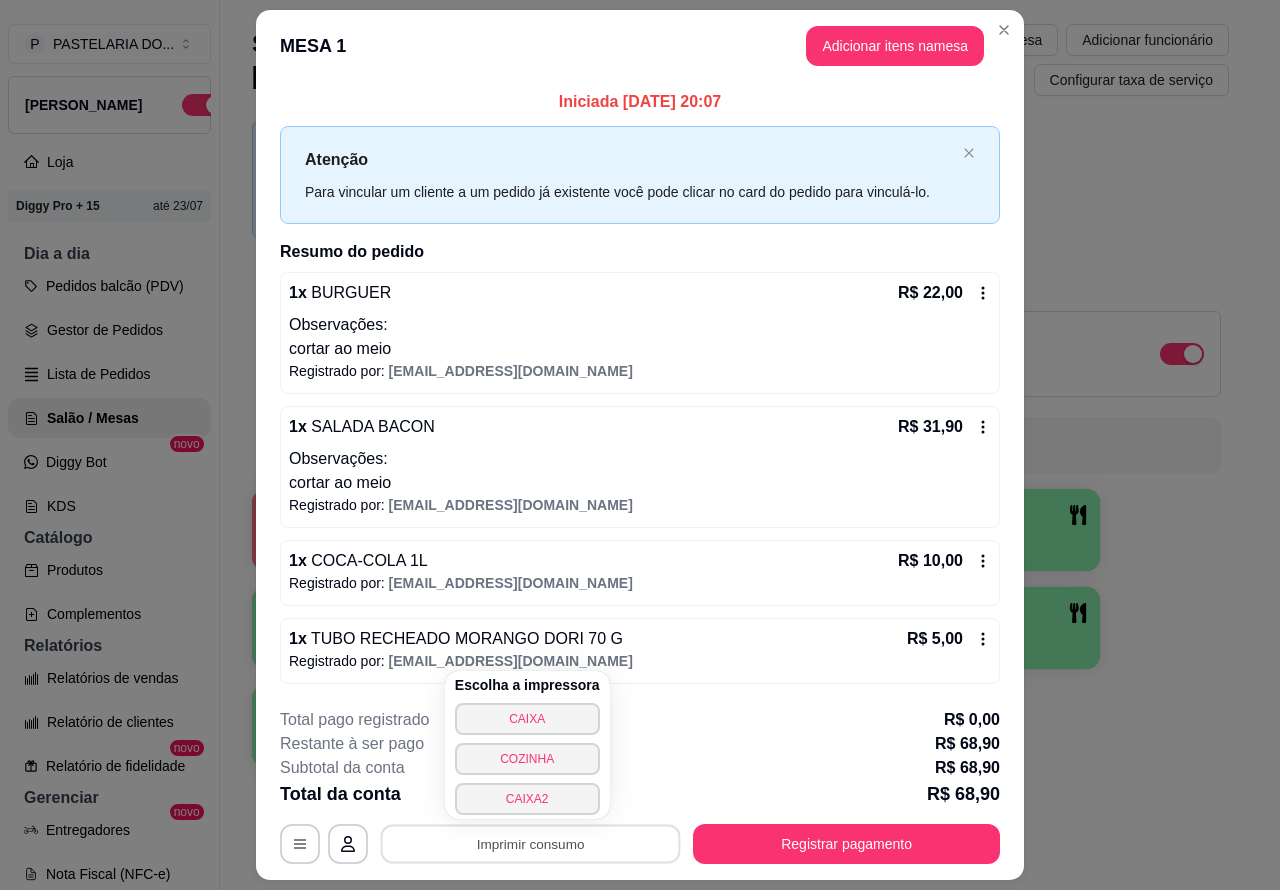click on "CAIXA2" at bounding box center [527, 799] 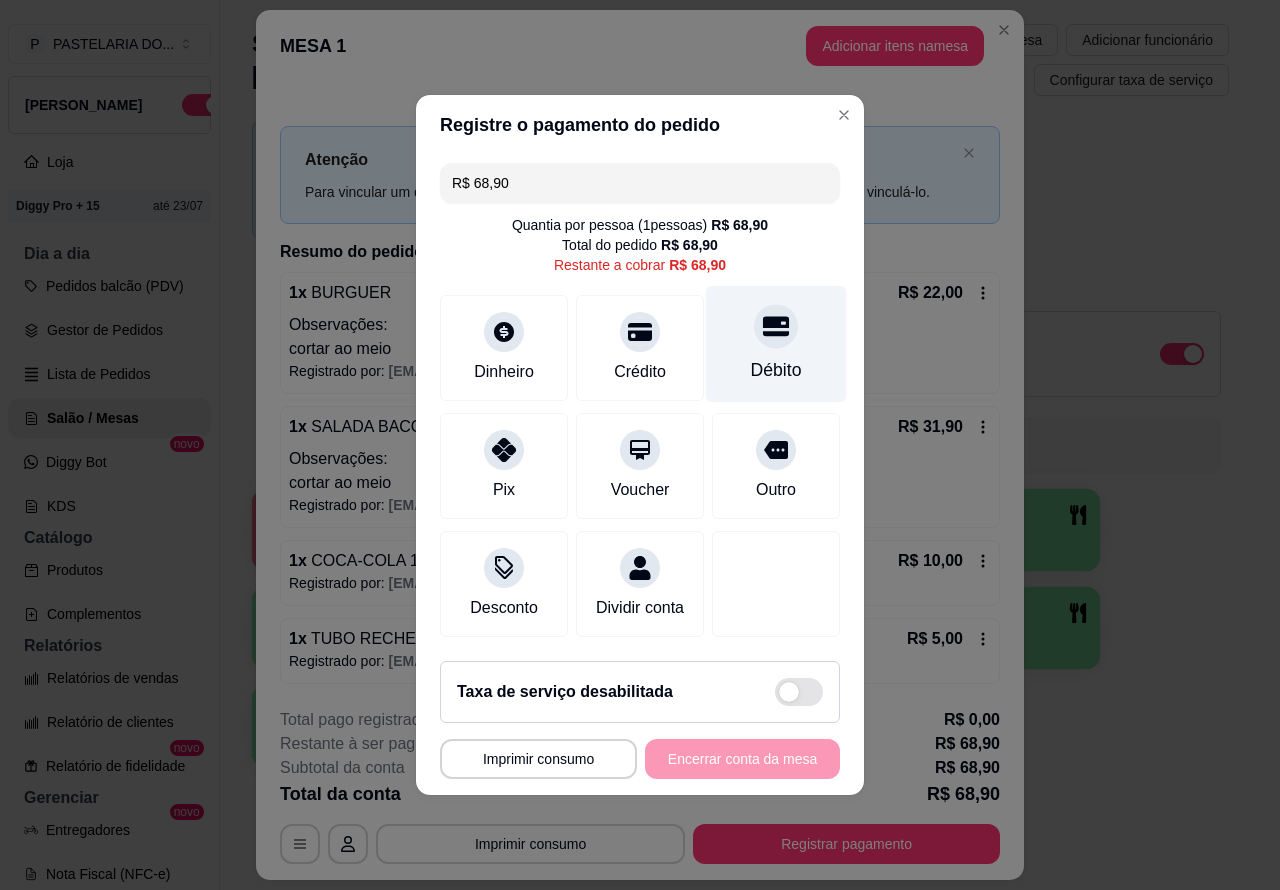 click 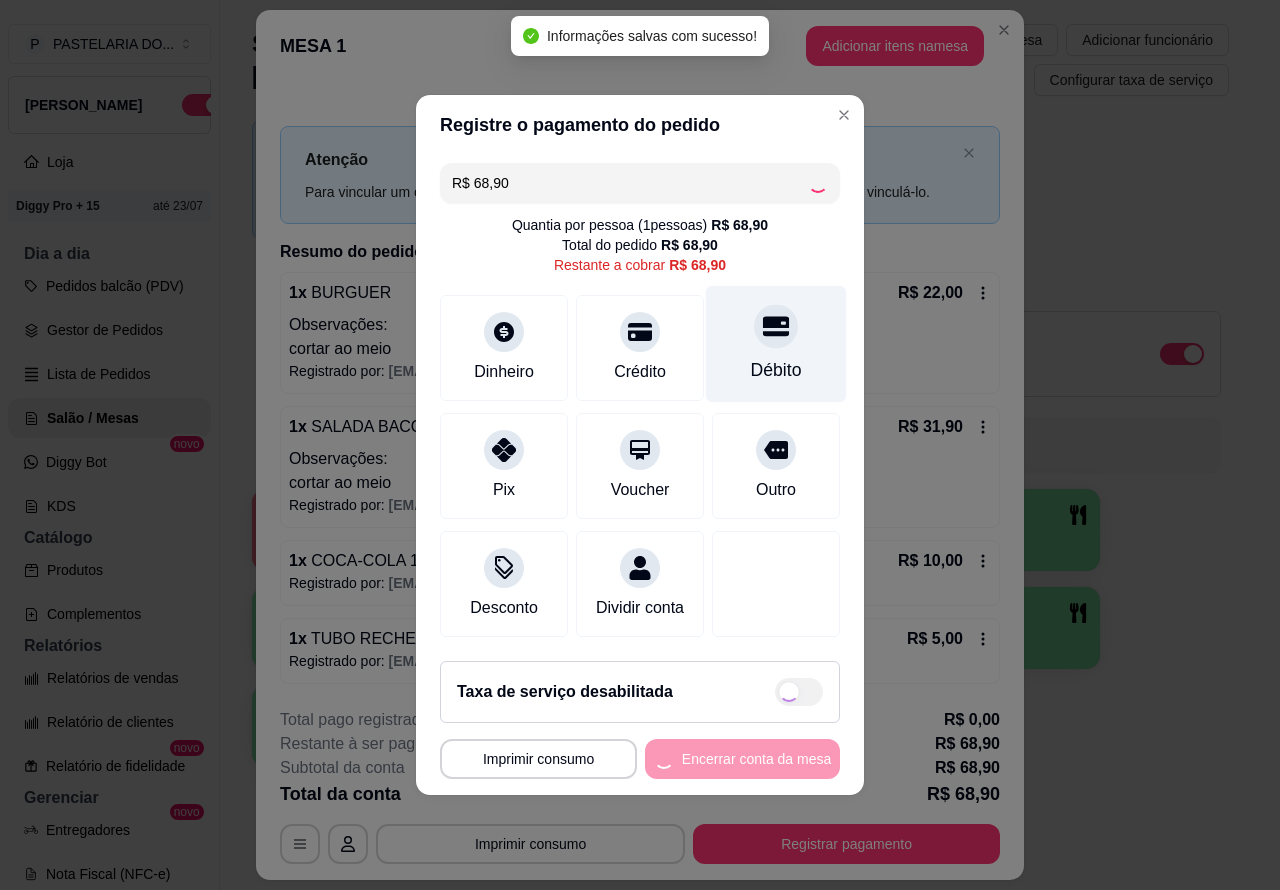 type on "R$ 0,00" 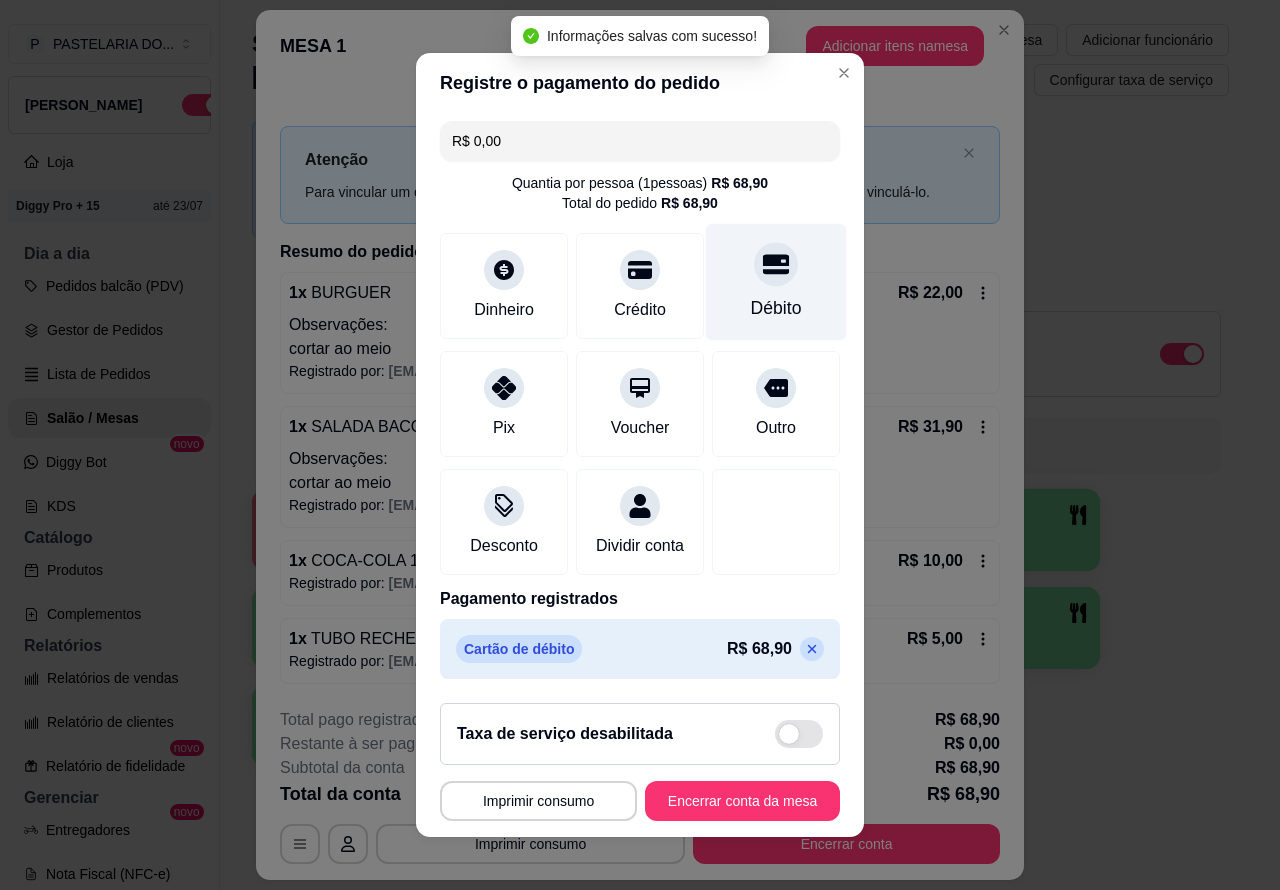 click on "Encerrar conta da mesa" at bounding box center [742, 801] 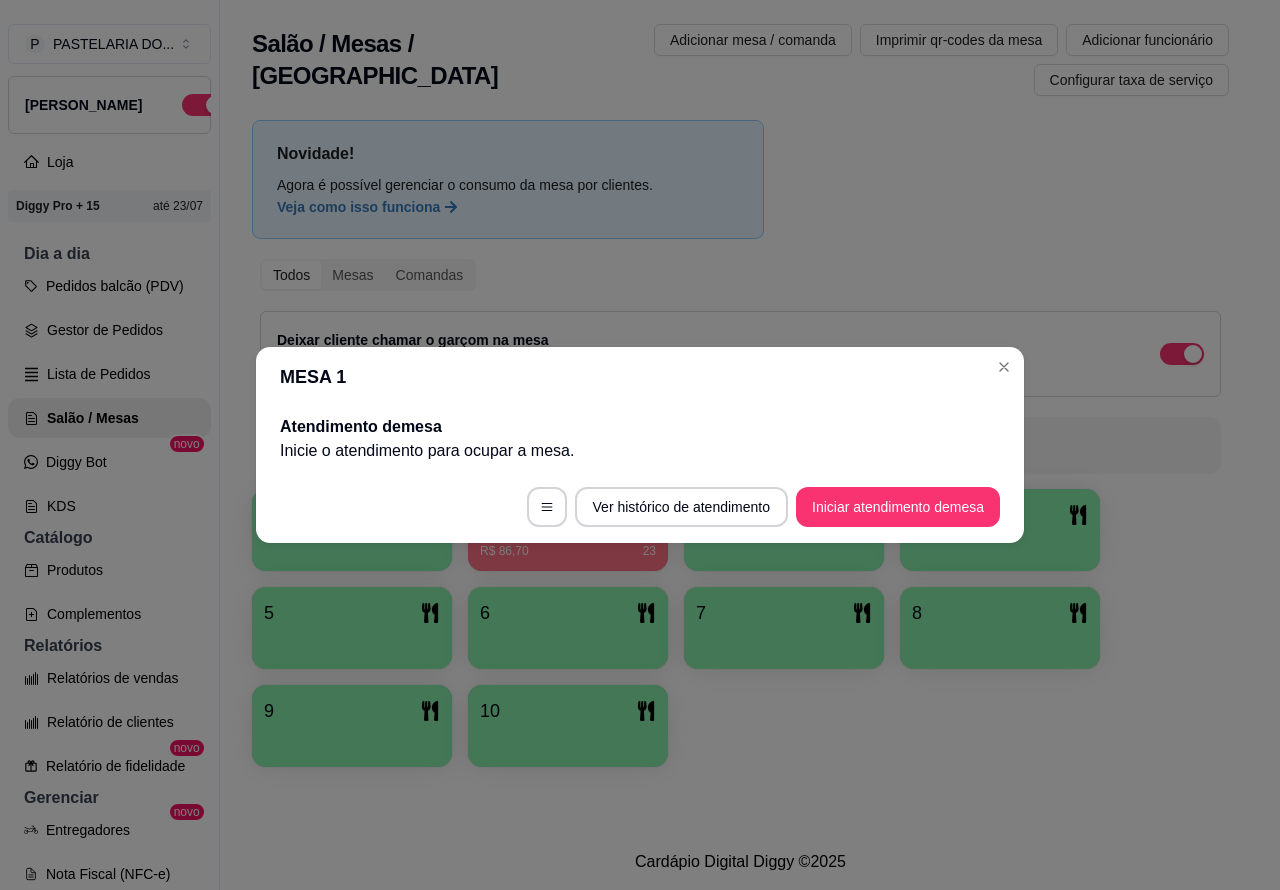 click on "1 2 R$ 86,70 23 3 4 5 6 7 8 9 10" at bounding box center (740, 628) 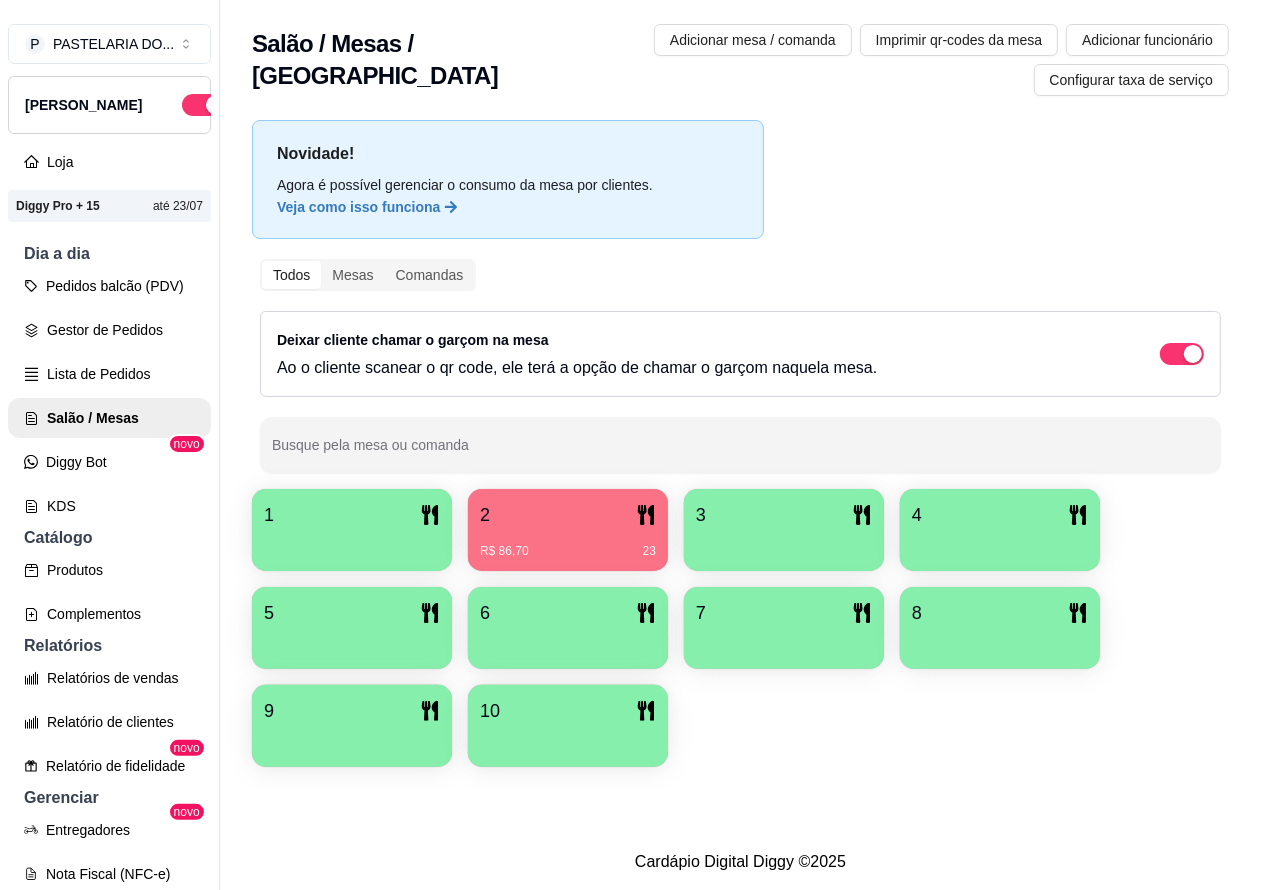 click on "Pedidos balcão (PDV)" at bounding box center (109, 286) 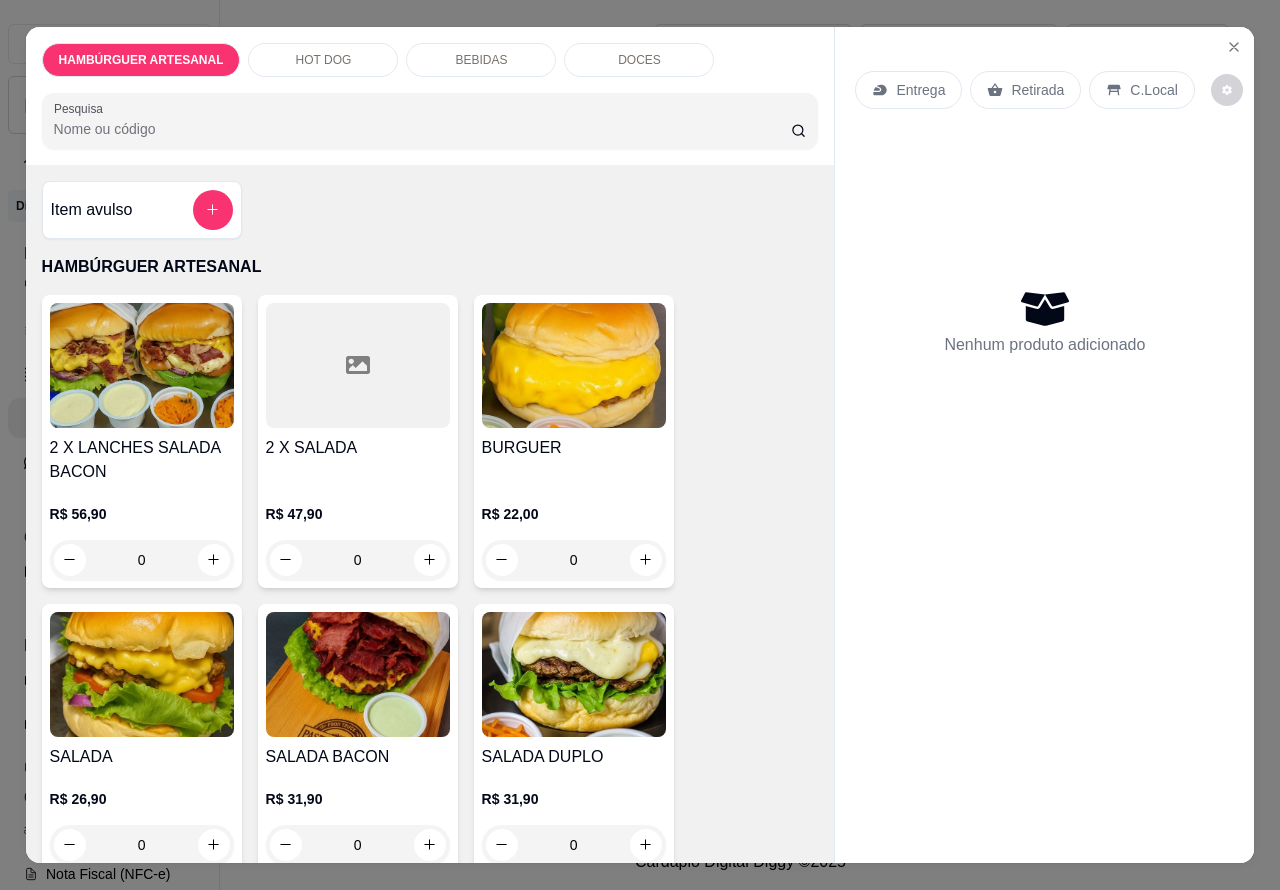 click on "C.Local" at bounding box center [1153, 90] 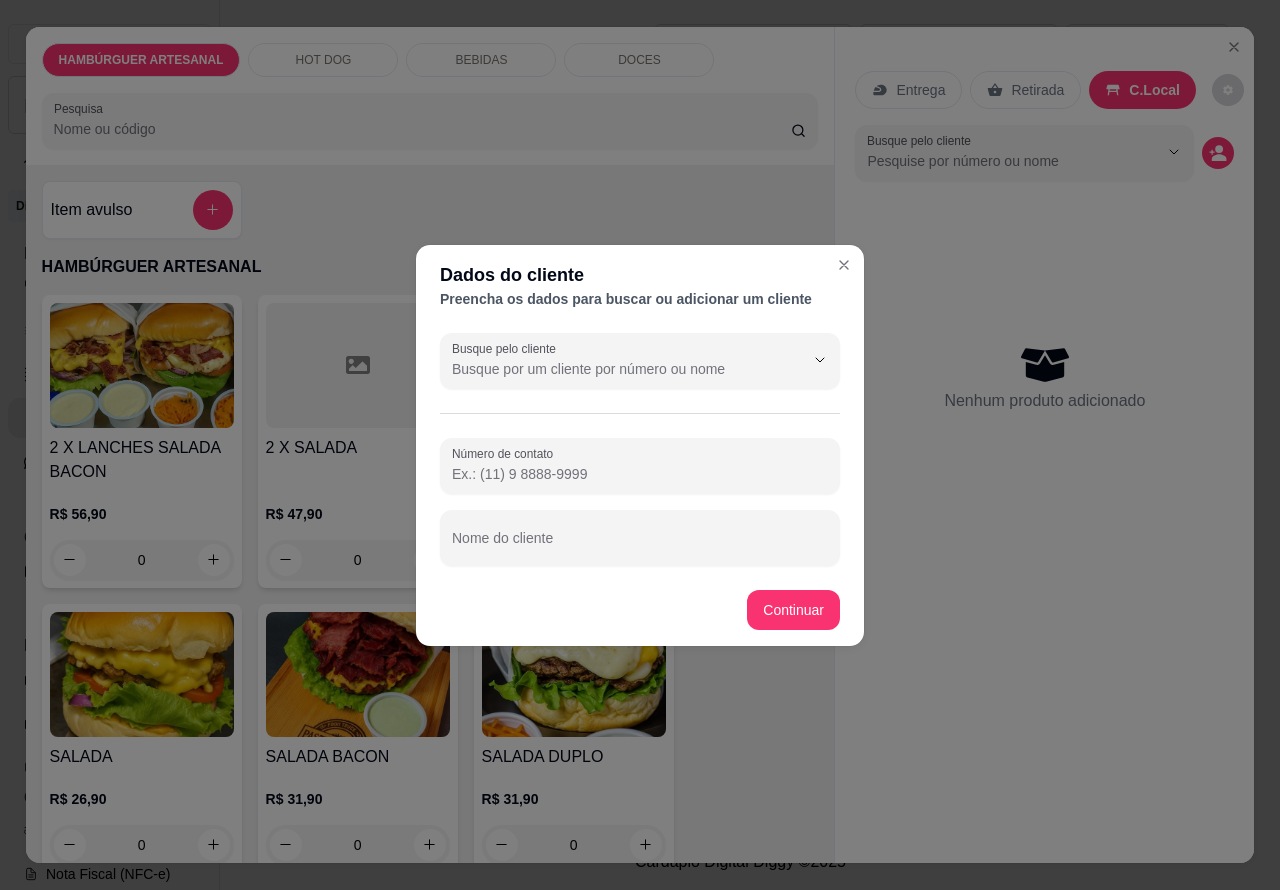 click on "Nome do cliente" at bounding box center (640, 546) 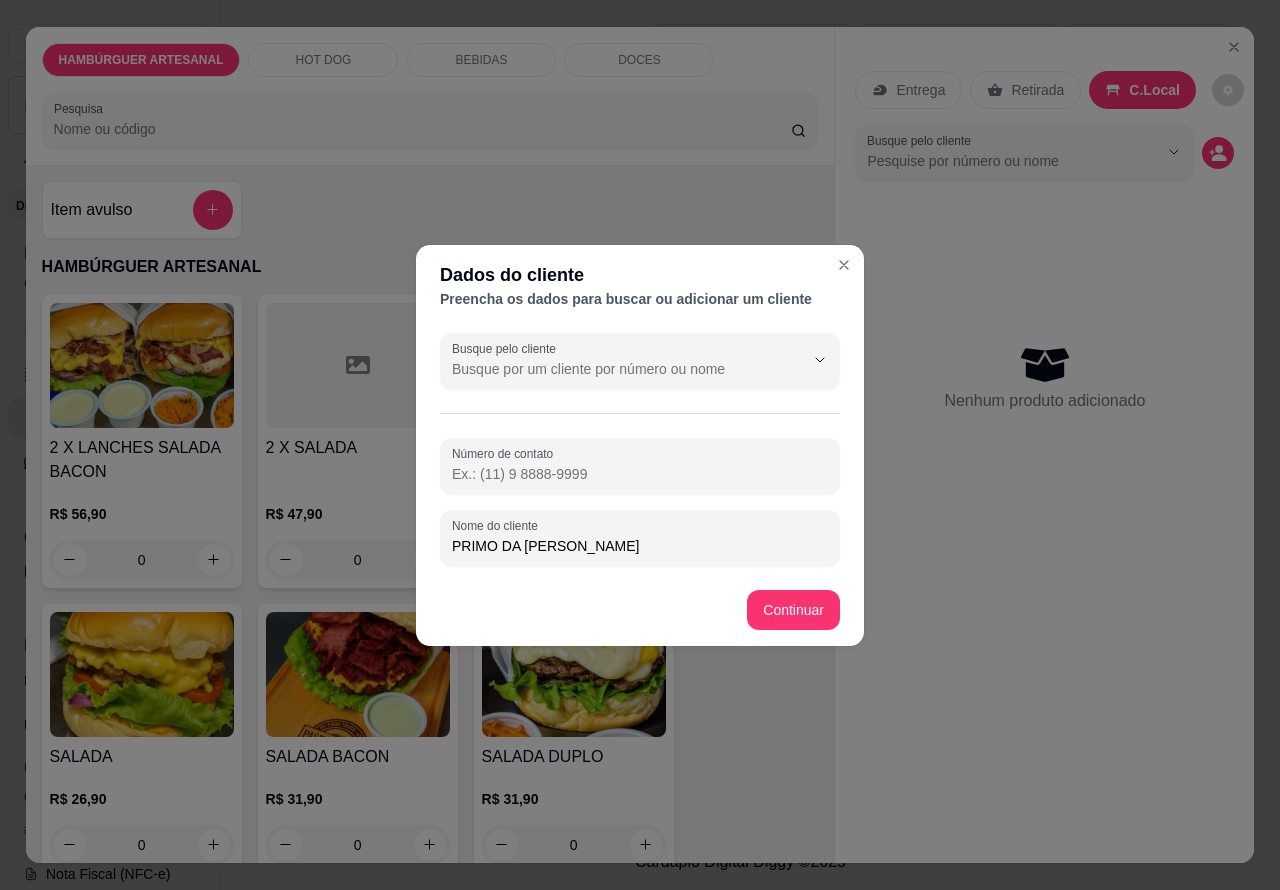 type on "PRIMO DA [PERSON_NAME]" 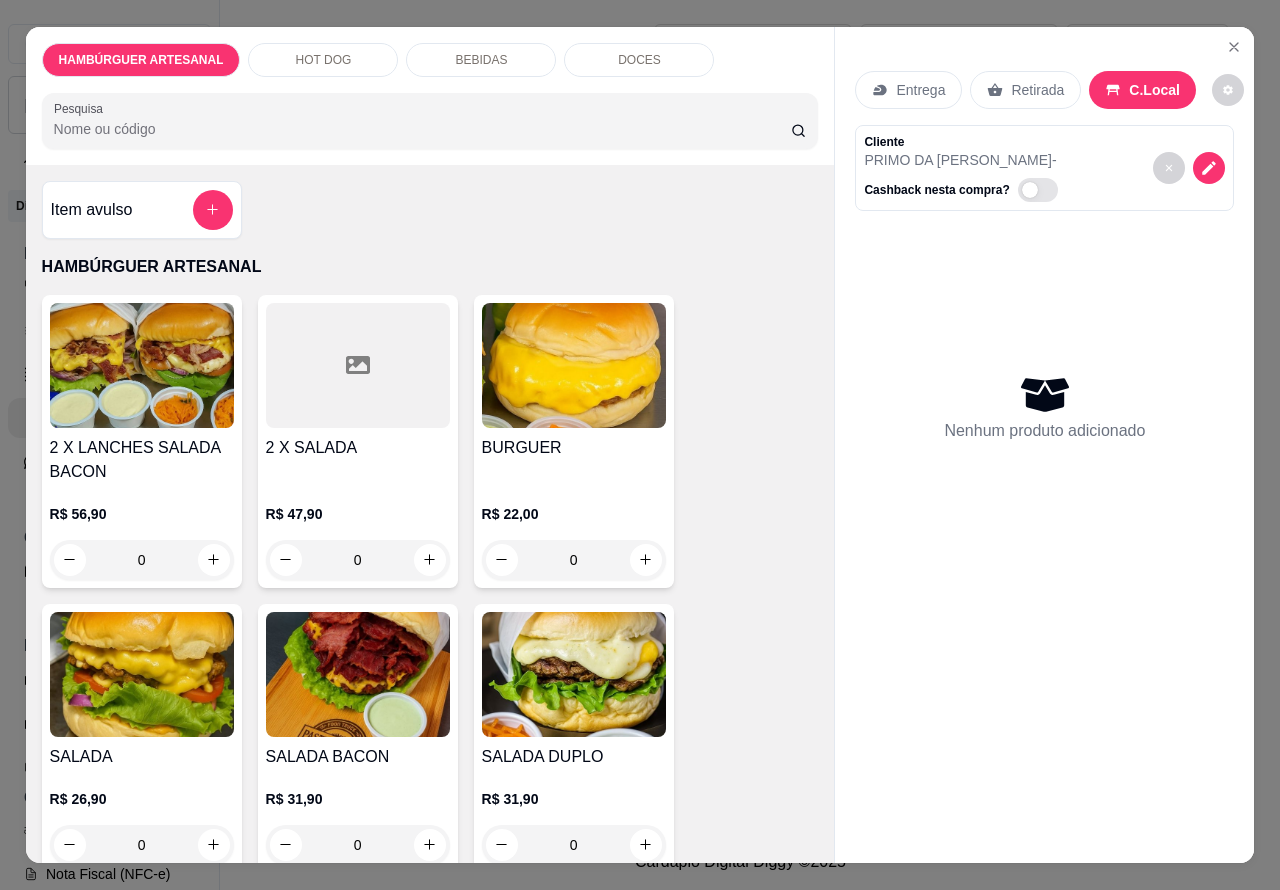 click on "HOT DOG" at bounding box center [323, 60] 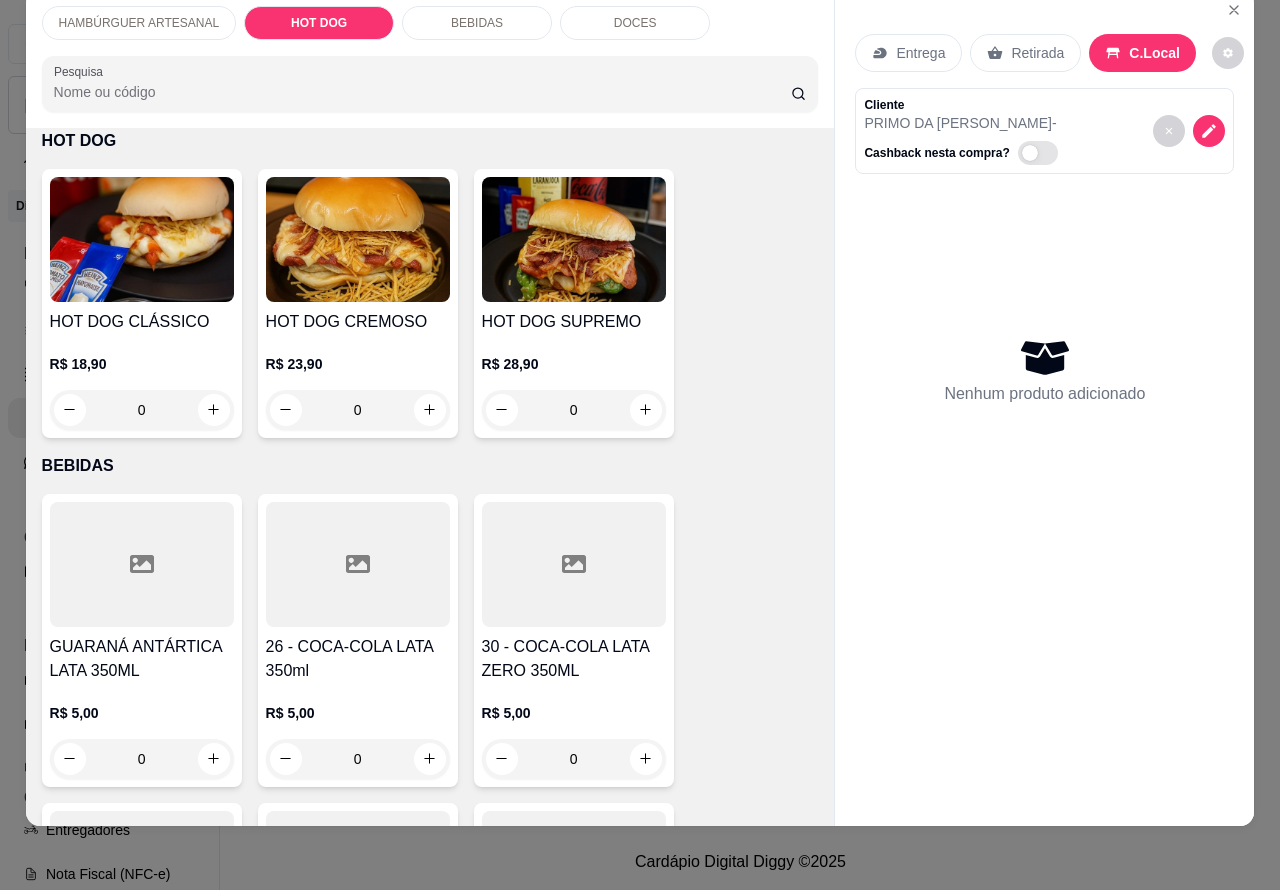 click on "0" at bounding box center [142, 410] 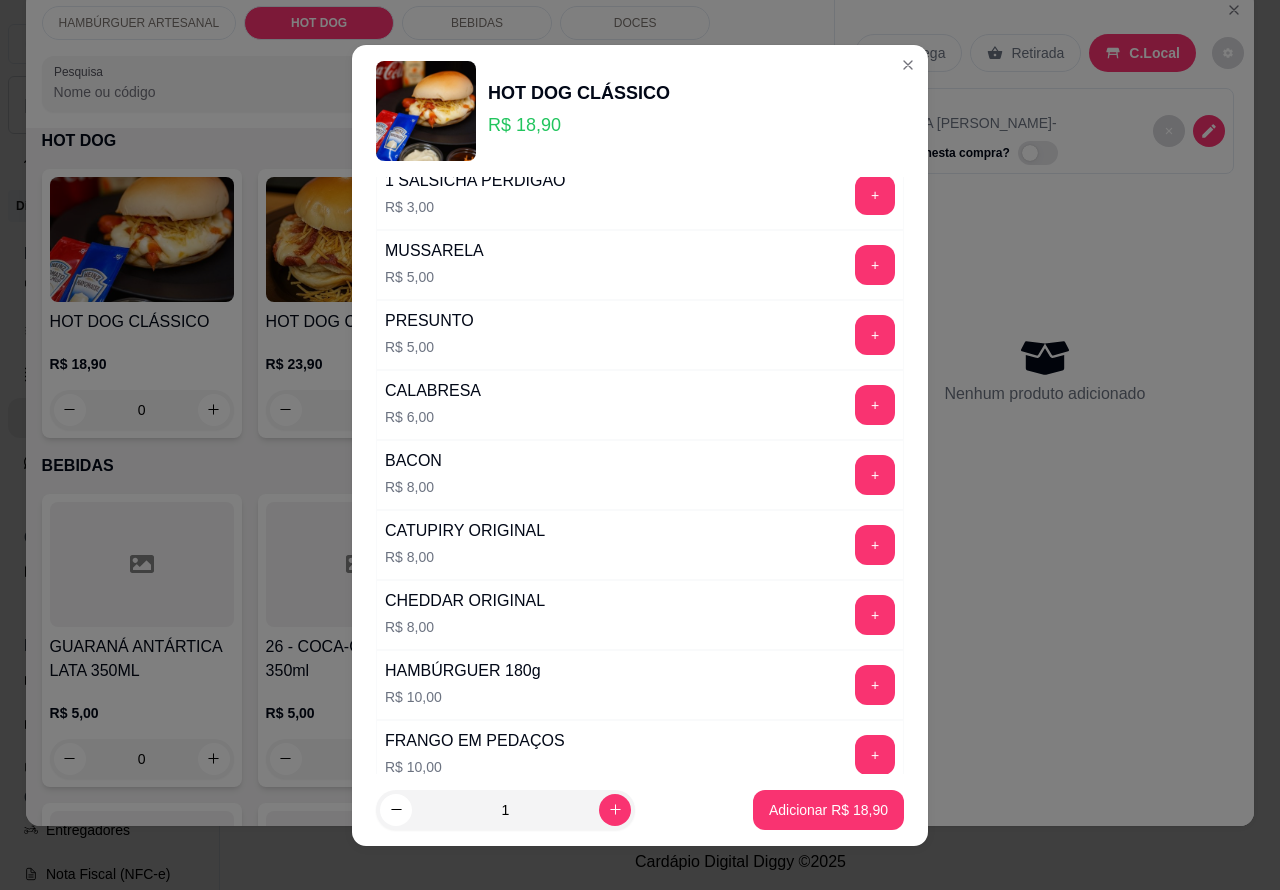 scroll, scrollTop: 542, scrollLeft: 0, axis: vertical 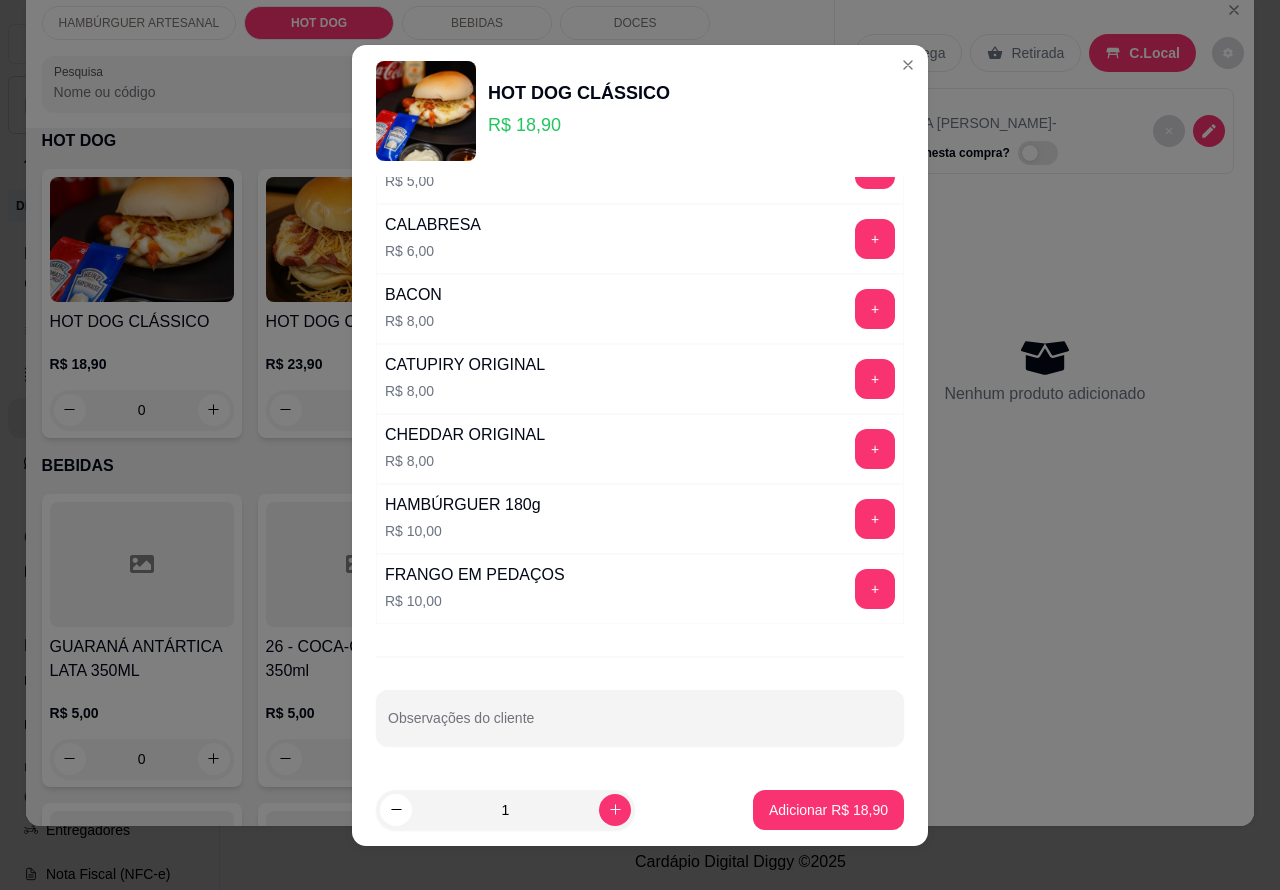 click on "Adicionar   R$ 18,90" at bounding box center (828, 810) 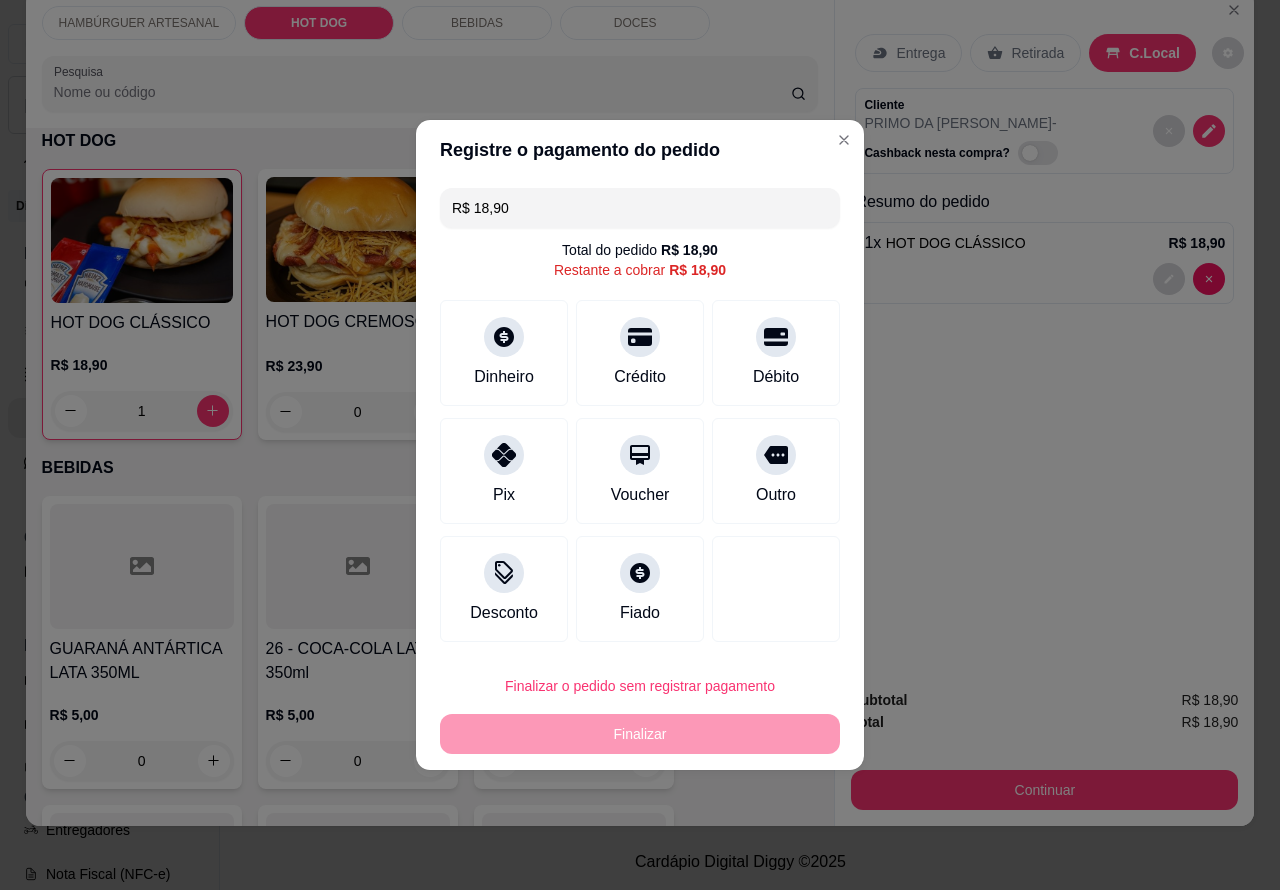 click on "Entrega Retirada C.Local Cliente PRIMO DA [PERSON_NAME] nesta compra?   Resumo do pedido 1 x   HOT DOG CLÁSSICO R$ 18,90" at bounding box center [1044, 332] 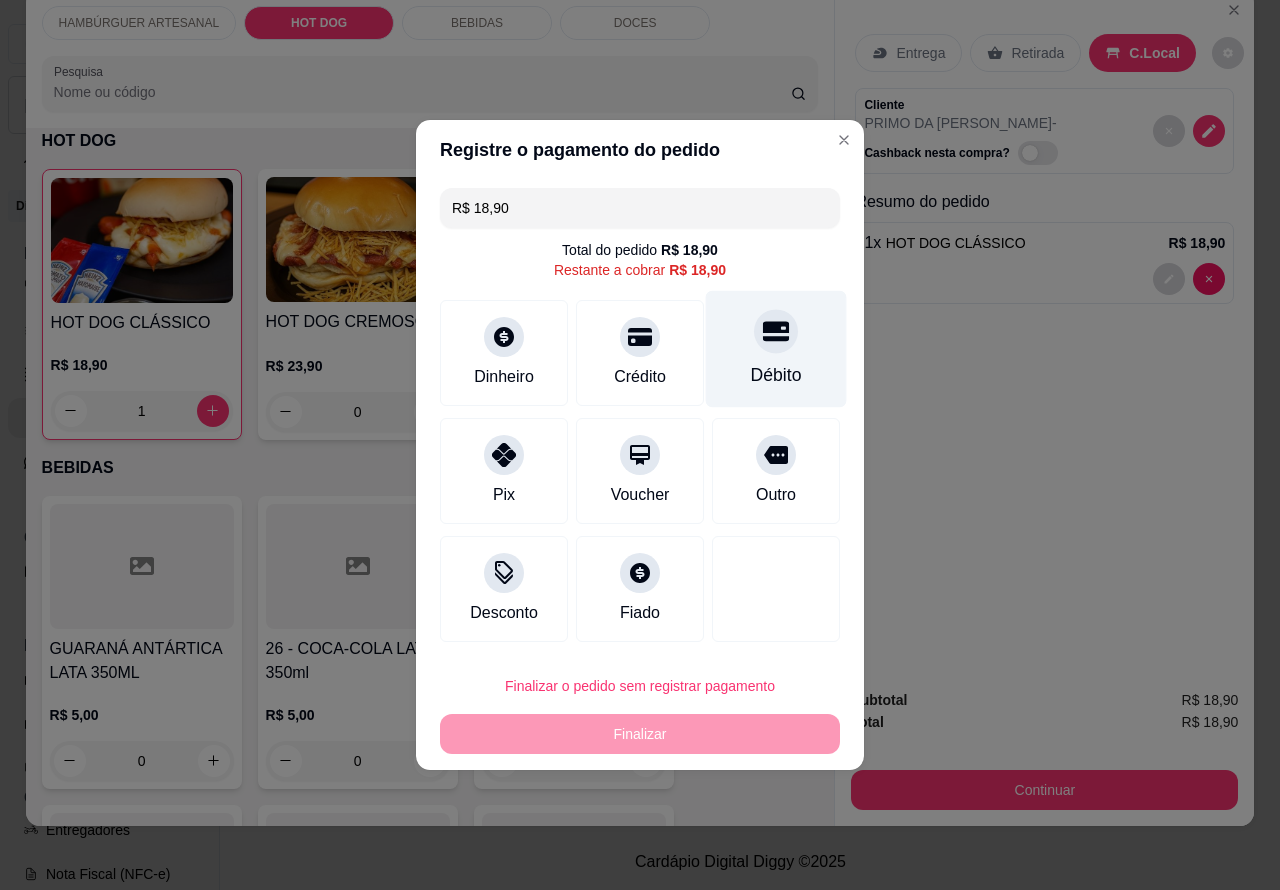 click 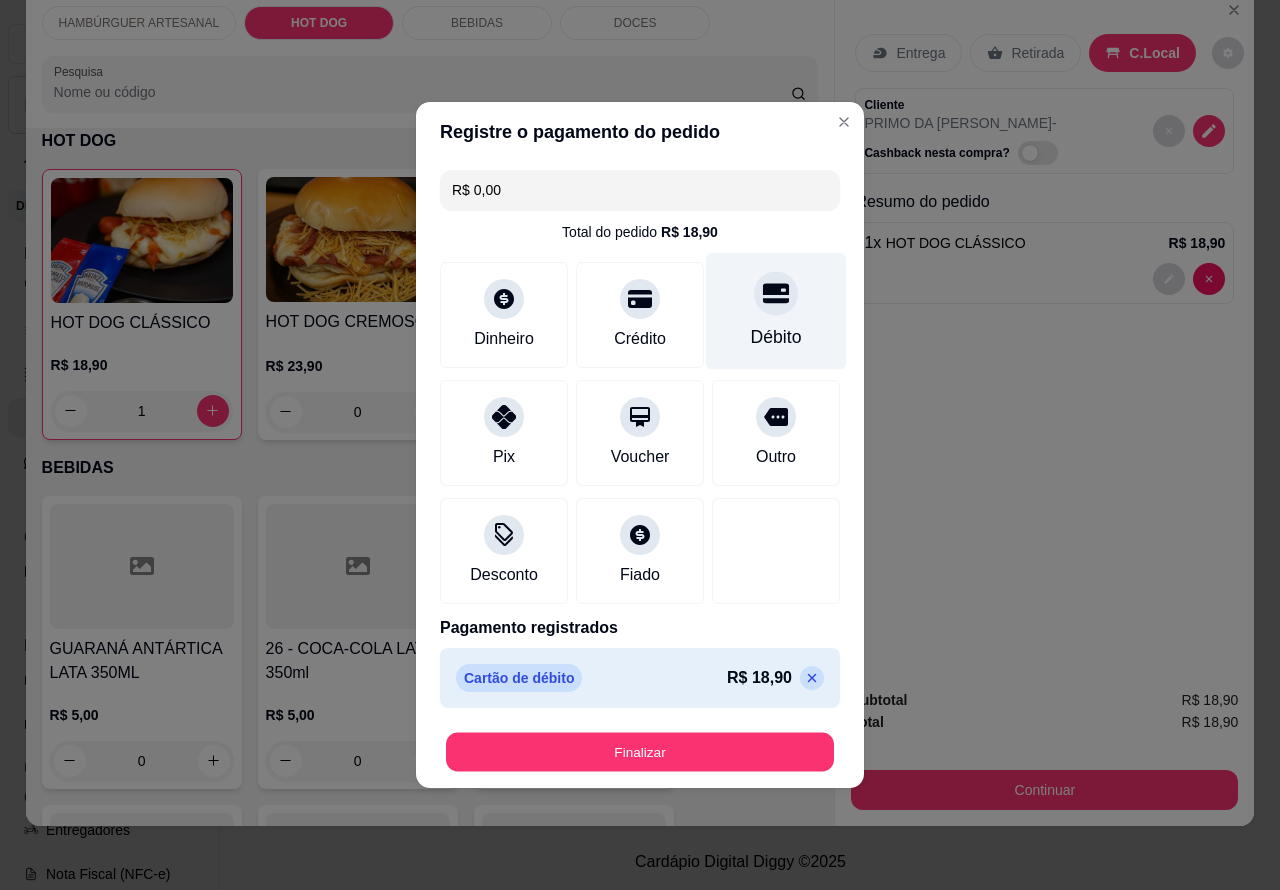 click on "Finalizar" at bounding box center [640, 752] 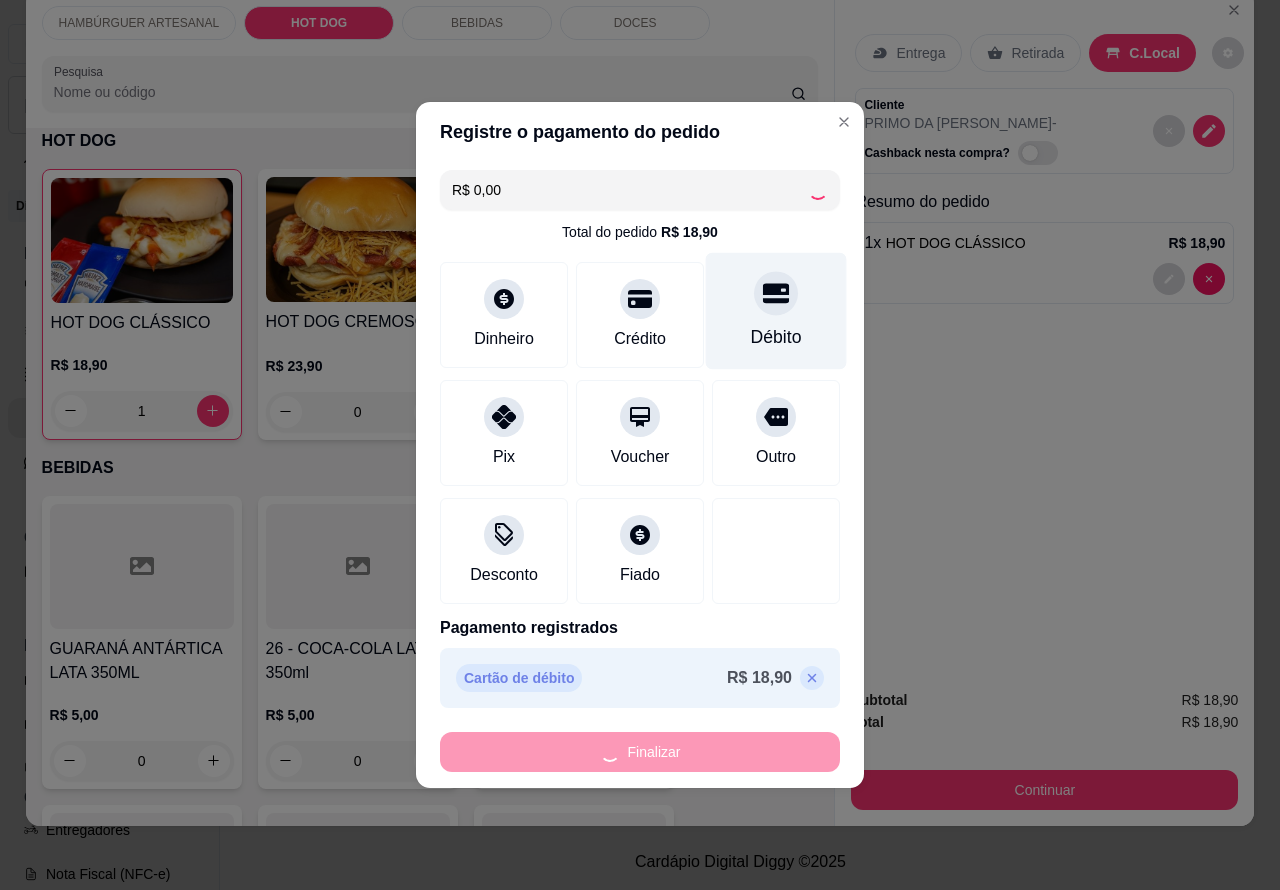 type on "0" 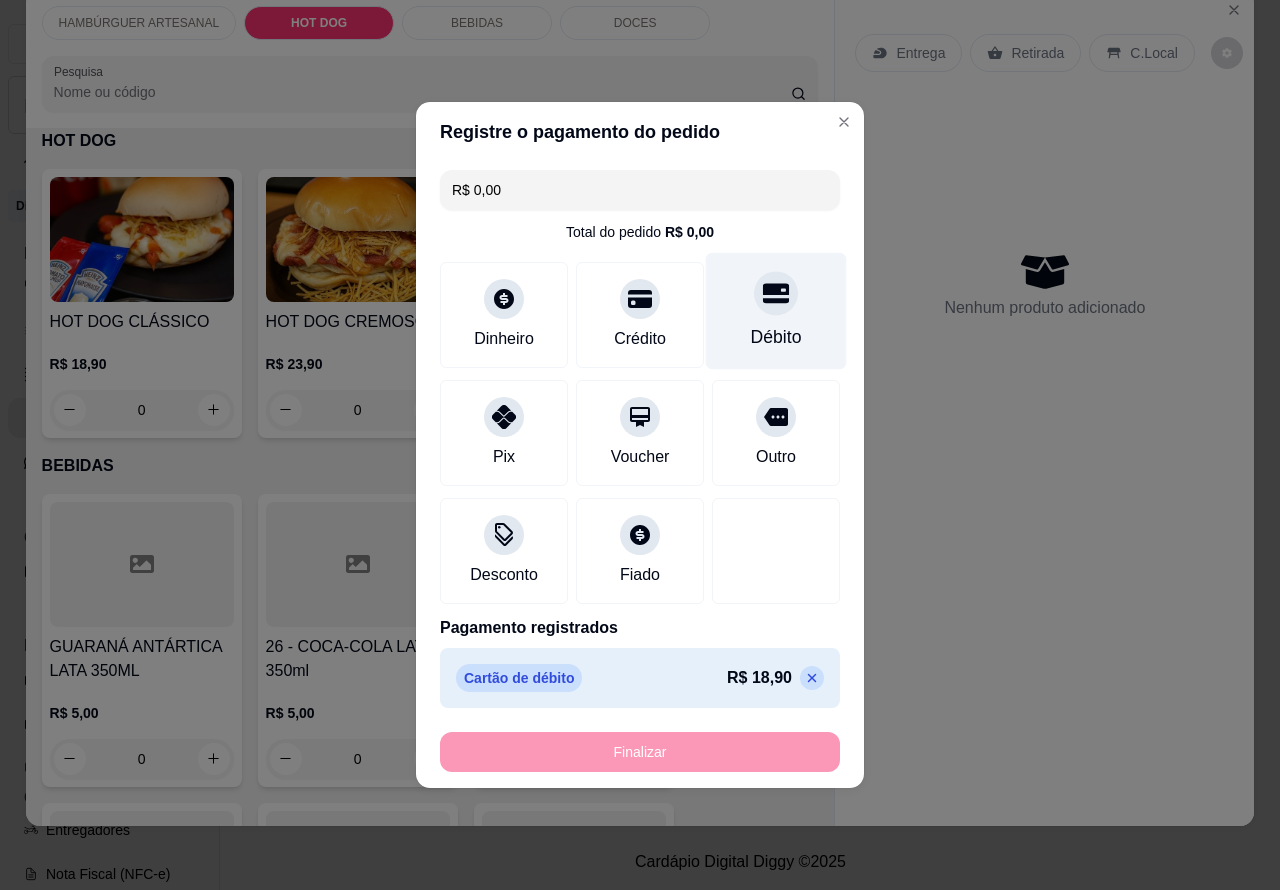 type on "-R$ 18,90" 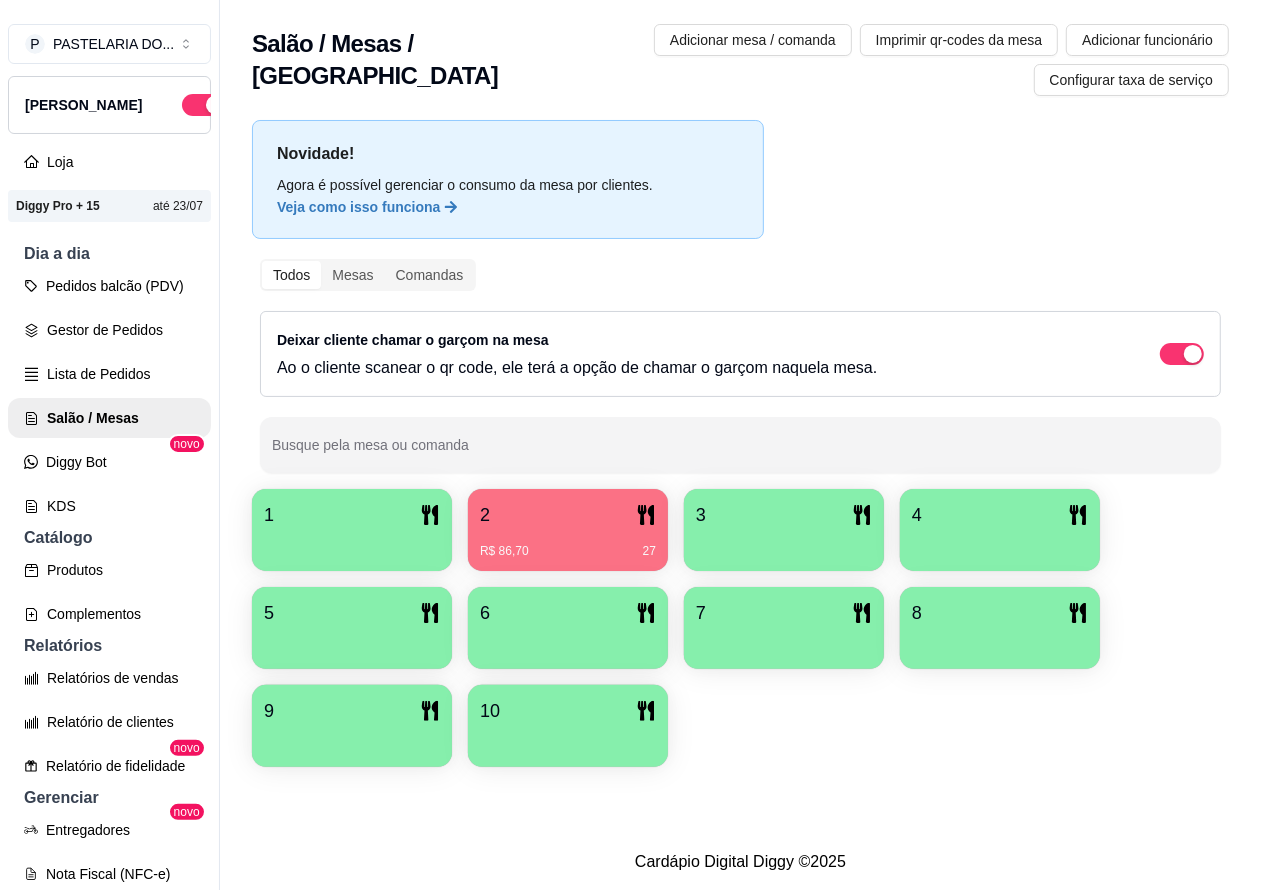 click on "Pedidos balcão (PDV)" at bounding box center [109, 286] 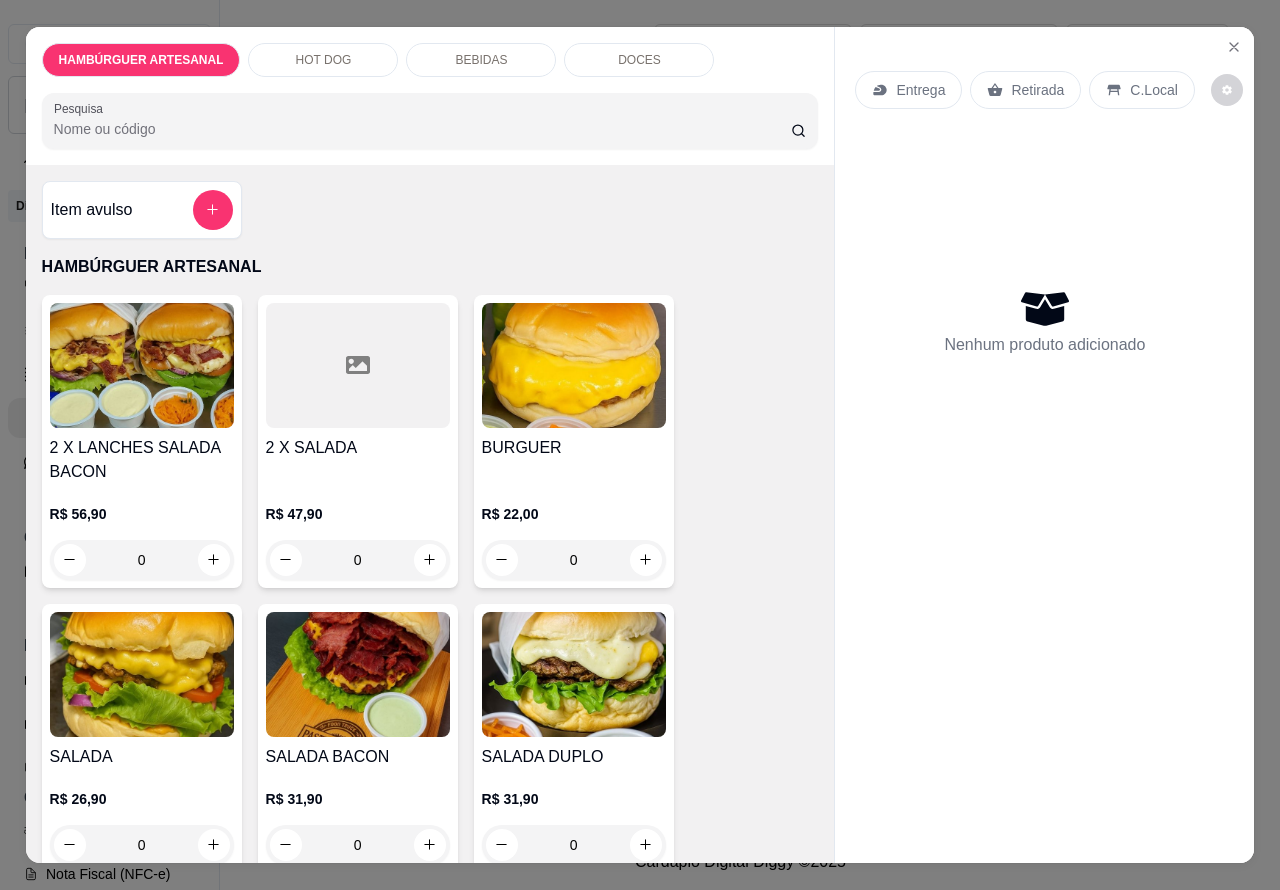click on "Entrega" at bounding box center [920, 90] 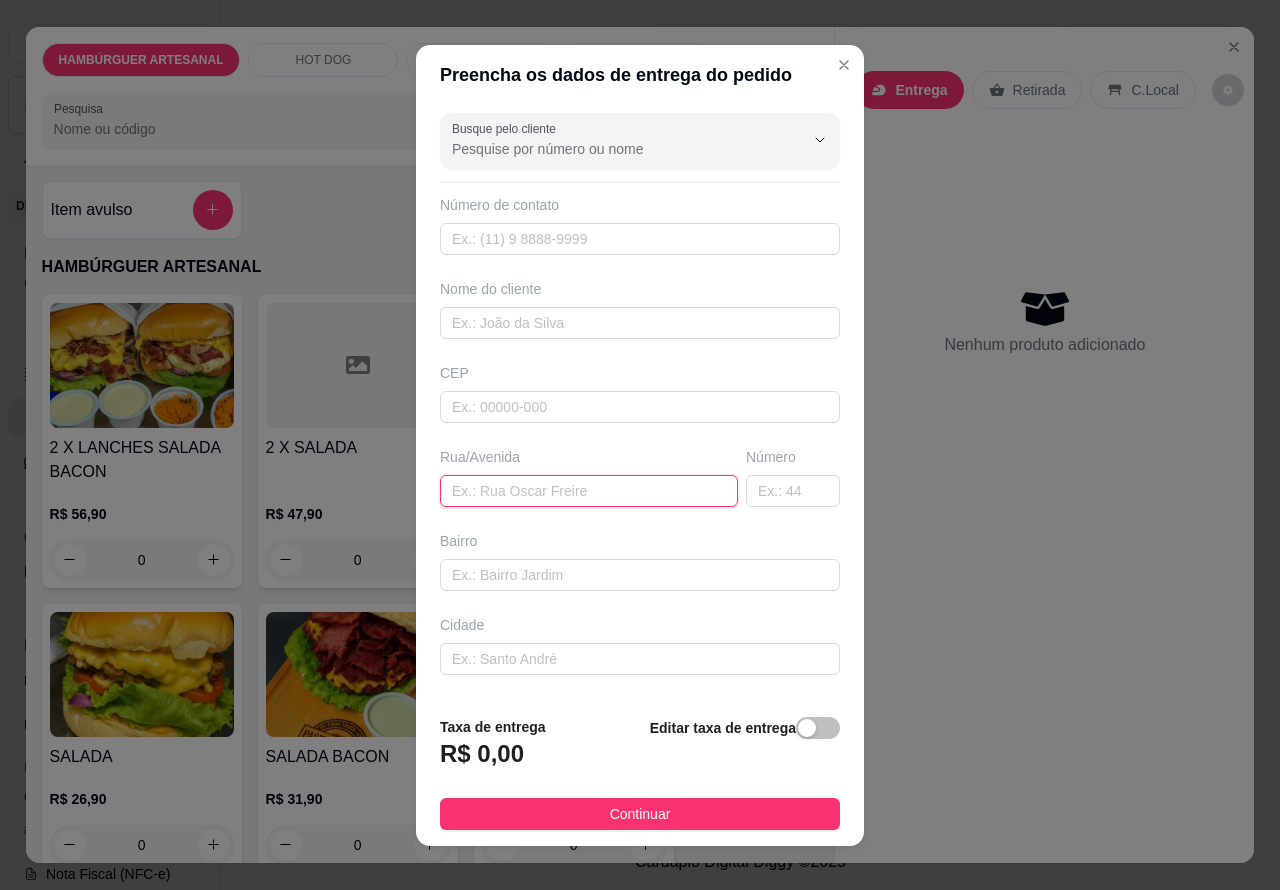 click at bounding box center (589, 491) 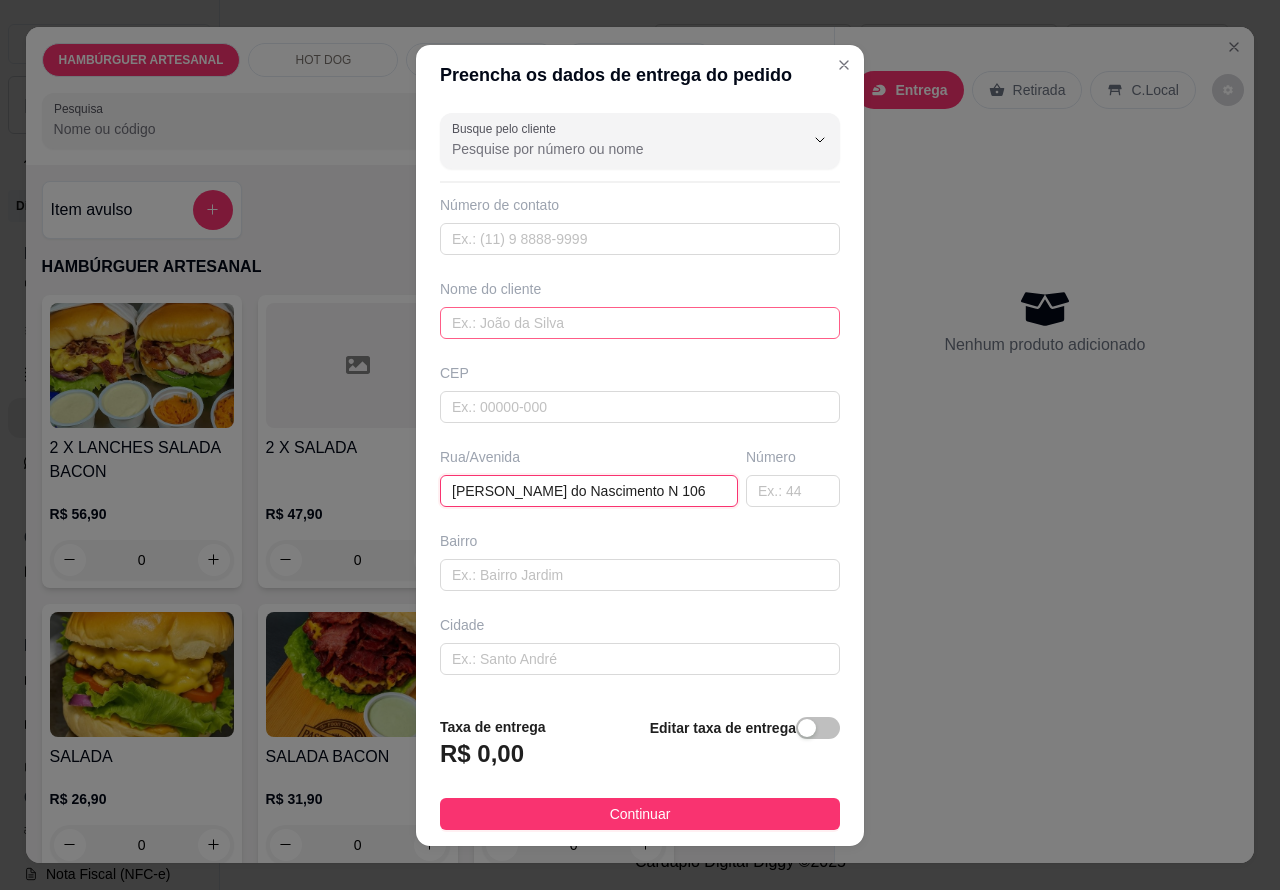 type on "[PERSON_NAME] do Nascimento N 106" 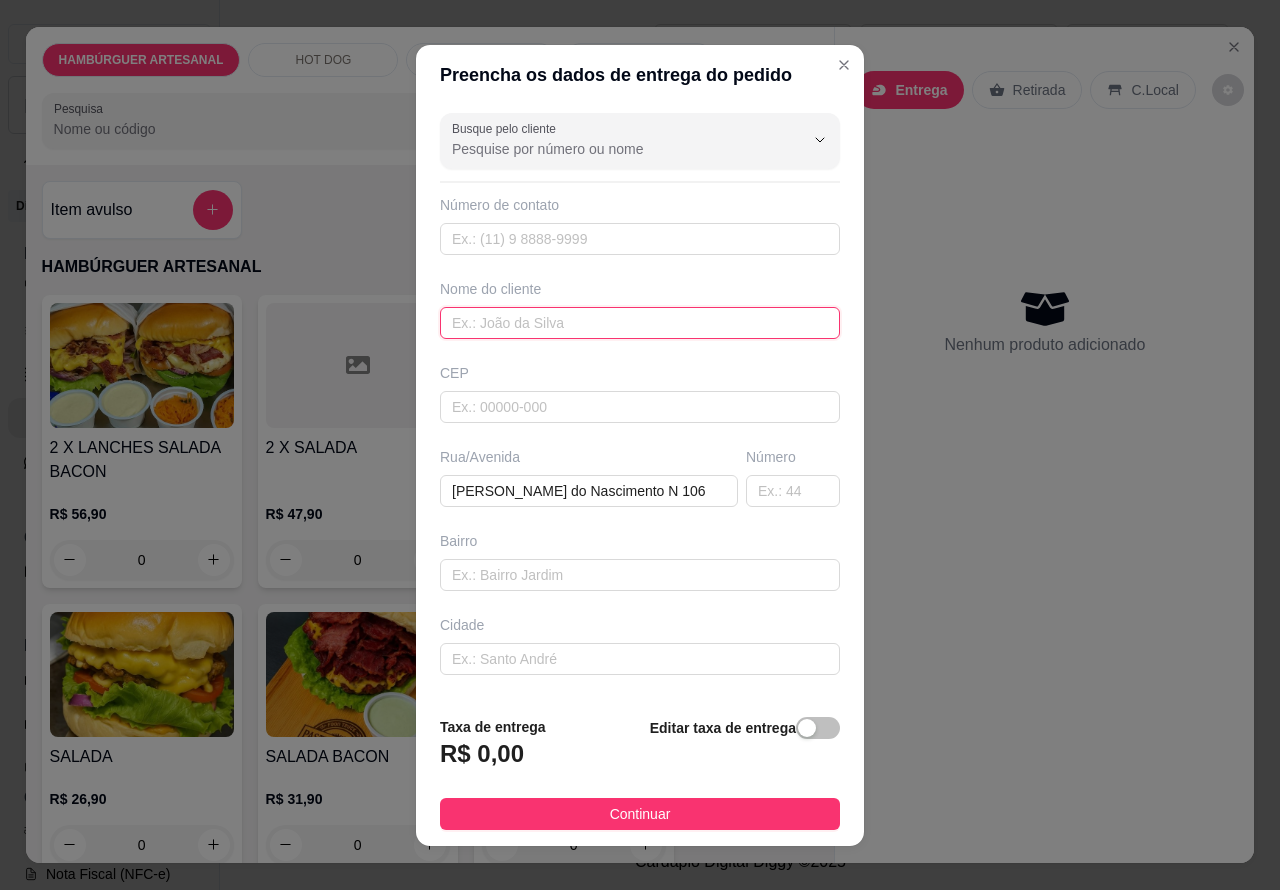click at bounding box center (640, 323) 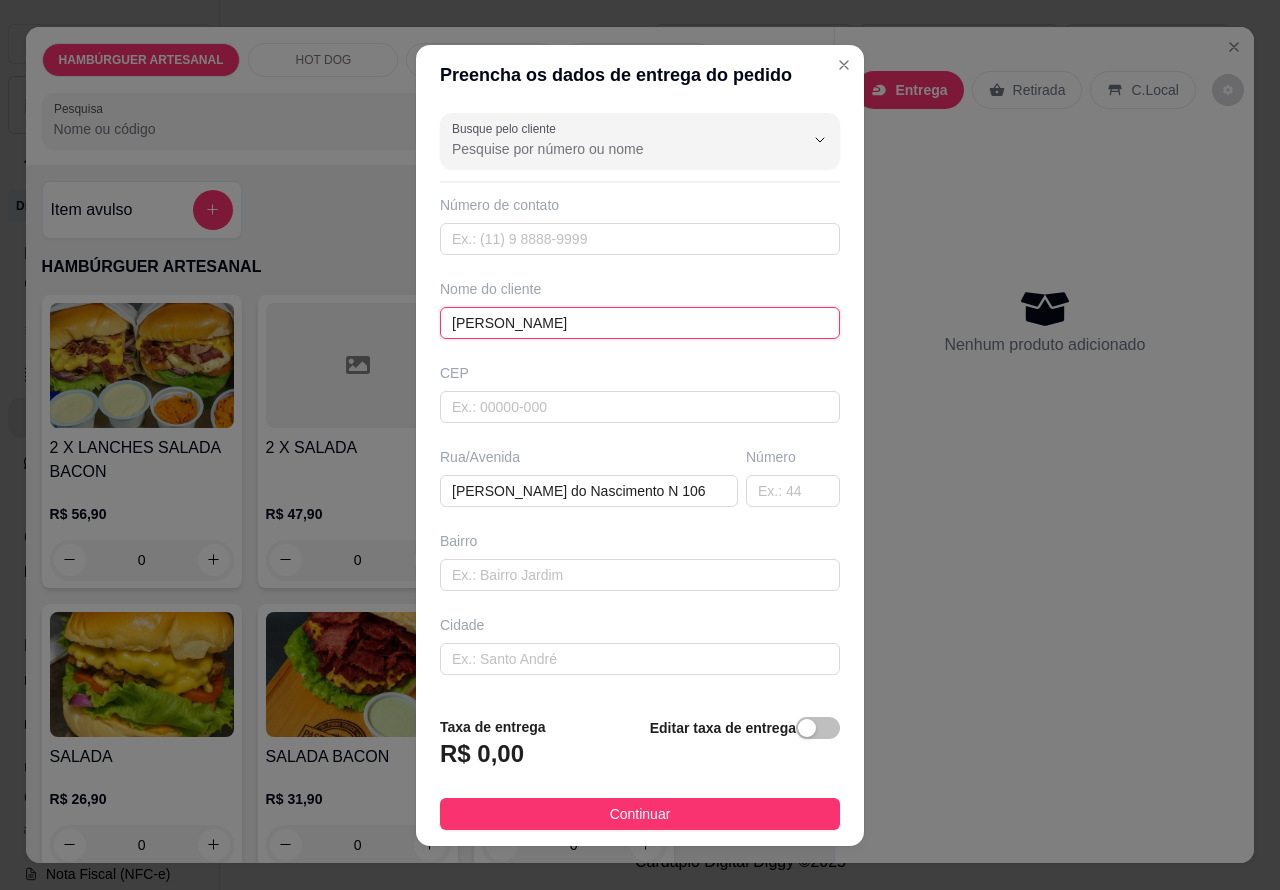 type on "[PERSON_NAME]" 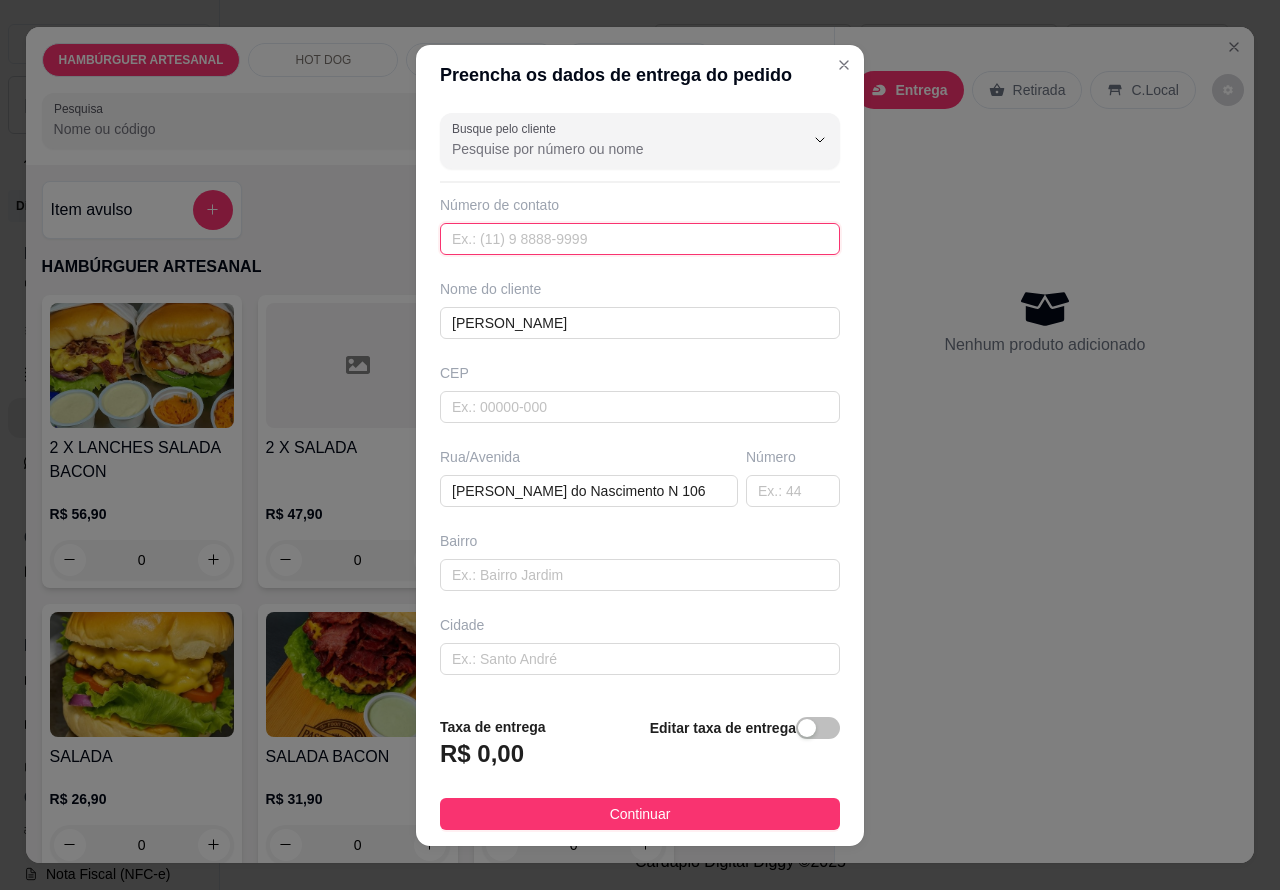 click at bounding box center [640, 239] 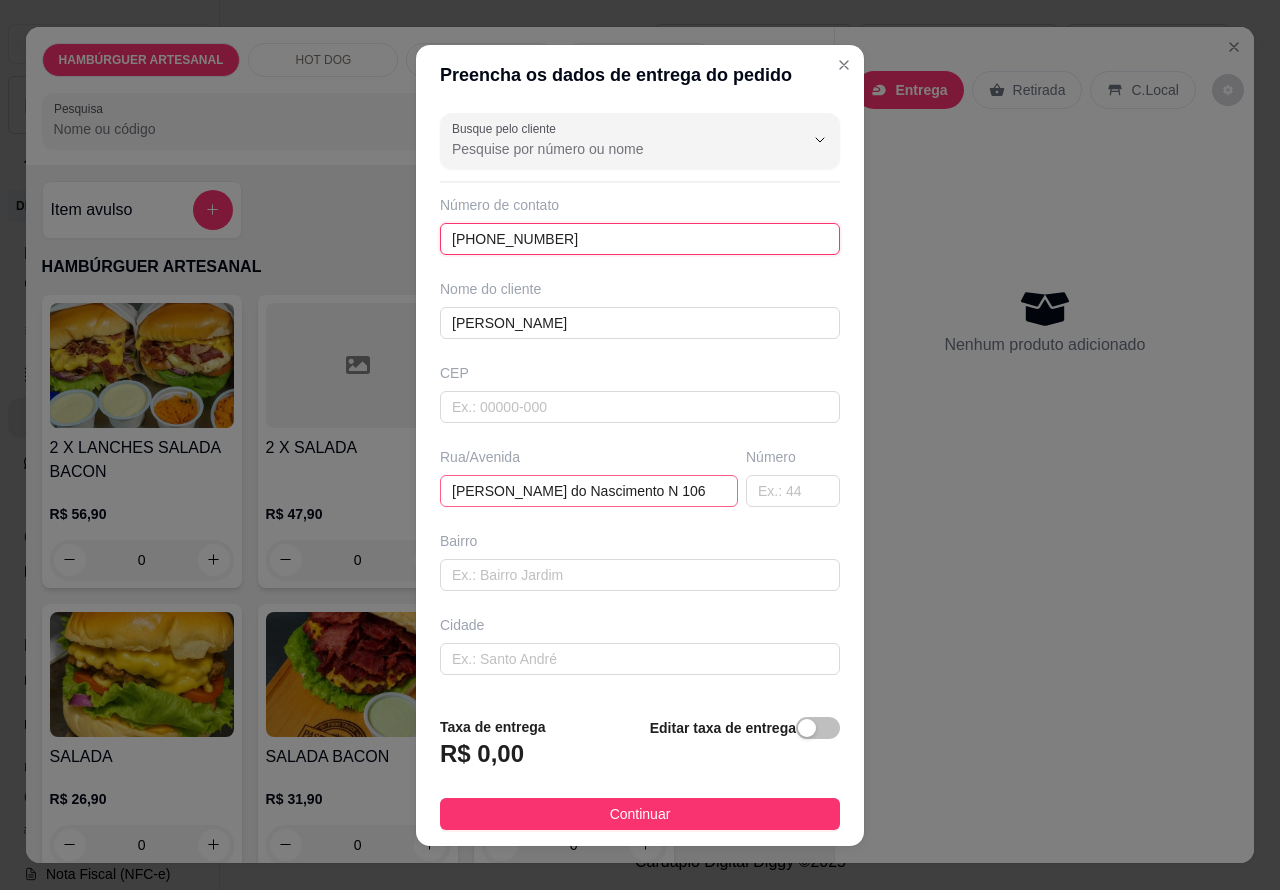 type on "[PHONE_NUMBER]" 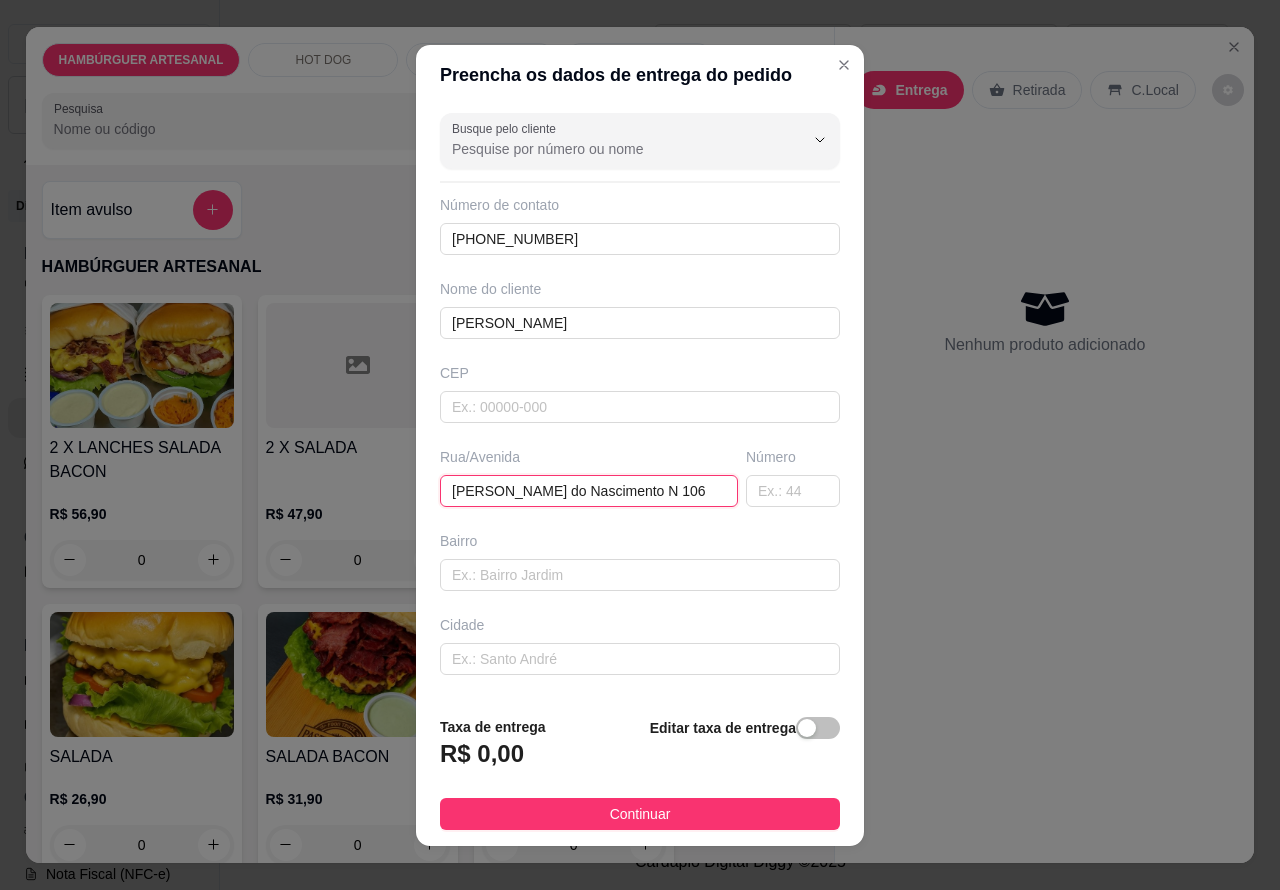 click on "[PERSON_NAME] do Nascimento N 106" at bounding box center (589, 491) 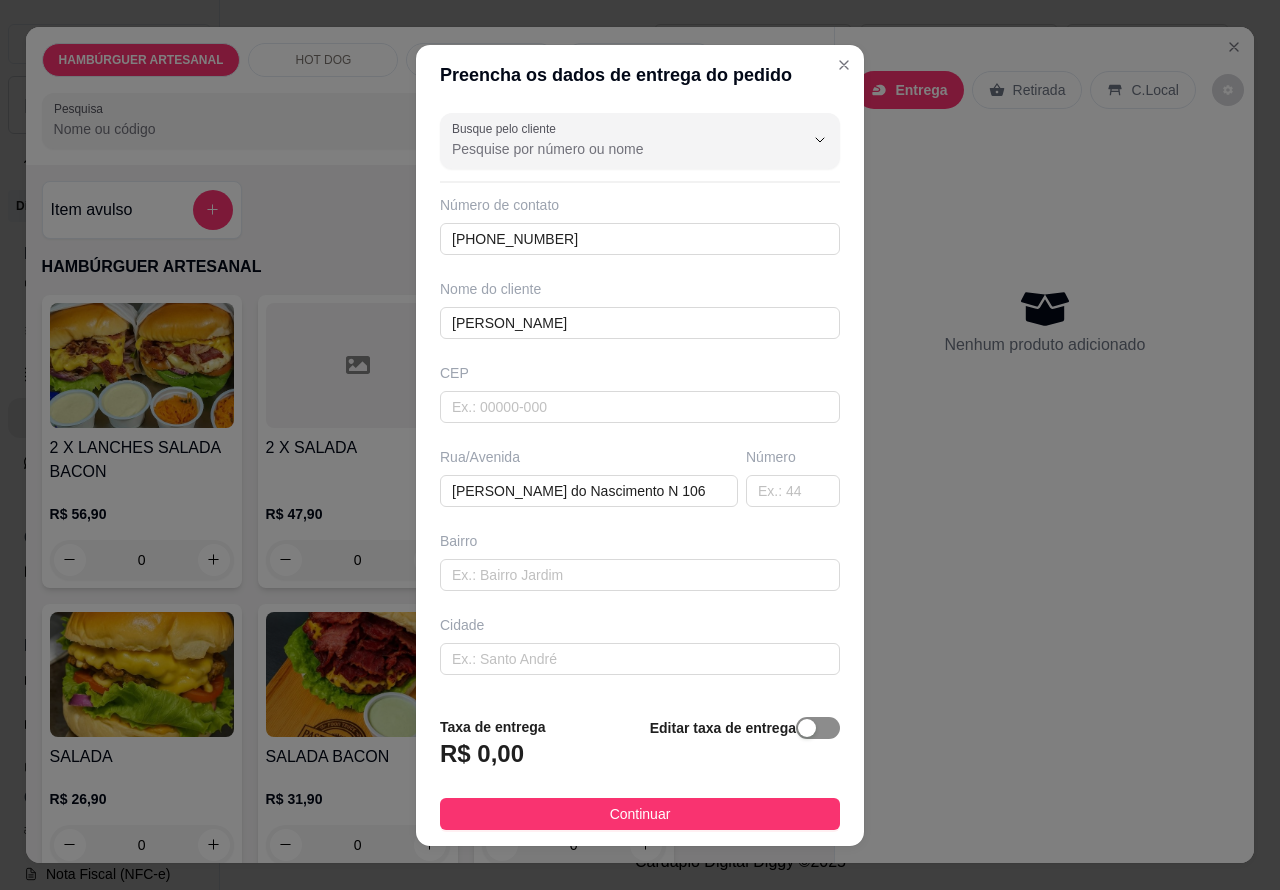 click at bounding box center (818, 728) 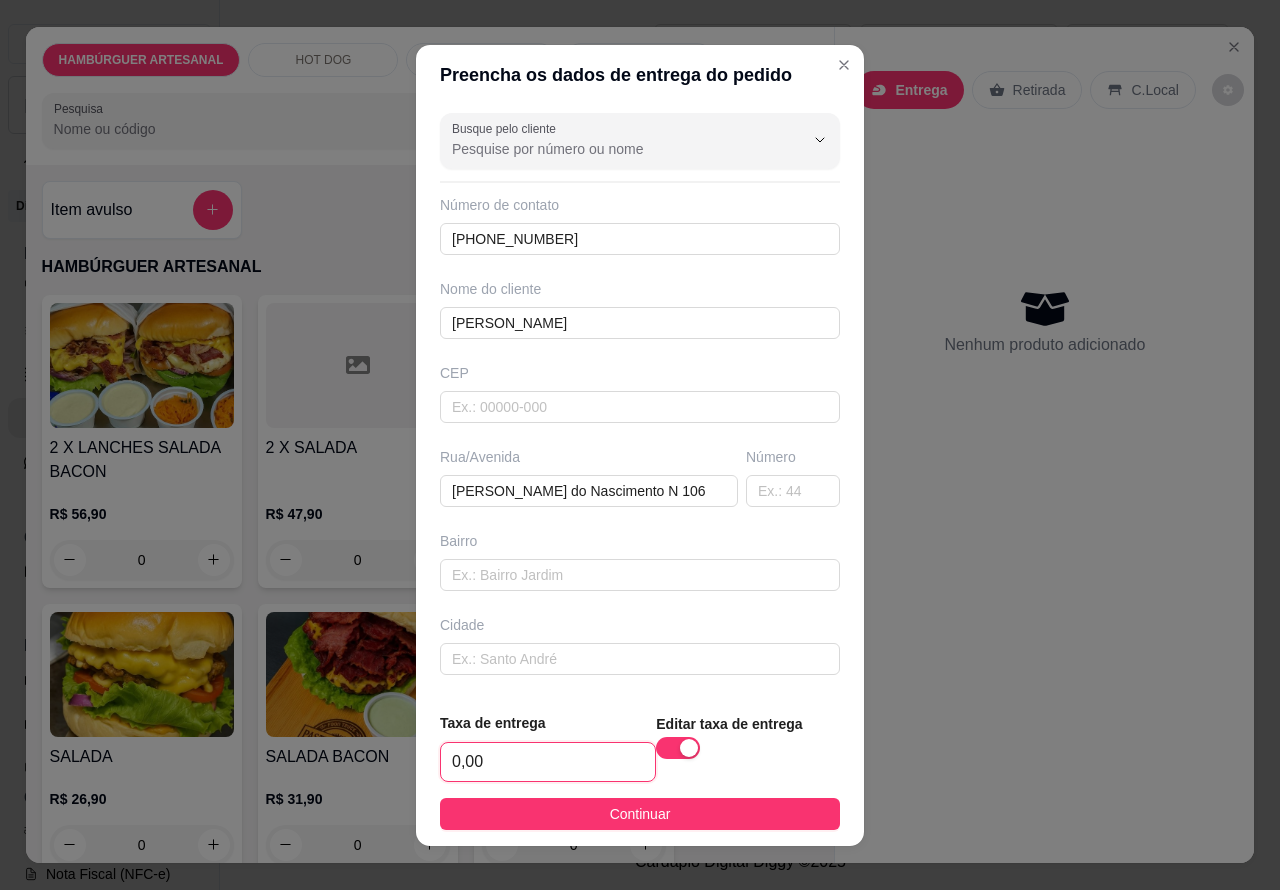 click on "0,00" at bounding box center (548, 762) 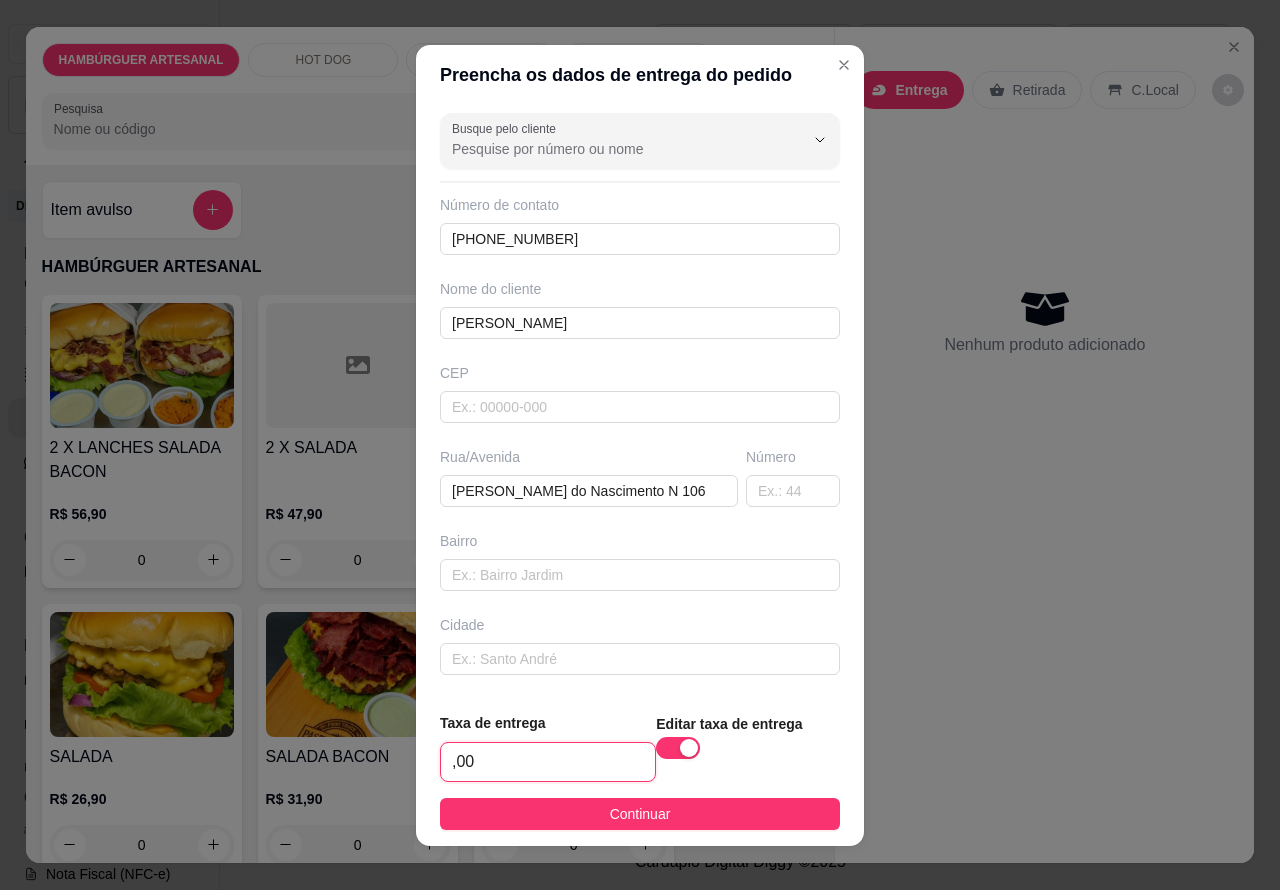 type on "1,00" 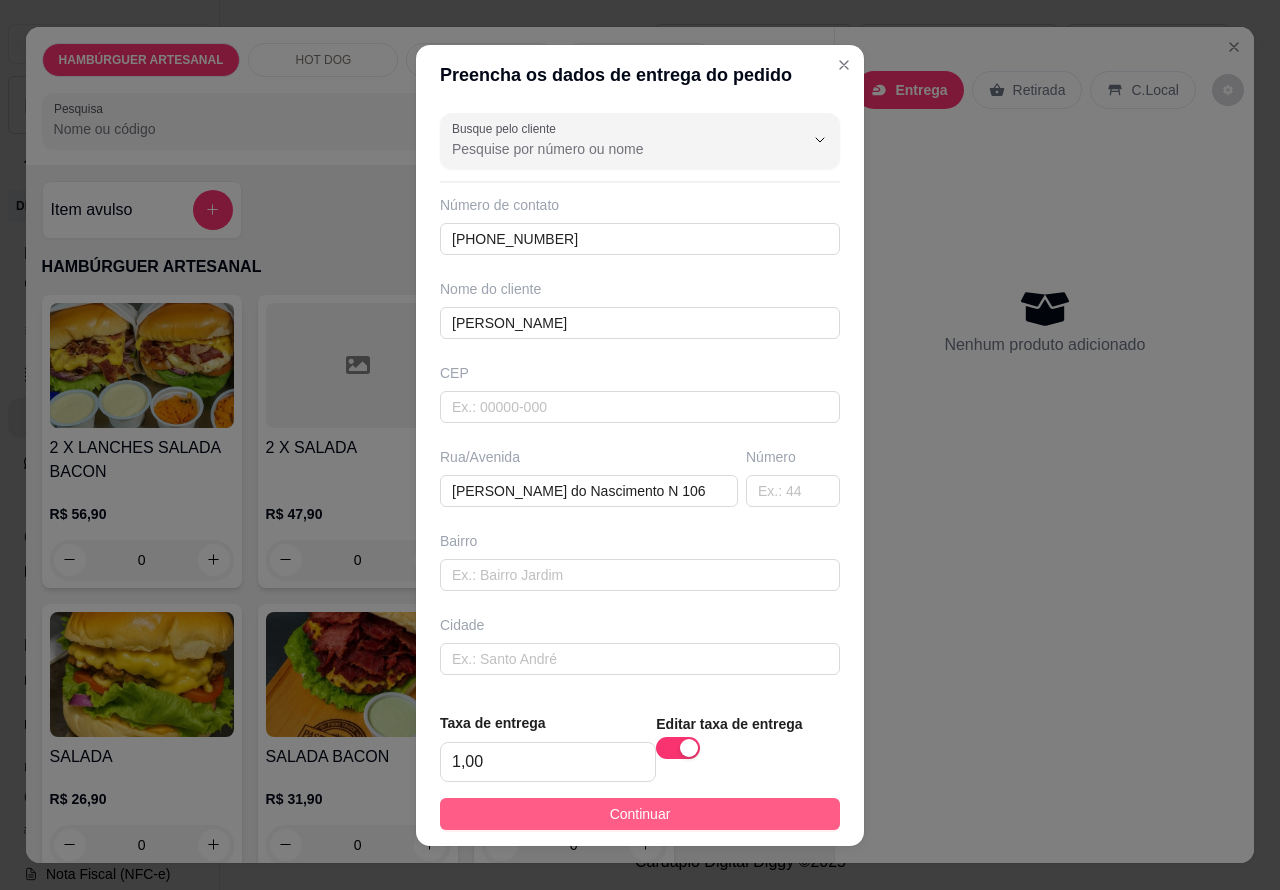 click on "Continuar" at bounding box center (640, 814) 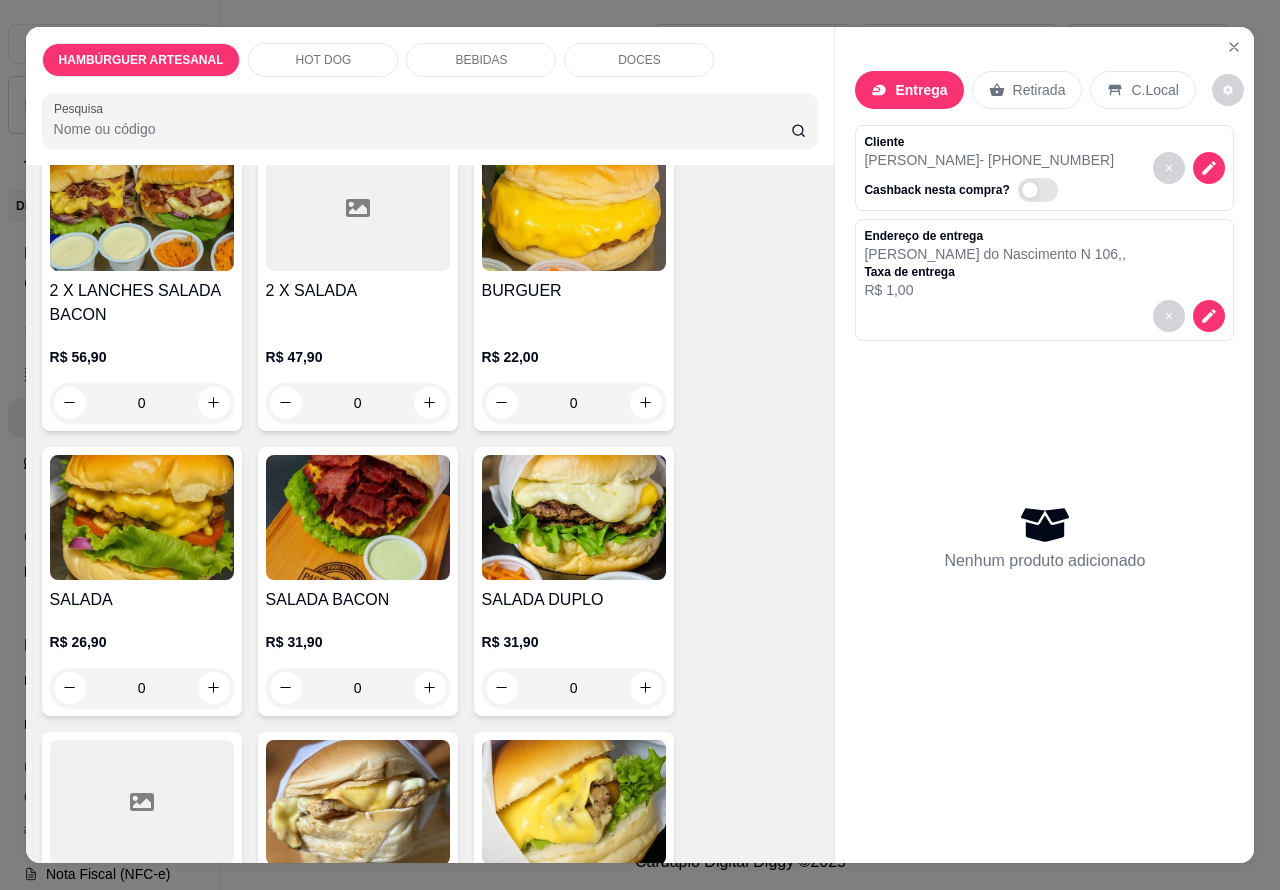 scroll, scrollTop: 160, scrollLeft: 0, axis: vertical 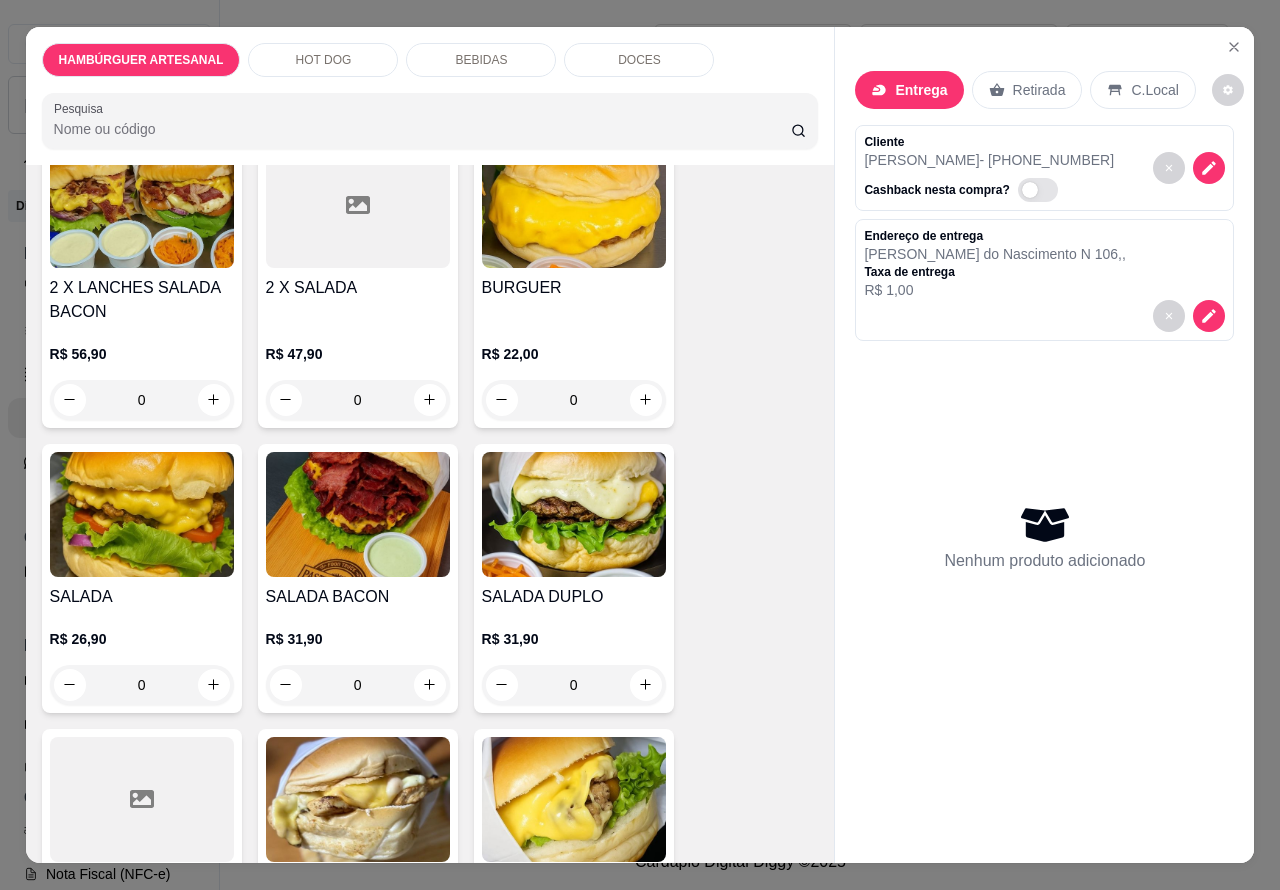 click on "0" at bounding box center (574, 400) 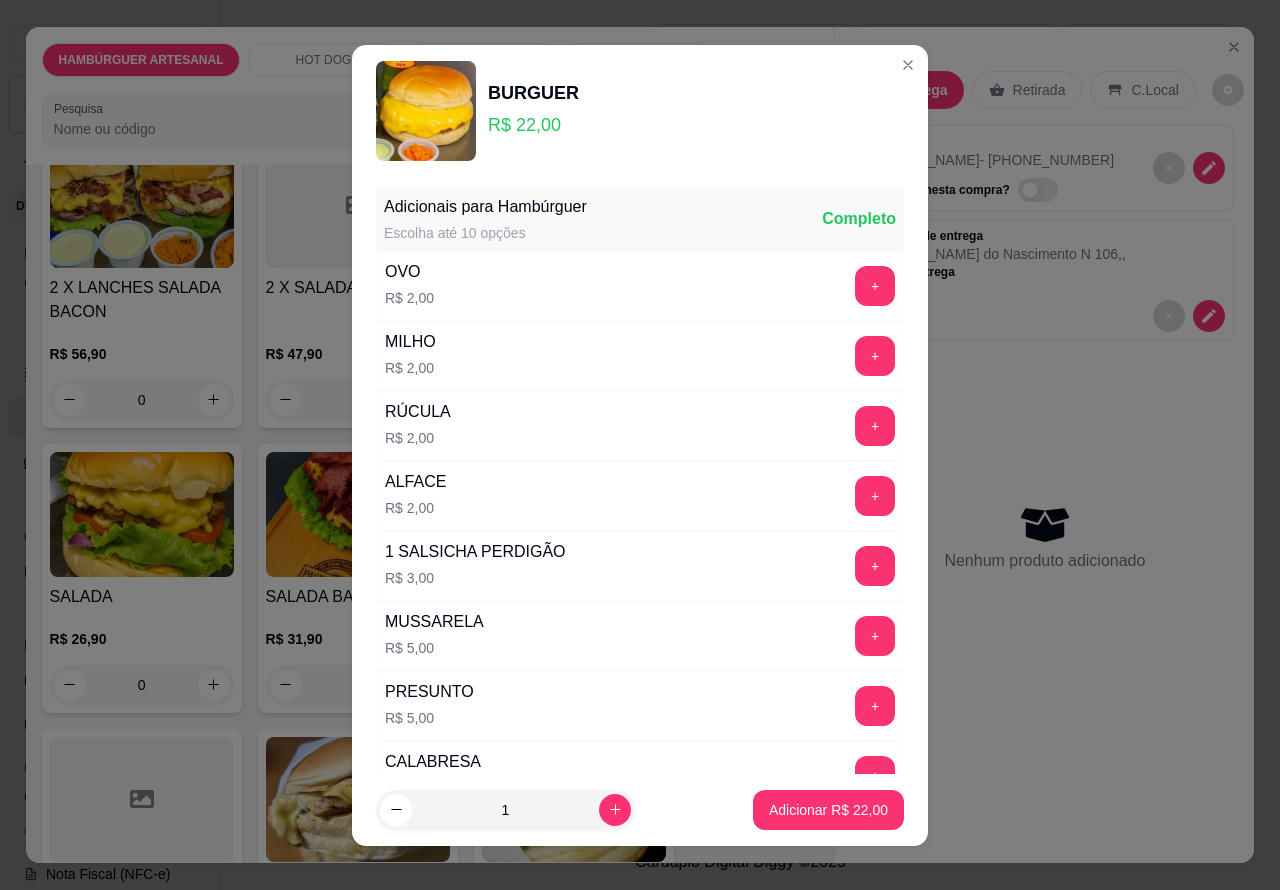 click on "Adicionar   R$ 22,00" at bounding box center [828, 810] 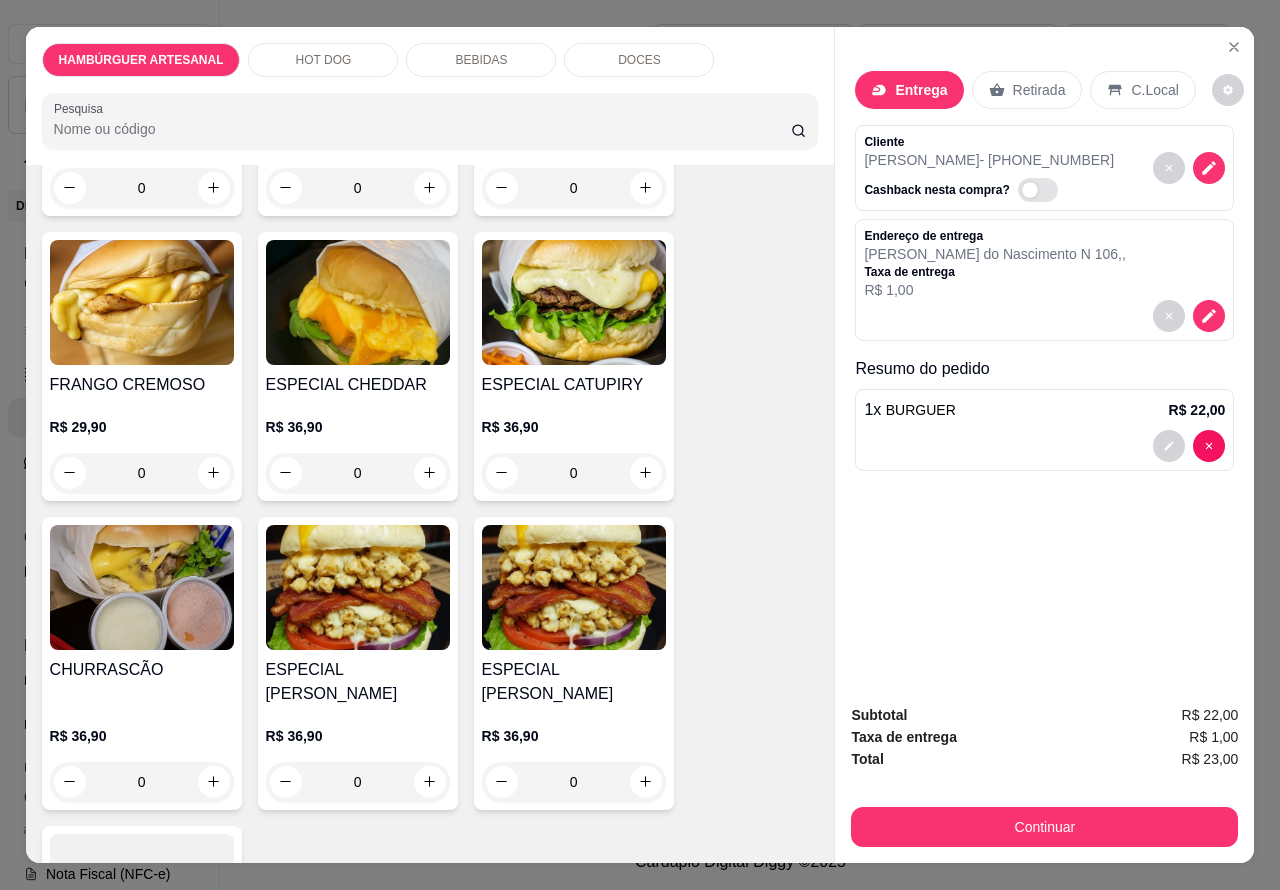 scroll, scrollTop: 970, scrollLeft: 0, axis: vertical 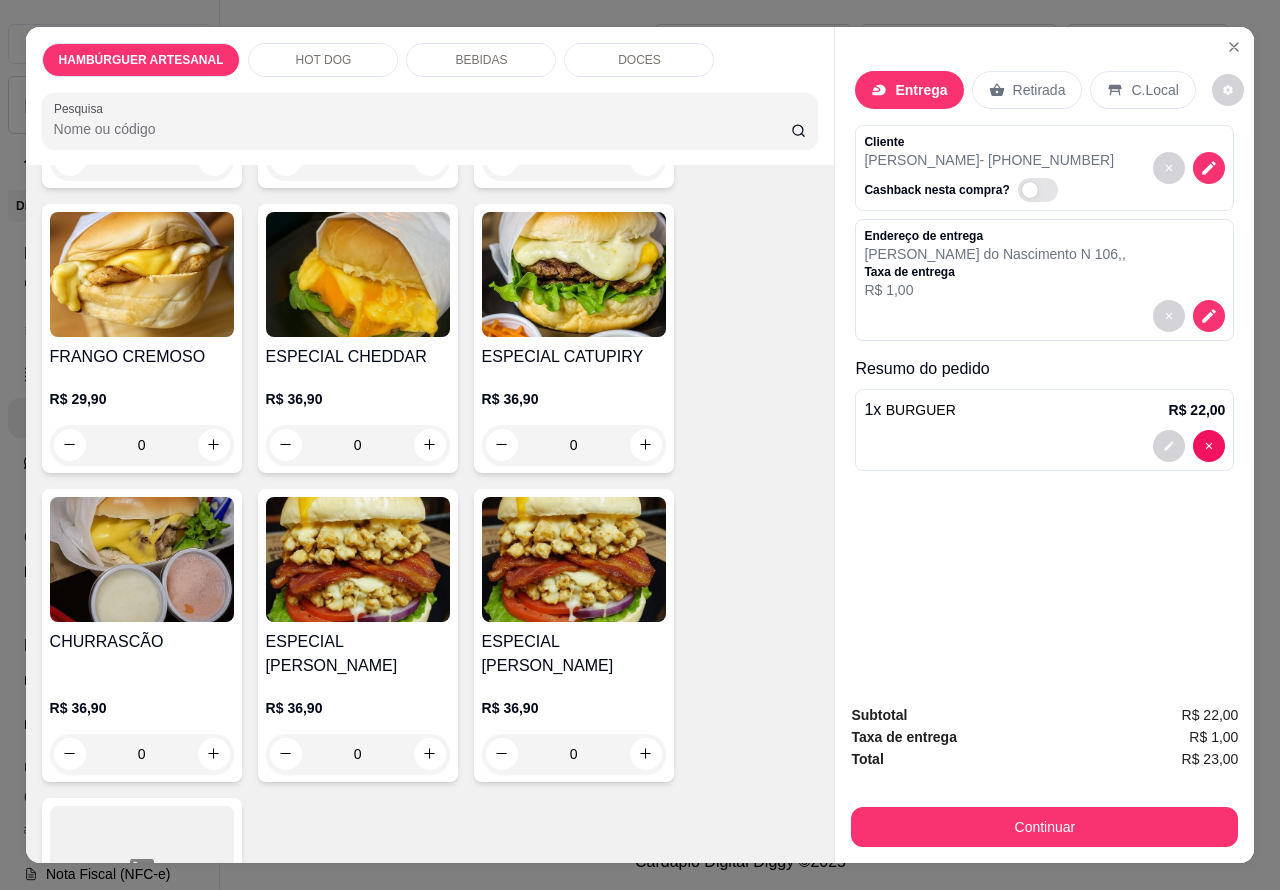click on "0" at bounding box center (142, 754) 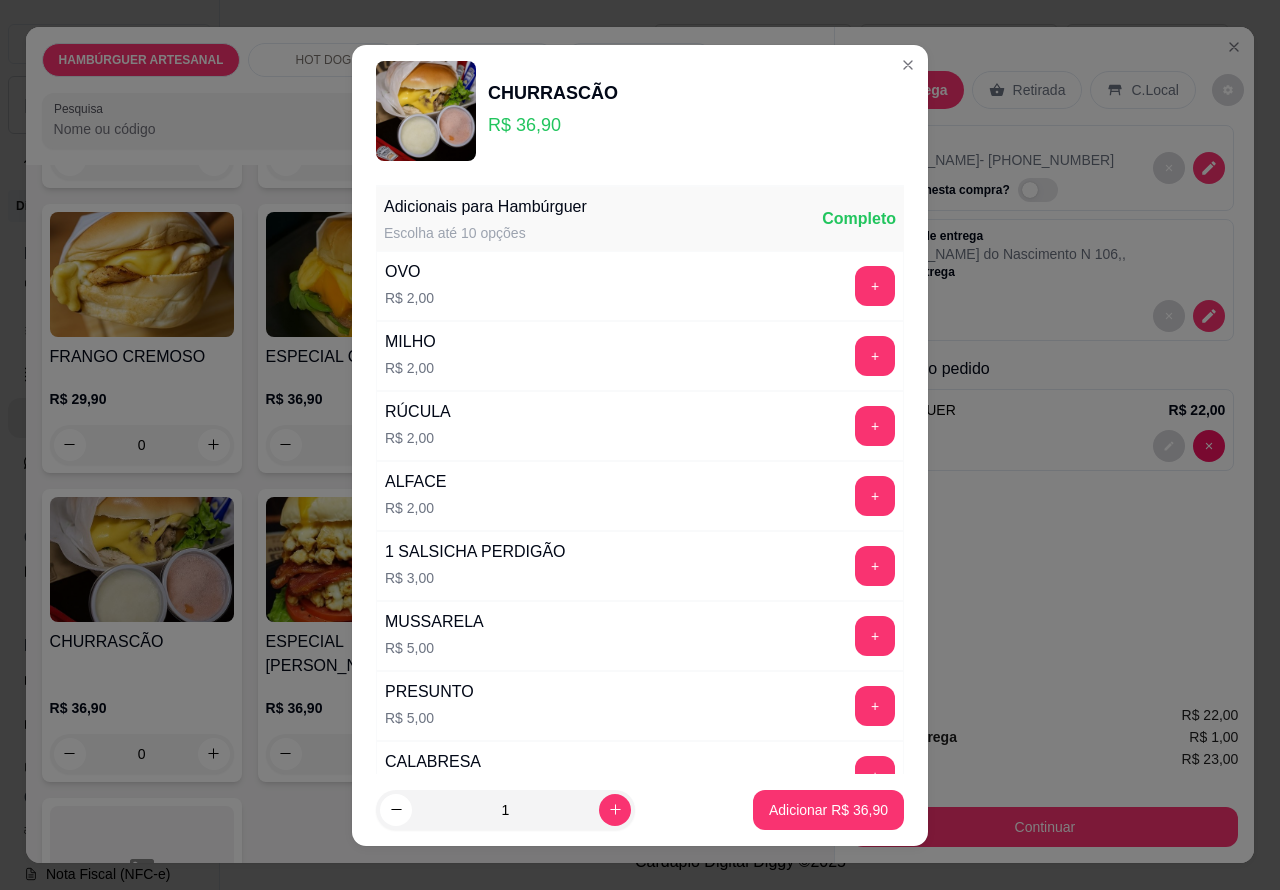 click on "Adicionar   R$ 36,90" at bounding box center (828, 810) 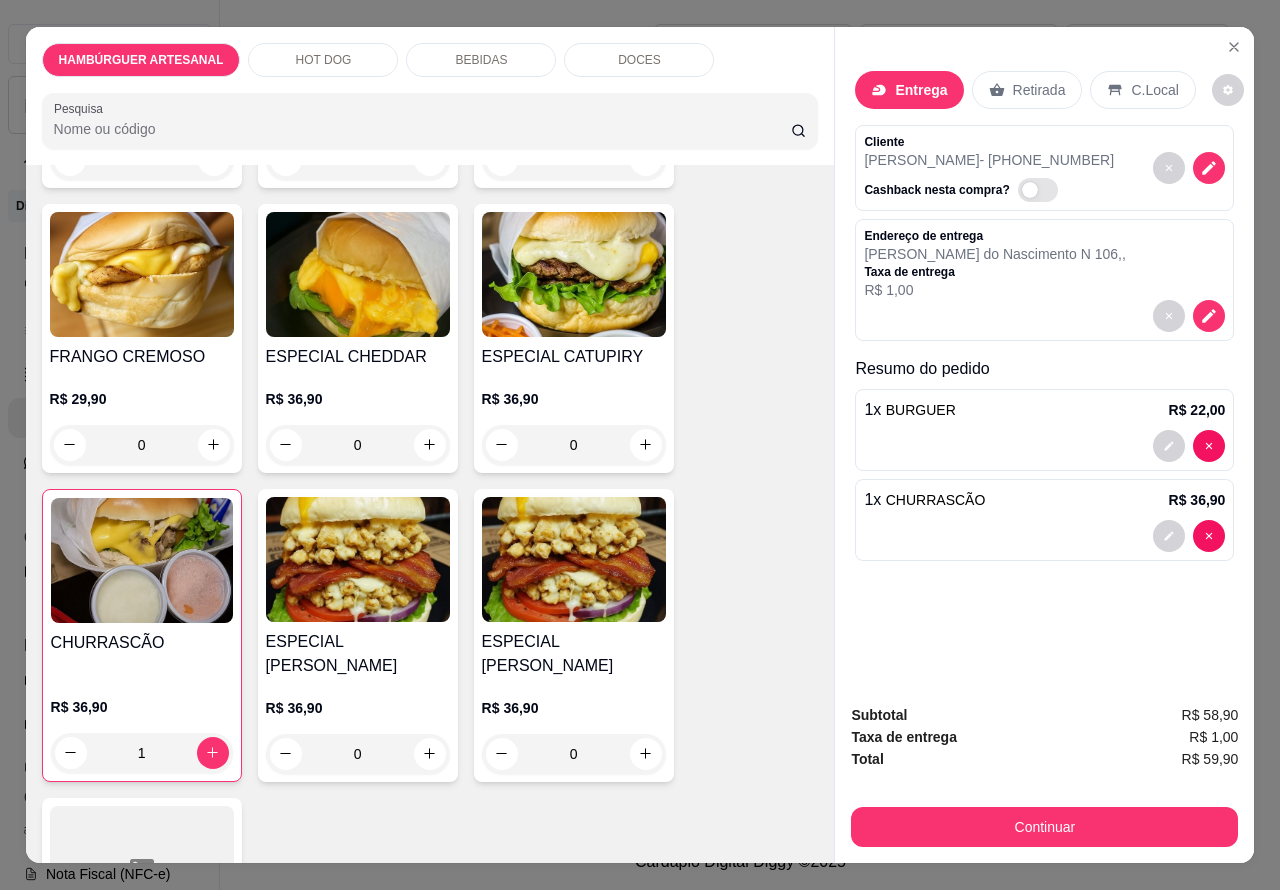 click on "HOT DOG" at bounding box center [324, 60] 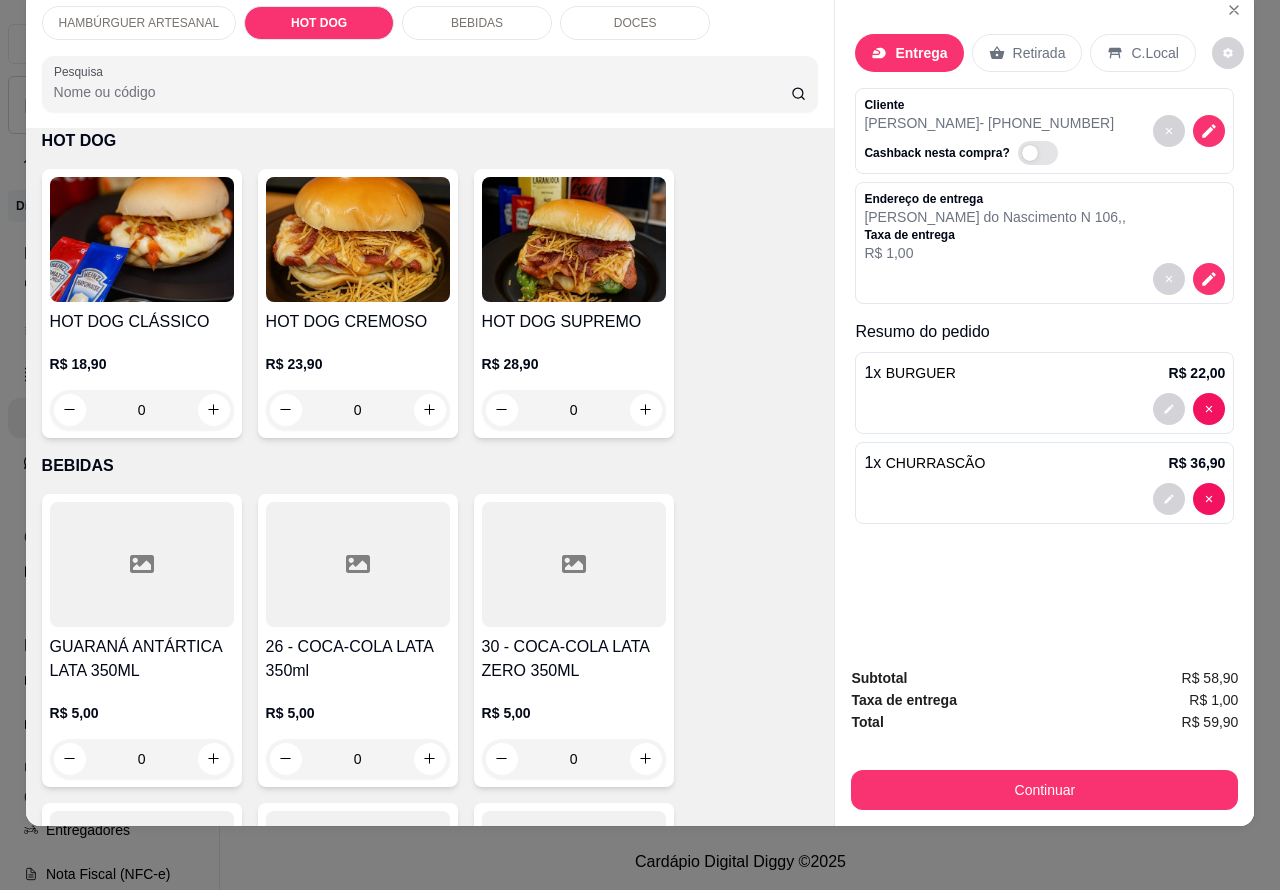 click on "0" at bounding box center [142, 410] 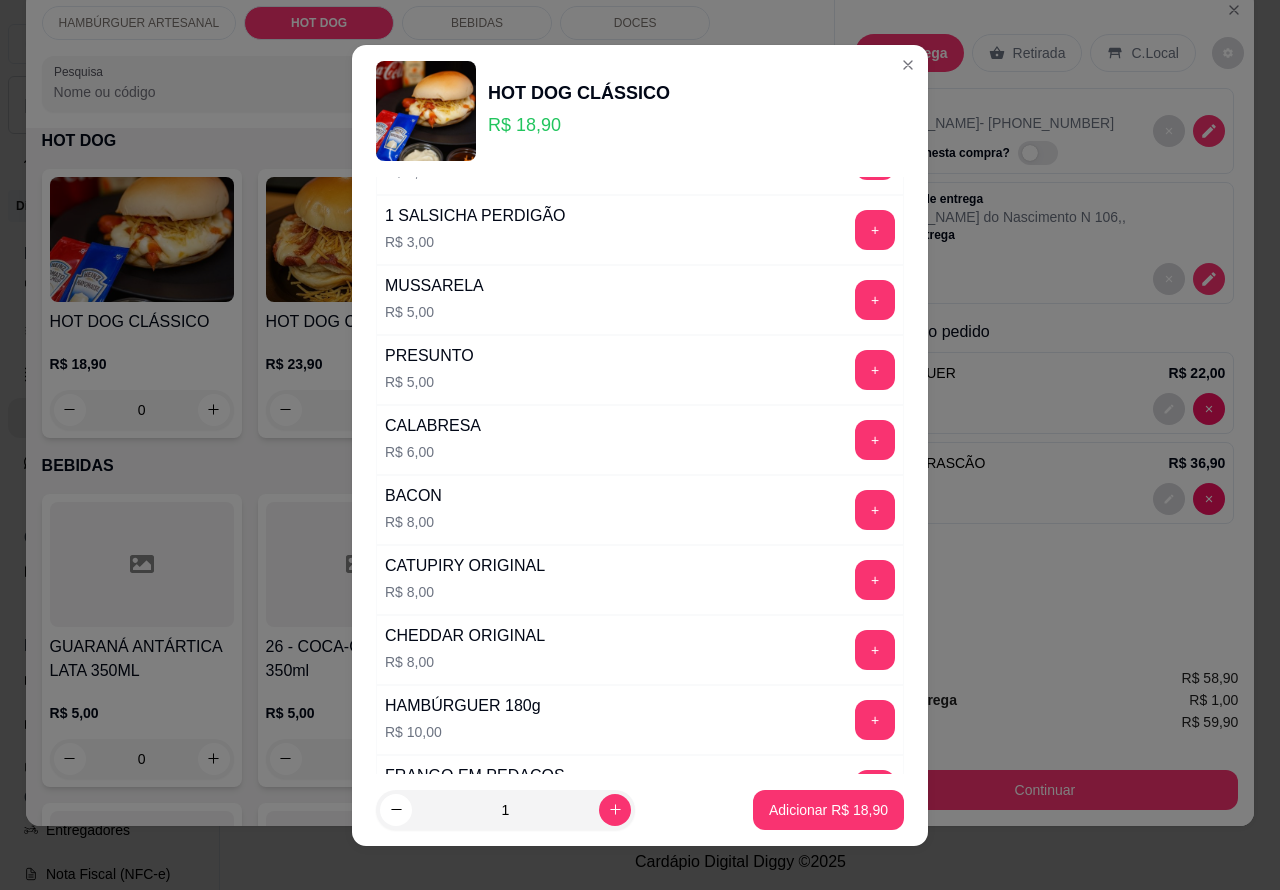 scroll, scrollTop: 542, scrollLeft: 0, axis: vertical 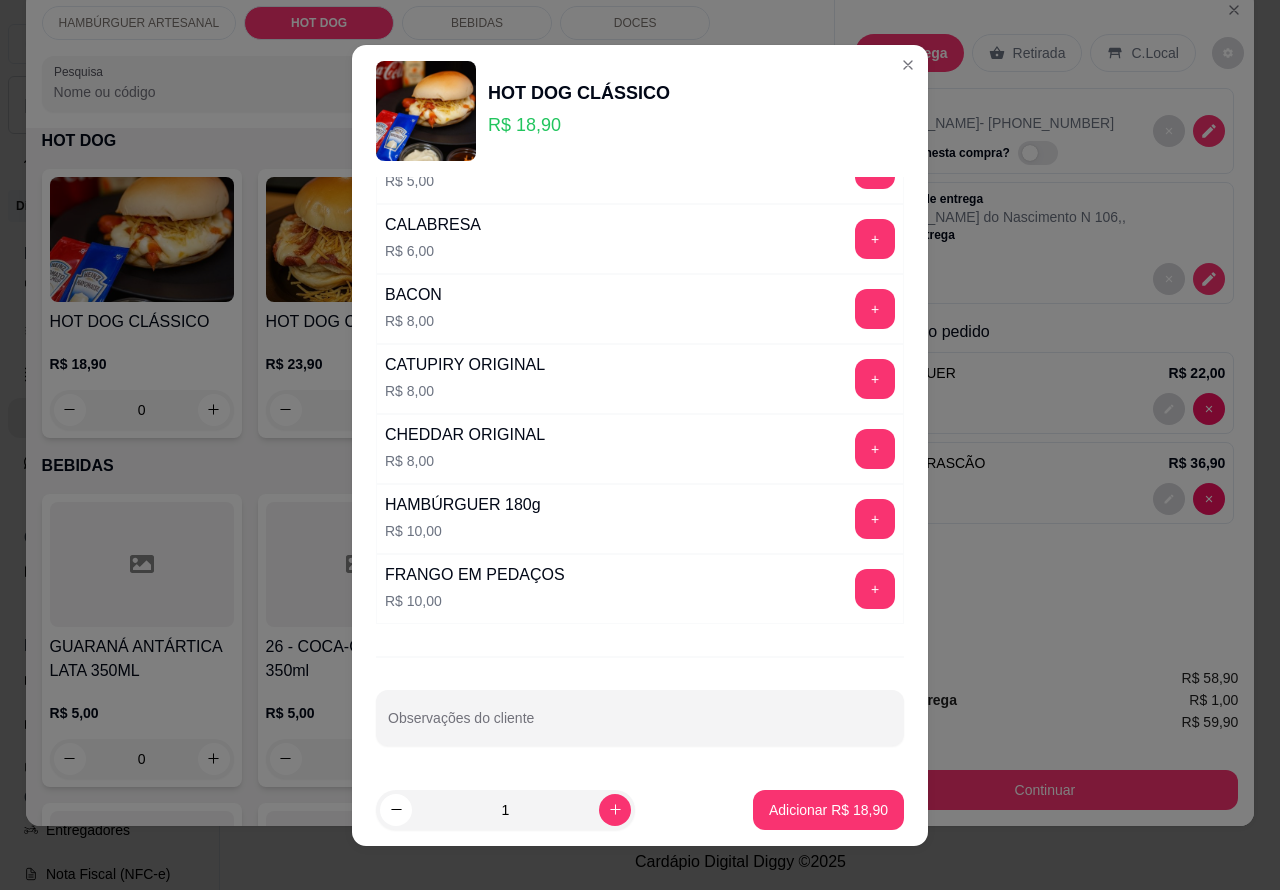 click on "Observações do cliente" at bounding box center [640, 726] 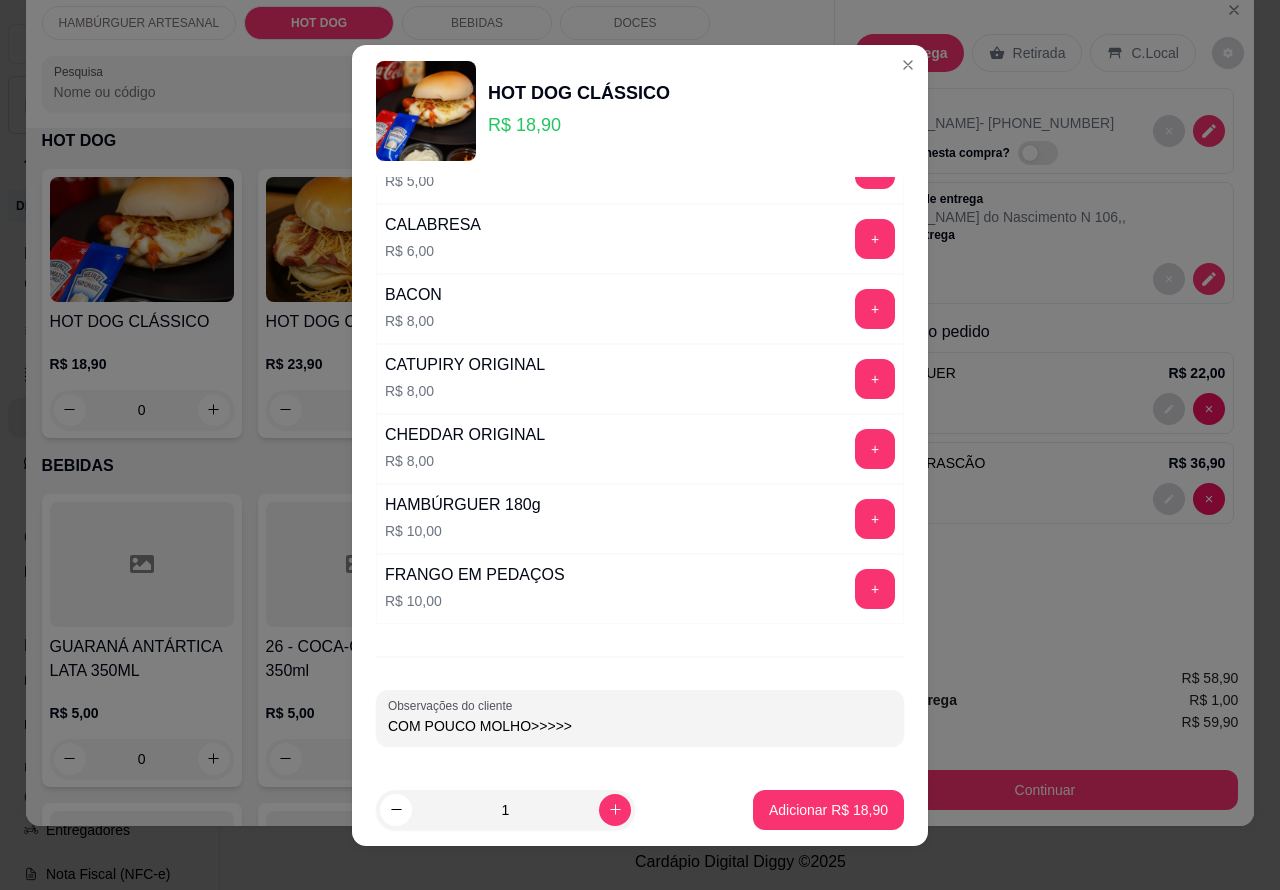 type on "COM POUCO MOLHO>>>>>" 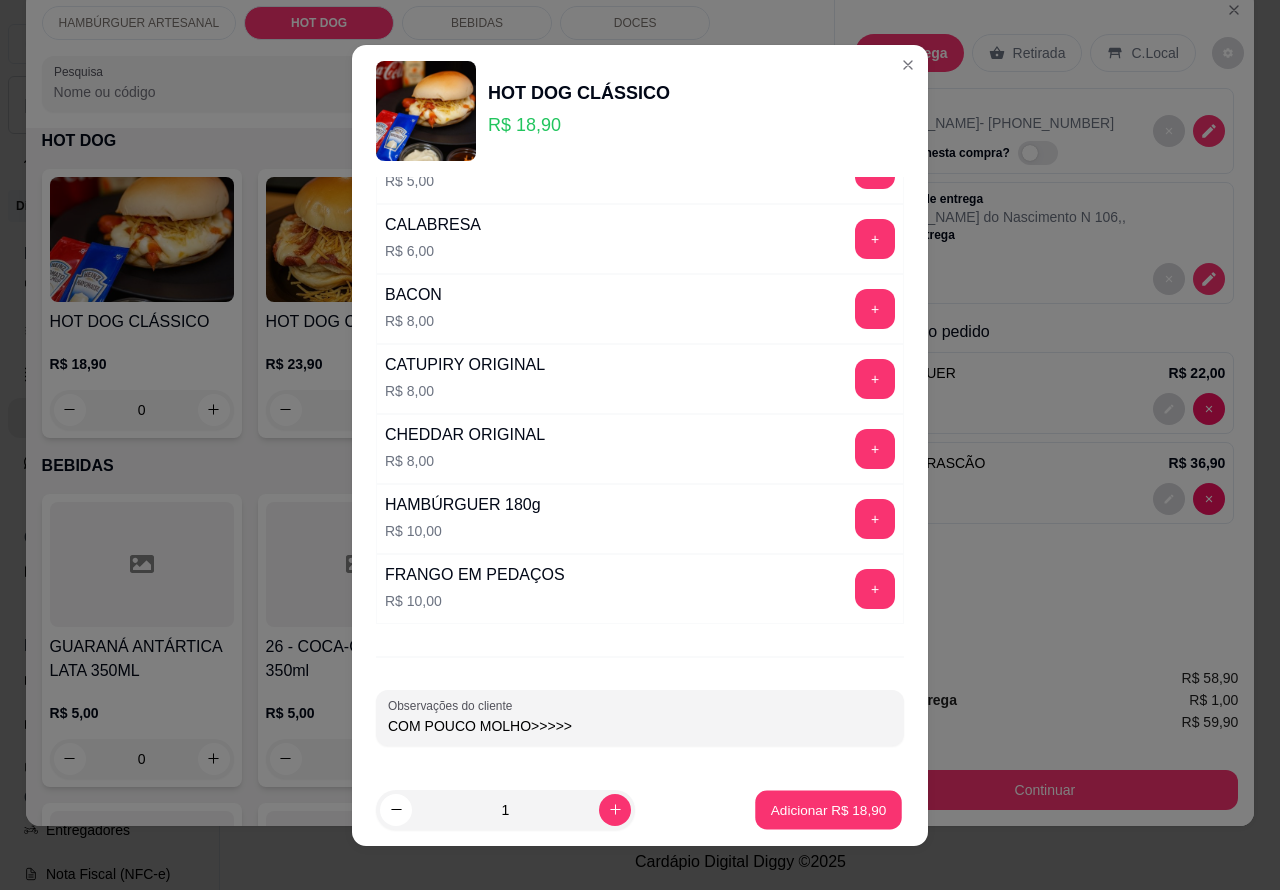 click on "Adicionar   R$ 18,90" at bounding box center (829, 809) 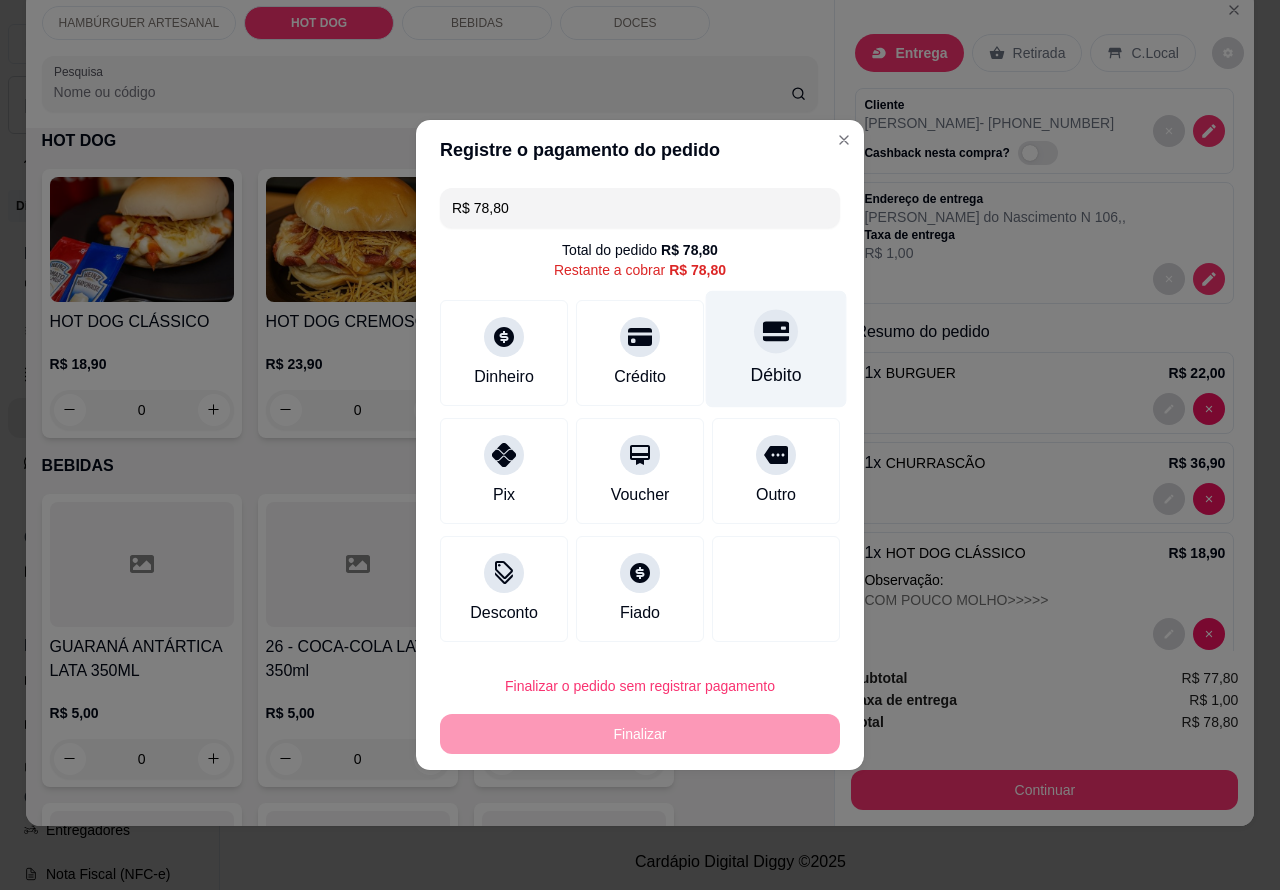 click 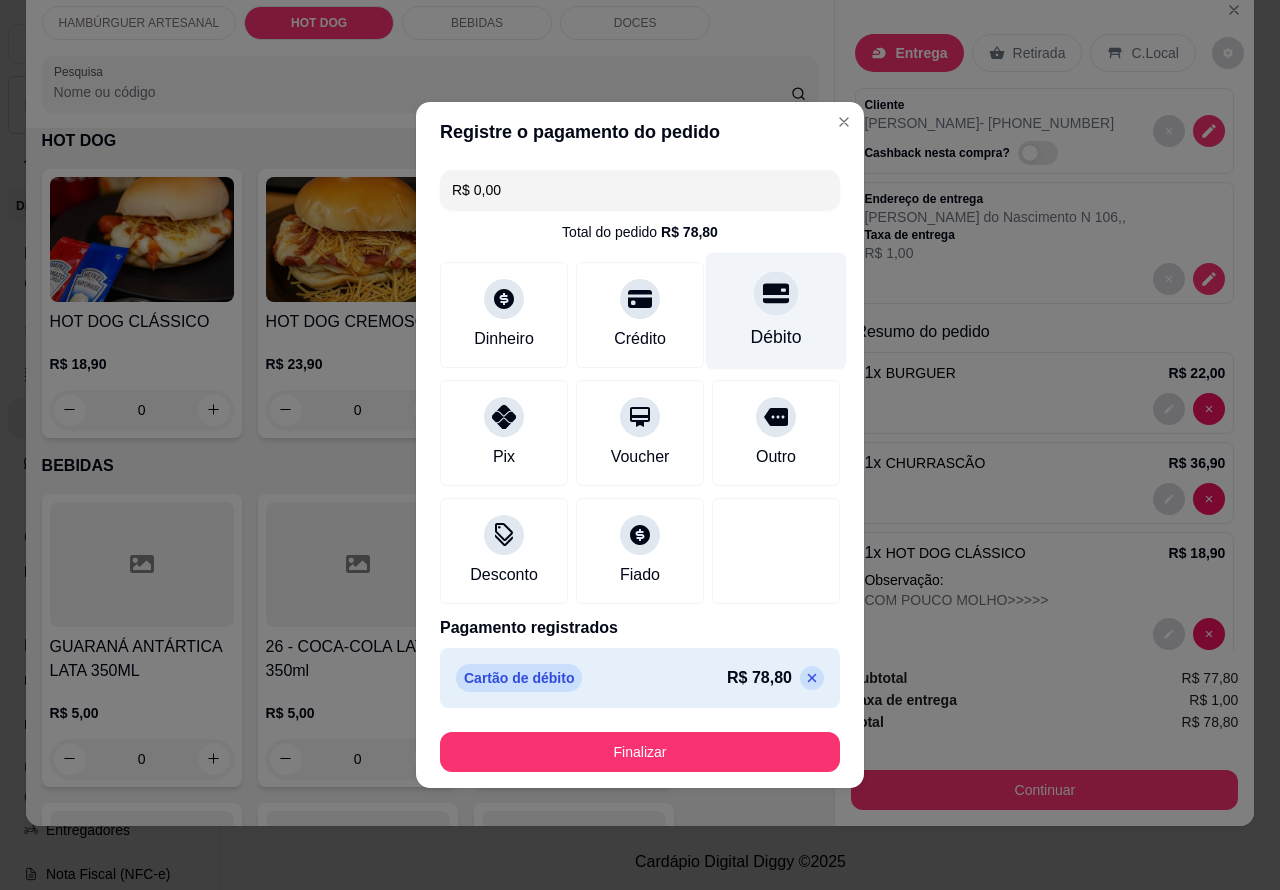 click on "Finalizar" at bounding box center (640, 752) 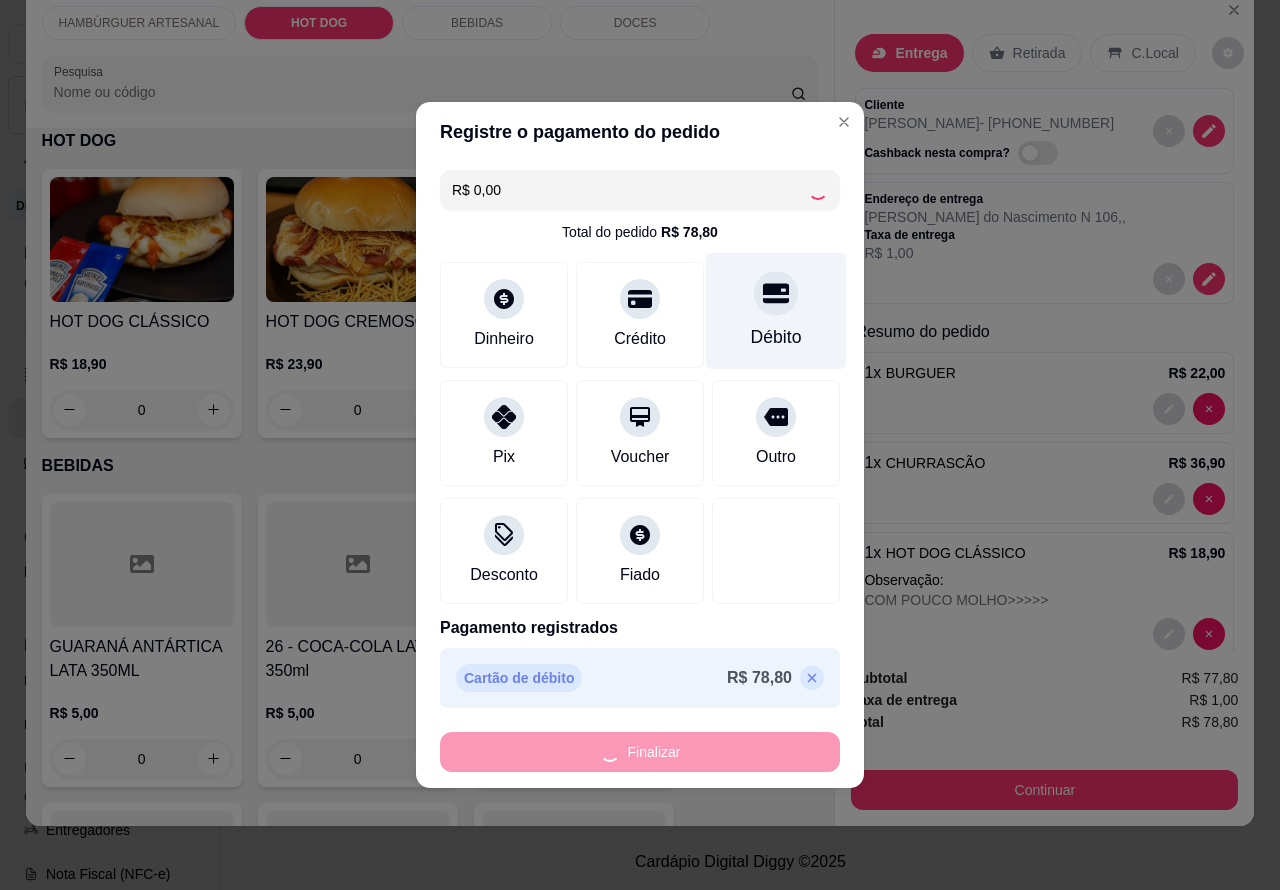 type on "0" 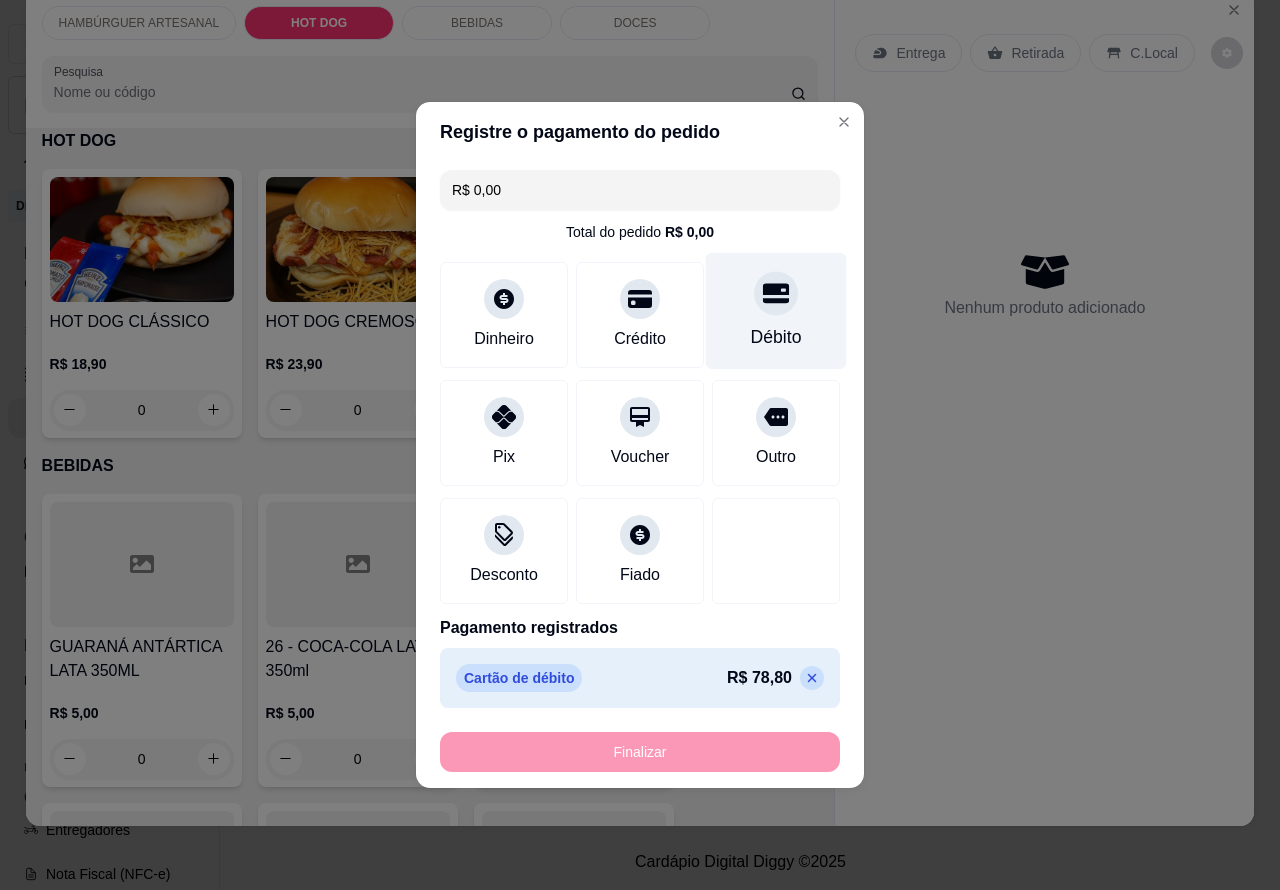 type on "-R$ 78,80" 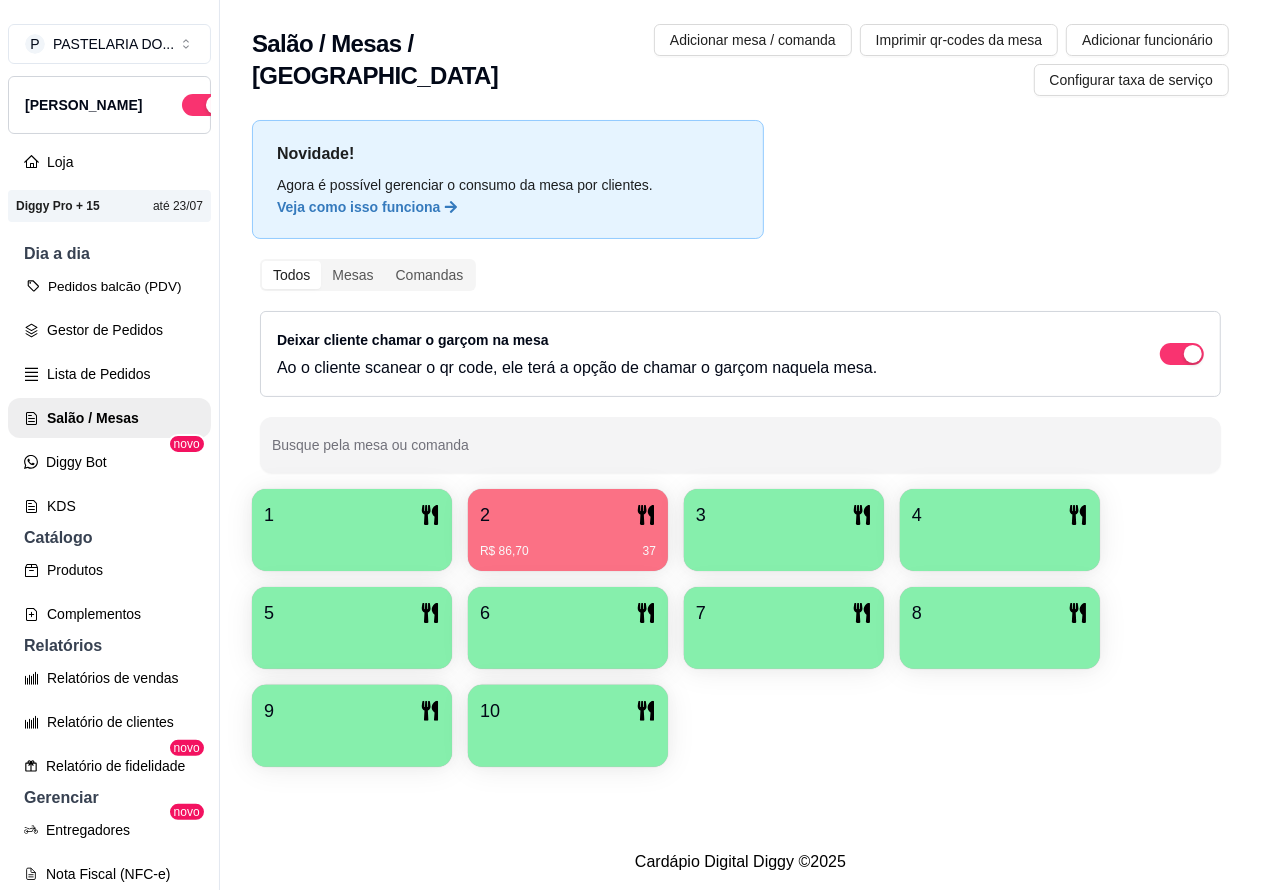 click on "Pedidos balcão (PDV)" at bounding box center [109, 286] 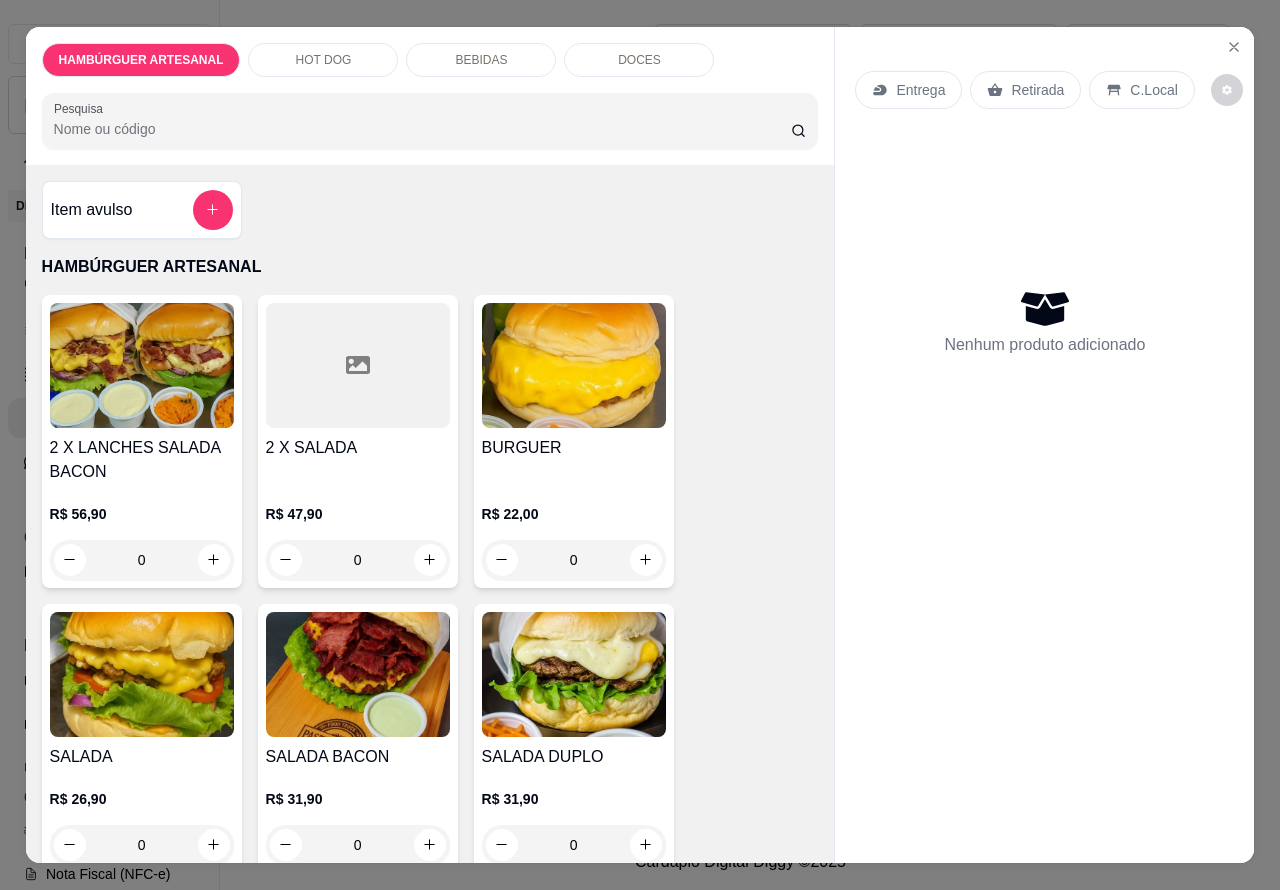 click on "Retirada" at bounding box center (1037, 90) 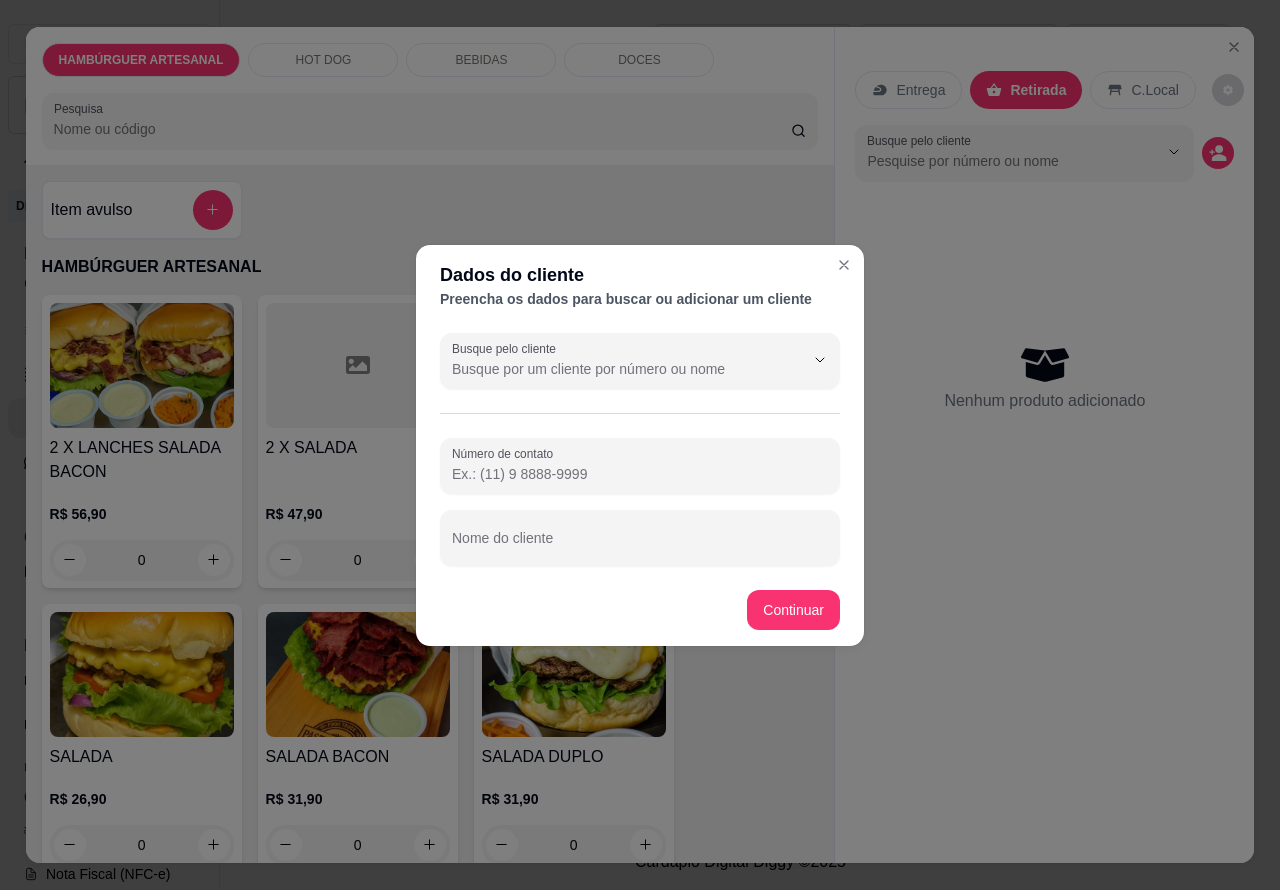 click on "Nome do cliente" at bounding box center [640, 546] 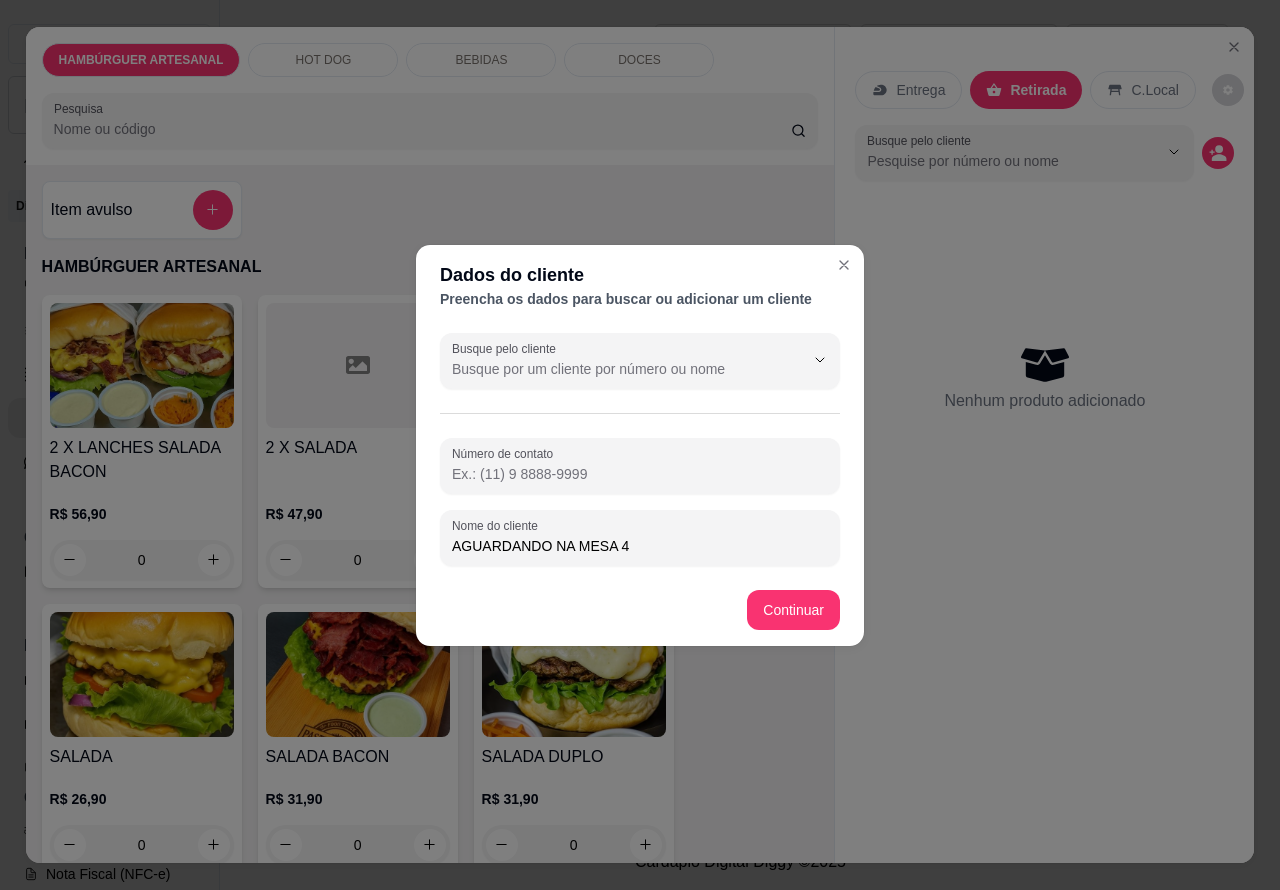 type on "AGUARDANDO NA MESA 4" 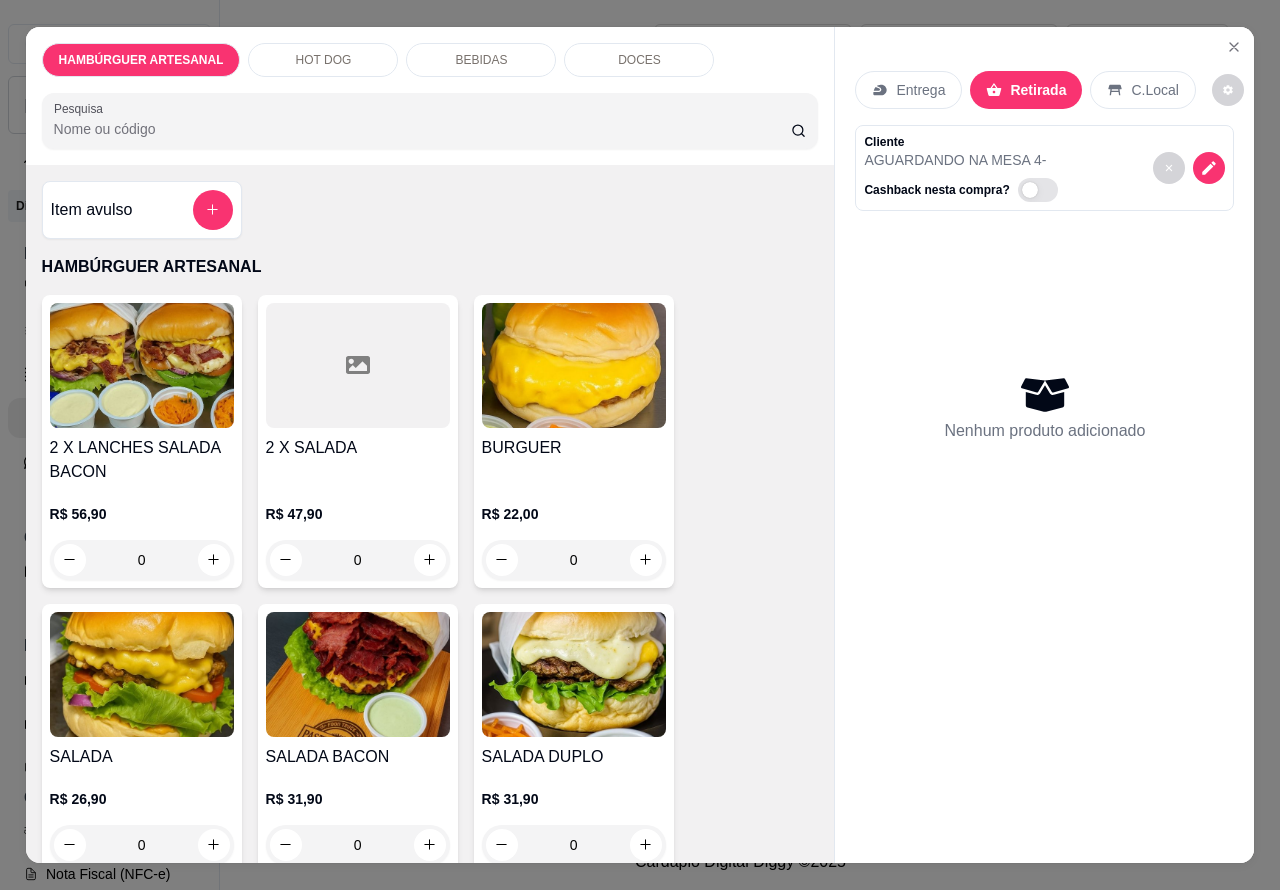 click on "HOT DOG" at bounding box center [323, 60] 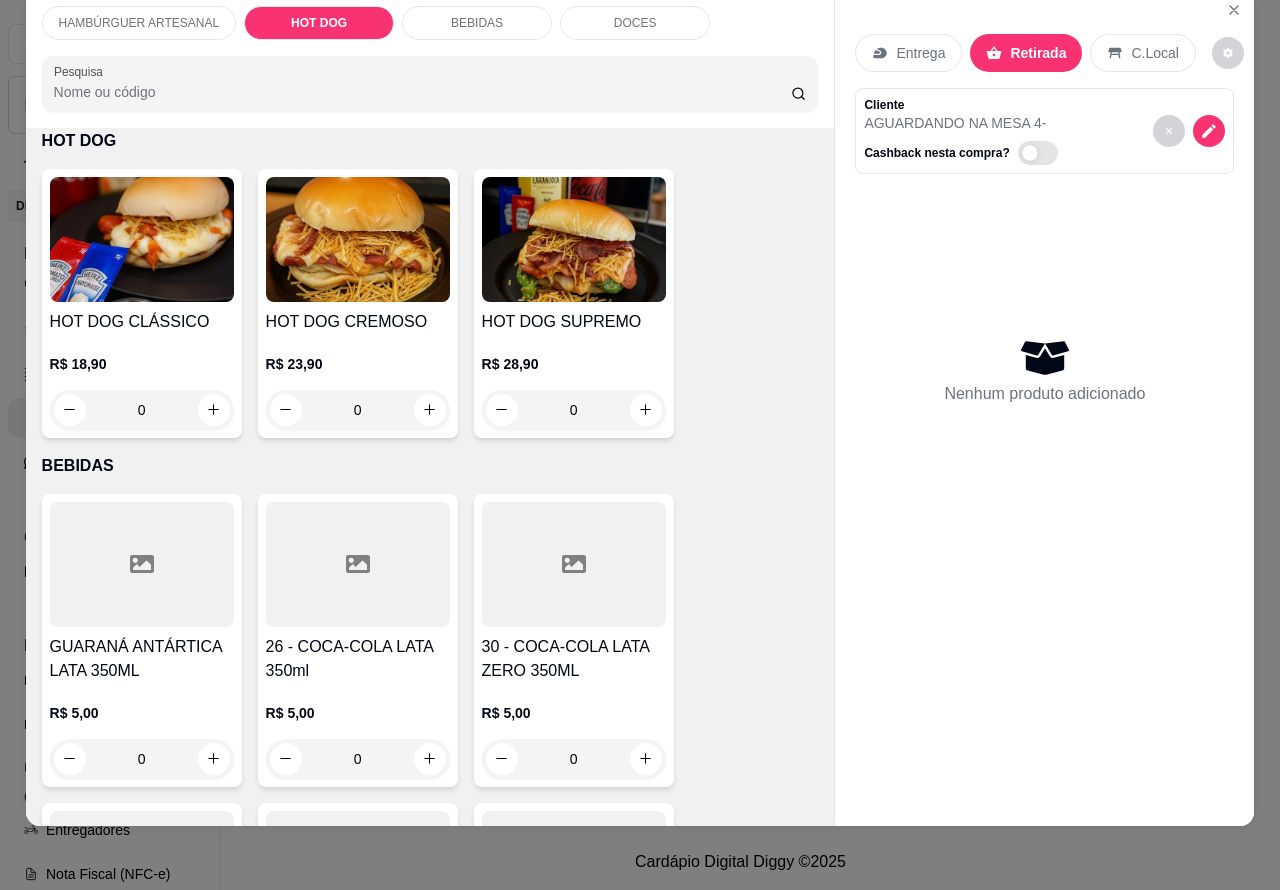 click on "0" at bounding box center [142, 410] 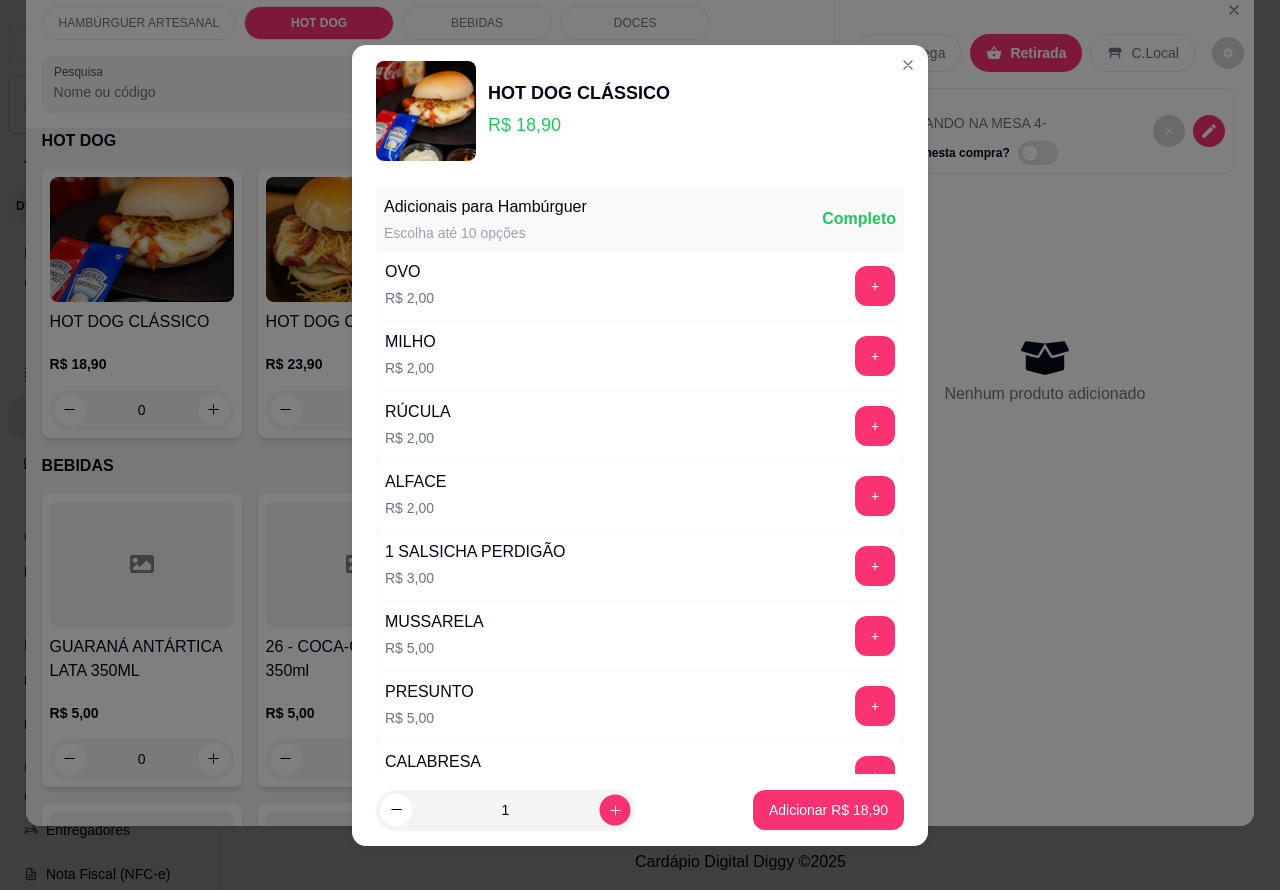 click at bounding box center (614, 809) 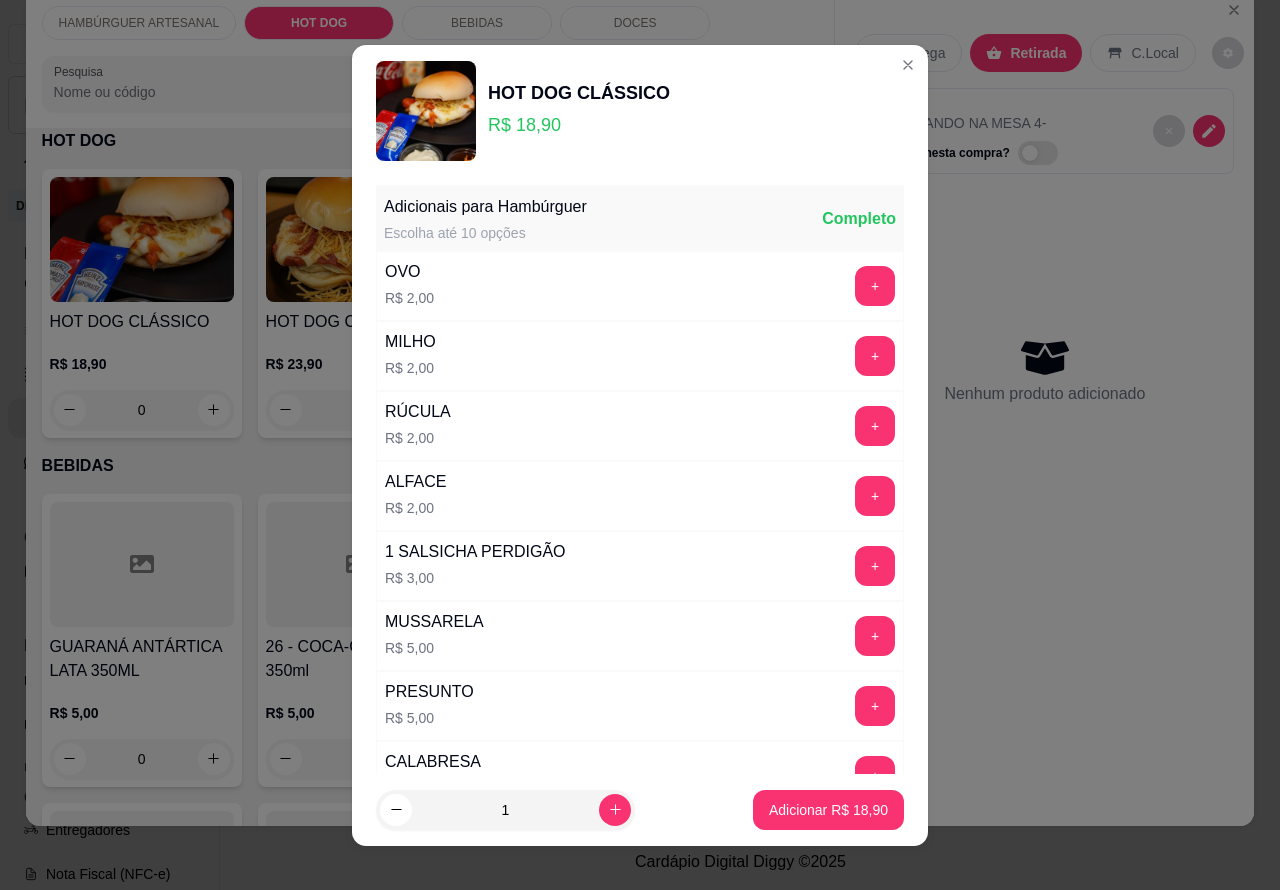 click 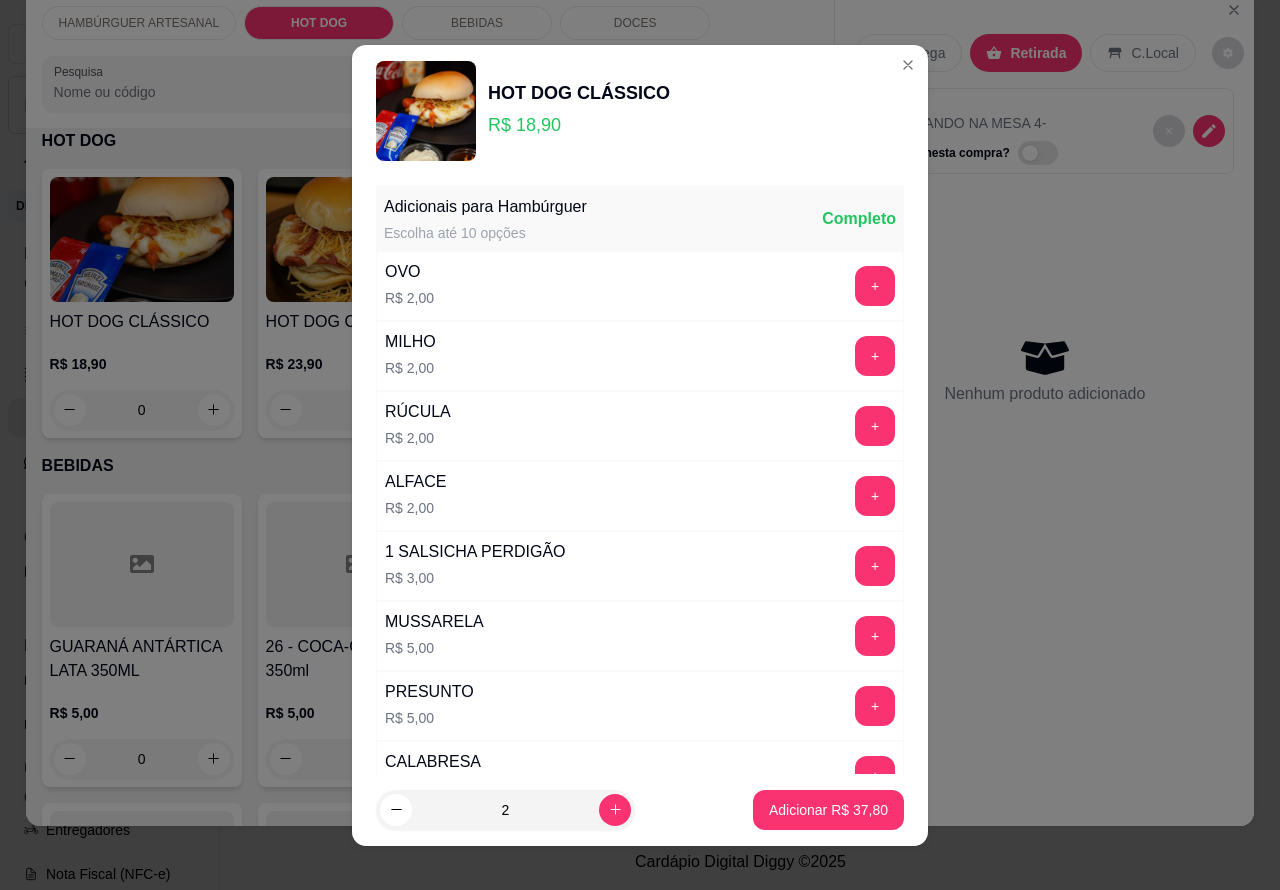 click 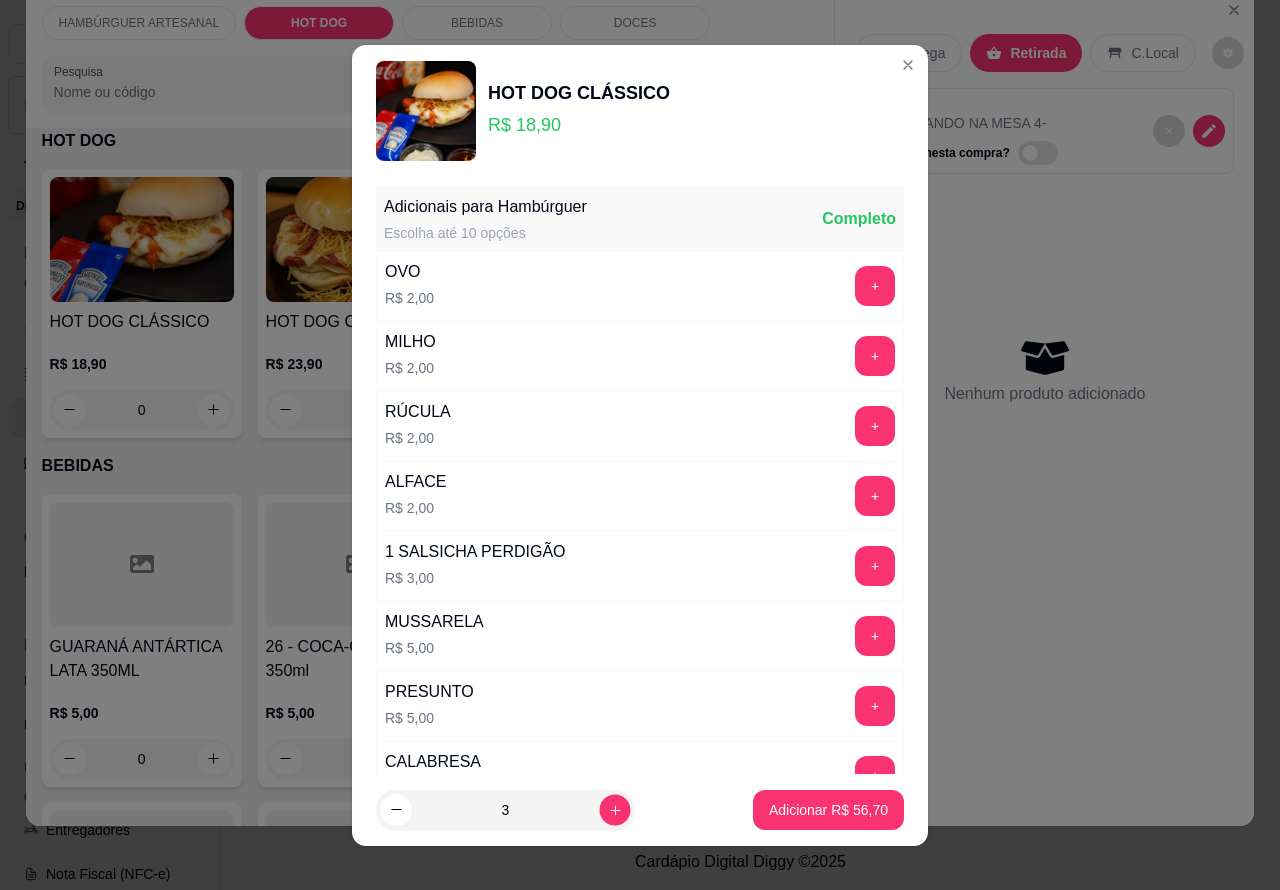 click 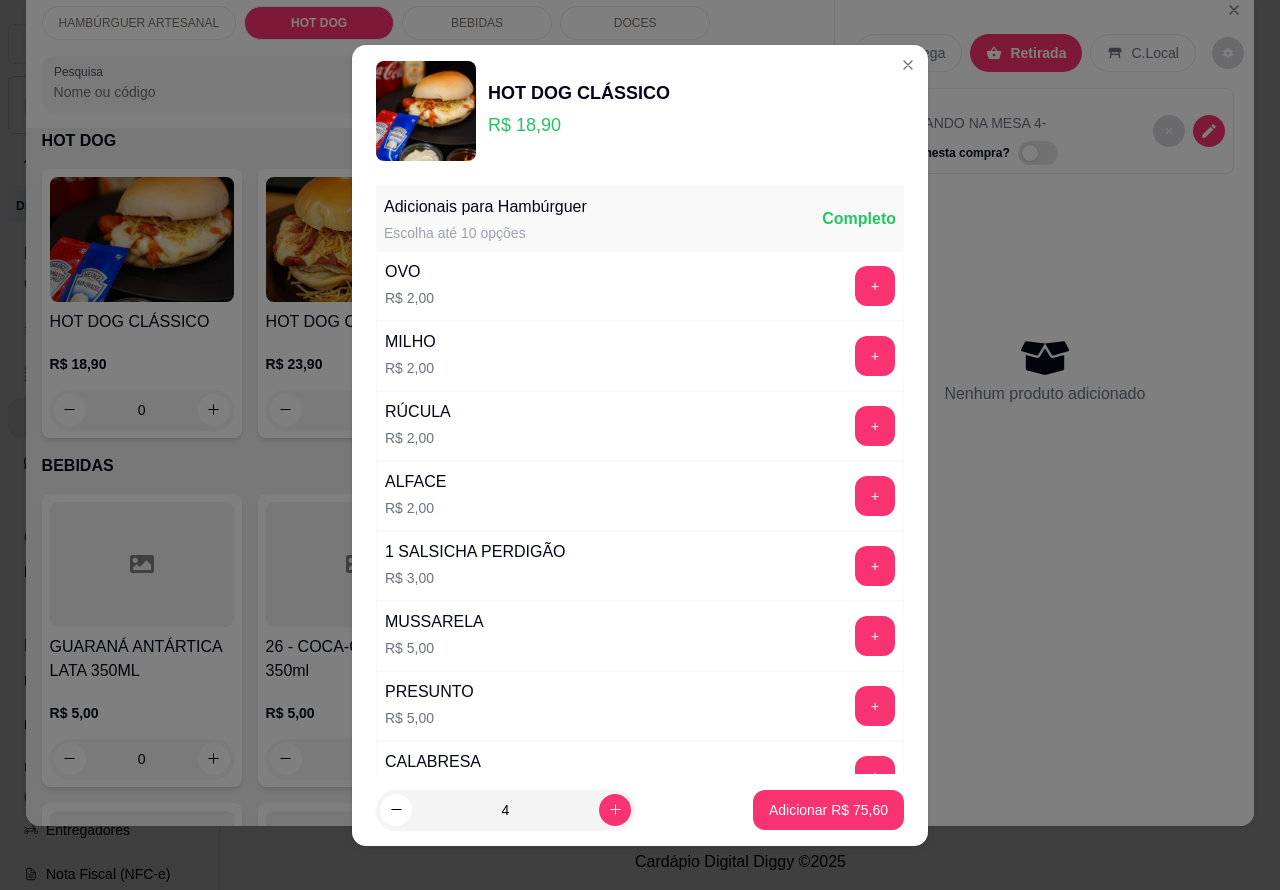 click on "Adicionar   R$ 75,60" at bounding box center [828, 810] 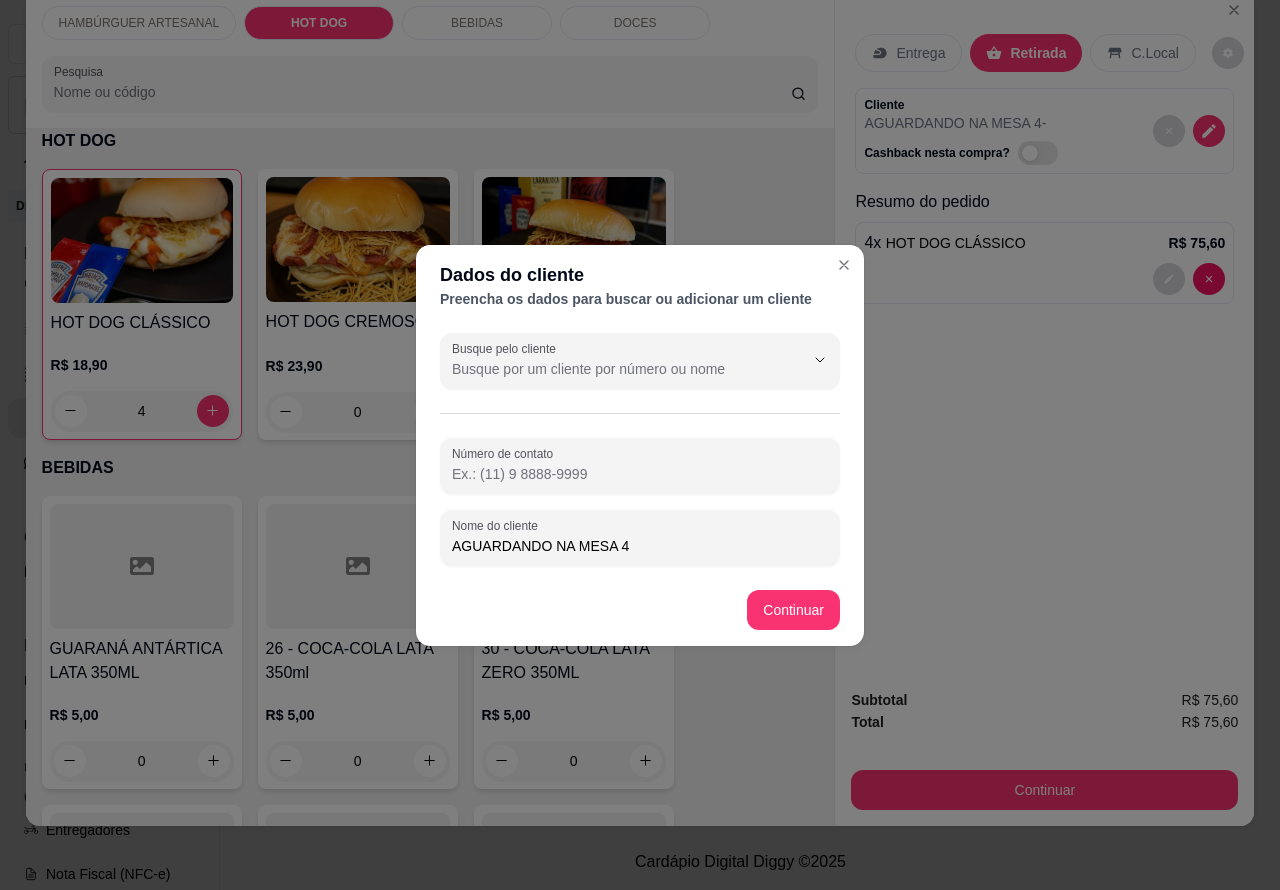 click on "AGUARDANDO NA MESA 4" at bounding box center [640, 546] 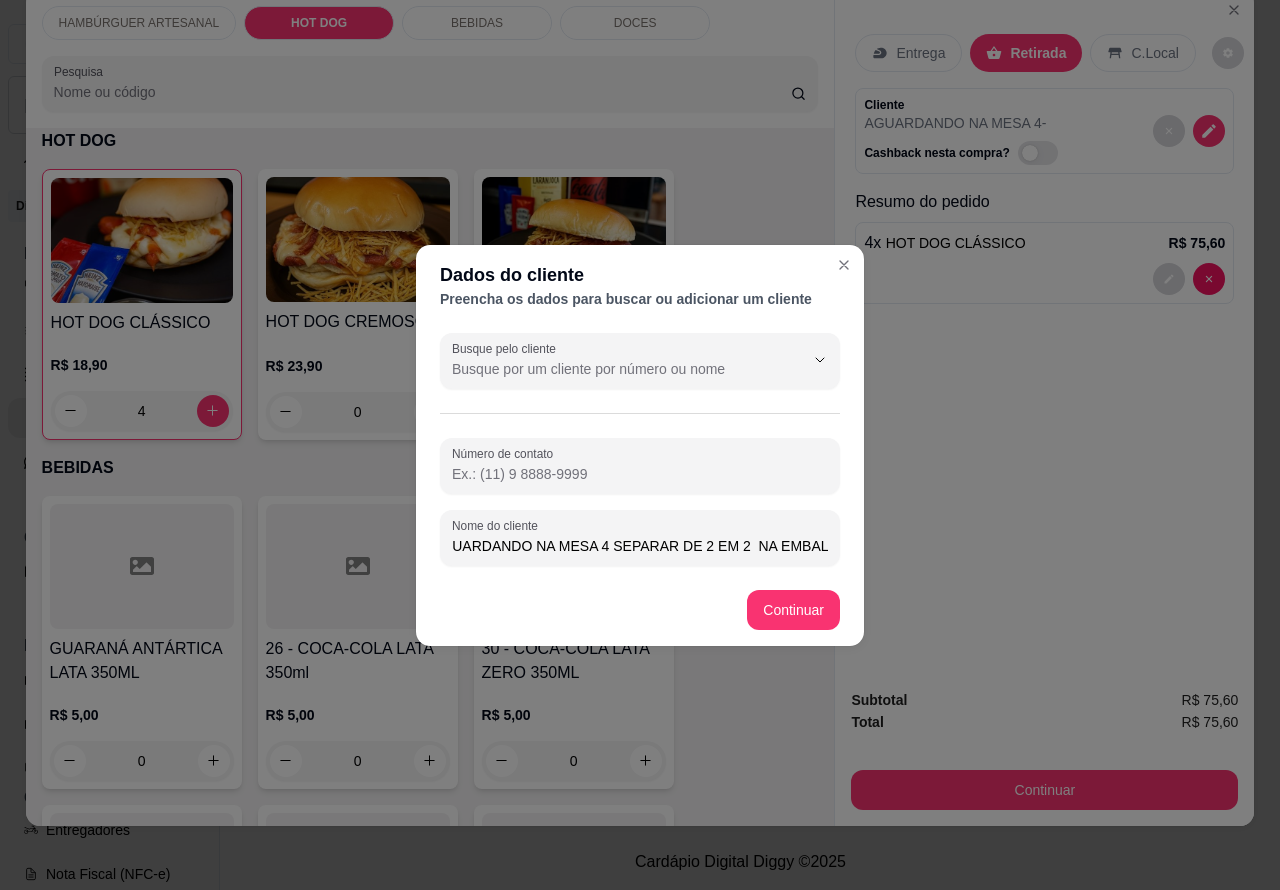 scroll, scrollTop: 0, scrollLeft: 32, axis: horizontal 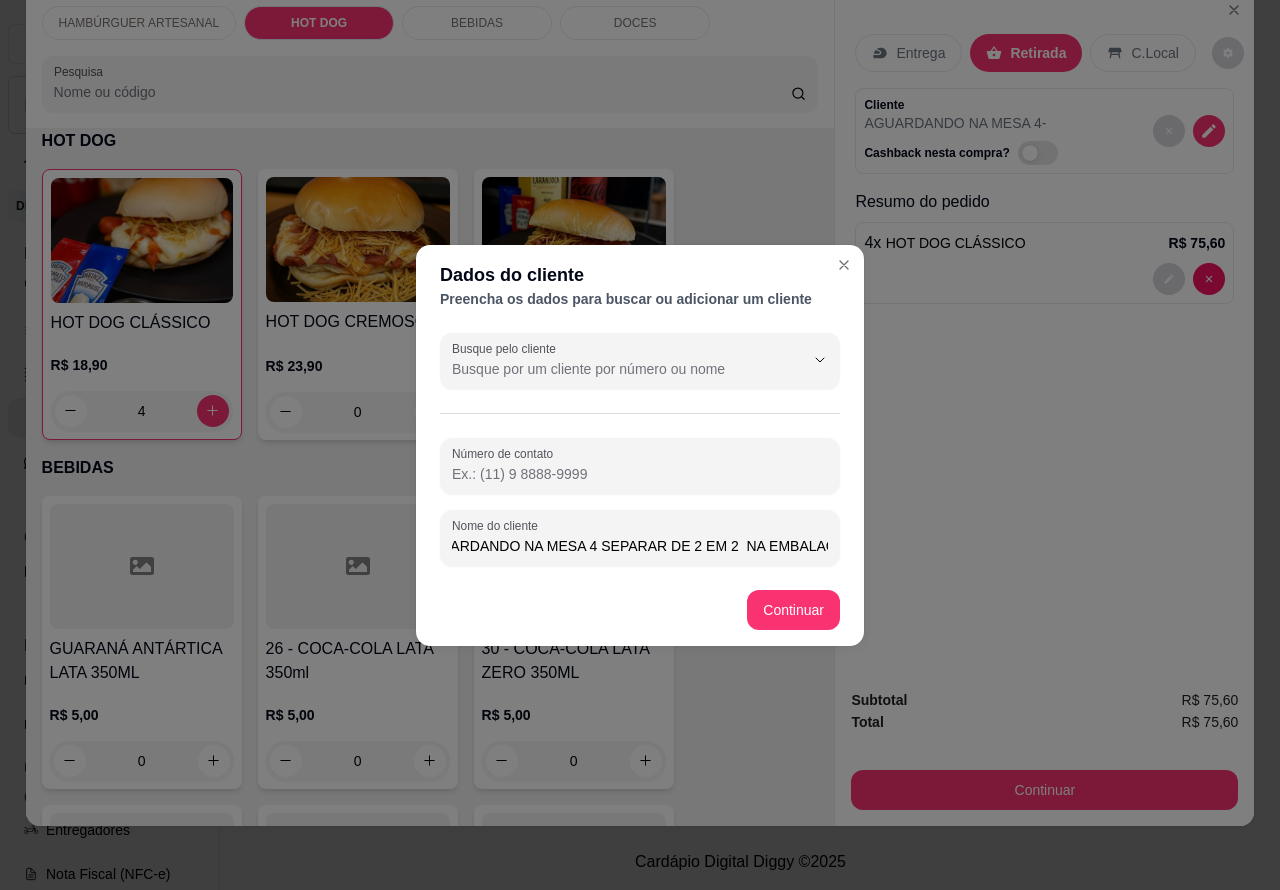 type on "AGUARDANDO NA MESA 4 SEPARAR DE 2 EM 2  NA EMBALAGEM" 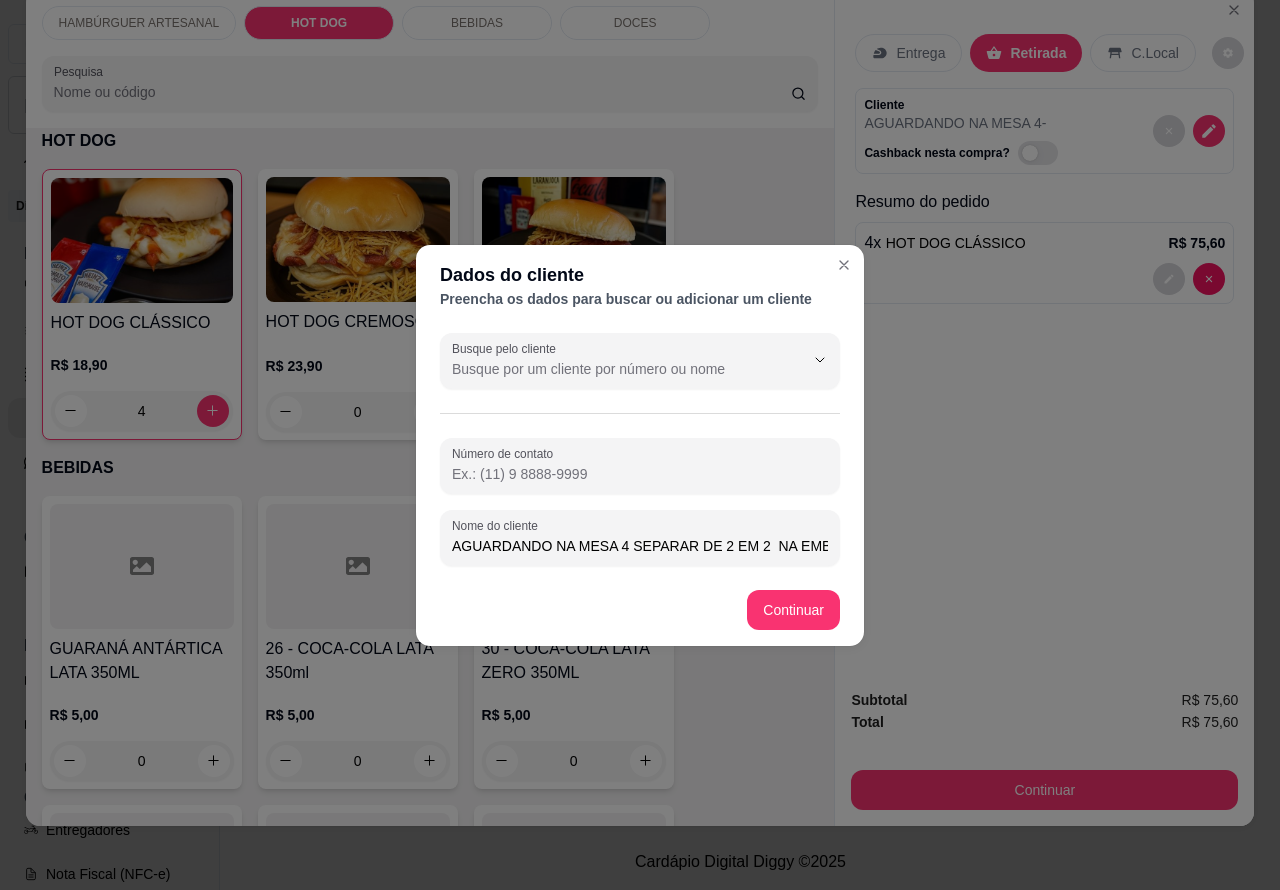 click on "Item avulso HAMBÚRGUER ARTESANAL 2 X LANCHES SALADA BACON   R$ 56,90 0   2 X SALADA    R$ 47,90 0 BURGUER   R$ 22,00 0 SALADA   R$ 26,90 0 SALADA BACON   R$ 31,90 0 SALADA DUPLO    R$ 31,90 0 MISTO   R$ 20,00 0 FRANGO   R$ 22,00 0 FRANGO SALADA    R$ 26,90 0 FRANGO CREMOSO   R$ 29,90 0 ESPECIAL CHEDDAR   R$ 36,90 0 ESPECIAL CATUPIRY    R$ 36,90 0 CHURRASCÃO   R$ 36,90 0 ESPECIAL FRANGO CATUPIRY    R$ 36,90 0 ESPECIAL FRANGO CHEDDAR    R$ 36,90 0 X SALADA EGG   R$ 28,90 0 HOT DOG  HOT DOG CLÁSSICO   R$ 18,90 4 HOT DOG CREMOSO    R$ 23,90 0 HOT DOG SUPREMO   R$ 28,90 0 BEBIDAS GUARANÁ ANTÁRTICA LATA 350ML   R$ 5,00 0 26 - COCA-COLA LATA 350ml    R$ 5,00 0 30 - COCA-COLA LATA ZERO 350ML   R$ 5,00 0 27 - FANTA LATA 350ML    R$ 5,00 0 28 - SPRITE LATA 350ML    R$ 5,00 0 COCA 200ML   R$ 3,00 0 Coca-Cola 2L   R$ 13,00 0 COCA-COLA 1L    R$ 10,00 0 32 - CONQUISTA GUARANÁ 2L   R$ 8,00 0 33 - ÁGUA 500ML   R$ 3,00 0 ÁGUA COM GÁS 500ML   R$ 4,00 0 MONSTER 500ML   R$ 12,00 0   0   0" at bounding box center (430, 477) 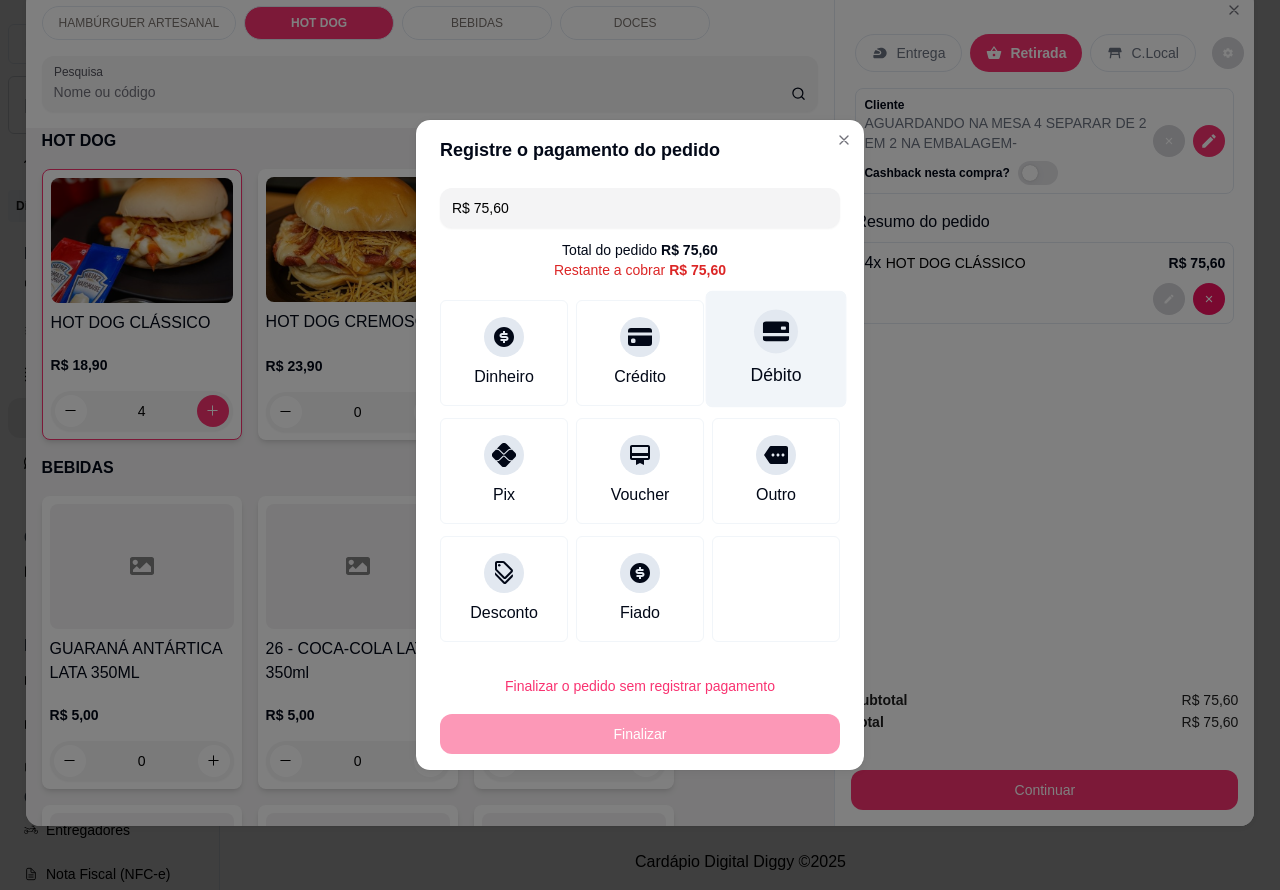 click on "Débito" at bounding box center (776, 349) 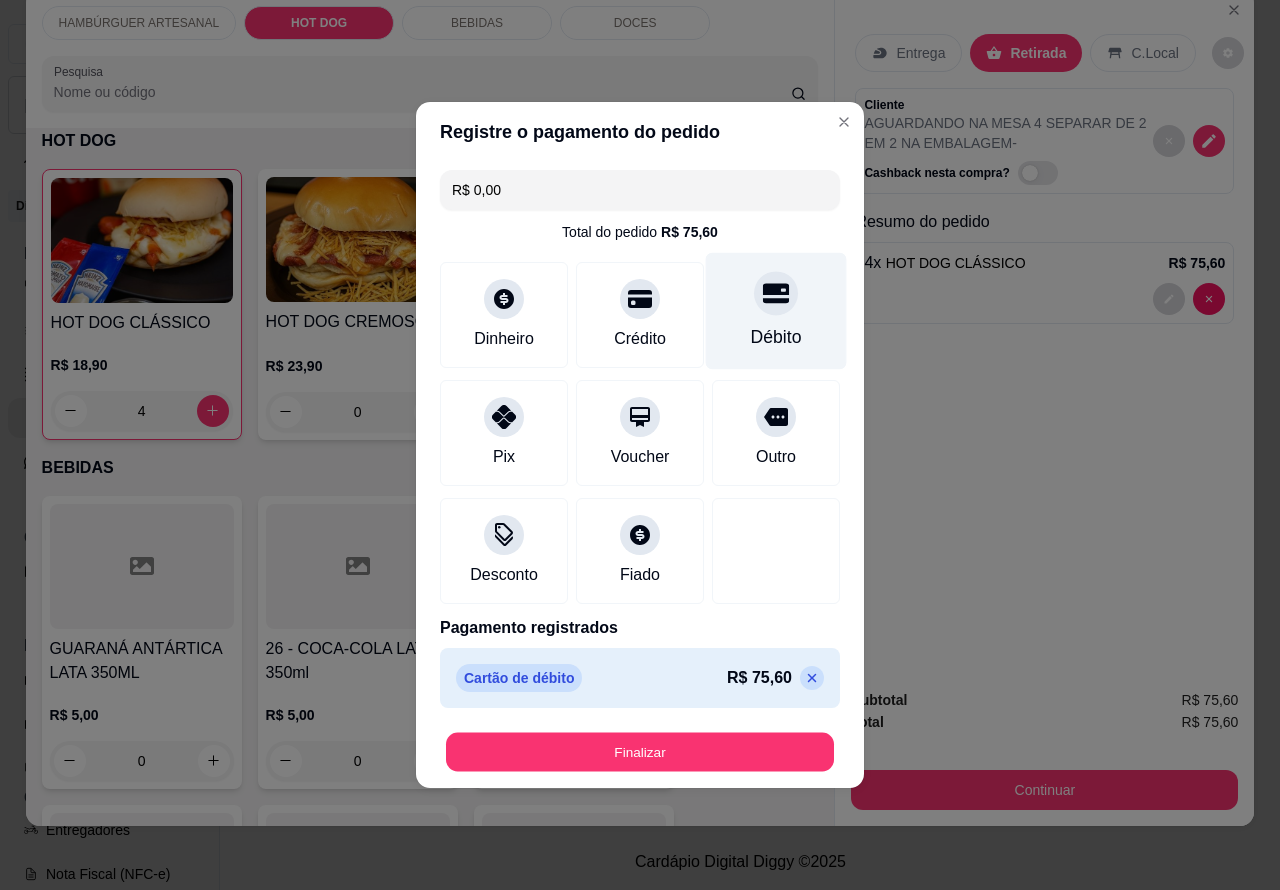 click on "Finalizar" at bounding box center (640, 752) 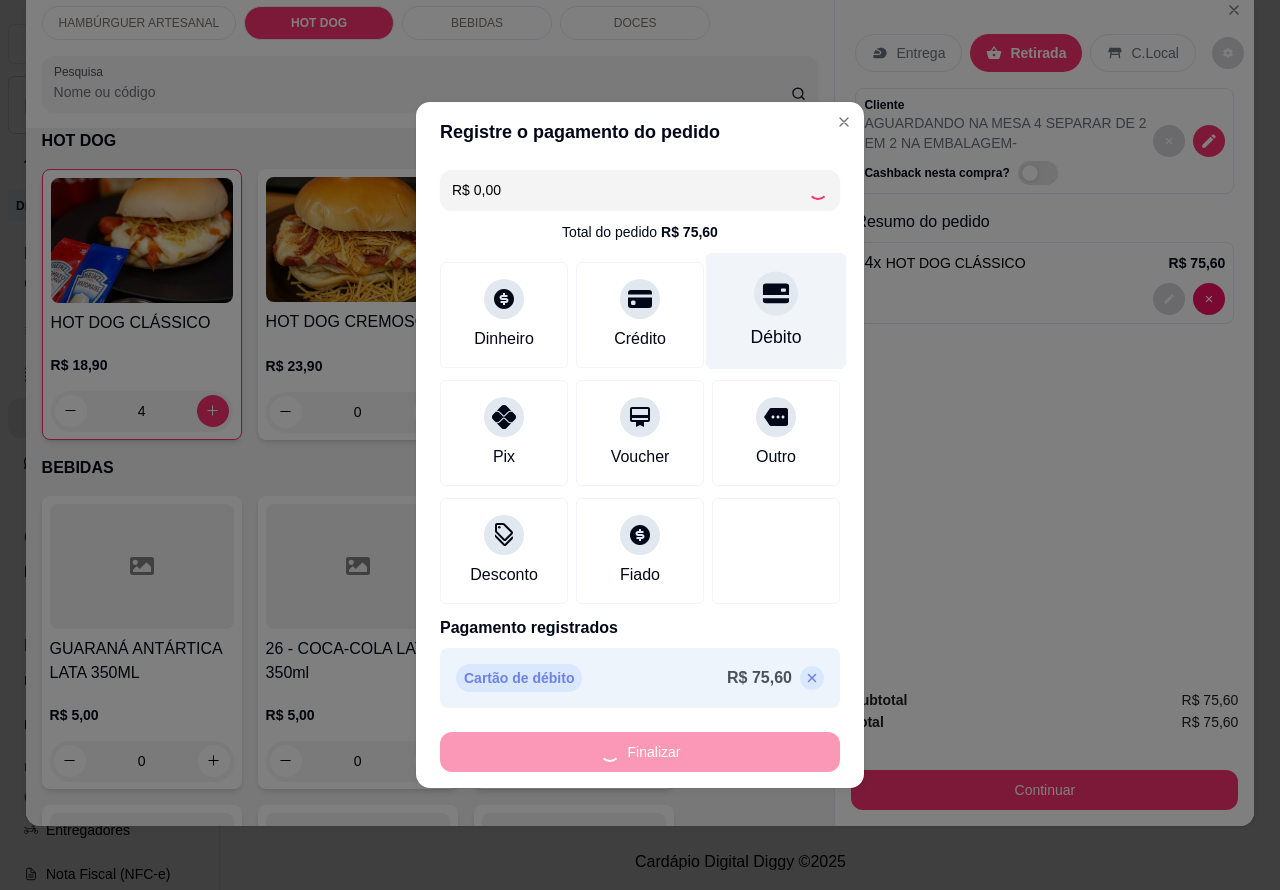 type on "0" 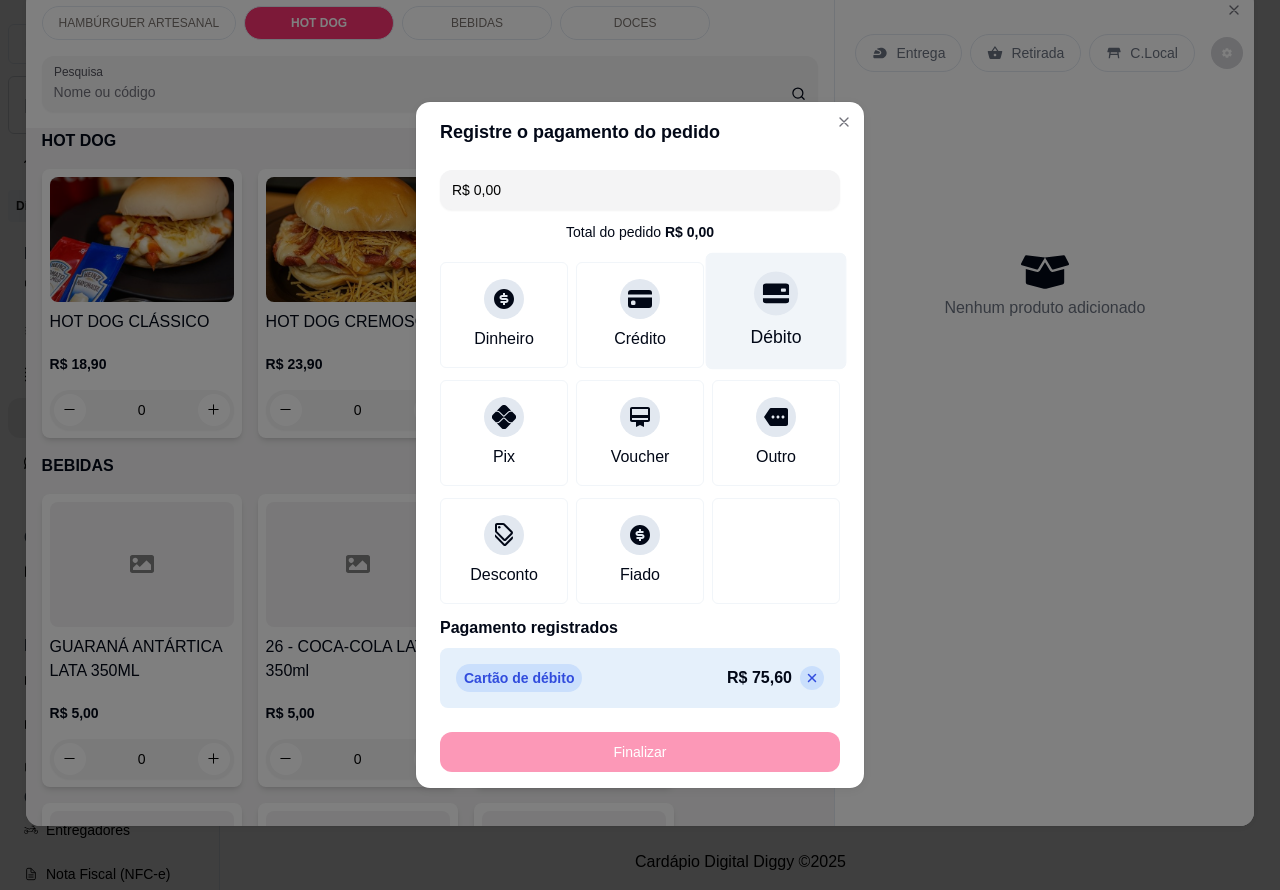 type on "-R$ 75,60" 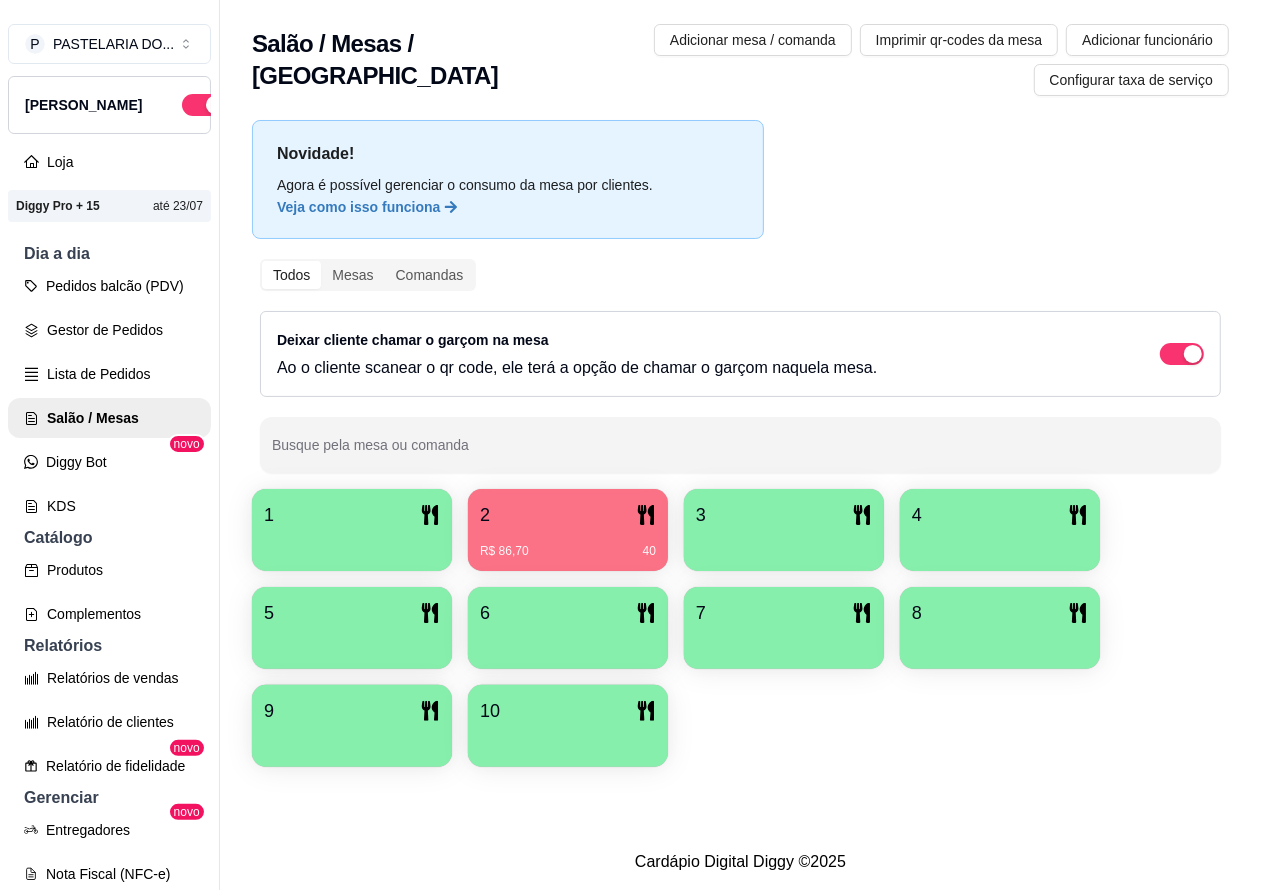 click on "Pedidos balcão (PDV)" at bounding box center [109, 286] 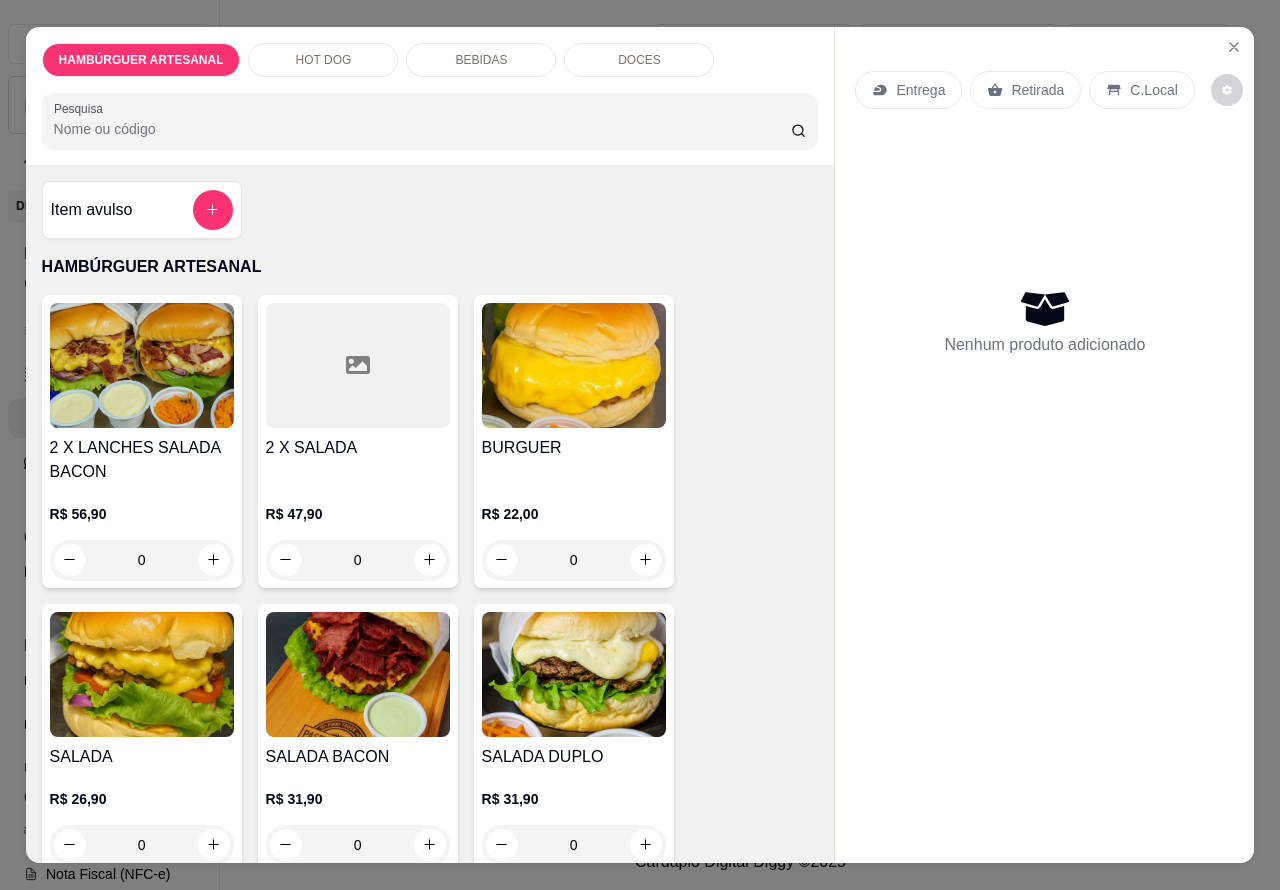 click 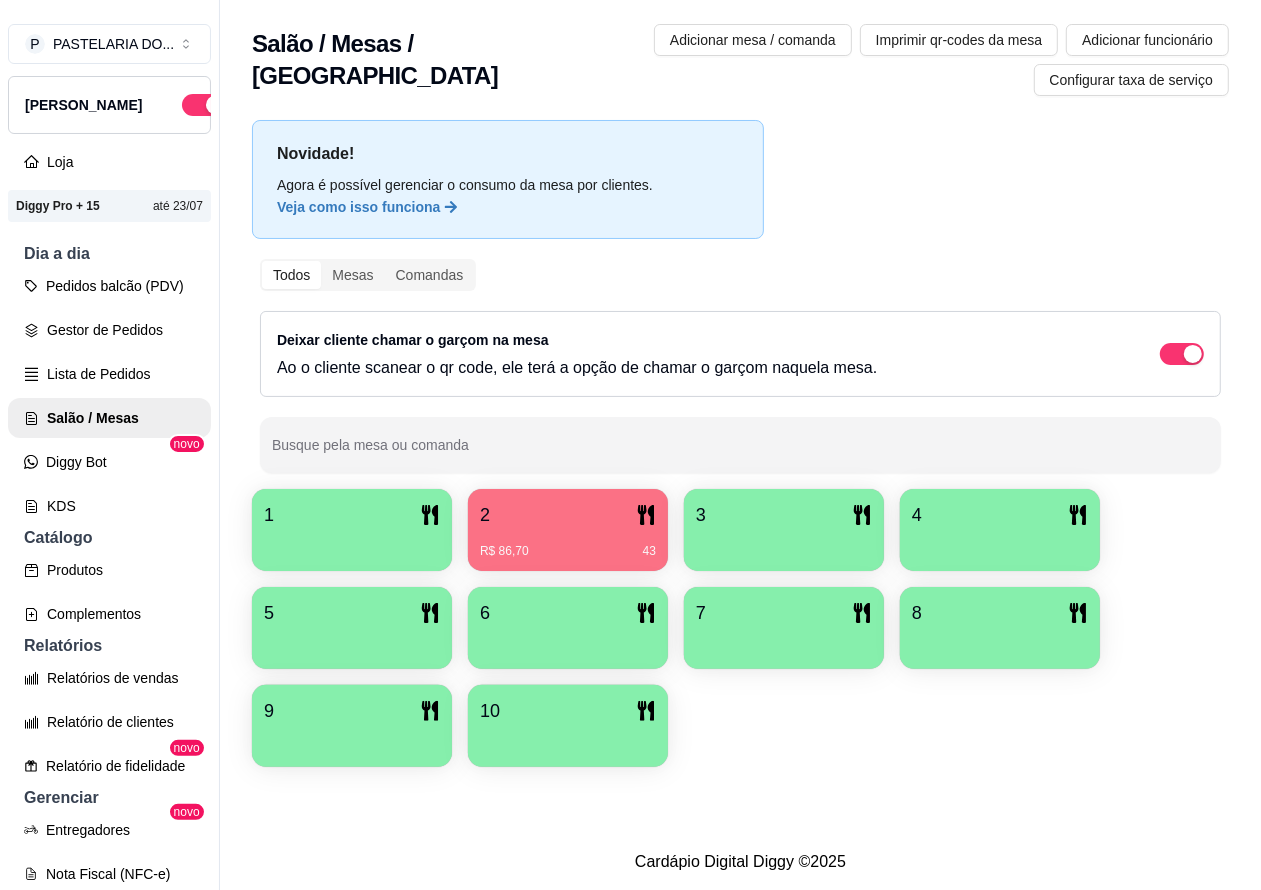 click on "2 R$ 86,70 43" at bounding box center [568, 530] 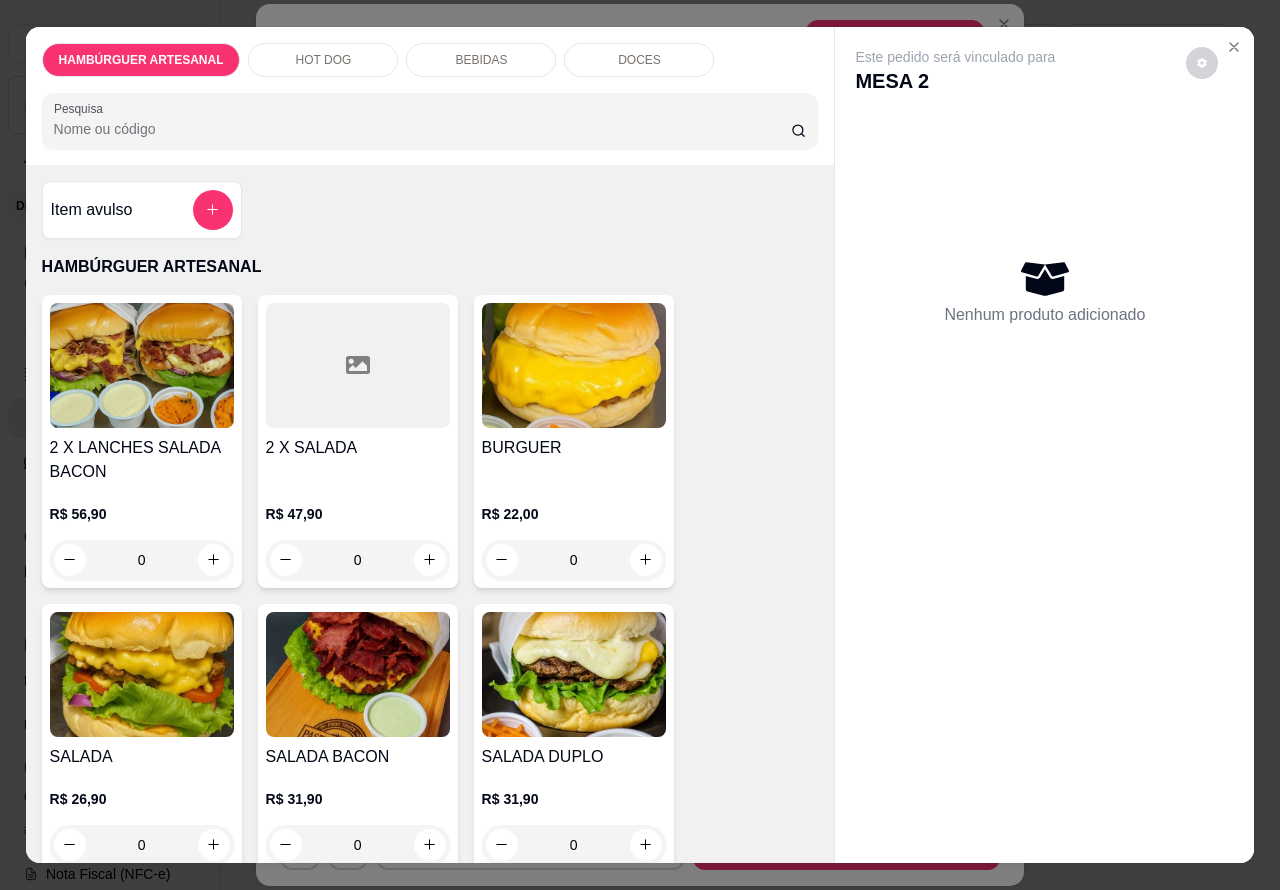 click on "BEBIDAS" at bounding box center [481, 60] 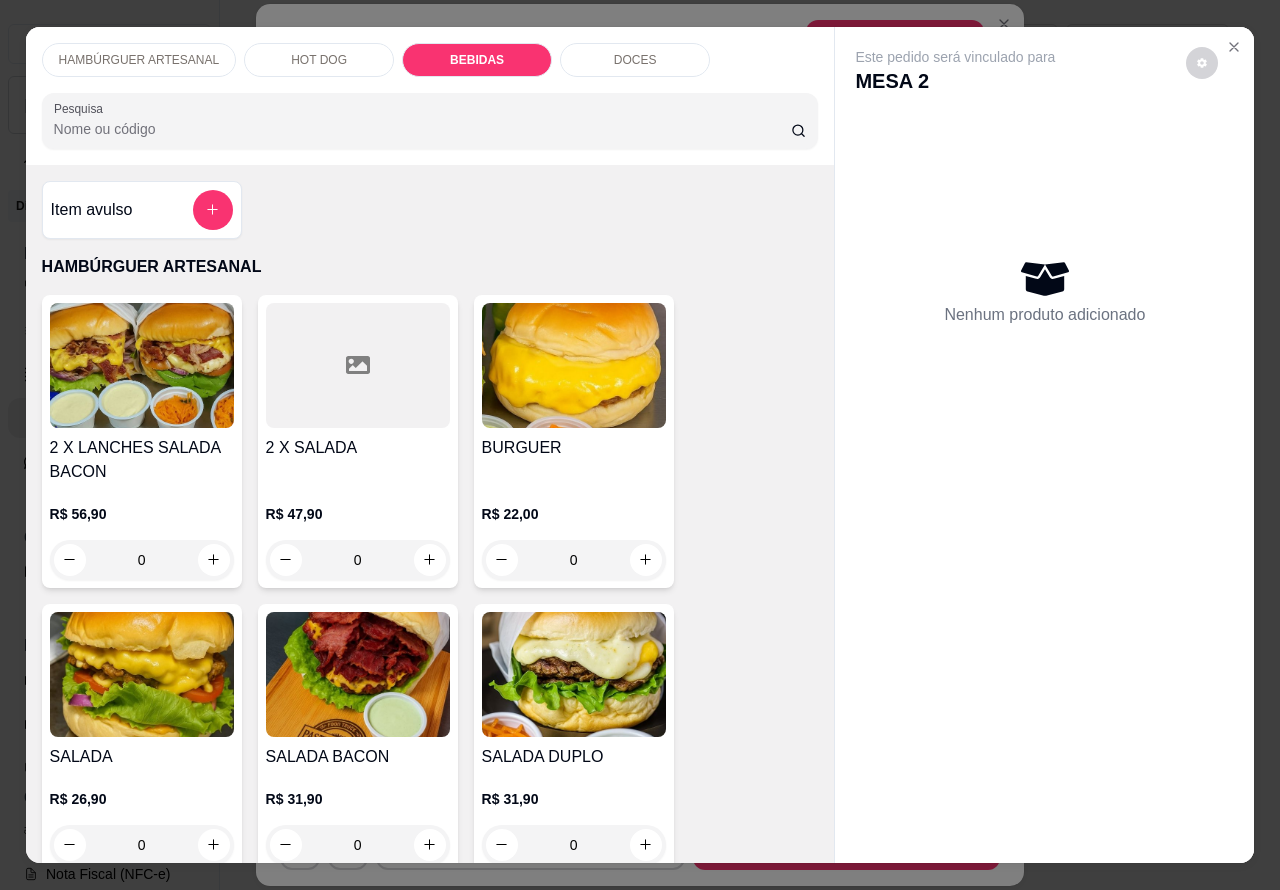 scroll, scrollTop: 2212, scrollLeft: 0, axis: vertical 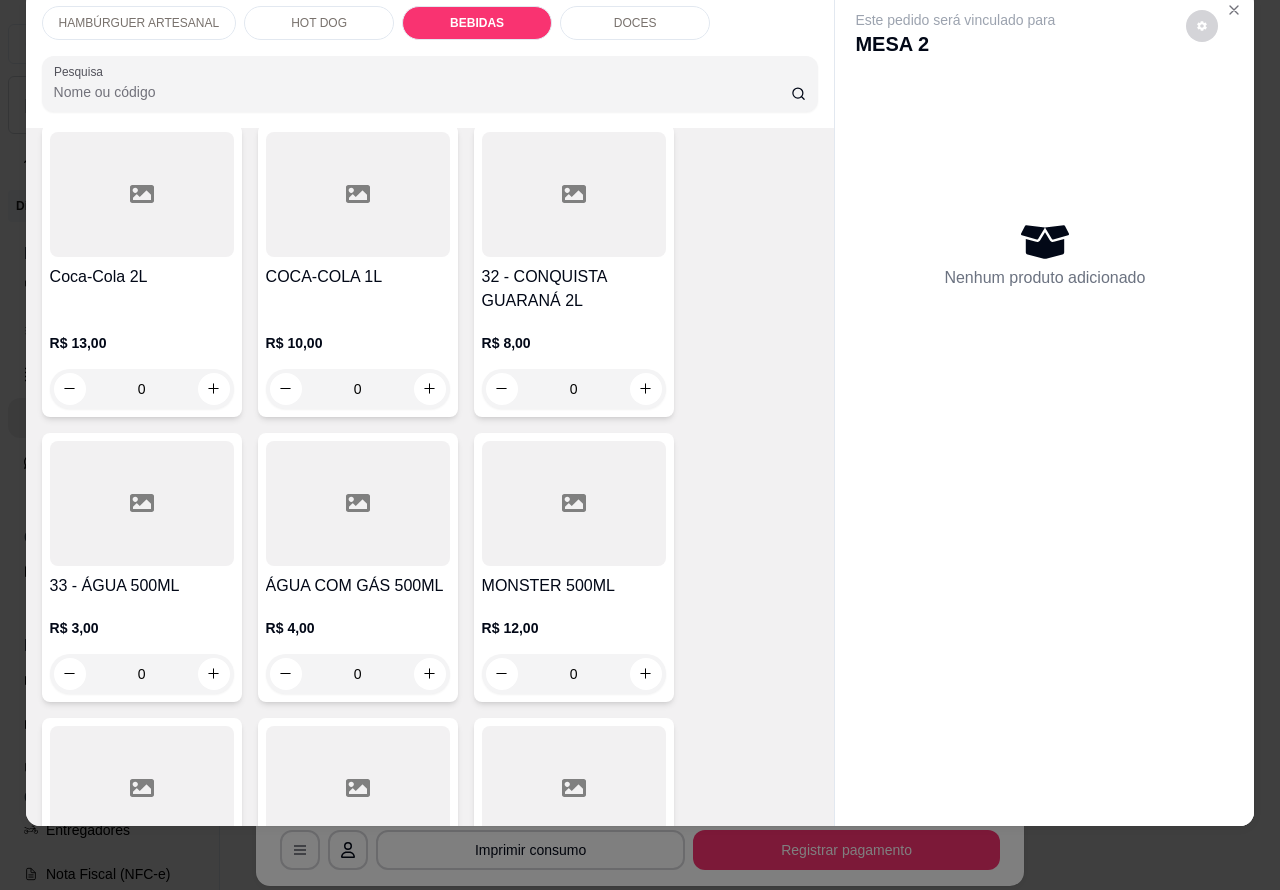 click 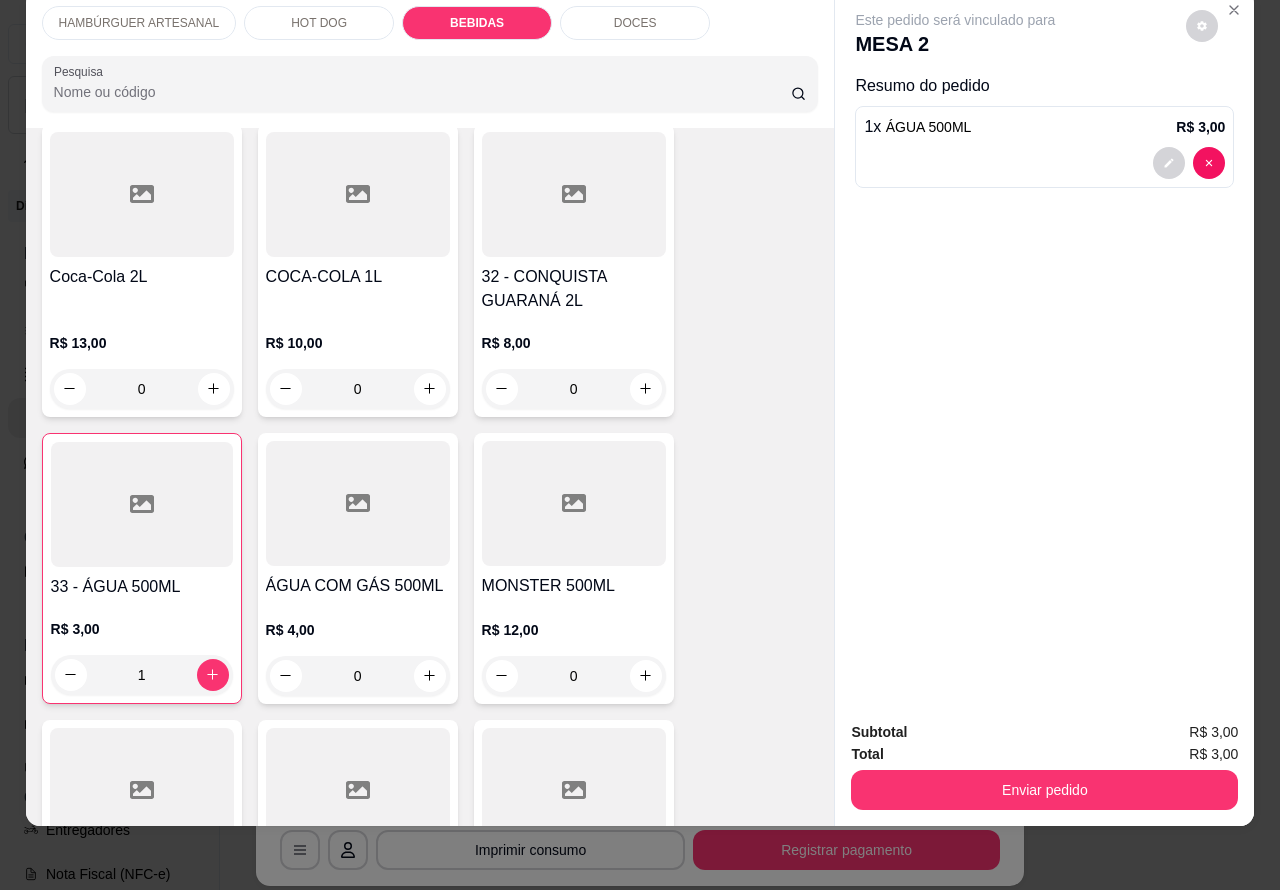 type on "1" 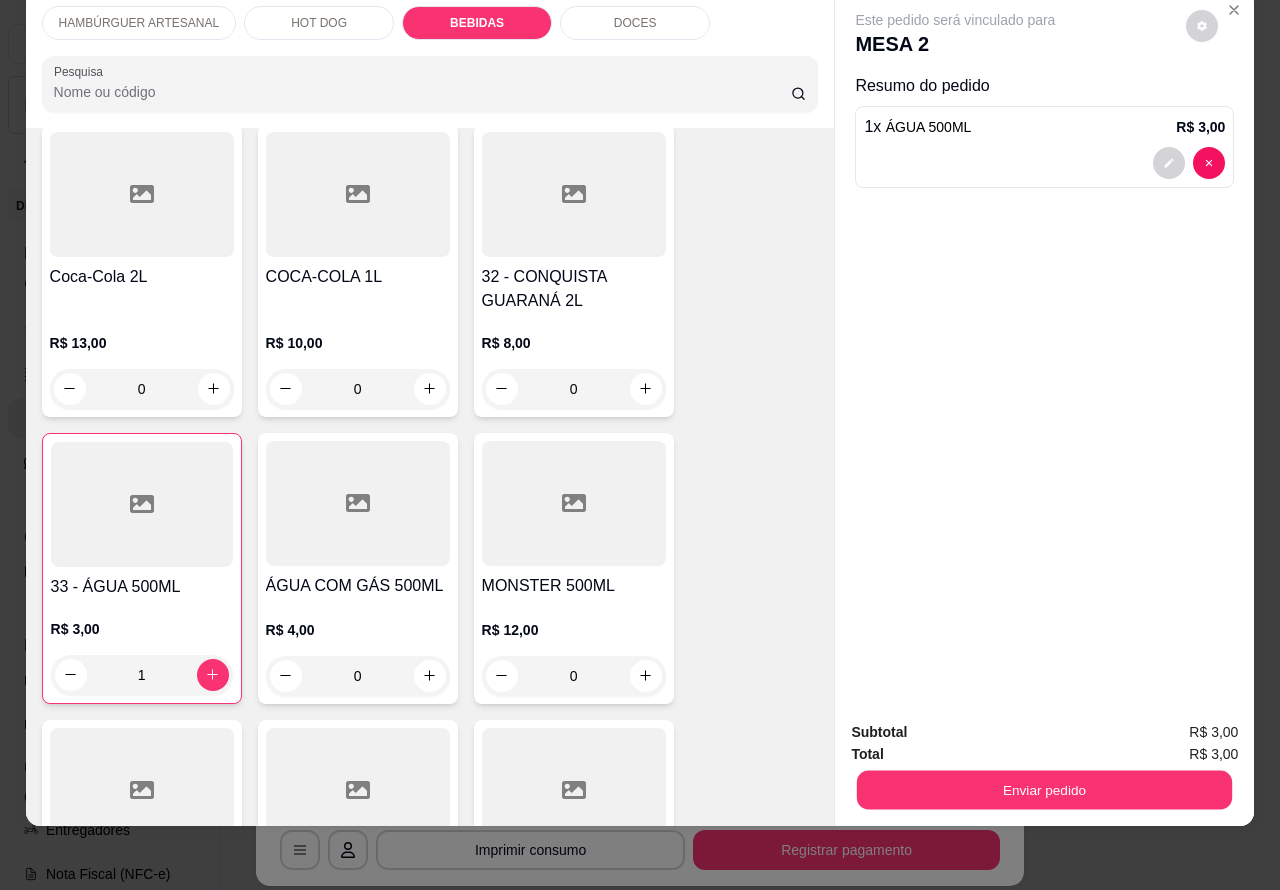click on "Enviar pedido" at bounding box center [1044, 790] 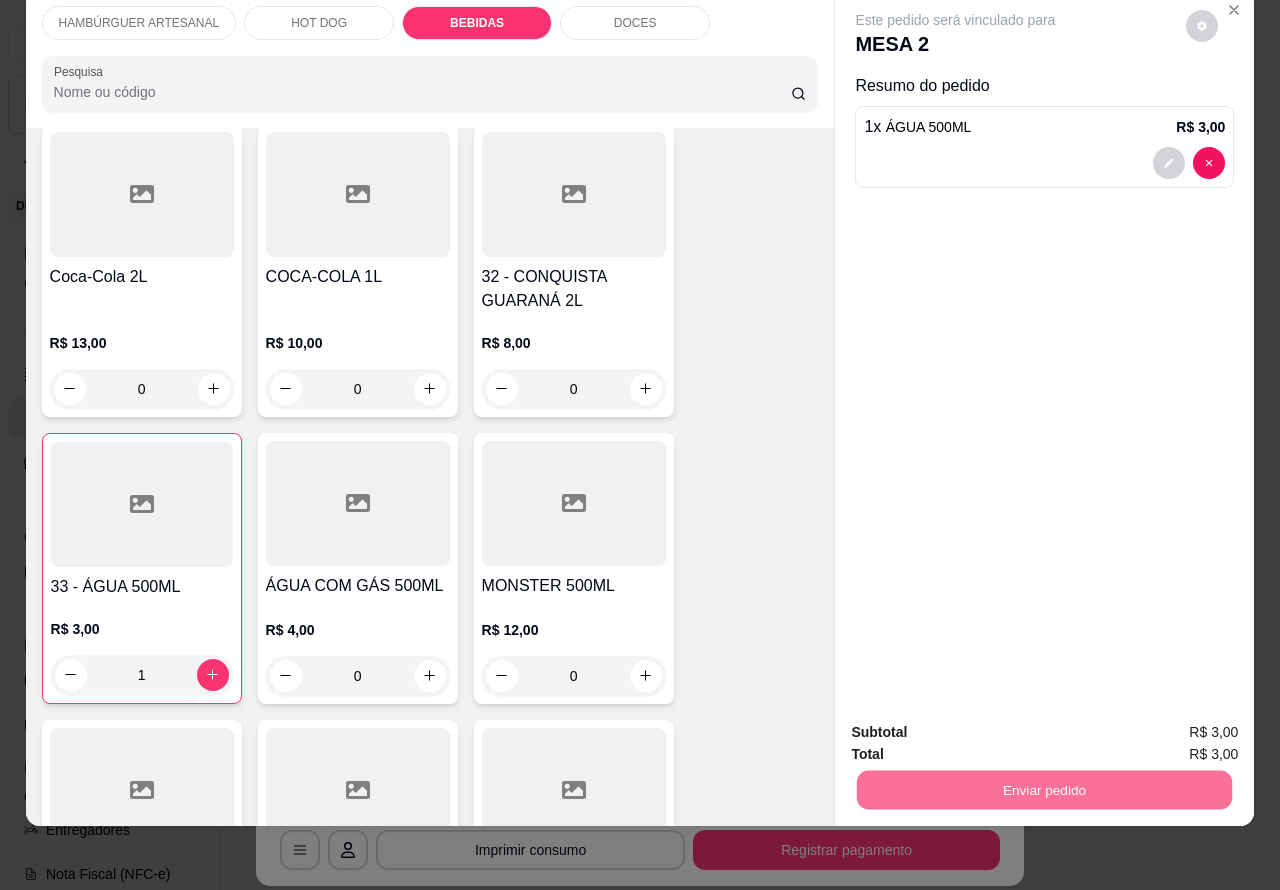click on "Não registrar e enviar pedido" at bounding box center (977, 723) 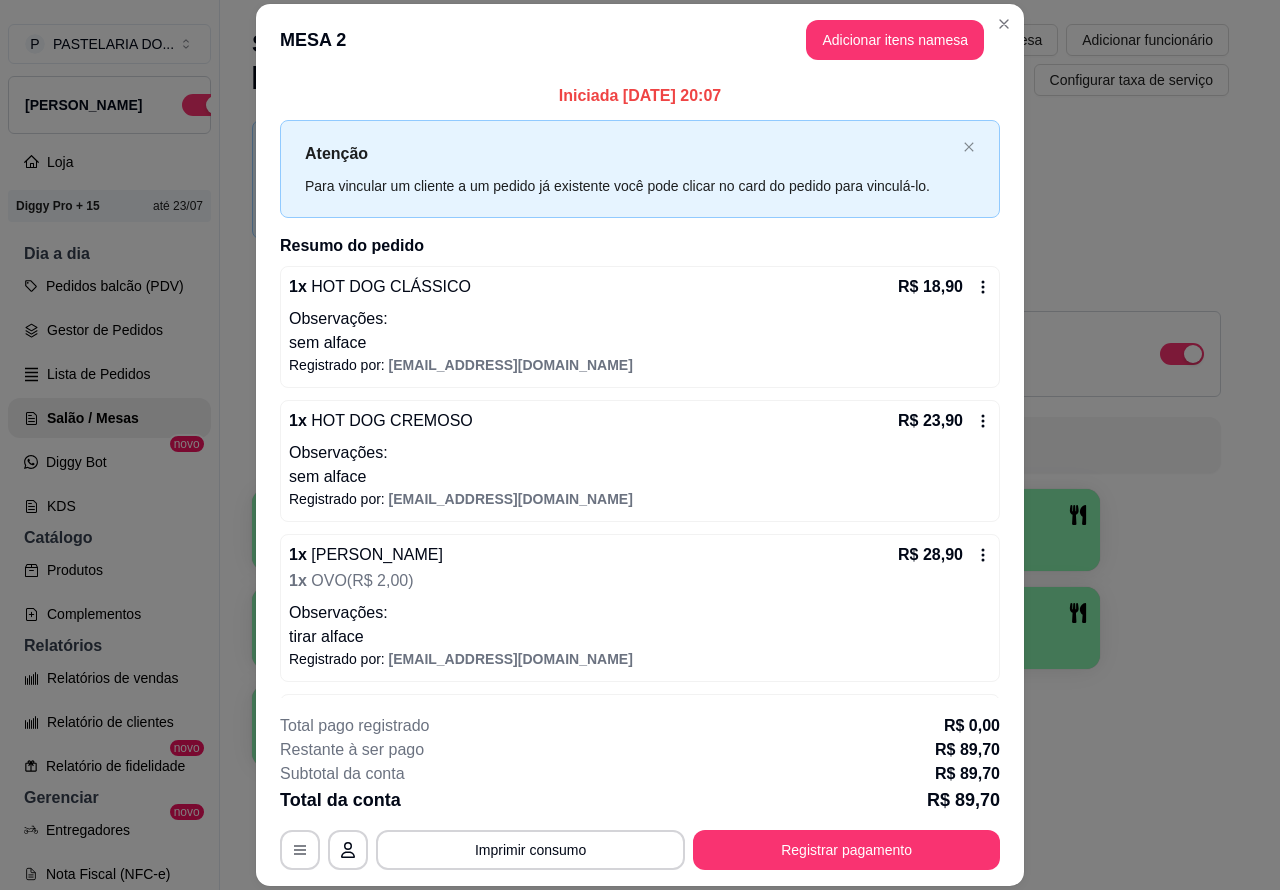 click on "Imprimir consumo" at bounding box center (530, 850) 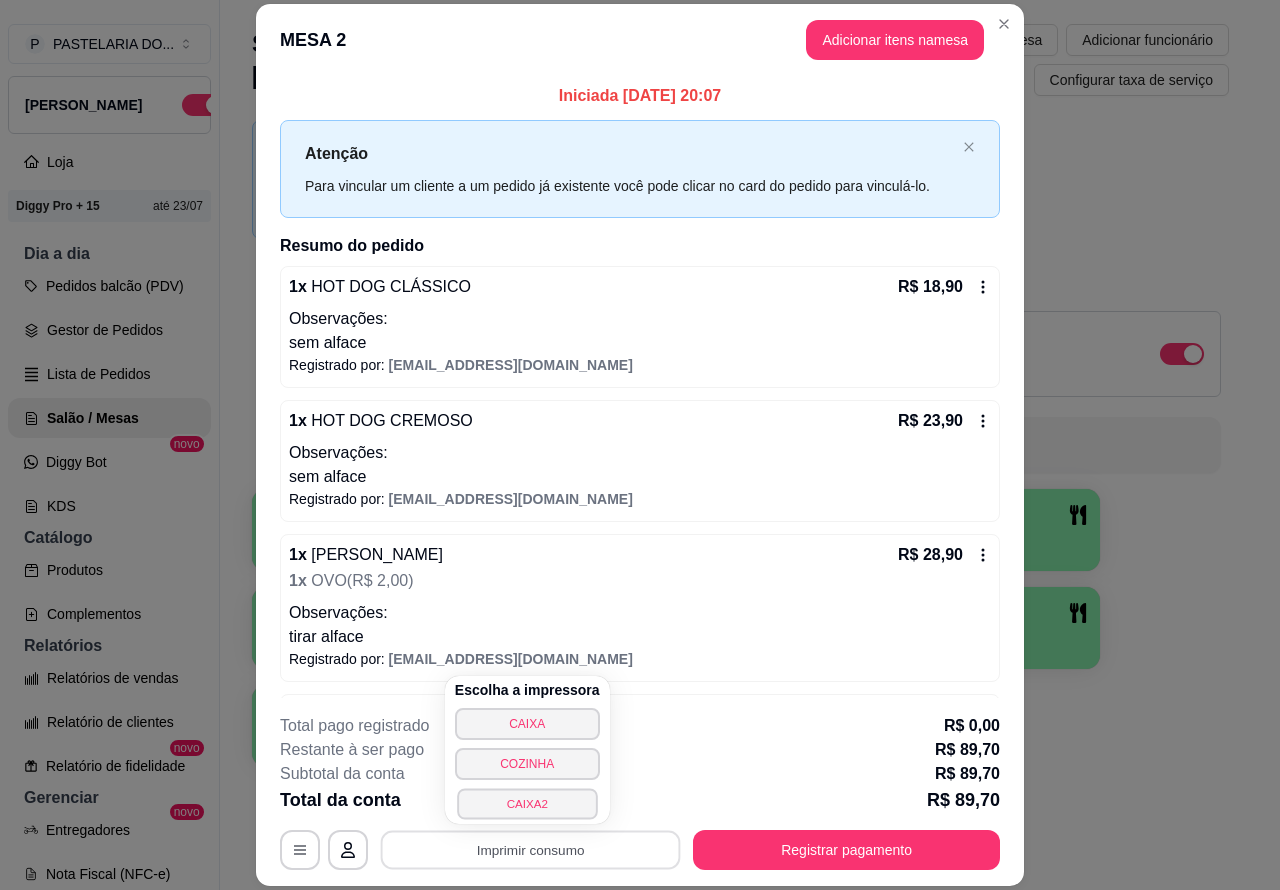 click on "CAIXA2" at bounding box center [527, 803] 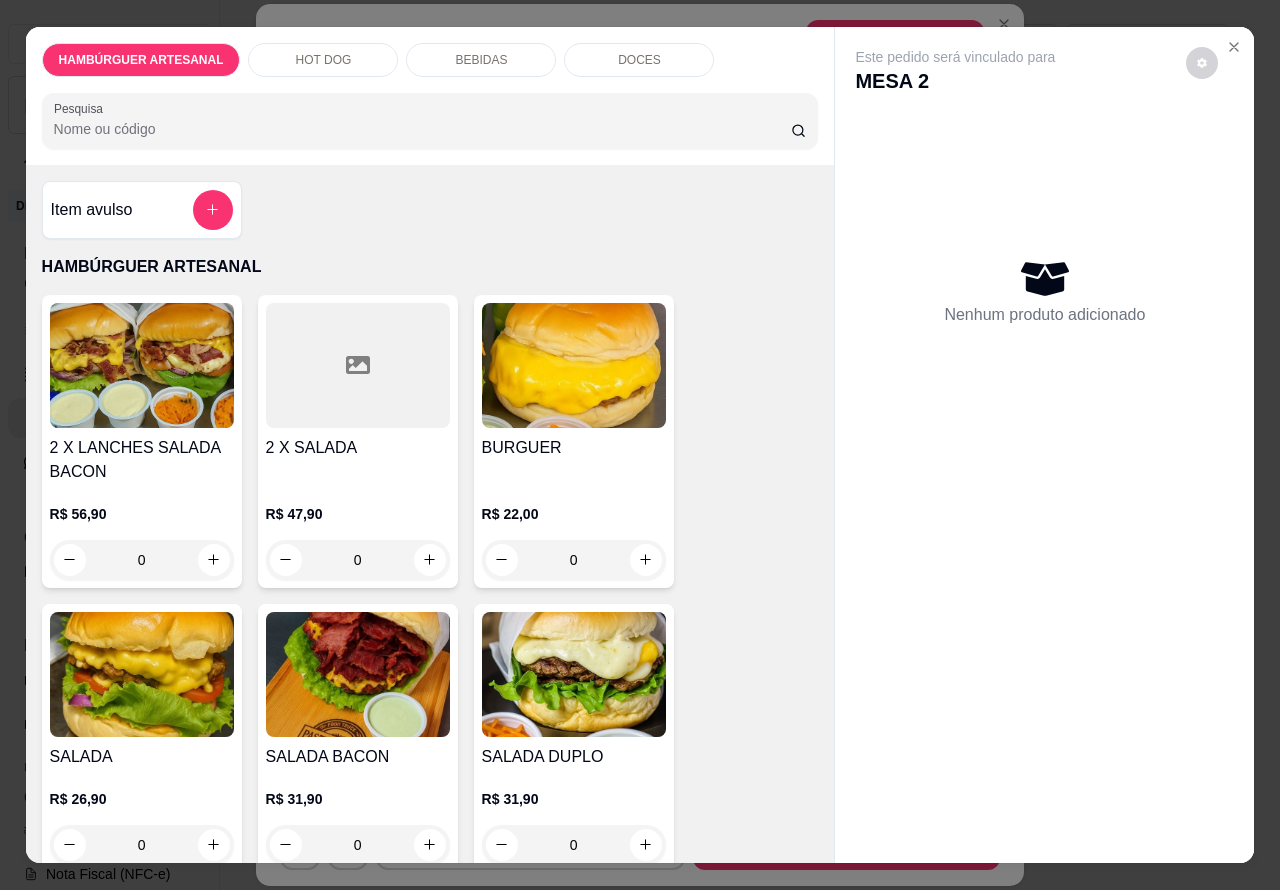click on "DOCES" at bounding box center (639, 60) 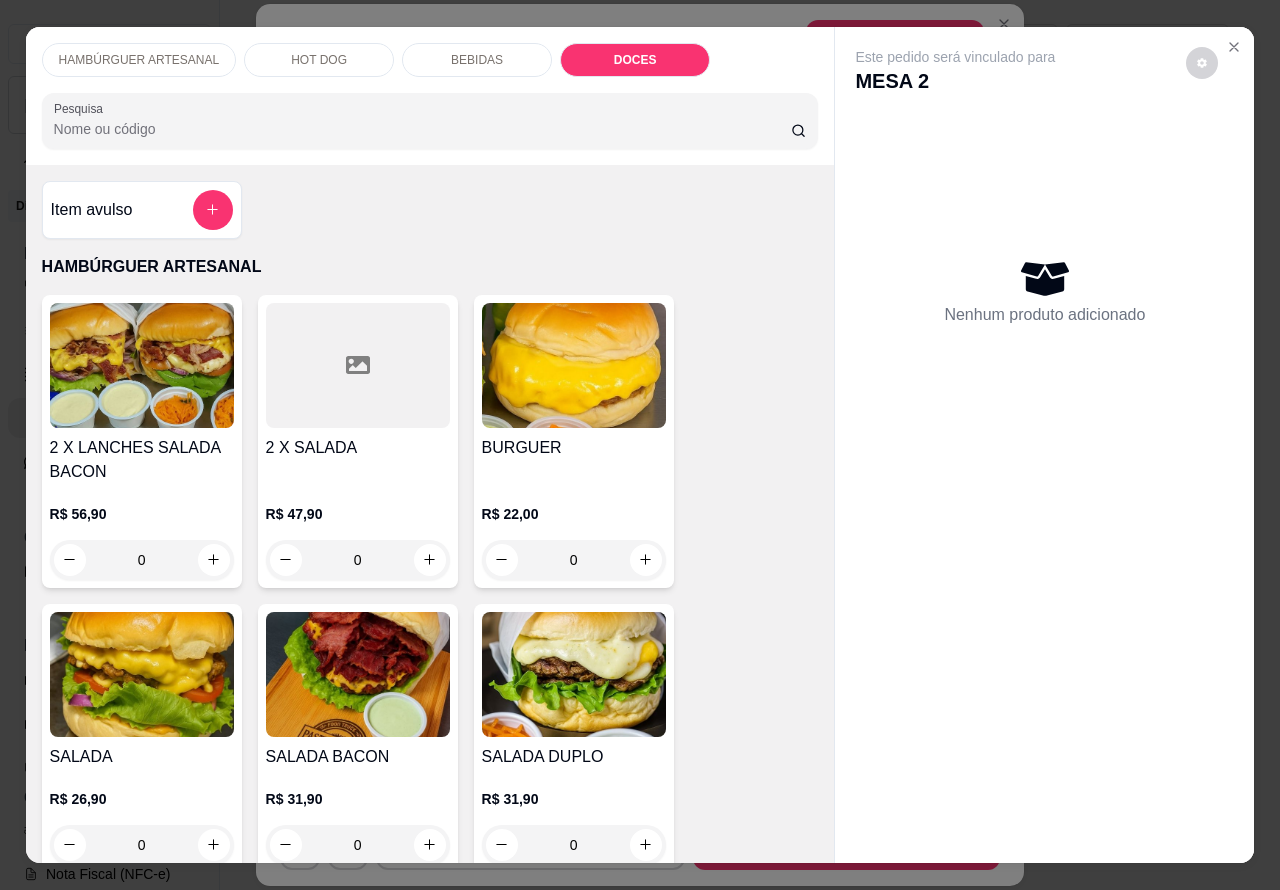 scroll, scrollTop: 4343, scrollLeft: 0, axis: vertical 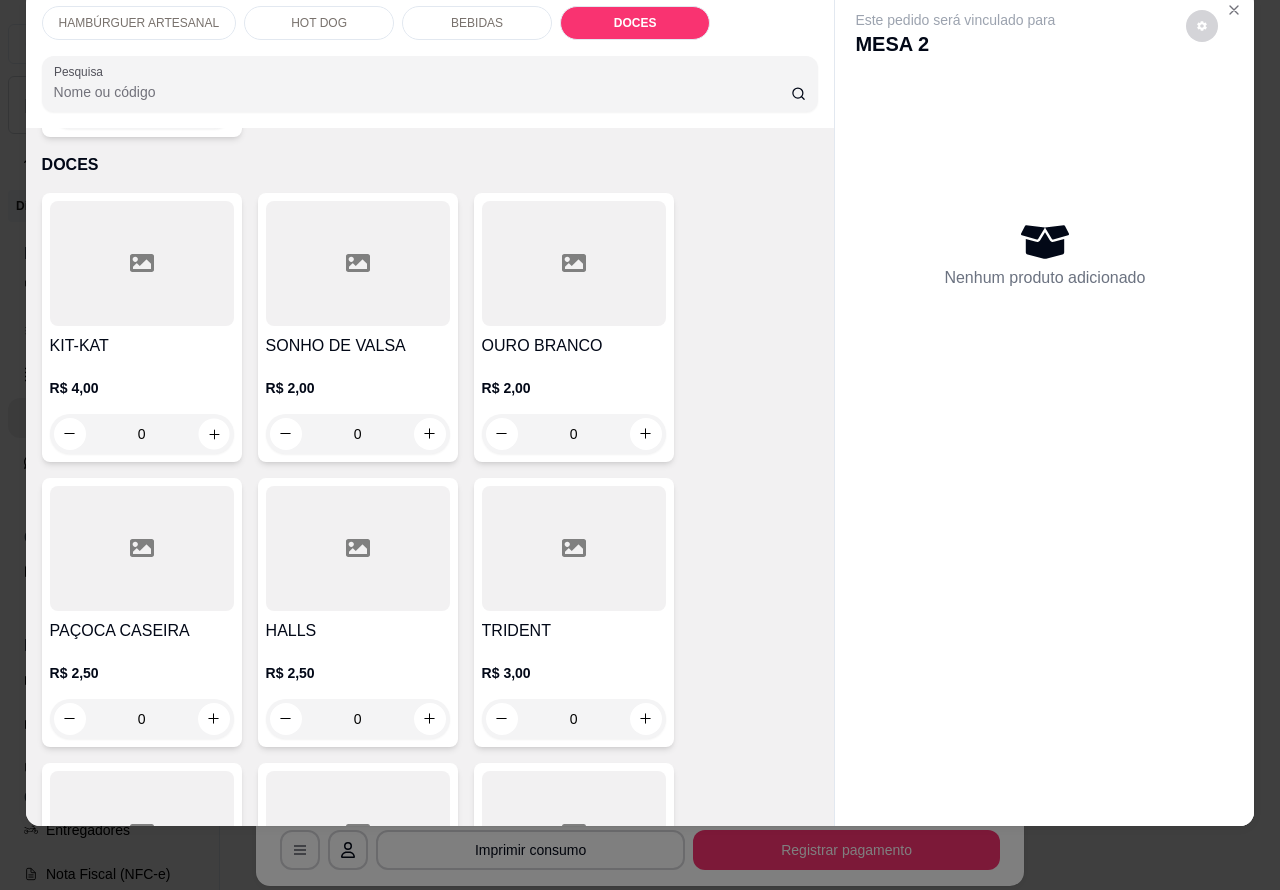 click 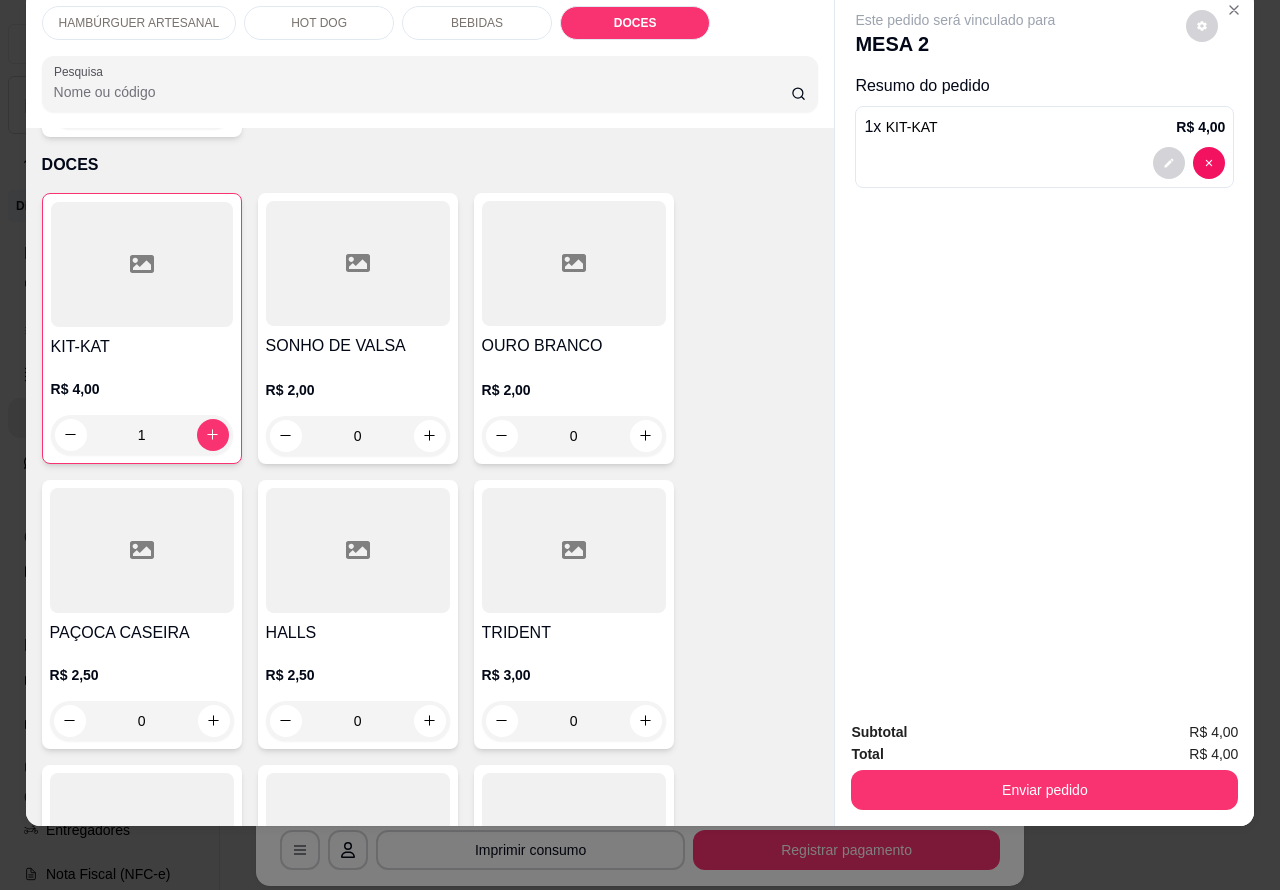 click on "Enviar pedido" at bounding box center (1044, 790) 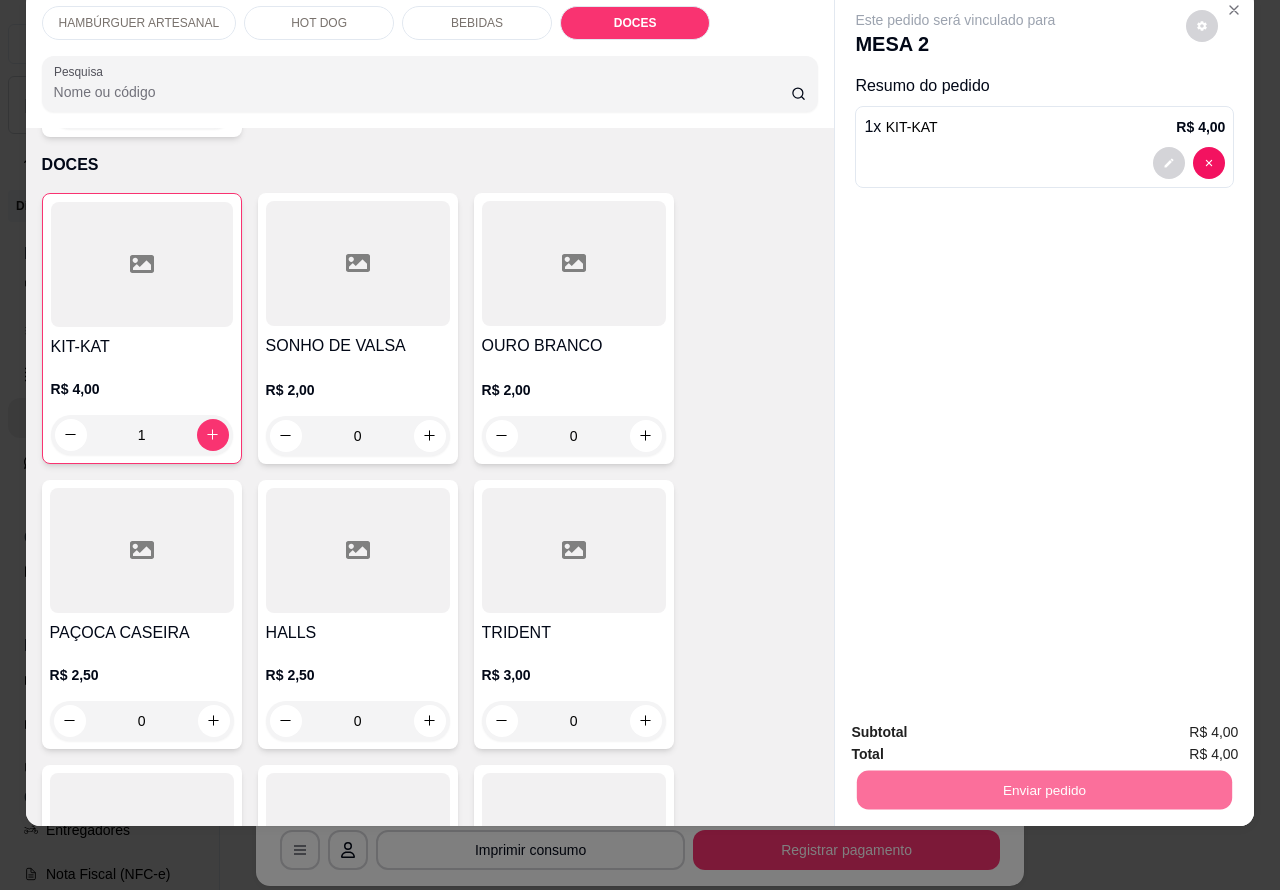 click on "Não registrar e enviar pedido" at bounding box center (977, 723) 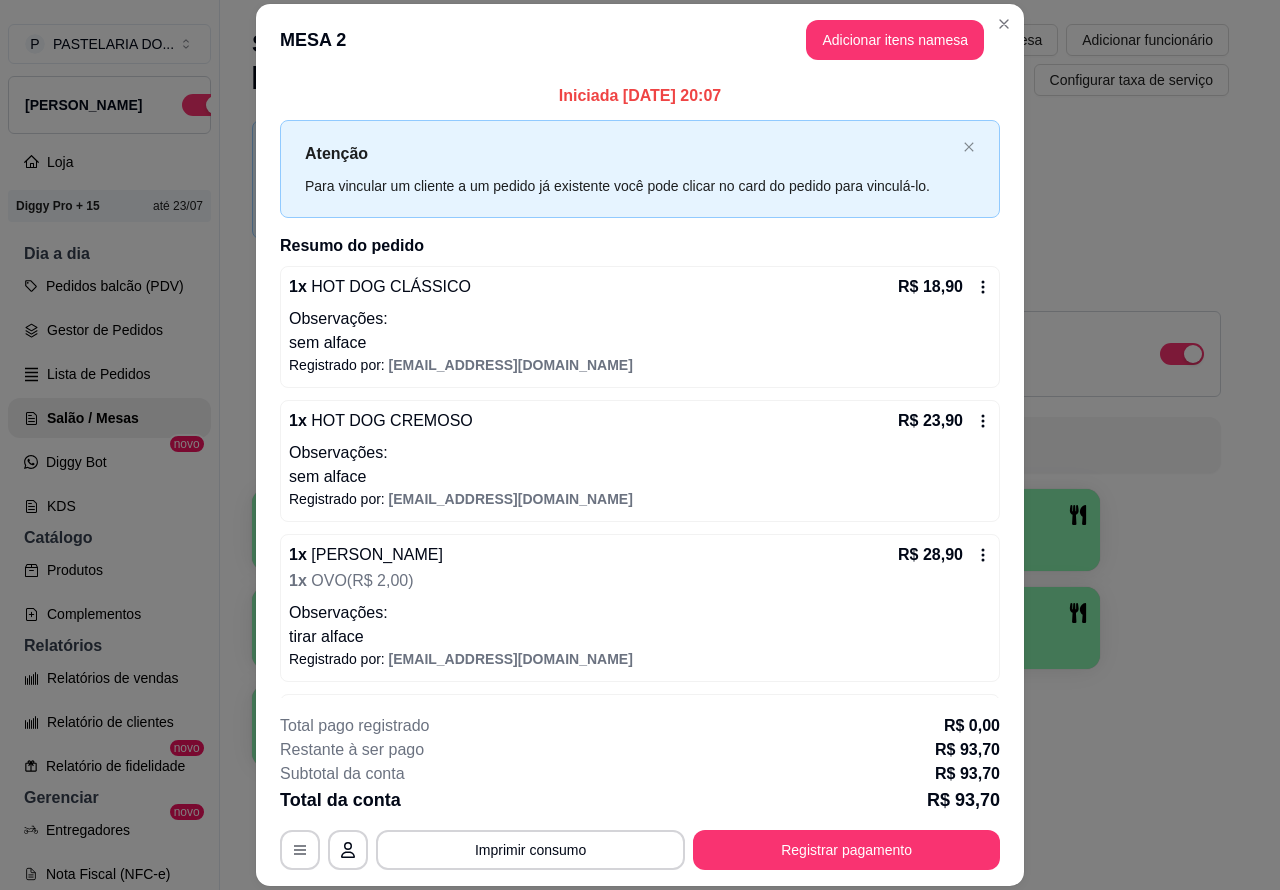 click on "Imprimir consumo" at bounding box center (530, 850) 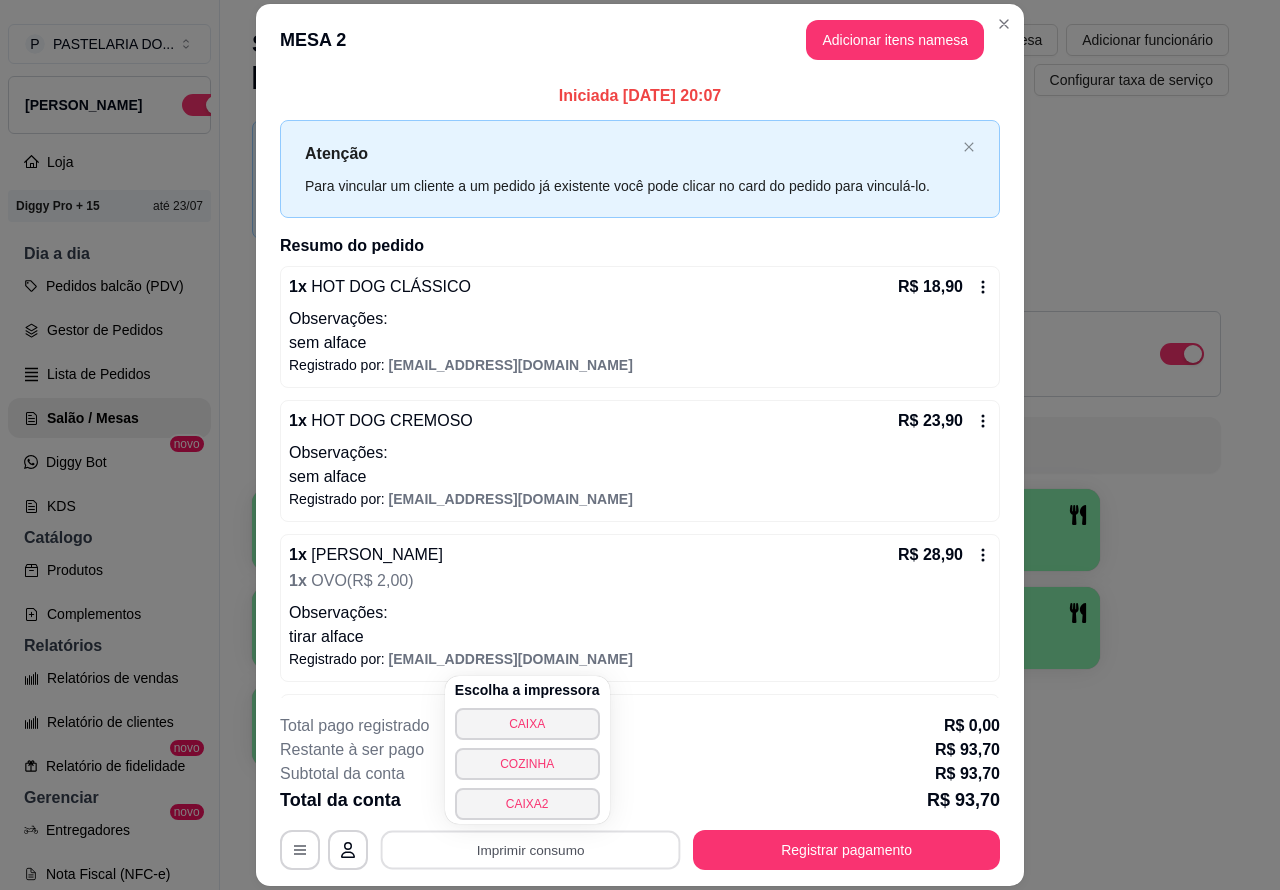 click on "CAIXA2" at bounding box center [527, 804] 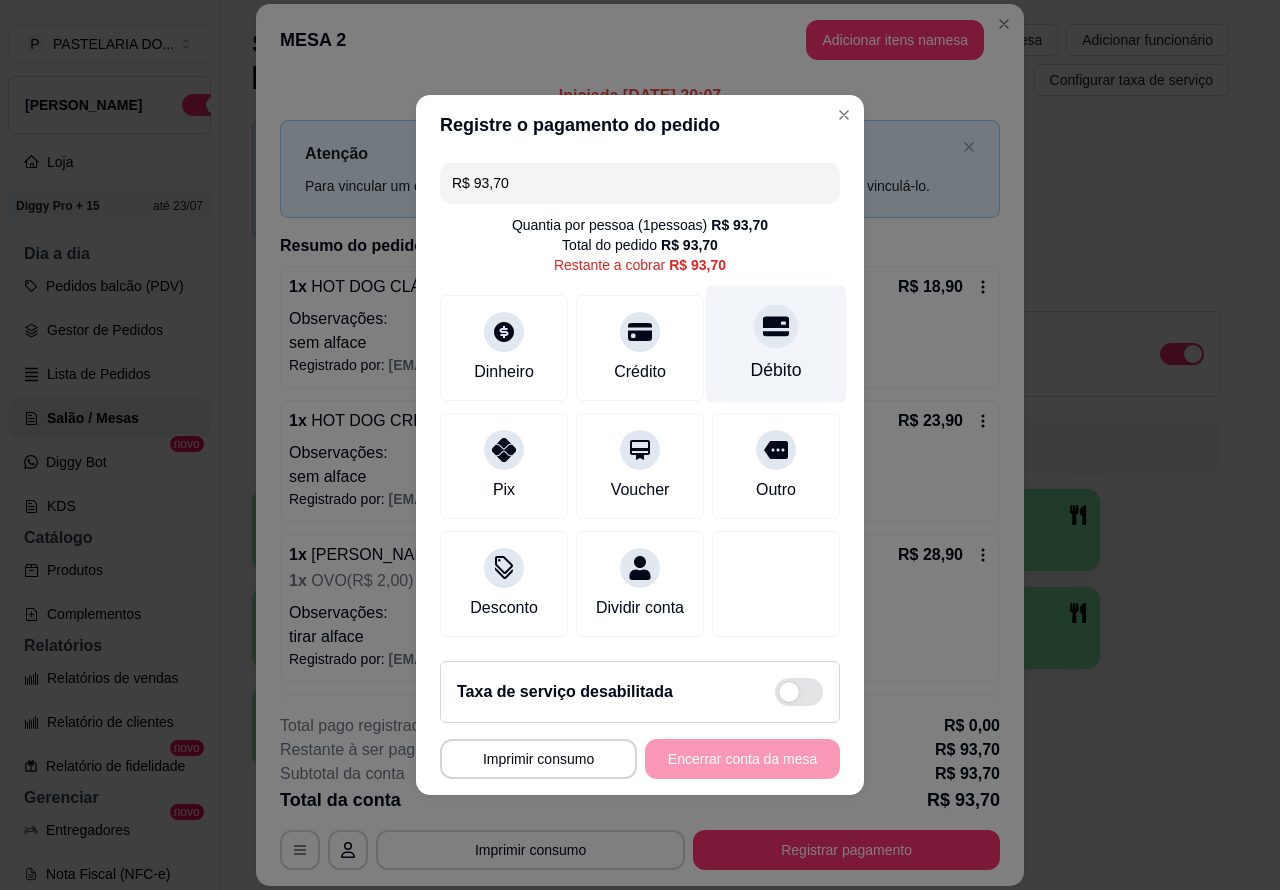 click at bounding box center (776, 326) 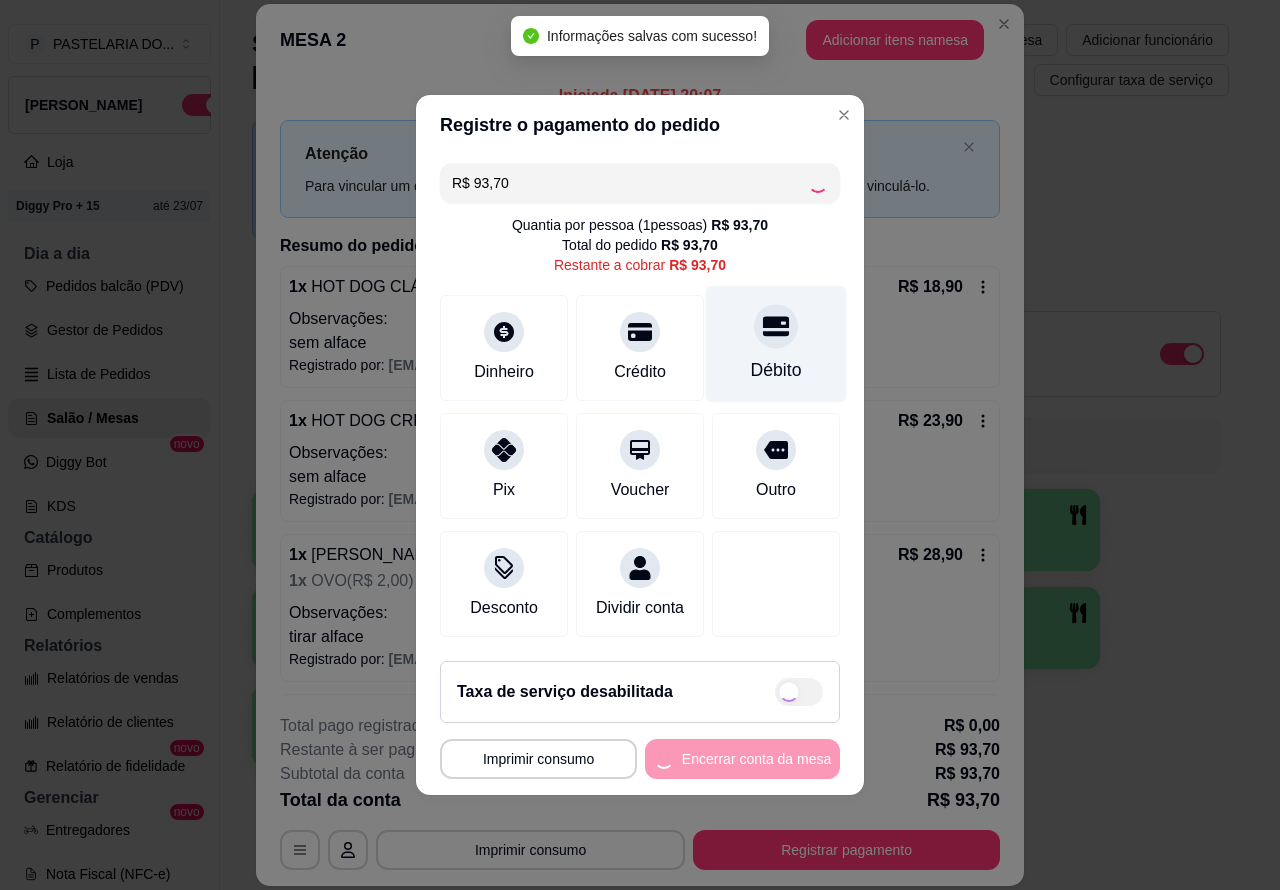 type on "R$ 0,00" 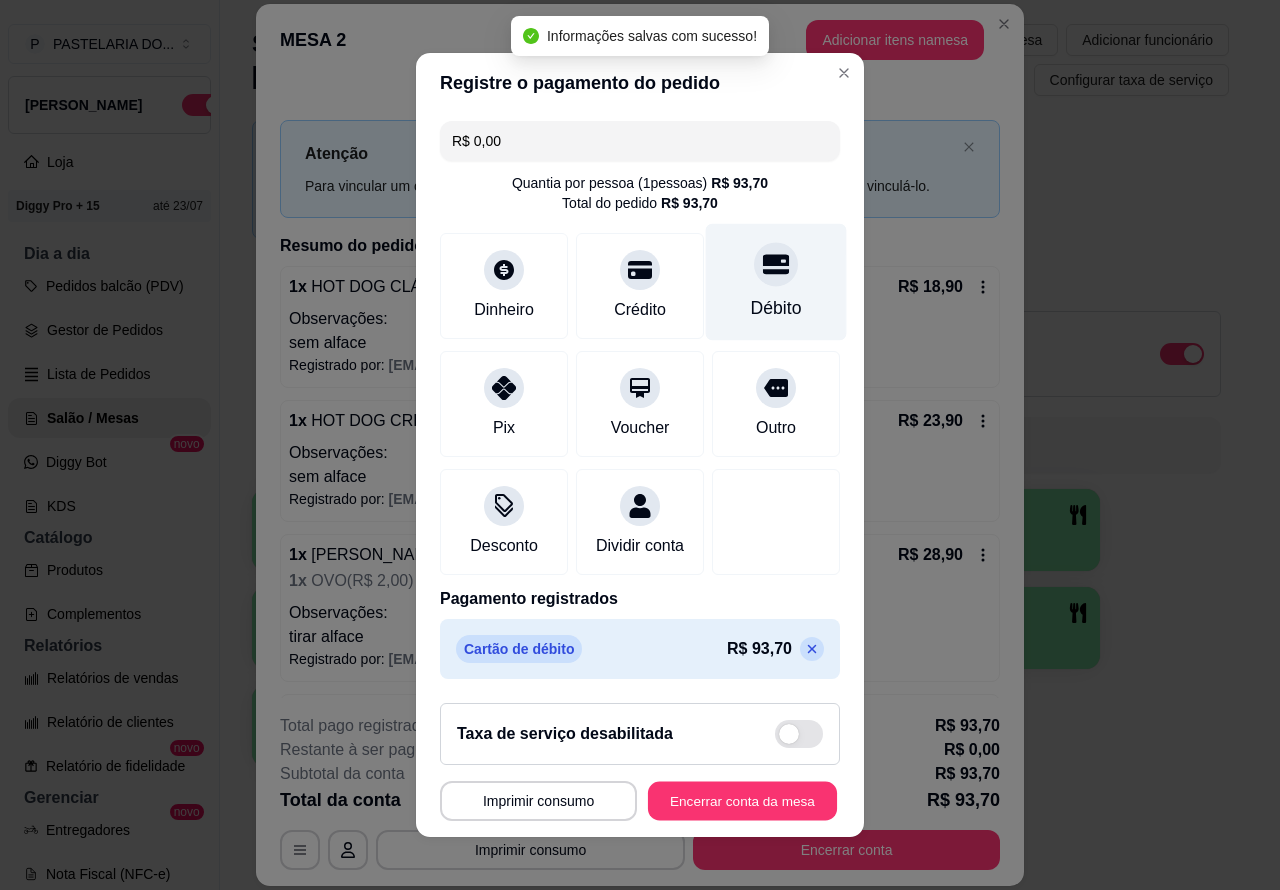 click on "Encerrar conta da mesa" at bounding box center [742, 801] 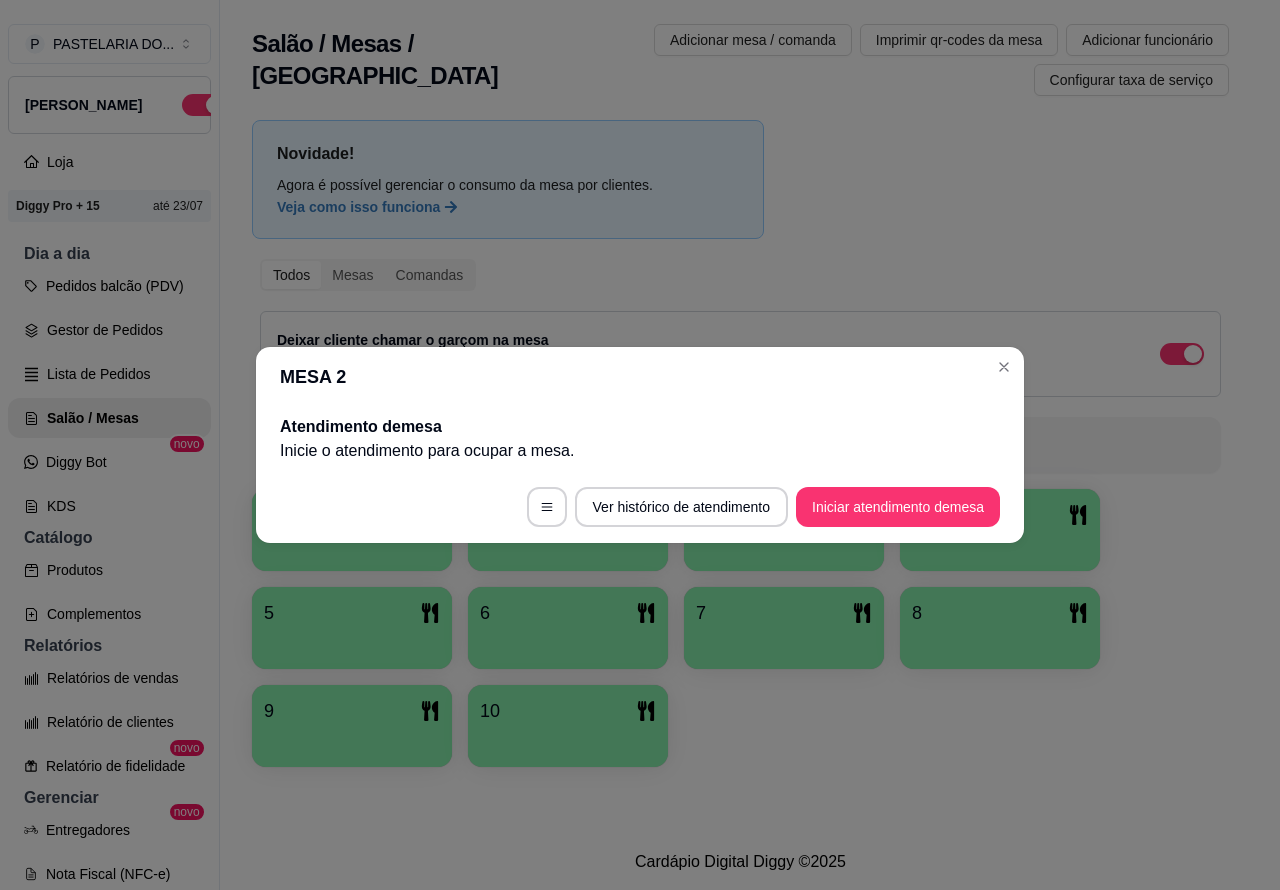 click on "1 2 3 4 5 6 7 8 9 10" at bounding box center (740, 628) 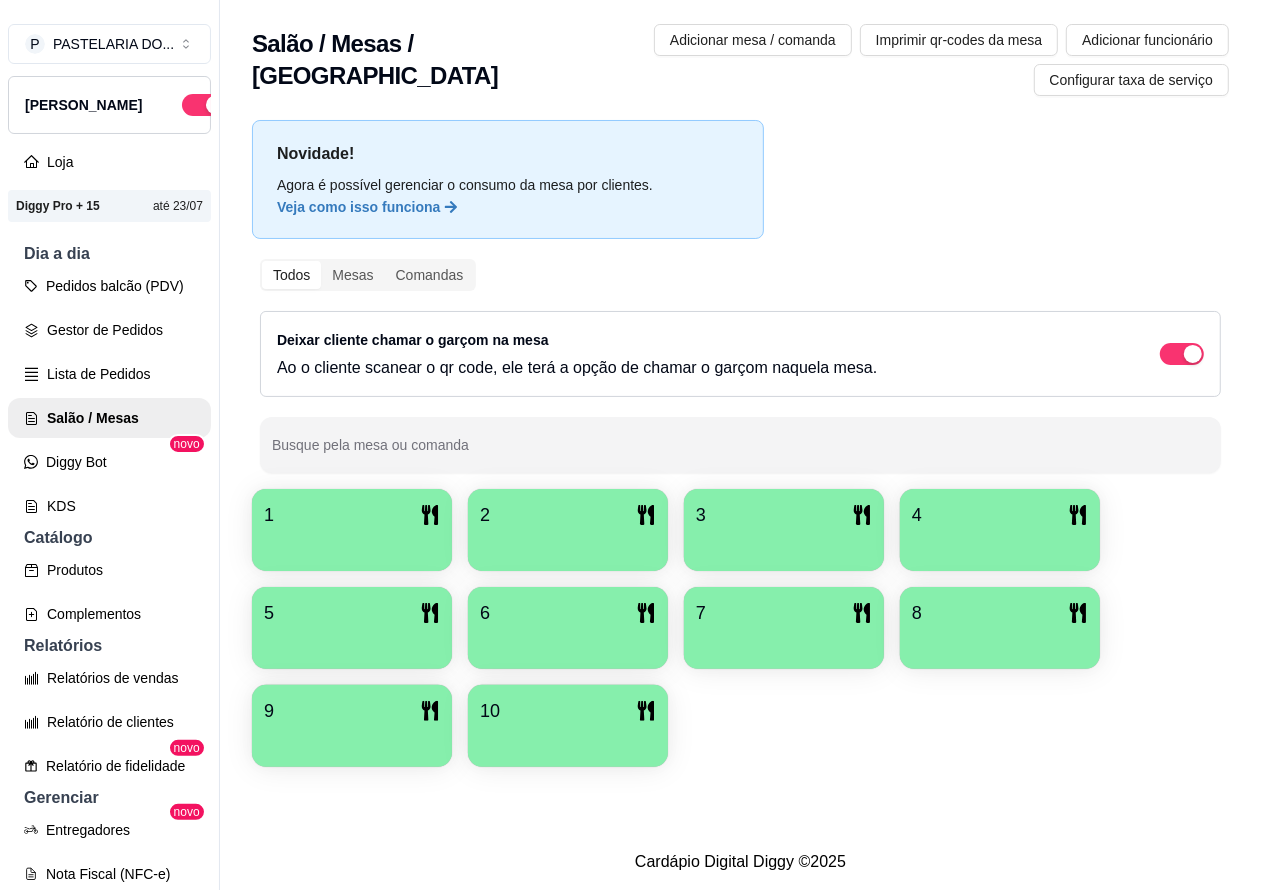 click on "Lista de Pedidos" at bounding box center (109, 374) 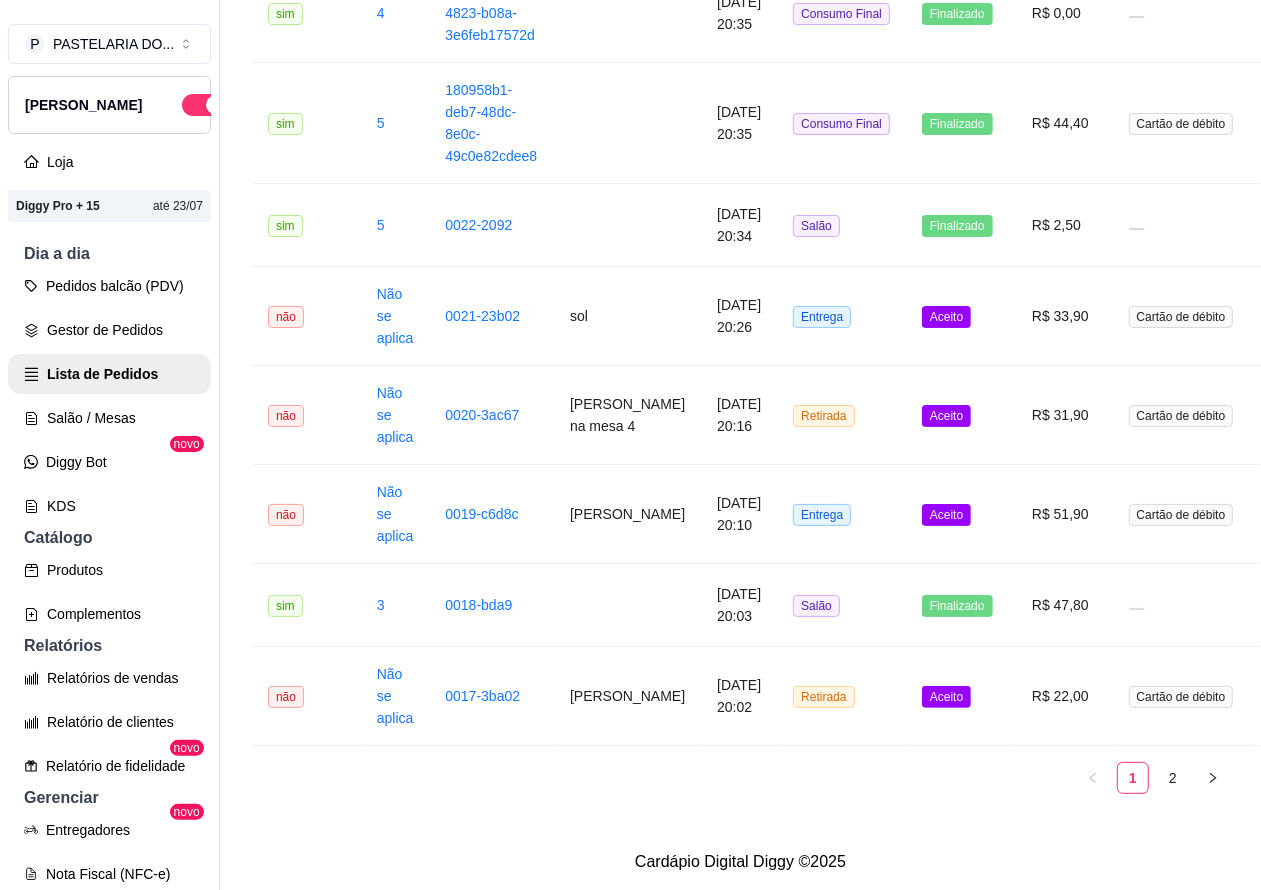 scroll, scrollTop: 2526, scrollLeft: 0, axis: vertical 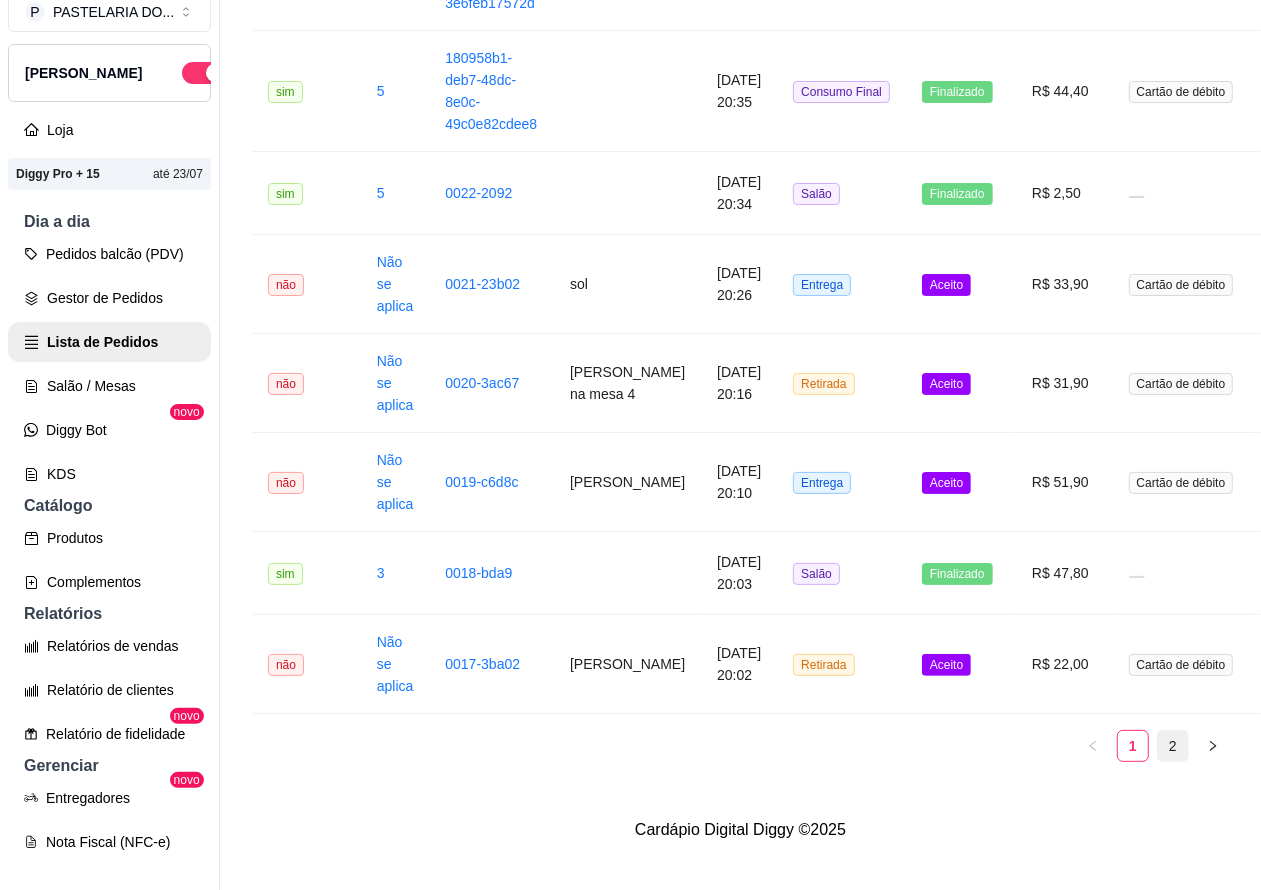 click on "2" at bounding box center (1173, 746) 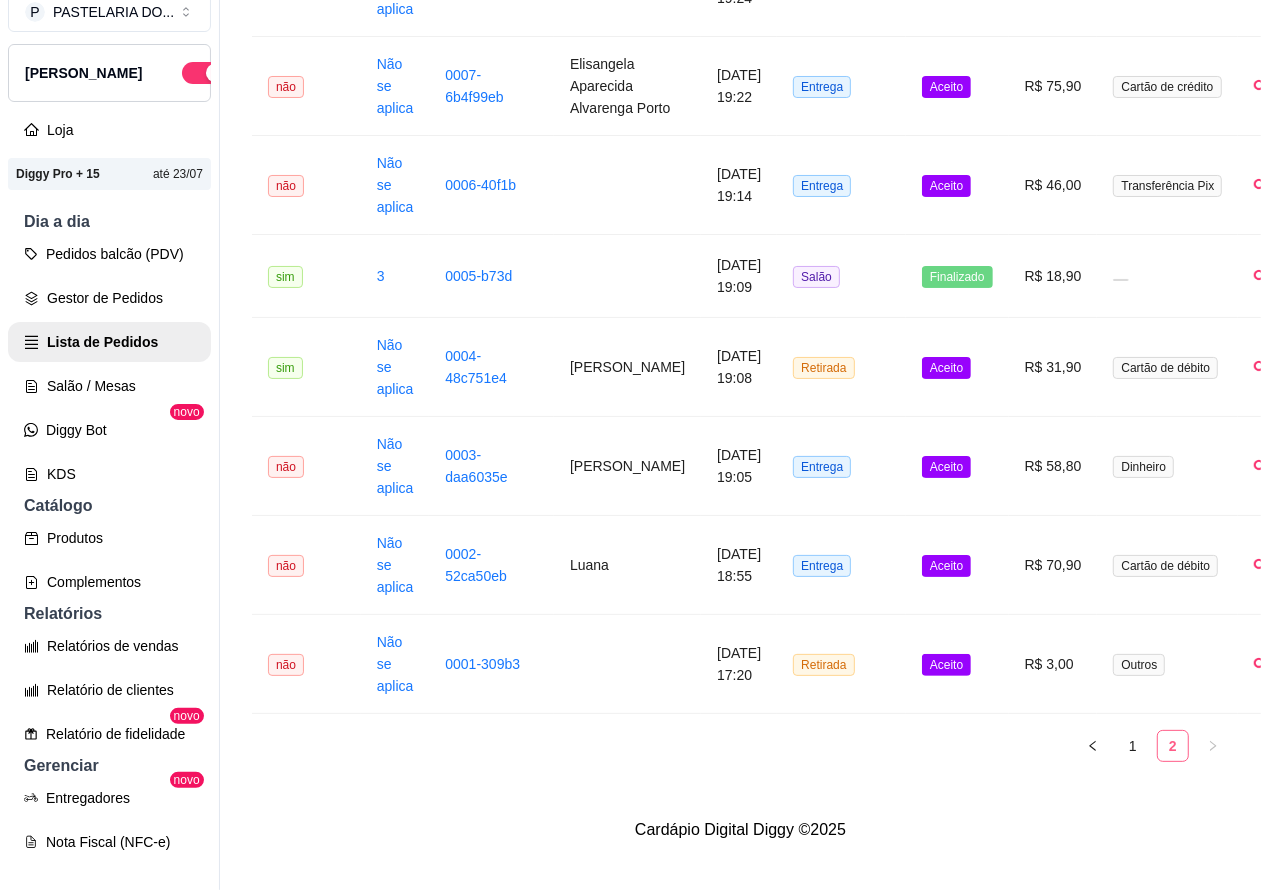 scroll, scrollTop: 1212, scrollLeft: 0, axis: vertical 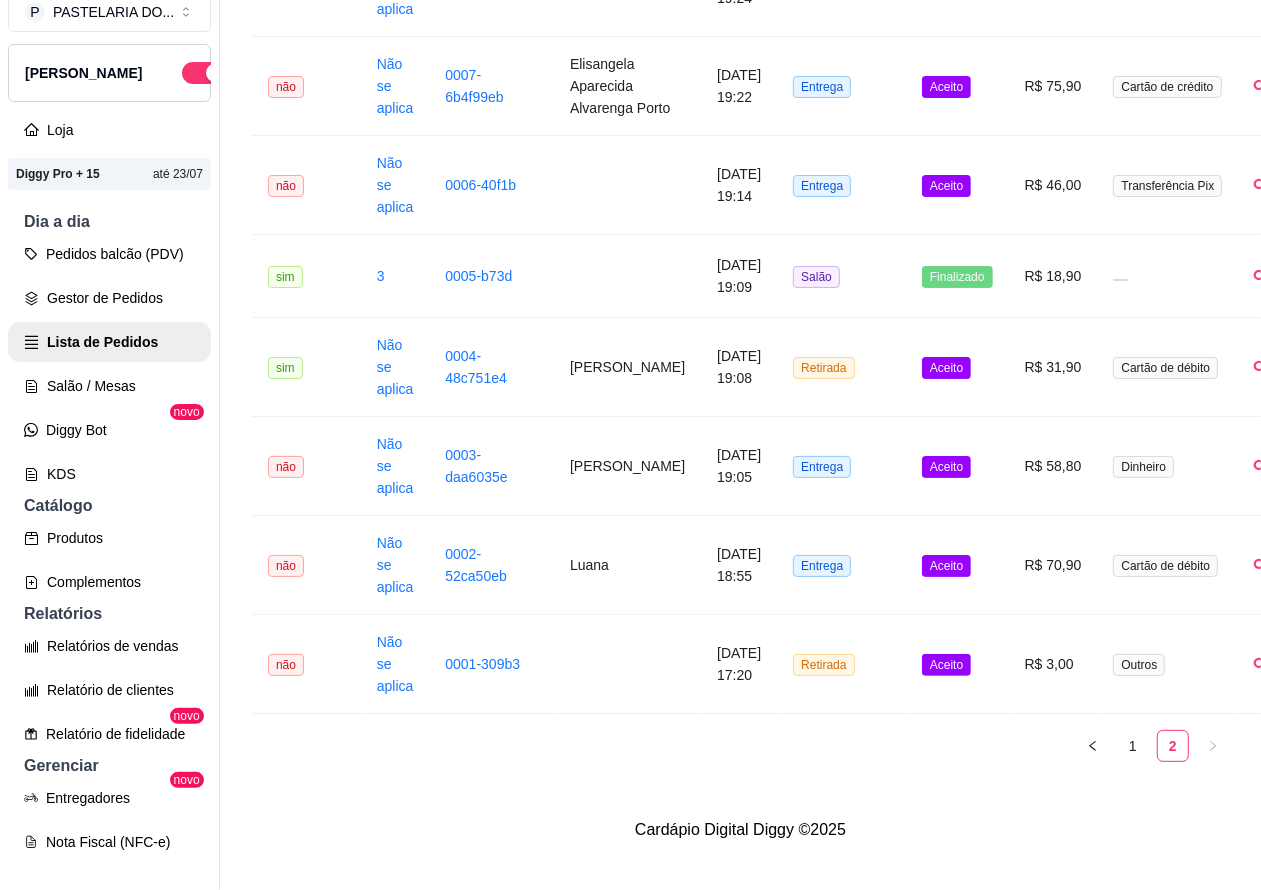 click on "Aceito" at bounding box center [957, 664] 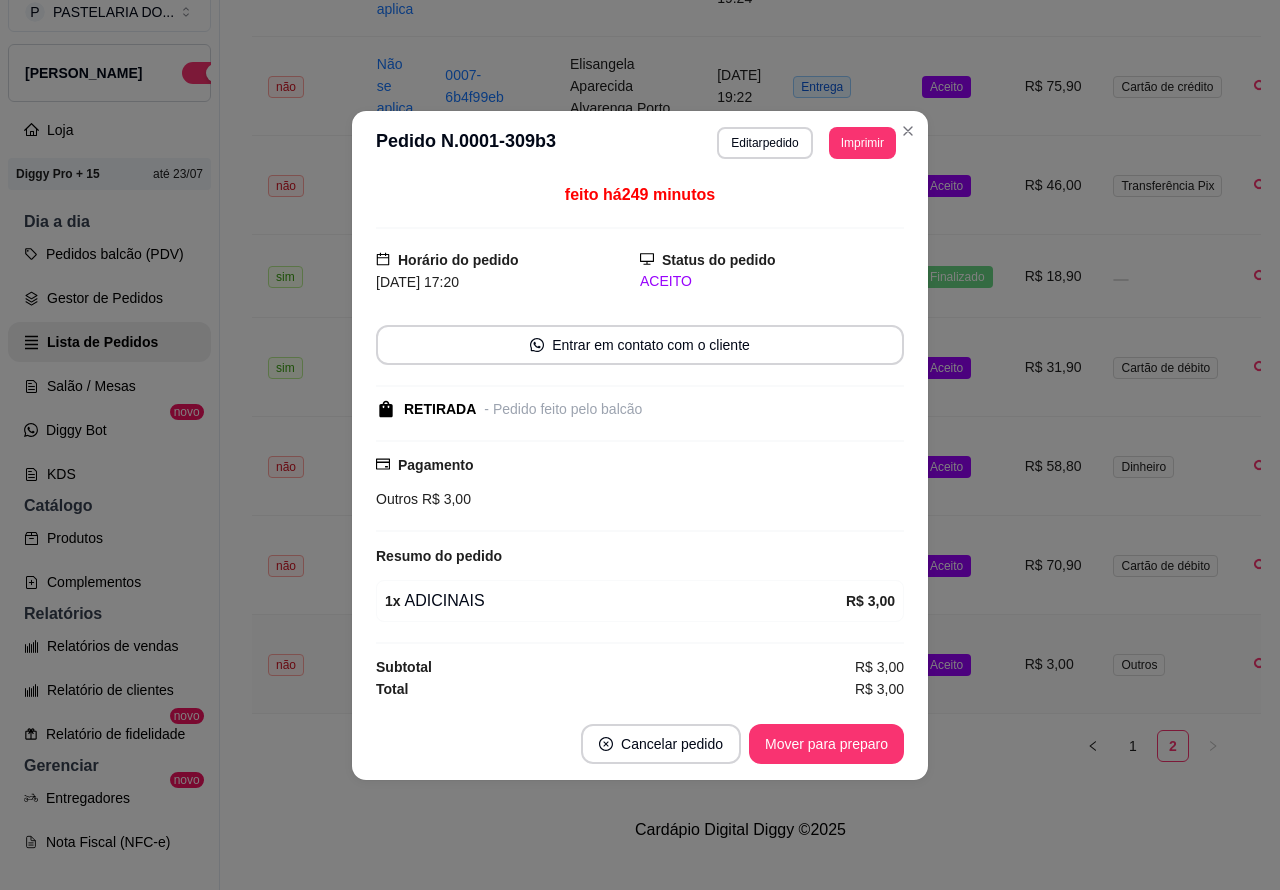 click on "Mover para preparo" at bounding box center [826, 744] 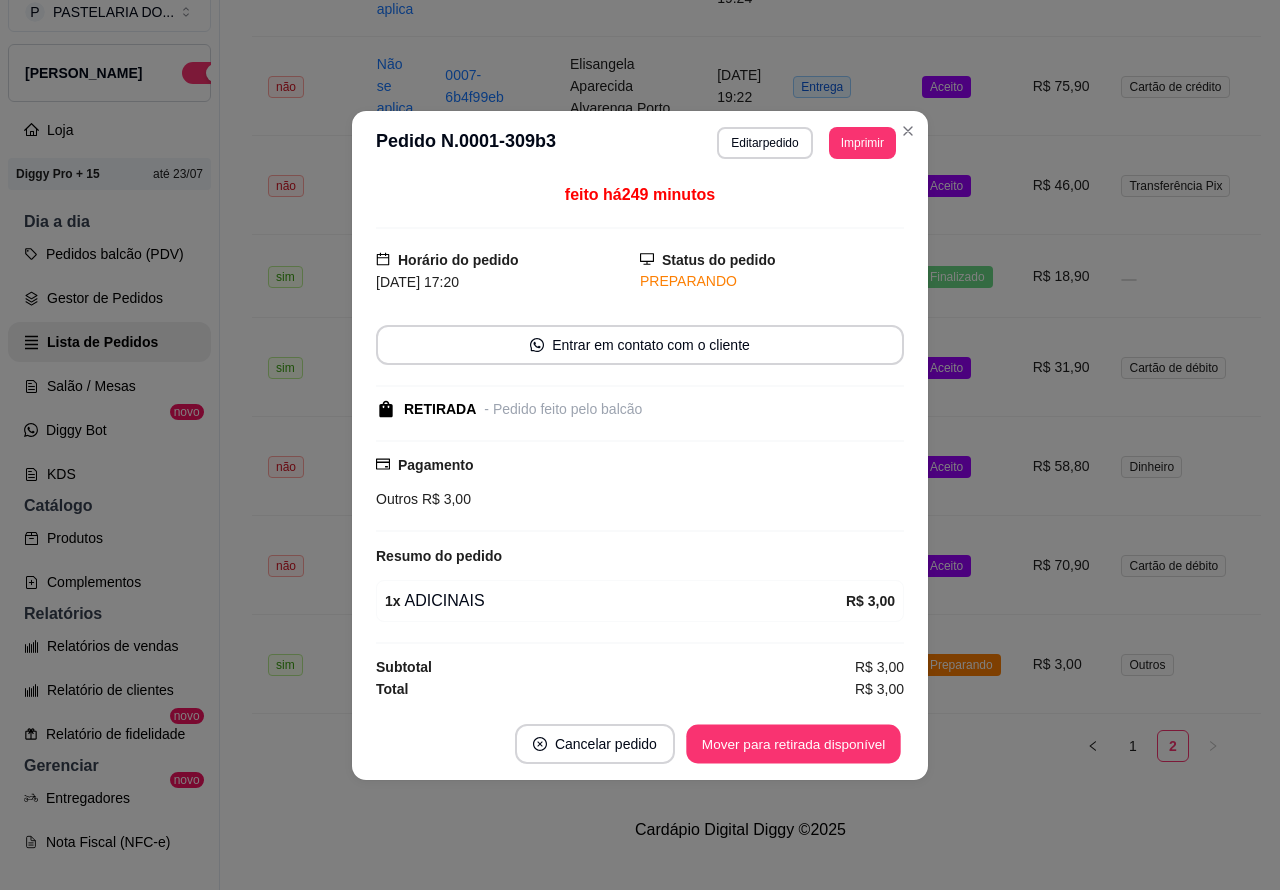 click on "Mover para retirada disponível" at bounding box center [793, 743] 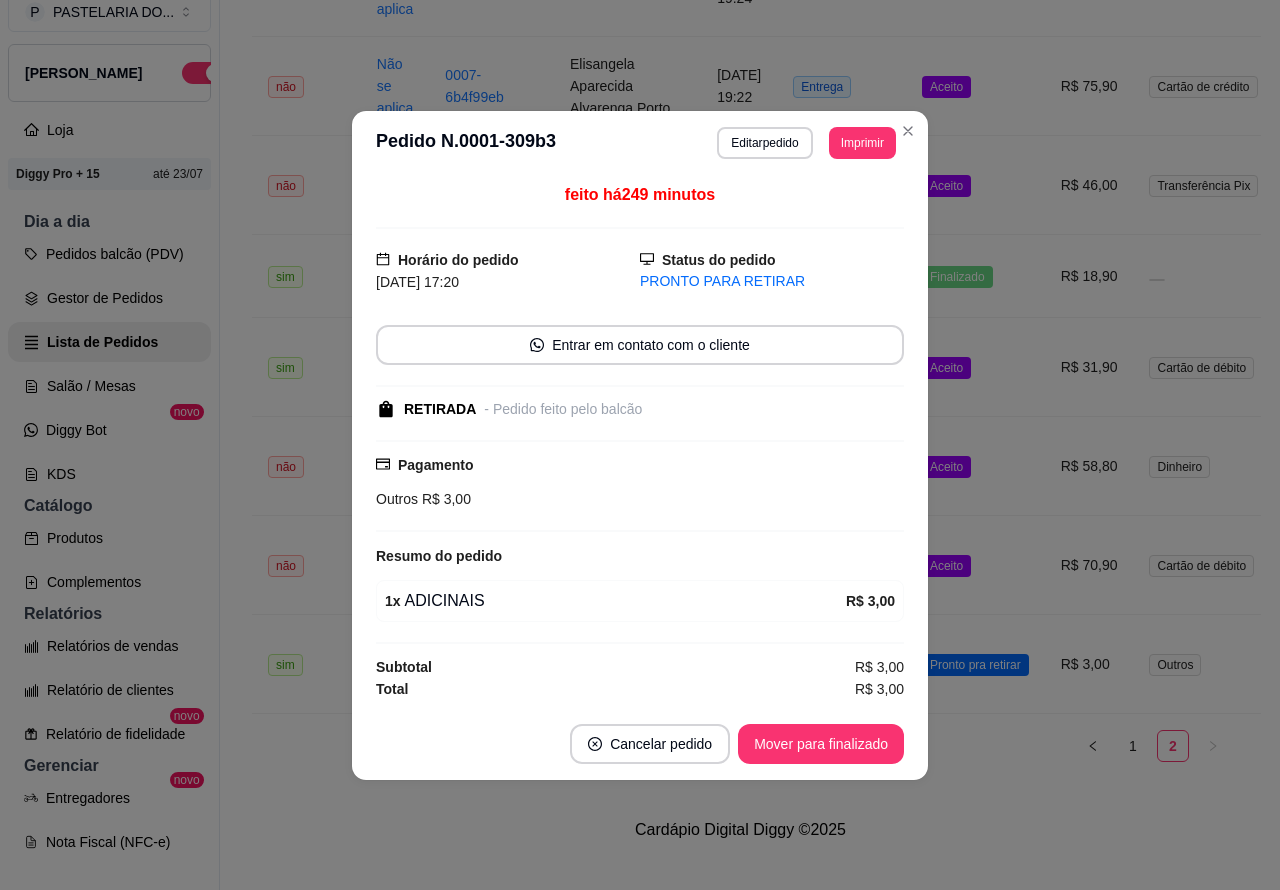 click on "Mover para finalizado" at bounding box center (821, 744) 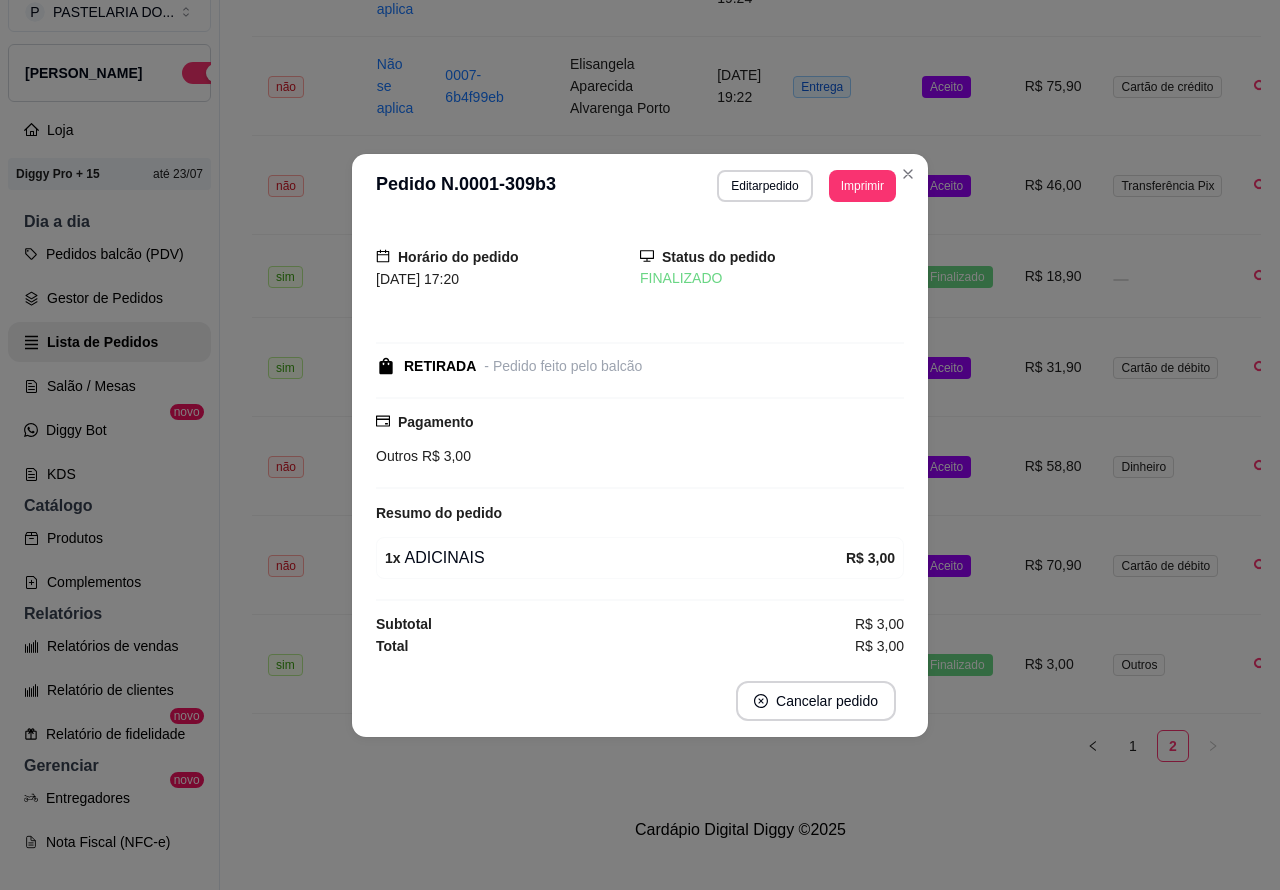 click on "Aceito" at bounding box center [957, 565] 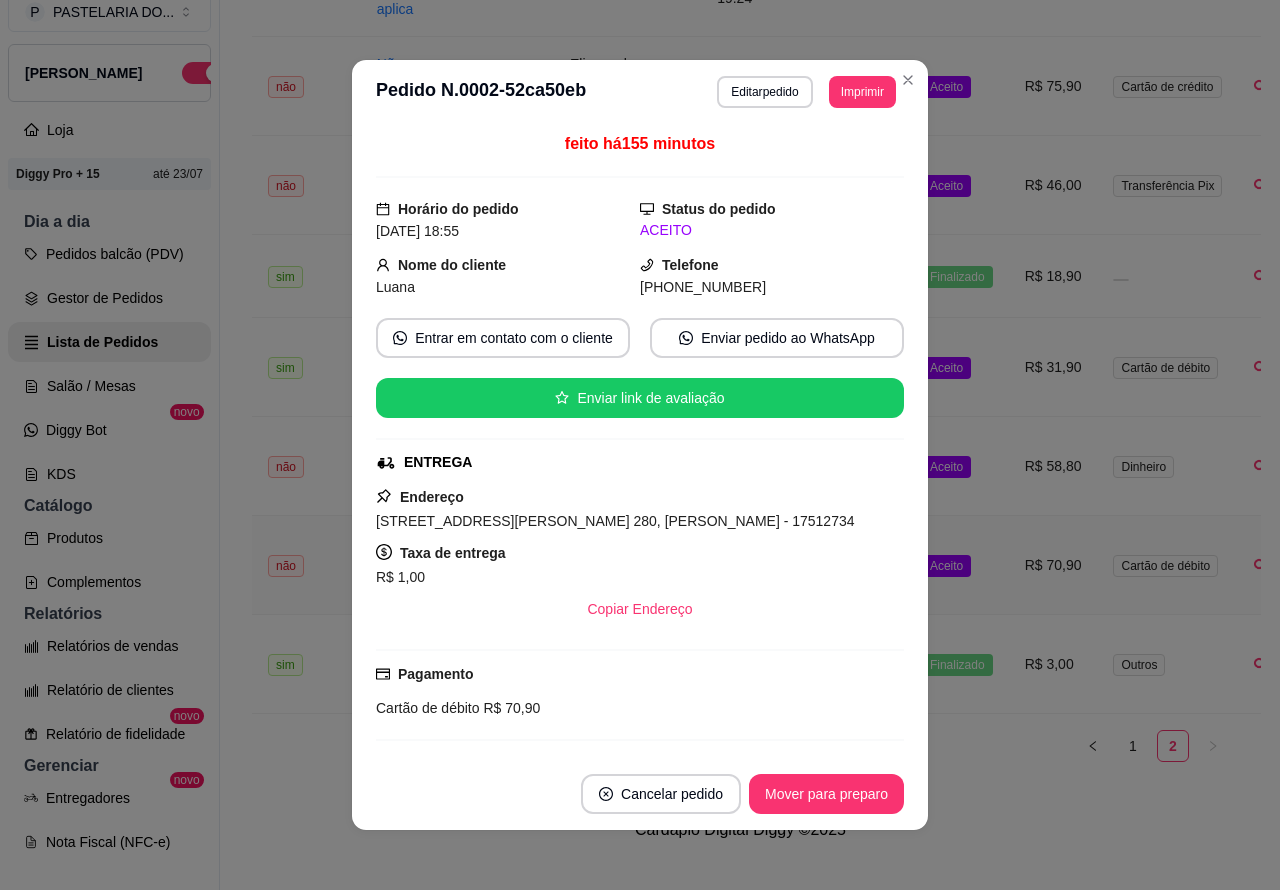 click on "Mover para preparo" at bounding box center (826, 794) 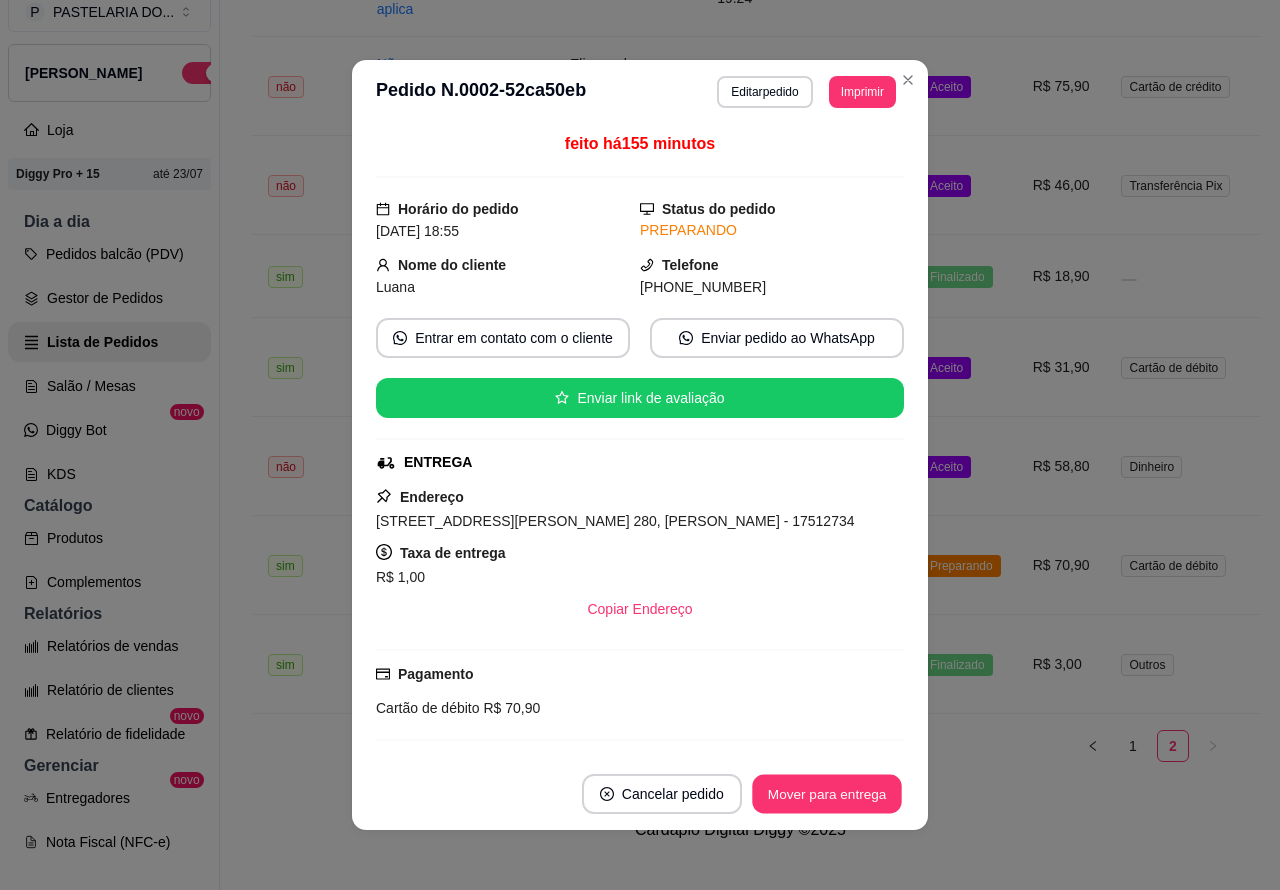 click on "Mover para entrega" at bounding box center [827, 794] 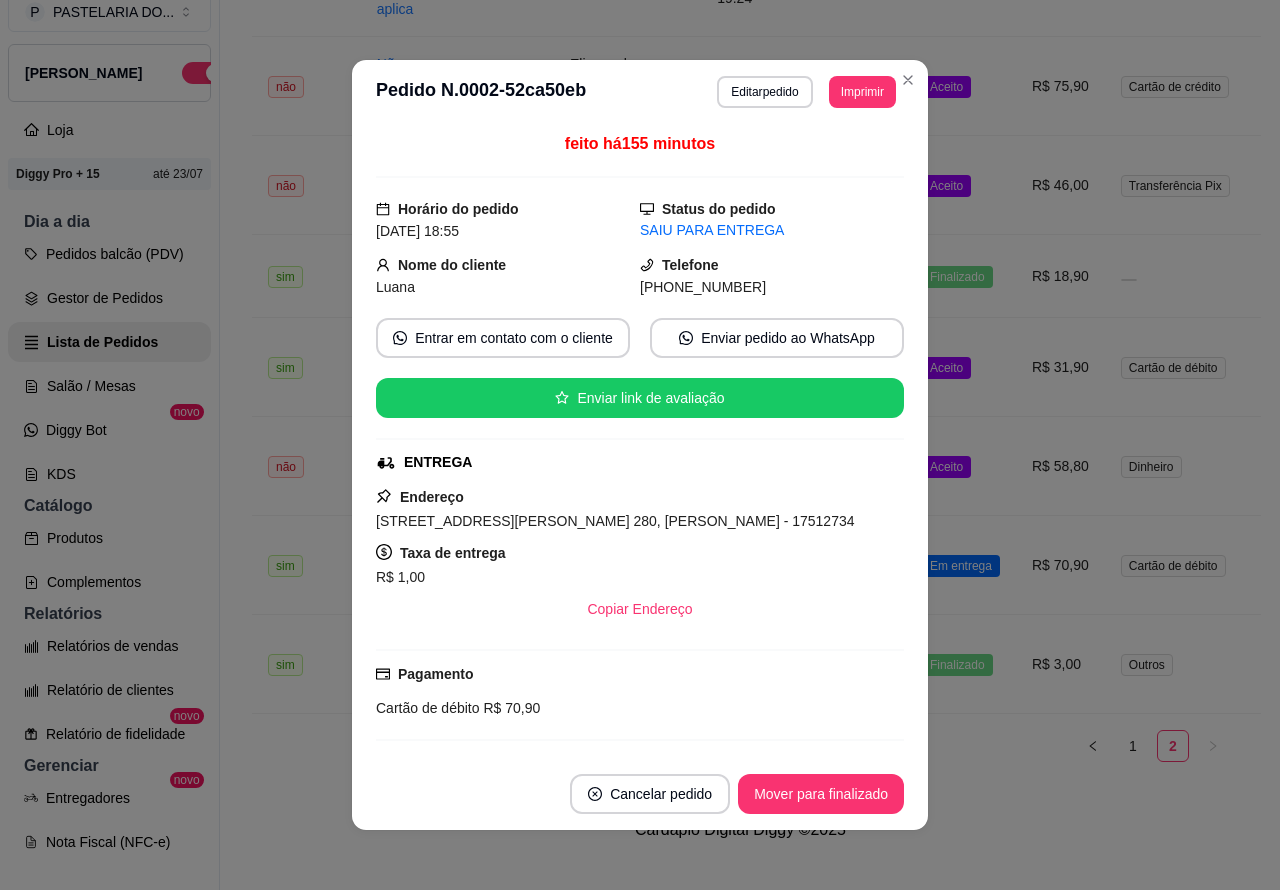 click on "Mover para finalizado" at bounding box center (821, 794) 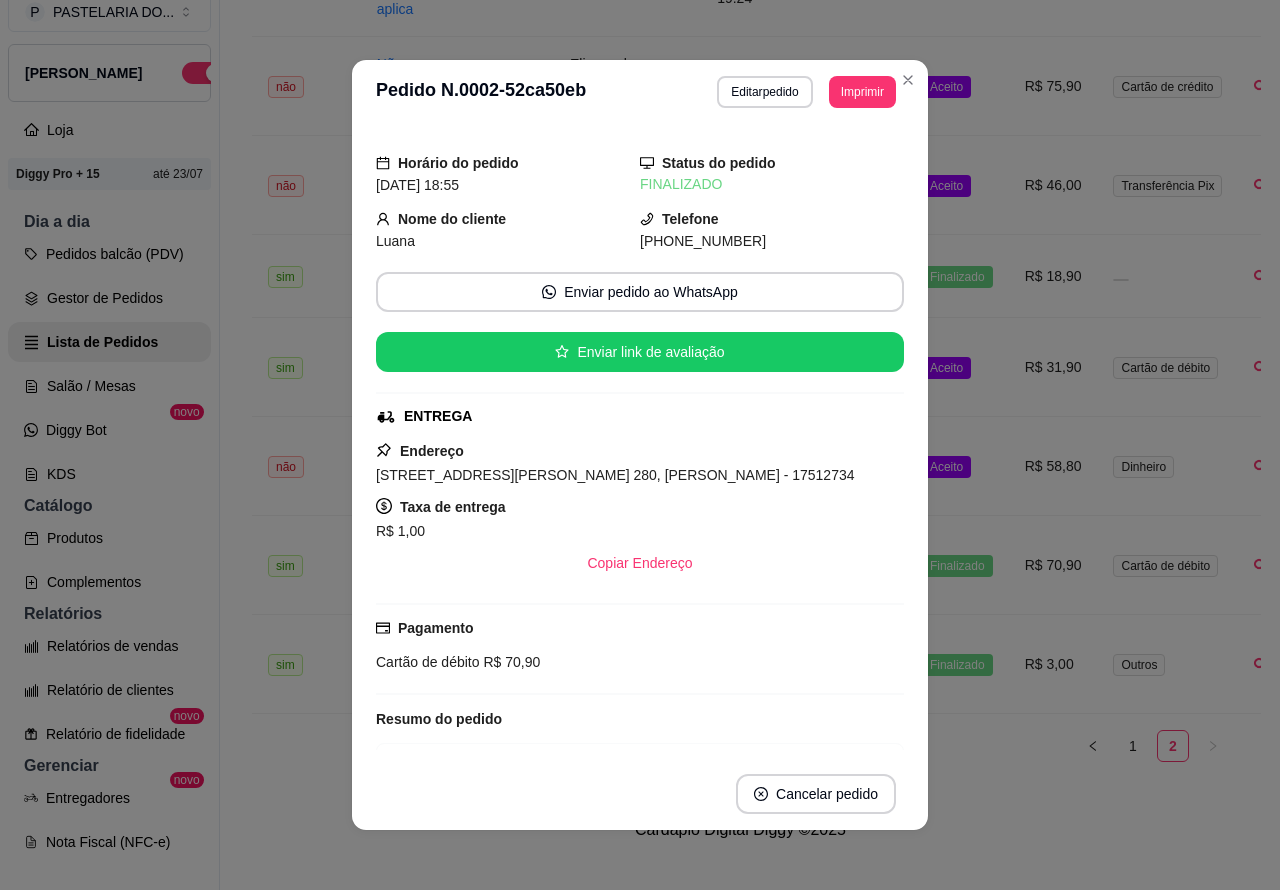 click on "Aceito" at bounding box center [957, 466] 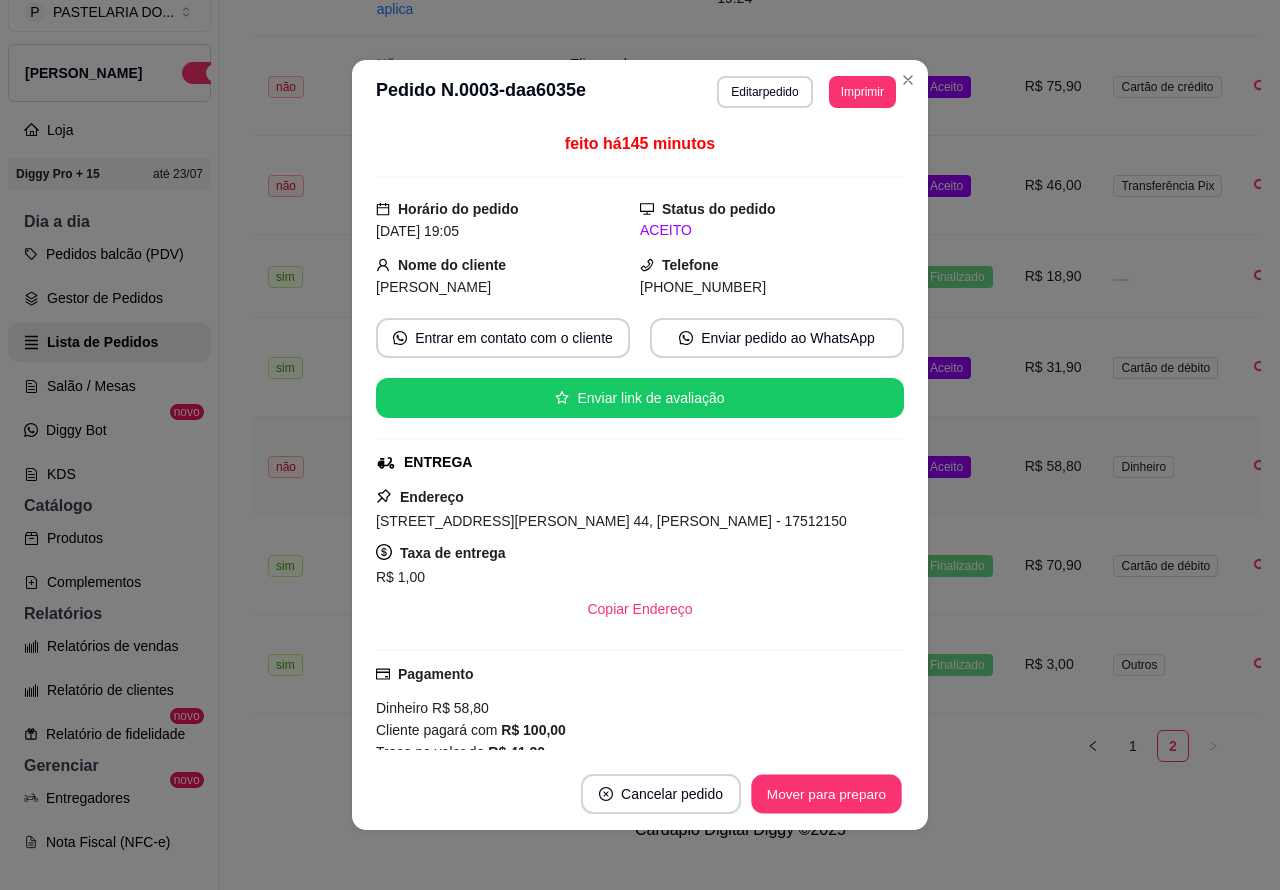 click on "Mover para preparo" at bounding box center (826, 794) 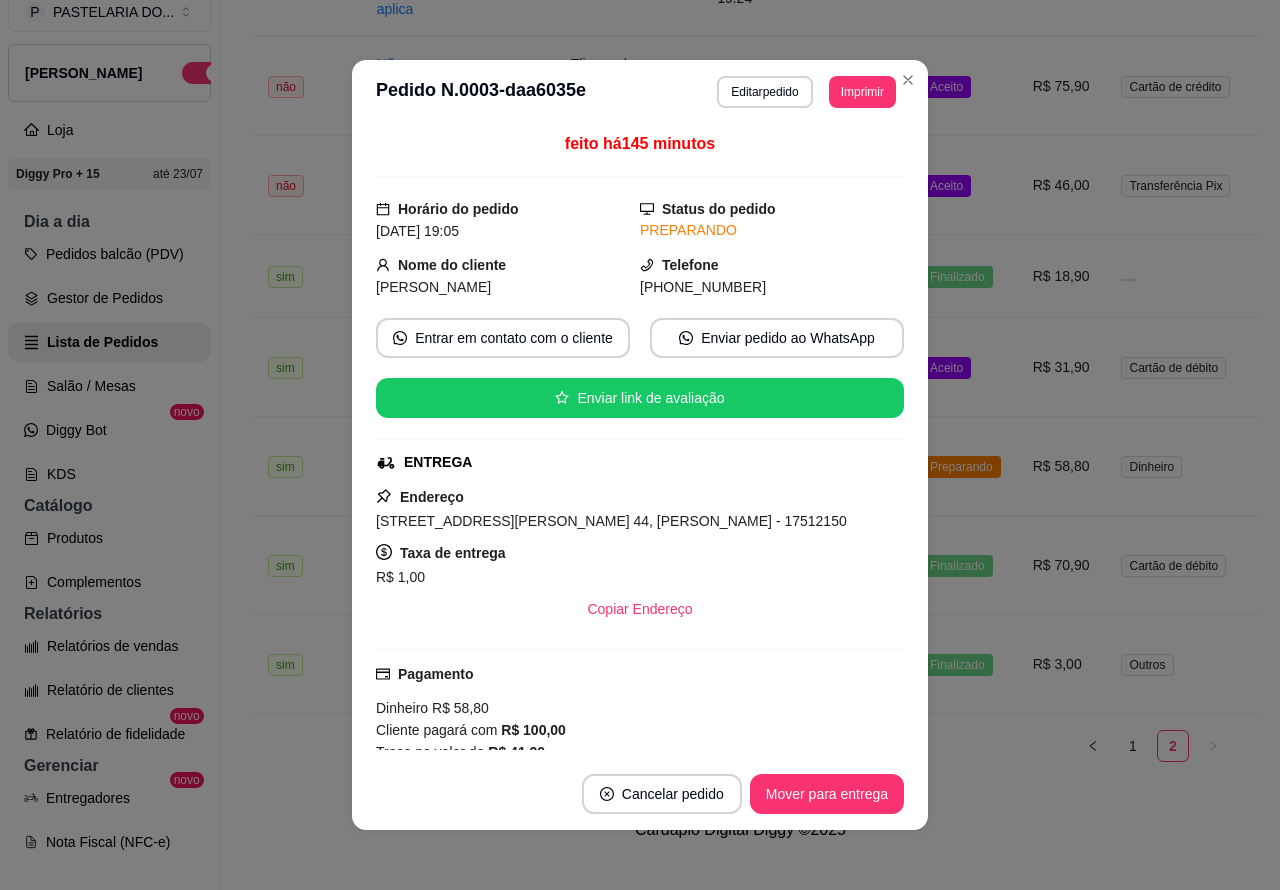 click on "Mover para entrega" at bounding box center [827, 794] 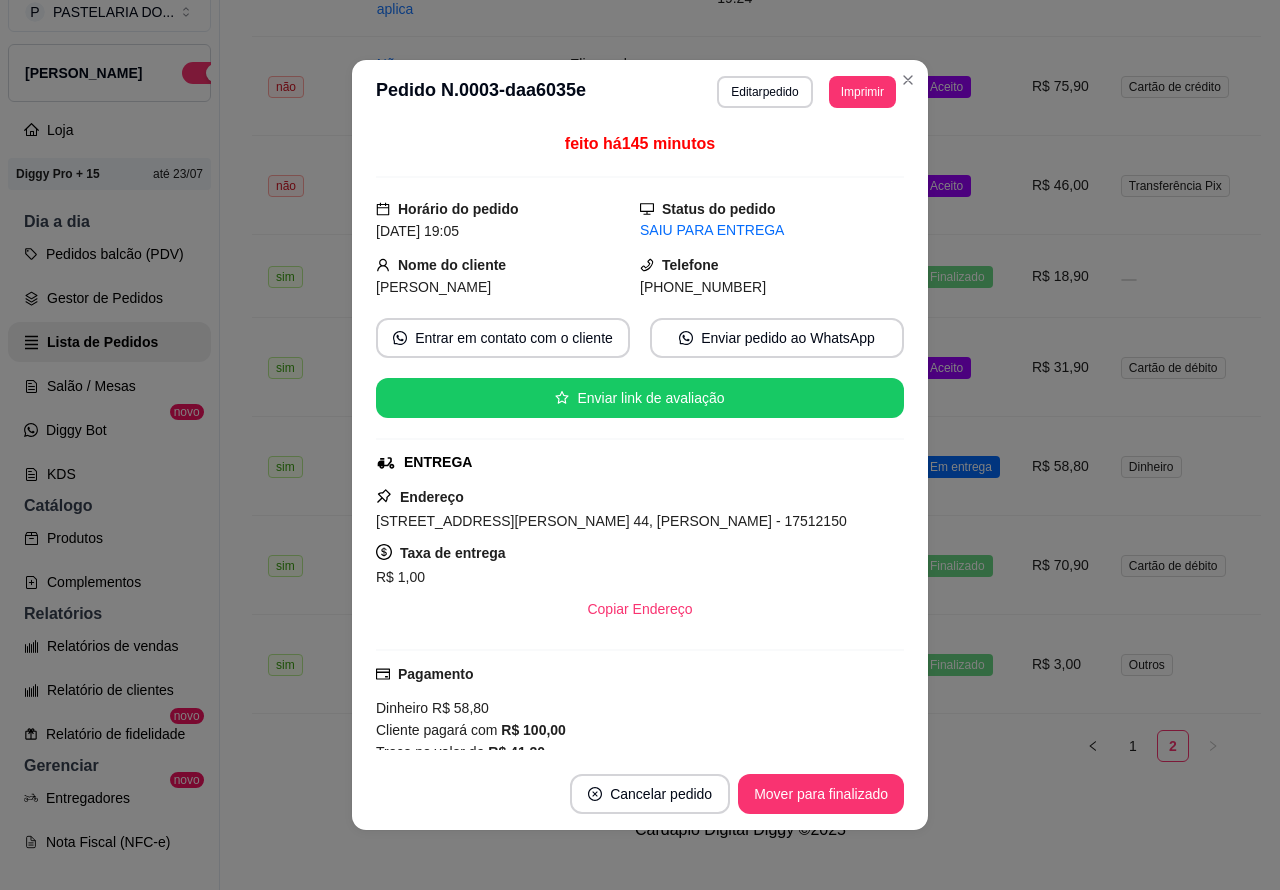 click on "Mover para finalizado" at bounding box center [821, 794] 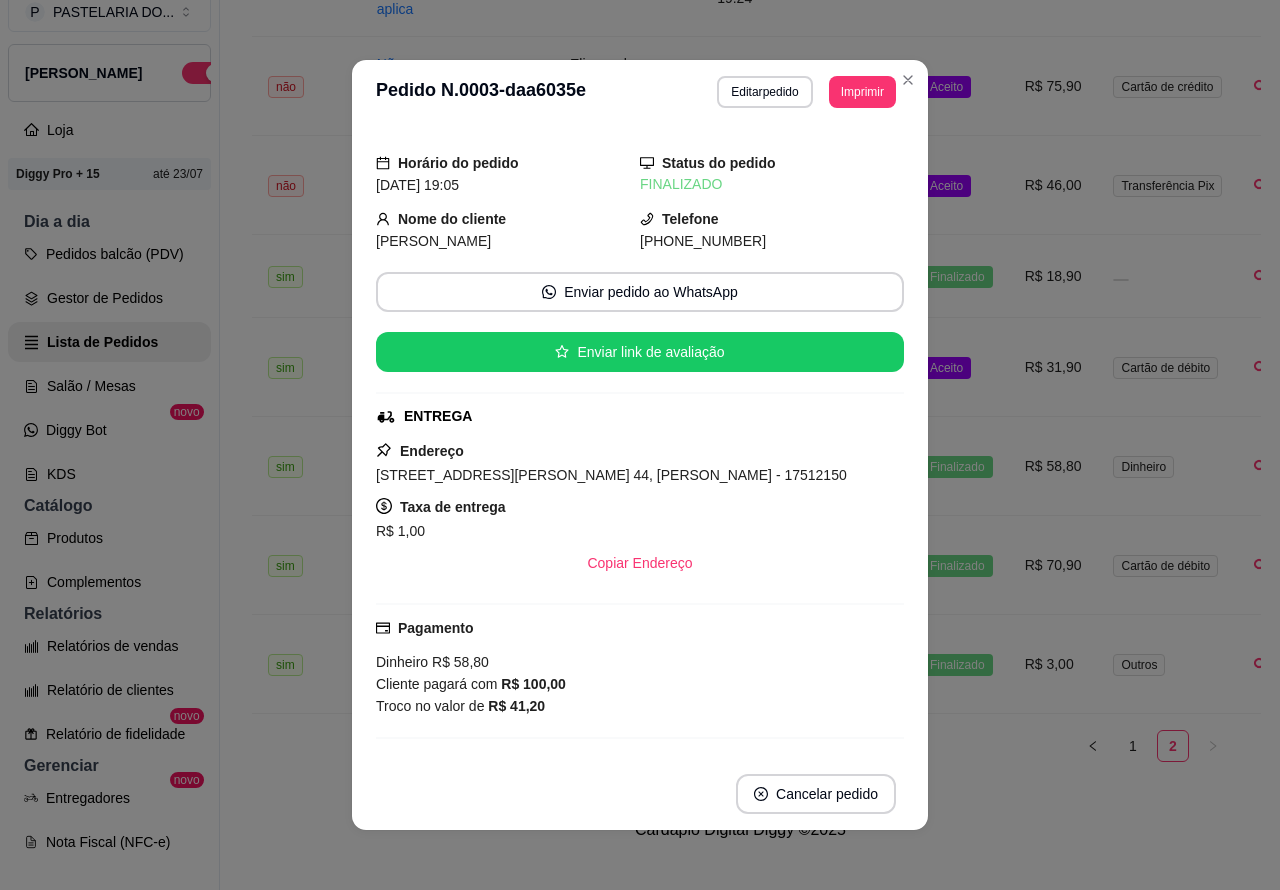 click on "Aceito" at bounding box center [957, 367] 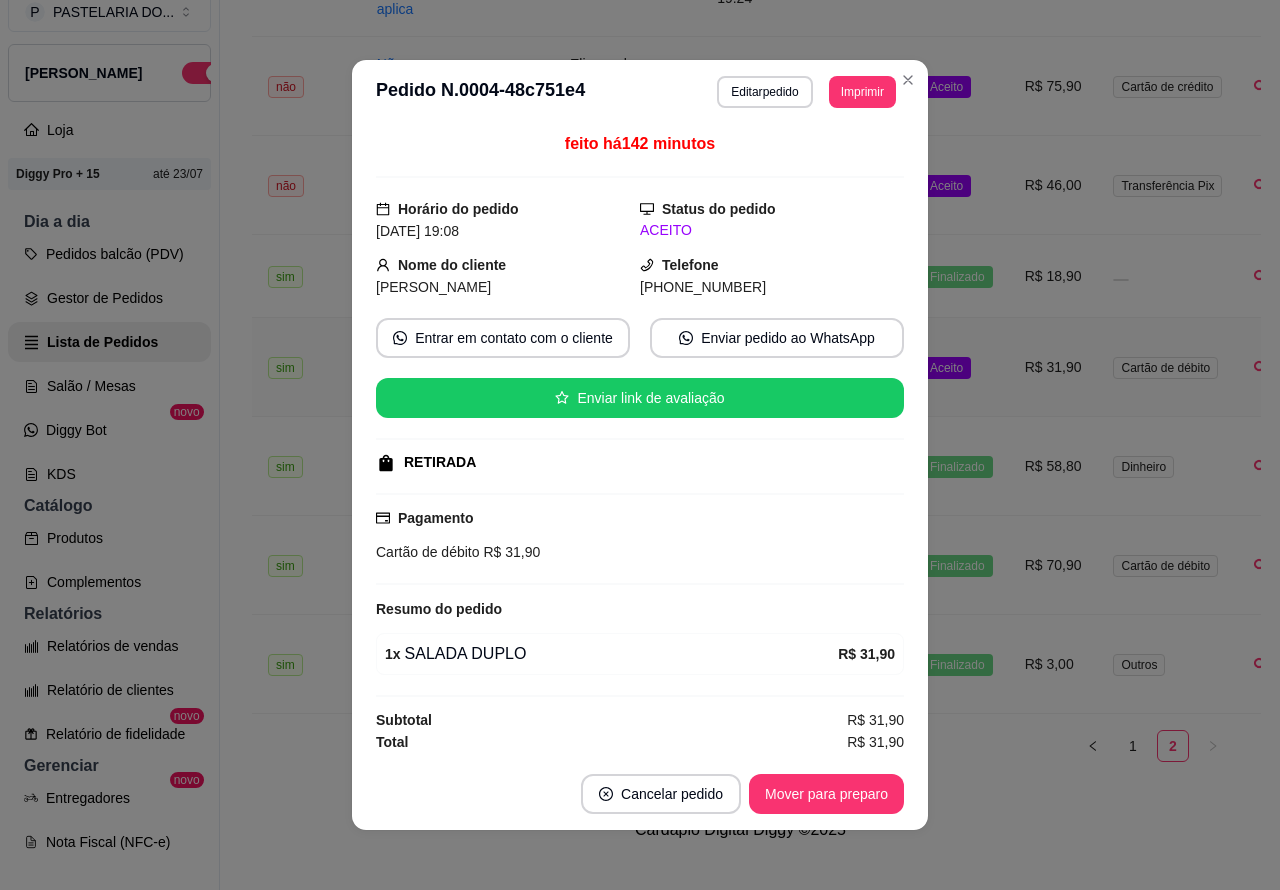 click on "Mover para preparo" at bounding box center [826, 794] 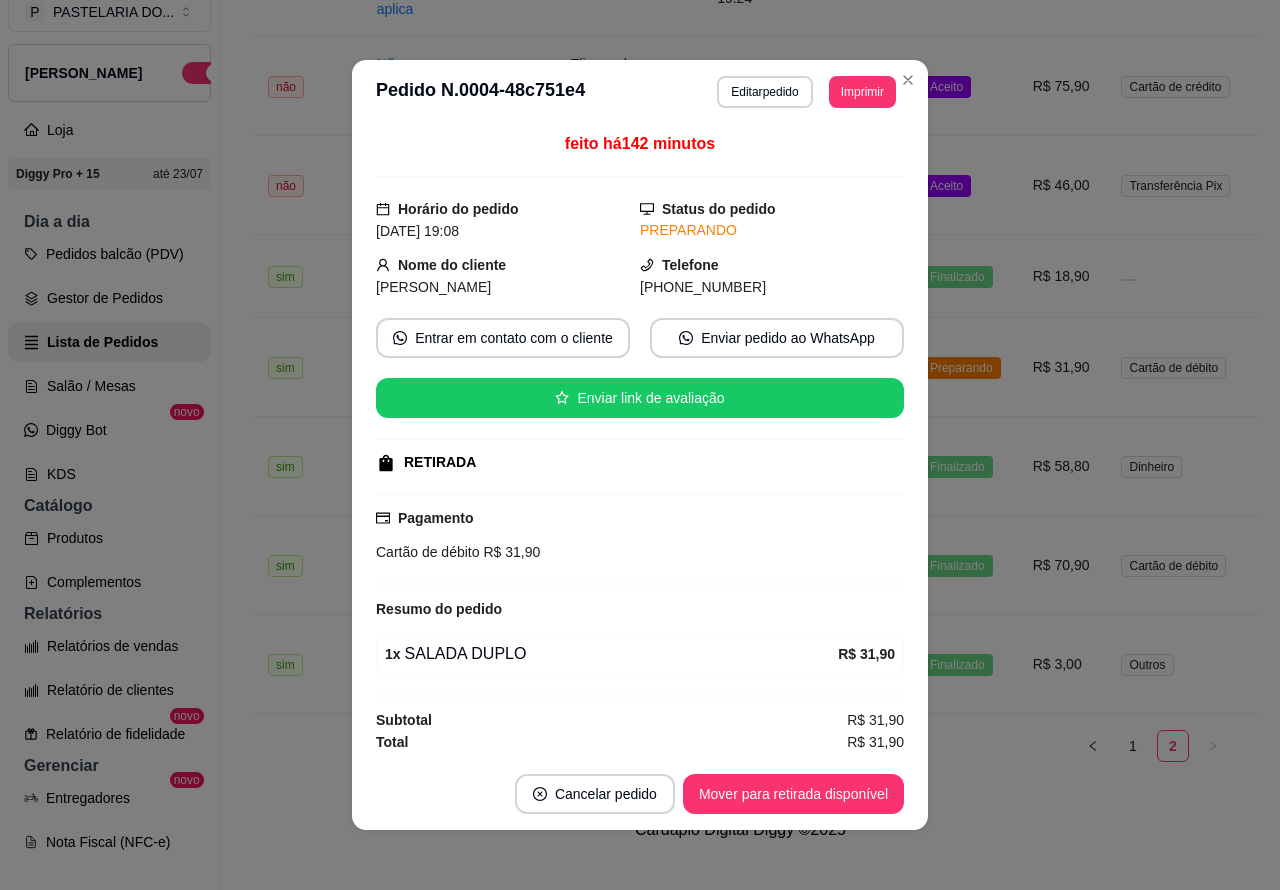 click on "Mover para retirada disponível" at bounding box center (793, 794) 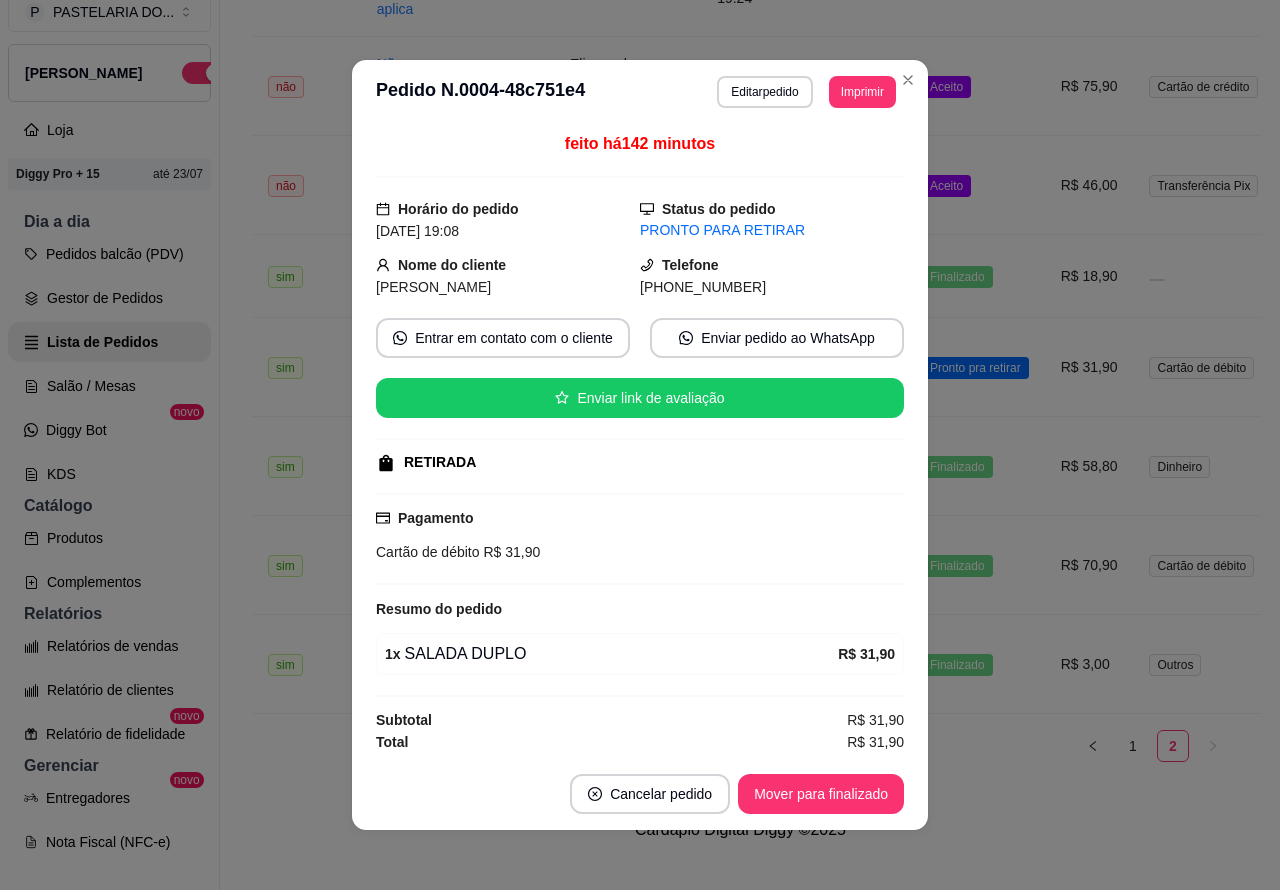 click on "Mover para finalizado" at bounding box center (821, 794) 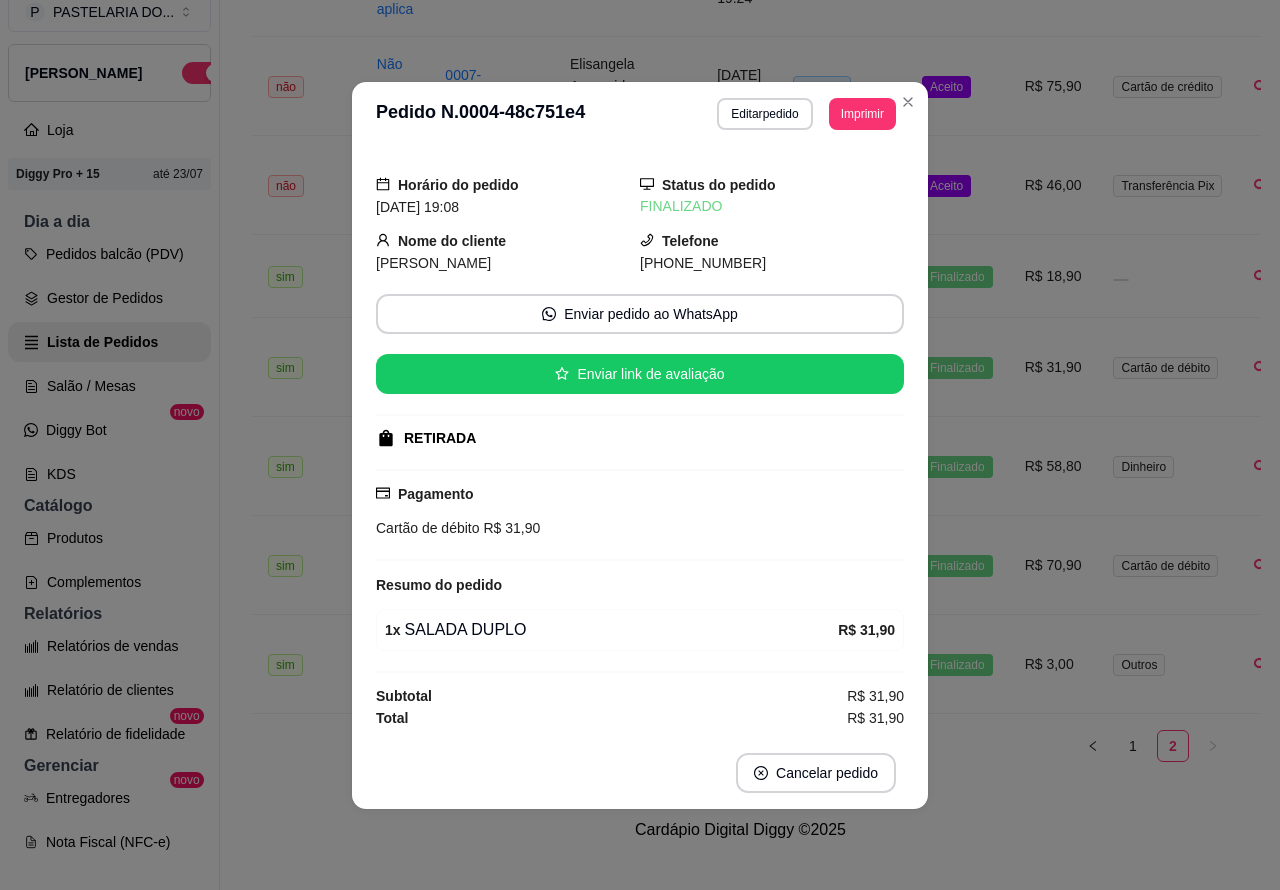 click on "R$ 46,00" at bounding box center (1053, 185) 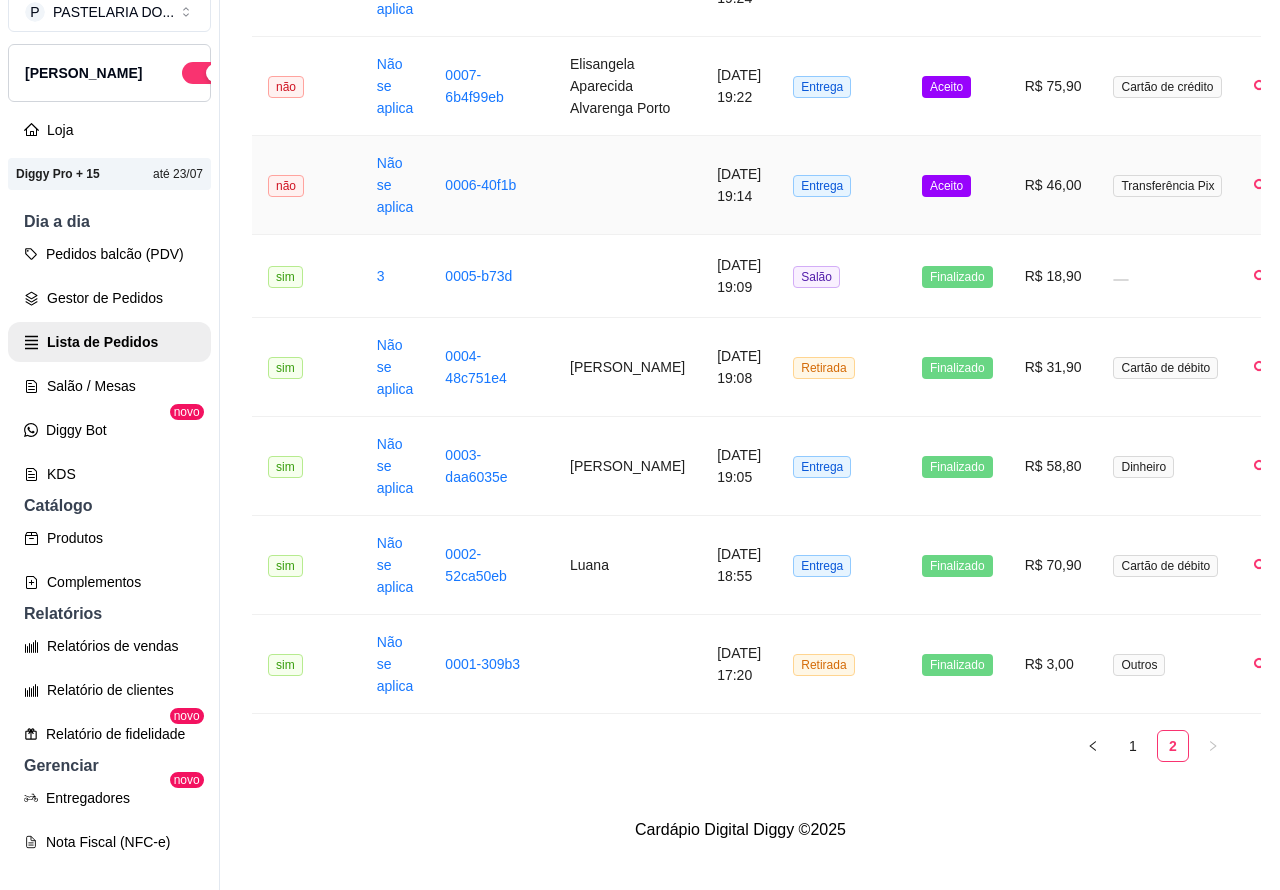 click on "Mover para preparo" at bounding box center (826, 794) 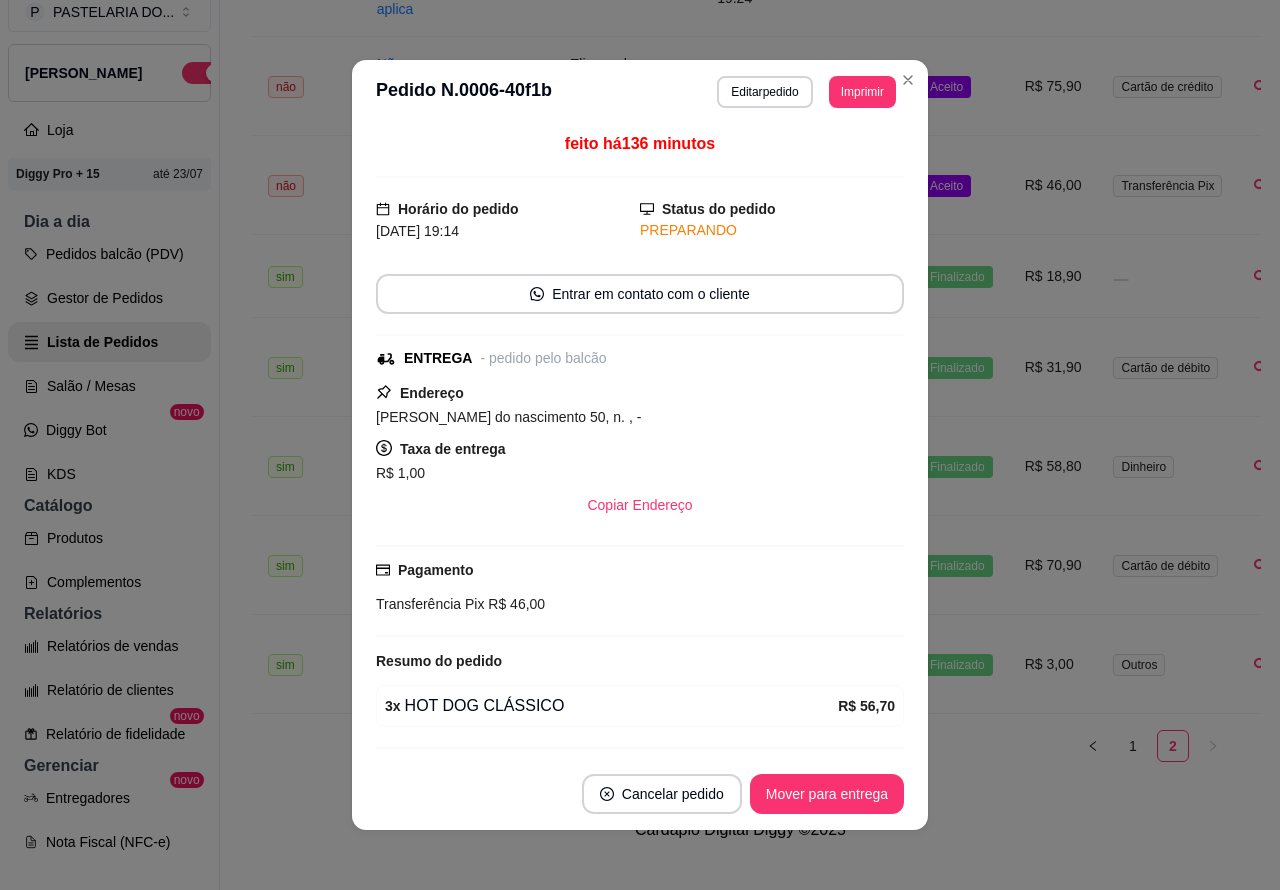 click on "Mover para entrega" at bounding box center (827, 794) 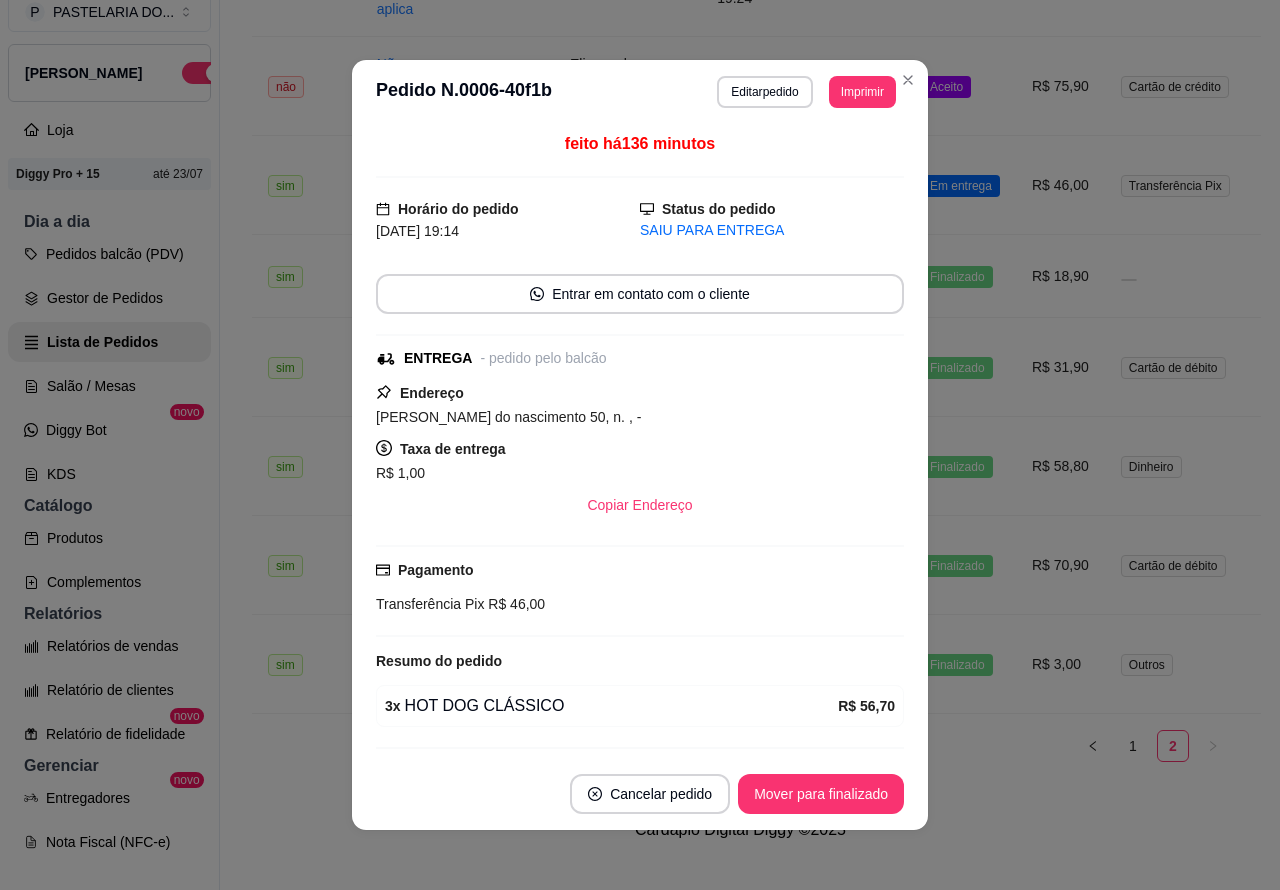 click on "Mover para finalizado" at bounding box center [821, 794] 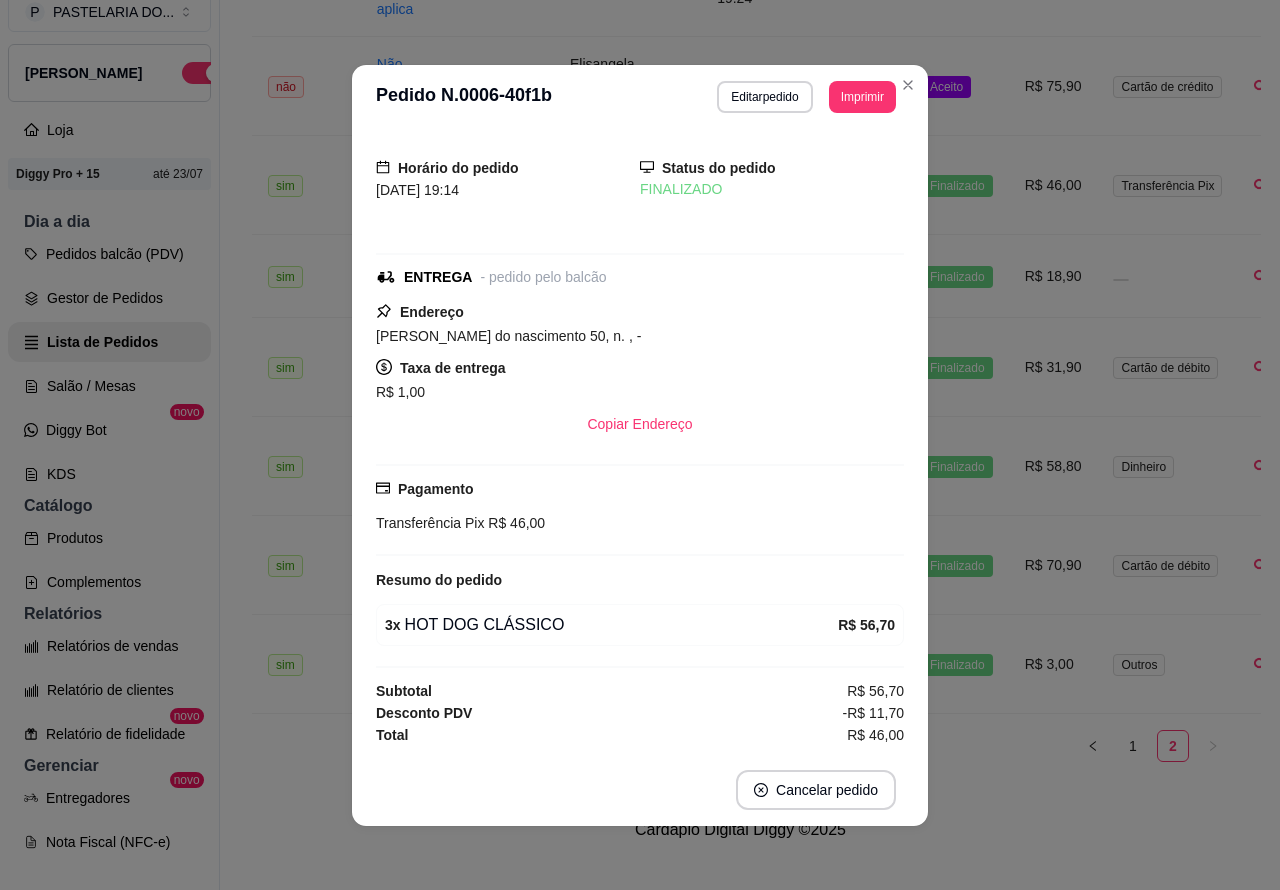 click on "Aceito" at bounding box center (957, 86) 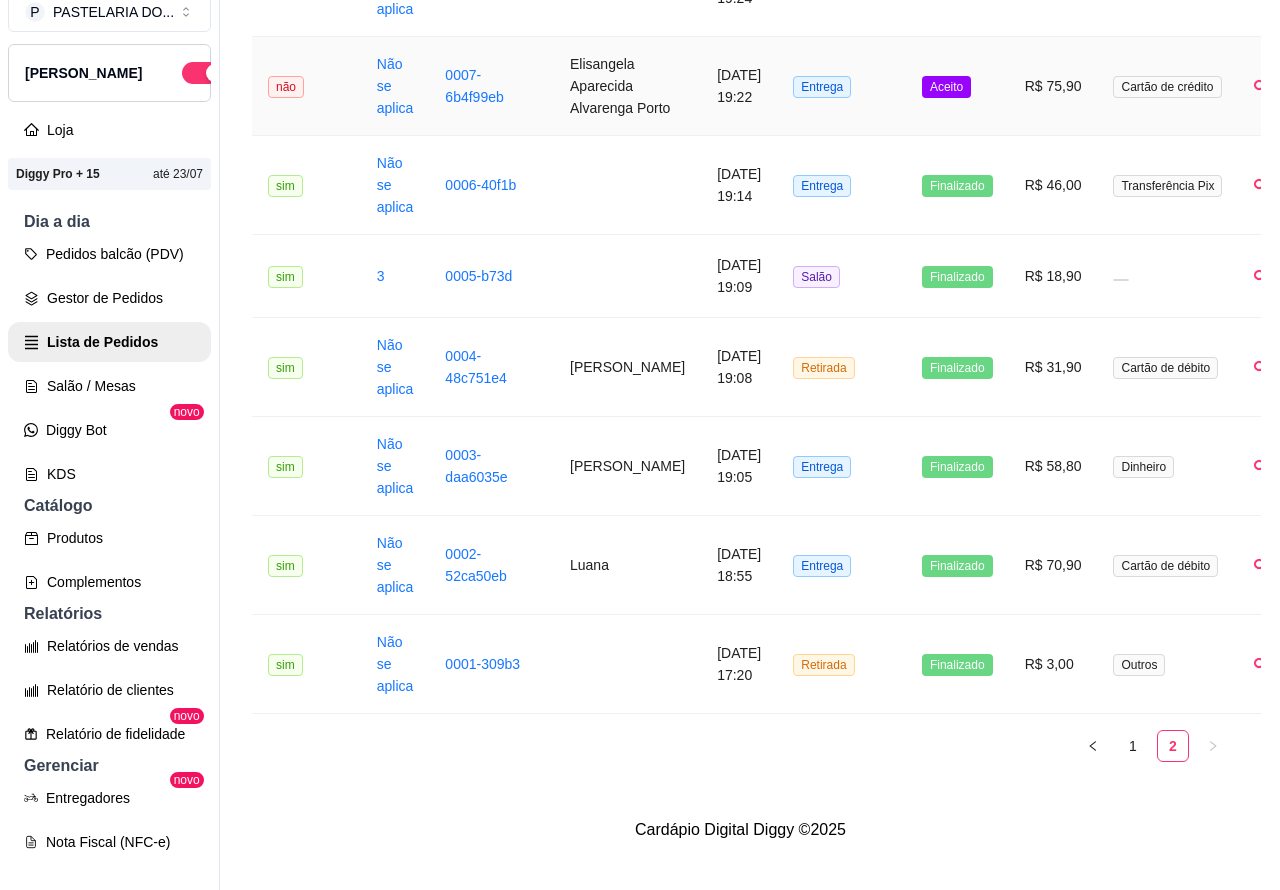 click on "Mover para preparo" at bounding box center (826, 794) 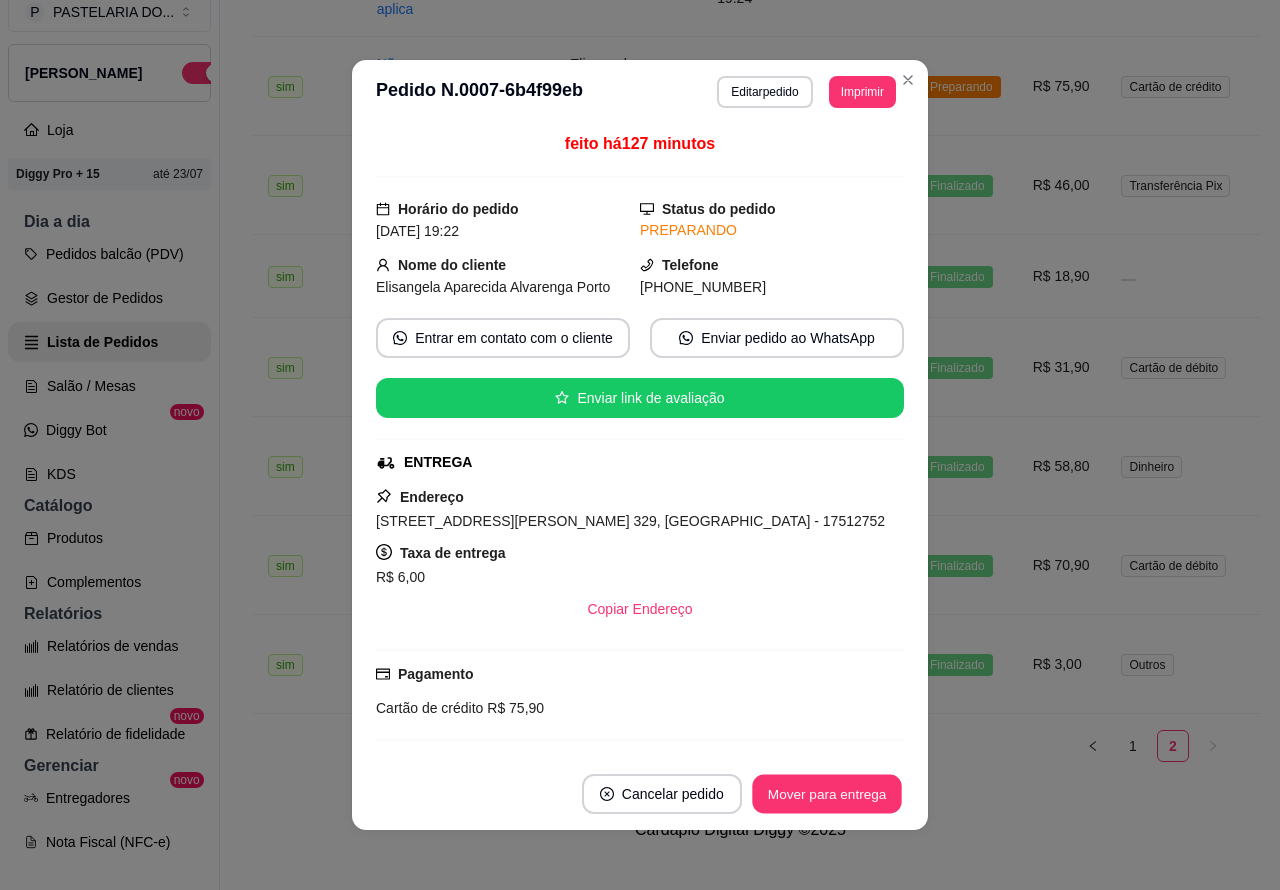 click on "Mover para entrega" at bounding box center [827, 794] 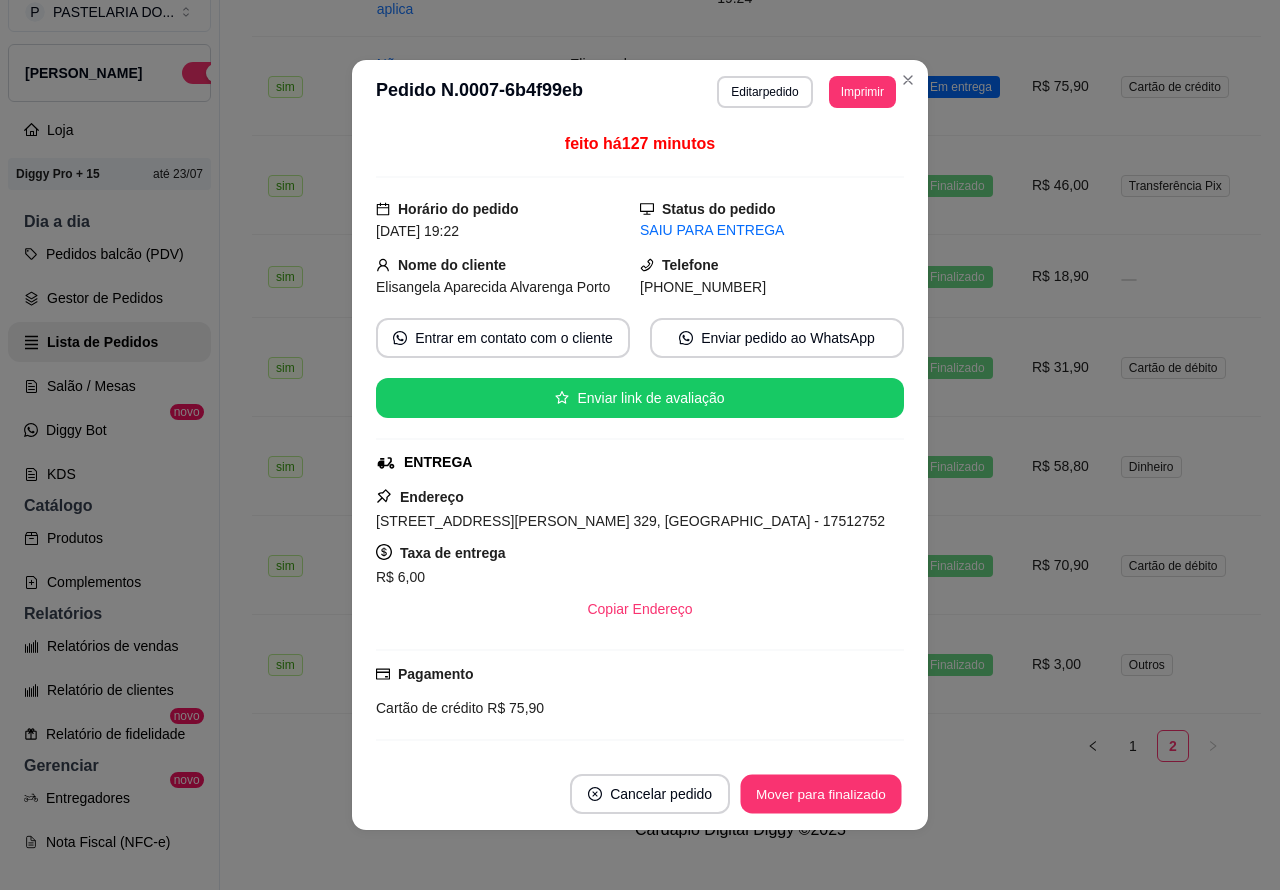 click on "Mover para finalizado" at bounding box center (821, 794) 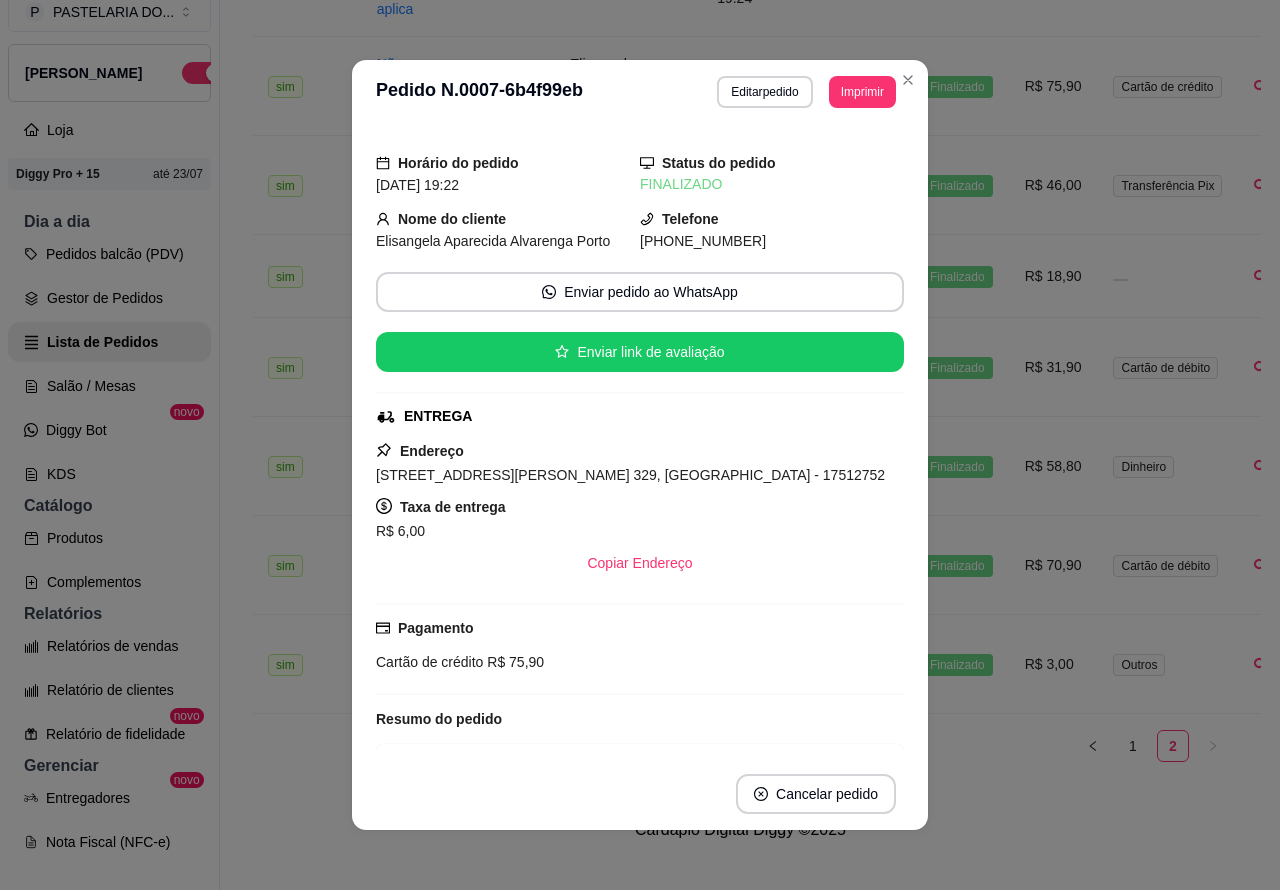 click on "Cardápio Digital Diggy © 2025" at bounding box center (740, 830) 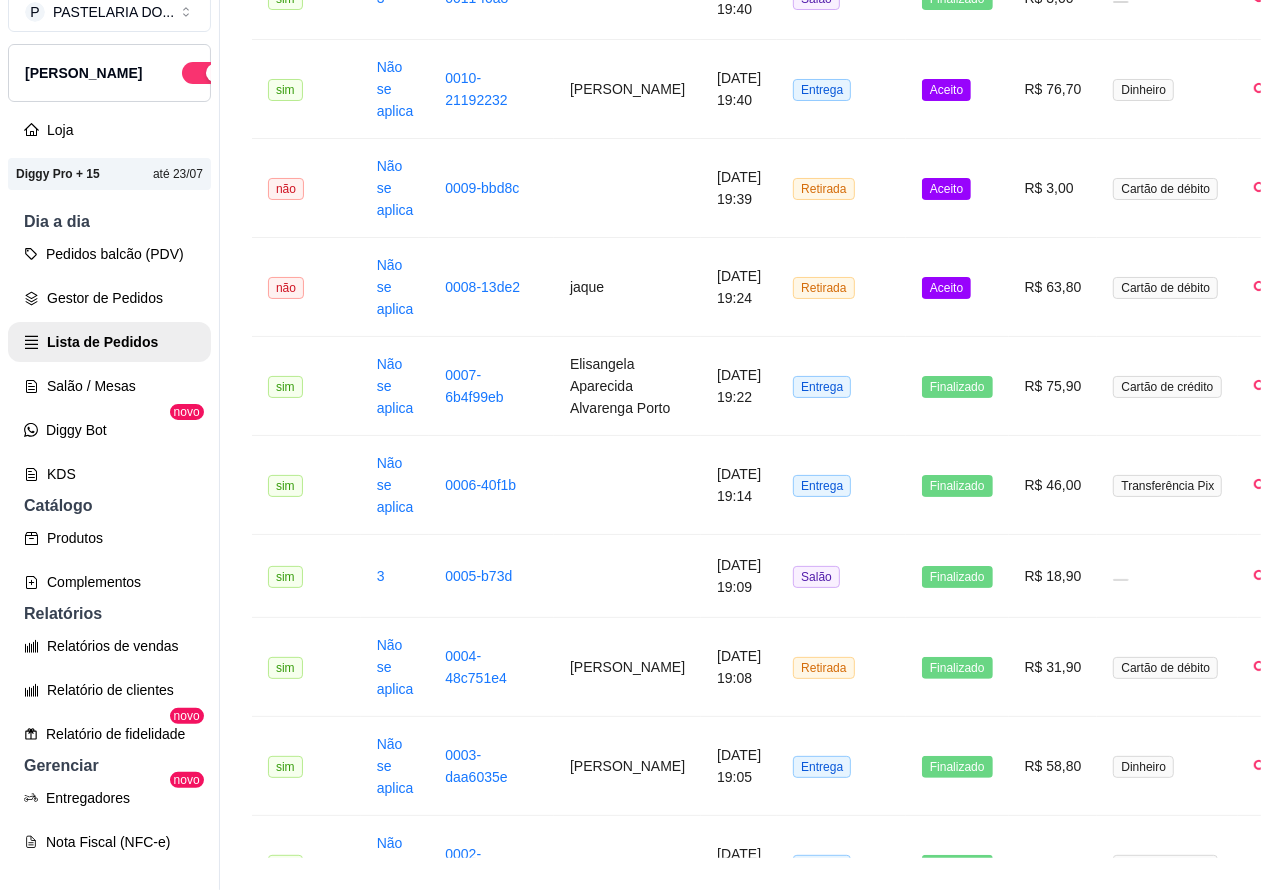 scroll, scrollTop: 820, scrollLeft: 0, axis: vertical 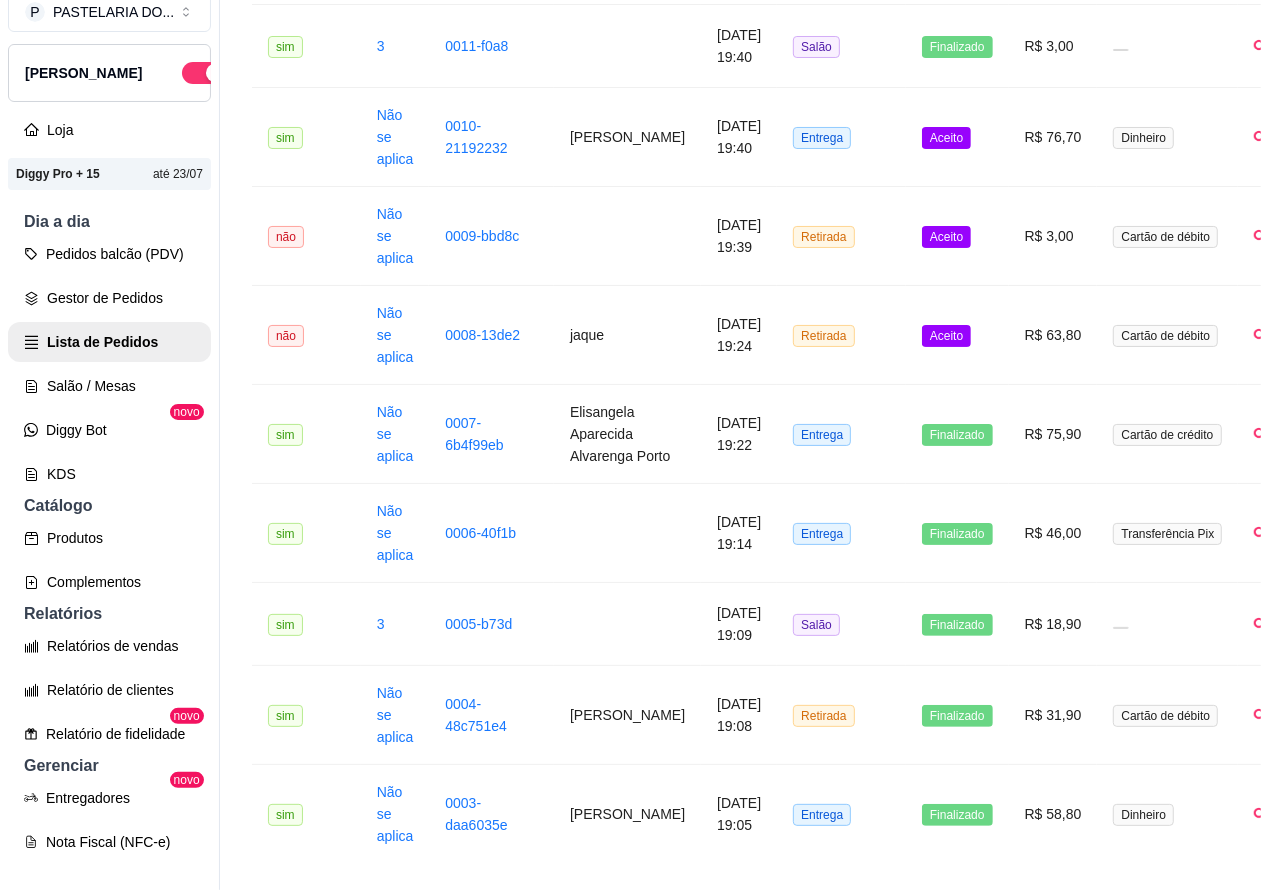click on "Aceito" at bounding box center [946, 336] 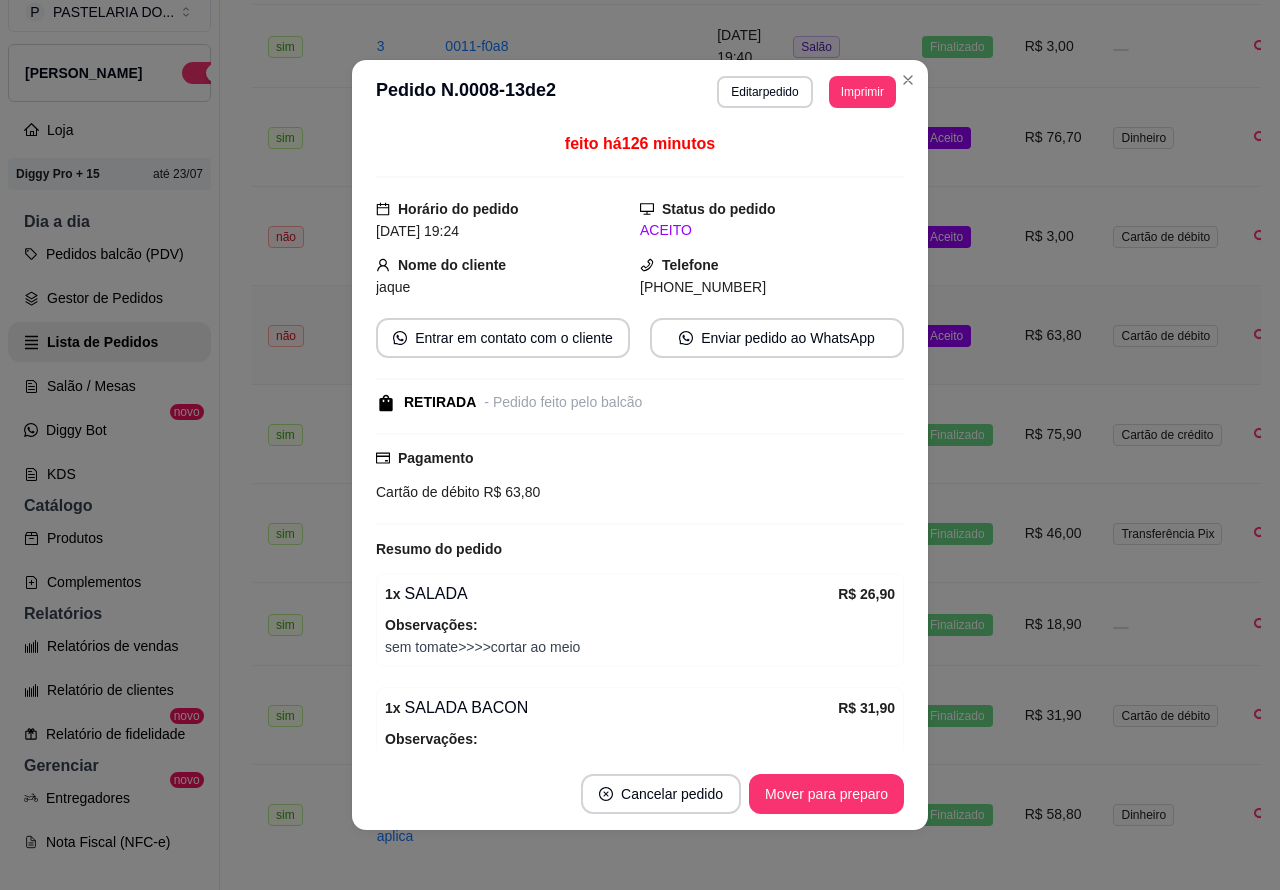 click on "Mover para preparo" at bounding box center (826, 794) 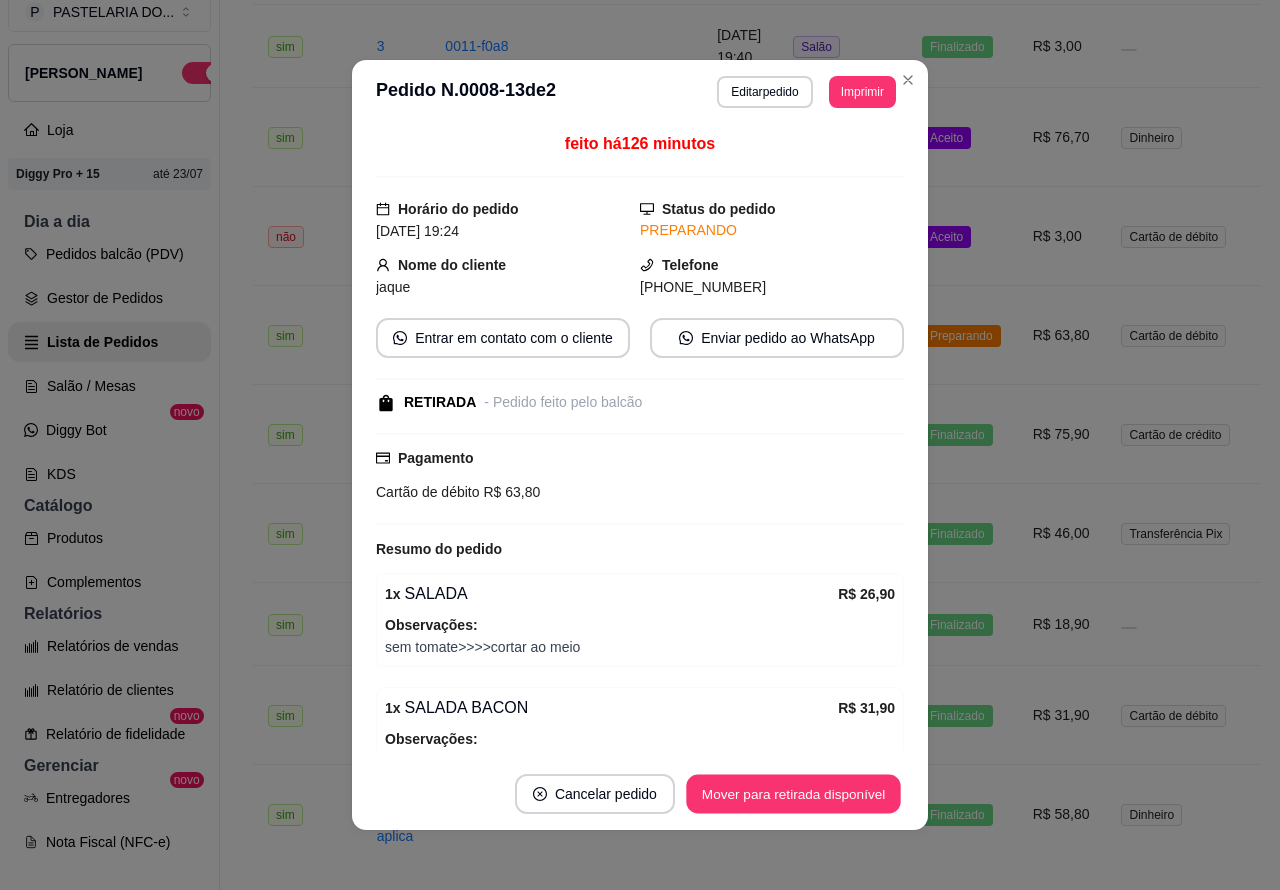 click on "Mover para retirada disponível" at bounding box center [793, 794] 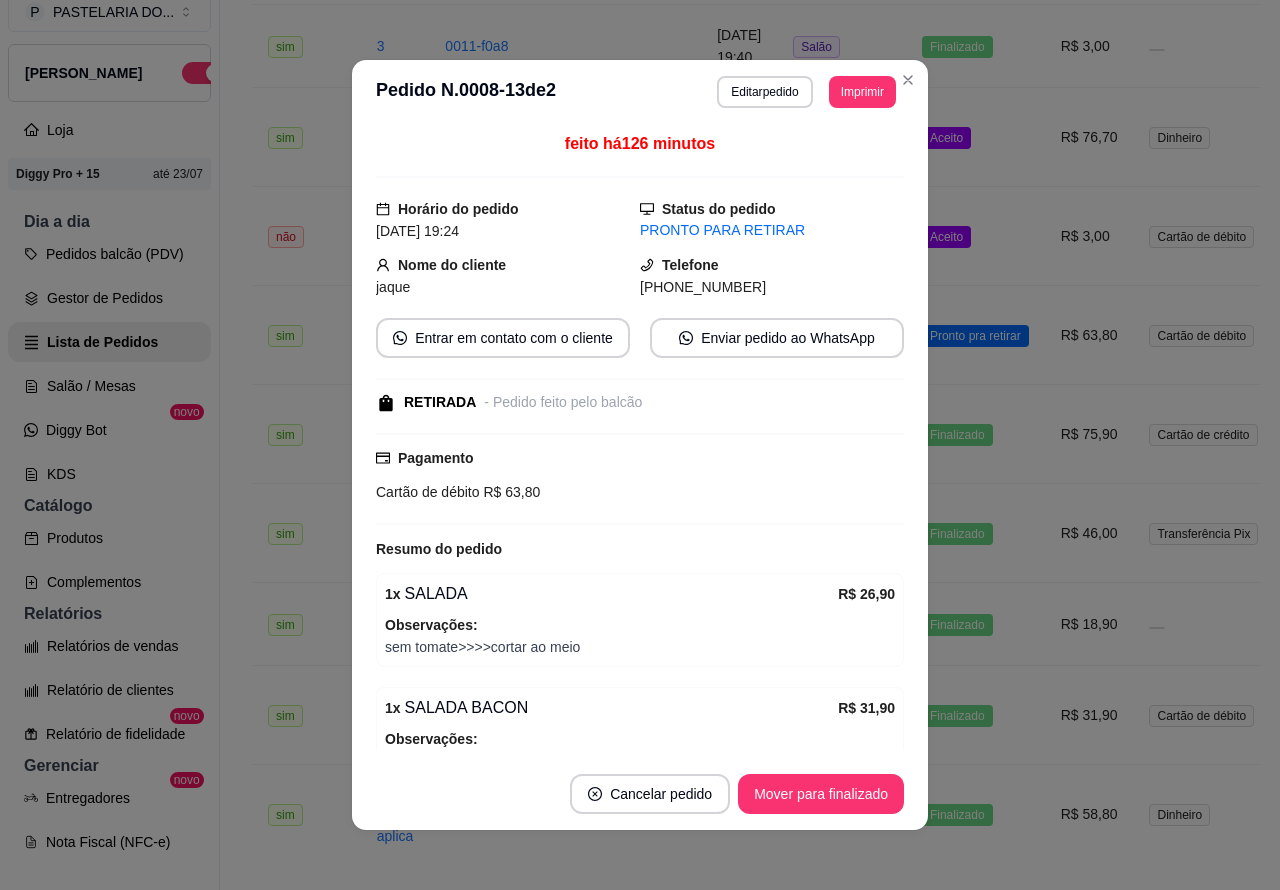 click on "Mover para finalizado" at bounding box center [821, 794] 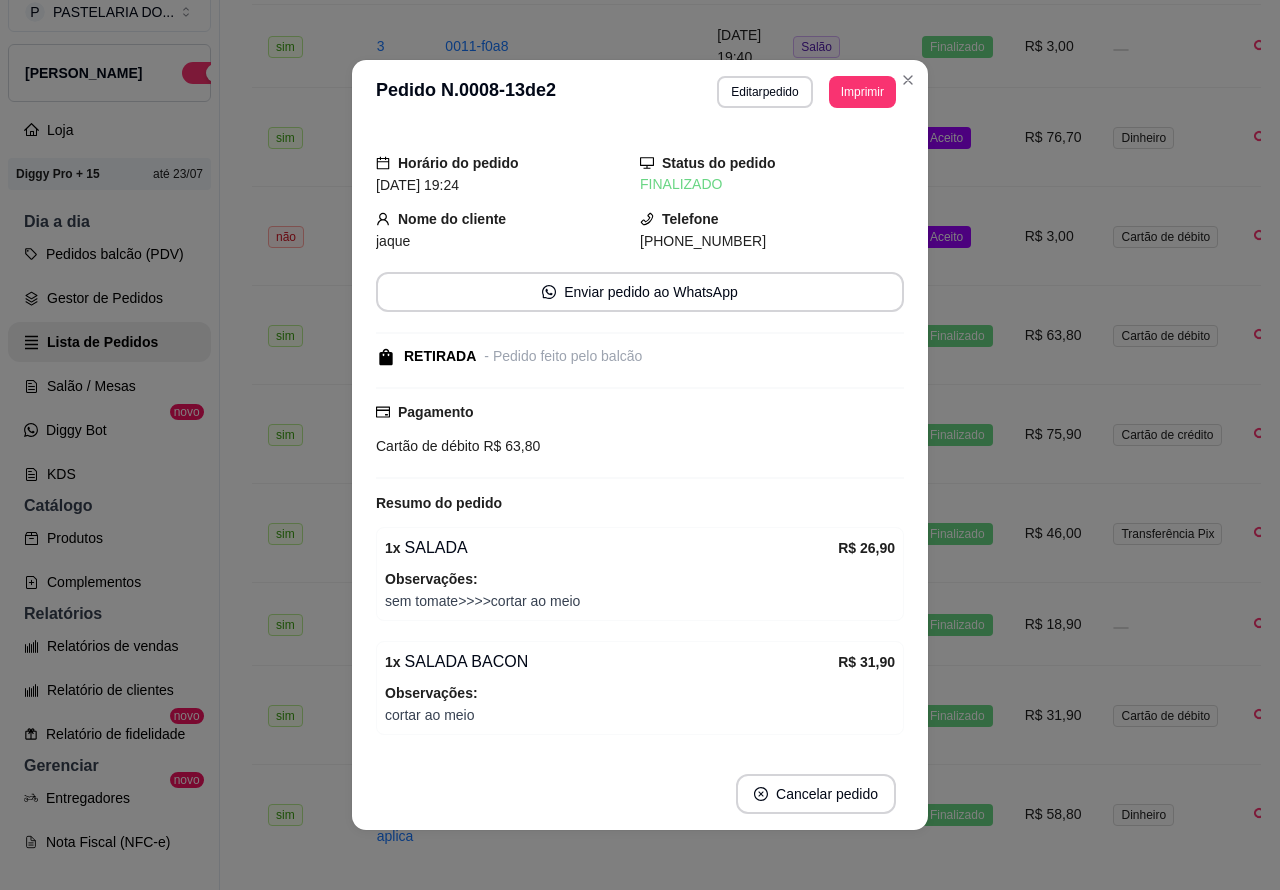 click on "Aceito" at bounding box center (957, 236) 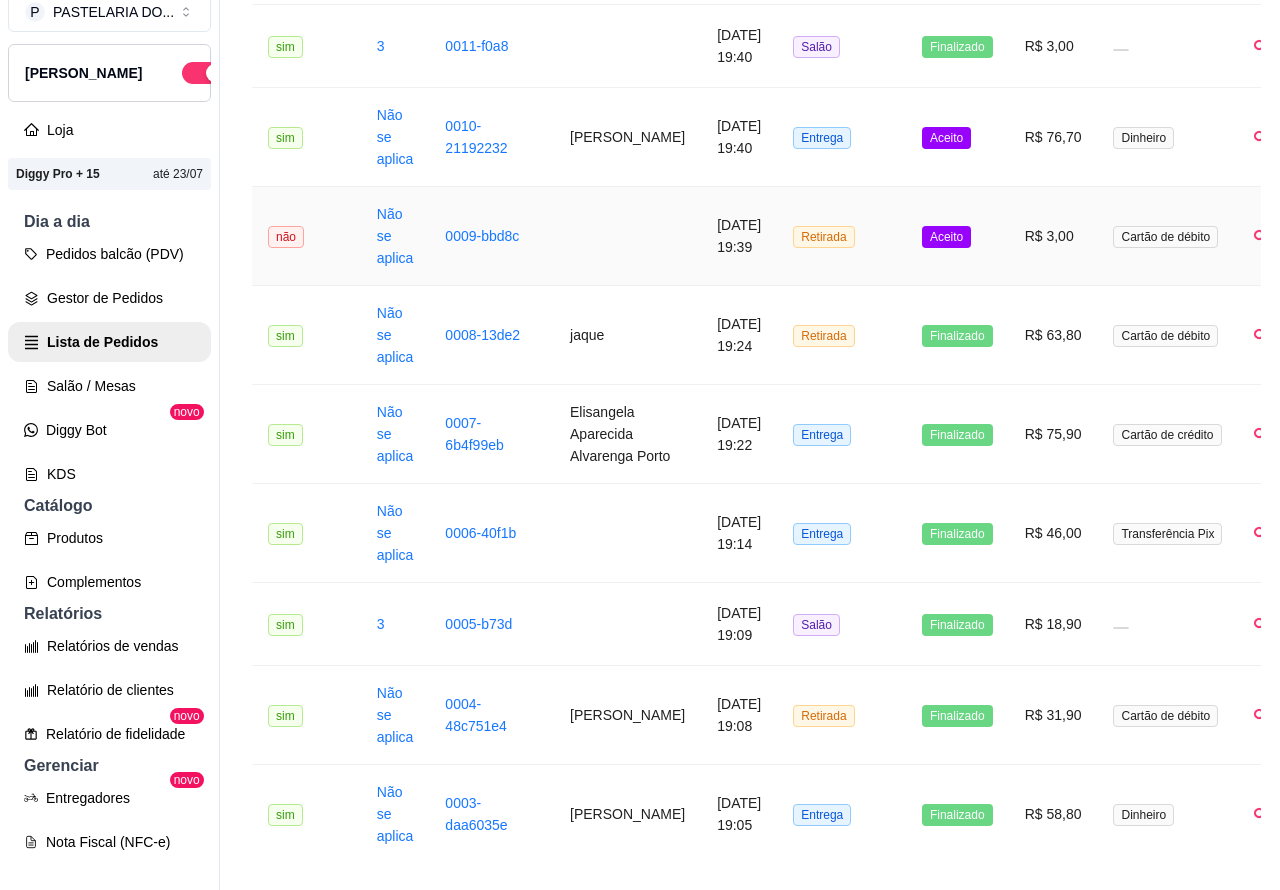 click on "Mover para preparo" at bounding box center (826, 744) 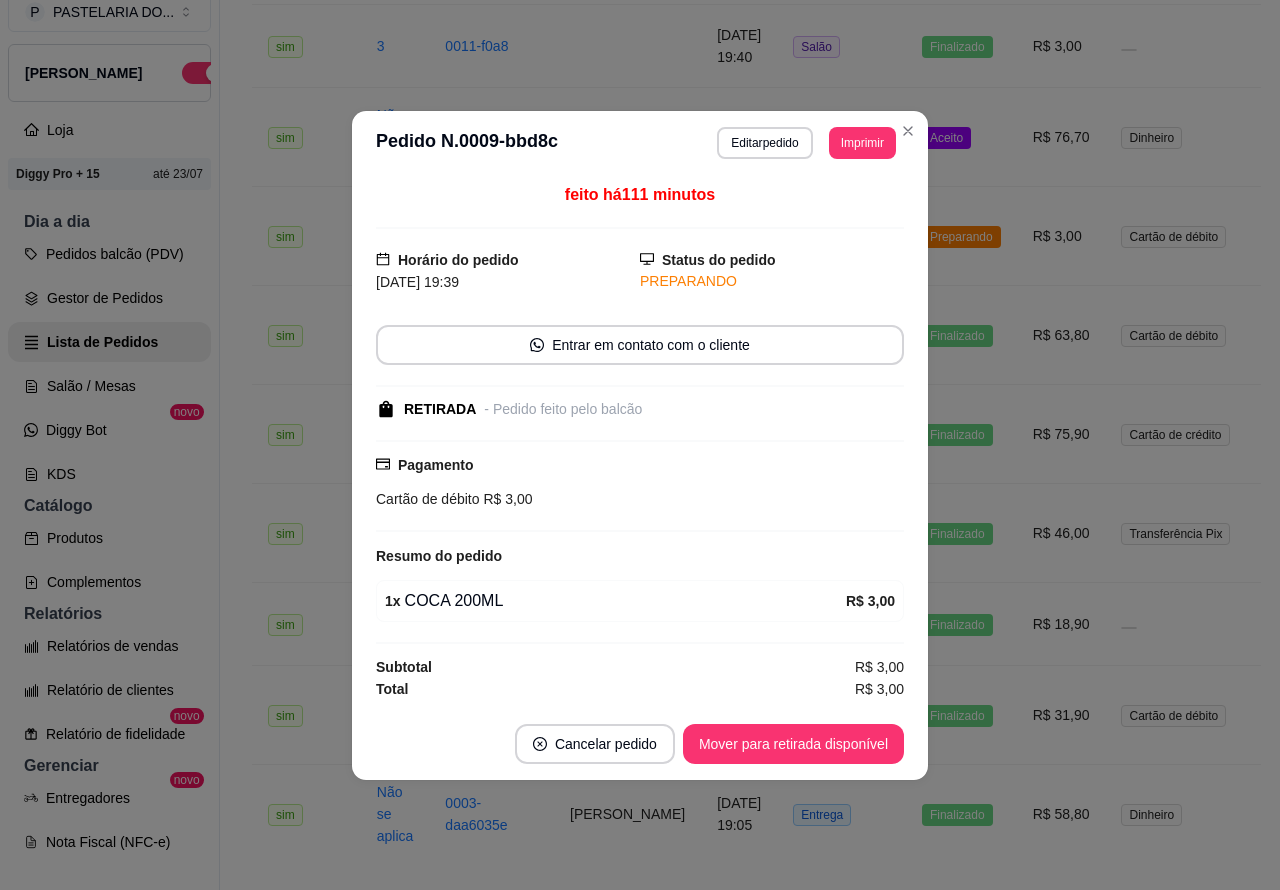 click on "Mover para retirada disponível" at bounding box center [793, 744] 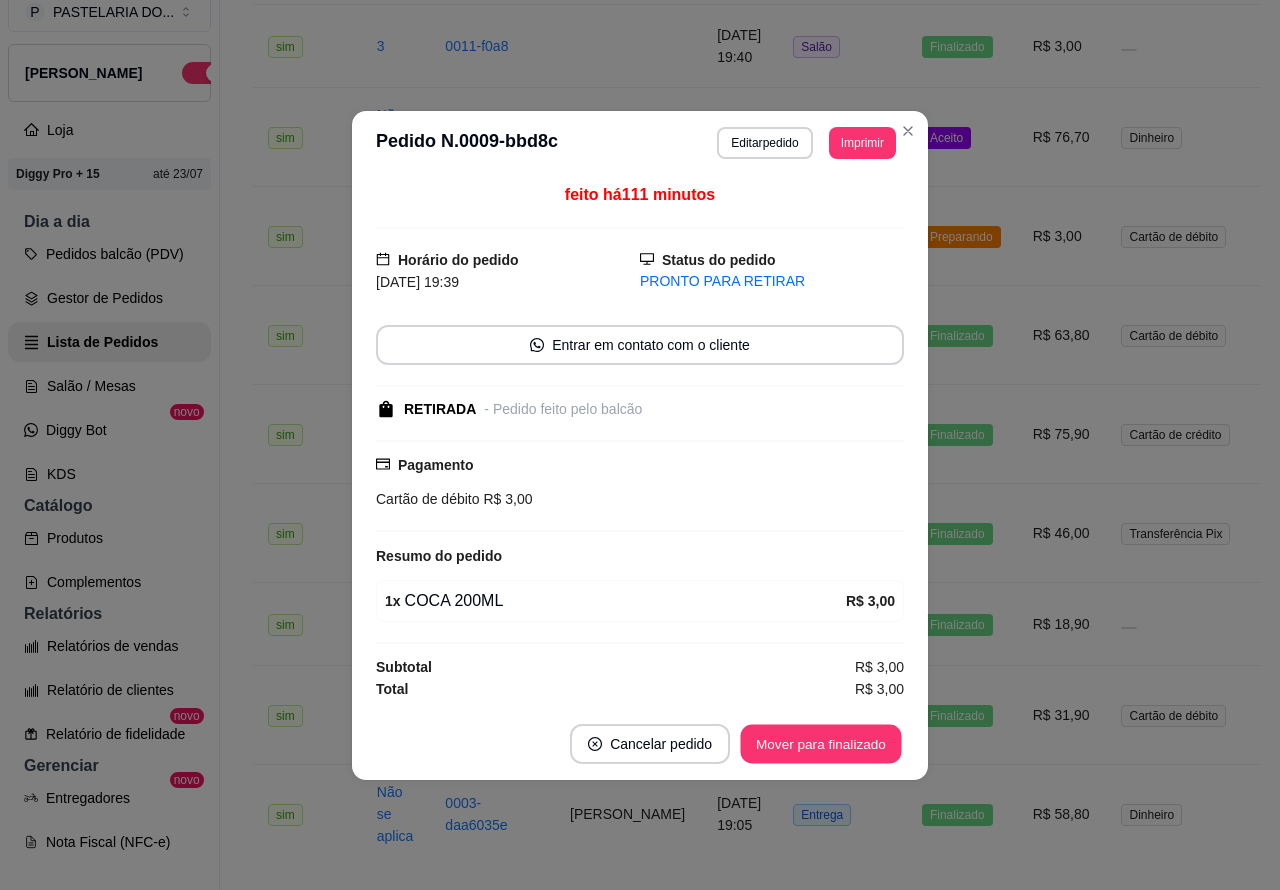 click on "Mover para finalizado" at bounding box center (821, 743) 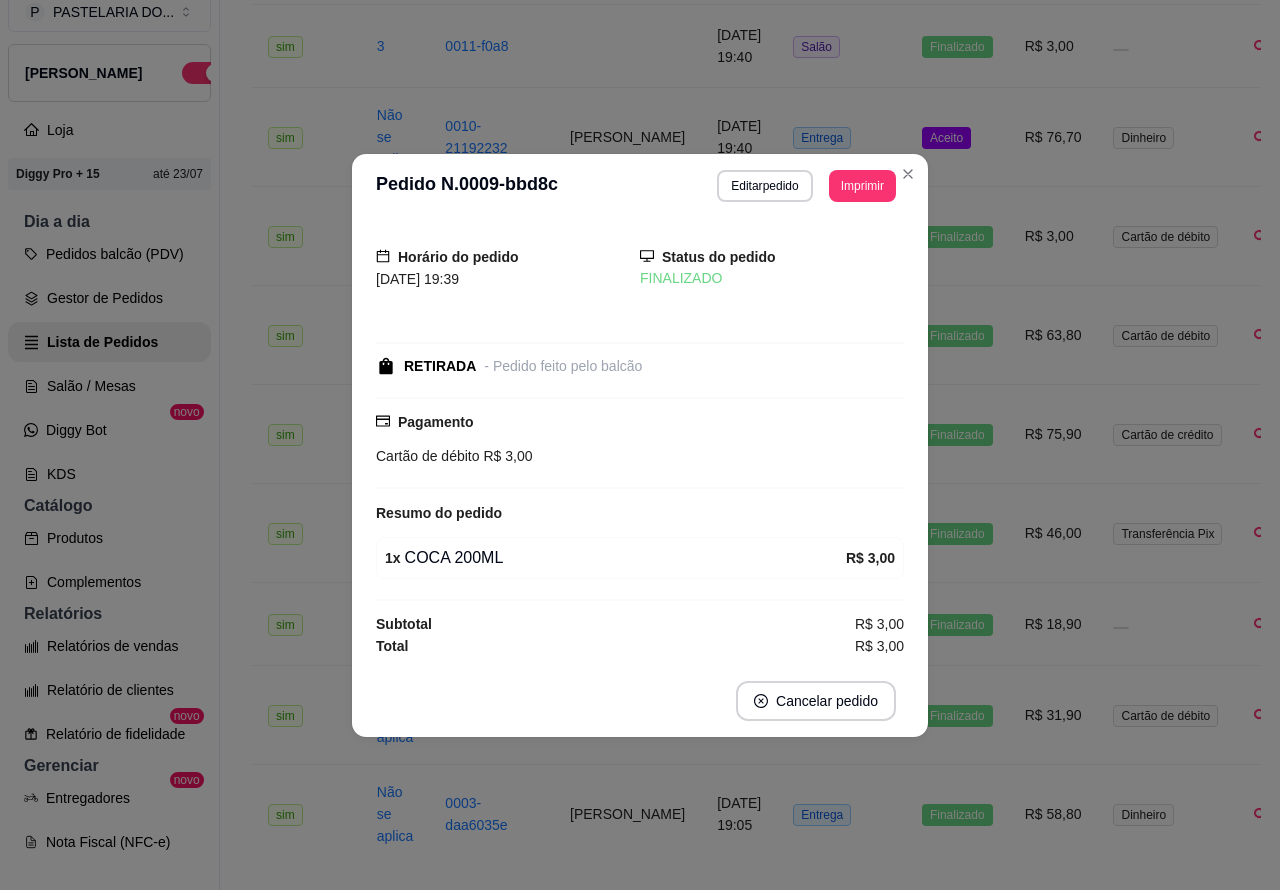 click on "R$ 76,70" at bounding box center [1053, 137] 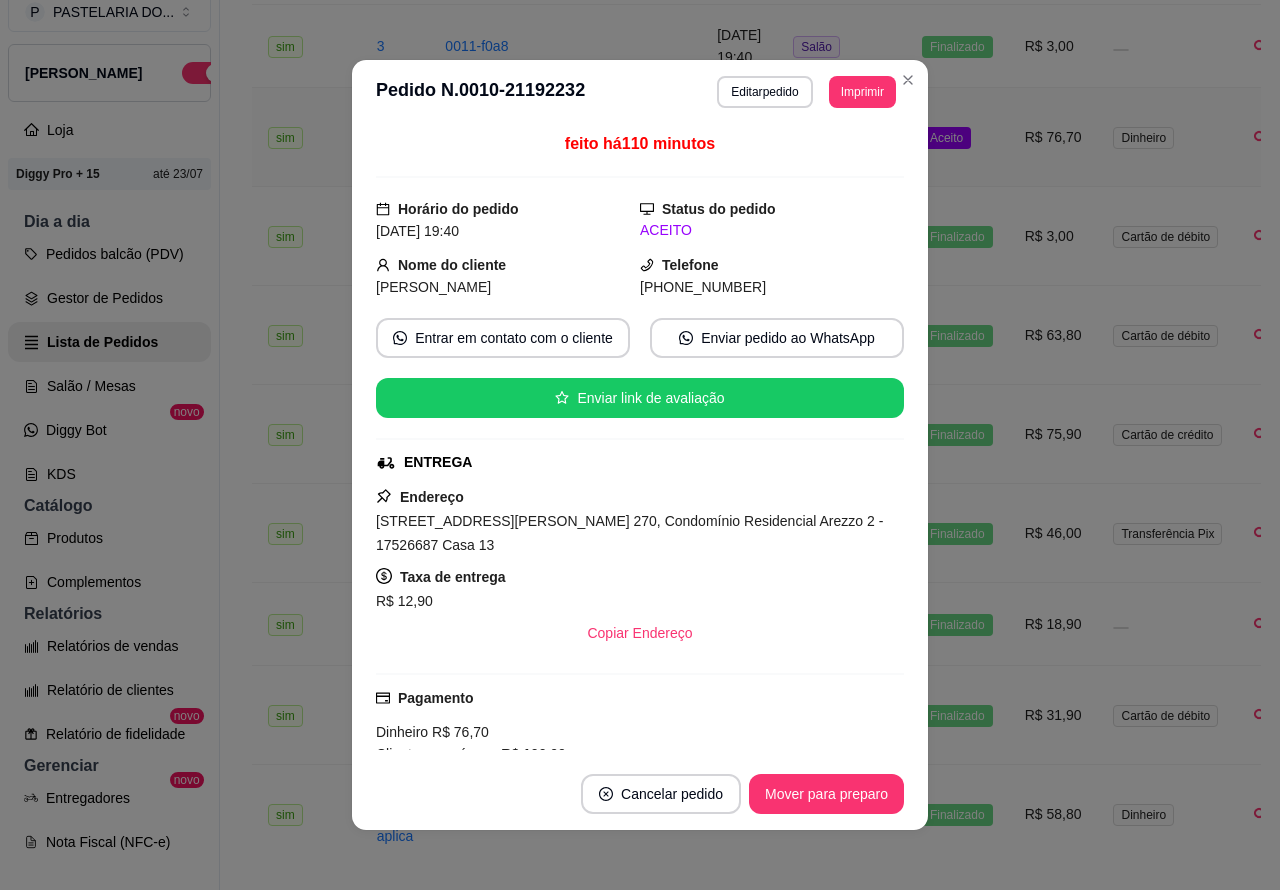 click on "Mover para preparo" at bounding box center [826, 794] 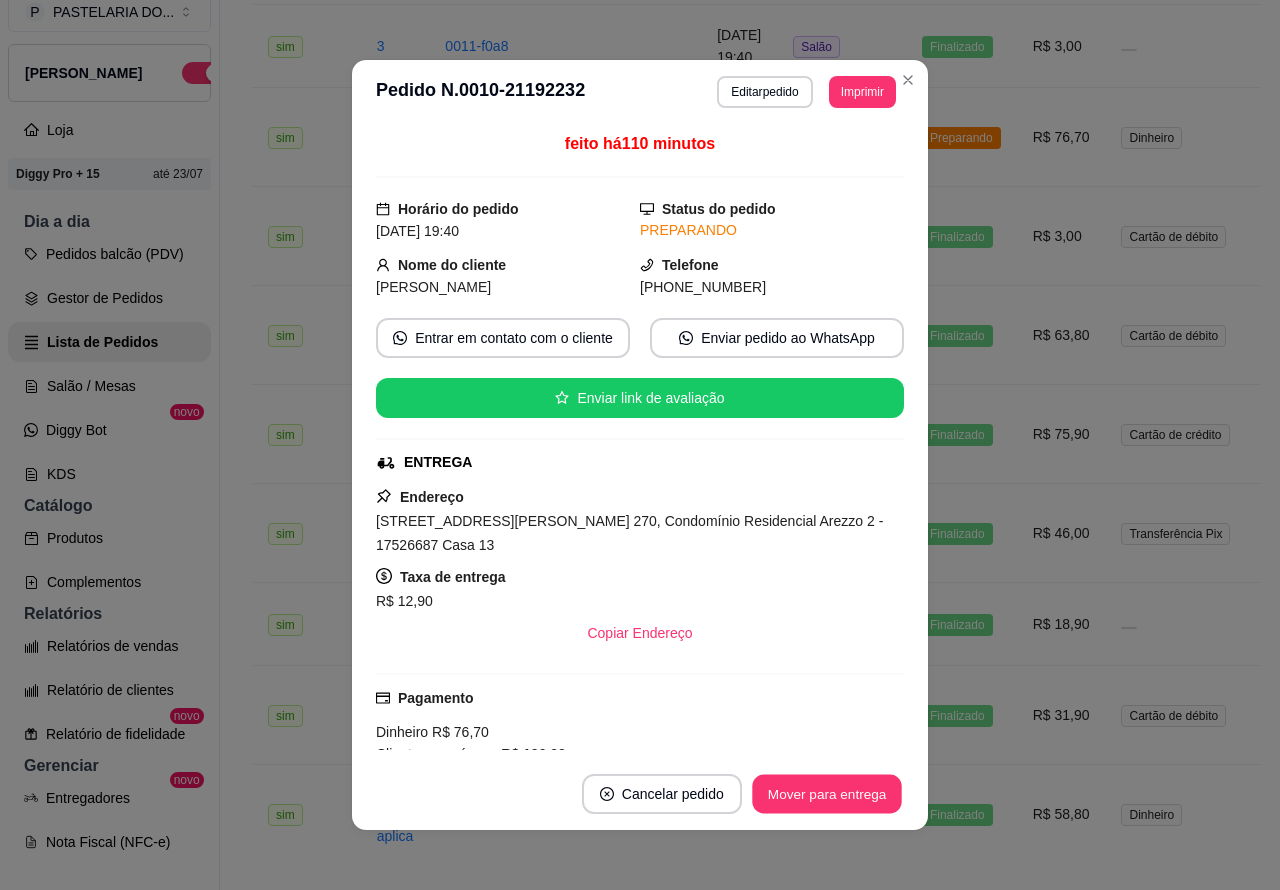 click on "Mover para entrega" at bounding box center (827, 794) 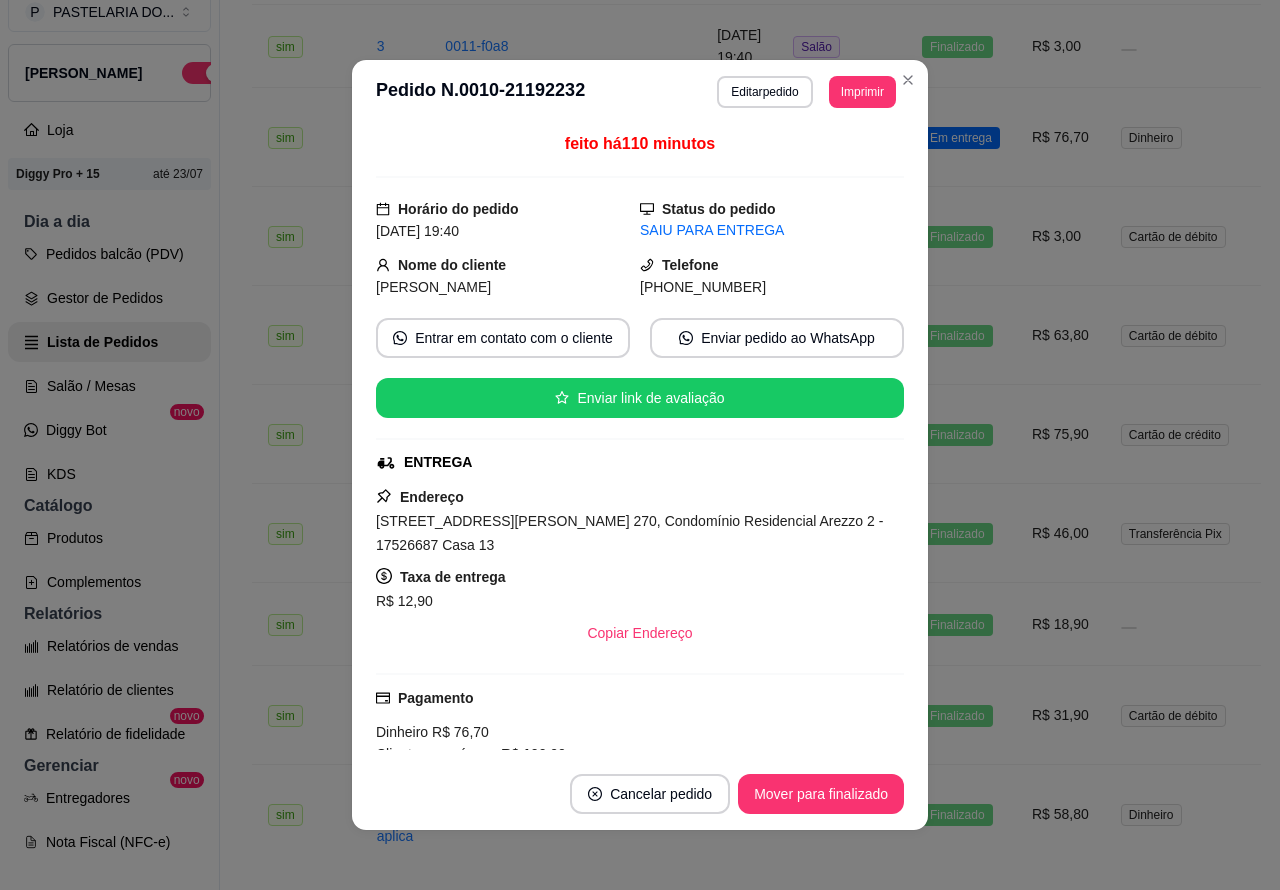 click on "Mover para finalizado" at bounding box center [821, 794] 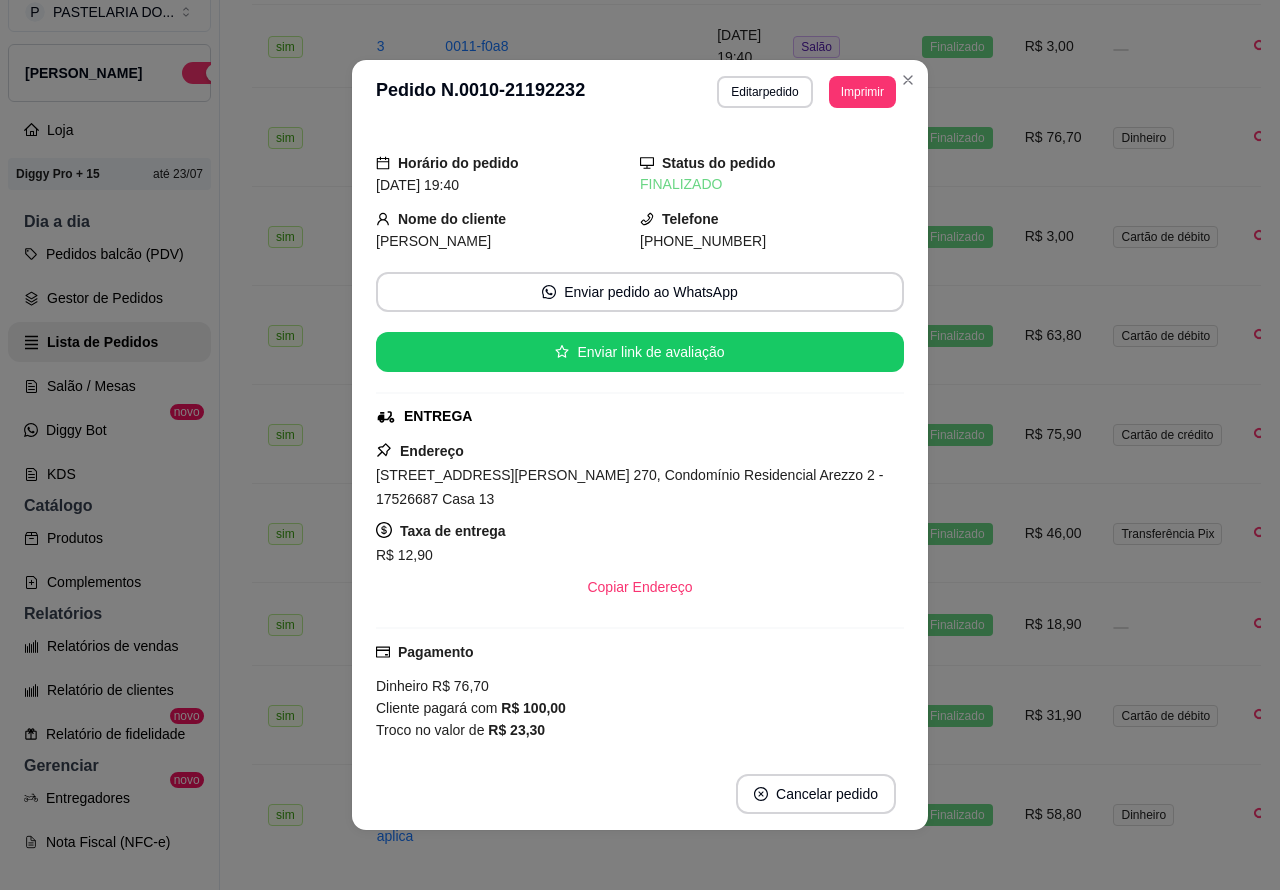 click on "P PASTELARIA DO ... Loja Aberta Loja Diggy Pro + 15 até 23/07   Dia a dia Pedidos balcão (PDV) Gestor de Pedidos Lista de Pedidos Salão / Mesas Diggy Bot novo KDS Catálogo Produtos Complementos Relatórios Relatórios de vendas Relatório de clientes Relatório de fidelidade novo Gerenciar Entregadores novo Nota Fiscal (NFC-e) Controle de caixa Controle de fiado Cupons Clientes Estoque Configurações Diggy Planos Precisa de ajuda? Sair" at bounding box center [110, 429] 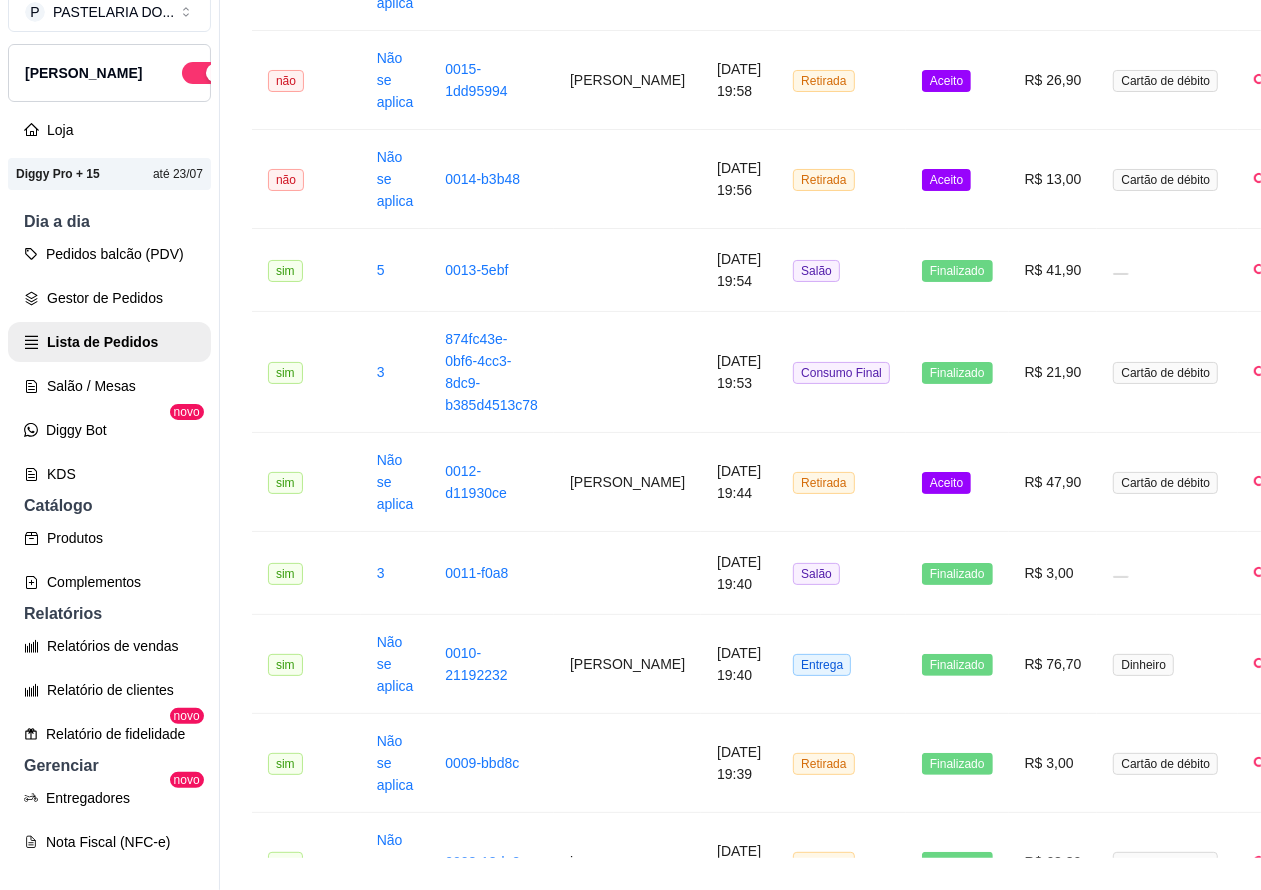 scroll, scrollTop: 291, scrollLeft: 0, axis: vertical 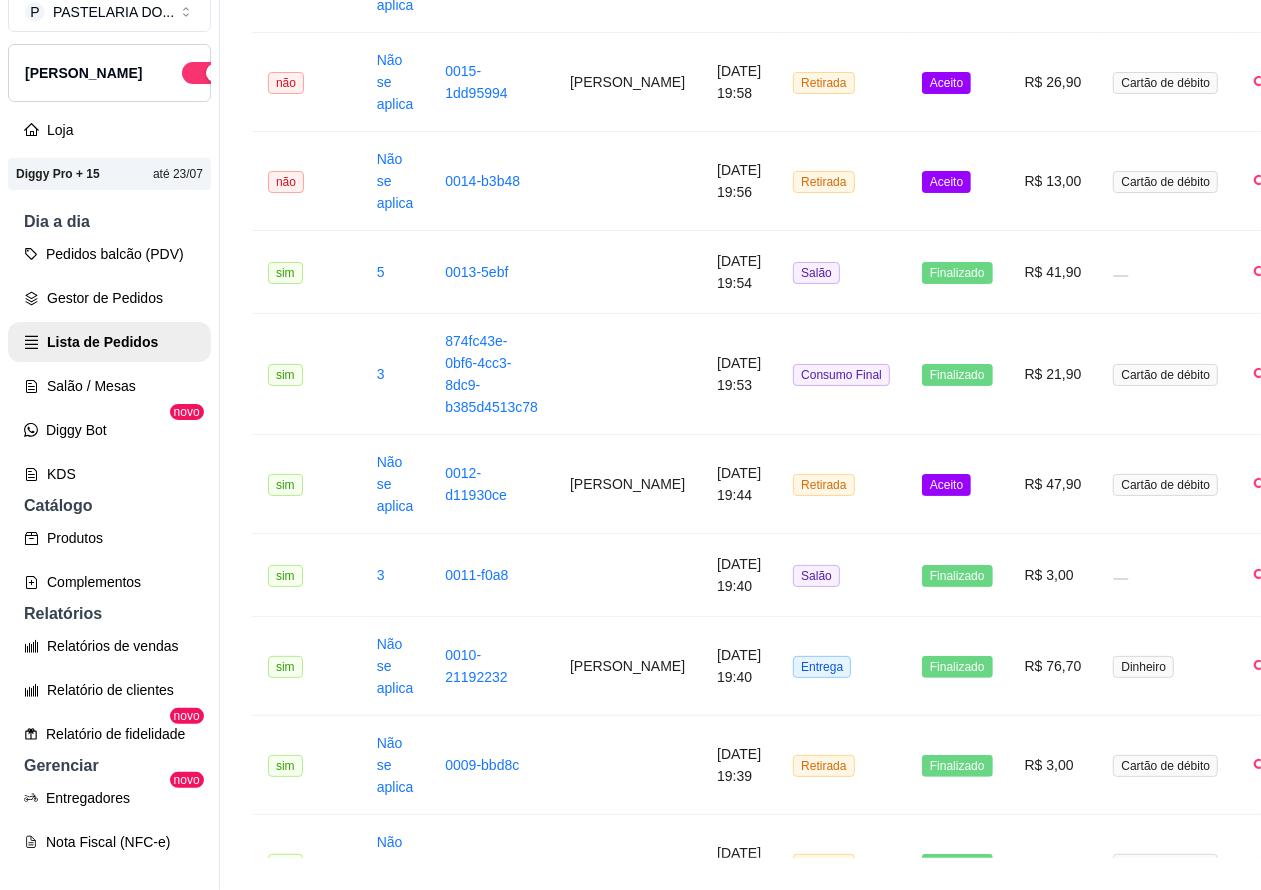 click on "Aceito" at bounding box center (946, 485) 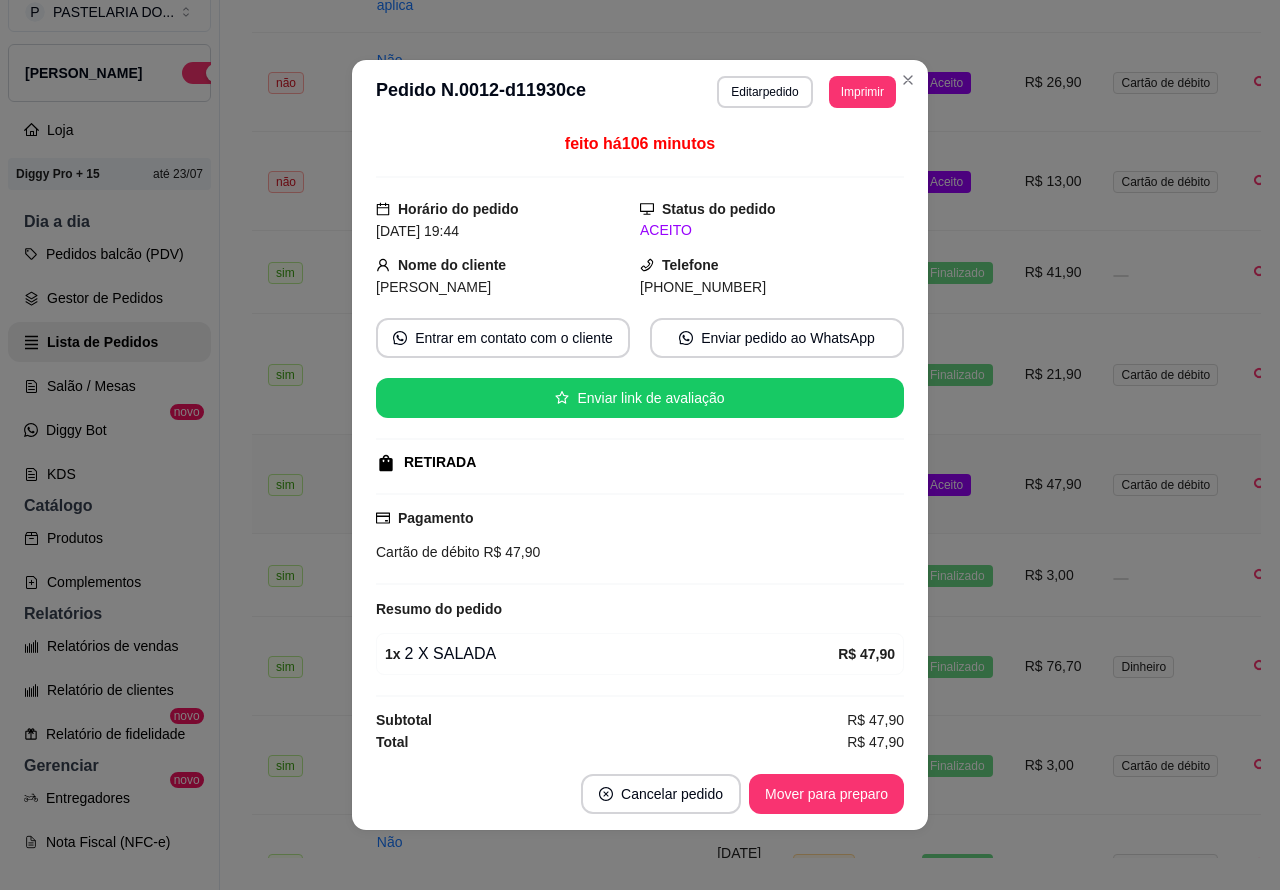 click on "Mover para preparo" at bounding box center (826, 794) 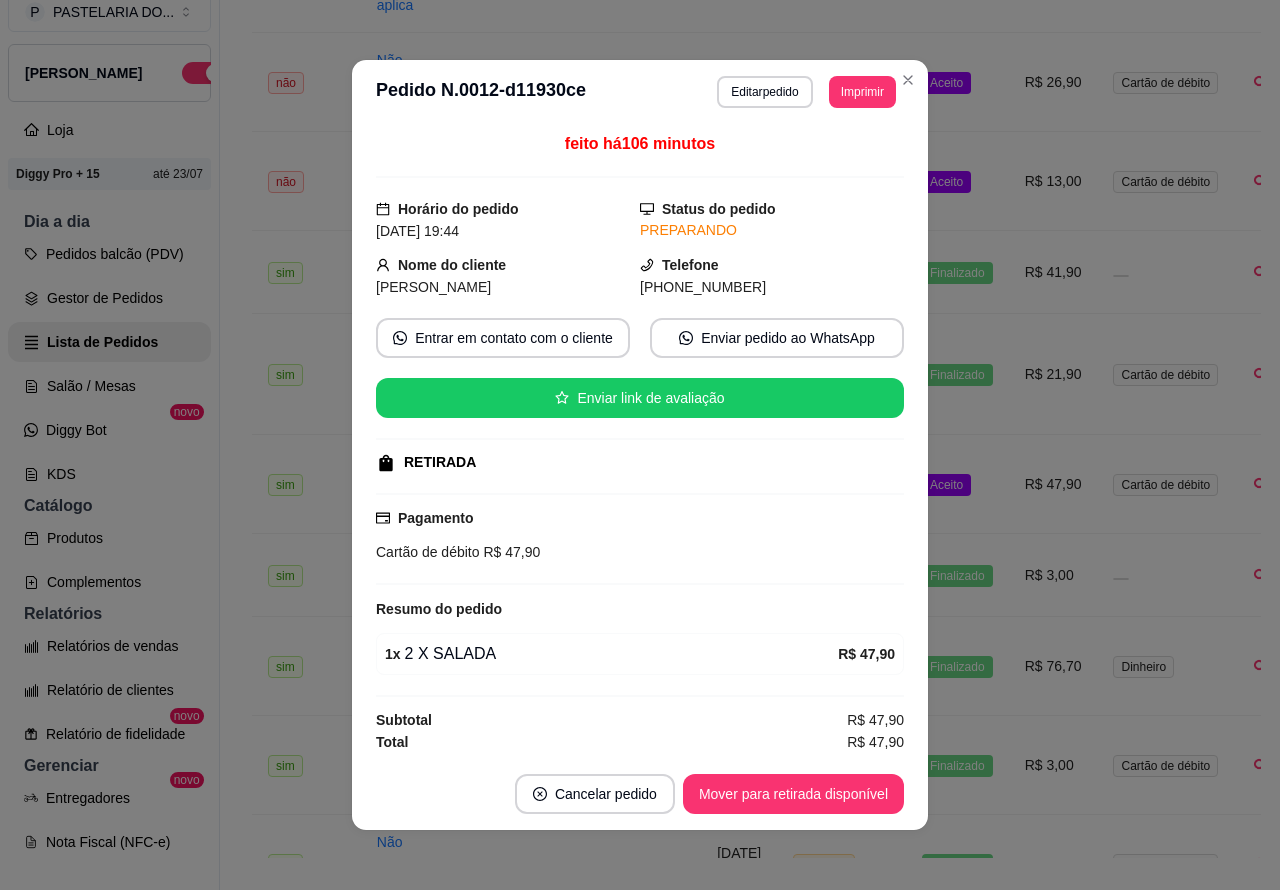 click on "Mover para retirada disponível" at bounding box center [793, 794] 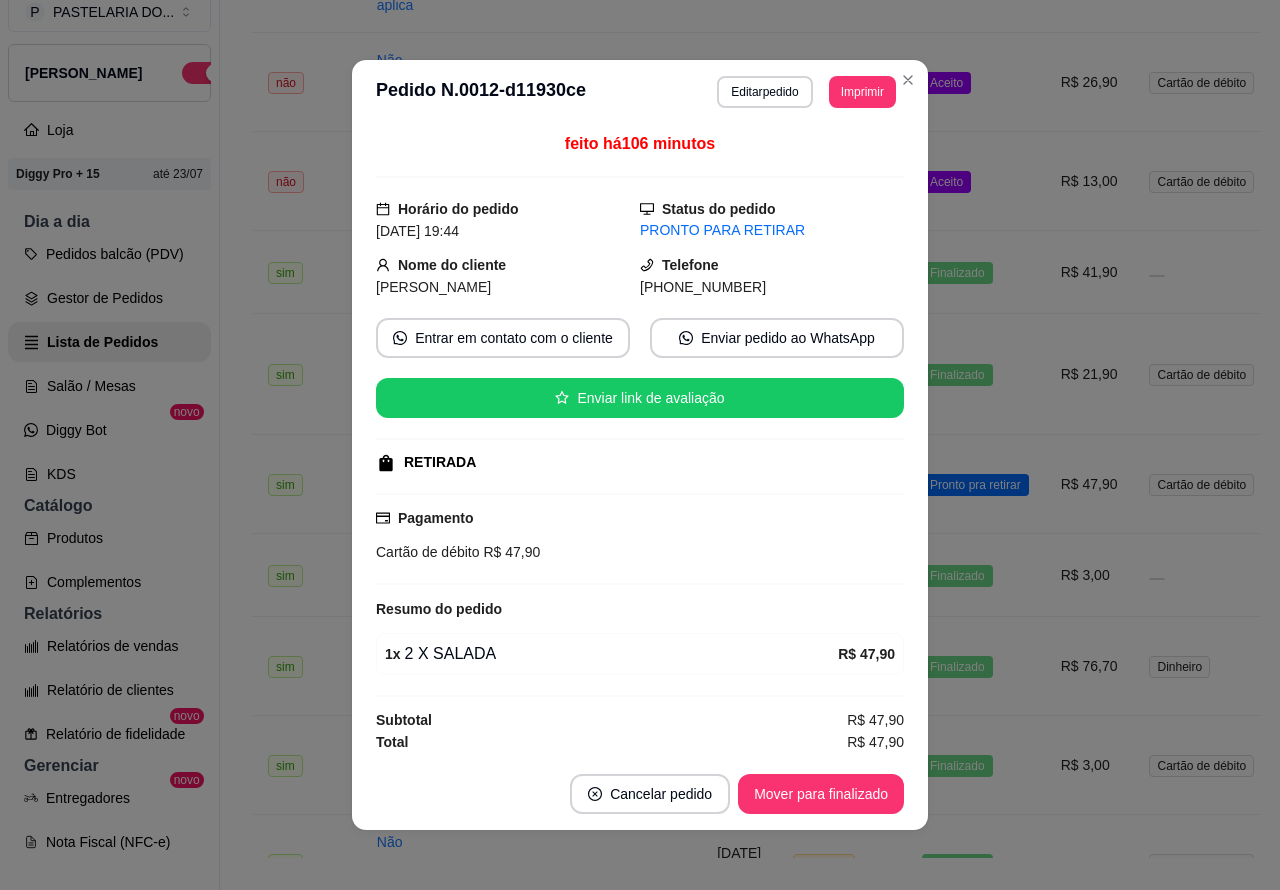 click on "Mover para finalizado" at bounding box center (821, 794) 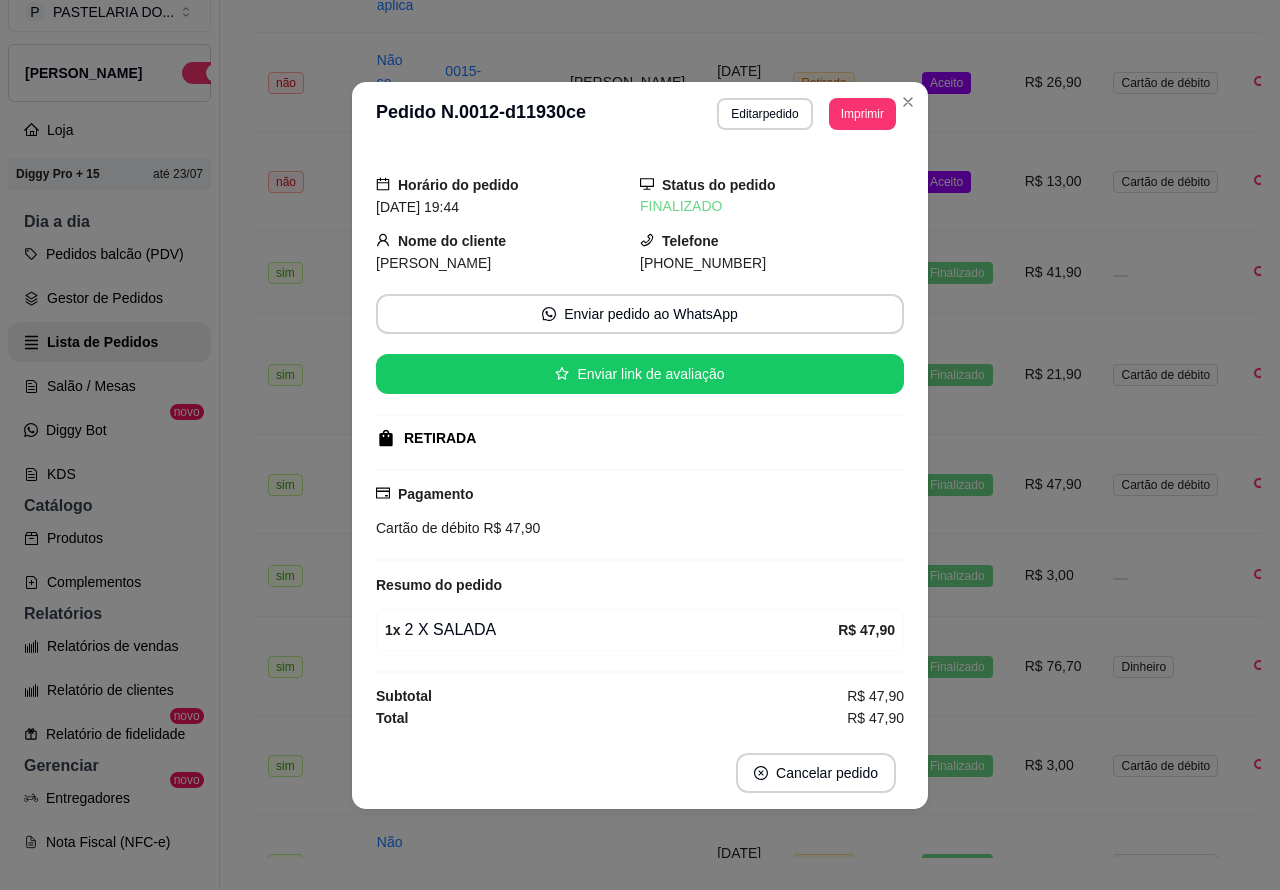 click on "Aceito" at bounding box center [957, 181] 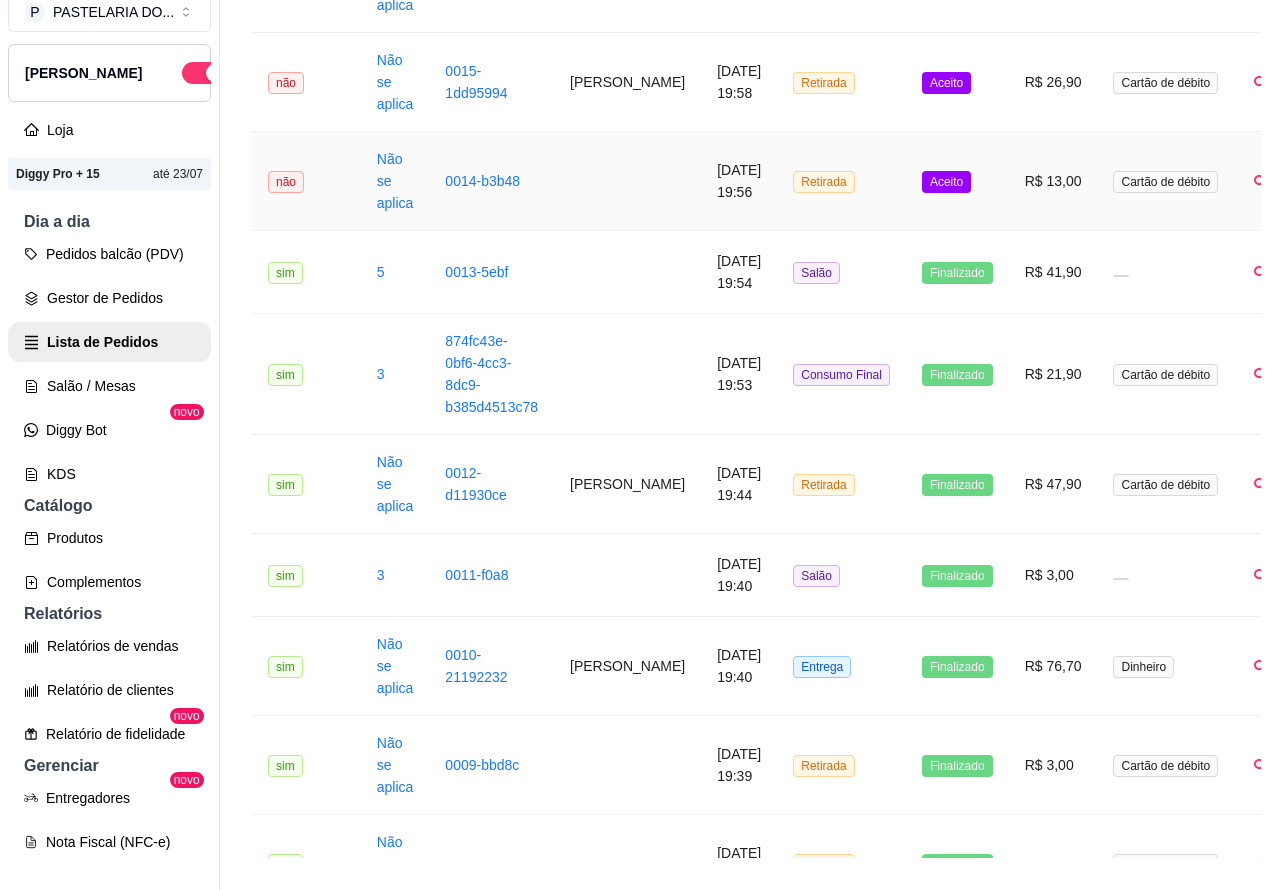 click on "Mover para preparo" at bounding box center [826, 775] 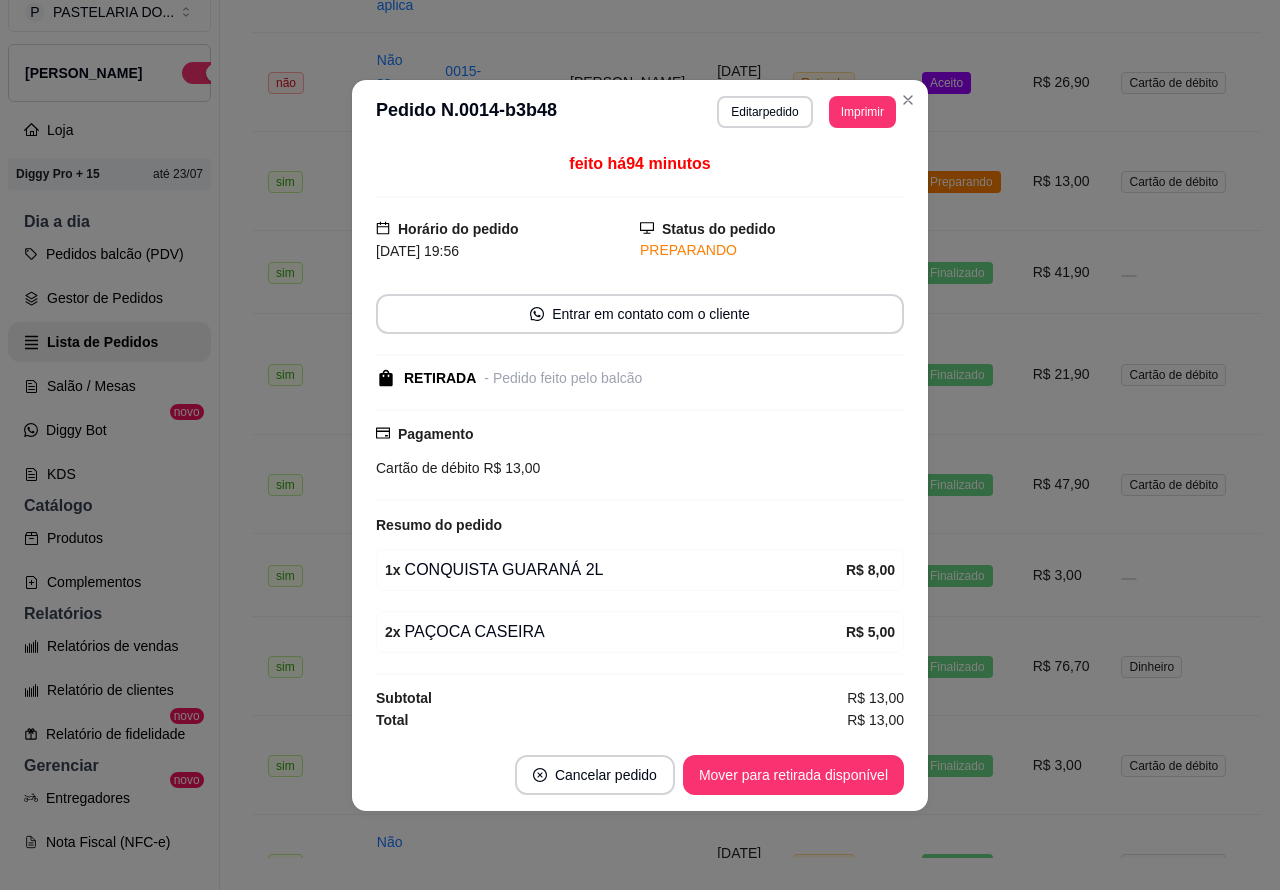 click on "Mover para retirada disponível" at bounding box center [793, 775] 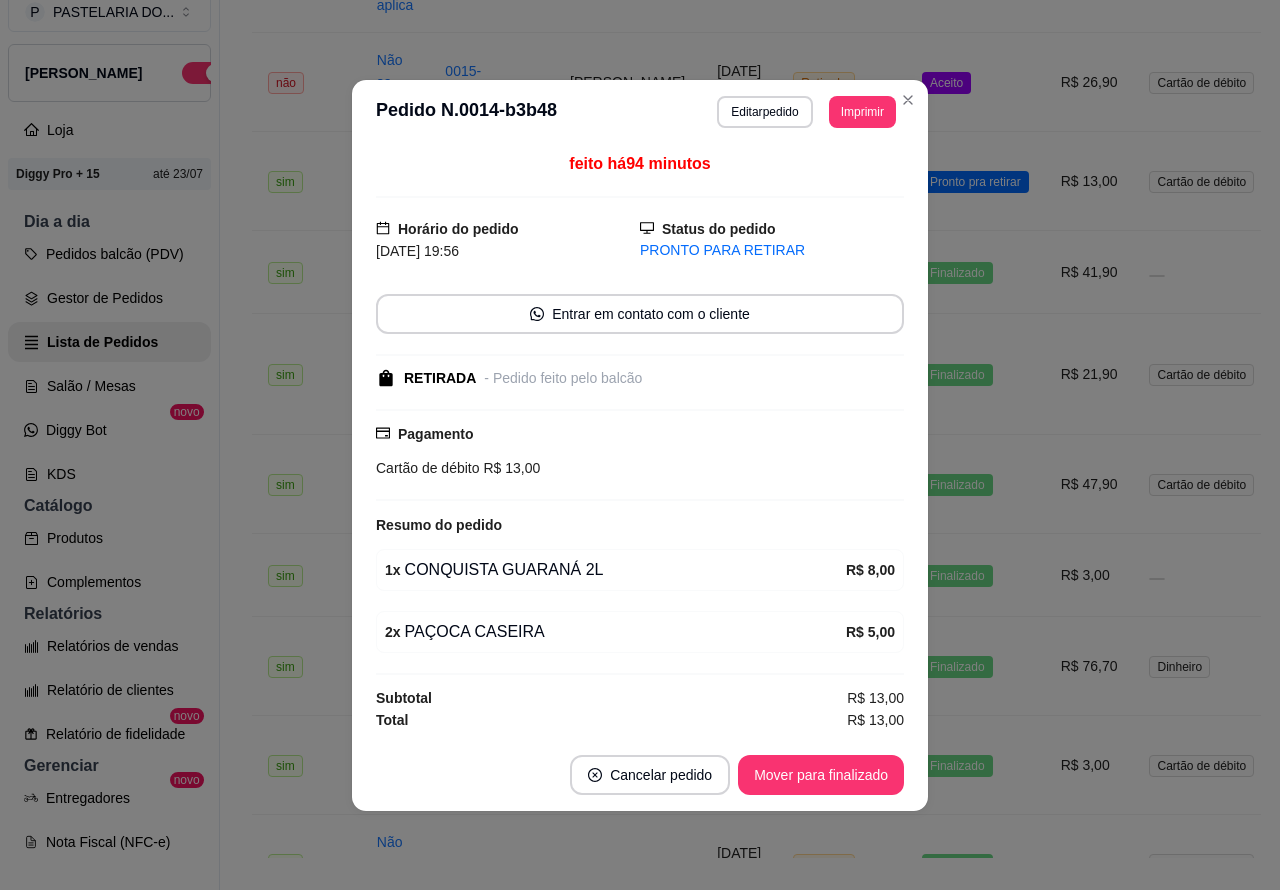 click on "Mover para finalizado" at bounding box center [821, 775] 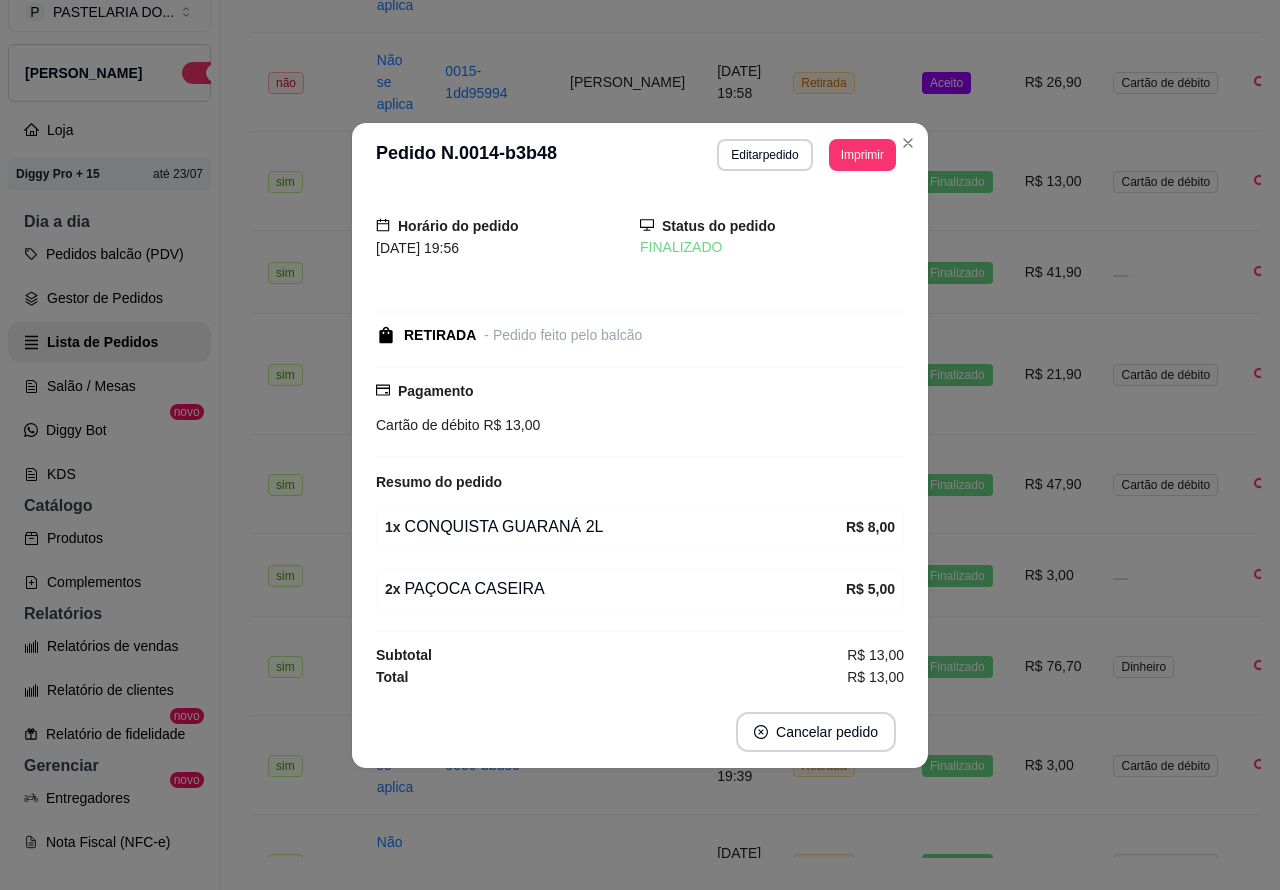 click on "P PASTELARIA DO ... Loja Aberta Loja Diggy Pro + 15 até 23/07   Dia a dia Pedidos balcão (PDV) Gestor de Pedidos Lista de Pedidos Salão / Mesas Diggy Bot novo KDS Catálogo Produtos Complementos Relatórios Relatórios de vendas Relatório de clientes Relatório de fidelidade novo Gerenciar Entregadores novo Nota Fiscal (NFC-e) Controle de caixa Controle de fiado Cupons Clientes Estoque Configurações Diggy Planos Precisa de ajuda? Sair" at bounding box center [110, 429] 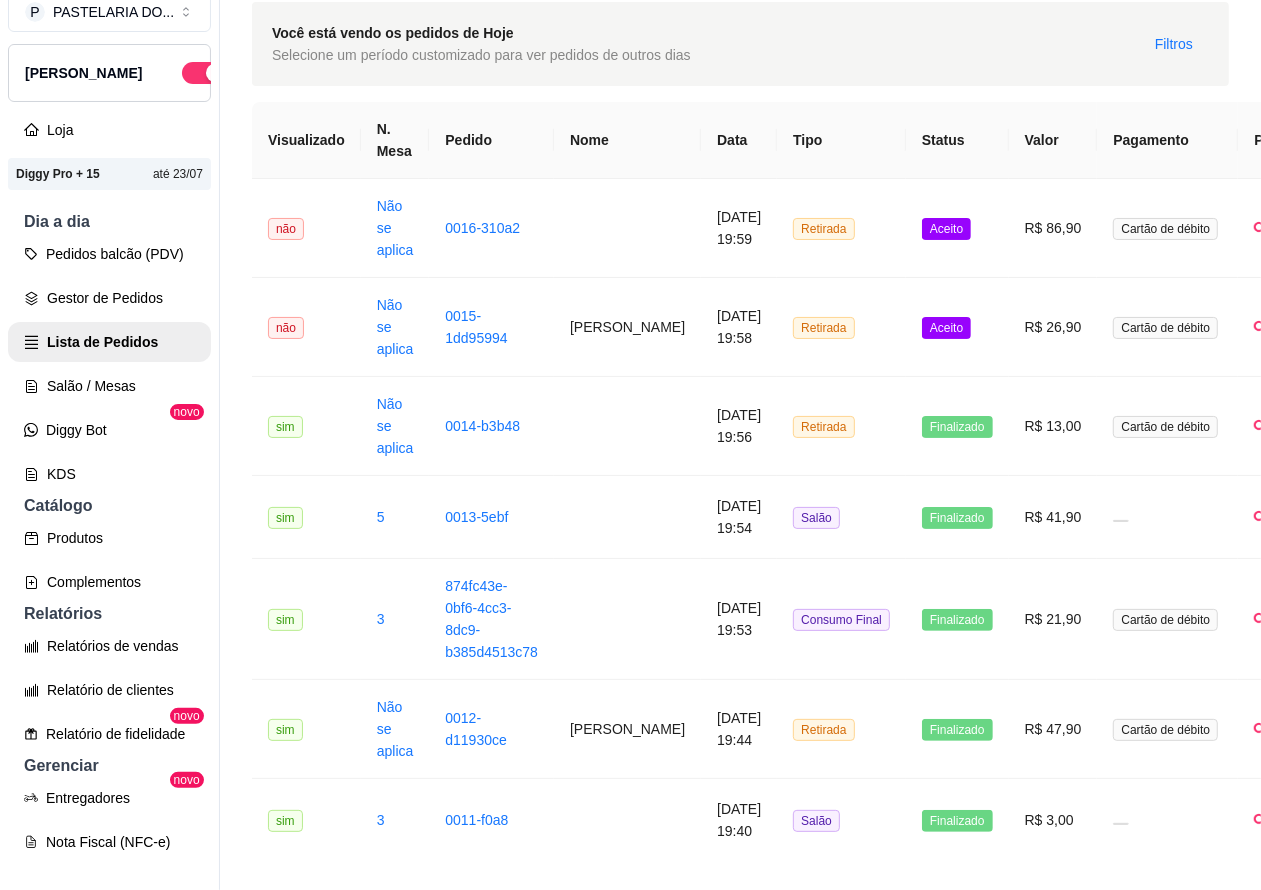 scroll, scrollTop: 0, scrollLeft: 0, axis: both 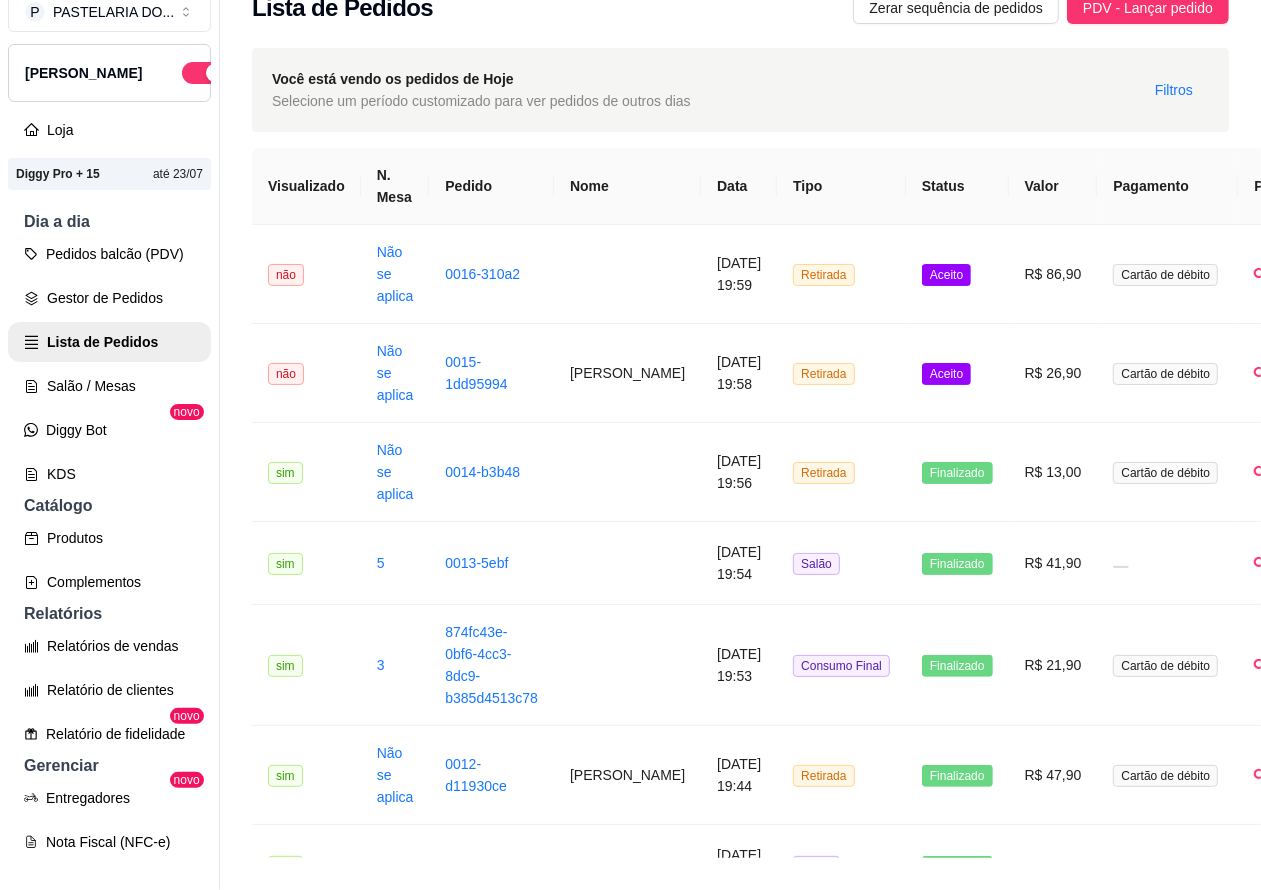 click on "Aceito" at bounding box center [957, 373] 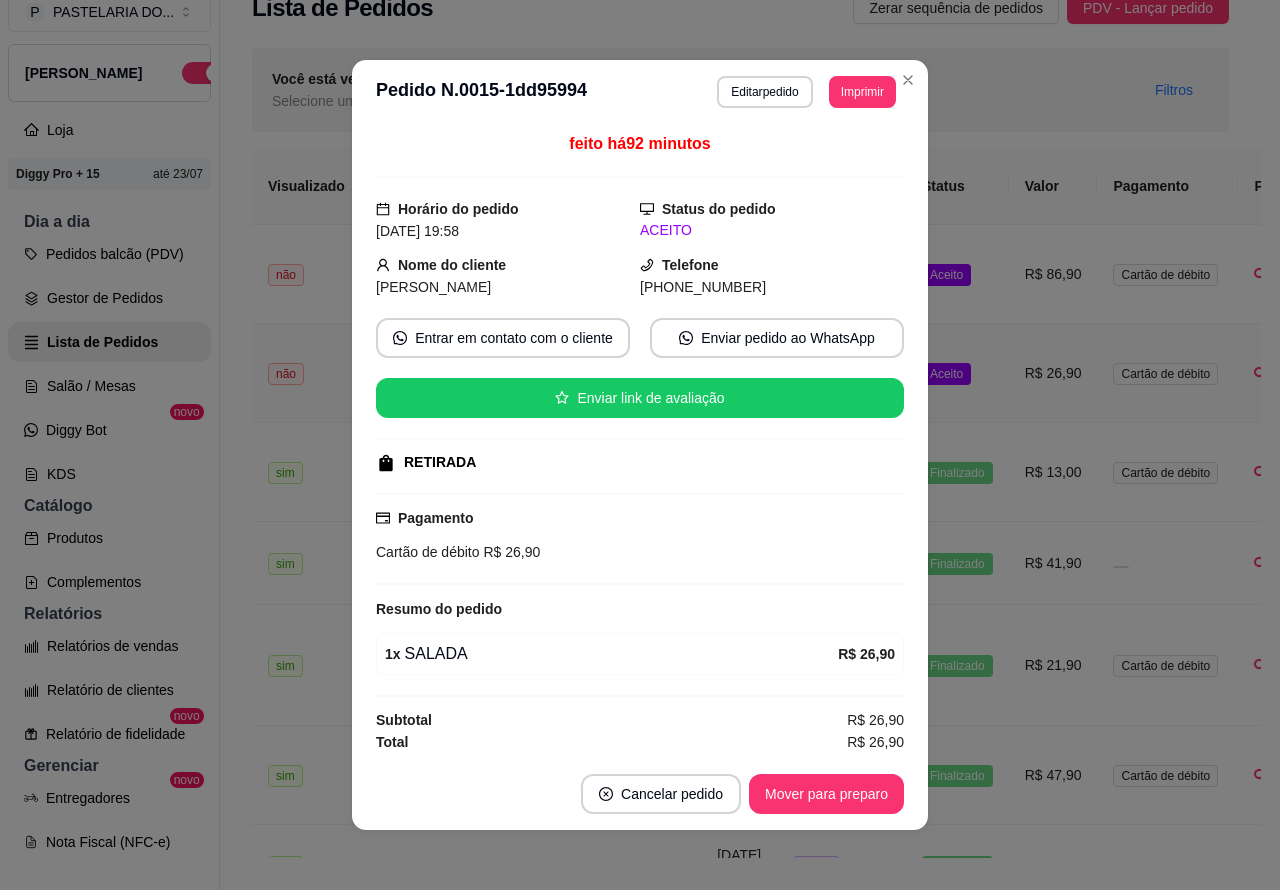 click on "feito há  92   minutos Horário do pedido [DATE] 19:58 Status do pedido ACEITO Nome do cliente [PERSON_NAME]  Telefone [PHONE_NUMBER] Entrar em contato com o cliente Enviar pedido ao WhatsApp Enviar link de avaliação RETIRADA Pagamento Cartão de débito   R$ 26,90 Resumo do pedido 1 x     SALADA R$ 26,90 Subtotal R$ 26,90 Total R$ 26,90" at bounding box center [640, 441] 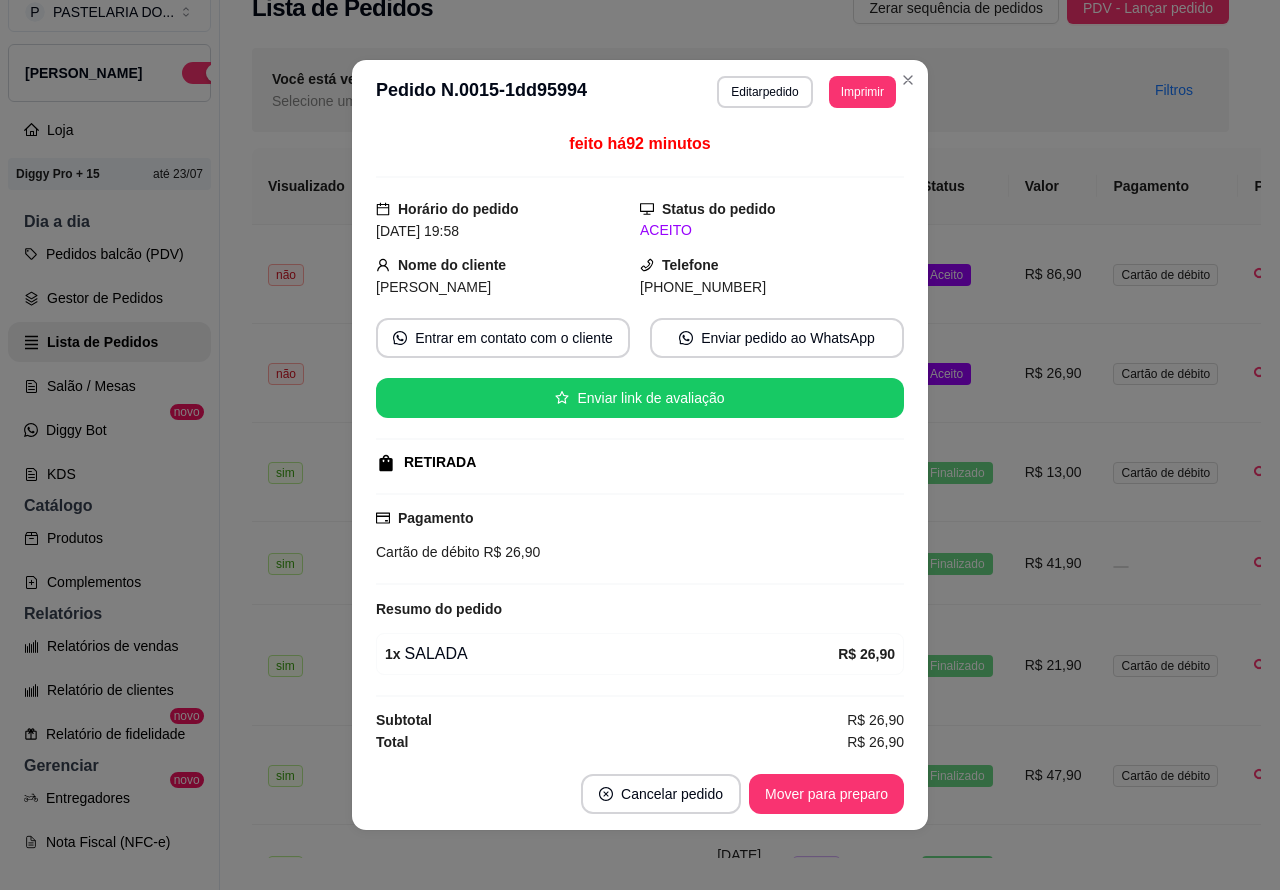 click on "Mover para preparo" at bounding box center [826, 794] 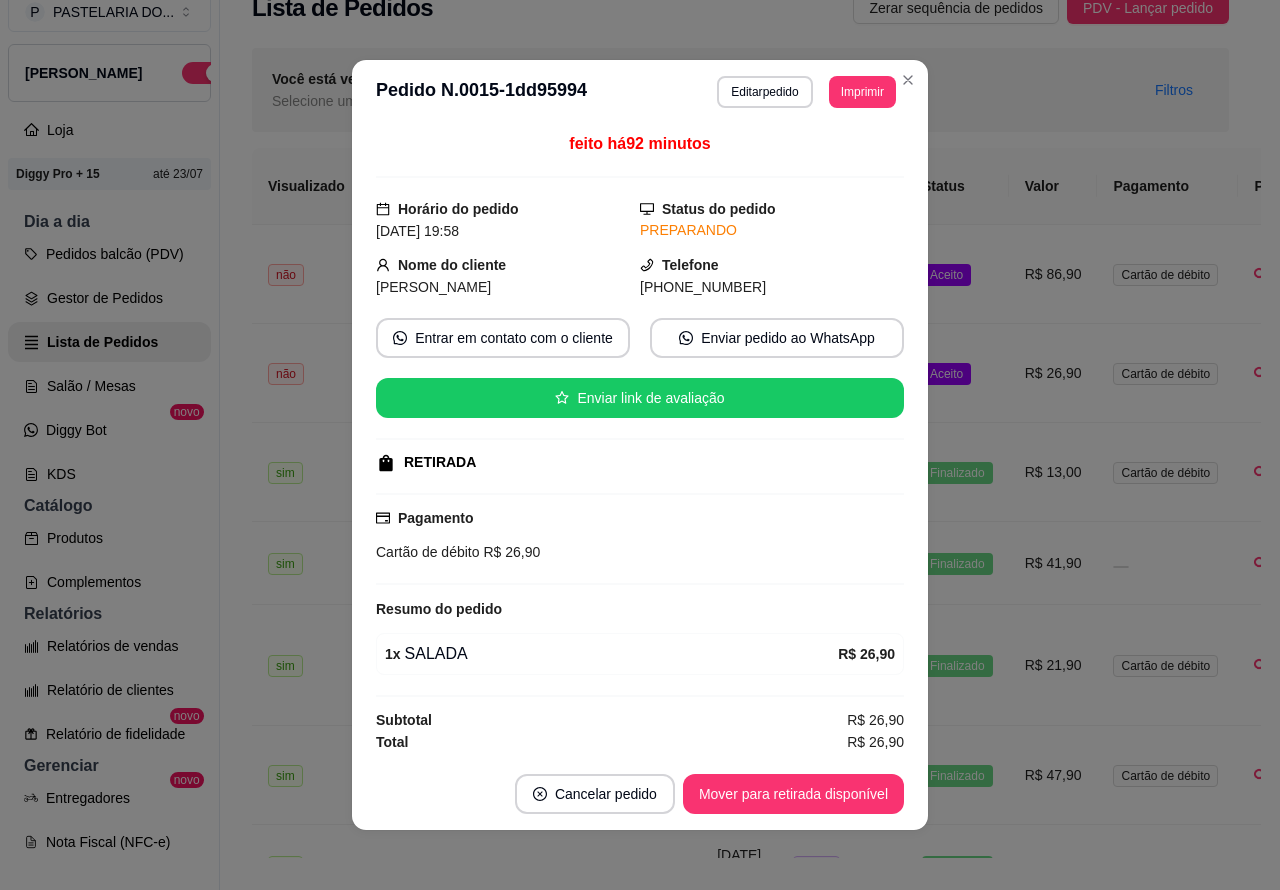 click on "Mover para retirada disponível" at bounding box center (793, 794) 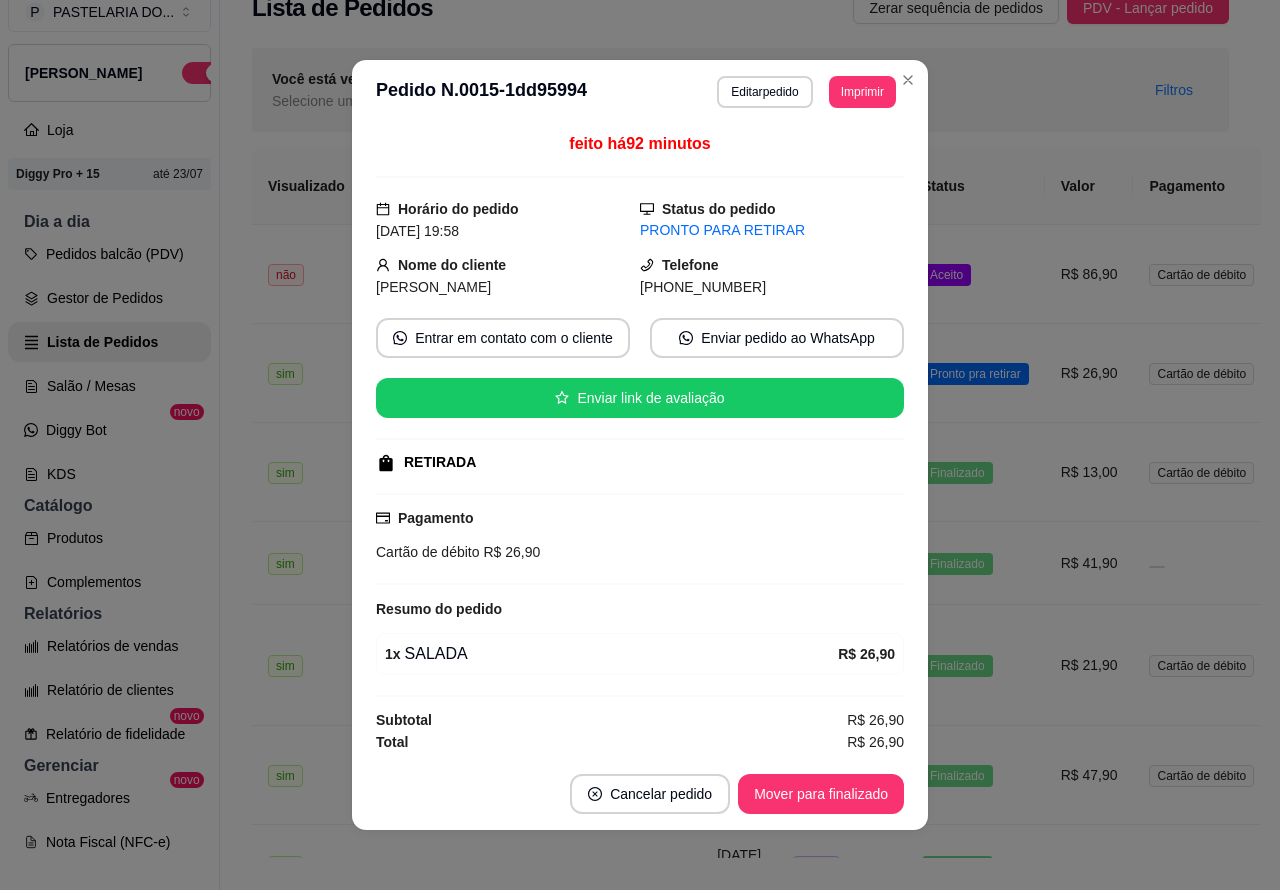click on "Mover para finalizado" at bounding box center [821, 794] 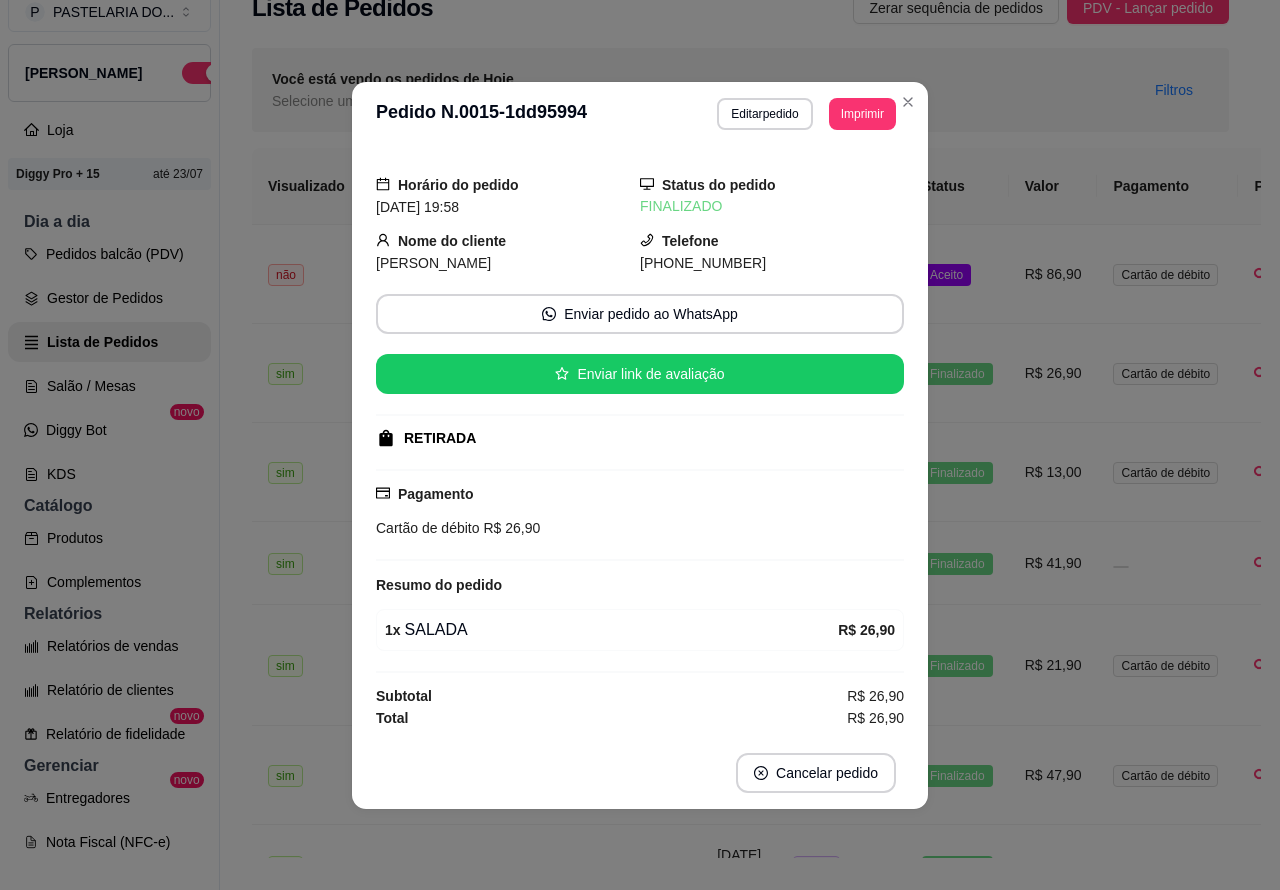 click on "Aceito" at bounding box center (957, 274) 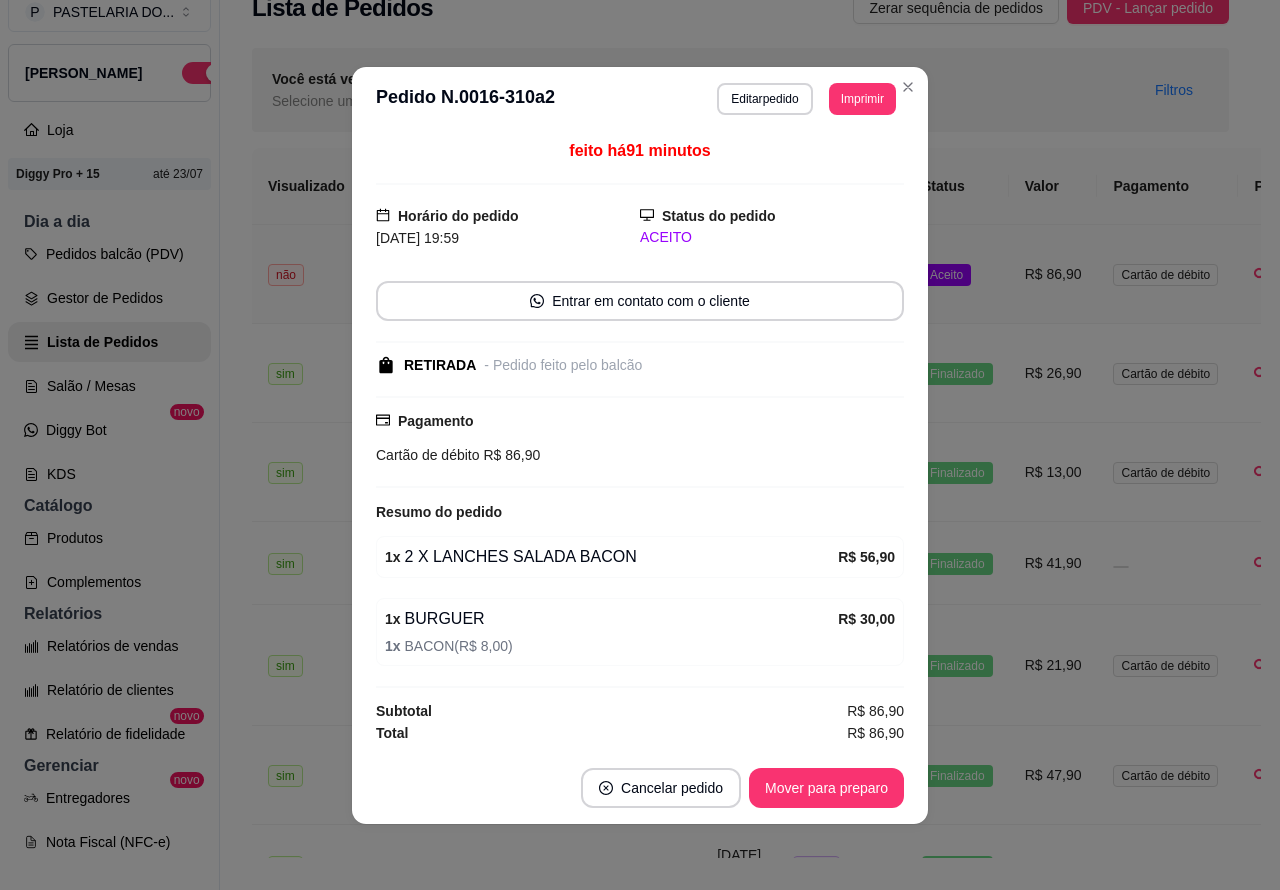 click on "Mover para preparo" at bounding box center (826, 788) 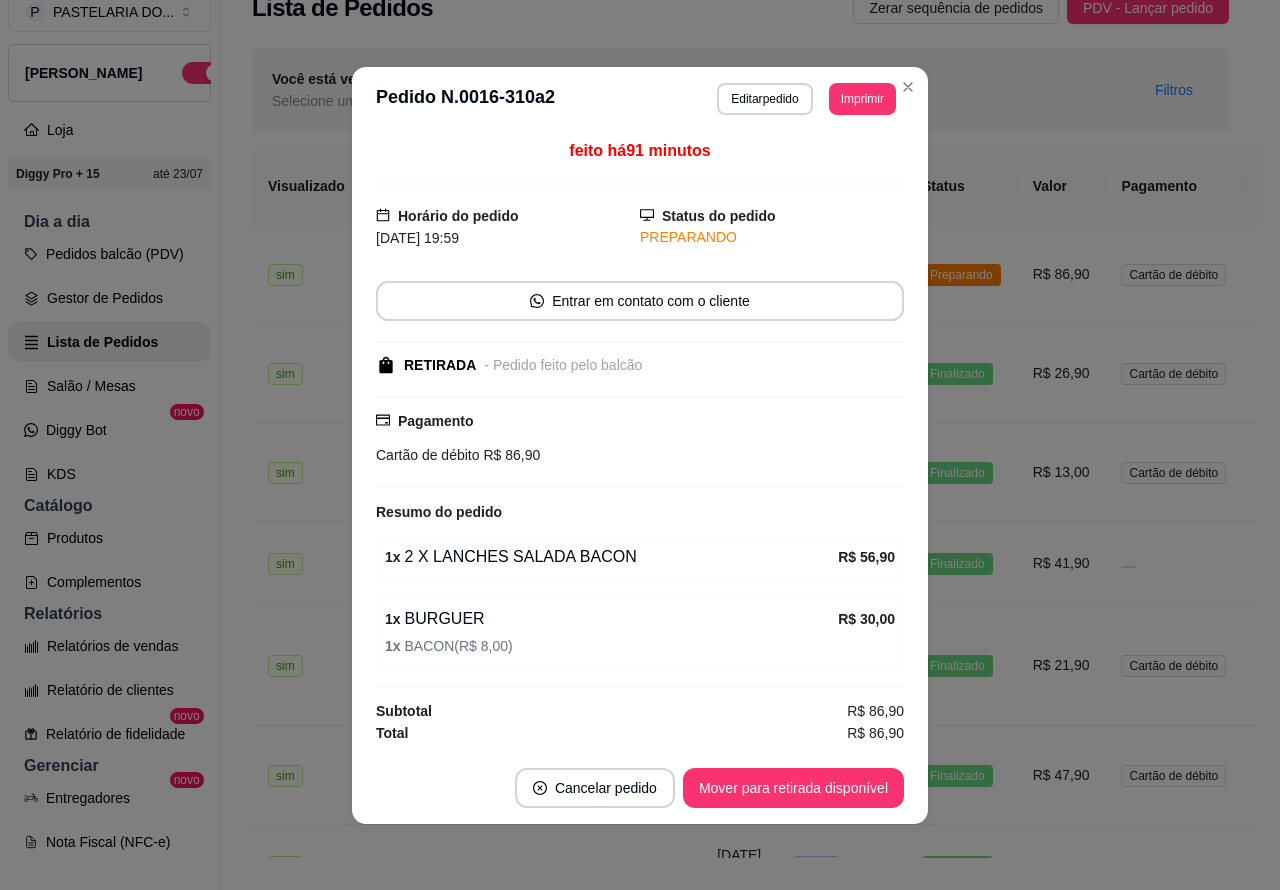 click on "Mover para retirada disponível" at bounding box center (793, 788) 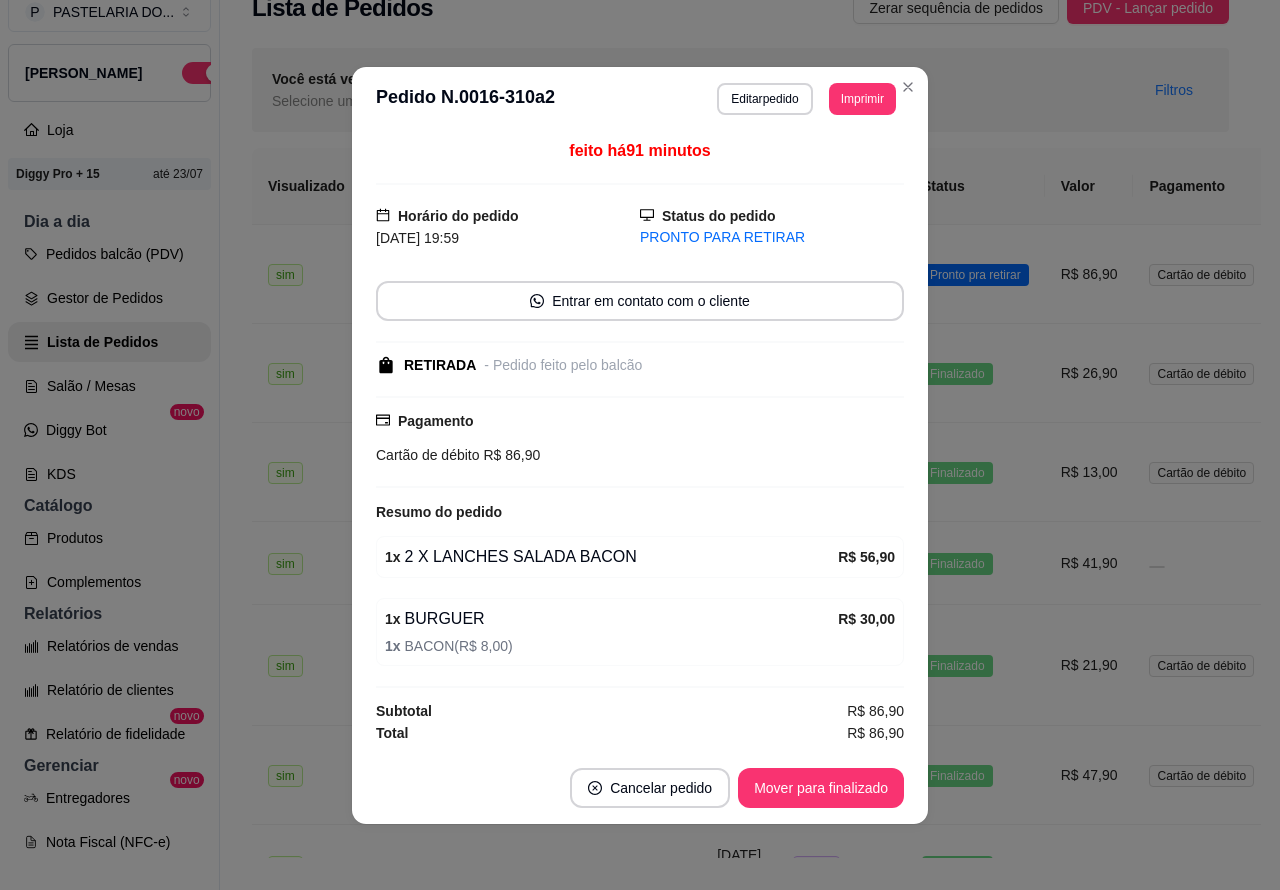 click on "Mover para finalizado" at bounding box center [821, 788] 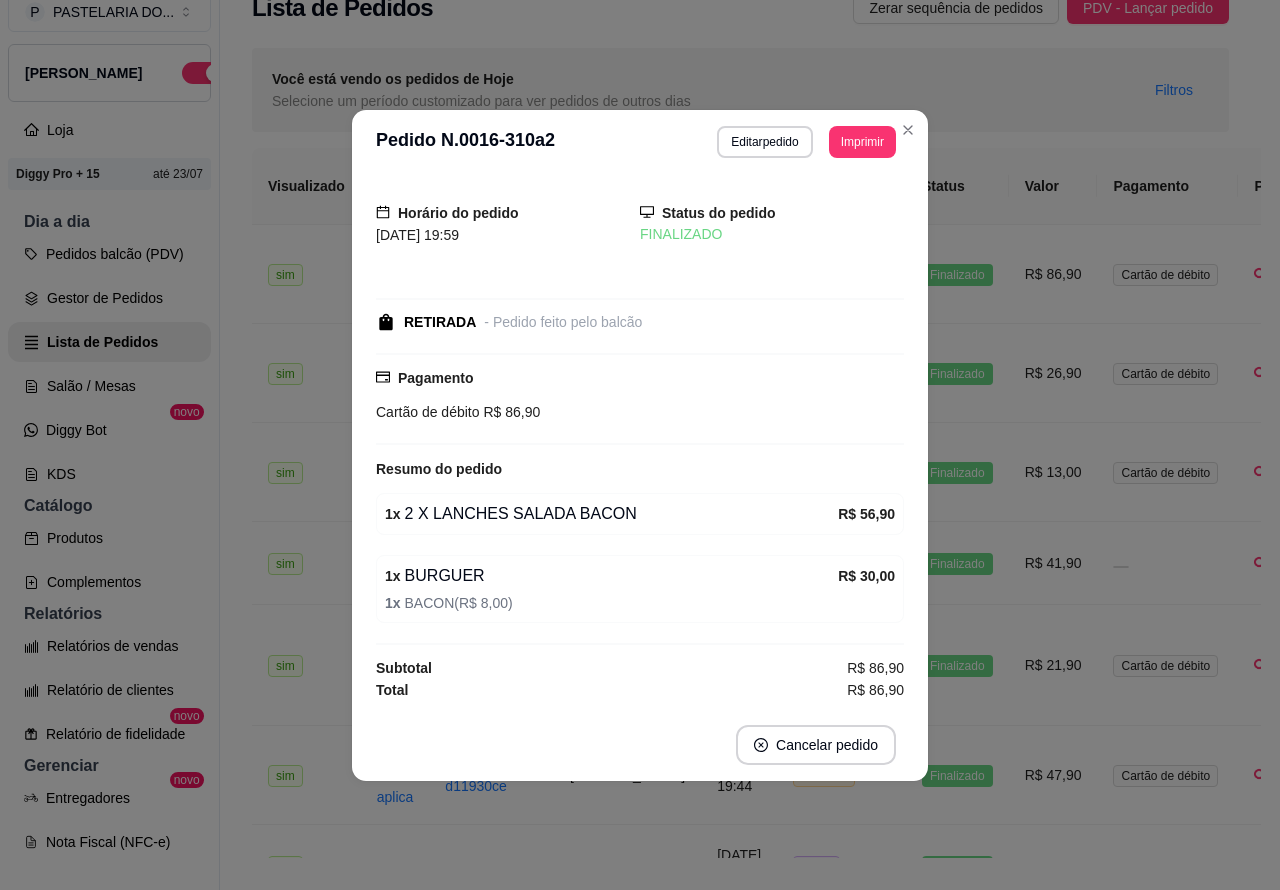 click on "**********" at bounding box center [740, 1003] 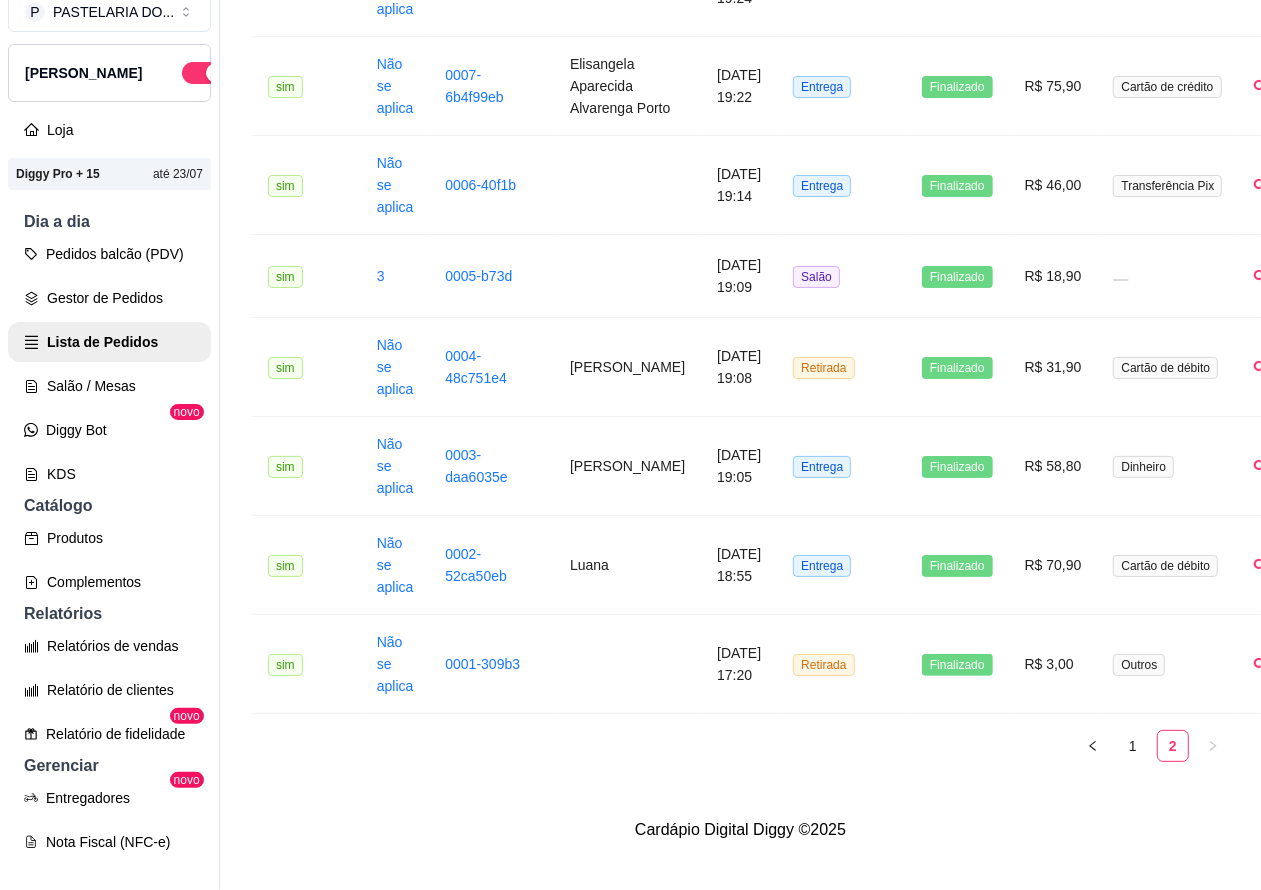 scroll, scrollTop: 1212, scrollLeft: 0, axis: vertical 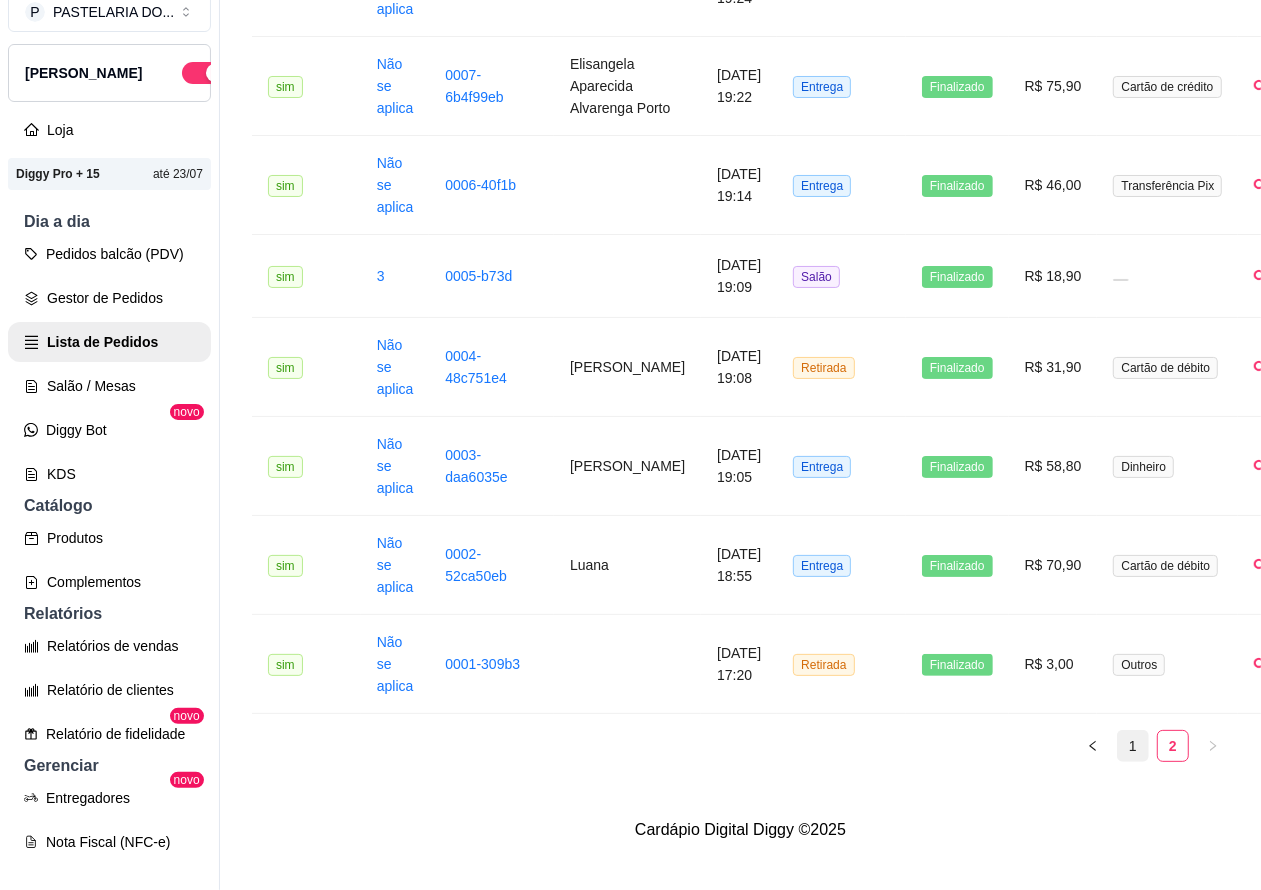 click on "1" at bounding box center [1133, 746] 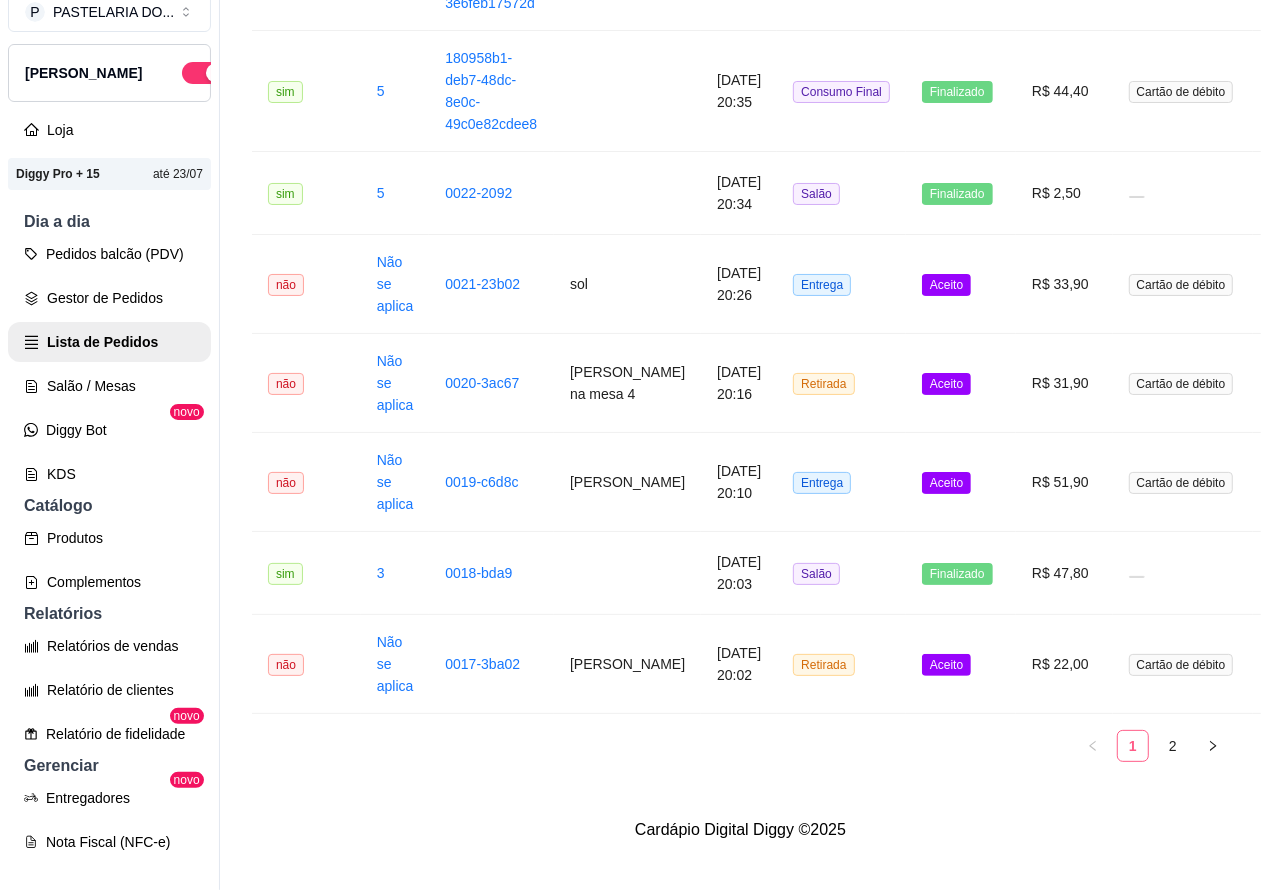 scroll, scrollTop: 2526, scrollLeft: 0, axis: vertical 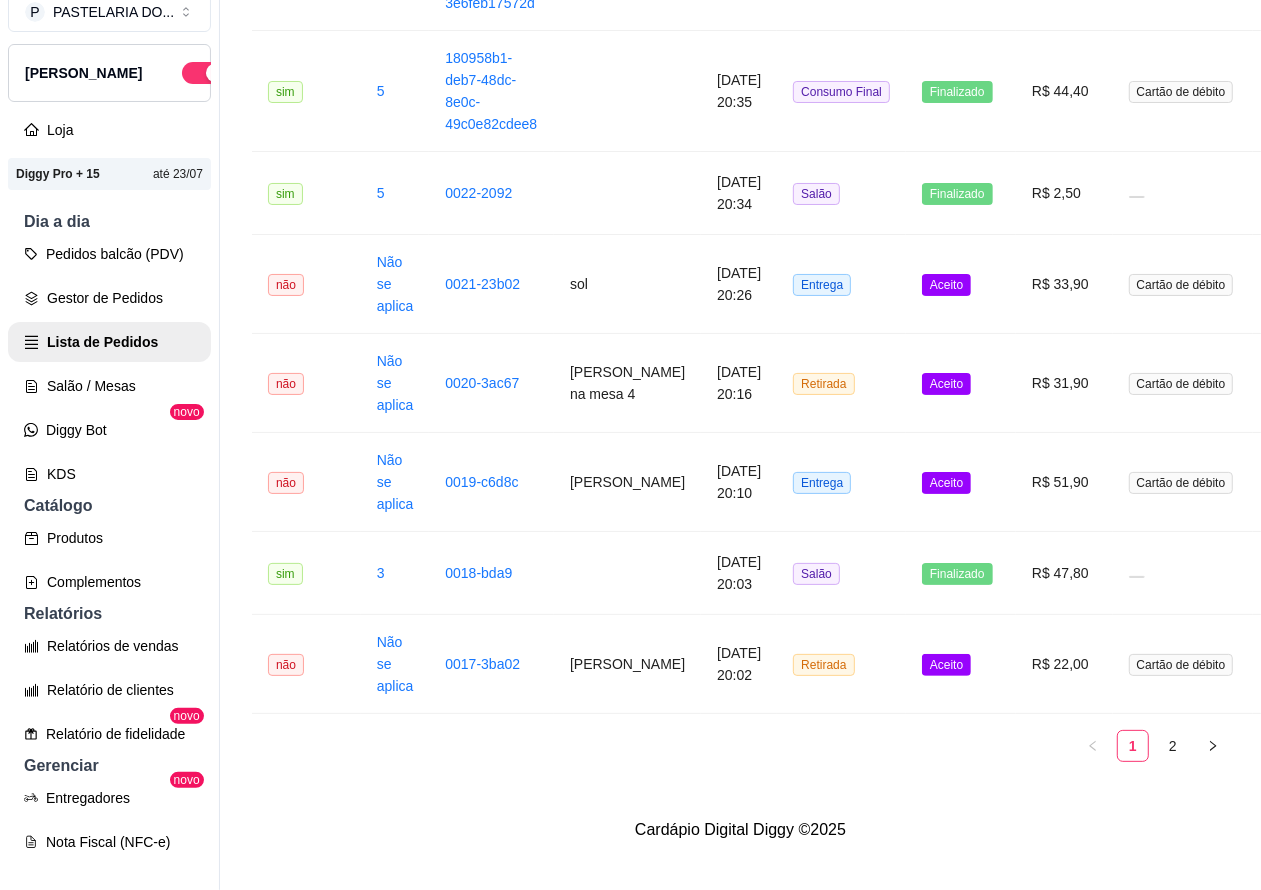 click on "Aceito" at bounding box center [946, 665] 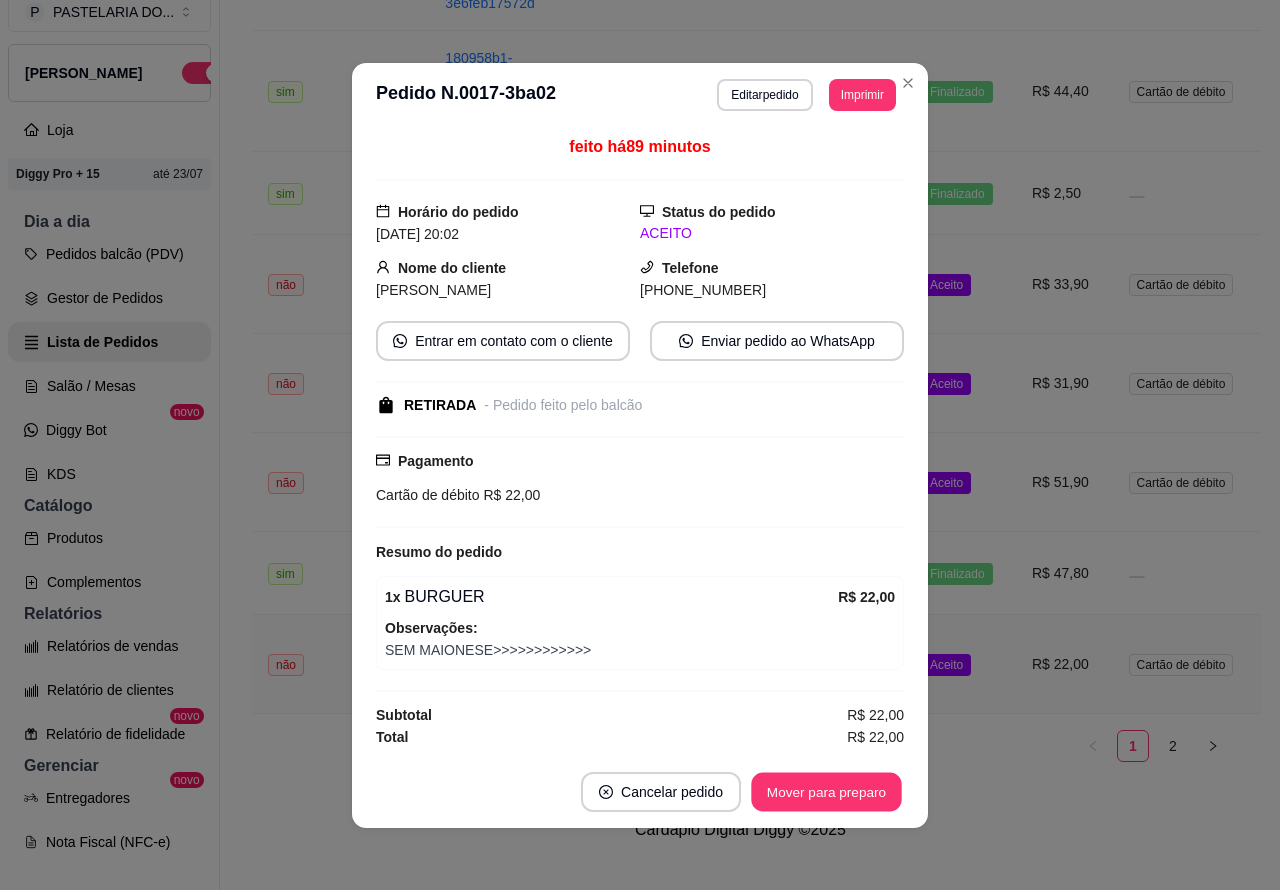 click on "Mover para preparo" at bounding box center [826, 791] 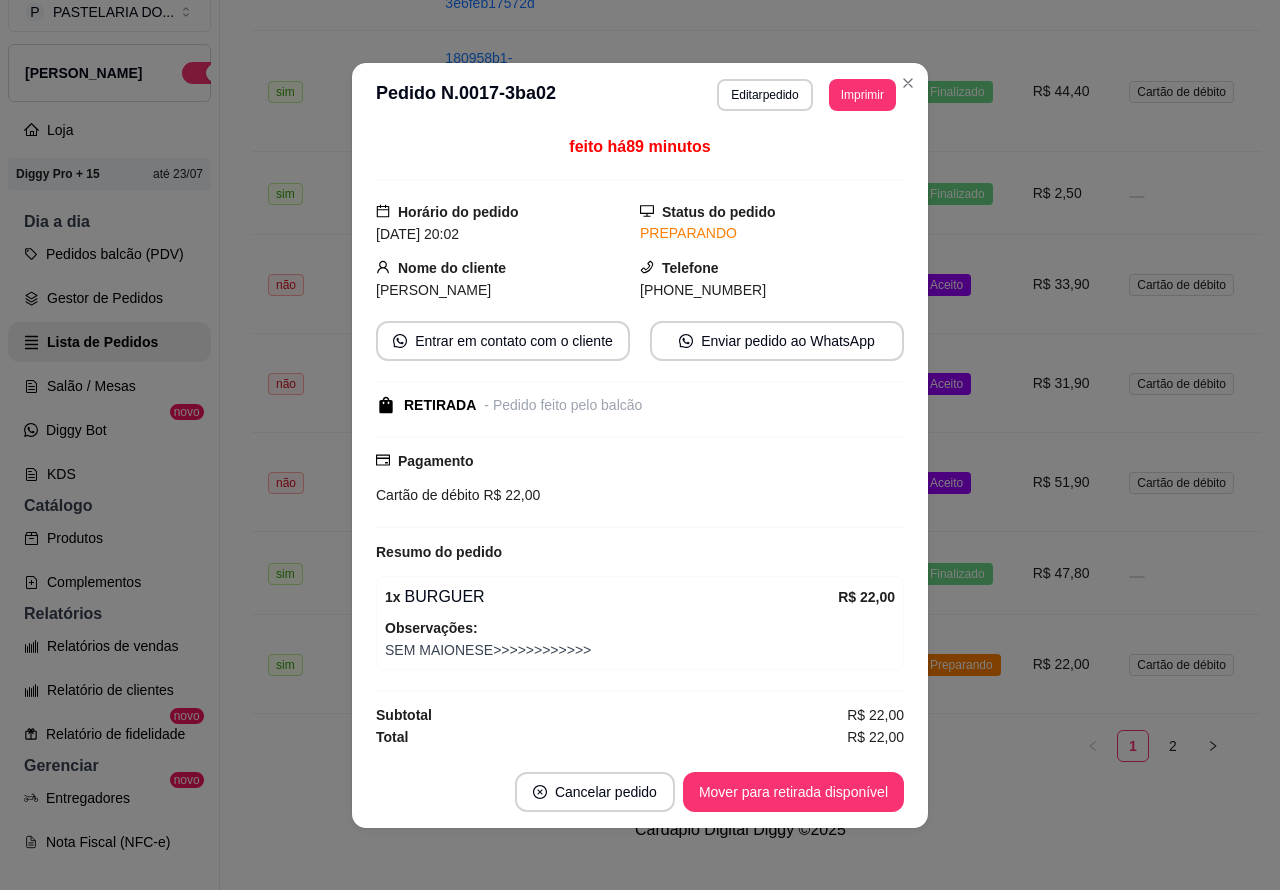 click on "Mover para retirada disponível" at bounding box center [793, 792] 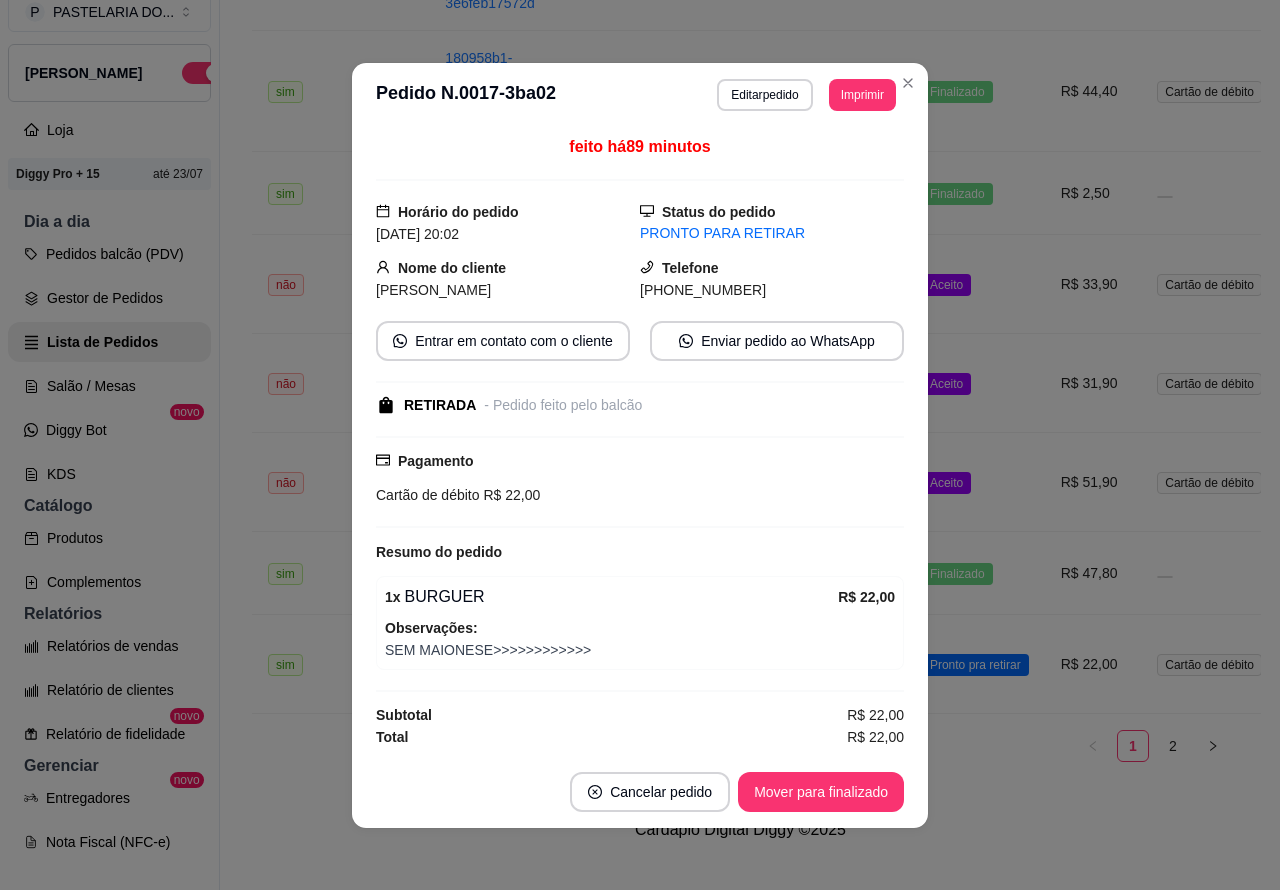 click on "Mover para finalizado" at bounding box center (821, 792) 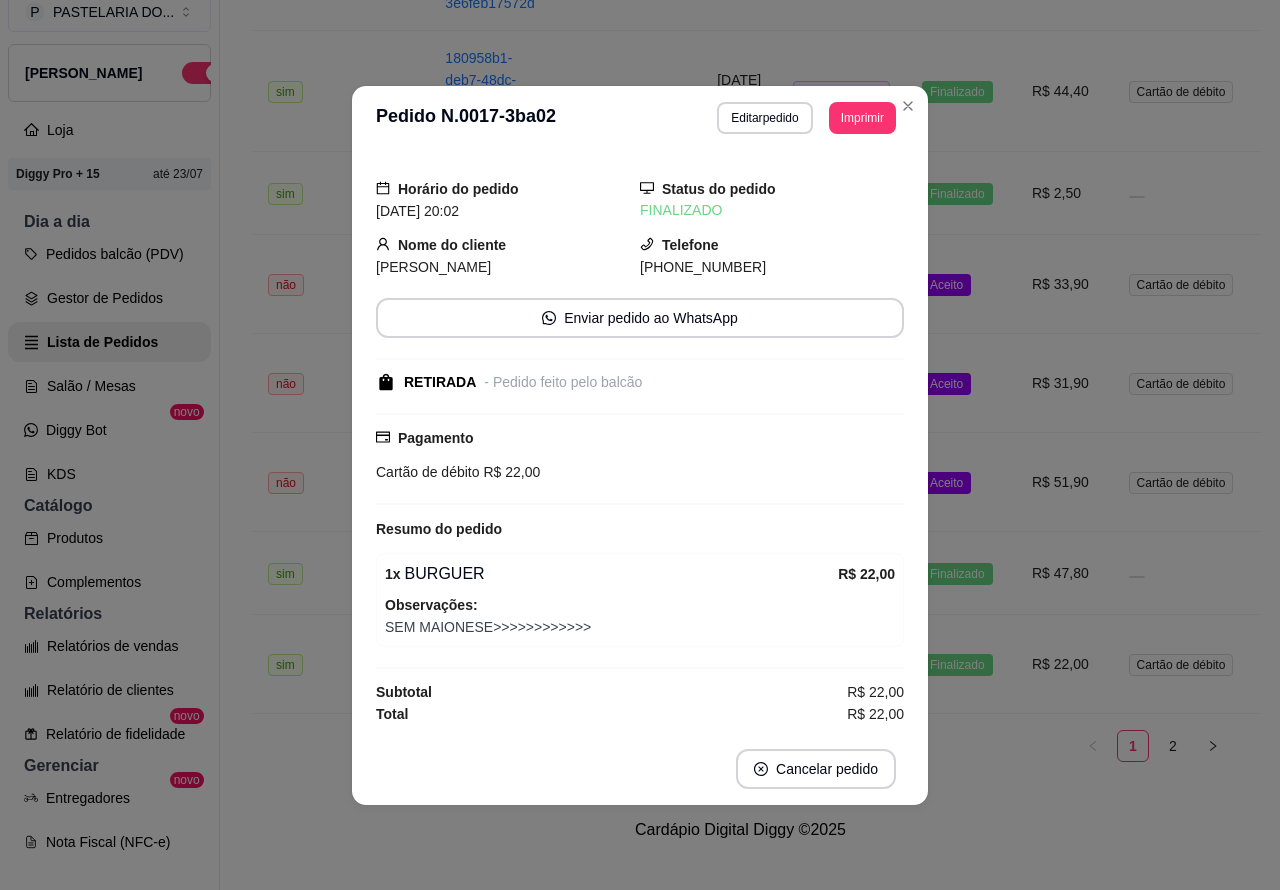 click on "Aceito" at bounding box center (946, 483) 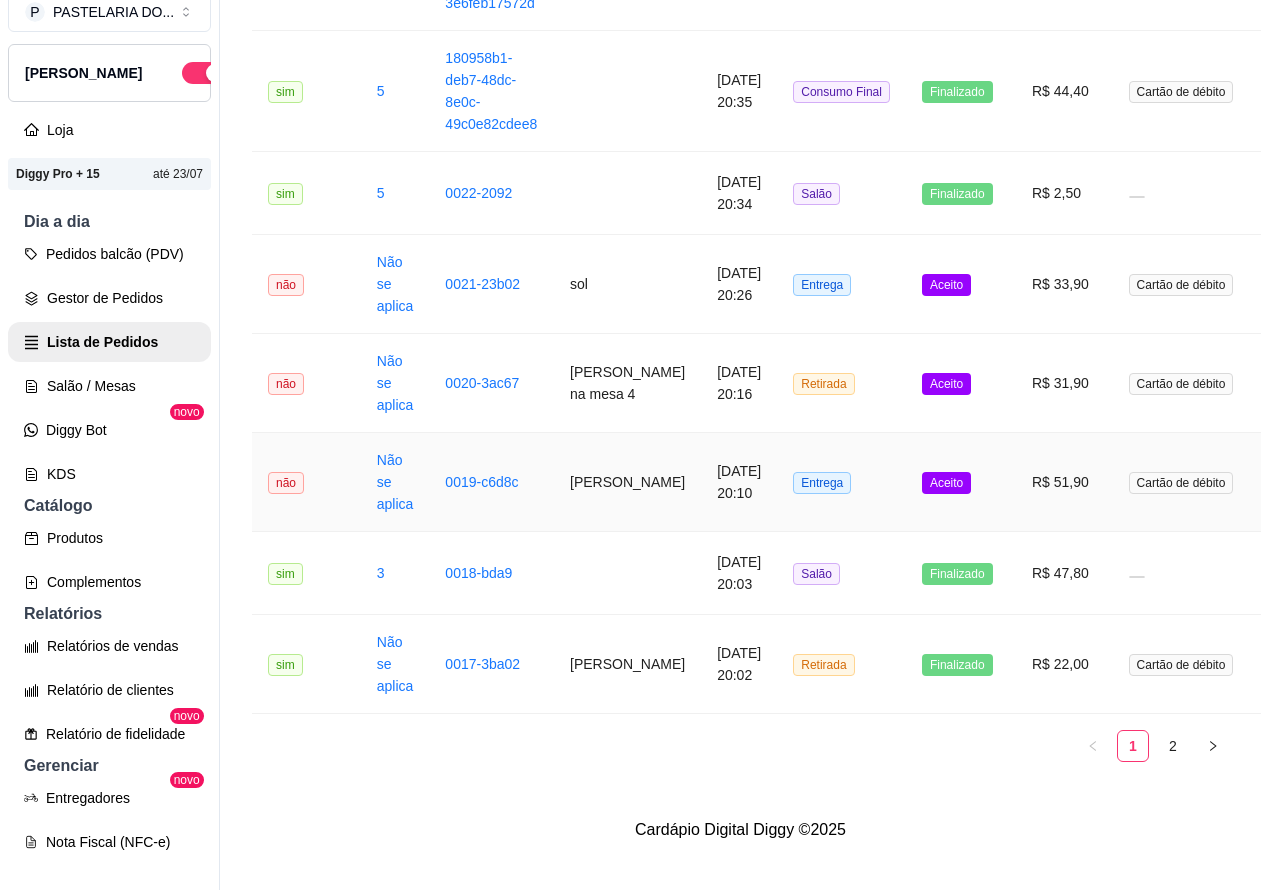 click on "Mover para preparo" at bounding box center [826, 794] 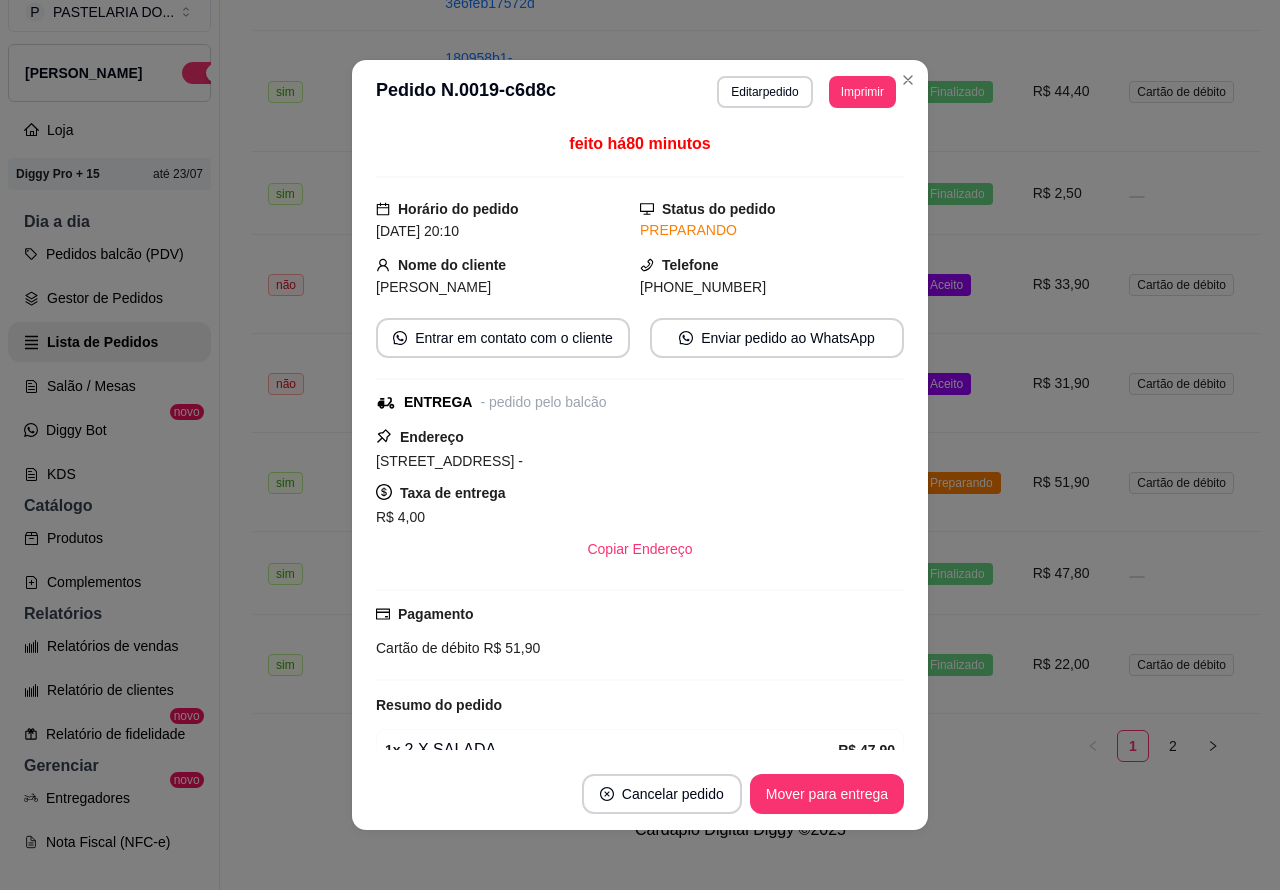 click on "Mover para entrega" at bounding box center [827, 794] 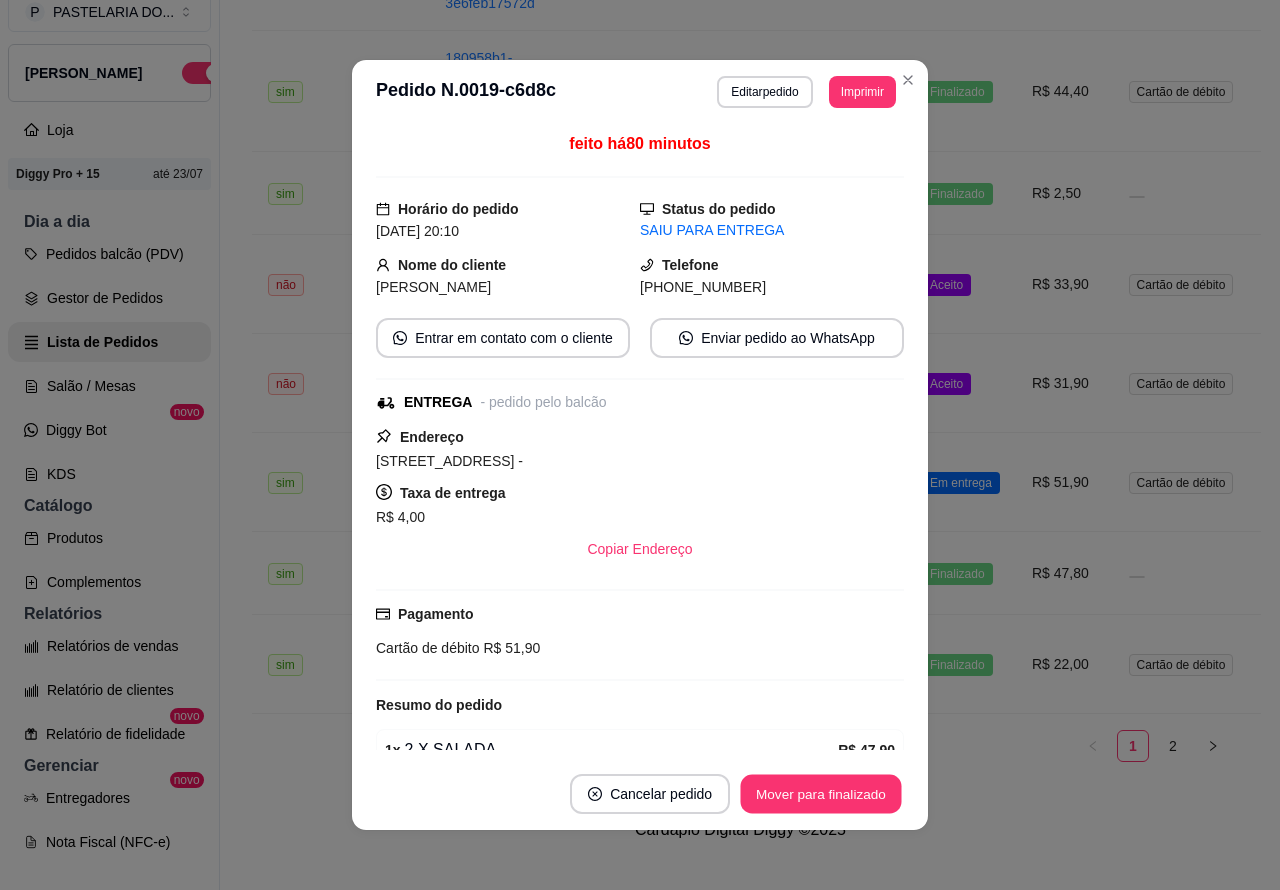 click on "Mover para finalizado" at bounding box center [821, 794] 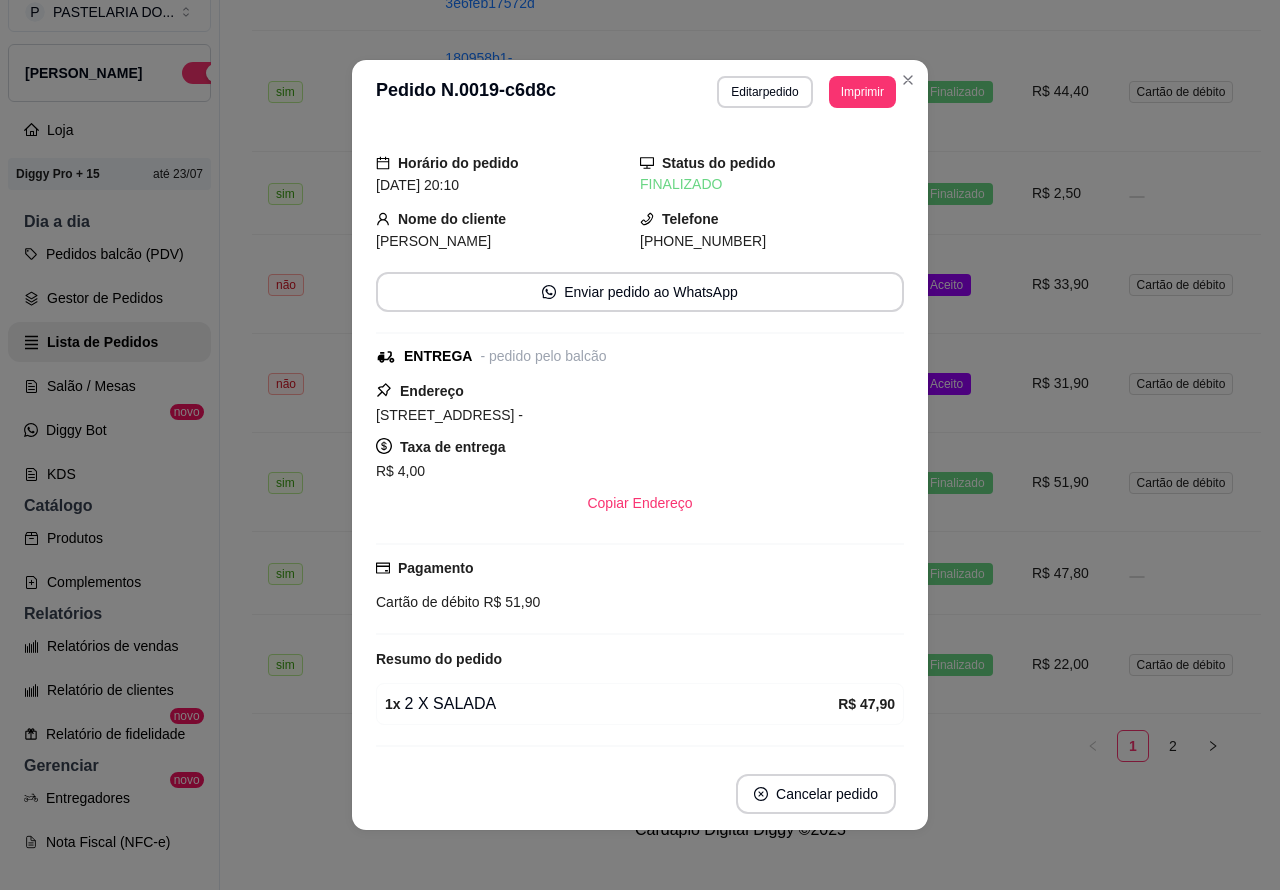 click on "Aceito" at bounding box center [946, 384] 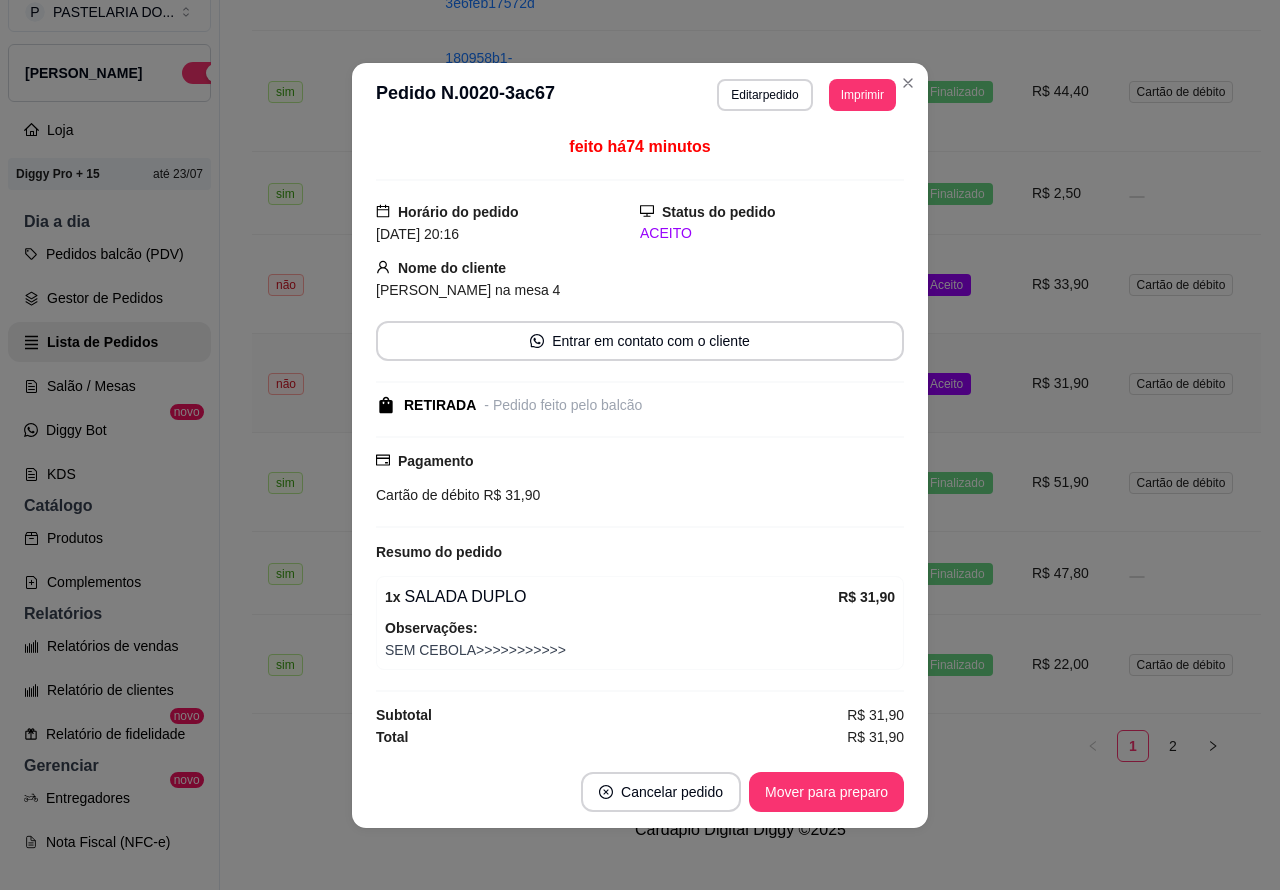 click on "Mover para preparo" at bounding box center (826, 792) 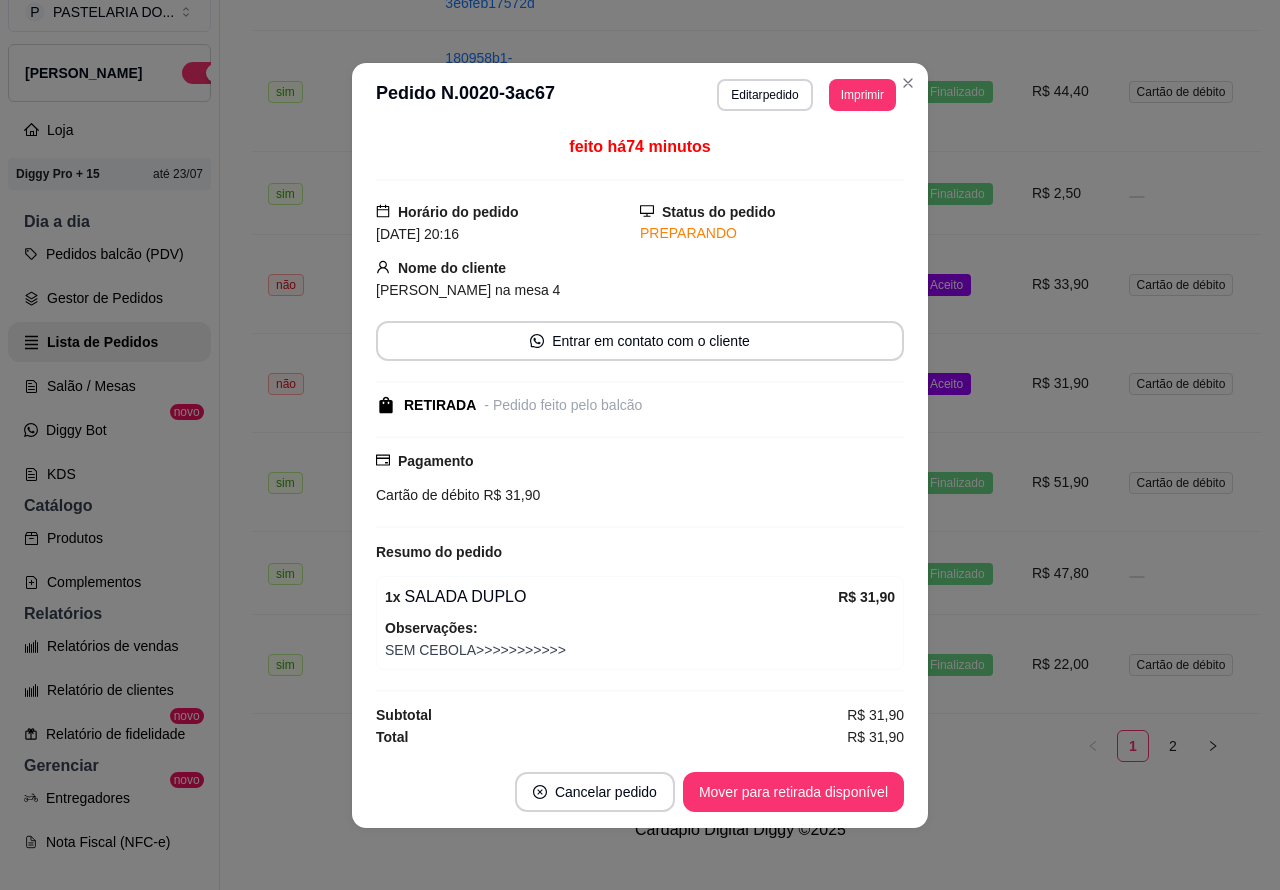 click on "Mover para retirada disponível" at bounding box center (793, 792) 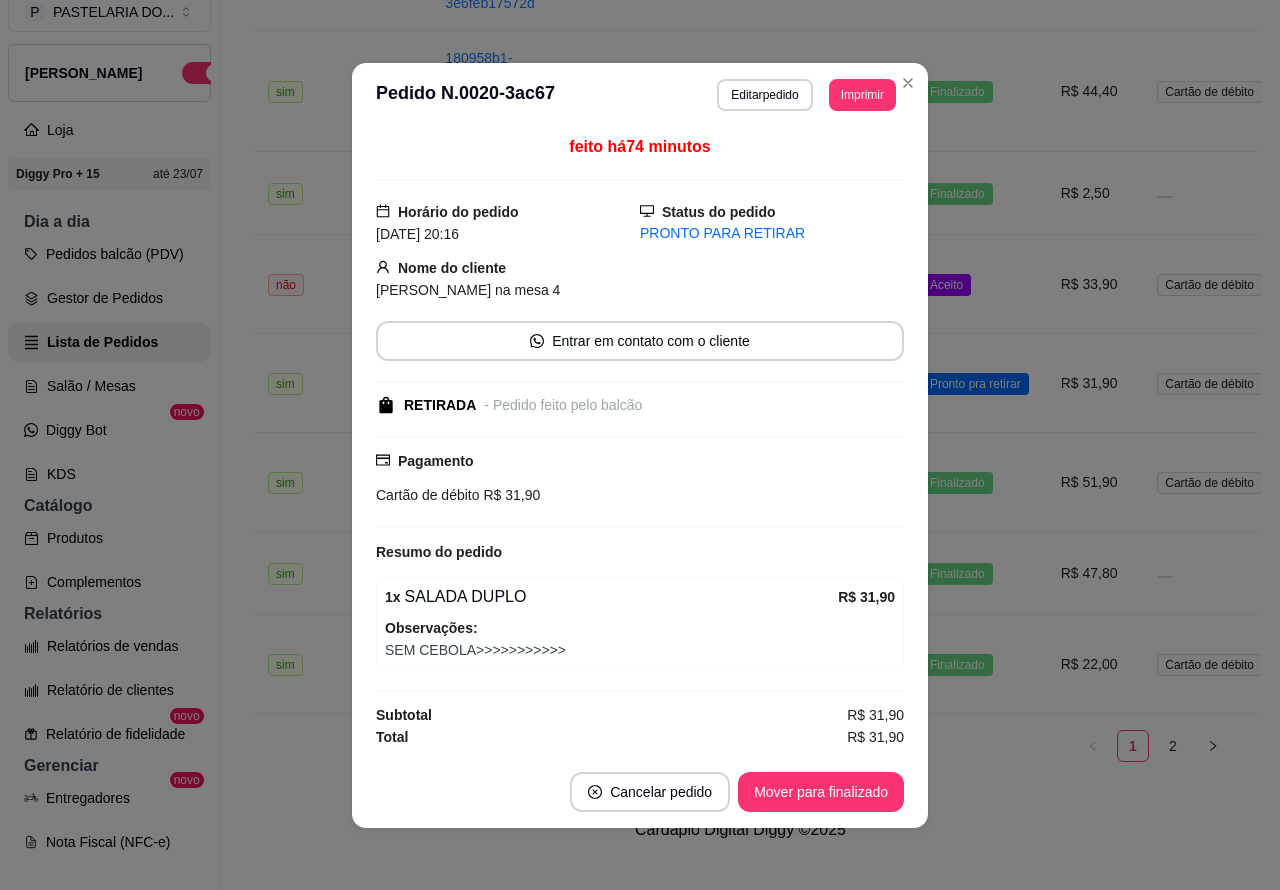 click on "Mover para finalizado" at bounding box center [821, 792] 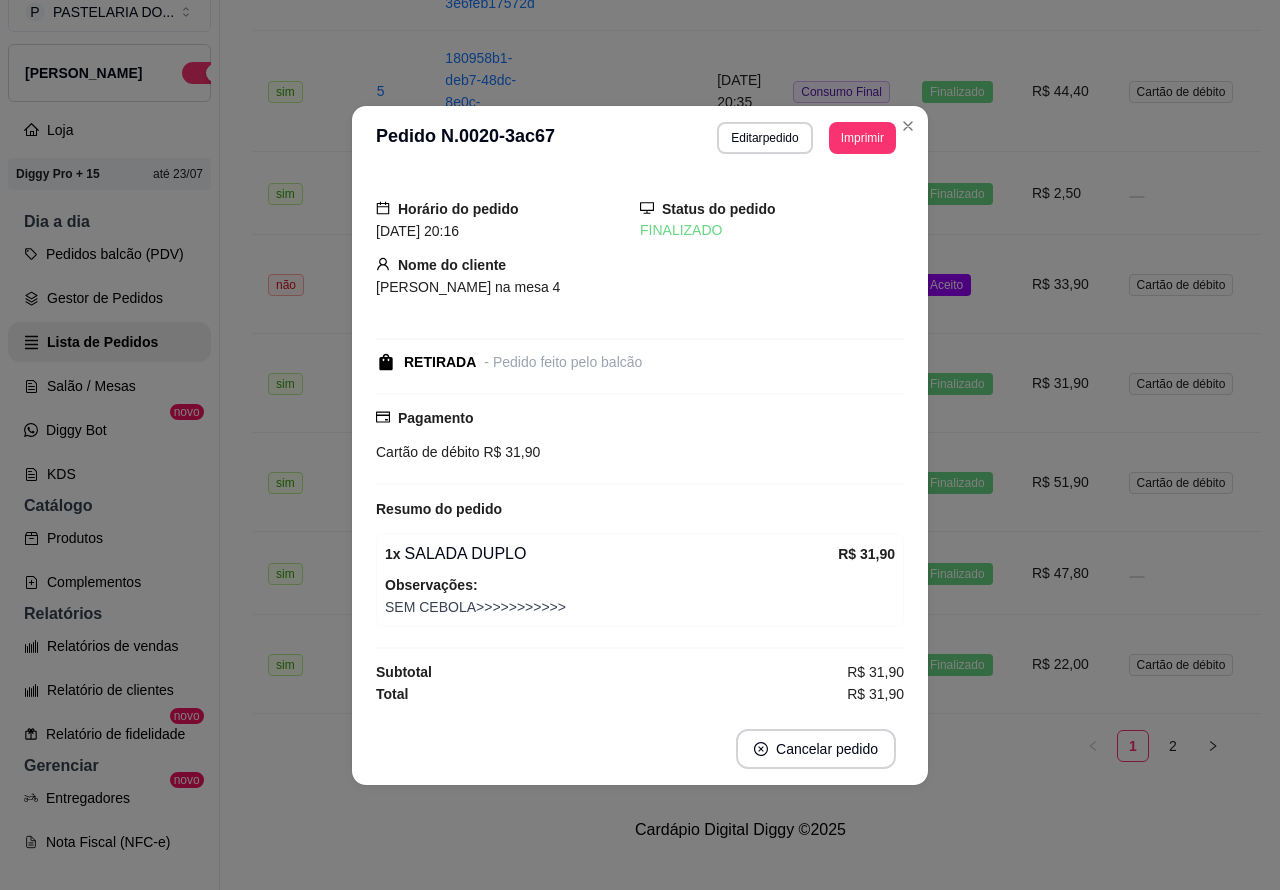 click on "Aceito" at bounding box center [961, 284] 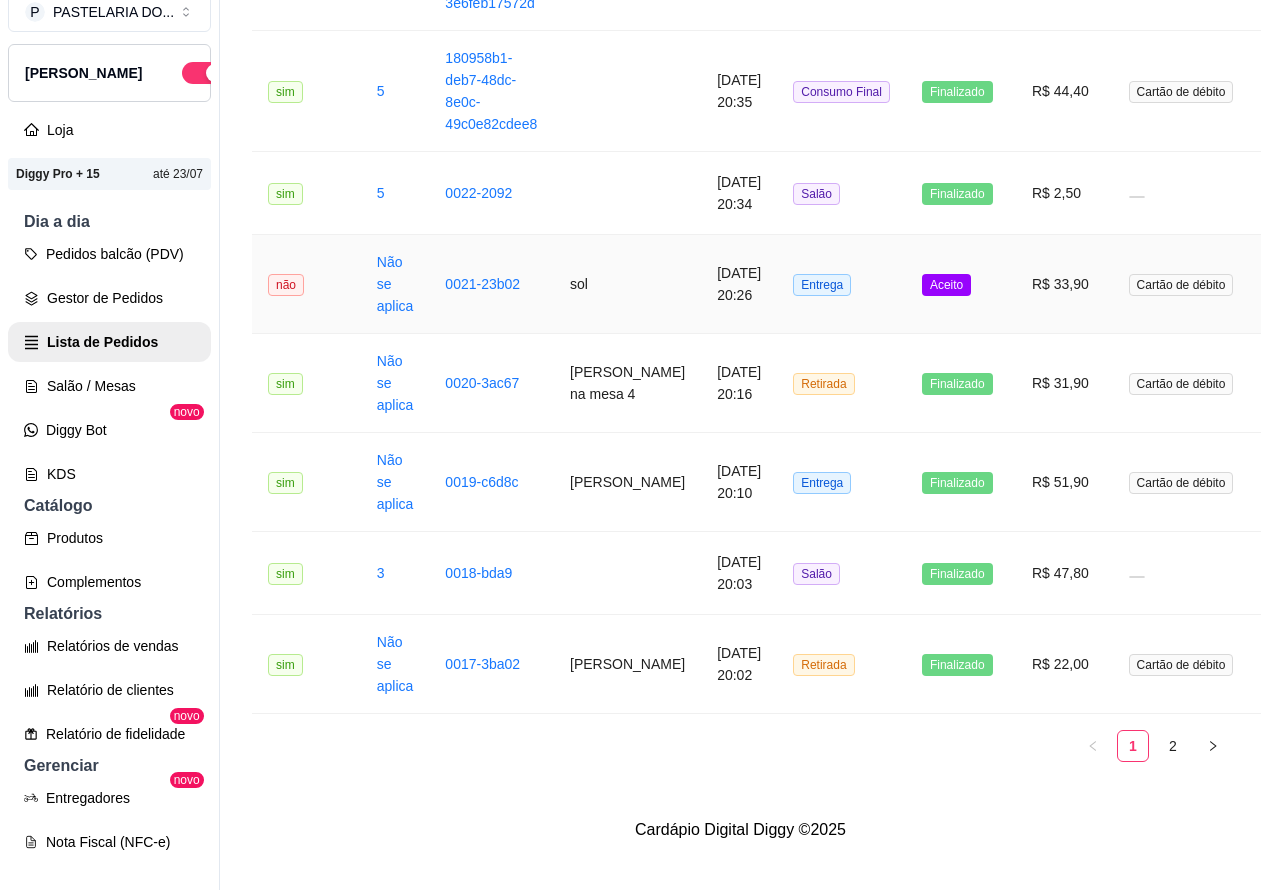 click on "Mover para preparo" at bounding box center [826, 794] 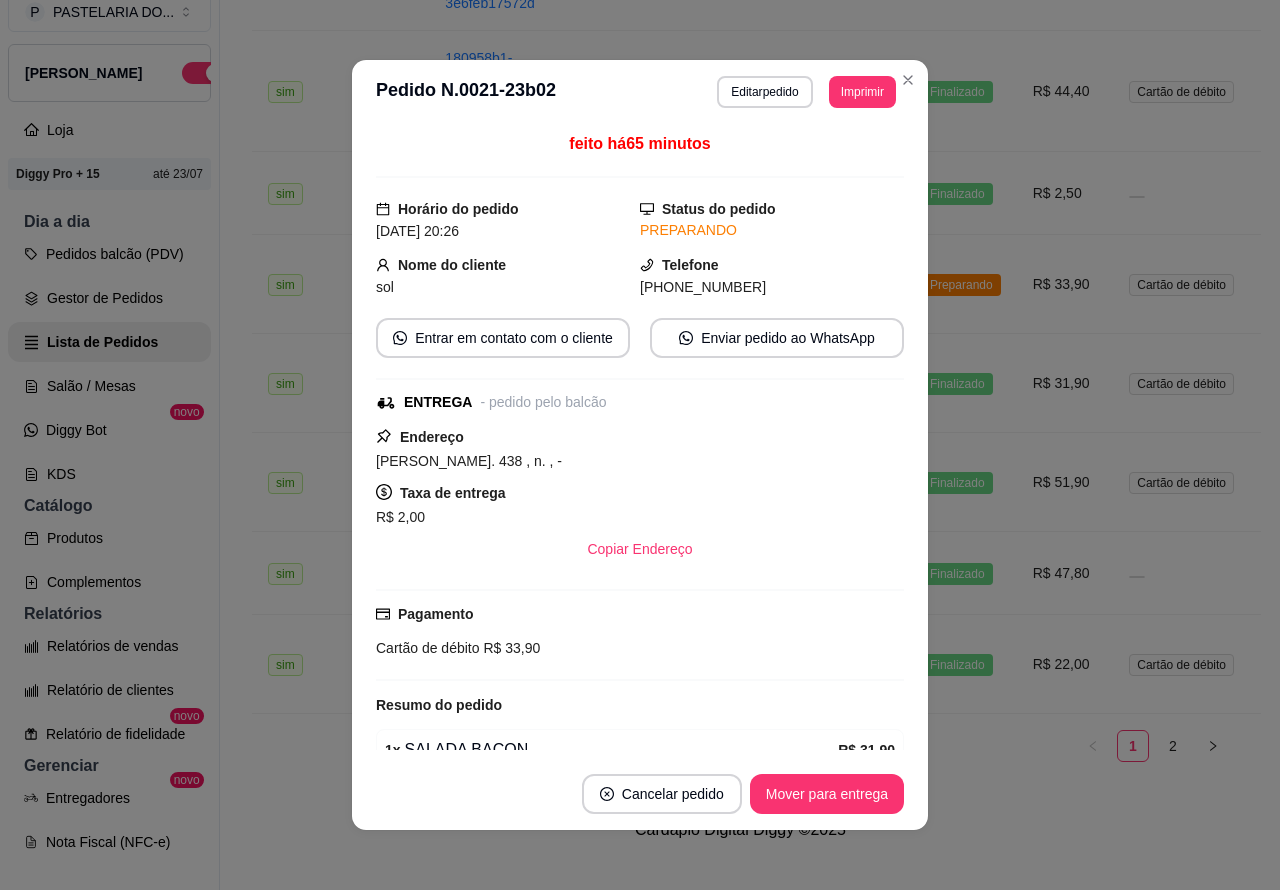 click on "Mover para entrega" at bounding box center (827, 794) 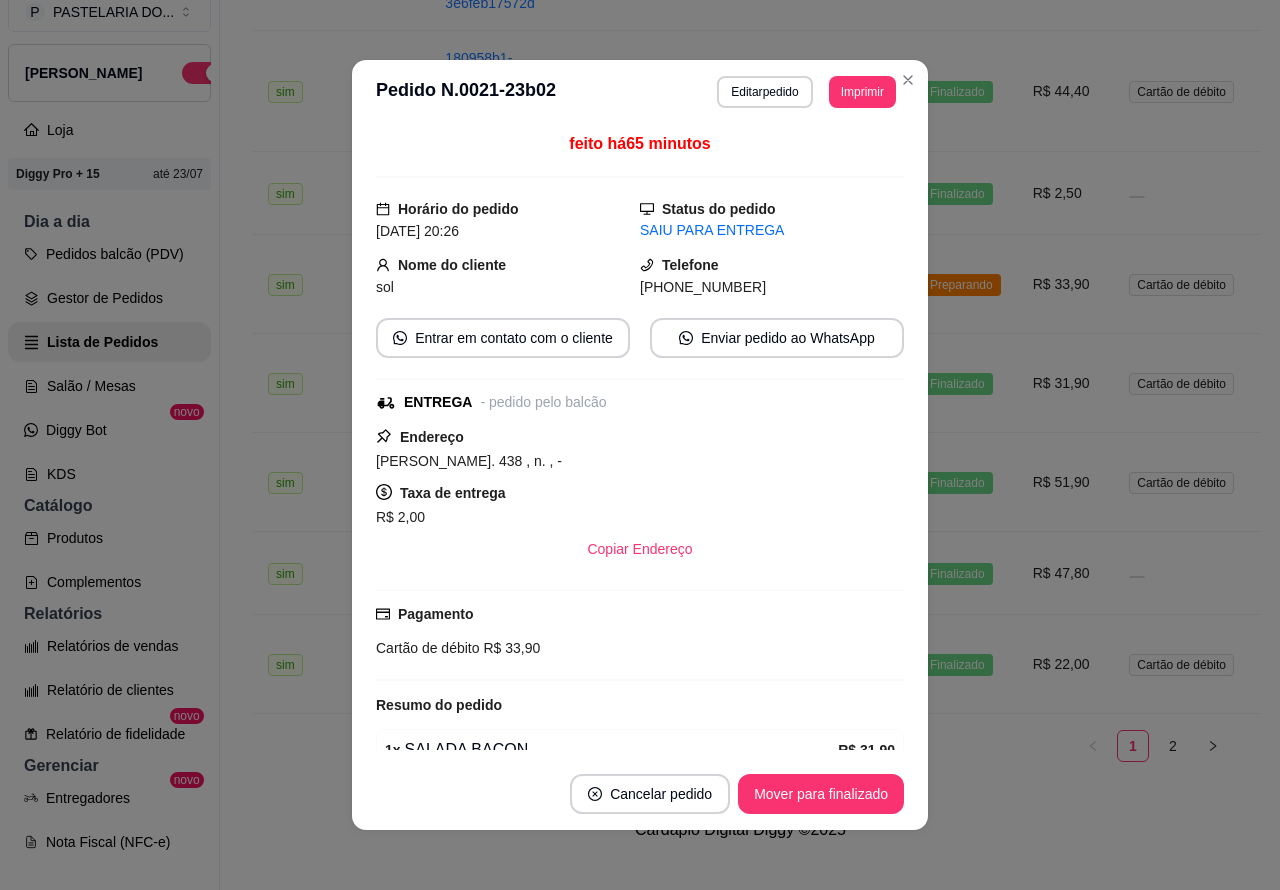 click on "Mover para finalizado" at bounding box center (821, 794) 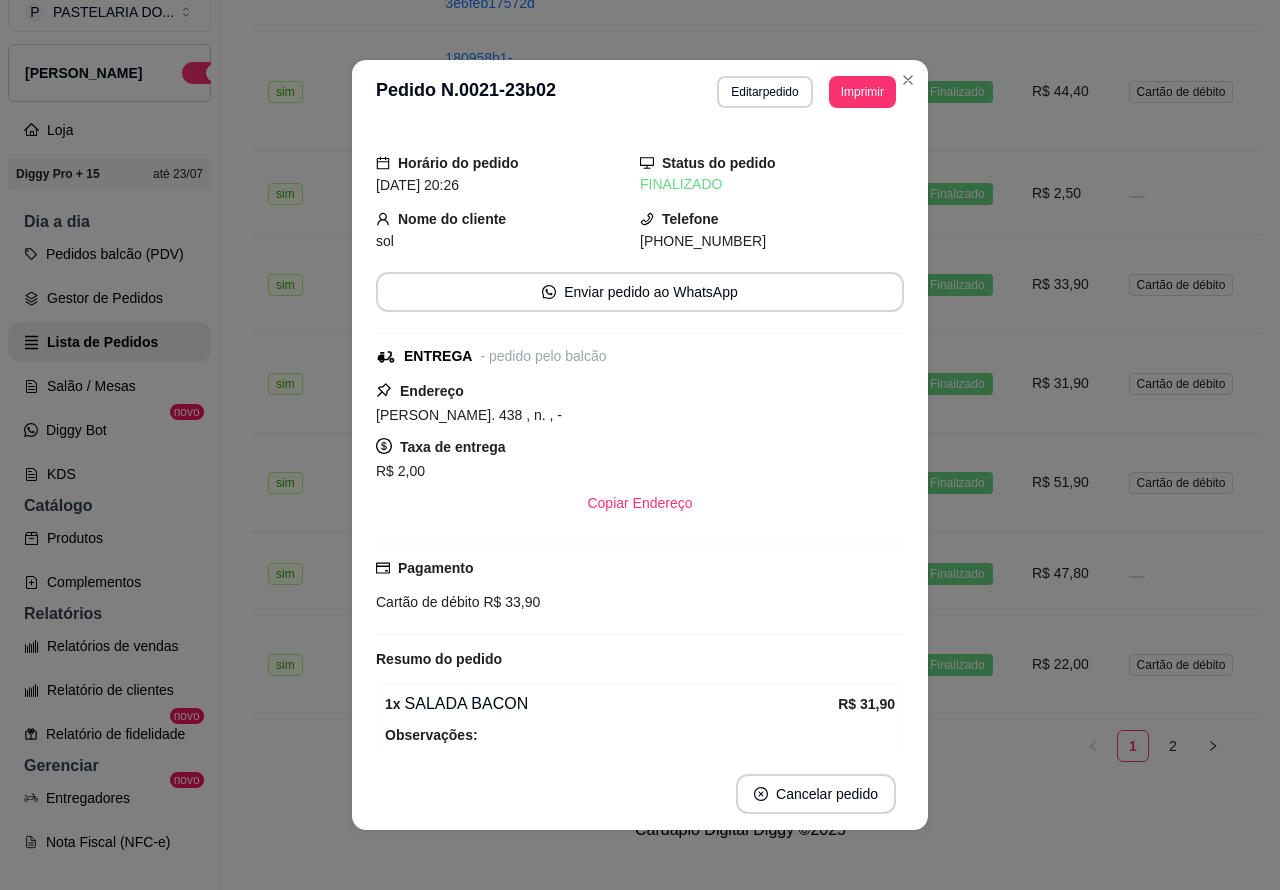 click on "**********" at bounding box center [740, -832] 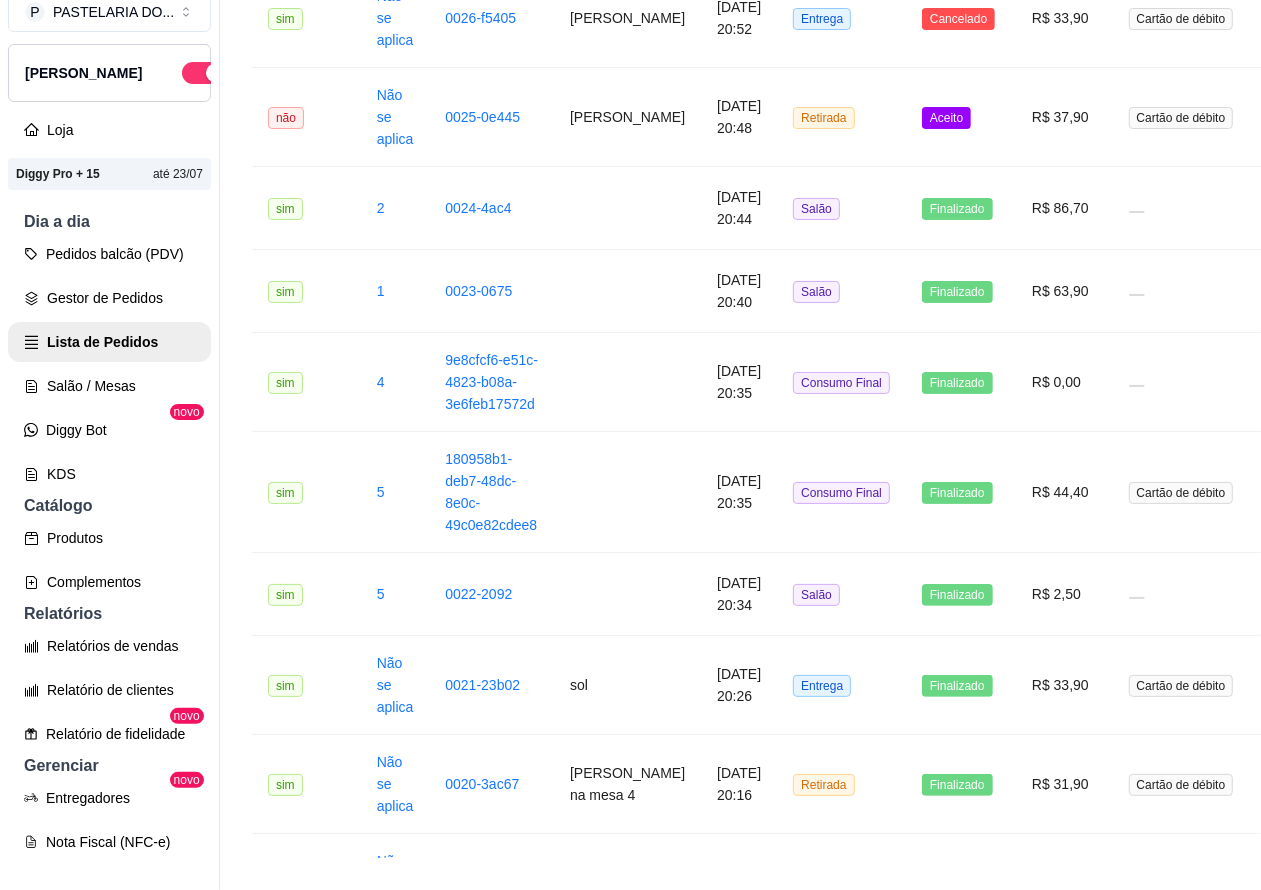 scroll, scrollTop: 1865, scrollLeft: 0, axis: vertical 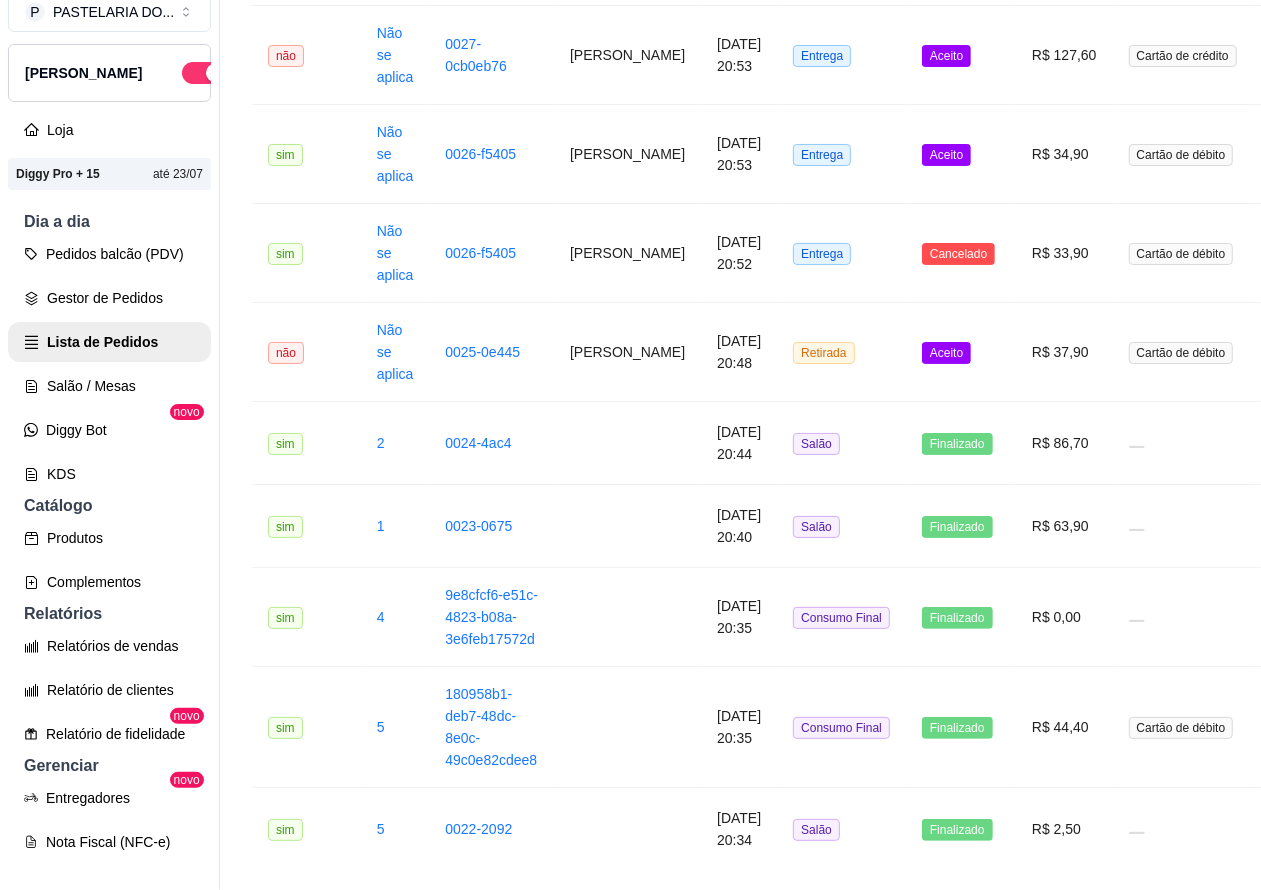 click on "Aceito" at bounding box center (946, 353) 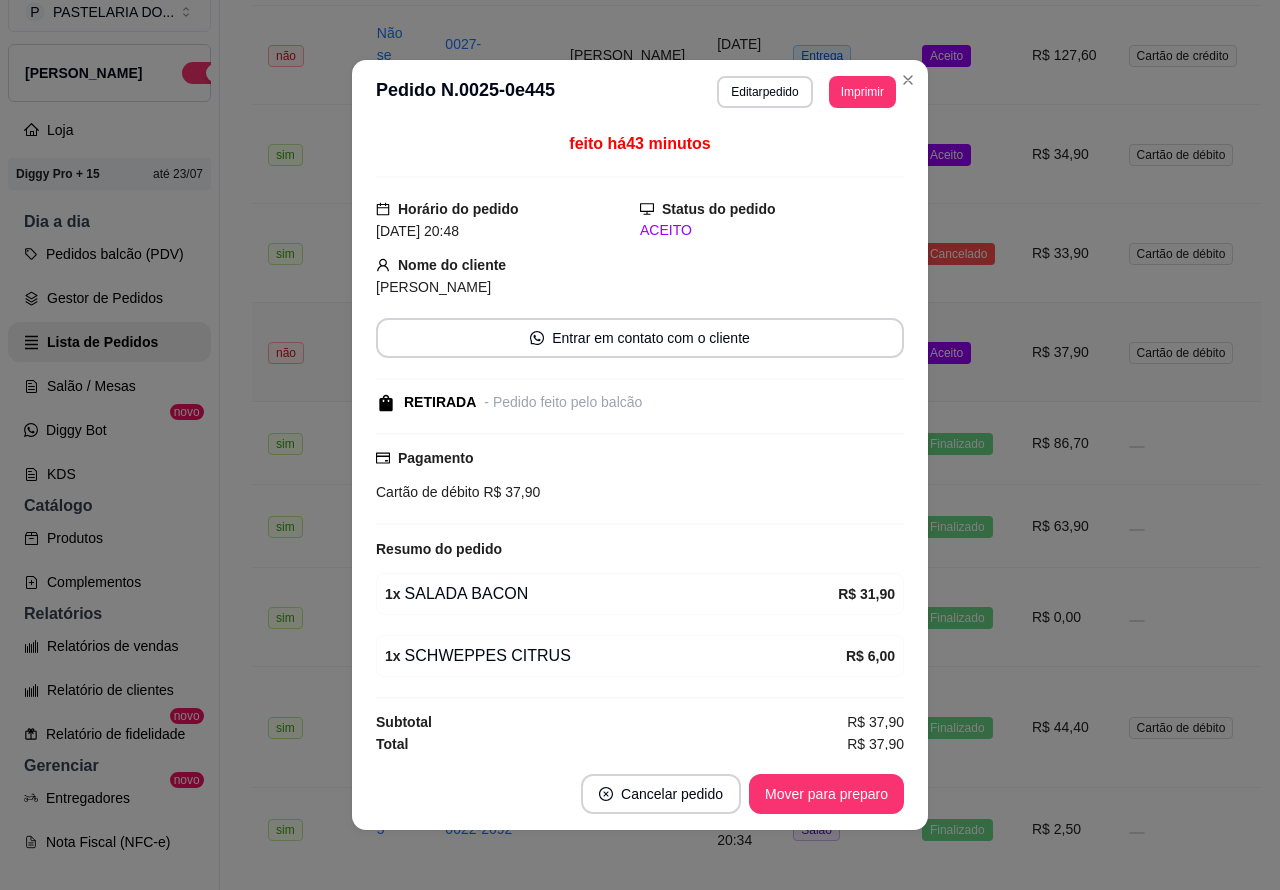 click on "Mover para preparo" at bounding box center (826, 794) 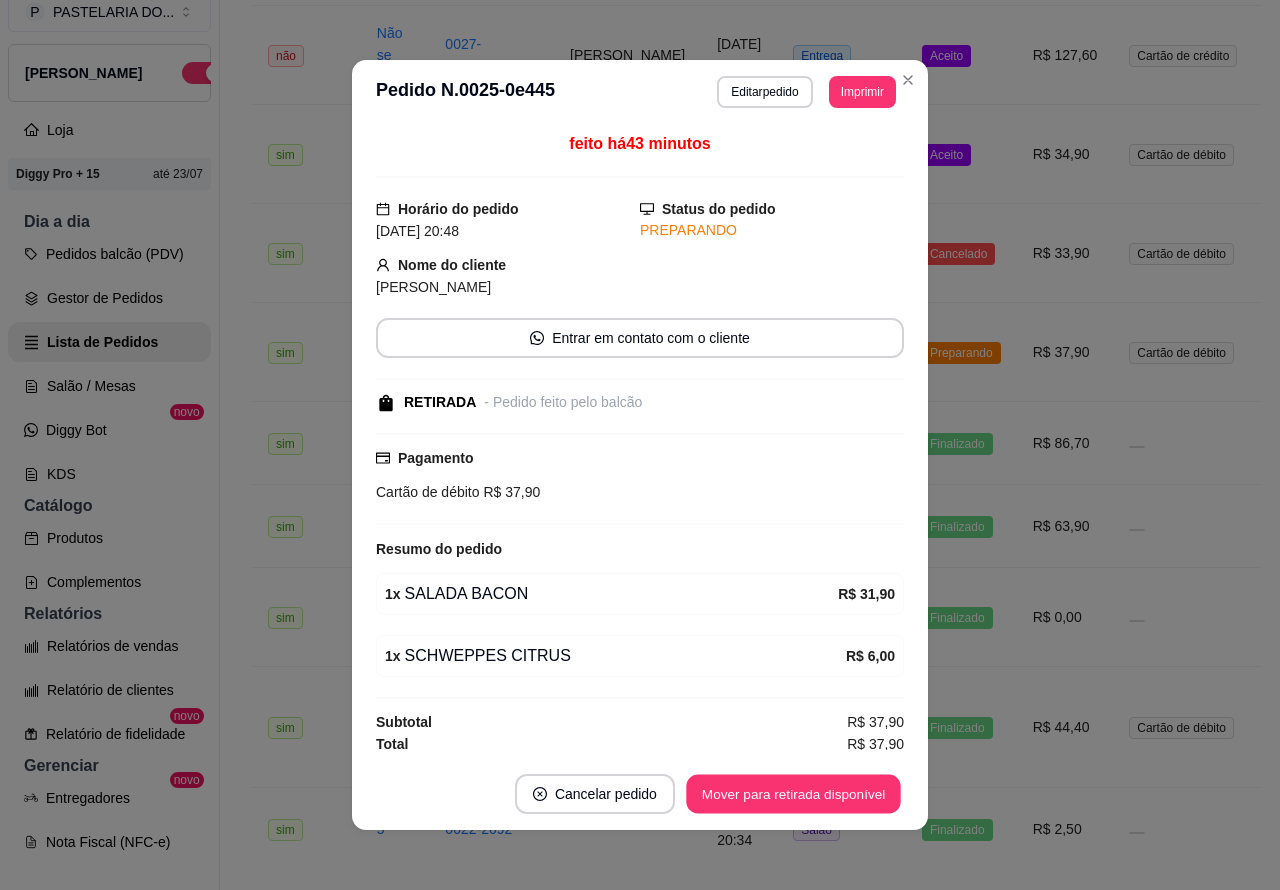 click on "Mover para retirada disponível" at bounding box center (793, 794) 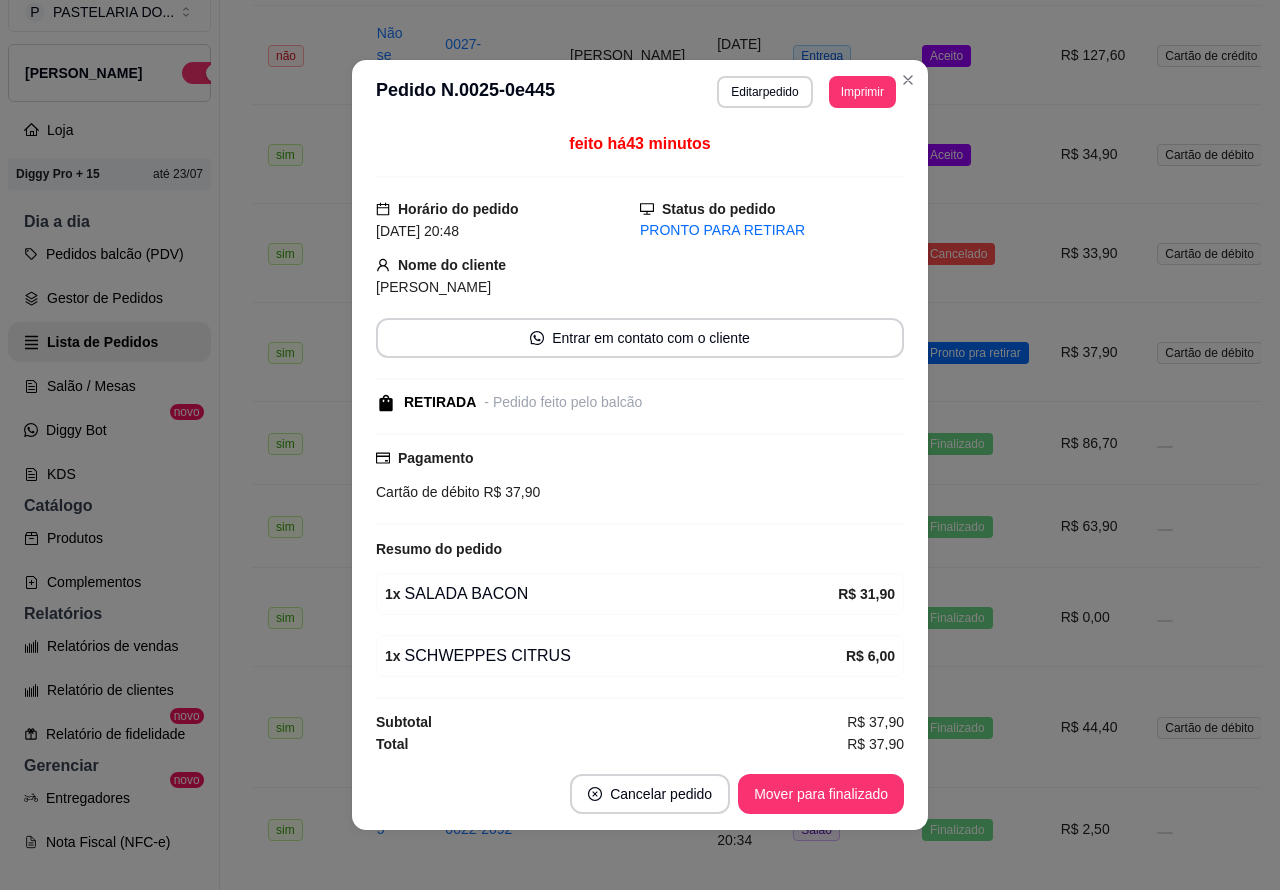 click on "Mover para finalizado" at bounding box center (821, 794) 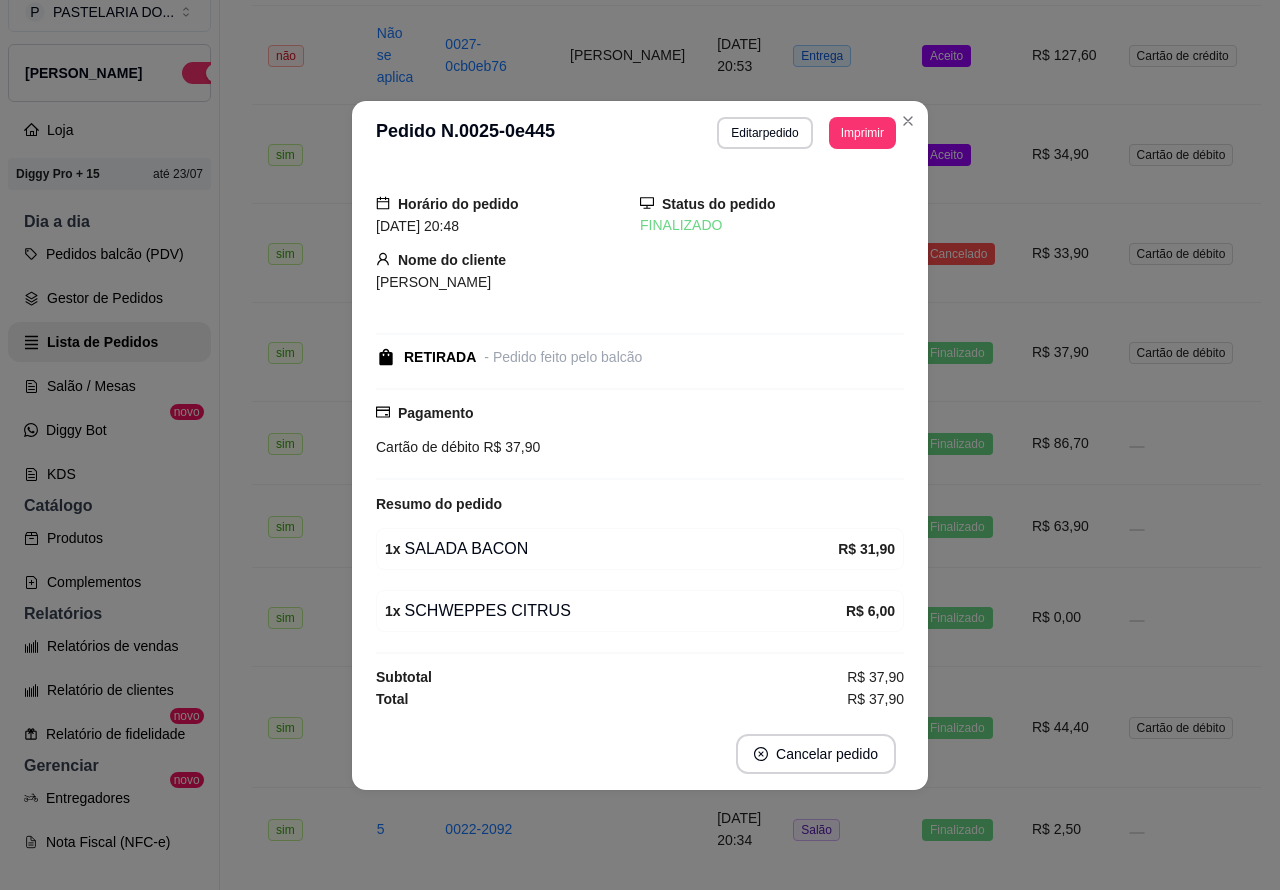 click on "Aceito" at bounding box center (961, 154) 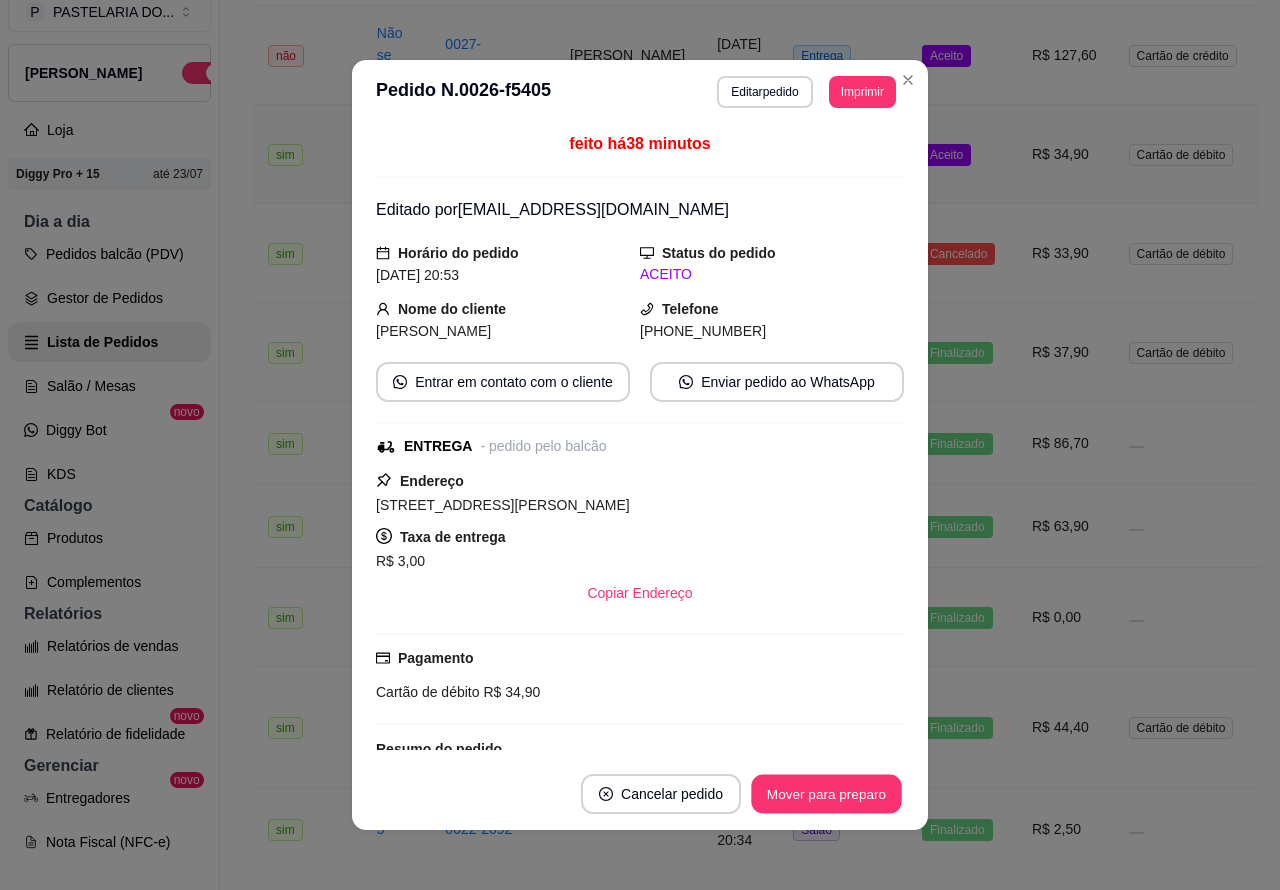 click on "Mover para preparo" at bounding box center (826, 794) 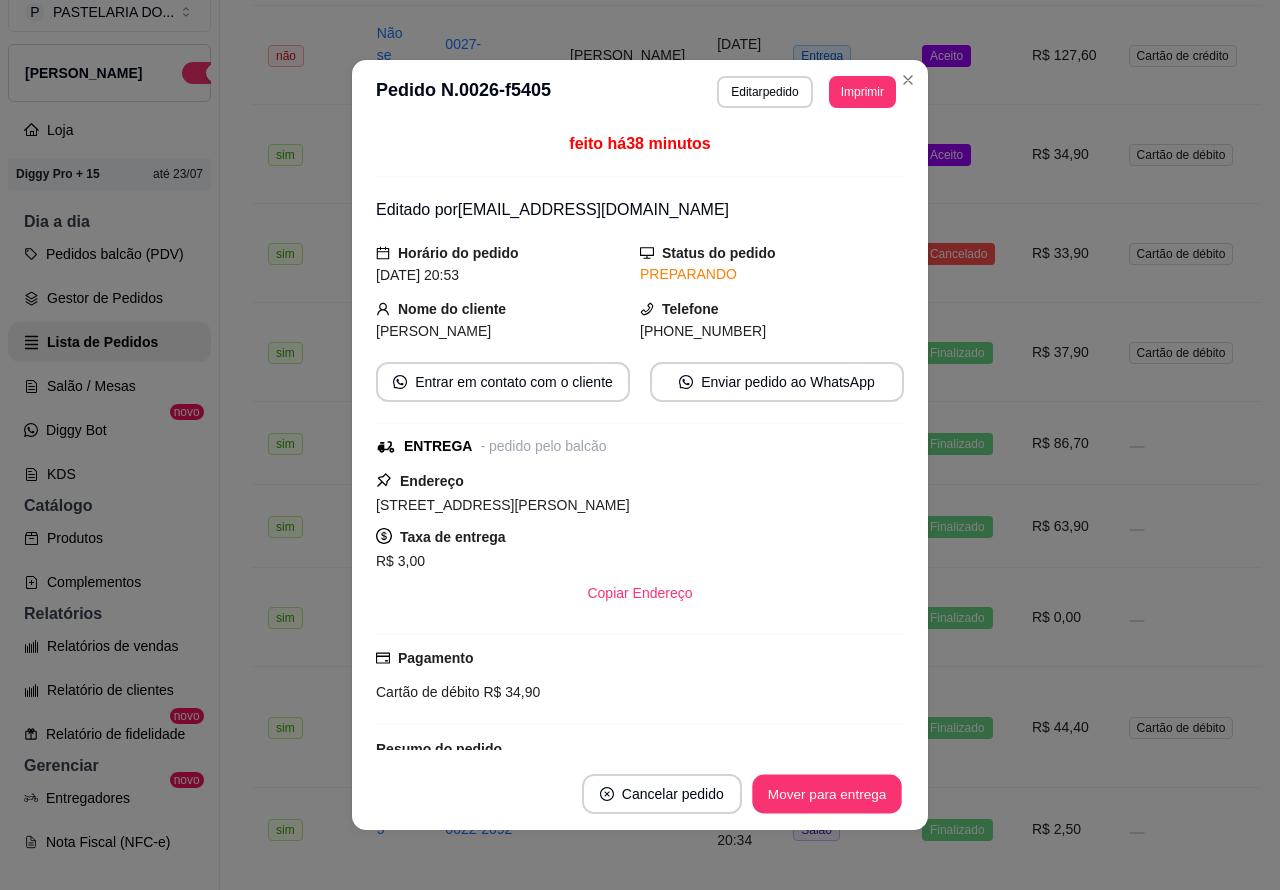 click on "Mover para entrega" at bounding box center (827, 794) 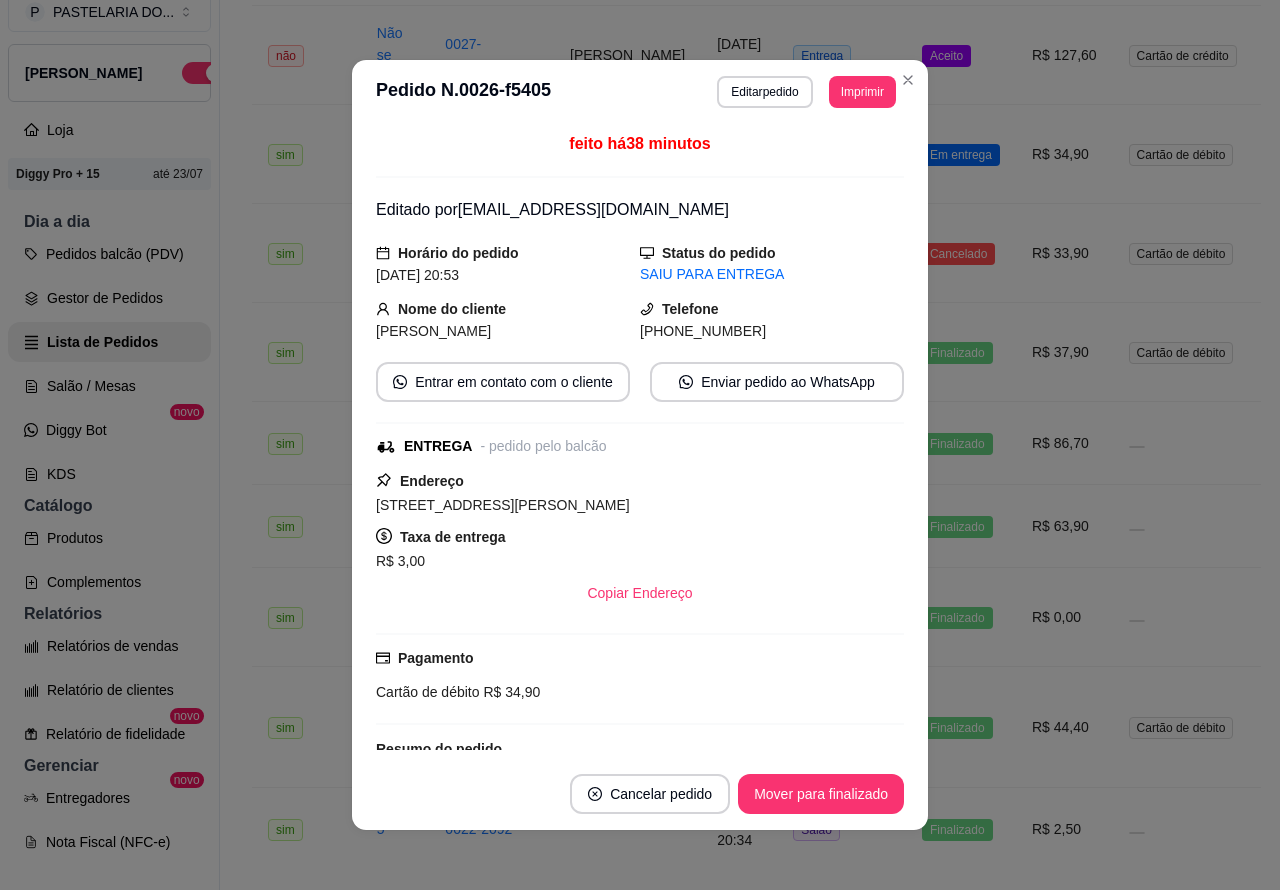 click on "Mover para finalizado" at bounding box center [821, 794] 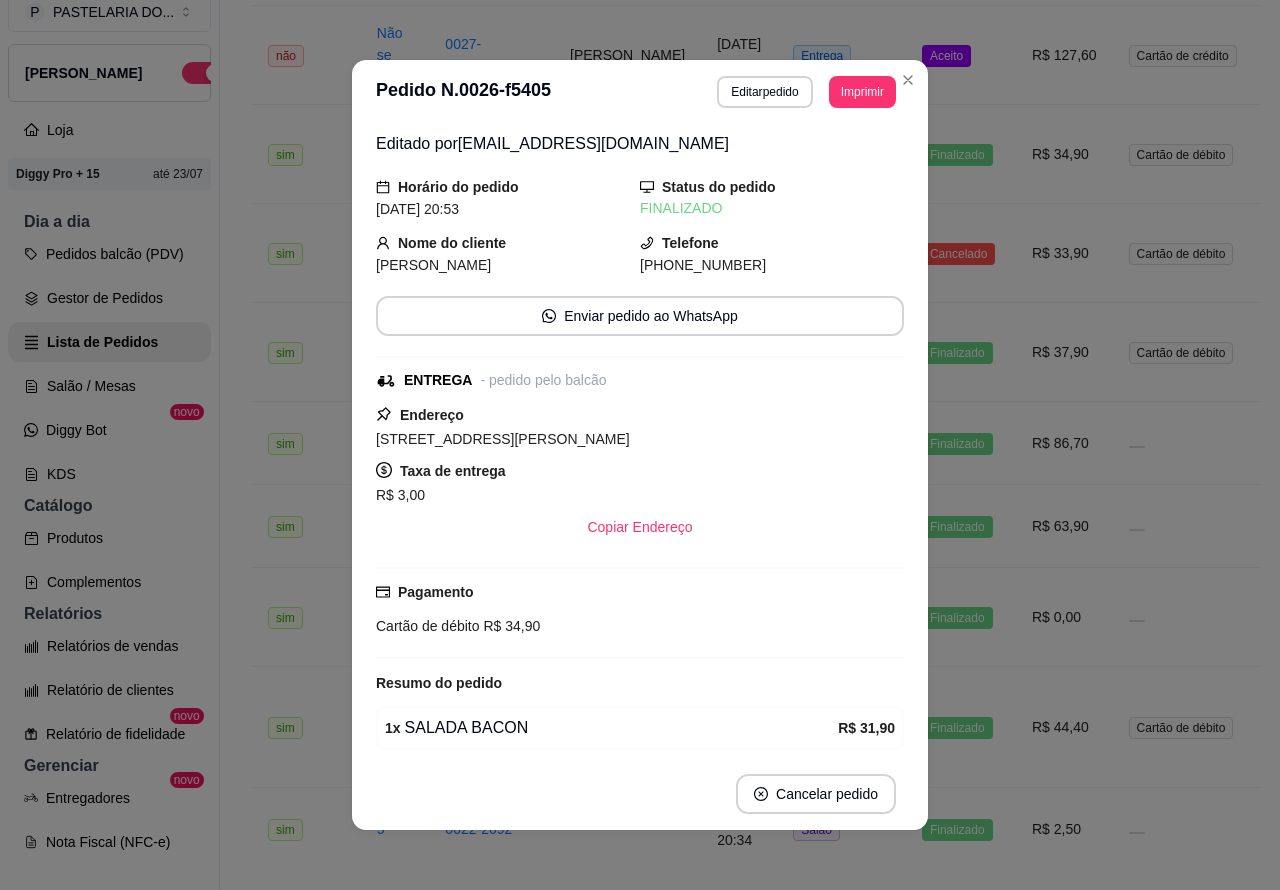 click on "Aceito" at bounding box center [961, 55] 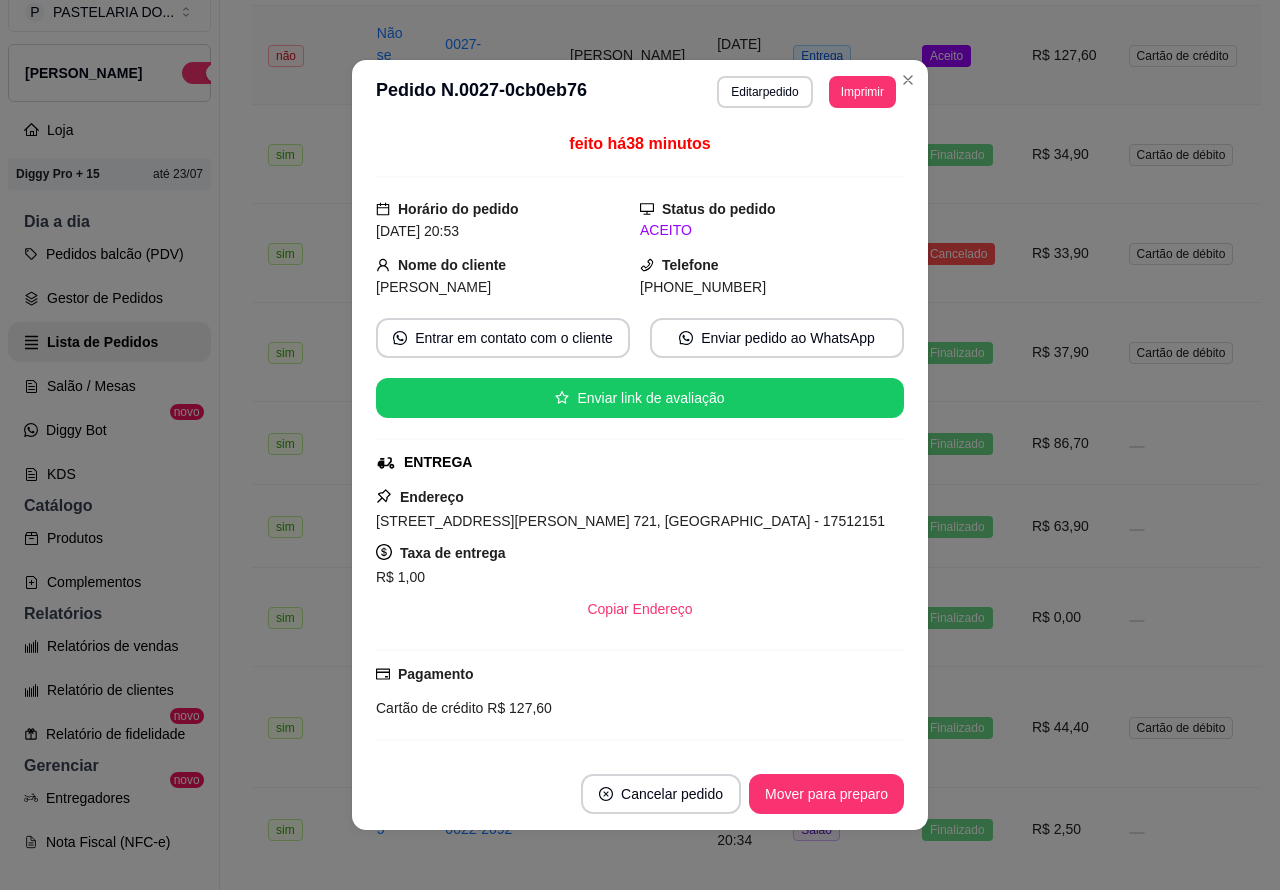 click on "Mover para preparo" at bounding box center [826, 794] 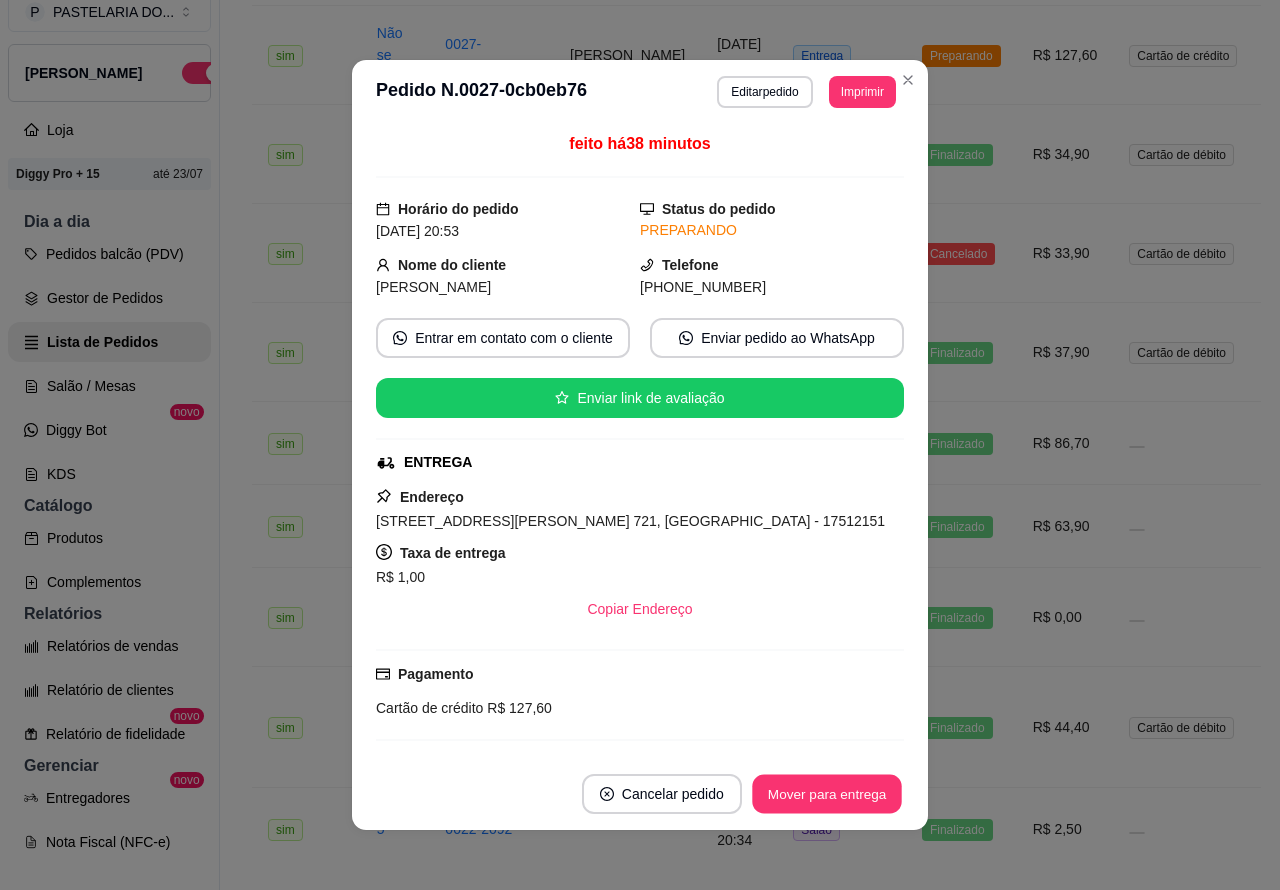 click on "Mover para entrega" at bounding box center [827, 794] 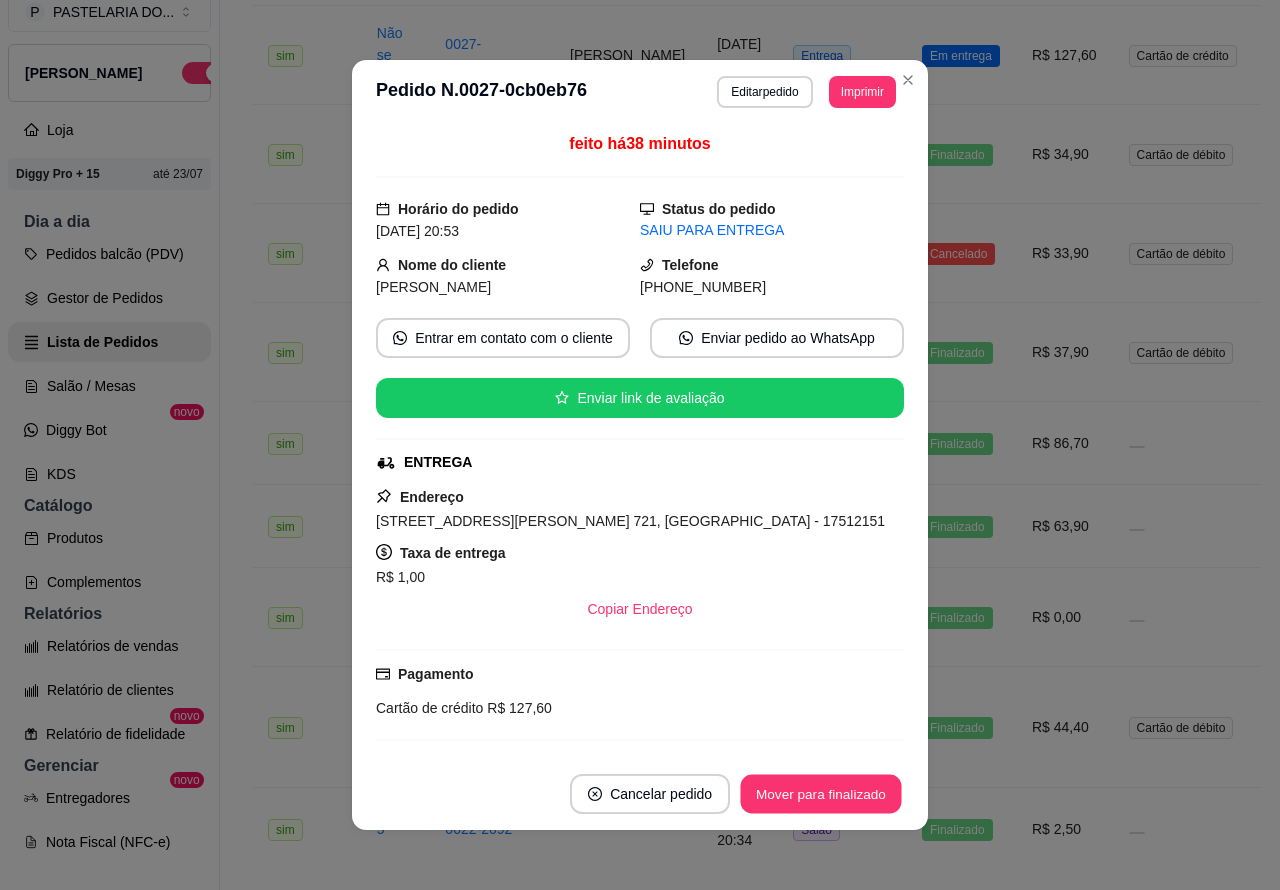 click on "Mover para finalizado" at bounding box center (821, 794) 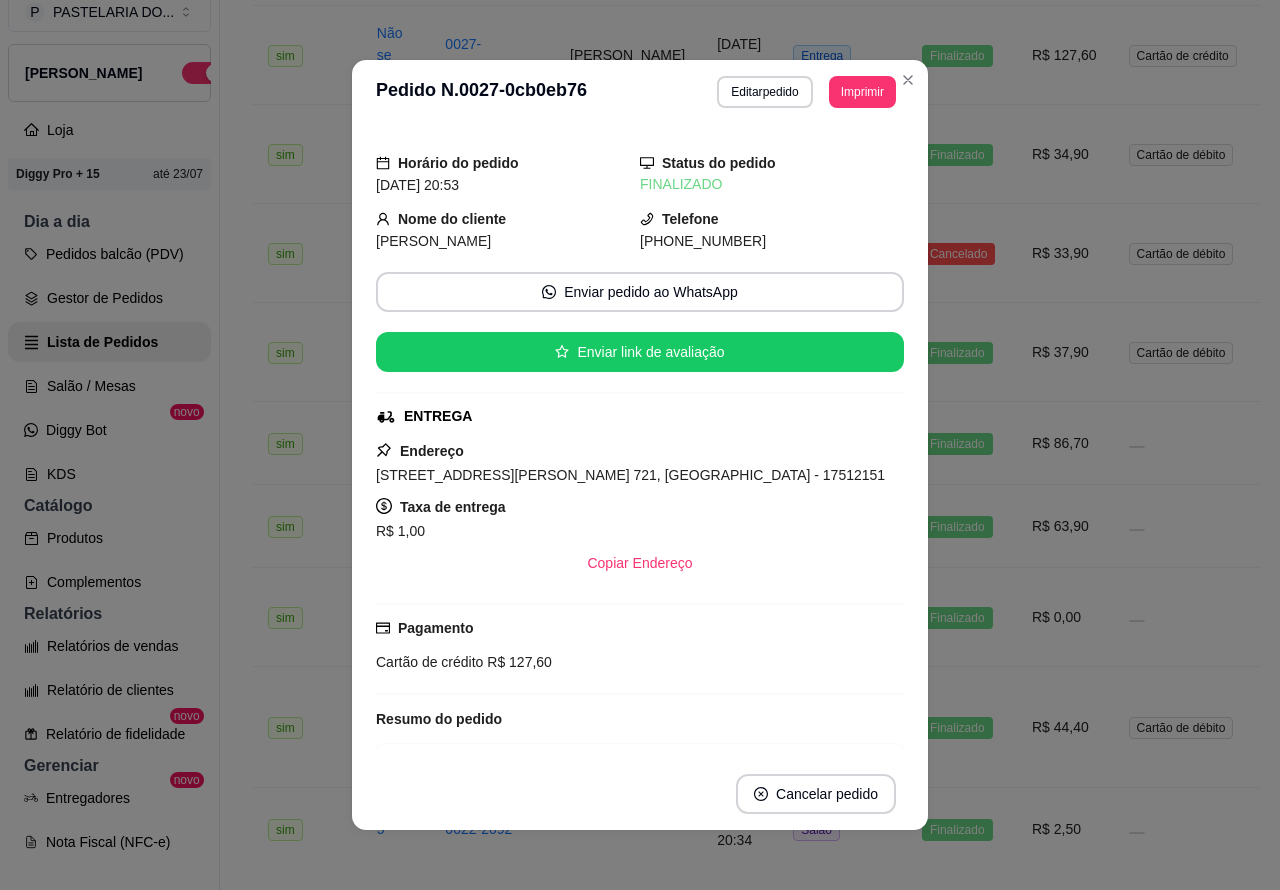 click on "**********" at bounding box center [740, -196] 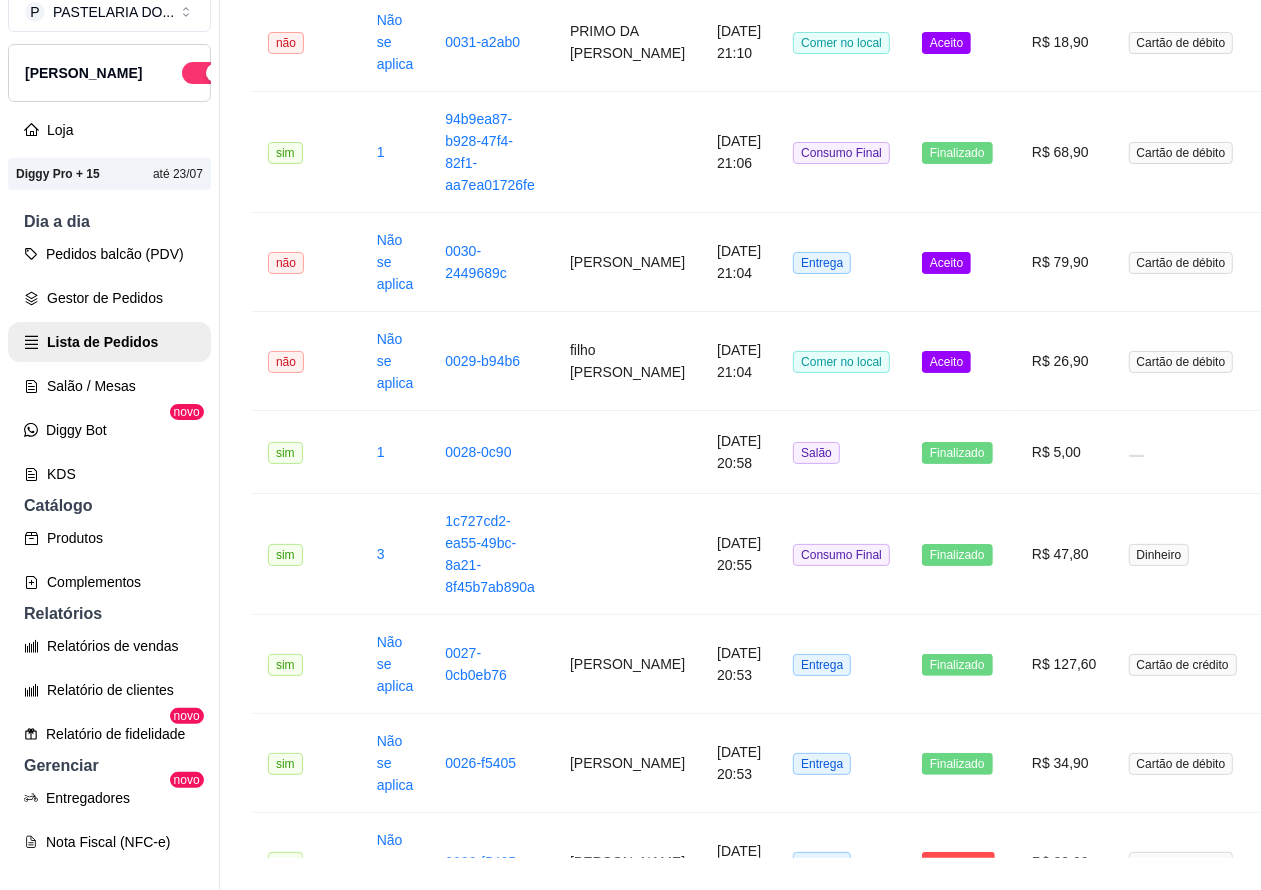 scroll, scrollTop: 1251, scrollLeft: 0, axis: vertical 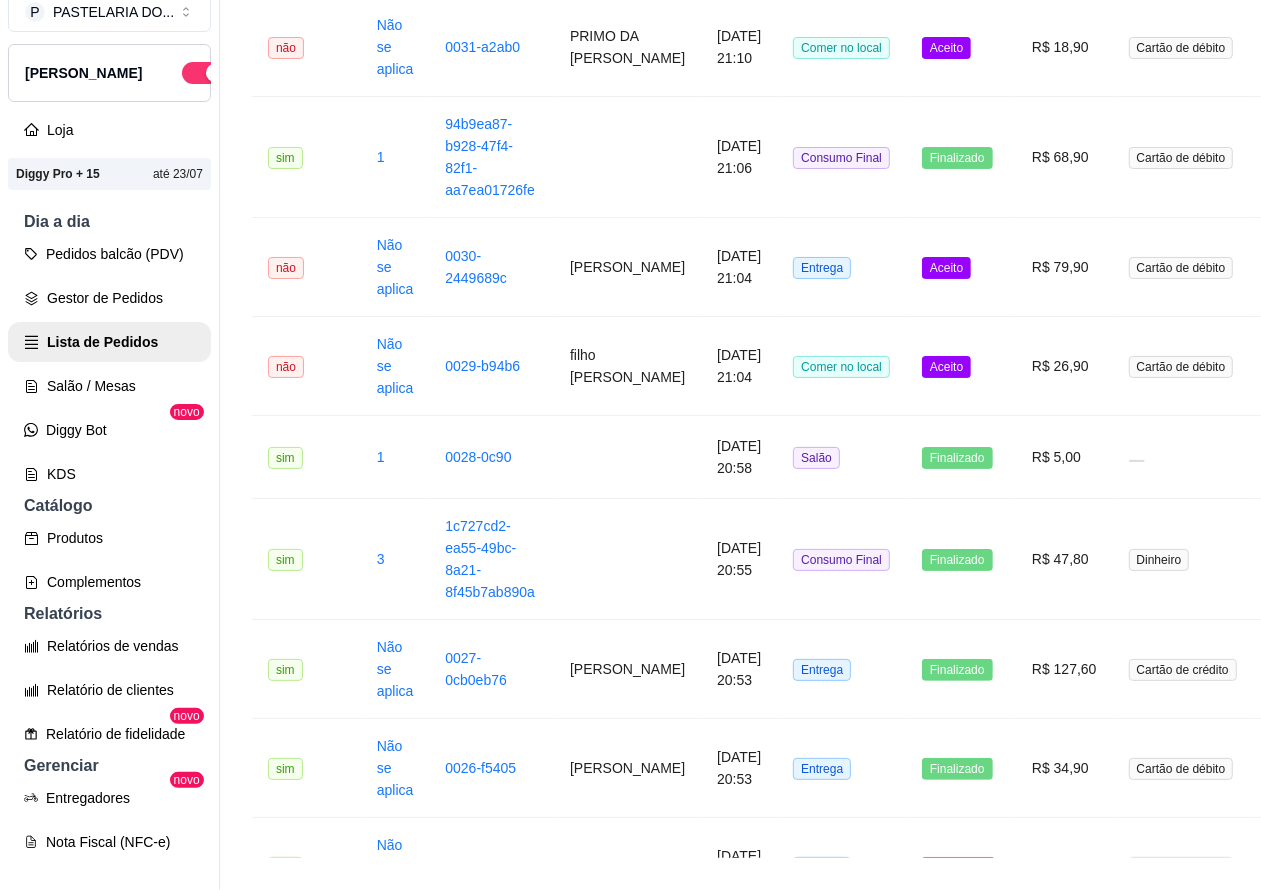 click on "Aceito" at bounding box center [946, 367] 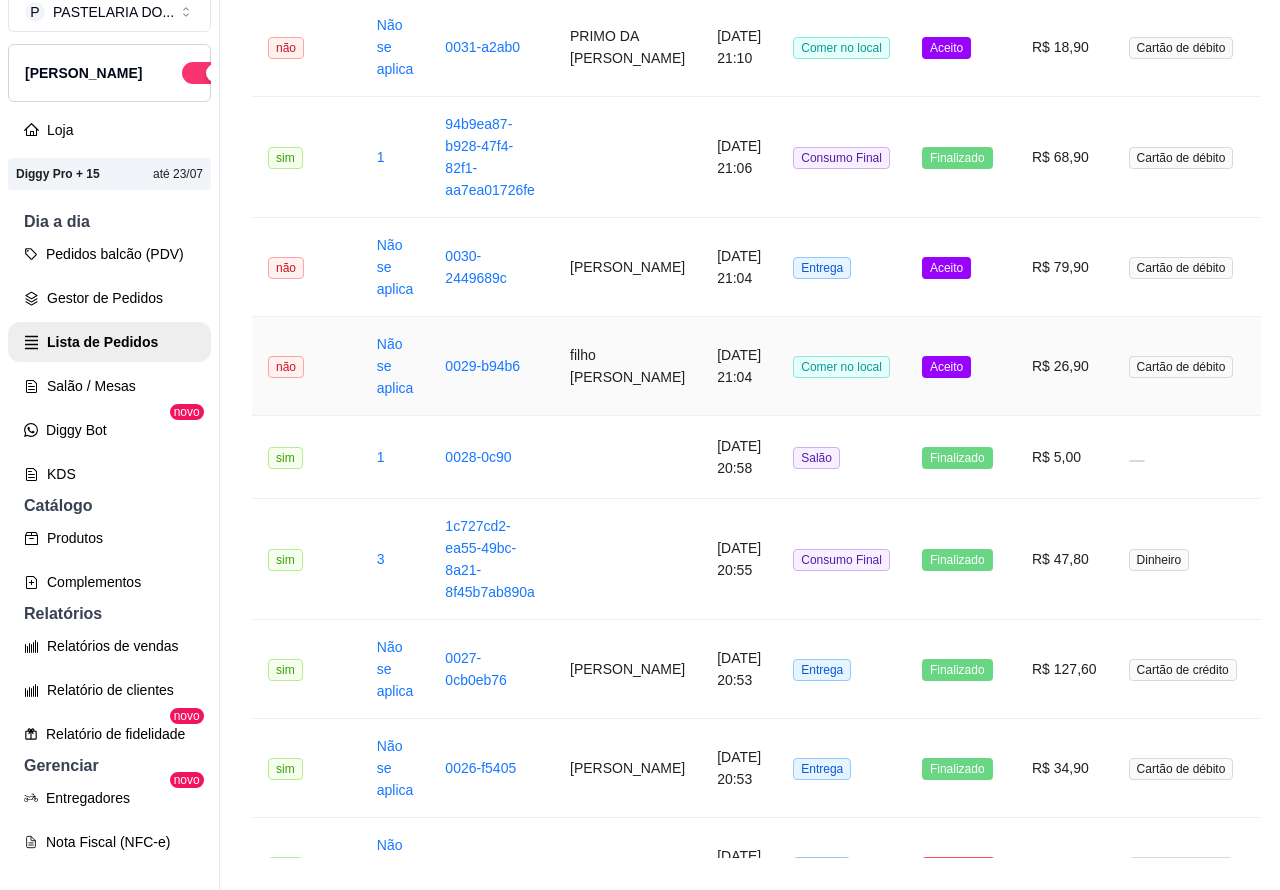 click on "Mover para preparo" at bounding box center (826, 766) 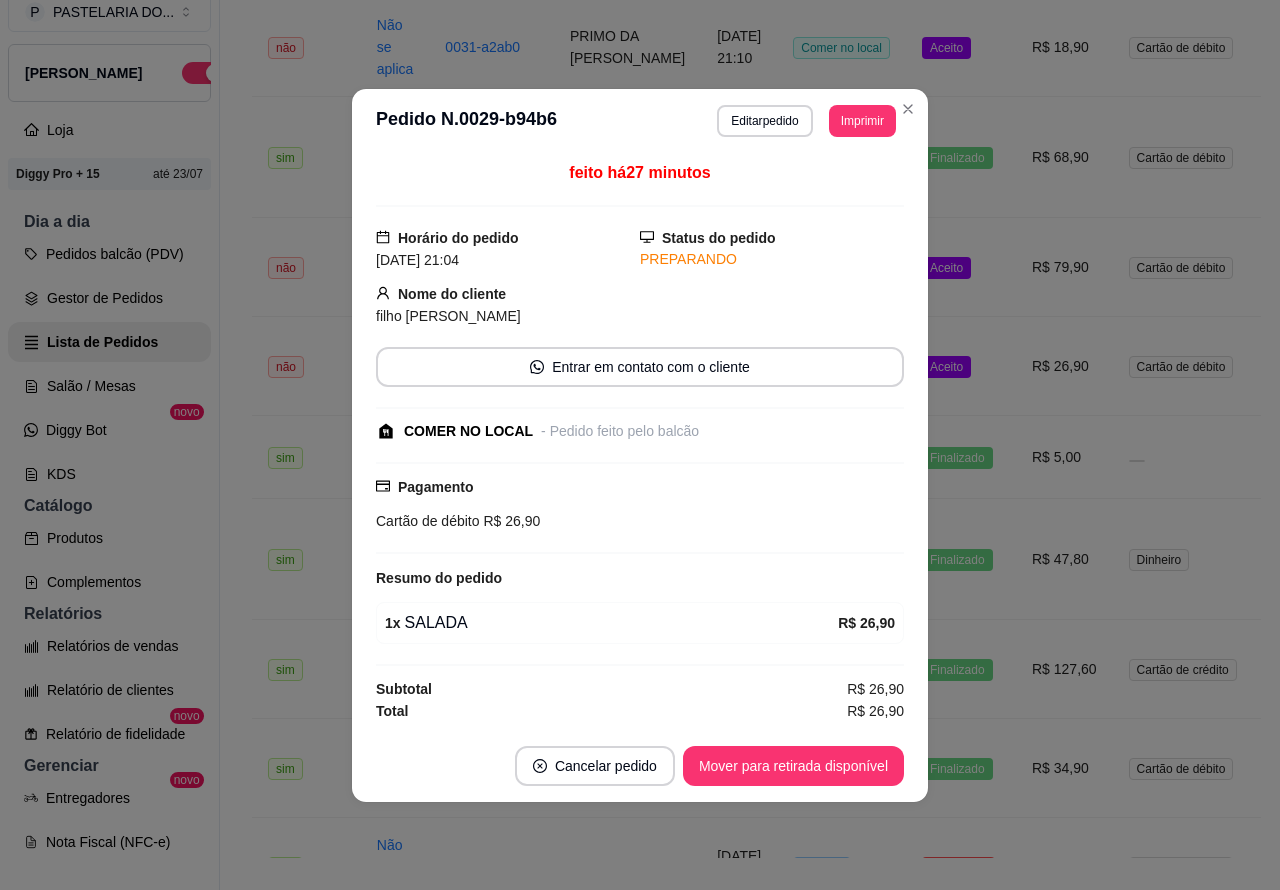 click on "Mover para retirada disponível" at bounding box center (793, 766) 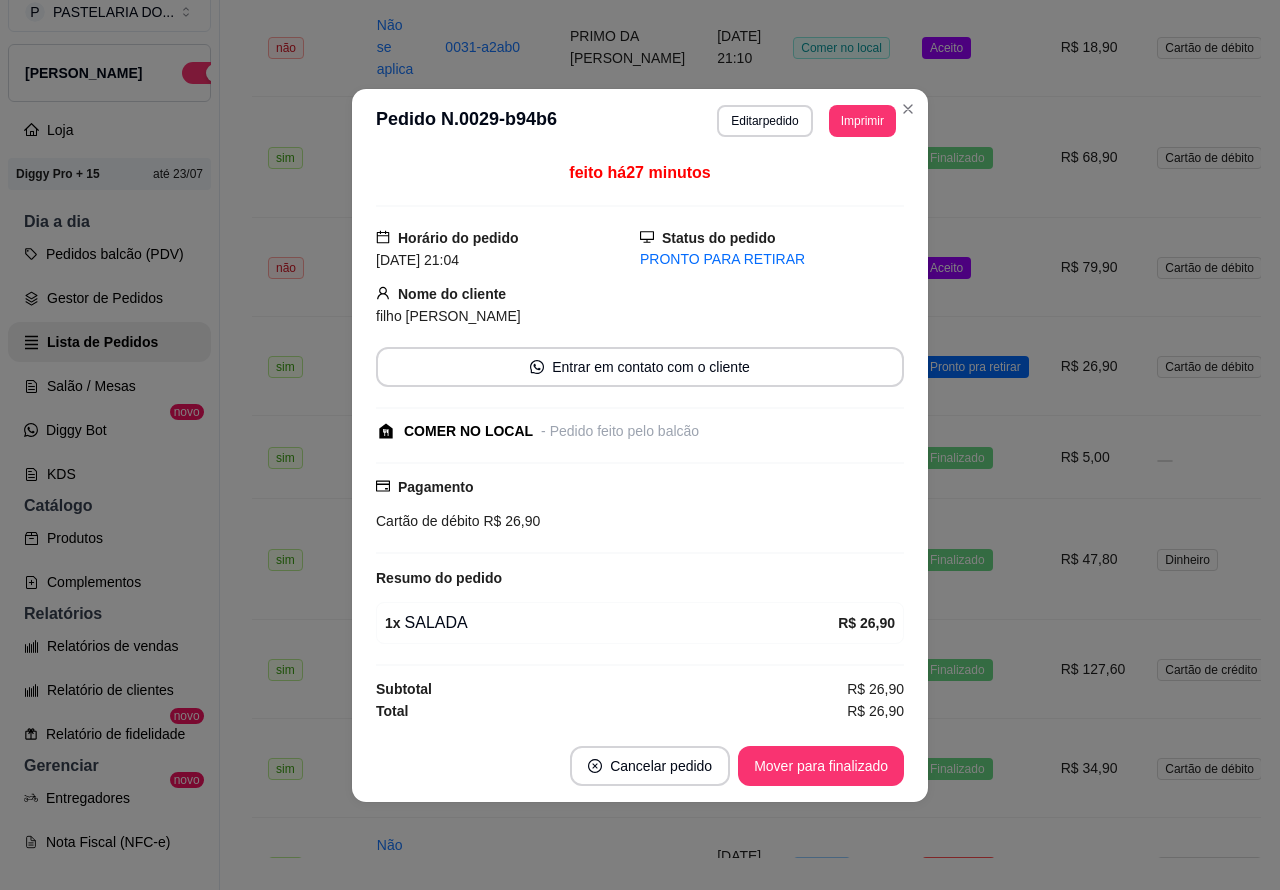 click on "Mover para finalizado" at bounding box center [821, 766] 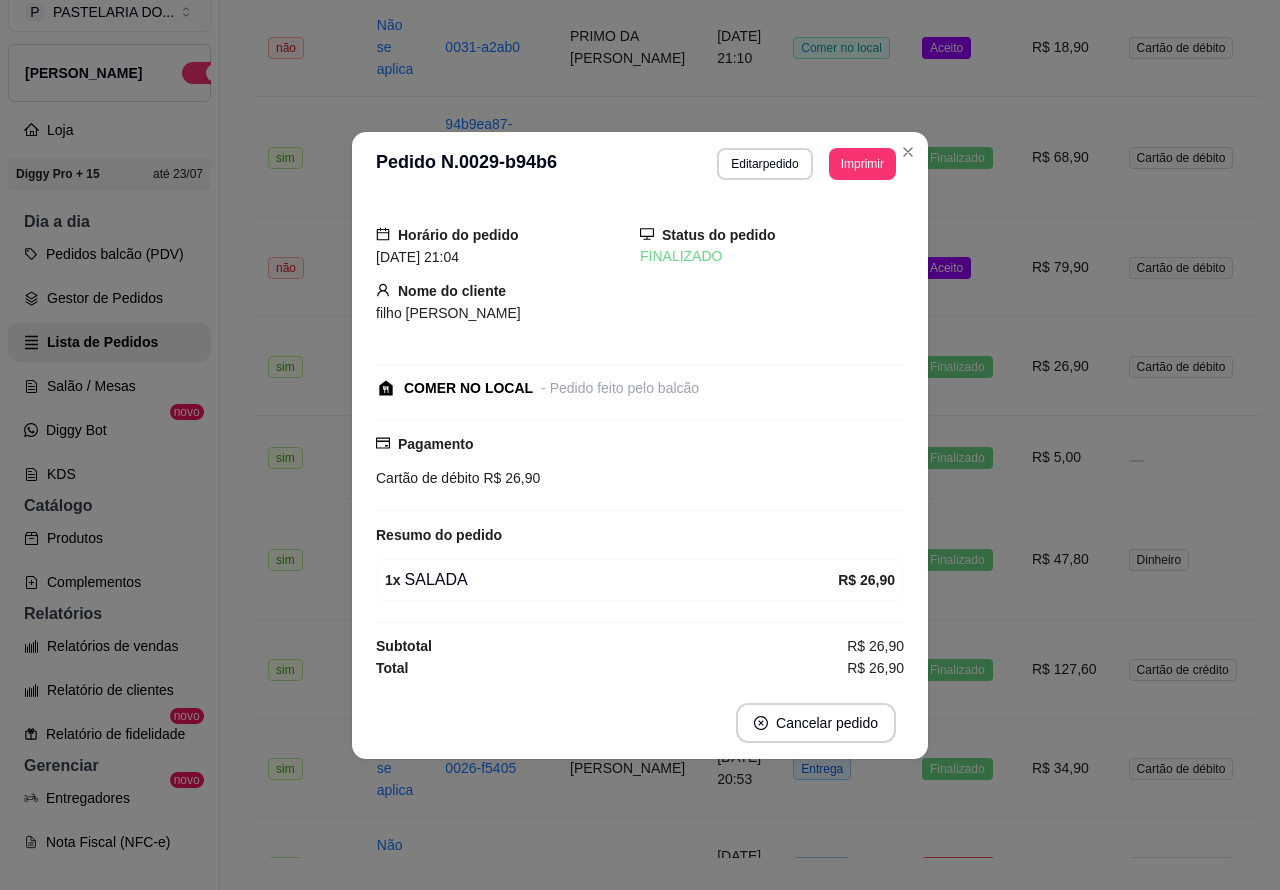 click on "Aceito" at bounding box center [946, 268] 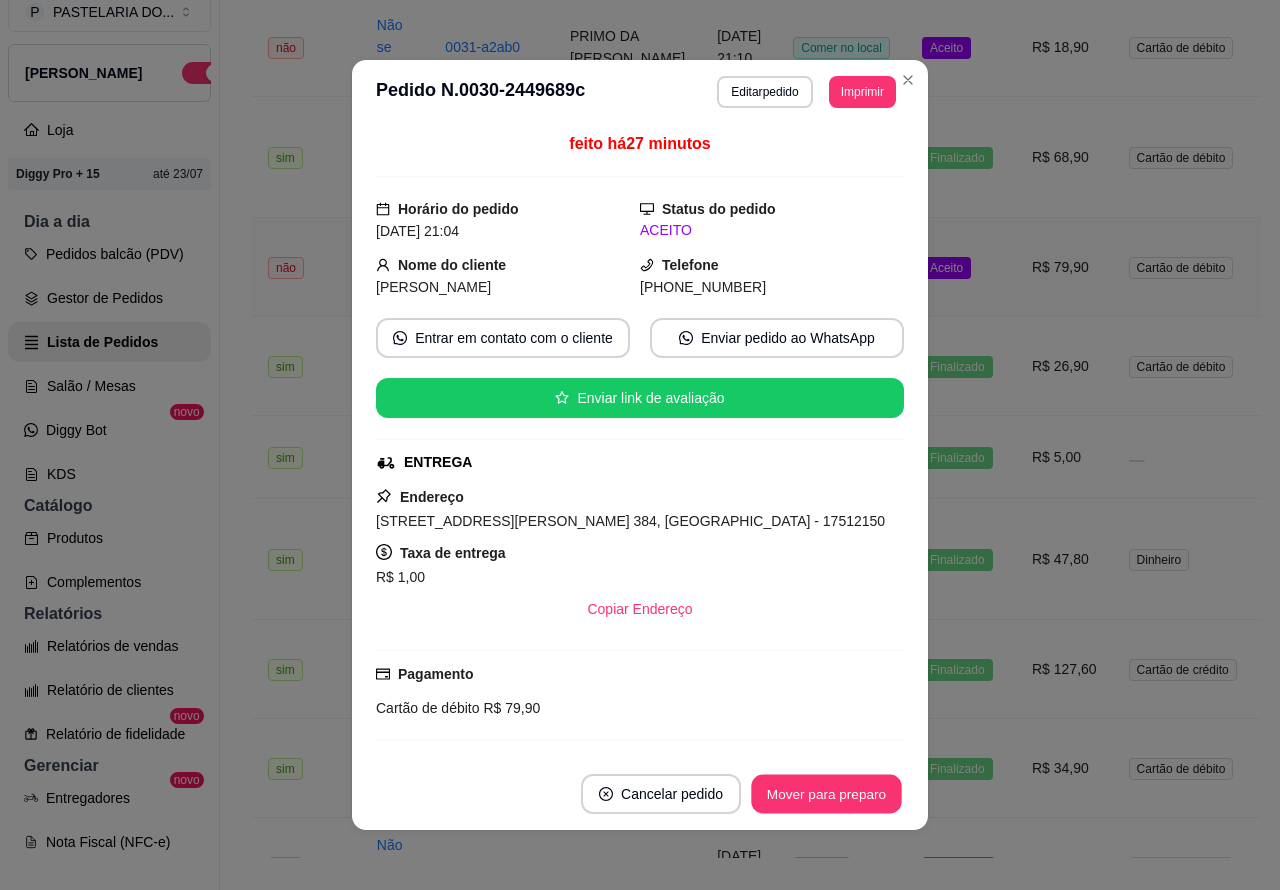 click on "Mover para preparo" at bounding box center [826, 794] 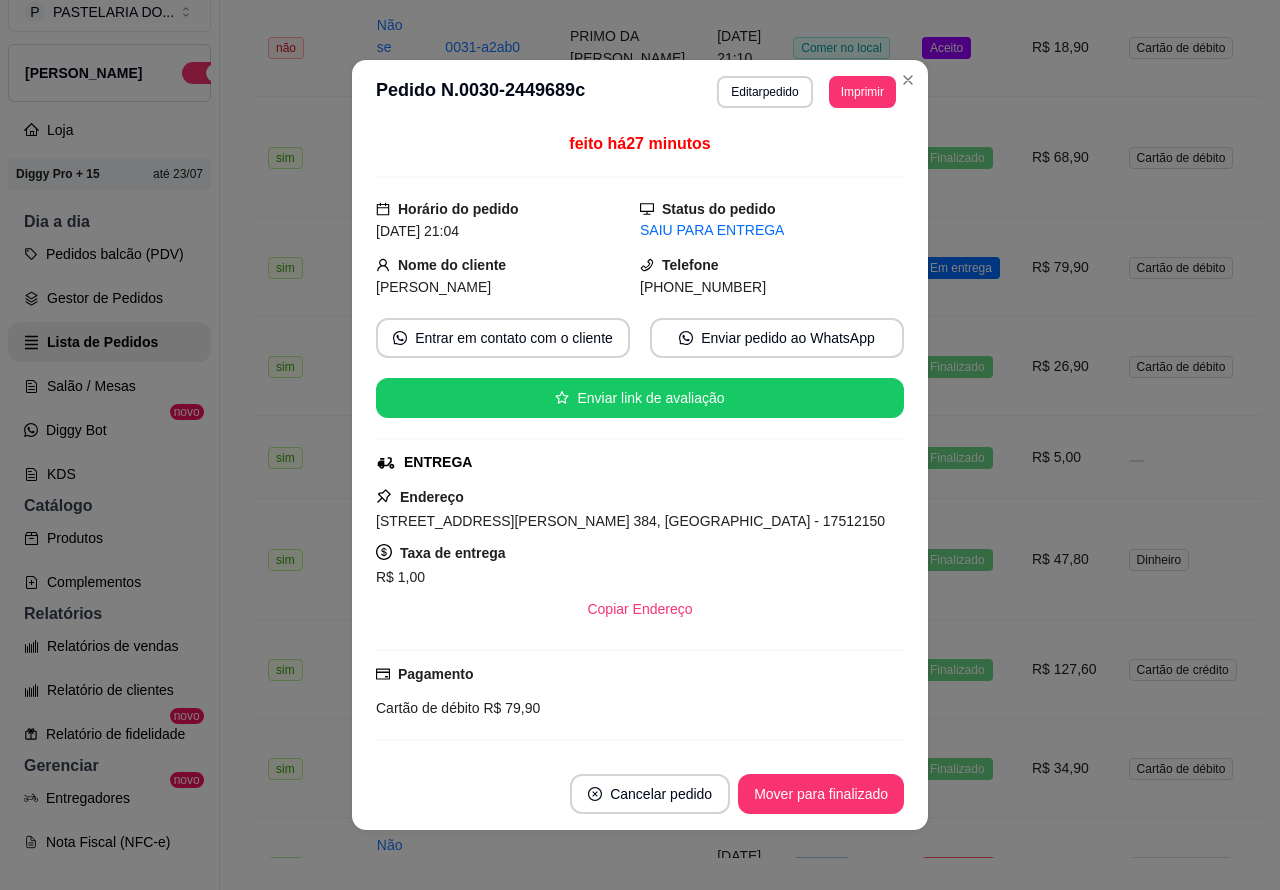 click on "Mover para finalizado" at bounding box center (821, 794) 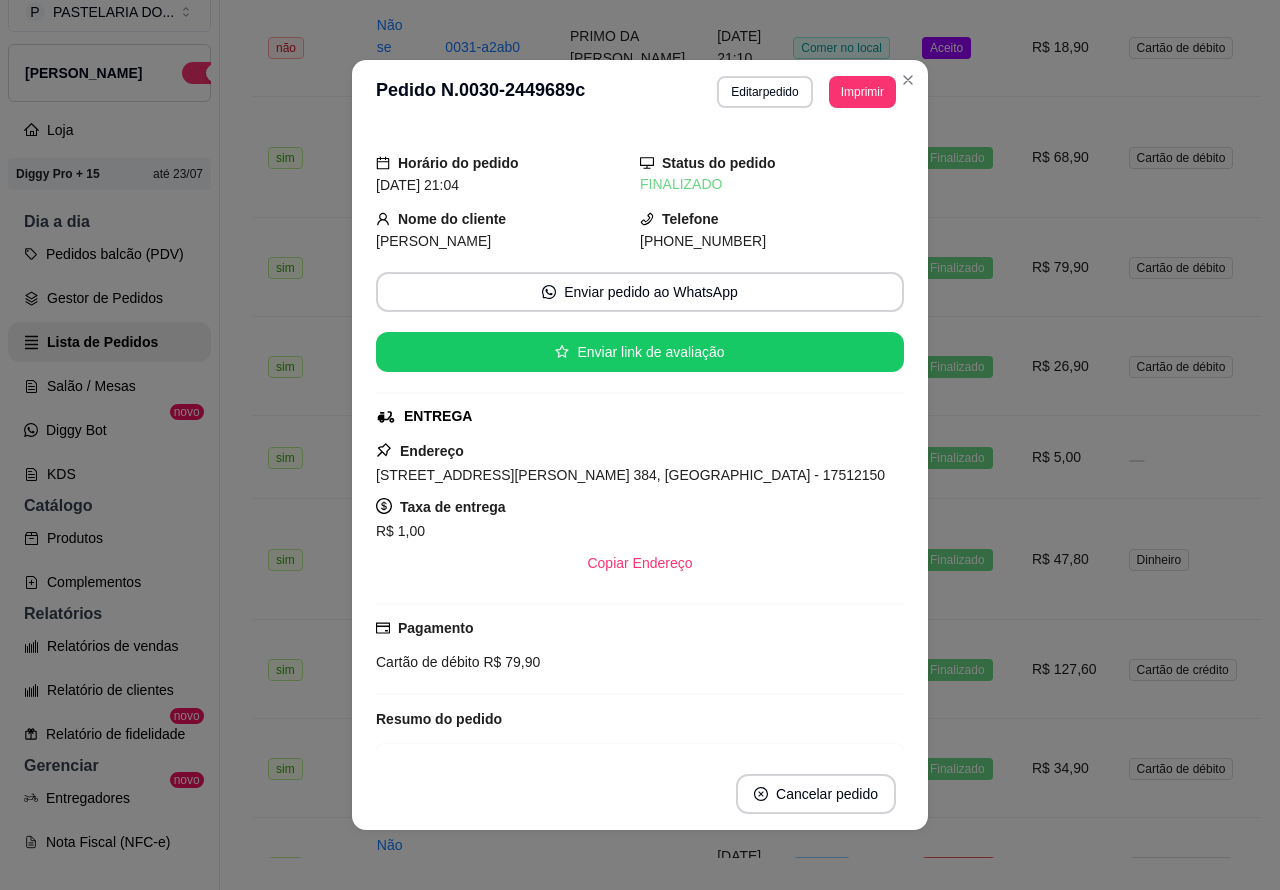 click on "Aceito" at bounding box center [946, 48] 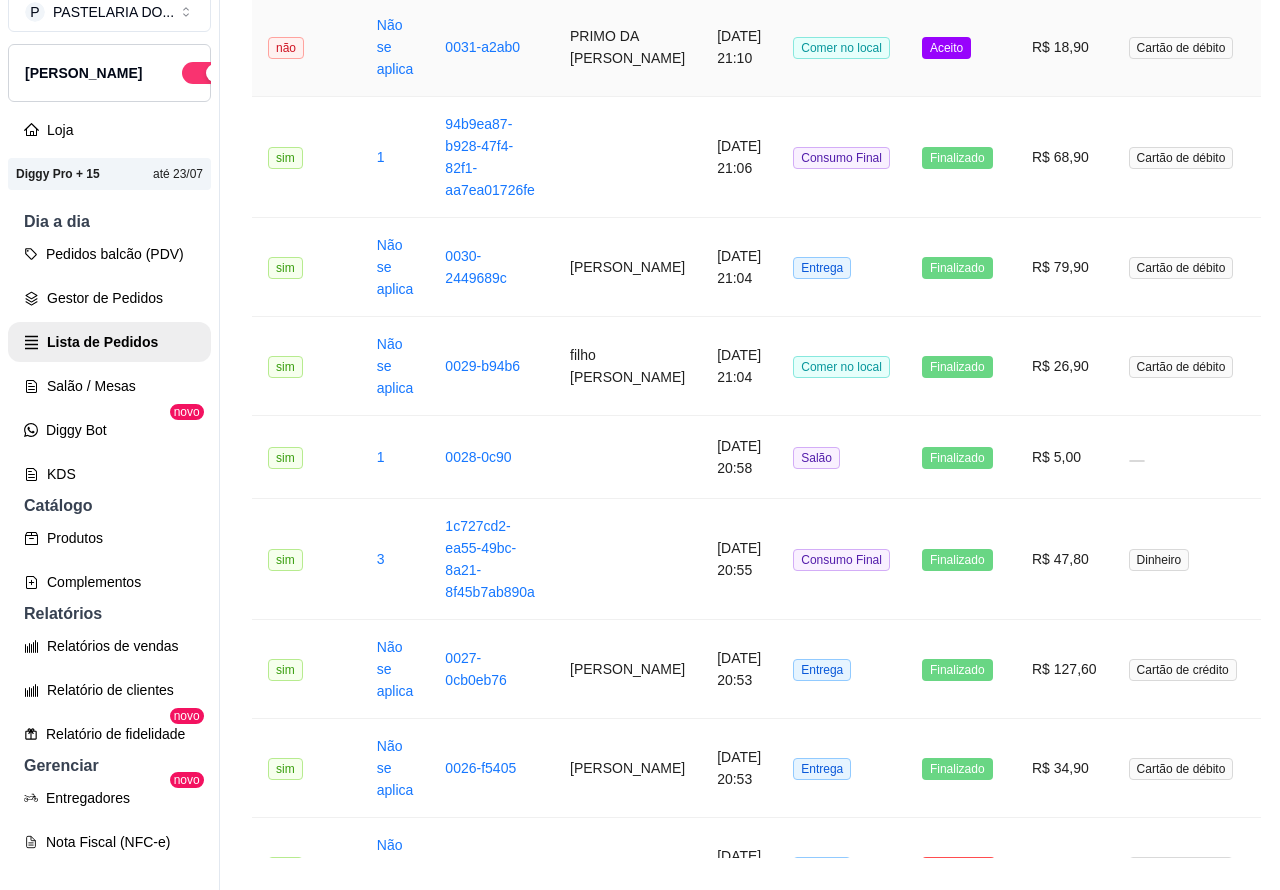 click on "Mover para preparo" at bounding box center [826, 766] 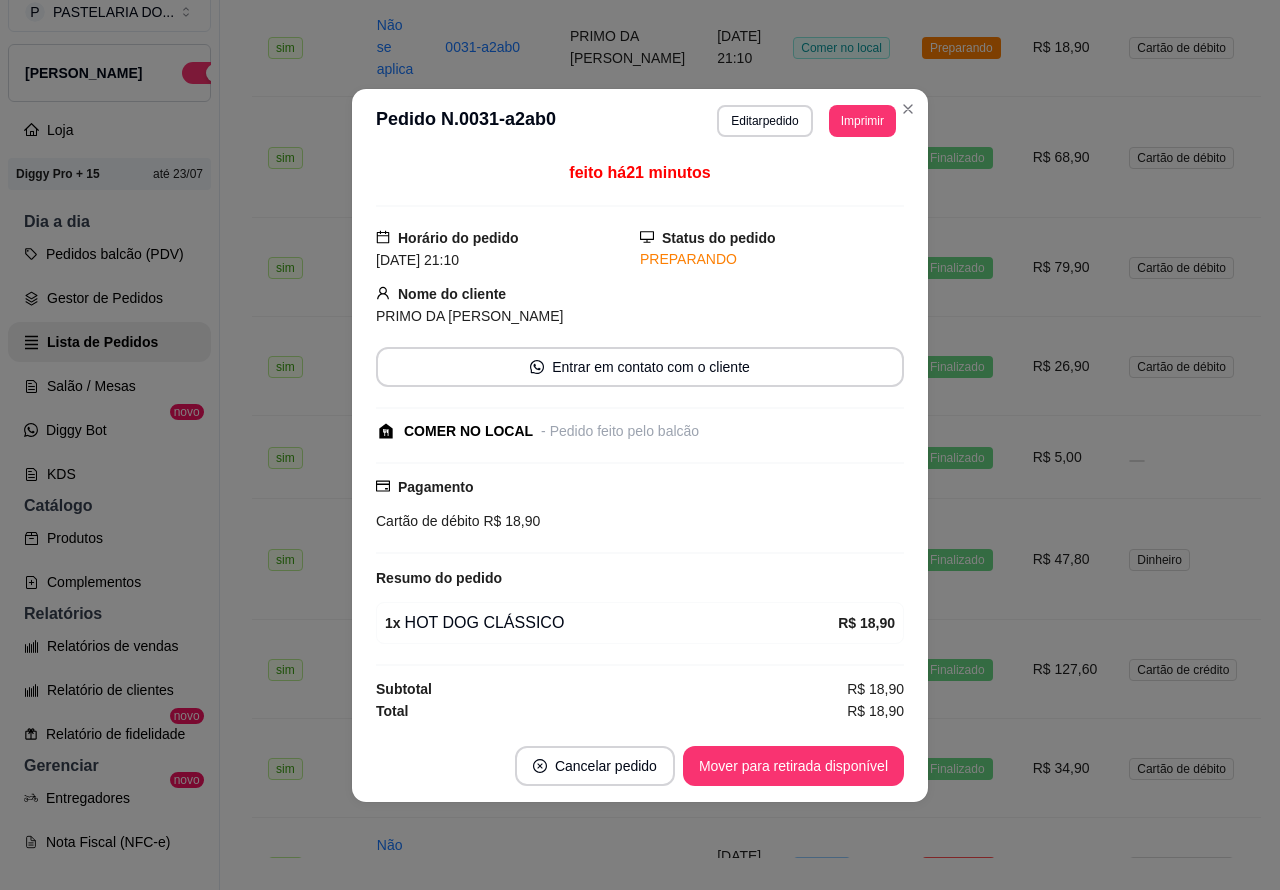 click on "Mover para retirada disponível" at bounding box center (793, 766) 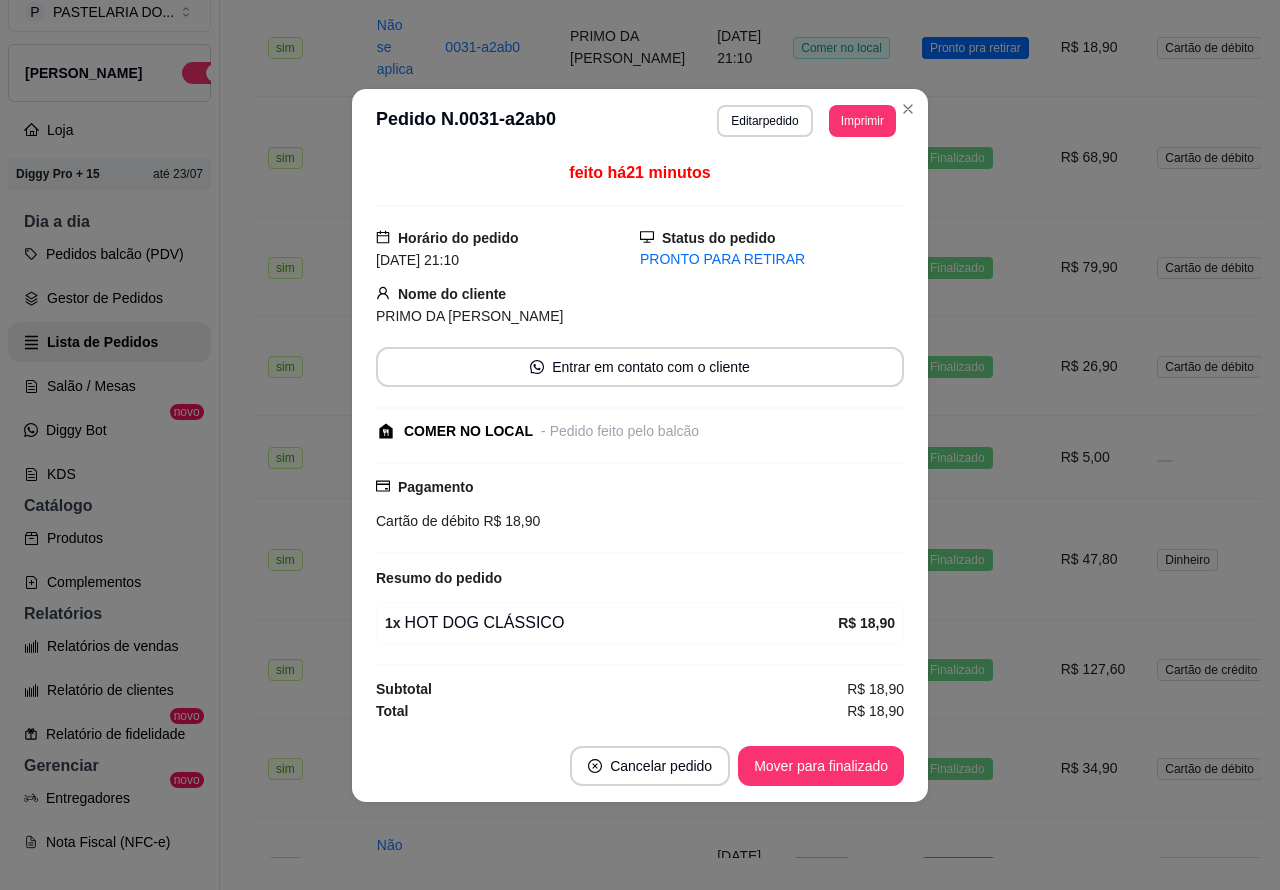 click on "Mover para finalizado" at bounding box center [821, 766] 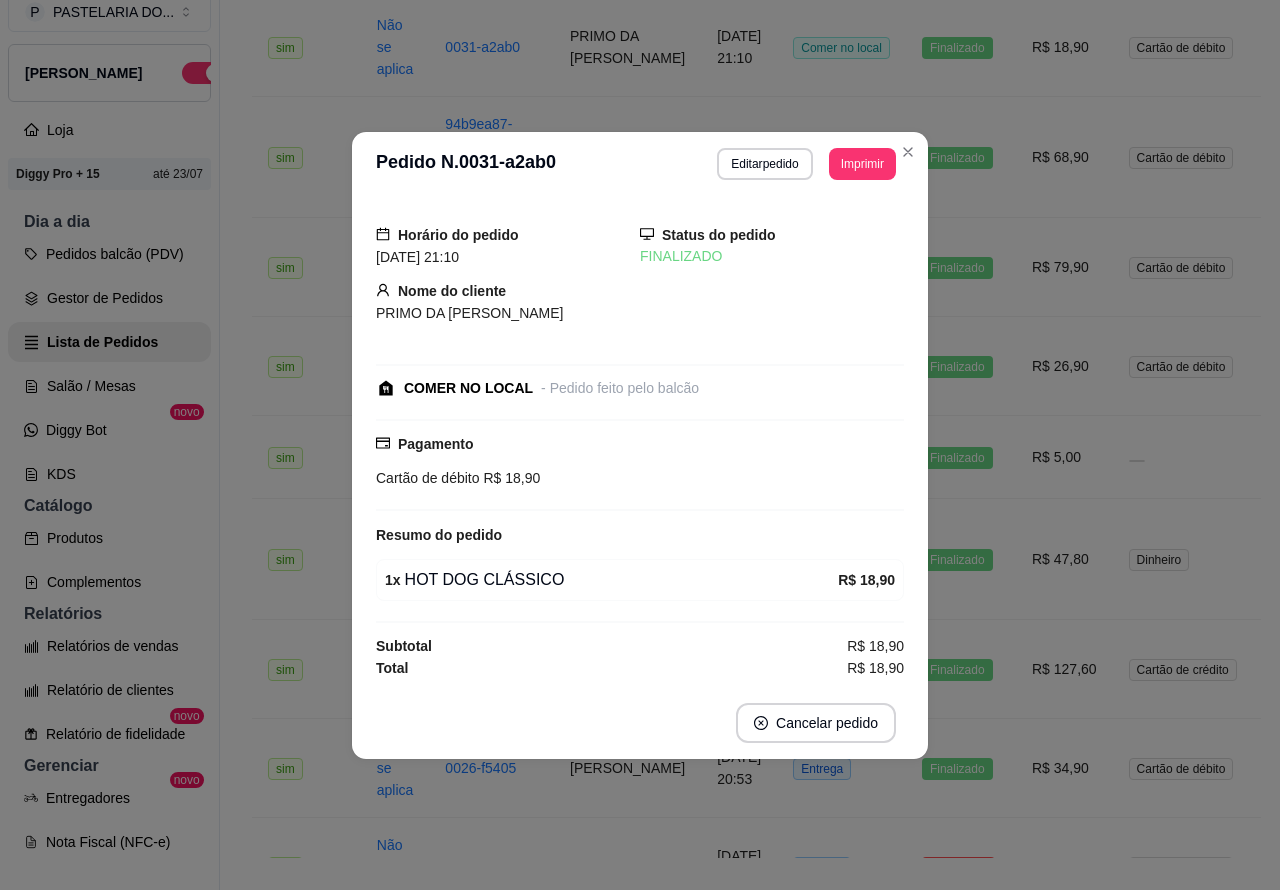 click on "**********" at bounding box center [740, 418] 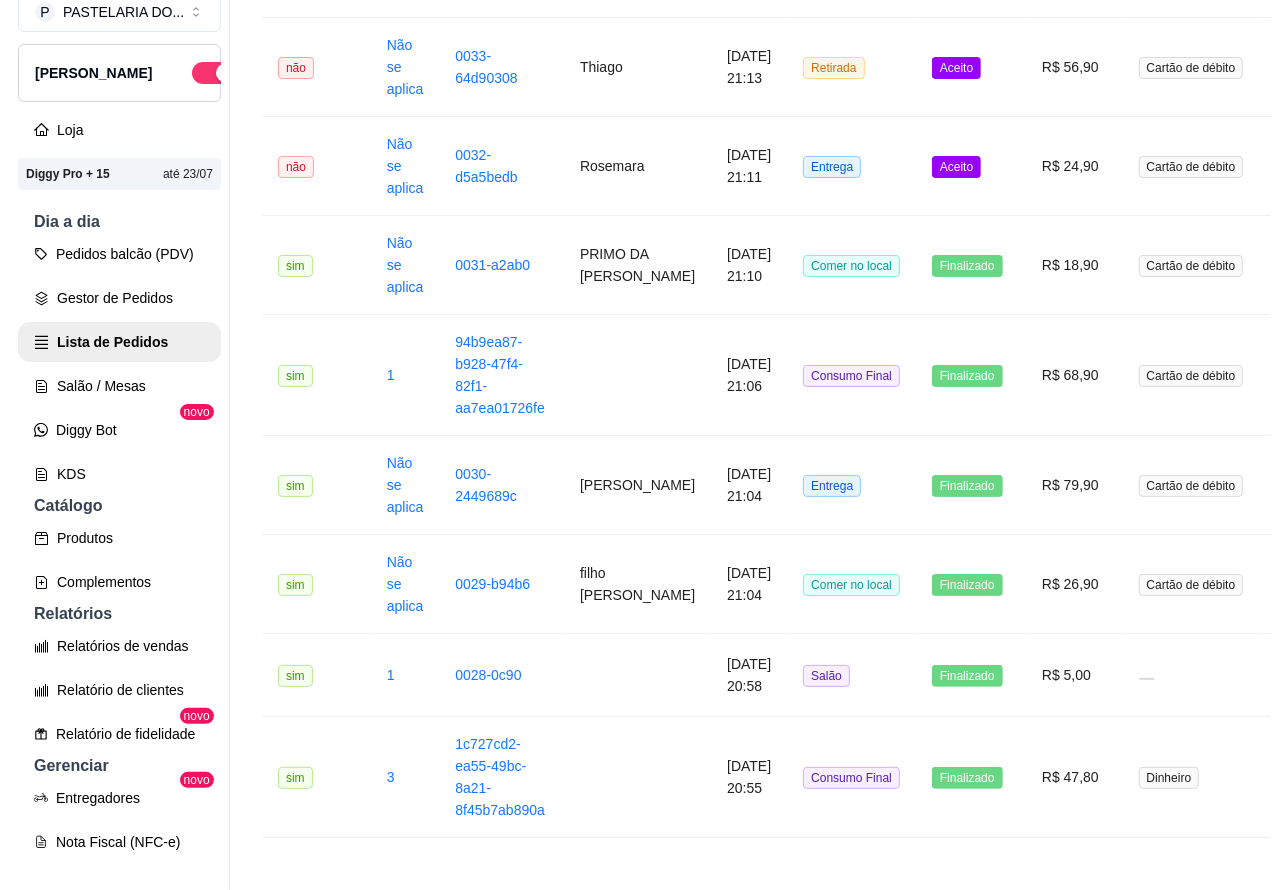 scroll, scrollTop: 822, scrollLeft: 0, axis: vertical 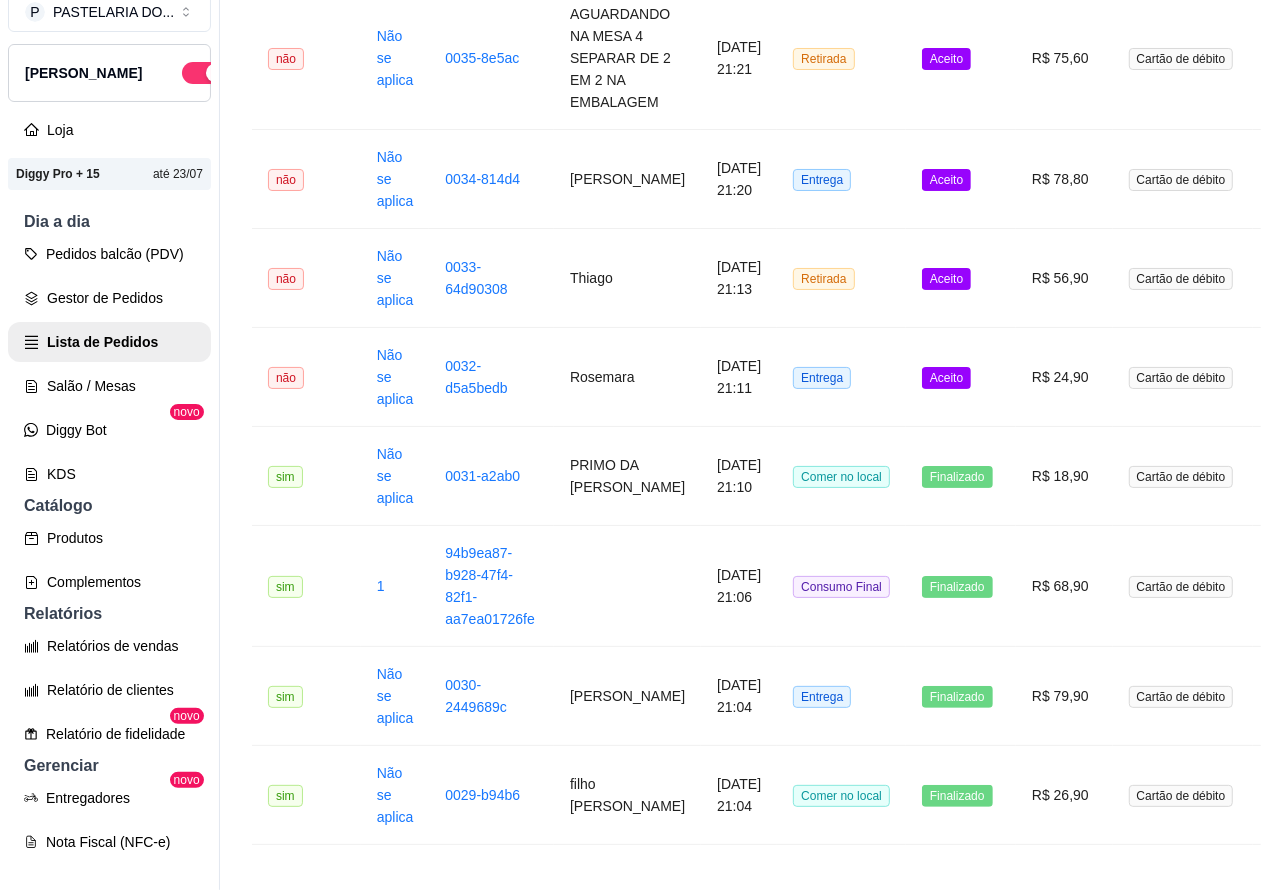 click on "Pedidos balcão (PDV)" at bounding box center [109, 254] 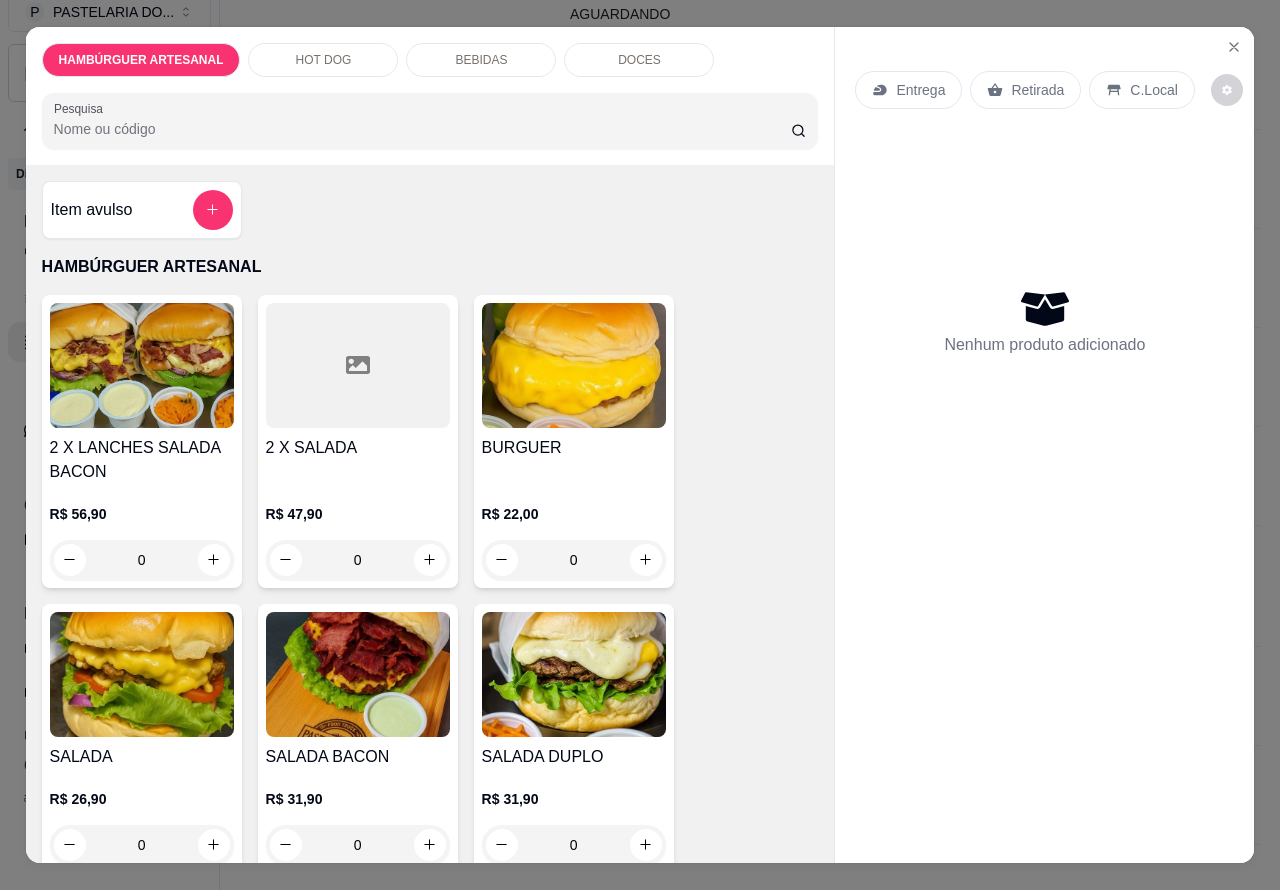 click on "HOT DOG" at bounding box center [324, 60] 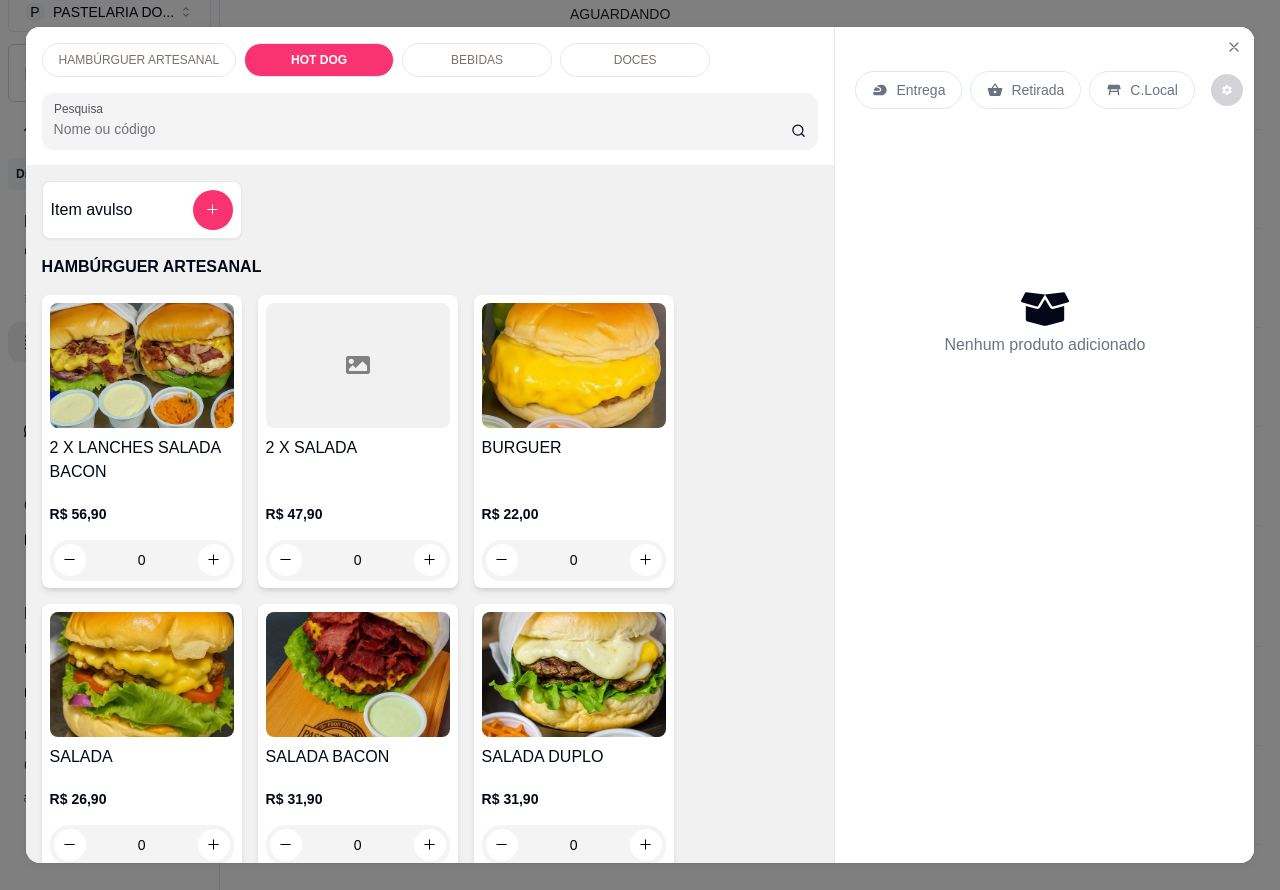 scroll, scrollTop: 1887, scrollLeft: 0, axis: vertical 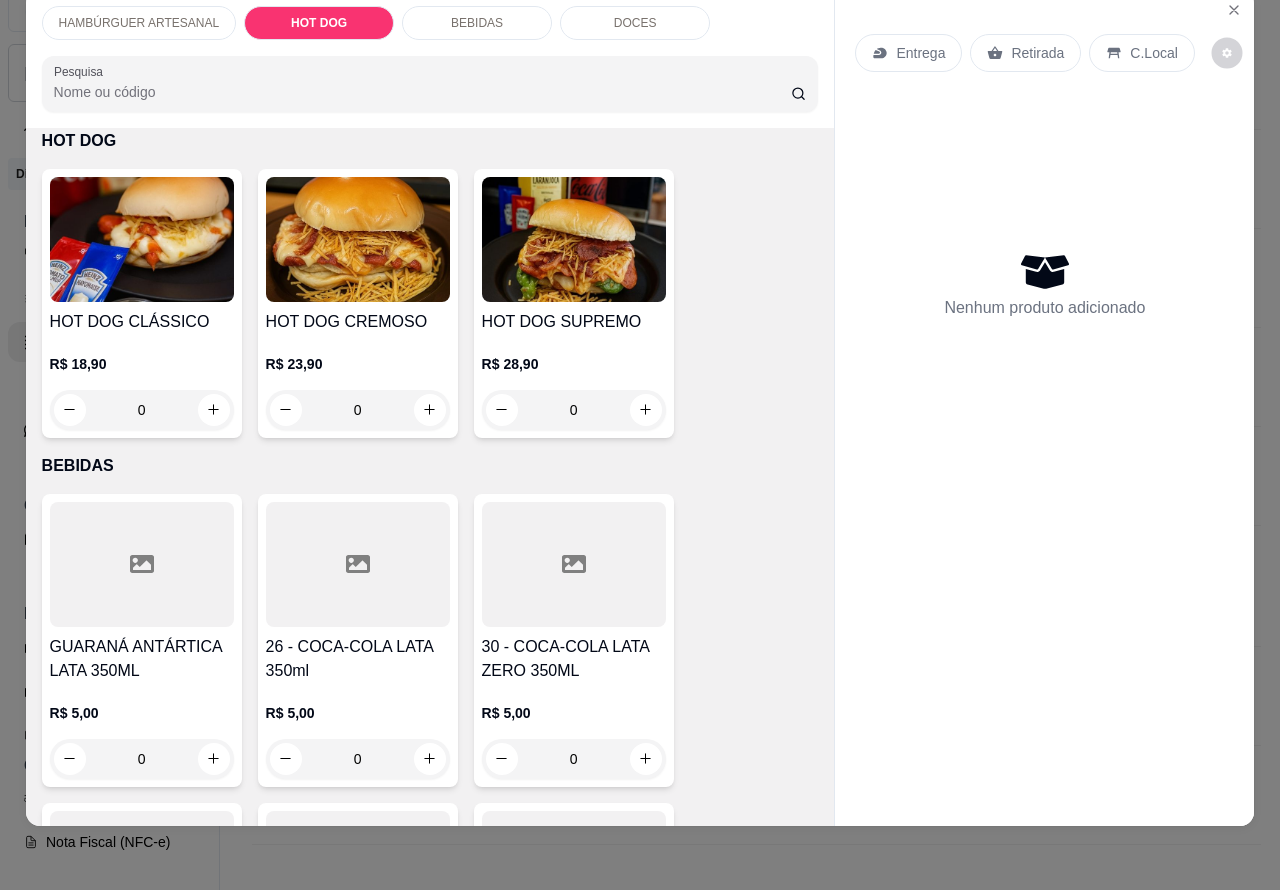 click at bounding box center (1226, 52) 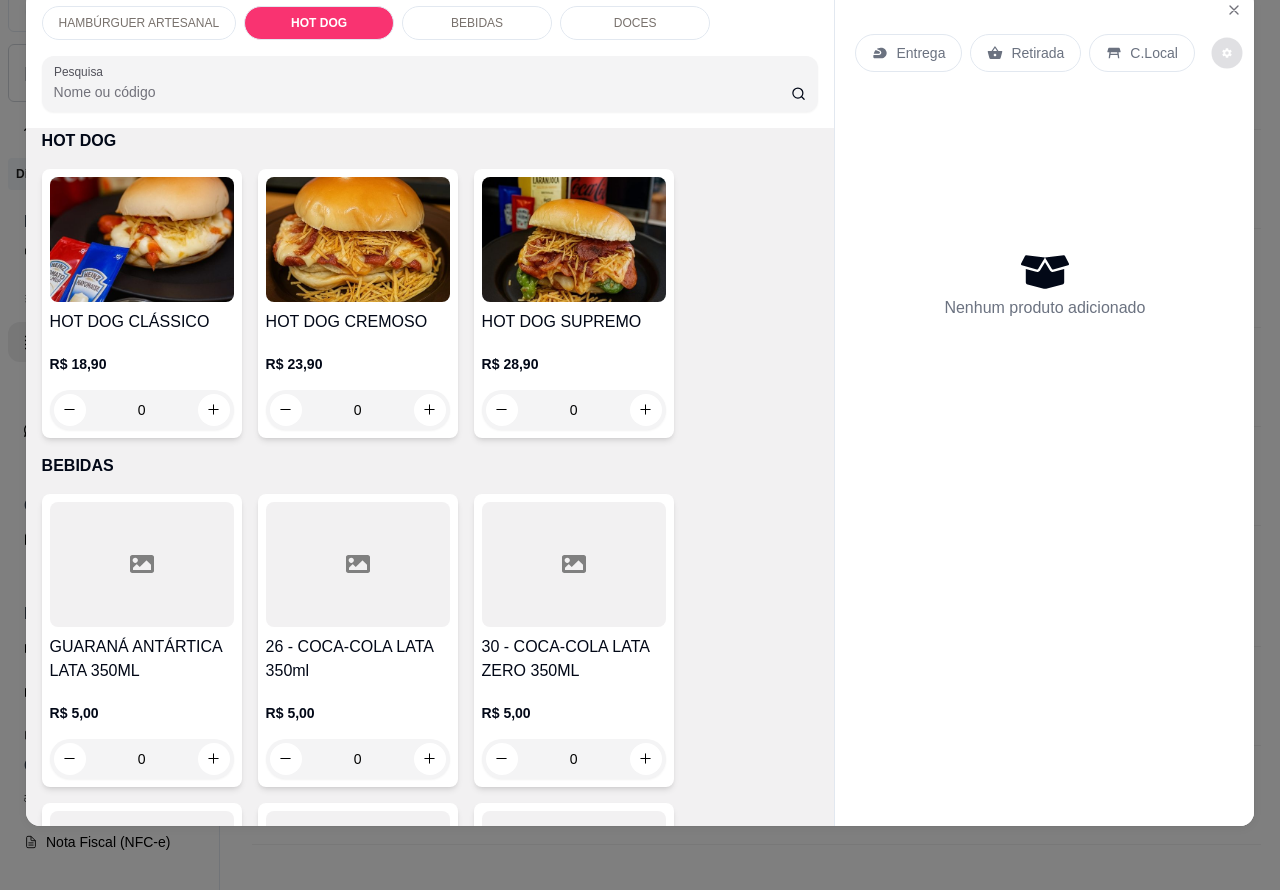 click on "Nenhum produto adicionado" at bounding box center (1044, 284) 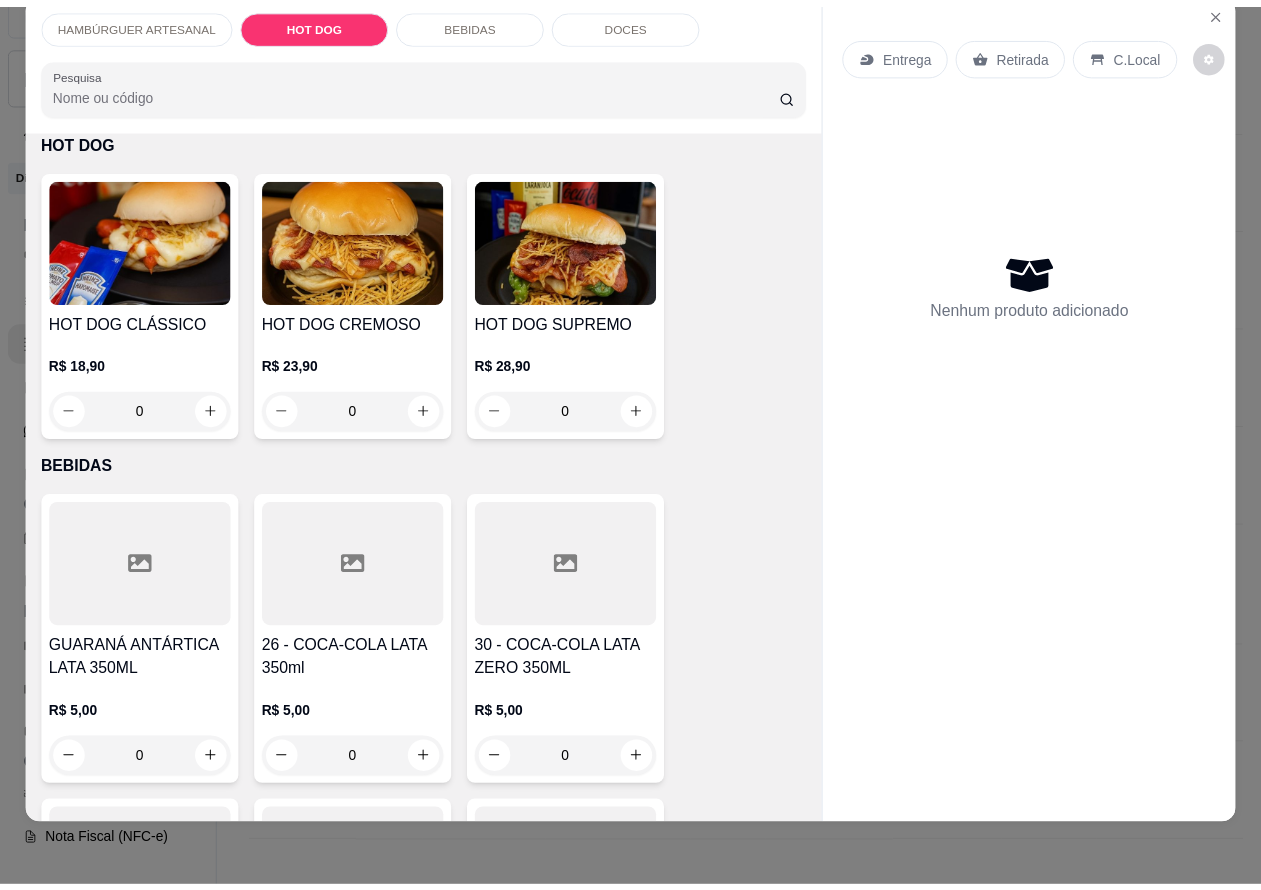 scroll, scrollTop: 0, scrollLeft: 0, axis: both 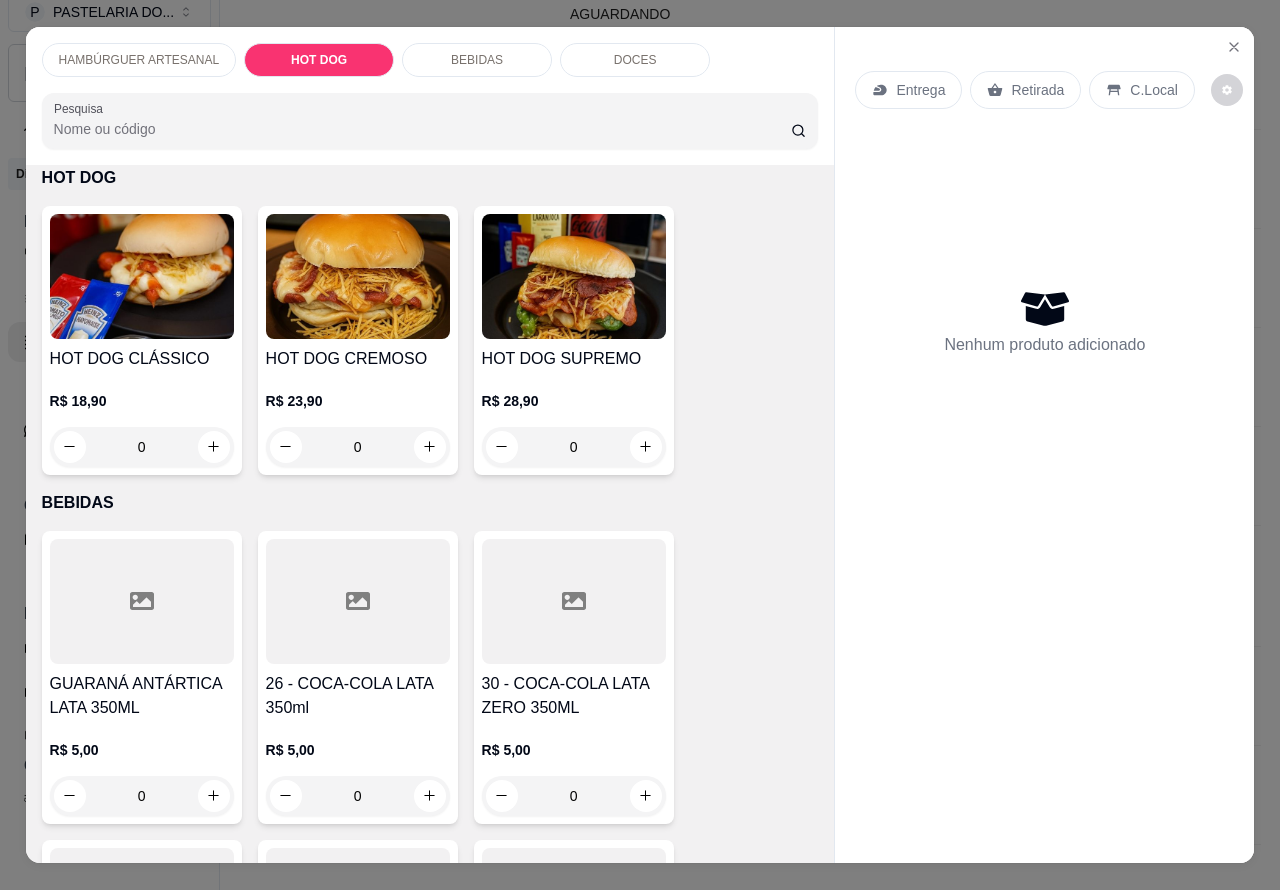 click 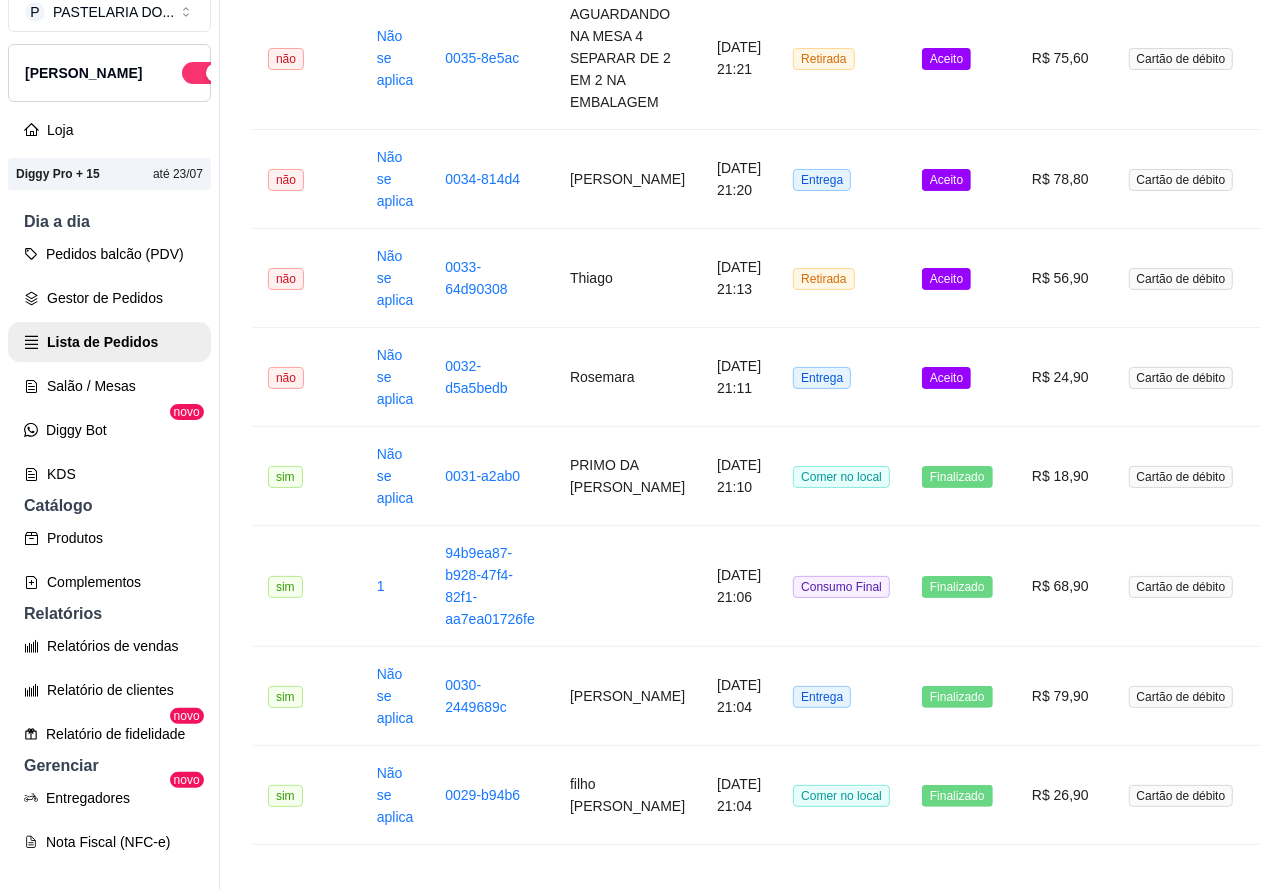 click on "Salão / Mesas" at bounding box center (109, 386) 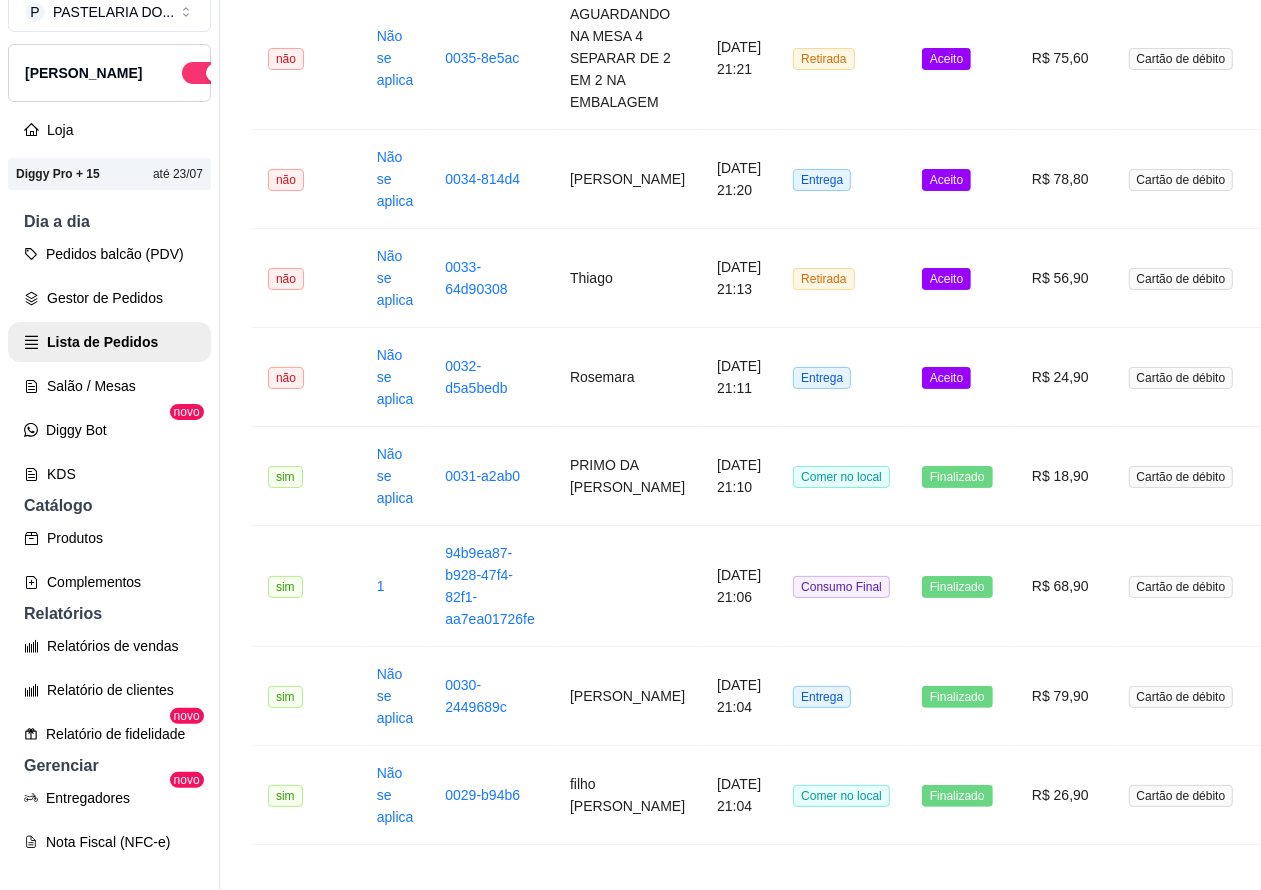 scroll, scrollTop: 0, scrollLeft: 0, axis: both 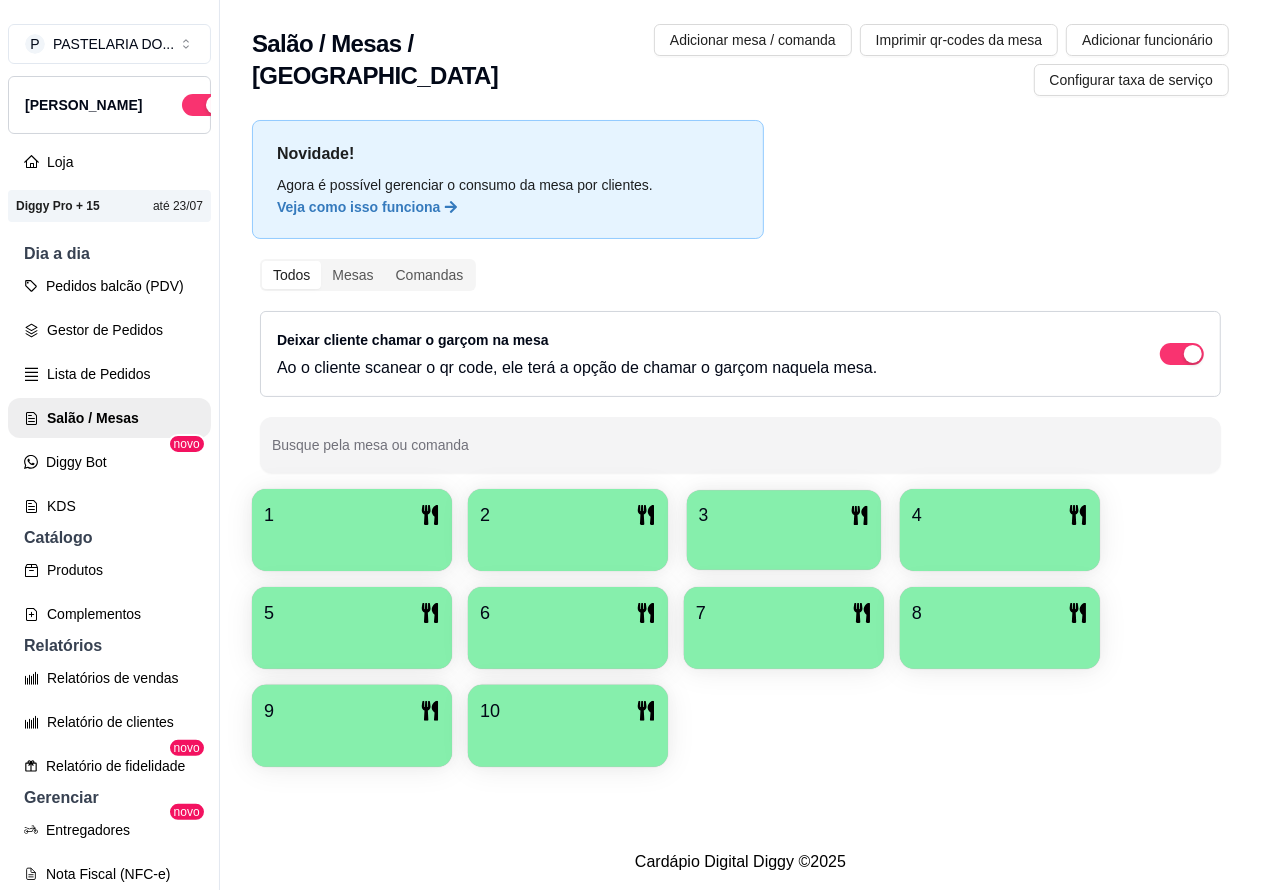 click on "3" at bounding box center [784, 515] 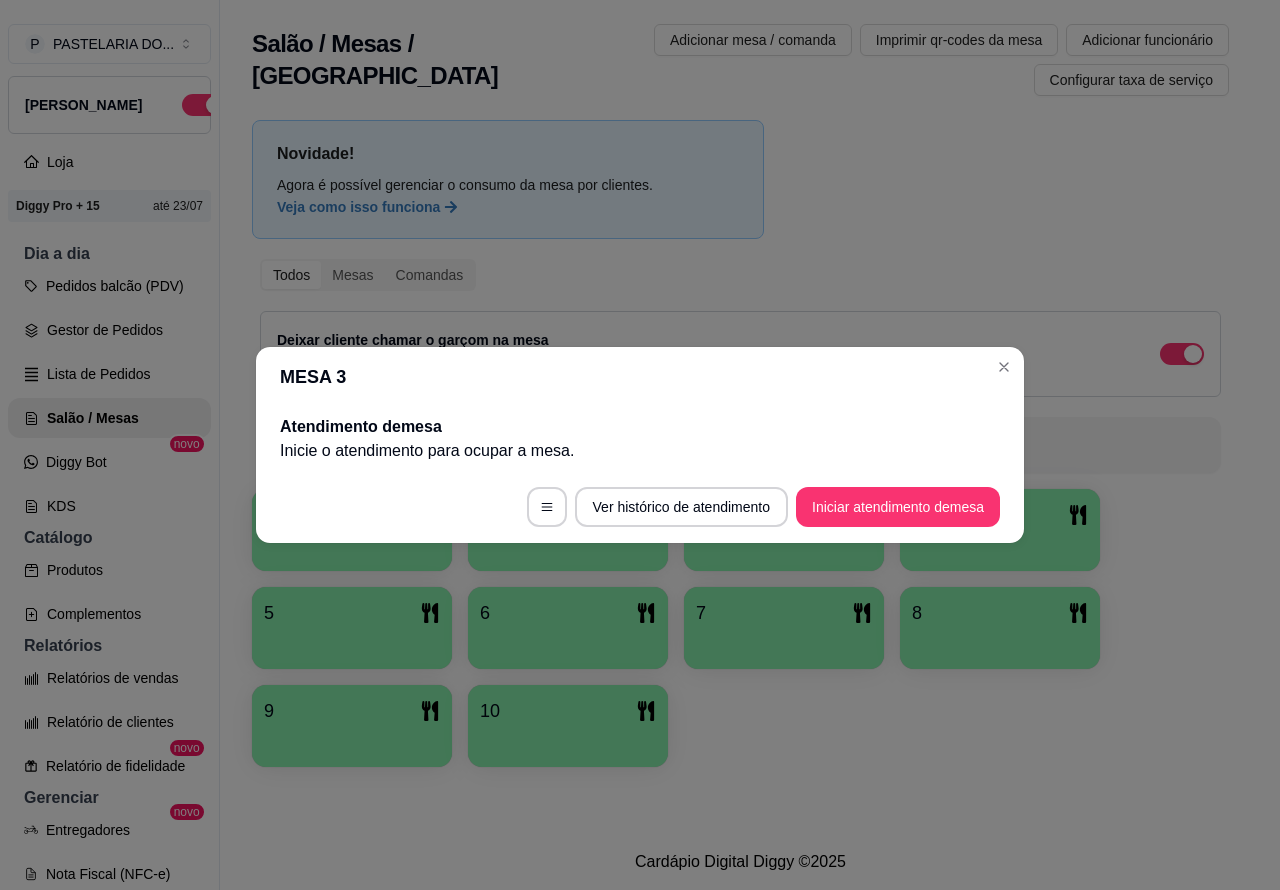 click on "Novidade! Agora é possível gerenciar o consumo da mesa por clientes.   Veja como isso funciona Todos Mesas Comandas Deixar cliente chamar o garçom na mesa Ao o cliente scanear o qr code, ele terá a opção de chamar o garçom naquela mesa. Busque pela mesa ou comanda
1 2 3 4 5 6 7 8 9 10" at bounding box center (740, 449) 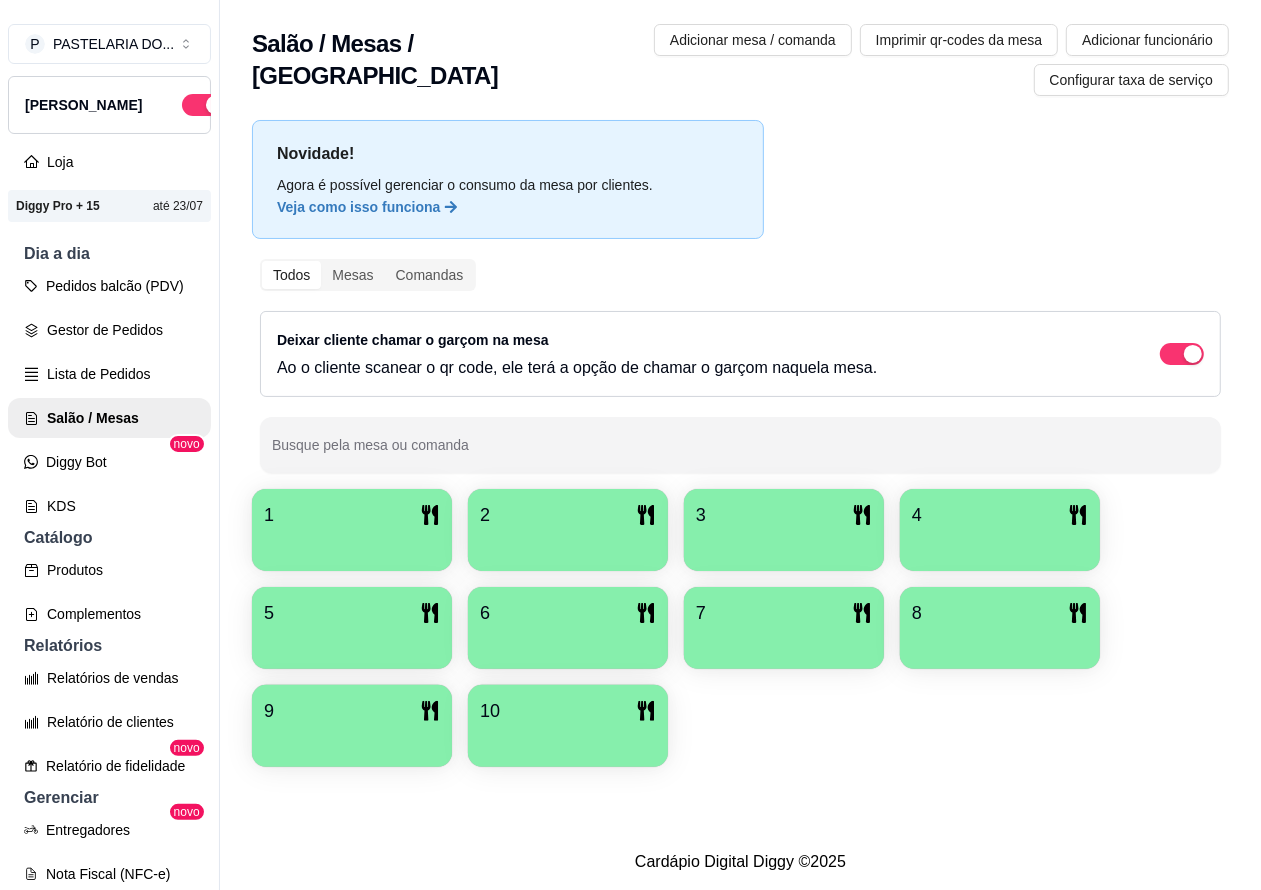 click on "Pedidos balcão (PDV)" at bounding box center (109, 286) 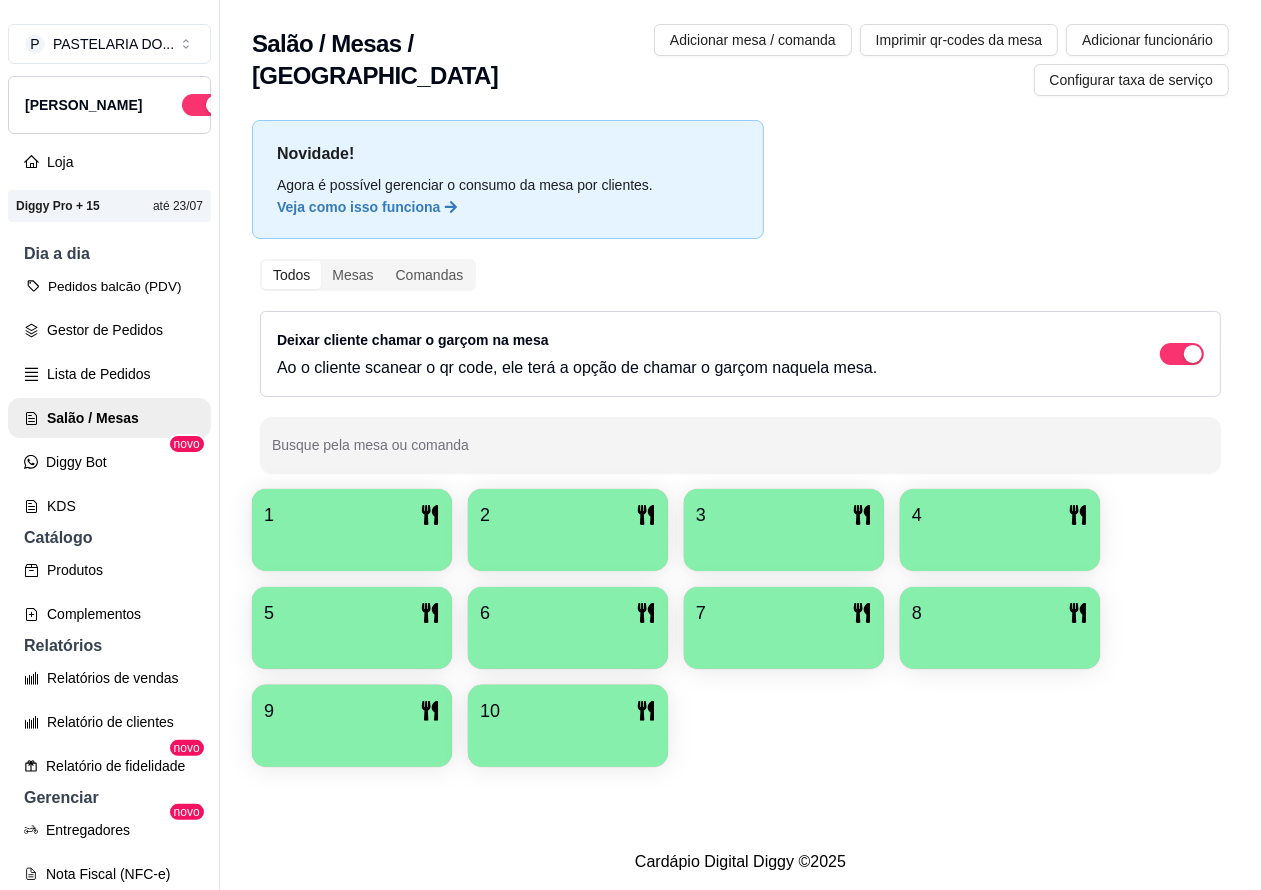 click on "Pedidos balcão (PDV)" at bounding box center [109, 286] 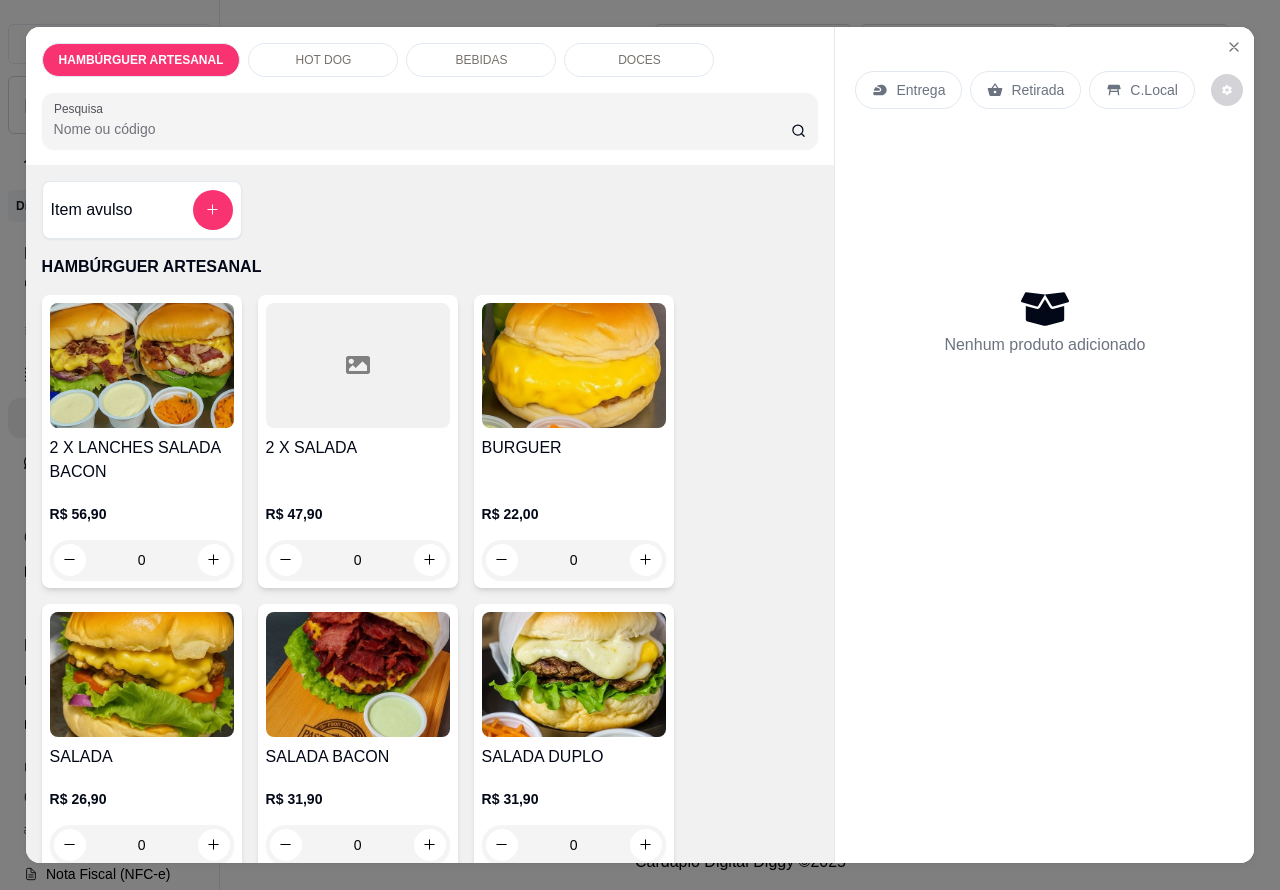 click on "Retirada" at bounding box center (1025, 90) 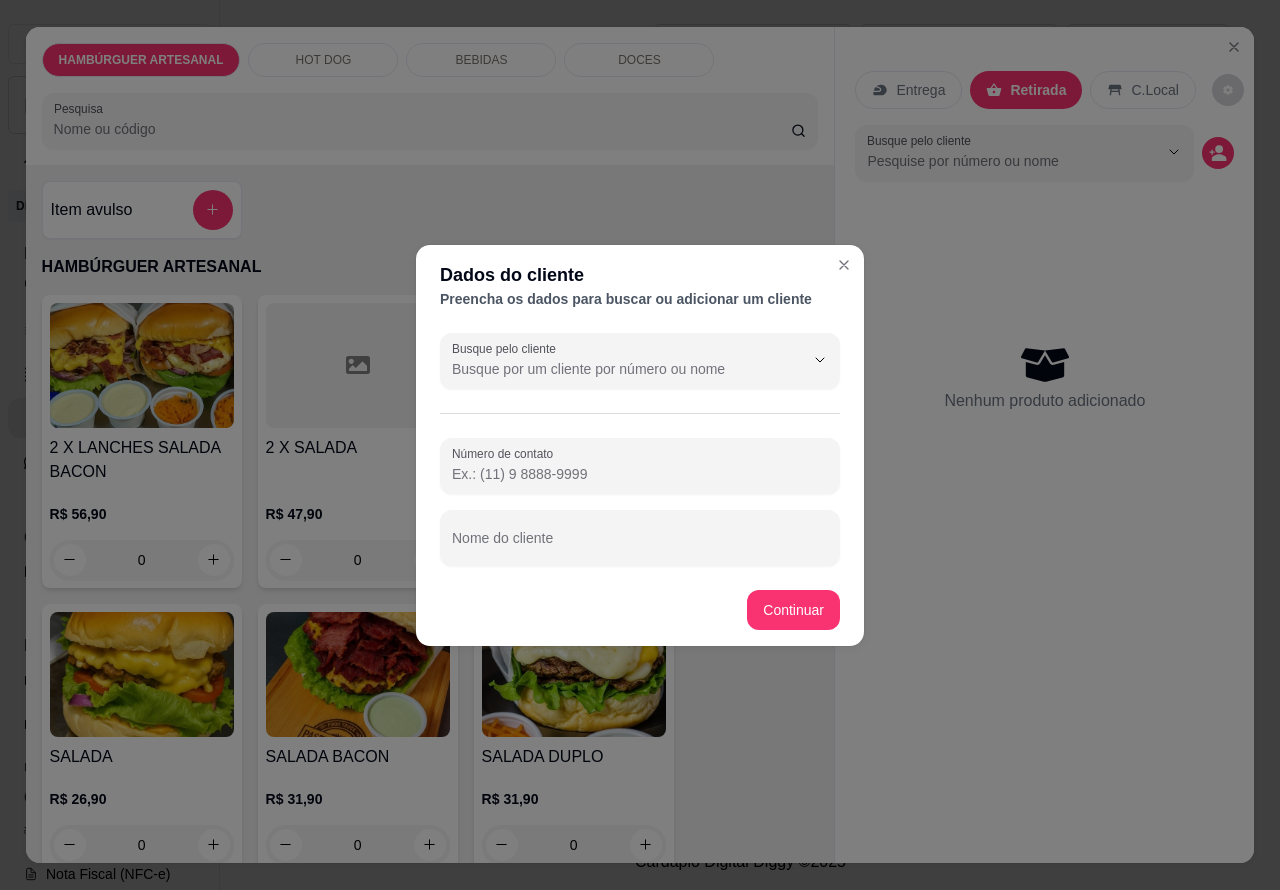 click on "Nome do cliente" at bounding box center [640, 546] 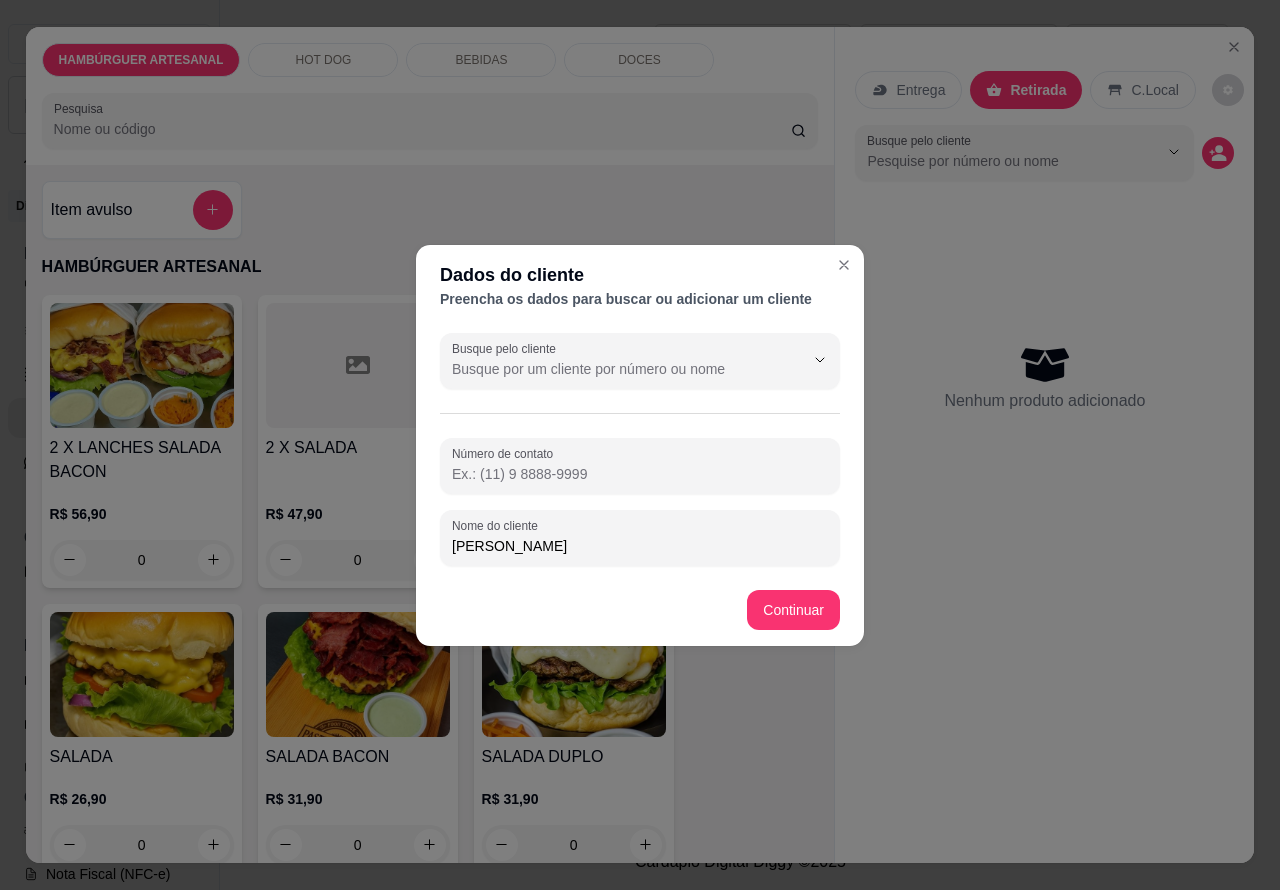 type on "[PERSON_NAME]" 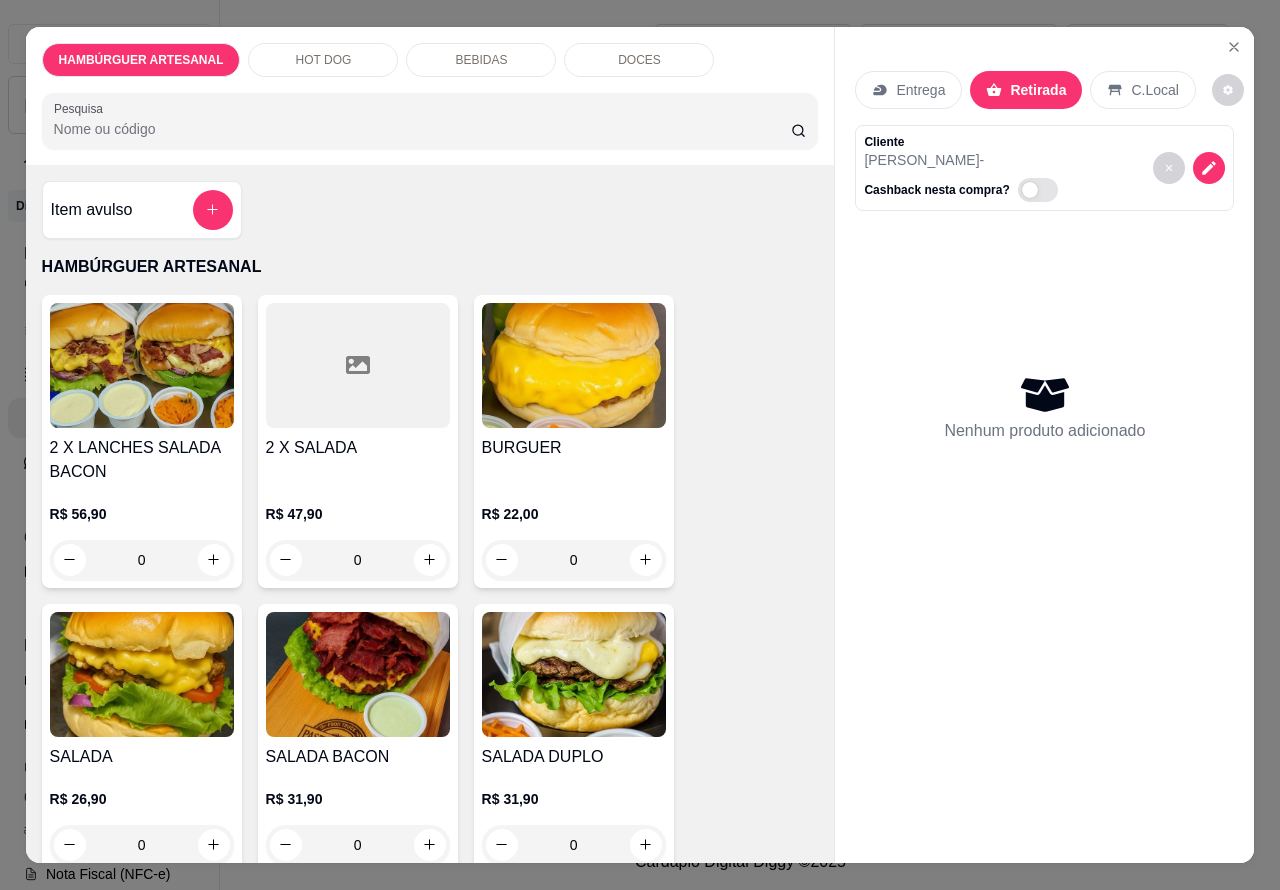 click on "HOT DOG" at bounding box center (323, 60) 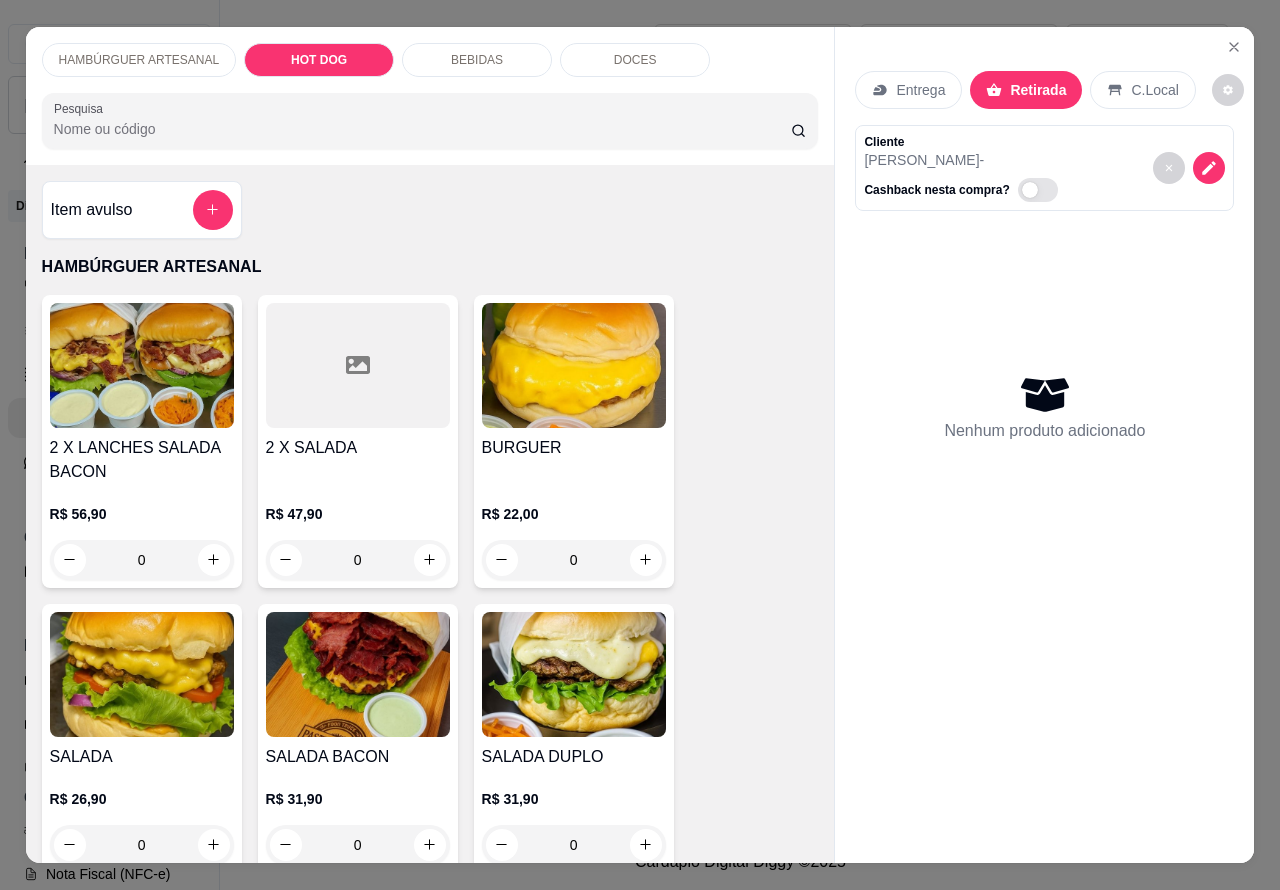 scroll, scrollTop: 1887, scrollLeft: 0, axis: vertical 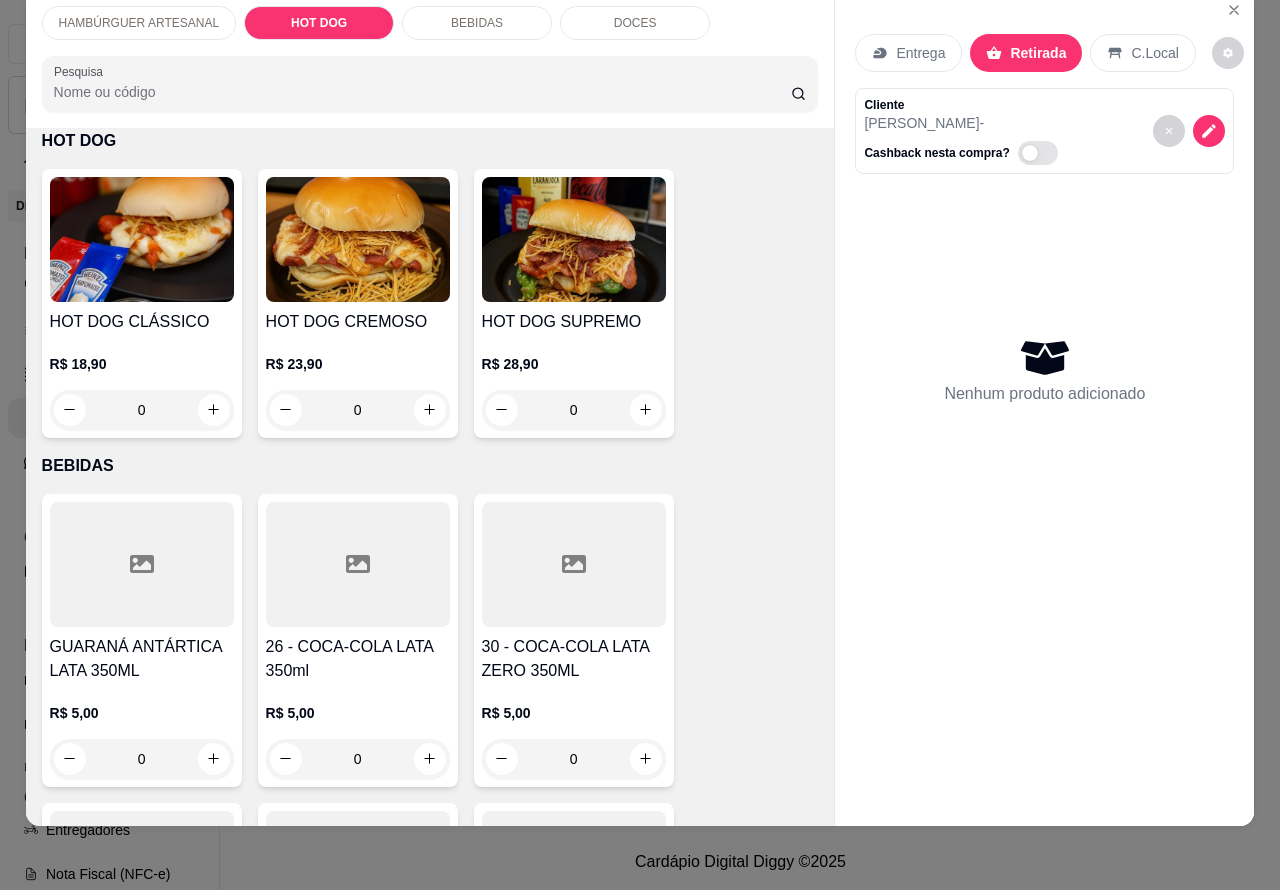click on "0" at bounding box center [142, 410] 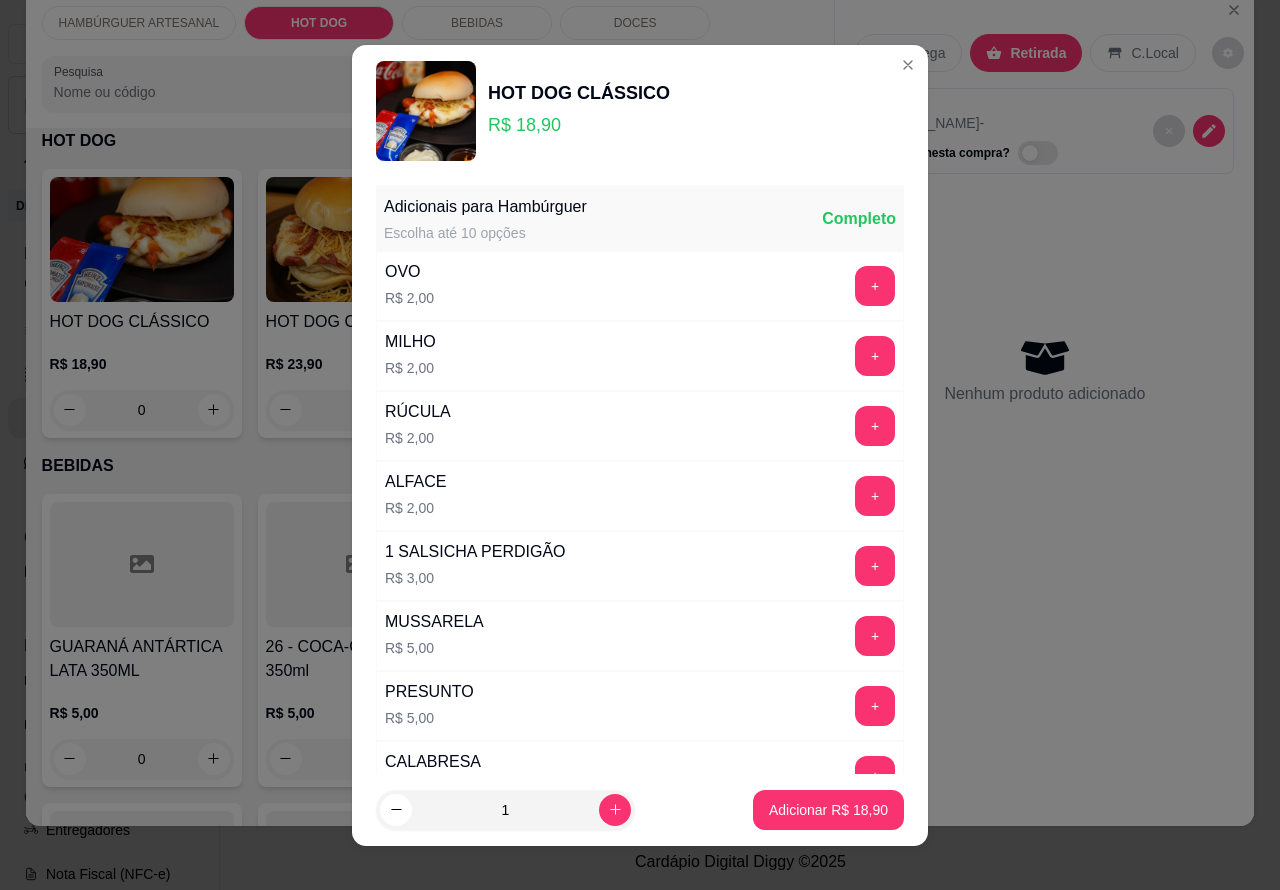 click on "Adicionar   R$ 18,90" at bounding box center [828, 810] 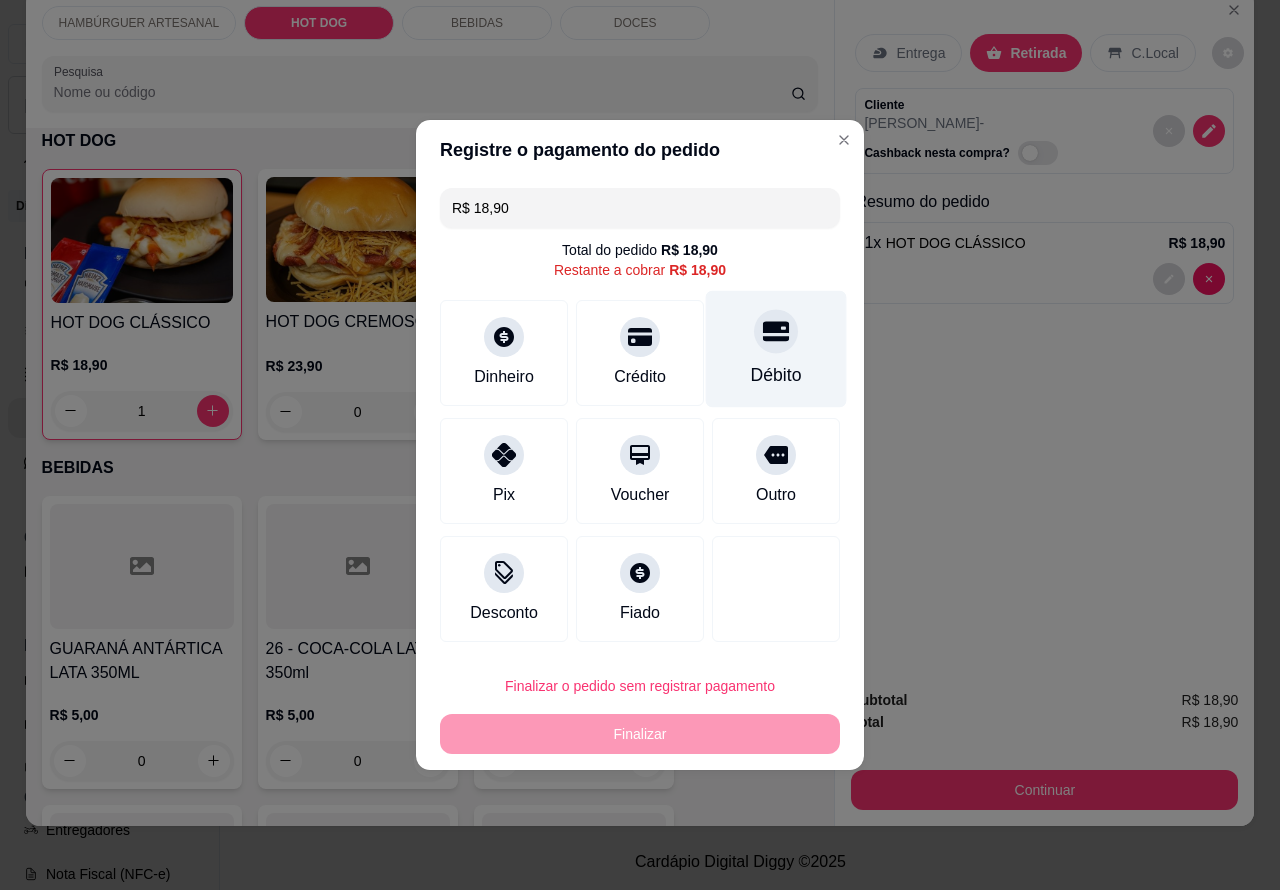 click 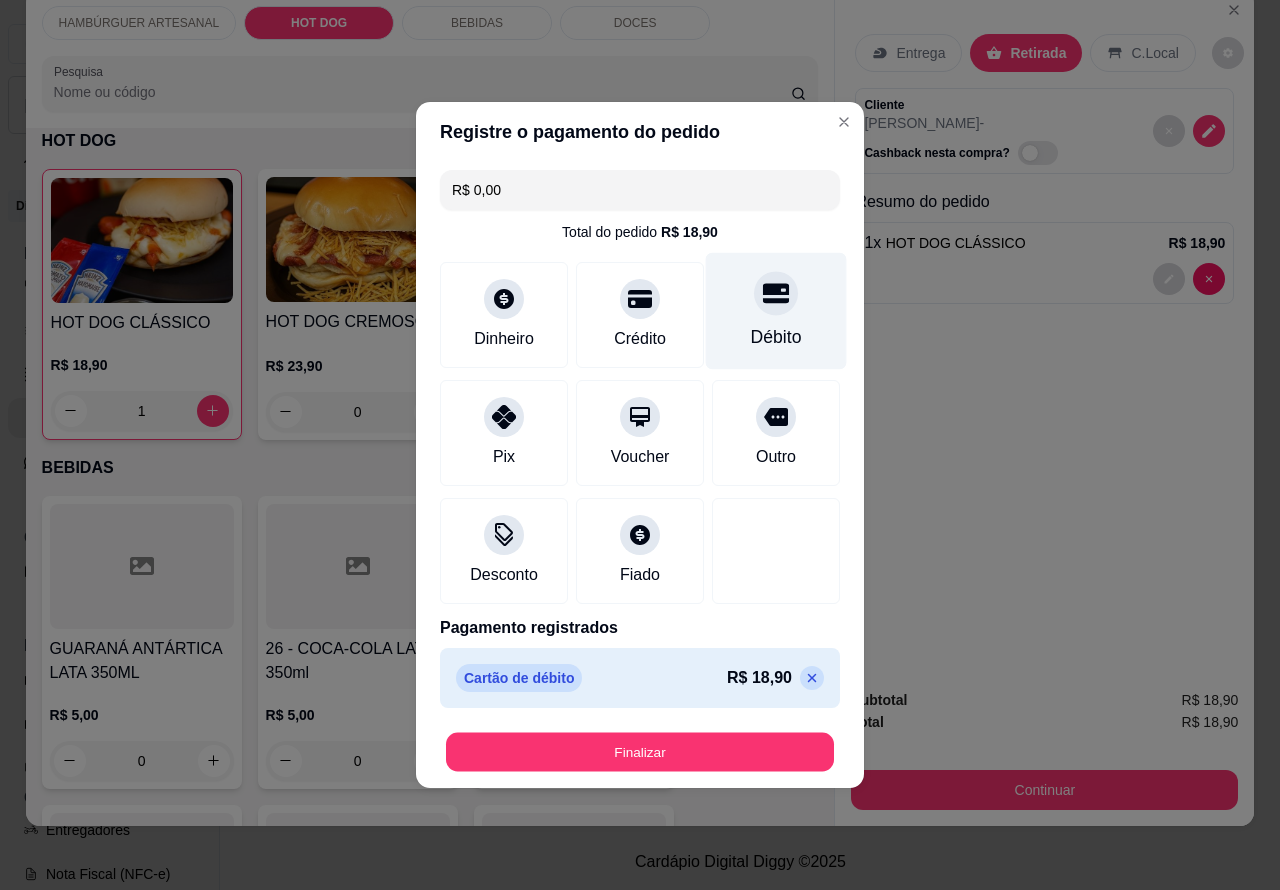 click on "Finalizar" at bounding box center (640, 752) 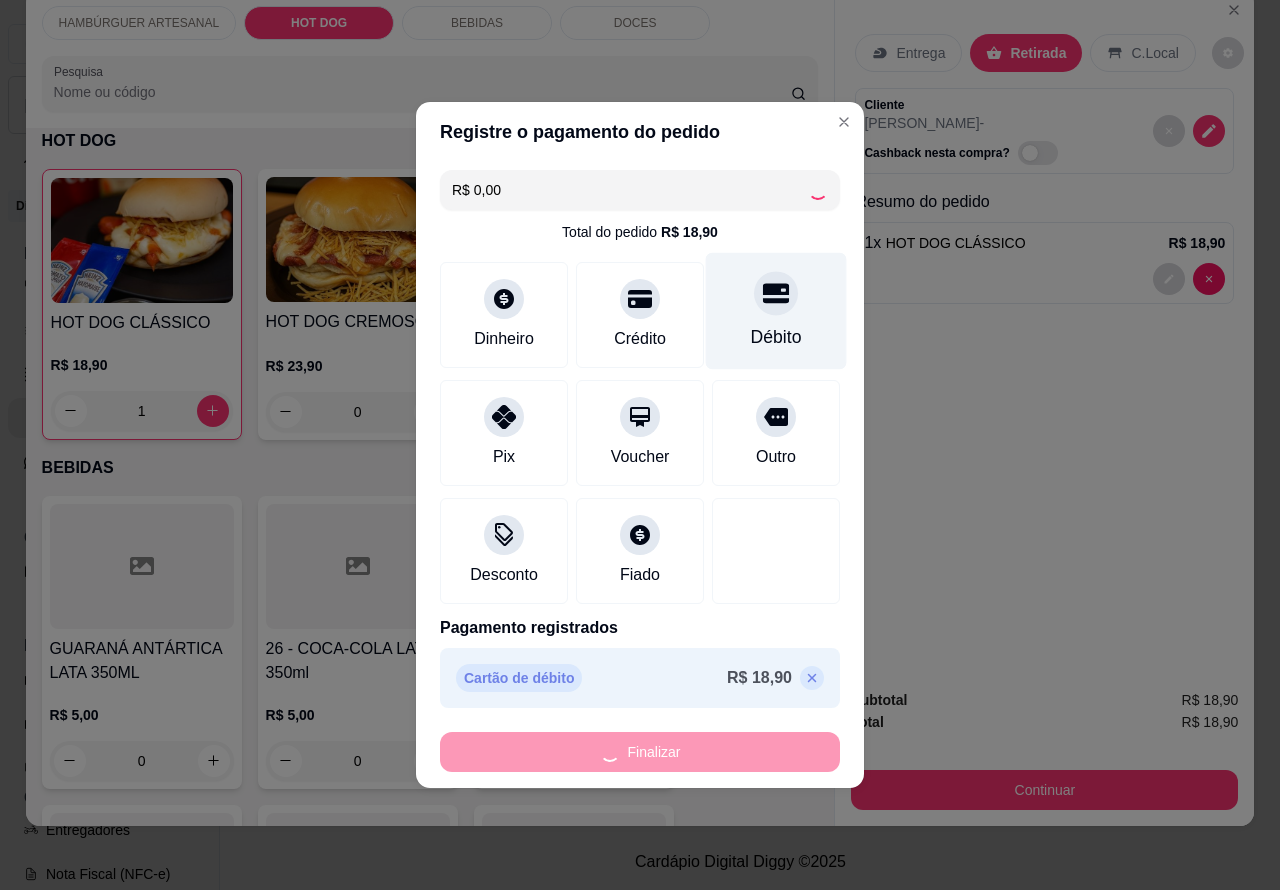 type on "0" 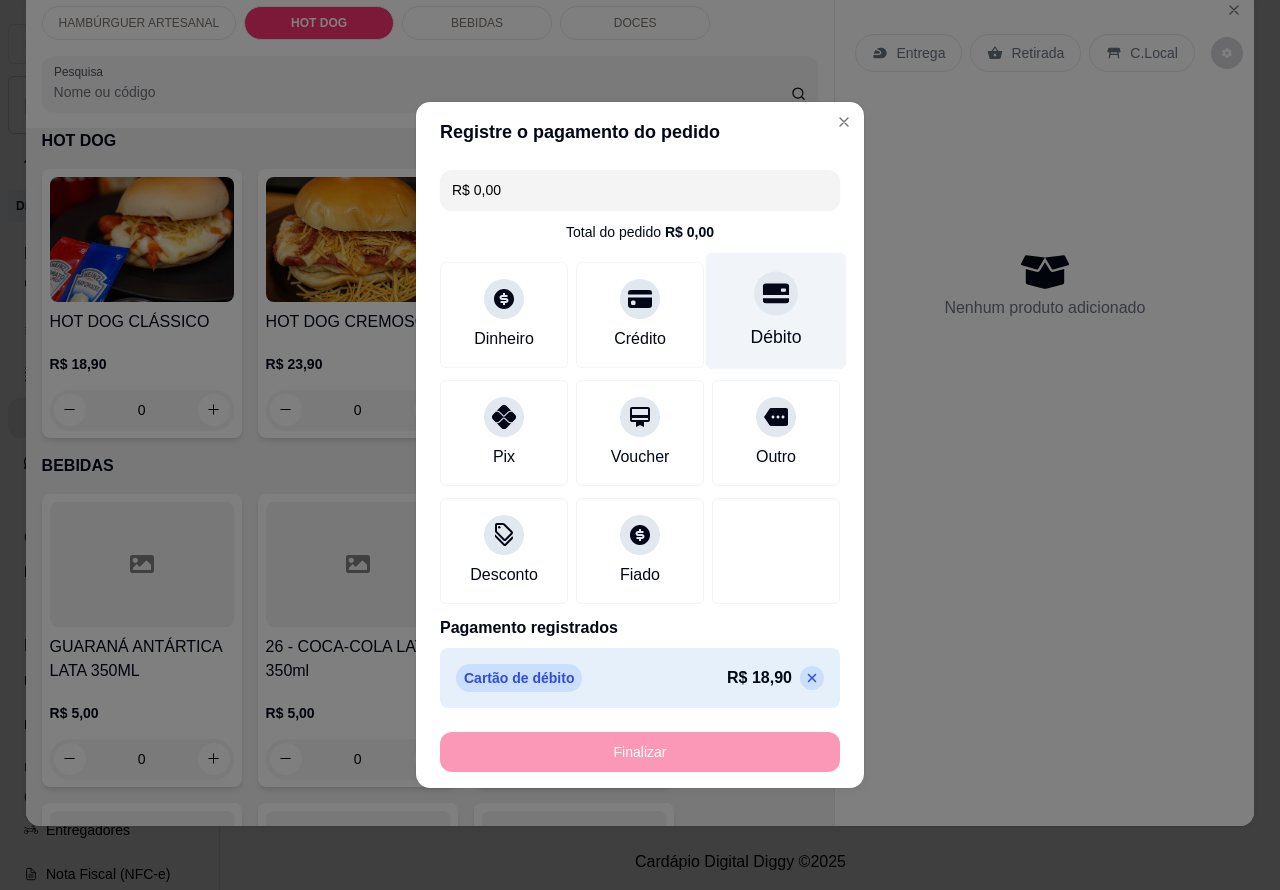 type on "-R$ 18,90" 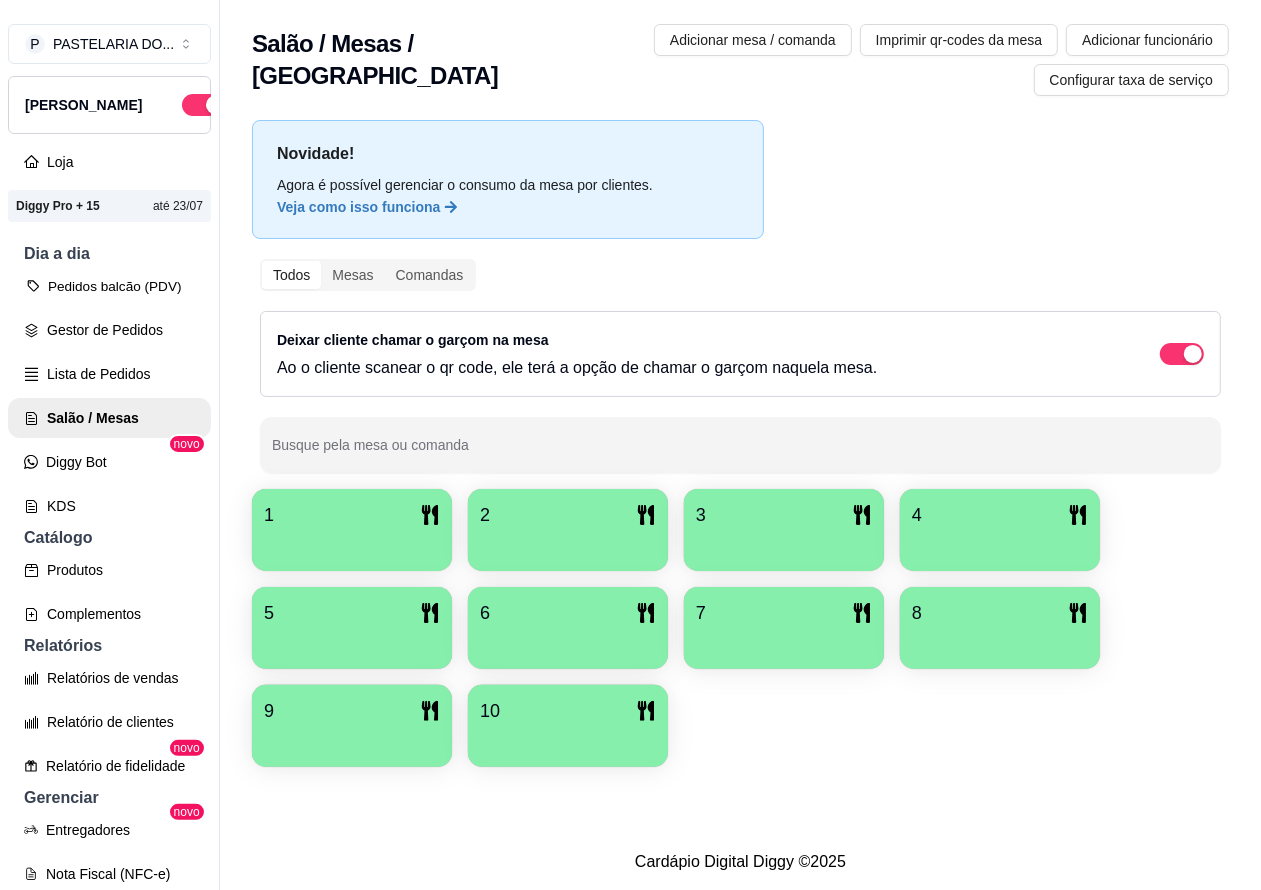 click on "Pedidos balcão (PDV)" at bounding box center (109, 286) 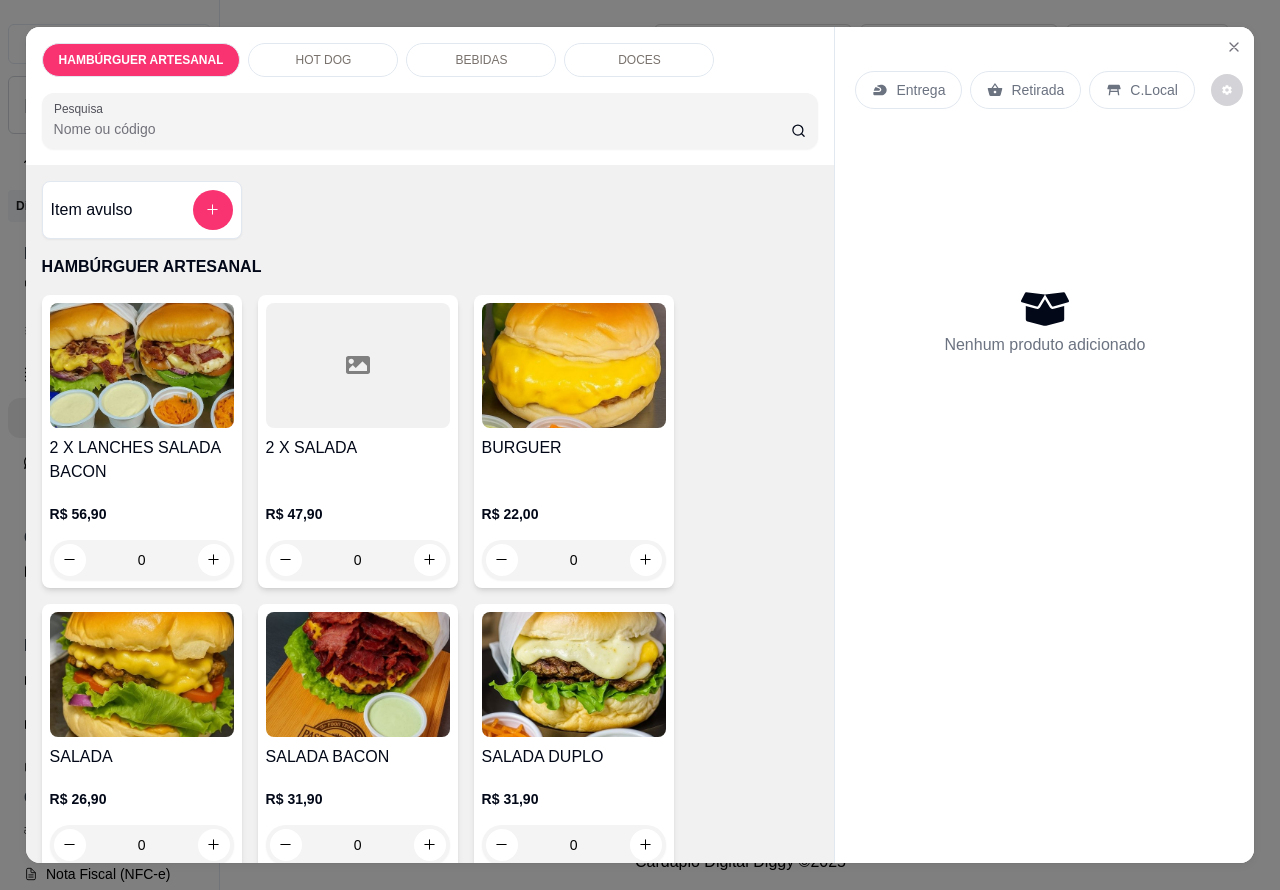 click on "BEBIDAS" at bounding box center (481, 60) 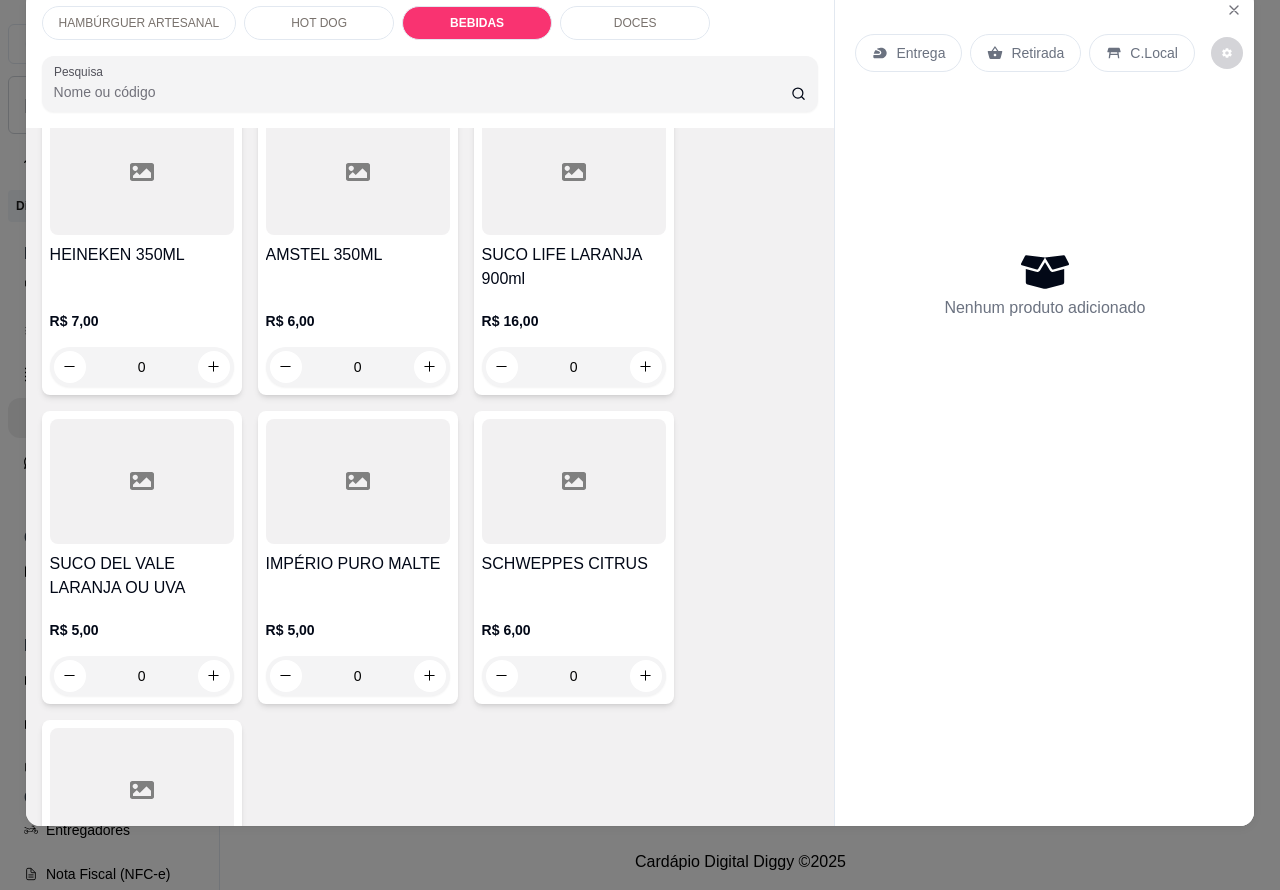 scroll, scrollTop: 3493, scrollLeft: 0, axis: vertical 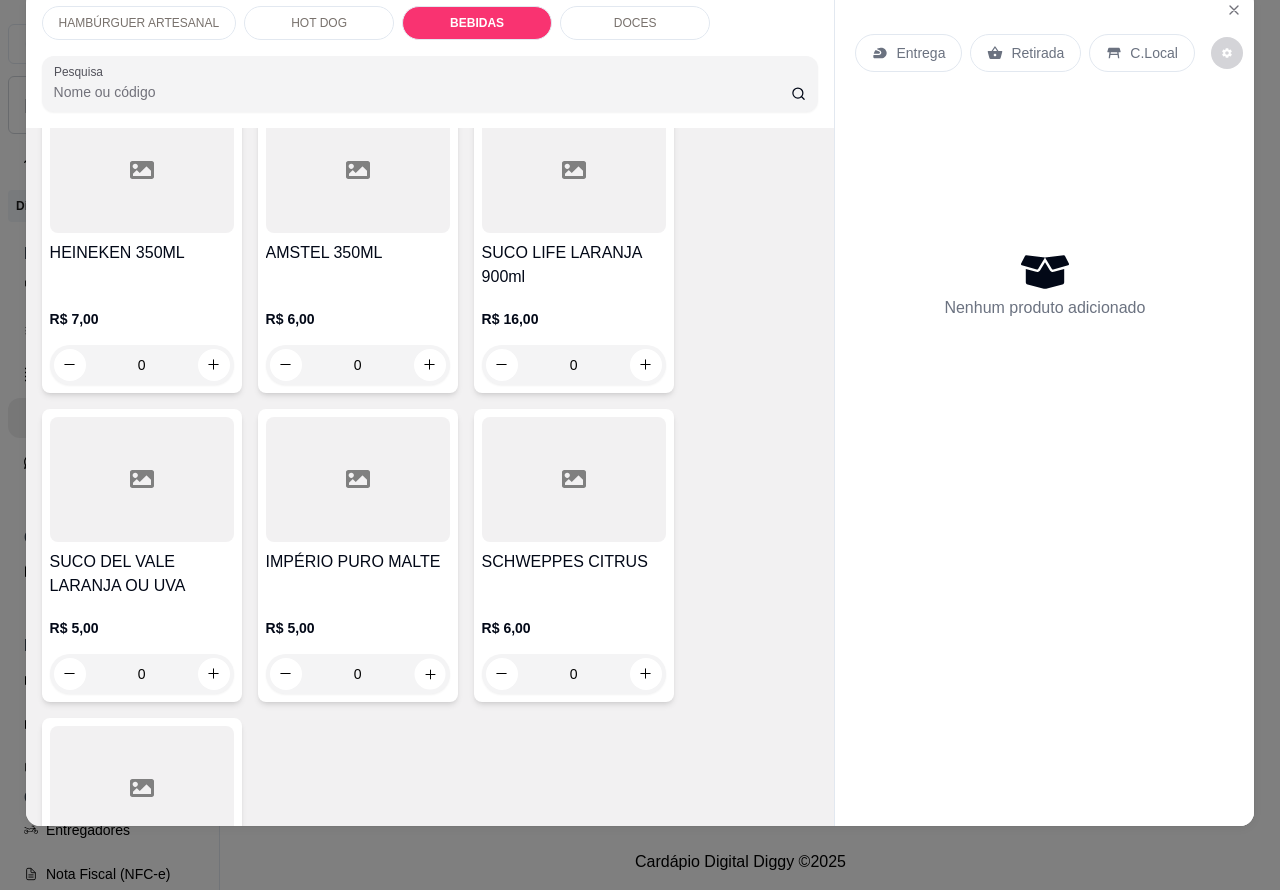 click 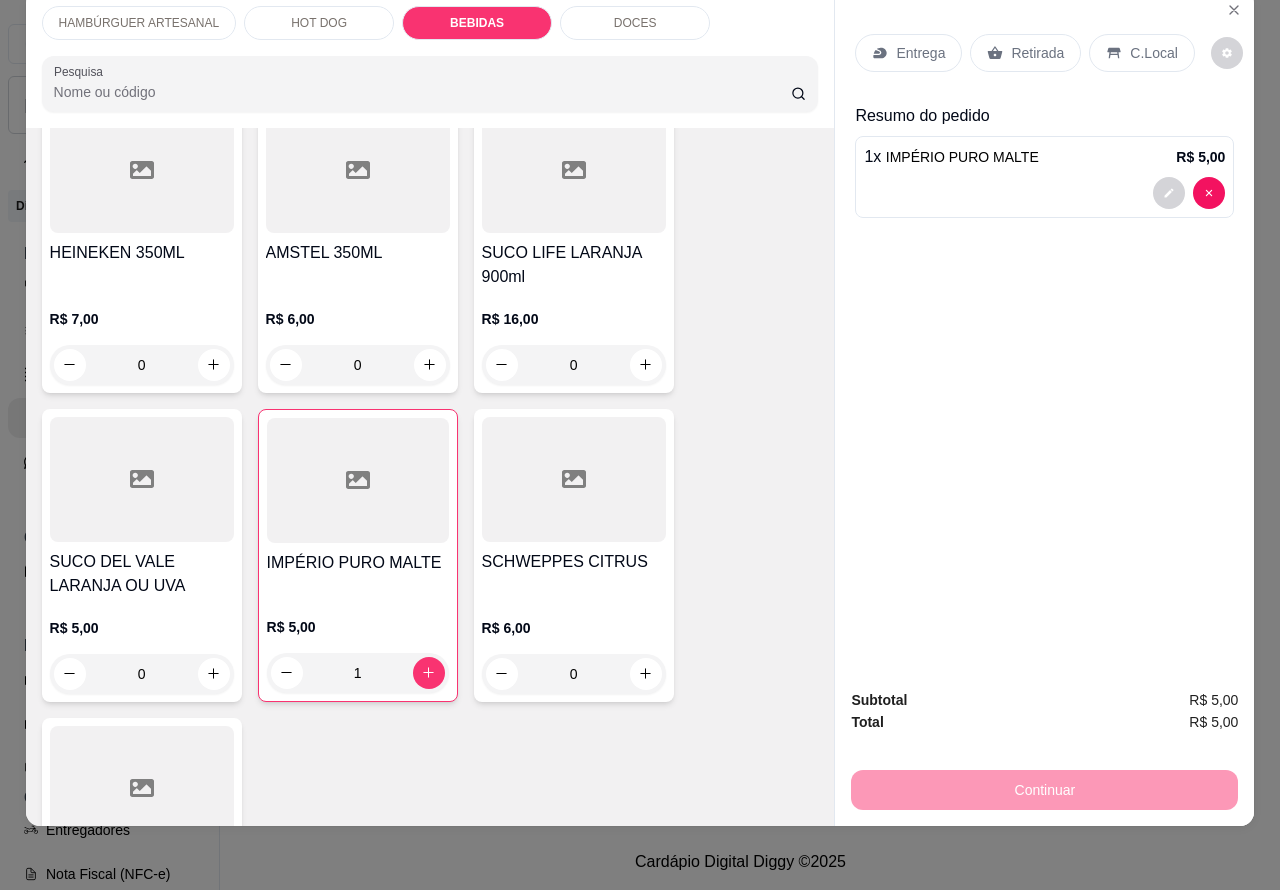 click 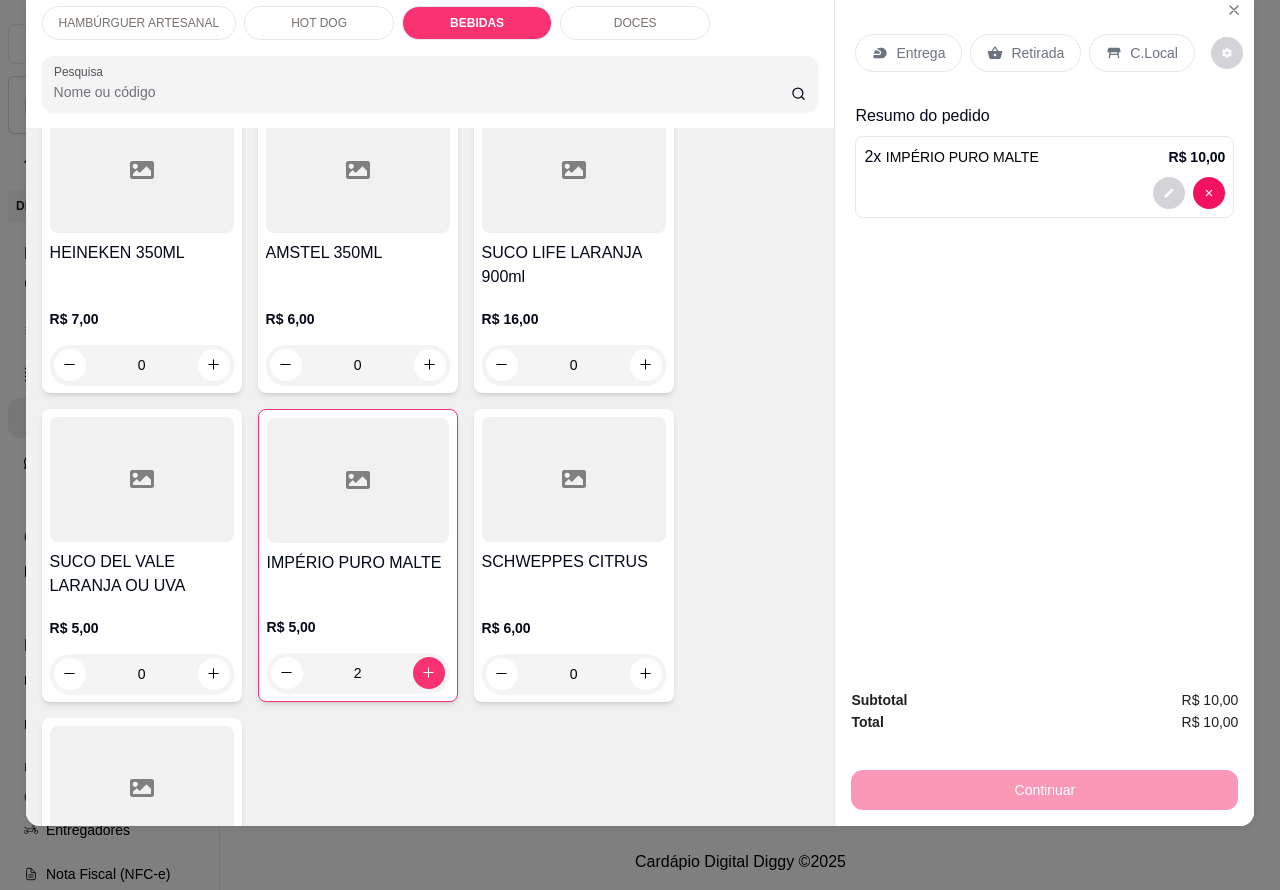 scroll, scrollTop: 0, scrollLeft: 0, axis: both 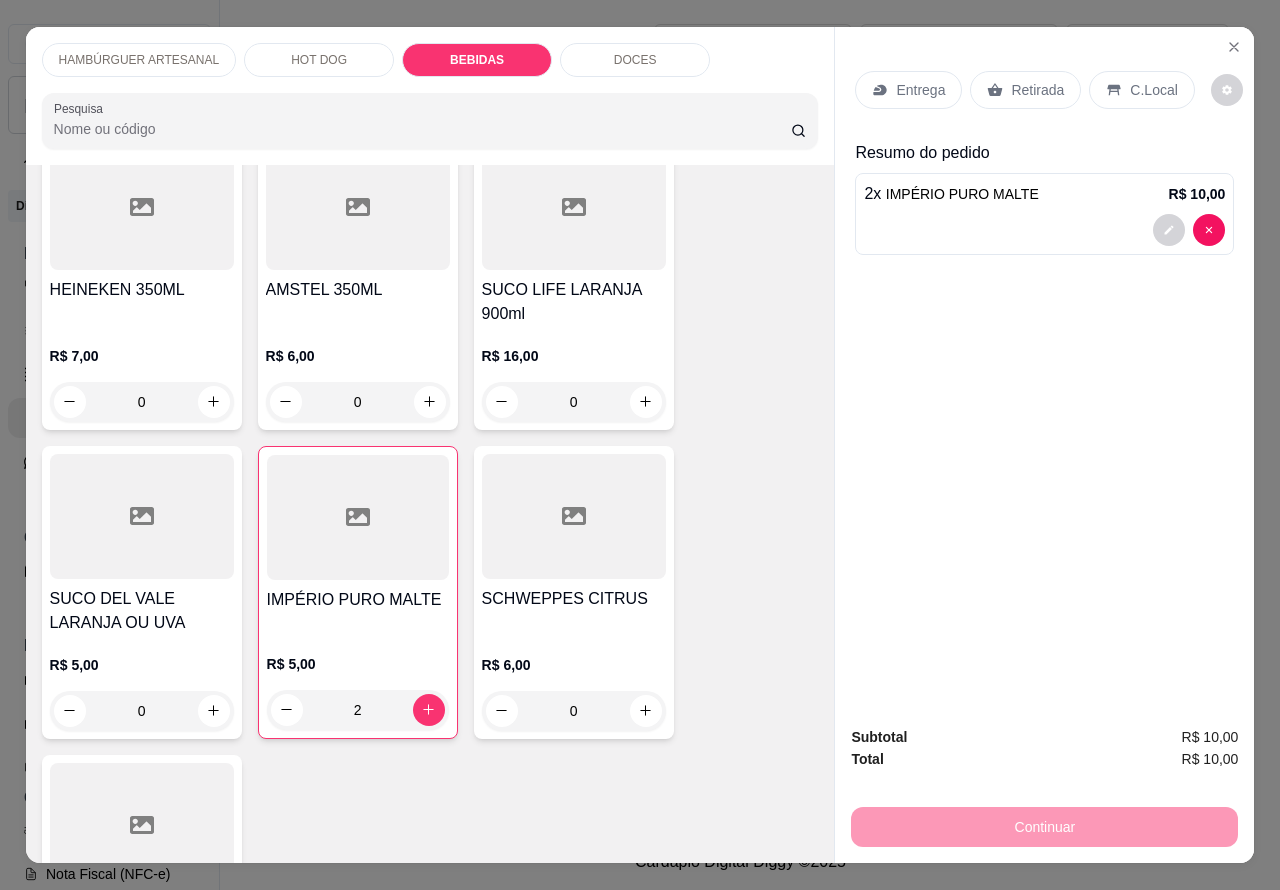 click on "DOCES" at bounding box center (635, 60) 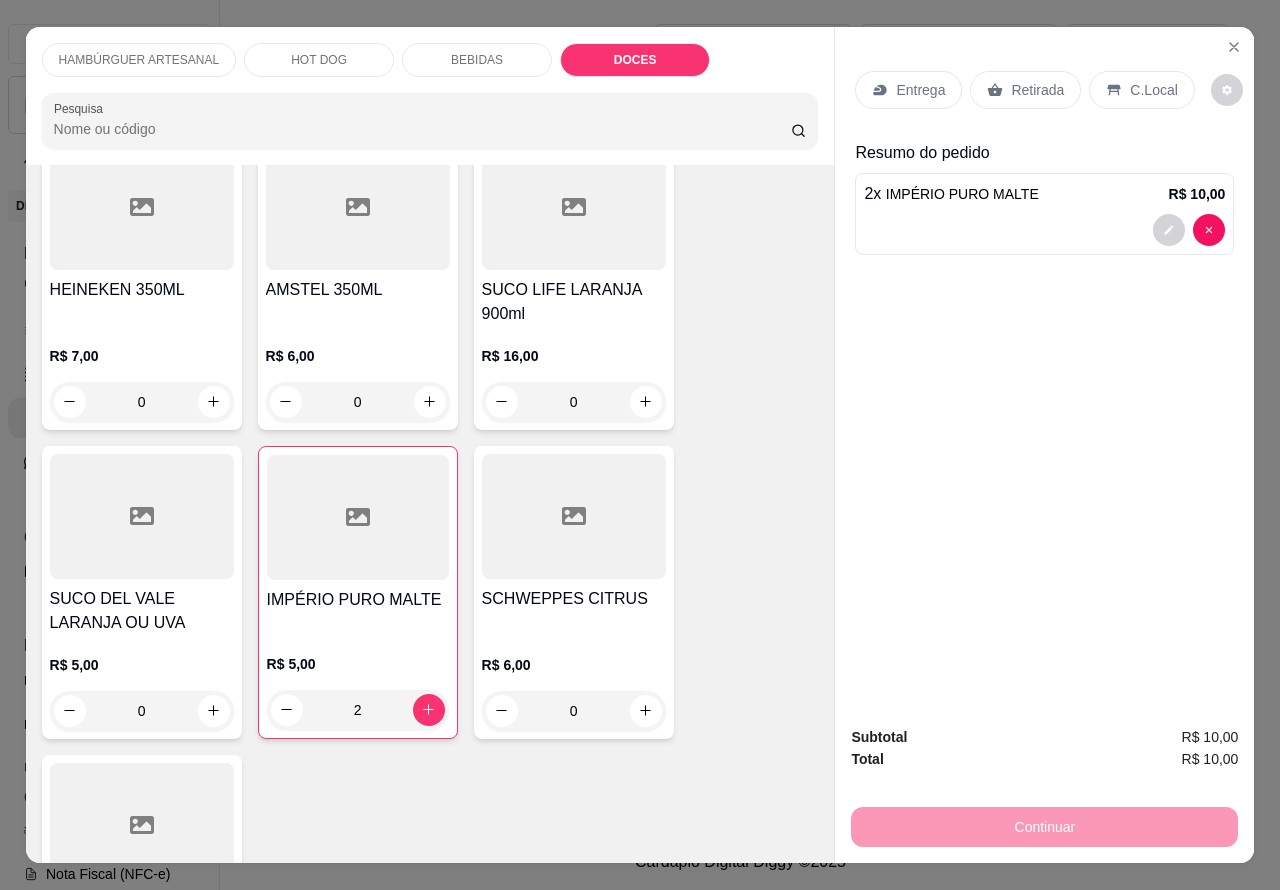 scroll, scrollTop: 4343, scrollLeft: 0, axis: vertical 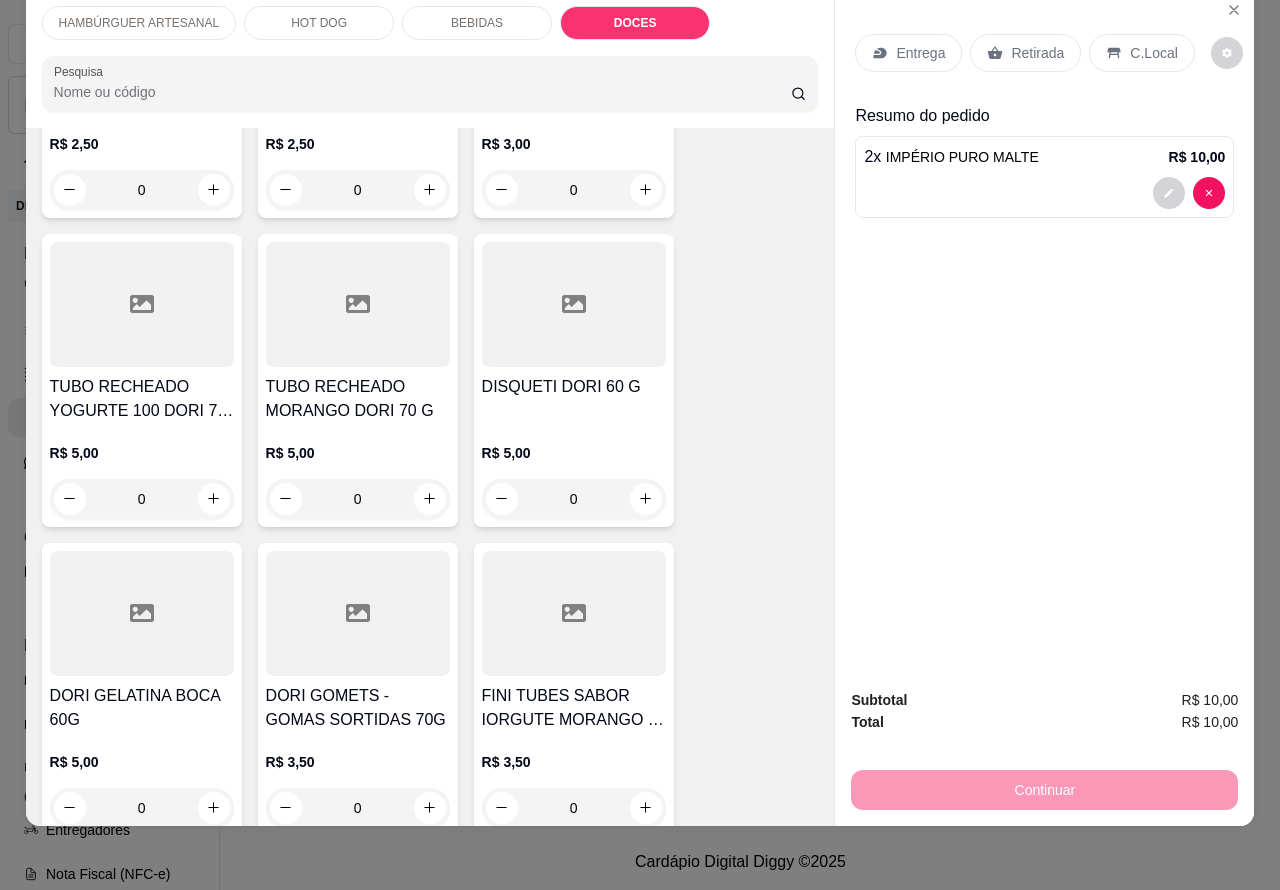 click 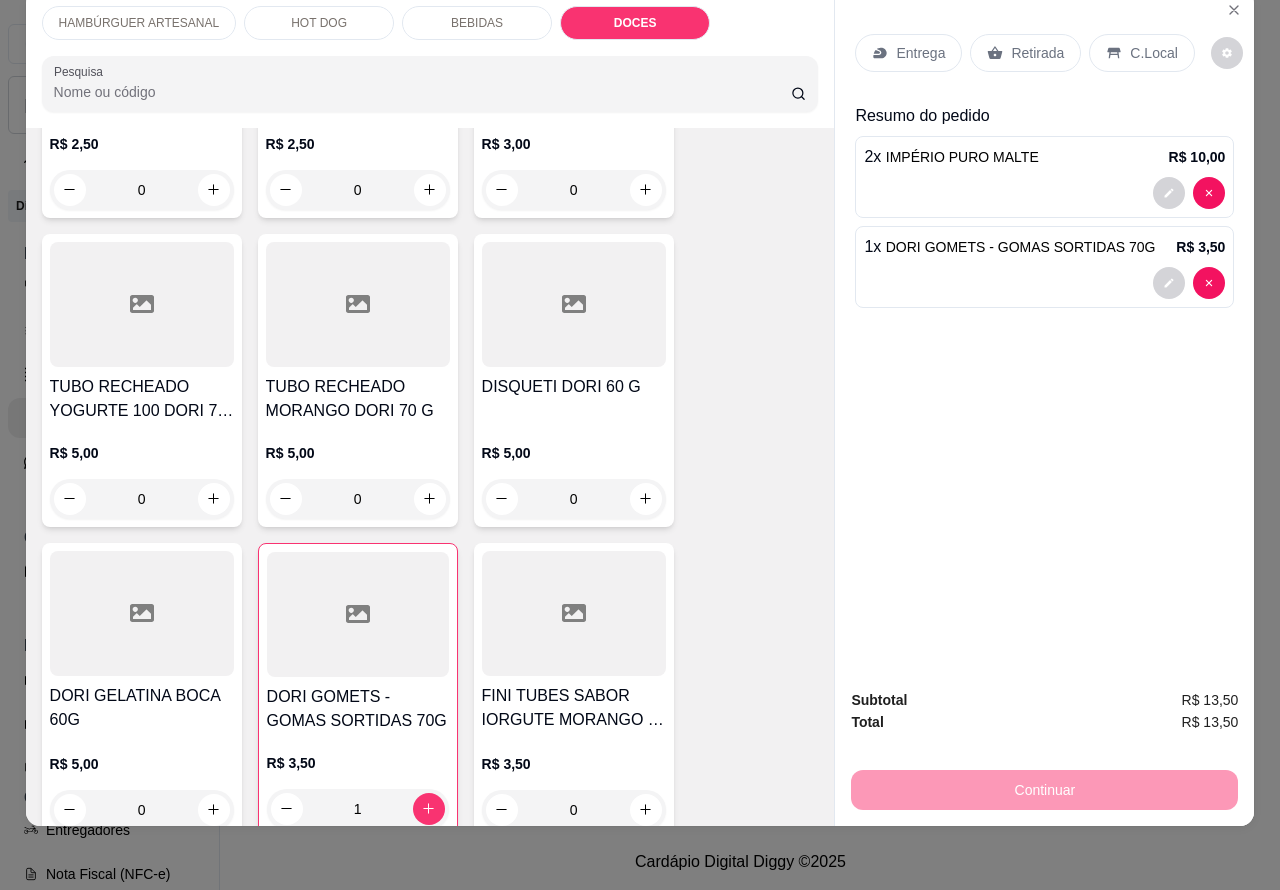click on "Retirada" at bounding box center [1037, 53] 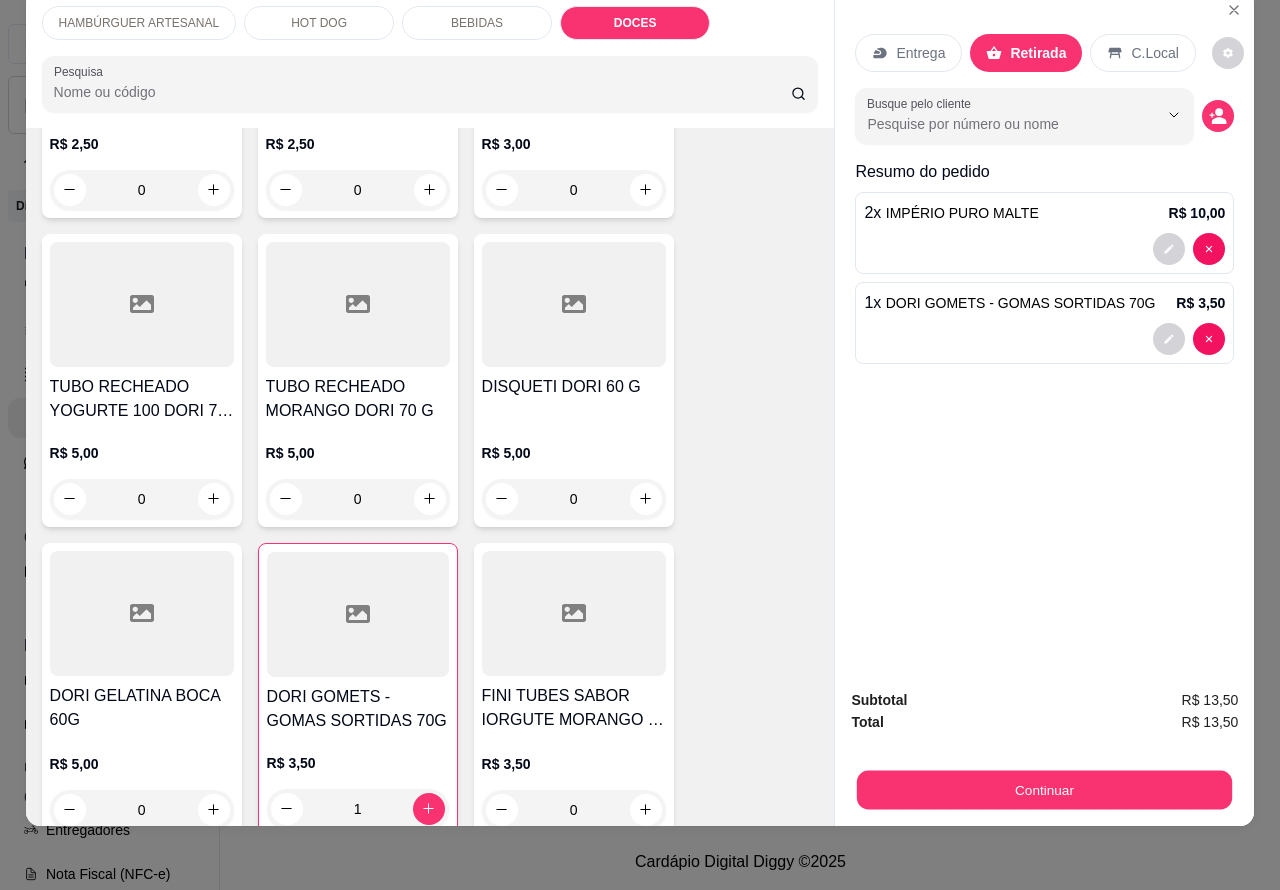click on "Continuar" at bounding box center [1044, 790] 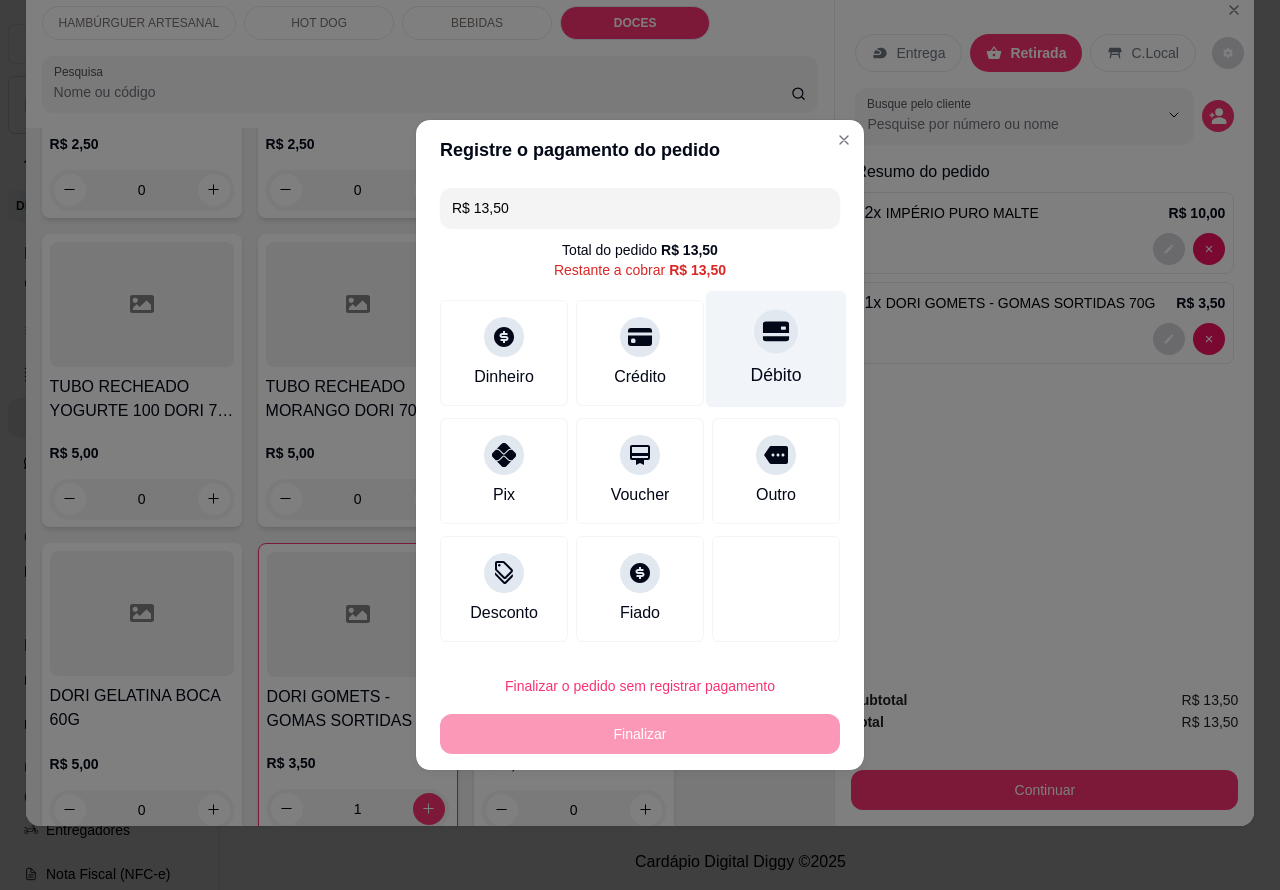 click 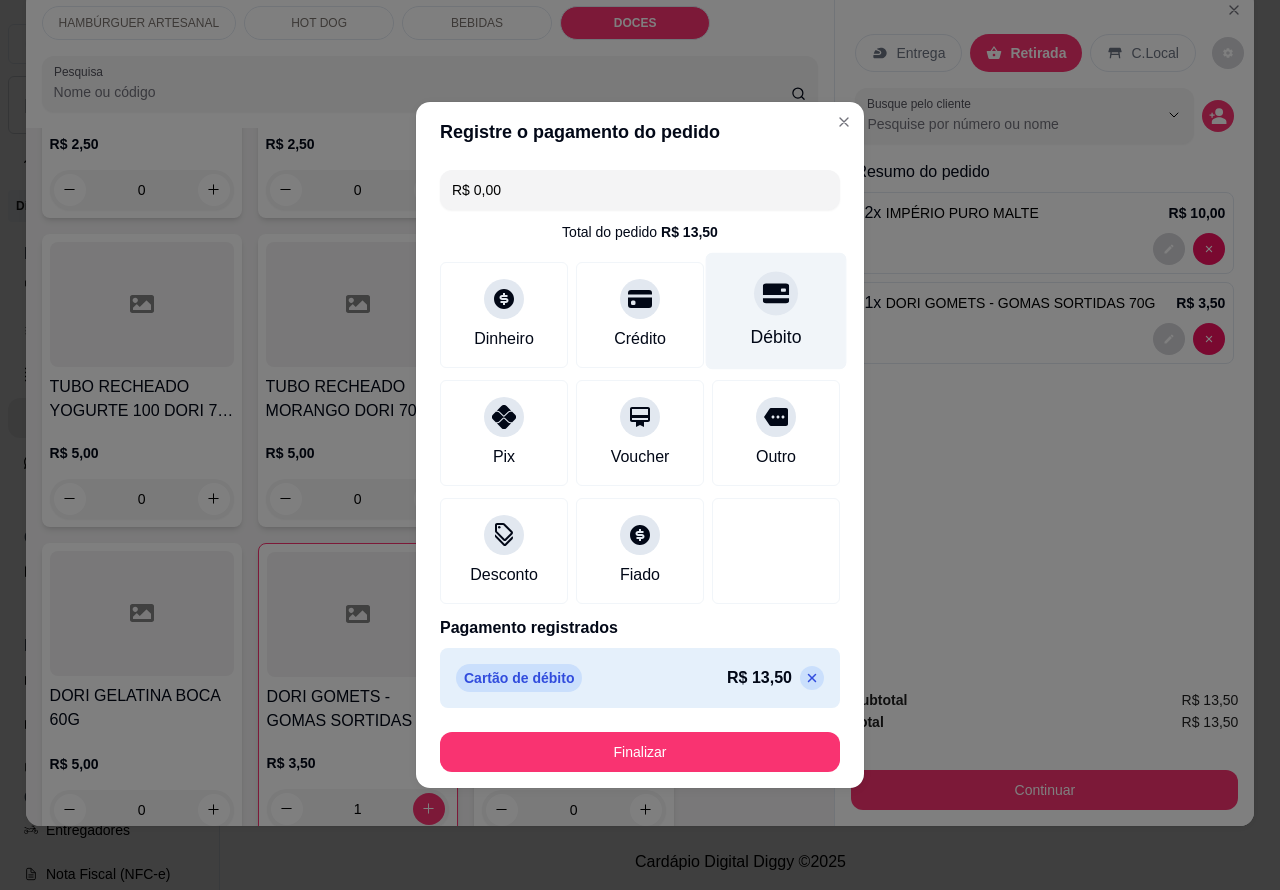 click on "Finalizar" at bounding box center [640, 752] 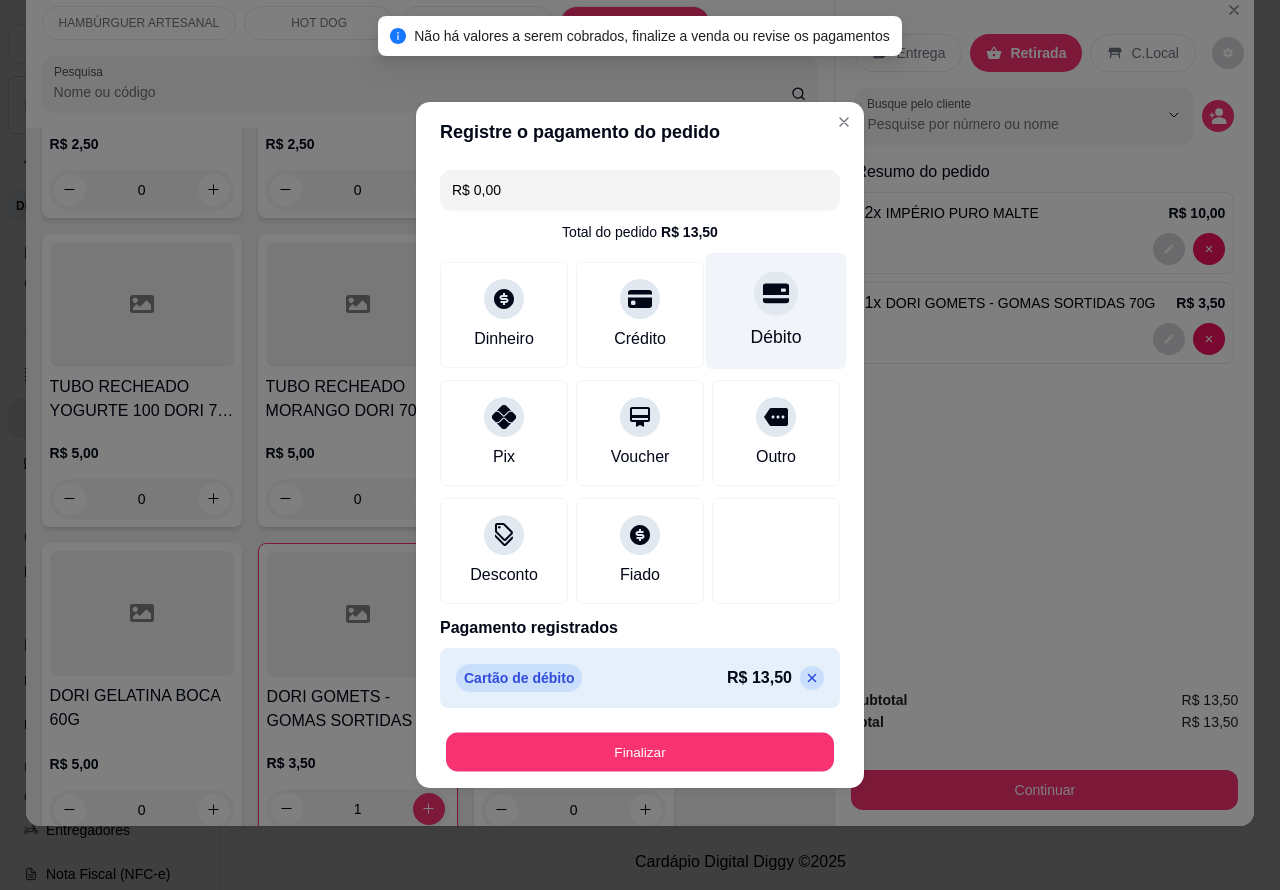 click on "Finalizar" at bounding box center (640, 752) 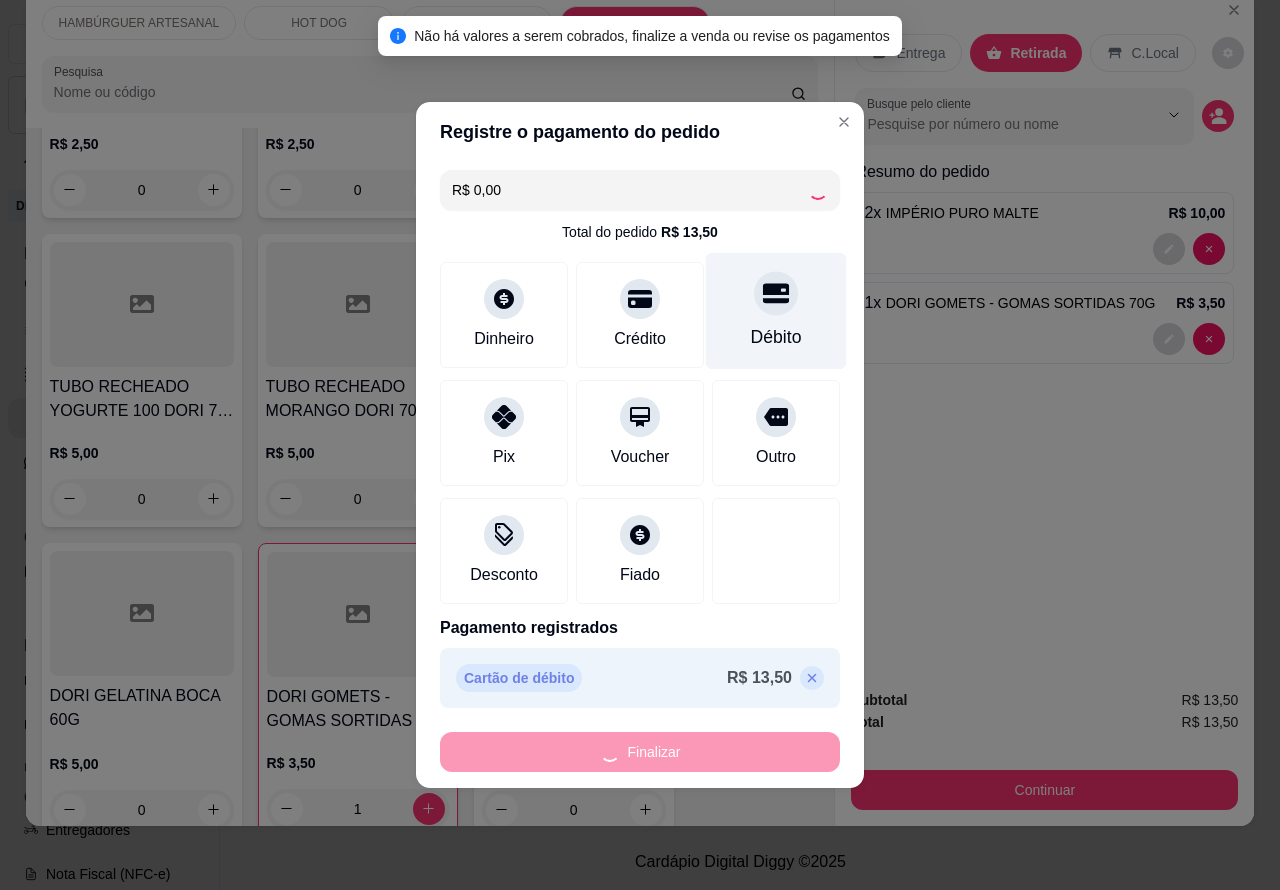 type on "0" 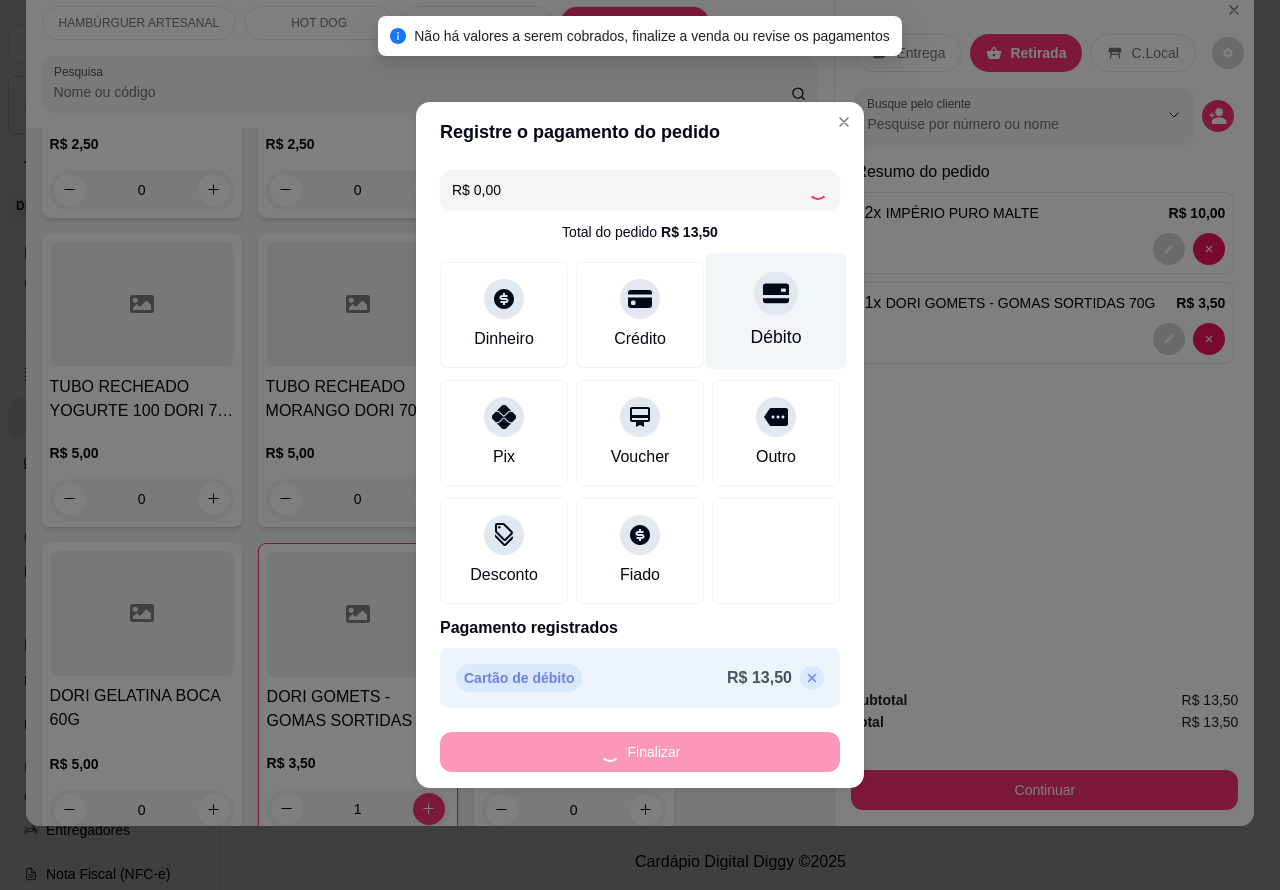 type on "0" 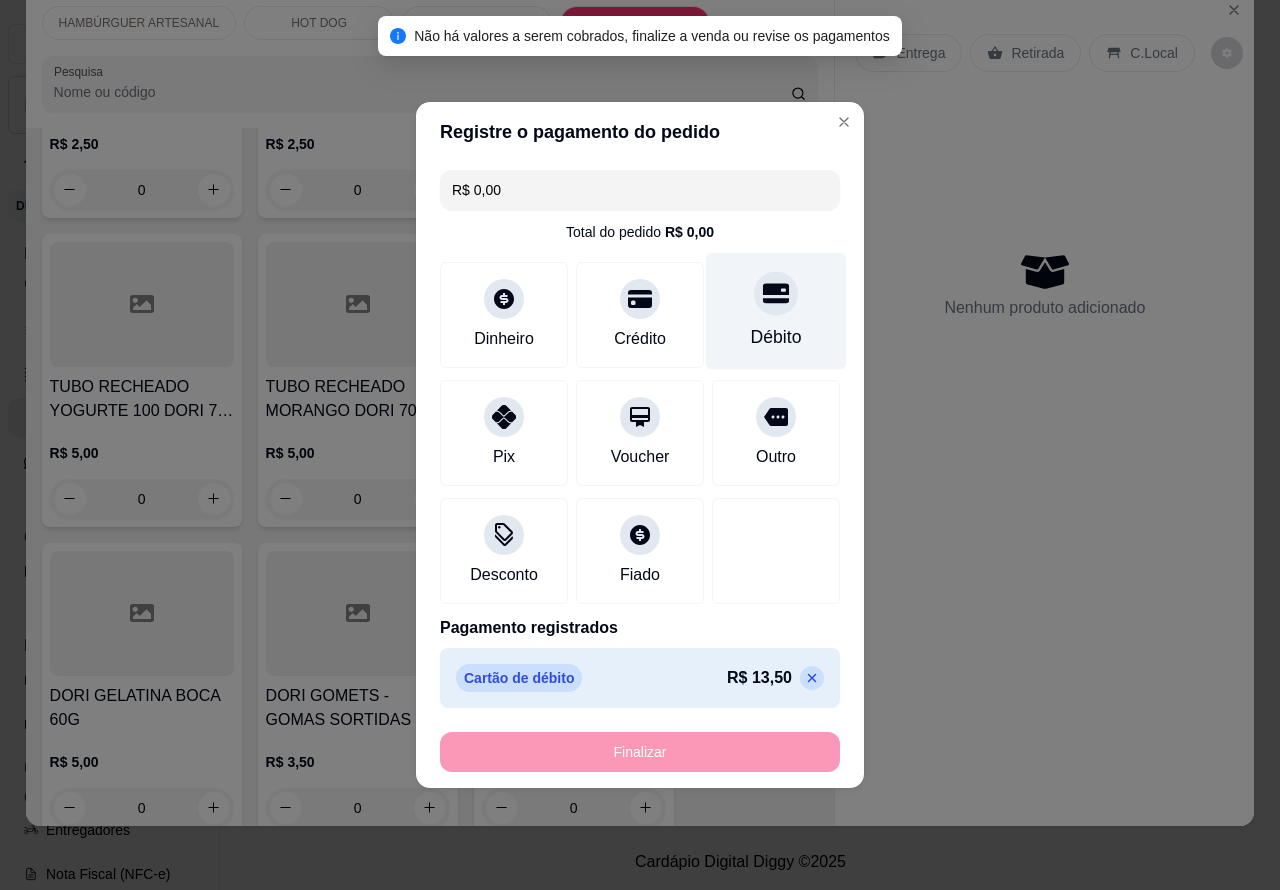 type on "-R$ 13,50" 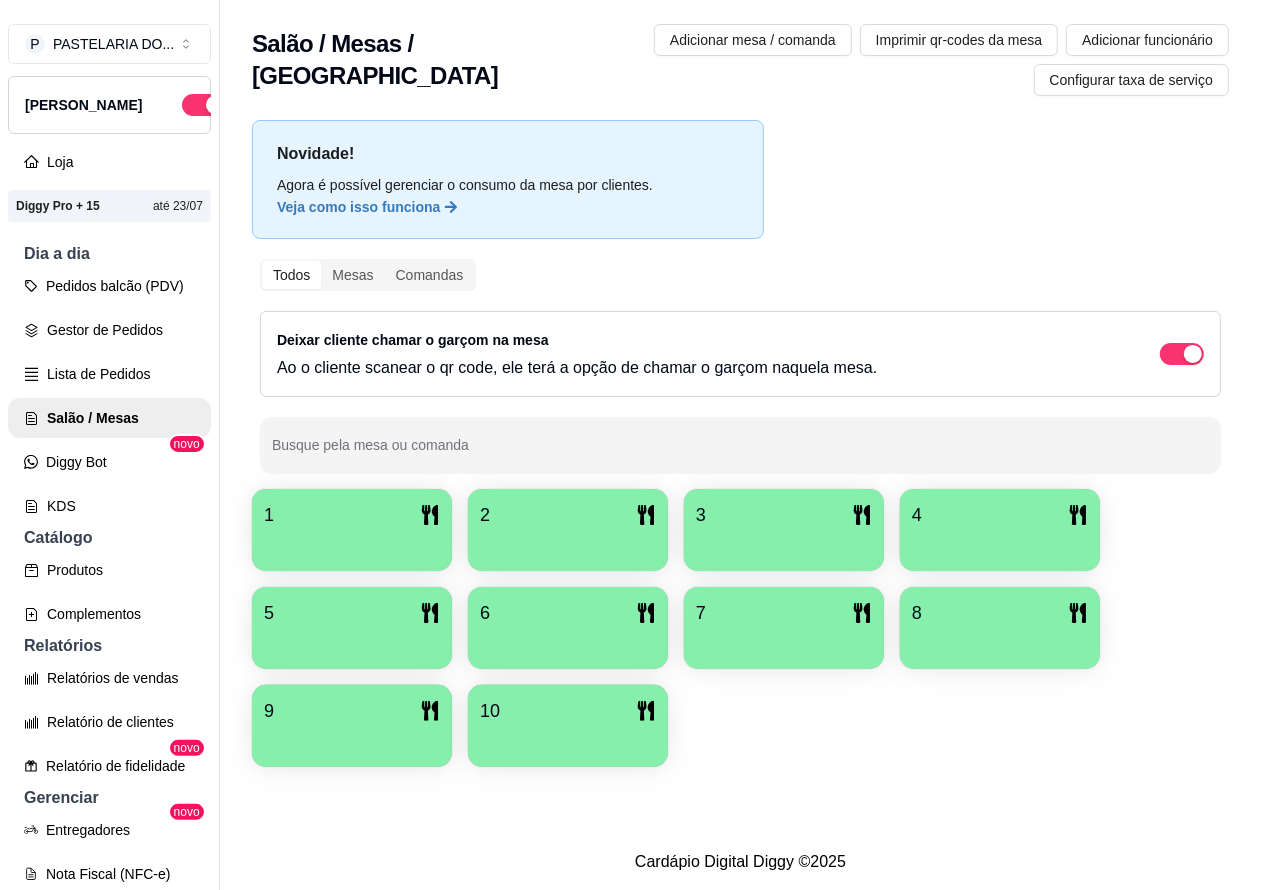 click on "Relatórios de vendas" at bounding box center [109, 678] 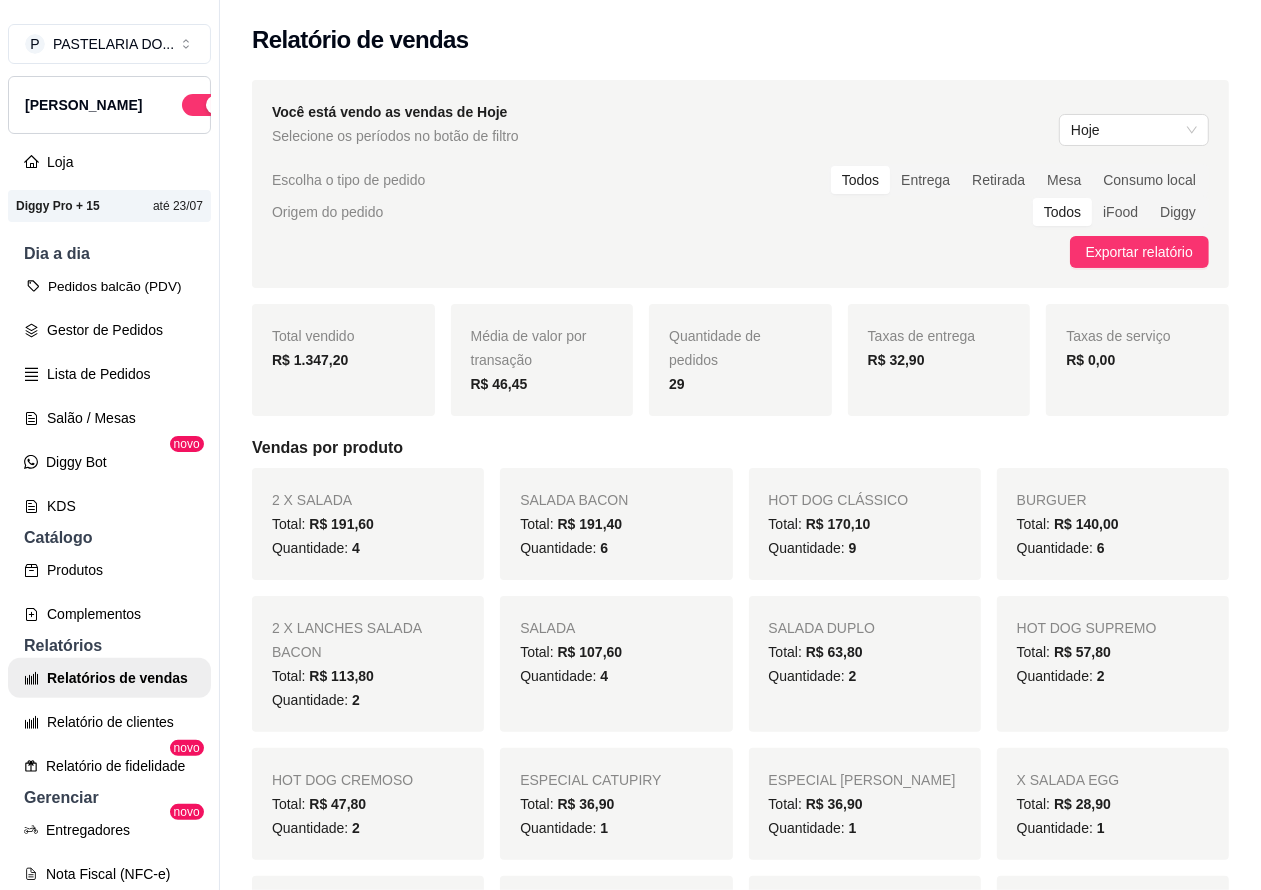 click on "Pedidos balcão (PDV)" at bounding box center [109, 286] 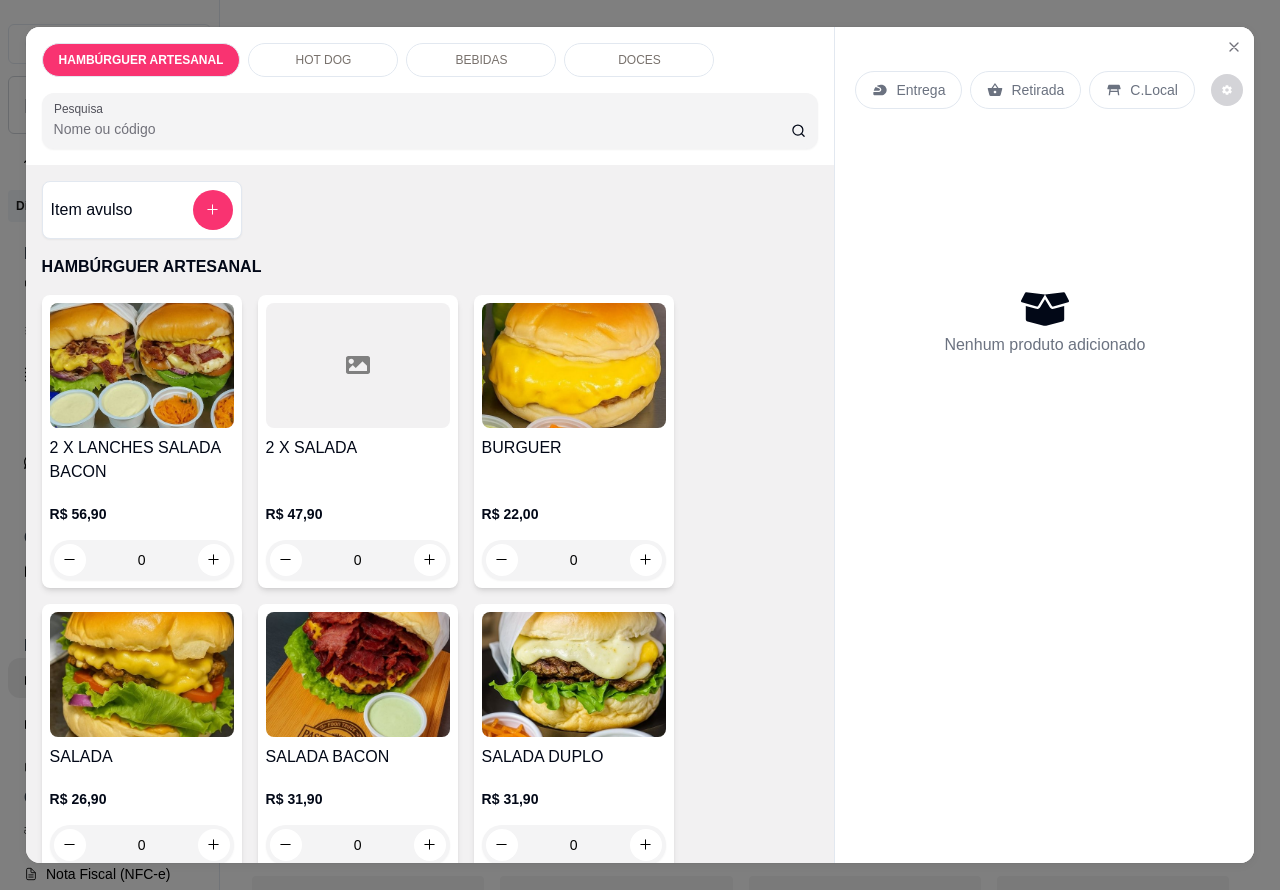 click on "Entrega" at bounding box center (908, 90) 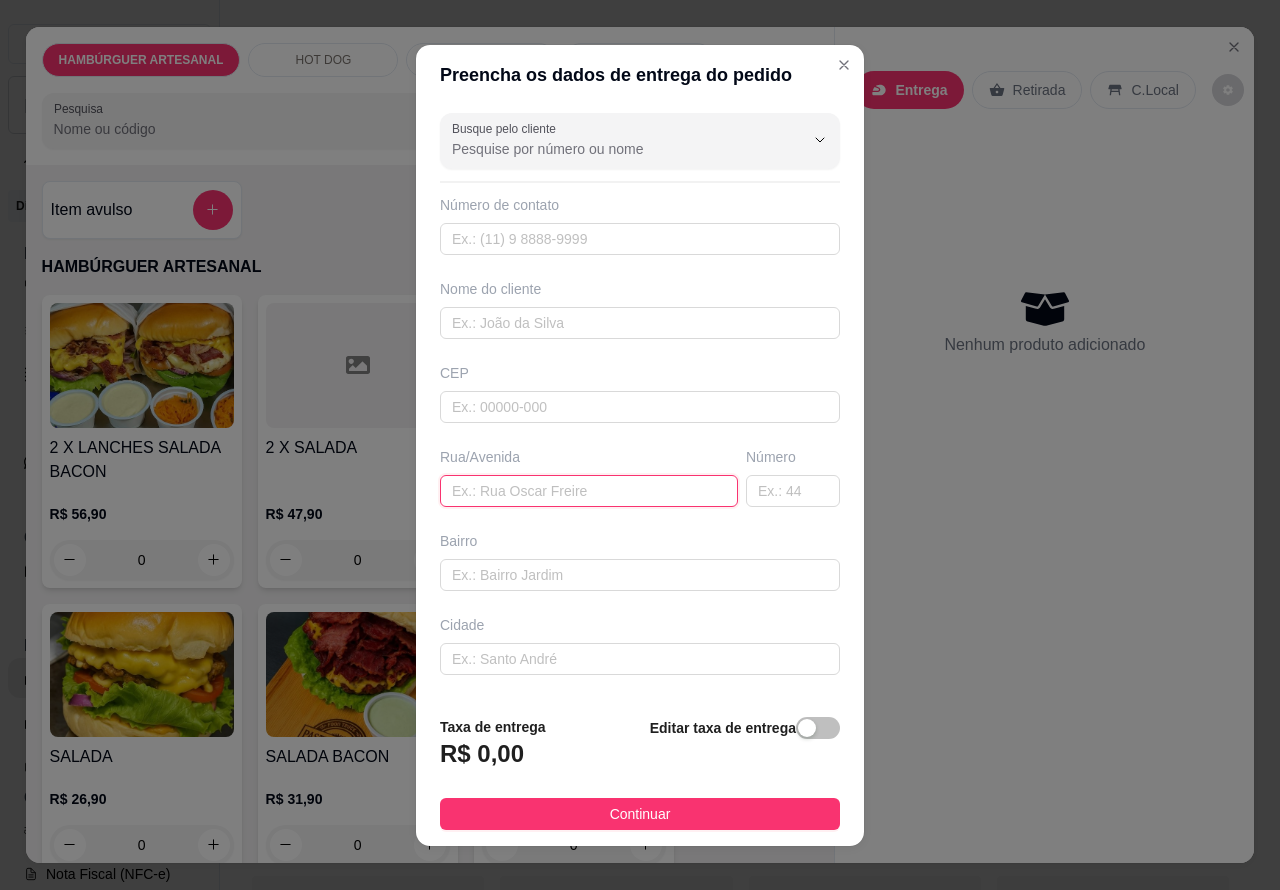 click at bounding box center (589, 491) 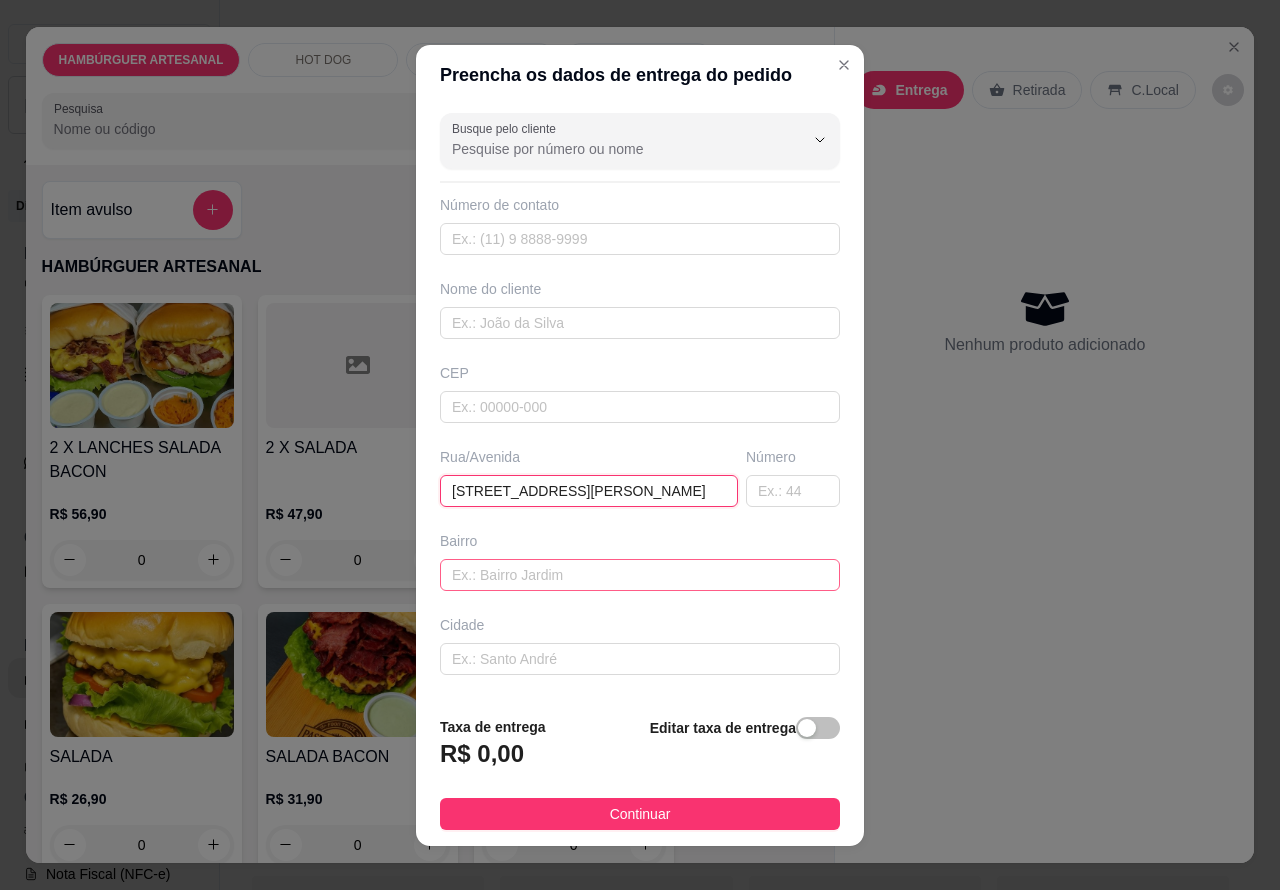 type on "[STREET_ADDRESS][PERSON_NAME]" 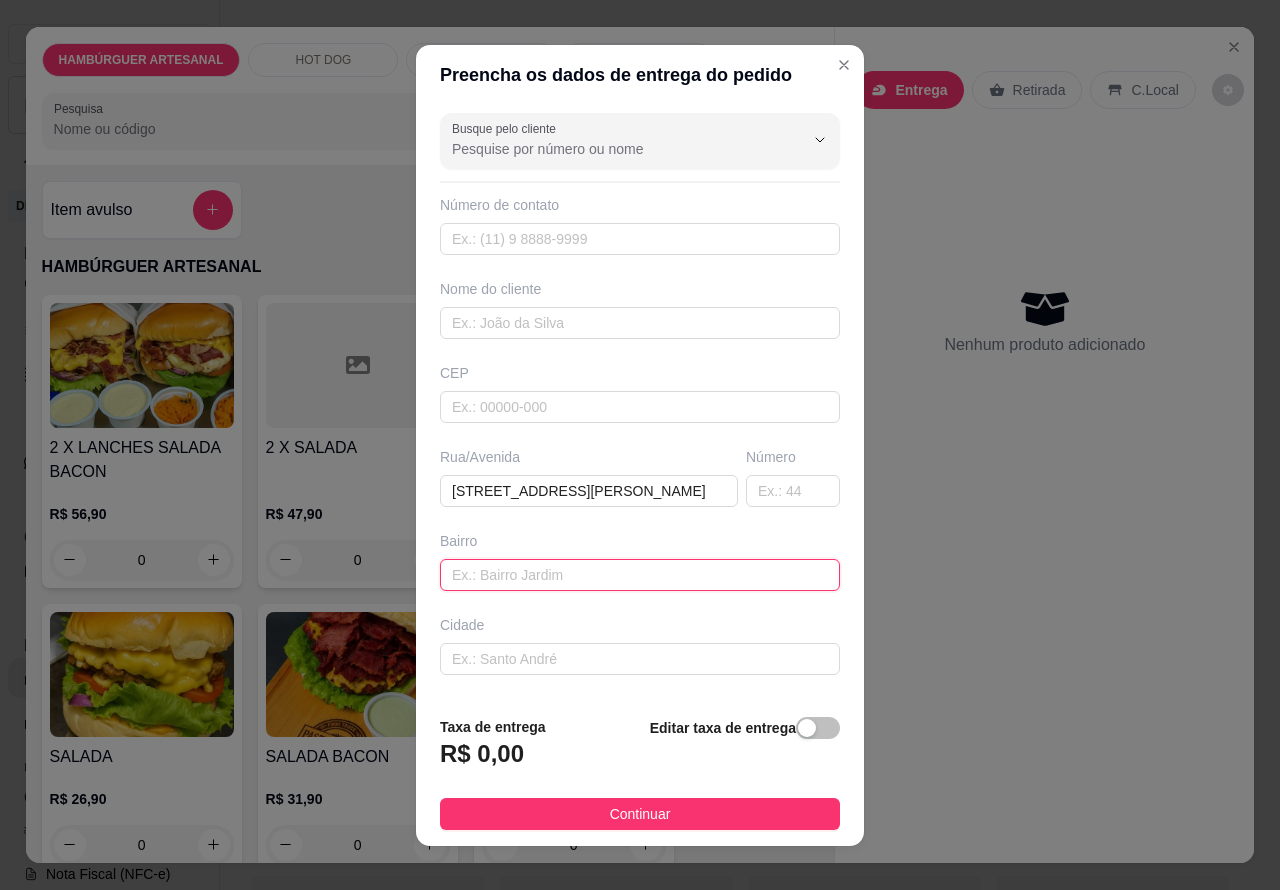click at bounding box center (640, 575) 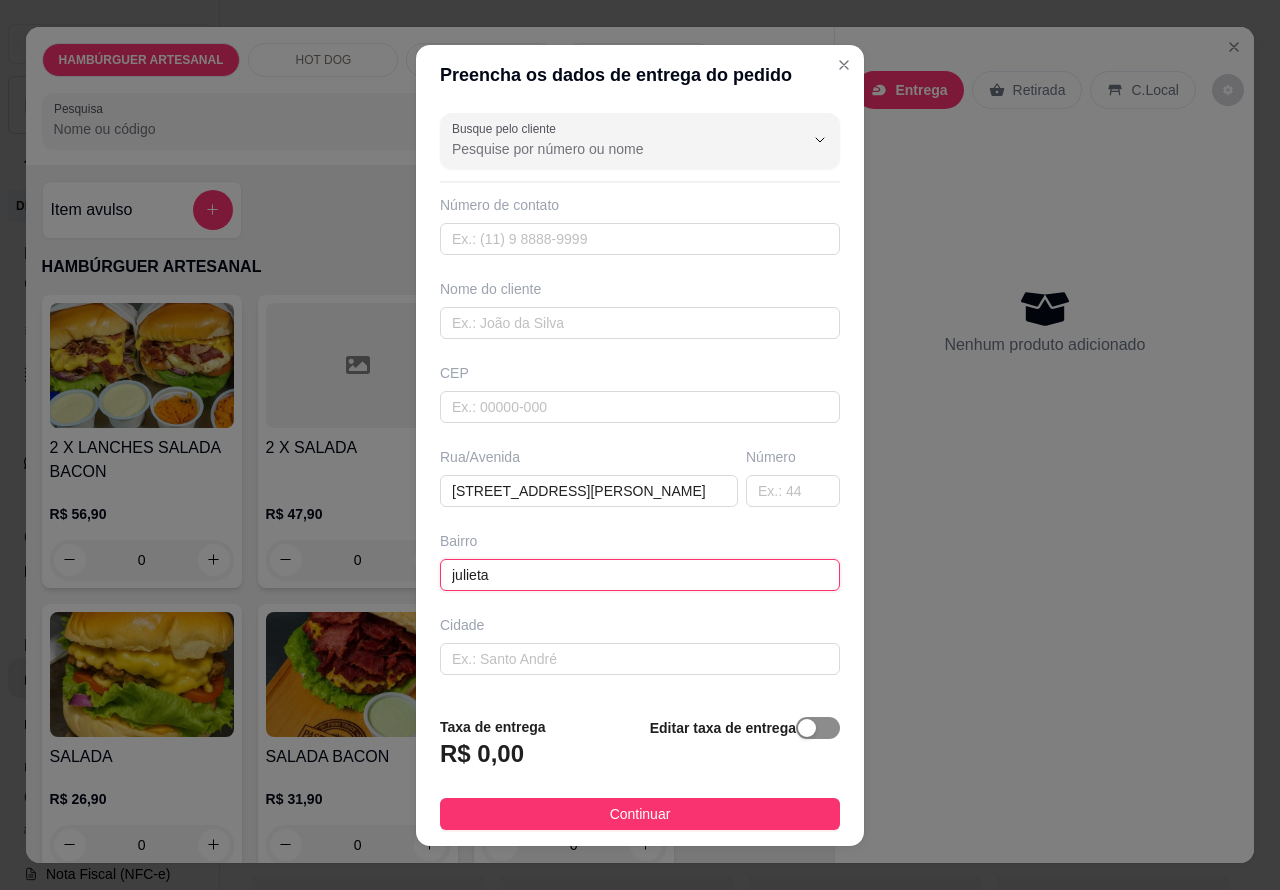type on "julieta" 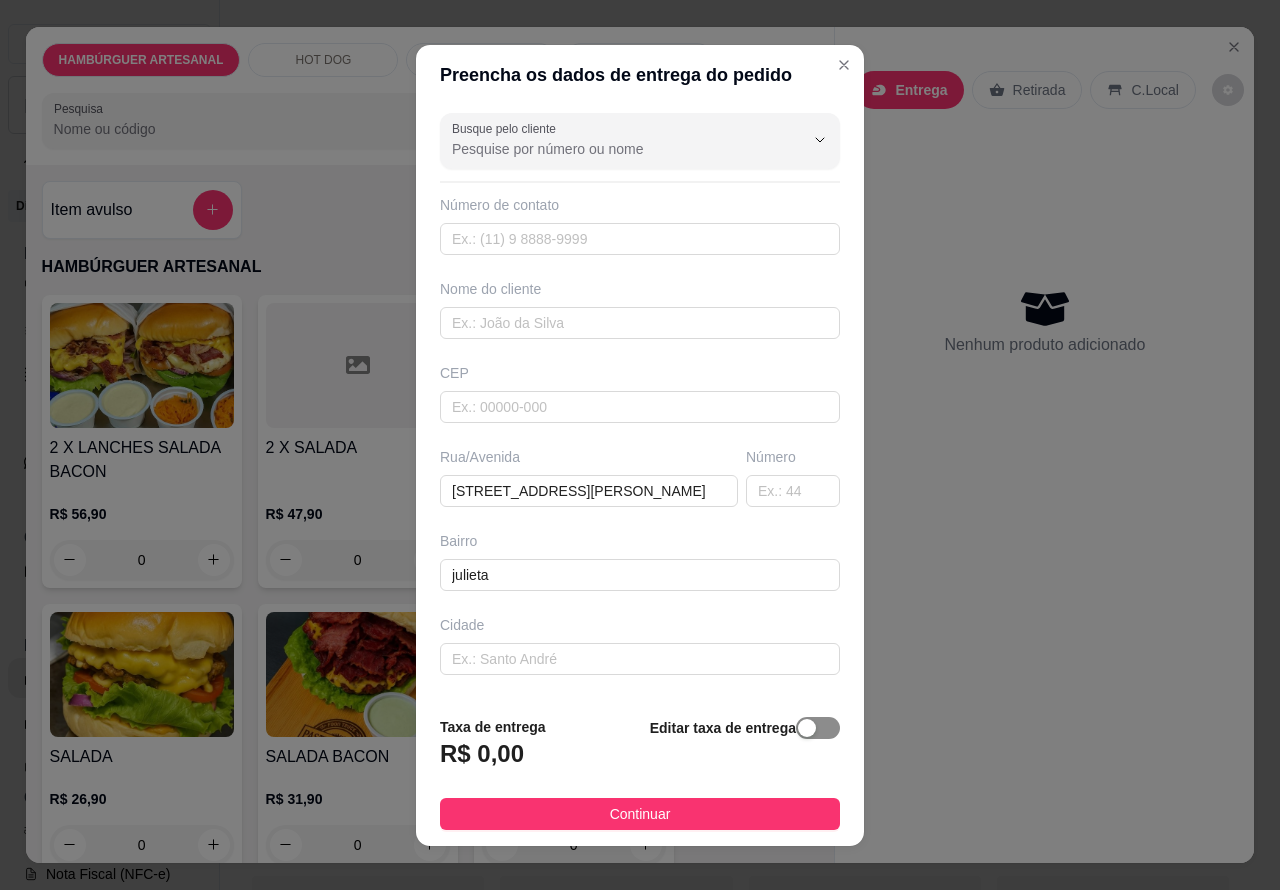 click at bounding box center [818, 728] 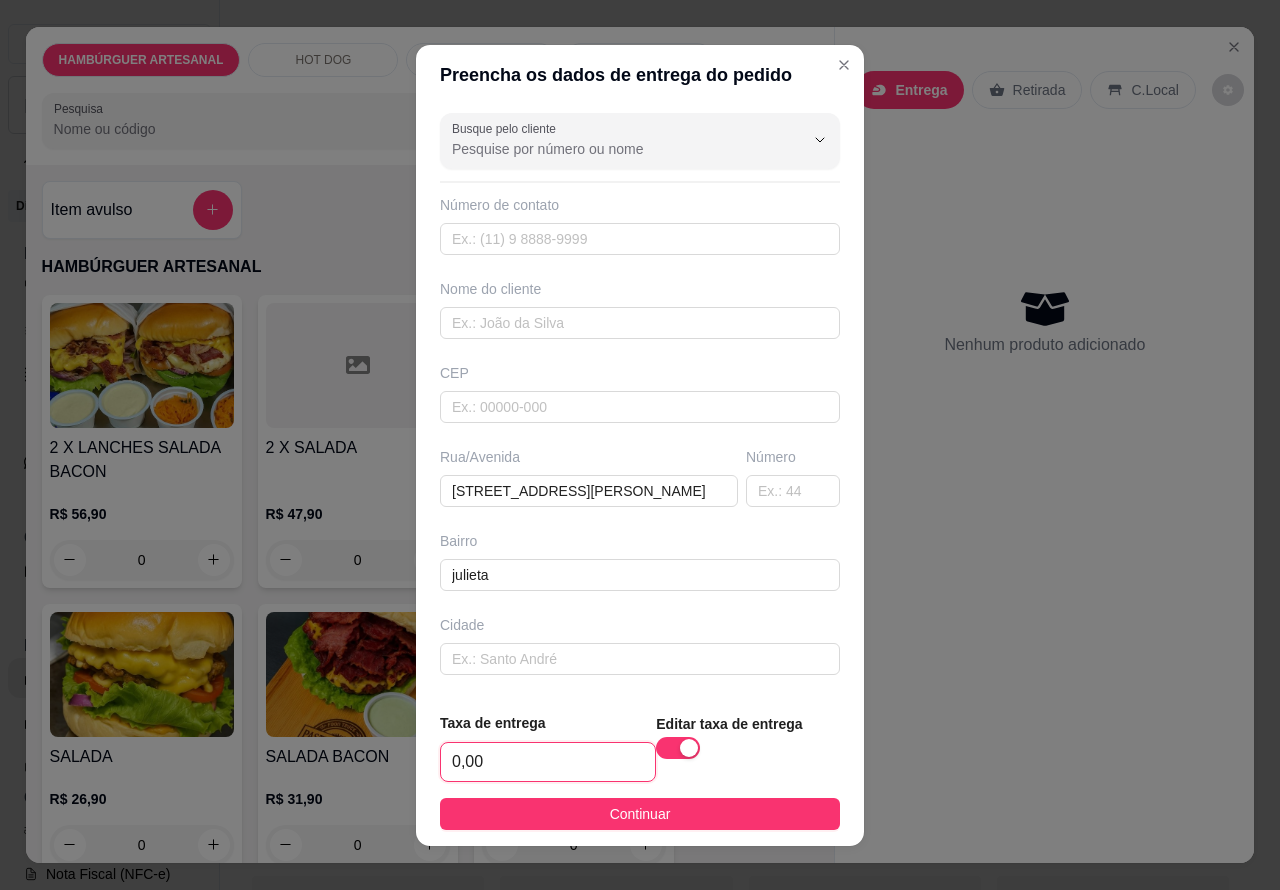 click on "0,00" at bounding box center (548, 762) 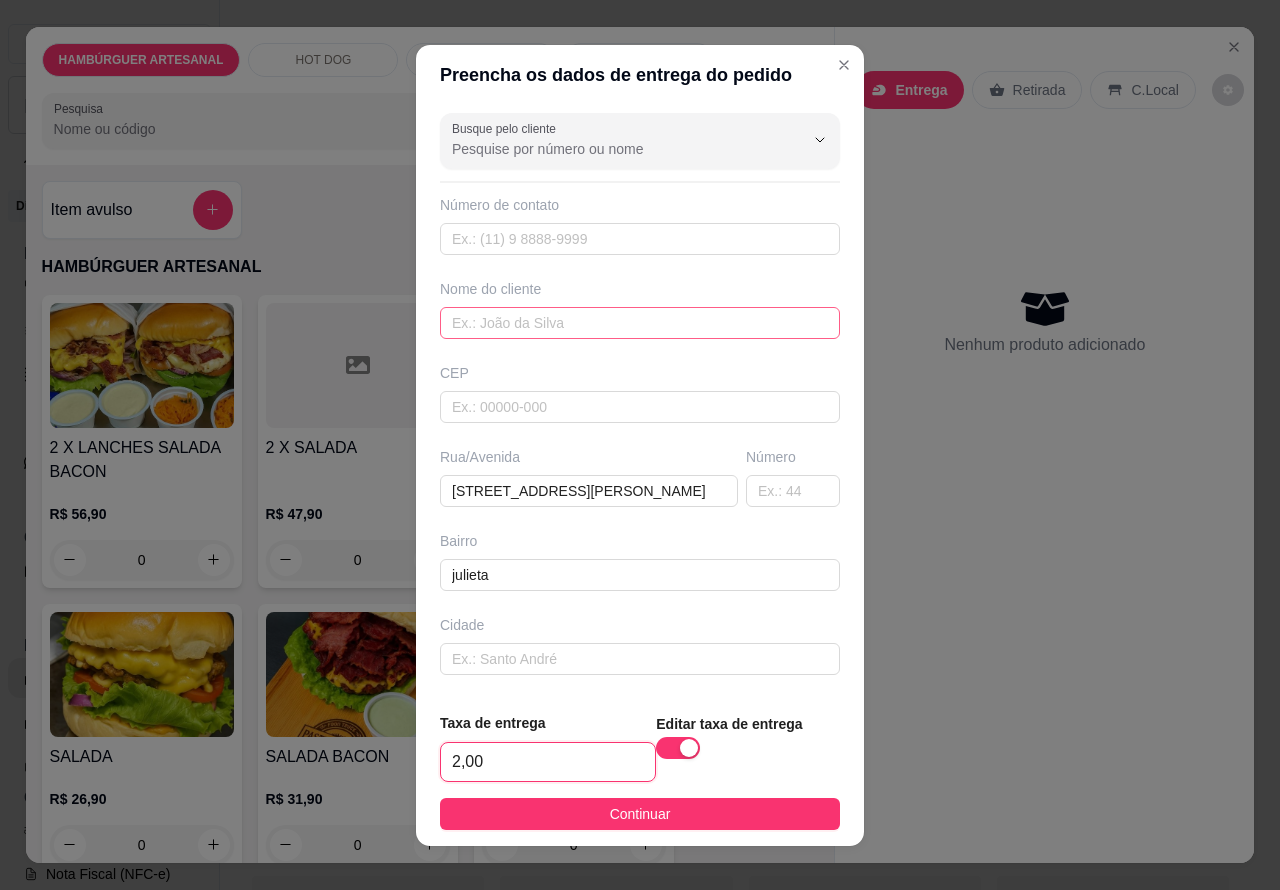 type on "2,00" 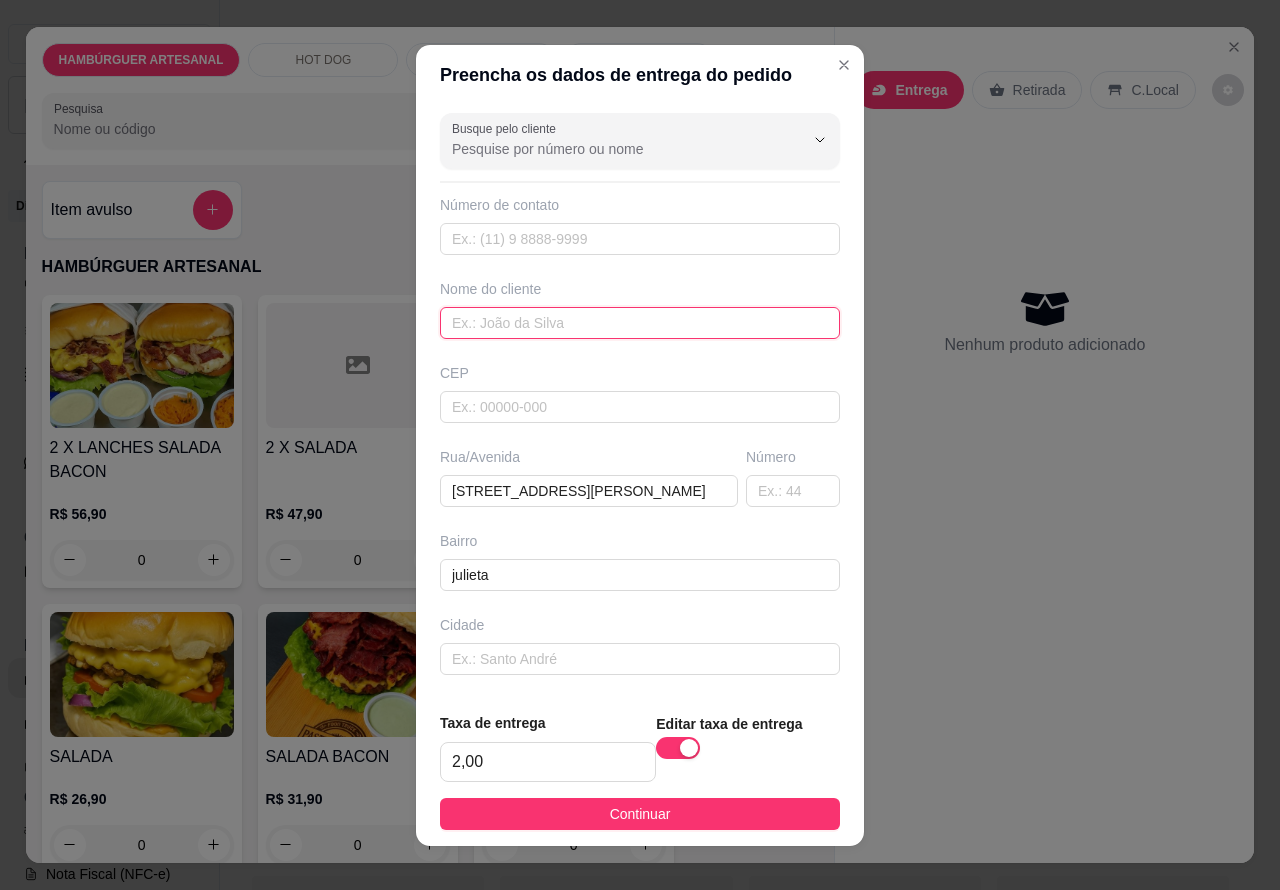 click at bounding box center [640, 323] 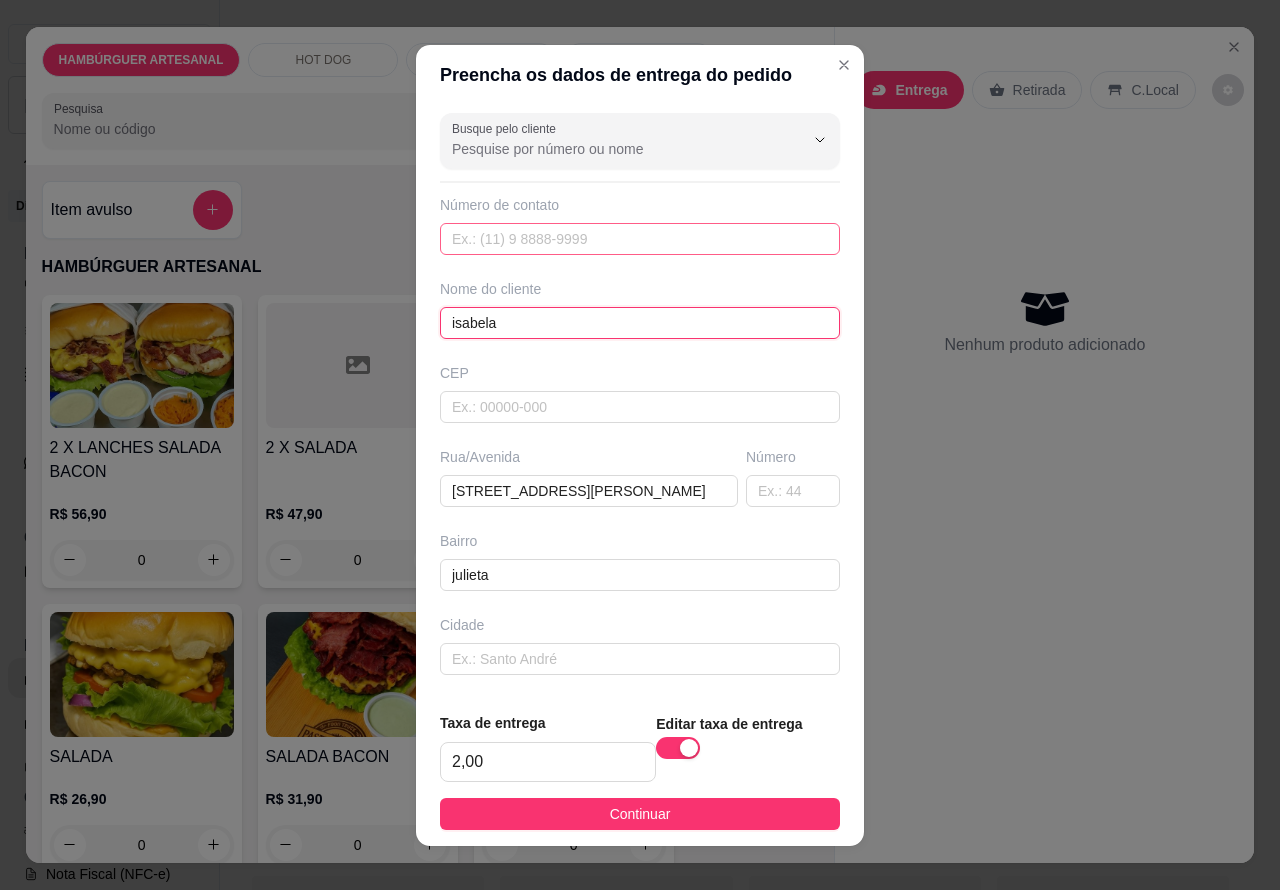 type on "isabela" 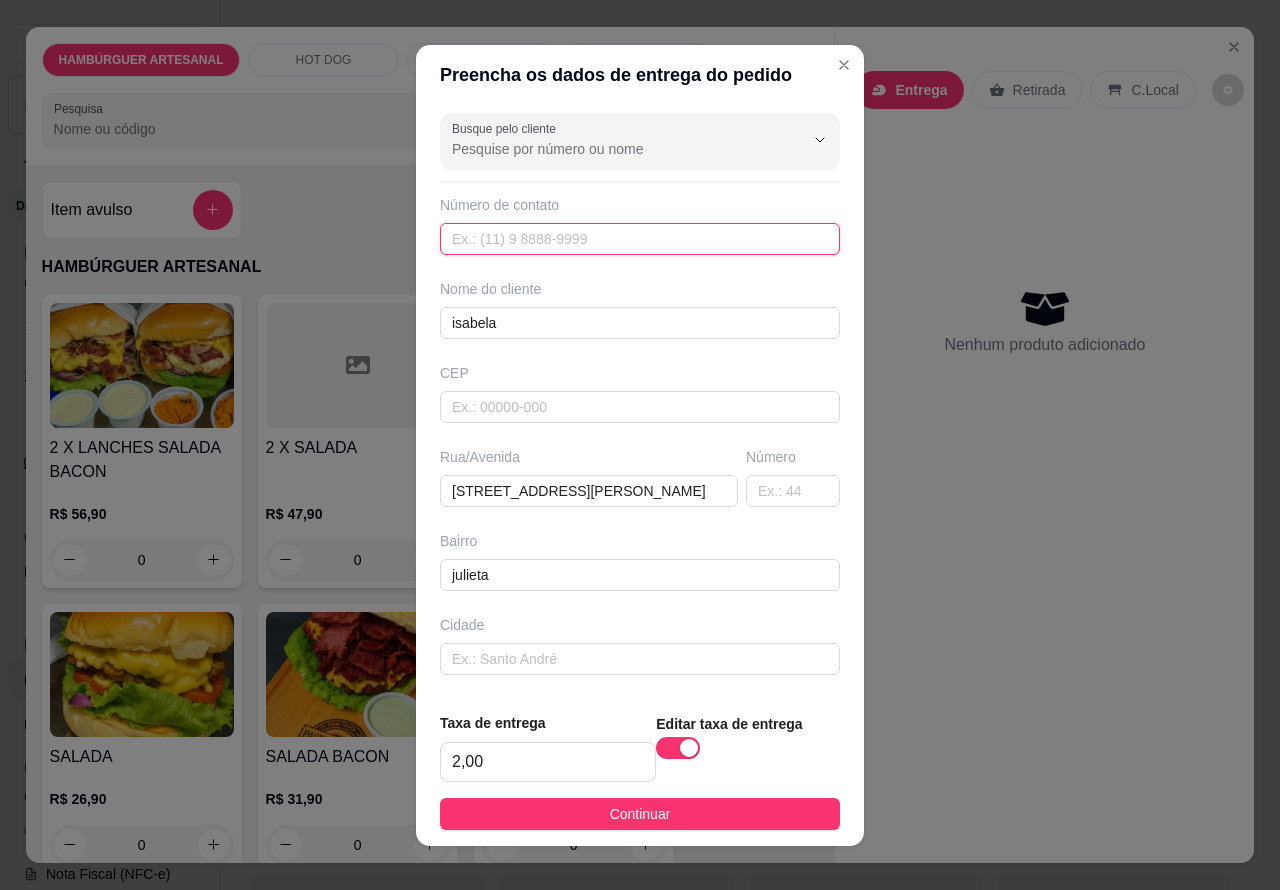 click at bounding box center [640, 239] 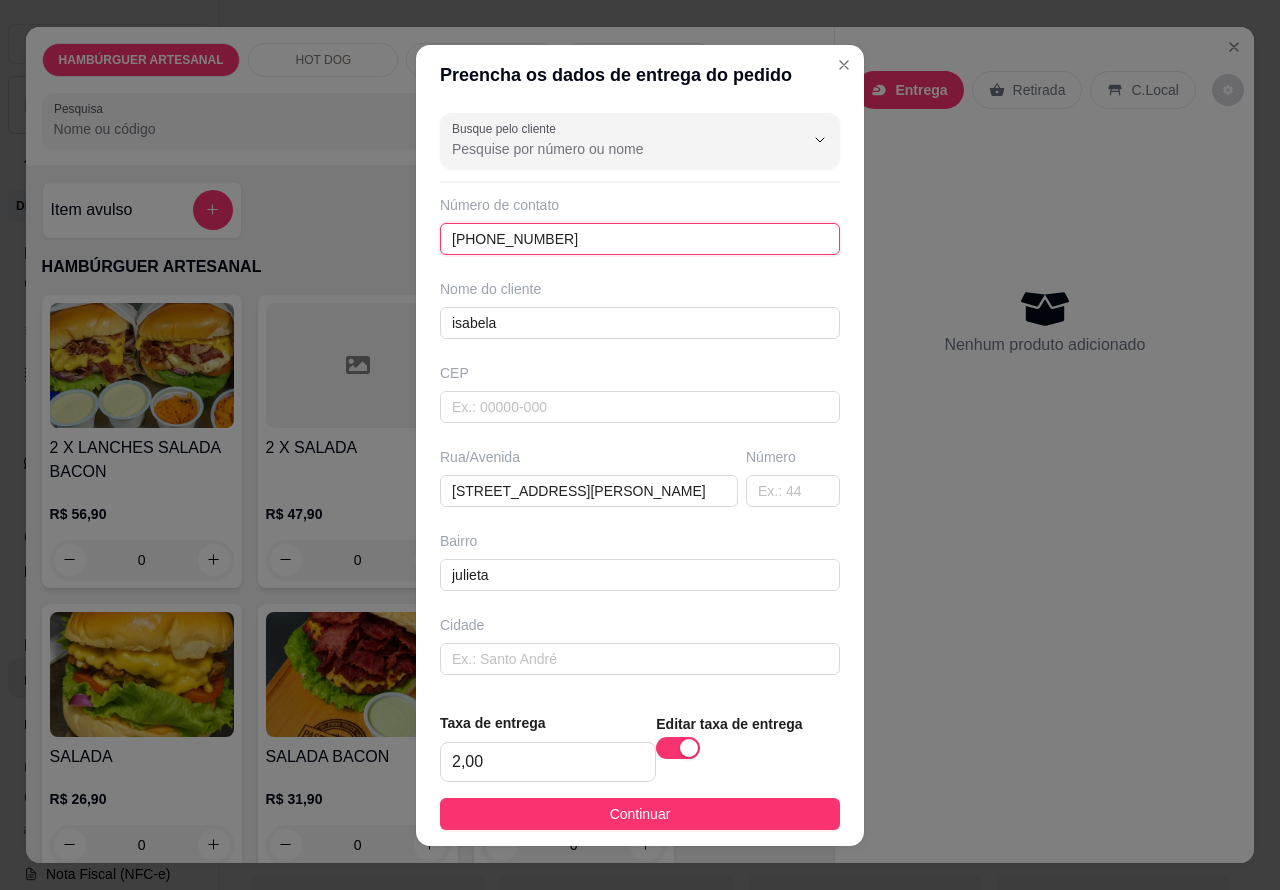type on "[PHONE_NUMBER]" 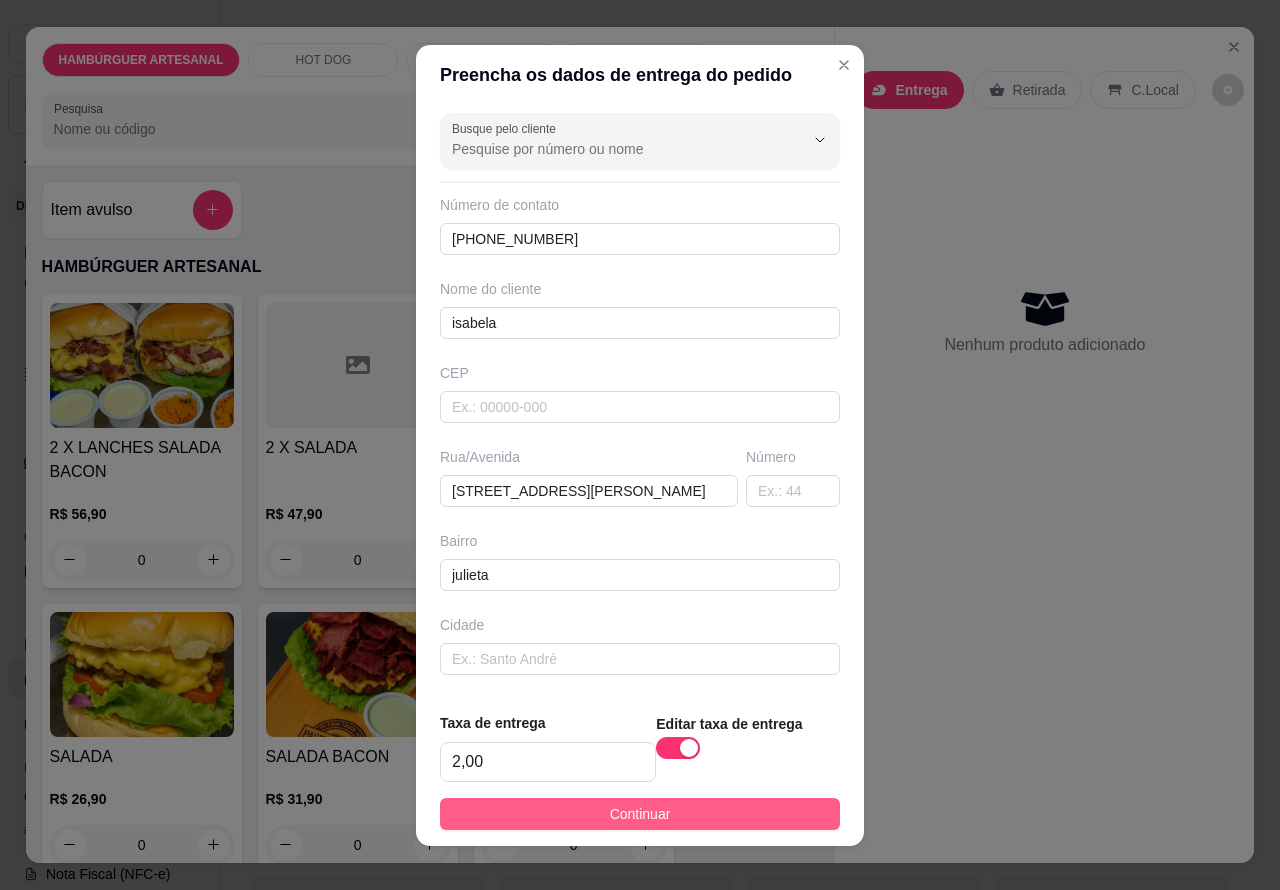 click on "Continuar" at bounding box center (640, 814) 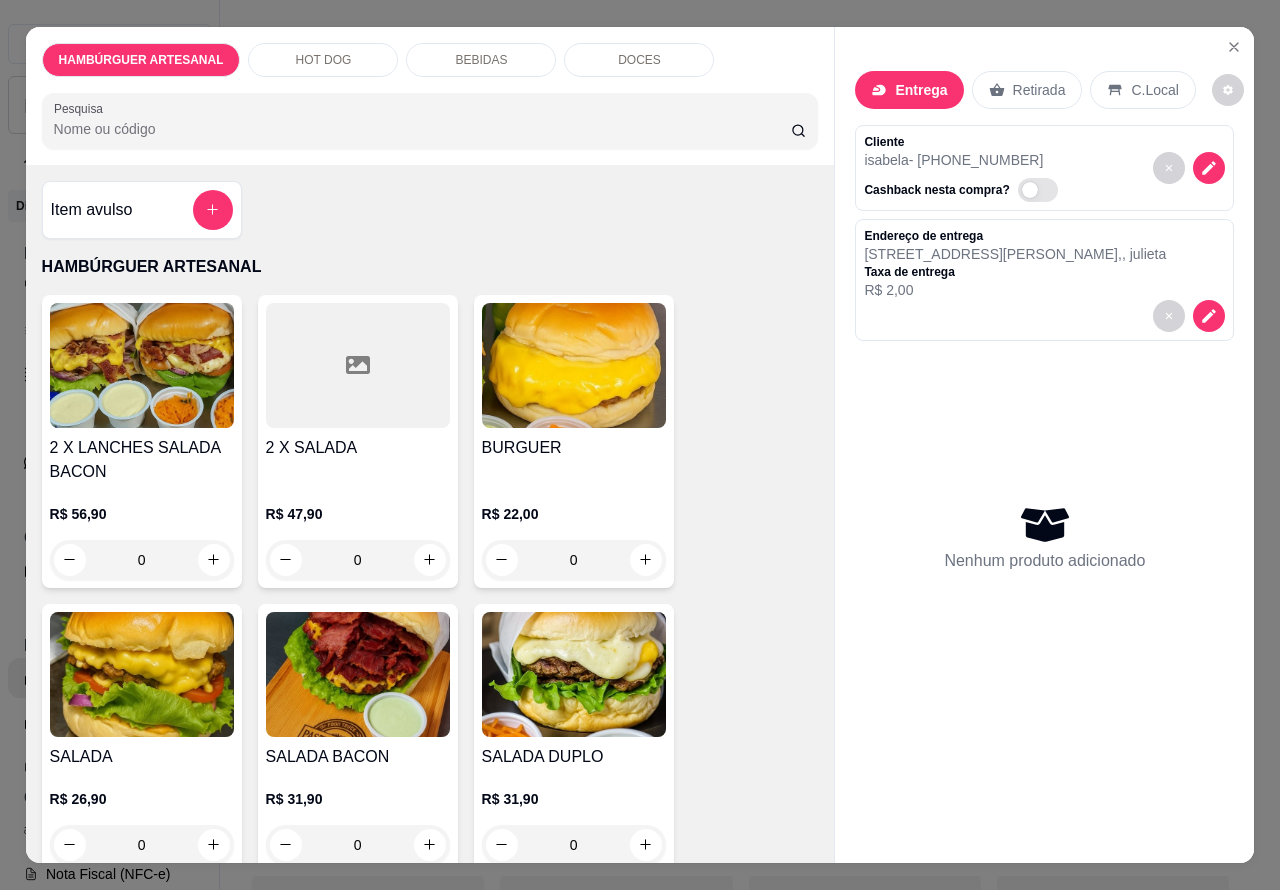 scroll, scrollTop: 146, scrollLeft: 0, axis: vertical 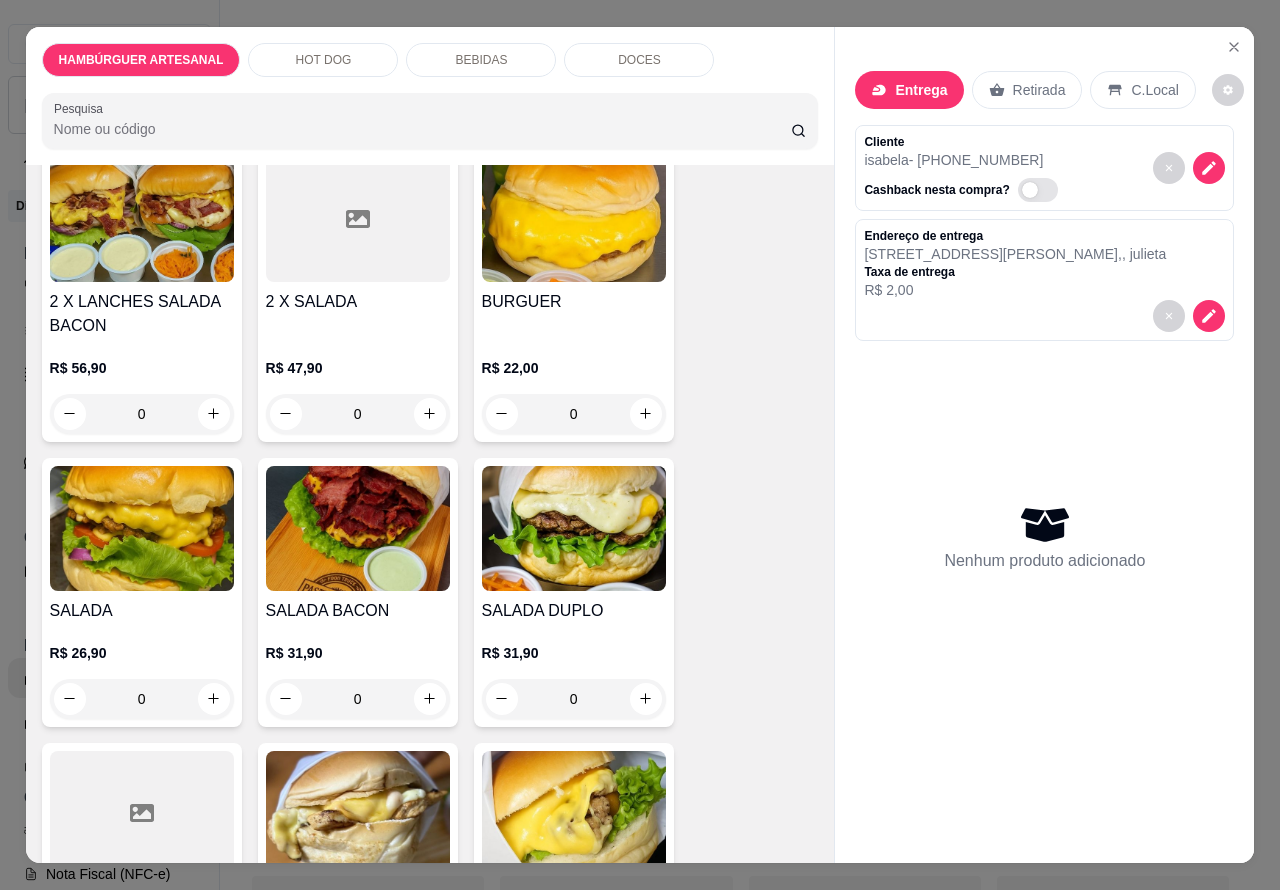 click on "0" at bounding box center [574, 699] 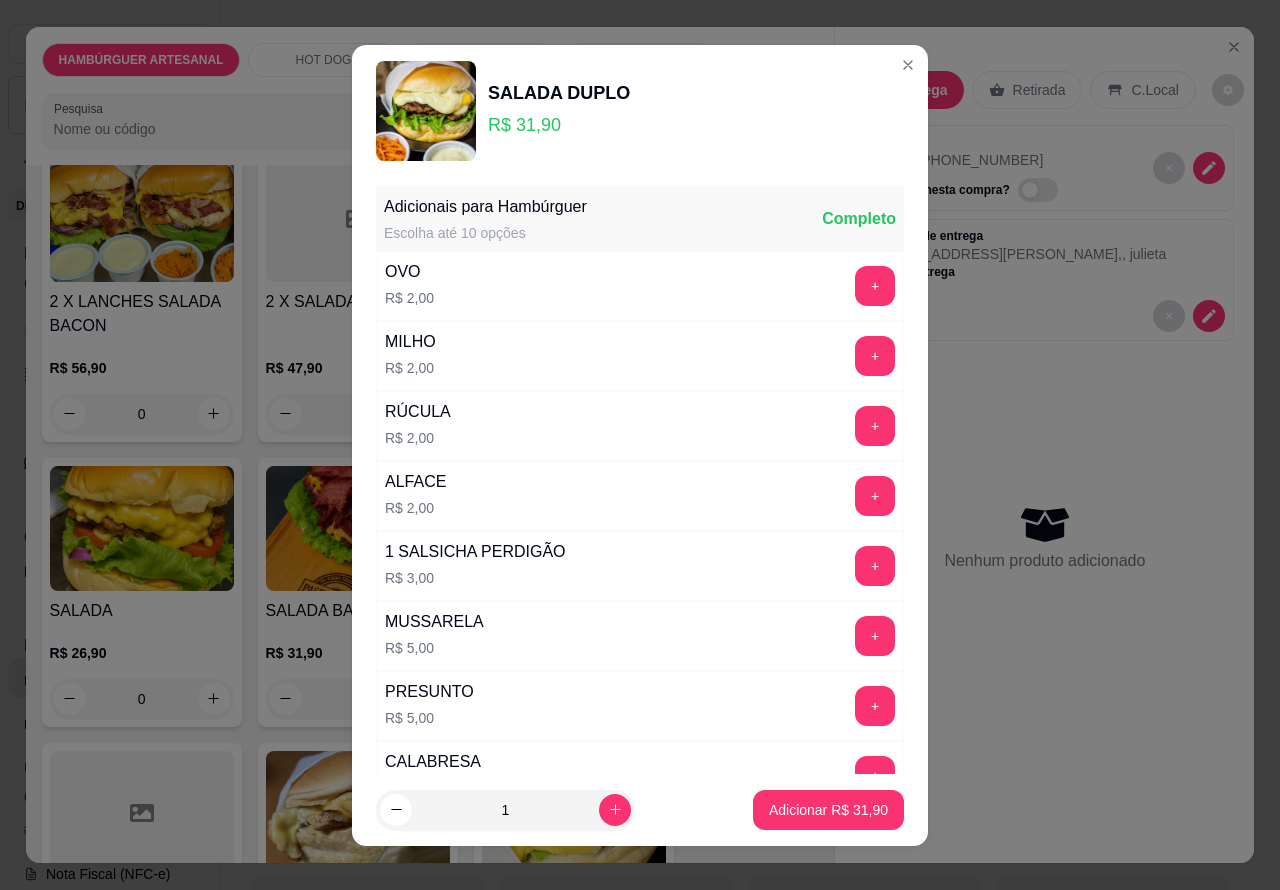 click 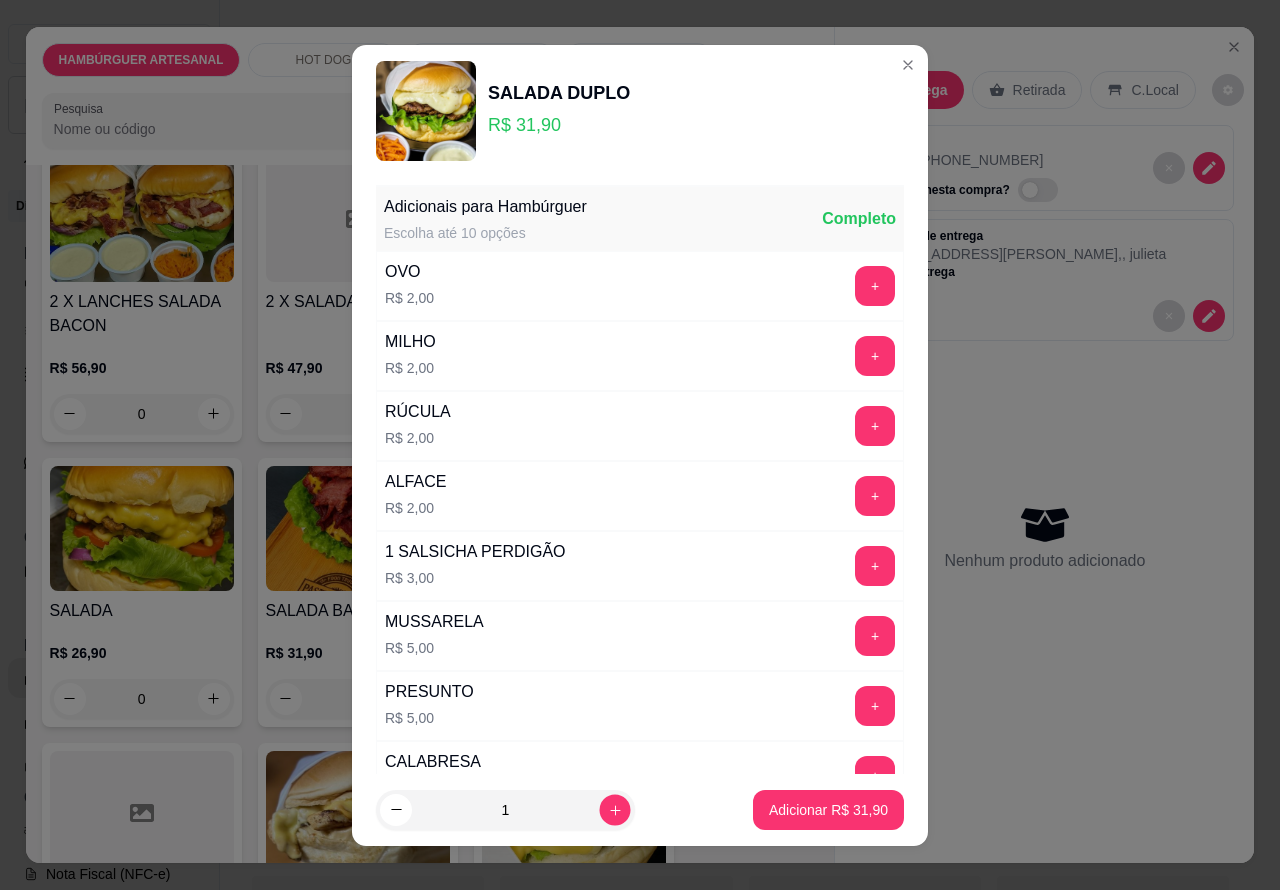 click 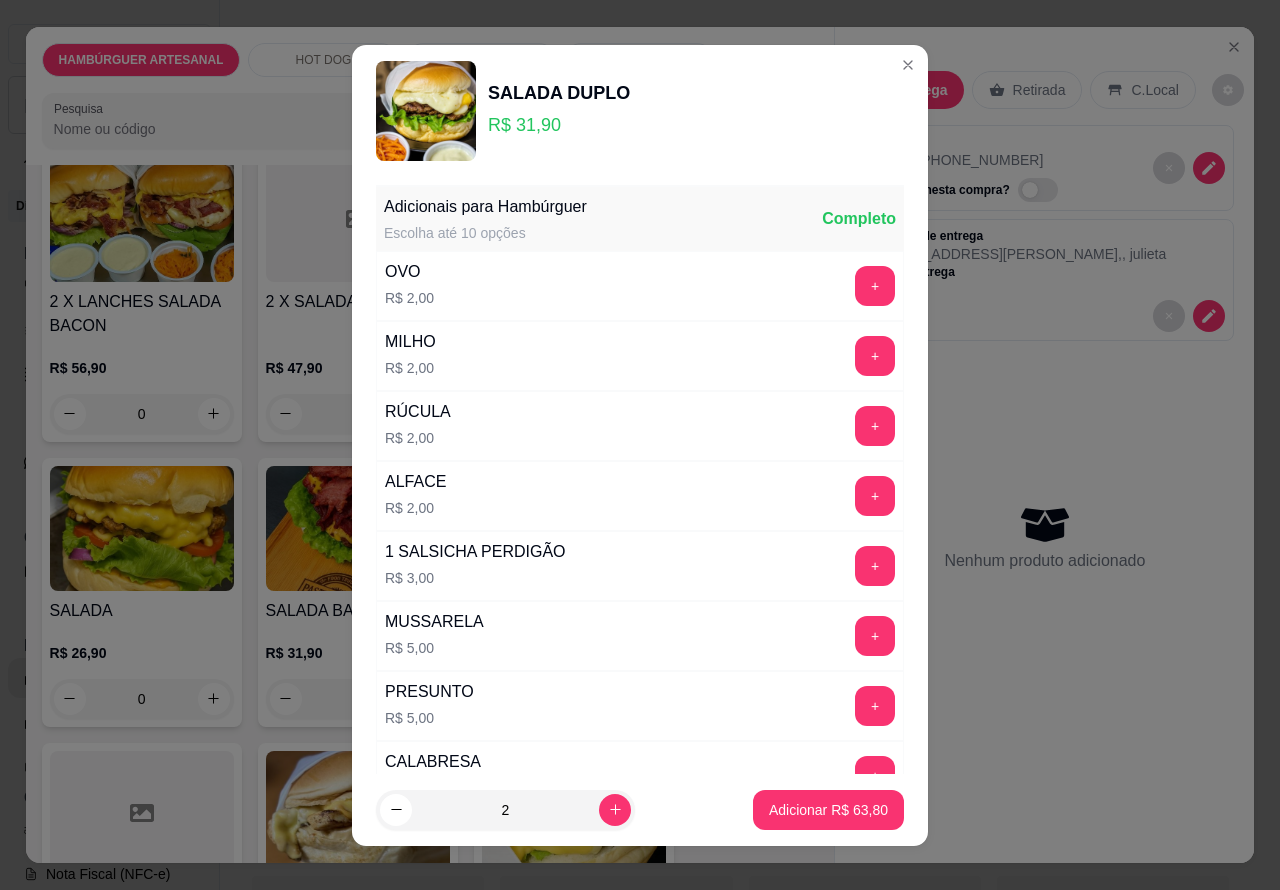 click on "Adicionar   R$ 63,80" at bounding box center (828, 810) 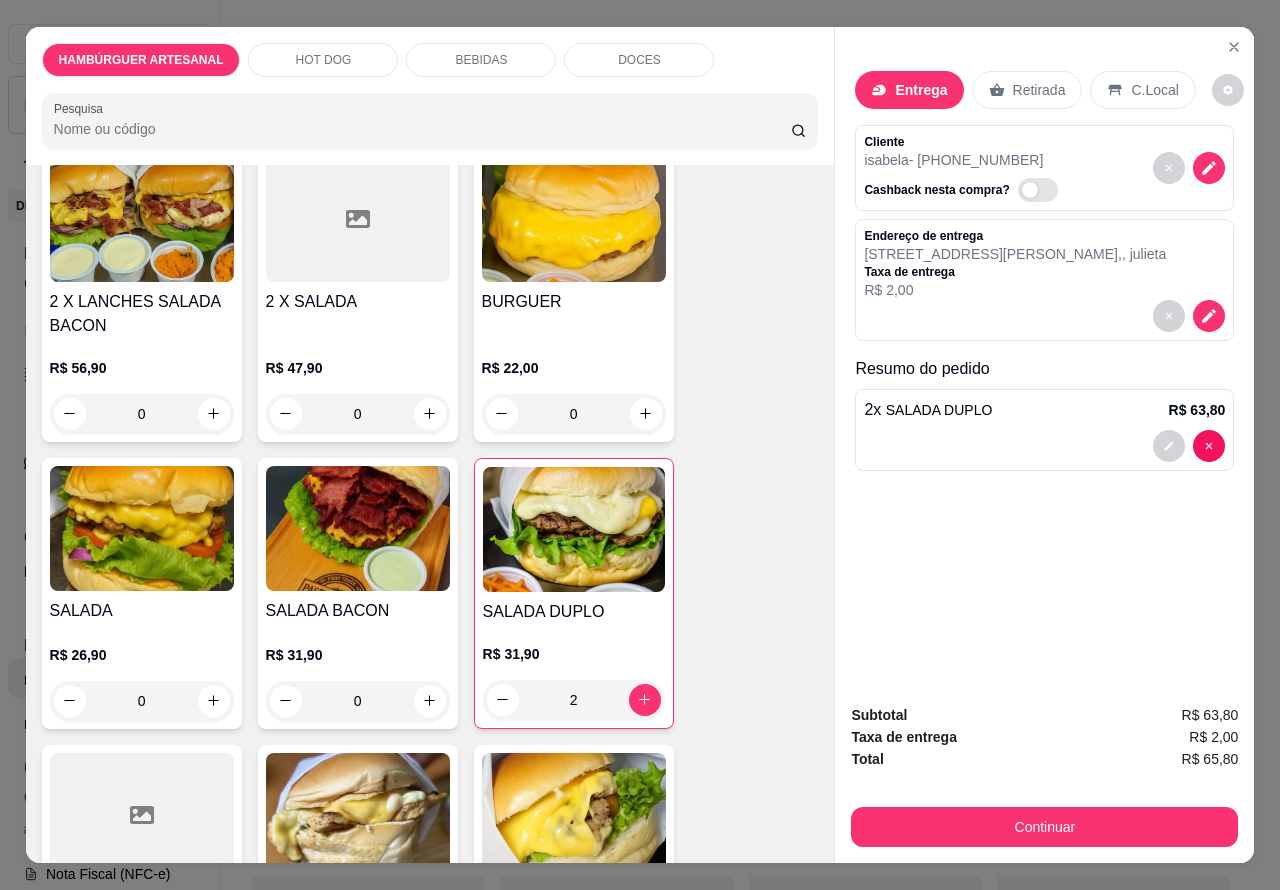 click on "0" at bounding box center [142, 701] 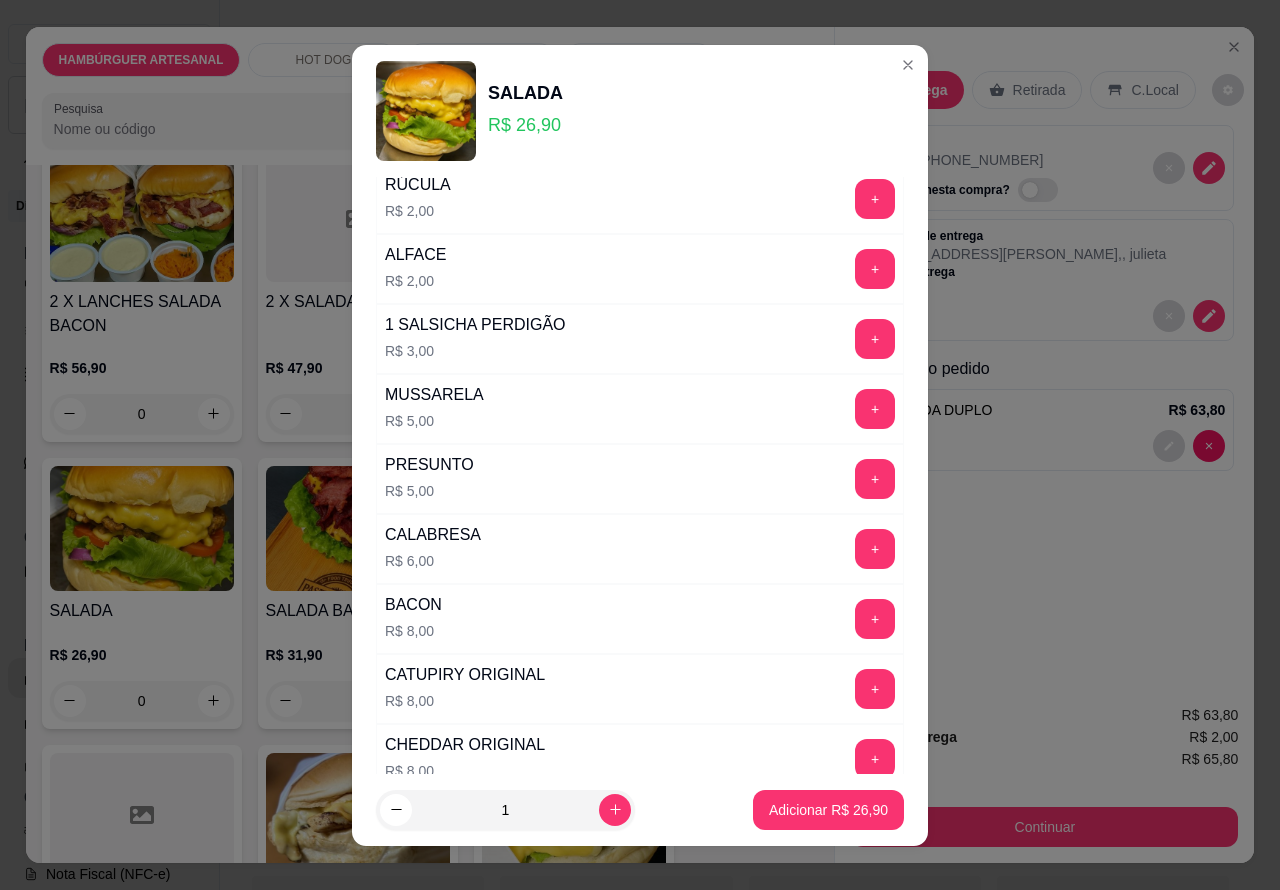 scroll, scrollTop: 542, scrollLeft: 0, axis: vertical 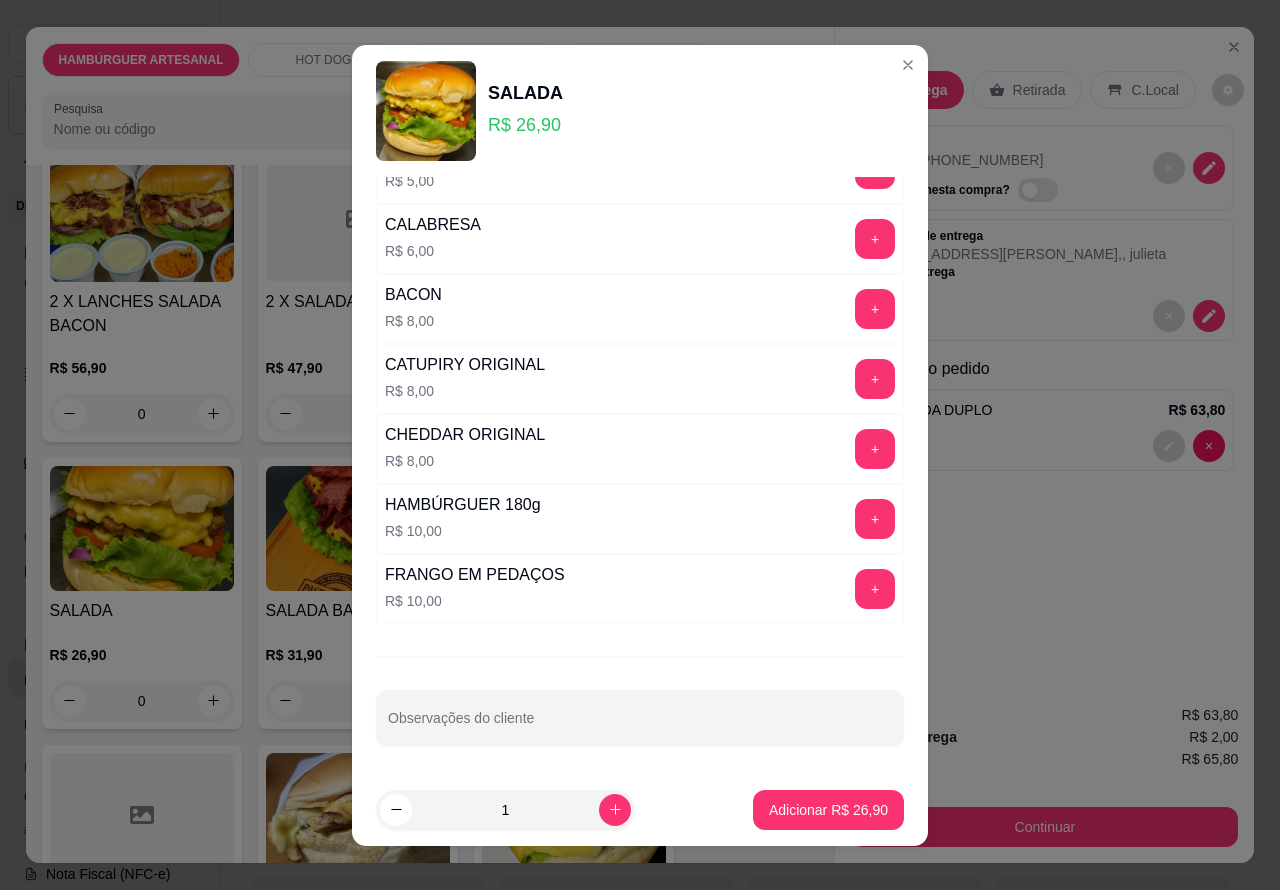 click on "Observações do cliente" at bounding box center (640, 726) 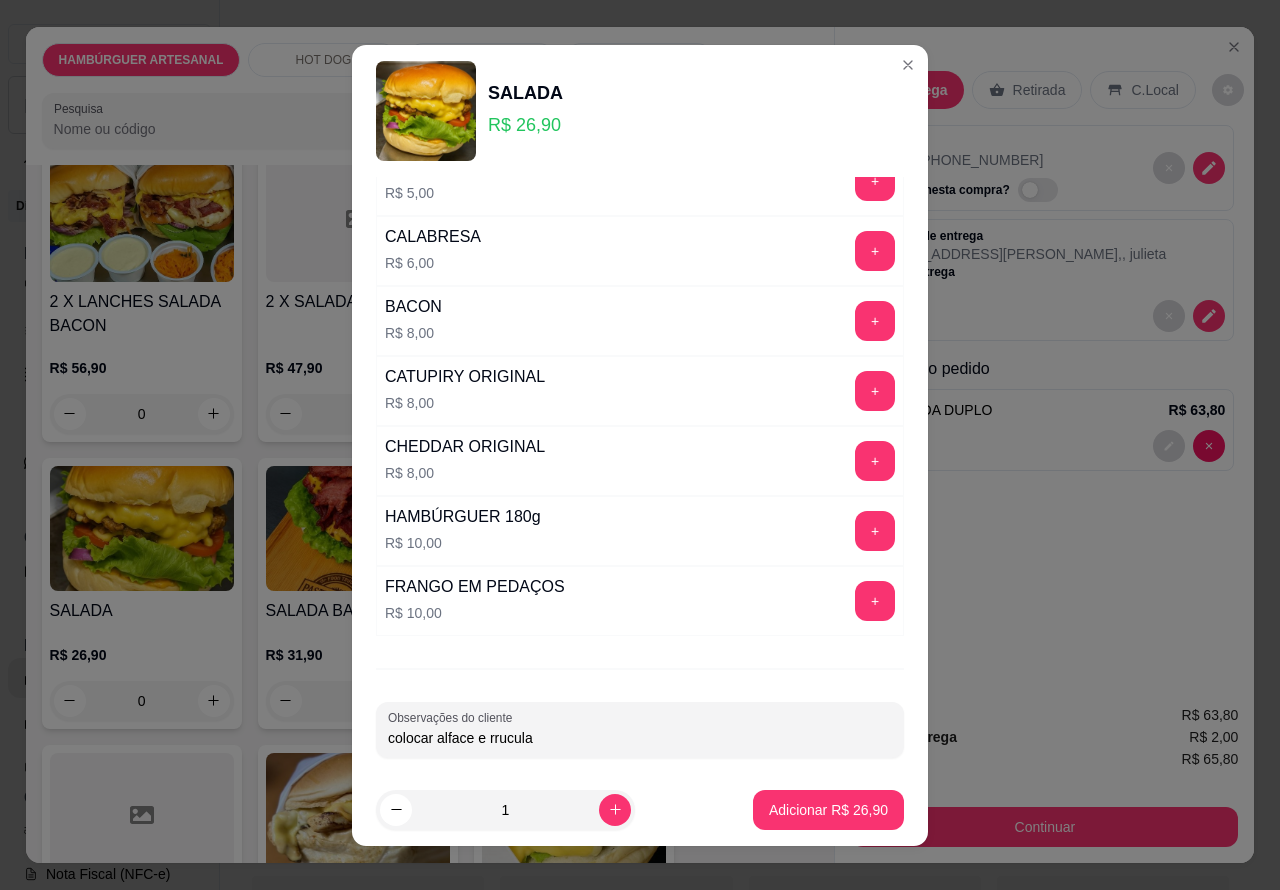 scroll, scrollTop: 542, scrollLeft: 0, axis: vertical 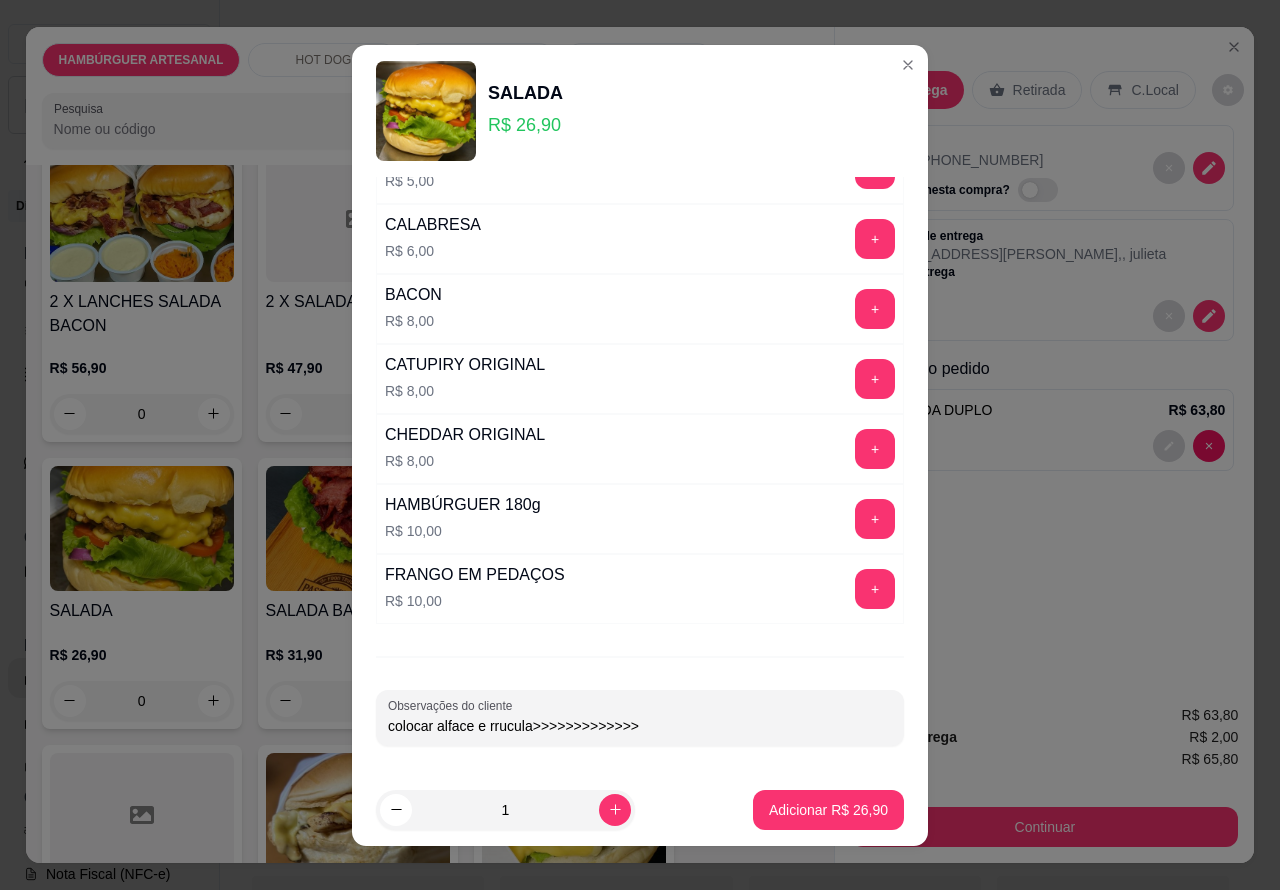 type on "colocar alface e rrucula>>>>>>>>>>>>>>" 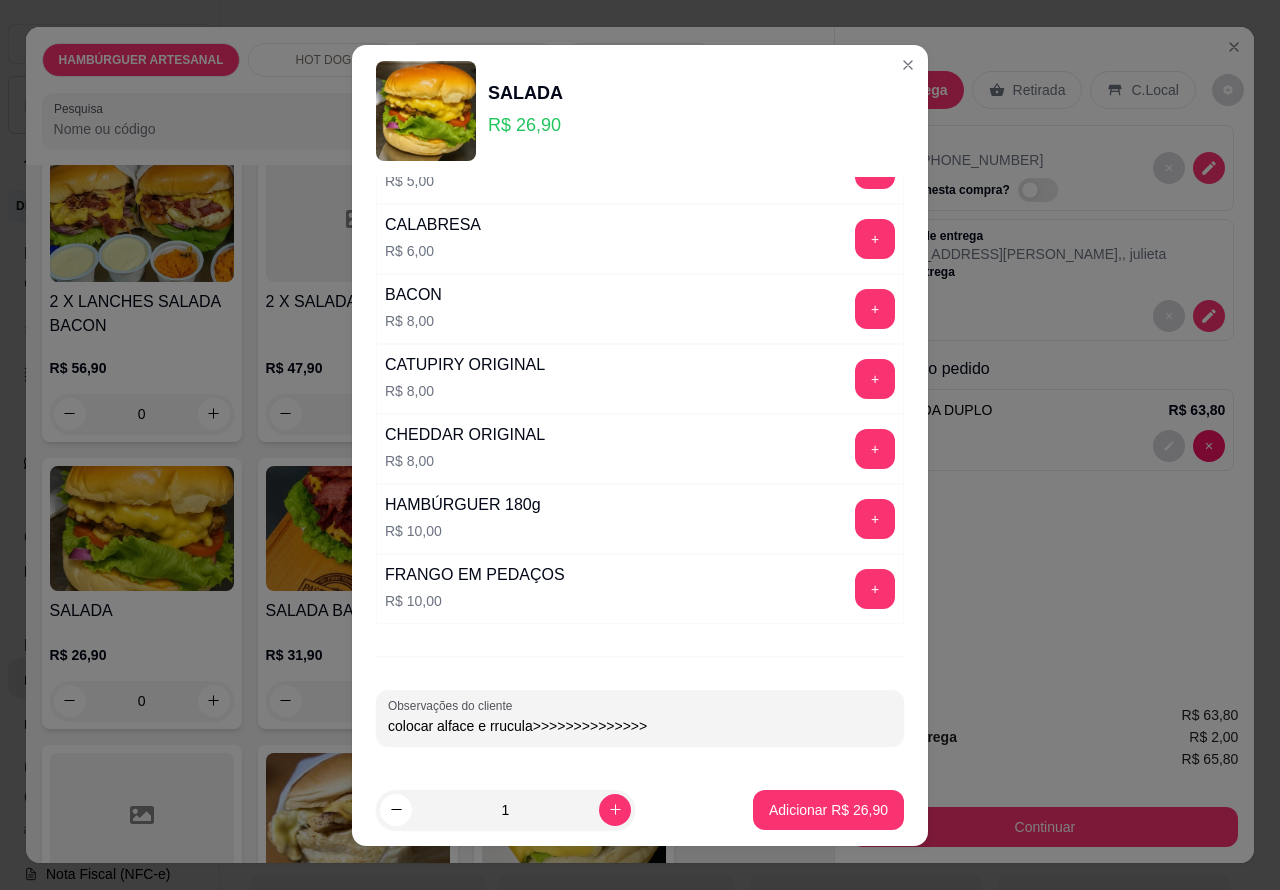 click on "Adicionar   R$ 26,90" at bounding box center [828, 810] 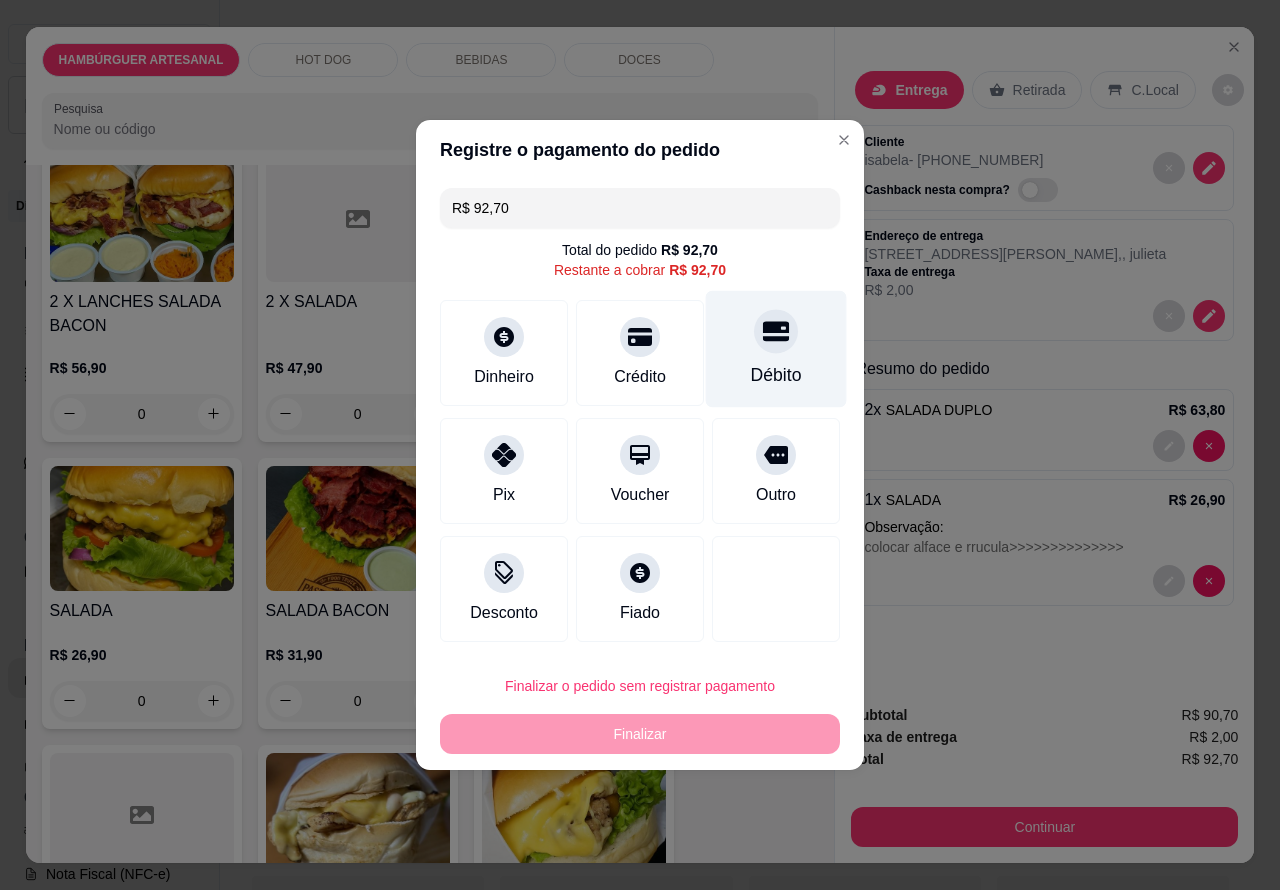click at bounding box center [776, 331] 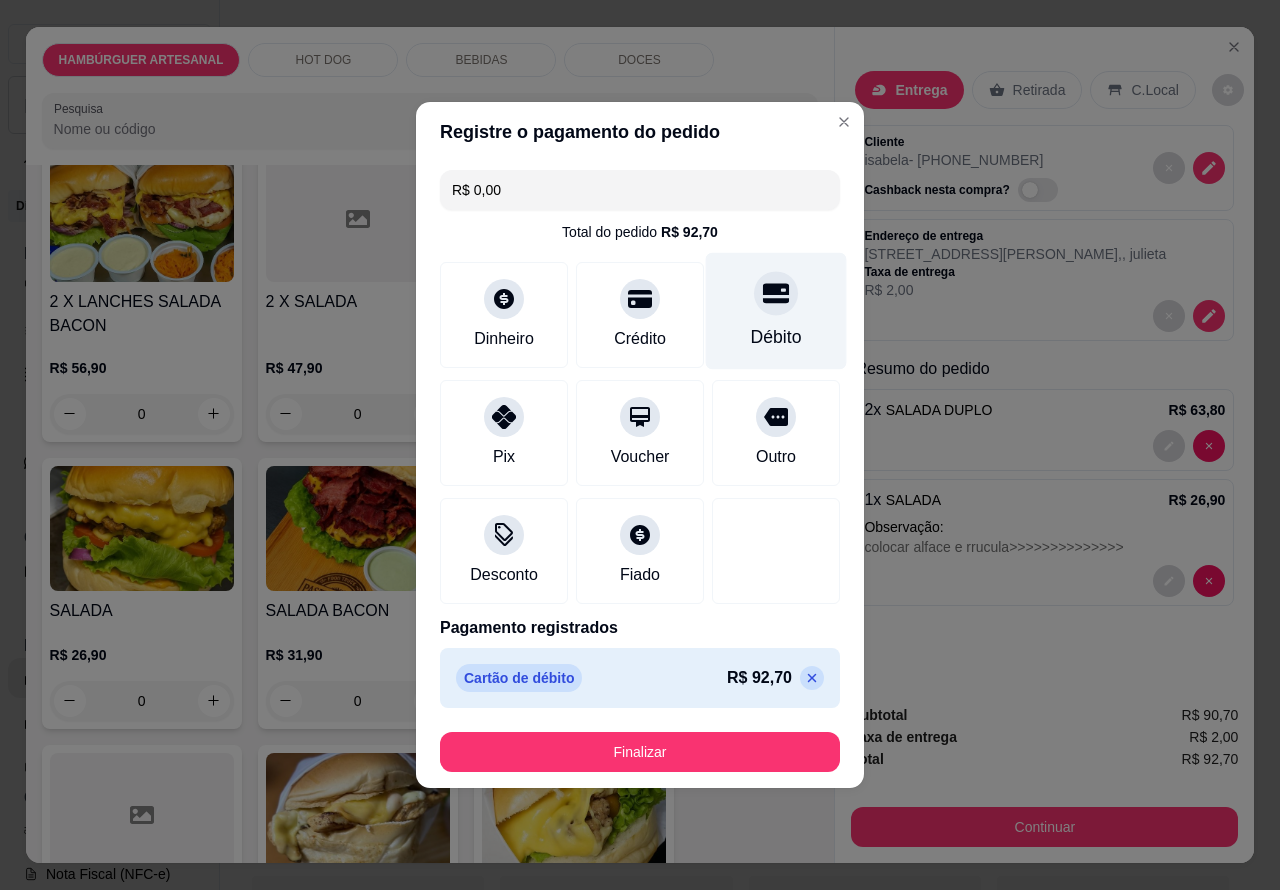 click on "Entrega Retirada C.Local Cliente isabela  -   [PHONE_NUMBER] Cashback nesta compra?   Endereço de entrega [STREET_ADDRESS][PERSON_NAME] Taxa de entrega R$ 2,00 Resumo do pedido 2 x   SALADA DUPLO  R$ 63,80 1 x   SALADA R$ 26,90 Observação:  colocar alface e rrucula>>>>>>>>>>>>>>" at bounding box center [1044, 358] 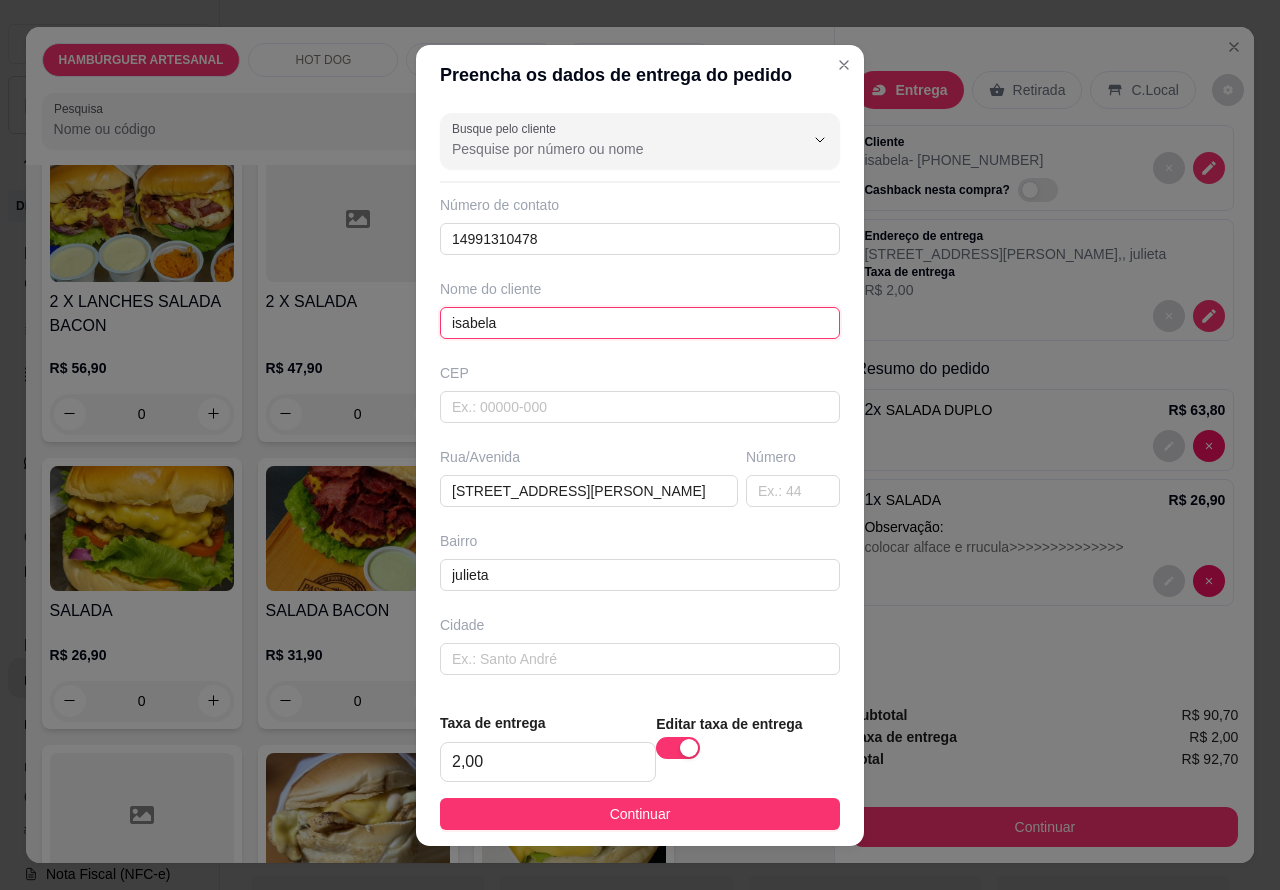 click on "isabela" at bounding box center [640, 323] 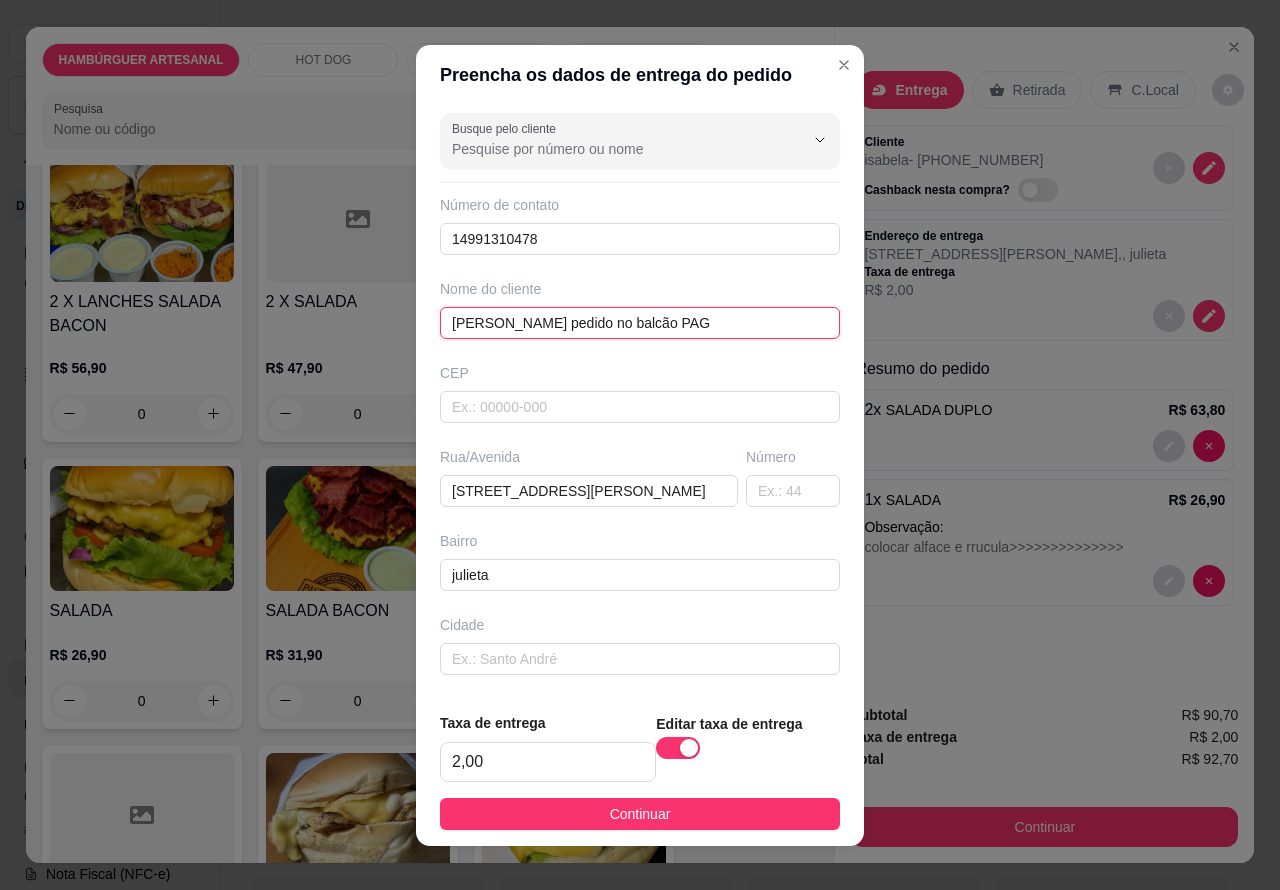 type on "isabela pedido no balcão PAGO" 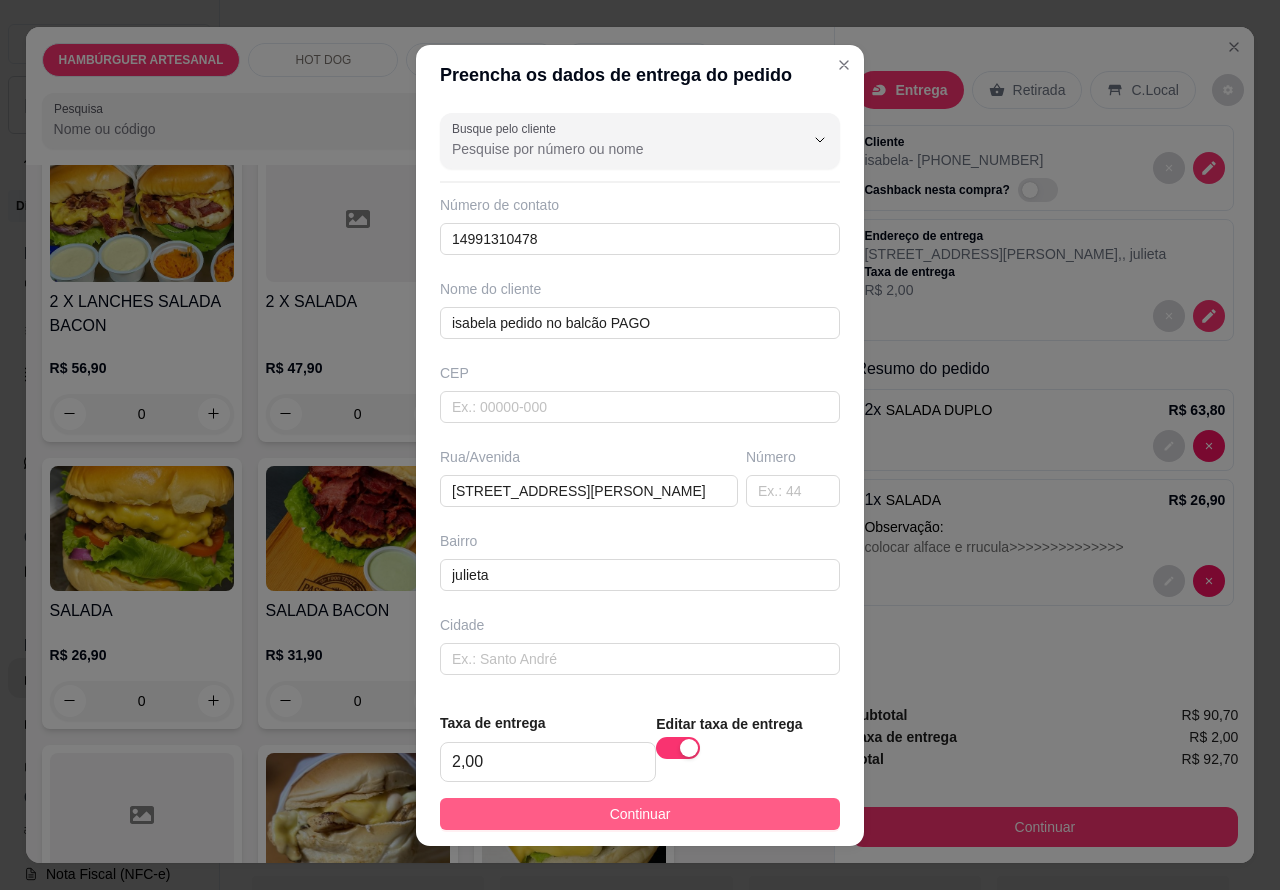 click on "Continuar" at bounding box center (640, 814) 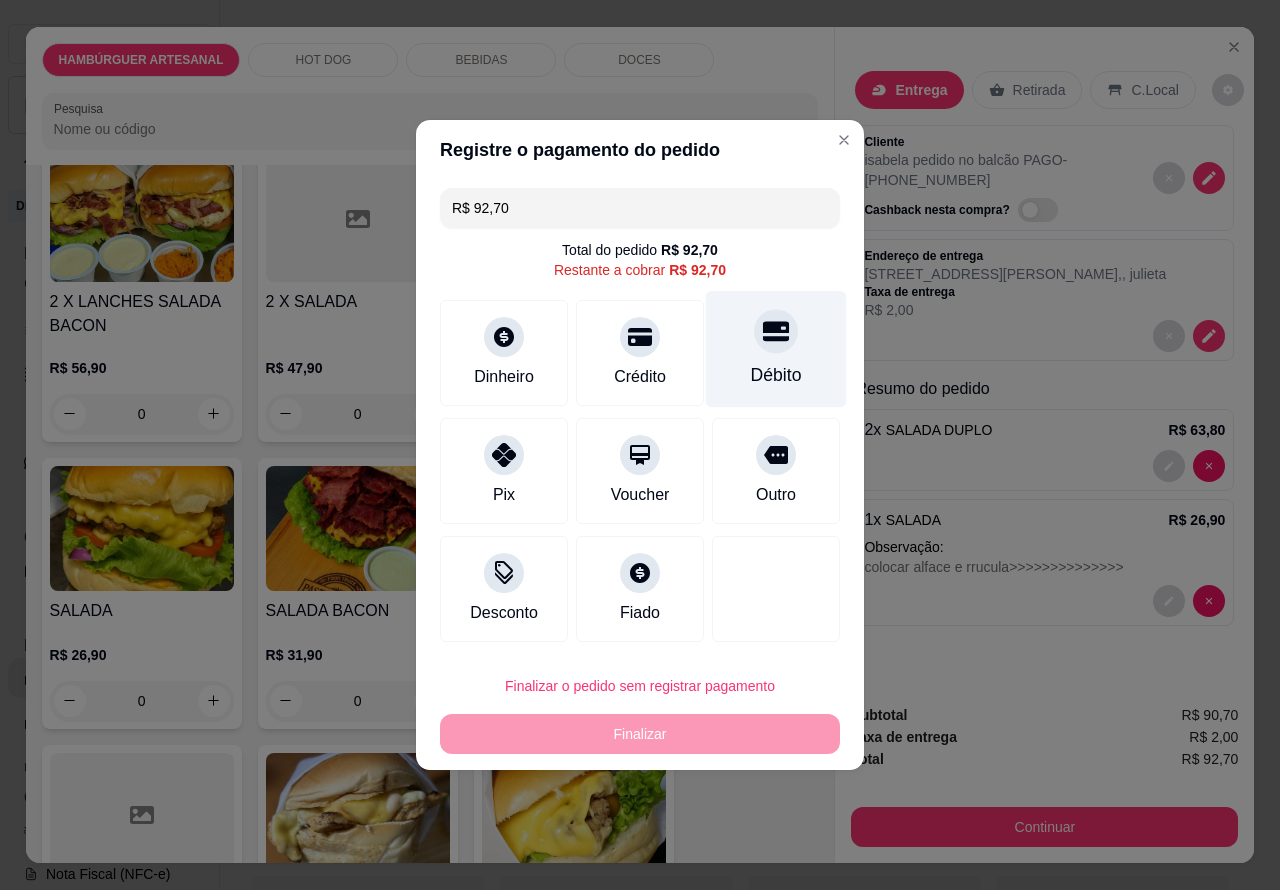 click at bounding box center (776, 331) 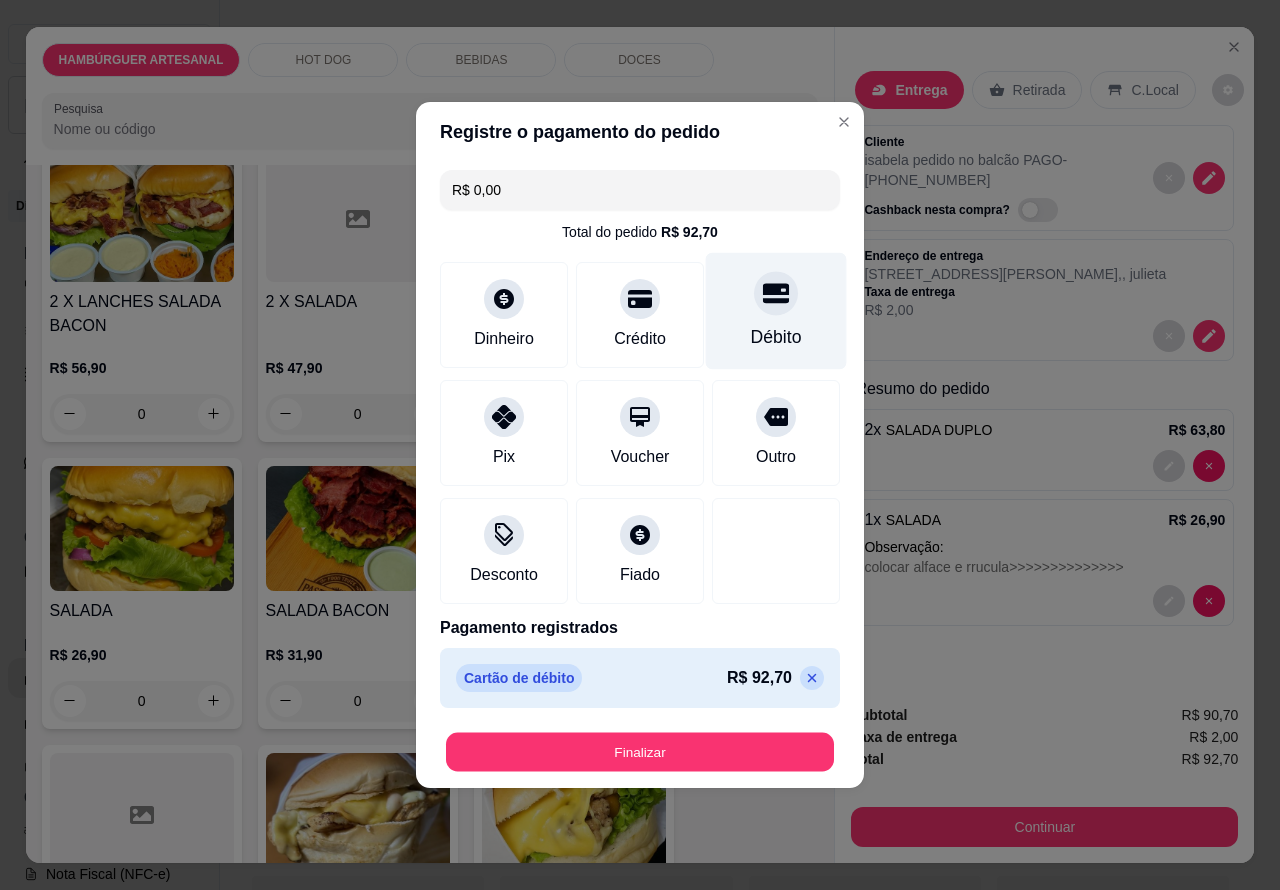 click on "Finalizar" at bounding box center [640, 752] 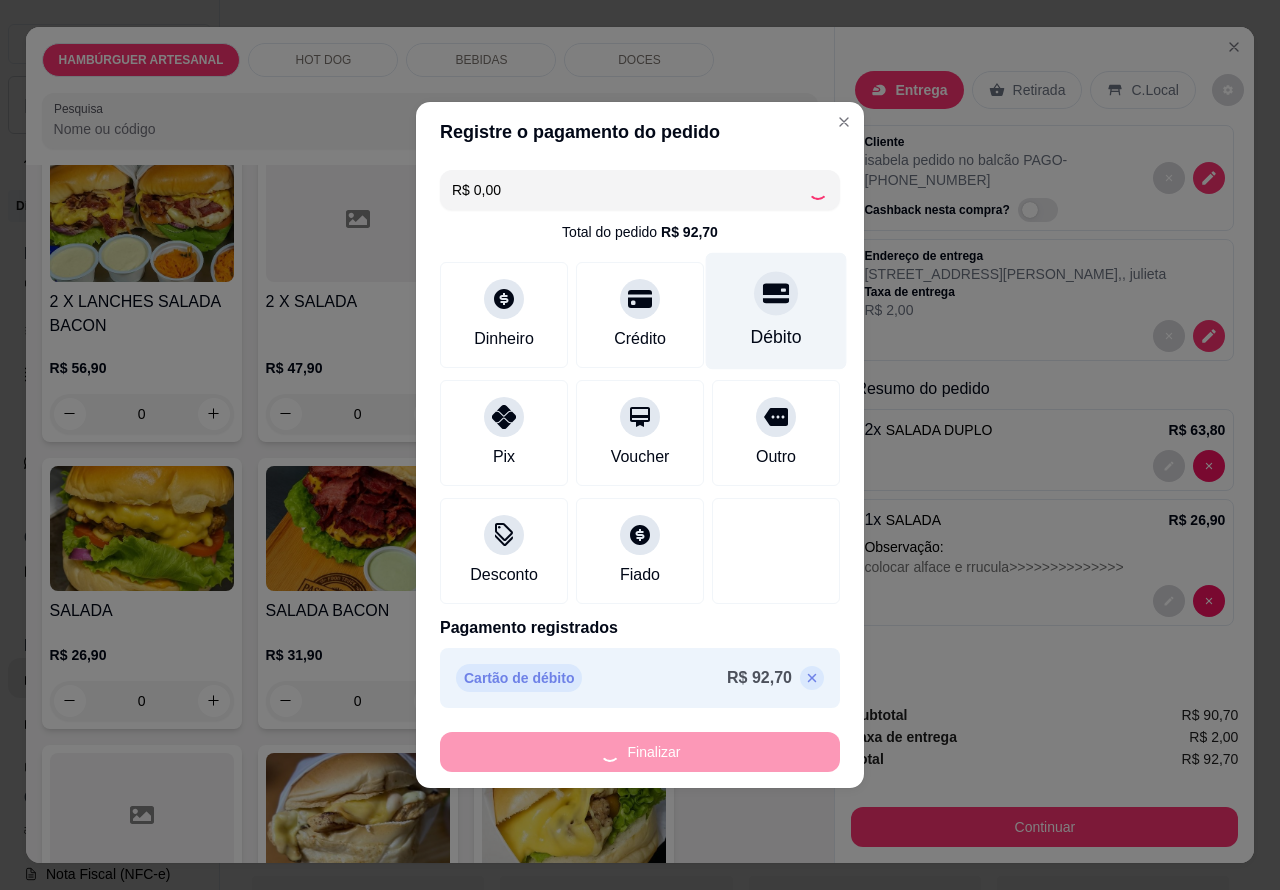 type on "0" 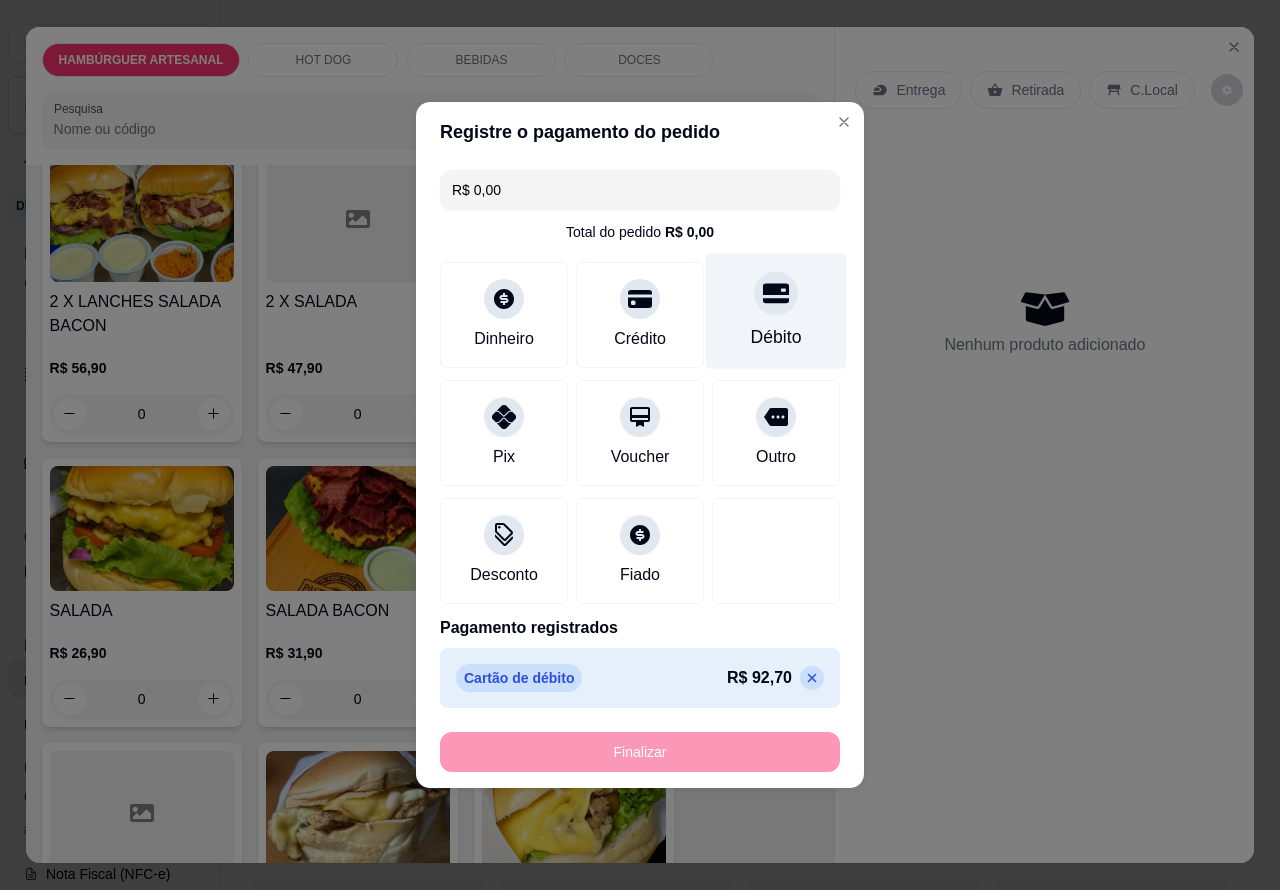 type on "-R$ 92,70" 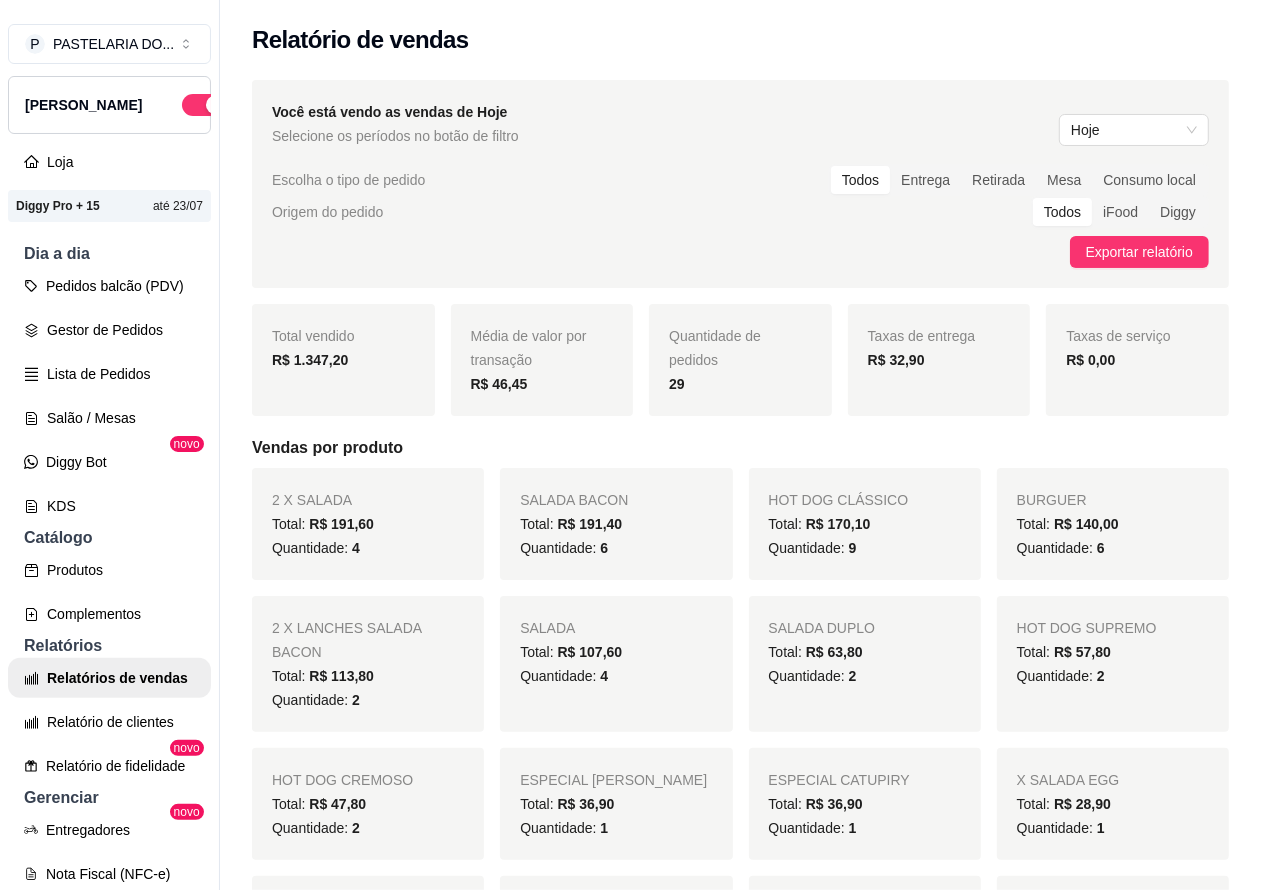 click on "Lista de Pedidos" at bounding box center [109, 374] 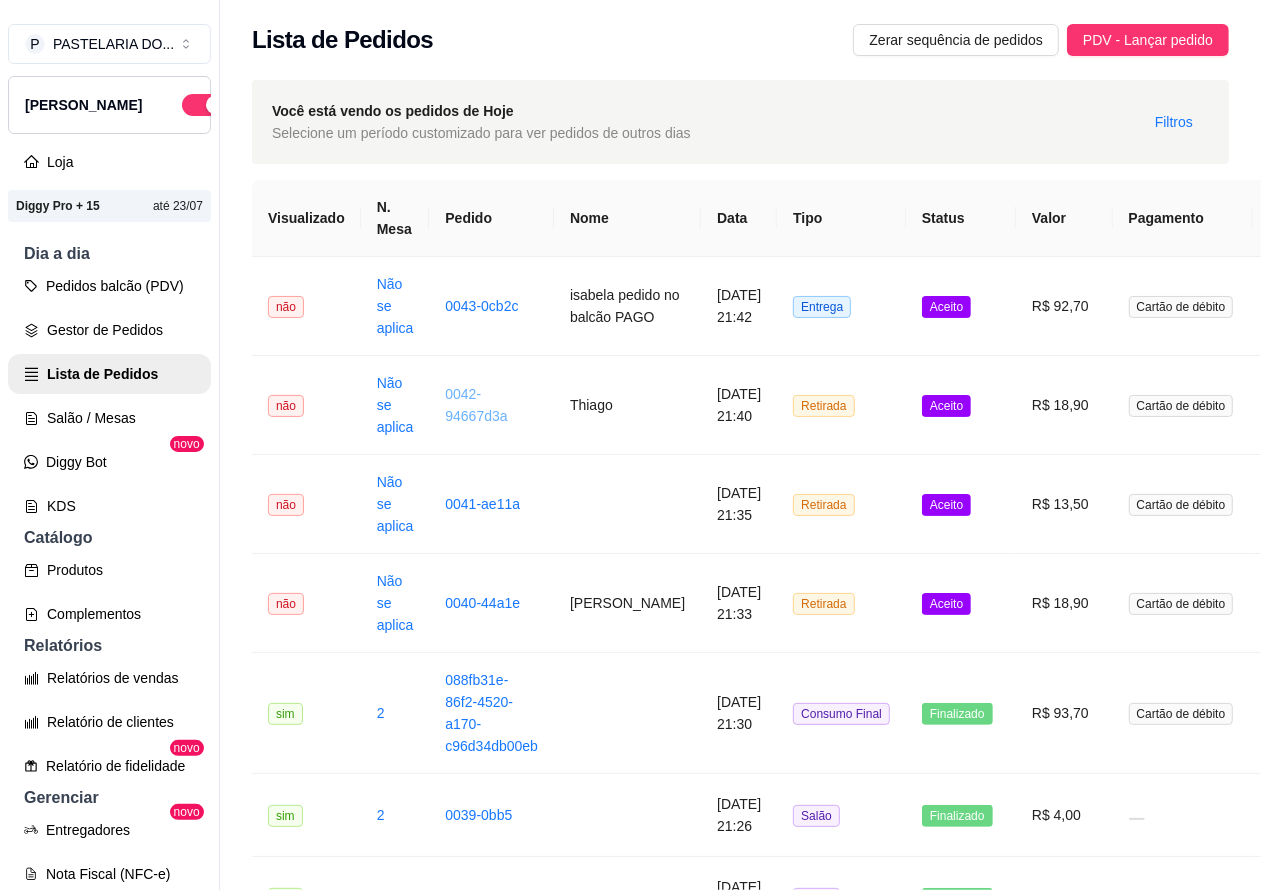 click on "0042-94667d3a" at bounding box center [476, 405] 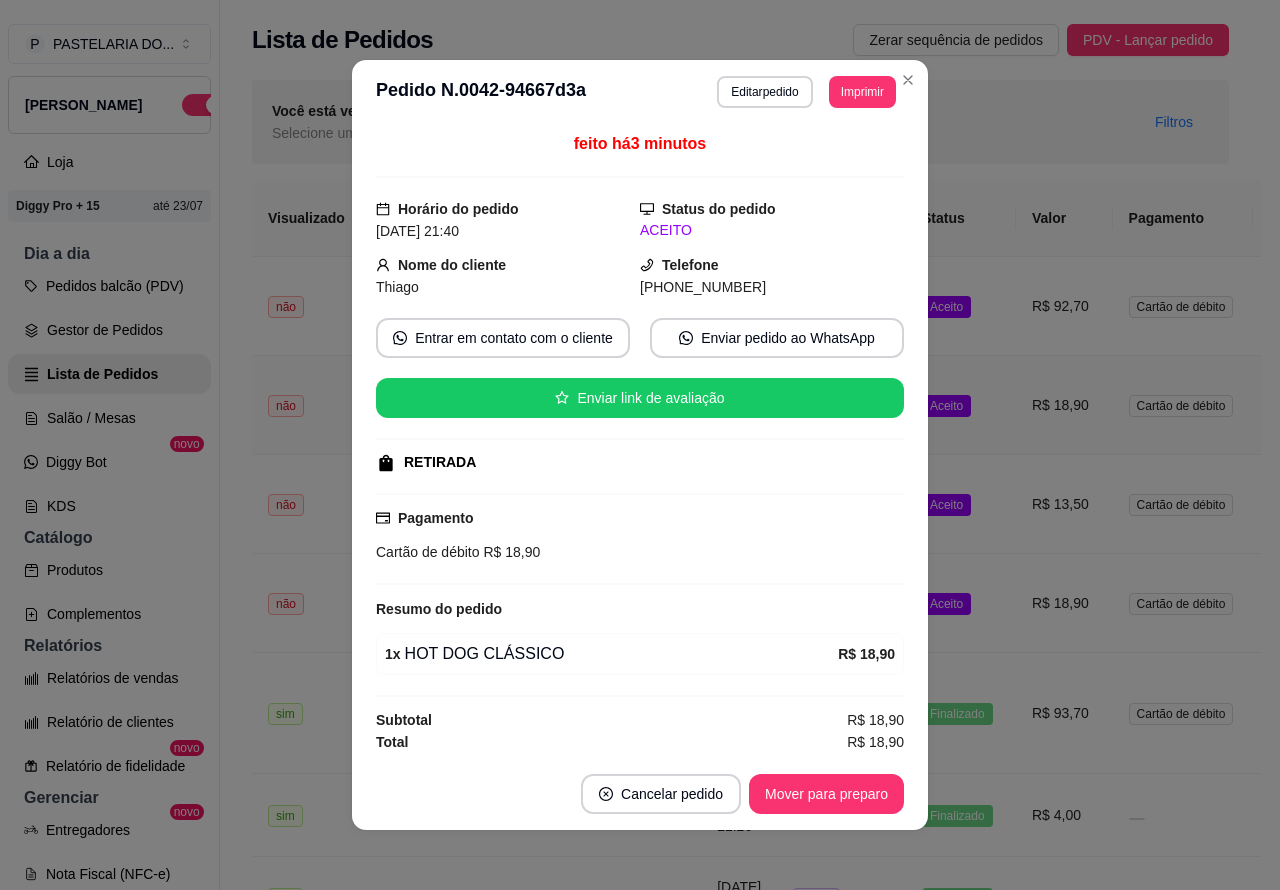 click on "Imprimir" at bounding box center [862, 92] 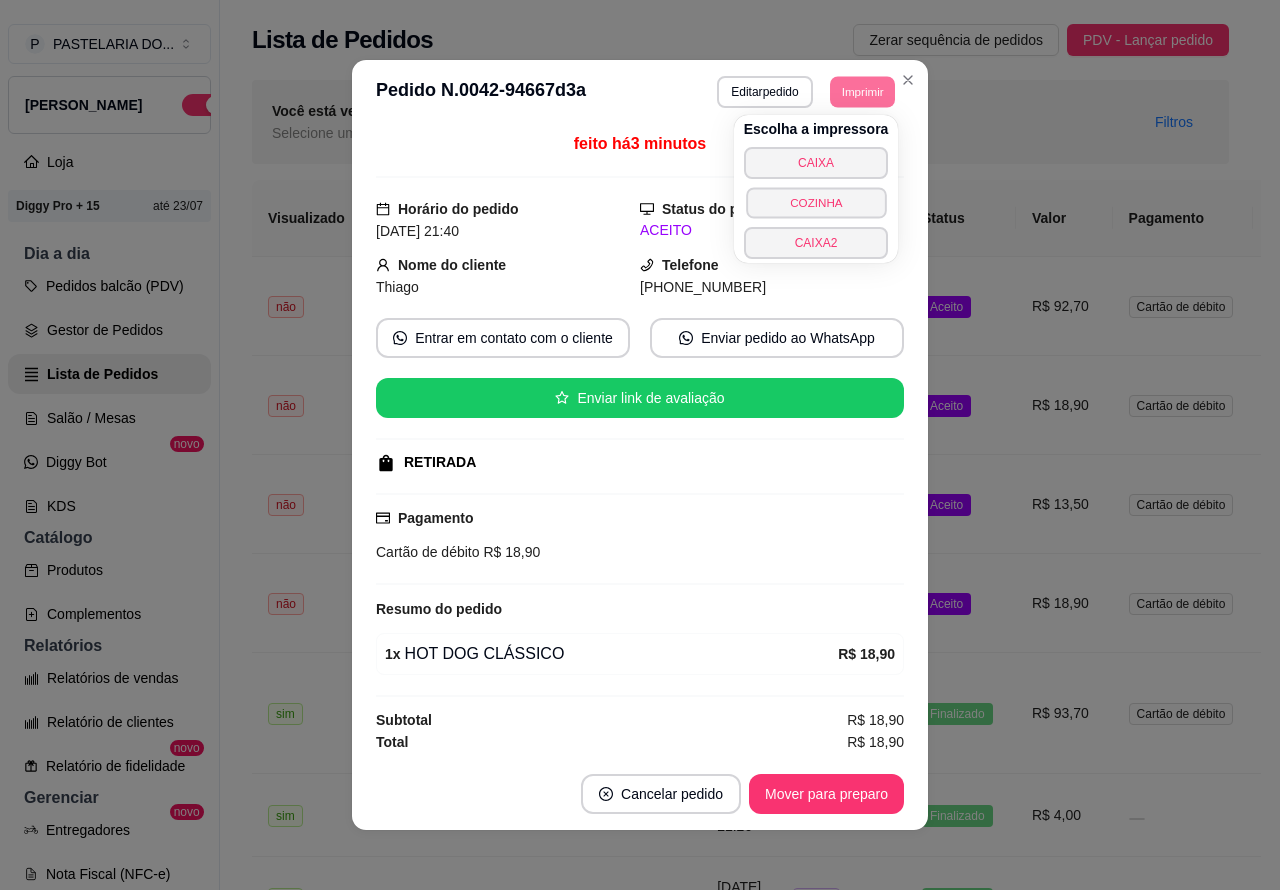 click on "COZINHA" at bounding box center [816, 202] 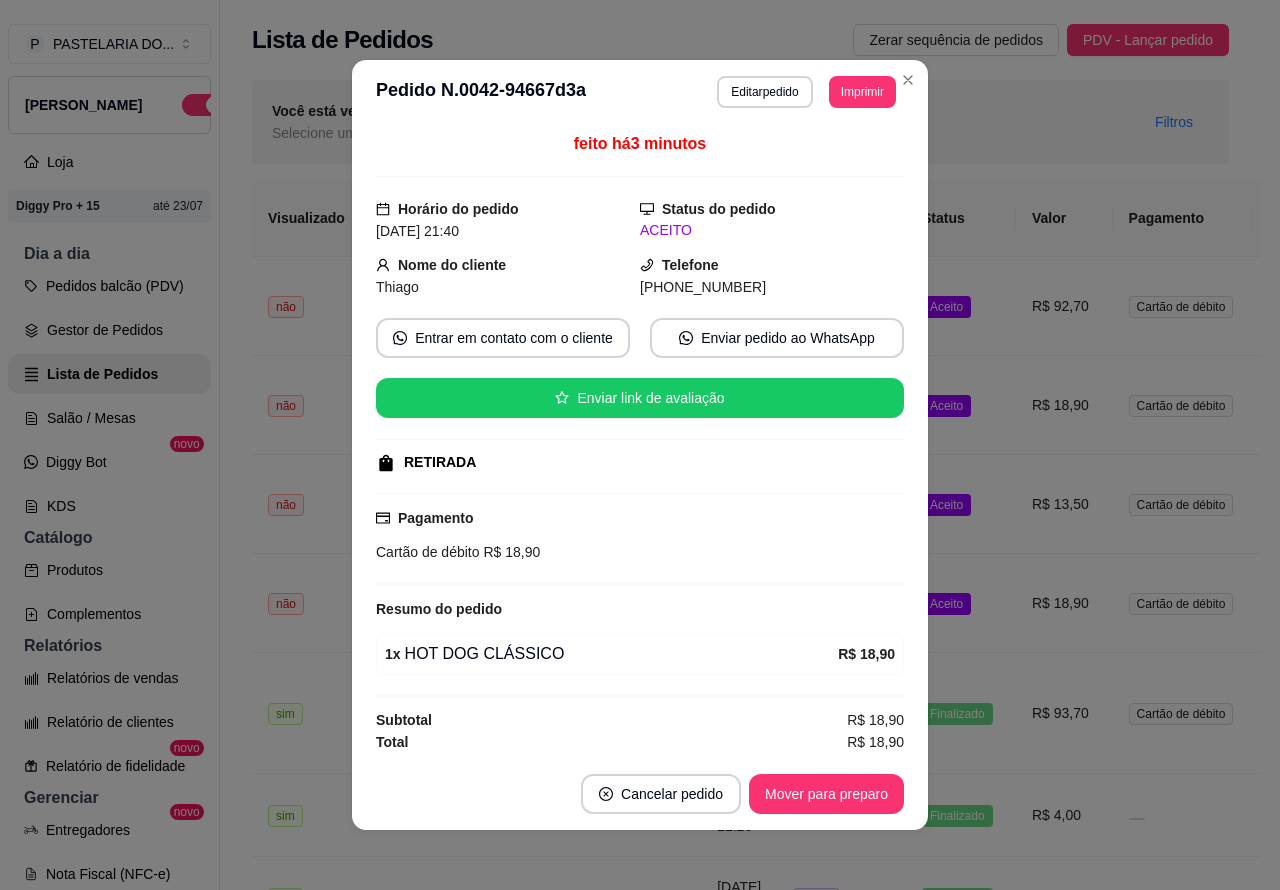 click on "Você está vendo os pedidos de   Hoje Selecione um período customizado para ver pedidos de outros dias Filtros" at bounding box center (740, 122) 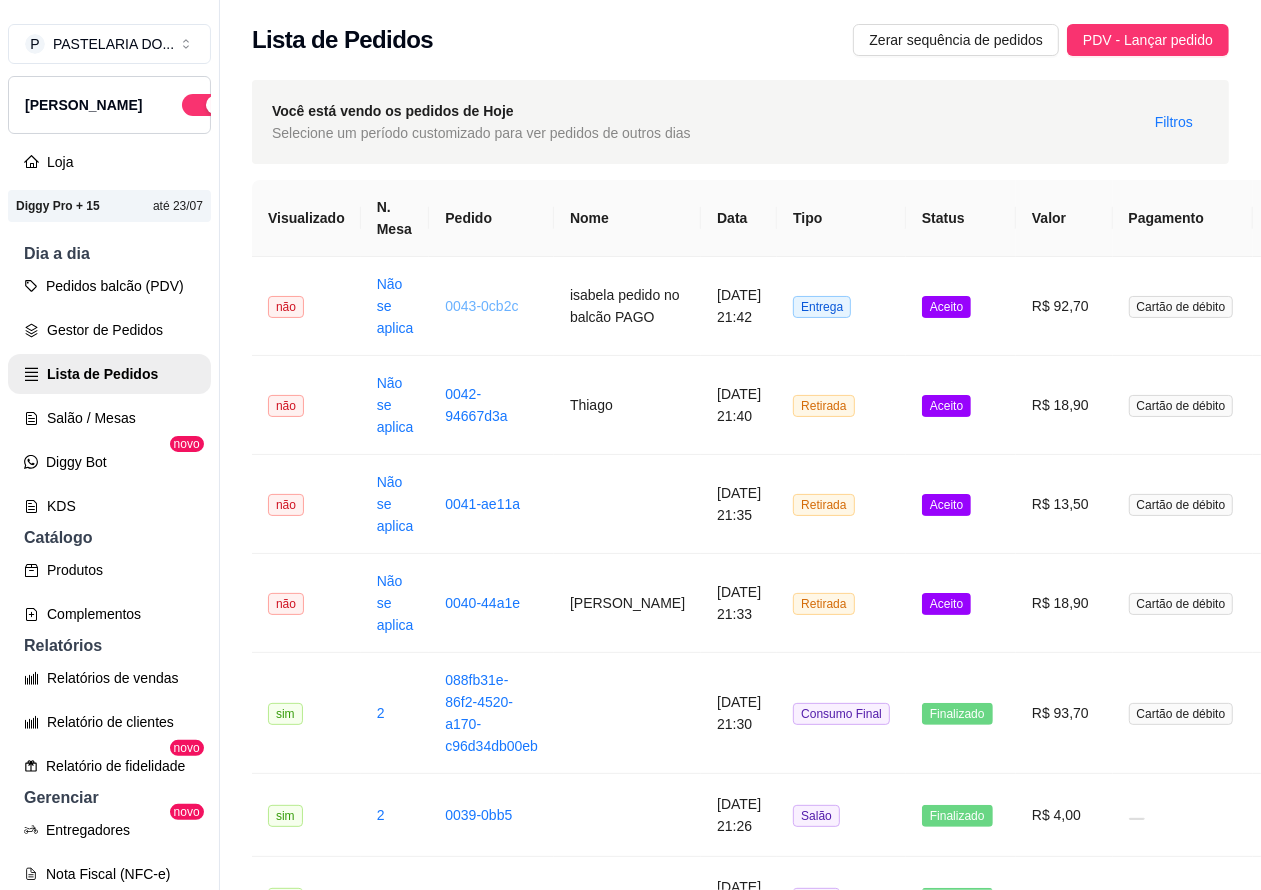 click on "0043-0cb2c" at bounding box center (481, 306) 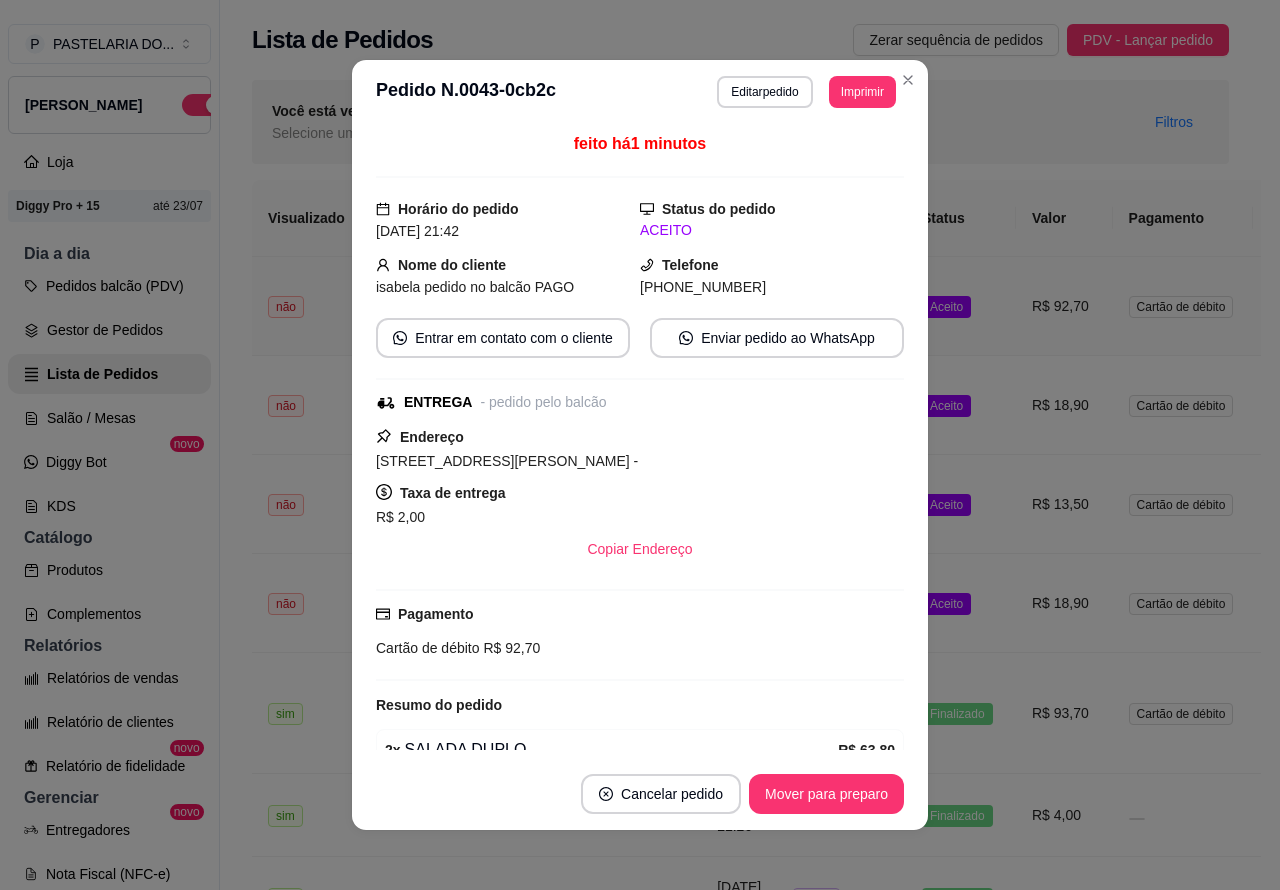 click on "Imprimir" at bounding box center [862, 92] 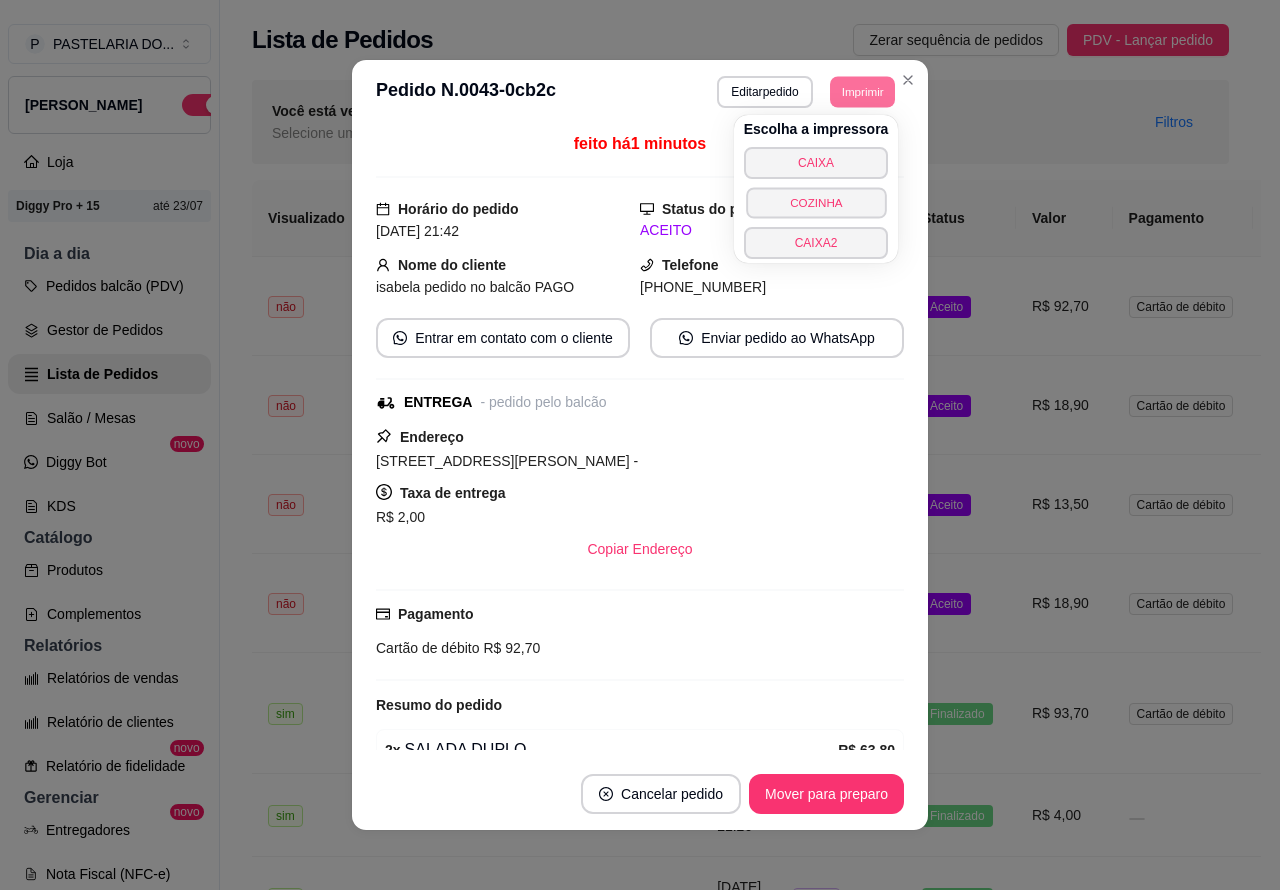 click on "COZINHA" at bounding box center (816, 202) 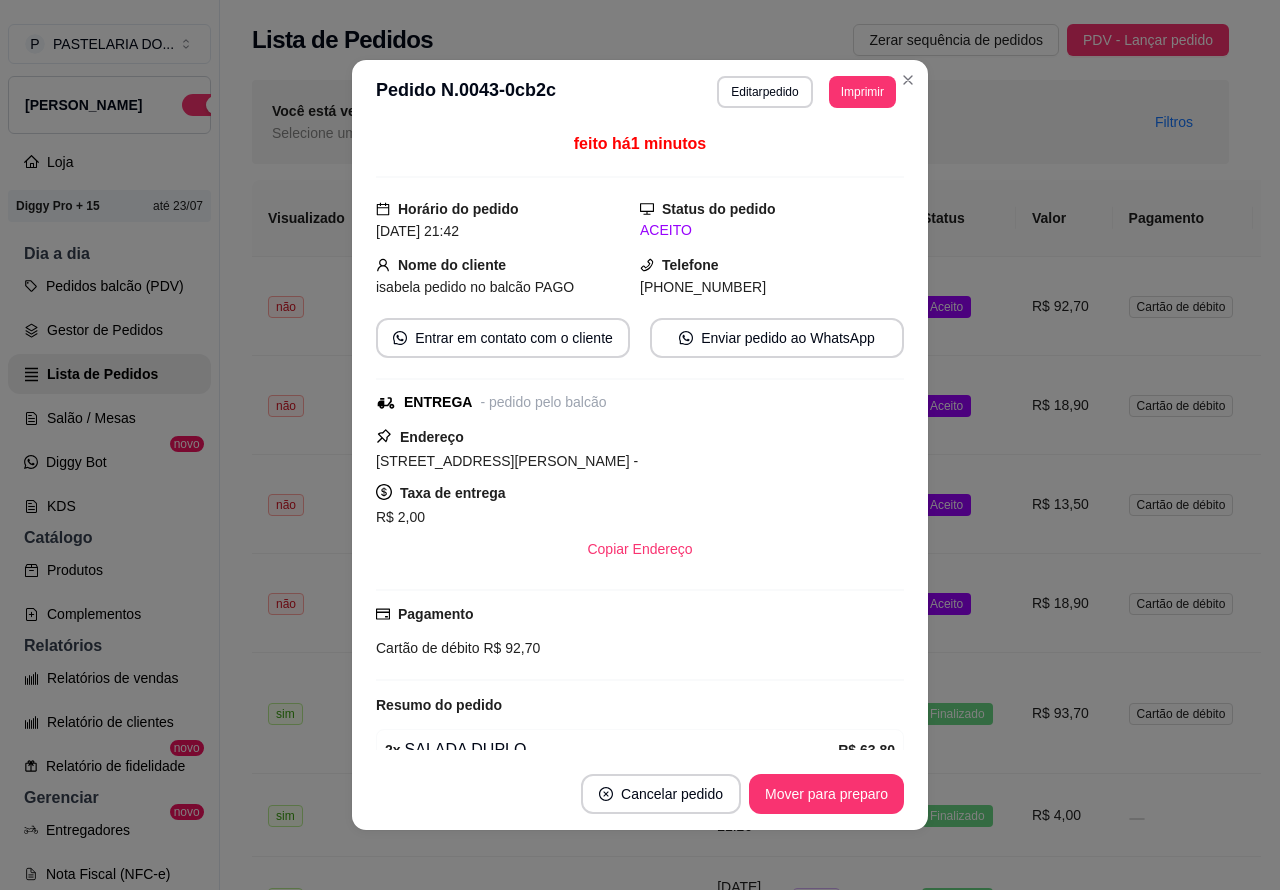 click on "**********" at bounding box center (740, 1709) 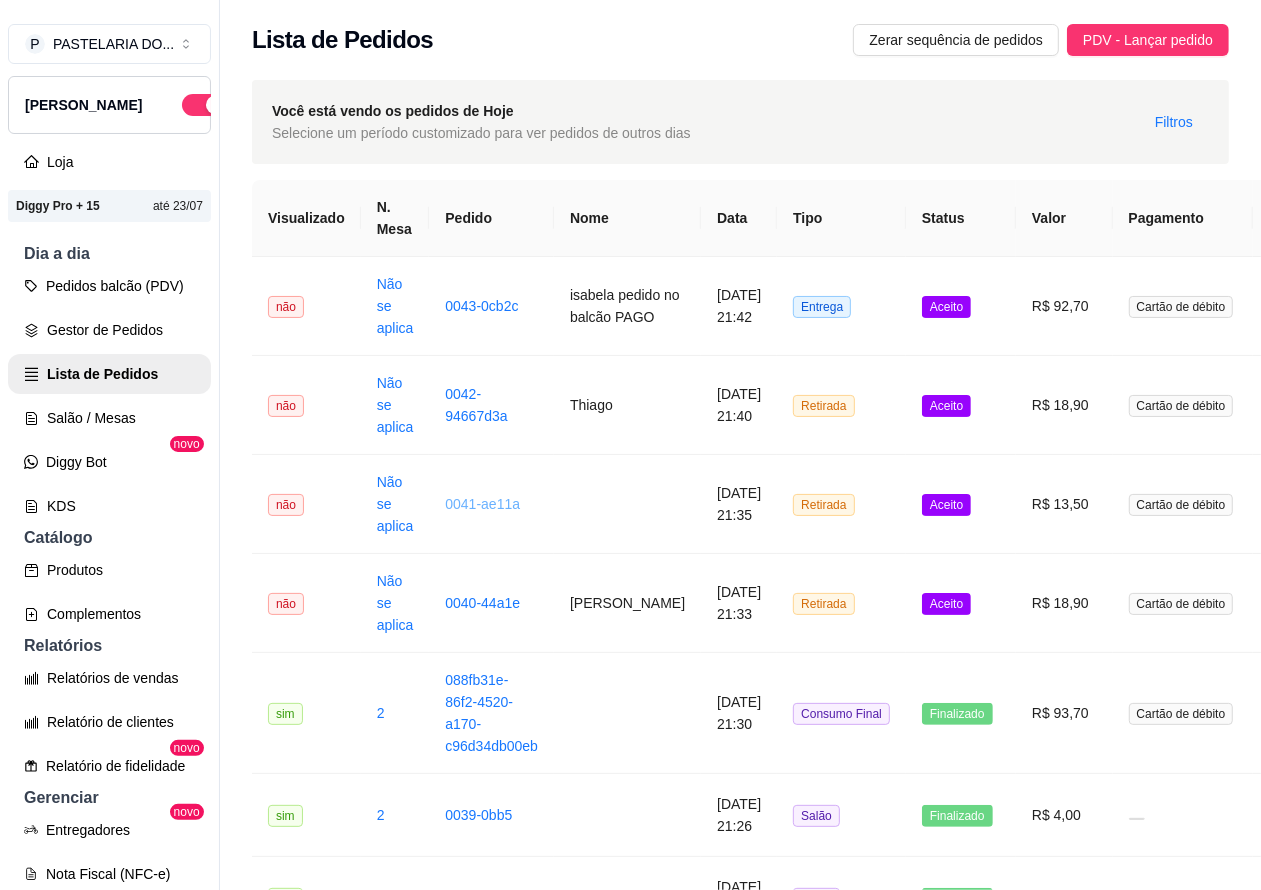 click on "0041-ae11a" at bounding box center [482, 504] 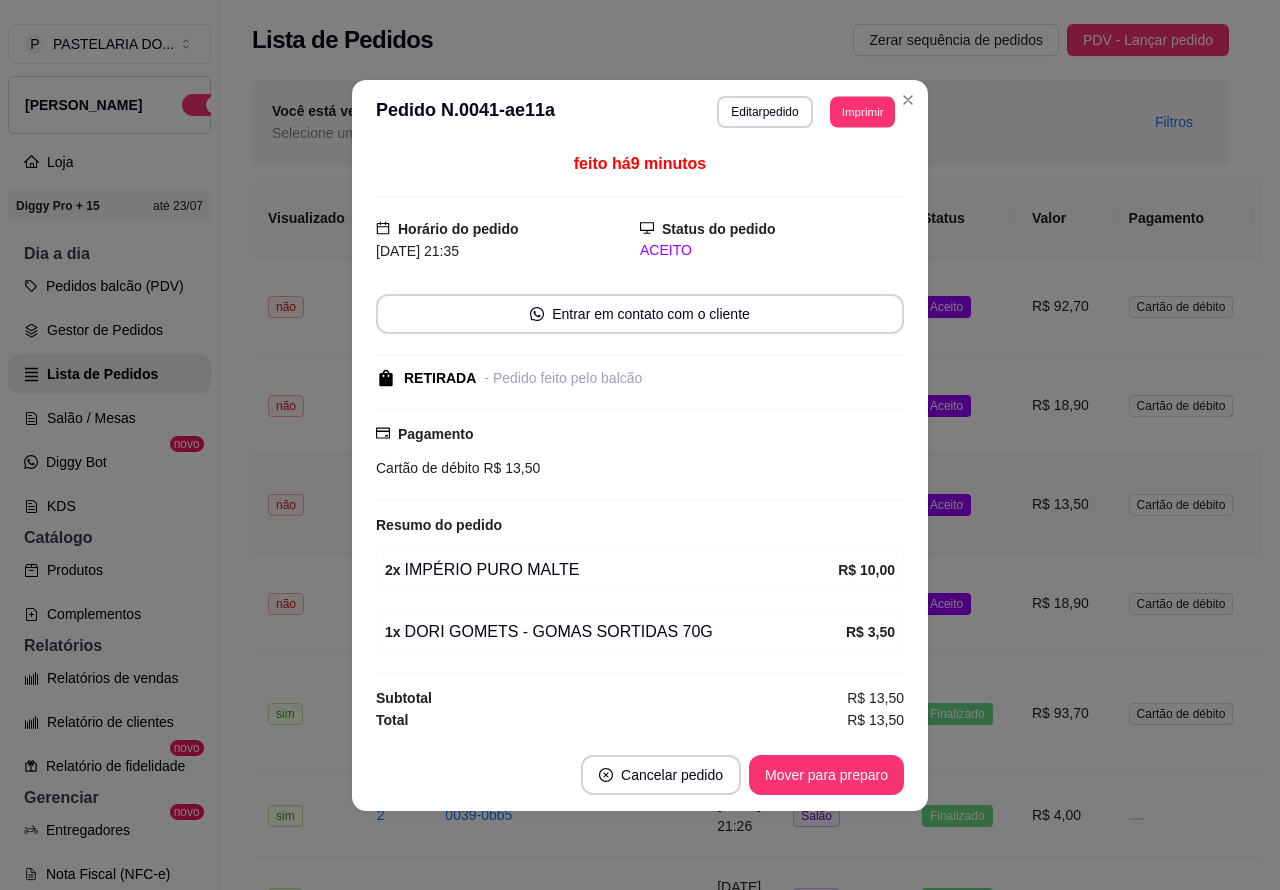 click on "Imprimir" at bounding box center (862, 111) 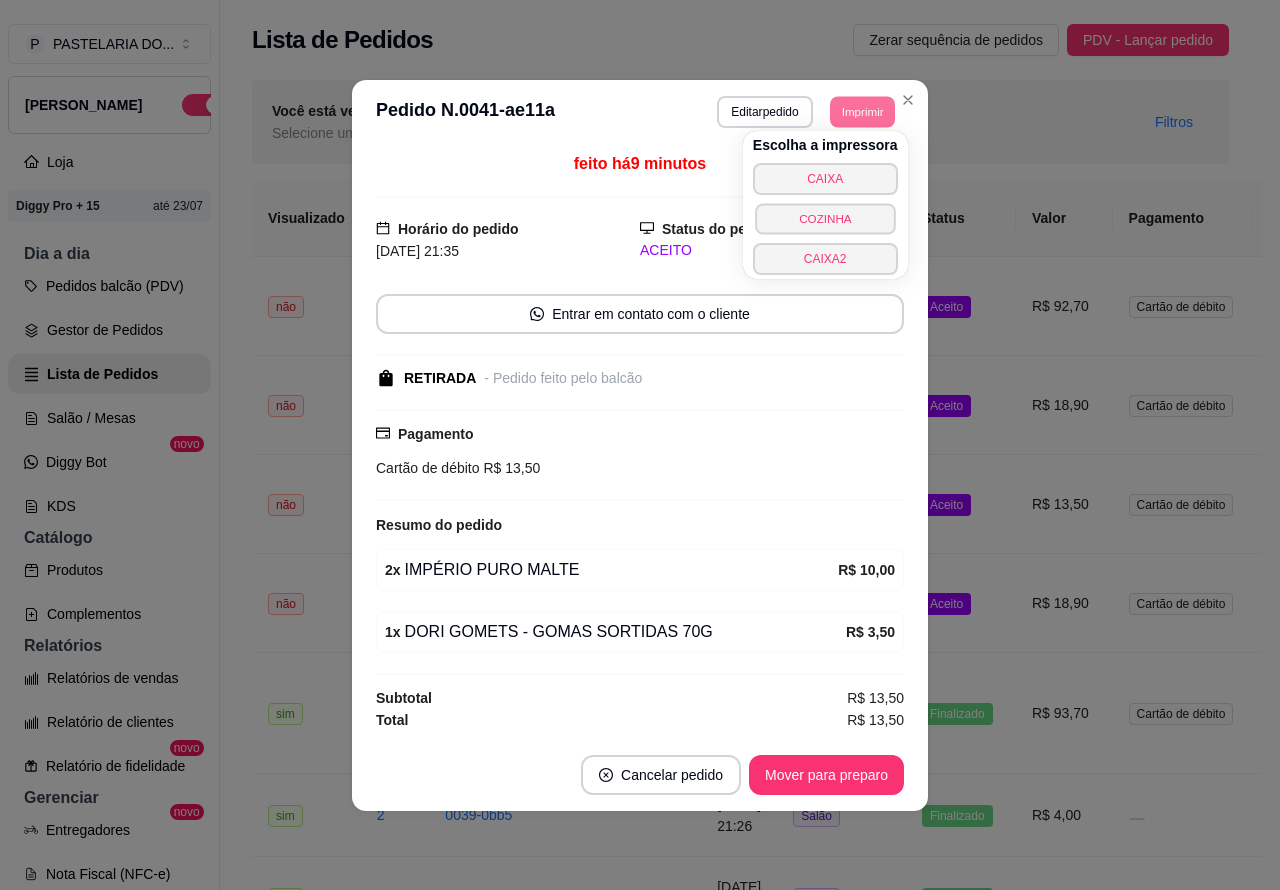 click on "COZINHA" at bounding box center (825, 218) 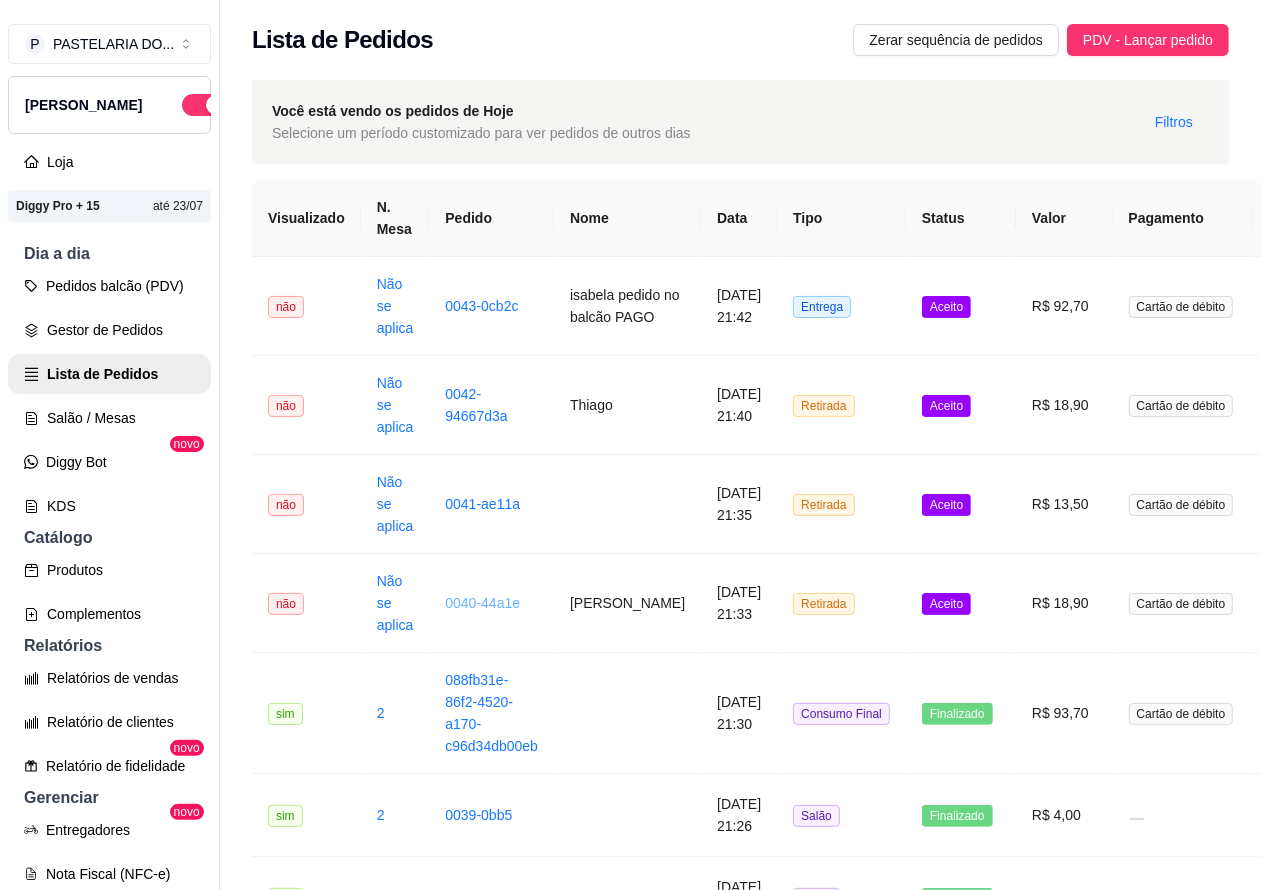 click on "0040-44a1e" at bounding box center [482, 603] 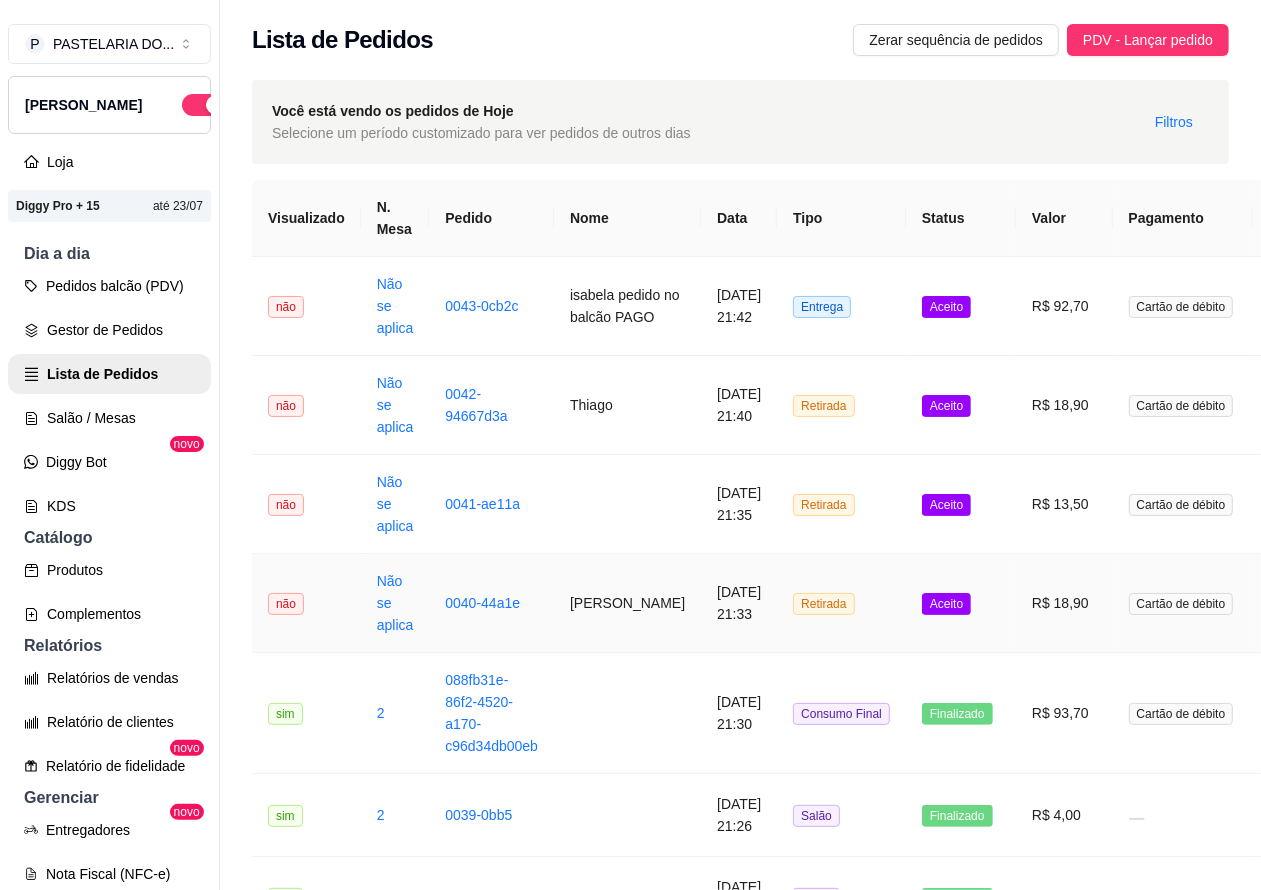 click on "Aceito" at bounding box center (946, 604) 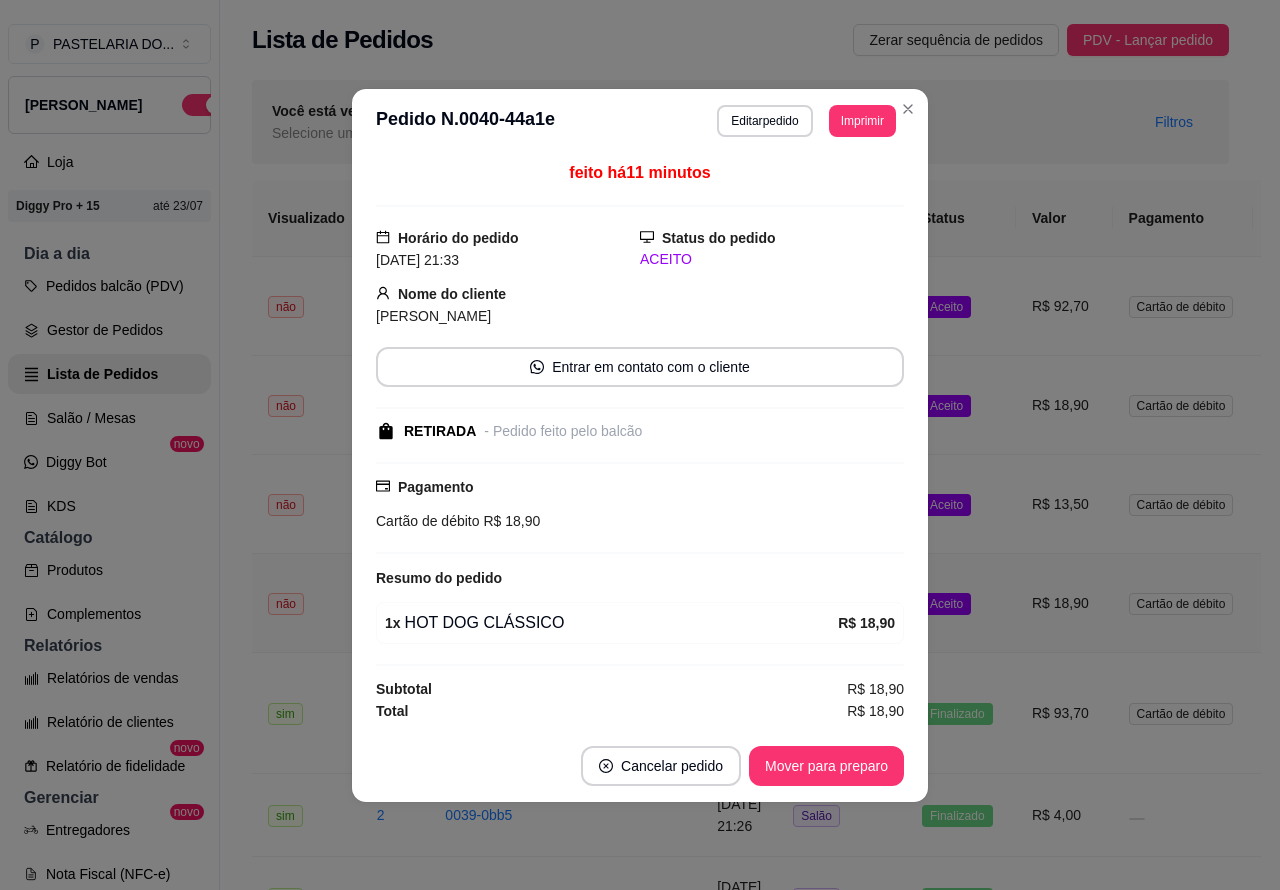 click on "Mover para preparo" at bounding box center [826, 766] 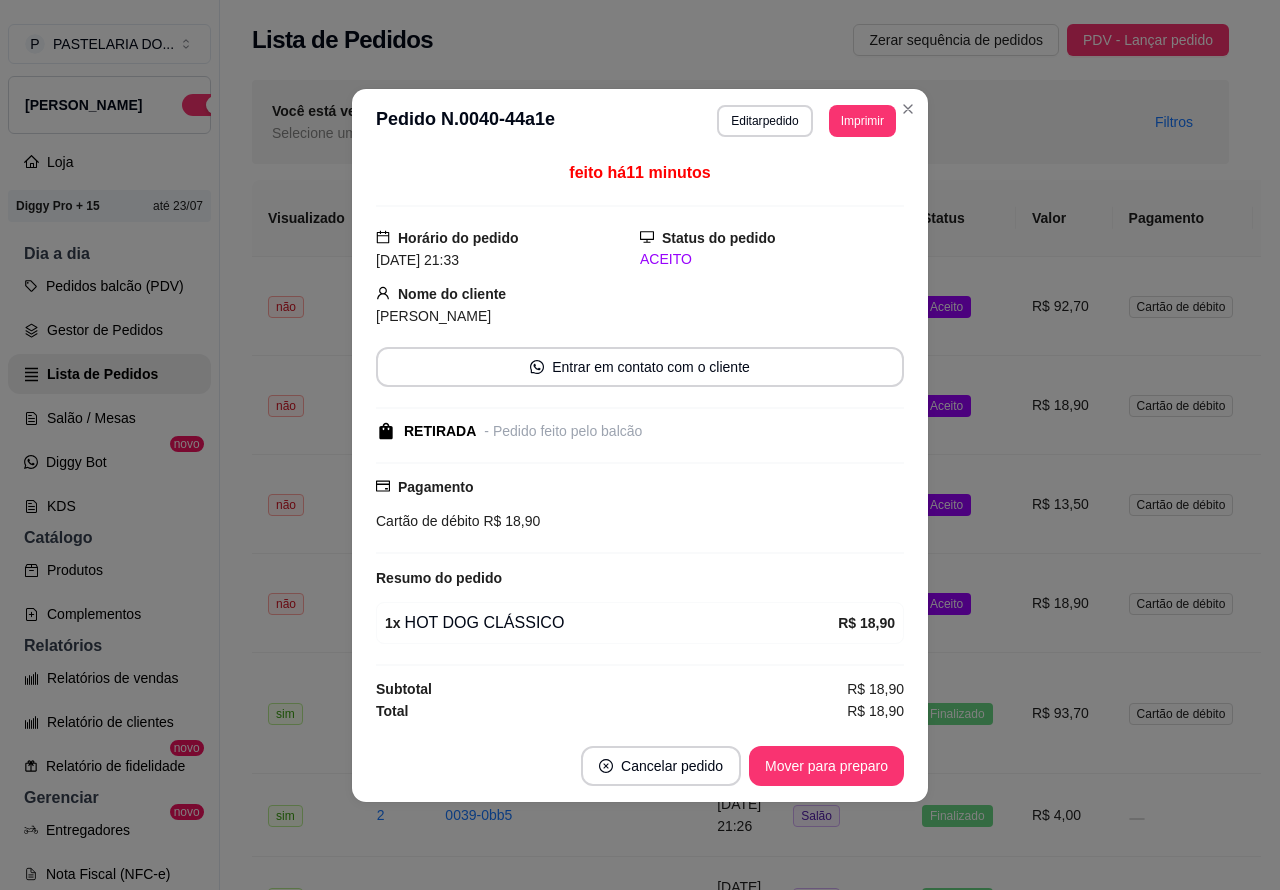 click on "Mover para preparo" at bounding box center [826, 766] 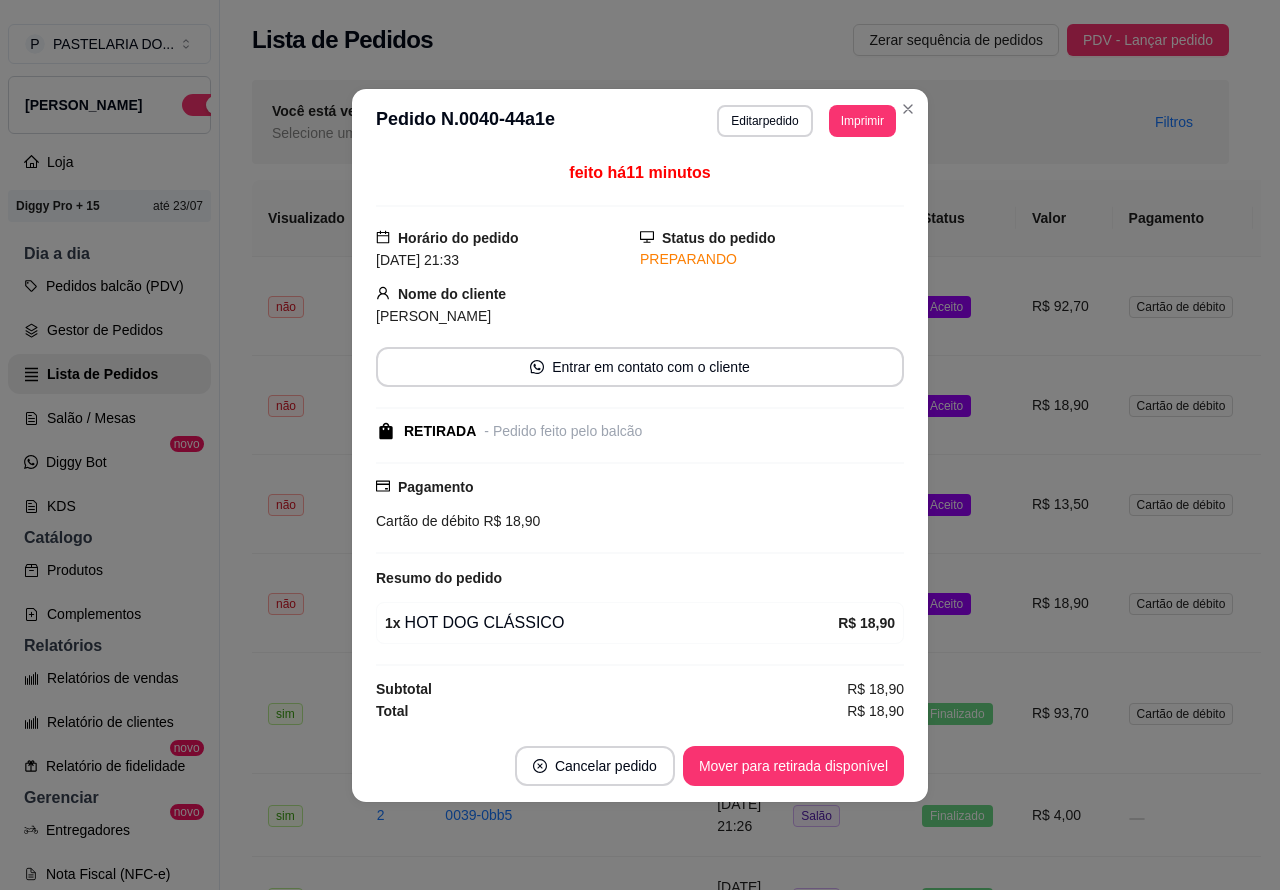 click on "Mover para retirada disponível" at bounding box center [793, 766] 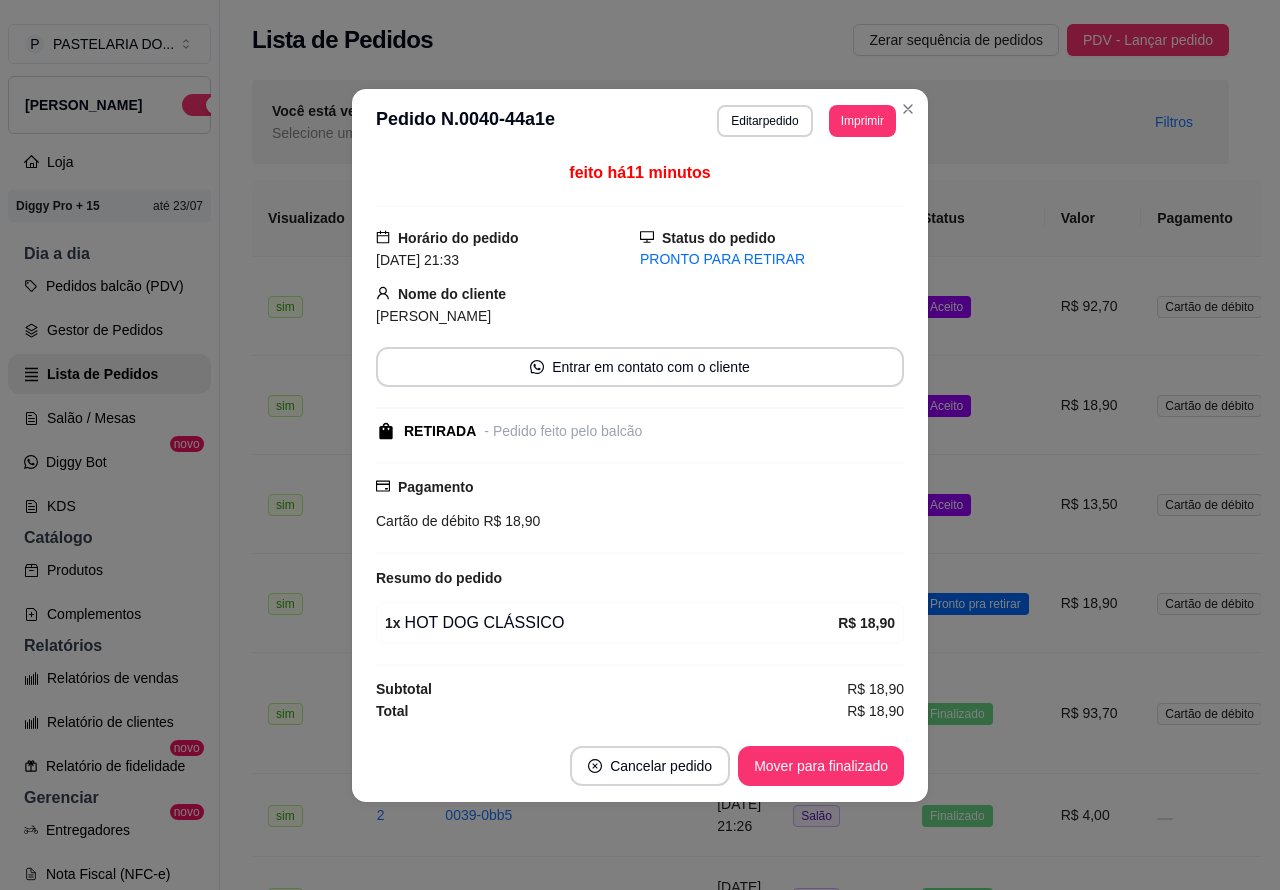 click on "Mover para finalizado" at bounding box center (821, 766) 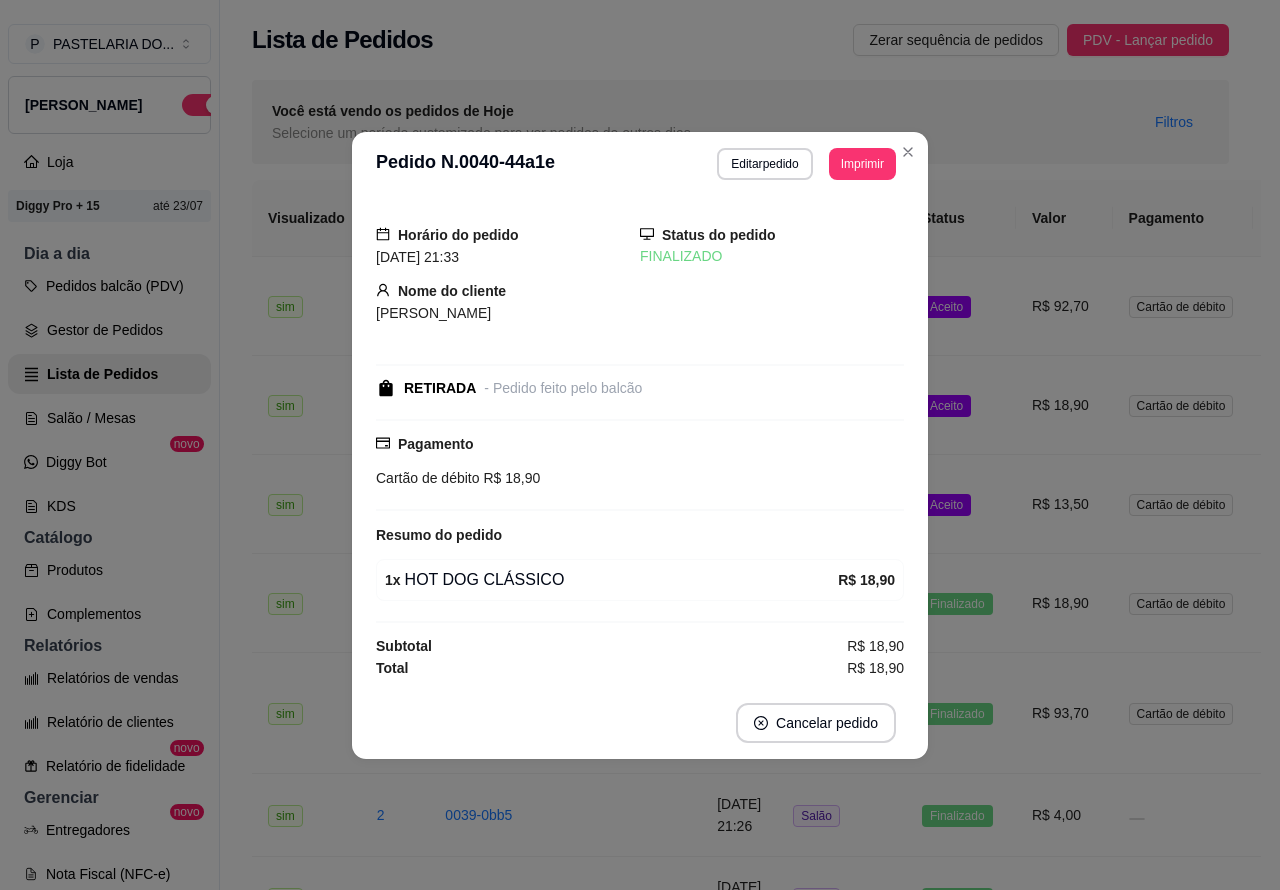 click on "Aceito" at bounding box center (946, 505) 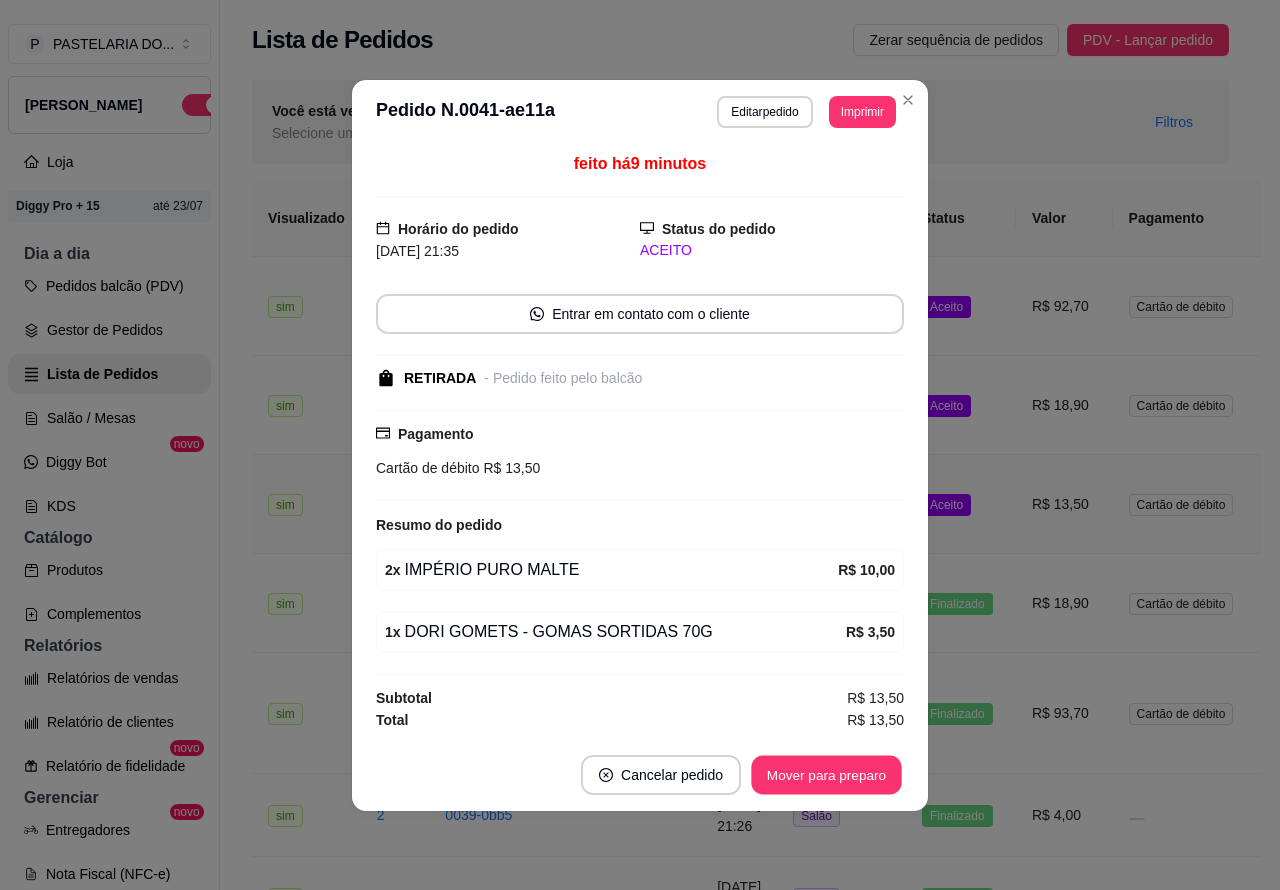click on "Mover para preparo" at bounding box center [826, 774] 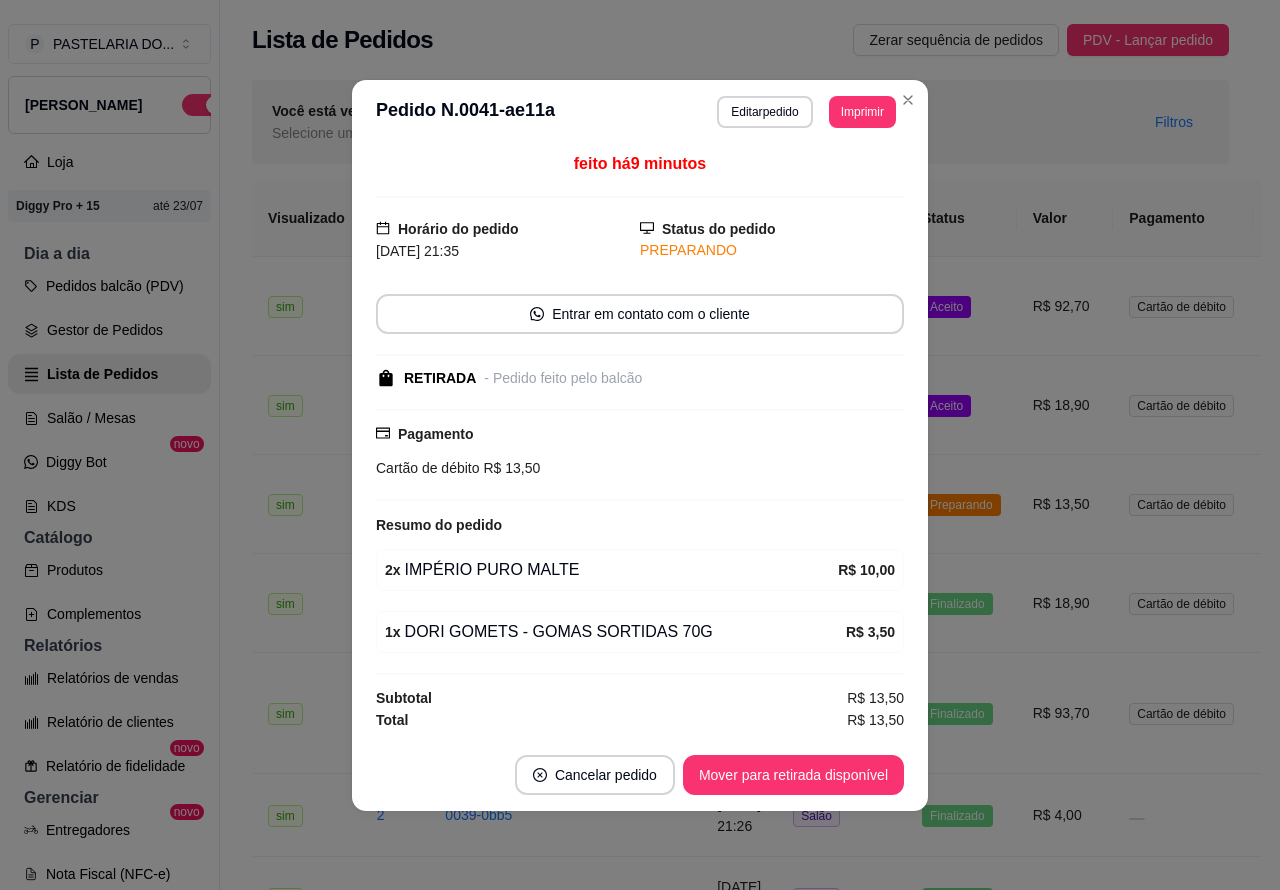 click on "Mover para retirada disponível" at bounding box center (793, 775) 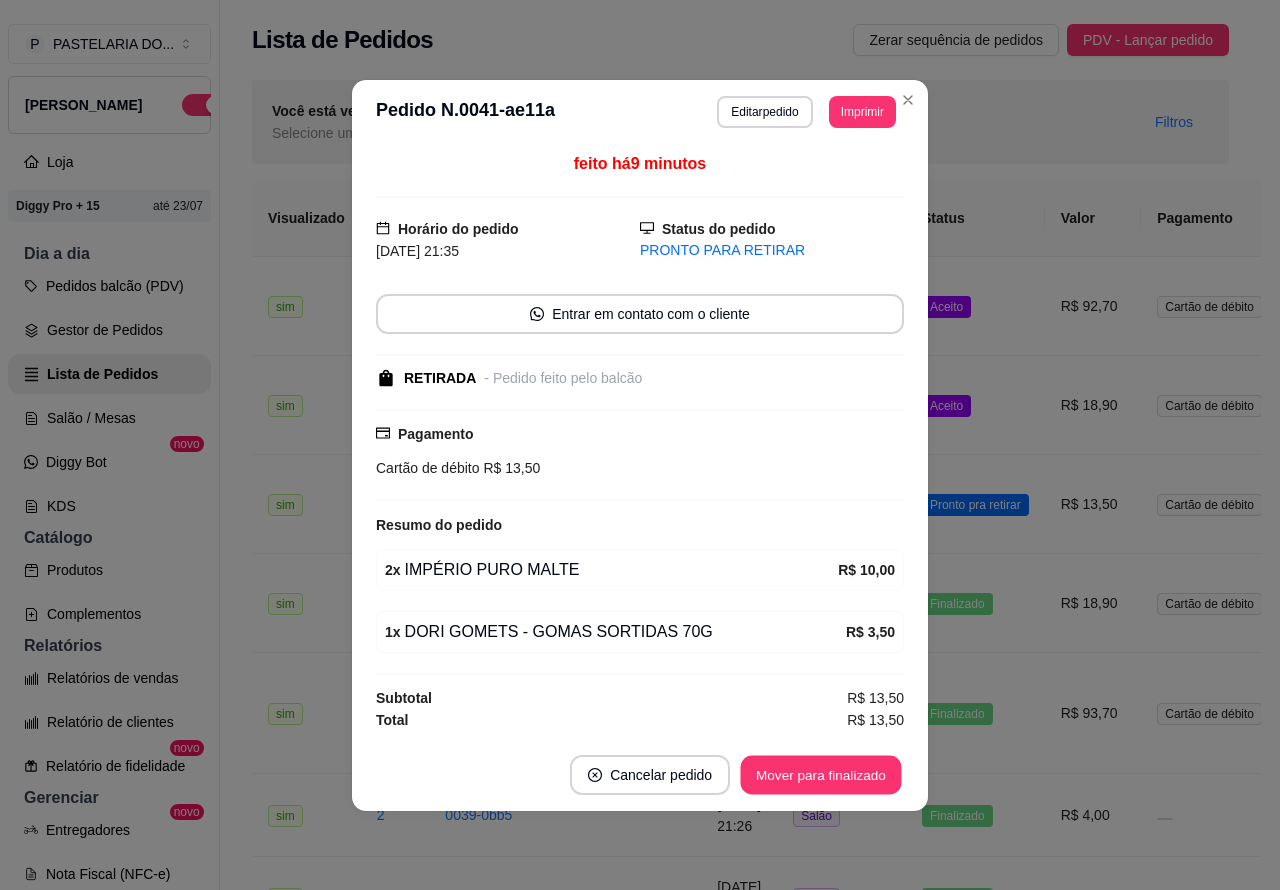 click on "Mover para finalizado" at bounding box center [821, 774] 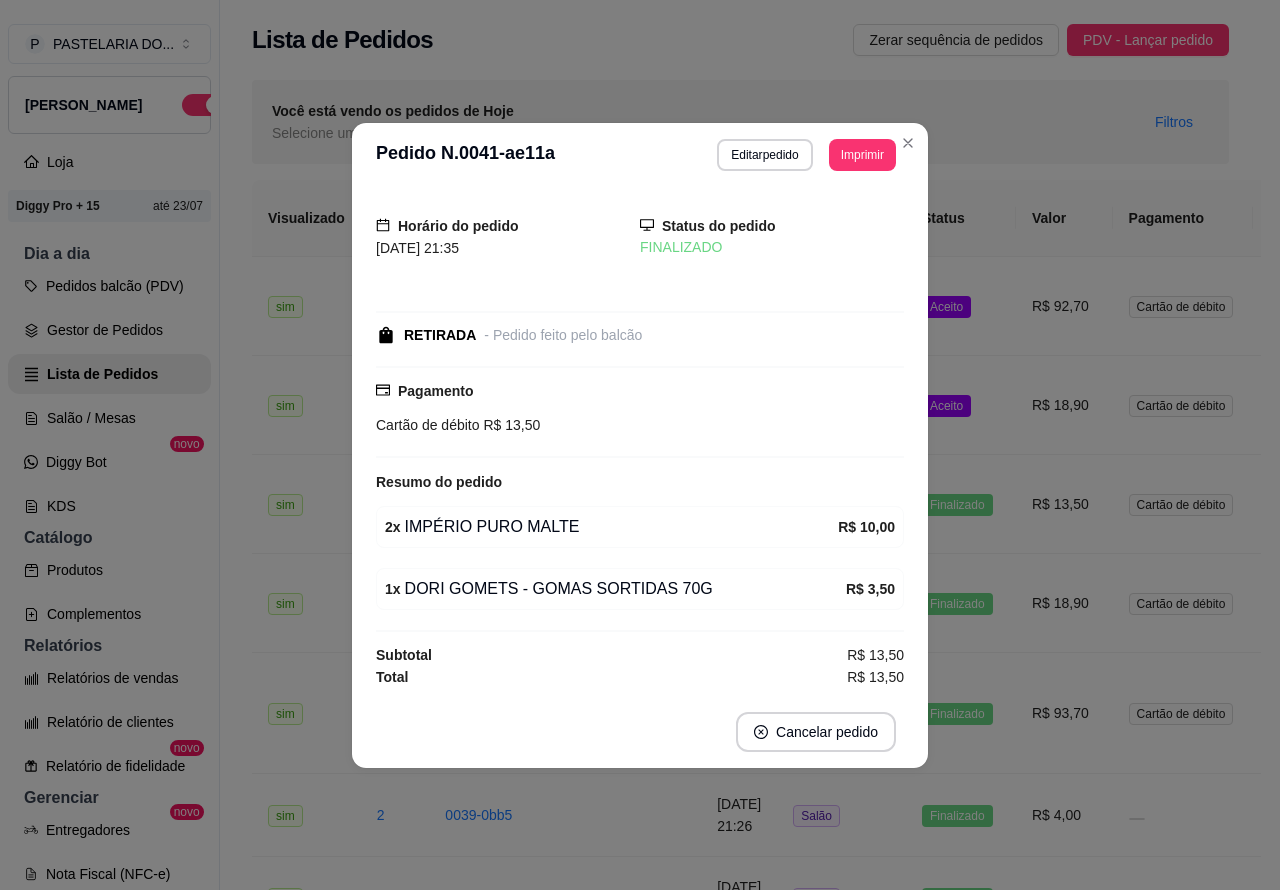 click on "Aceito" at bounding box center [946, 406] 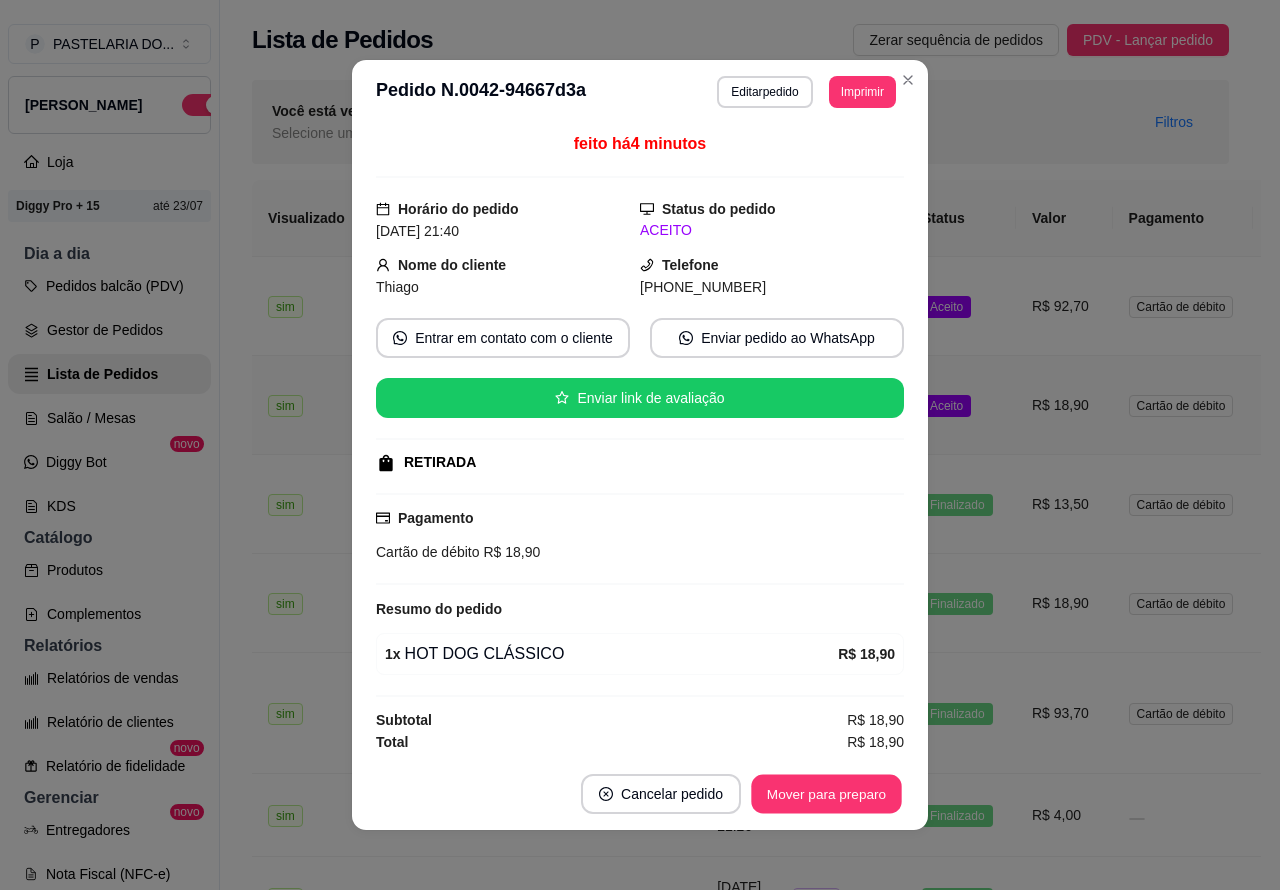 click on "Mover para preparo" at bounding box center (826, 794) 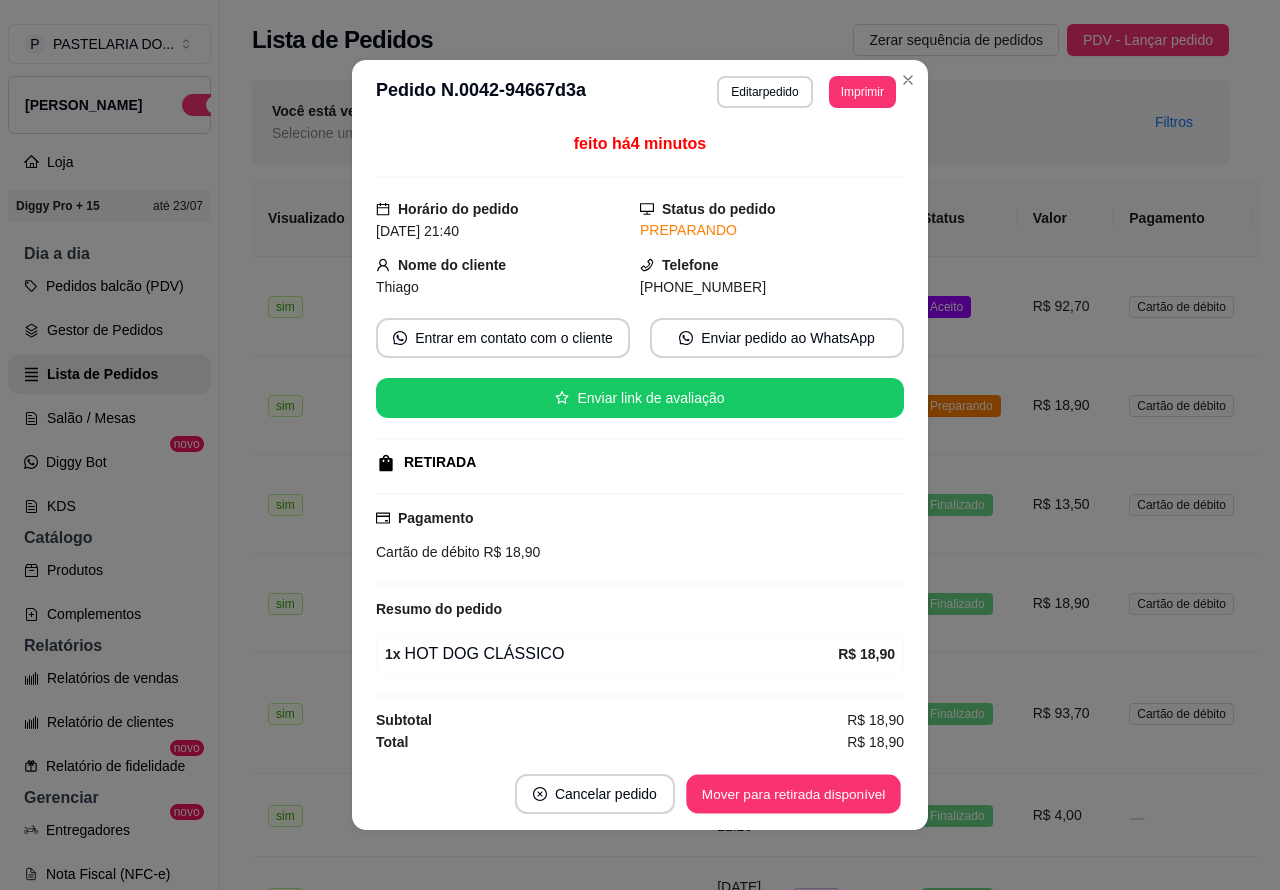 click on "Mover para retirada disponível" at bounding box center (793, 794) 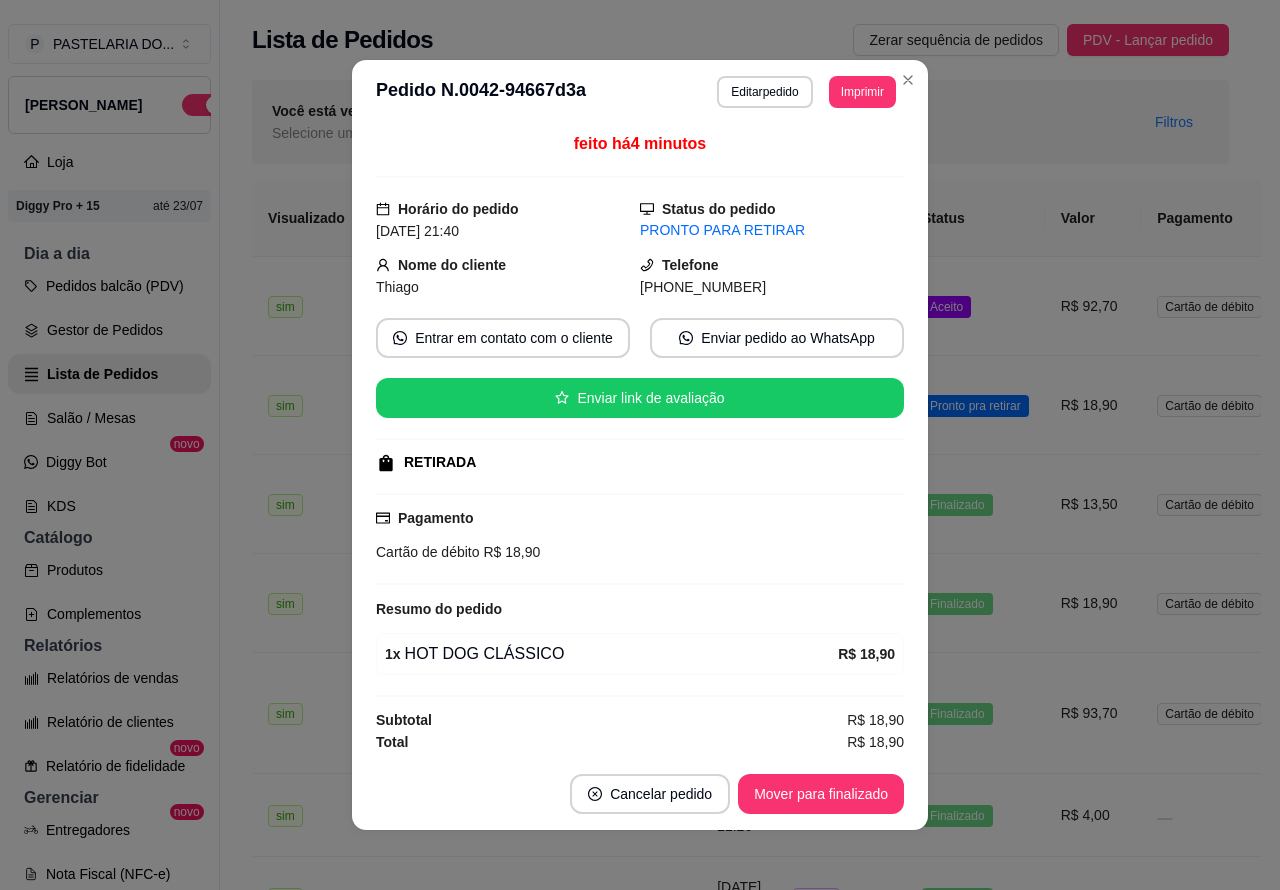 click on "Mover para finalizado" at bounding box center (821, 794) 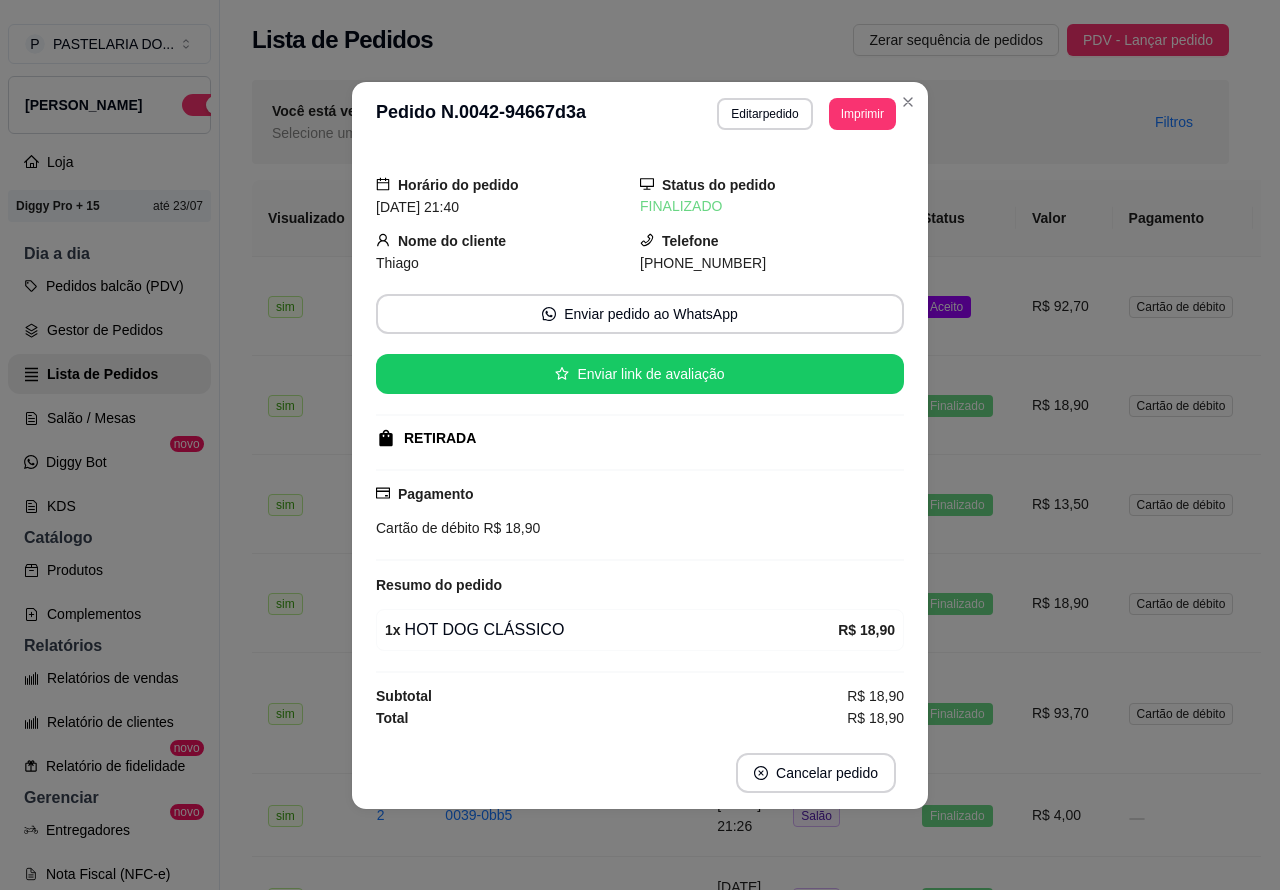 click on "Aceito" at bounding box center (946, 307) 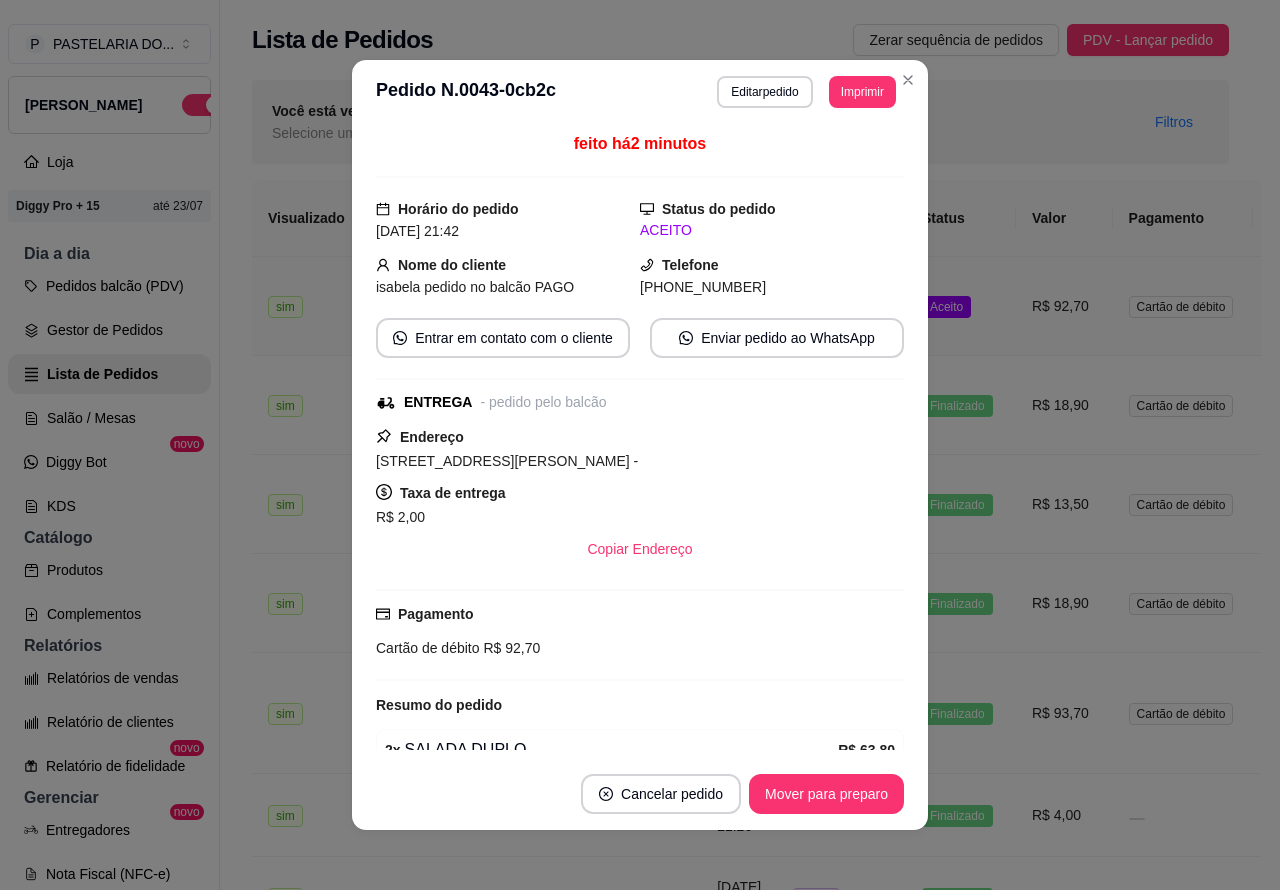 click on "Mover para preparo" at bounding box center (826, 794) 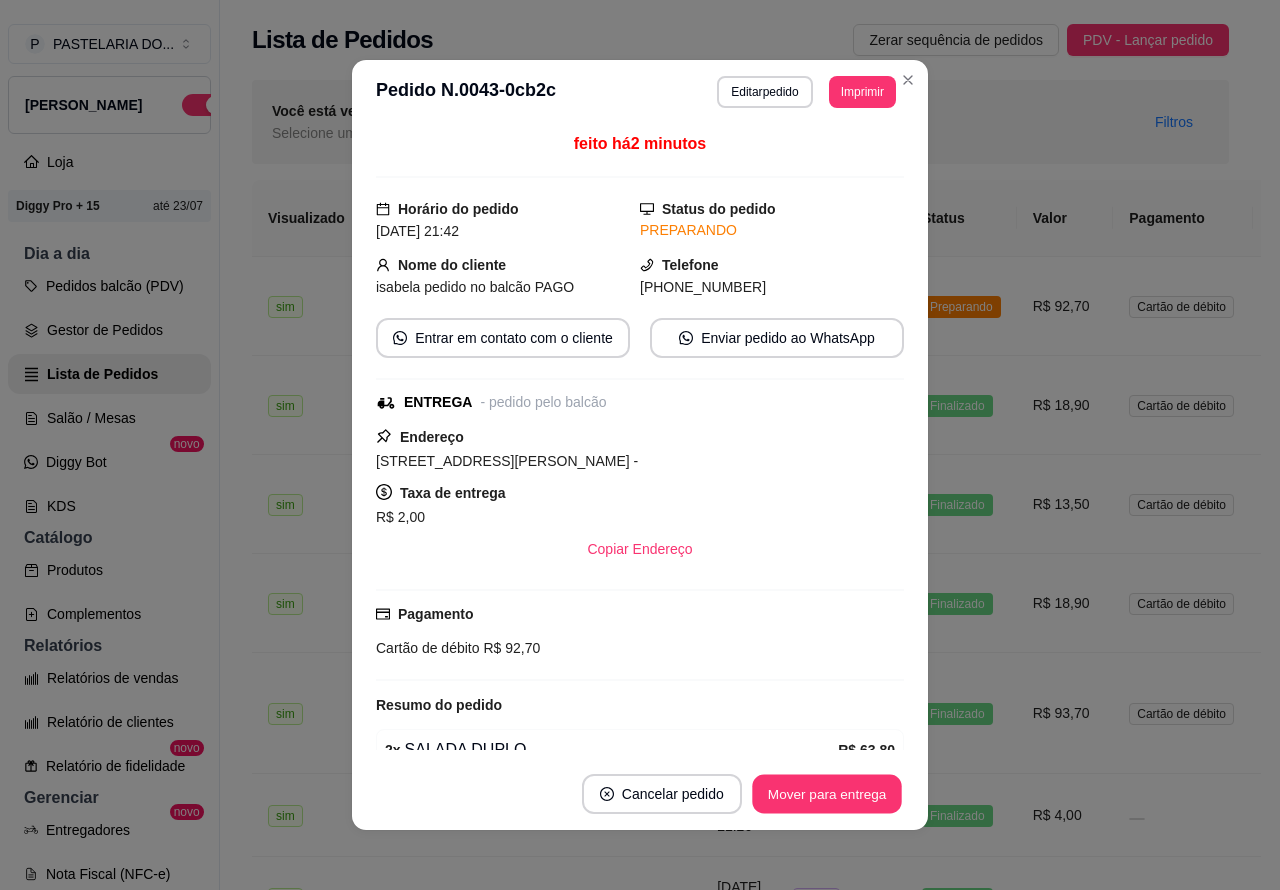 click on "Mover para entrega" at bounding box center [827, 794] 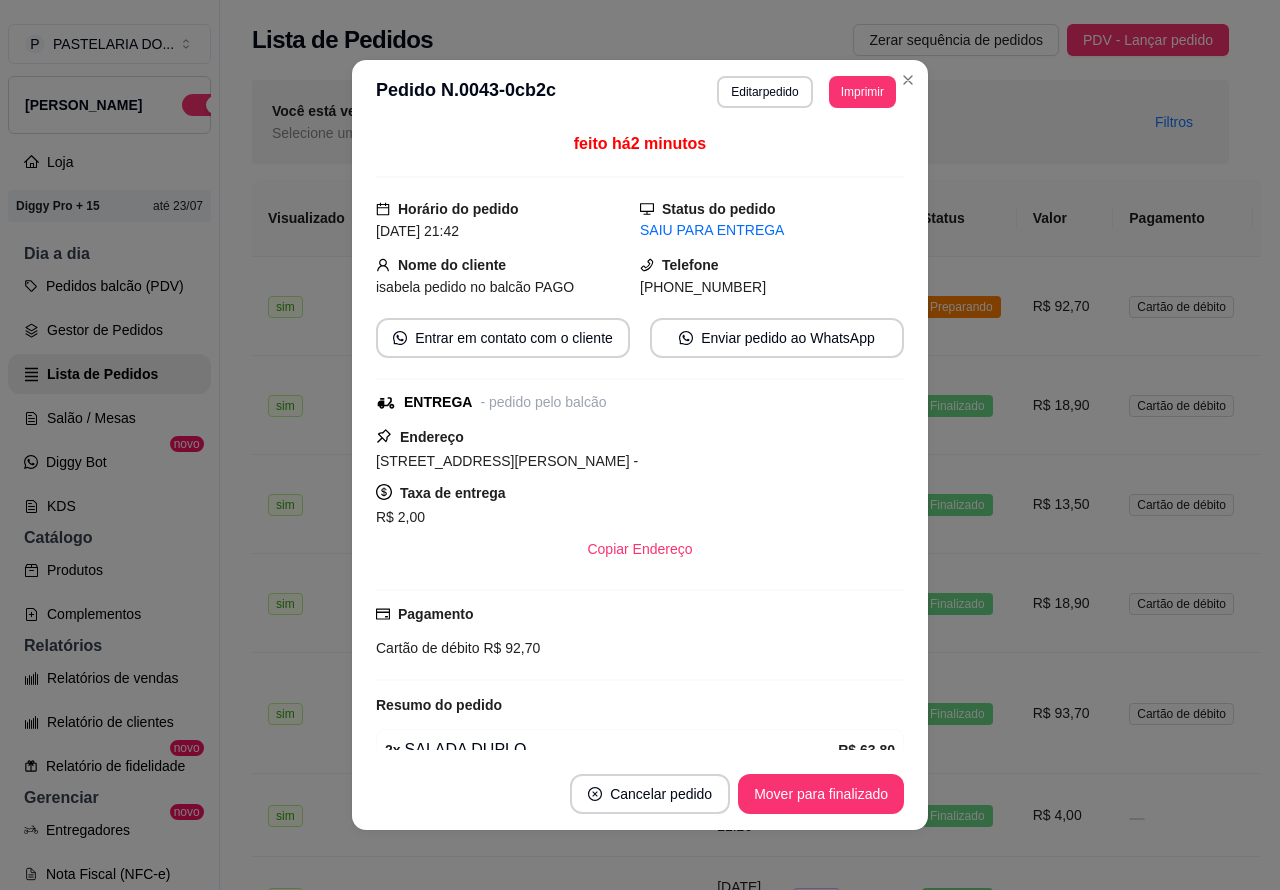click on "Mover para finalizado" at bounding box center (821, 794) 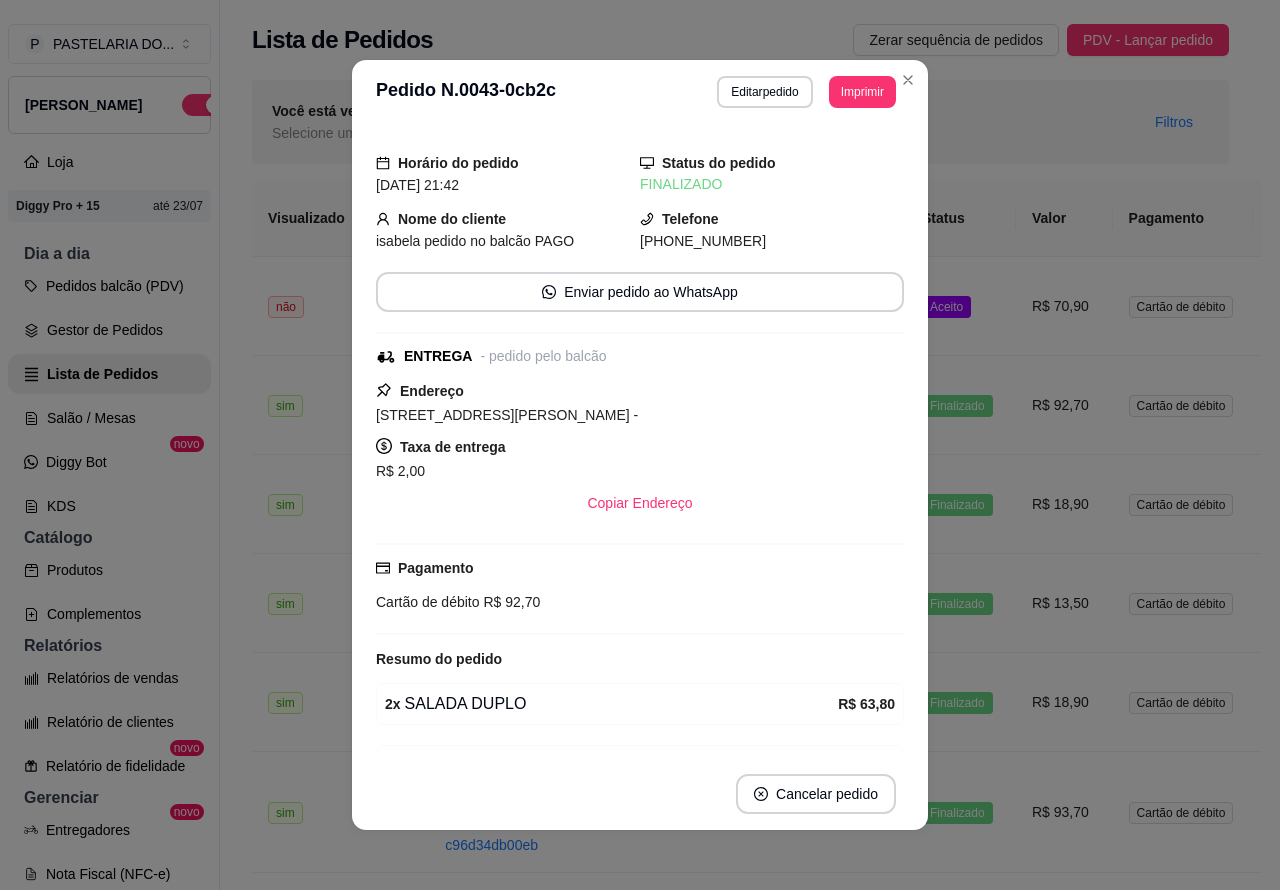 click on "**********" at bounding box center [740, 1709] 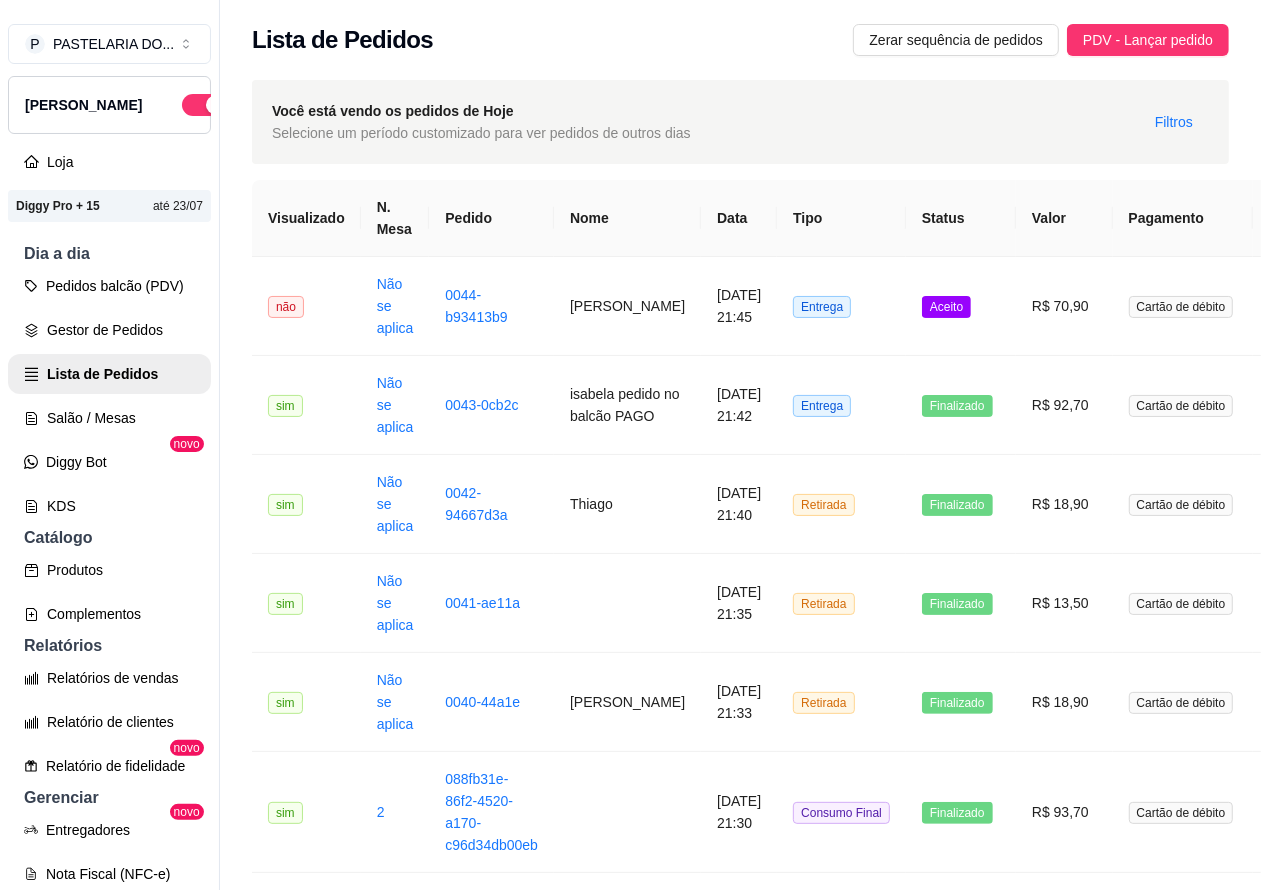 click on "Pedidos balcão (PDV)" at bounding box center [109, 286] 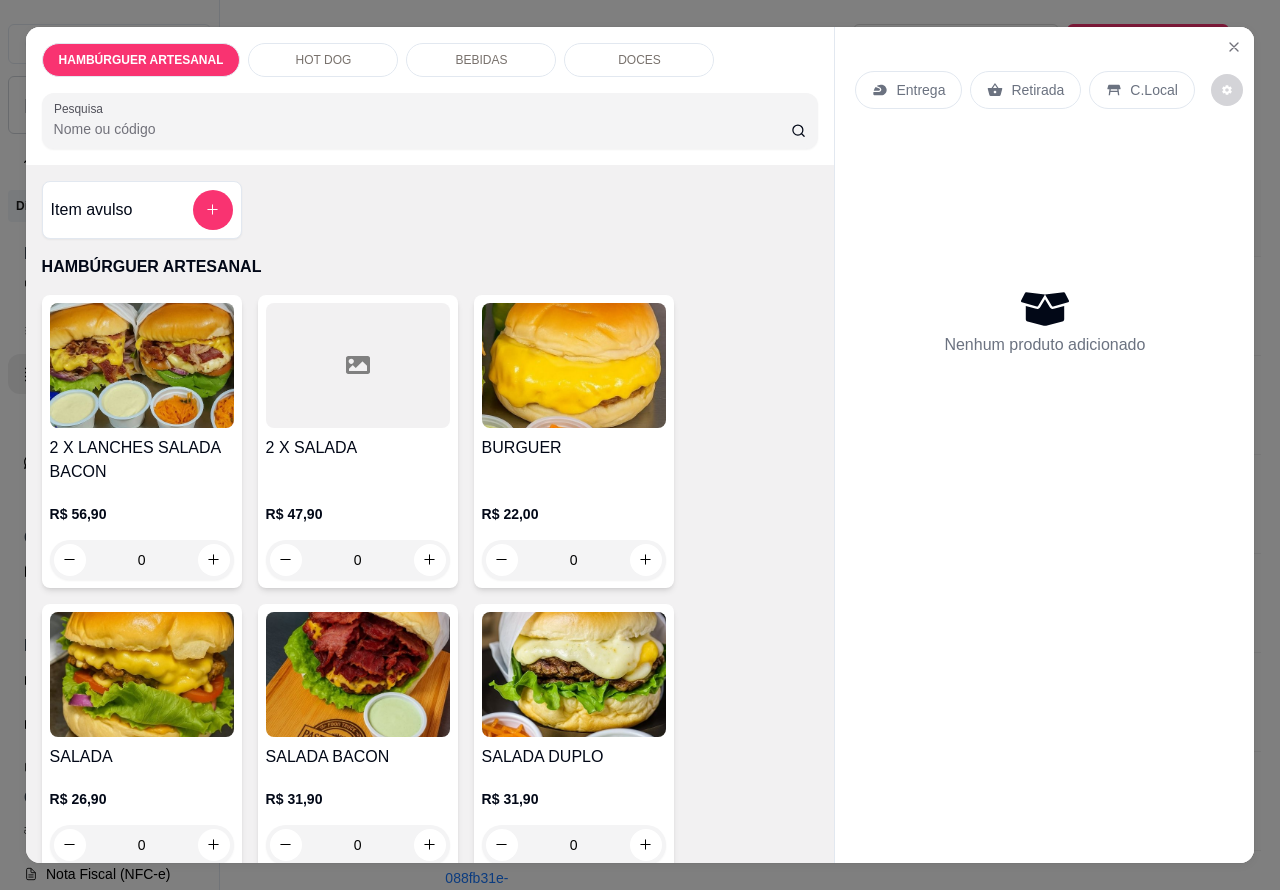 click on "Retirada" at bounding box center (1037, 90) 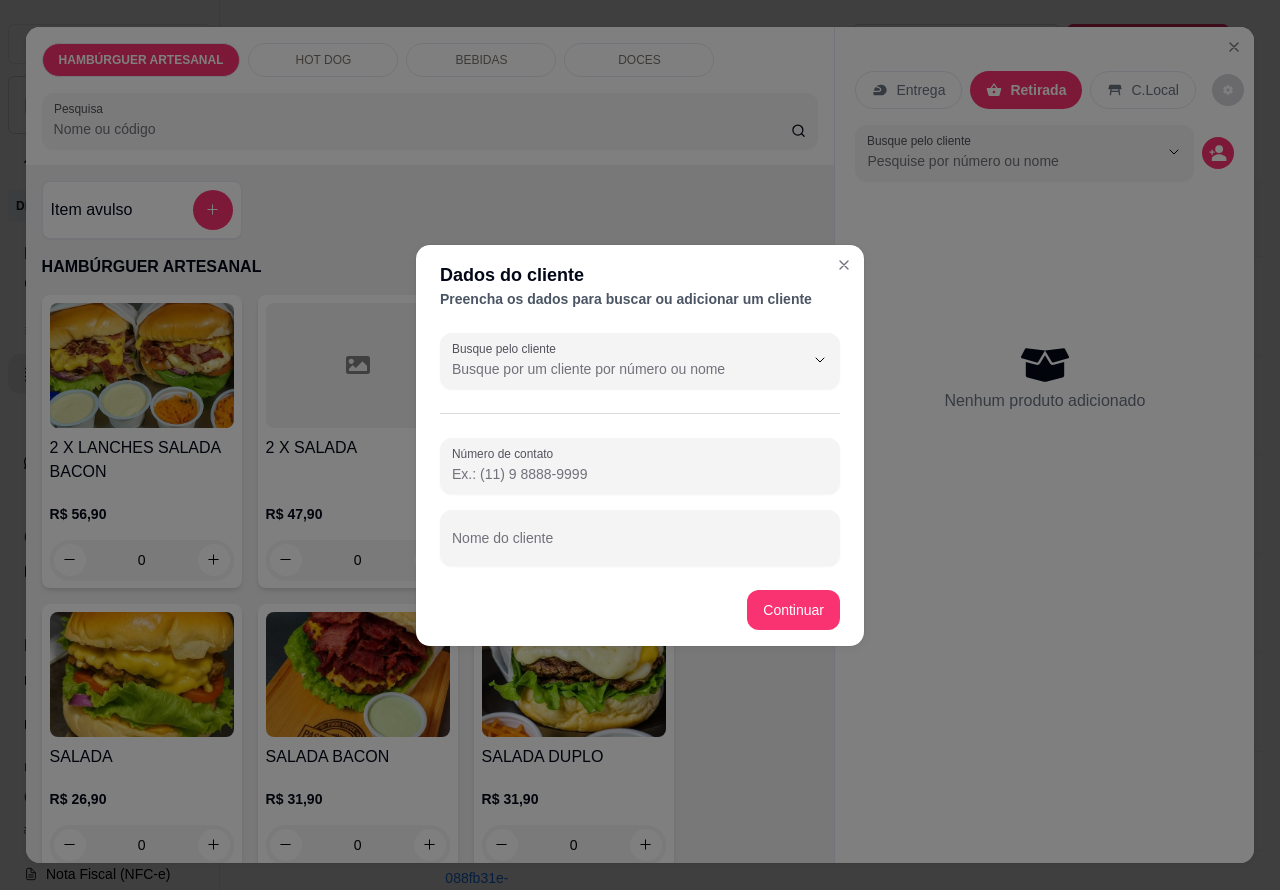 click on "Nome do cliente" at bounding box center (640, 538) 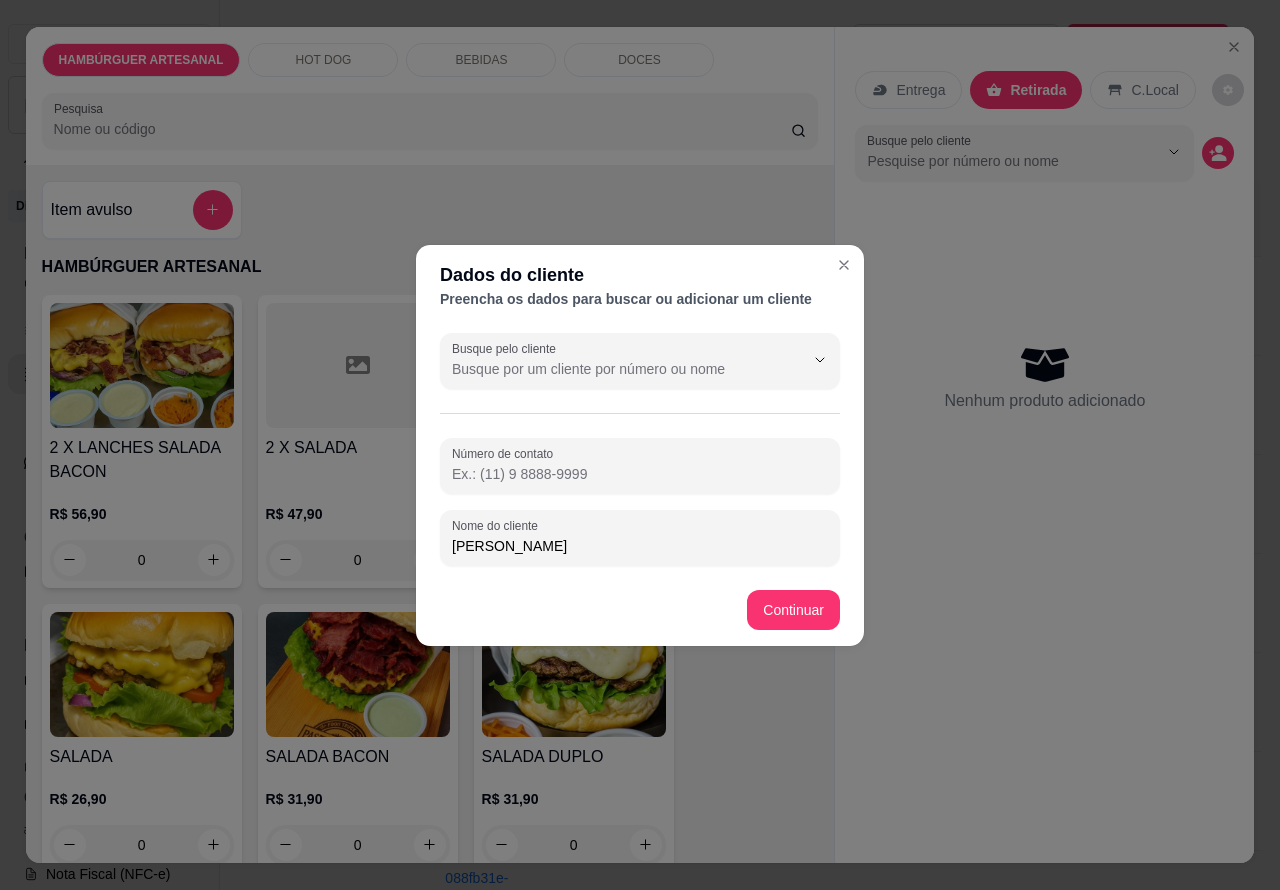 type on "[PERSON_NAME]" 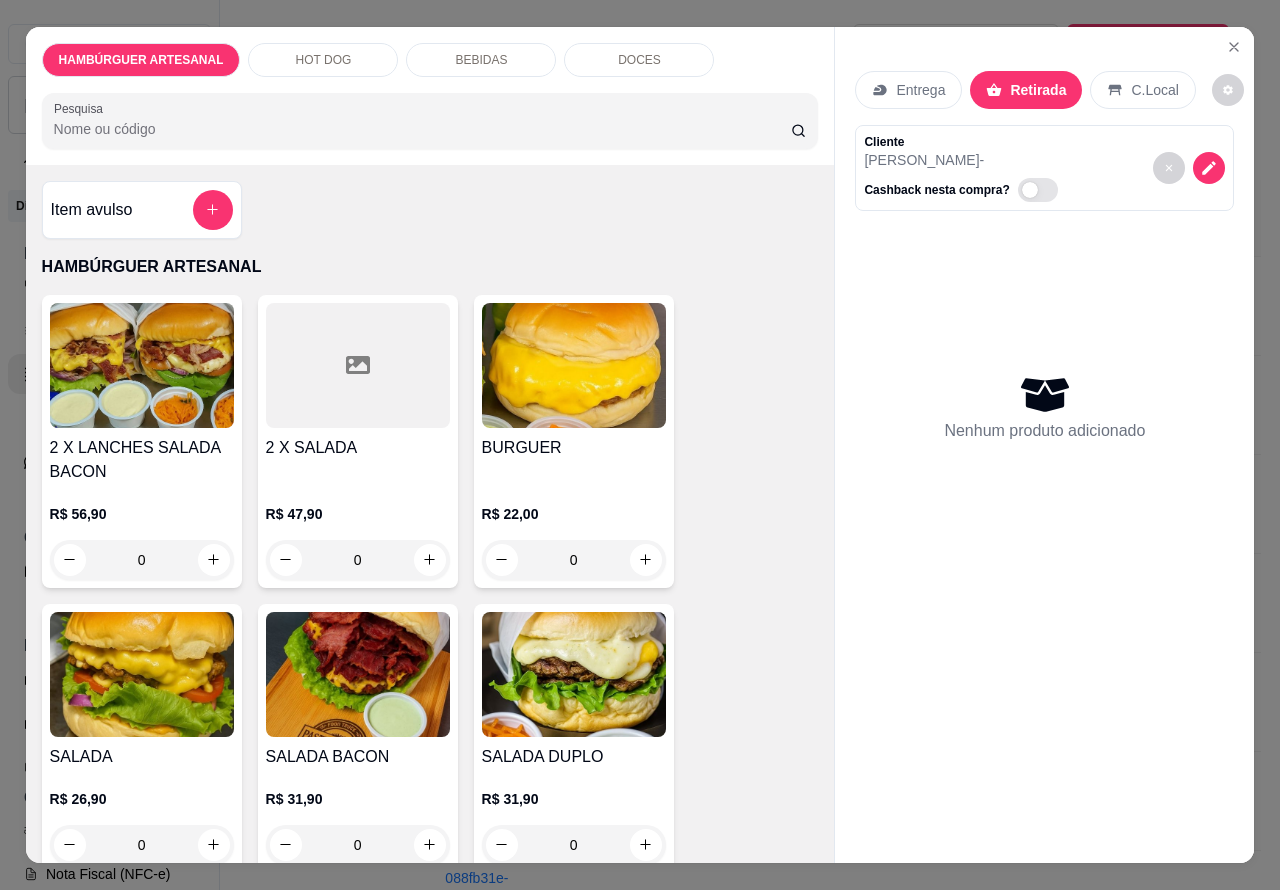 click 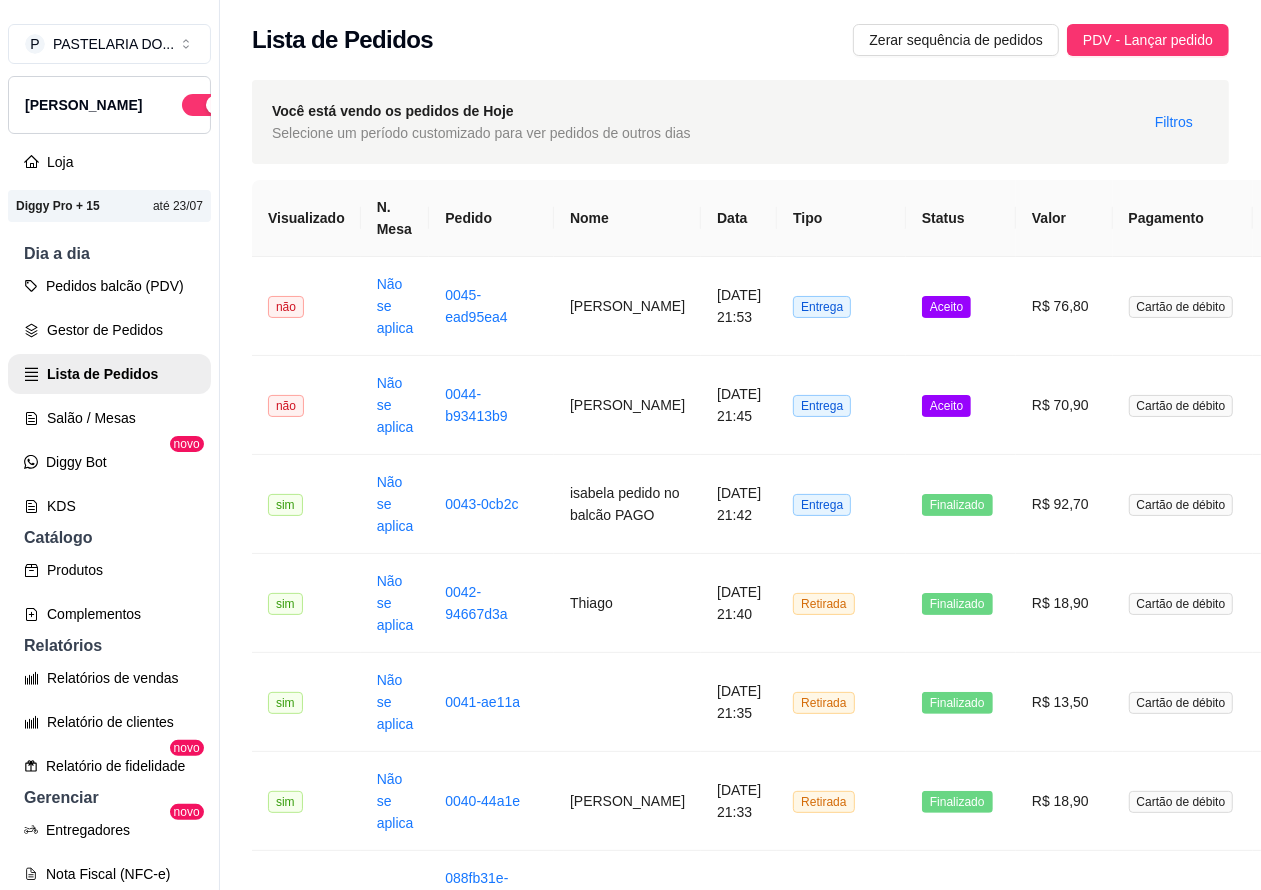 click on "Pedidos balcão (PDV)" at bounding box center (109, 286) 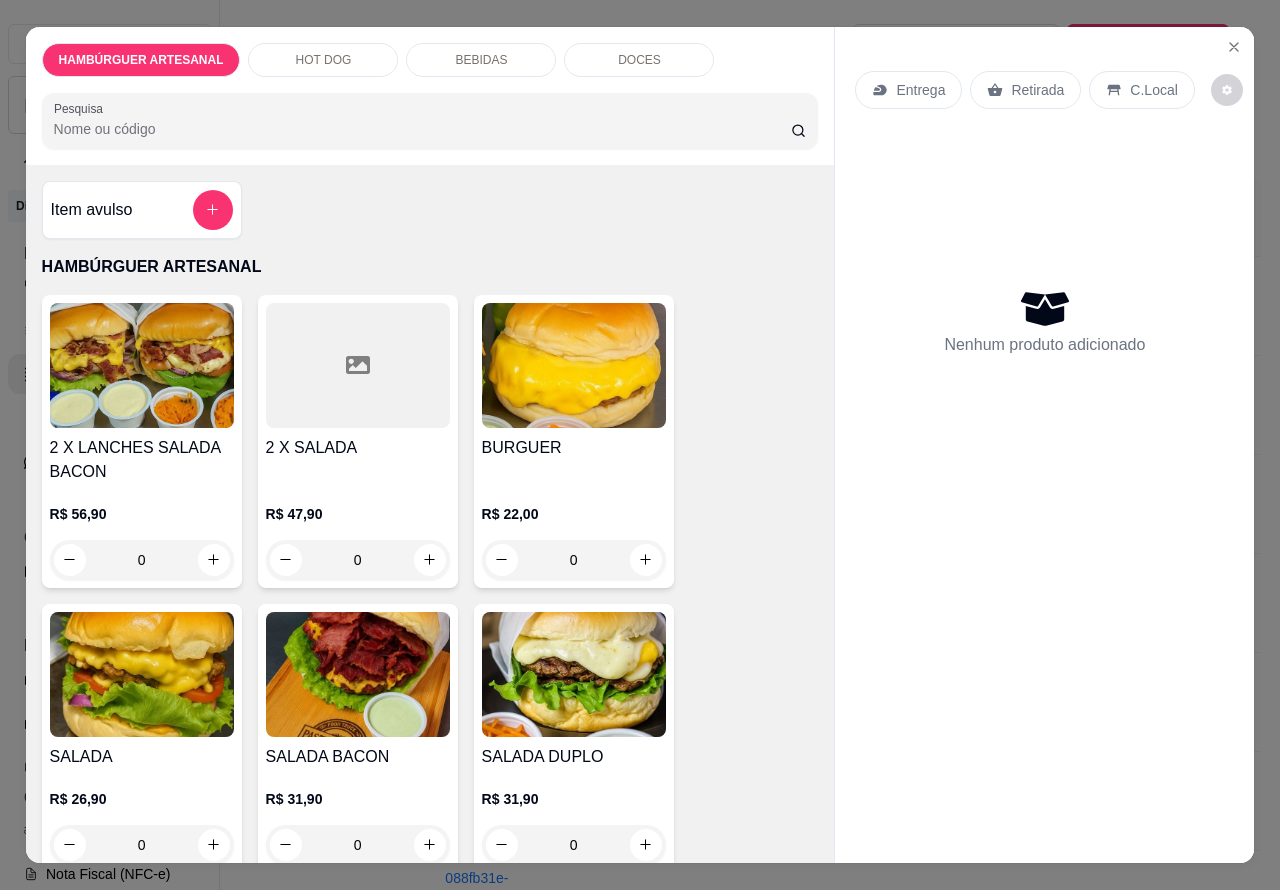 click on "Entrega" at bounding box center [920, 90] 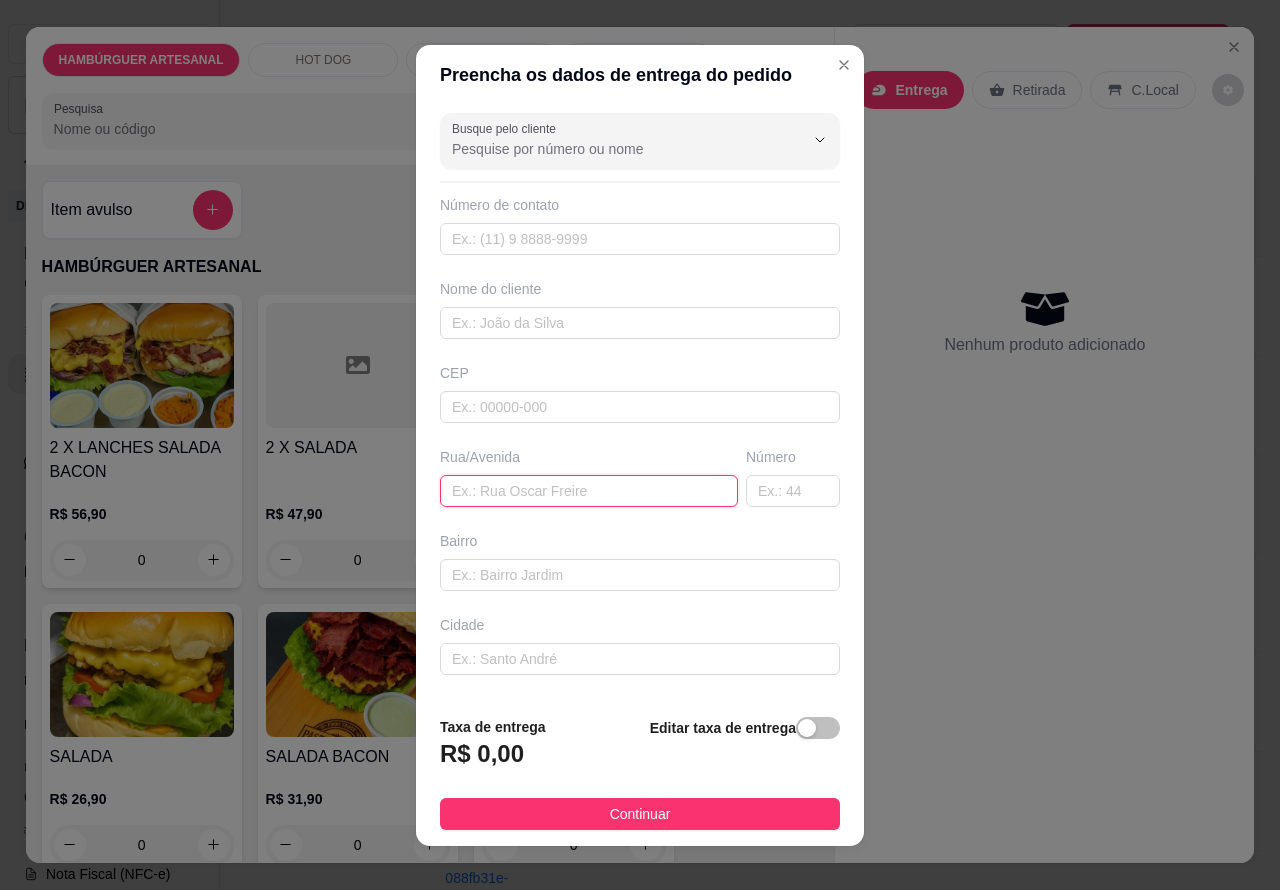 click at bounding box center (589, 491) 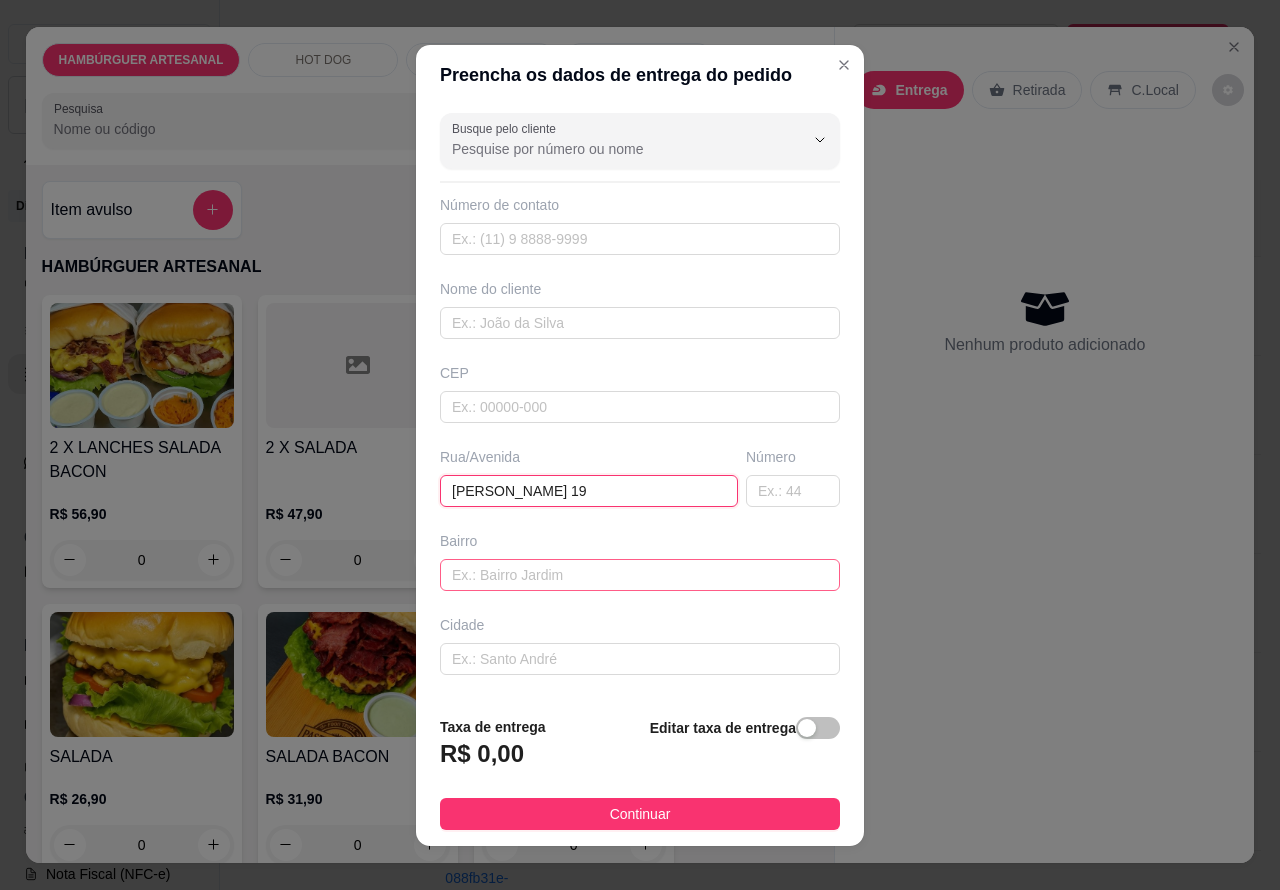 type on "[PERSON_NAME] 19" 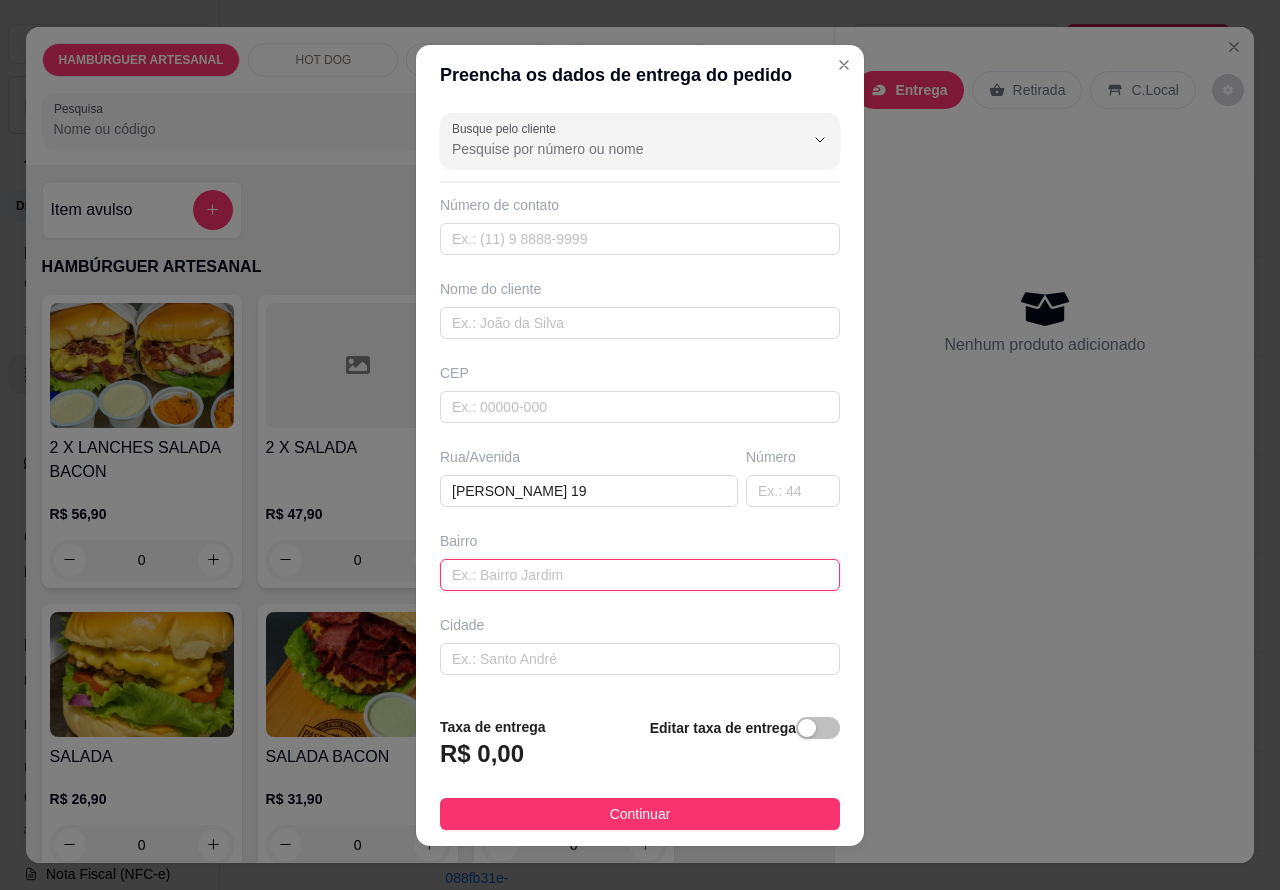 click at bounding box center [640, 575] 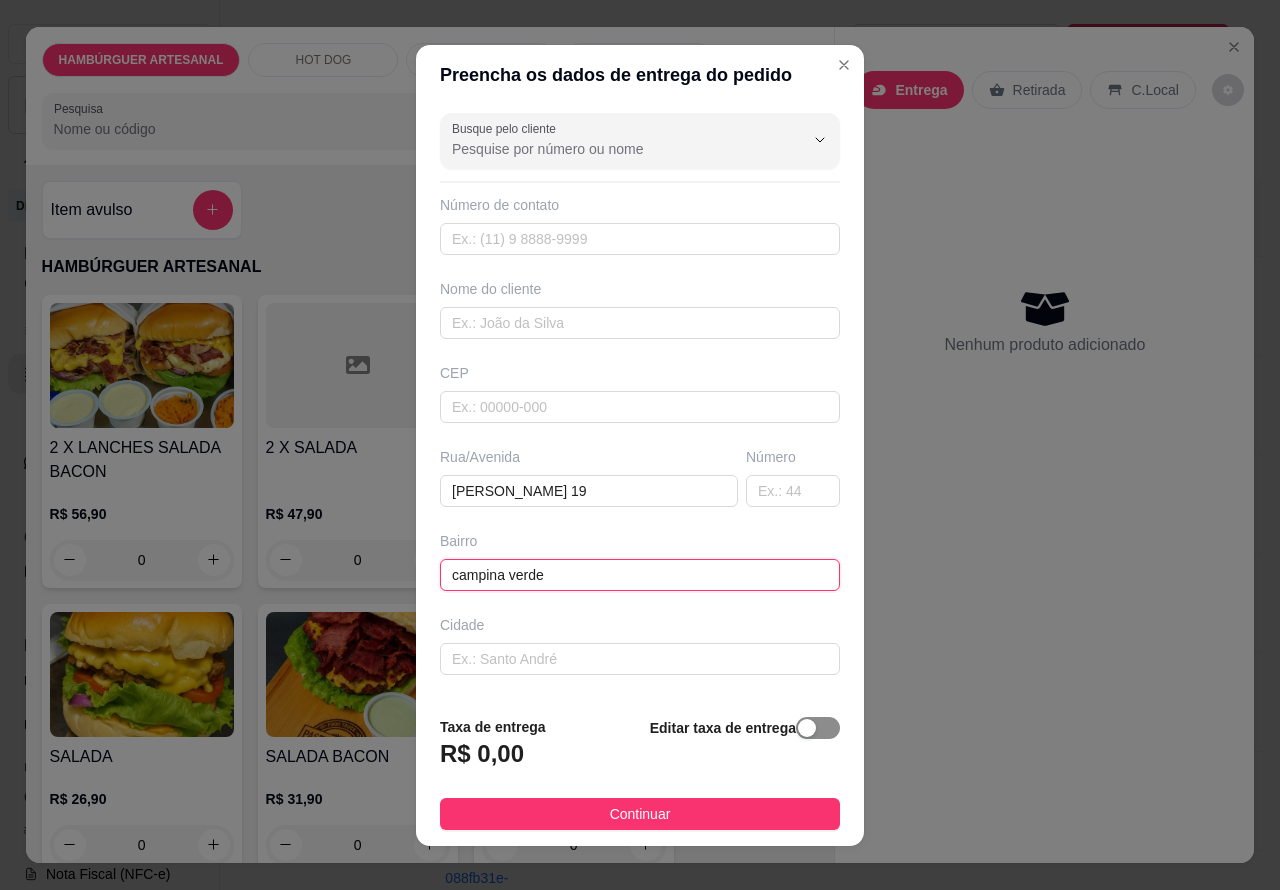 type on "campina verde" 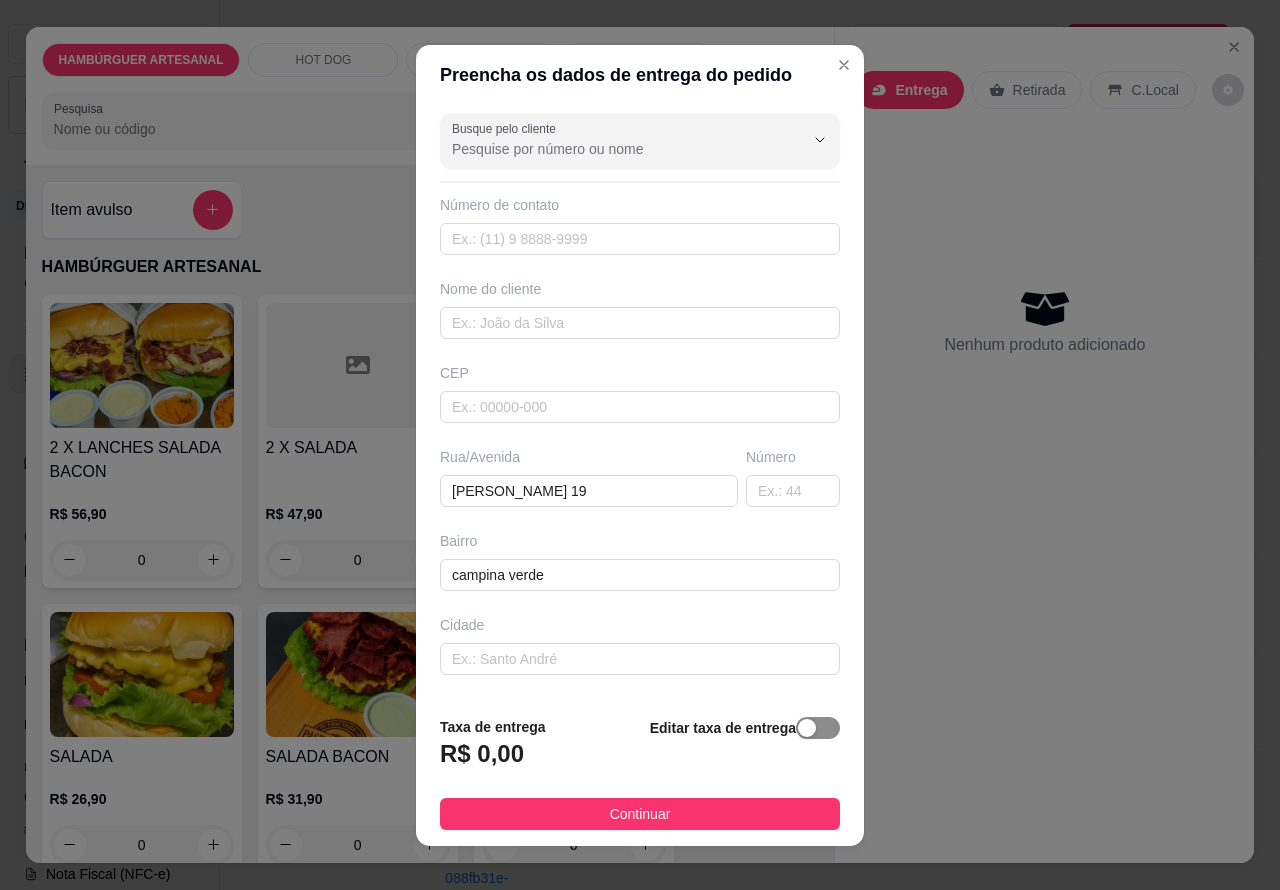 click at bounding box center (818, 728) 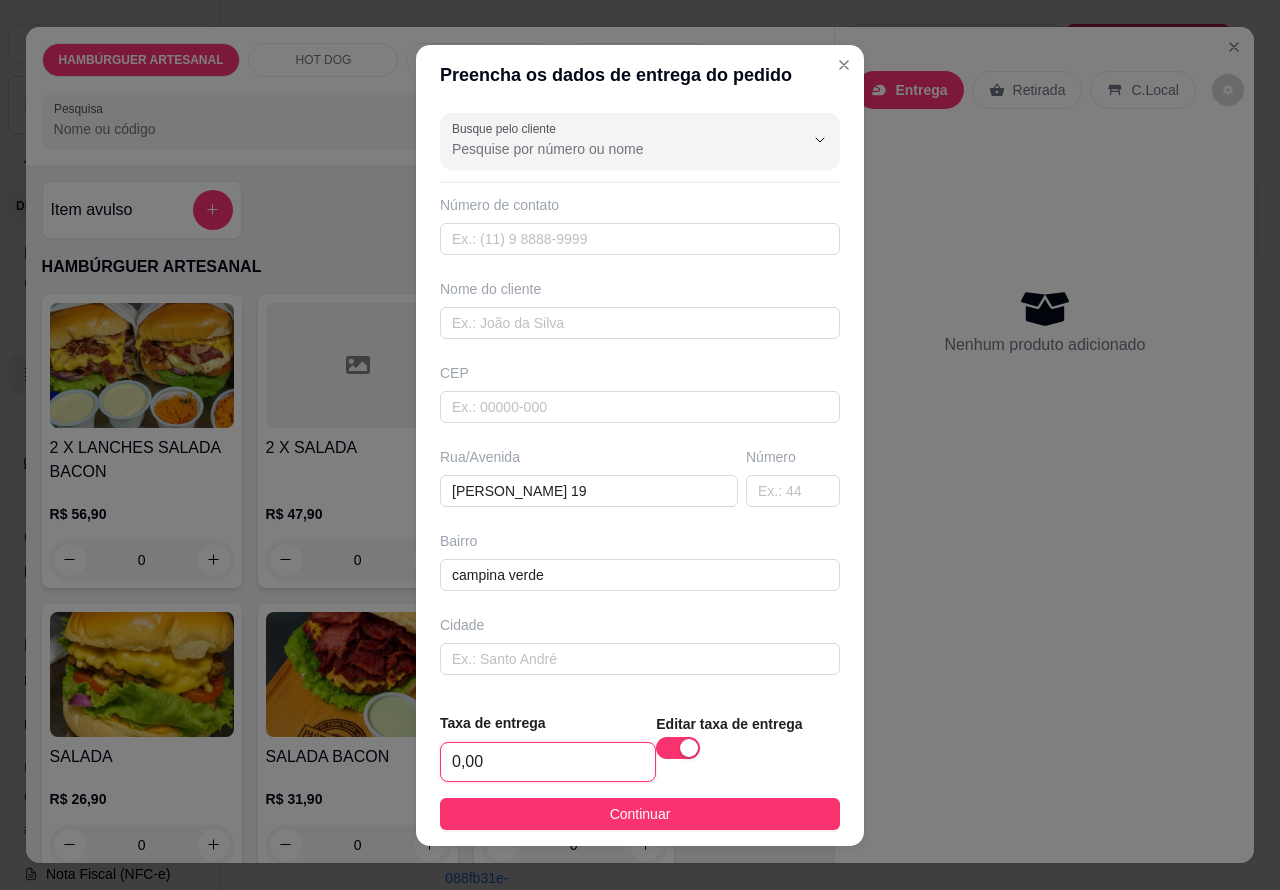 click on "0,00" at bounding box center (548, 762) 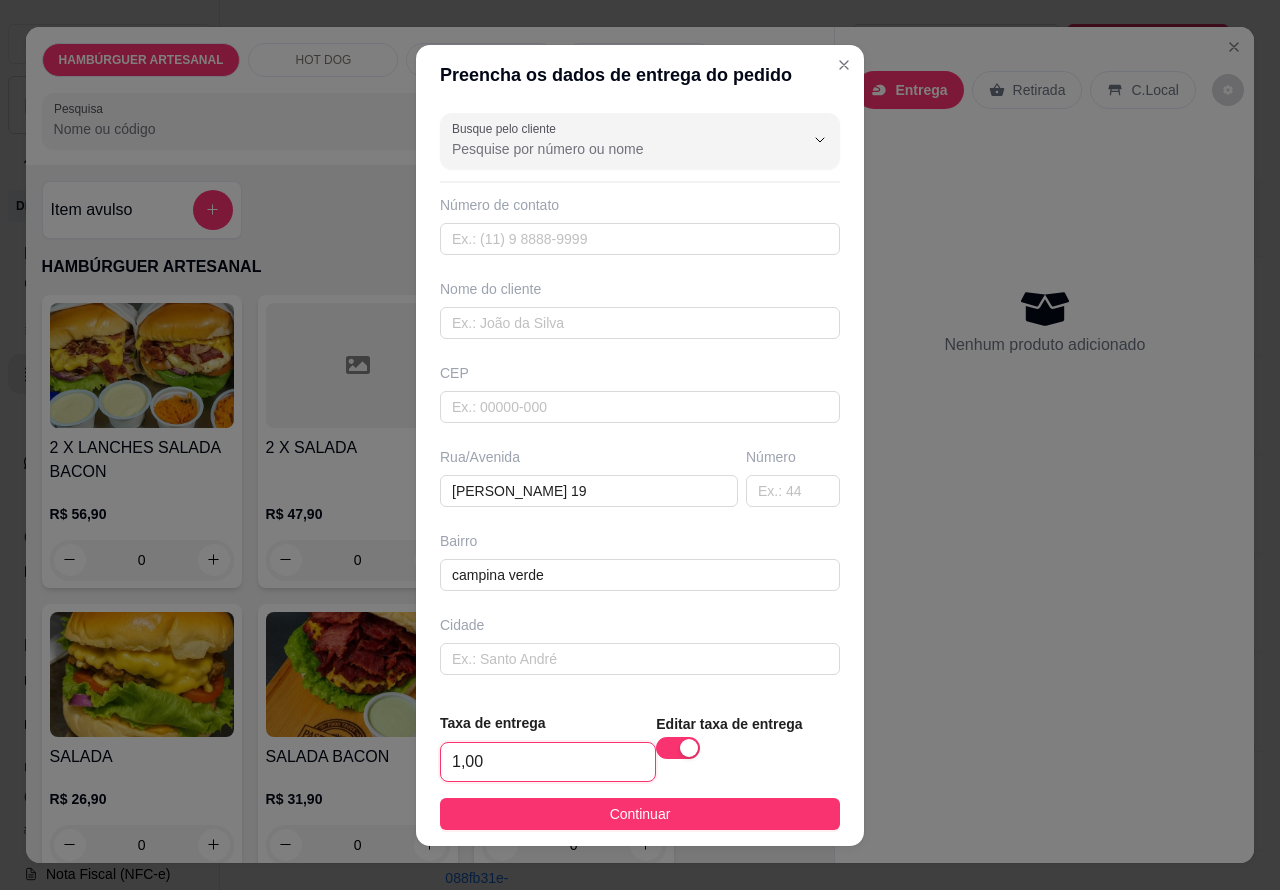 type on "1,00" 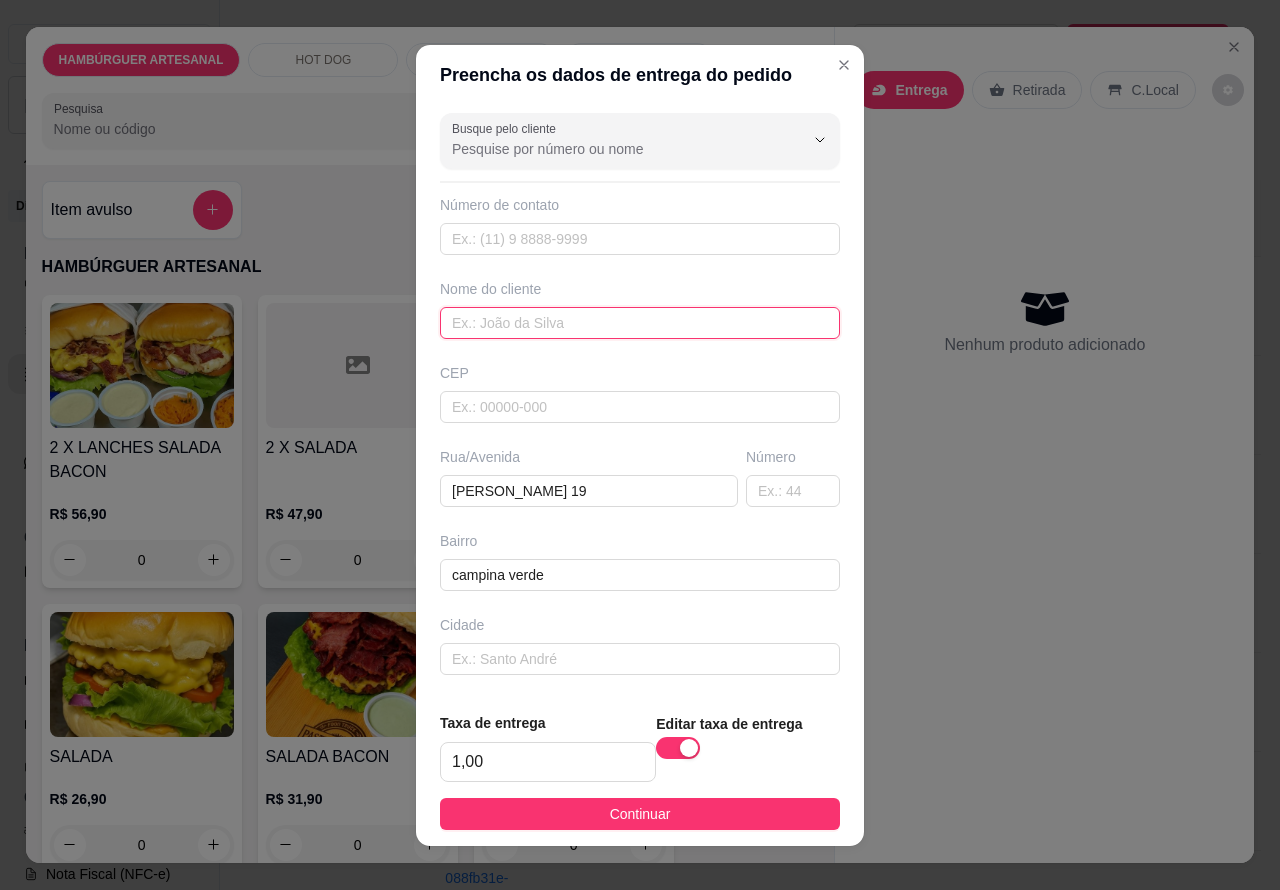 click at bounding box center [640, 323] 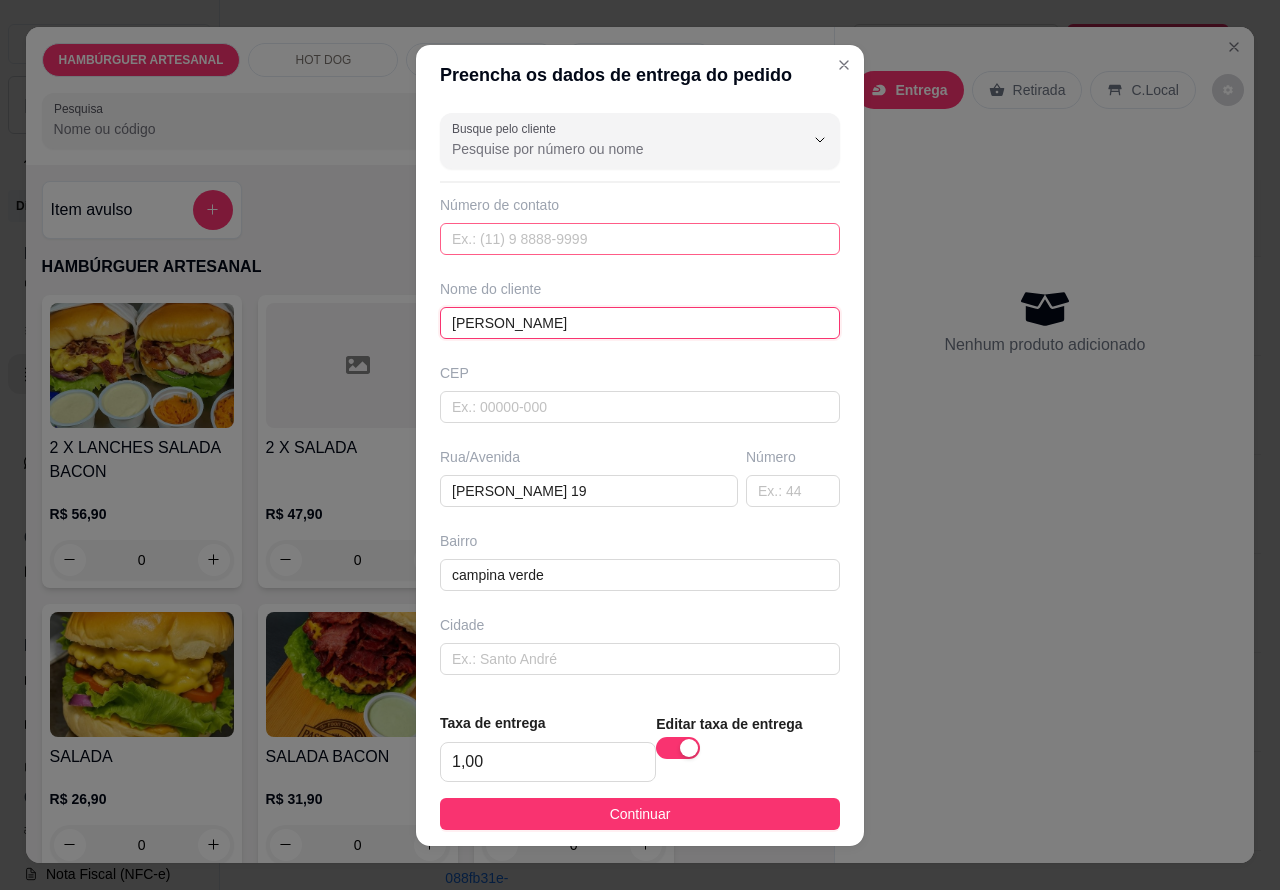 type on "[PERSON_NAME]" 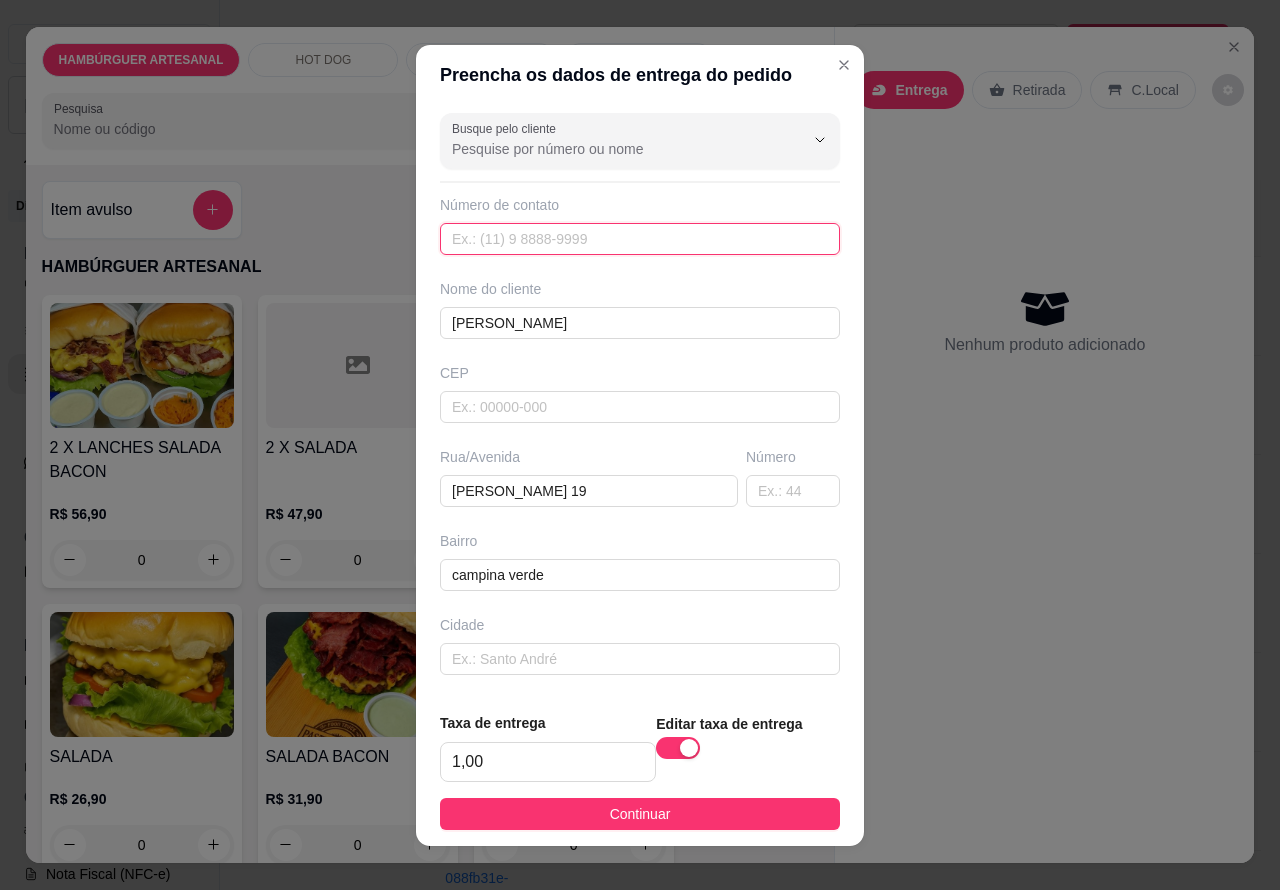 click at bounding box center (640, 239) 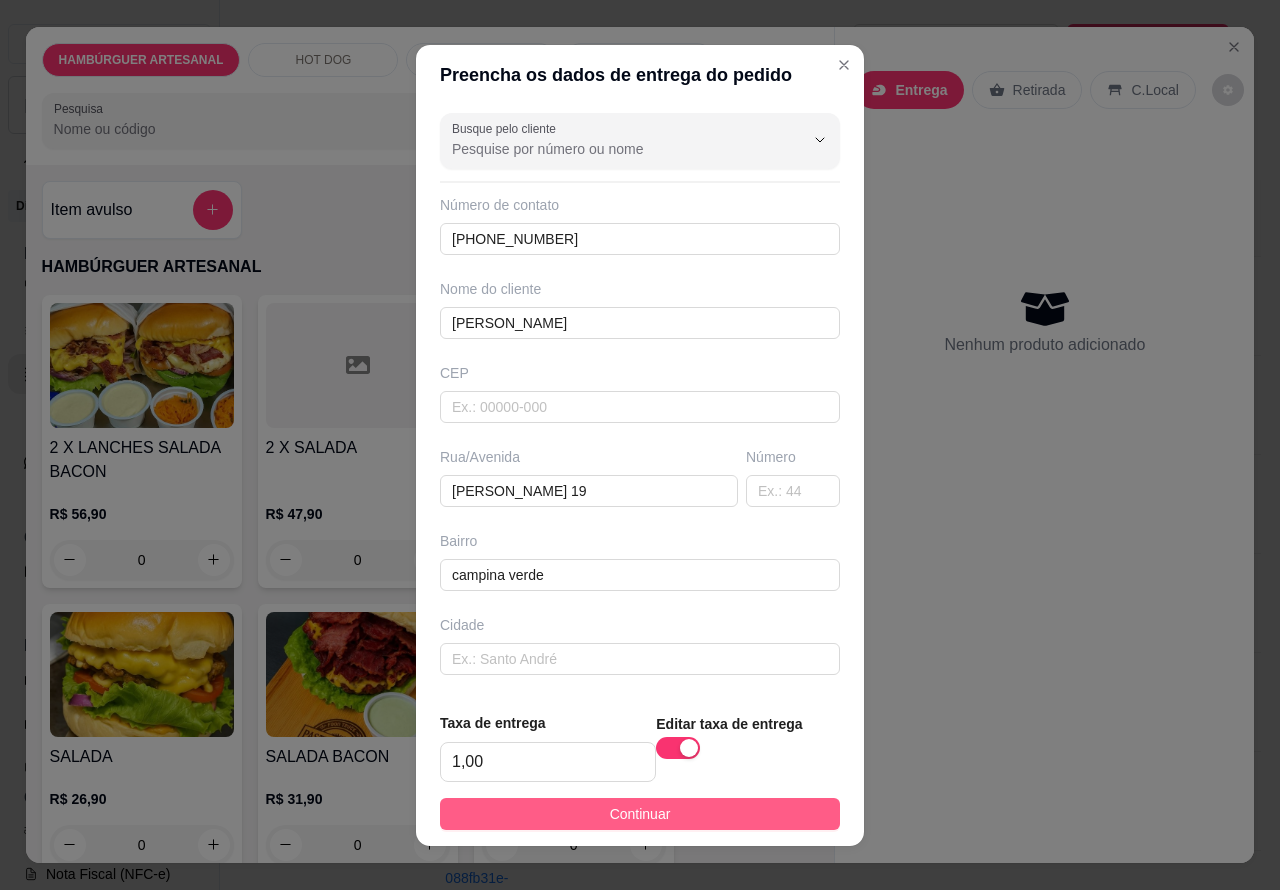click on "Continuar" at bounding box center (640, 814) 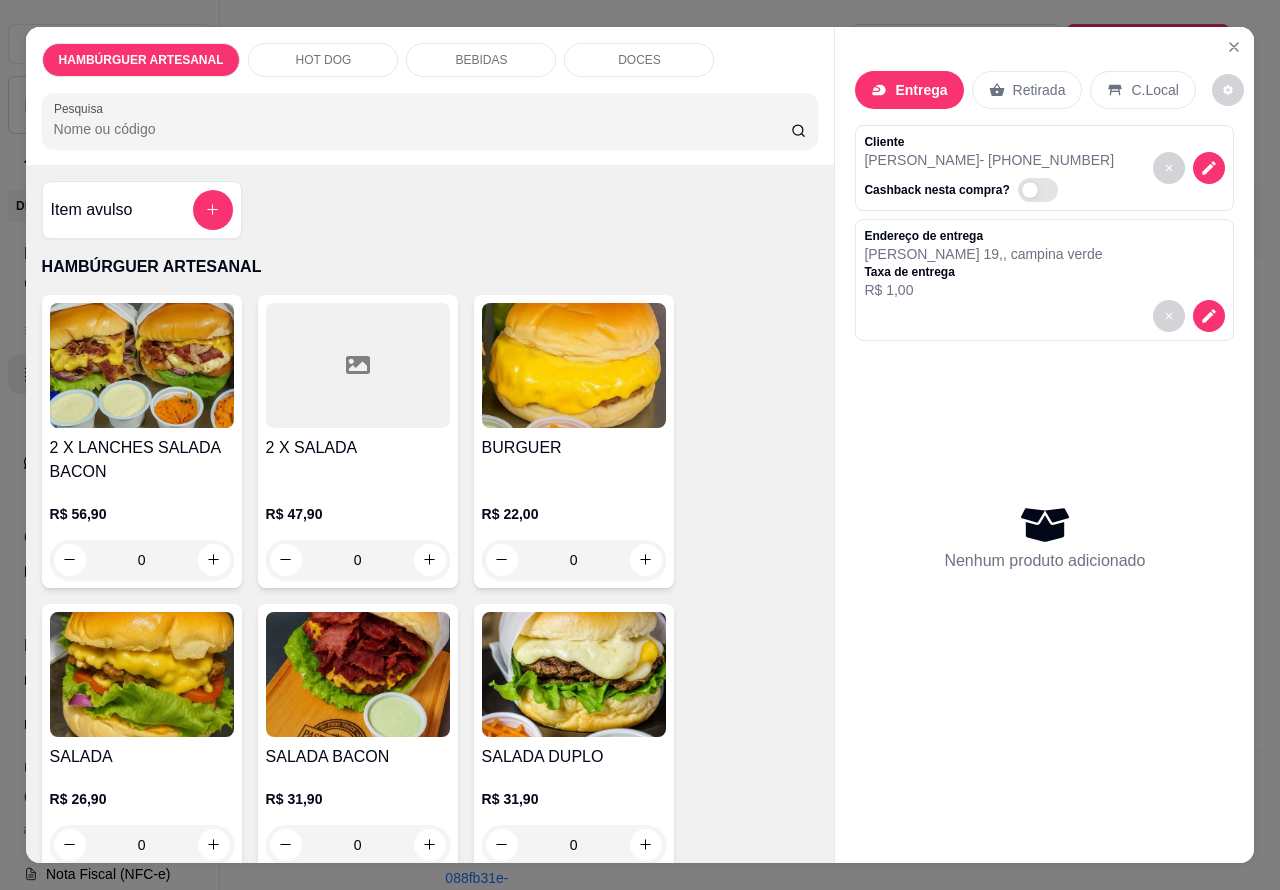 click on "0" at bounding box center [574, 845] 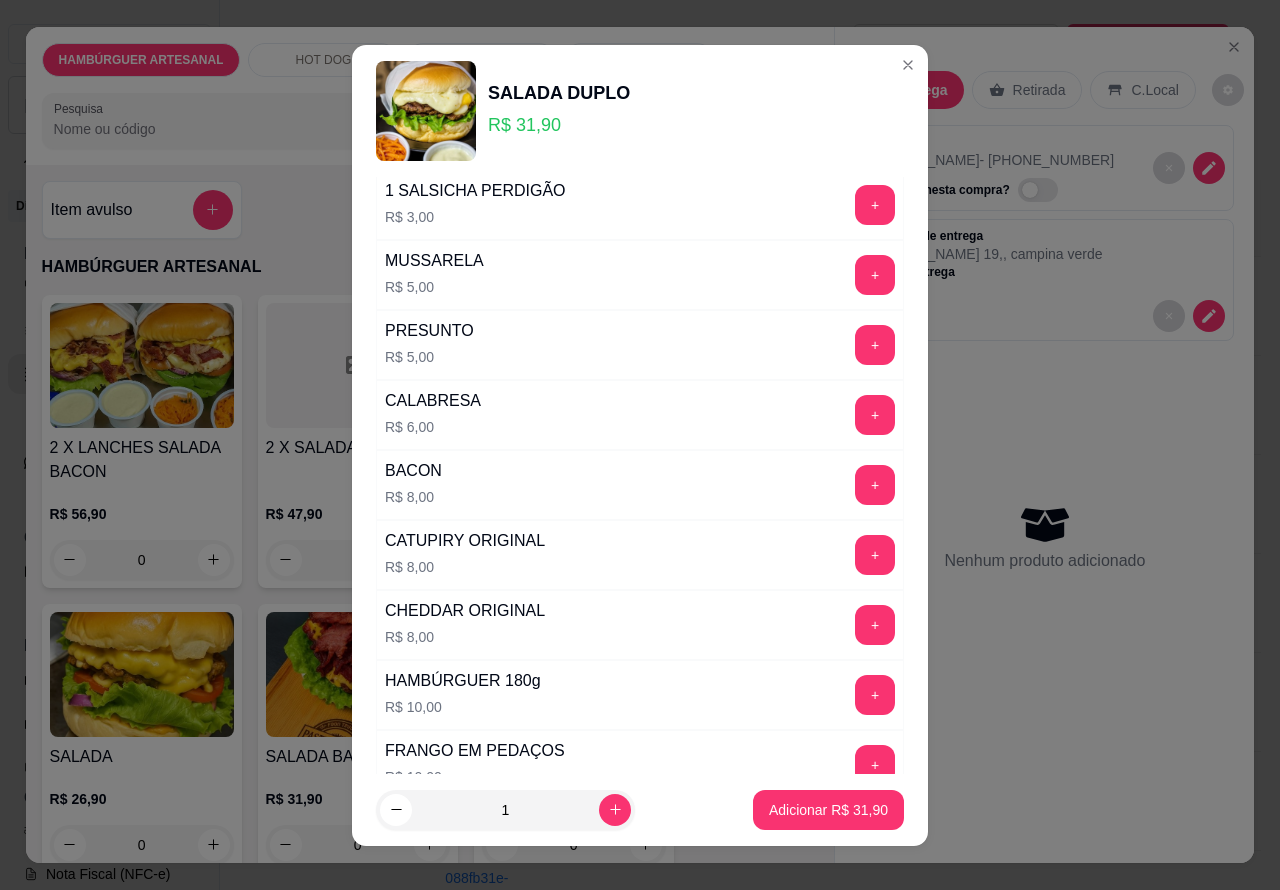 scroll, scrollTop: 542, scrollLeft: 0, axis: vertical 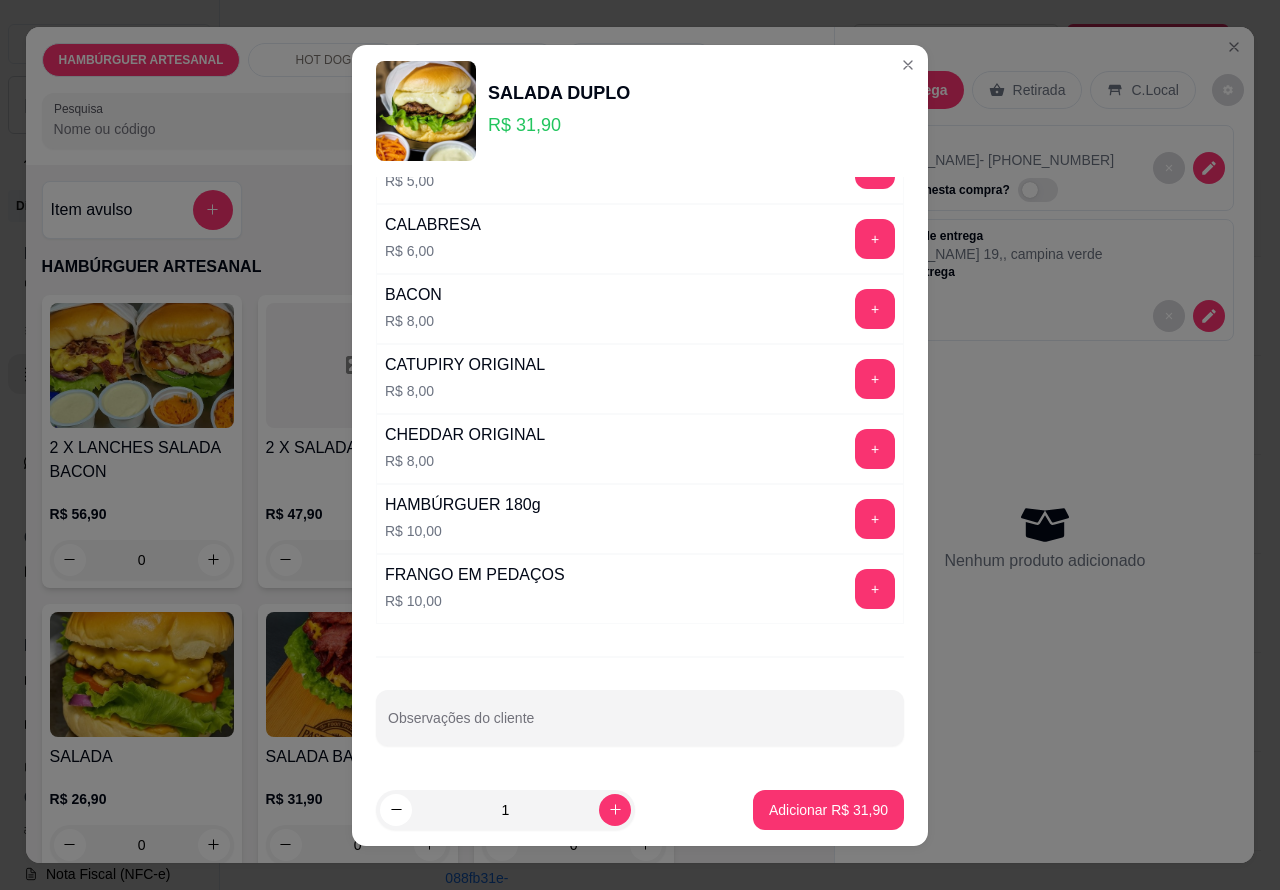 click on "Observações do cliente" at bounding box center [640, 726] 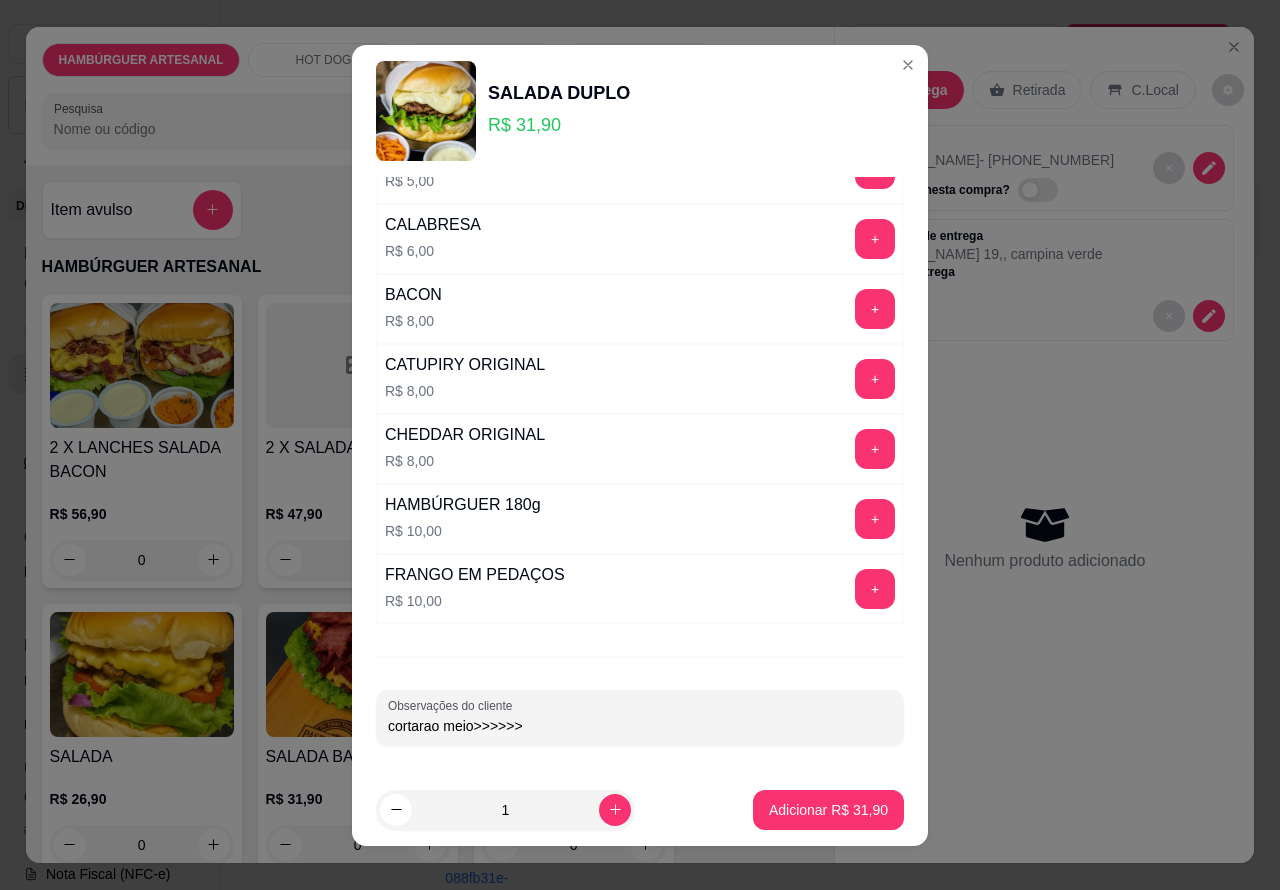 type on "cortarao meio>>>>>>" 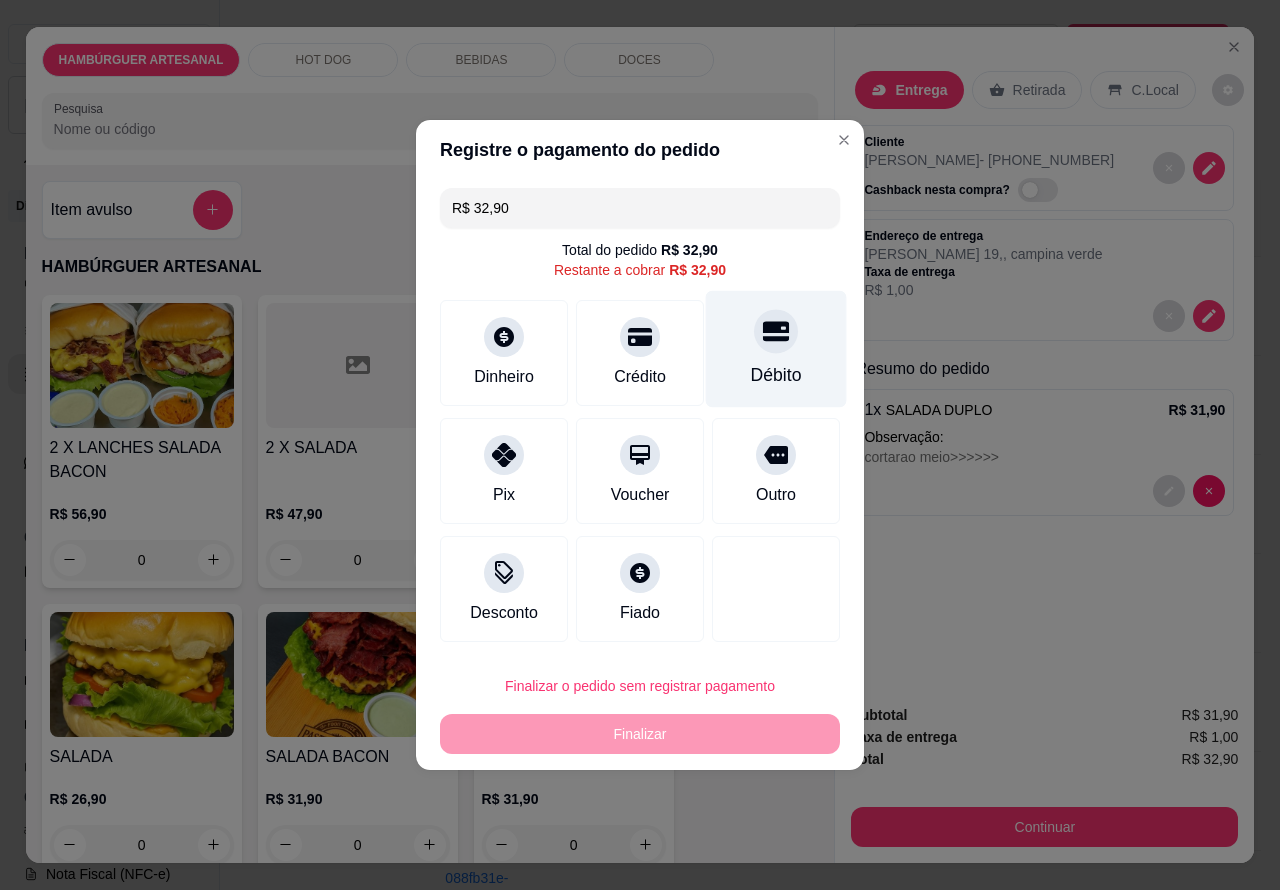 click 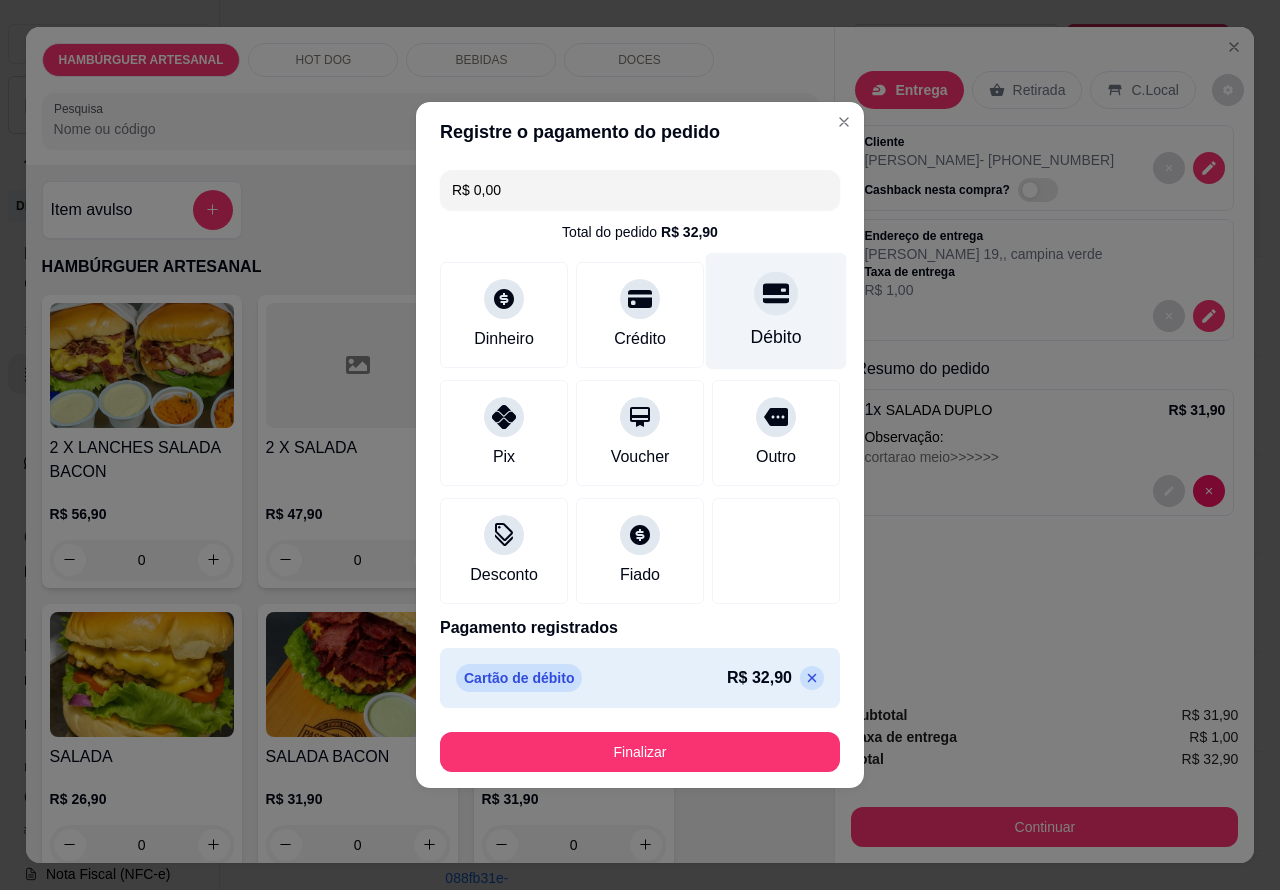 click on "Finalizar" at bounding box center [640, 752] 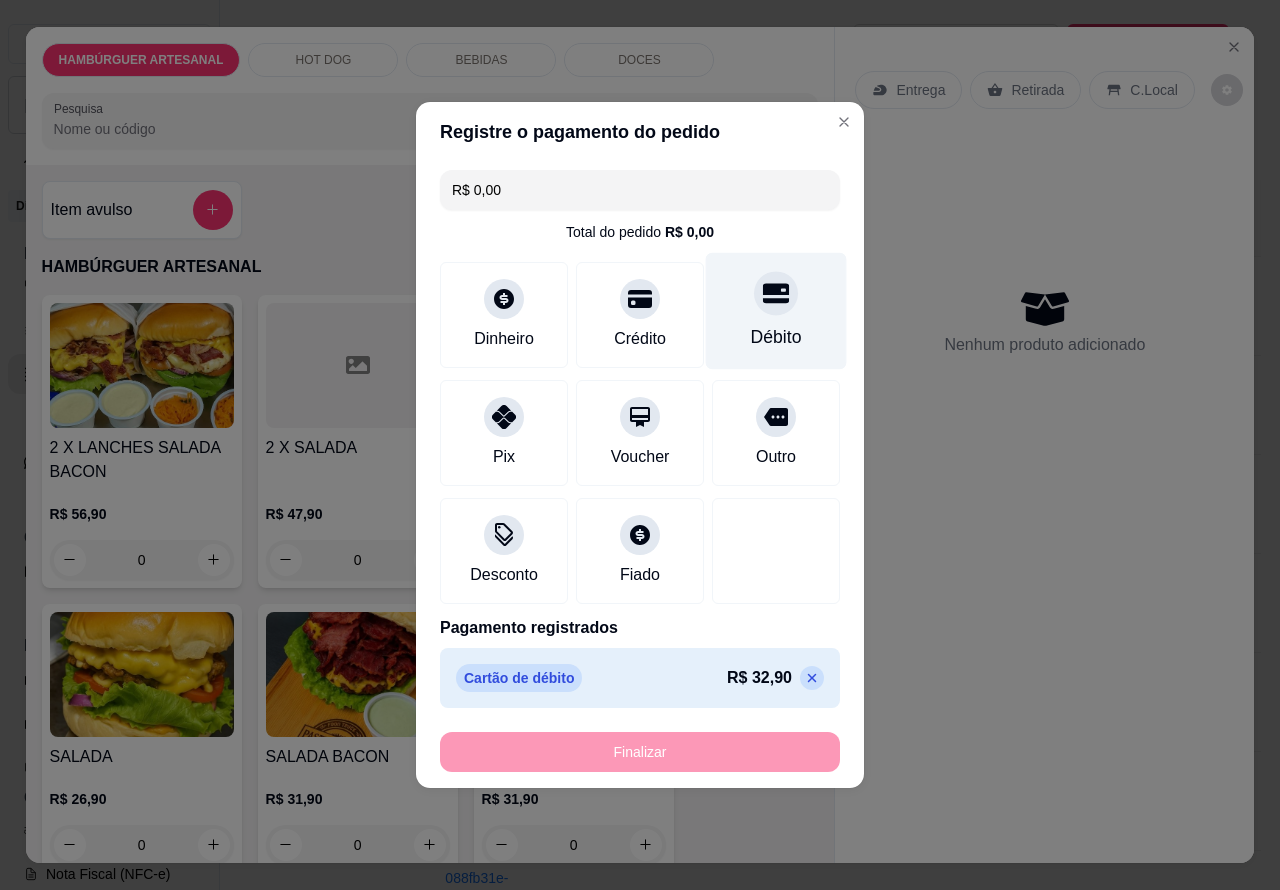 type on "-R$ 32,90" 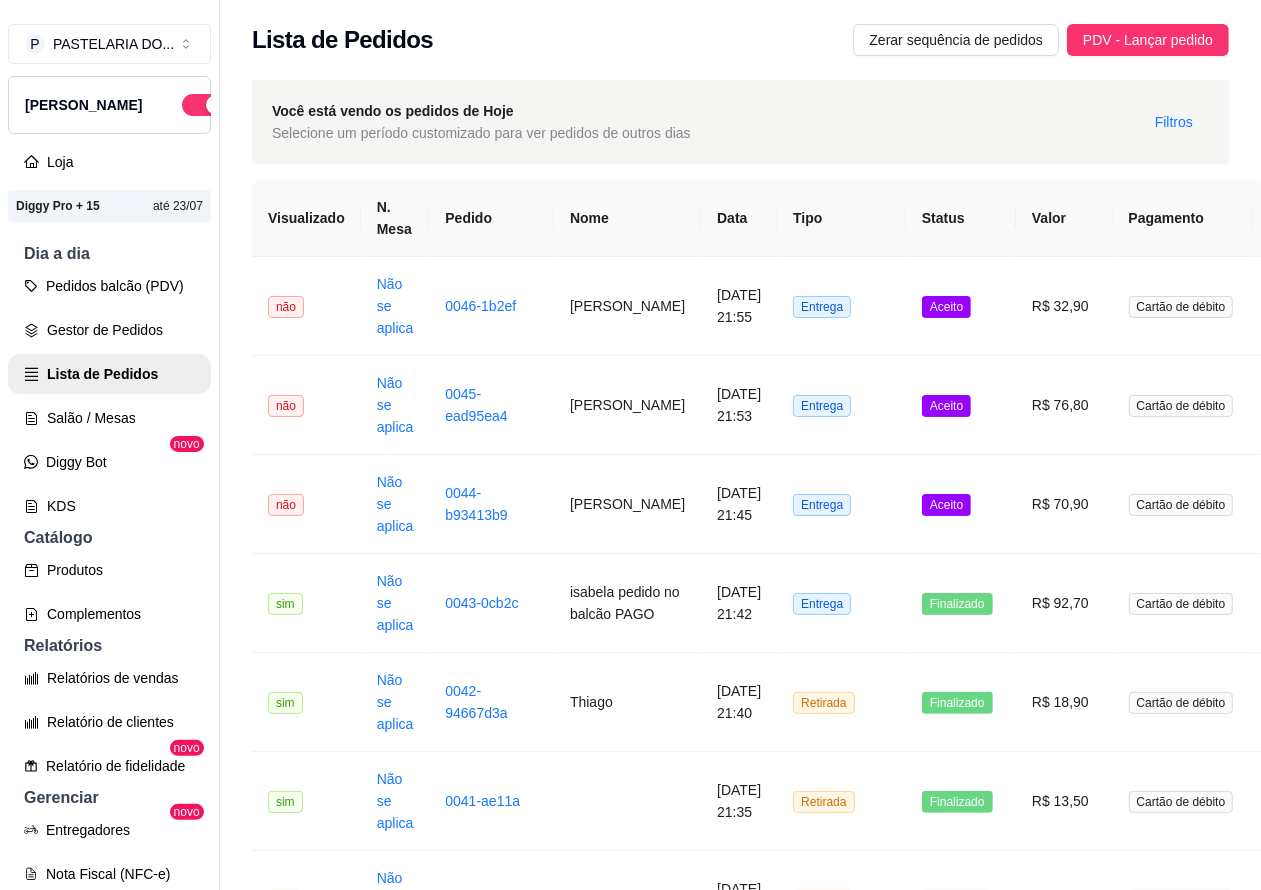 click on "Pedidos balcão (PDV)" at bounding box center (109, 286) 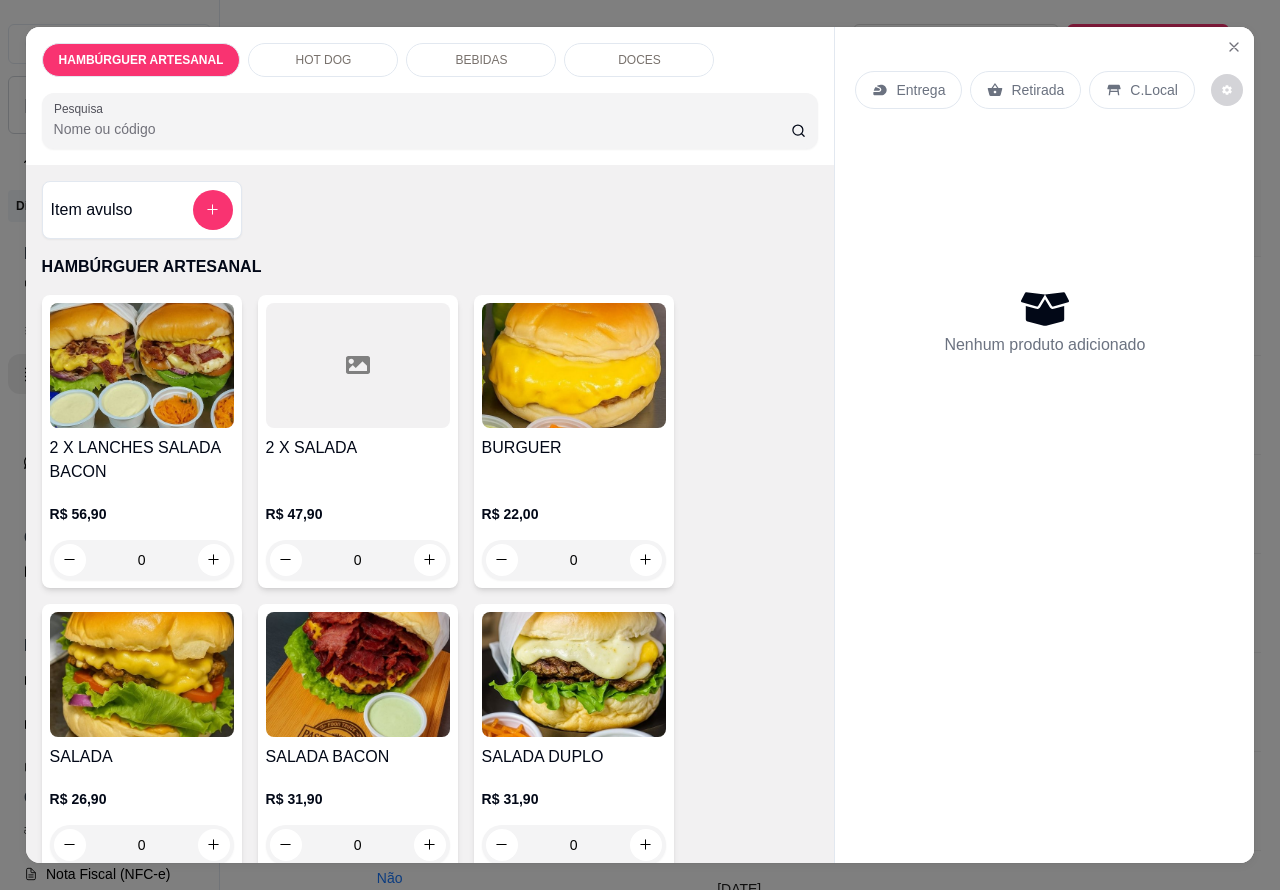 click on "Entrega" at bounding box center [920, 90] 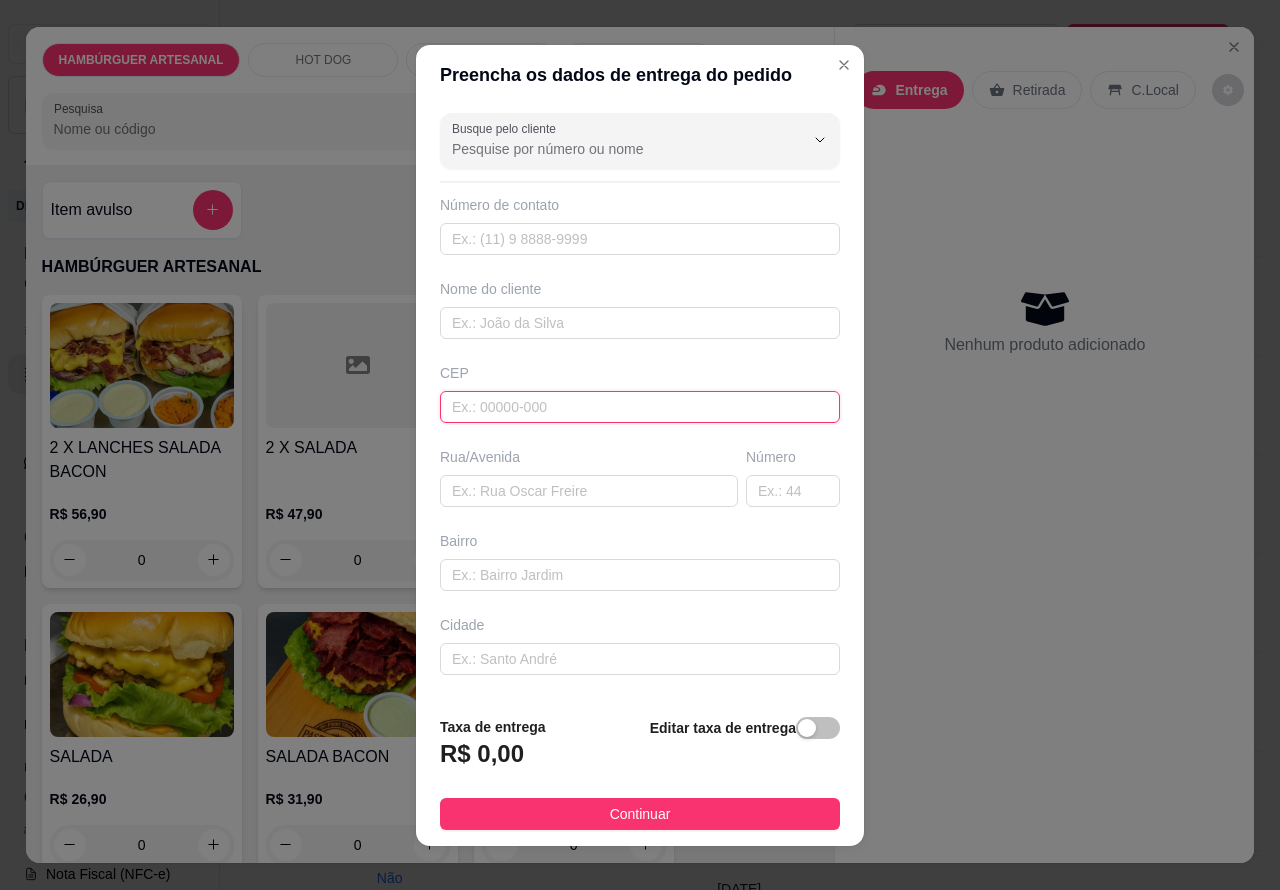click at bounding box center [640, 407] 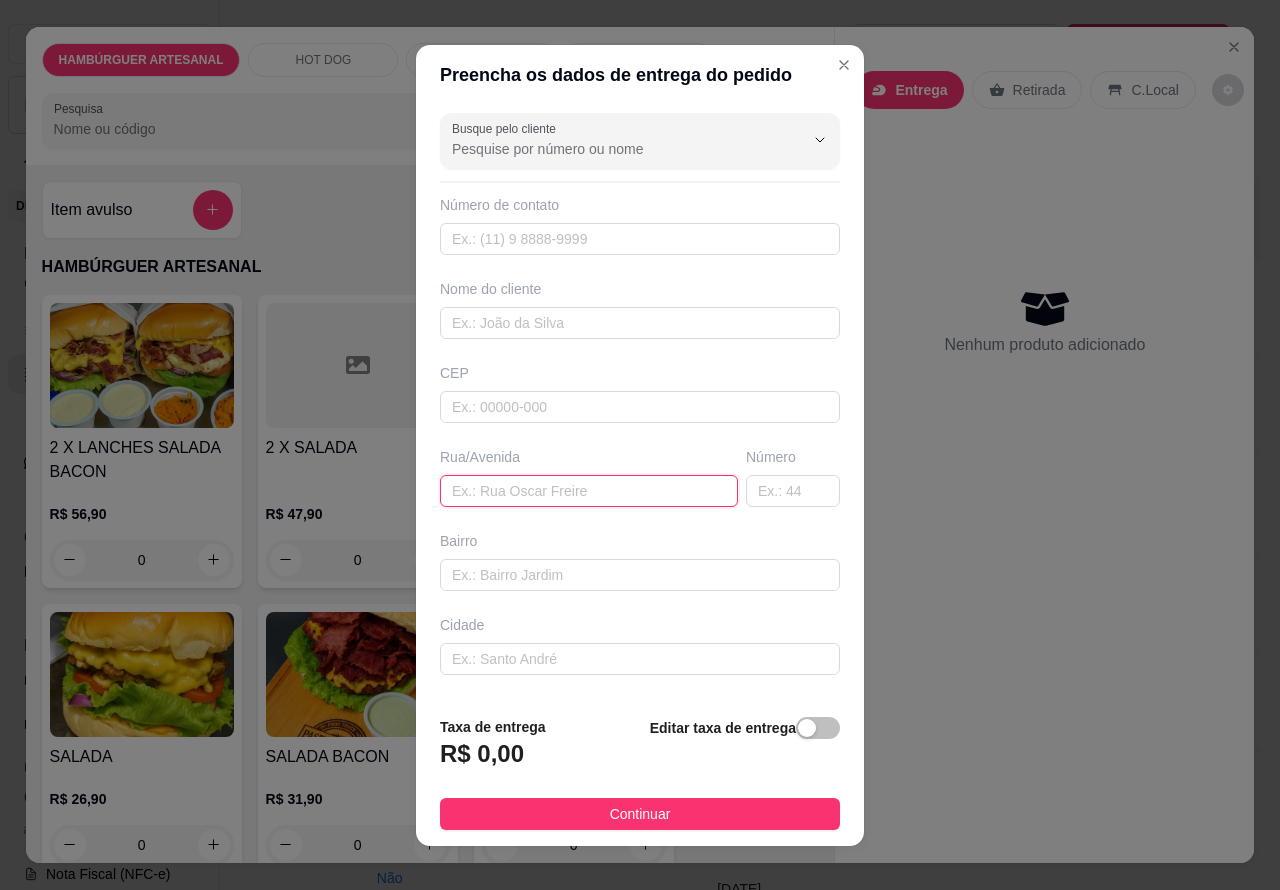 click at bounding box center [589, 491] 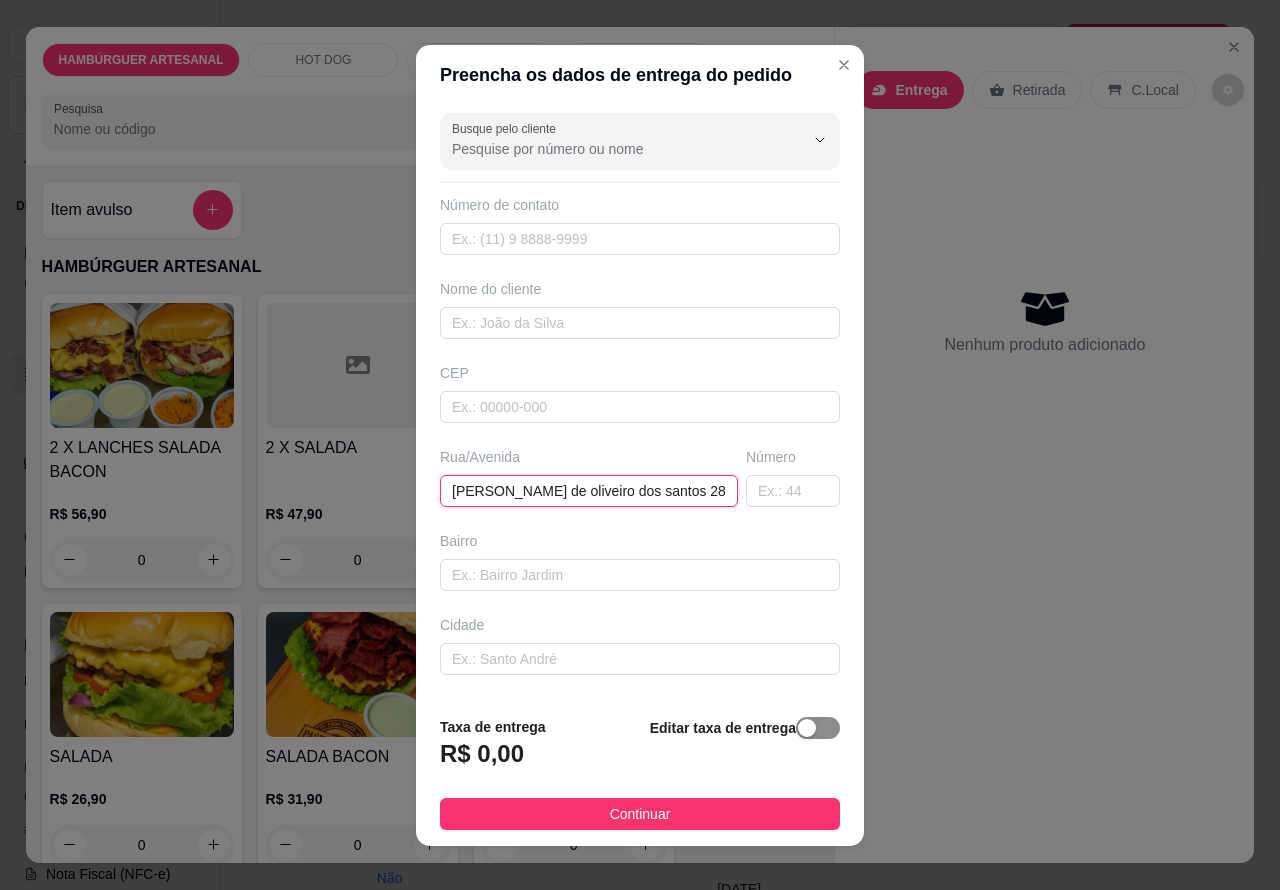 type on "[PERSON_NAME] de oliveiro dos santos 280" 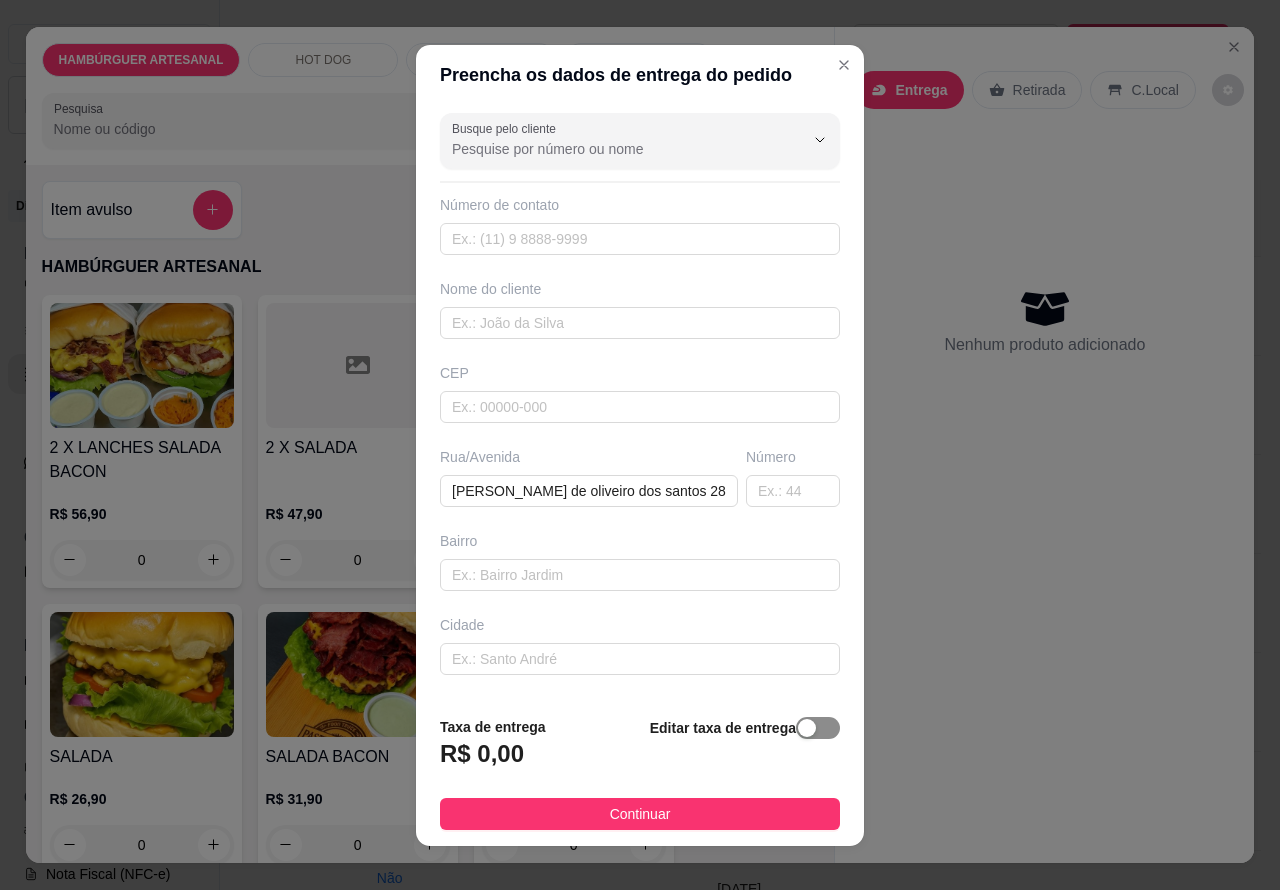click at bounding box center (818, 728) 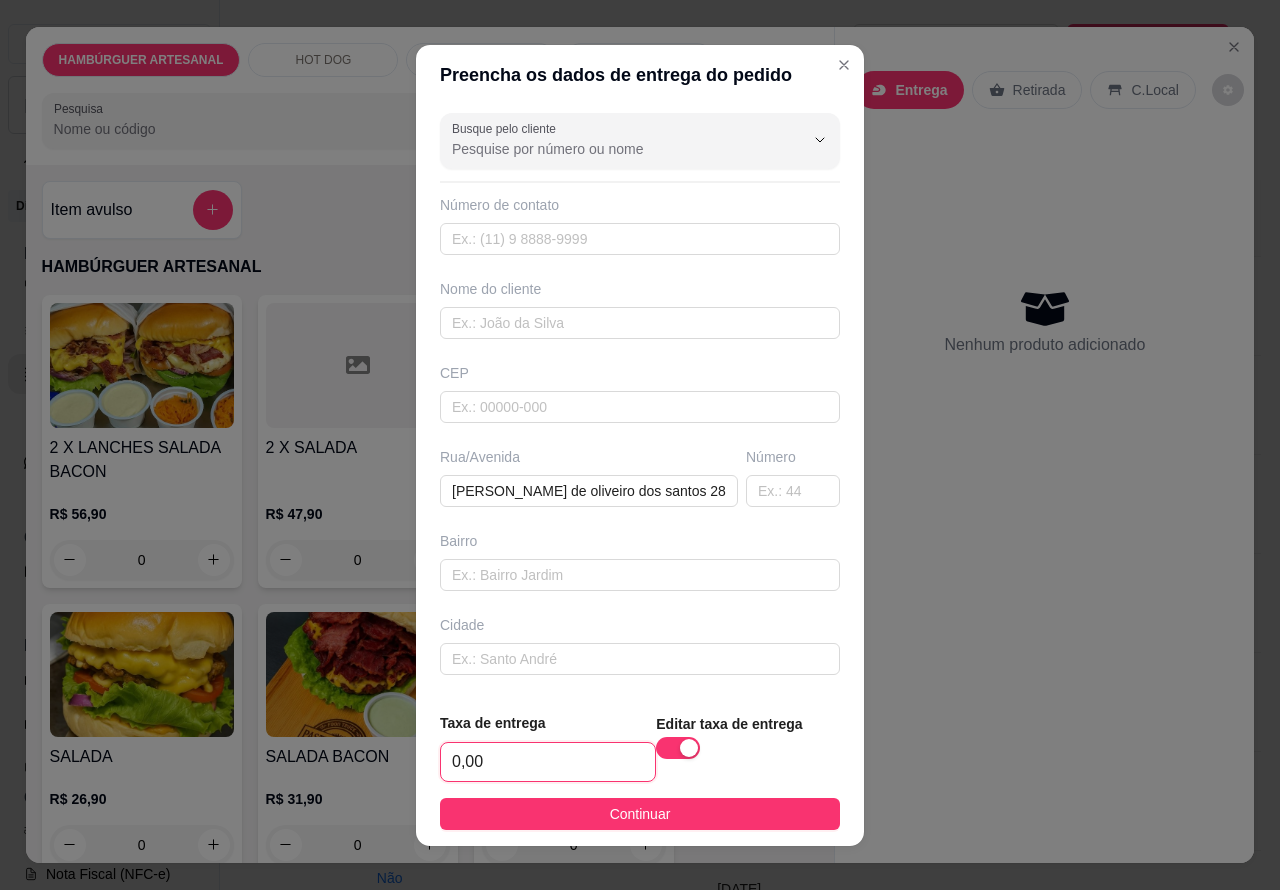 click on "0,00" at bounding box center [548, 762] 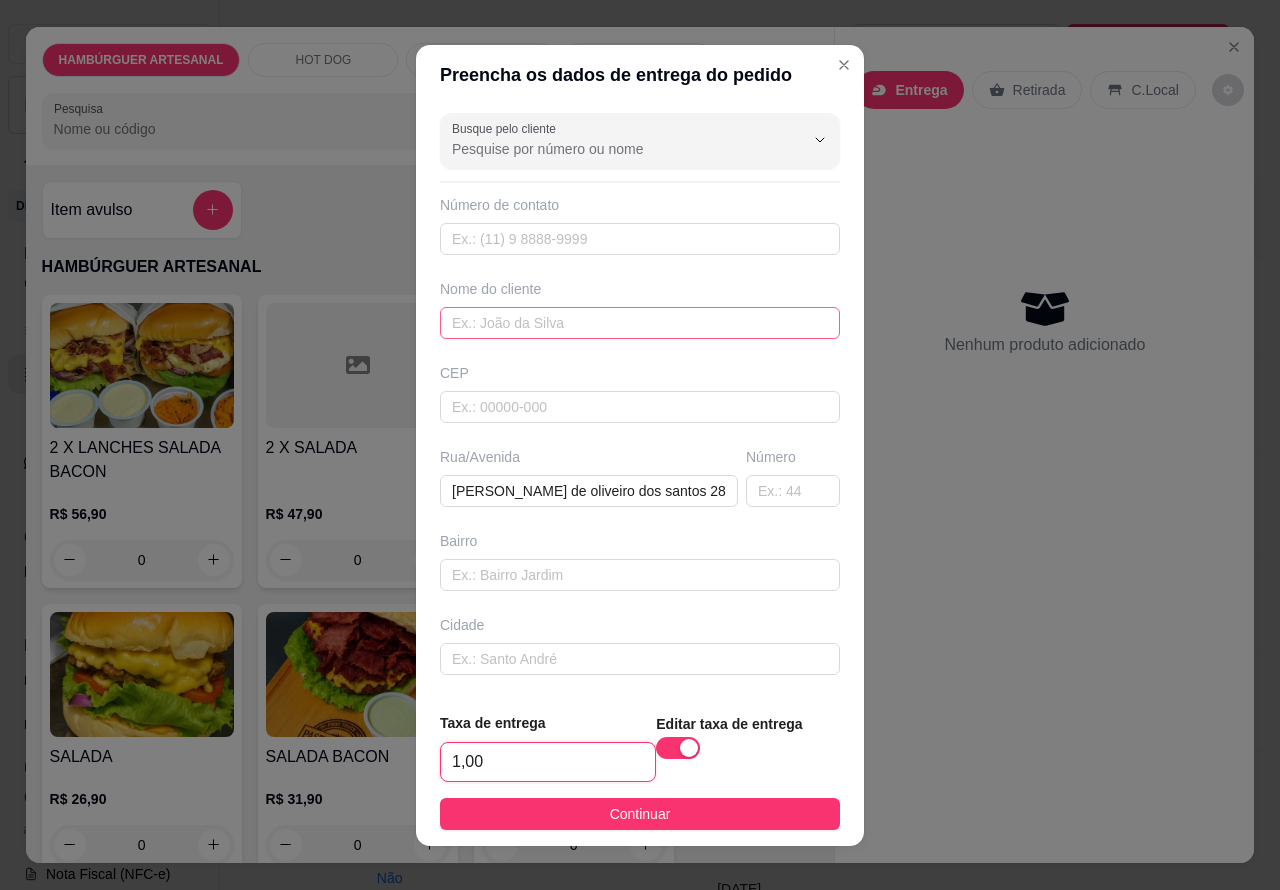 type on "1,00" 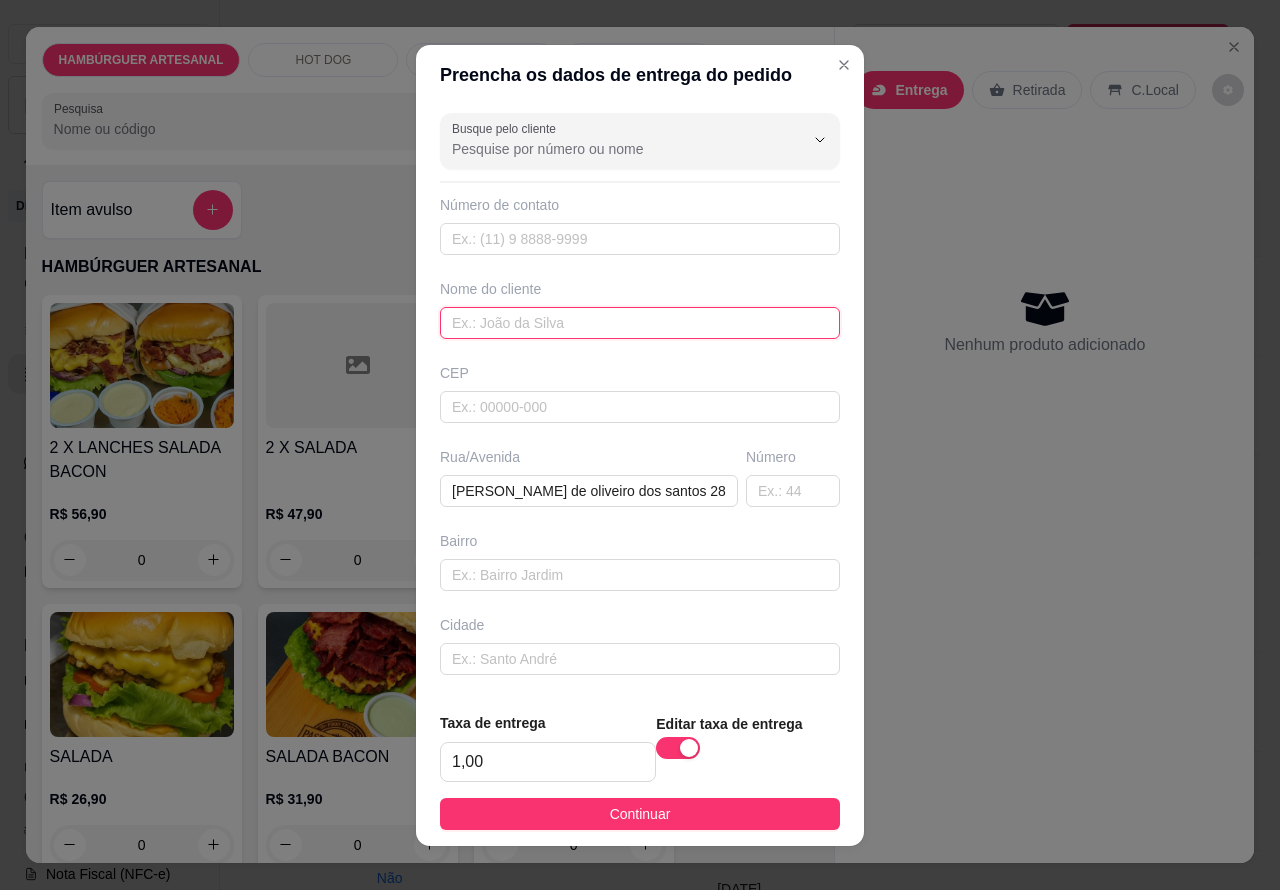 click at bounding box center [640, 323] 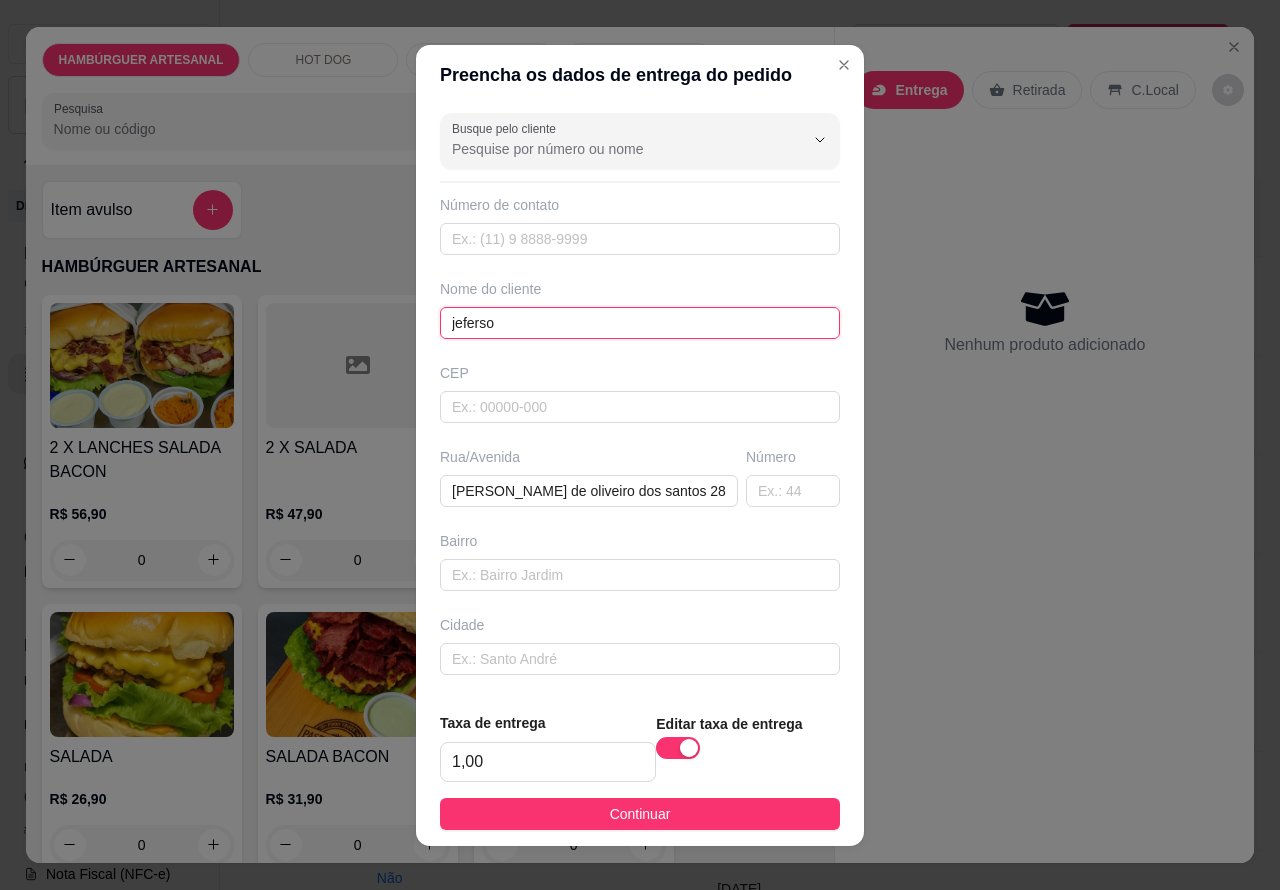 type on "[PERSON_NAME]" 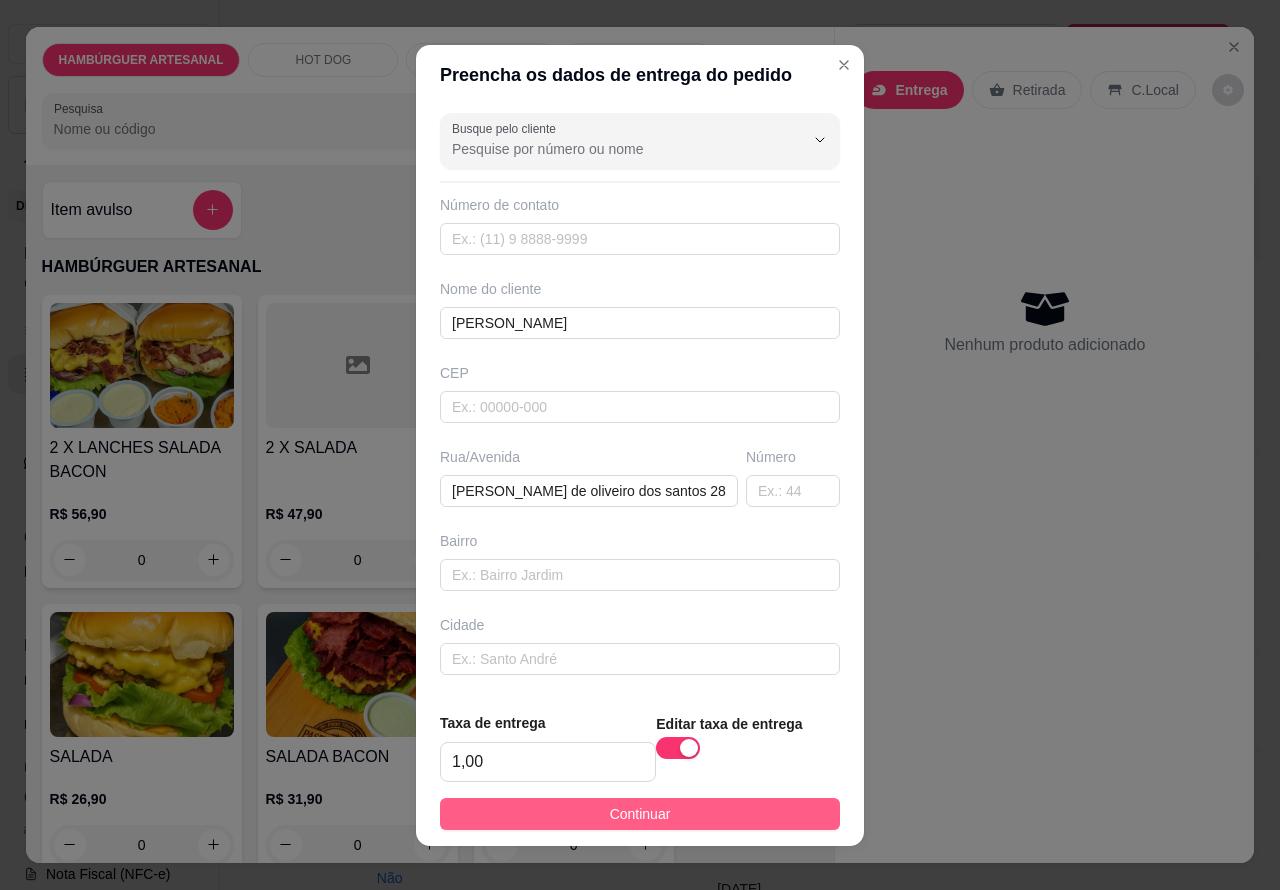 click on "Continuar" at bounding box center [640, 814] 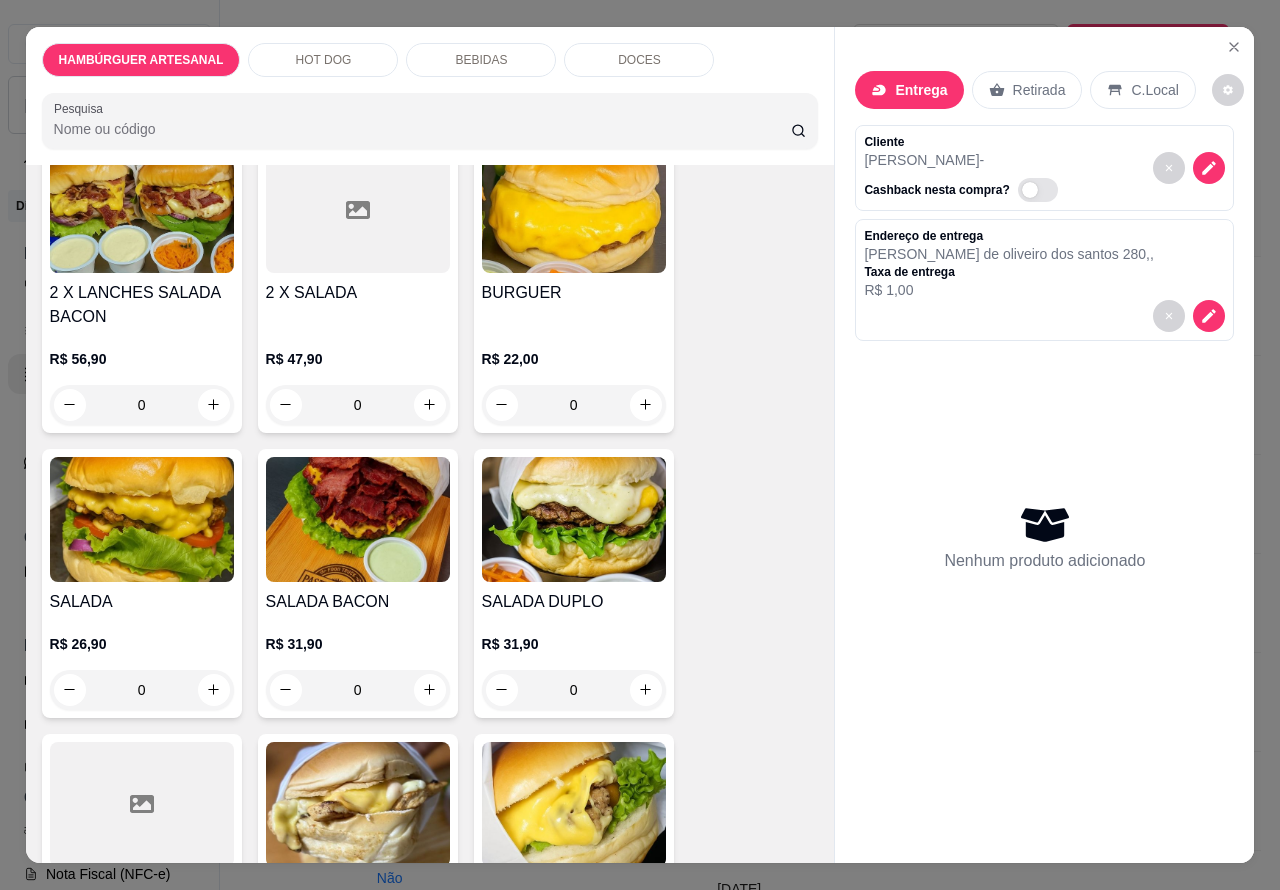 click on "HOT DOG" at bounding box center (324, 60) 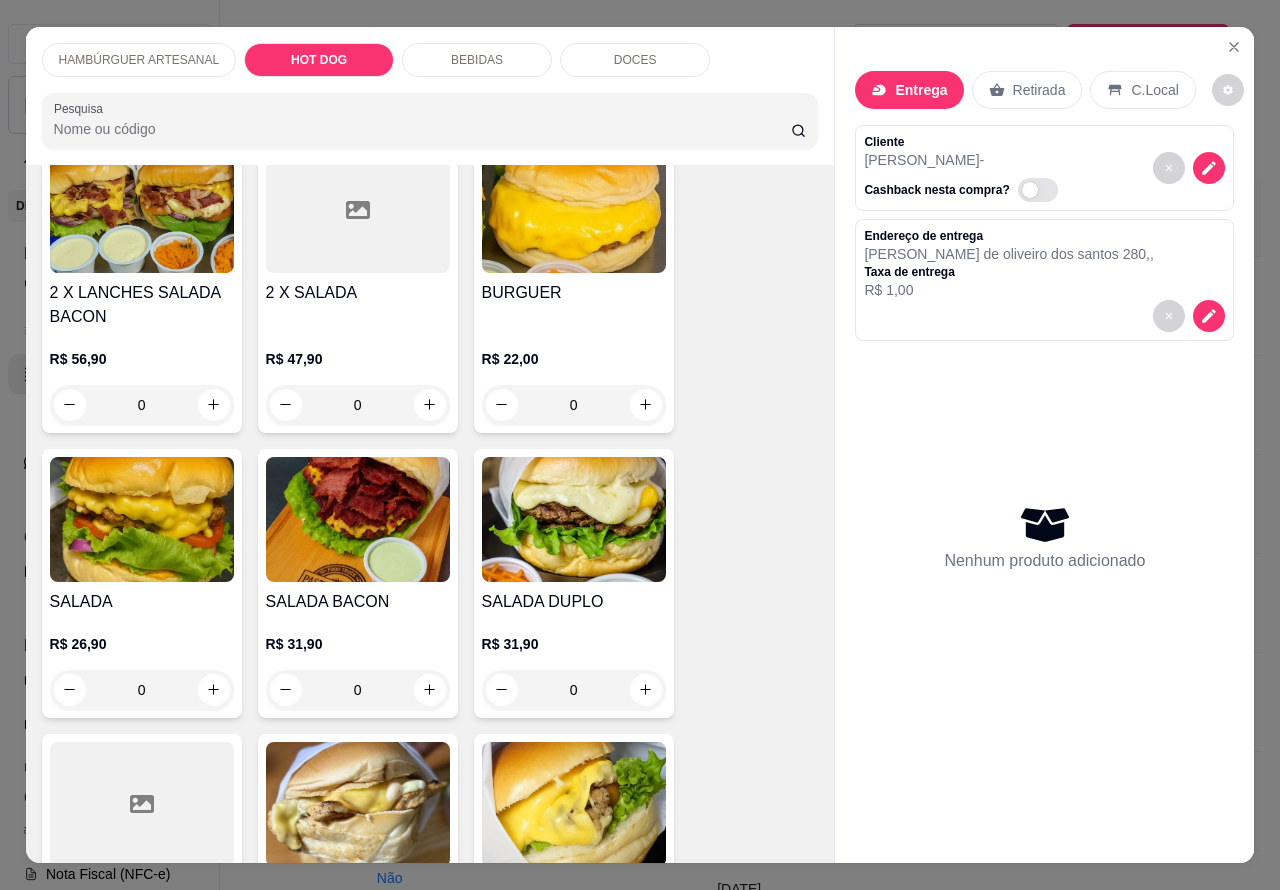 scroll, scrollTop: 1887, scrollLeft: 0, axis: vertical 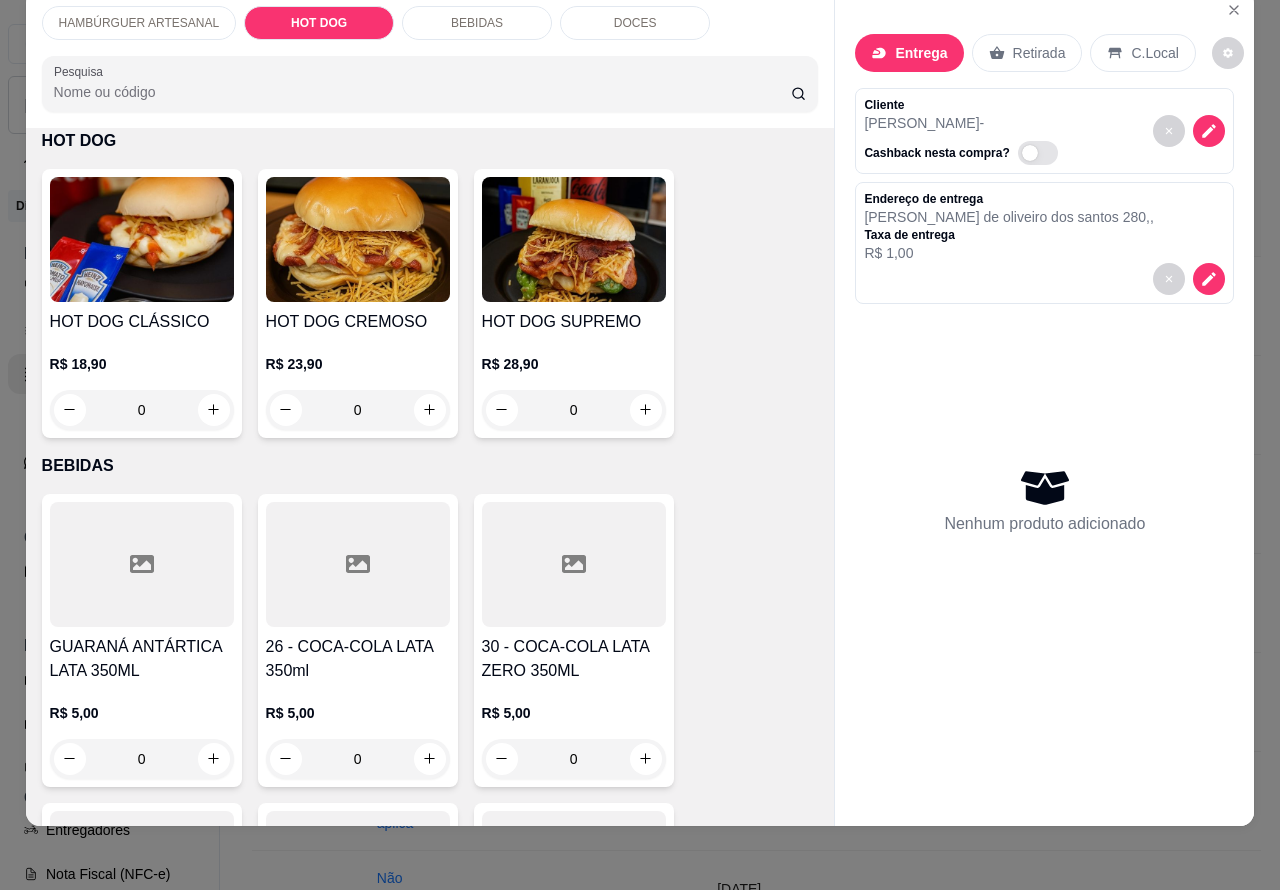 click on "0" at bounding box center [574, 410] 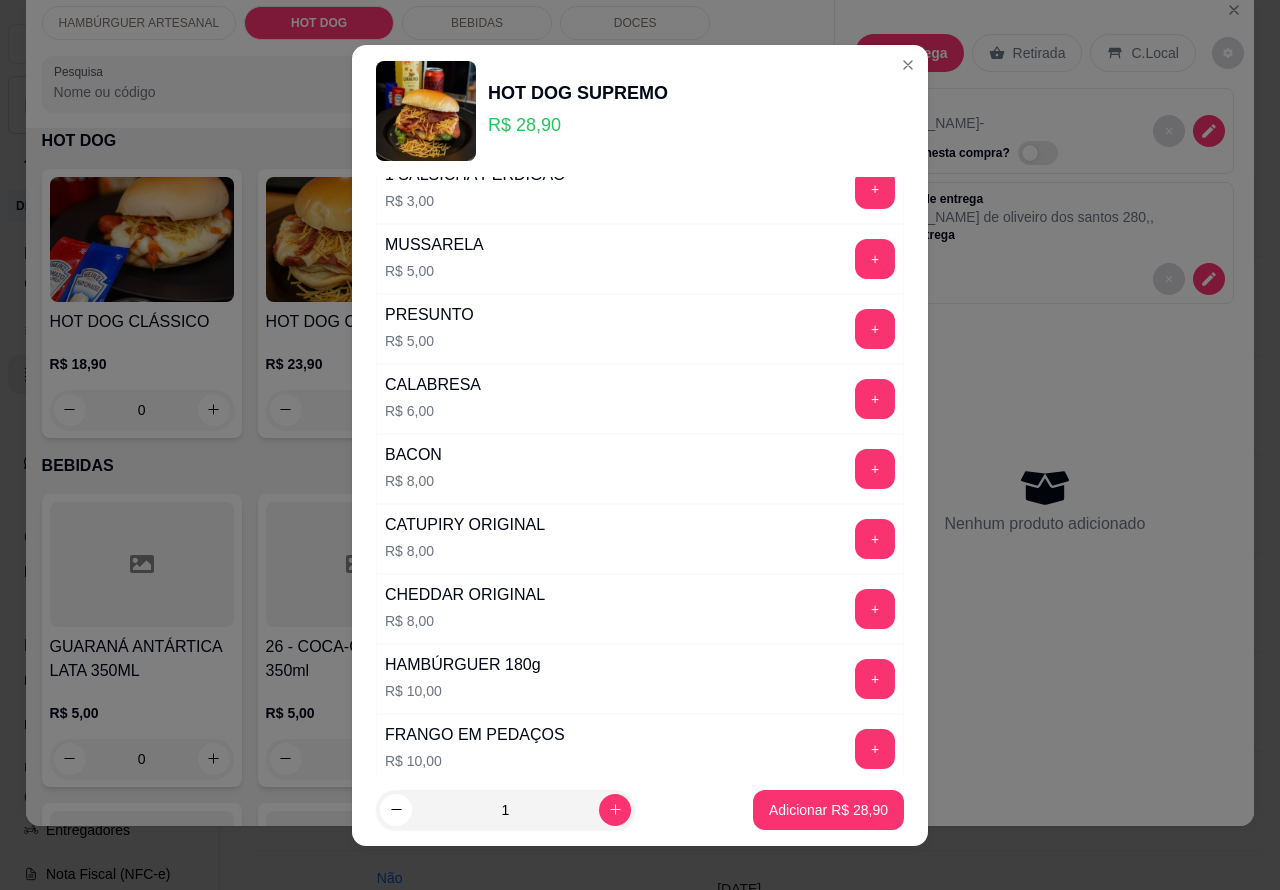 scroll, scrollTop: 321, scrollLeft: 0, axis: vertical 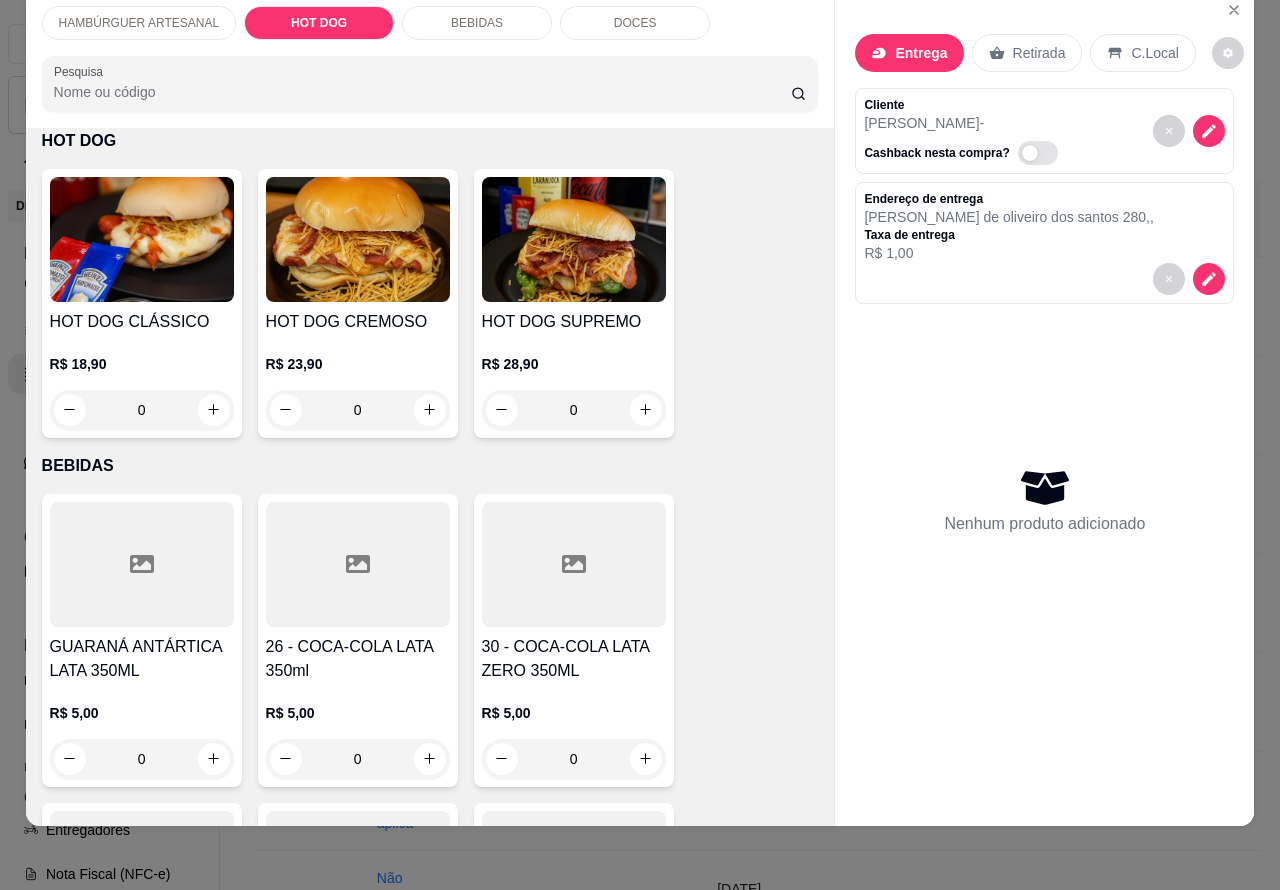click on "0" at bounding box center (574, 410) 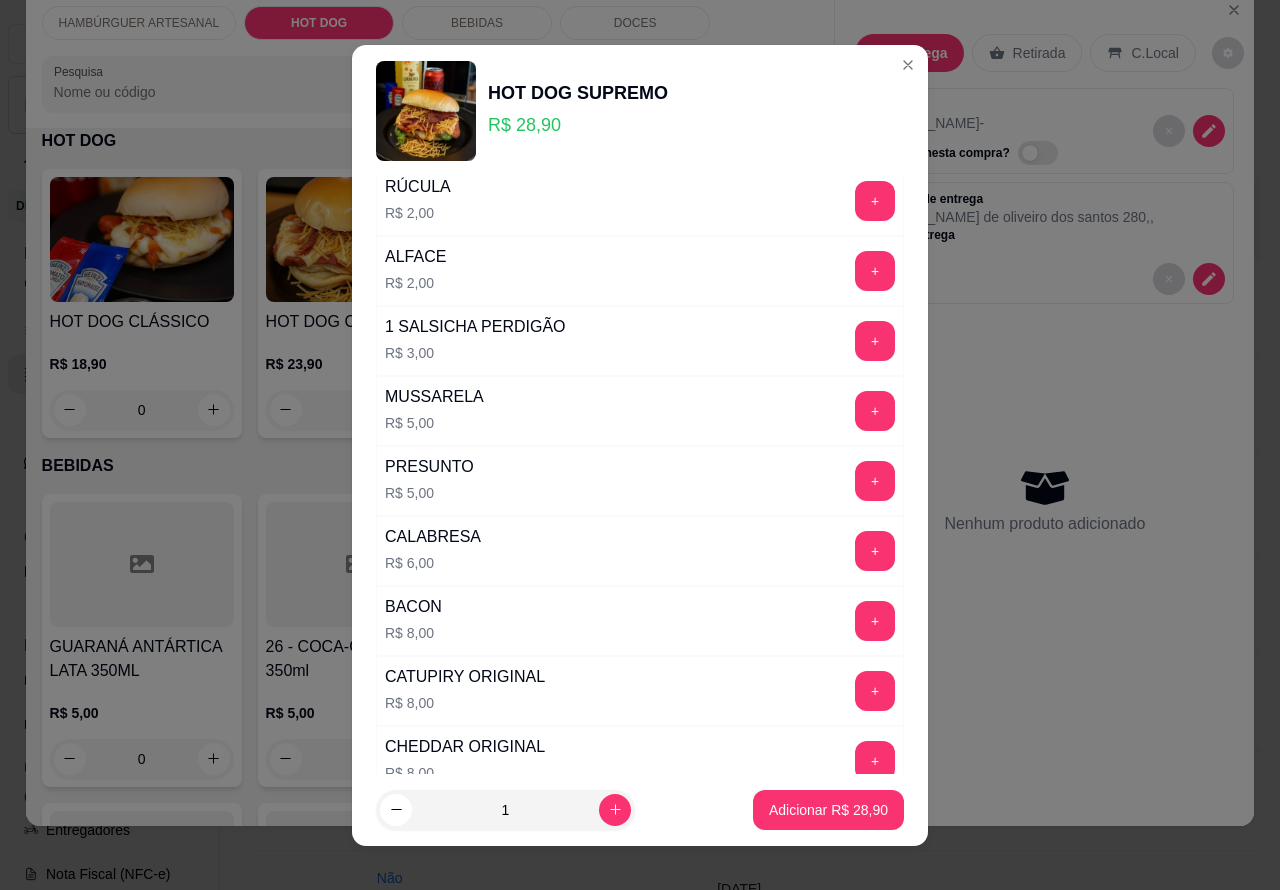 scroll, scrollTop: 542, scrollLeft: 0, axis: vertical 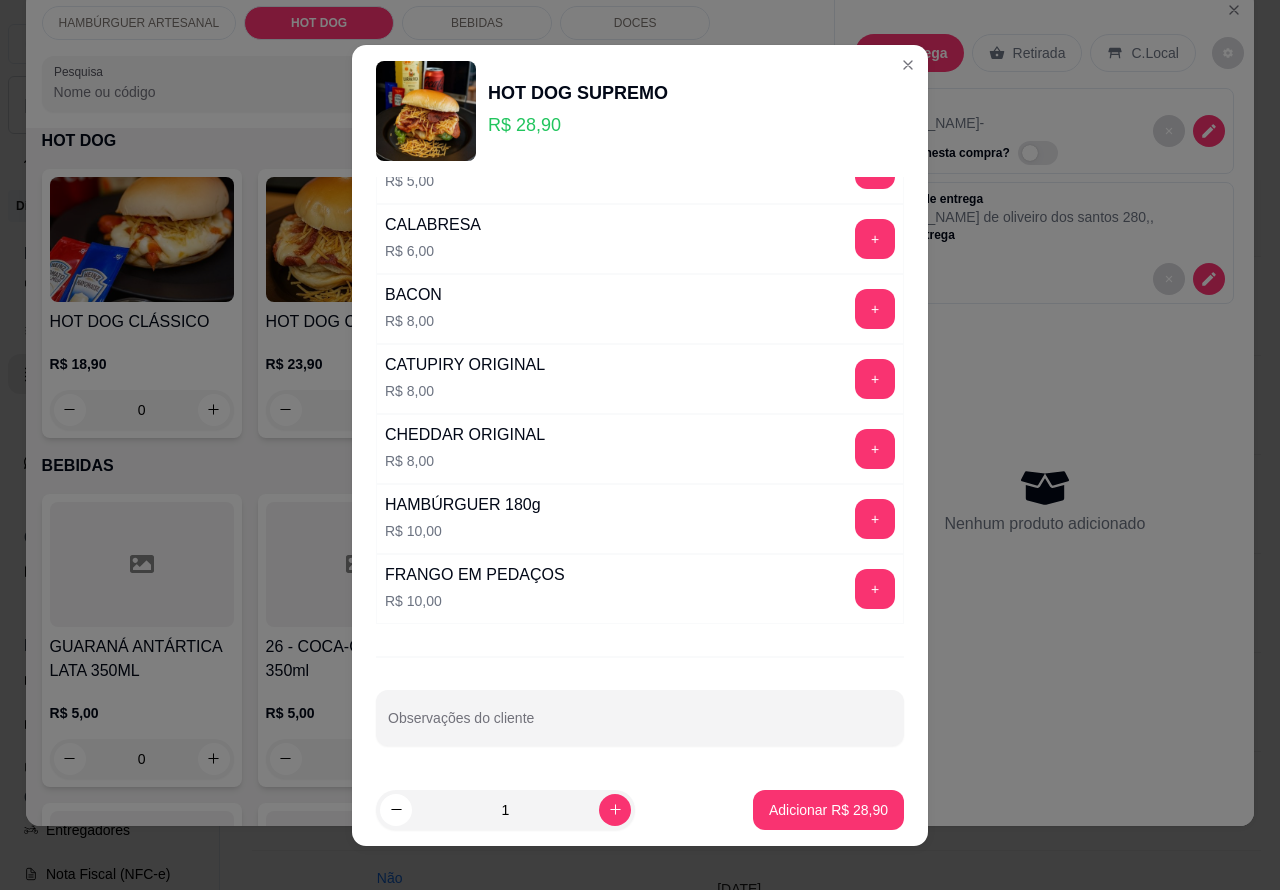click on "Observações do cliente" at bounding box center [640, 726] 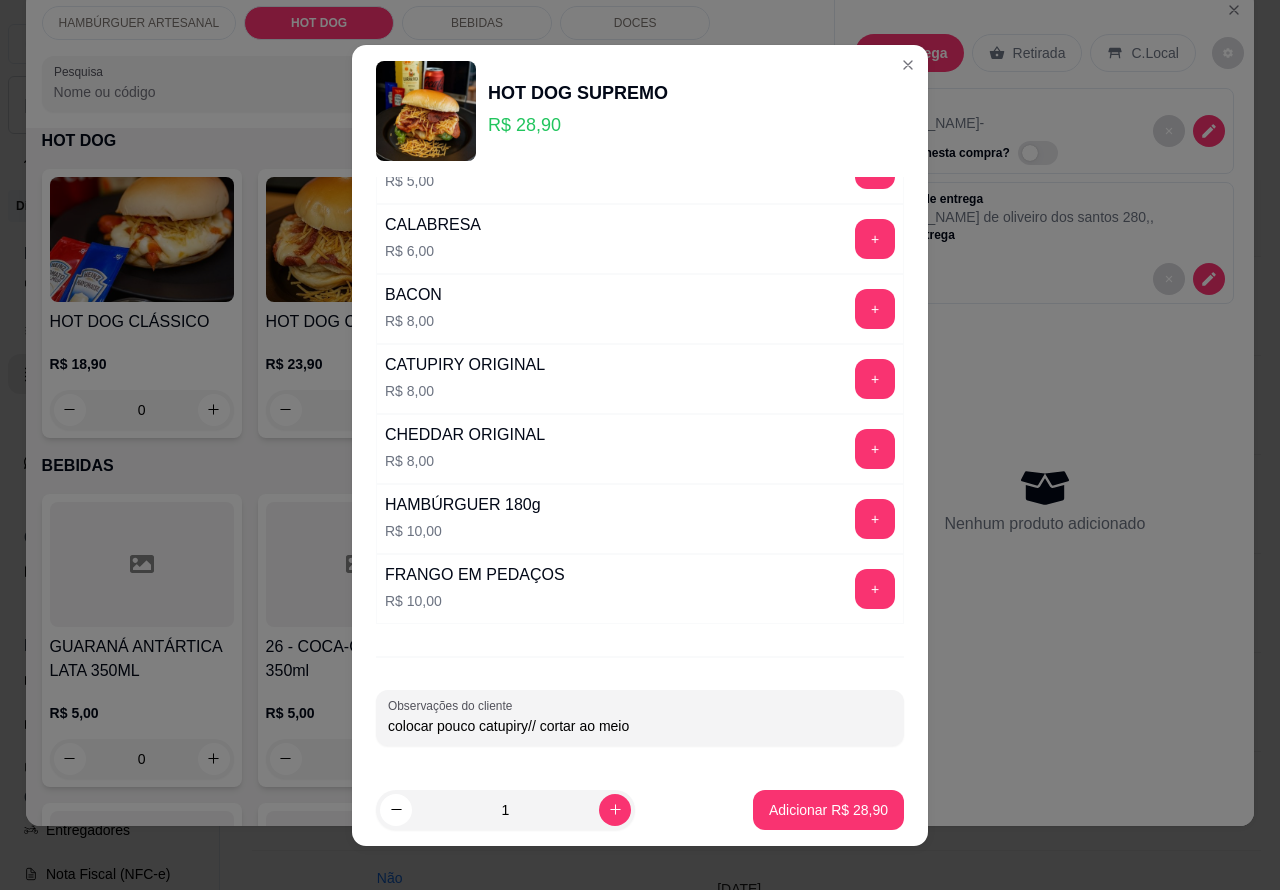 type on "colocar pouco catupiry// cortar ao meio" 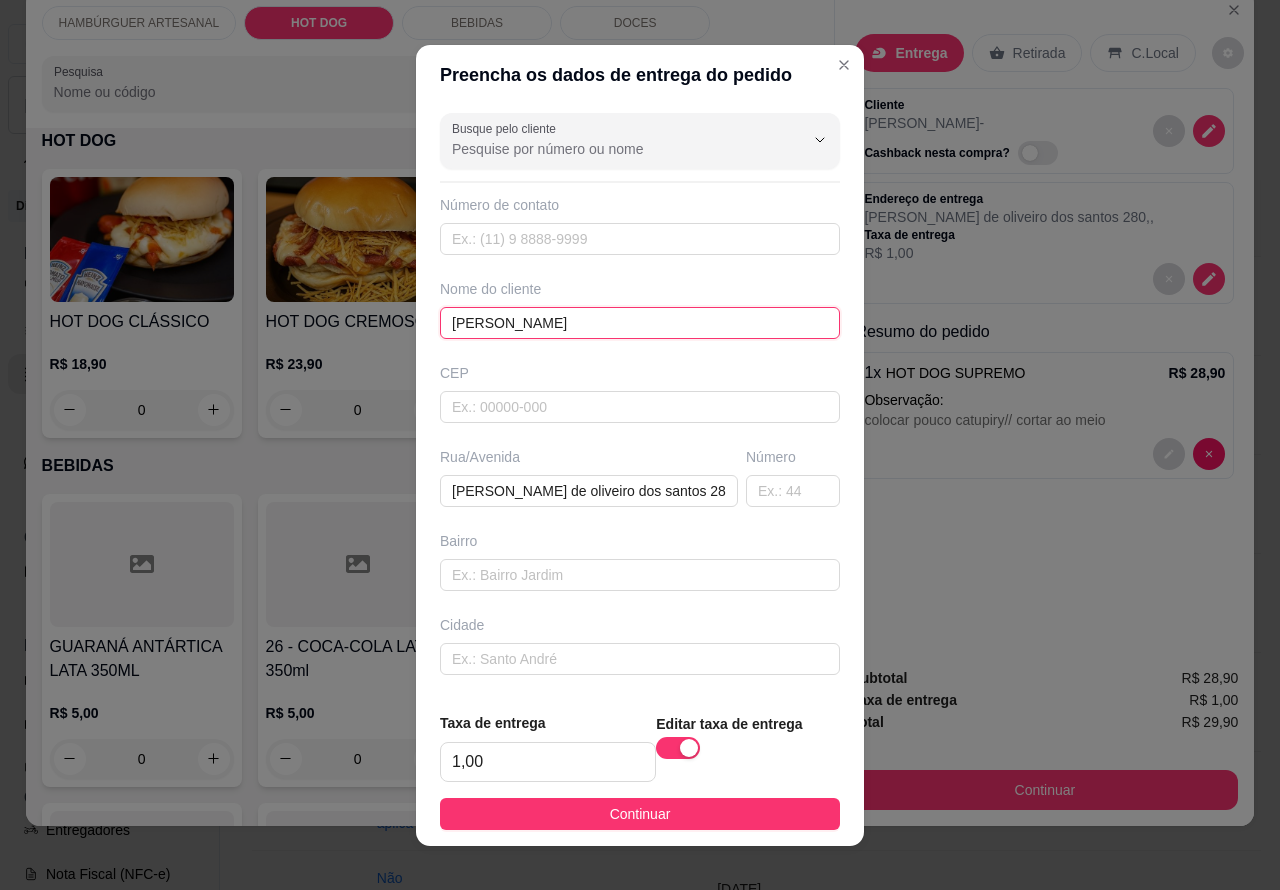 click on "[PERSON_NAME]" at bounding box center [640, 323] 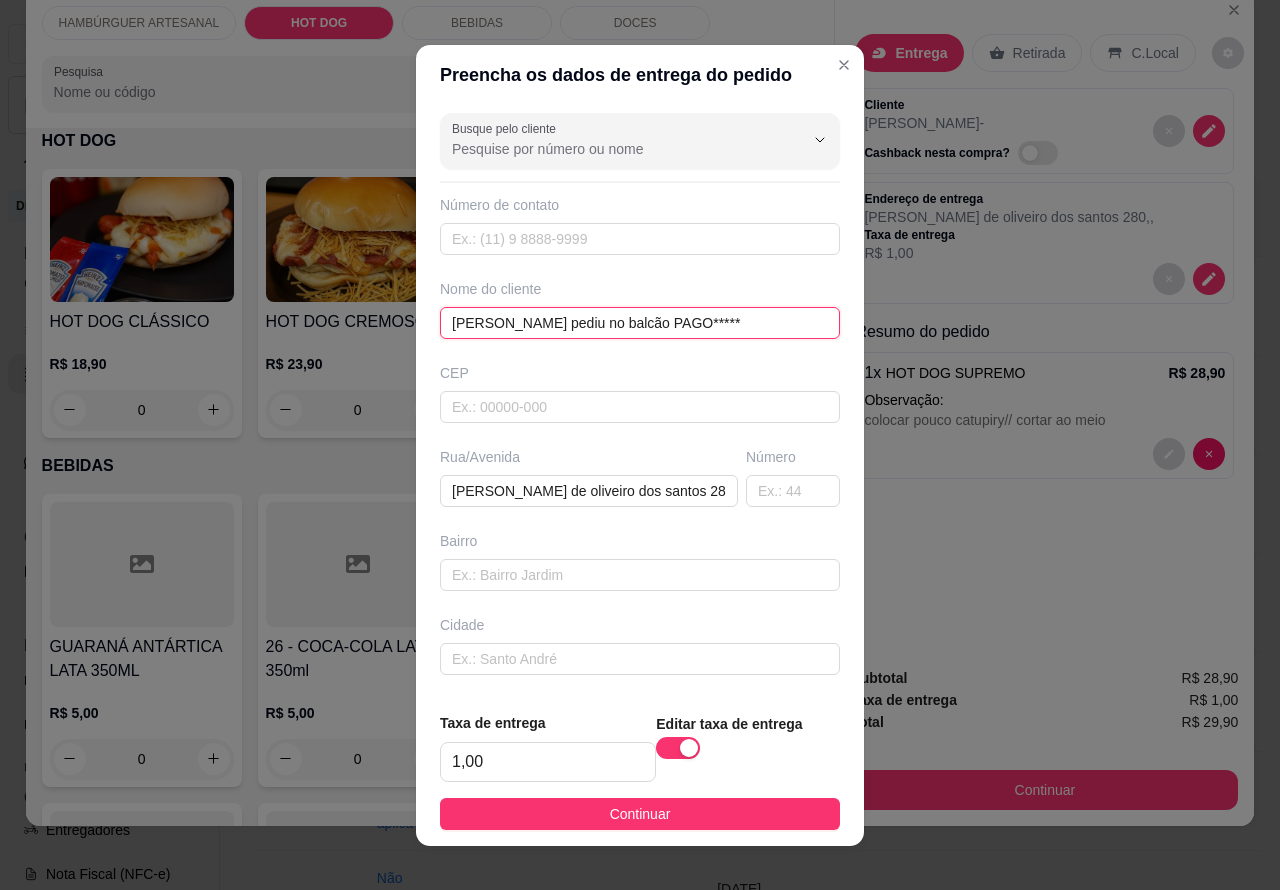 type on "[PERSON_NAME] pediu no balcão PAGO******" 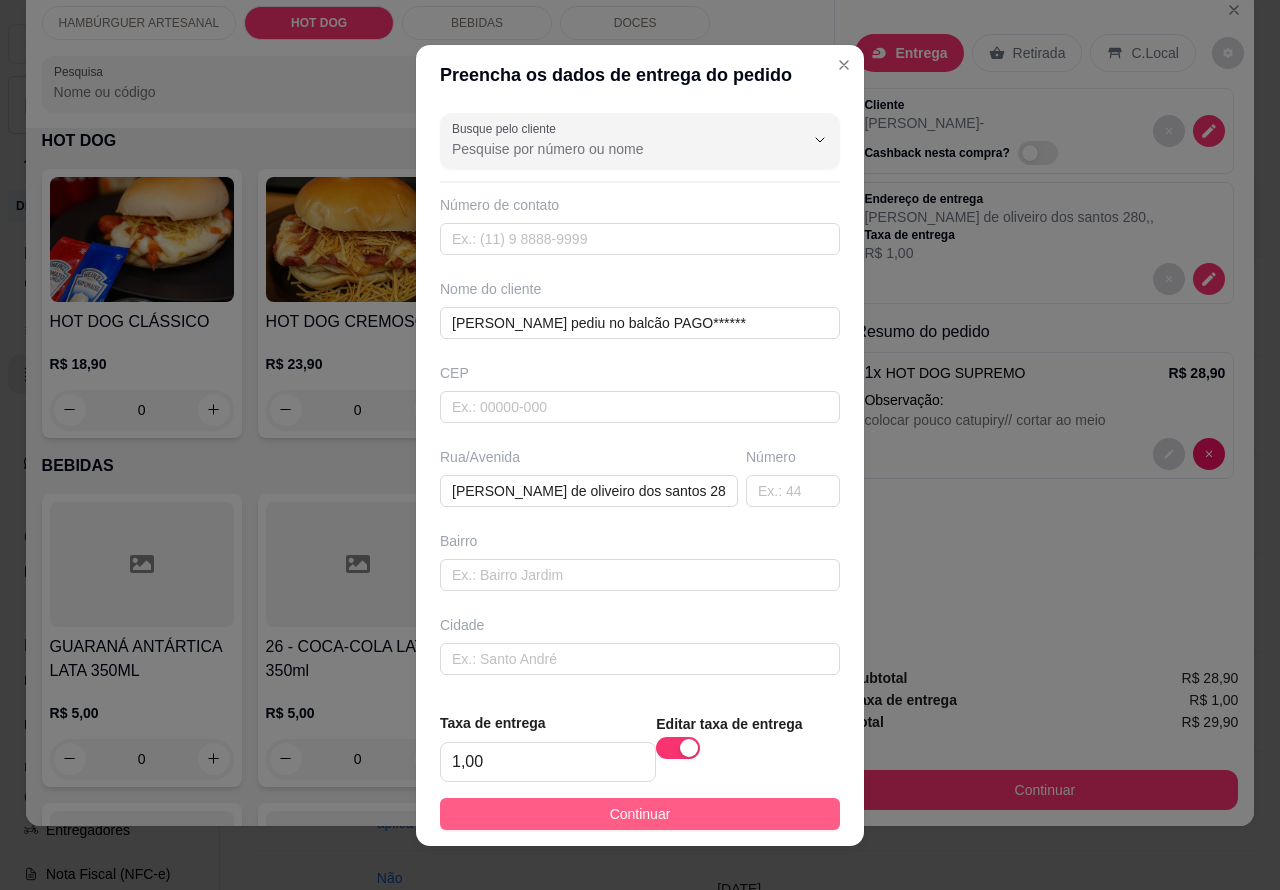 click on "Continuar" at bounding box center [640, 814] 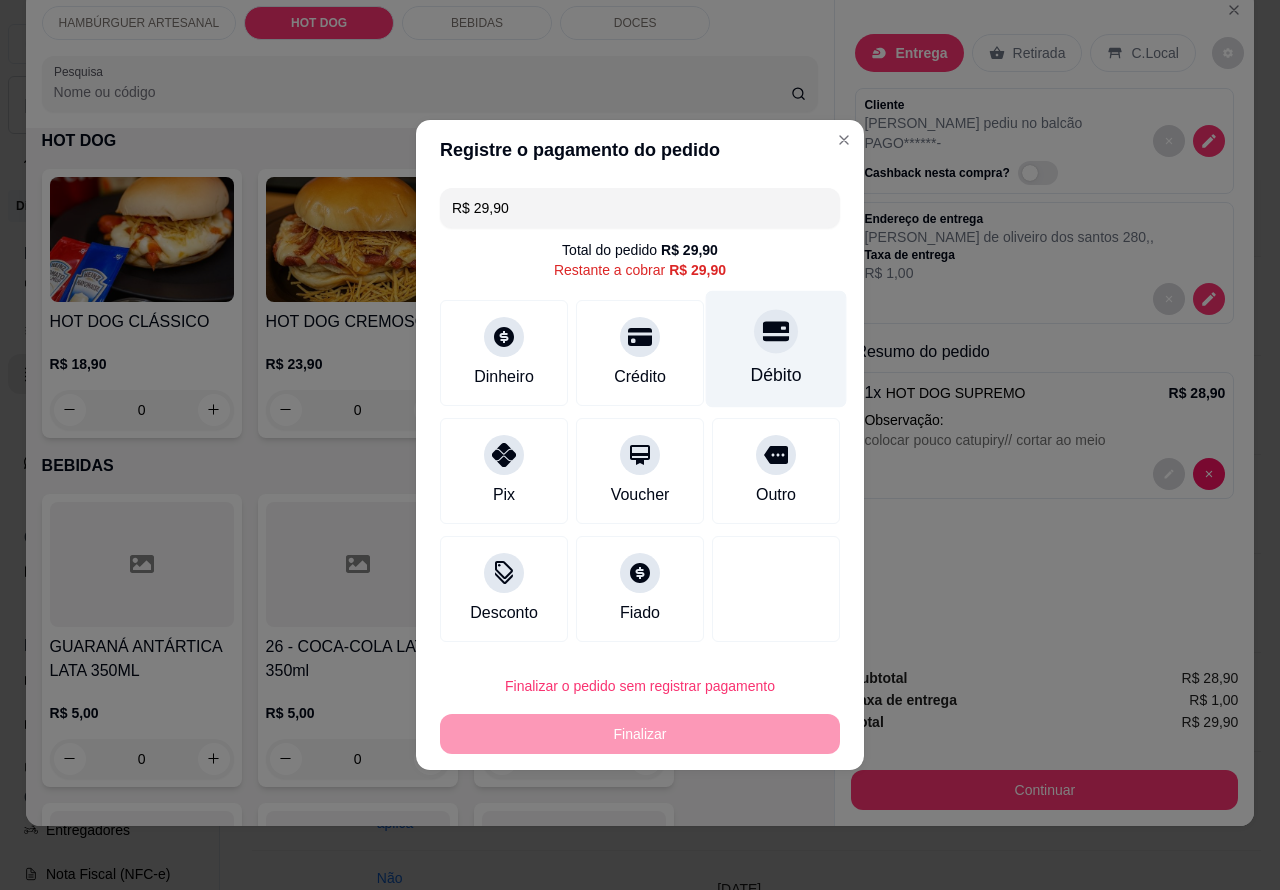 click 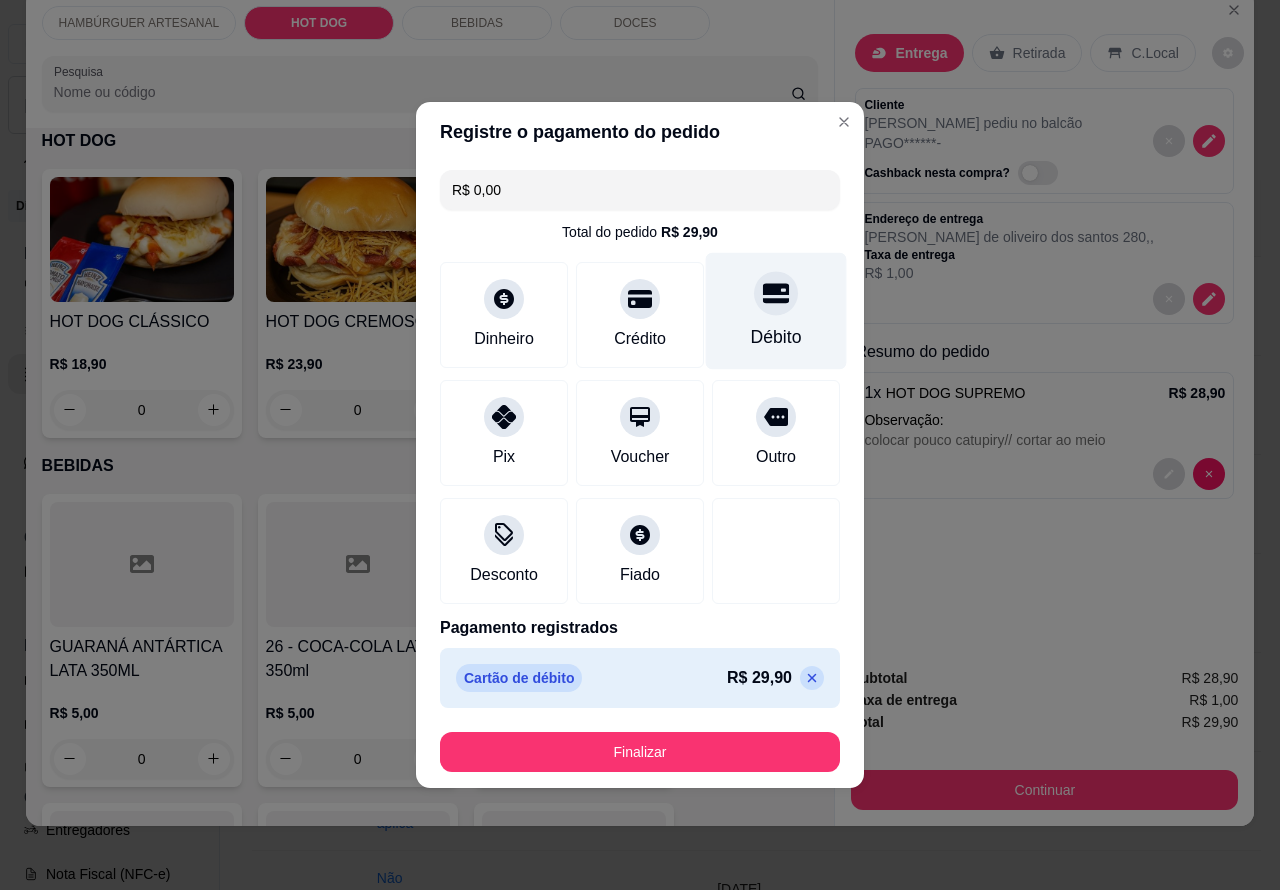 click on "Finalizar" at bounding box center [640, 752] 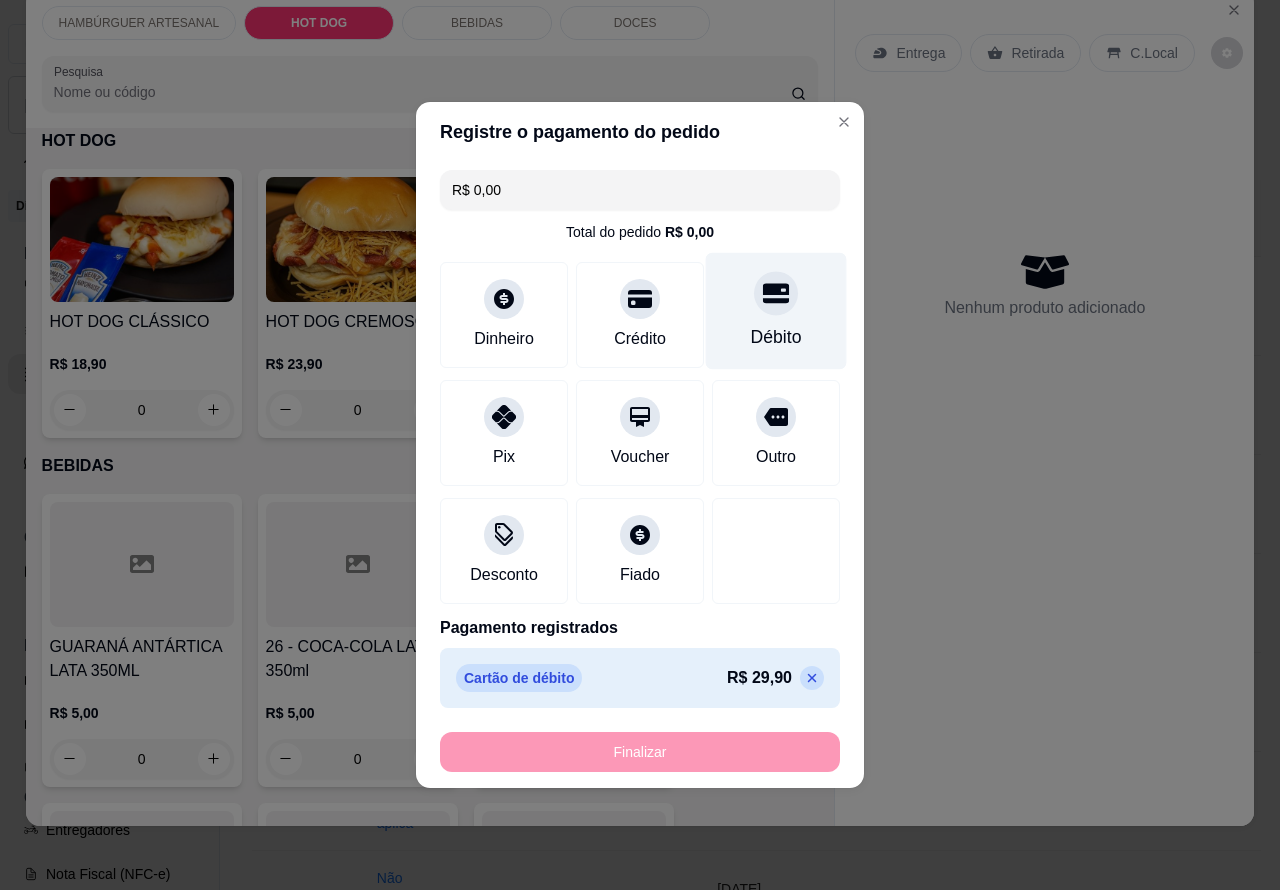 type on "-R$ 29,90" 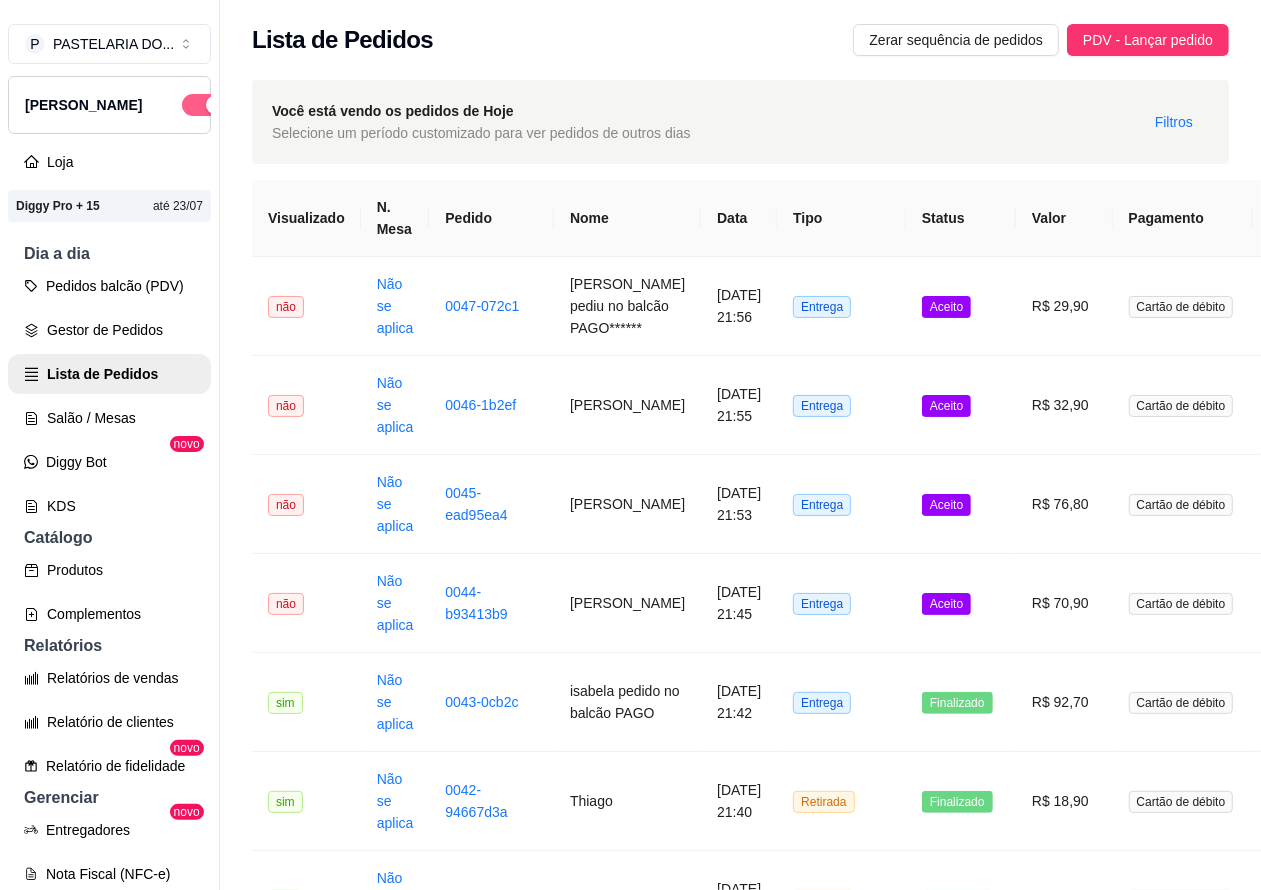 click at bounding box center [204, 105] 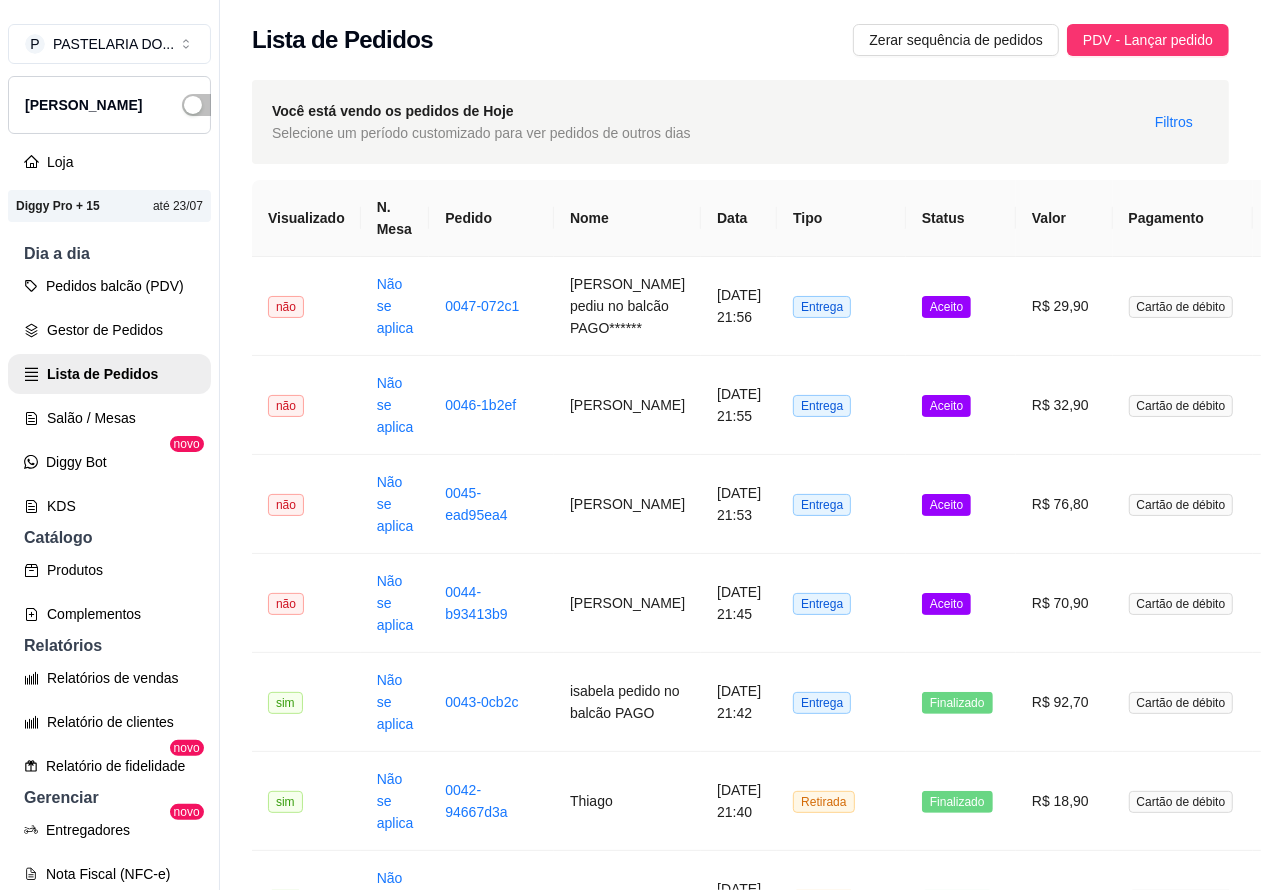 click on "[PERSON_NAME]" at bounding box center [109, 105] 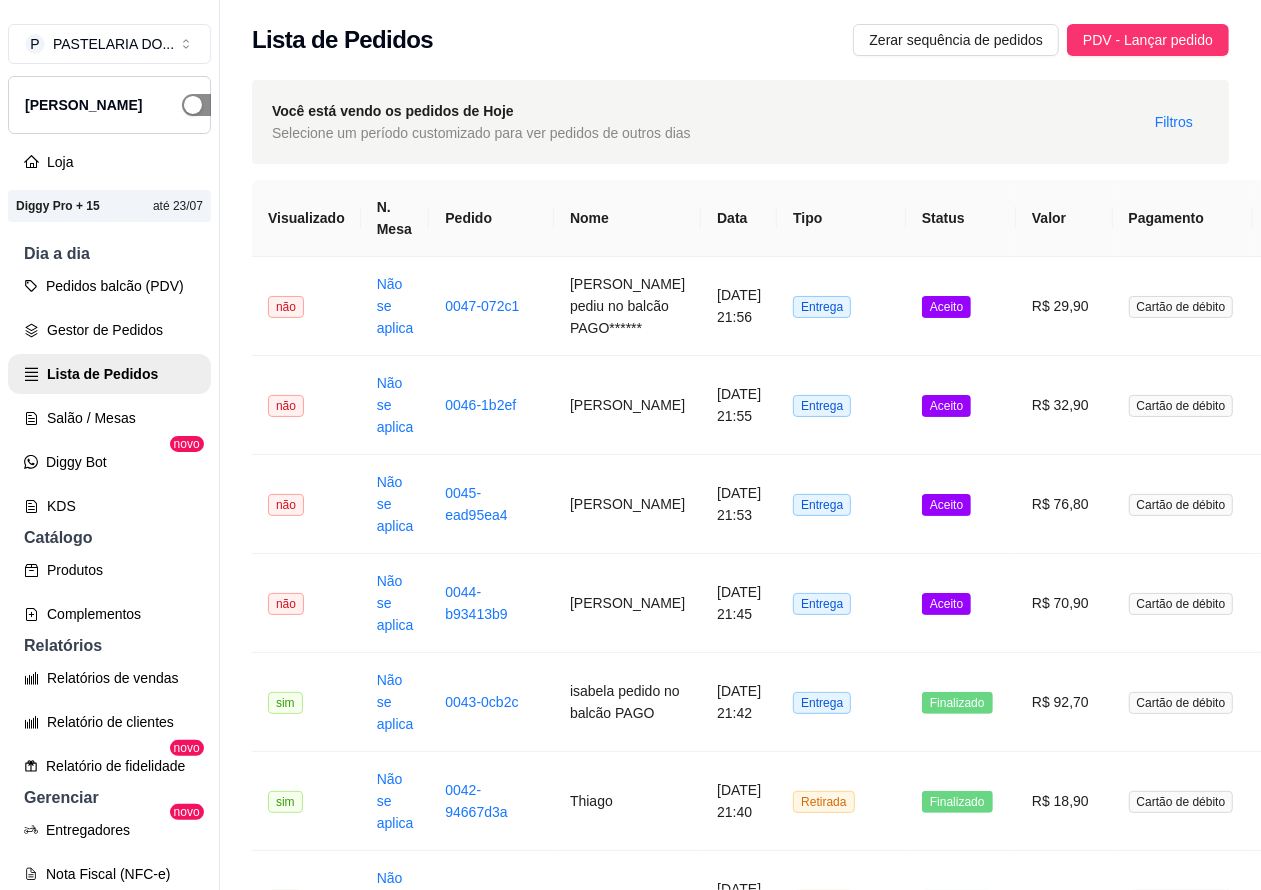 click at bounding box center [204, 105] 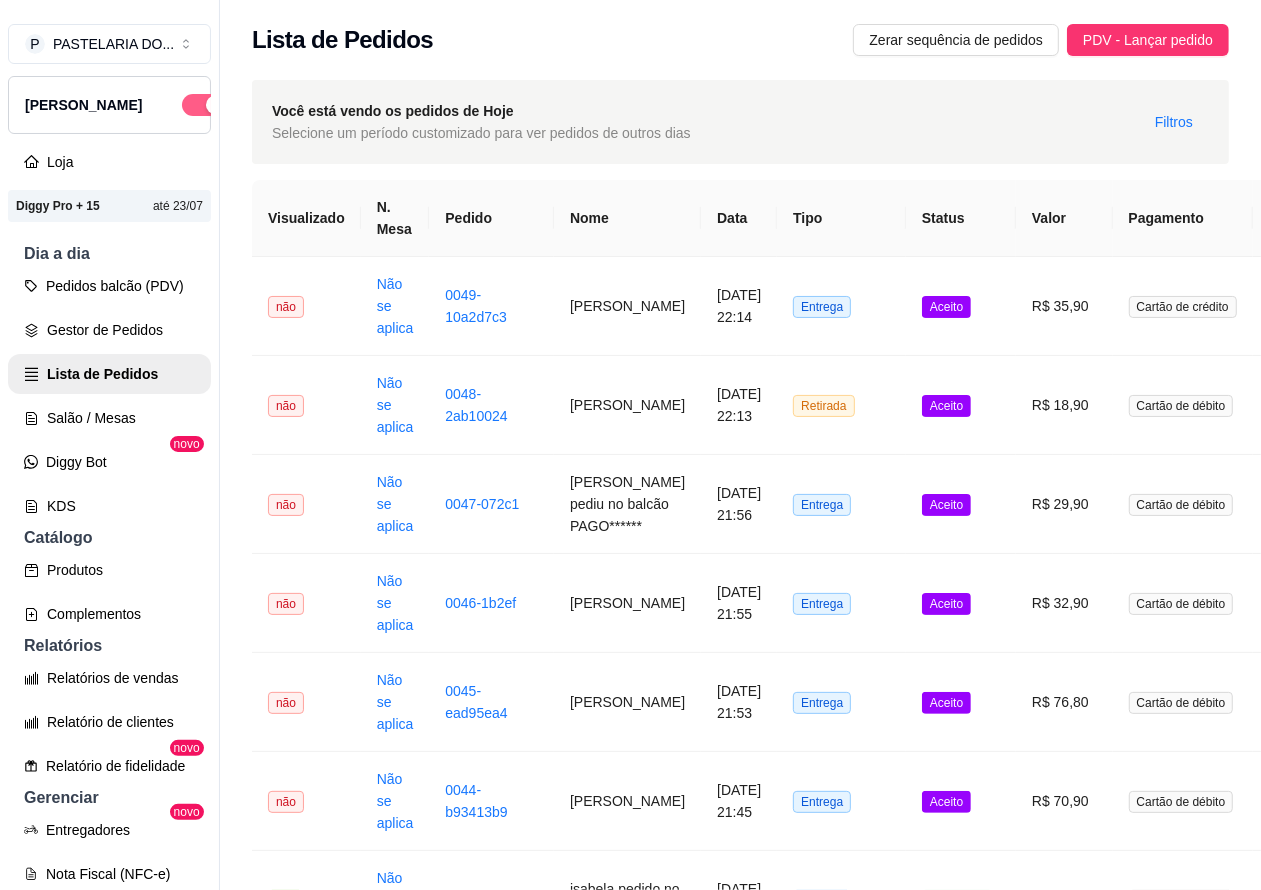click on "Salão / Mesas" at bounding box center (109, 418) 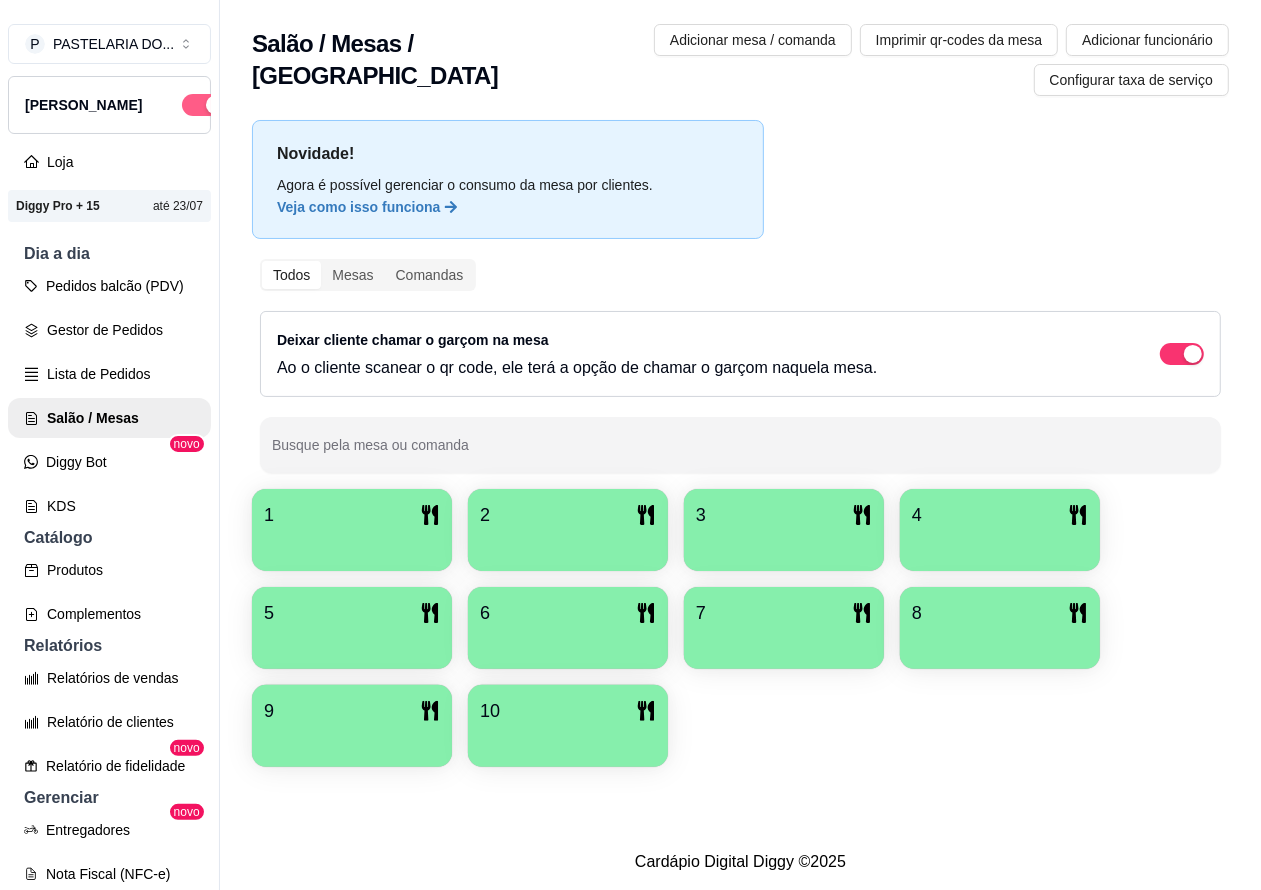 click on "1" at bounding box center (352, 515) 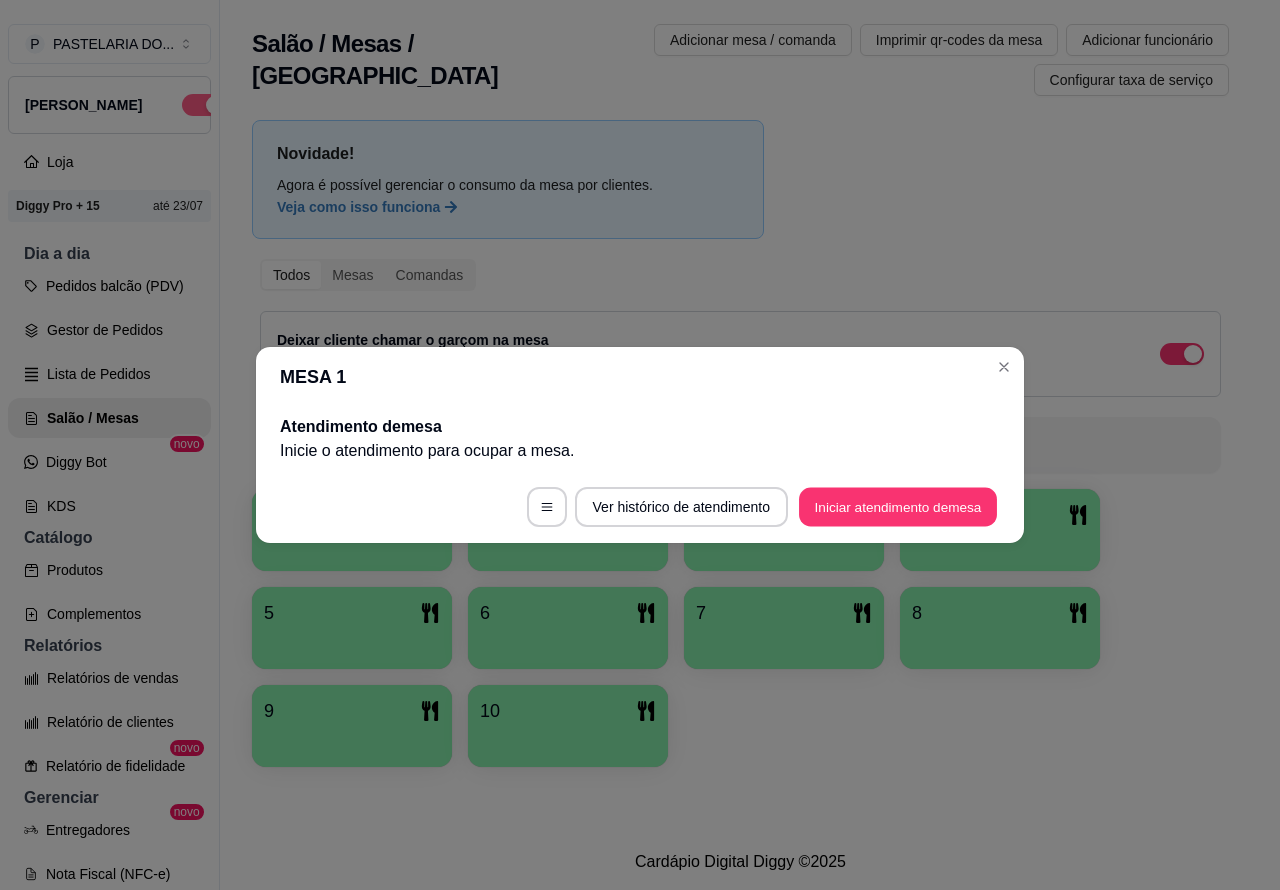 click on "Iniciar atendimento de  mesa" at bounding box center [898, 507] 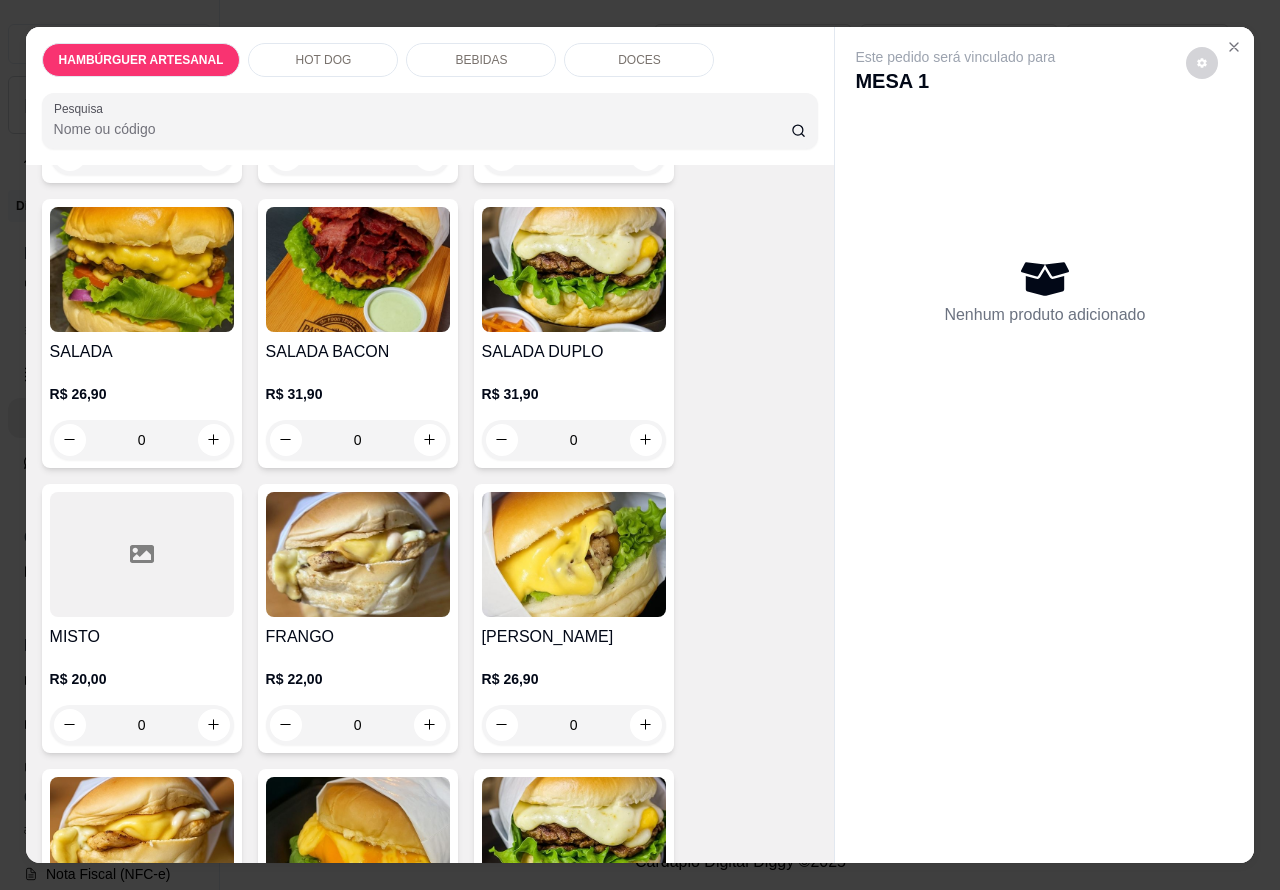 scroll, scrollTop: 467, scrollLeft: 0, axis: vertical 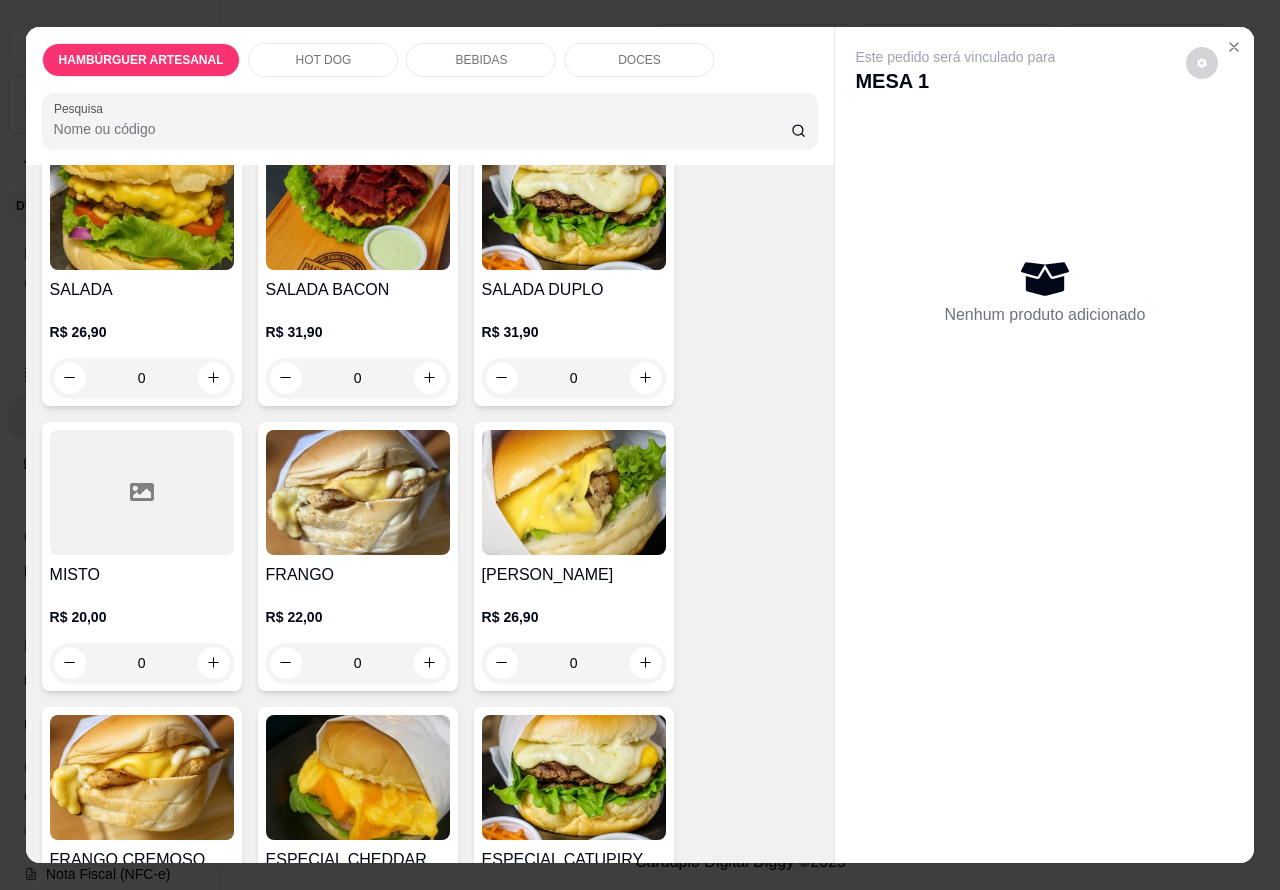 click on "0" at bounding box center (574, 663) 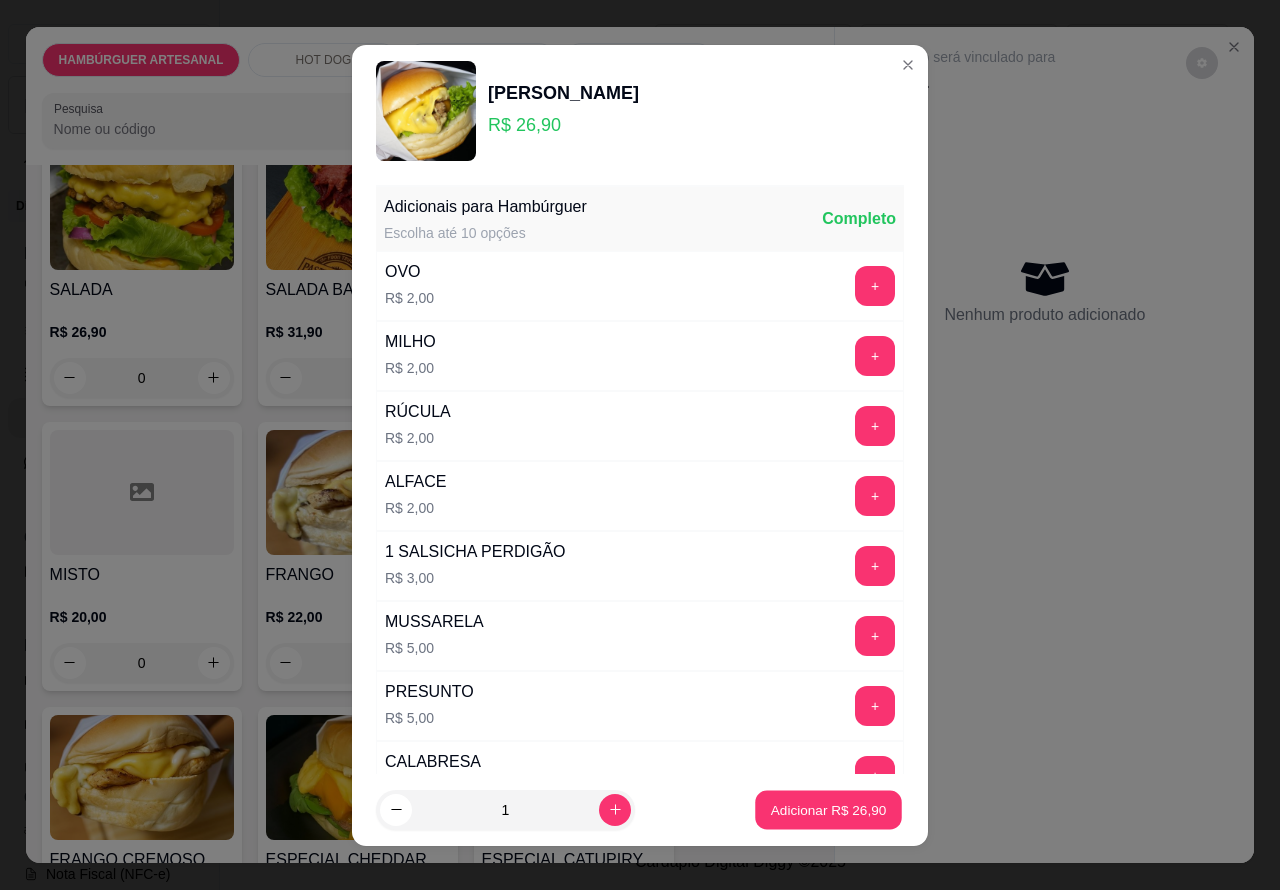 click on "Adicionar   R$ 26,90" at bounding box center (828, 809) 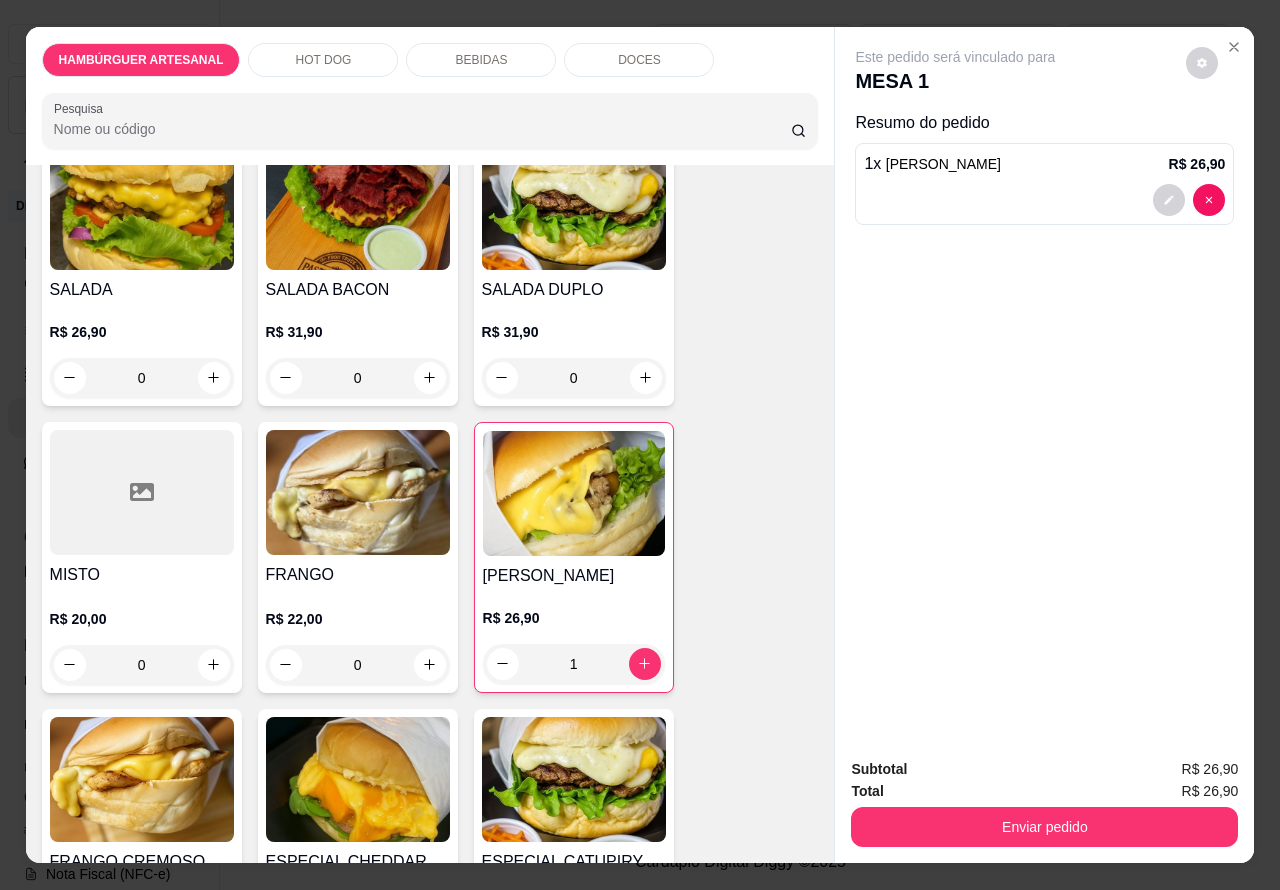 click on "HOT DOG" at bounding box center [324, 60] 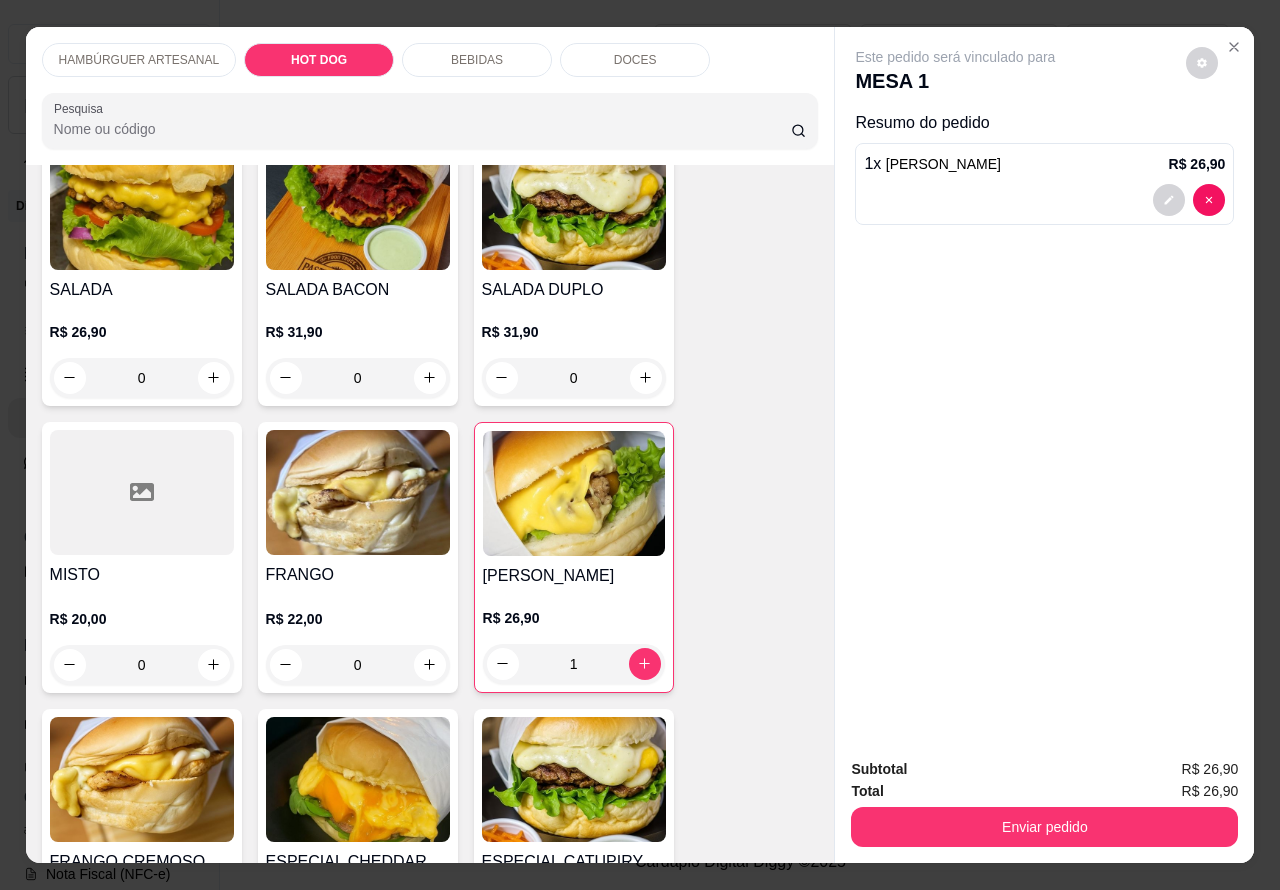 scroll, scrollTop: 1890, scrollLeft: 0, axis: vertical 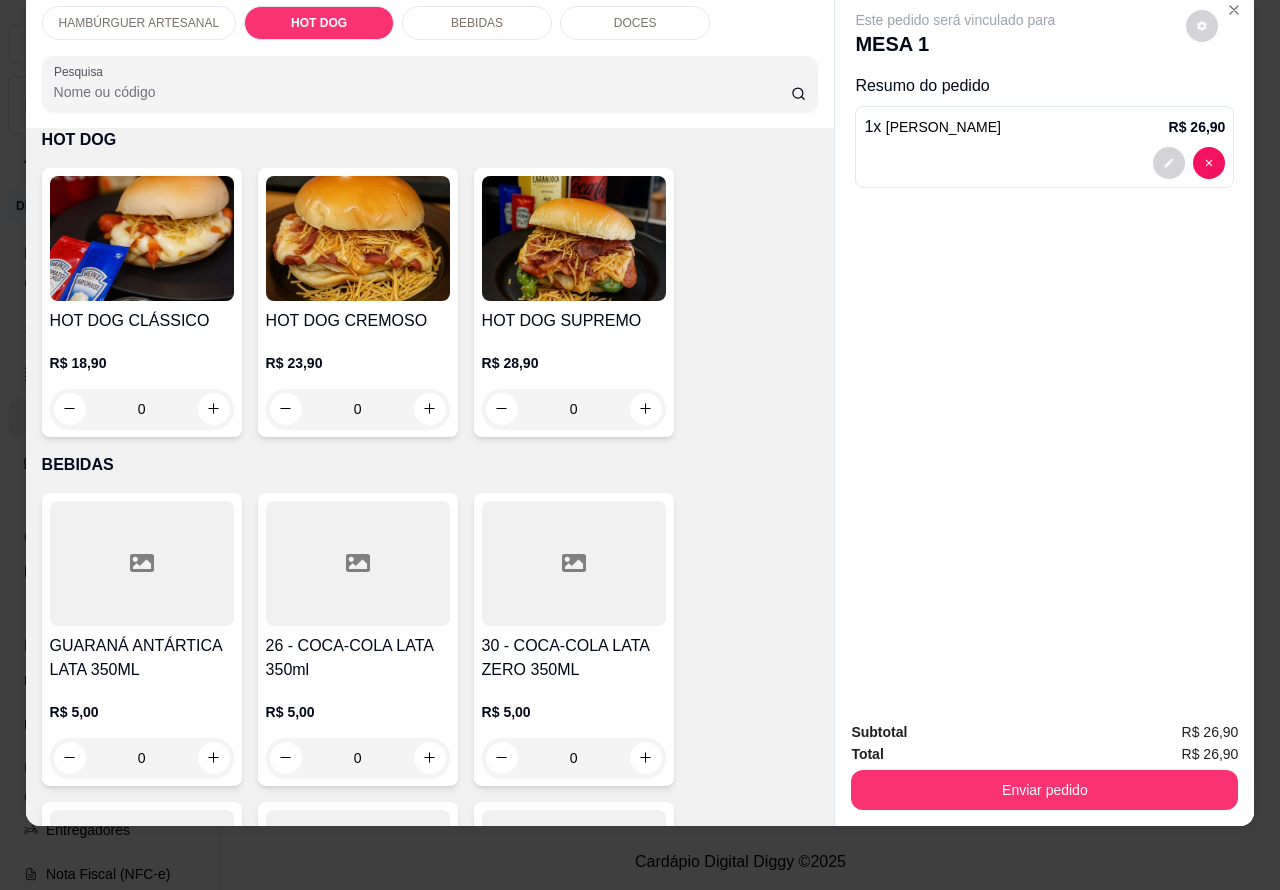 click on "0" at bounding box center (358, 409) 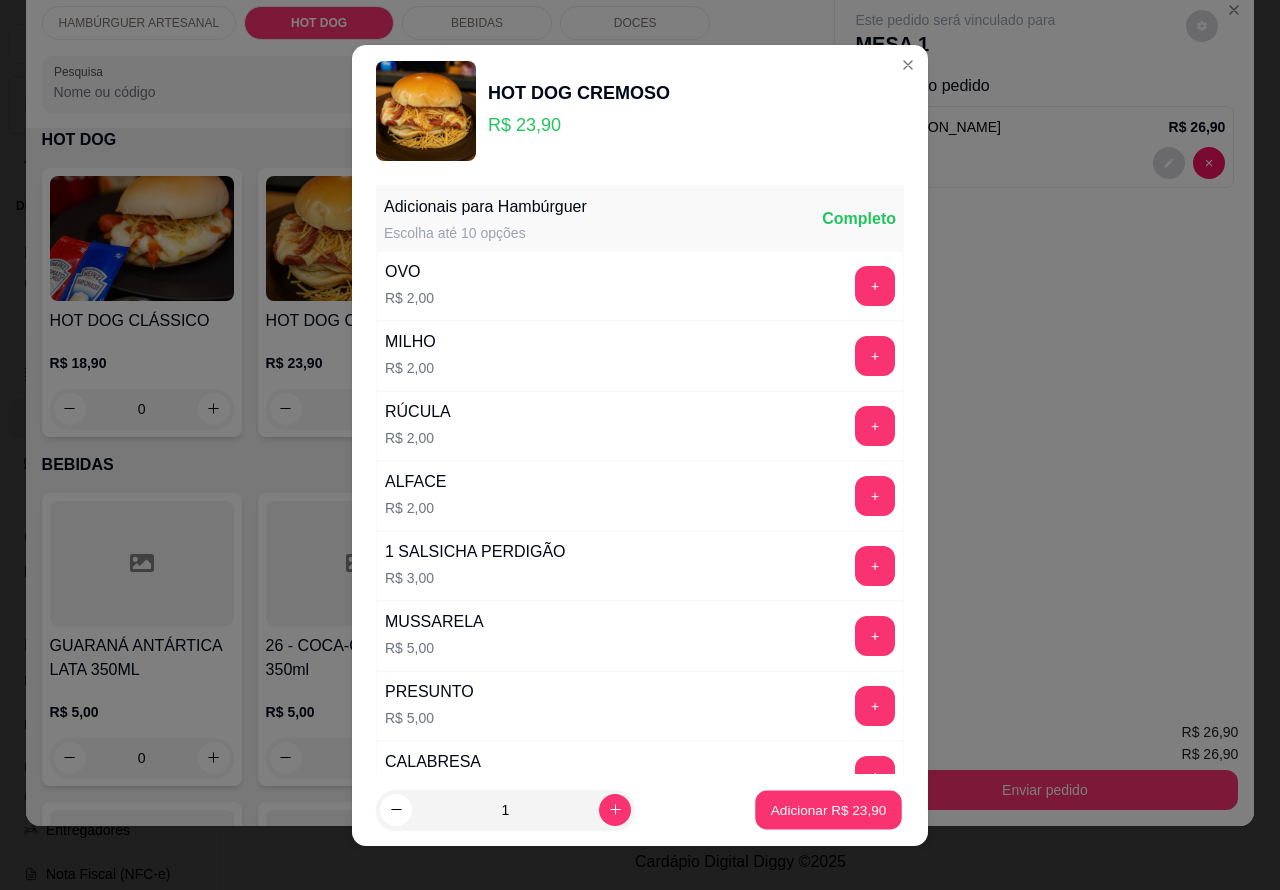 click on "Adicionar   R$ 23,90" at bounding box center (829, 809) 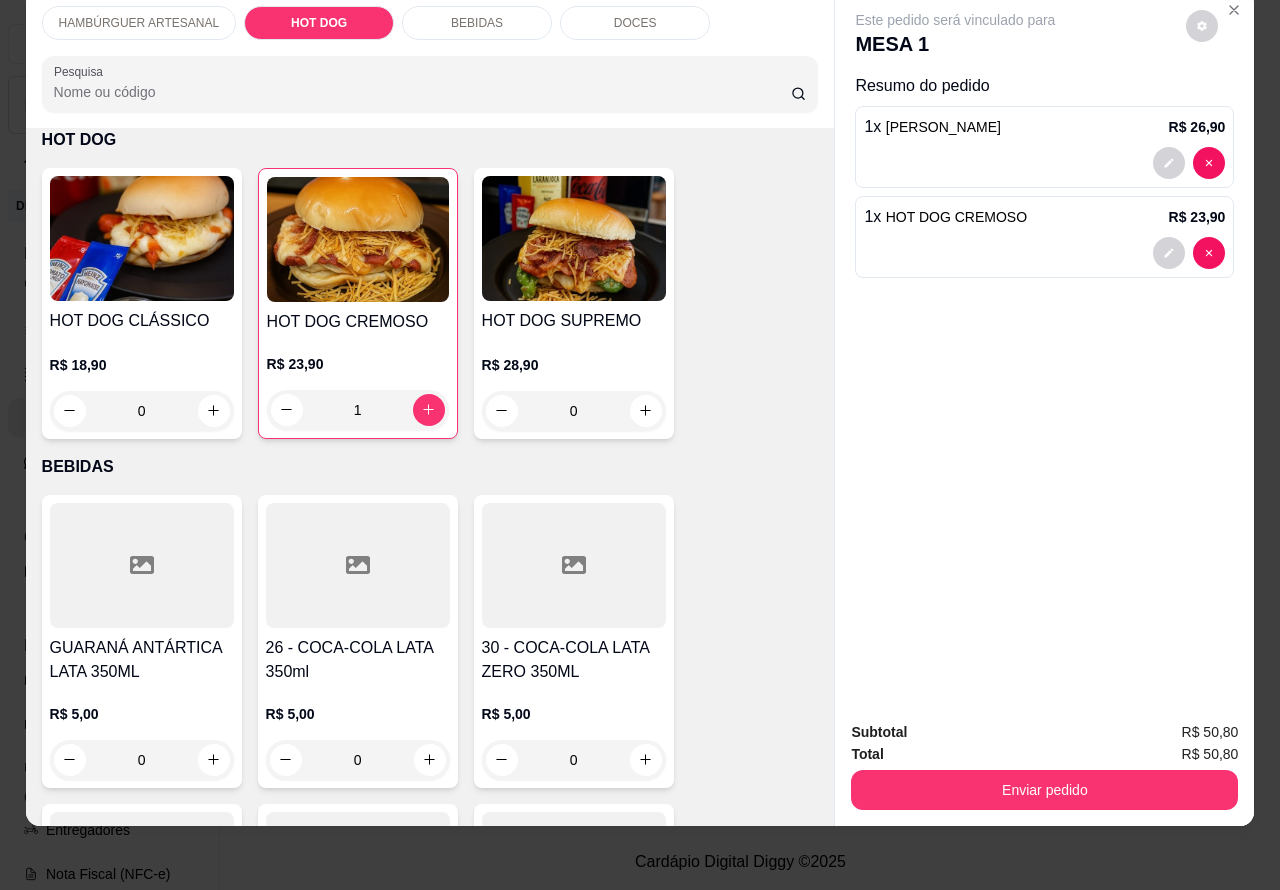 click on "1" at bounding box center [358, 410] 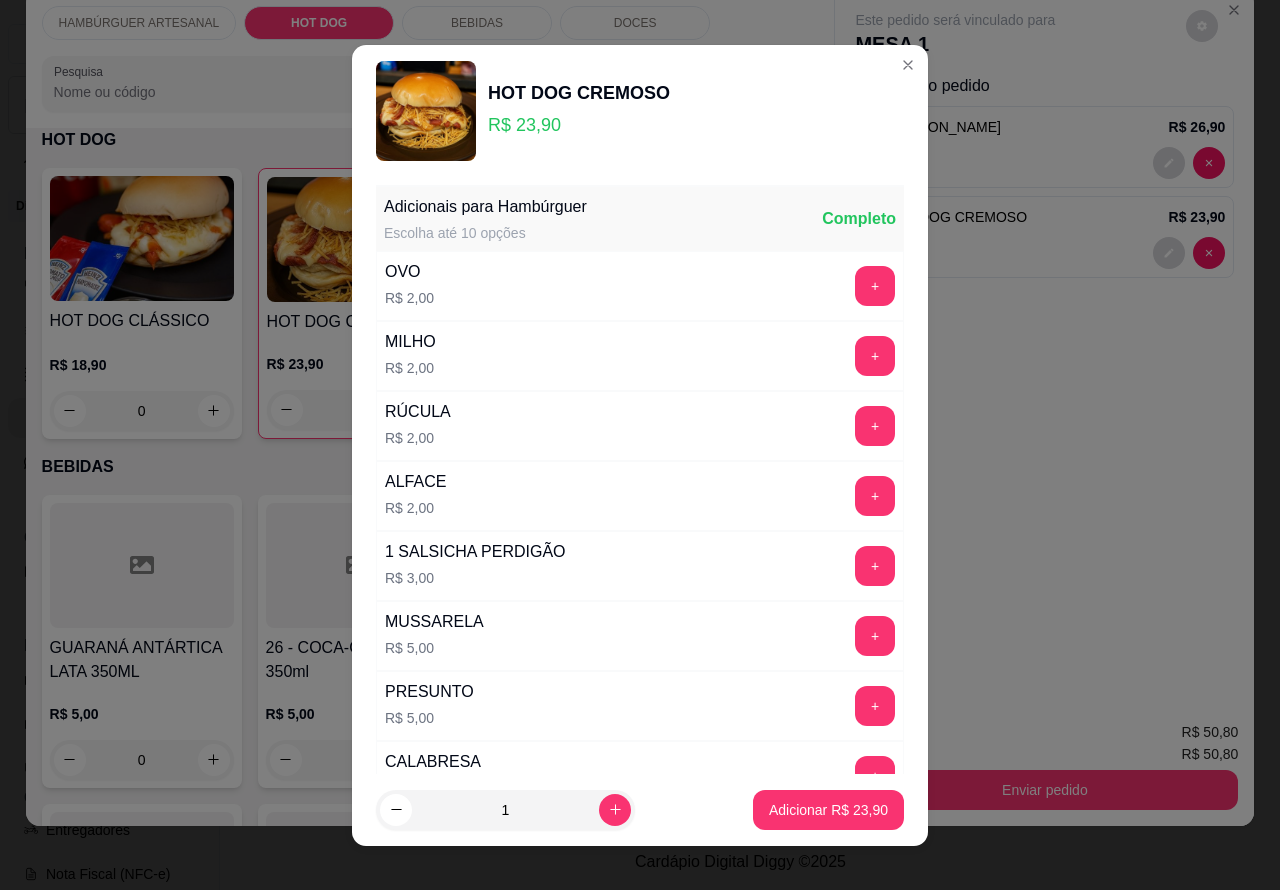 click on "Adicionar   R$ 23,90" at bounding box center [828, 810] 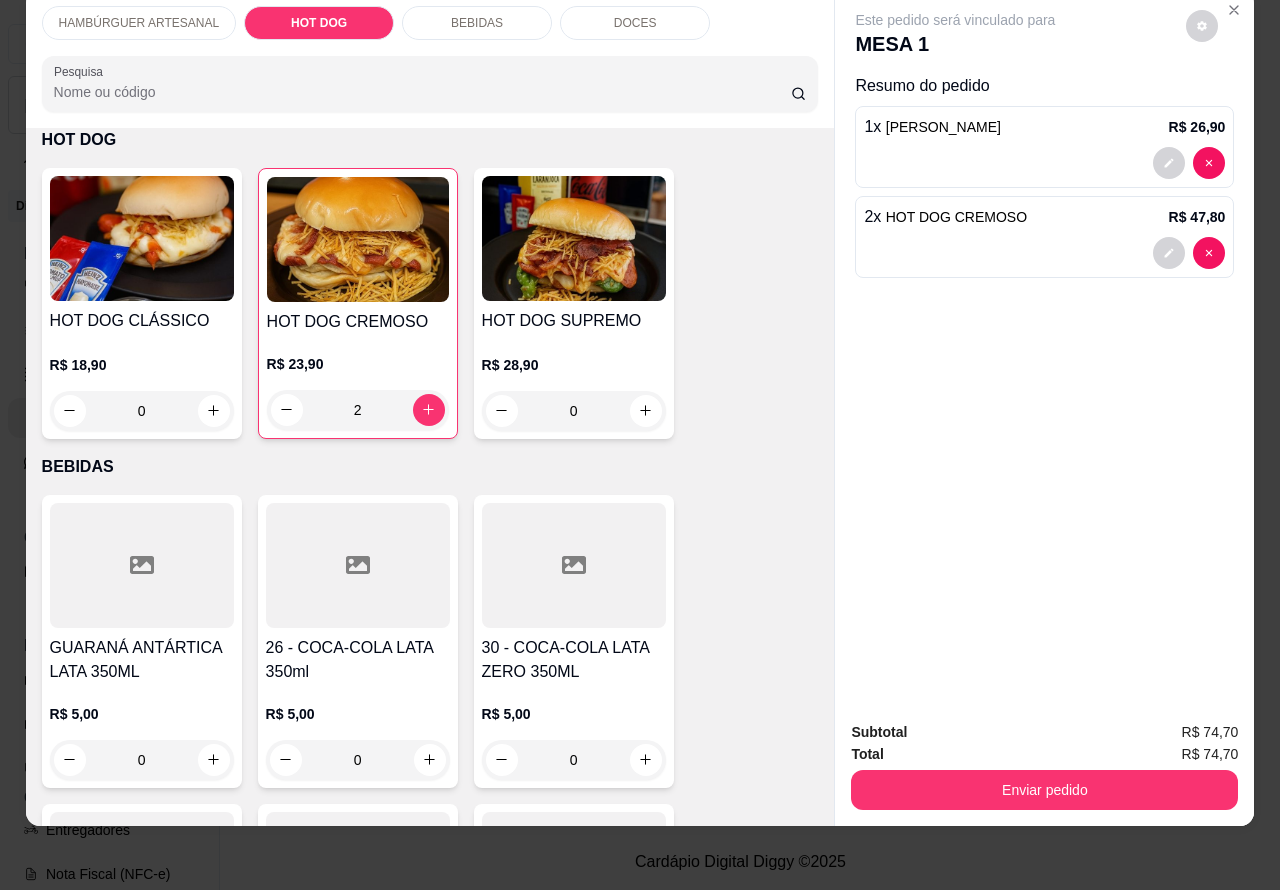 click on "0" at bounding box center (574, 411) 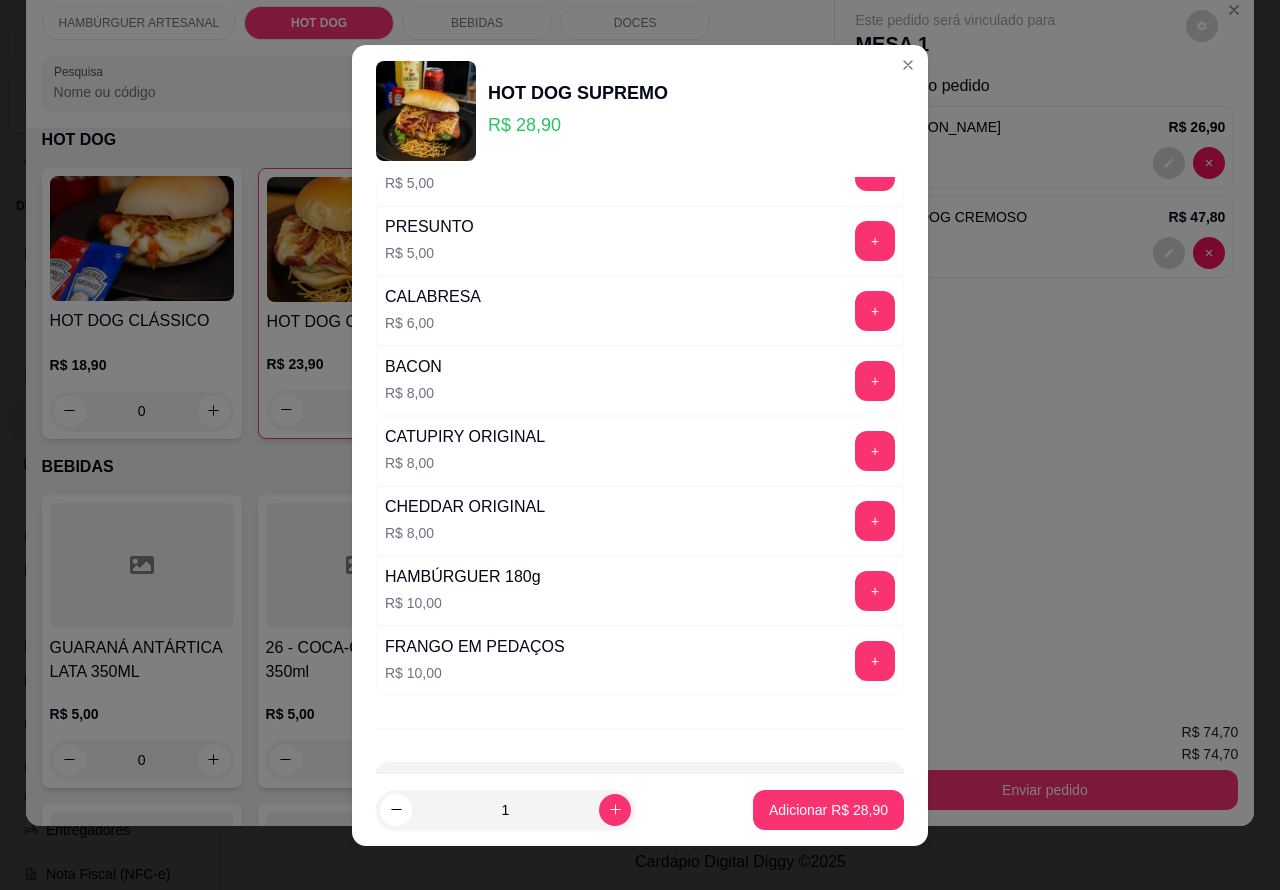 scroll, scrollTop: 542, scrollLeft: 0, axis: vertical 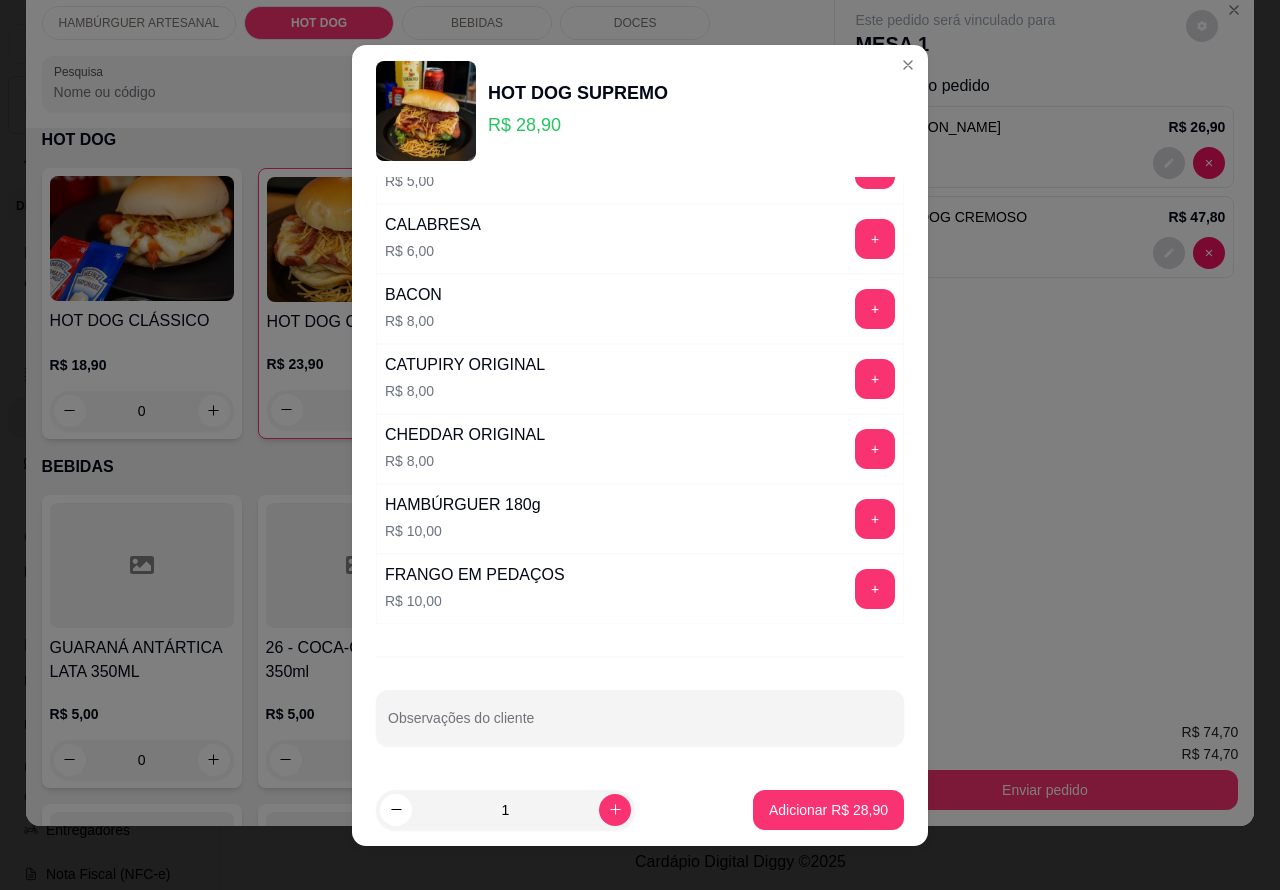 click on "Observações do cliente" at bounding box center [640, 726] 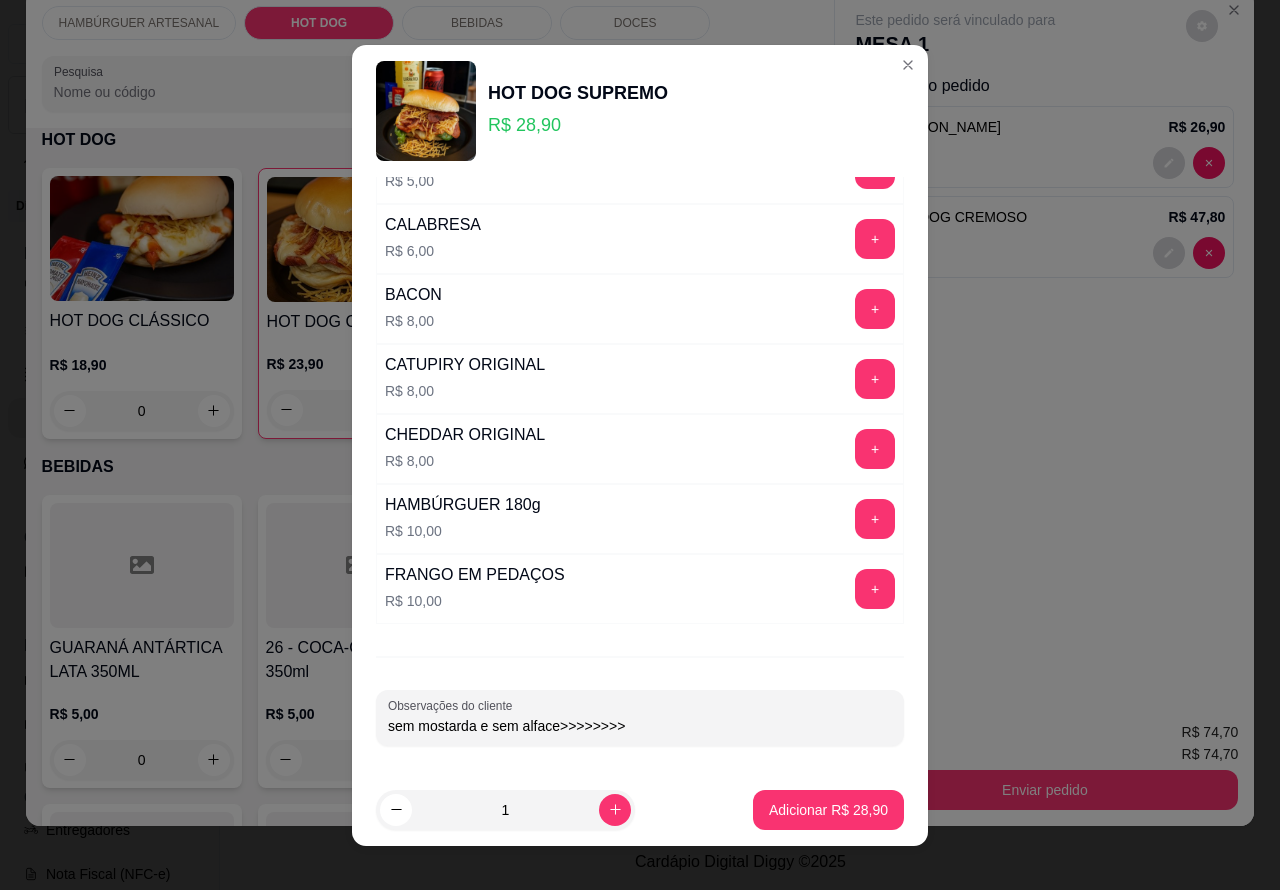 type on "sem mostarda e sem alface>>>>>>>>" 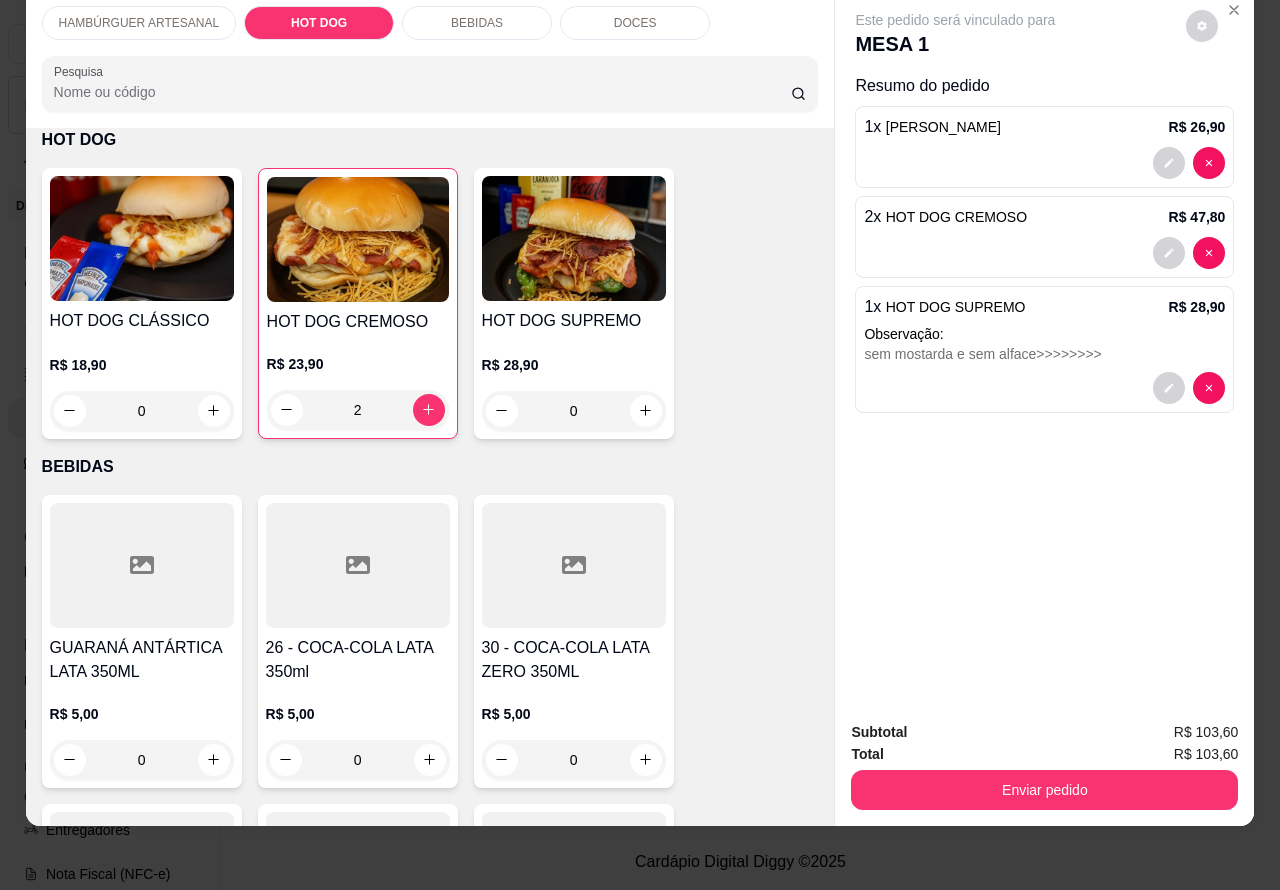 click on "2" at bounding box center [358, 410] 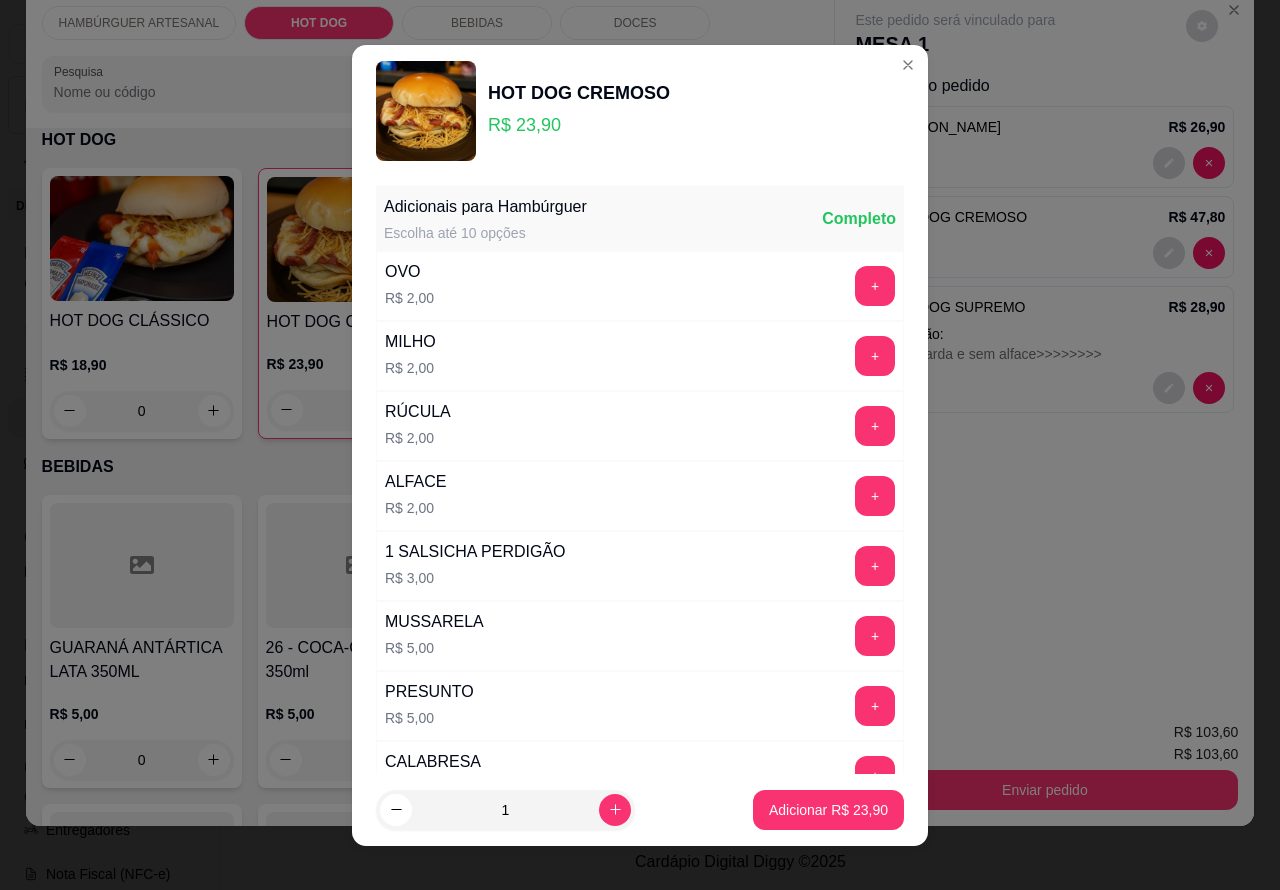 click on "Adicionar   R$ 23,90" at bounding box center (828, 810) 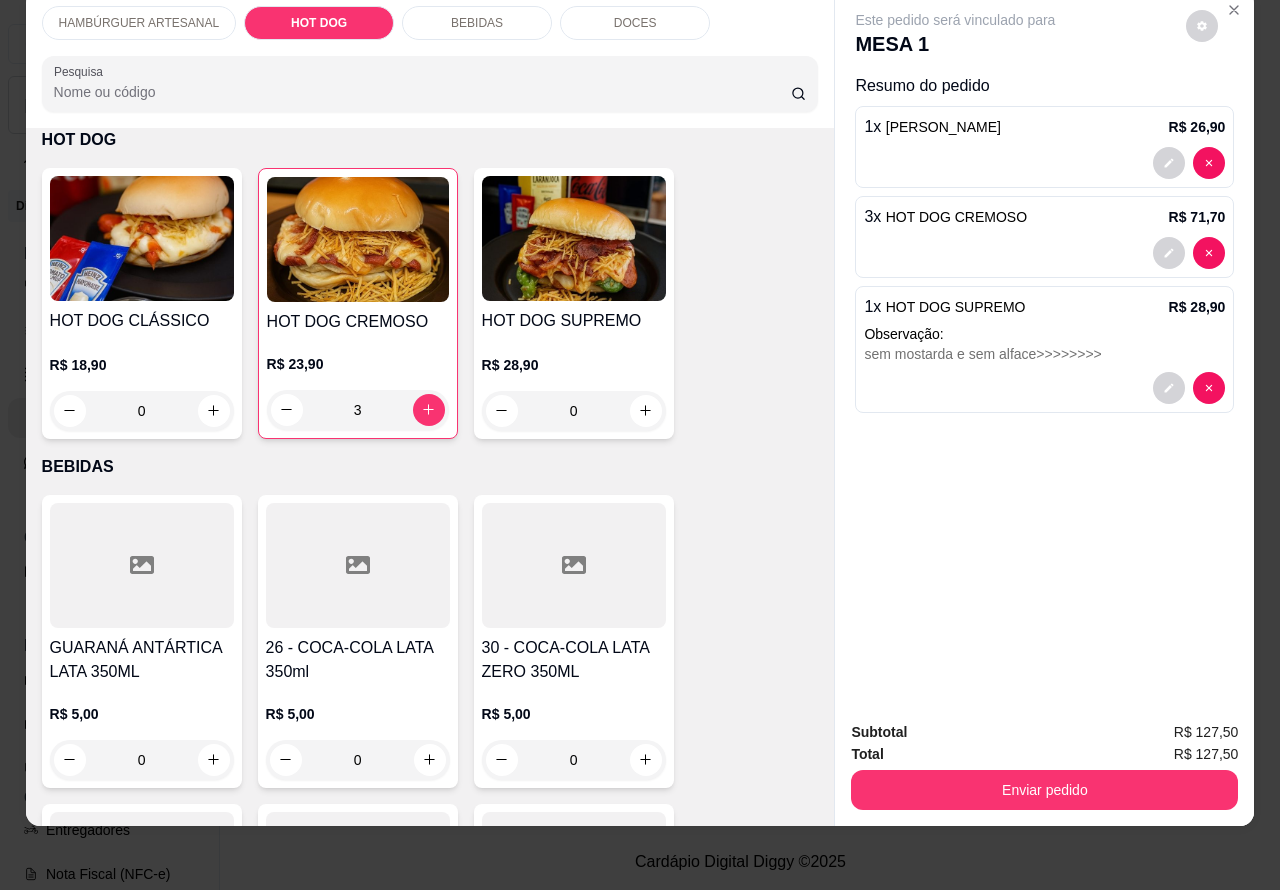 click on "0" at bounding box center [574, 411] 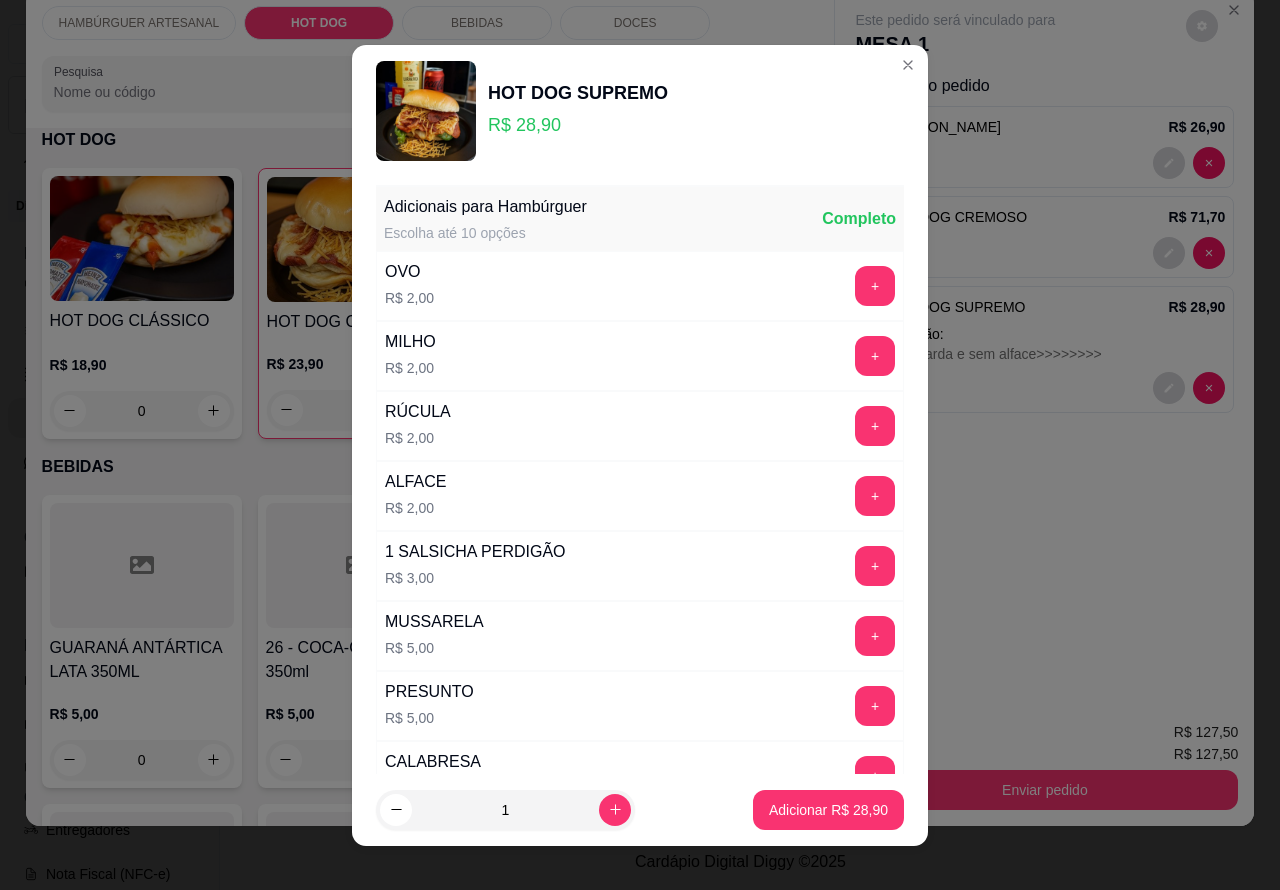 click on "Adicionar   R$ 28,90" at bounding box center [828, 810] 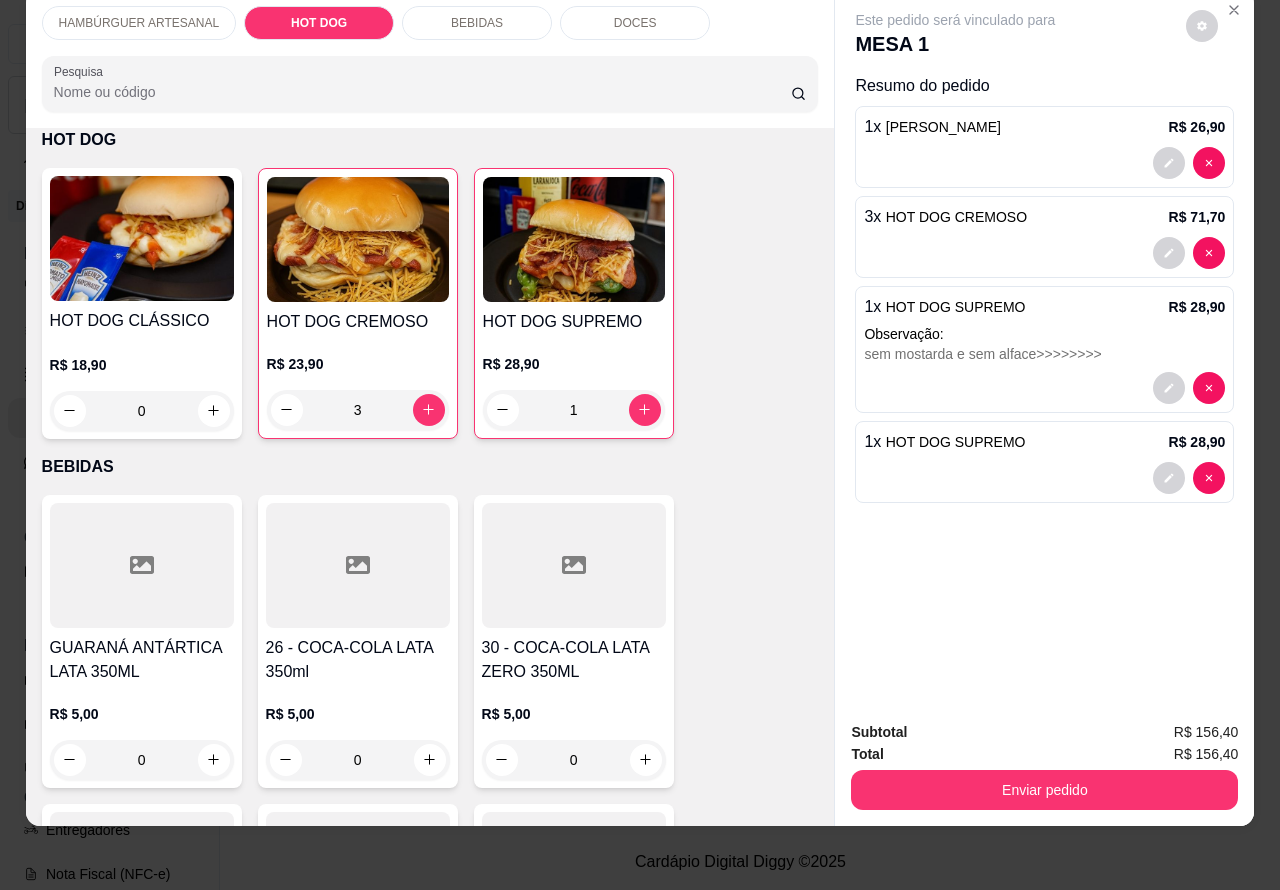 click on "BEBIDAS" at bounding box center (477, 23) 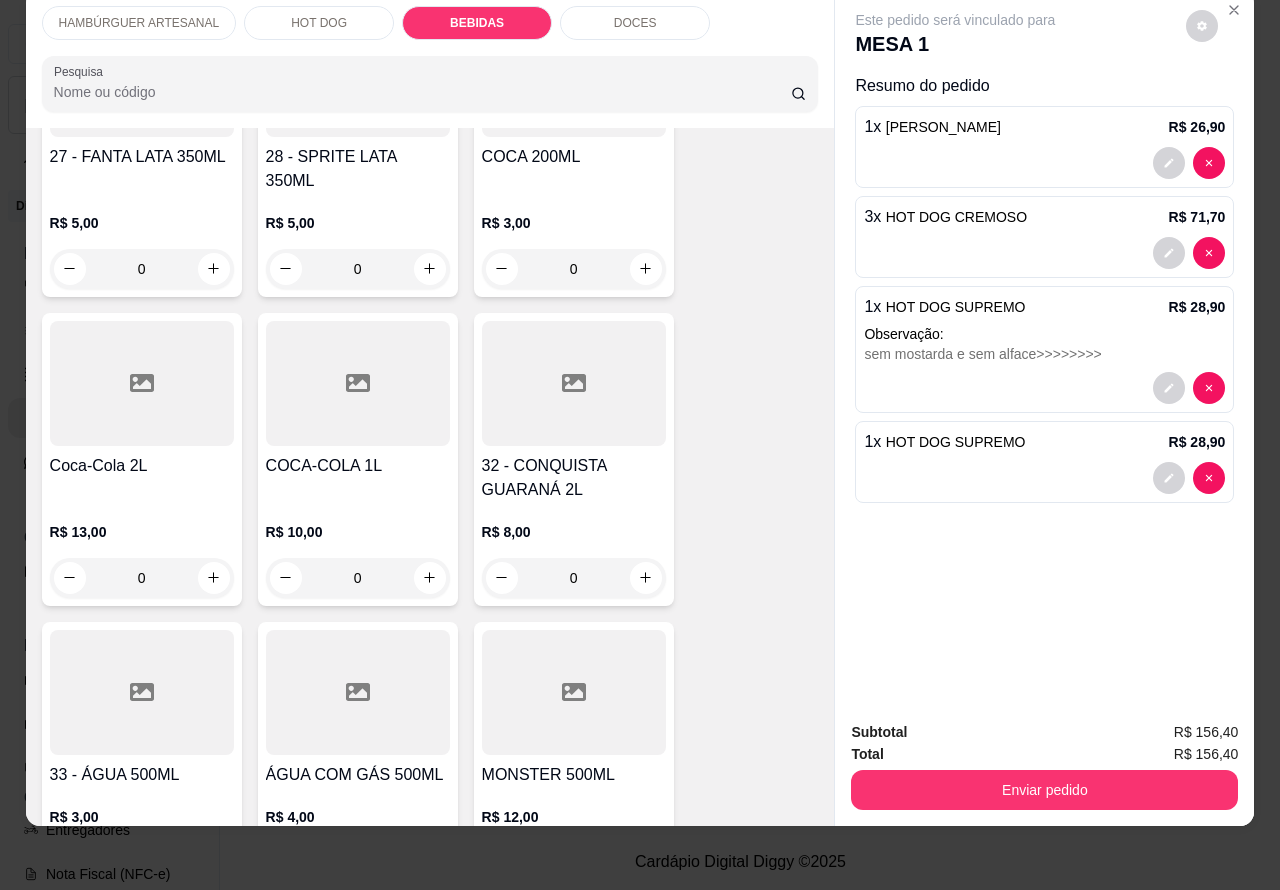 scroll, scrollTop: 2821, scrollLeft: 0, axis: vertical 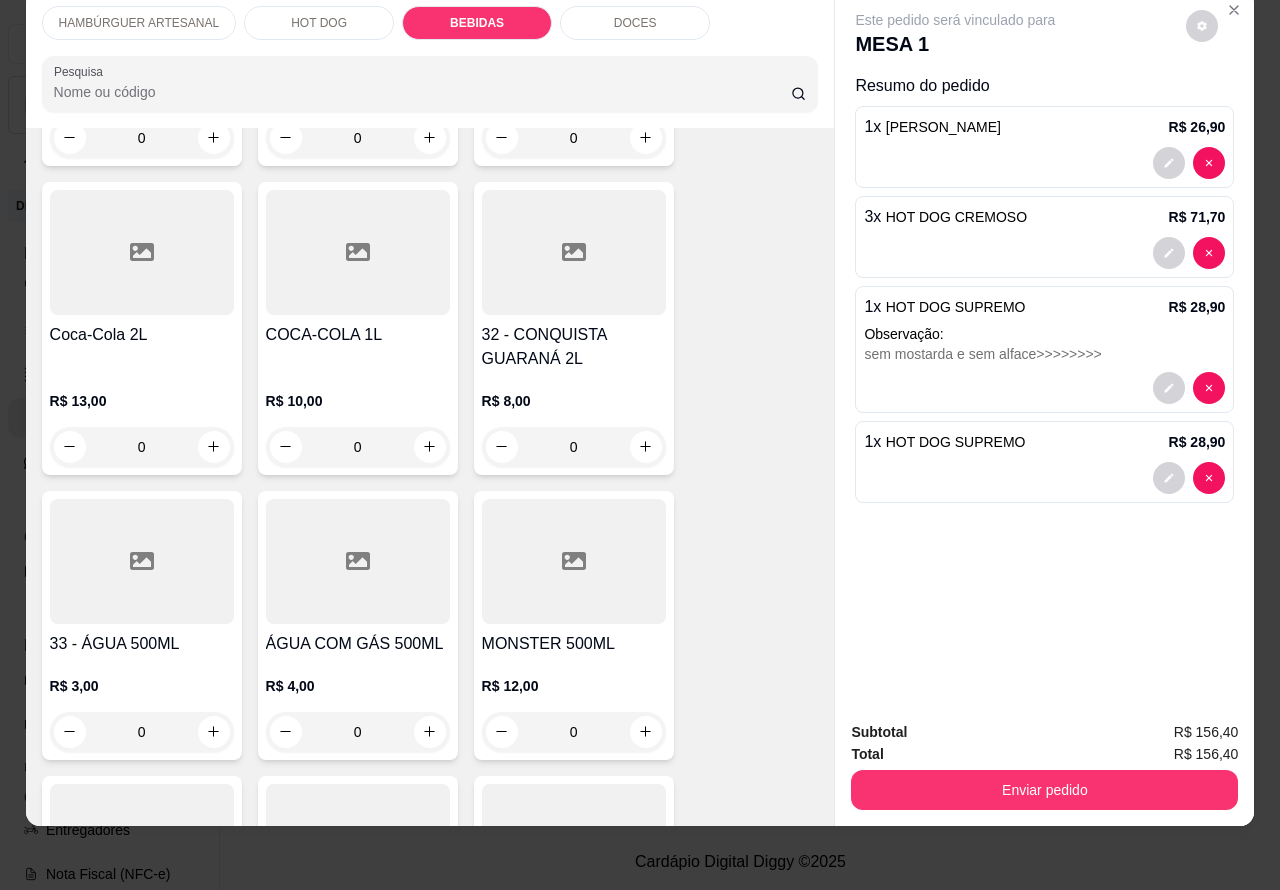 click 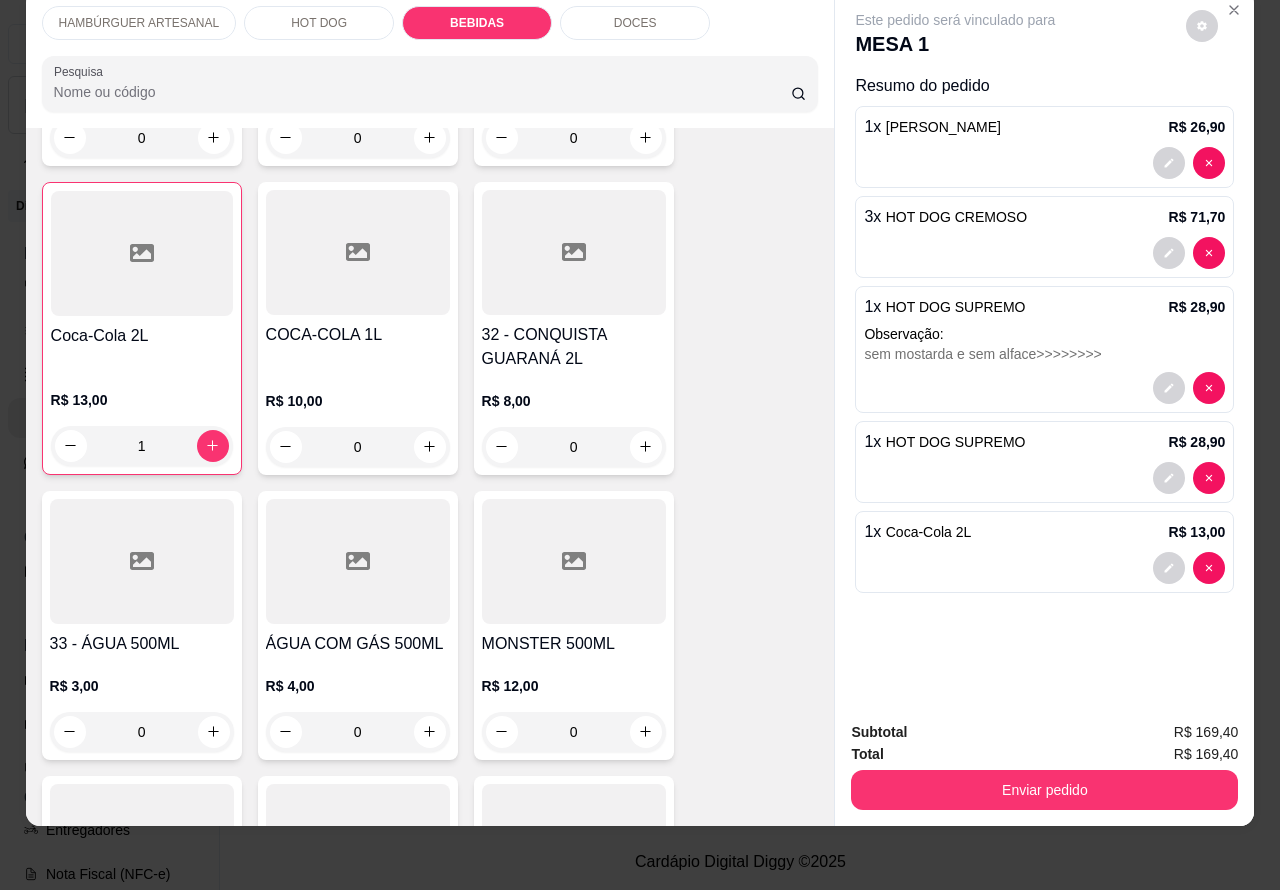 click on "Enviar pedido" at bounding box center (1044, 790) 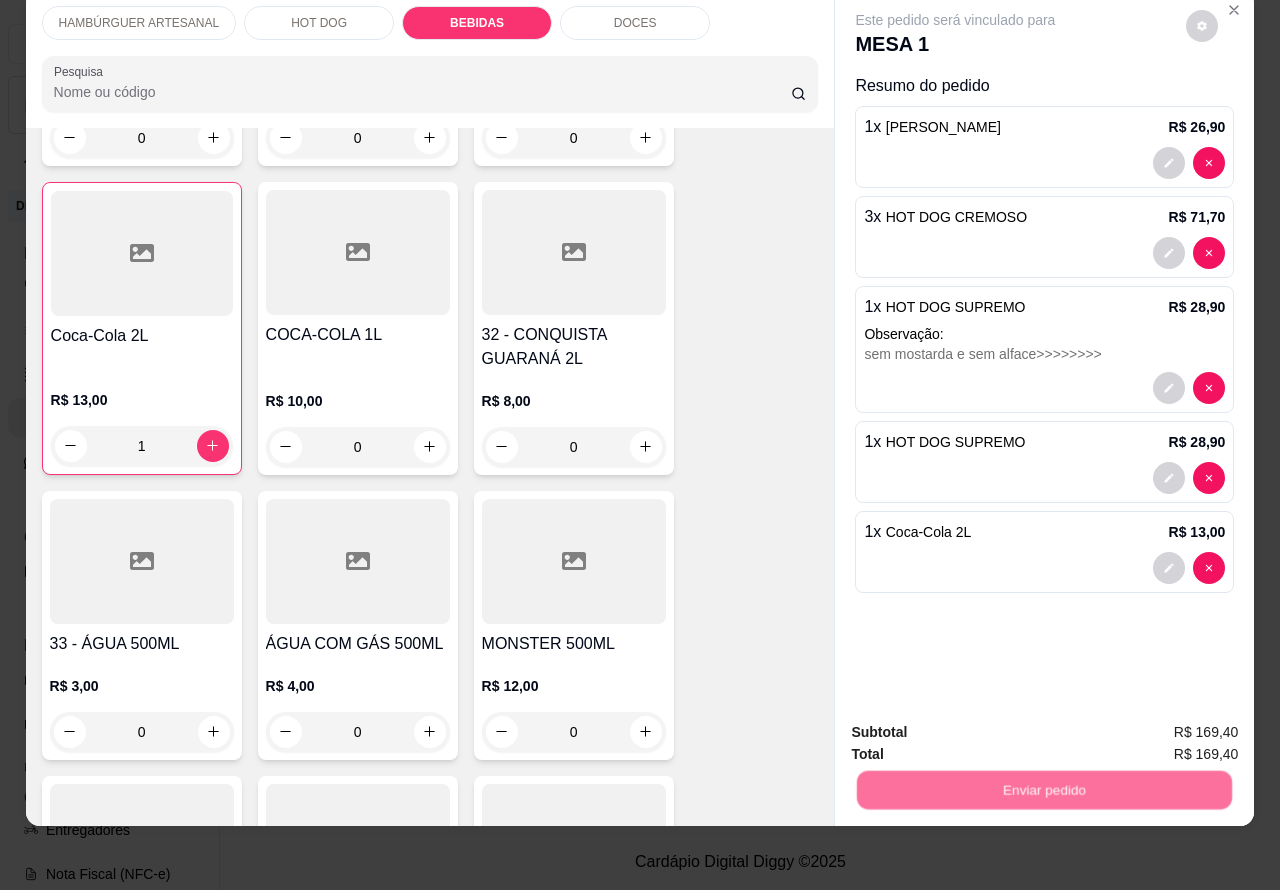 click on "Não registrar e enviar pedido" at bounding box center (977, 723) 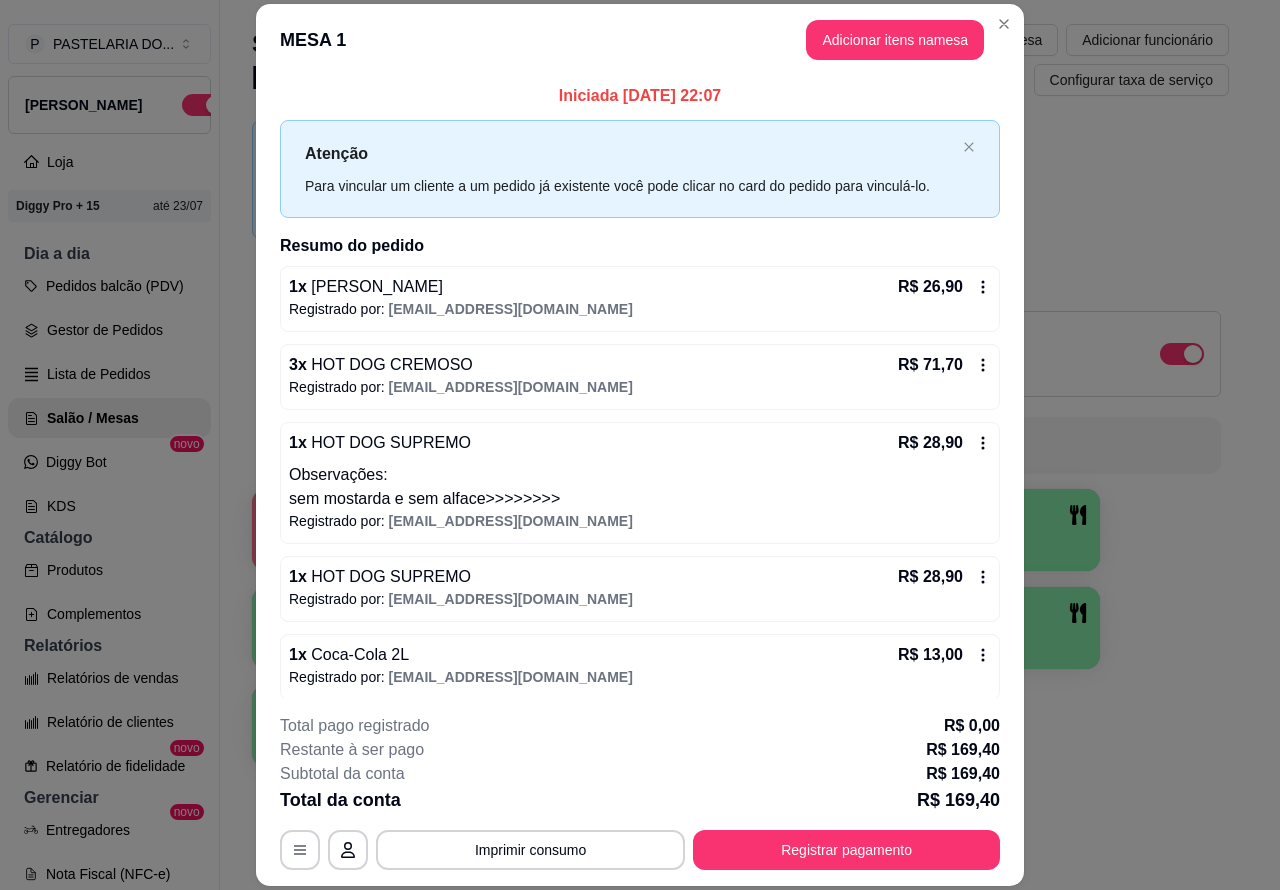 click on "Cardápio Digital Diggy © 2025" at bounding box center (740, 862) 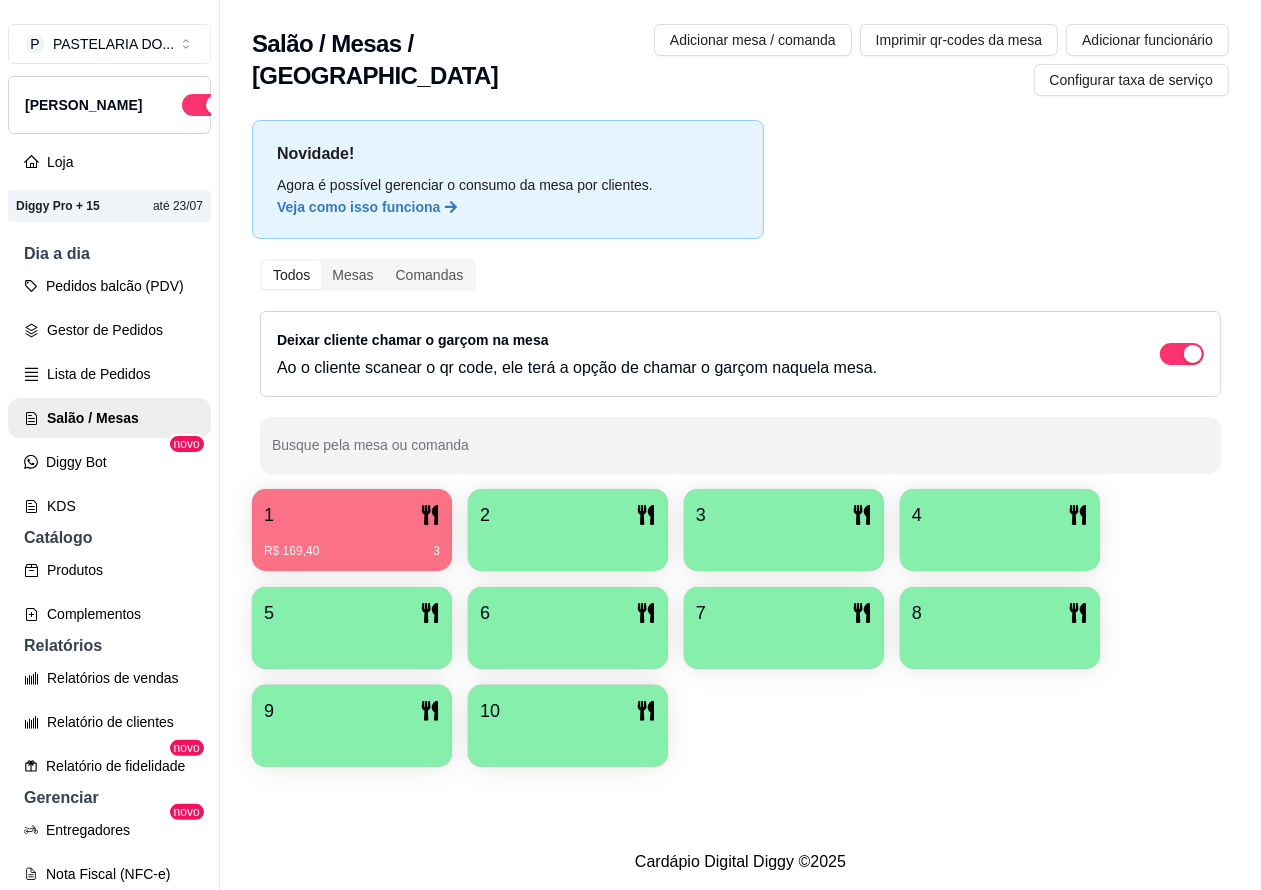 click on "[PERSON_NAME]" at bounding box center [109, 105] 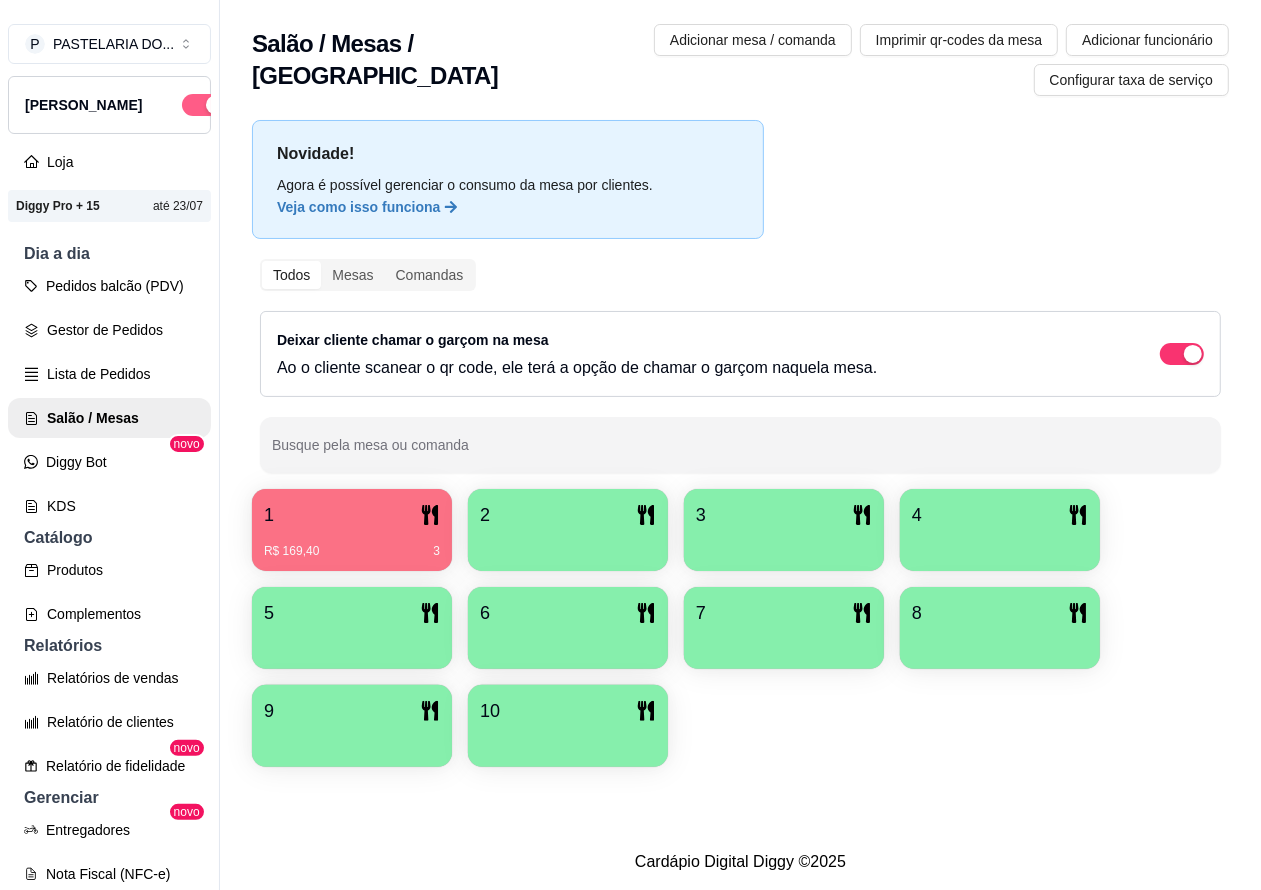 click at bounding box center (204, 105) 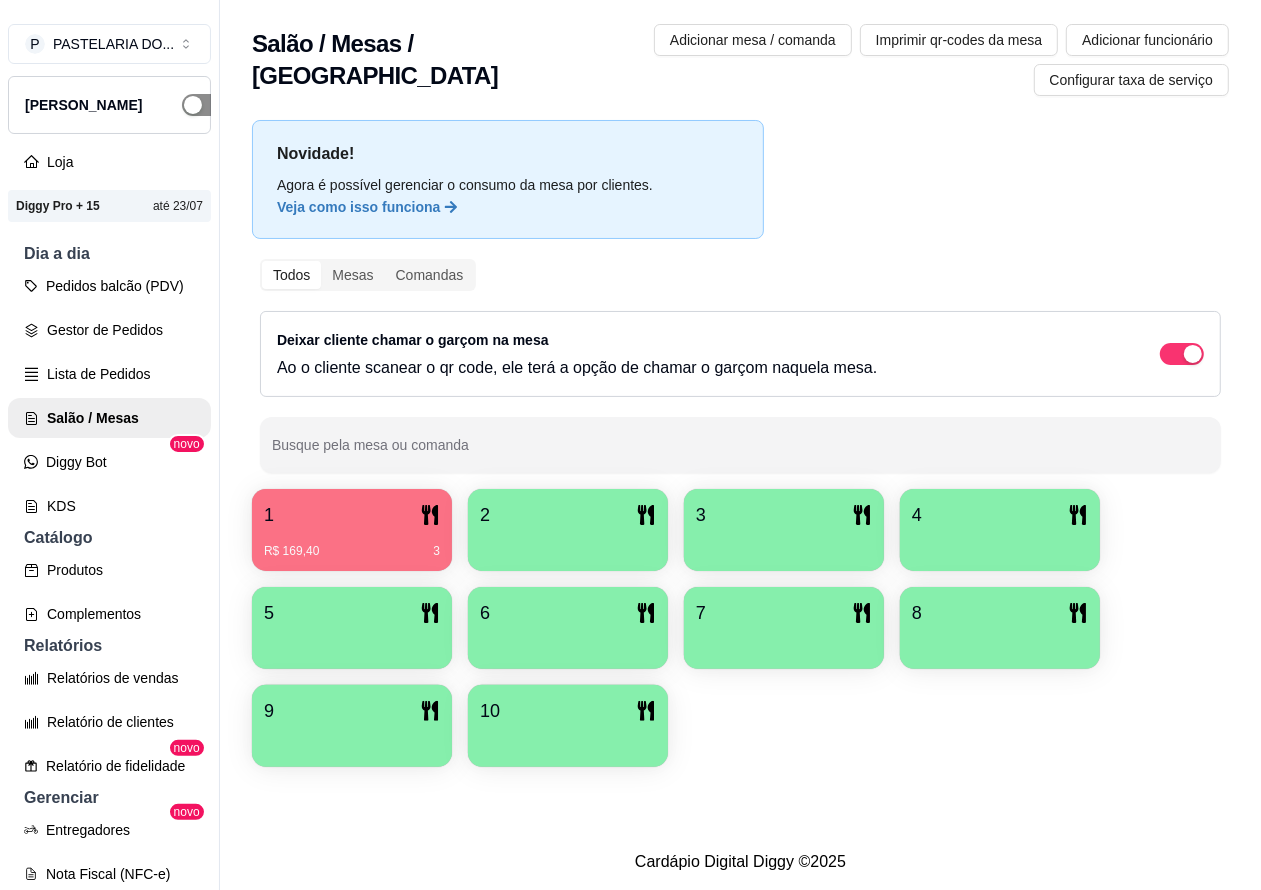 click on "Pedidos balcão (PDV)" at bounding box center [109, 286] 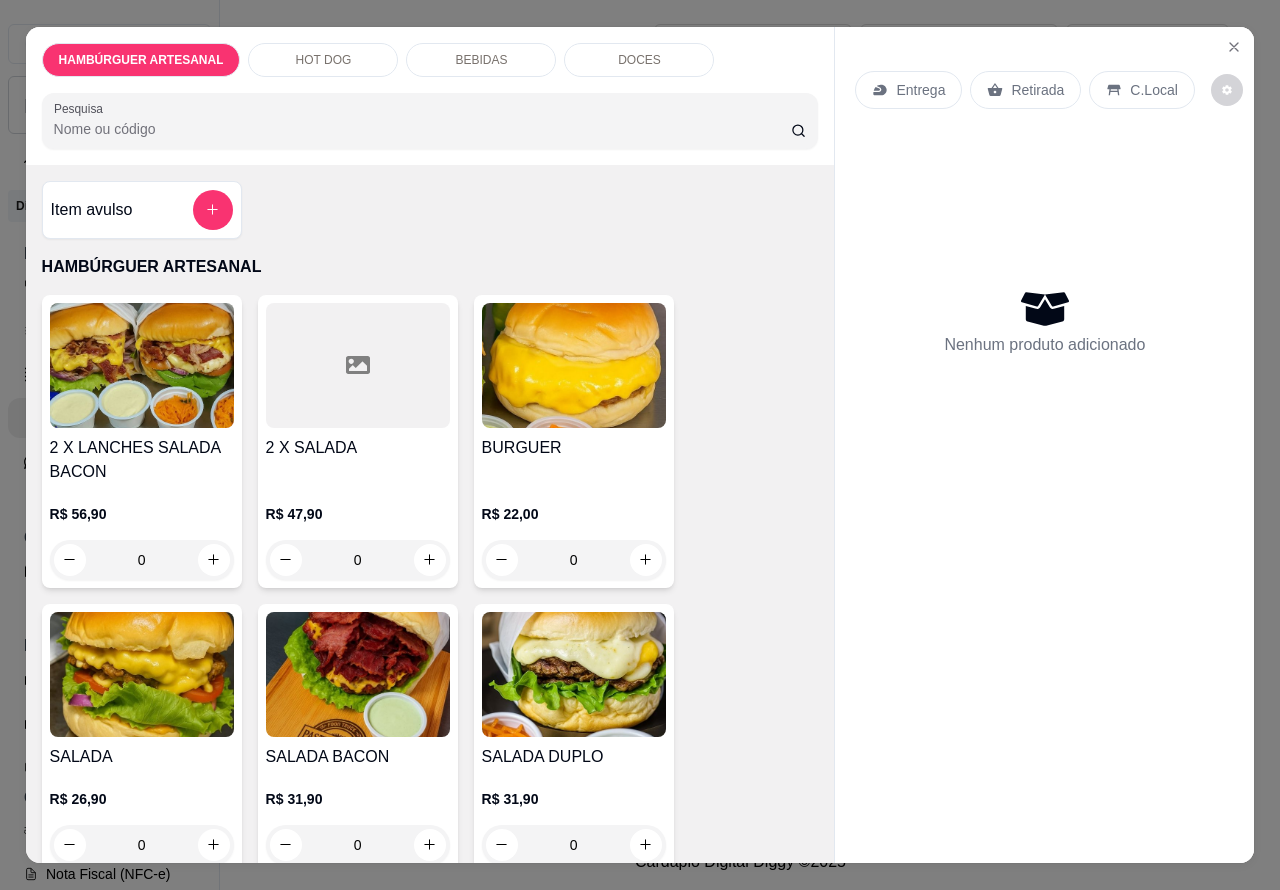 click on "Entrega Retirada C.Local Nenhum produto adicionado" at bounding box center [1044, 429] 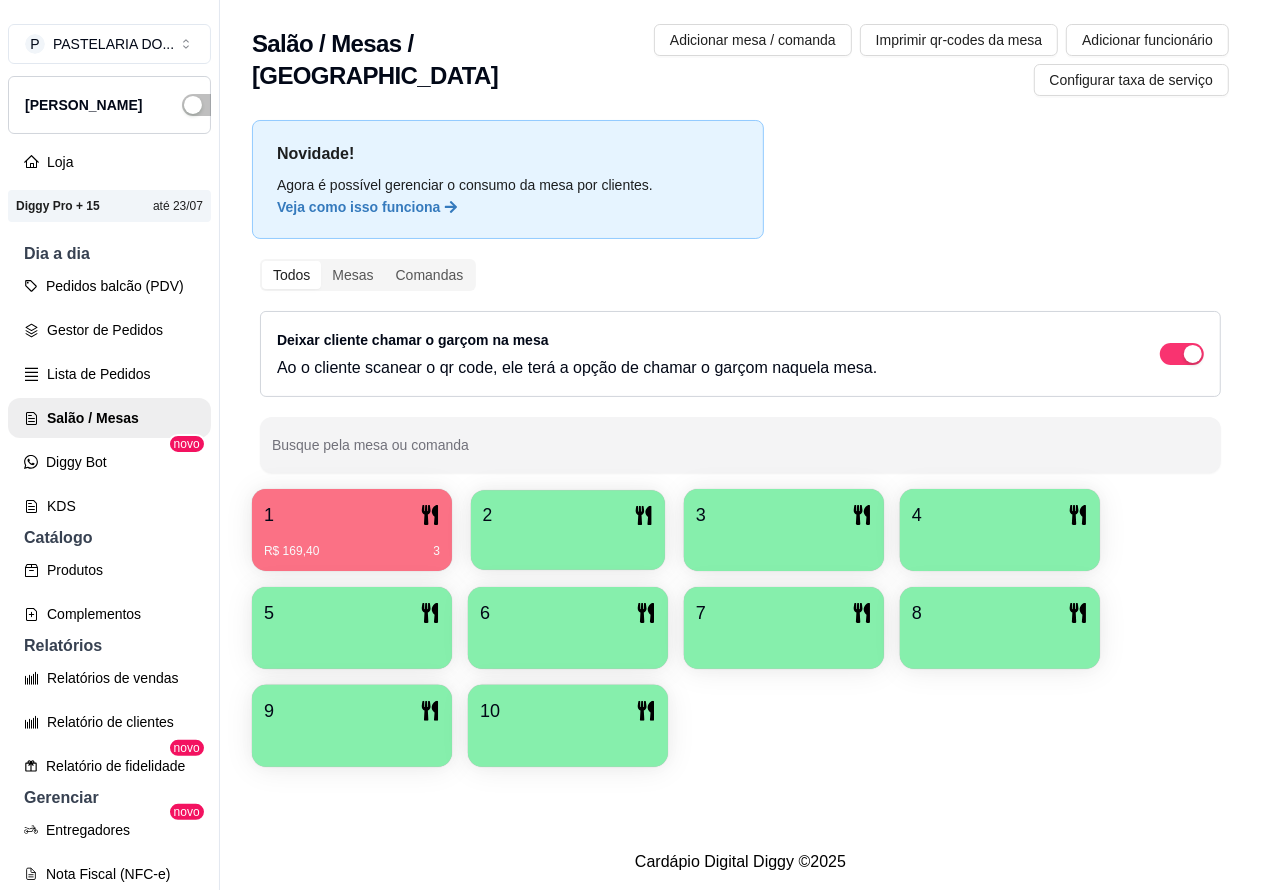 click on "2" at bounding box center [568, 515] 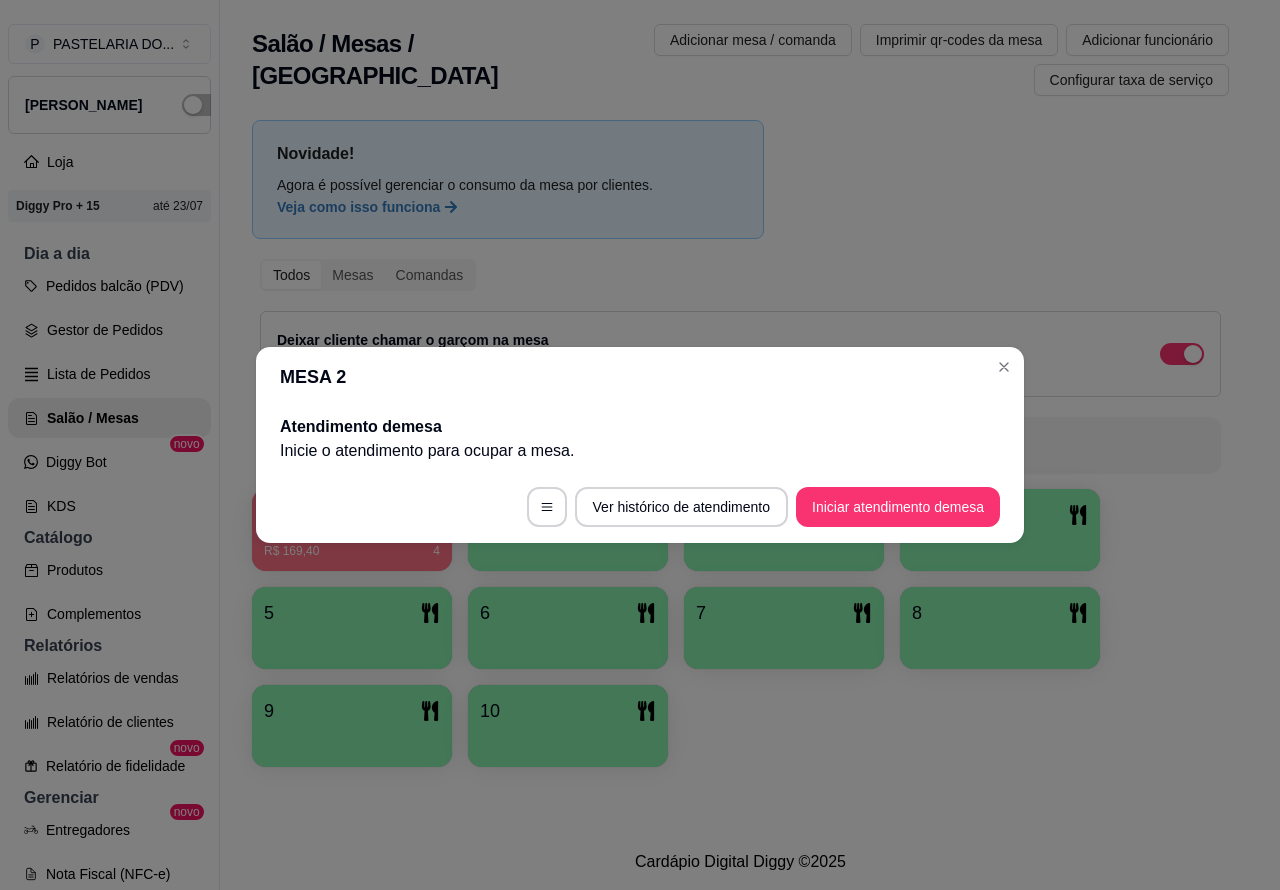 click on "Iniciar atendimento de  mesa" at bounding box center (898, 507) 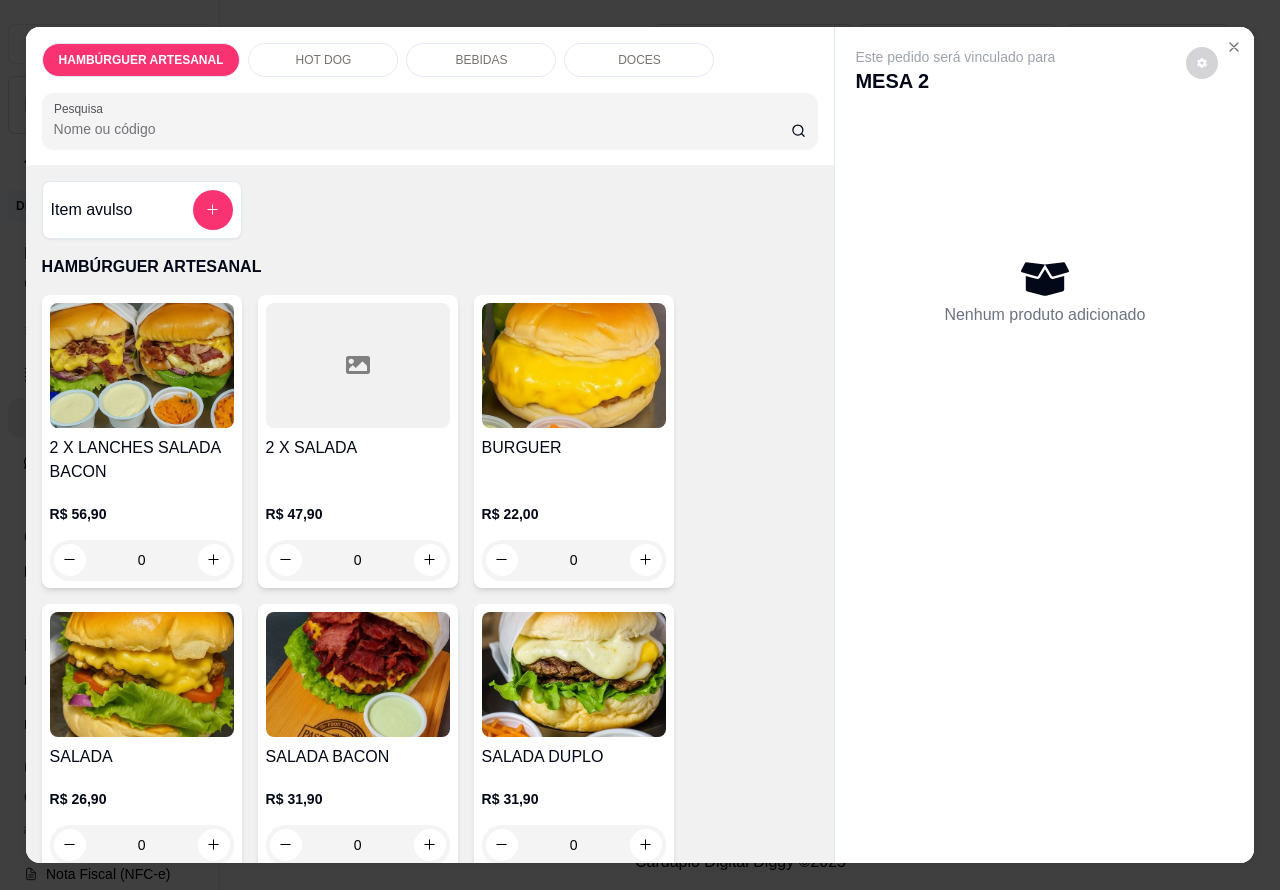 click on "0" at bounding box center [142, 560] 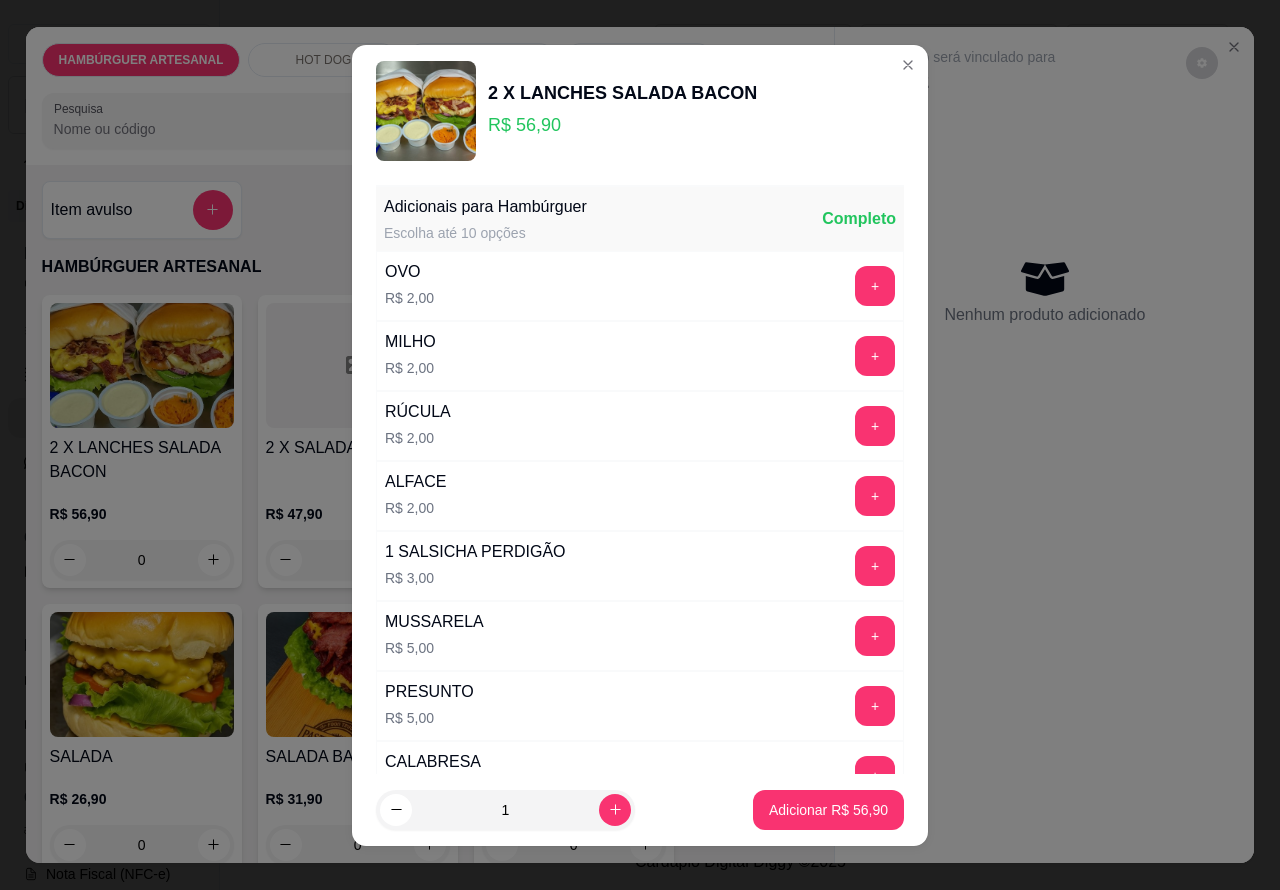 click on "Adicionar   R$ 56,90" at bounding box center (828, 810) 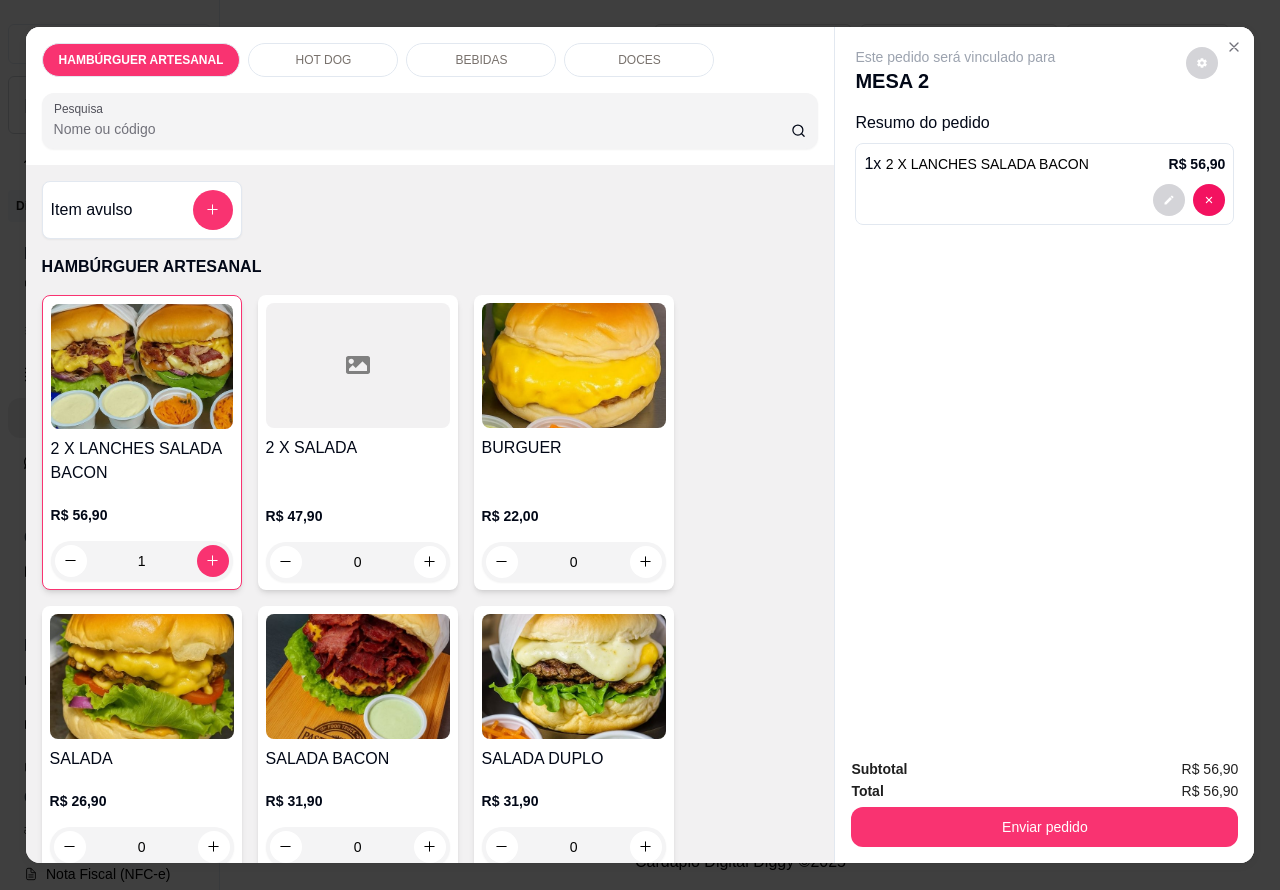 click on "0" at bounding box center (574, 562) 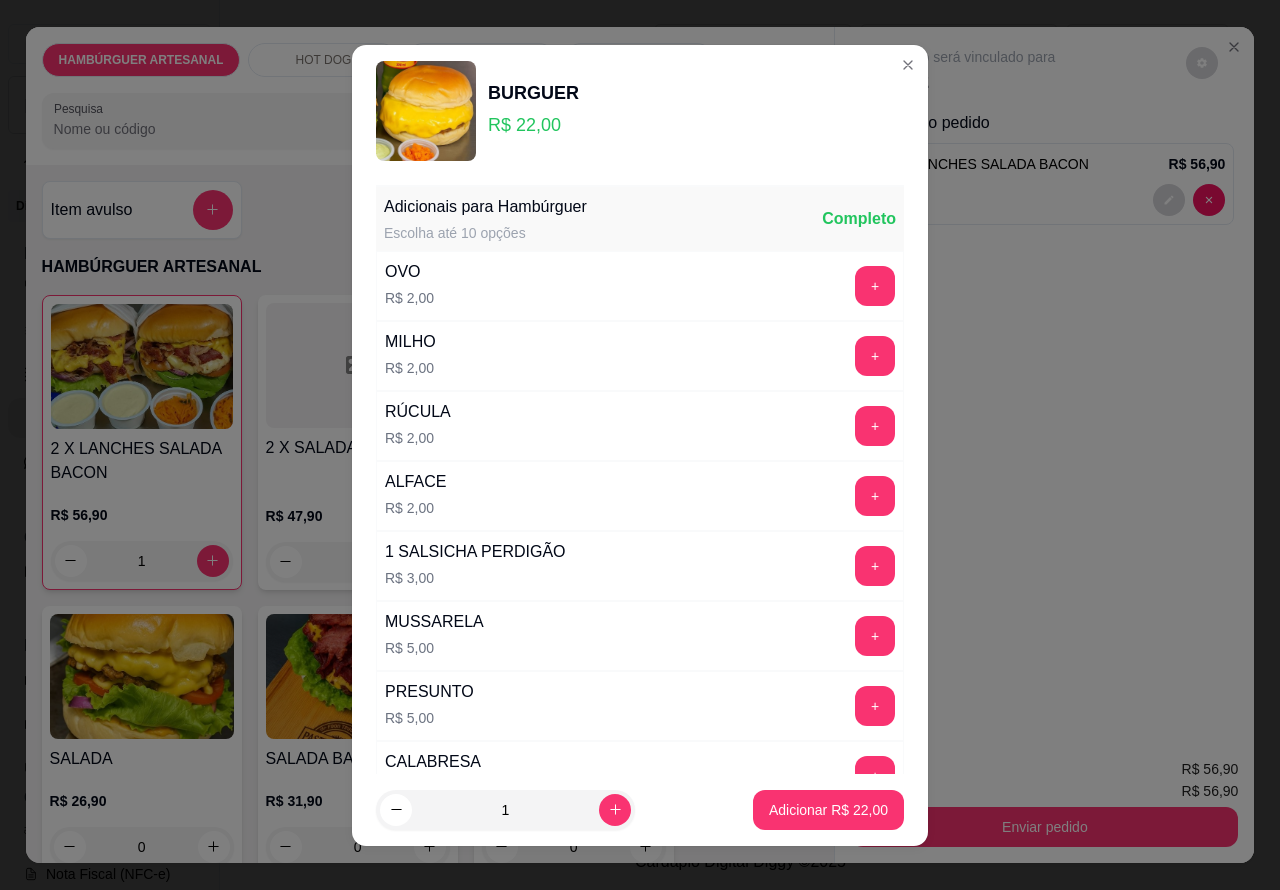 click on "Adicionar   R$ 22,00" at bounding box center (828, 810) 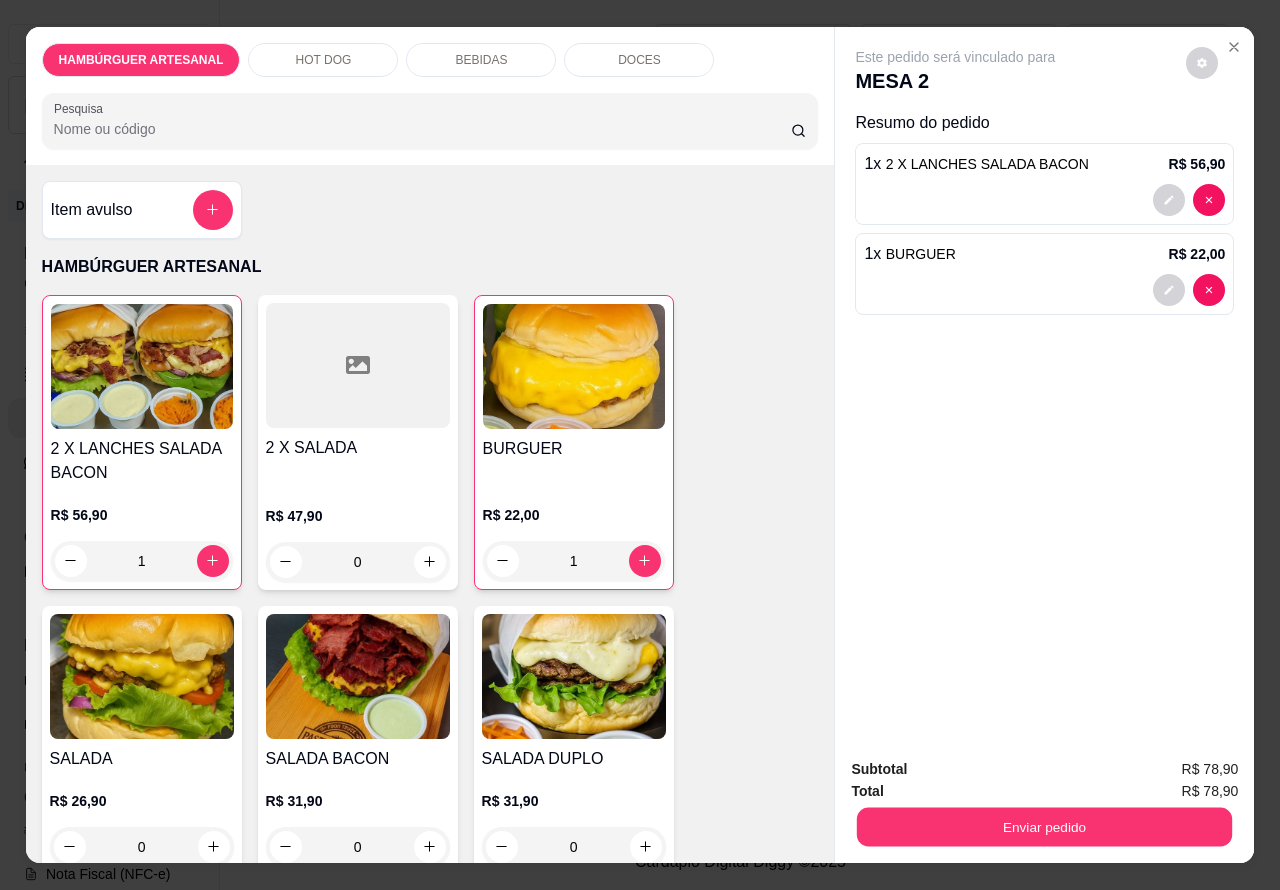 click on "Enviar pedido" at bounding box center (1044, 827) 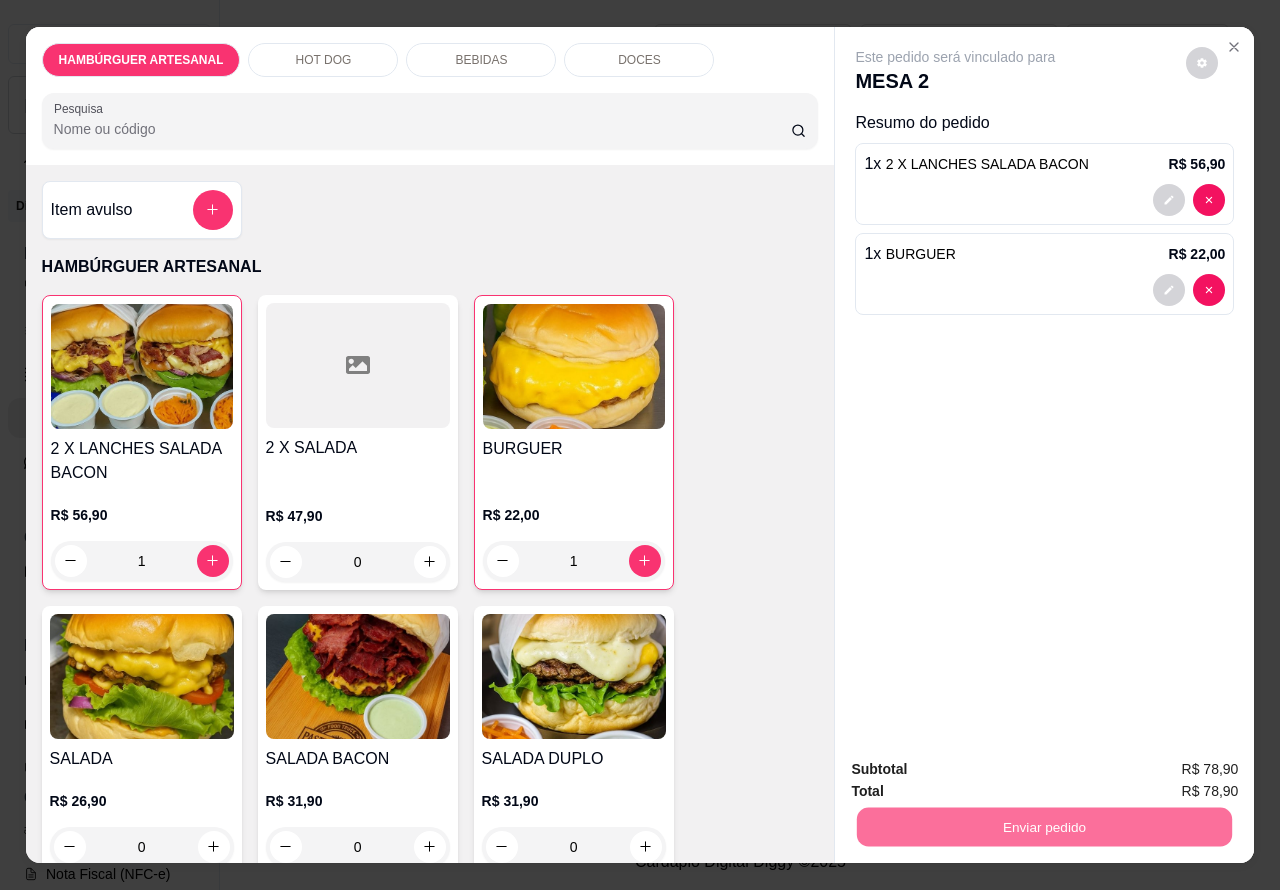 click on "Não registrar e enviar pedido" at bounding box center [977, 768] 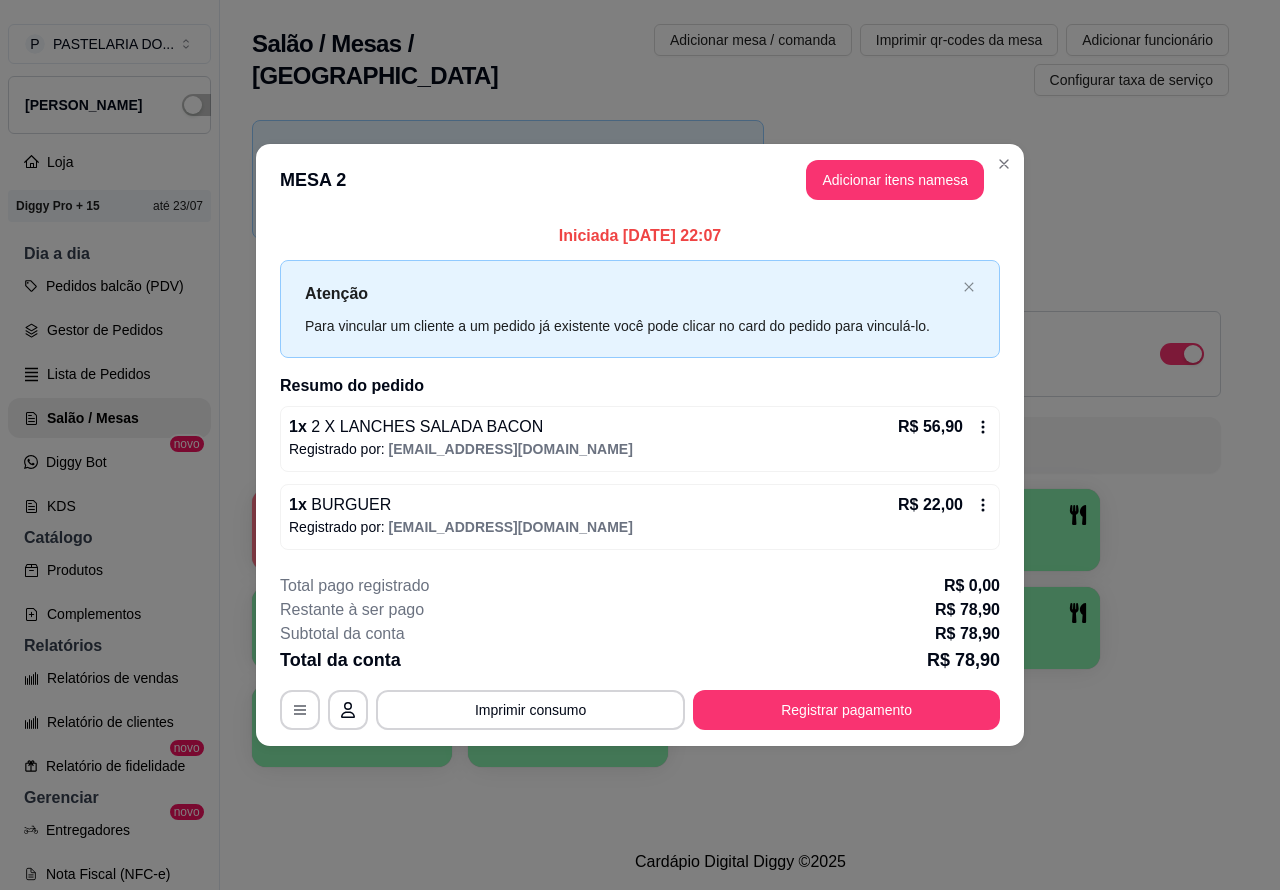 click on "Novidade! Agora é possível gerenciar o consumo da mesa por clientes.   Veja como isso funciona Todos Mesas Comandas Deixar cliente chamar o garçom na mesa Ao o cliente scanear o qr code, ele terá a opção de chamar o garçom naquela mesa. Busque pela mesa ou comanda
1 R$ 169,40 22 2 R$ 78,90 17 3 4 5 6 7 8 9 10" at bounding box center [740, 449] 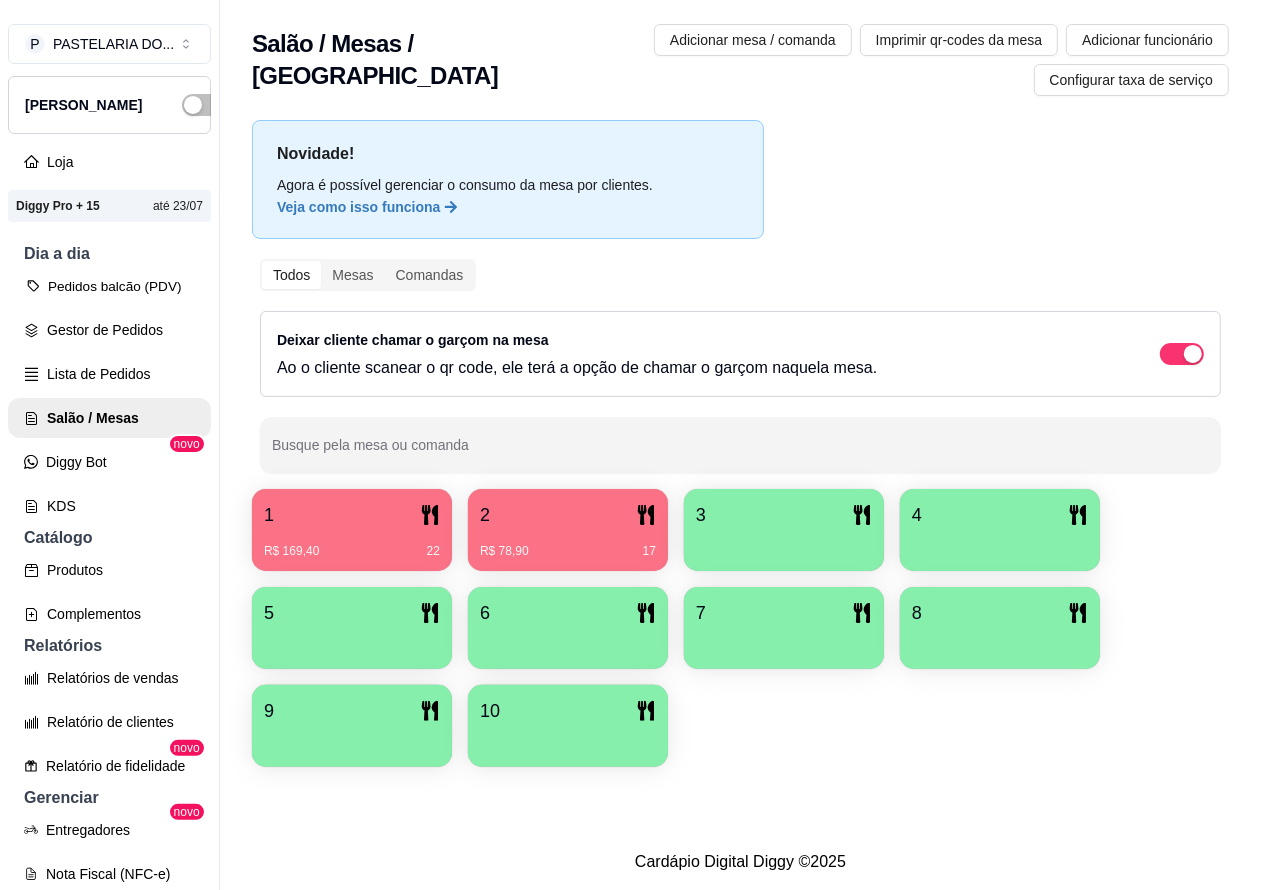 click on "Pedidos balcão (PDV)" at bounding box center [109, 286] 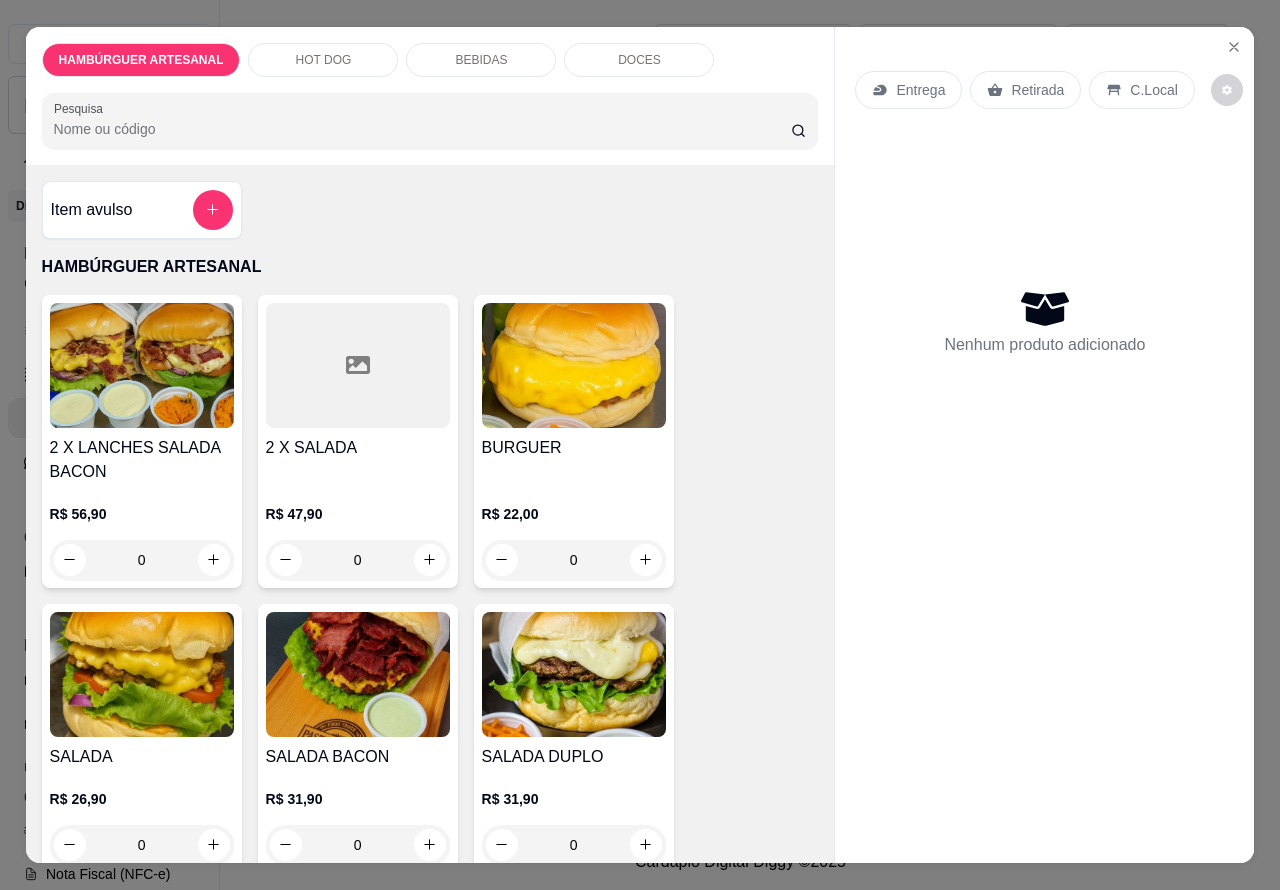 click on "BEBIDAS" at bounding box center (481, 60) 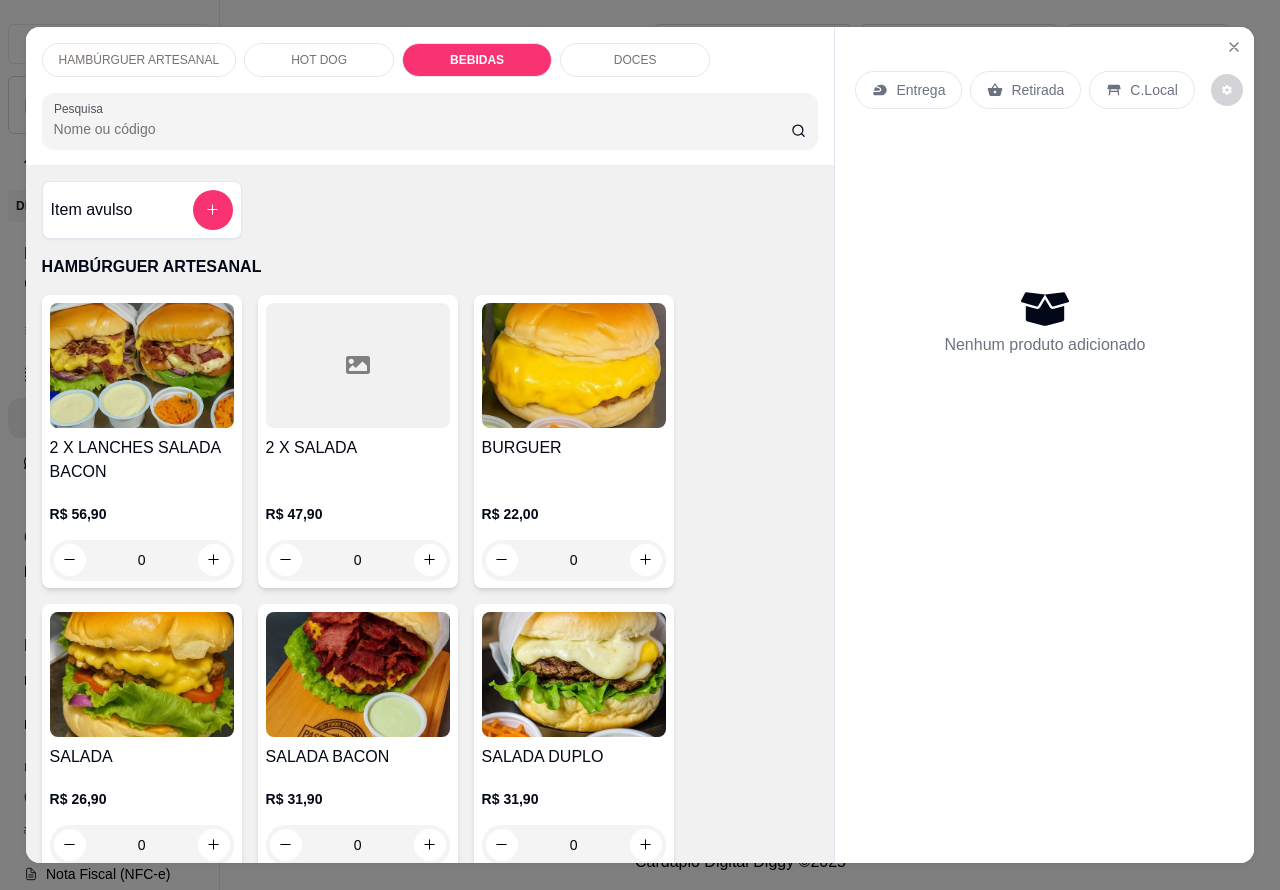 scroll, scrollTop: 2212, scrollLeft: 0, axis: vertical 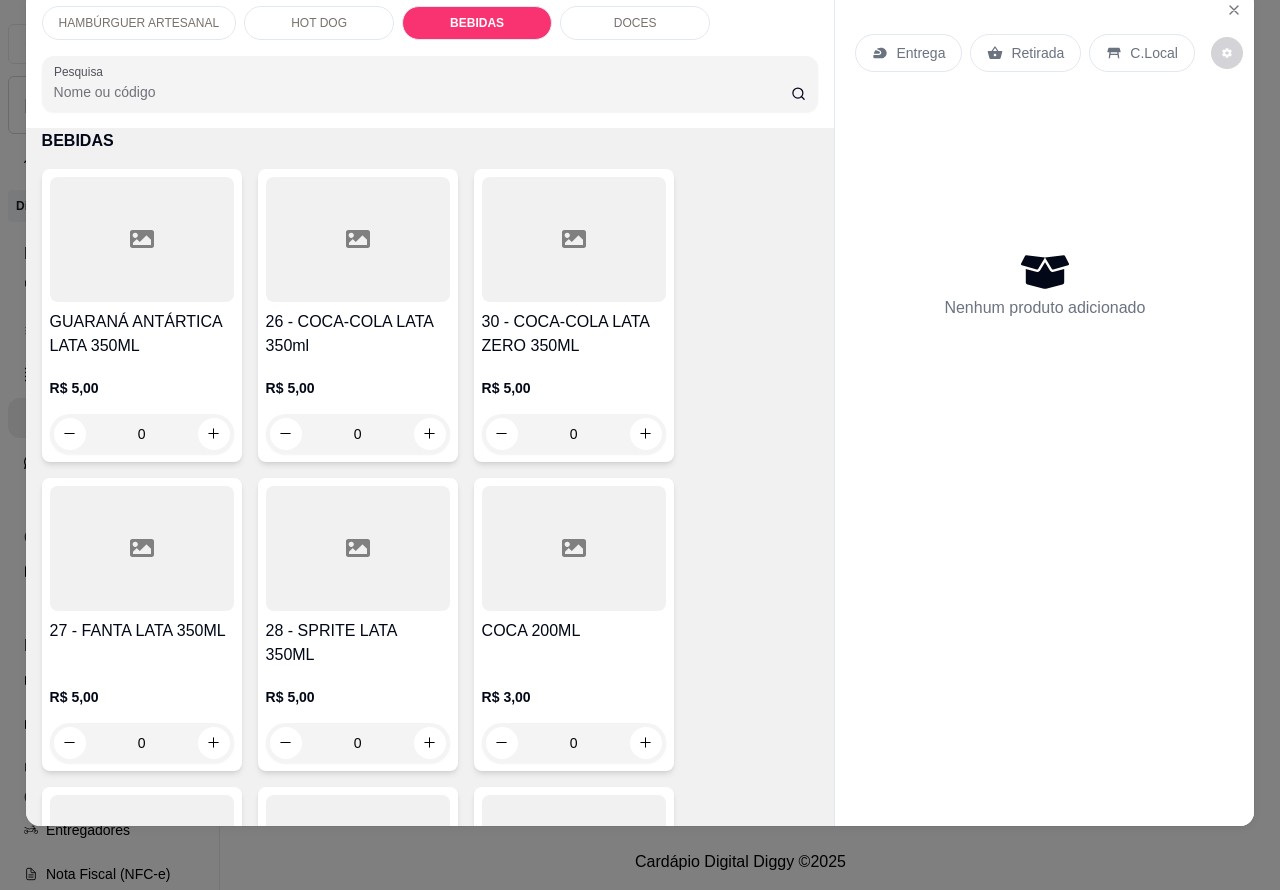 click 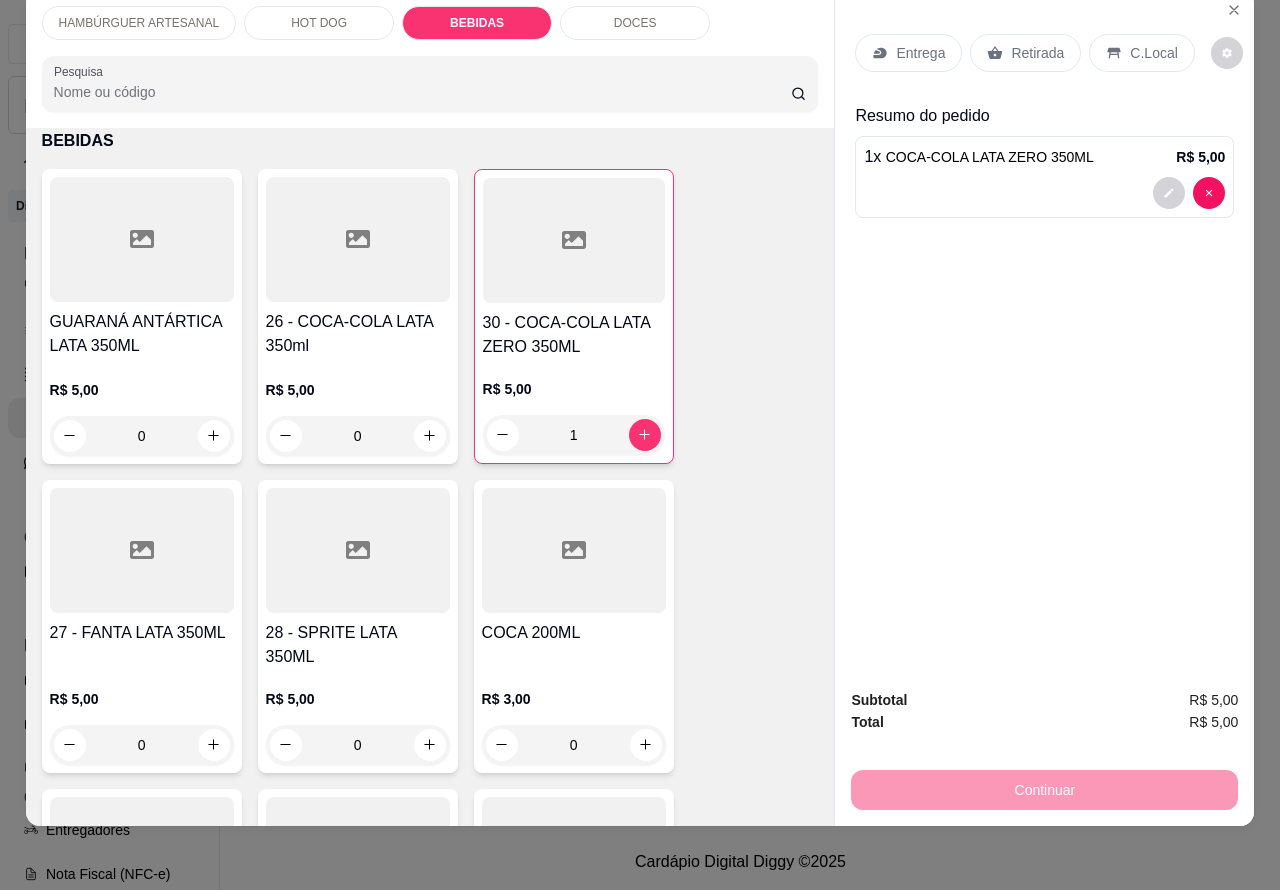 click on "Retirada" at bounding box center (1037, 53) 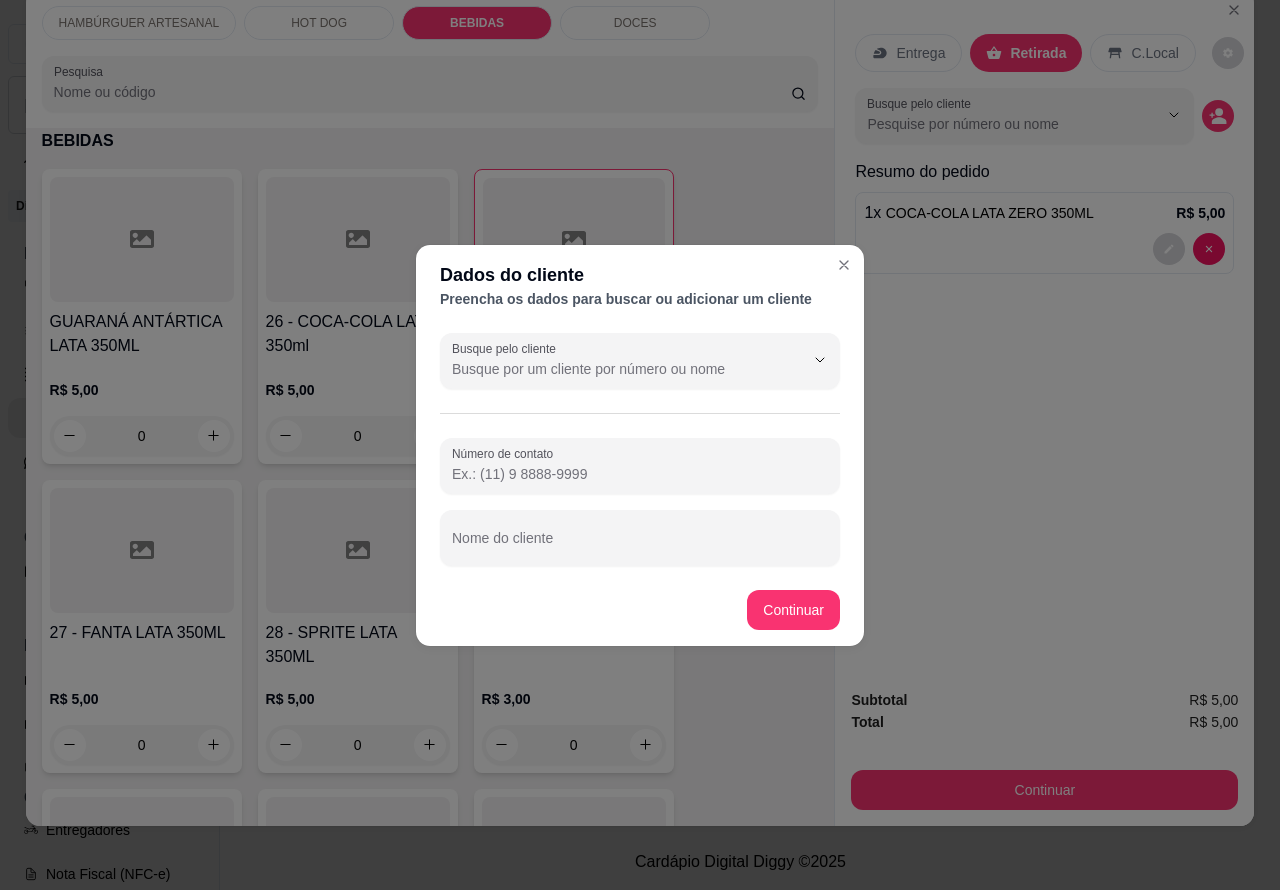 click on "Nome do cliente" at bounding box center [640, 546] 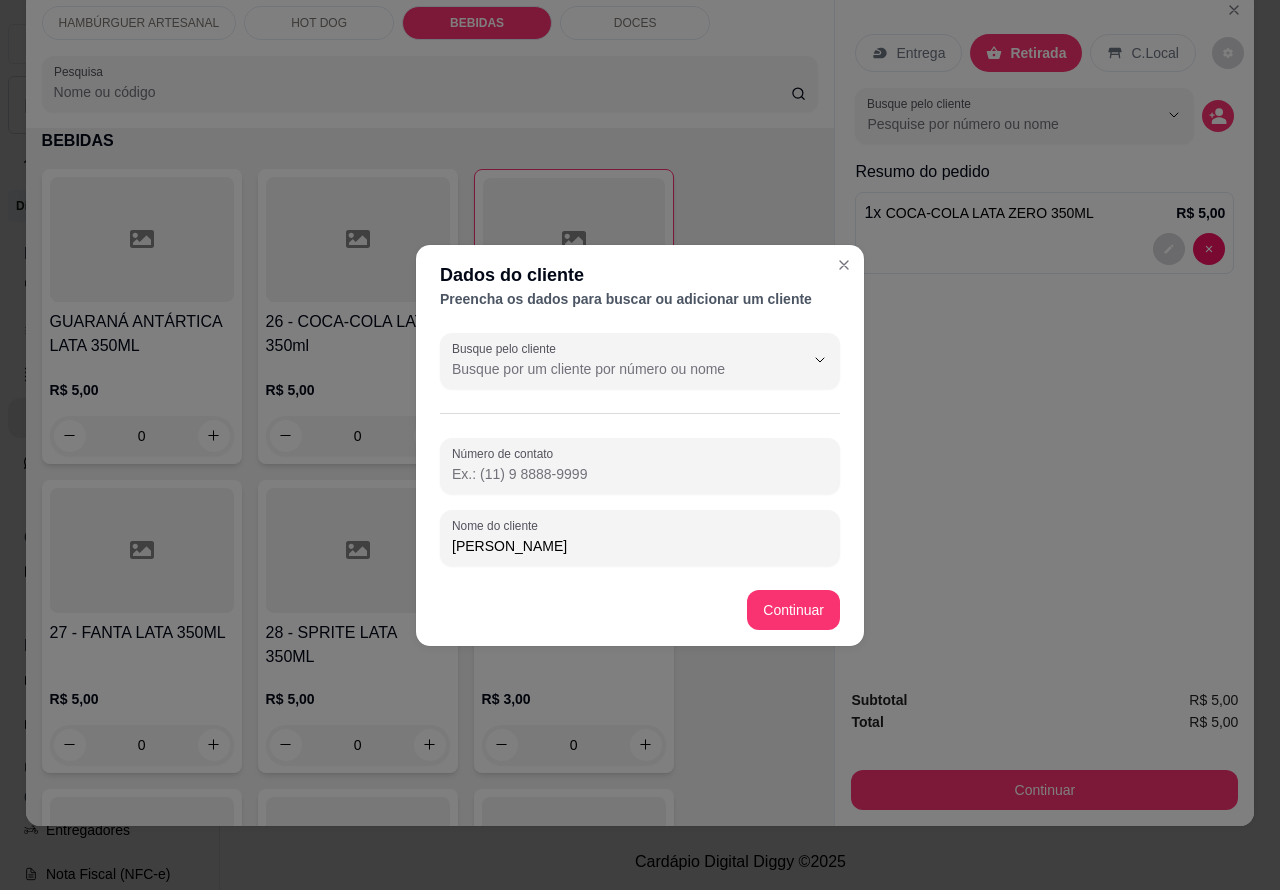 type on "[PERSON_NAME]" 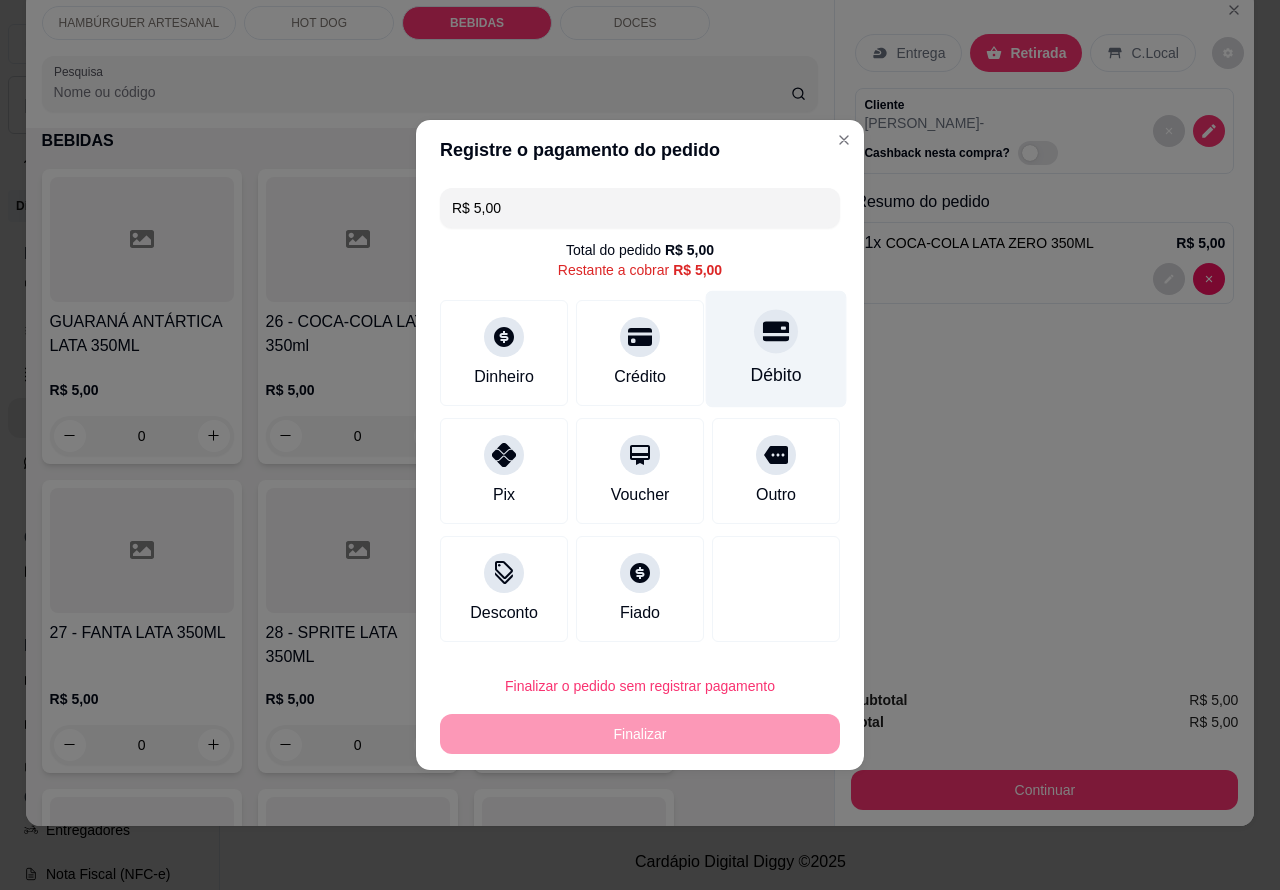 click at bounding box center (776, 331) 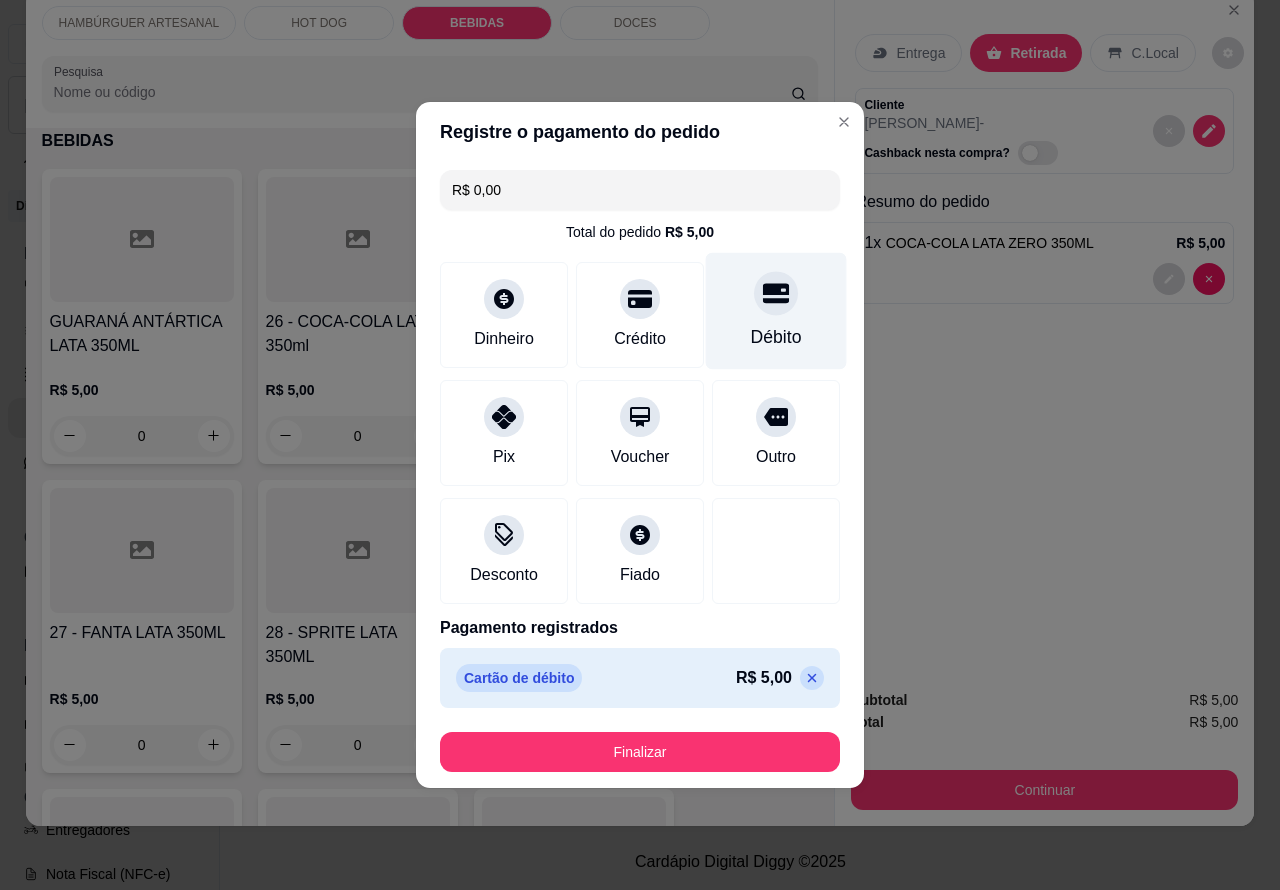 click on "Finalizar" at bounding box center (640, 752) 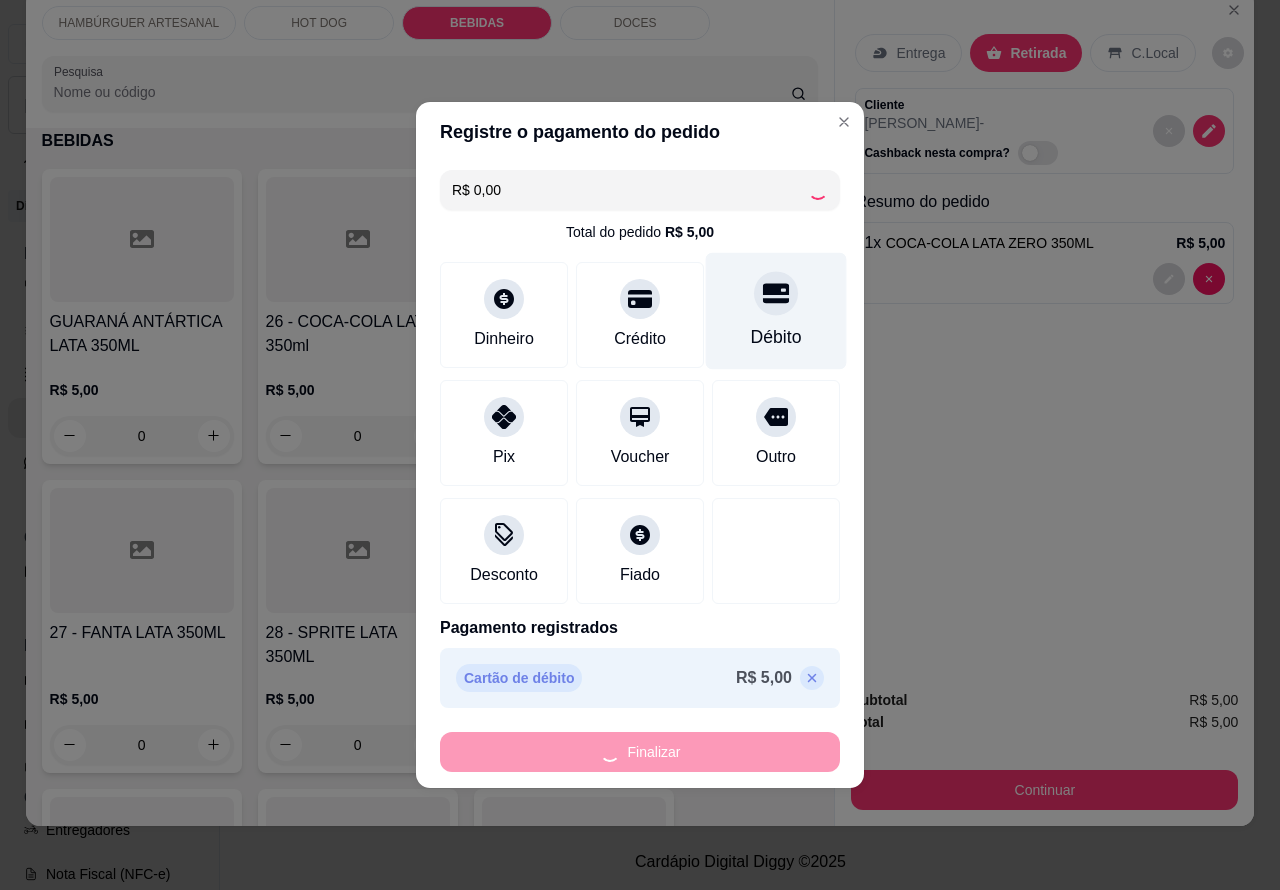 type on "0" 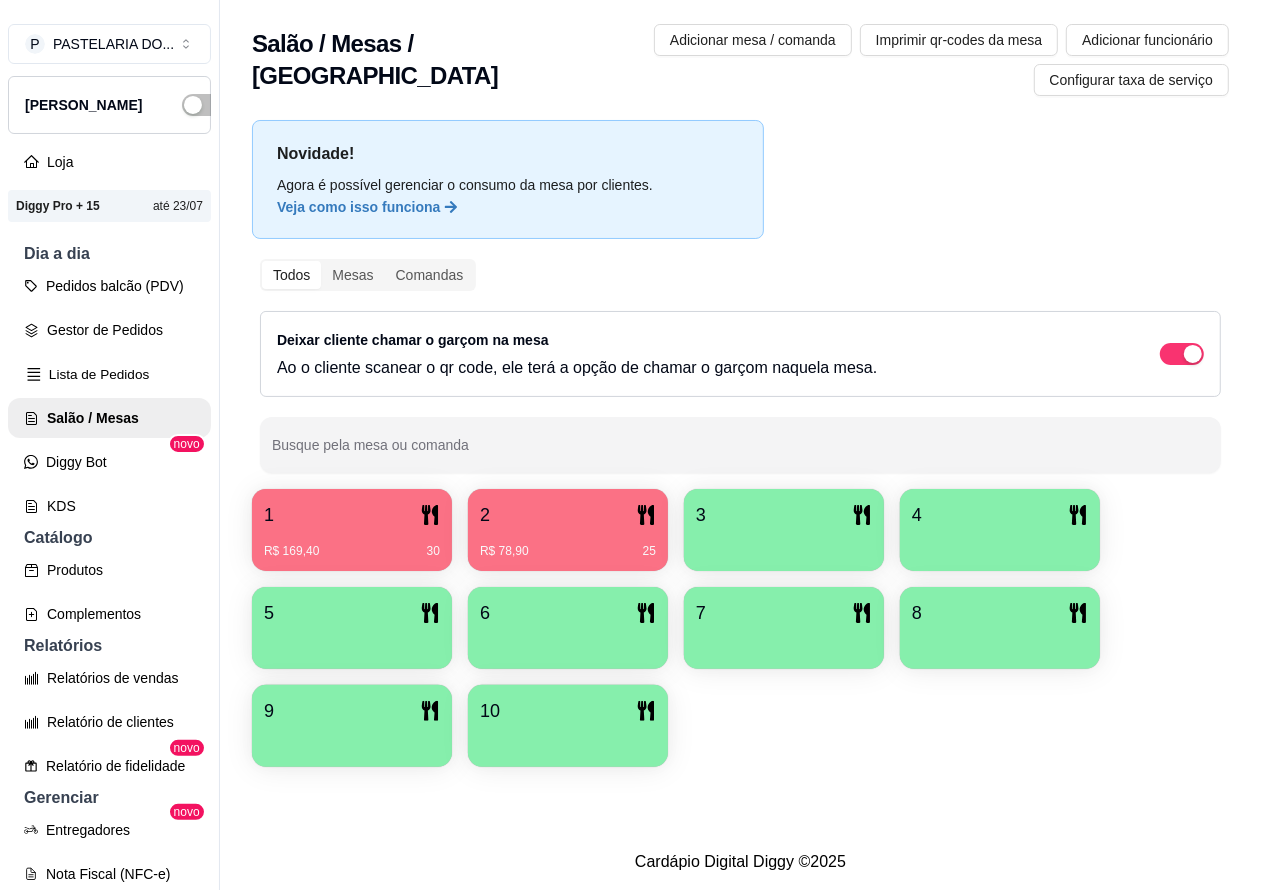 click on "Lista de Pedidos" at bounding box center [109, 374] 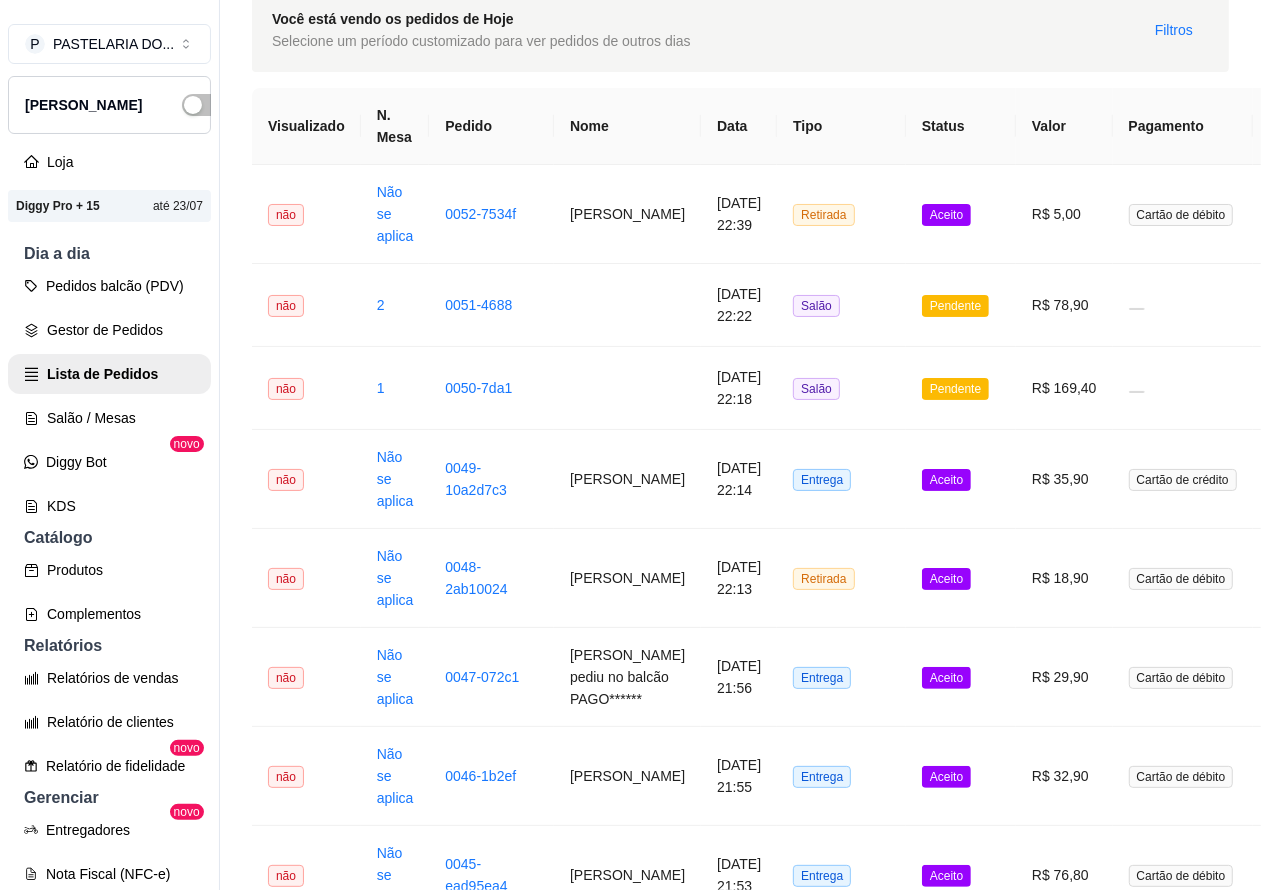 scroll, scrollTop: 132, scrollLeft: 0, axis: vertical 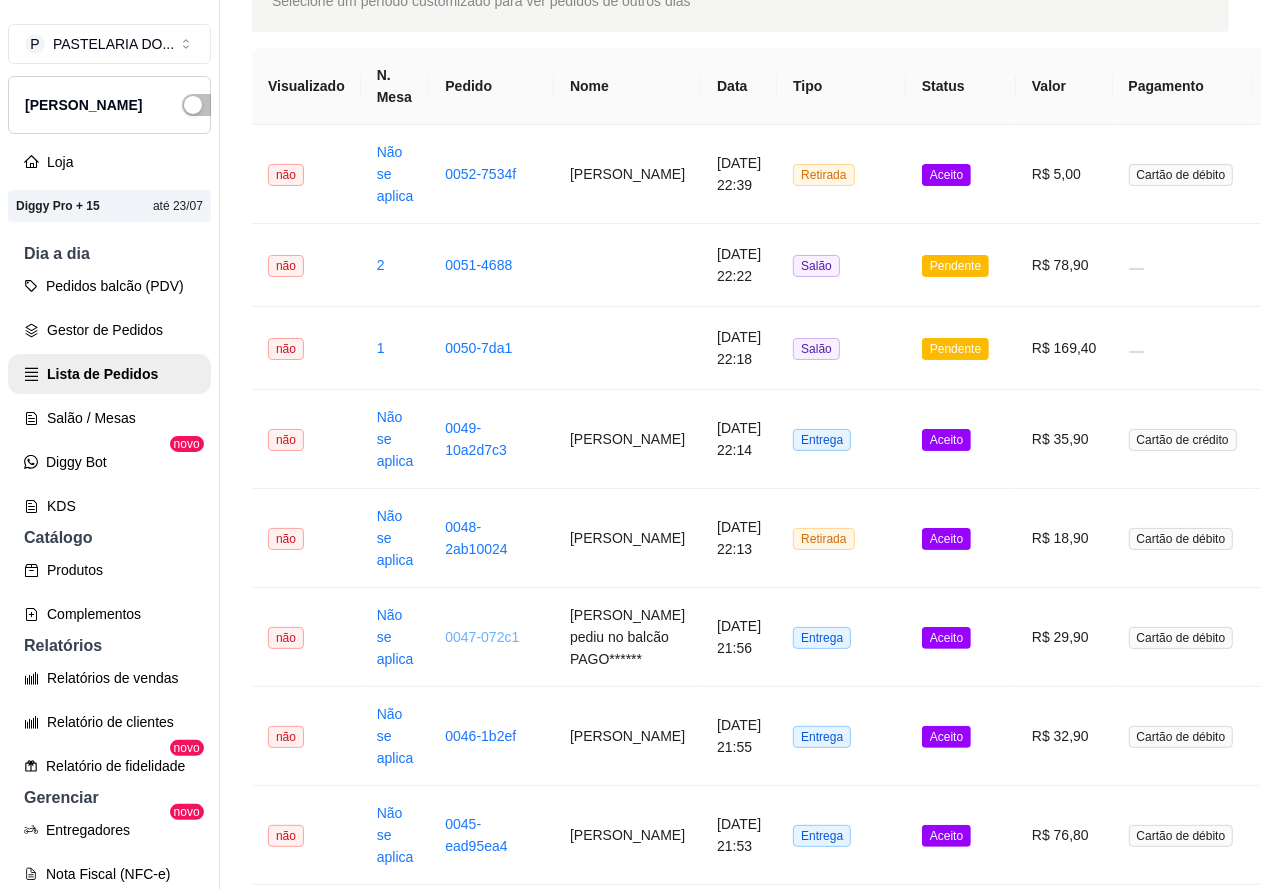 click on "0047-072c1" at bounding box center [482, 637] 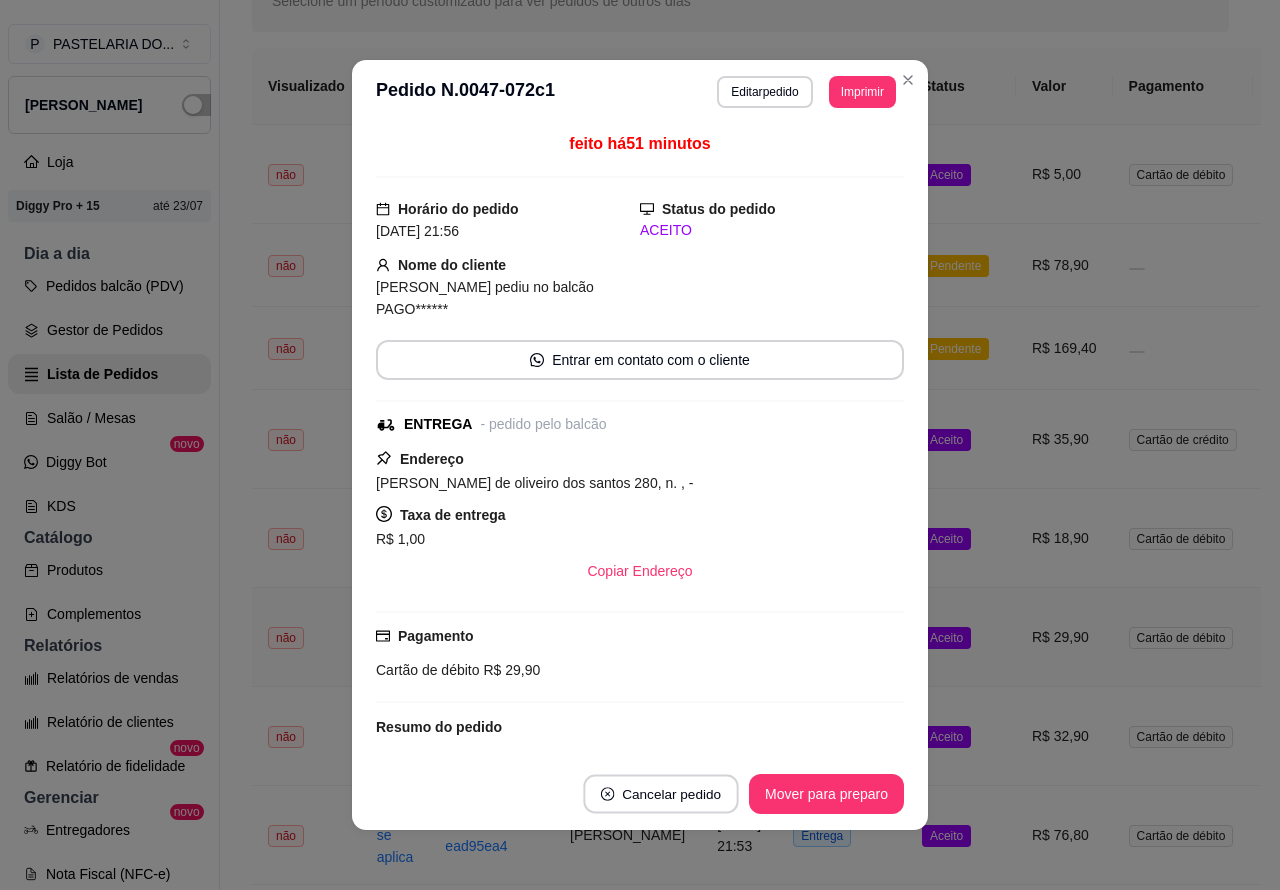 click on "Cancelar pedido" at bounding box center [660, 794] 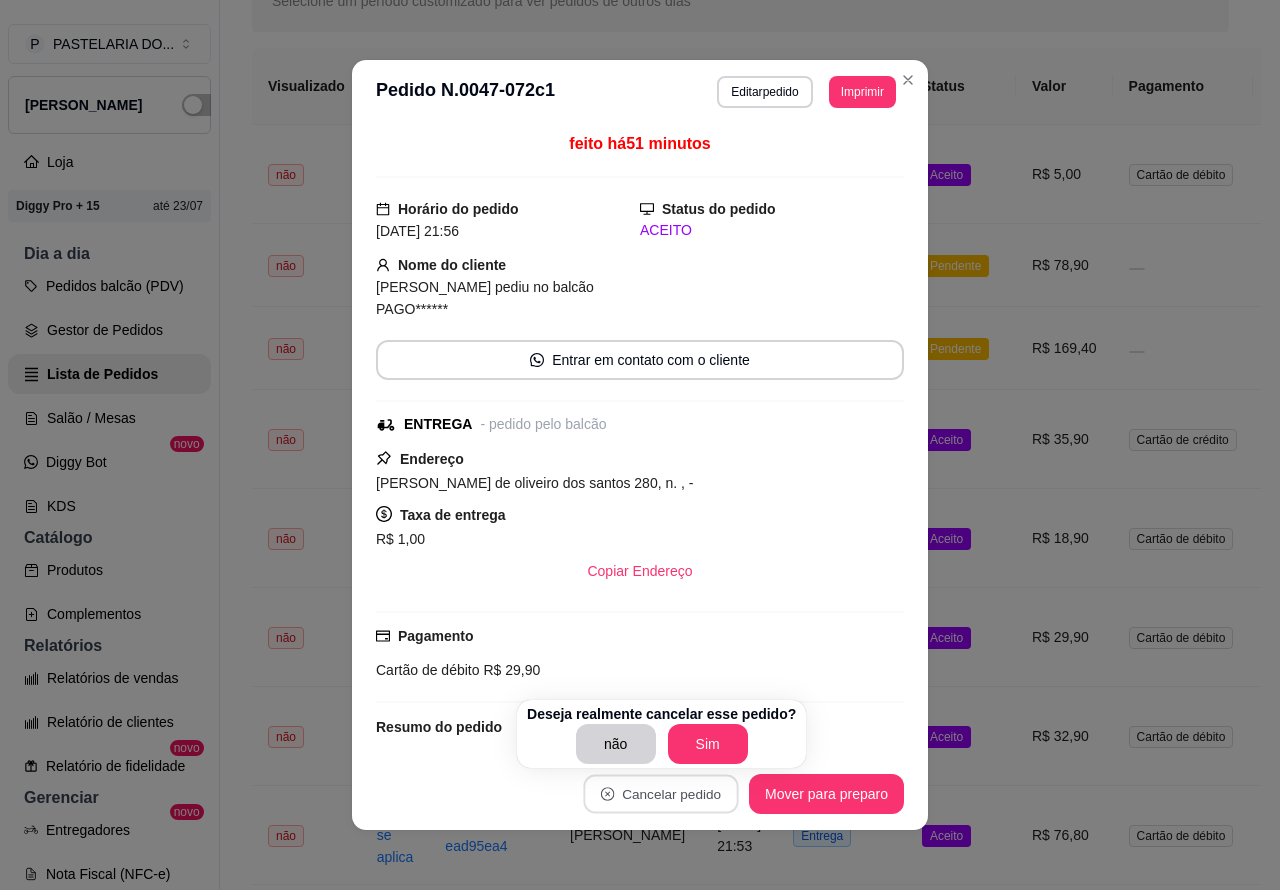 click on "Sim" at bounding box center (708, 744) 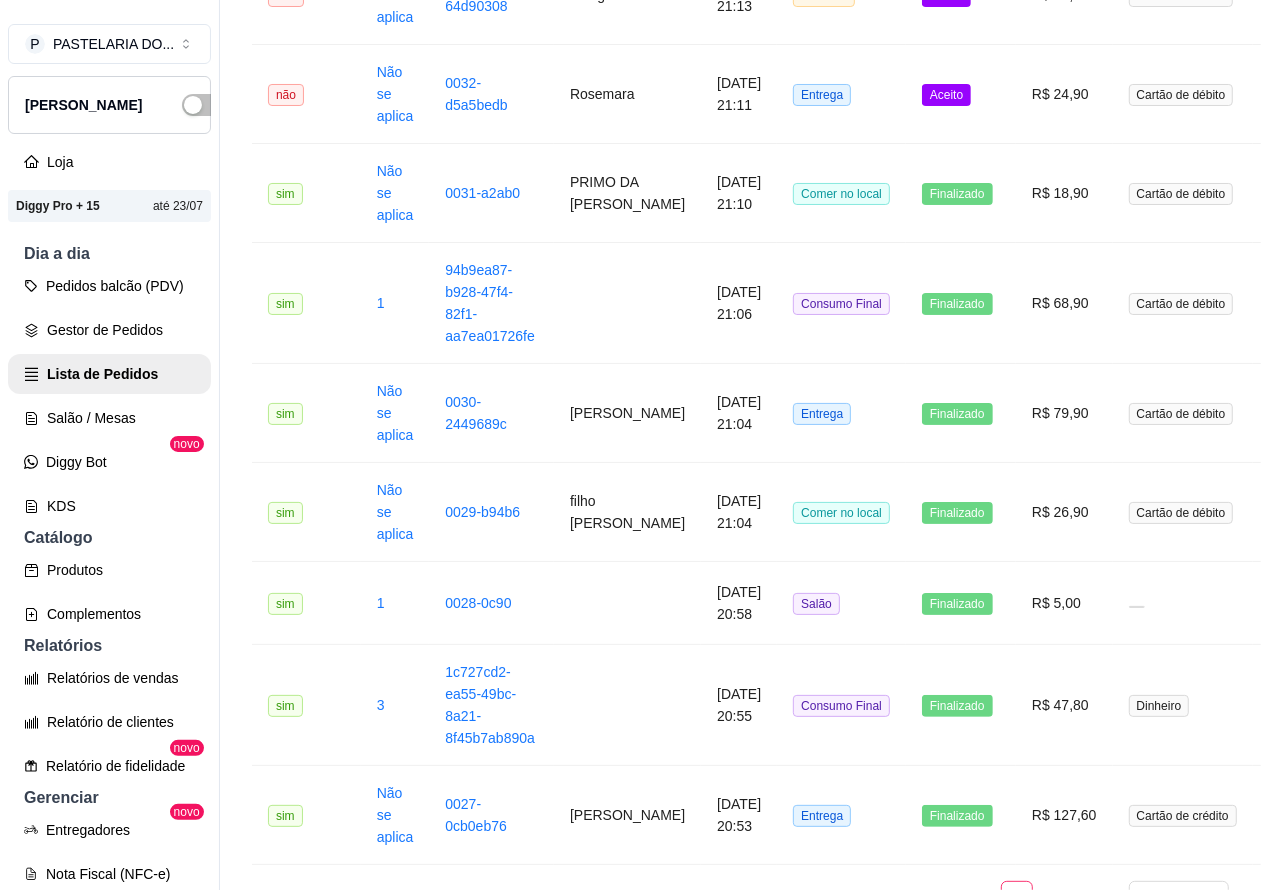 scroll, scrollTop: 2391, scrollLeft: 0, axis: vertical 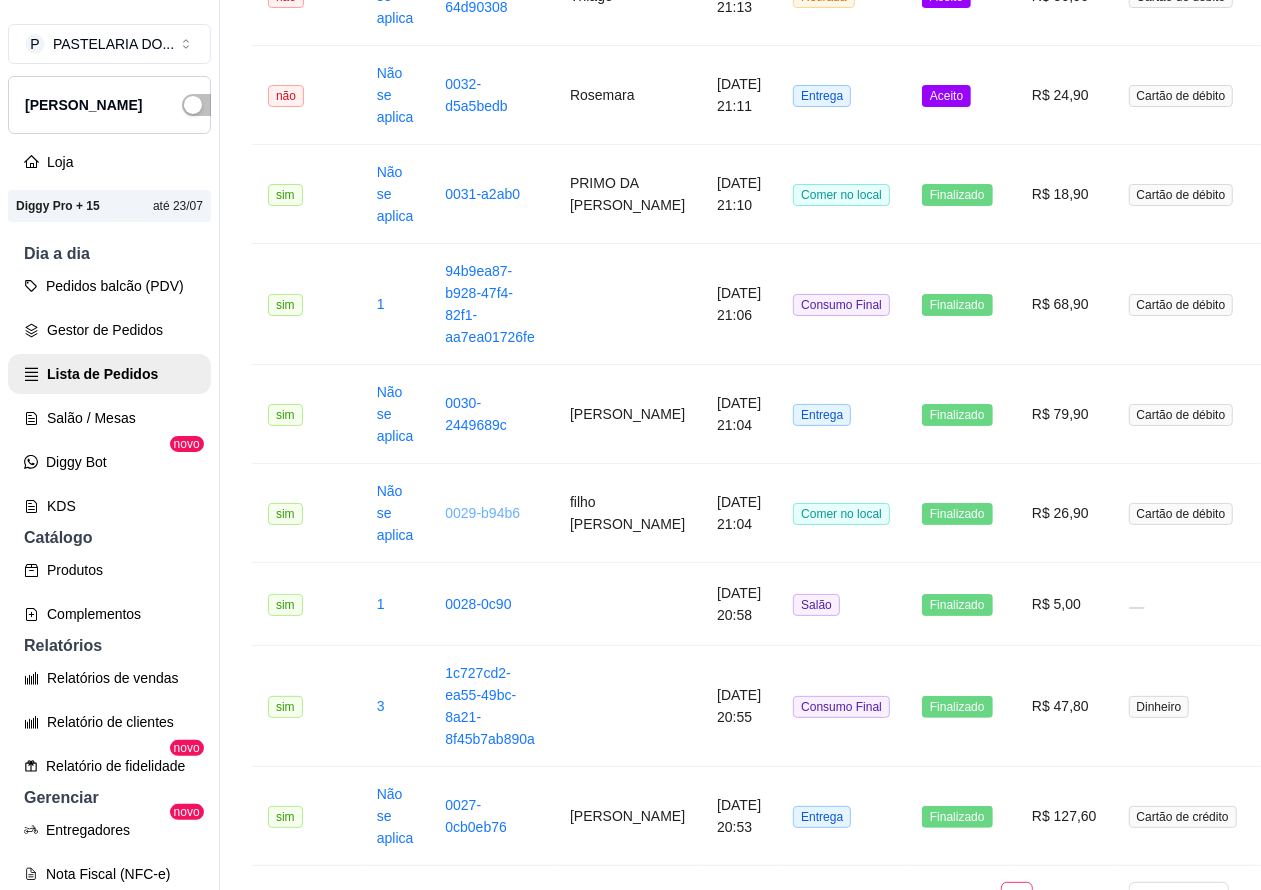 click on "0029-b94b6" at bounding box center [482, 513] 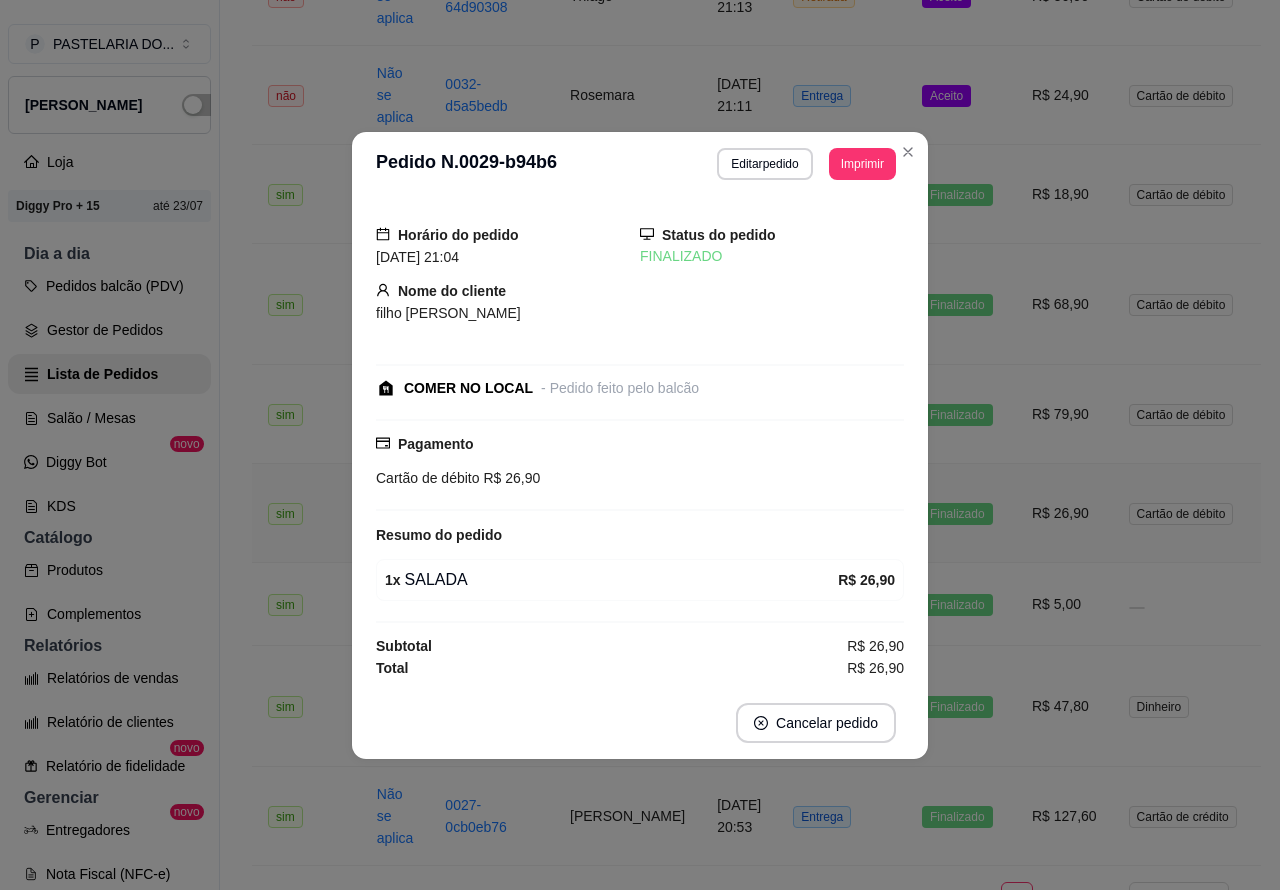 click on "Cancelar pedido" at bounding box center [816, 723] 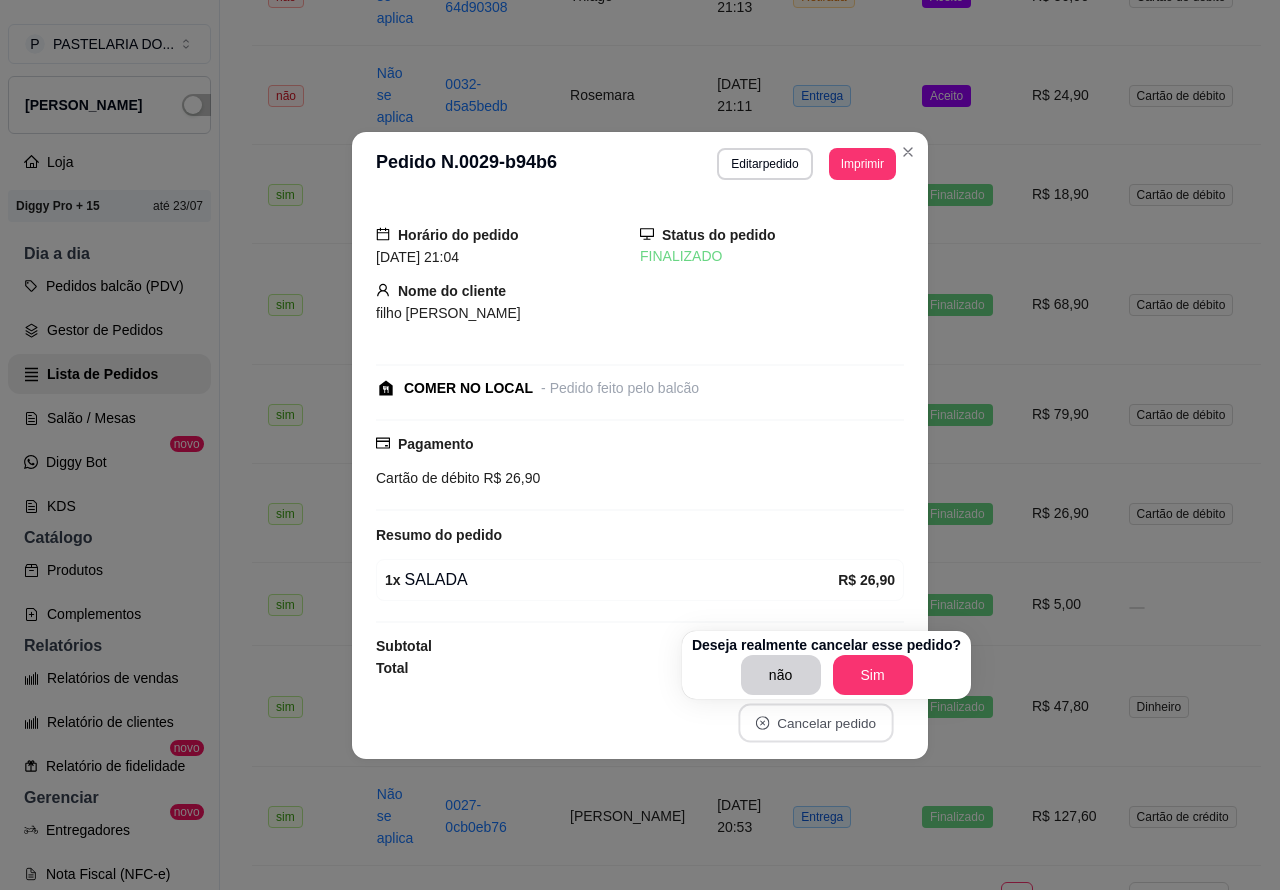 click on "Sim" at bounding box center (873, 675) 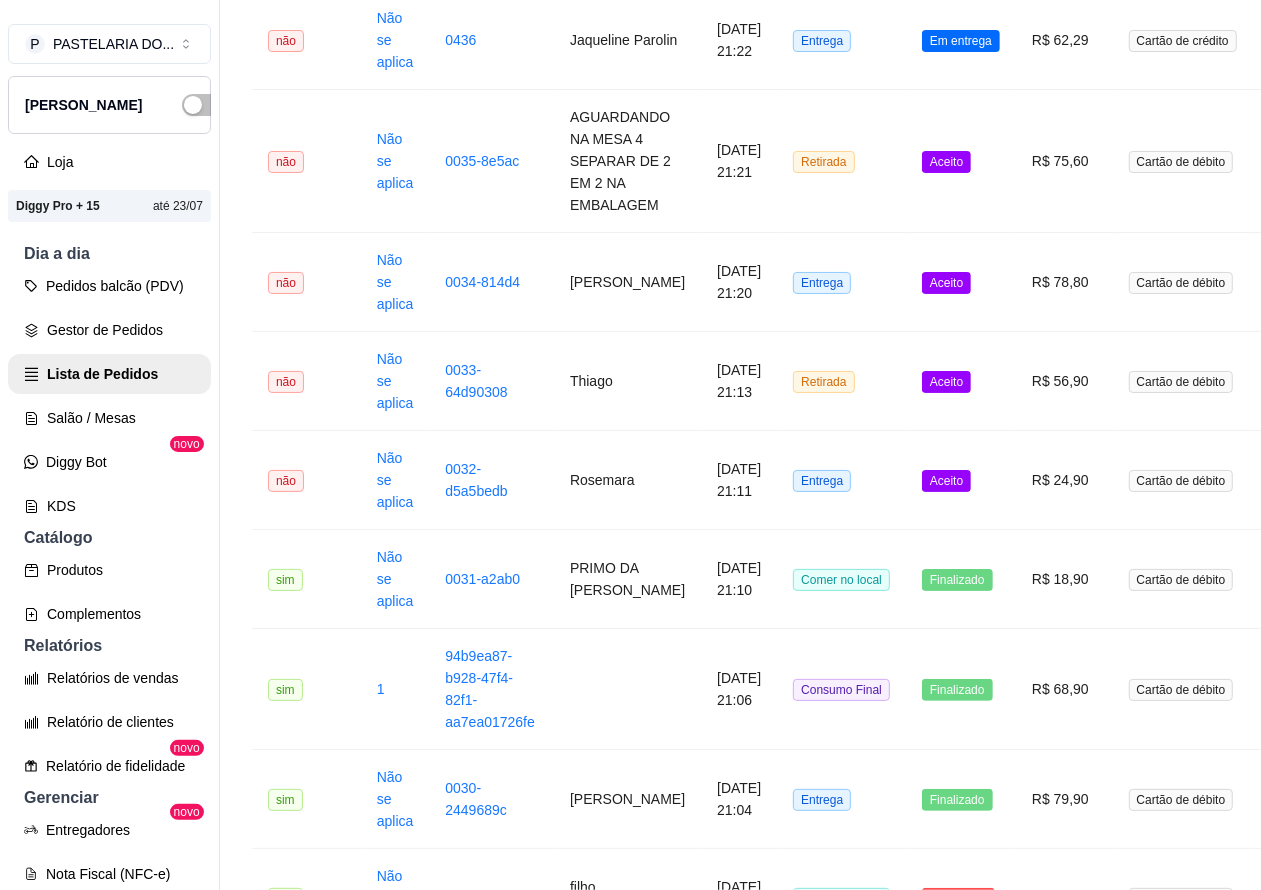 scroll, scrollTop: 2005, scrollLeft: 0, axis: vertical 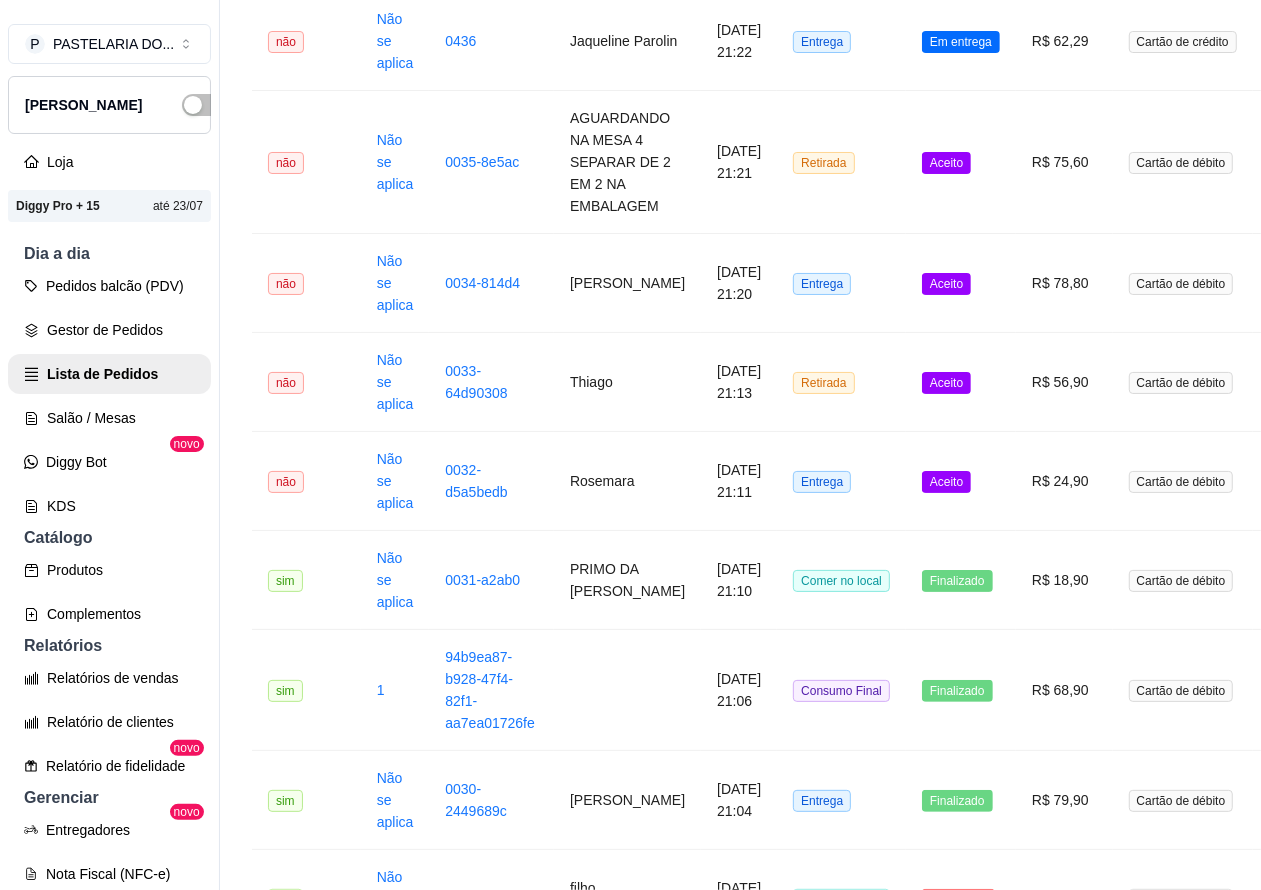 click on "Aceito" at bounding box center (946, 482) 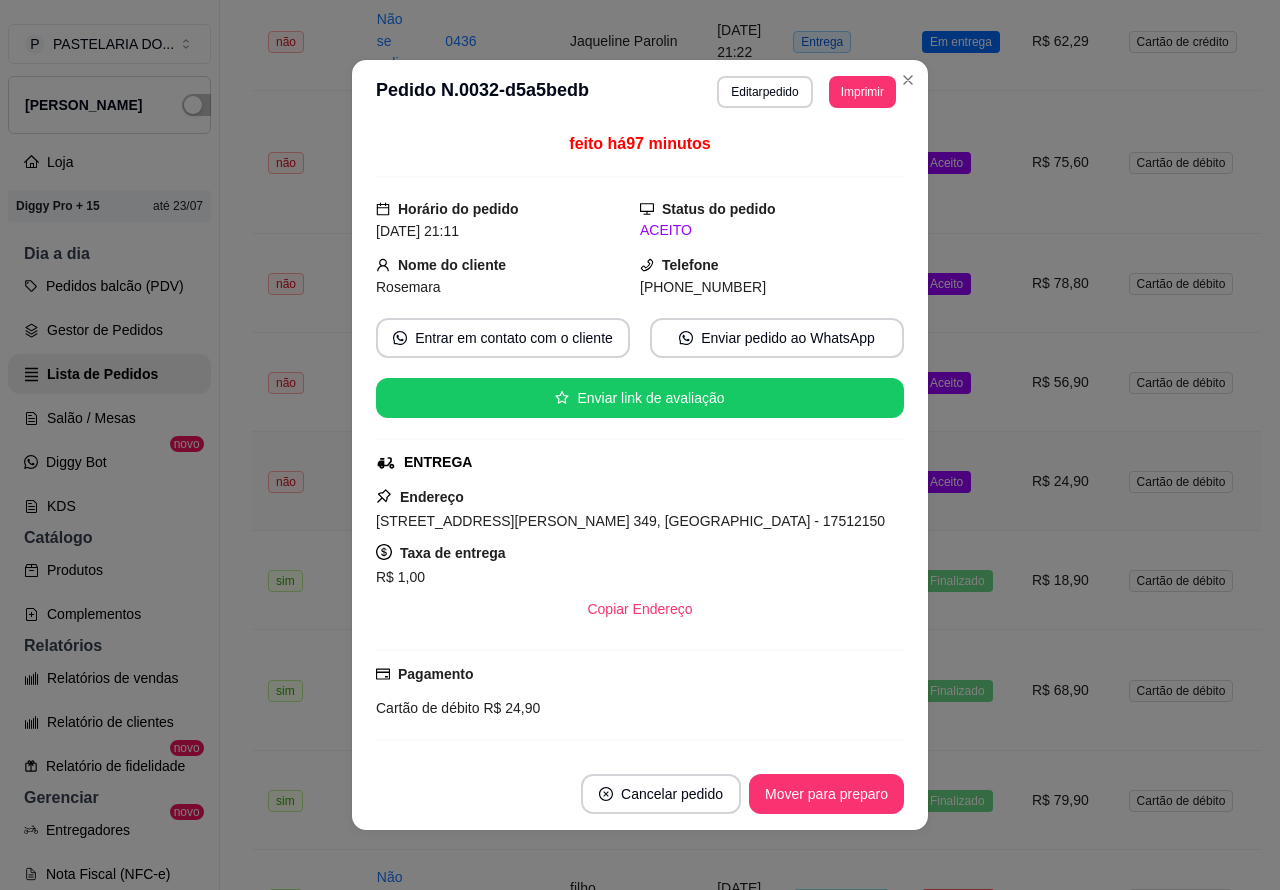 click on "Mover para preparo" at bounding box center [826, 794] 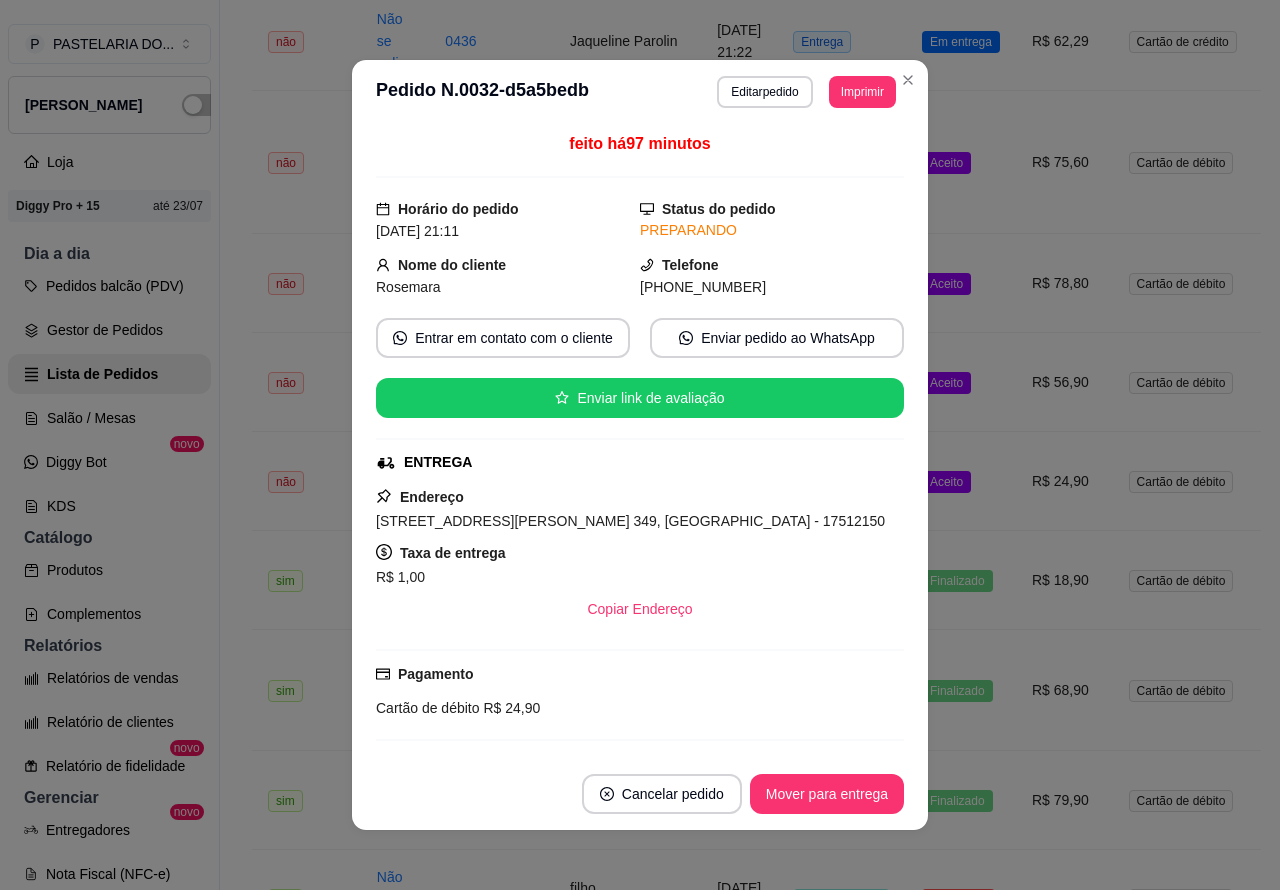 click on "Mover para entrega" at bounding box center [827, 794] 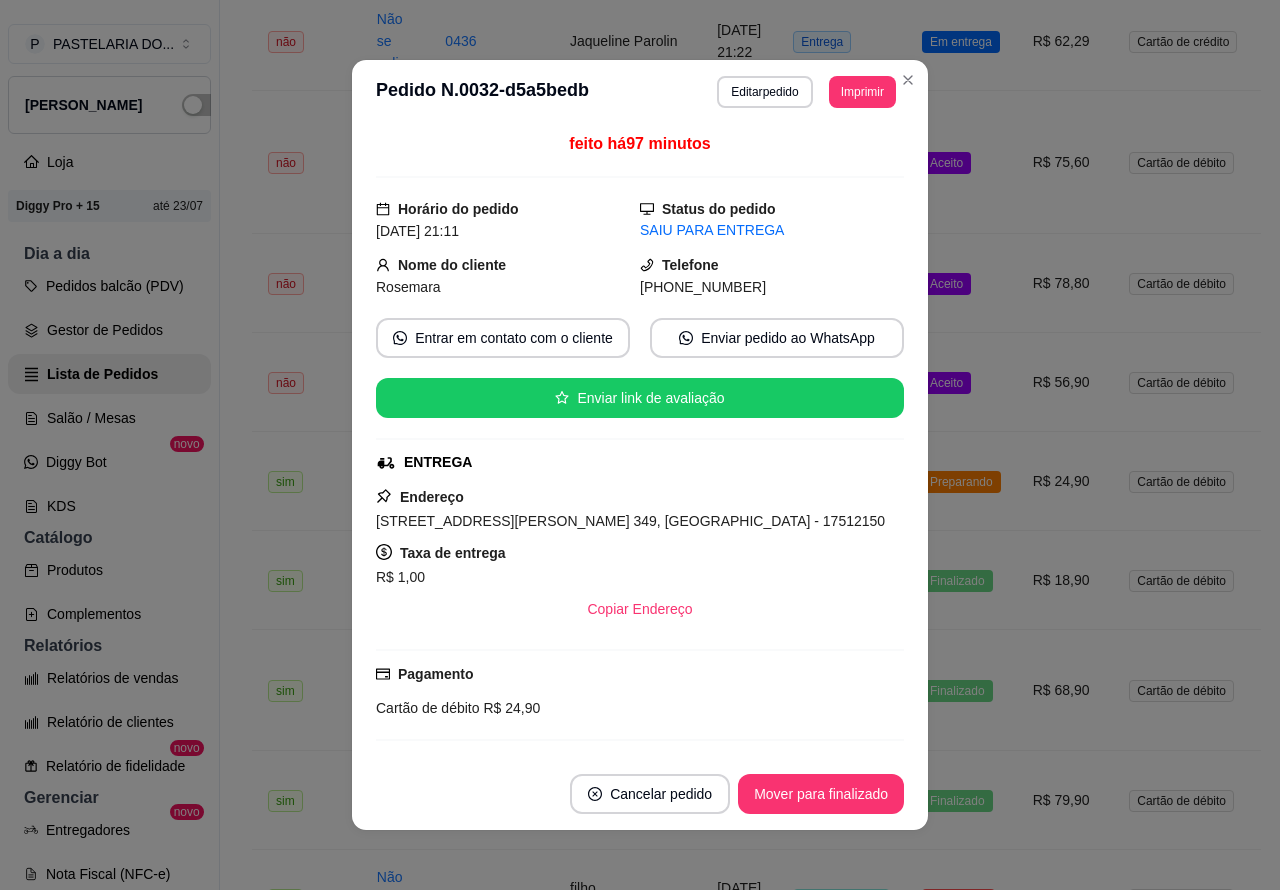 click on "Mover para finalizado" at bounding box center [821, 794] 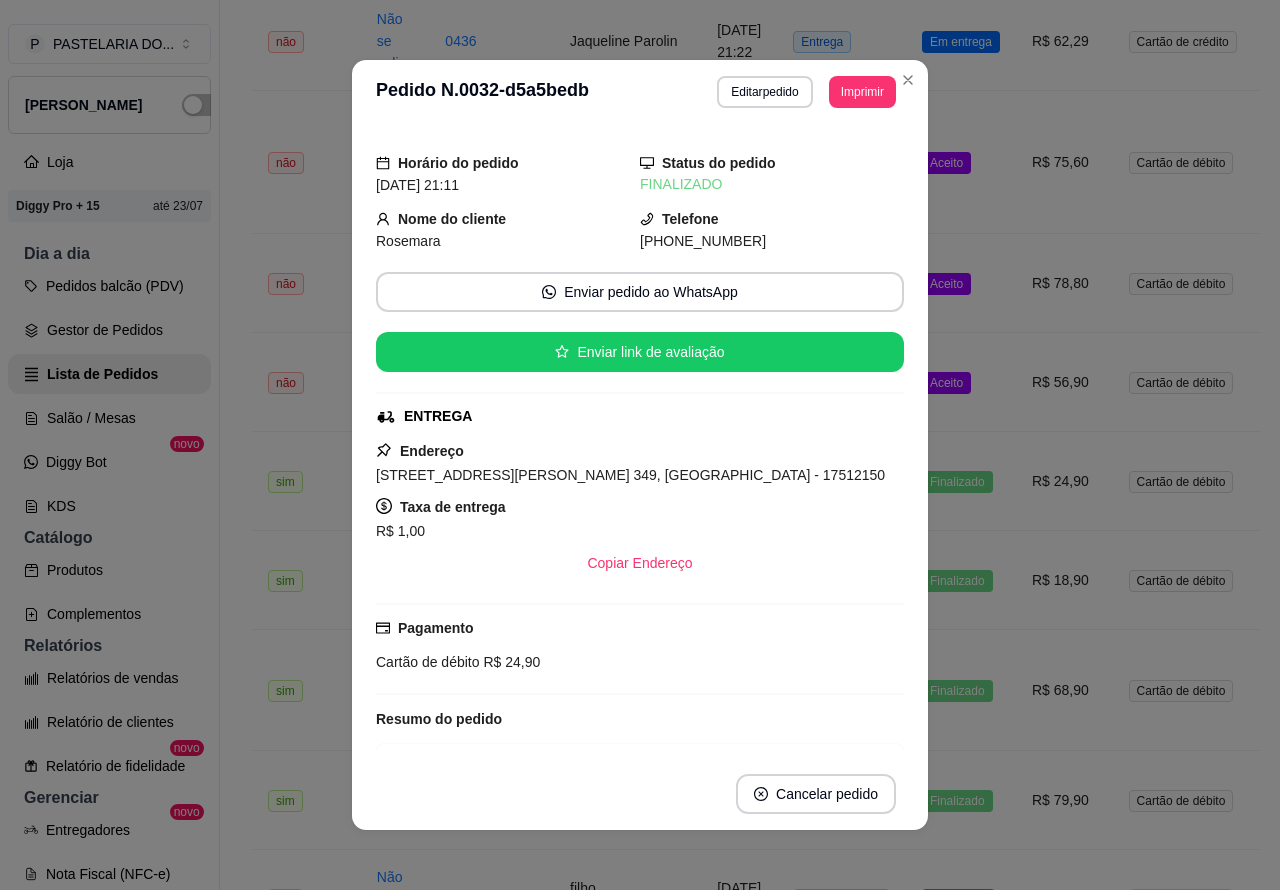 click on "Aceito" at bounding box center (946, 383) 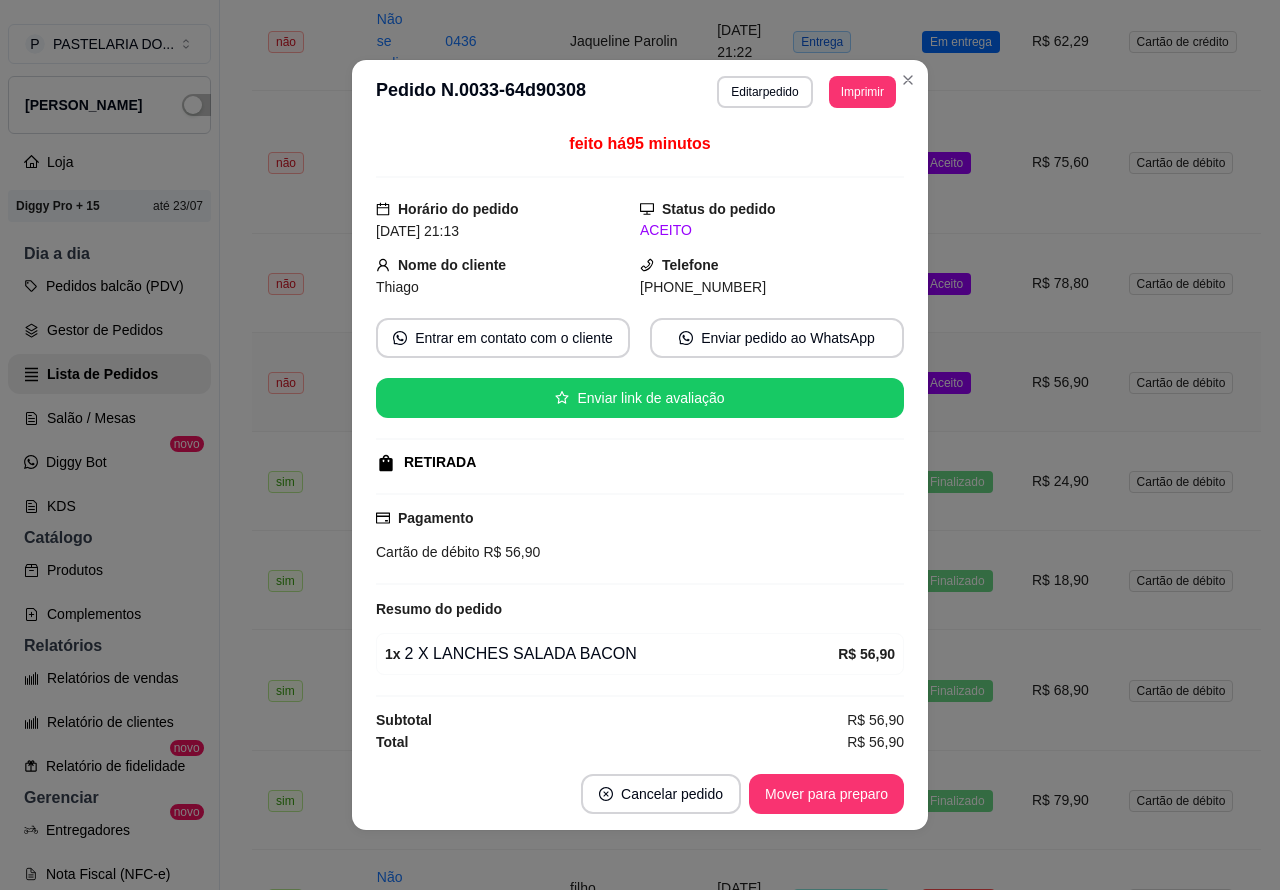 click on "Mover para preparo" at bounding box center [826, 794] 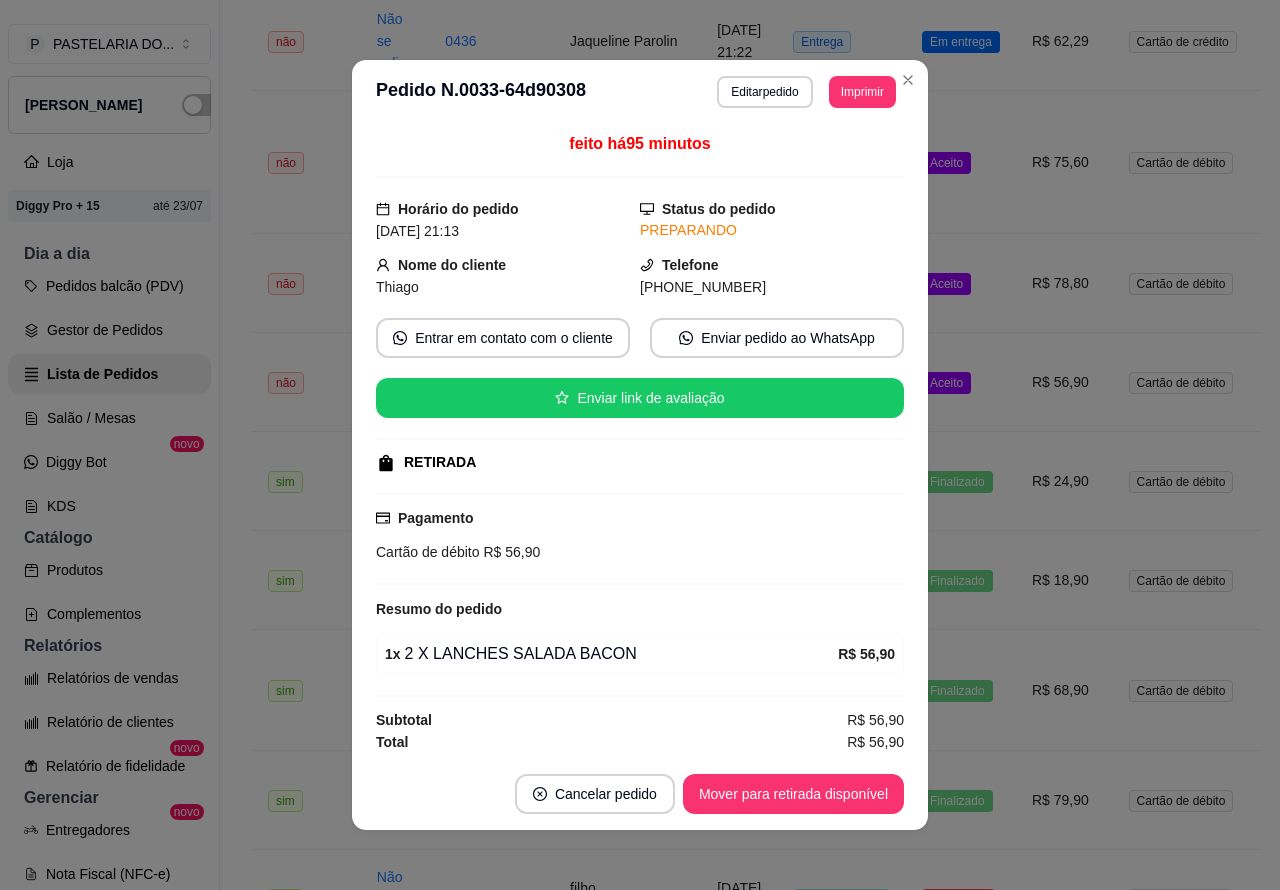 click on "Mover para retirada disponível" at bounding box center [793, 794] 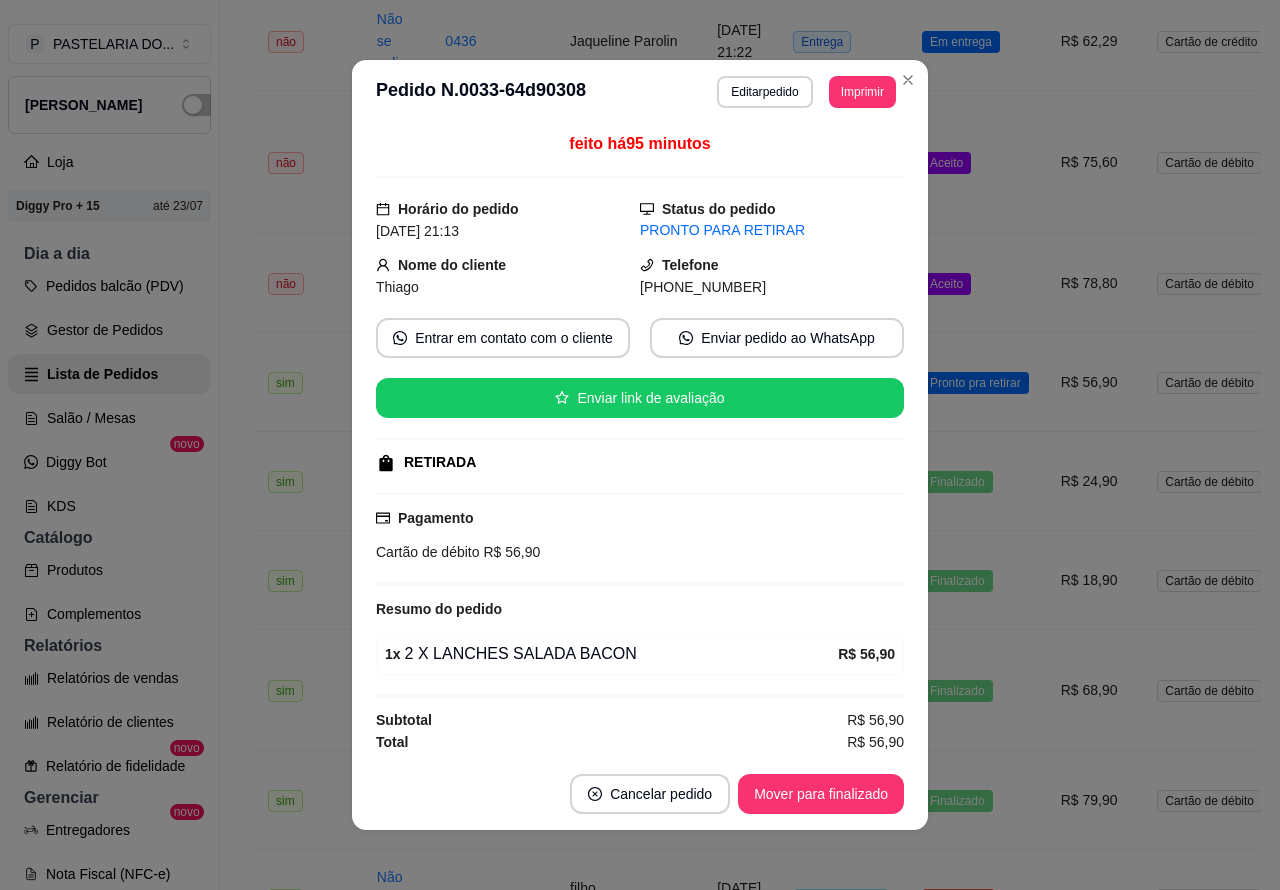 click on "Mover para finalizado" at bounding box center (821, 794) 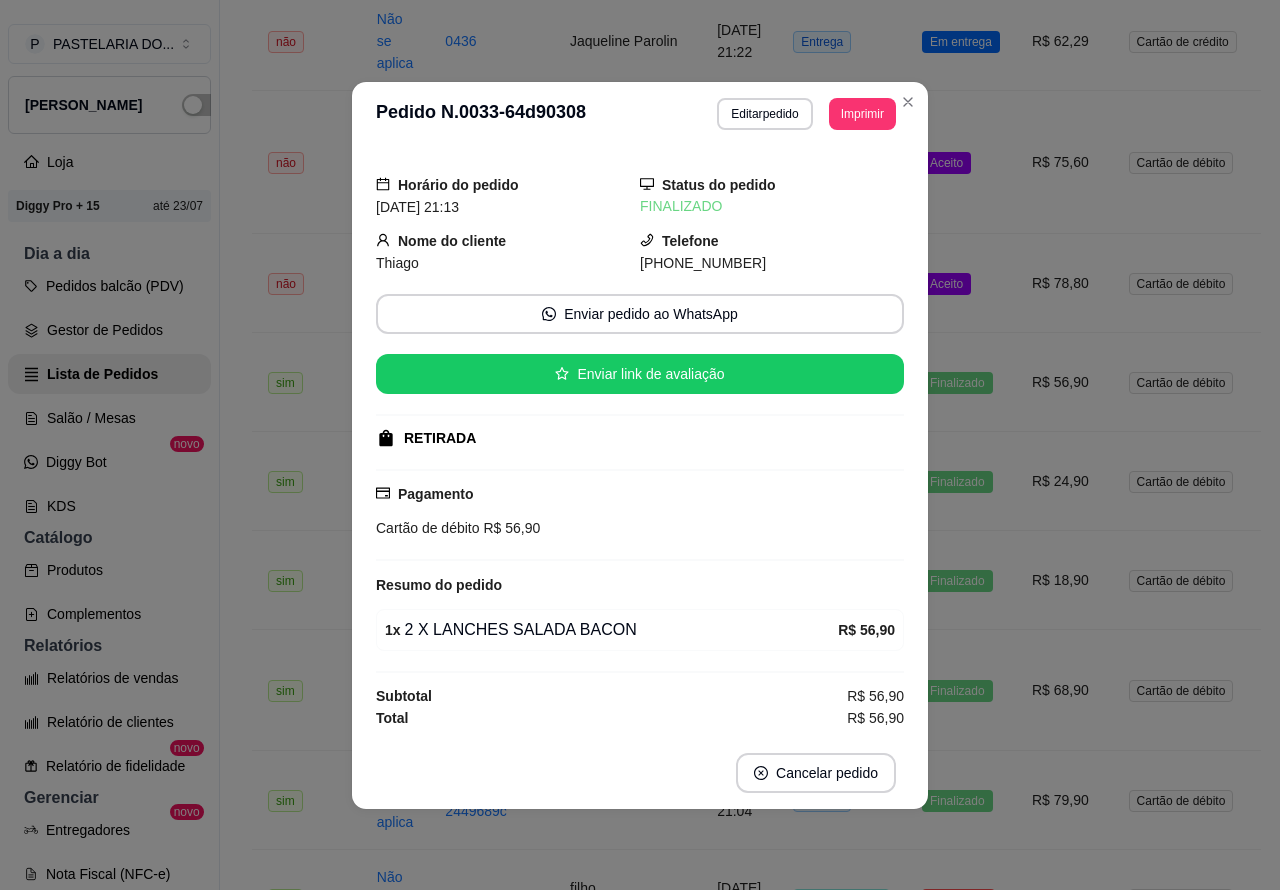 click on "Aceito" at bounding box center [961, 283] 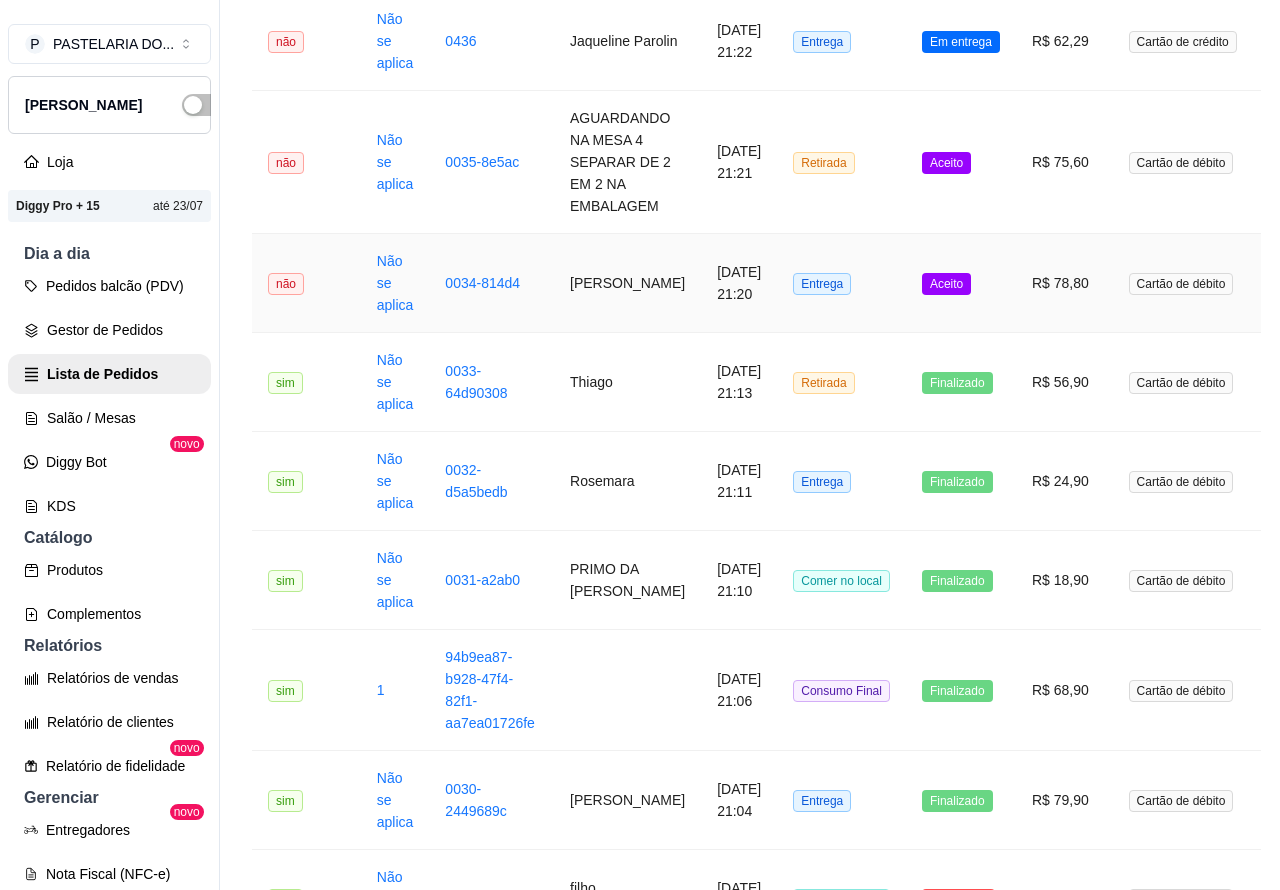 click on "Mover para preparo" at bounding box center (826, 794) 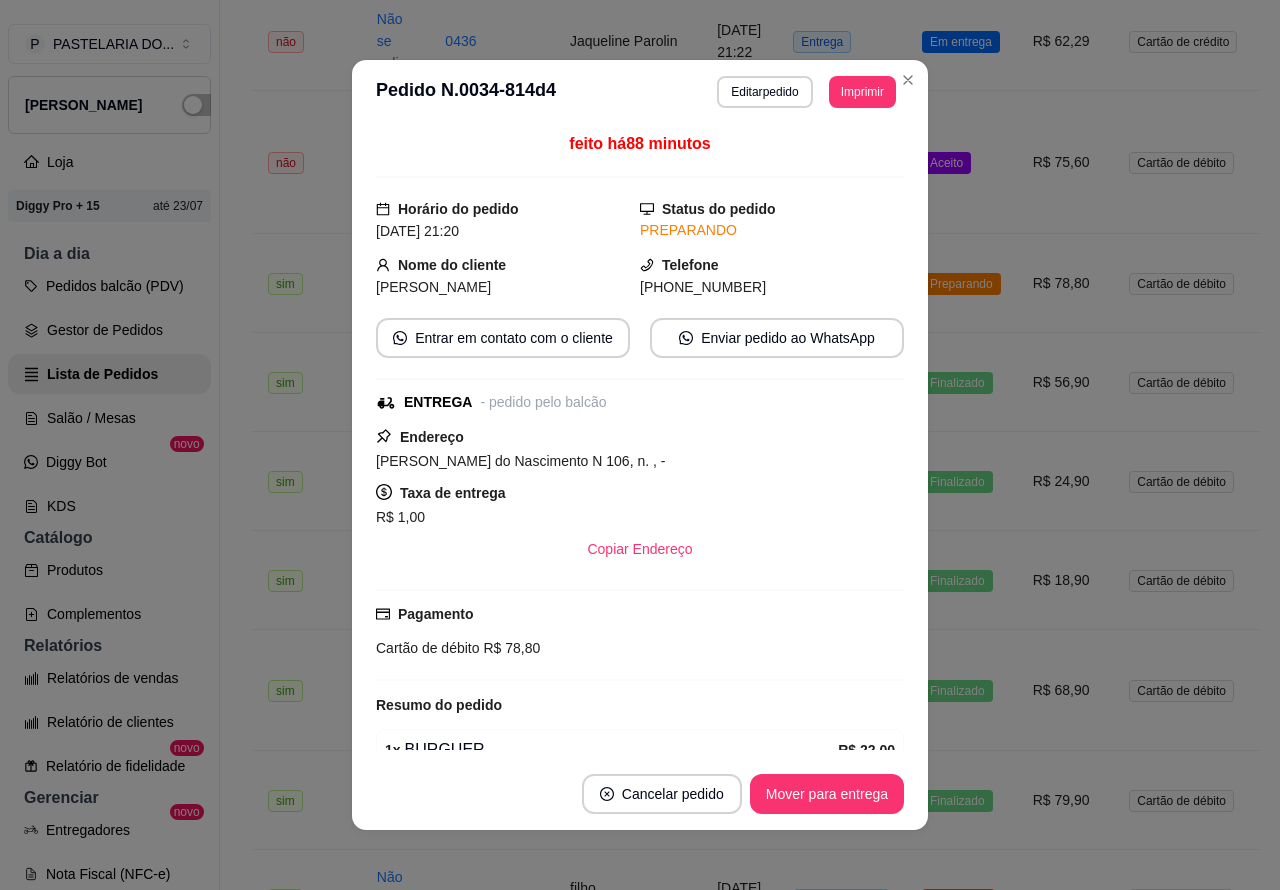click on "Mover para entrega" at bounding box center [827, 794] 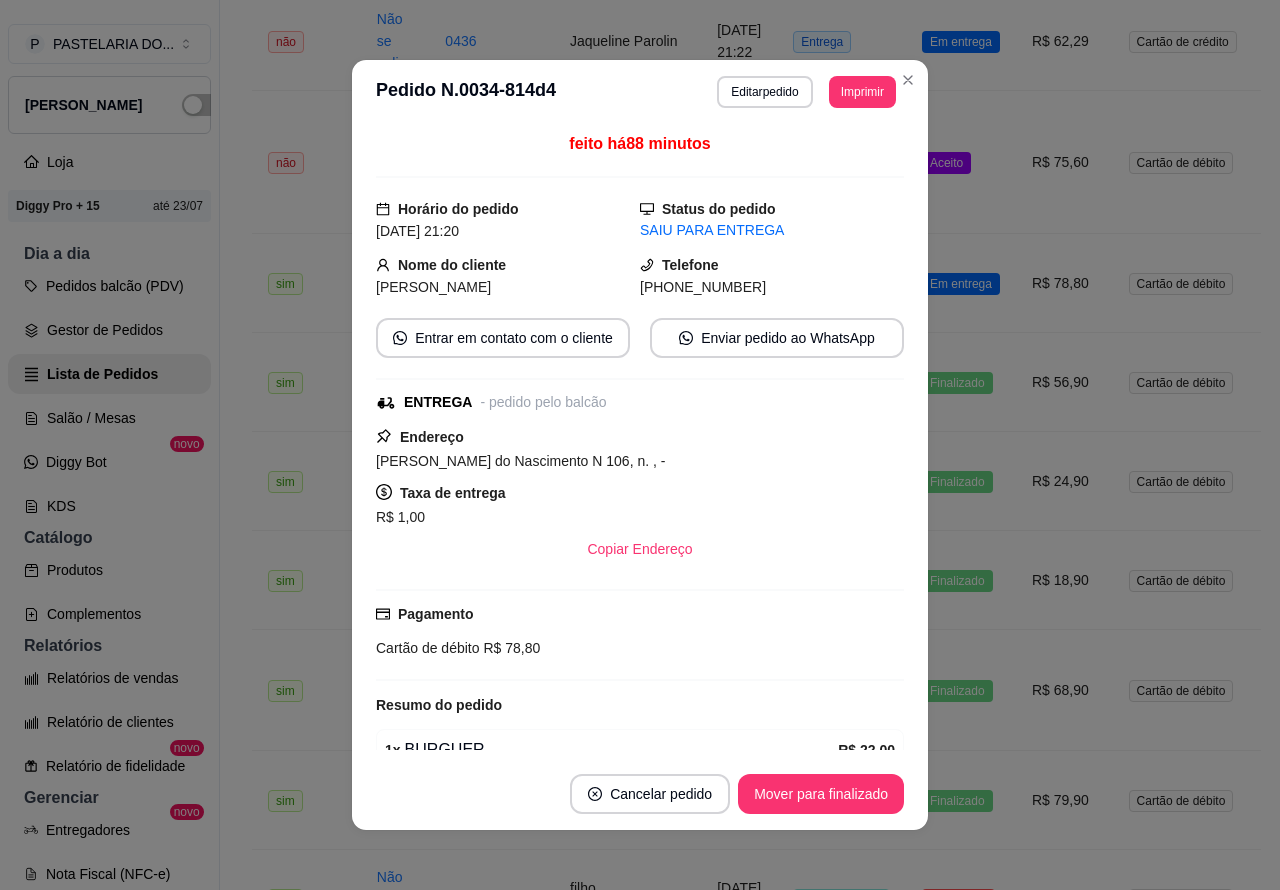 click on "Mover para finalizado" at bounding box center (821, 794) 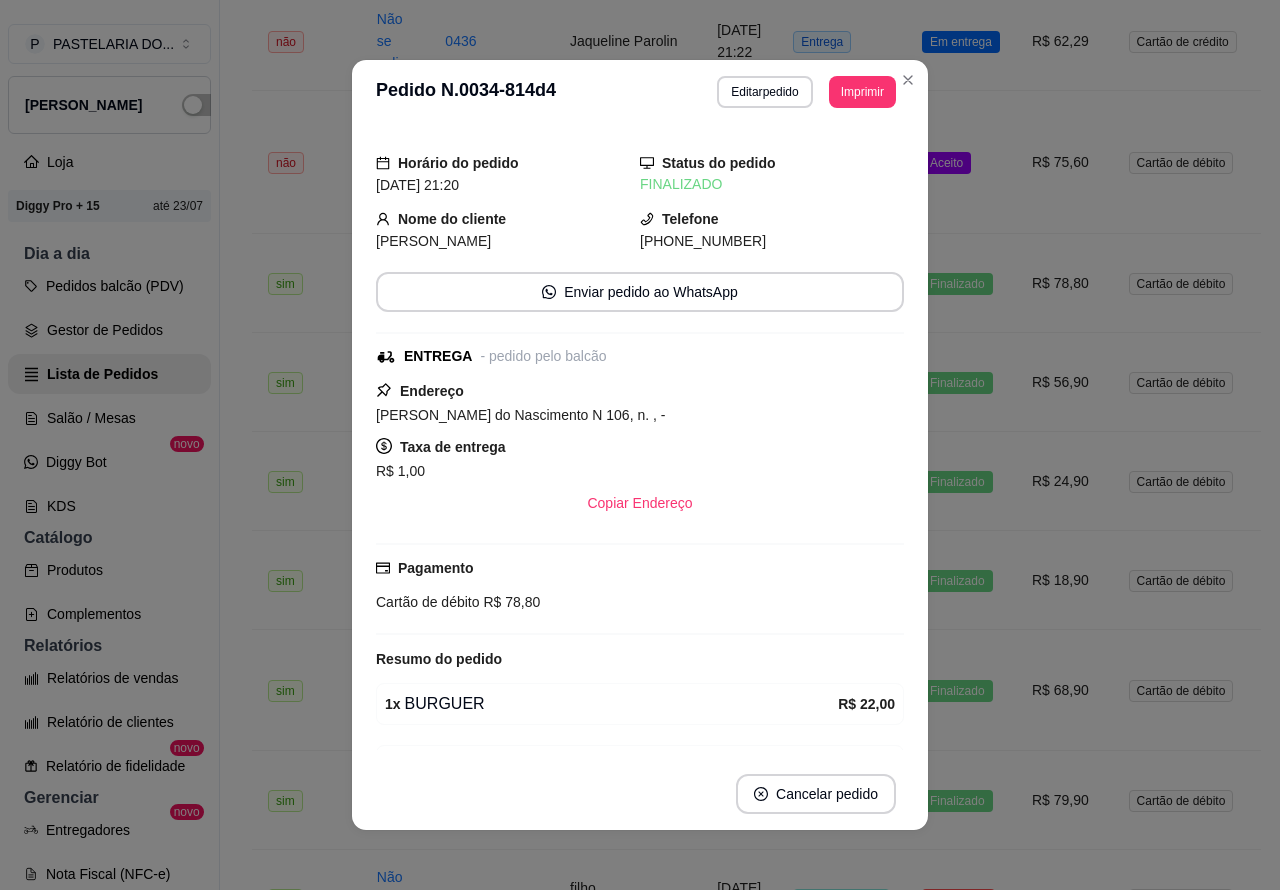 click on "Aceito" at bounding box center [946, 163] 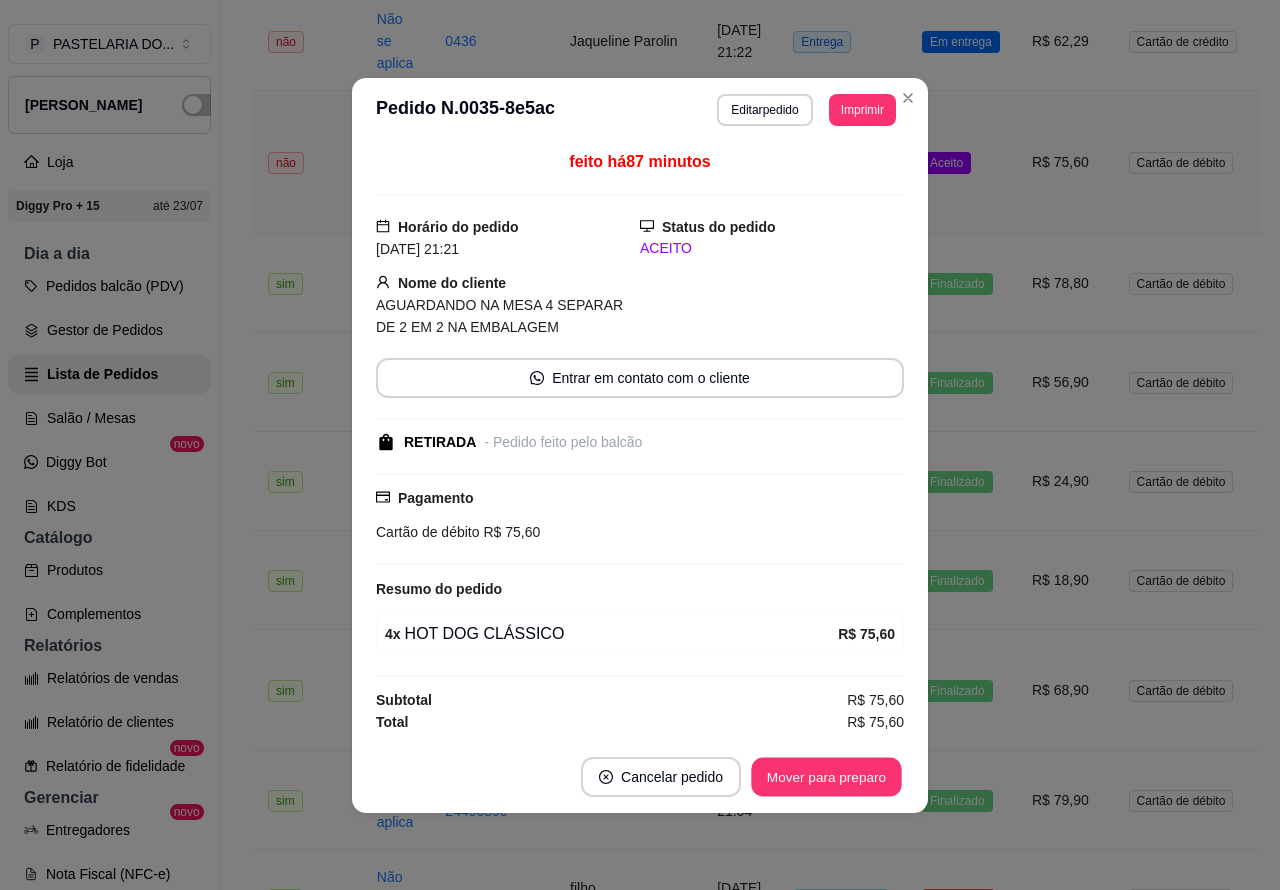 click on "Mover para preparo" at bounding box center [826, 776] 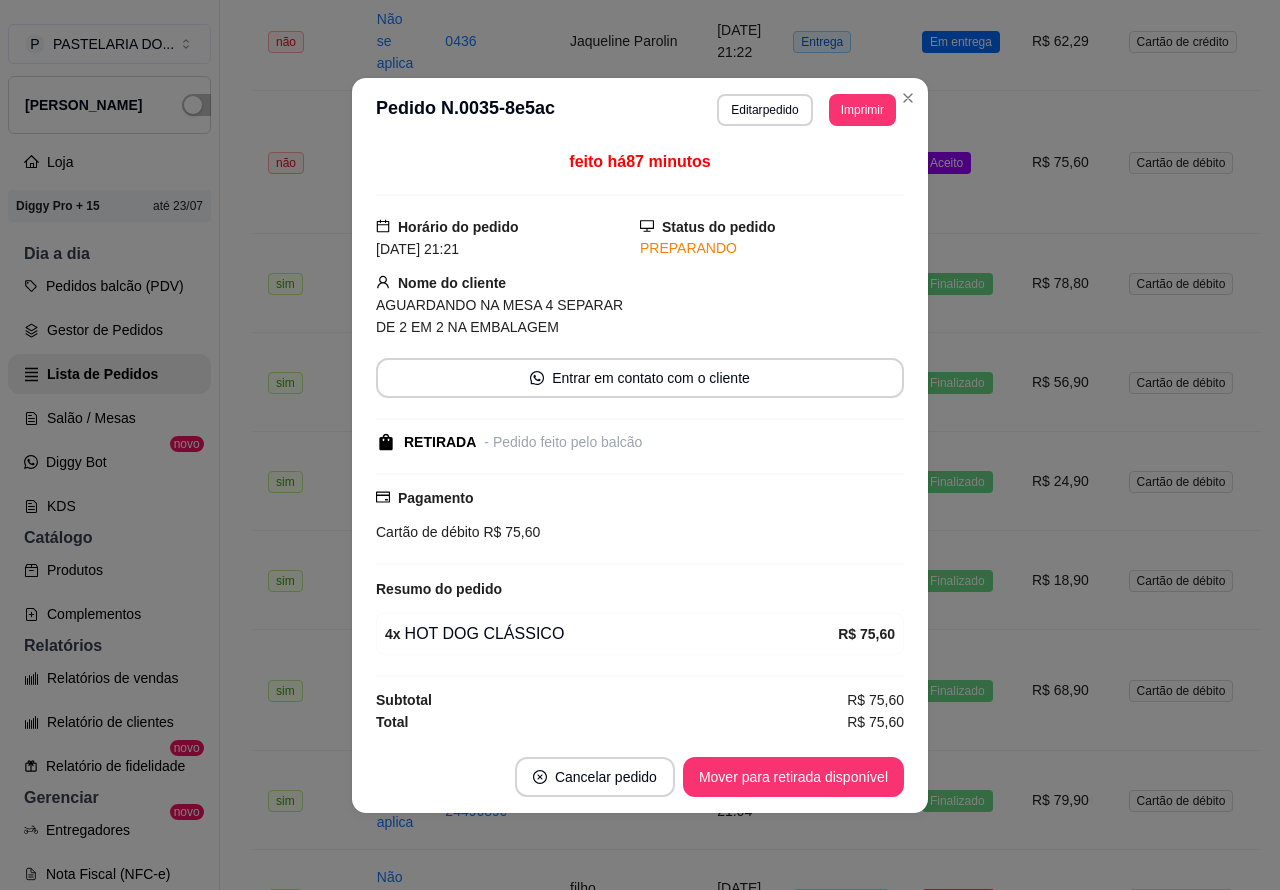click on "Mover para retirada disponível" at bounding box center (793, 777) 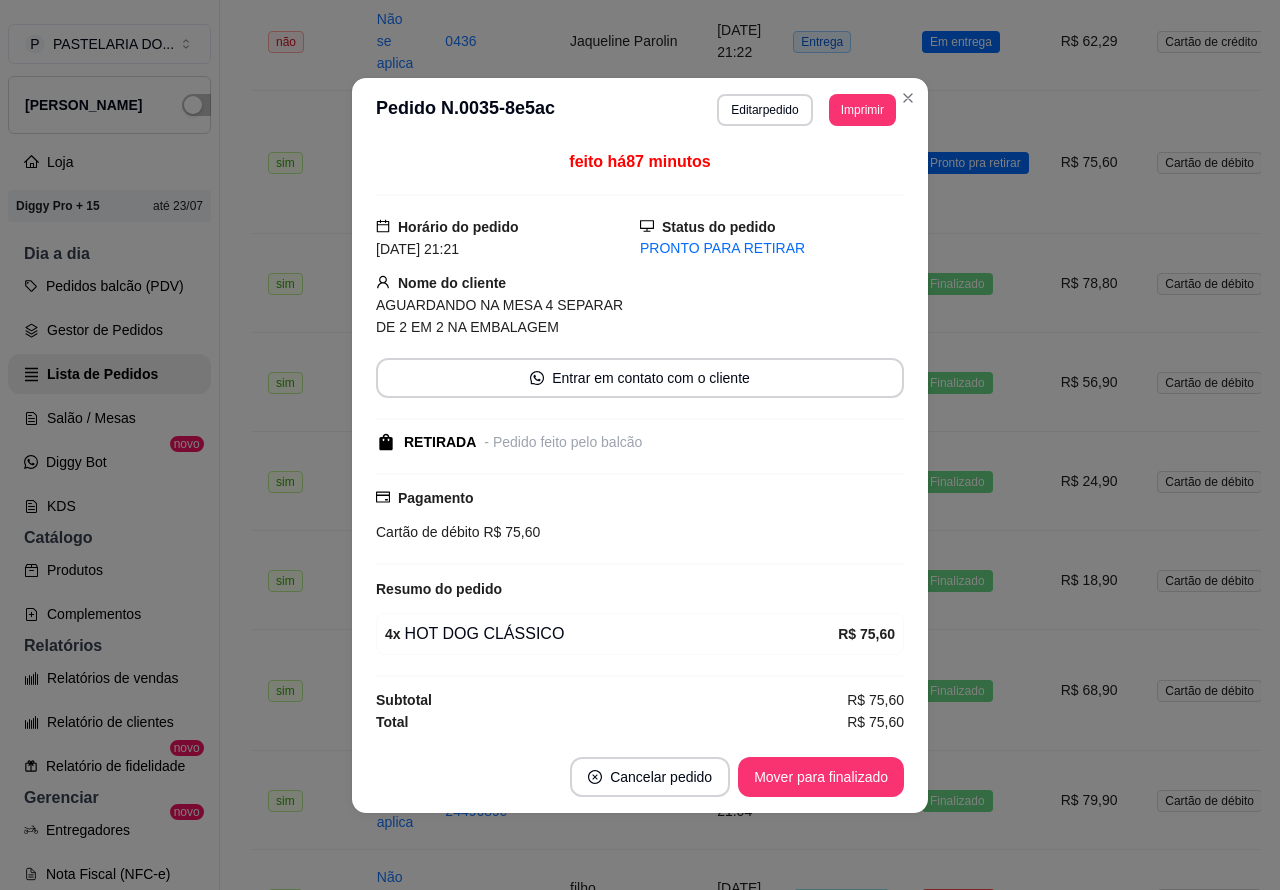 click on "Mover para finalizado" at bounding box center (821, 777) 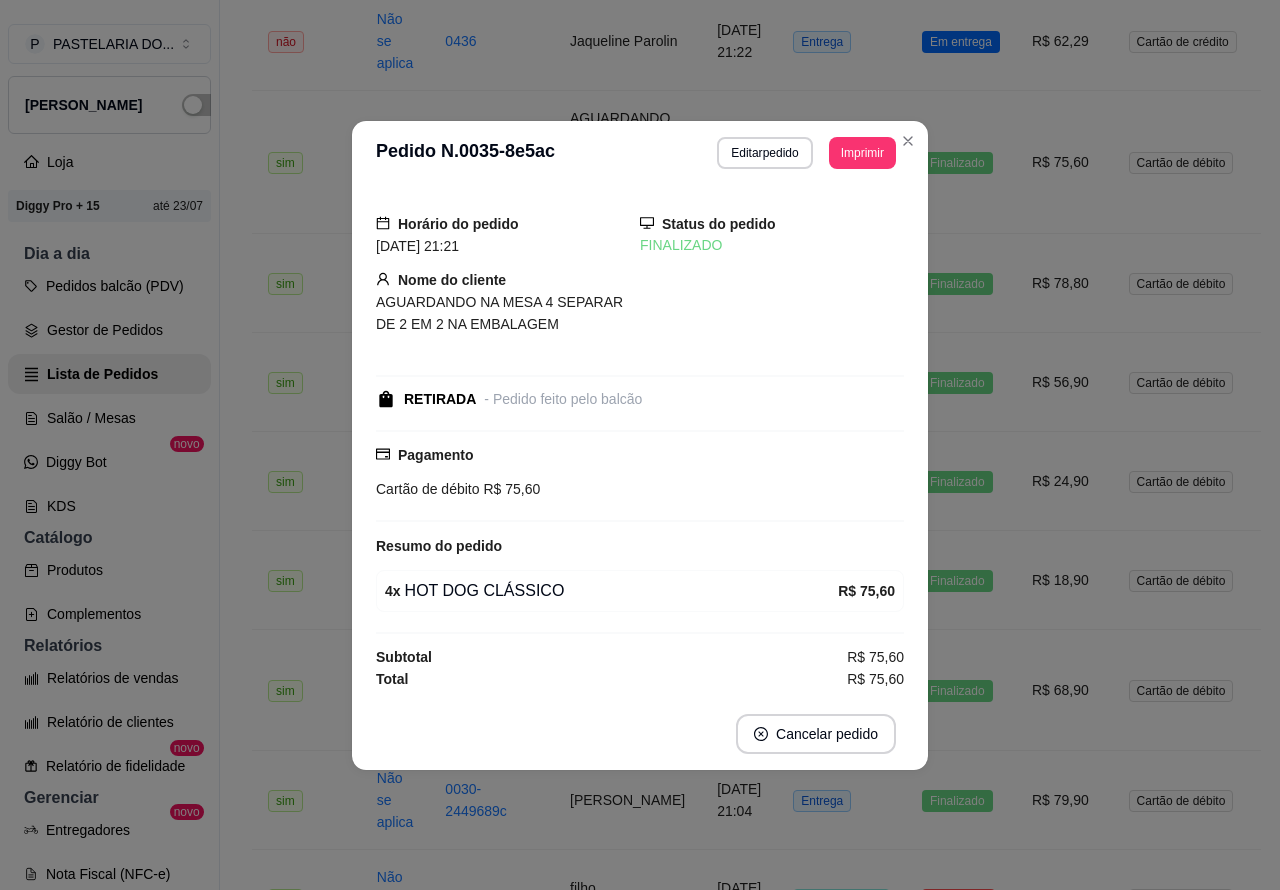 click on "Em entrega" at bounding box center [961, 42] 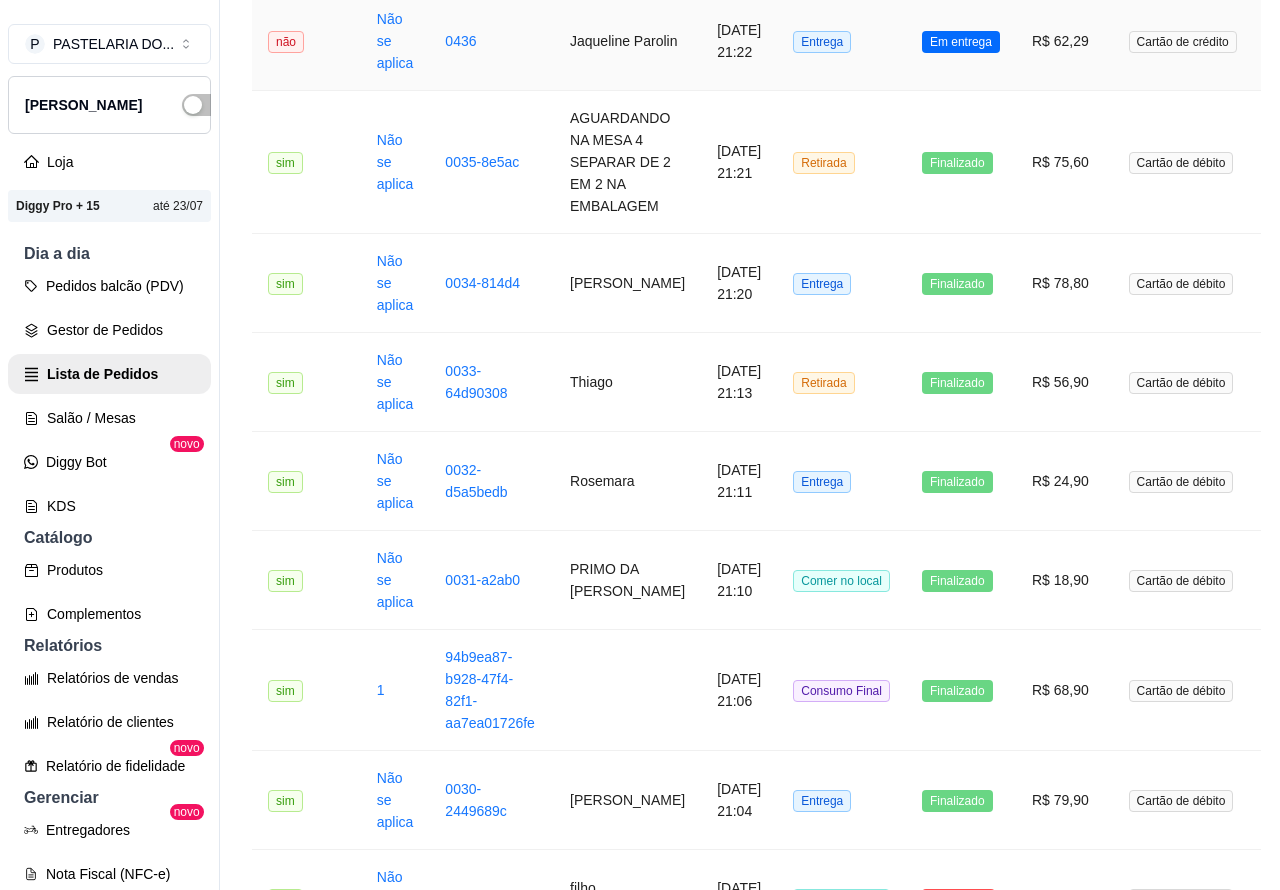 click on "Mover para finalizado" at bounding box center (821, 794) 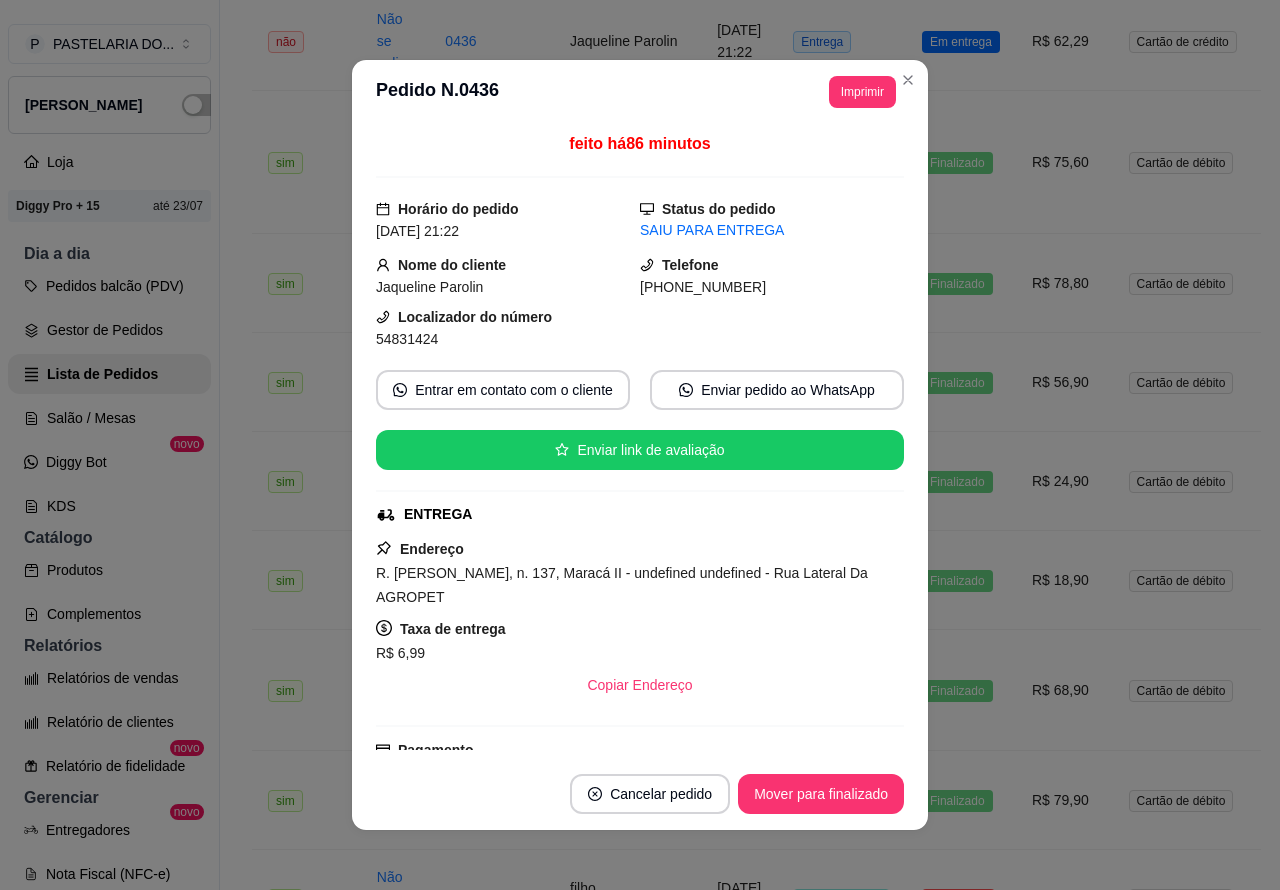 click on "Mover para finalizado" at bounding box center (821, 794) 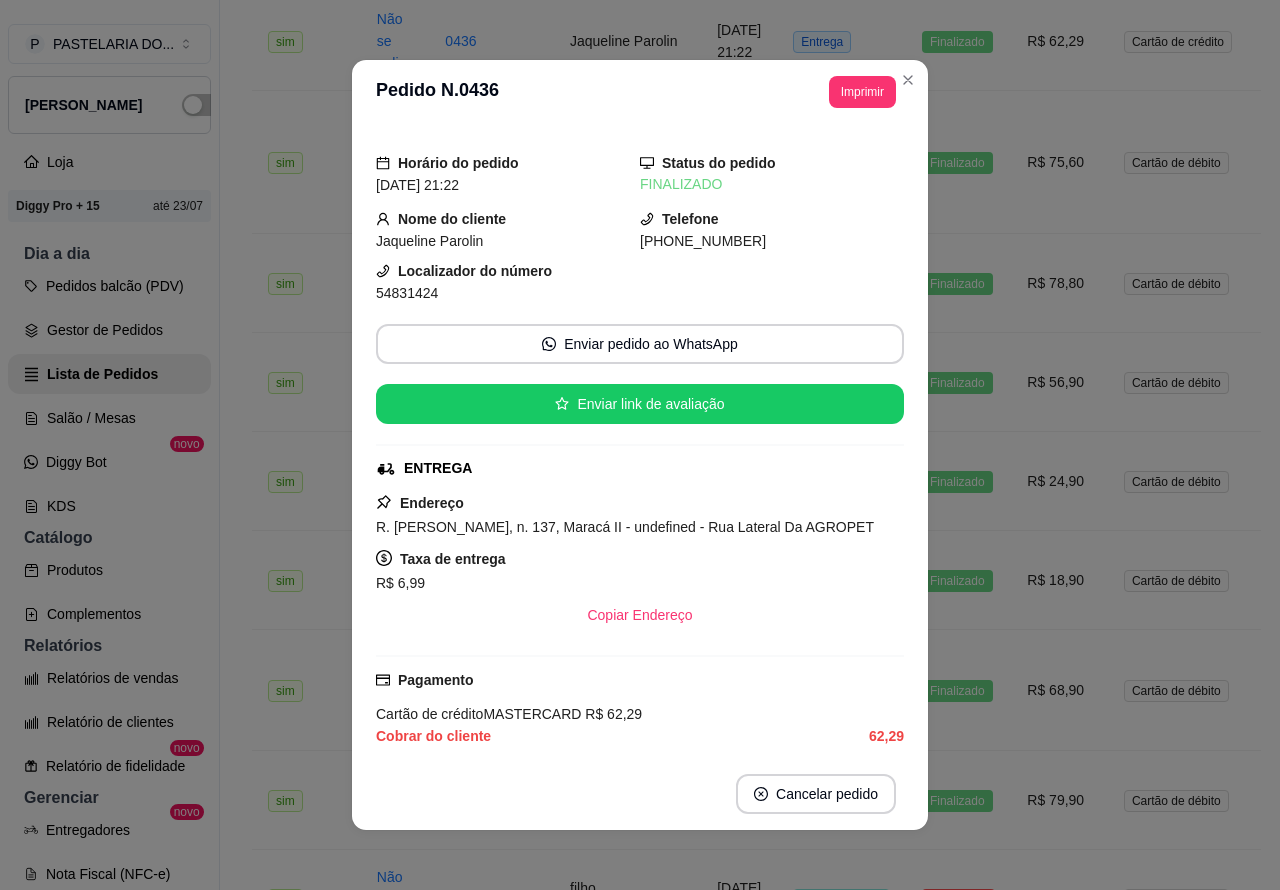 click on "Cancelar pedido" at bounding box center (816, 794) 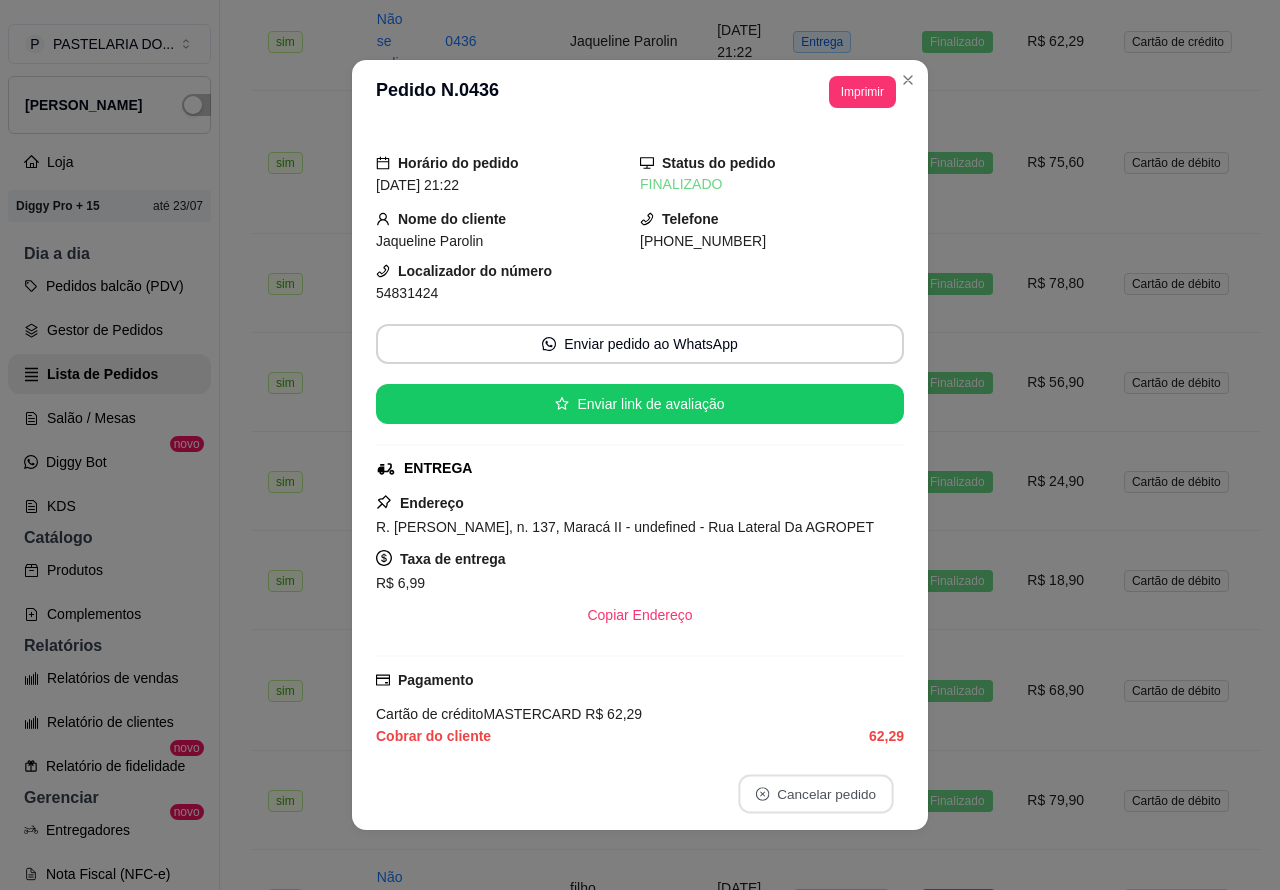 click on "não" at bounding box center [773, 745] 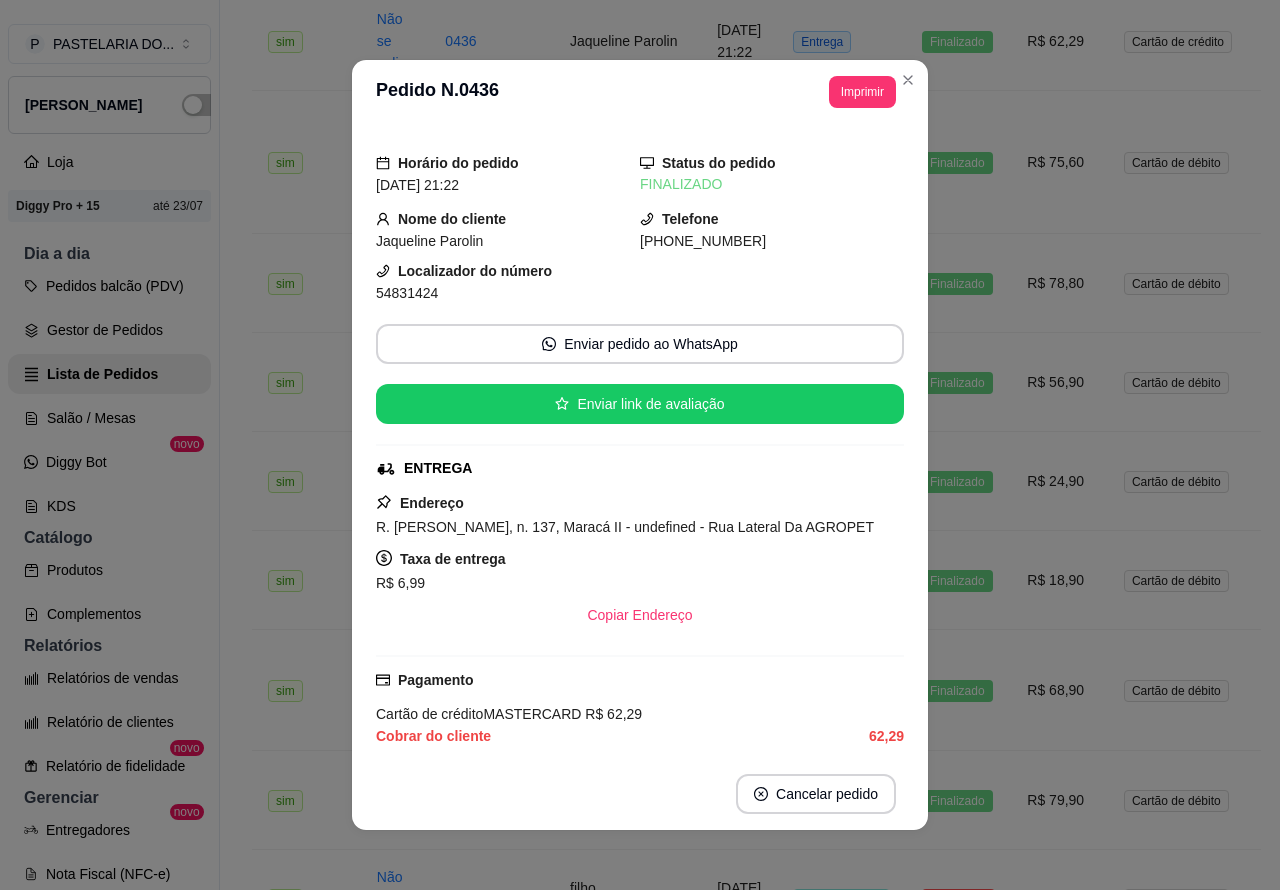 click on "**********" at bounding box center [740, -299] 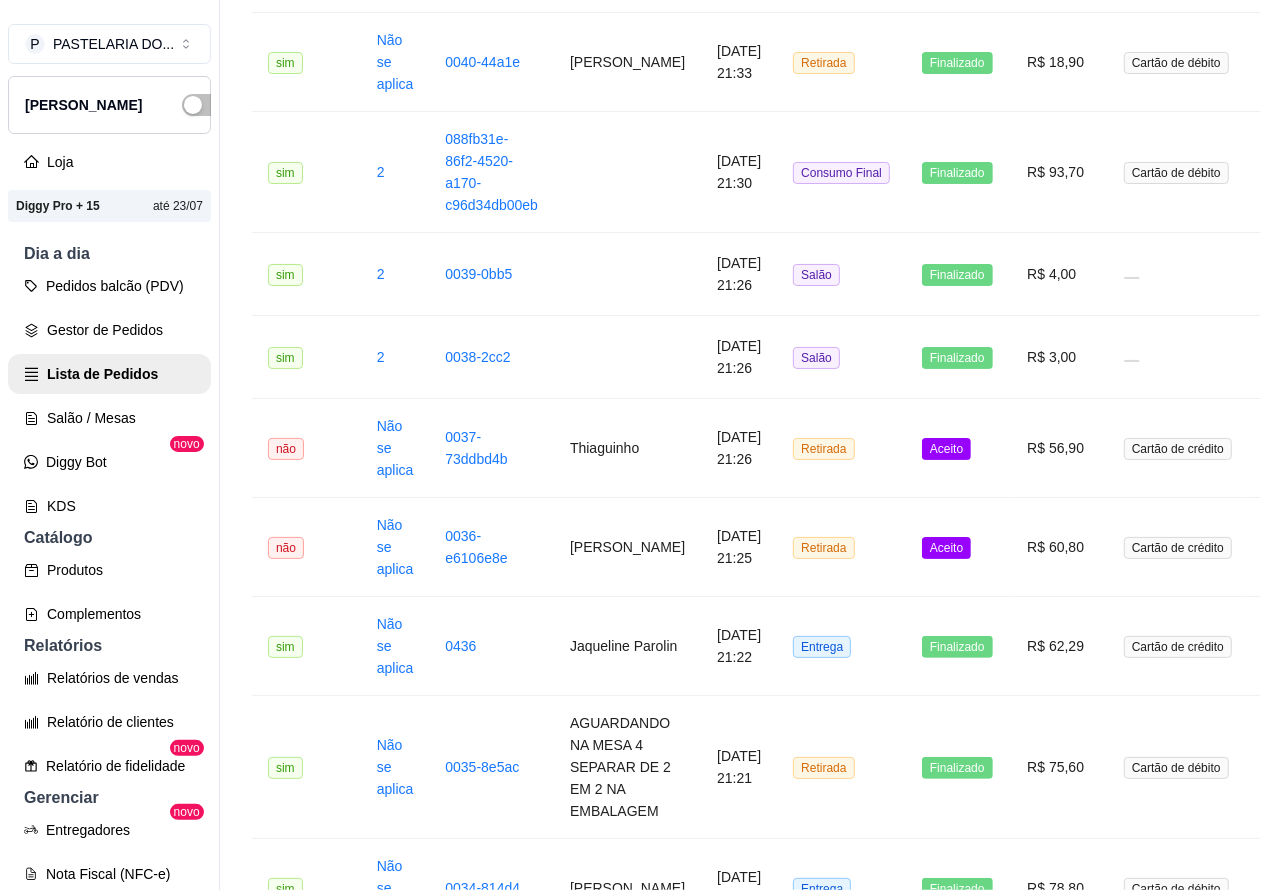 scroll, scrollTop: 1385, scrollLeft: 0, axis: vertical 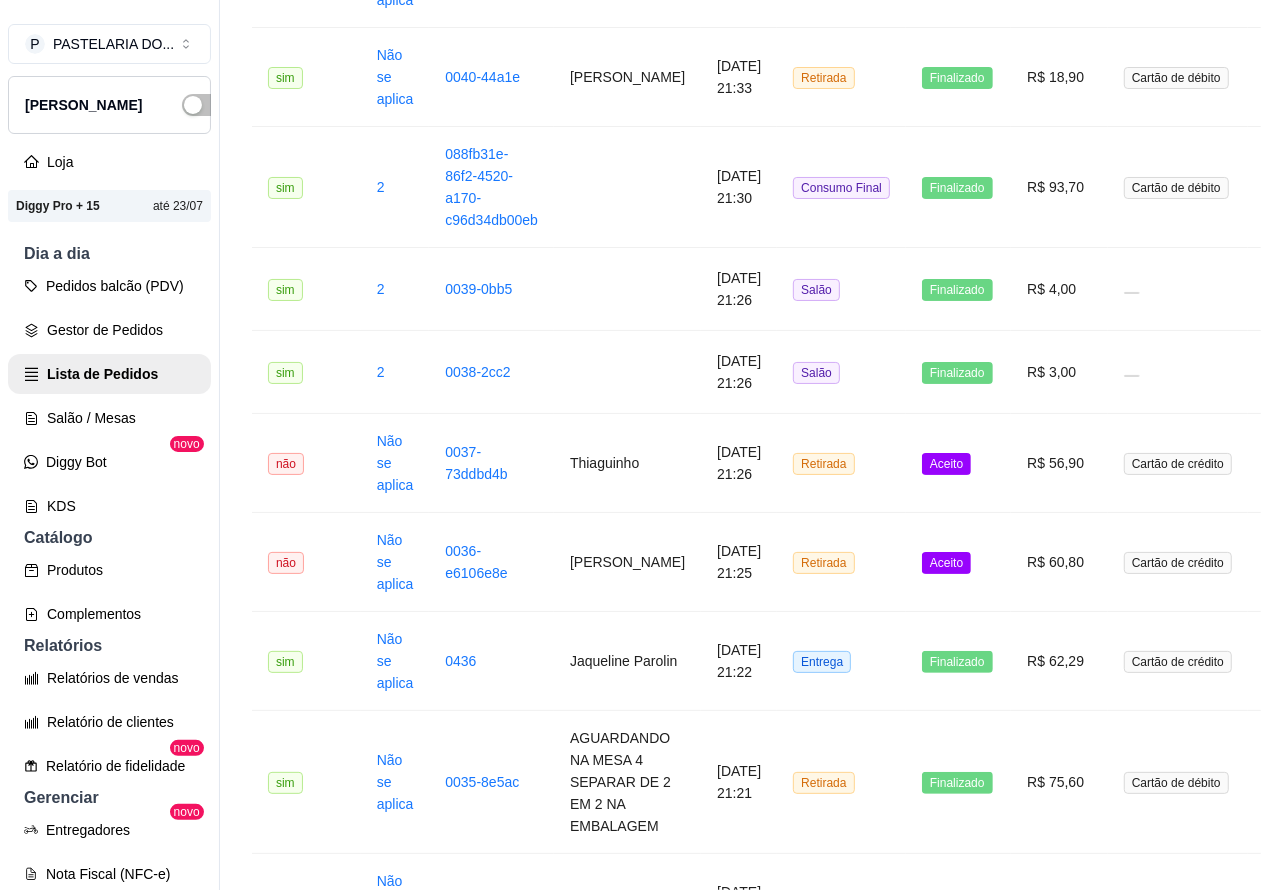 click on "Aceito" at bounding box center [946, 563] 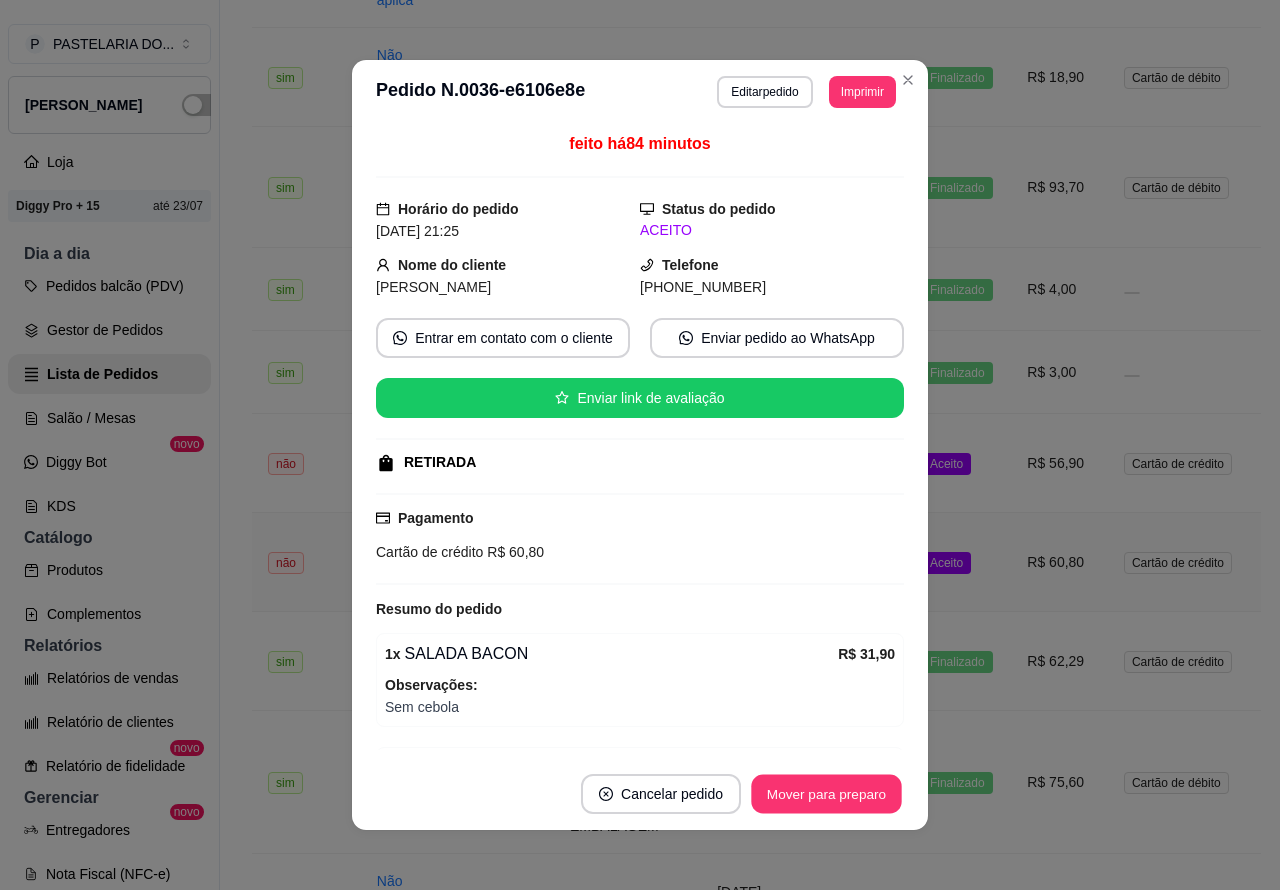 click on "Mover para preparo" at bounding box center (826, 794) 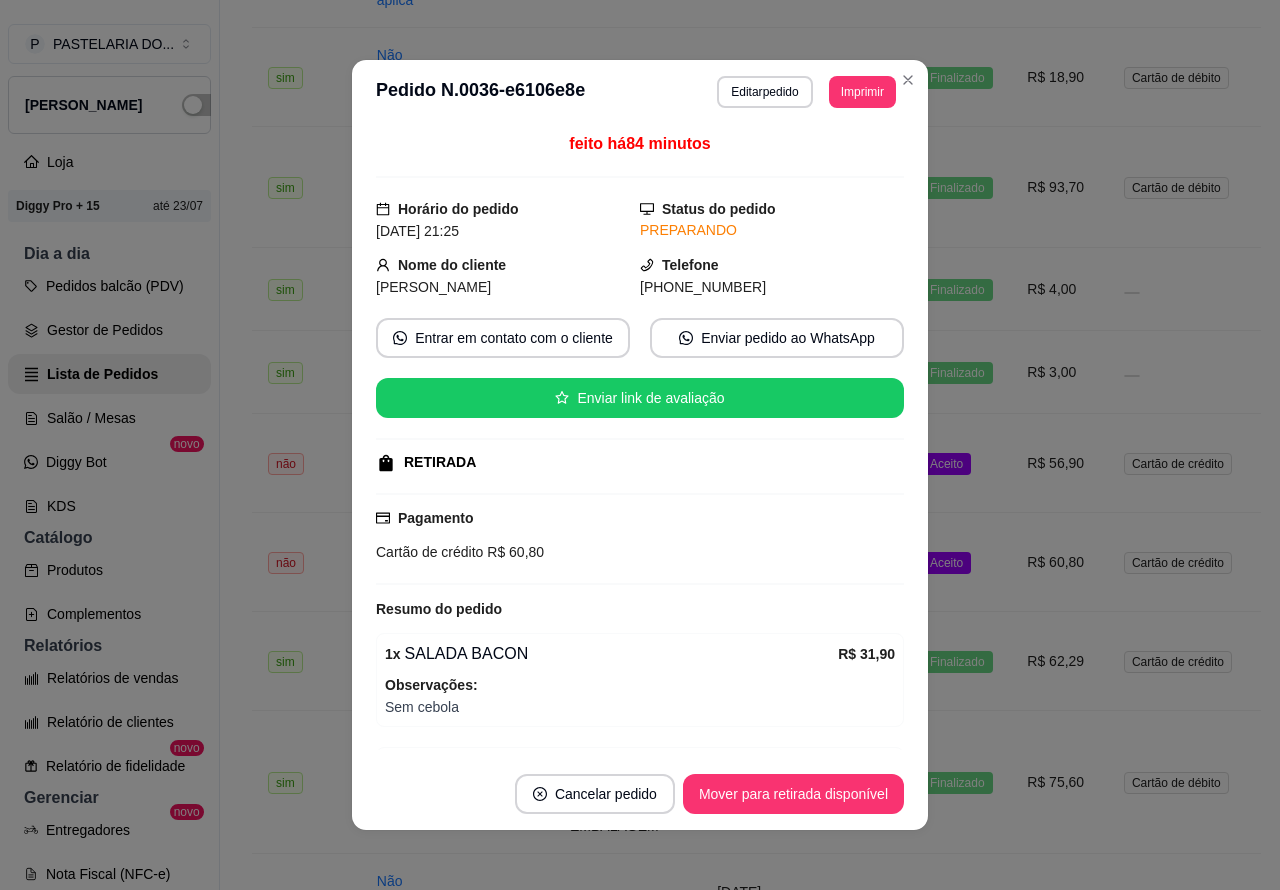 click on "Mover para retirada disponível" at bounding box center [793, 794] 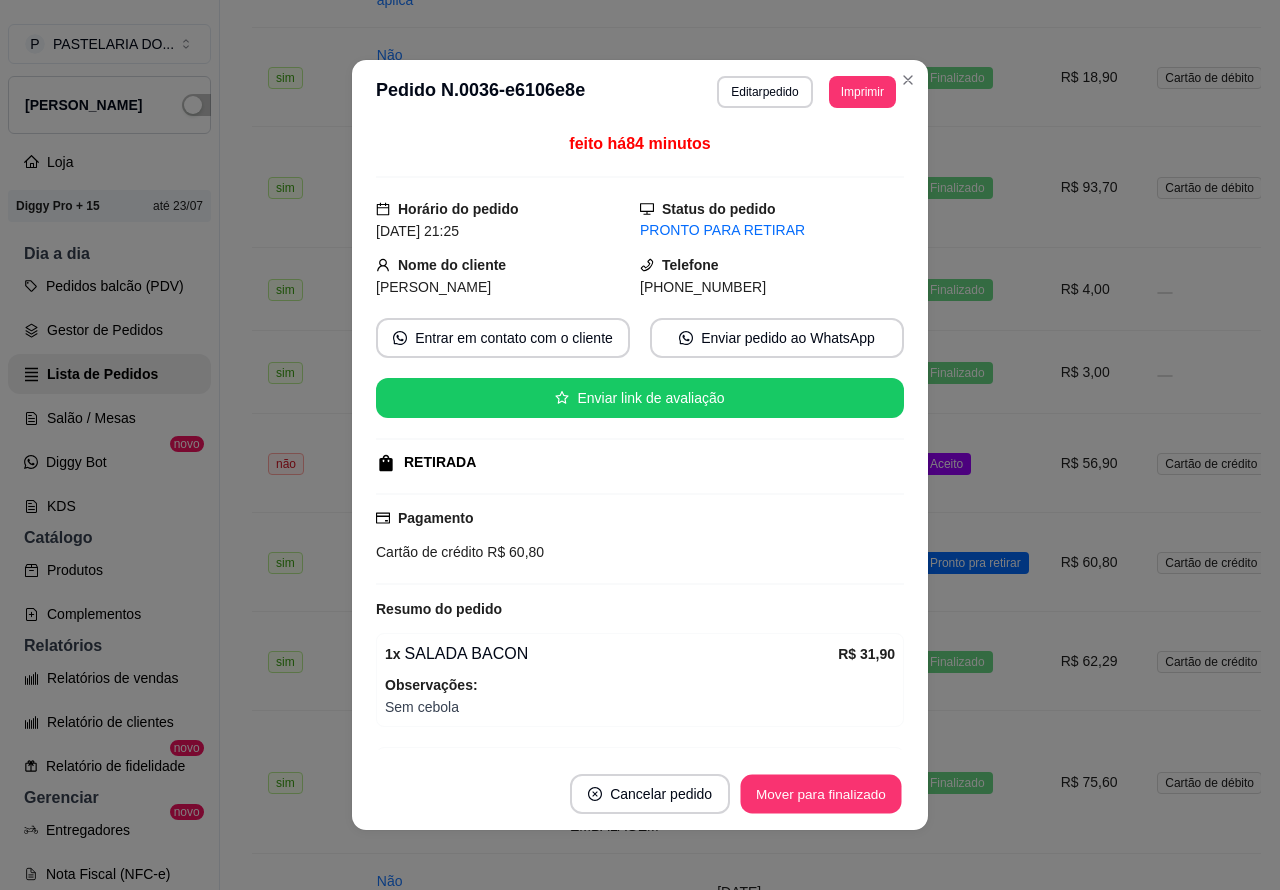 click on "Mover para finalizado" at bounding box center [821, 794] 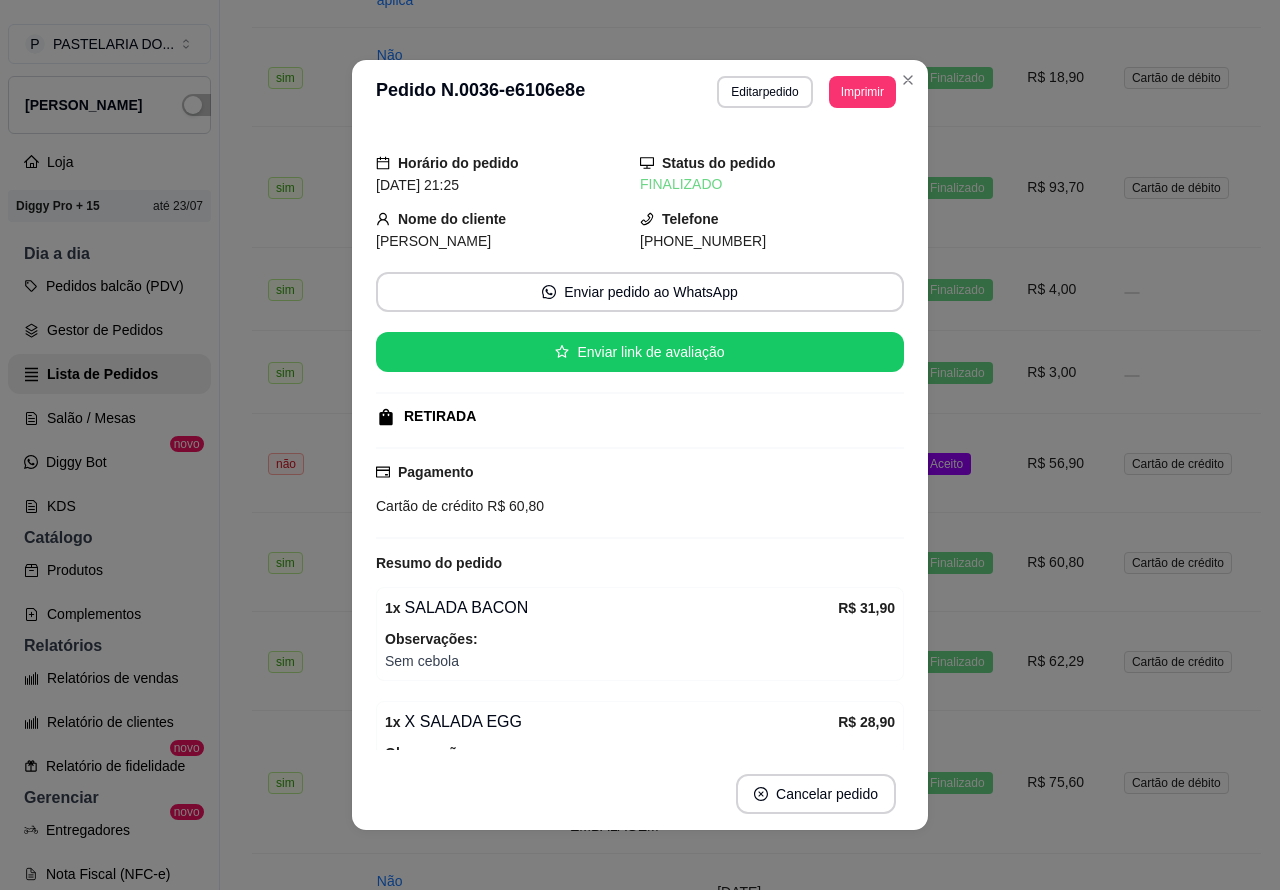 click on "Aceito" at bounding box center [946, 464] 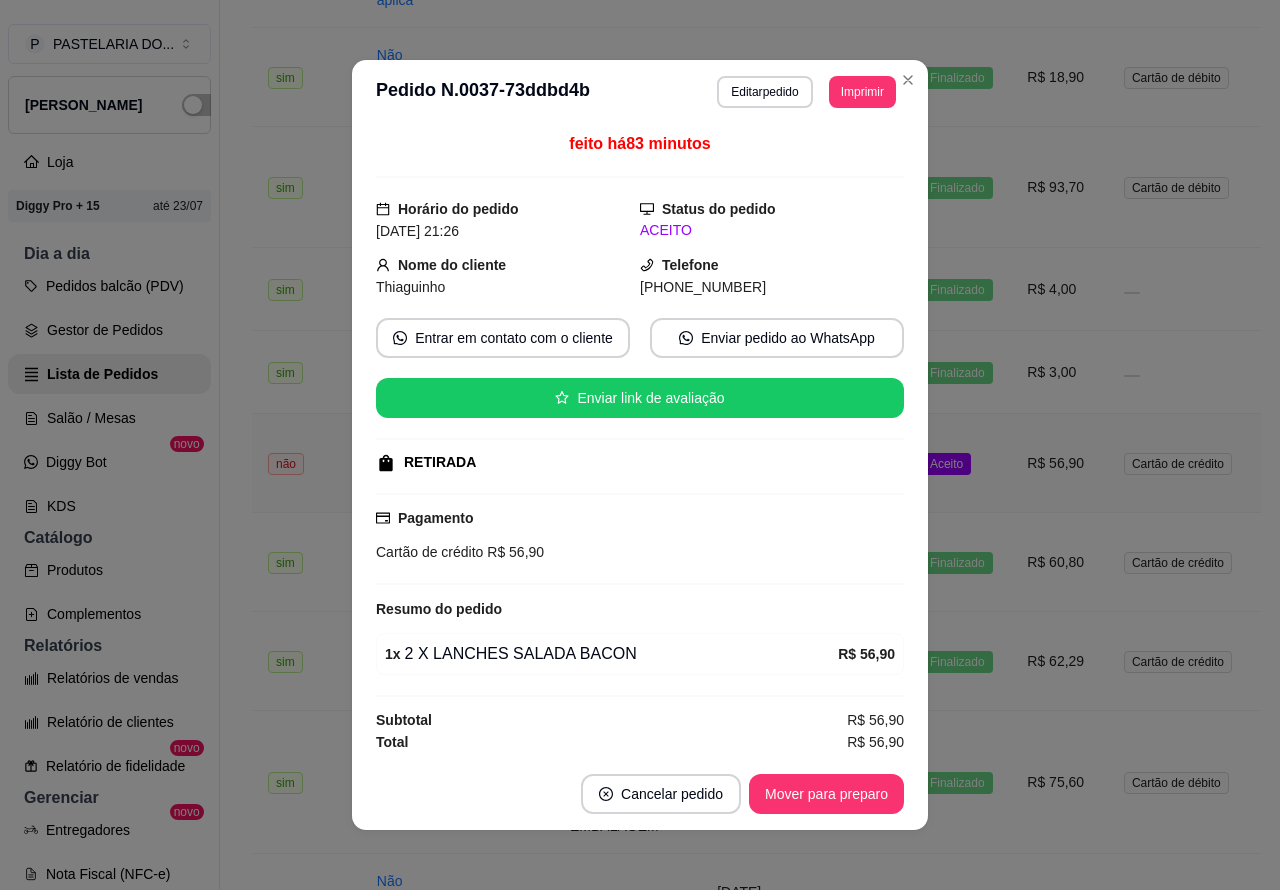 click on "Mover para preparo" at bounding box center [826, 794] 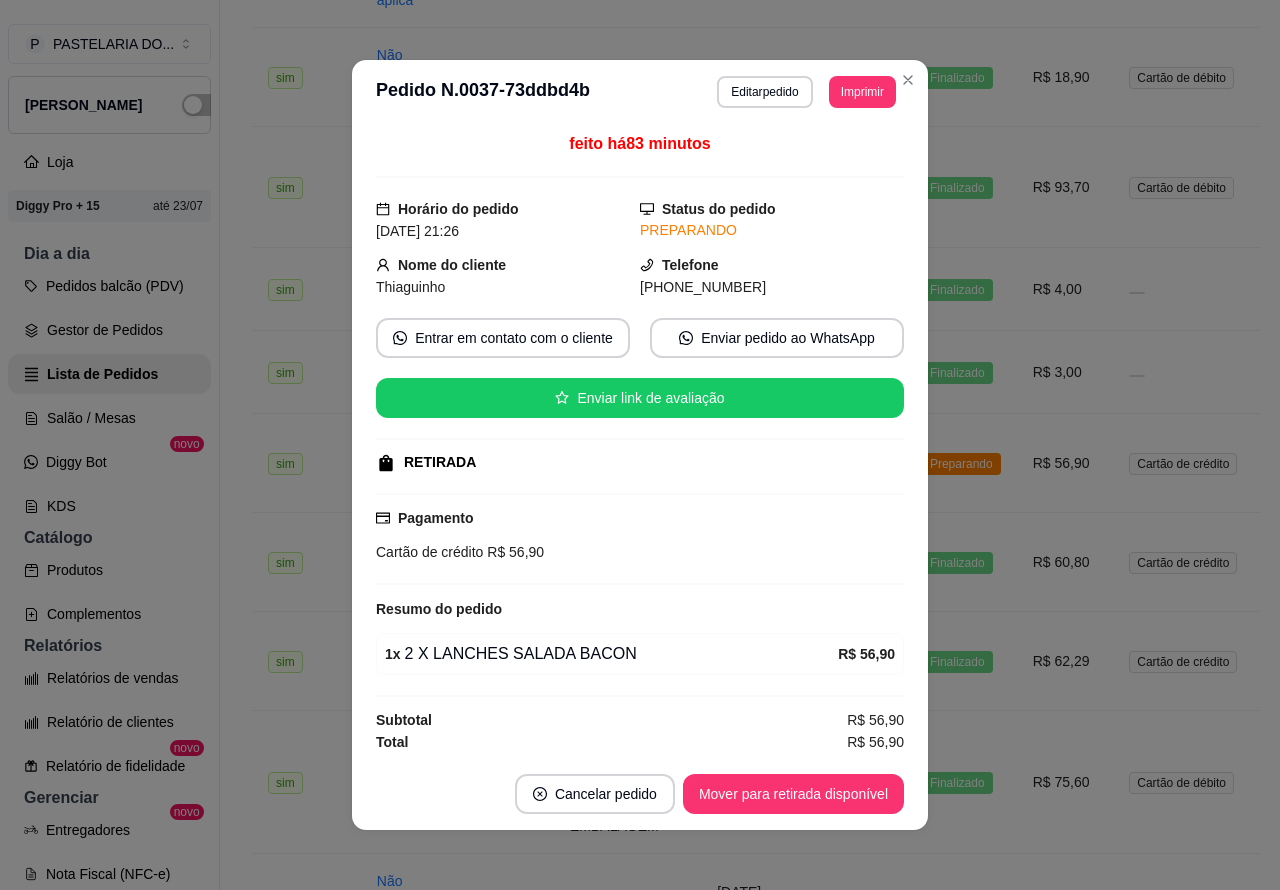 click on "Mover para retirada disponível" at bounding box center [793, 794] 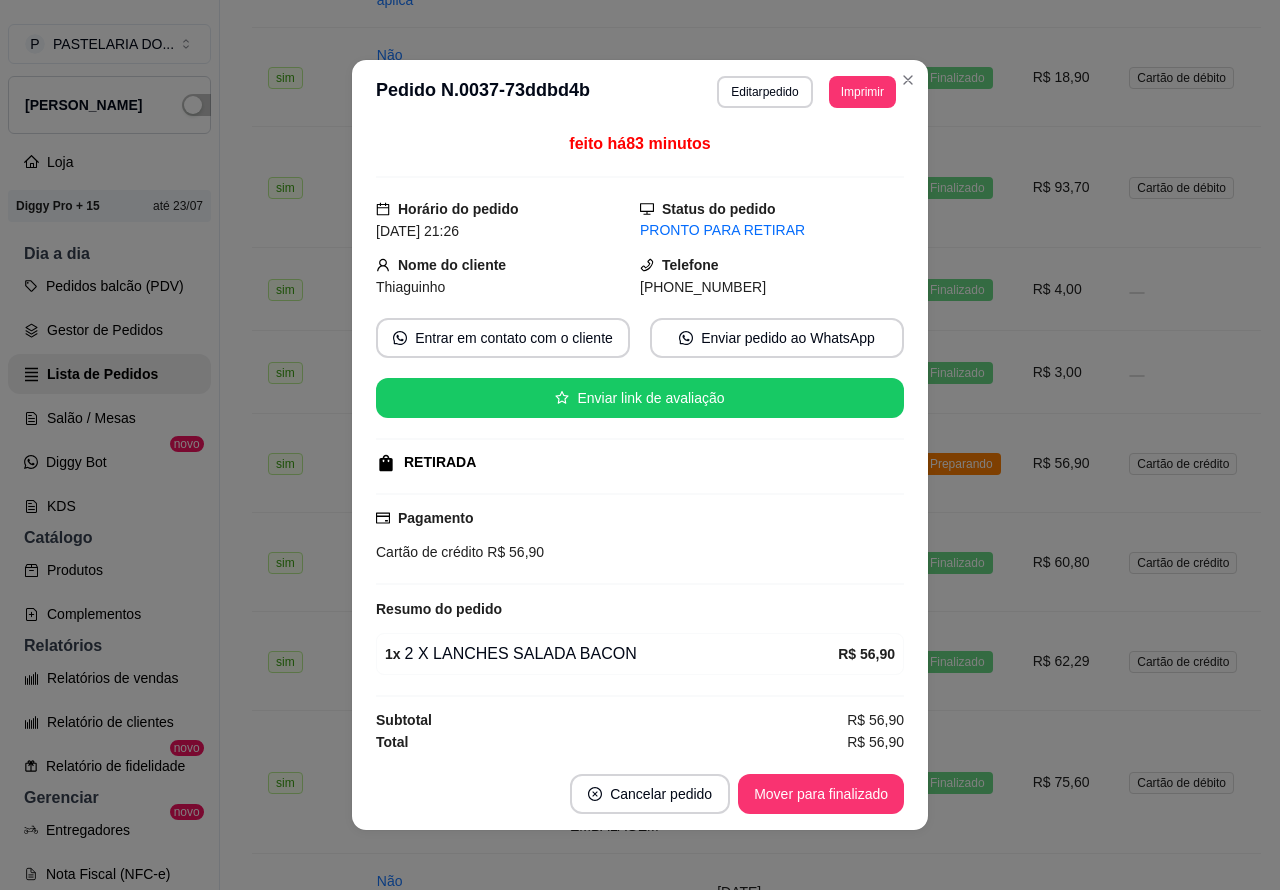 click on "Mover para finalizado" at bounding box center (821, 794) 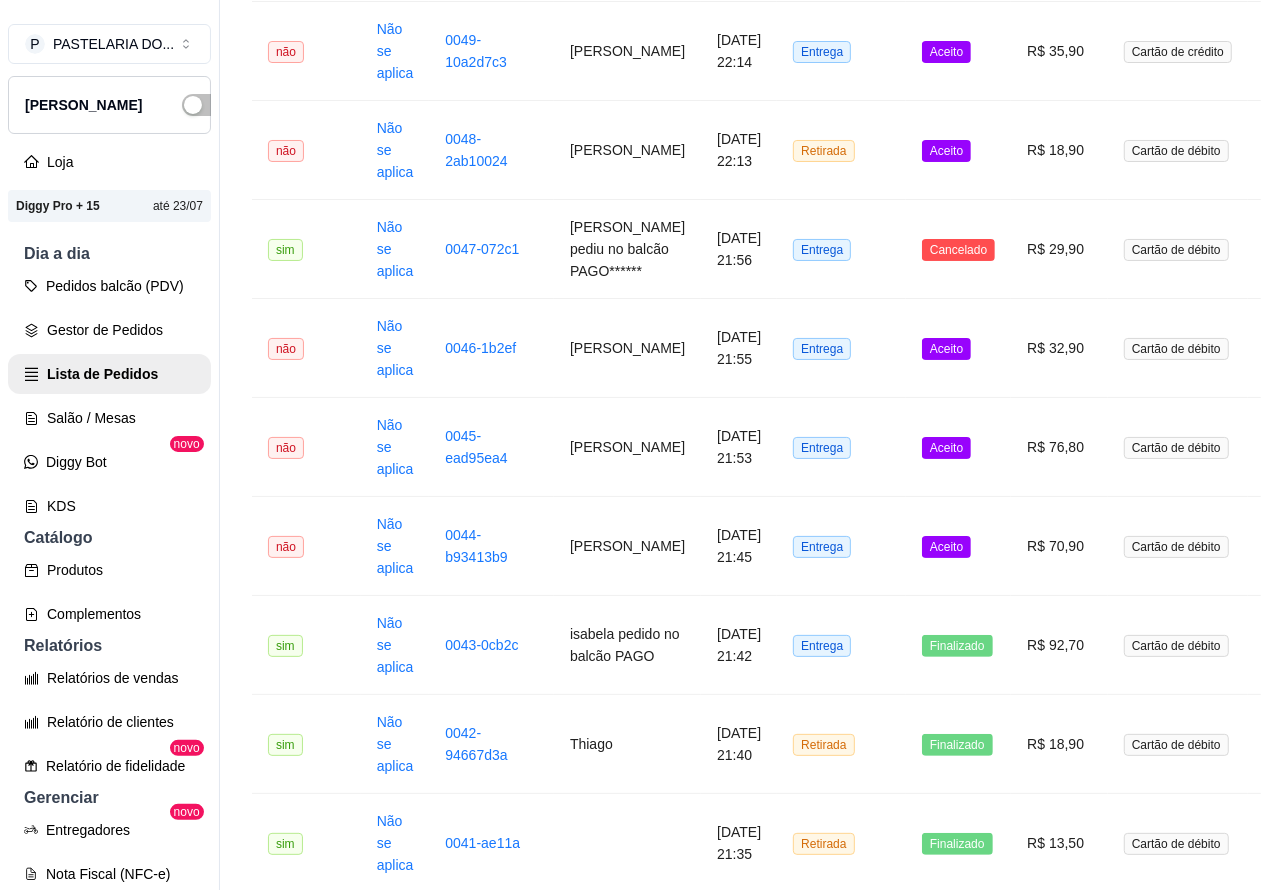 scroll, scrollTop: 528, scrollLeft: 0, axis: vertical 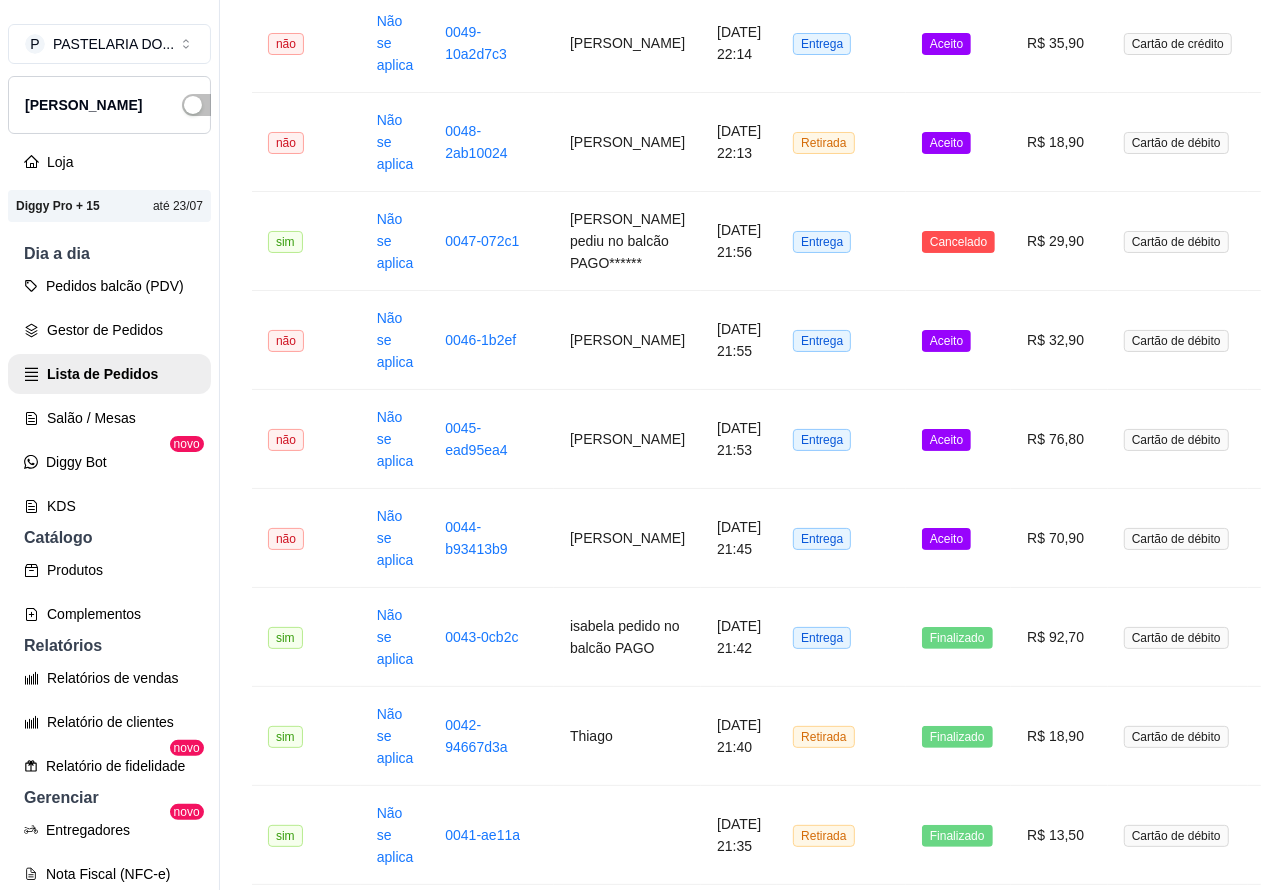 click on "Aceito" at bounding box center (958, 538) 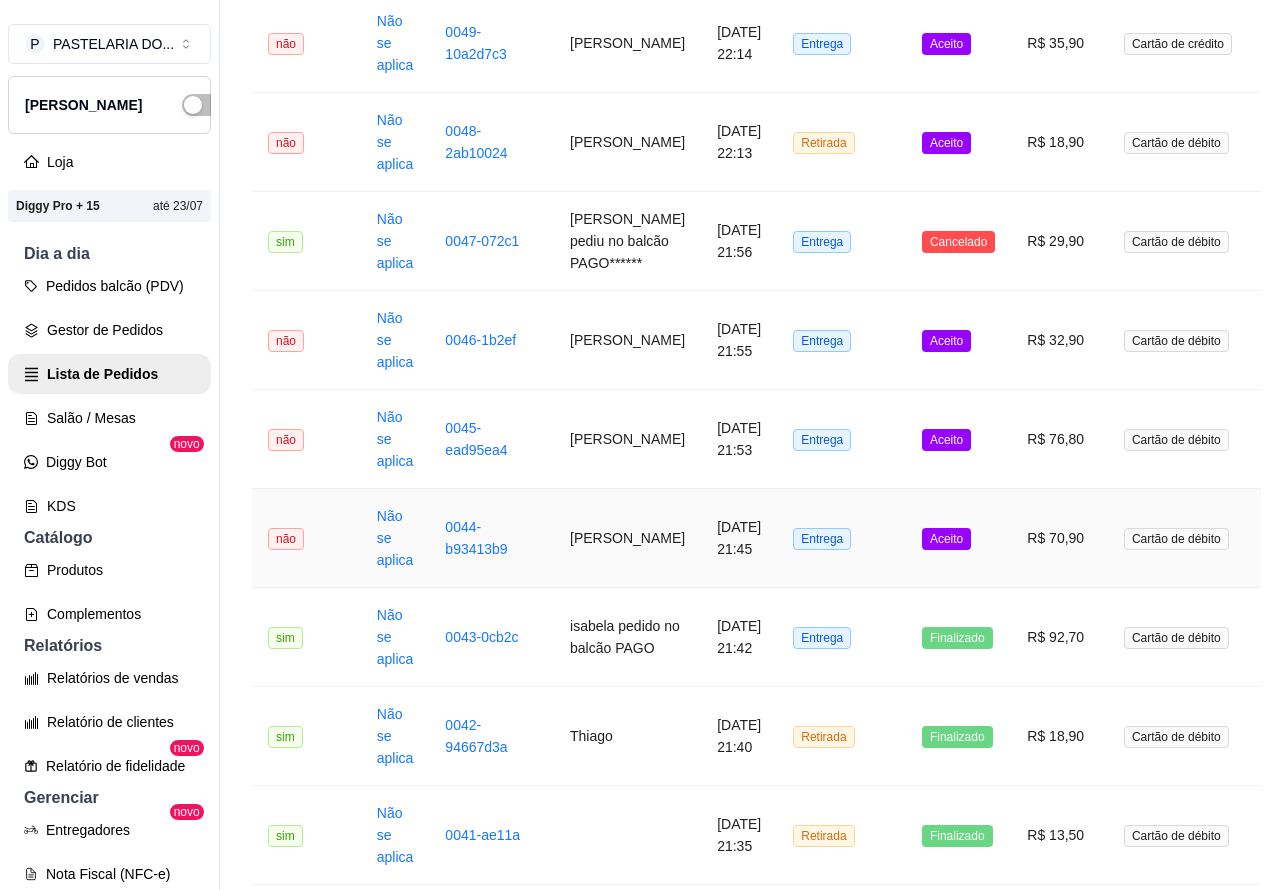 click on "Mover para preparo" at bounding box center [826, 794] 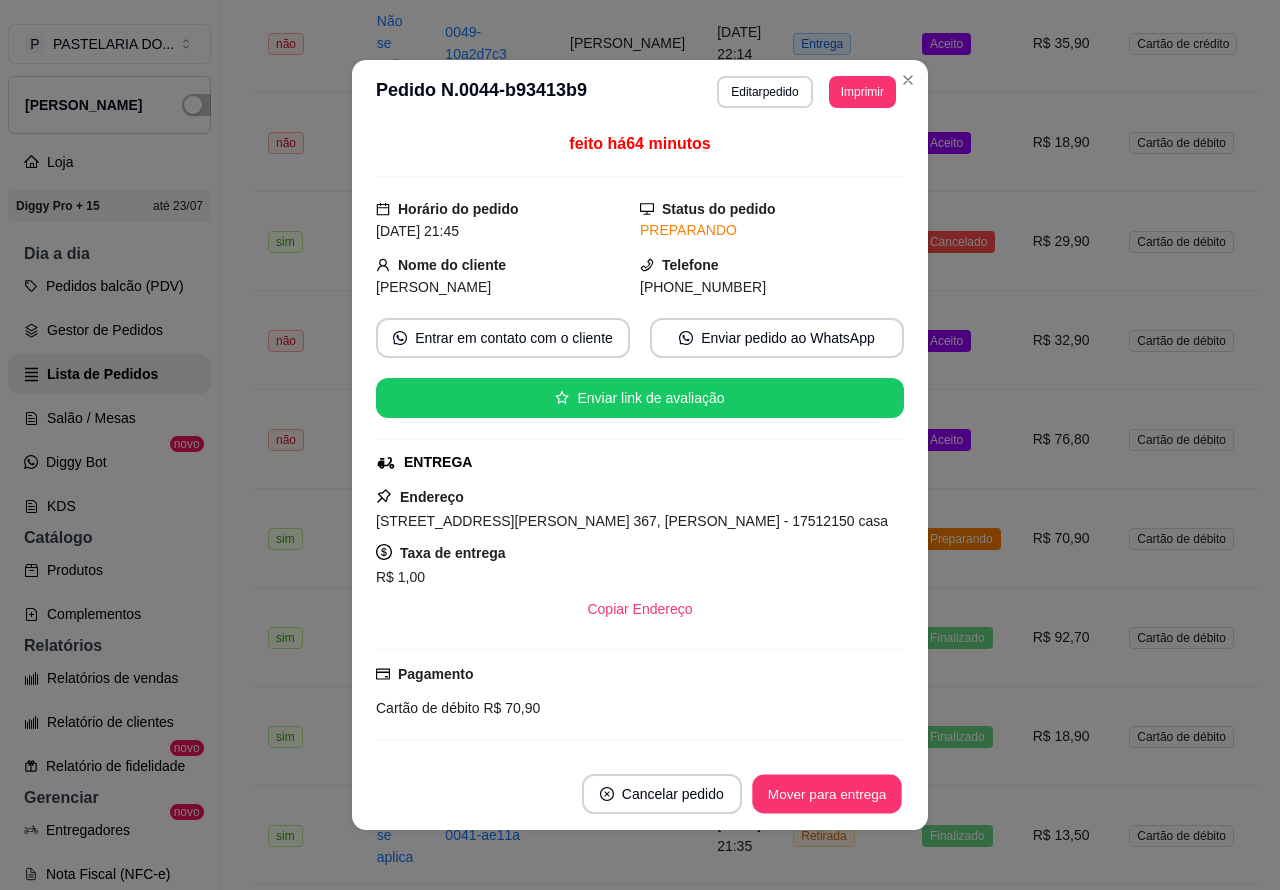 click on "Mover para entrega" at bounding box center [827, 794] 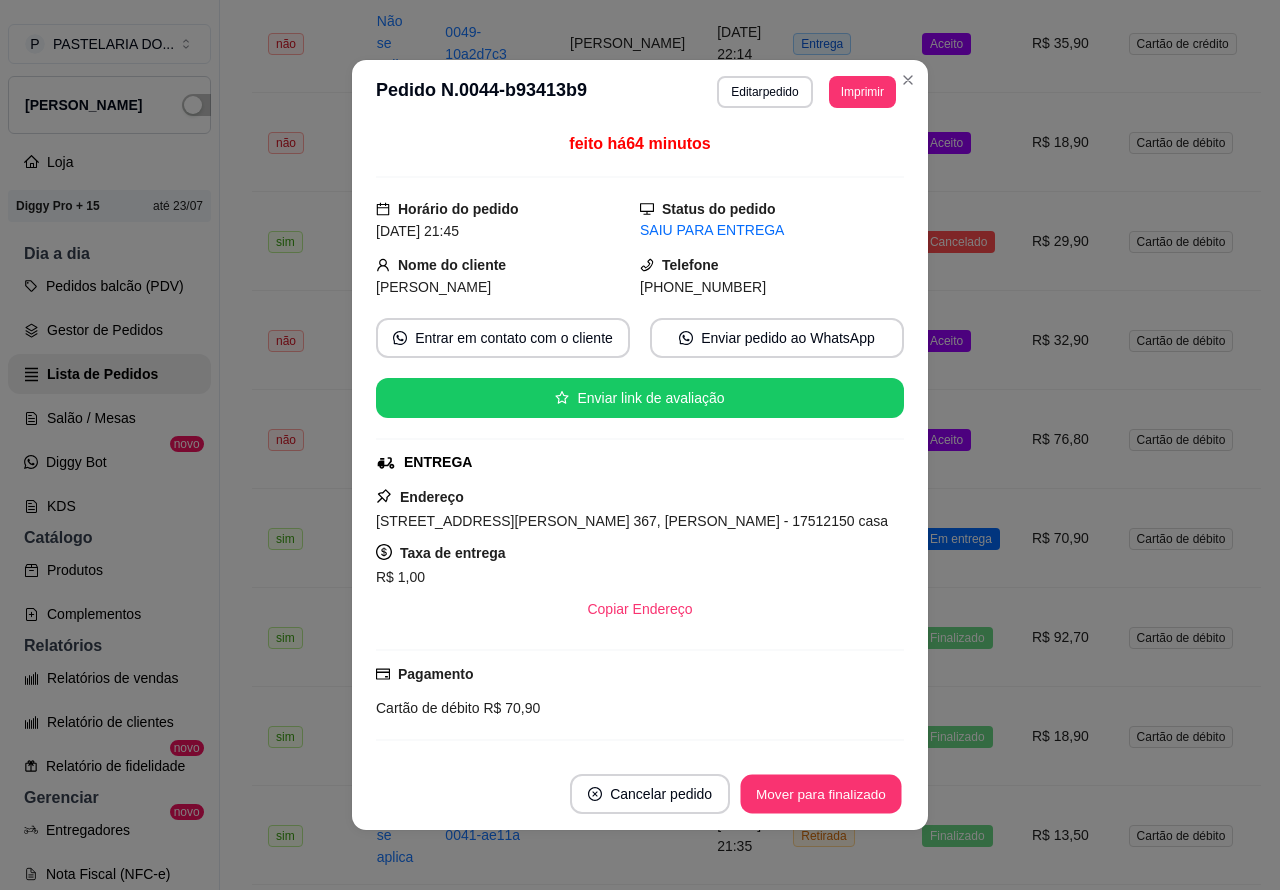 click on "Mover para finalizado" at bounding box center (821, 794) 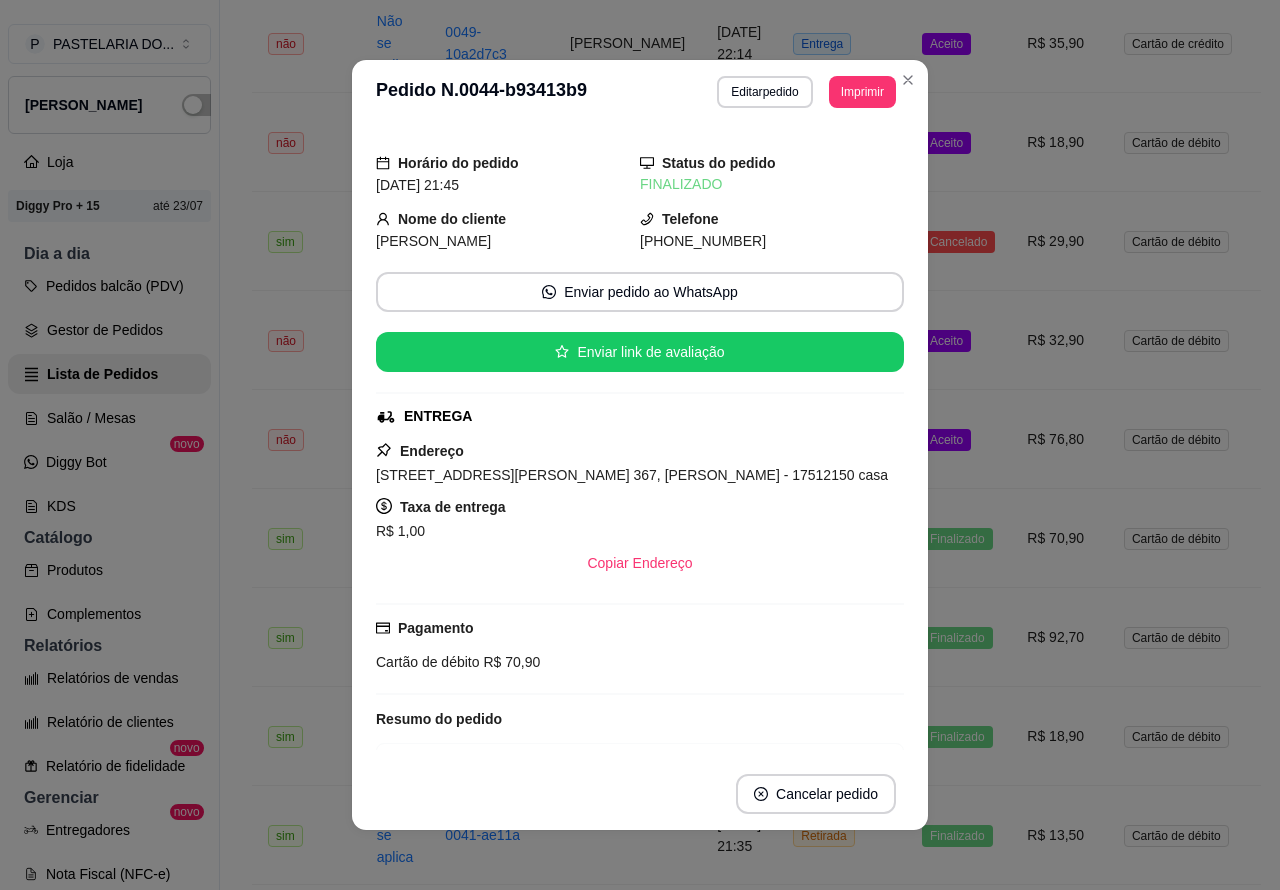 click on "Aceito" at bounding box center [946, 440] 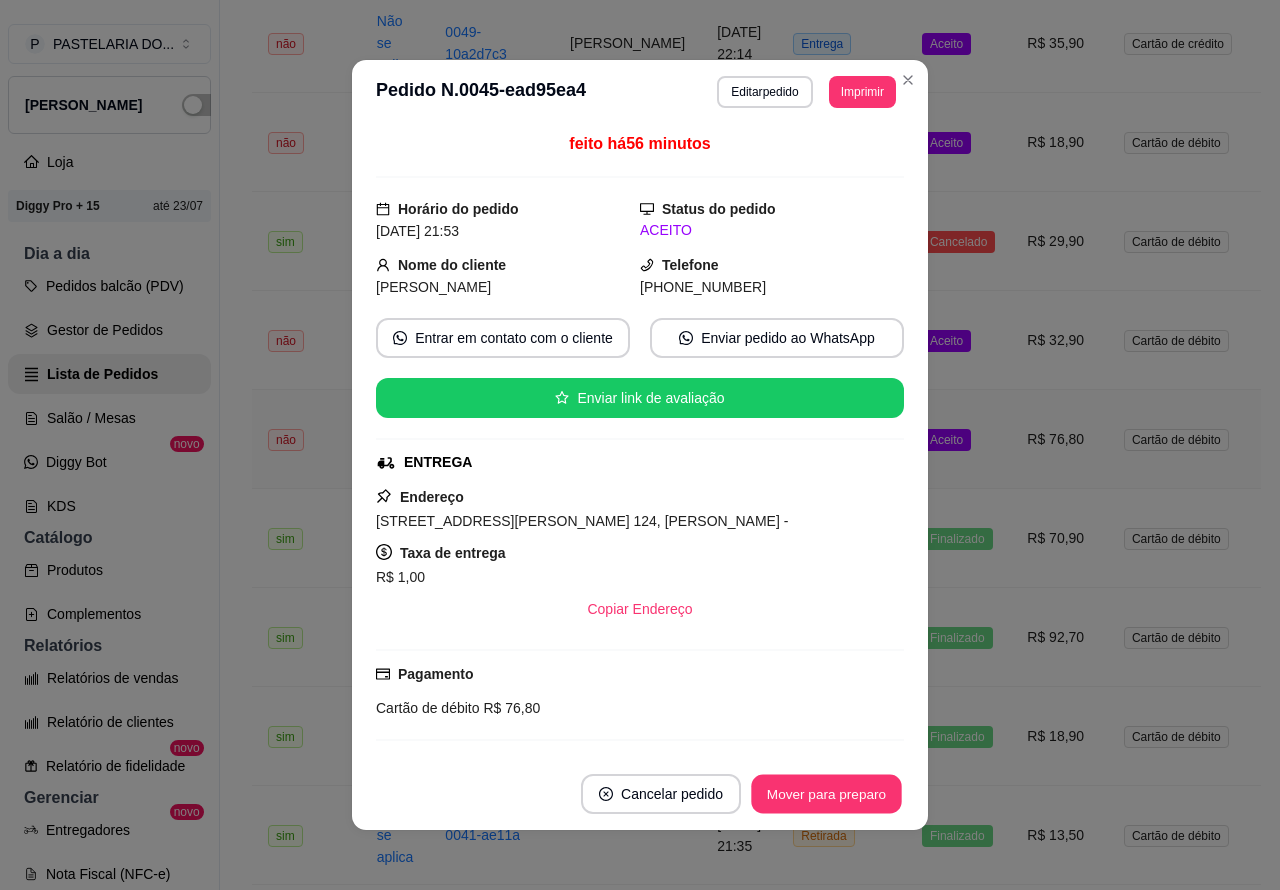 click on "Mover para preparo" at bounding box center [826, 794] 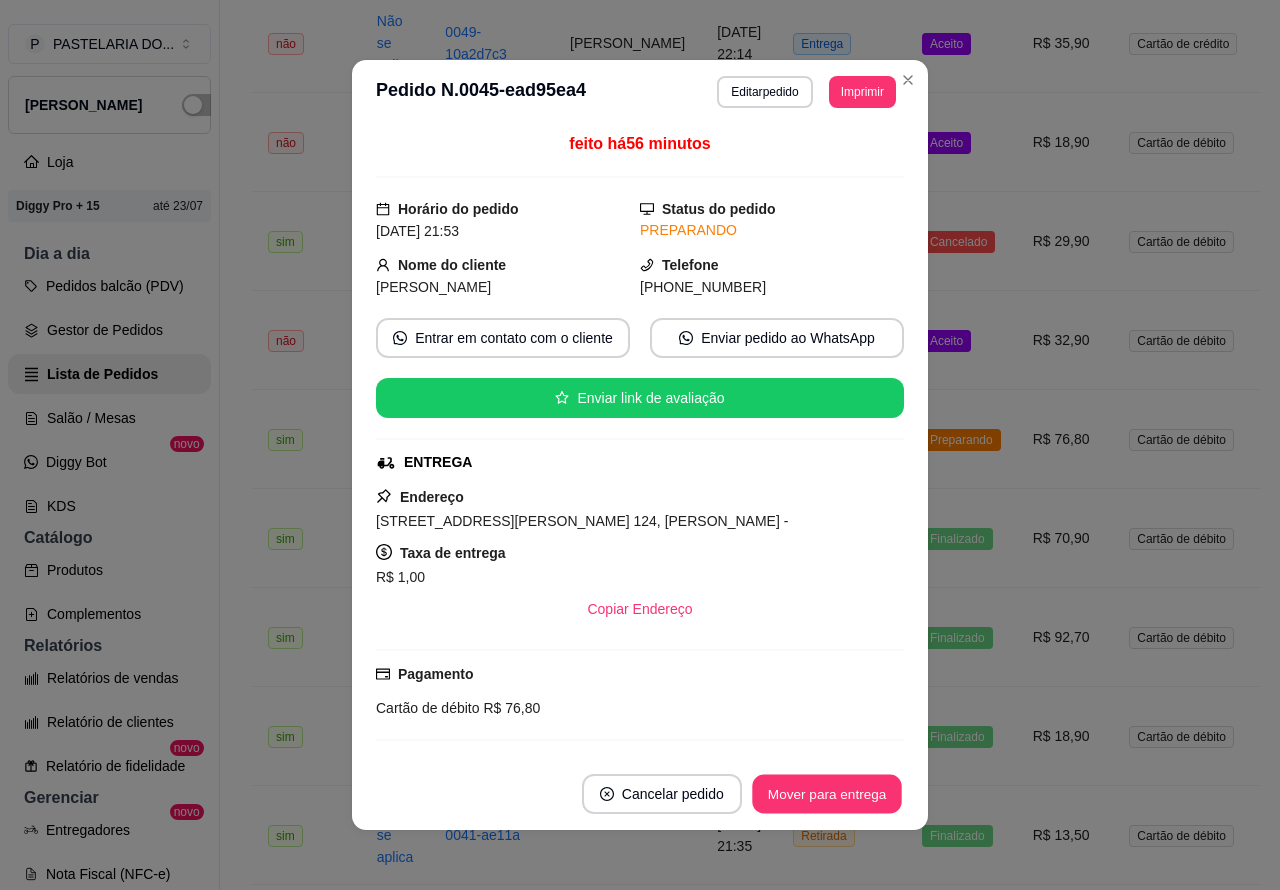 click on "Mover para entrega" at bounding box center (827, 794) 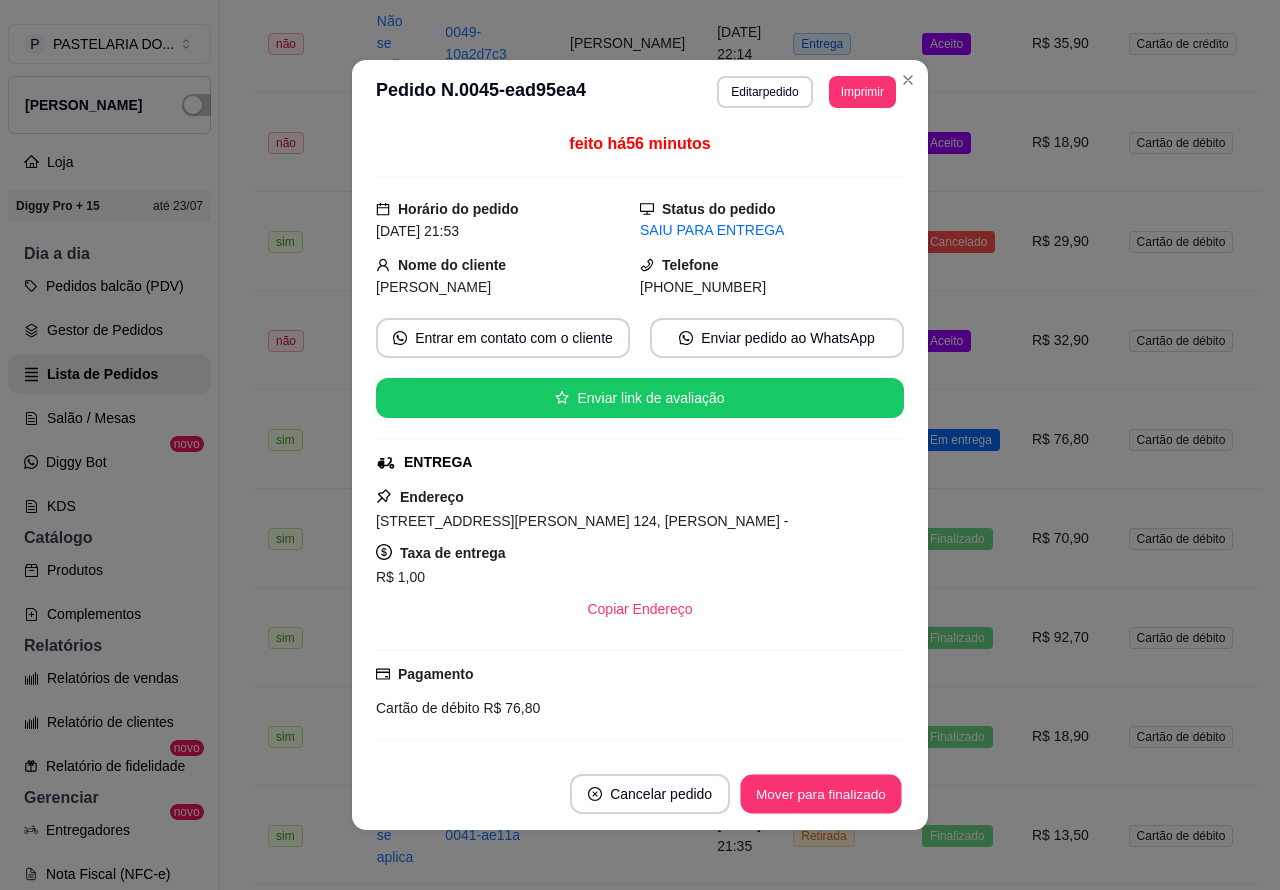 click on "Mover para finalizado" at bounding box center (821, 794) 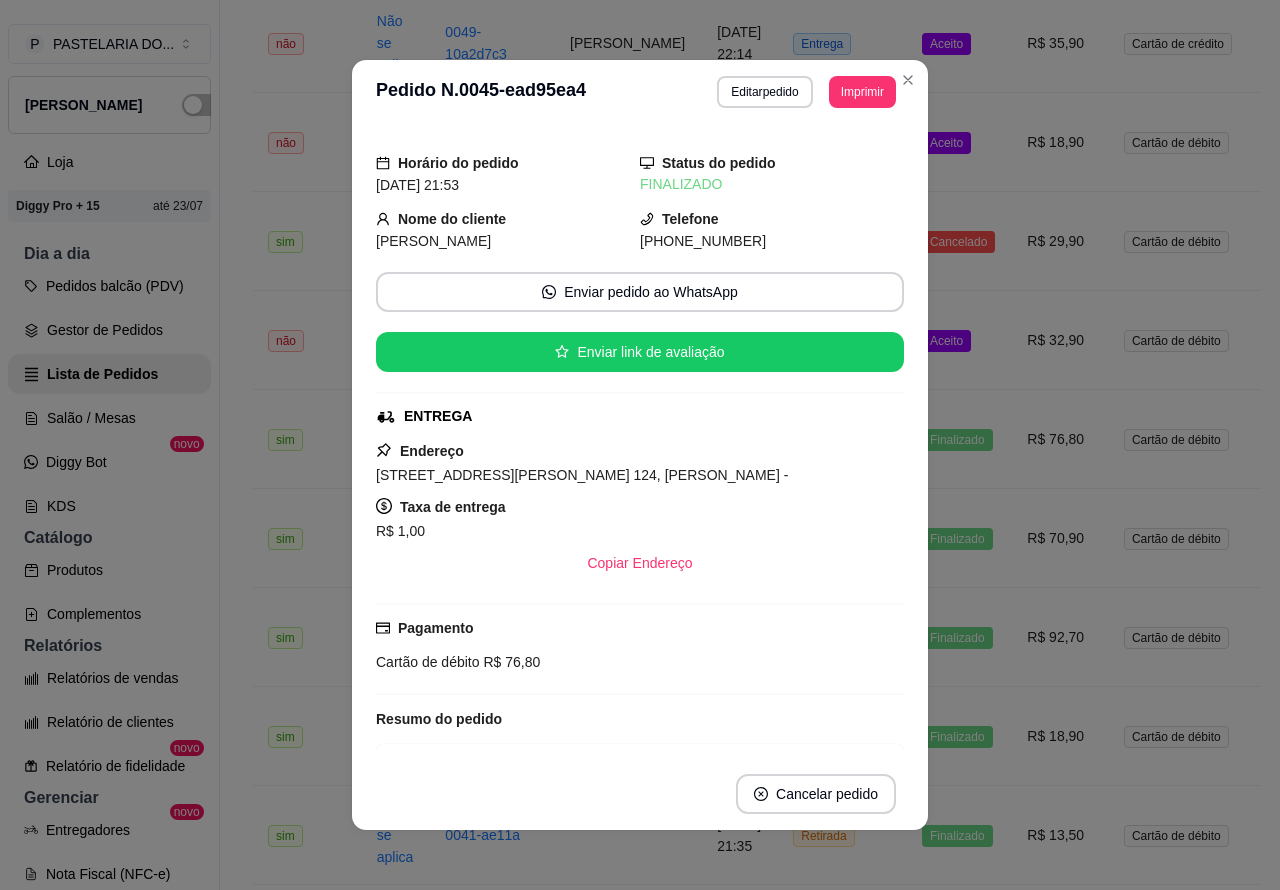 click on "Aceito" at bounding box center [946, 341] 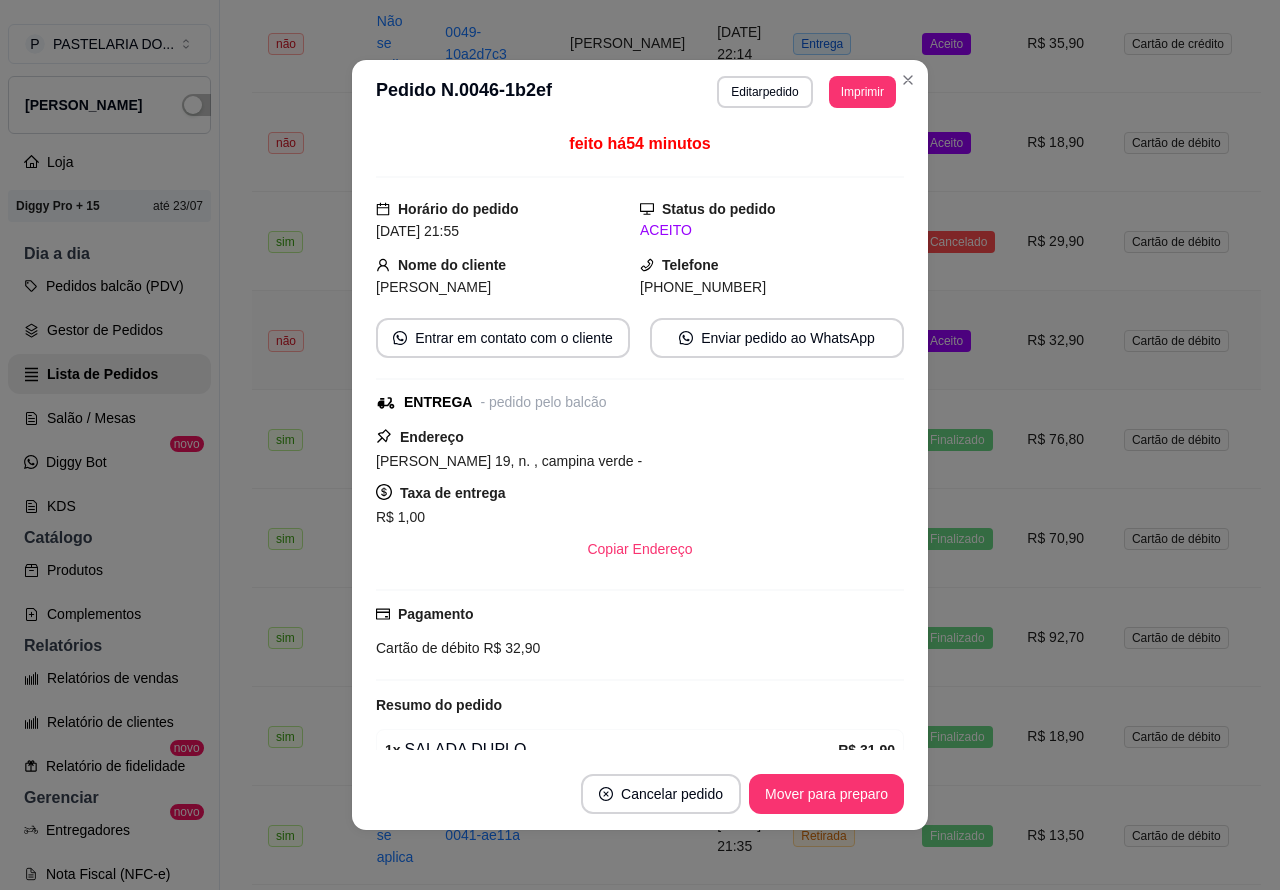 click on "Mover para preparo" at bounding box center (826, 794) 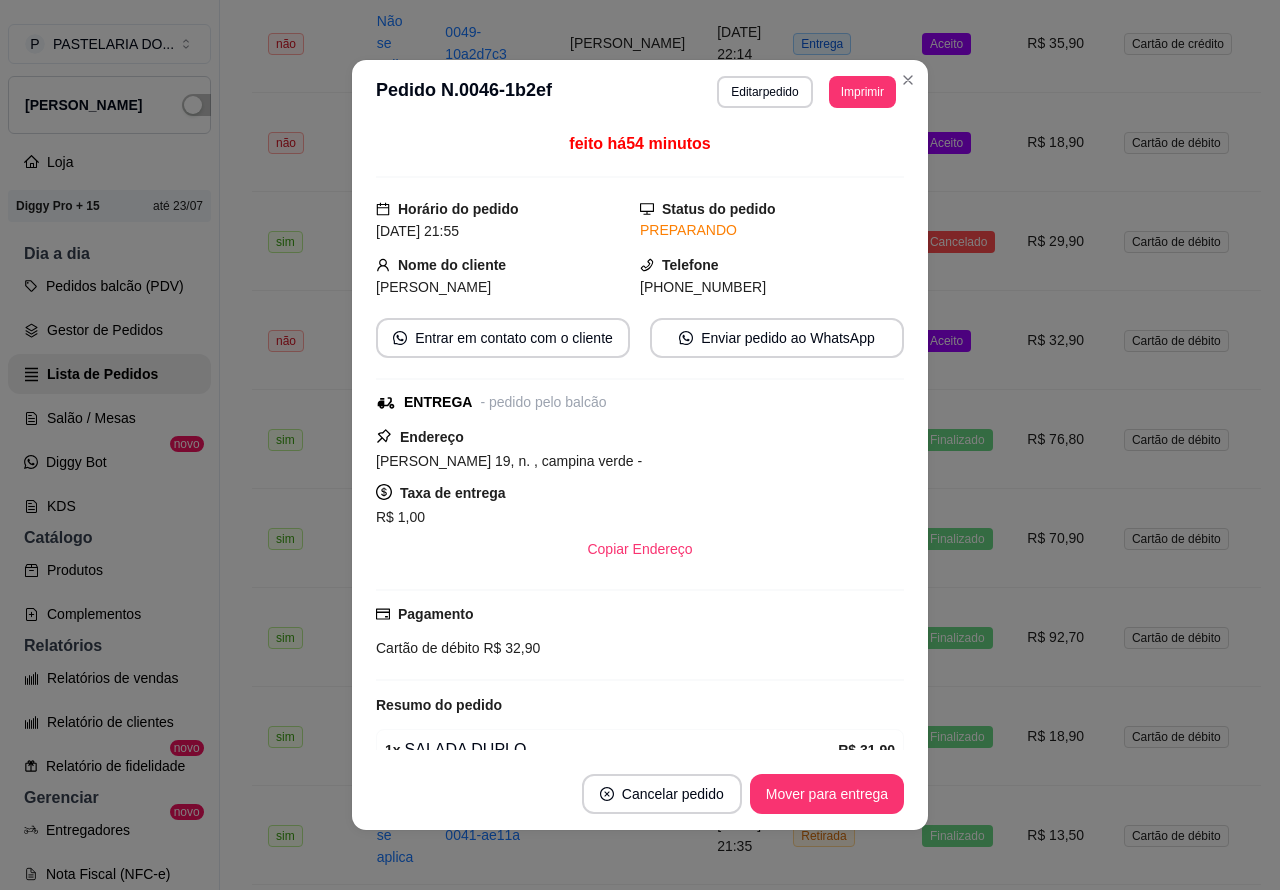 click on "Mover para entrega" at bounding box center (827, 794) 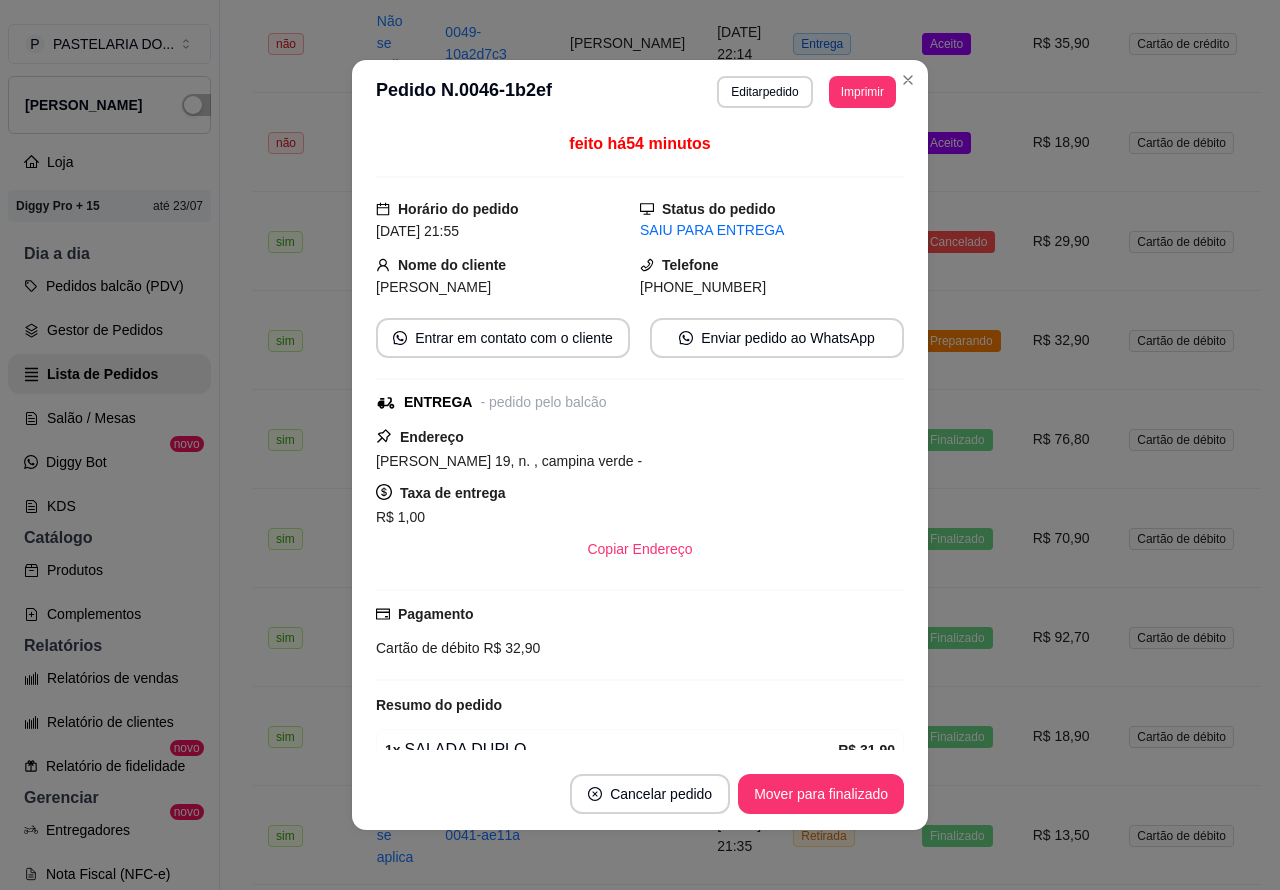 click on "Mover para finalizado" at bounding box center (821, 794) 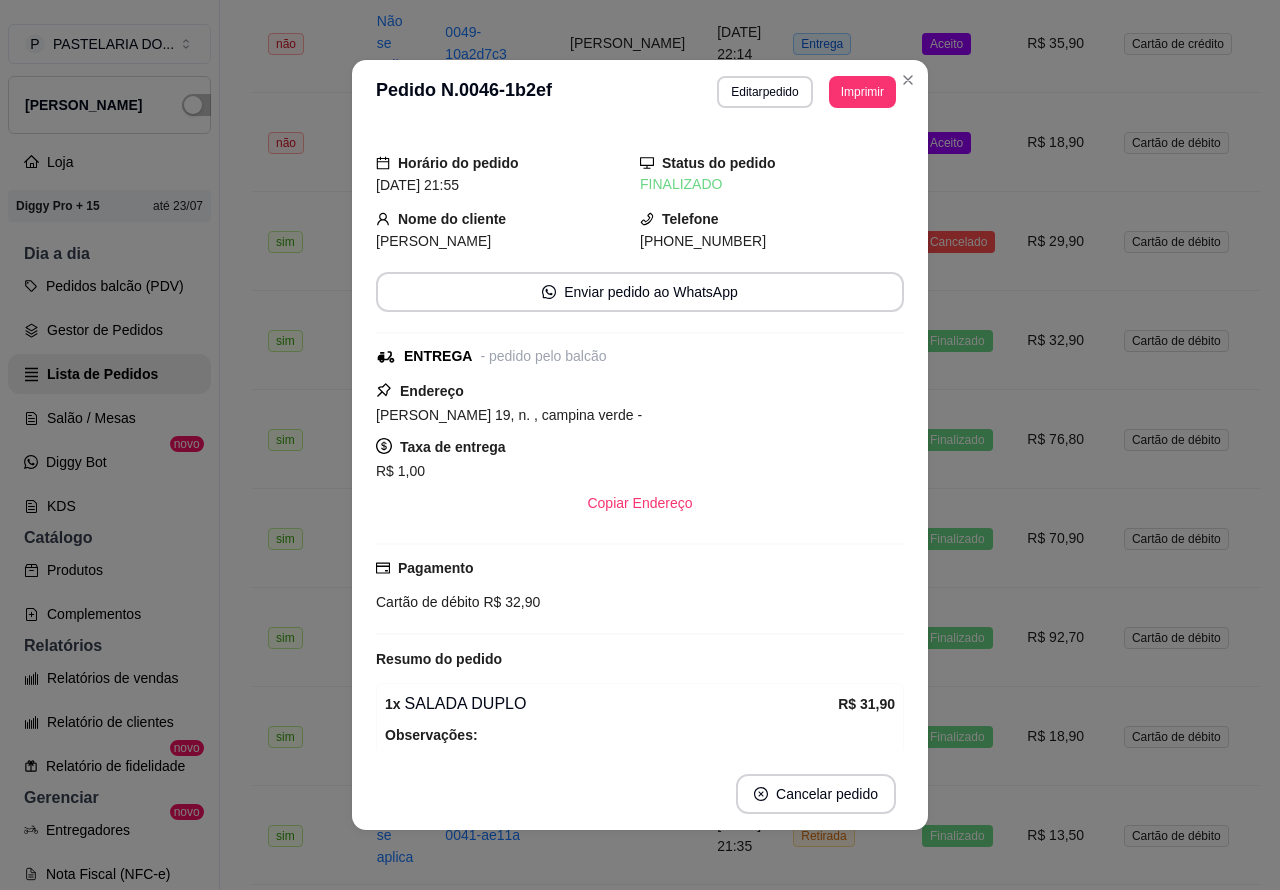 click on "Aceito" at bounding box center (946, 143) 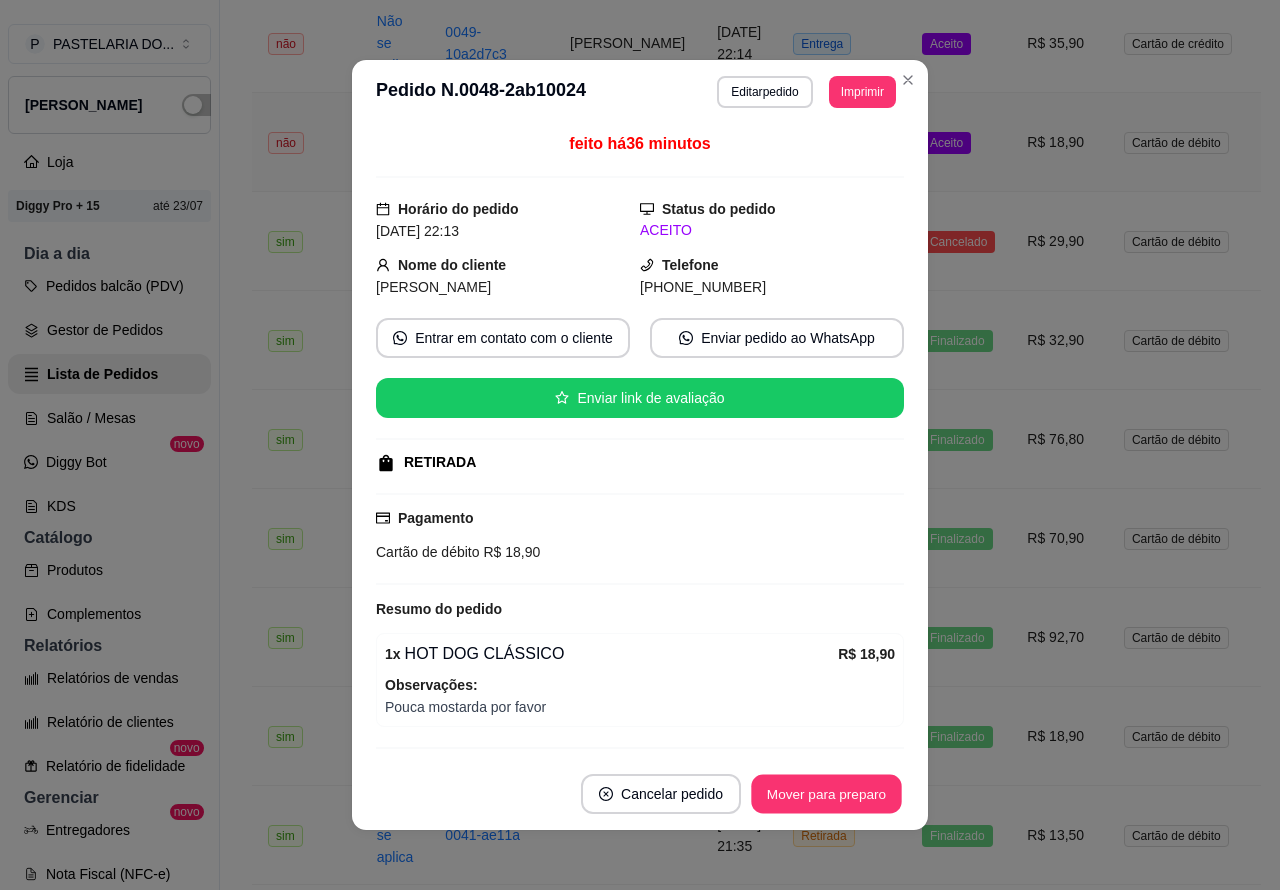 click on "Mover para preparo" at bounding box center (826, 794) 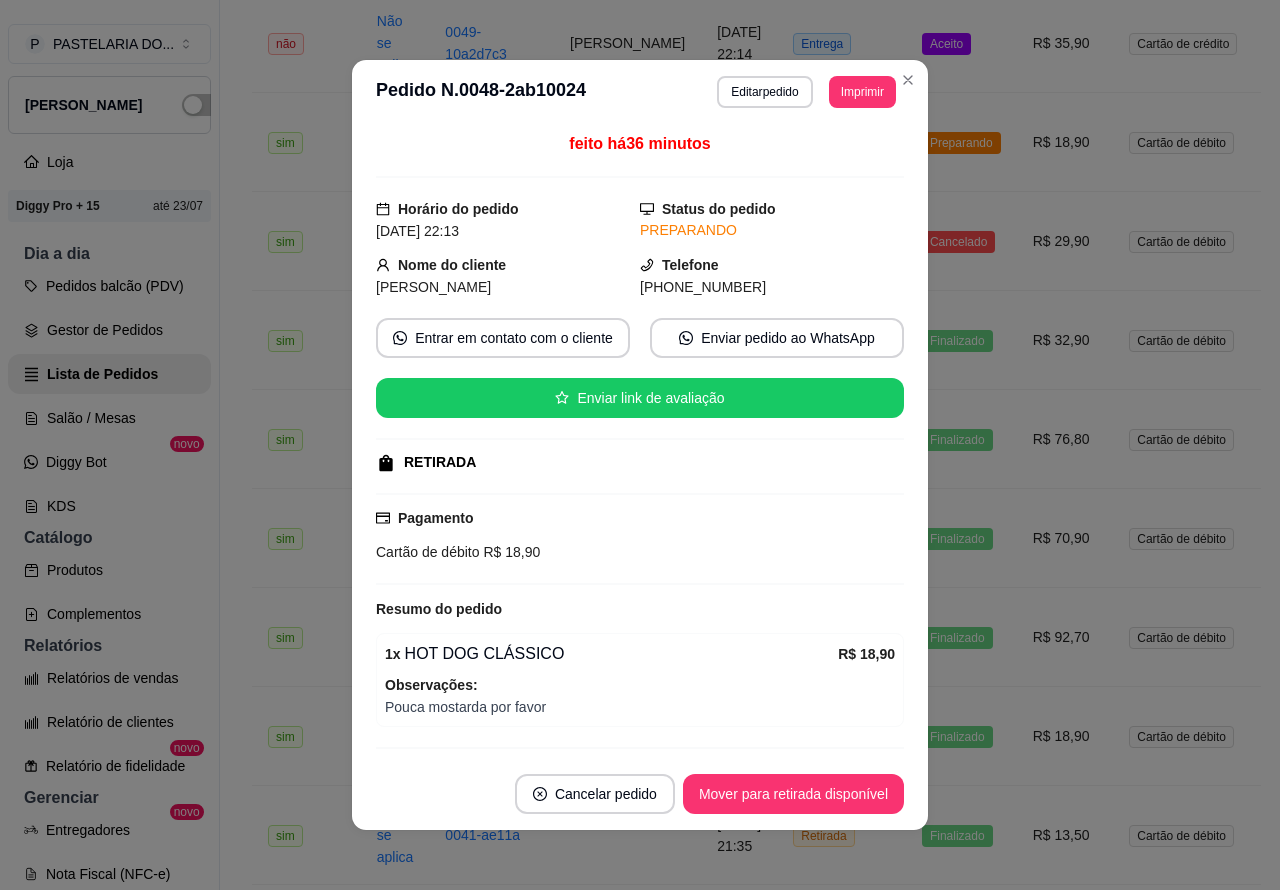 click on "Mover para retirada disponível" at bounding box center [793, 794] 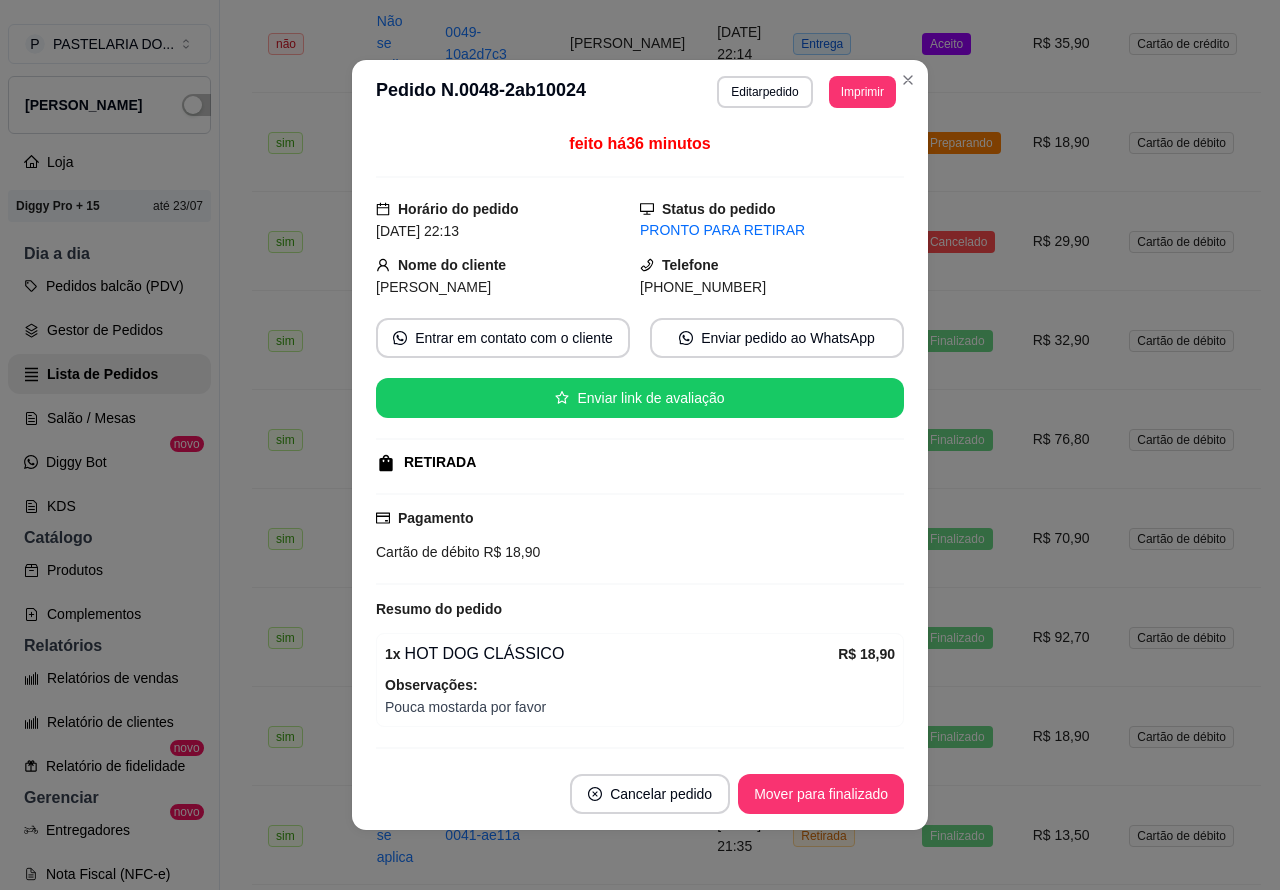 click on "Mover para finalizado" at bounding box center [821, 794] 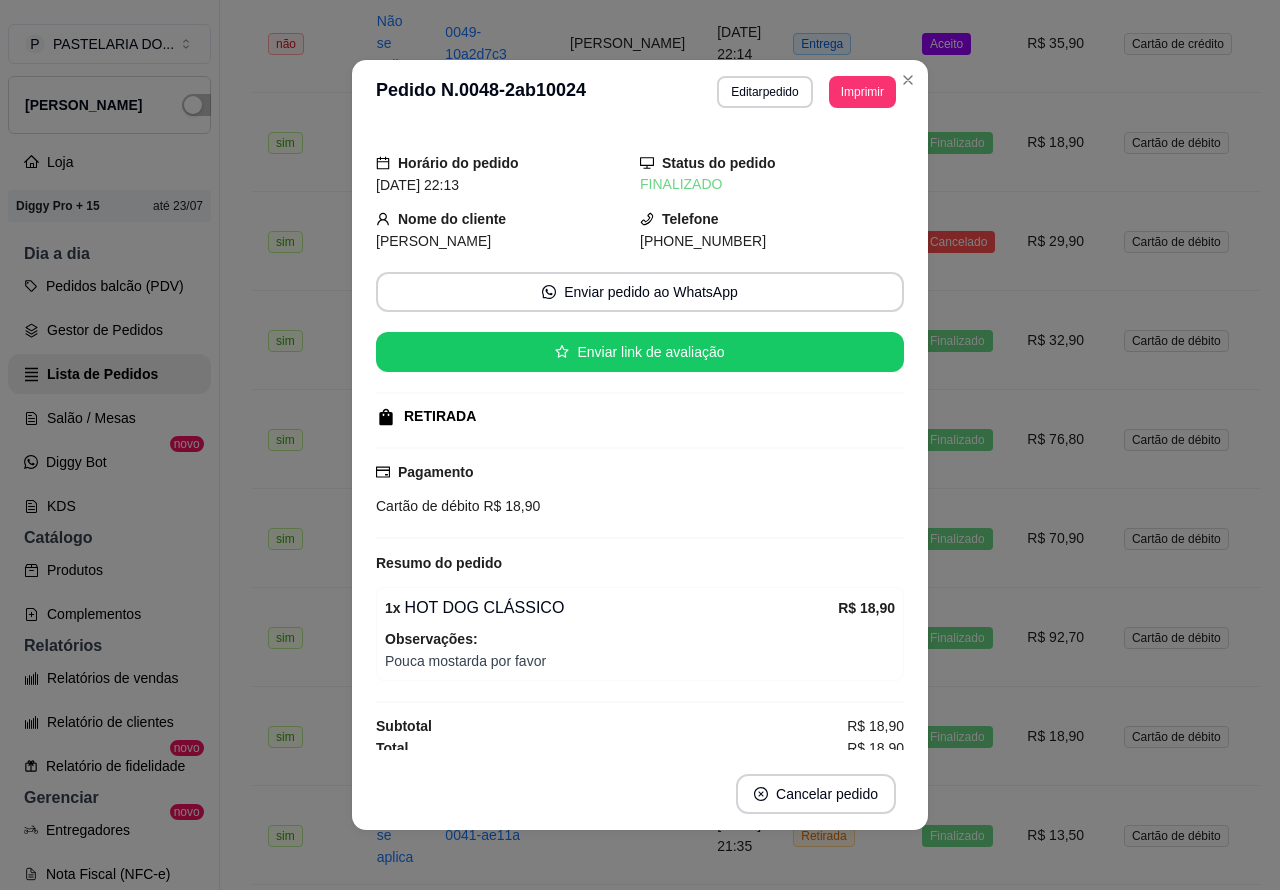 click on "**********" at bounding box center [740, 1178] 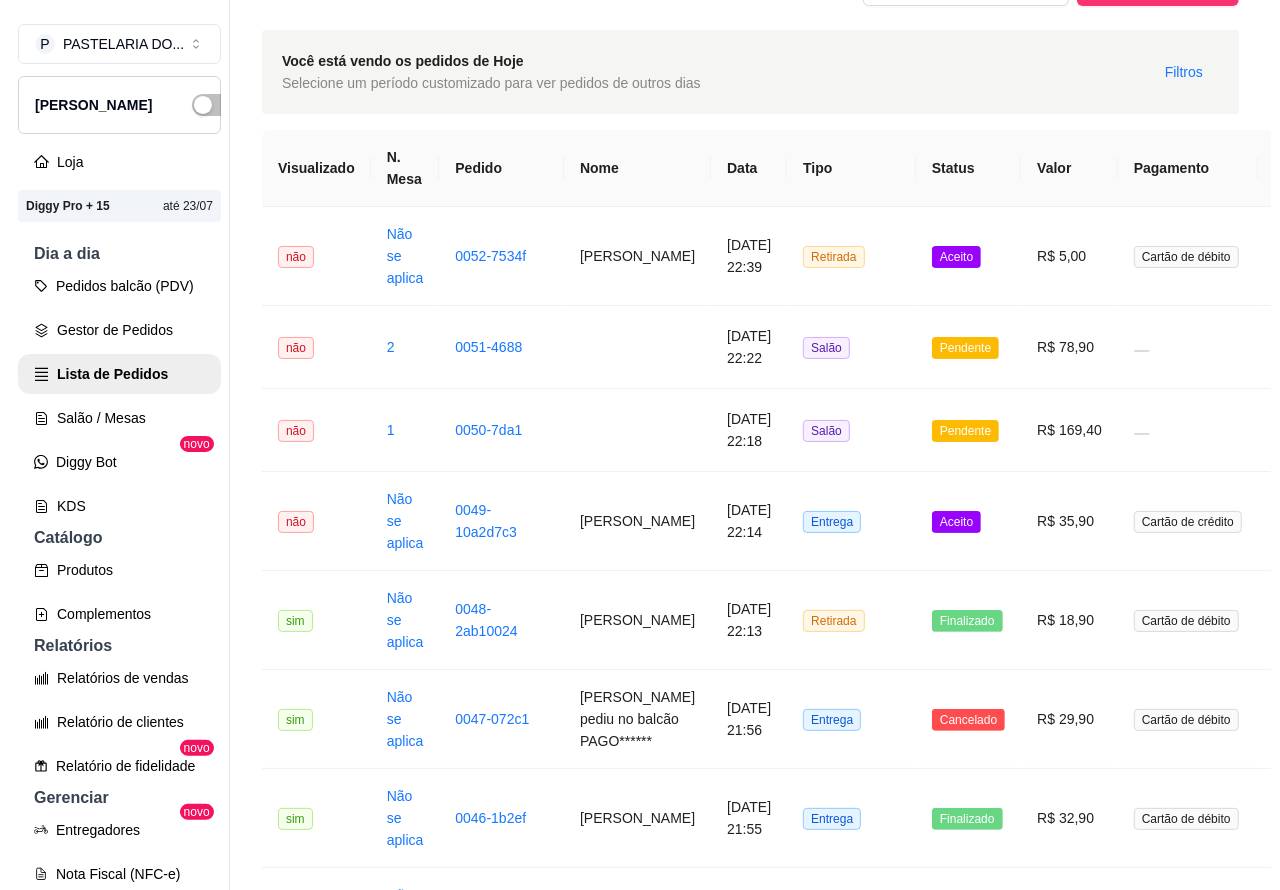 scroll, scrollTop: 0, scrollLeft: 0, axis: both 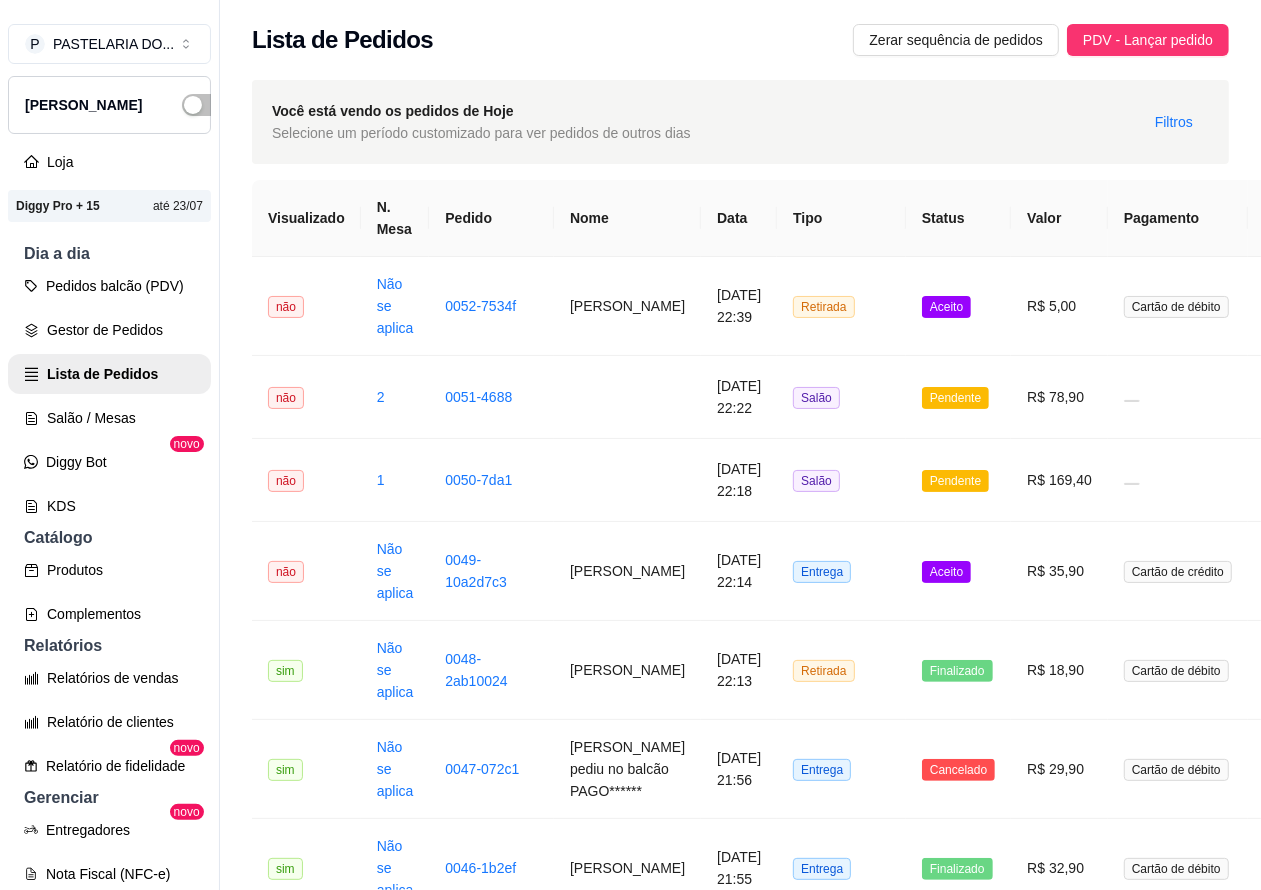click on "Aceito" at bounding box center (946, 572) 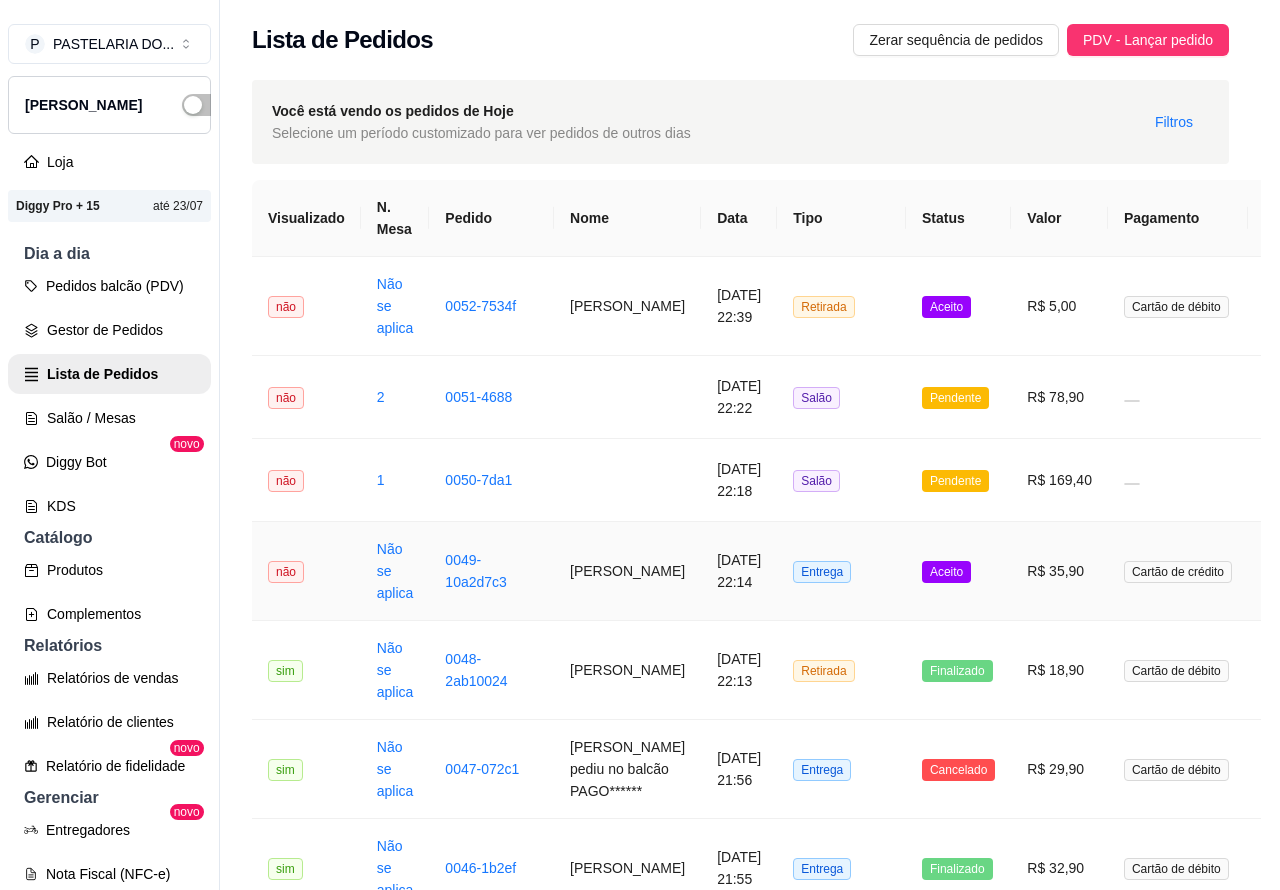 click on "Mover para preparo" at bounding box center (826, 794) 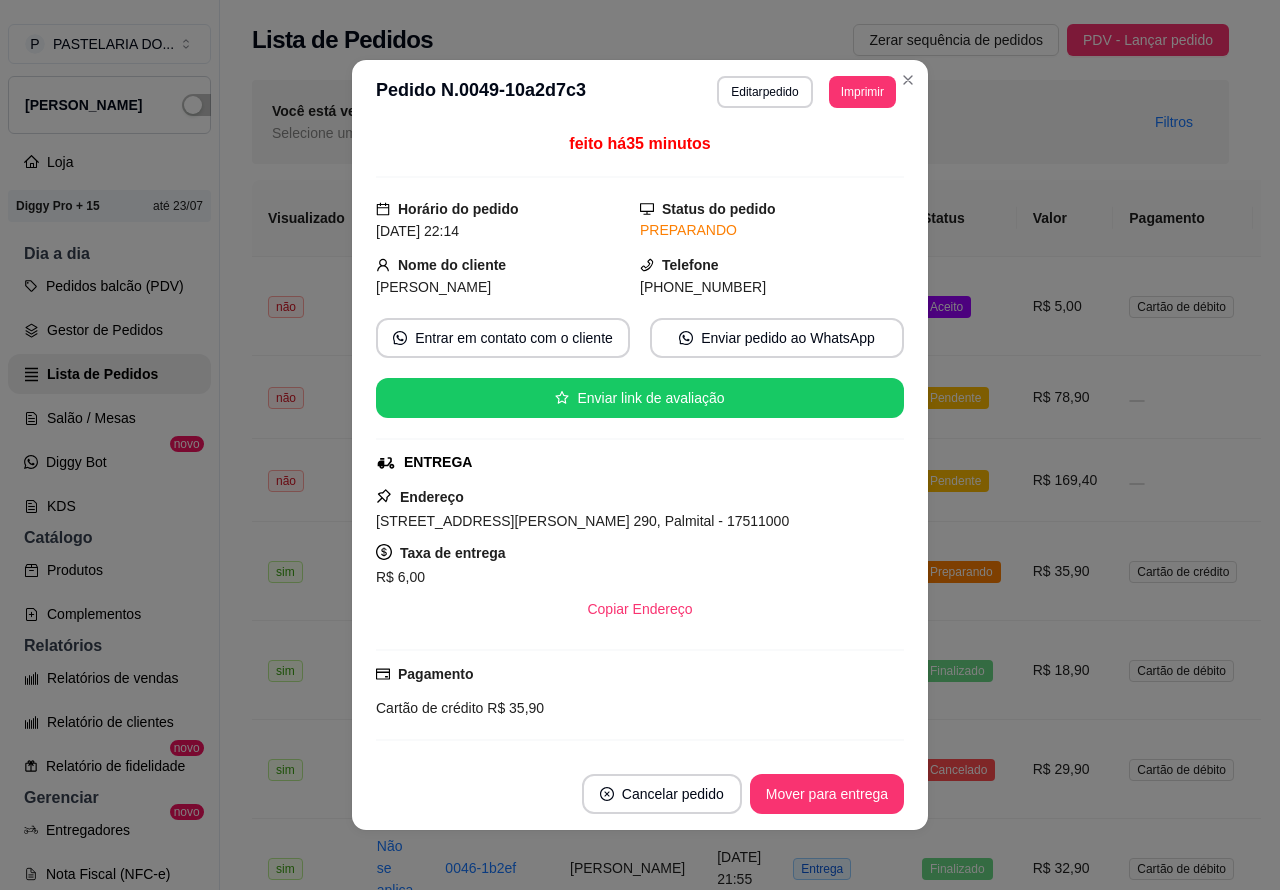 click on "Mover para entrega" at bounding box center [827, 794] 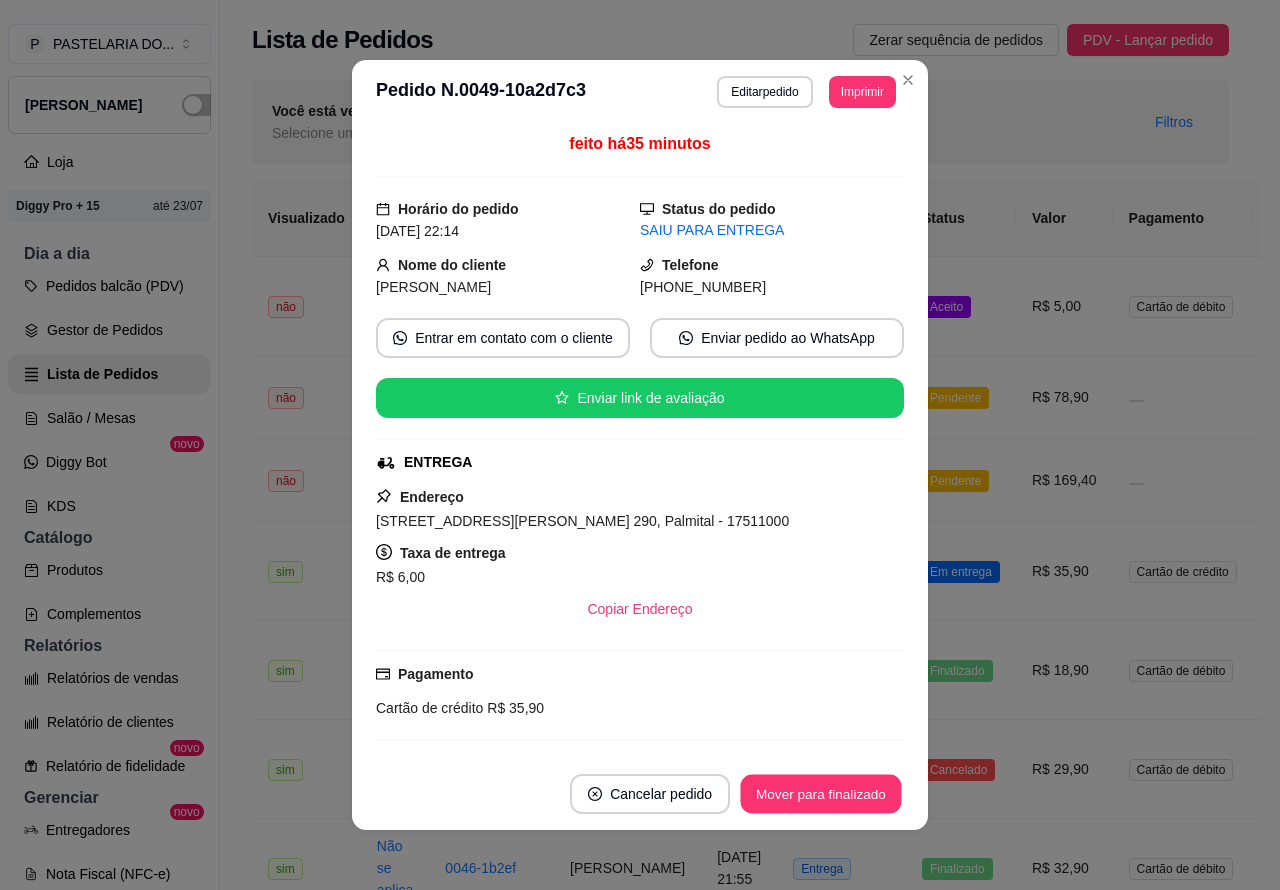 click on "Mover para finalizado" at bounding box center [821, 794] 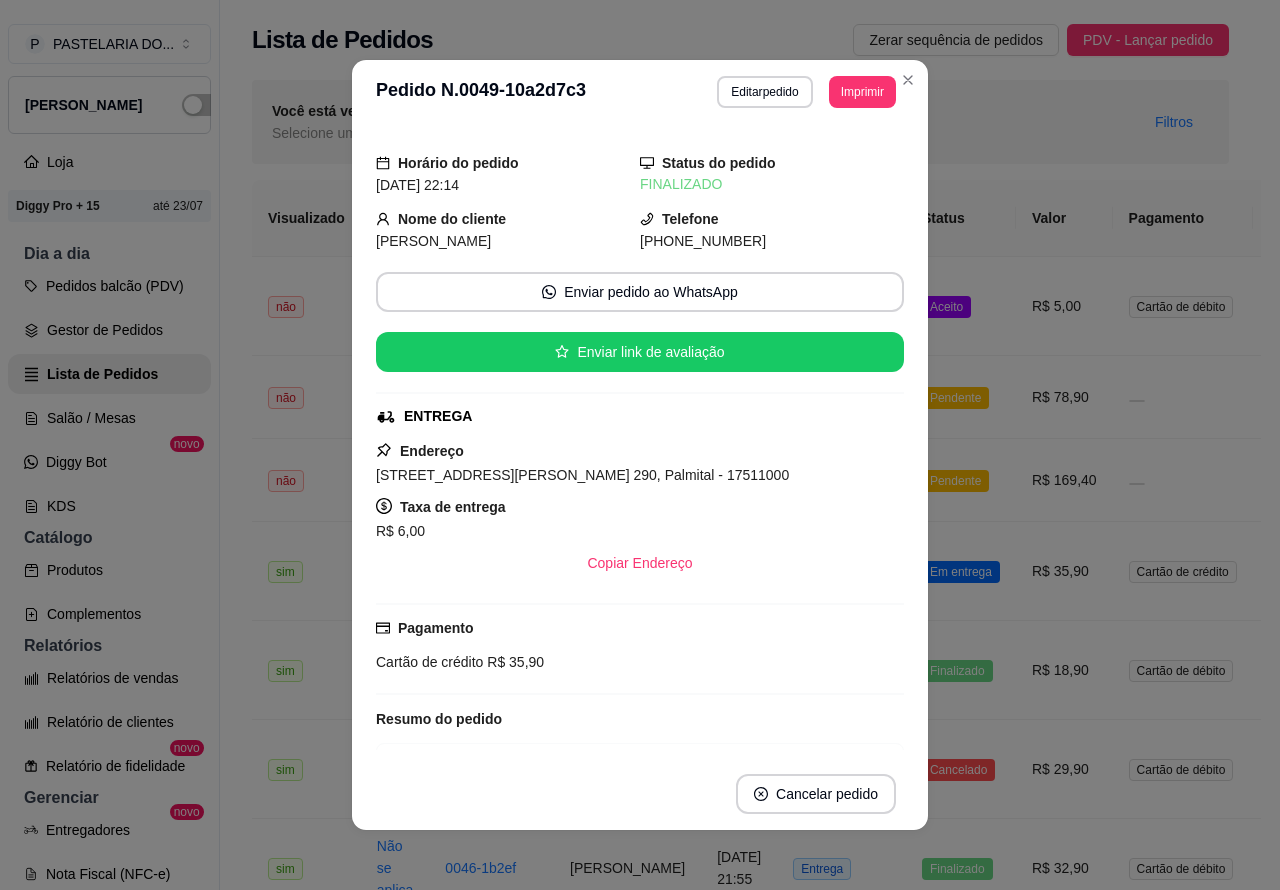 click on "Pendente" at bounding box center [955, 481] 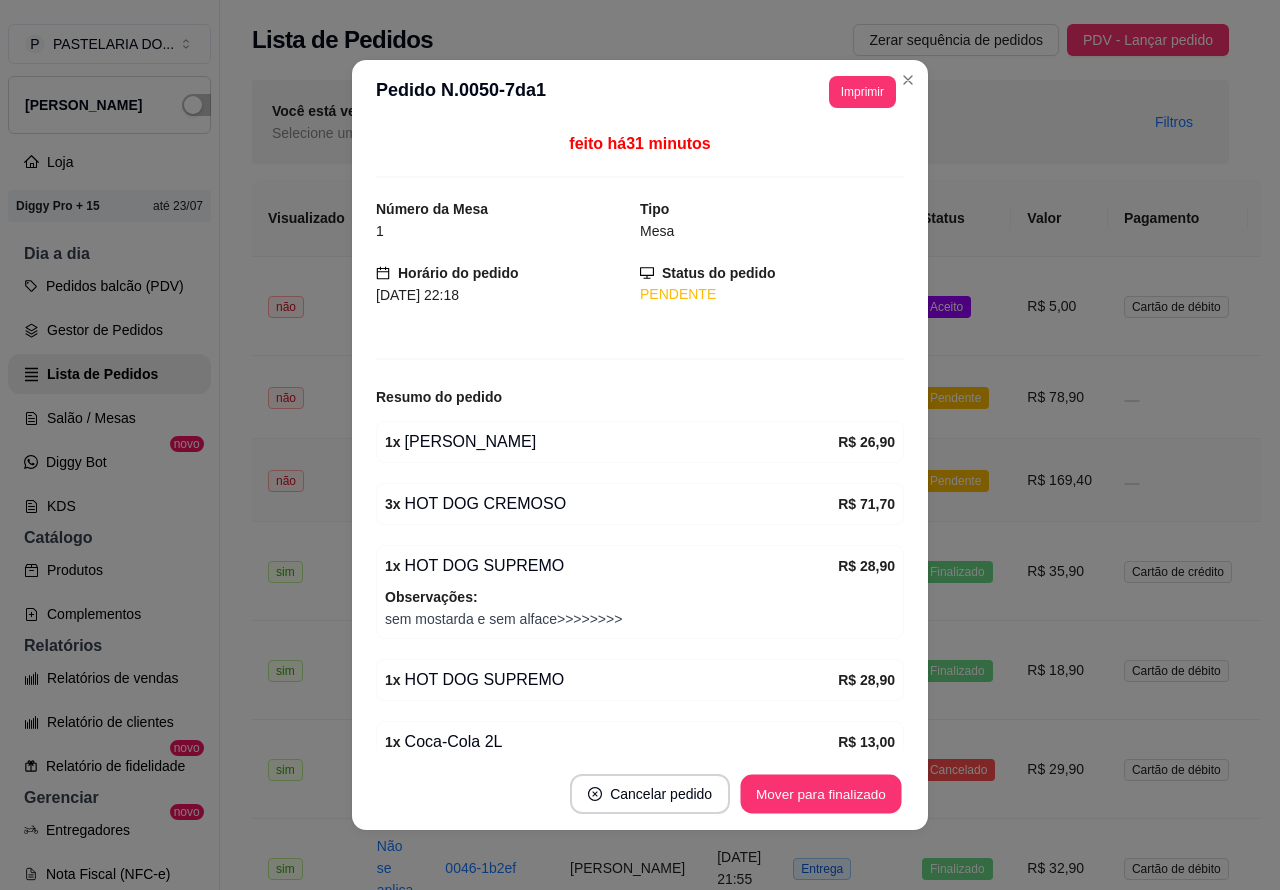 click on "Mover para finalizado" at bounding box center (821, 794) 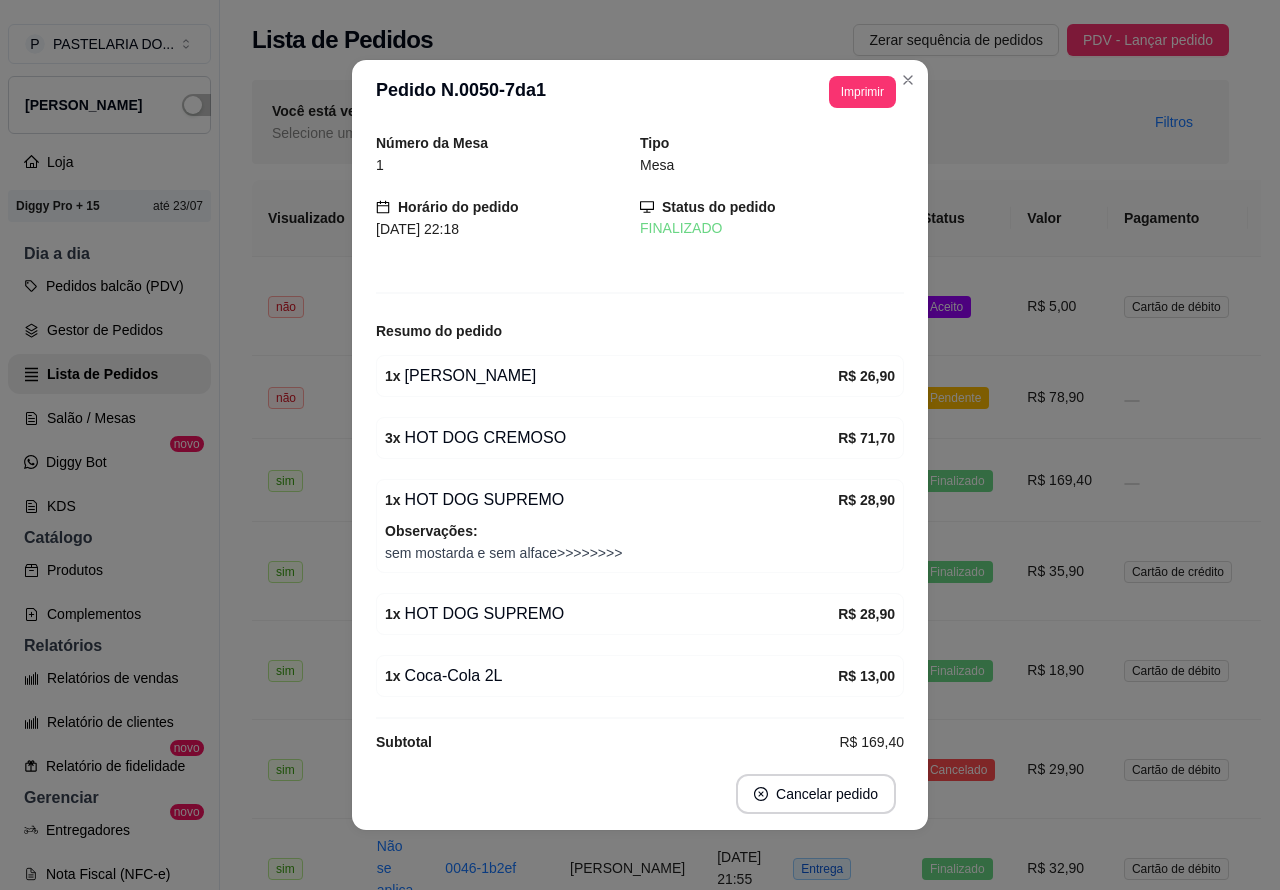 click on "Pendente" at bounding box center [955, 398] 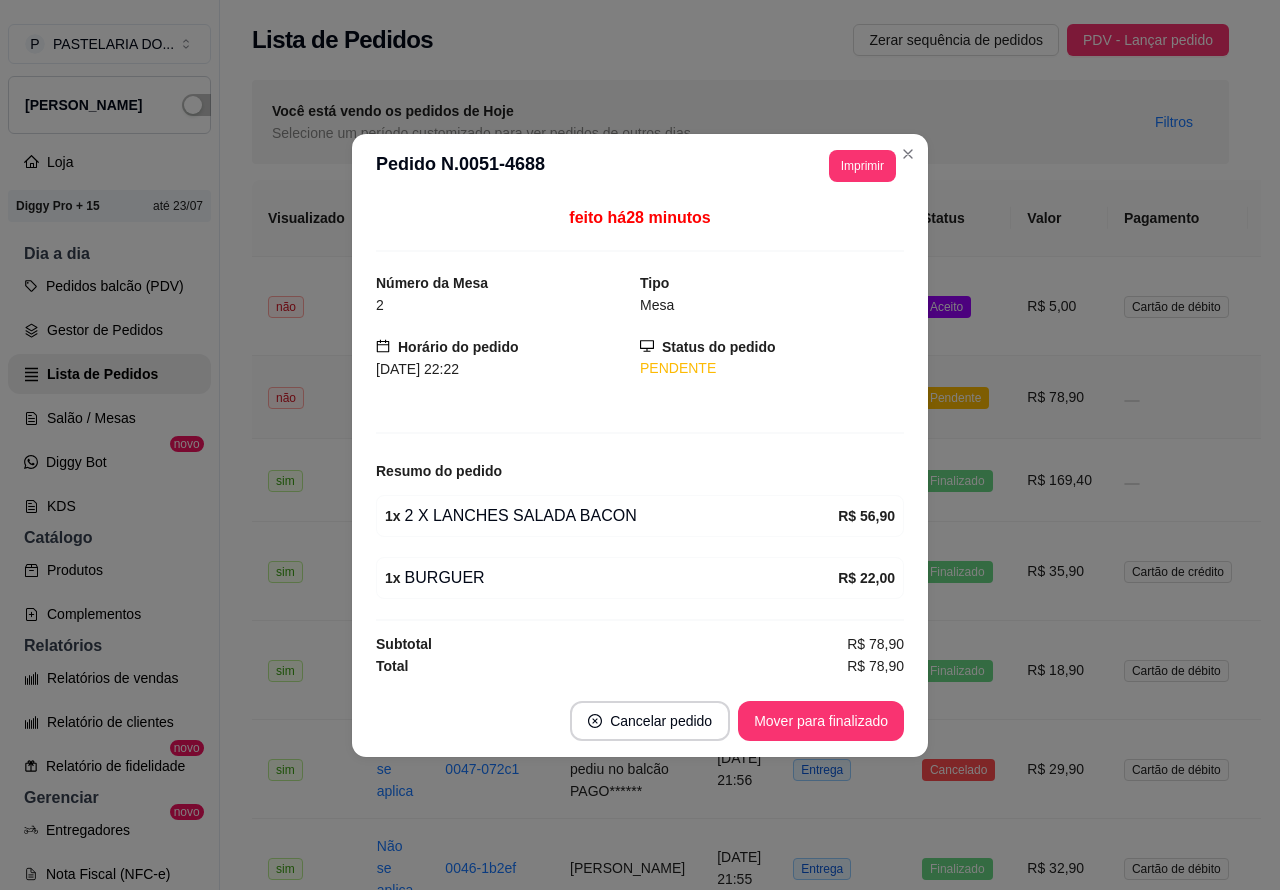 click on "Mover para finalizado" at bounding box center (821, 721) 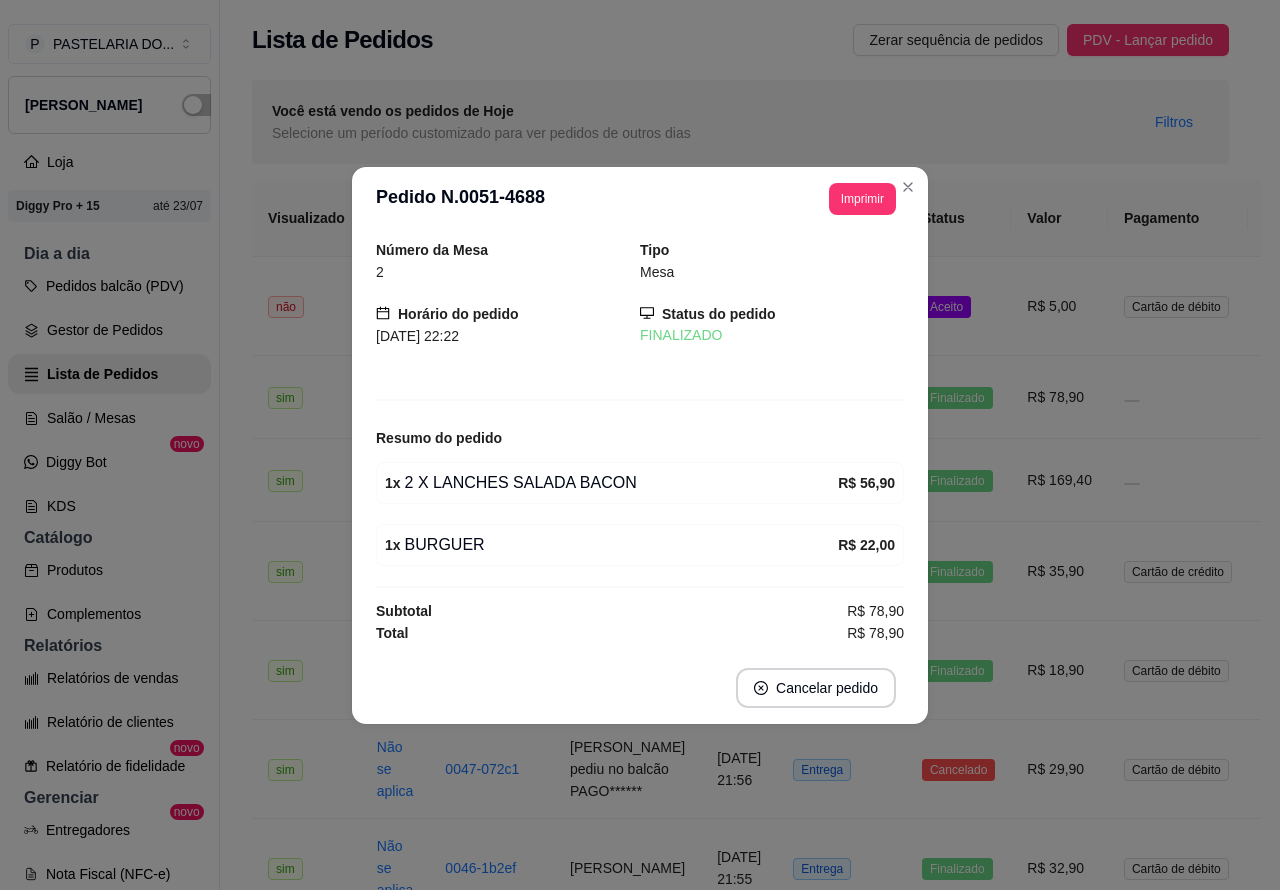 click on "Aceito" at bounding box center (946, 307) 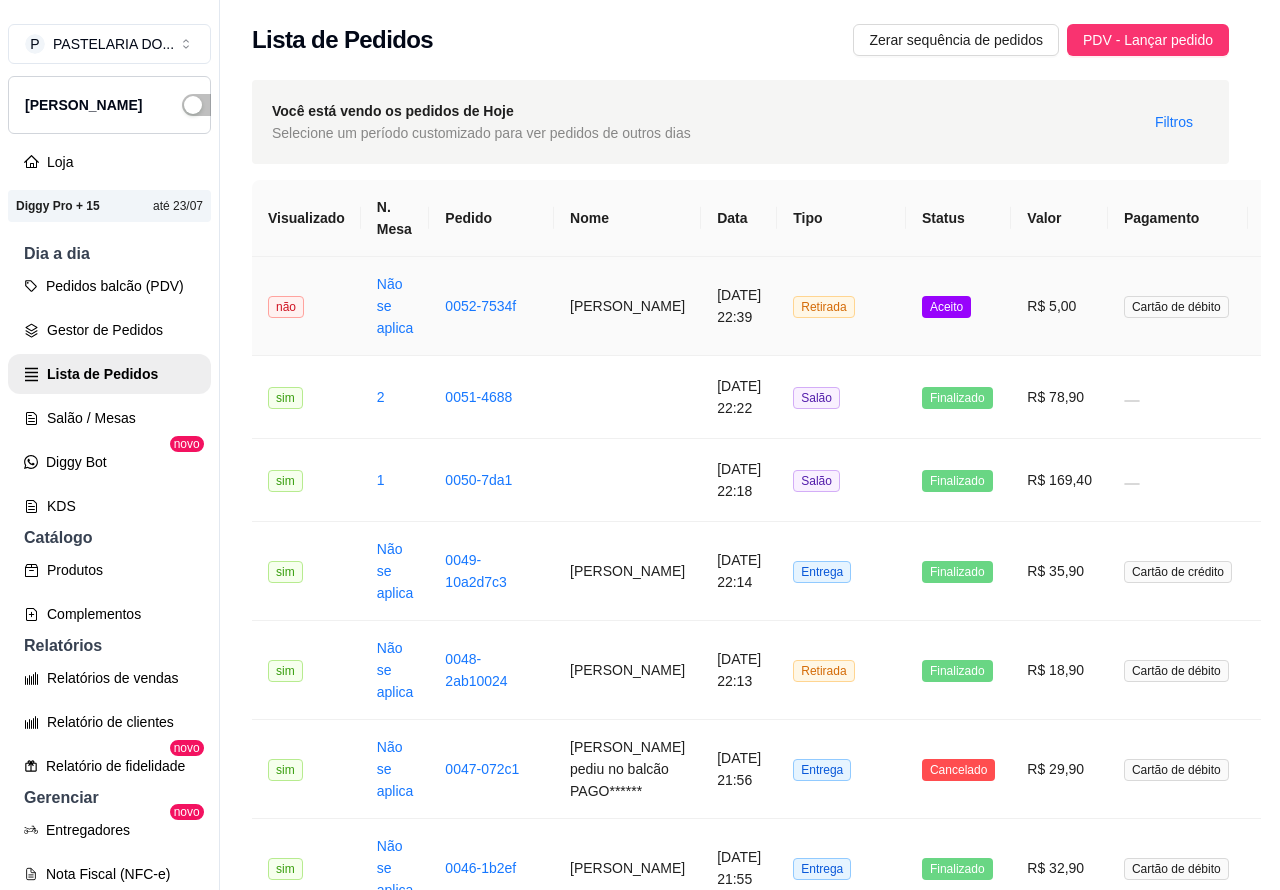 click on "Mover para preparo" at bounding box center [826, 766] 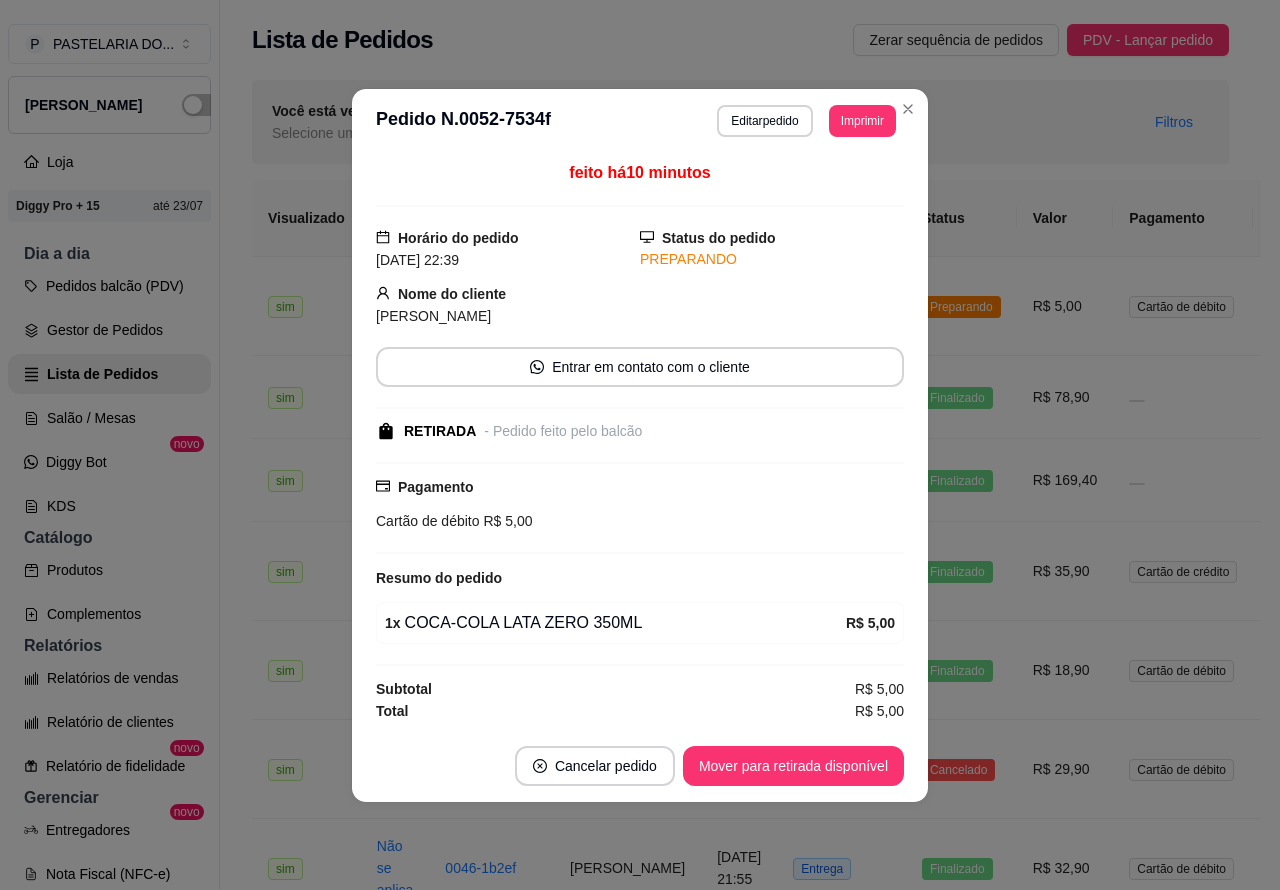 click on "Mover para retirada disponível" at bounding box center (793, 766) 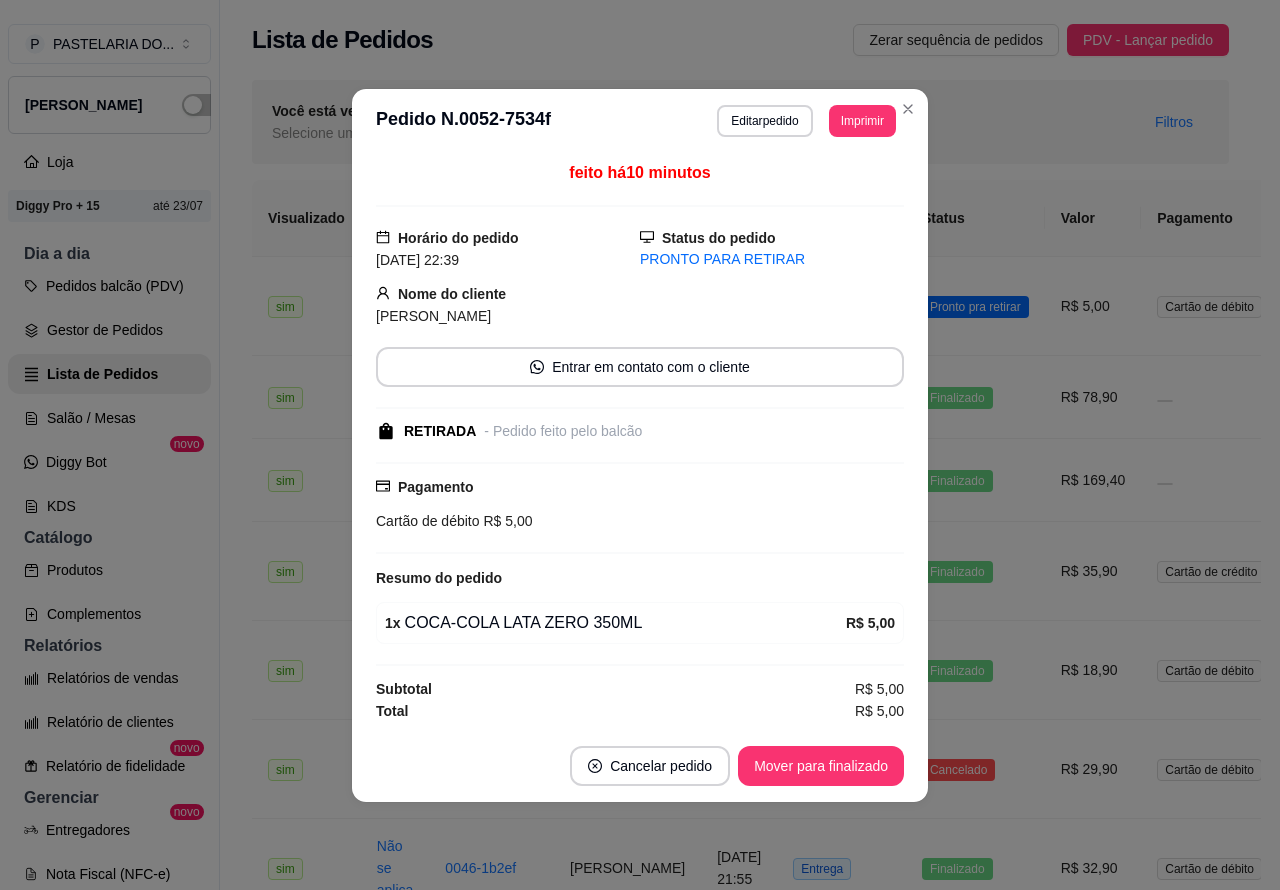 click on "Mover para finalizado" at bounding box center (821, 766) 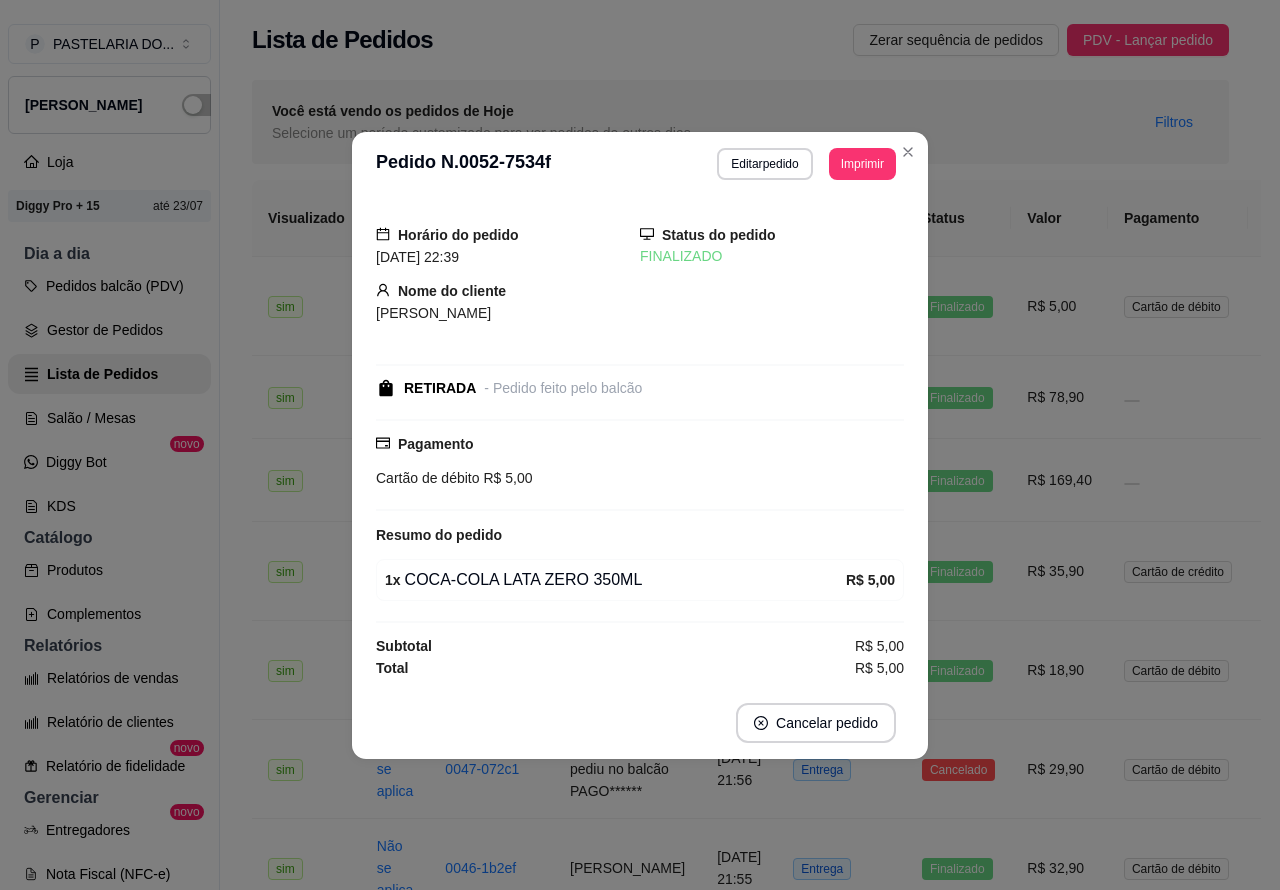 click on "**********" at bounding box center (740, 1706) 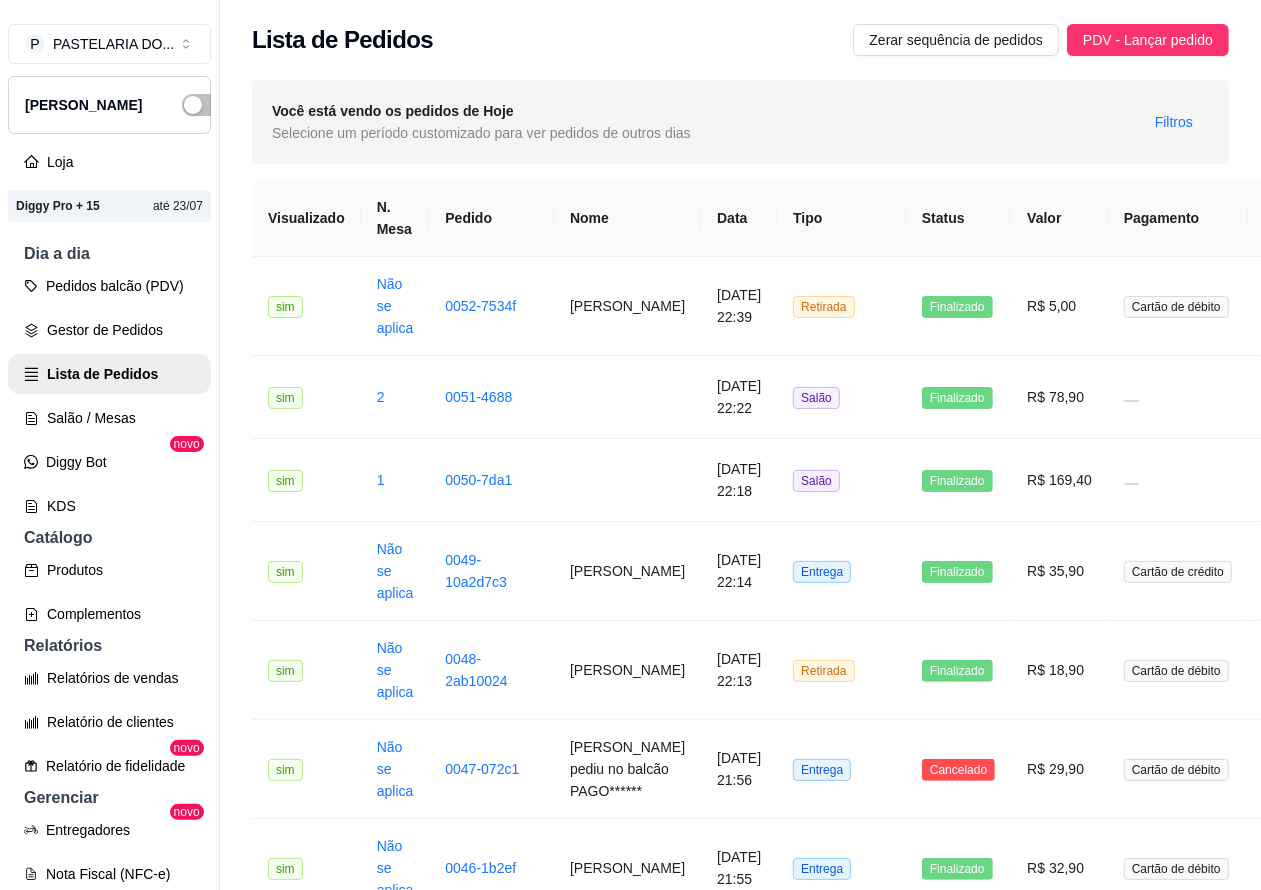 click on "Relatórios de vendas" at bounding box center [109, 678] 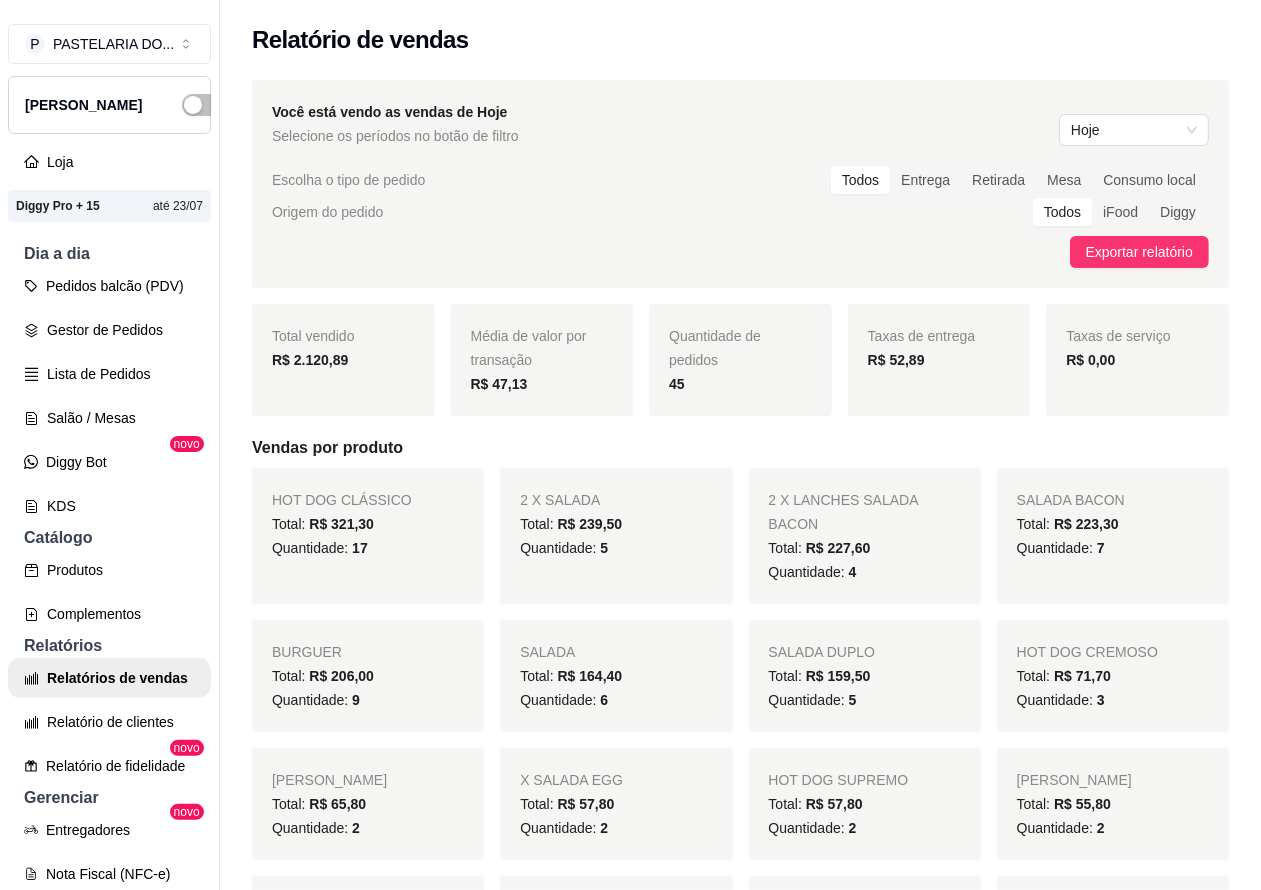 click on "Pedidos balcão (PDV)" at bounding box center (109, 286) 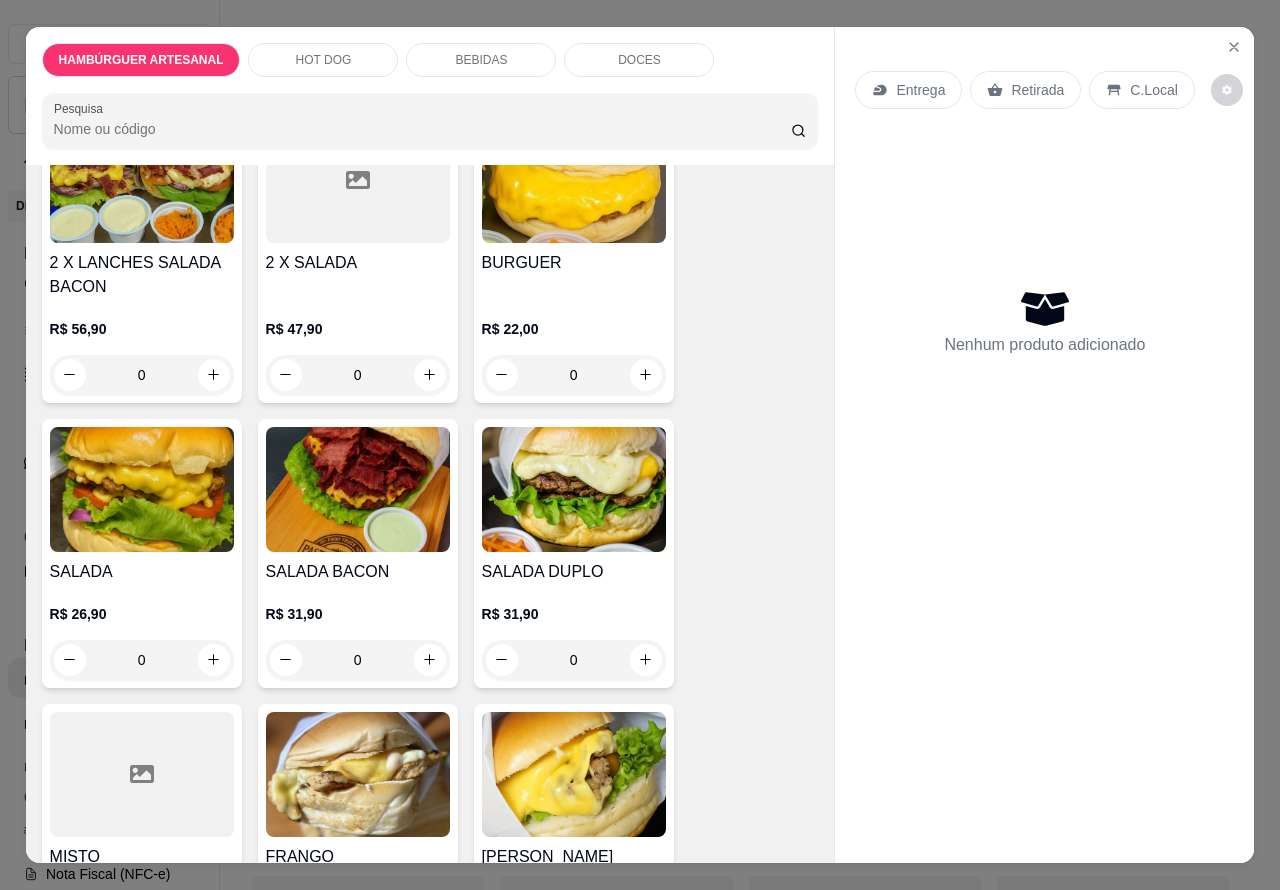 scroll, scrollTop: 247, scrollLeft: 0, axis: vertical 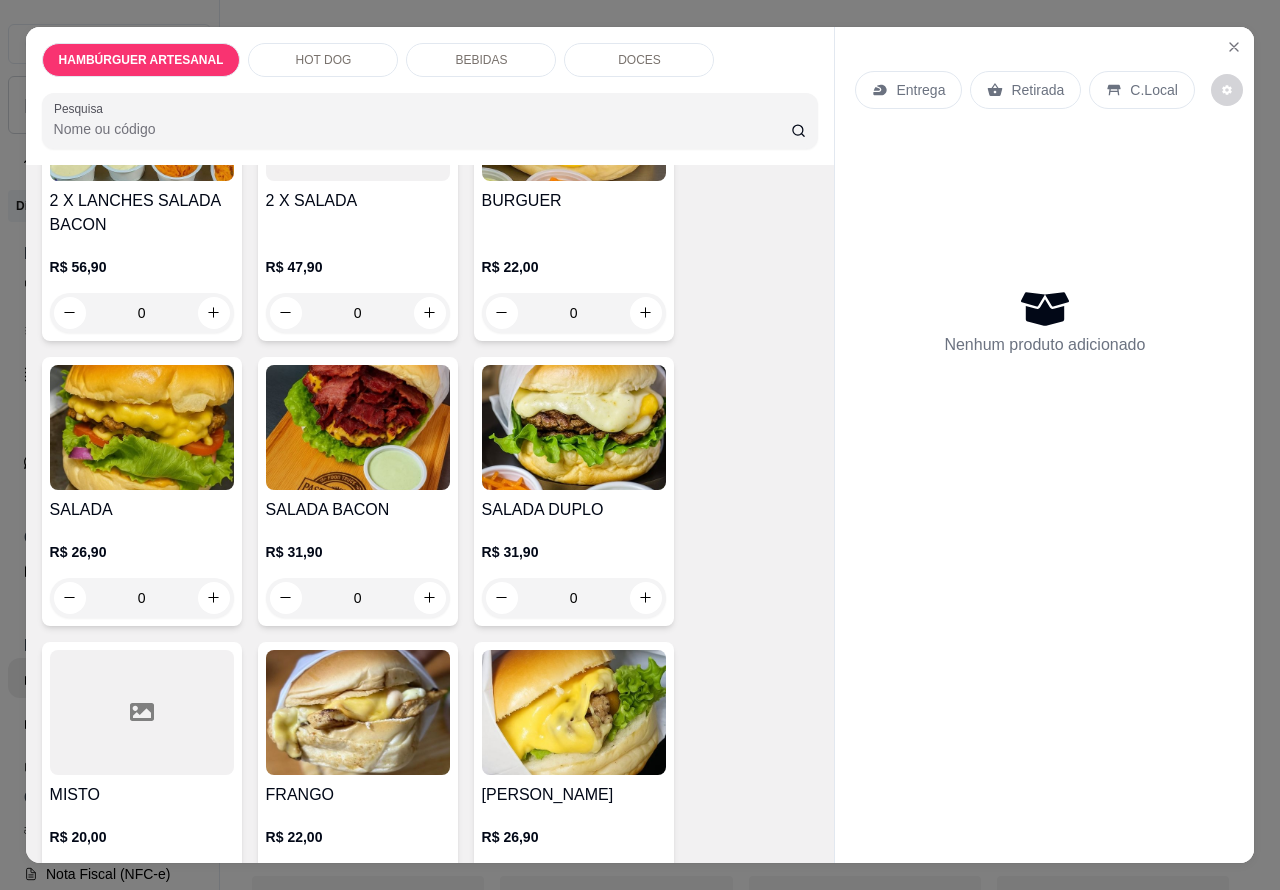click on "0" at bounding box center [574, 313] 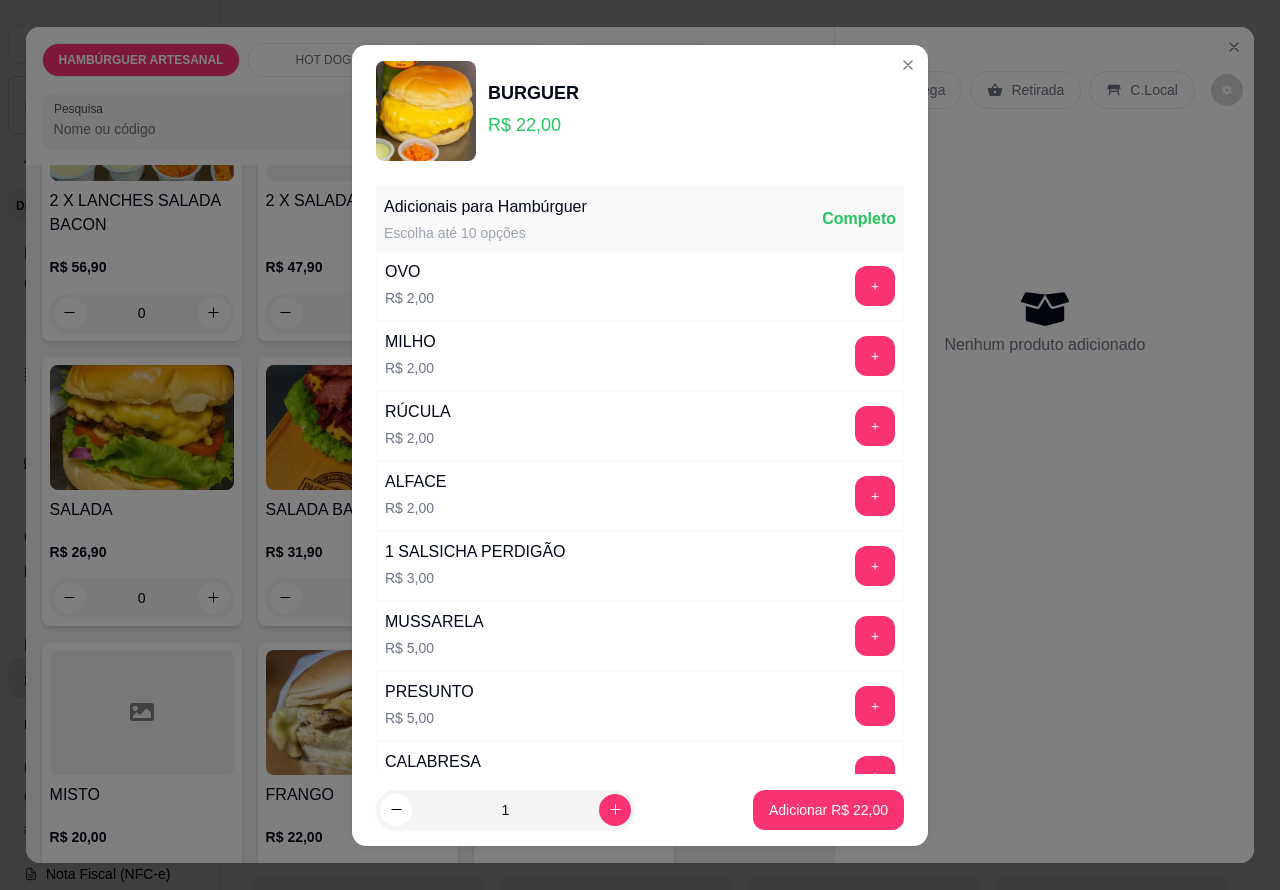 click on "Adicionar   R$ 22,00" at bounding box center [828, 810] 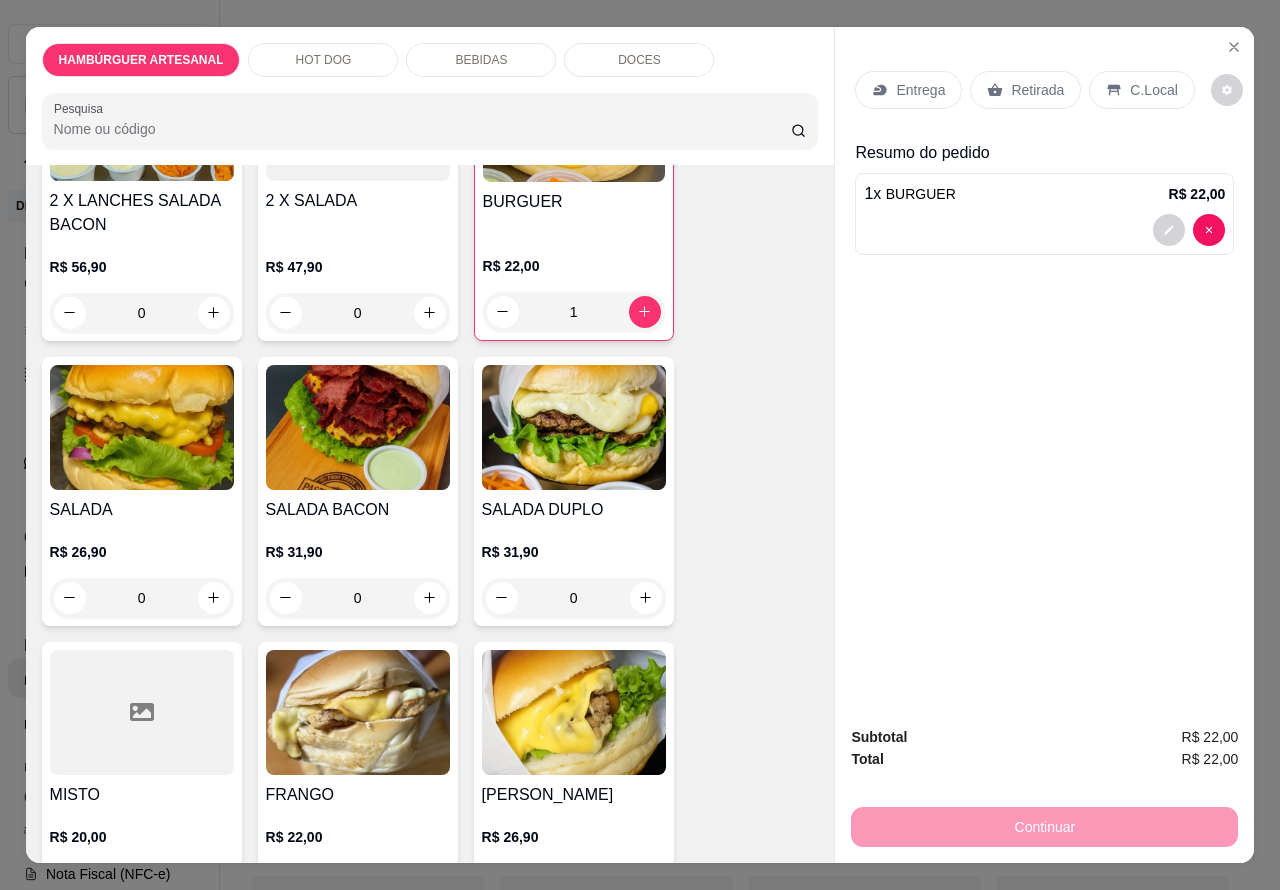 click on "C.Local" at bounding box center (1153, 90) 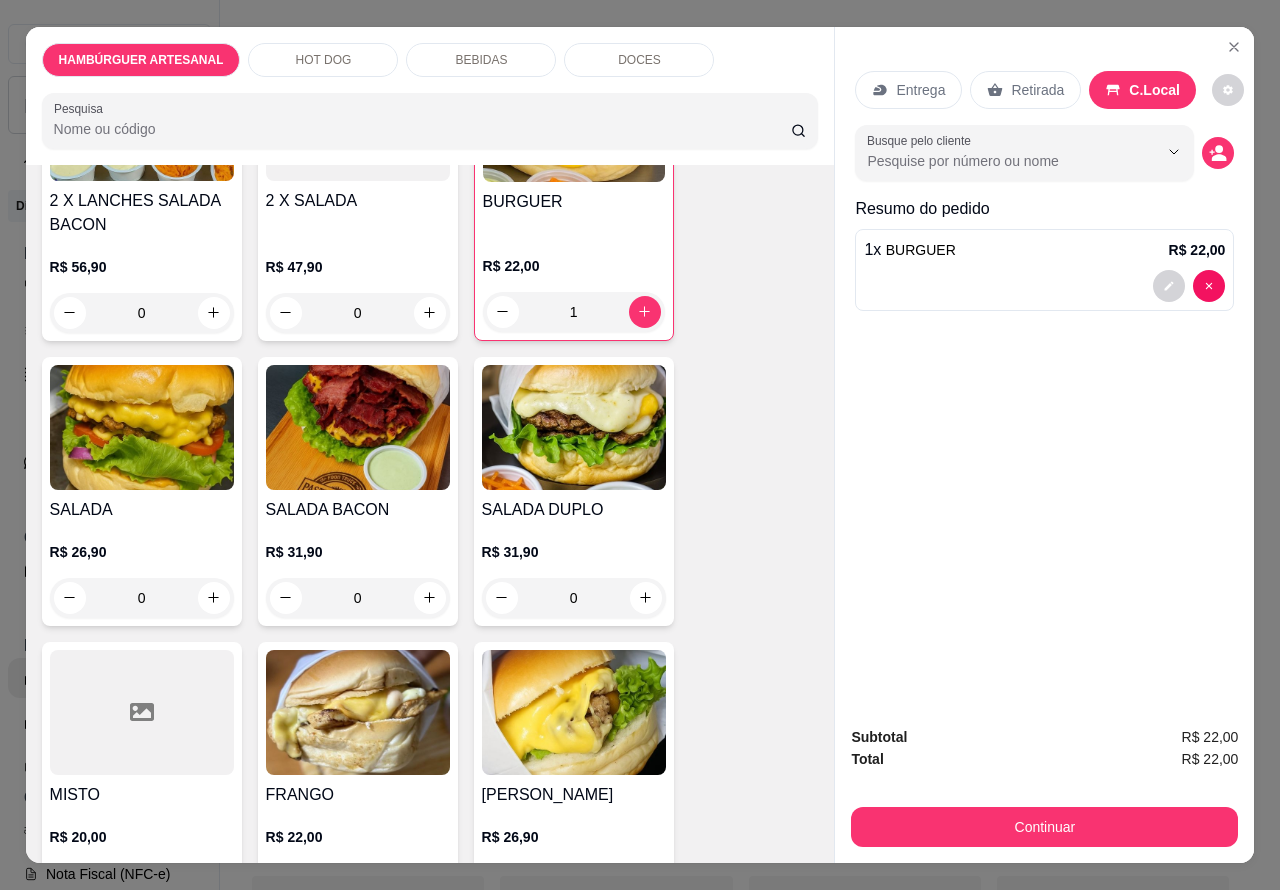 click at bounding box center [1044, 286] 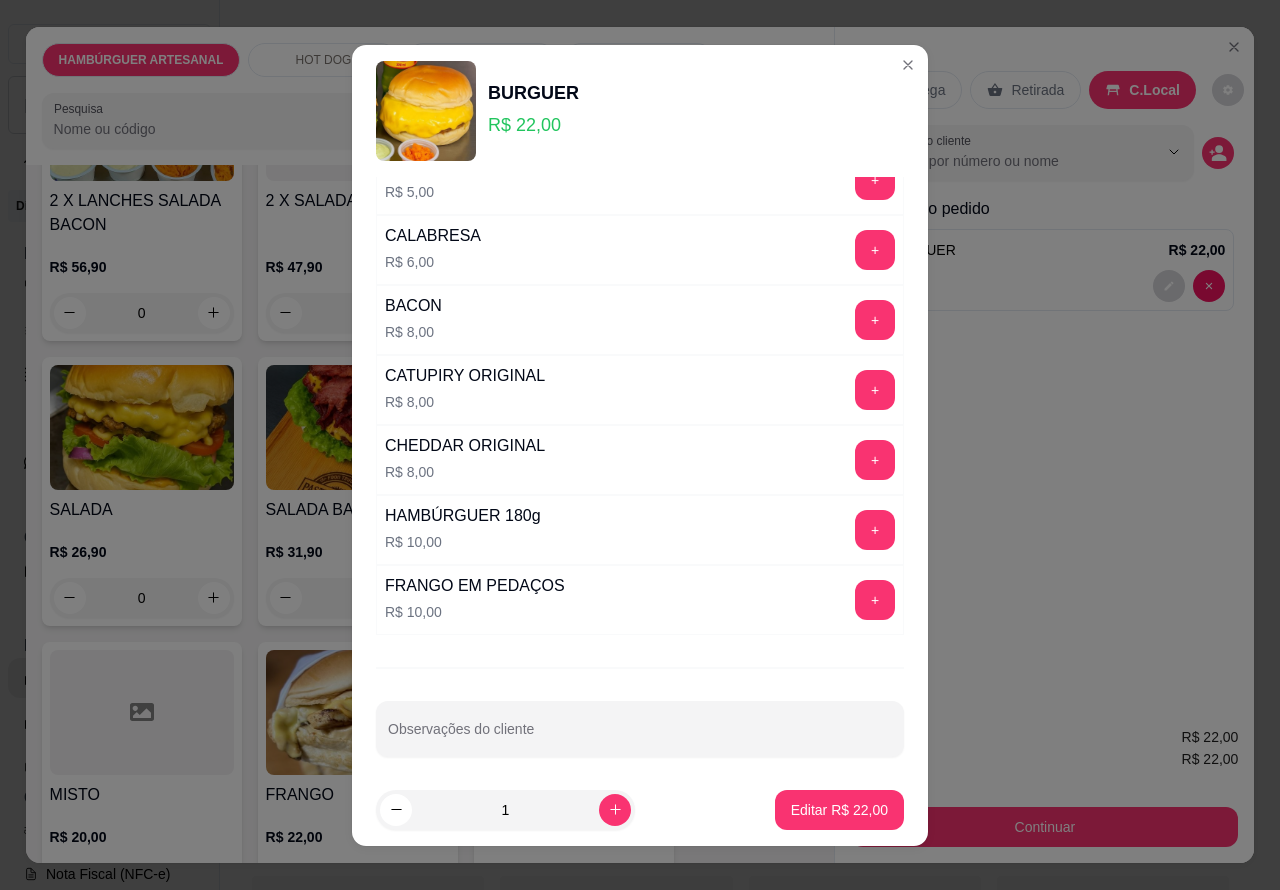 scroll, scrollTop: 542, scrollLeft: 0, axis: vertical 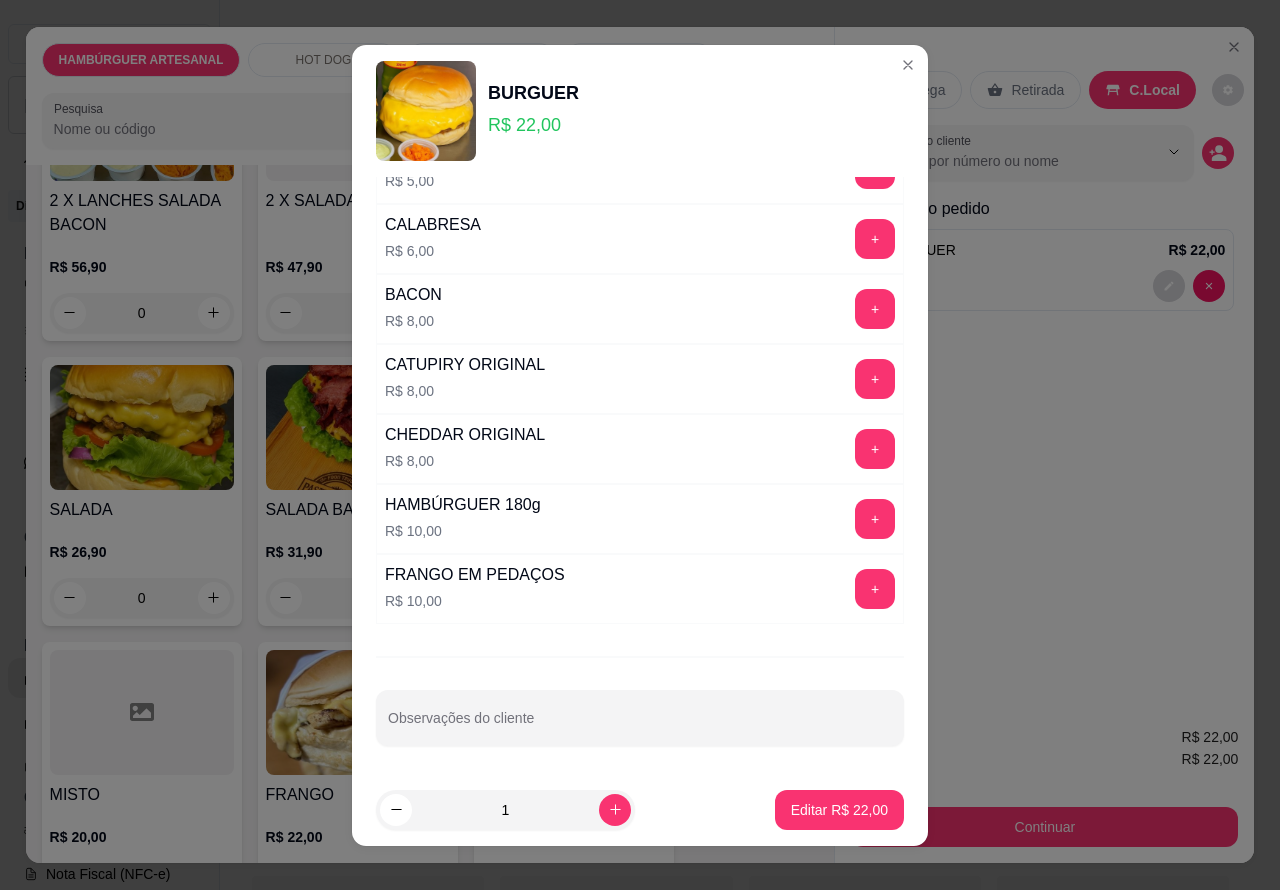click on "Observações do cliente" at bounding box center (640, 726) 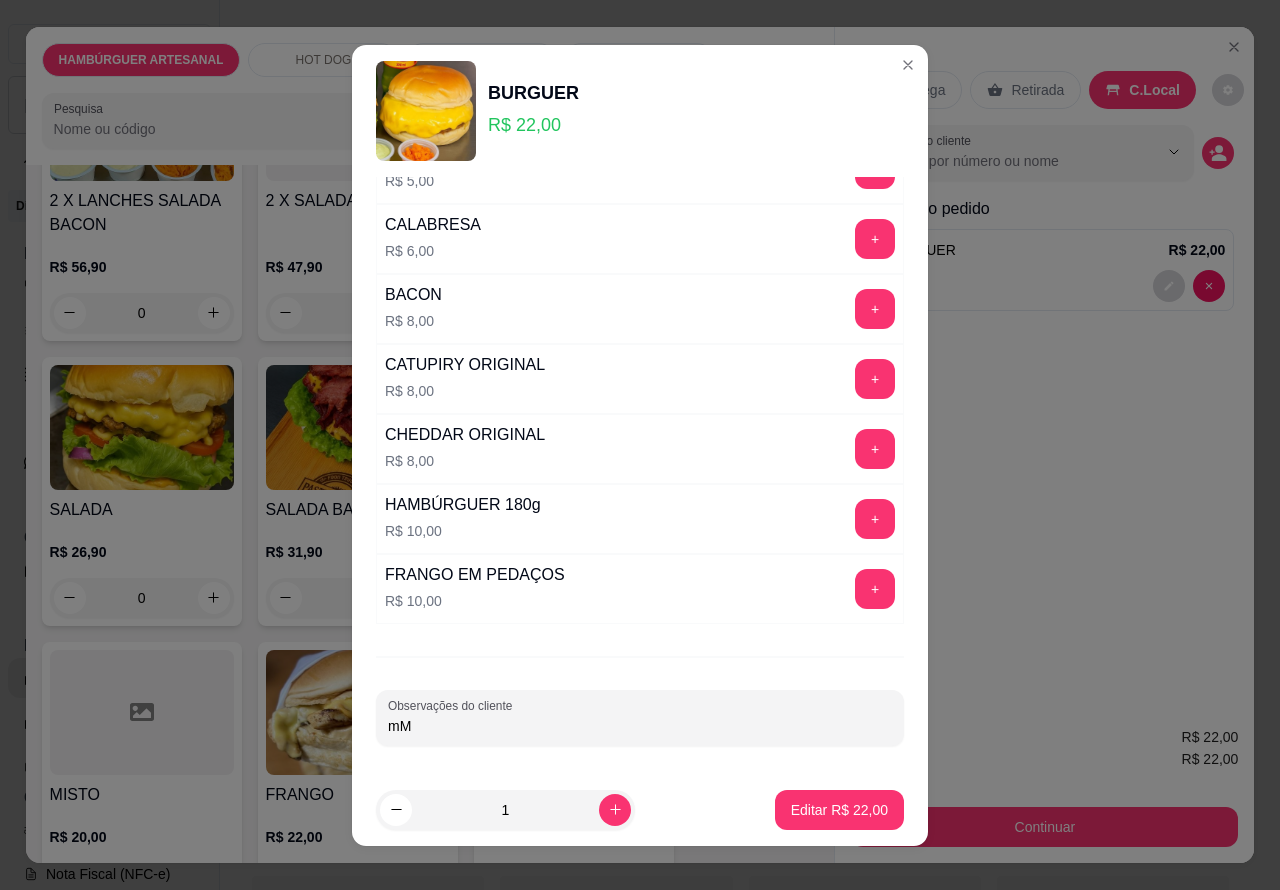 type on "m" 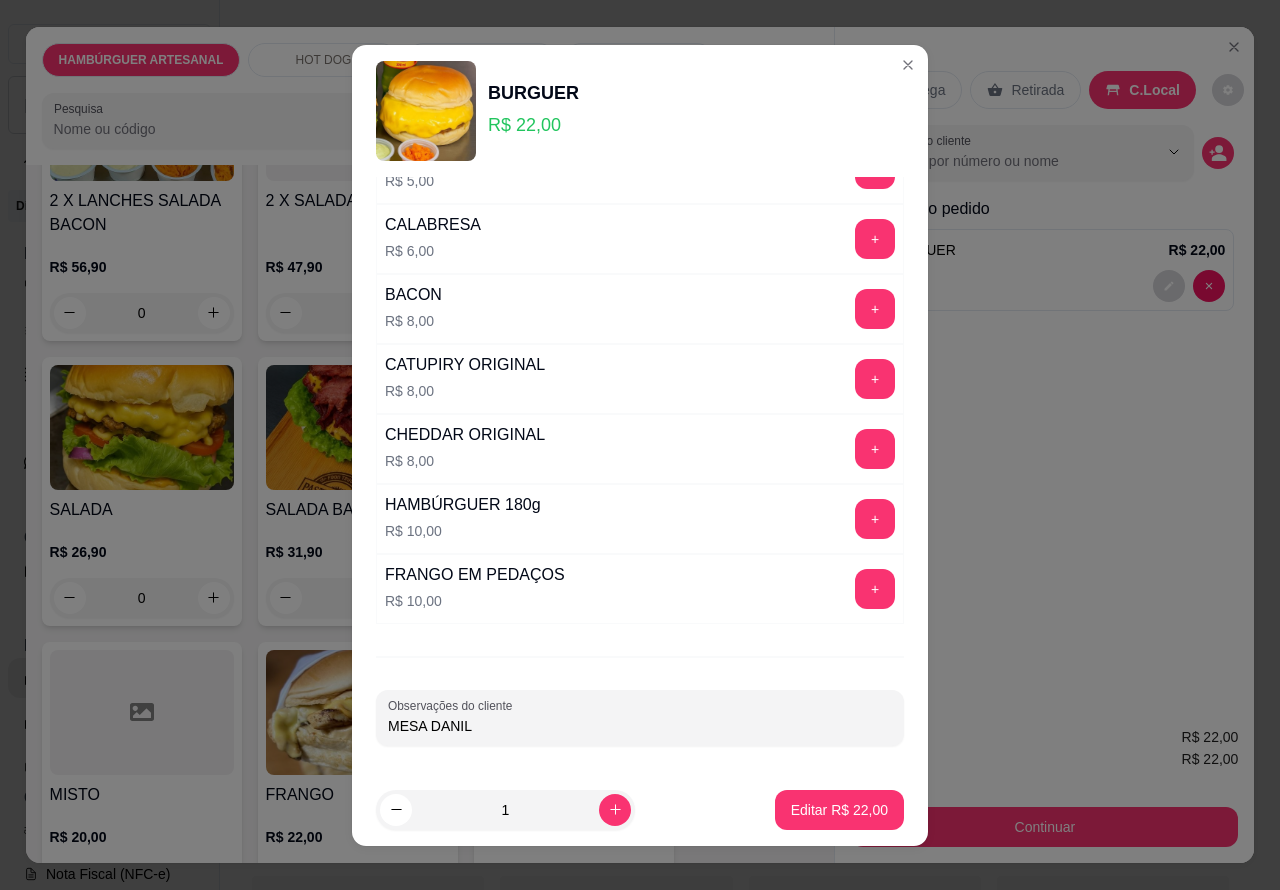 type on "MESA [PERSON_NAME]" 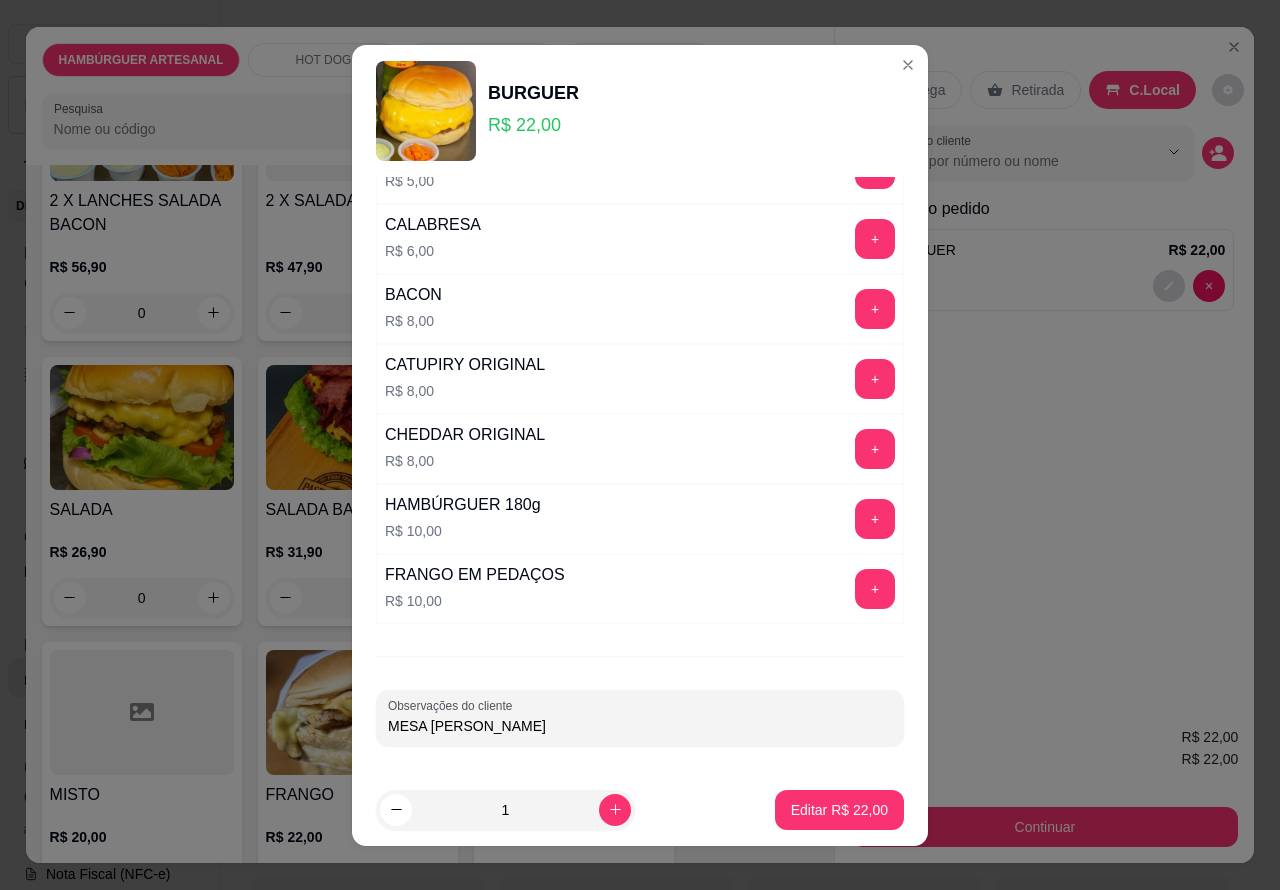 click on "Editar   R$ 22,00" at bounding box center [839, 810] 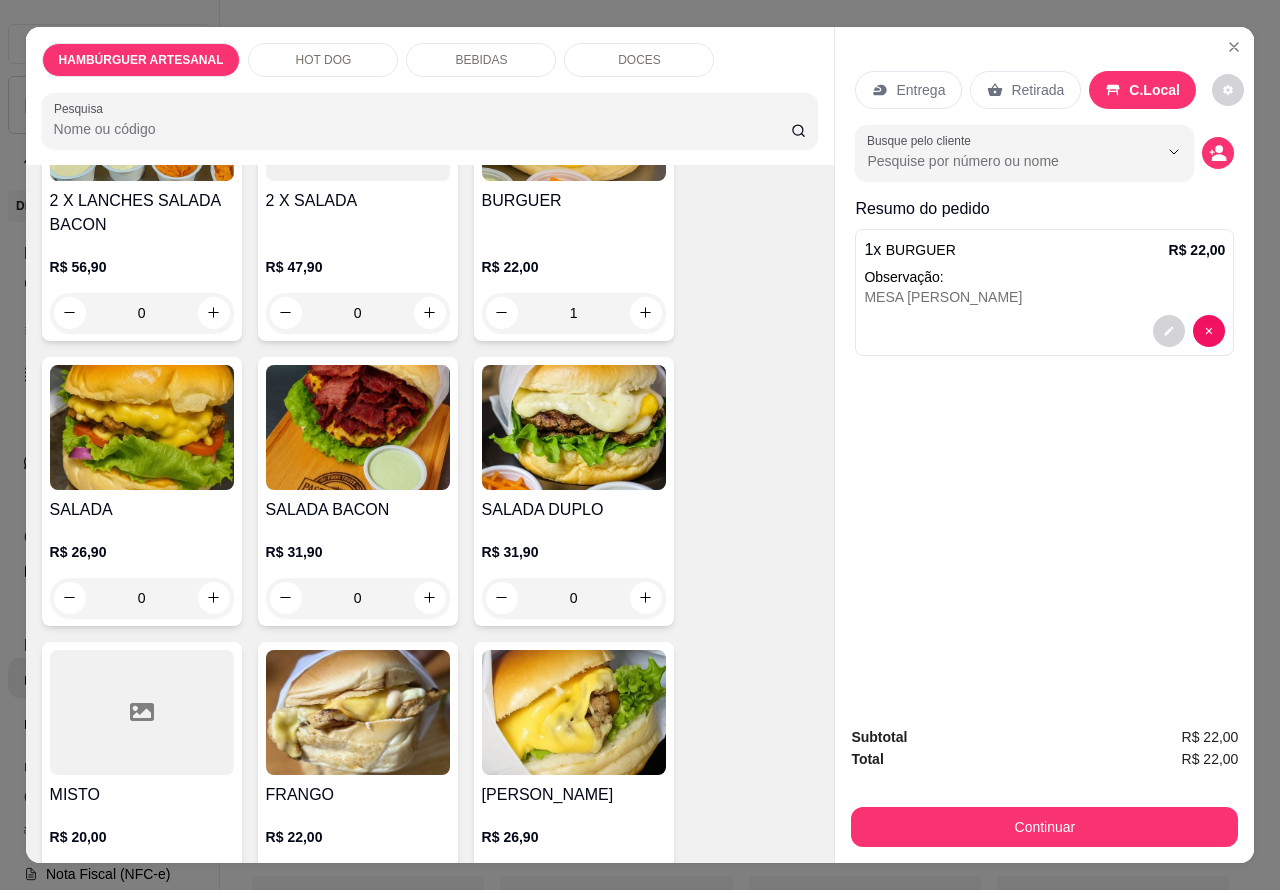 type on "0" 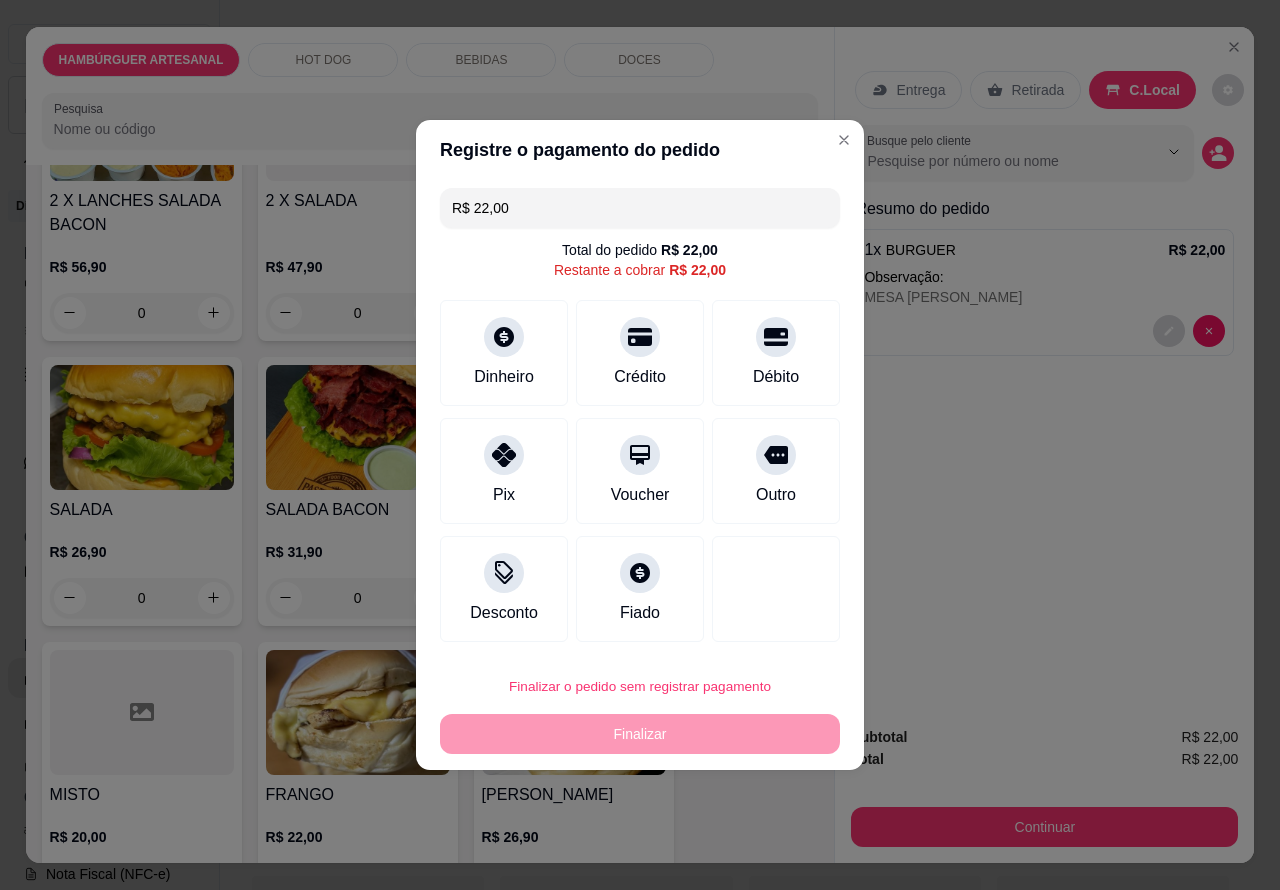 click on "Finalizar o pedido sem registrar pagamento" at bounding box center [640, 686] 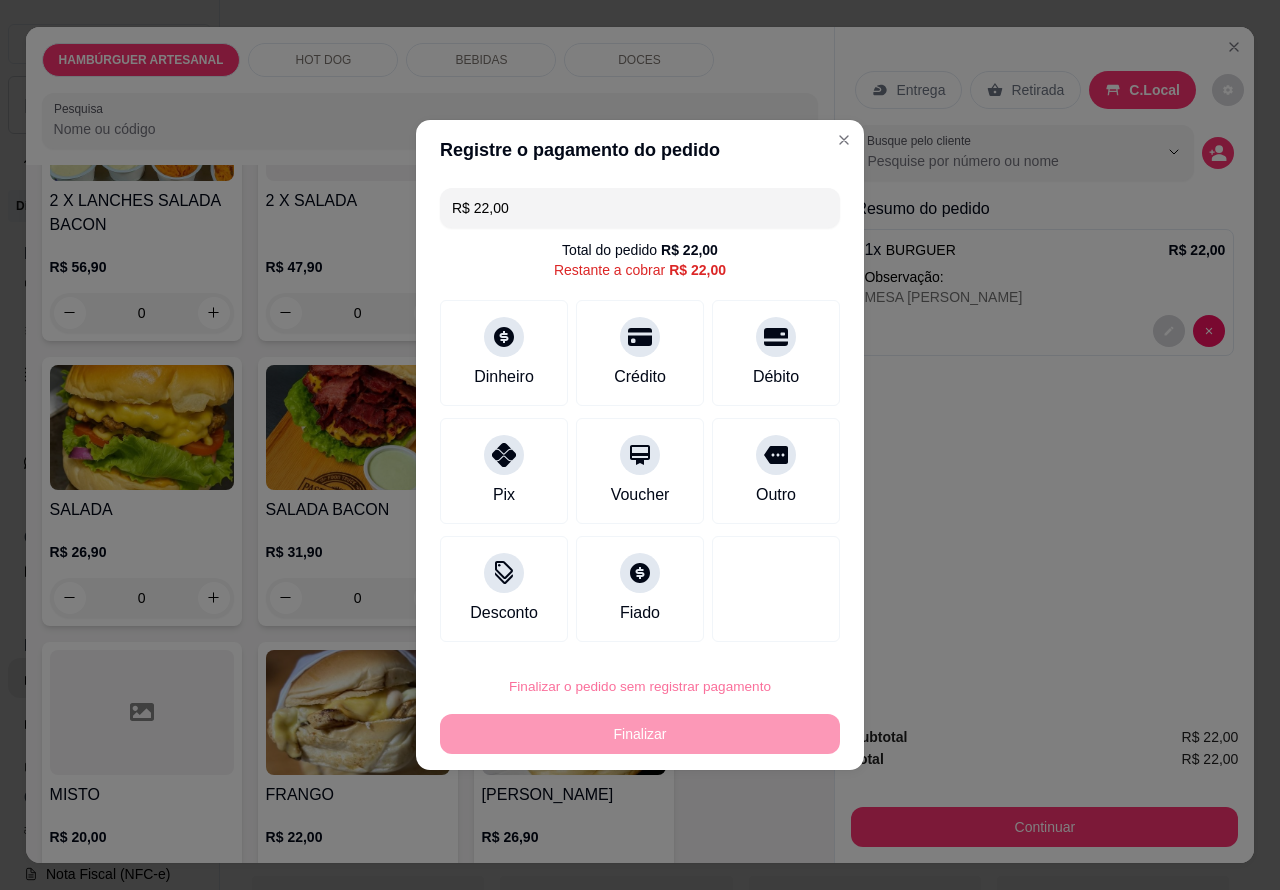 click on "Confirmar" at bounding box center (759, 630) 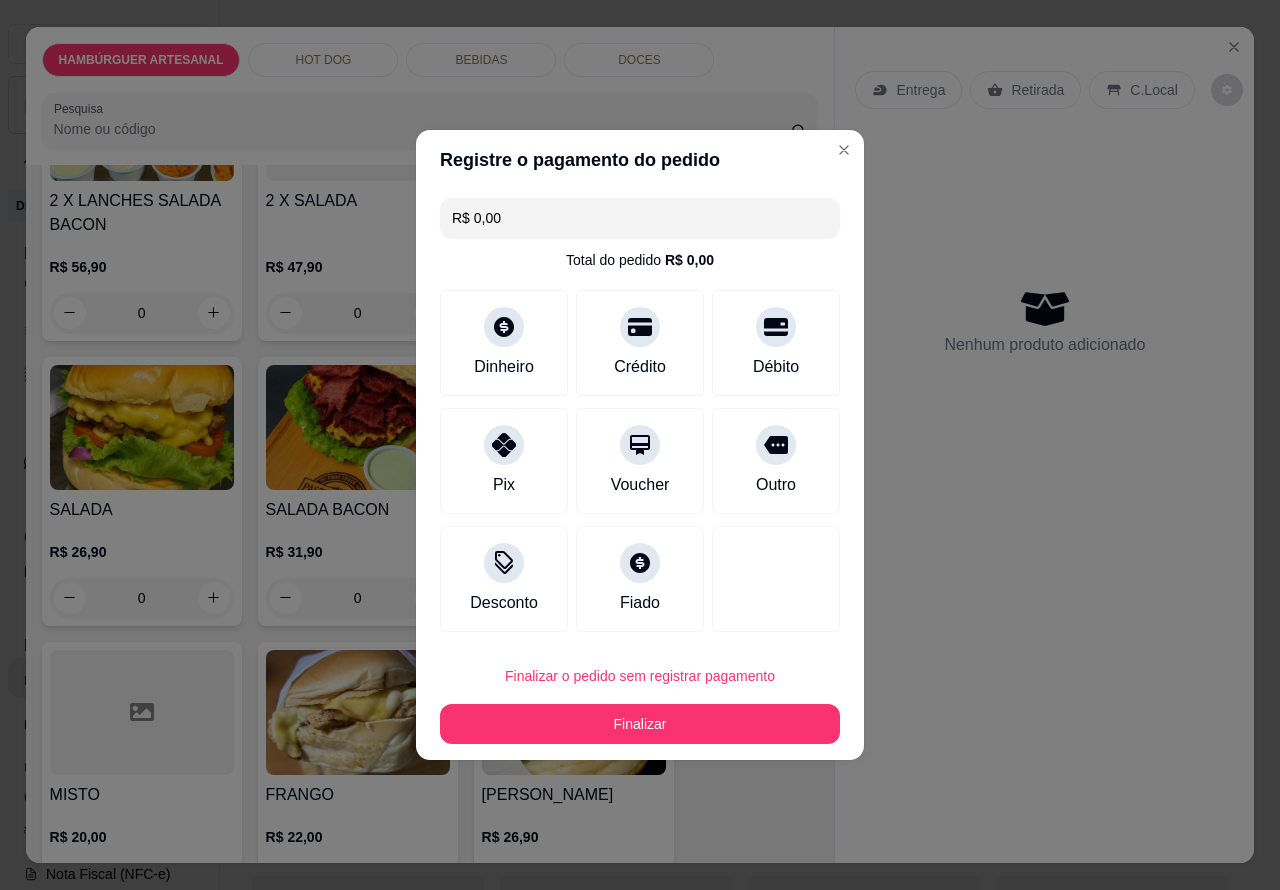 type on "R$ 0,00" 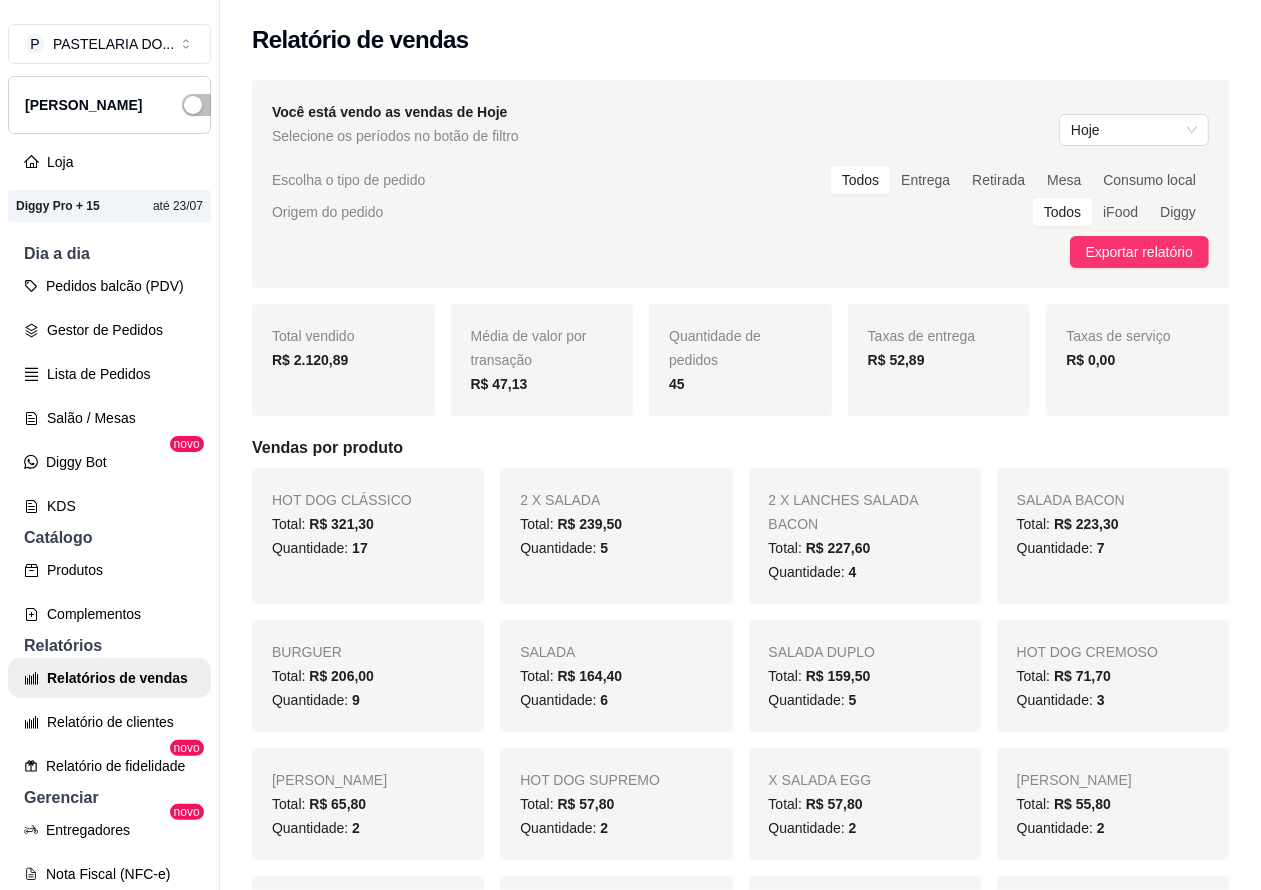 click on "Pedidos balcão (PDV)" at bounding box center (109, 286) 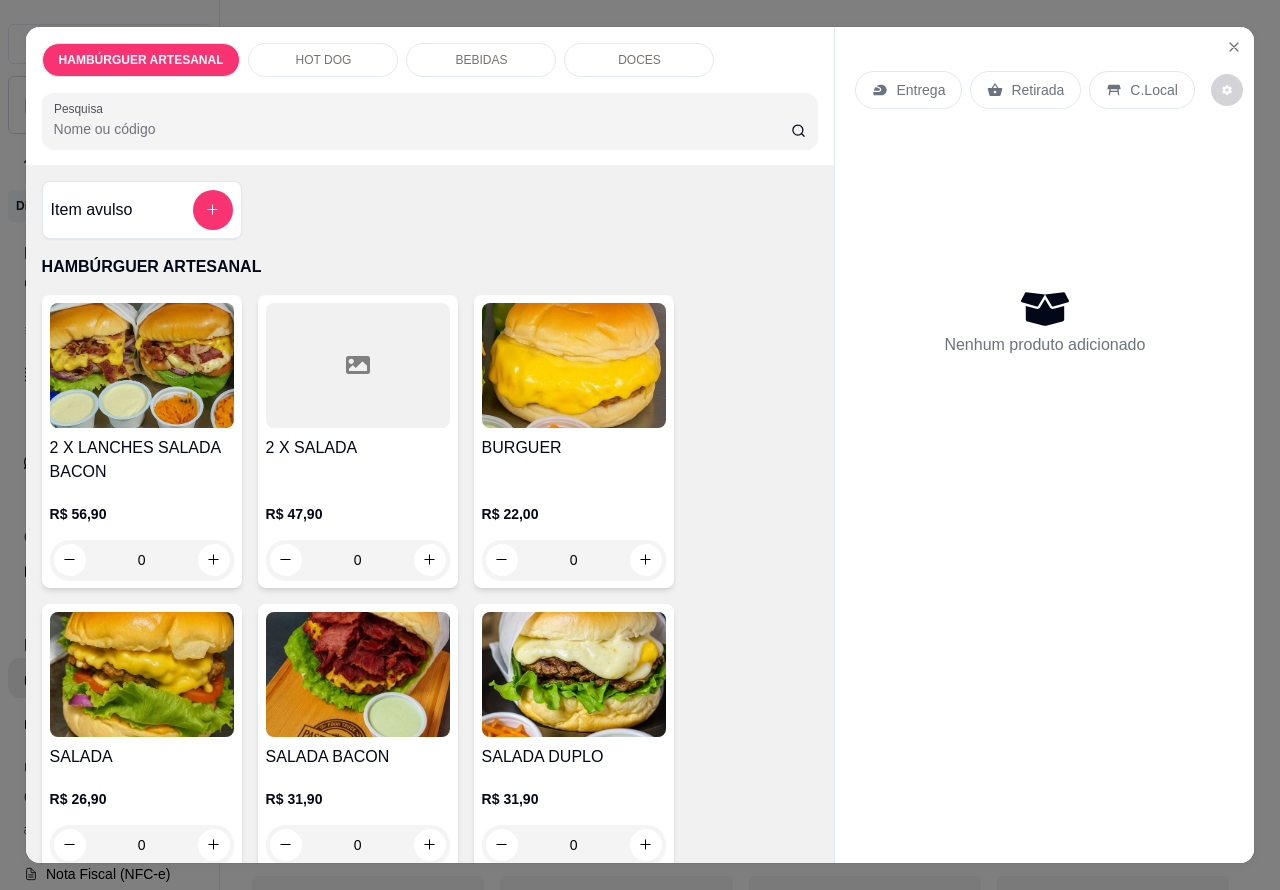 click on "0" at bounding box center [358, 560] 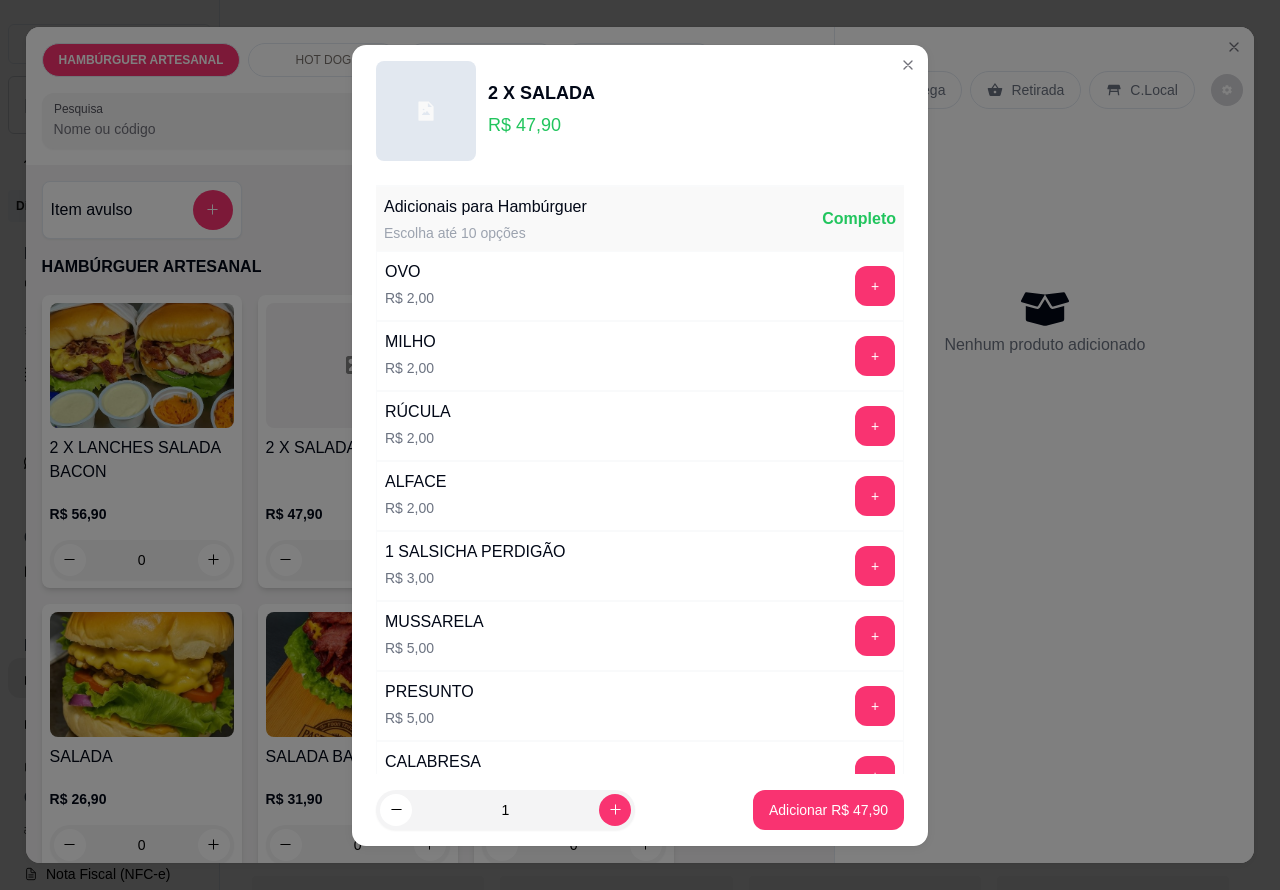 click on "+" at bounding box center [875, 356] 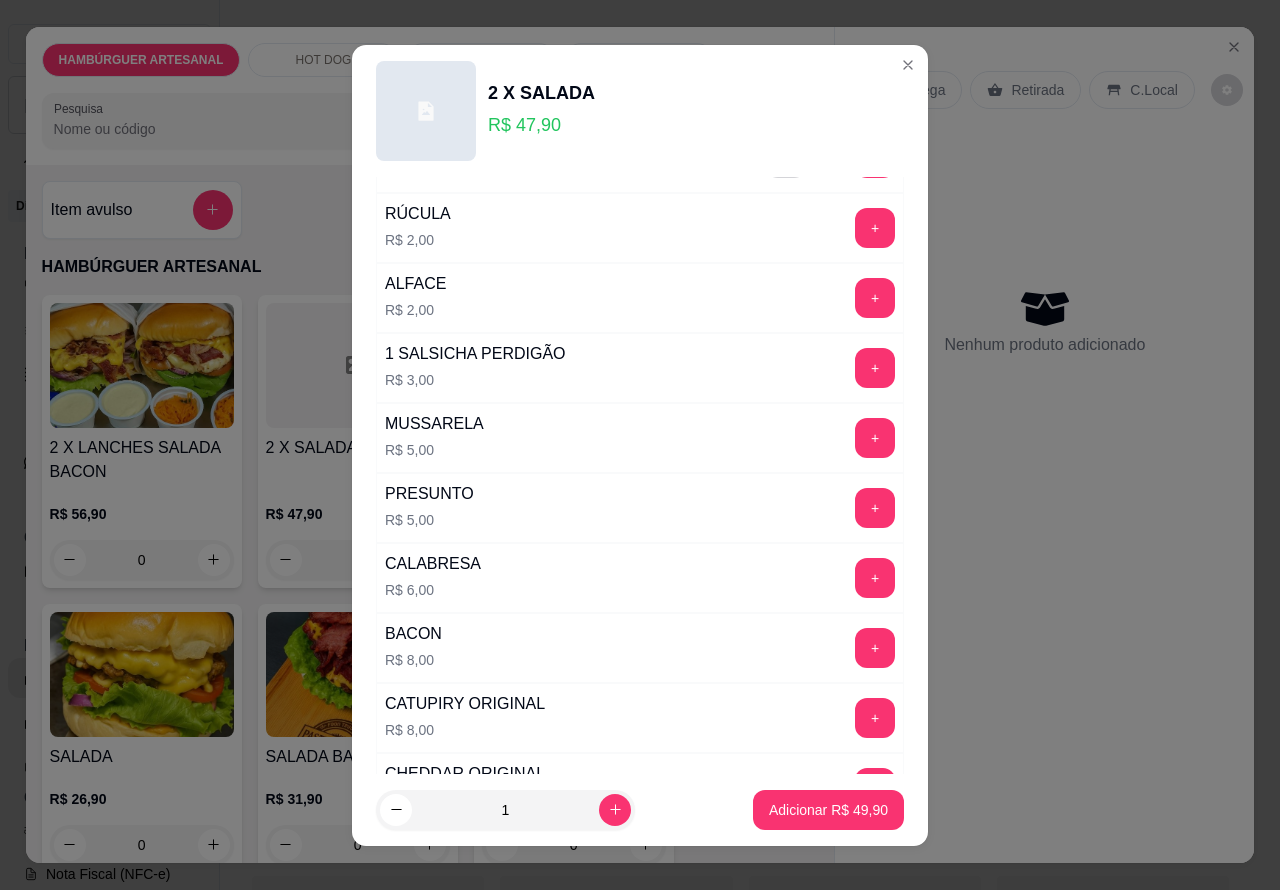 scroll, scrollTop: 542, scrollLeft: 0, axis: vertical 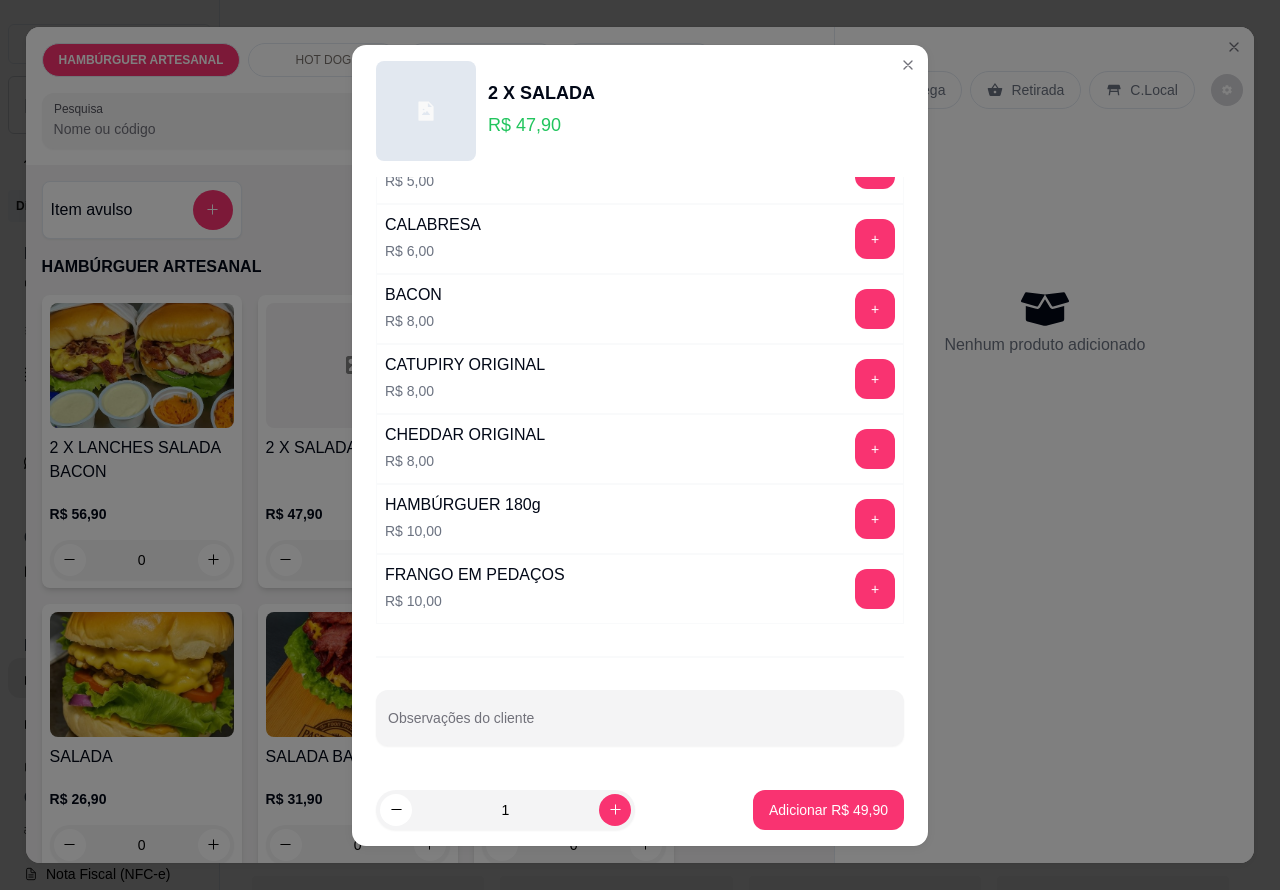 click on "Observações do cliente" at bounding box center [640, 726] 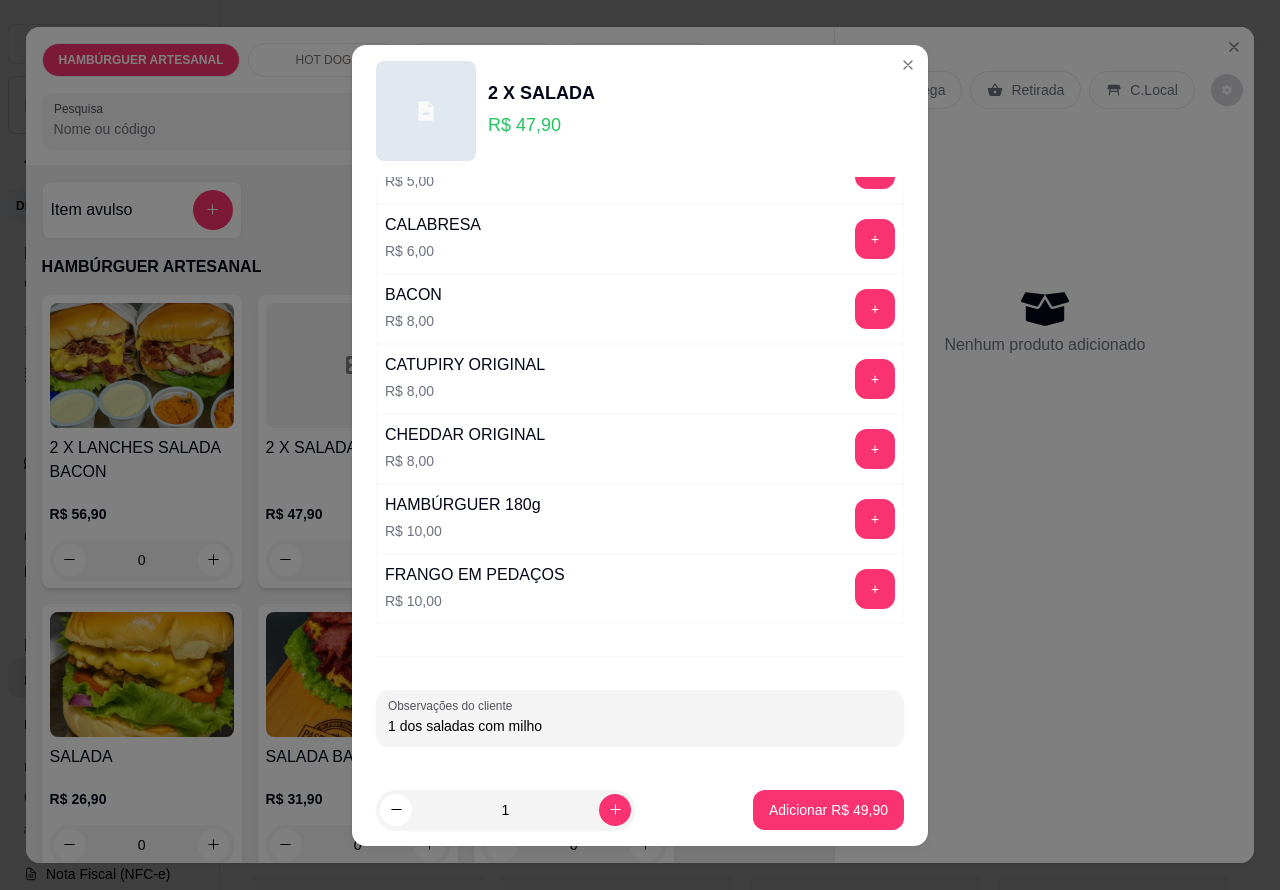 type on "1 dos saladas com milho" 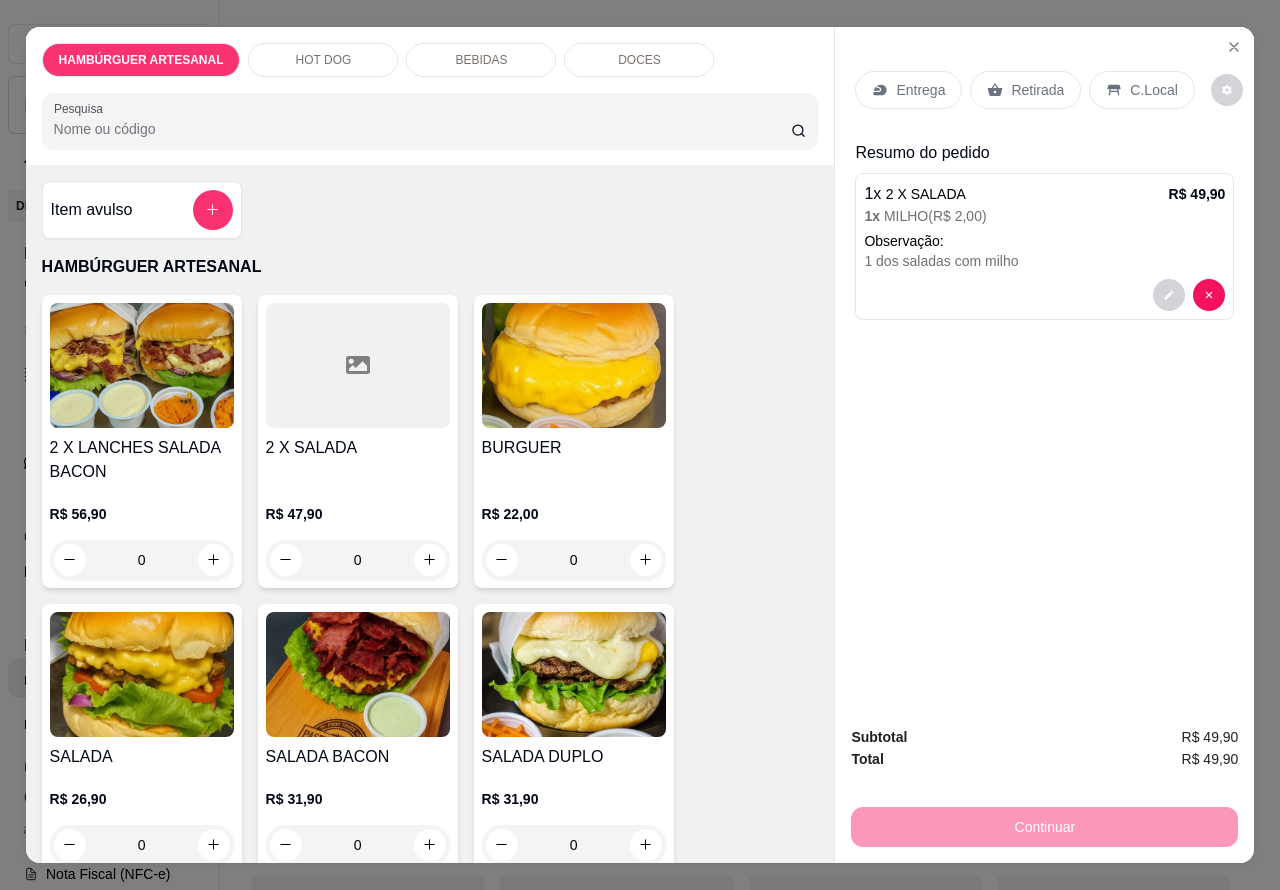 click on "Retirada" at bounding box center [1037, 90] 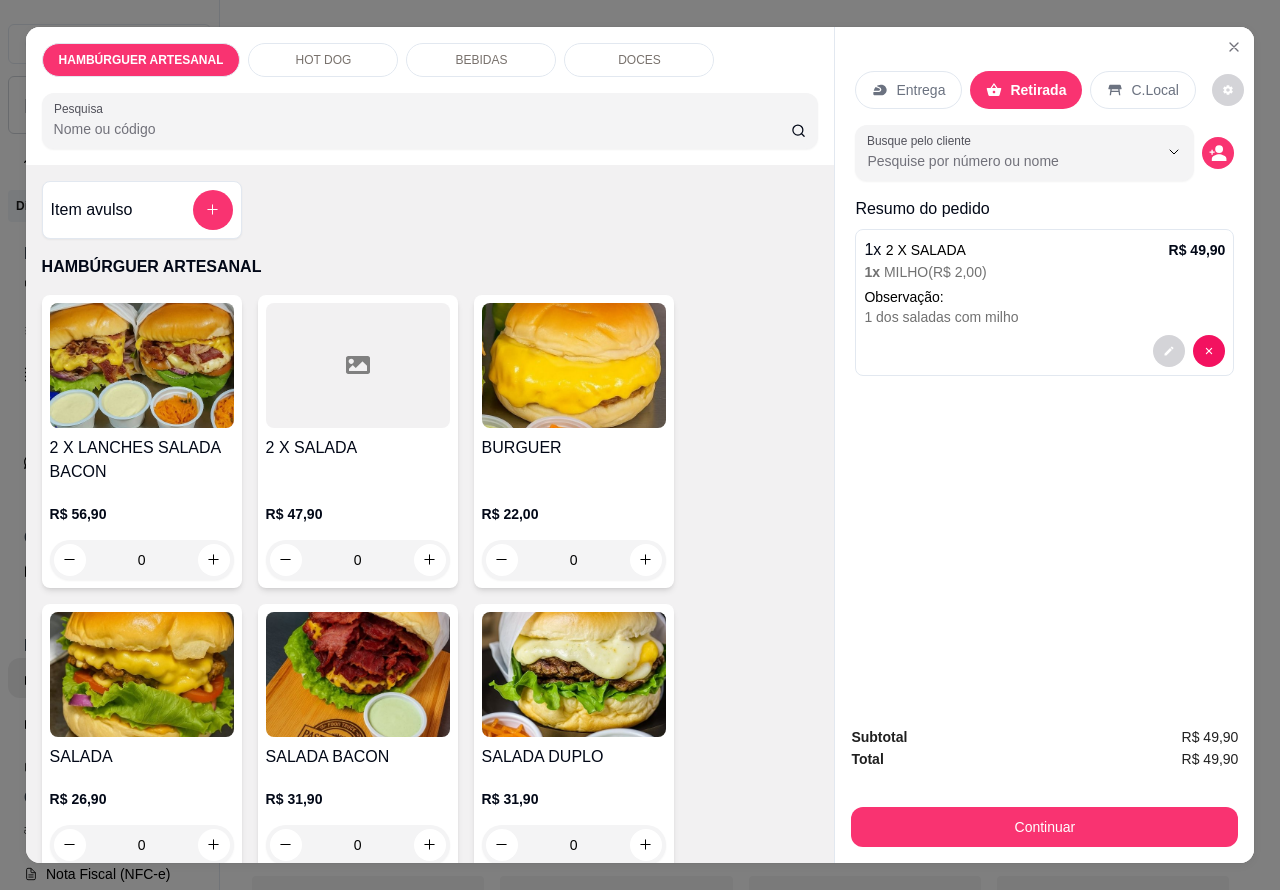 click at bounding box center (776, 331) 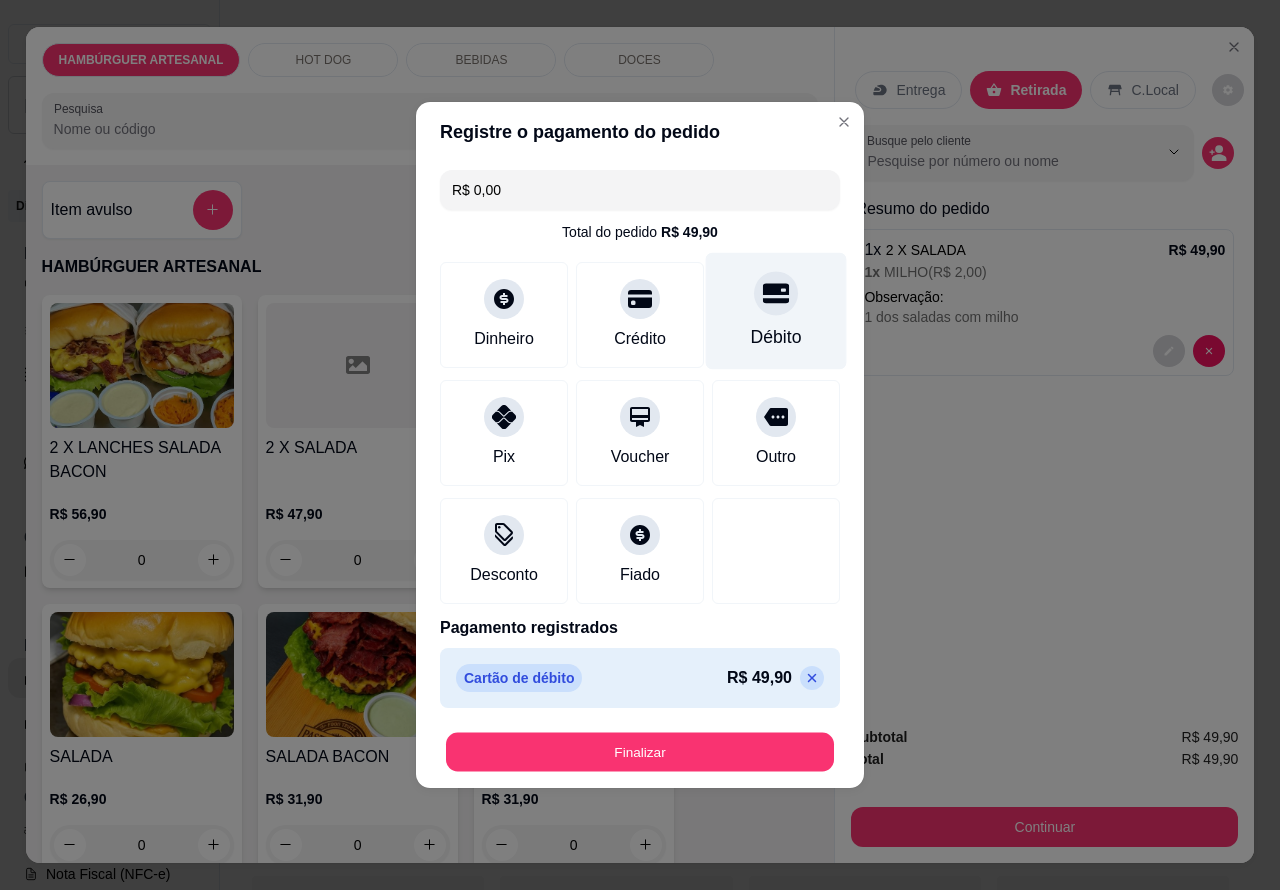 click on "Finalizar" at bounding box center (640, 752) 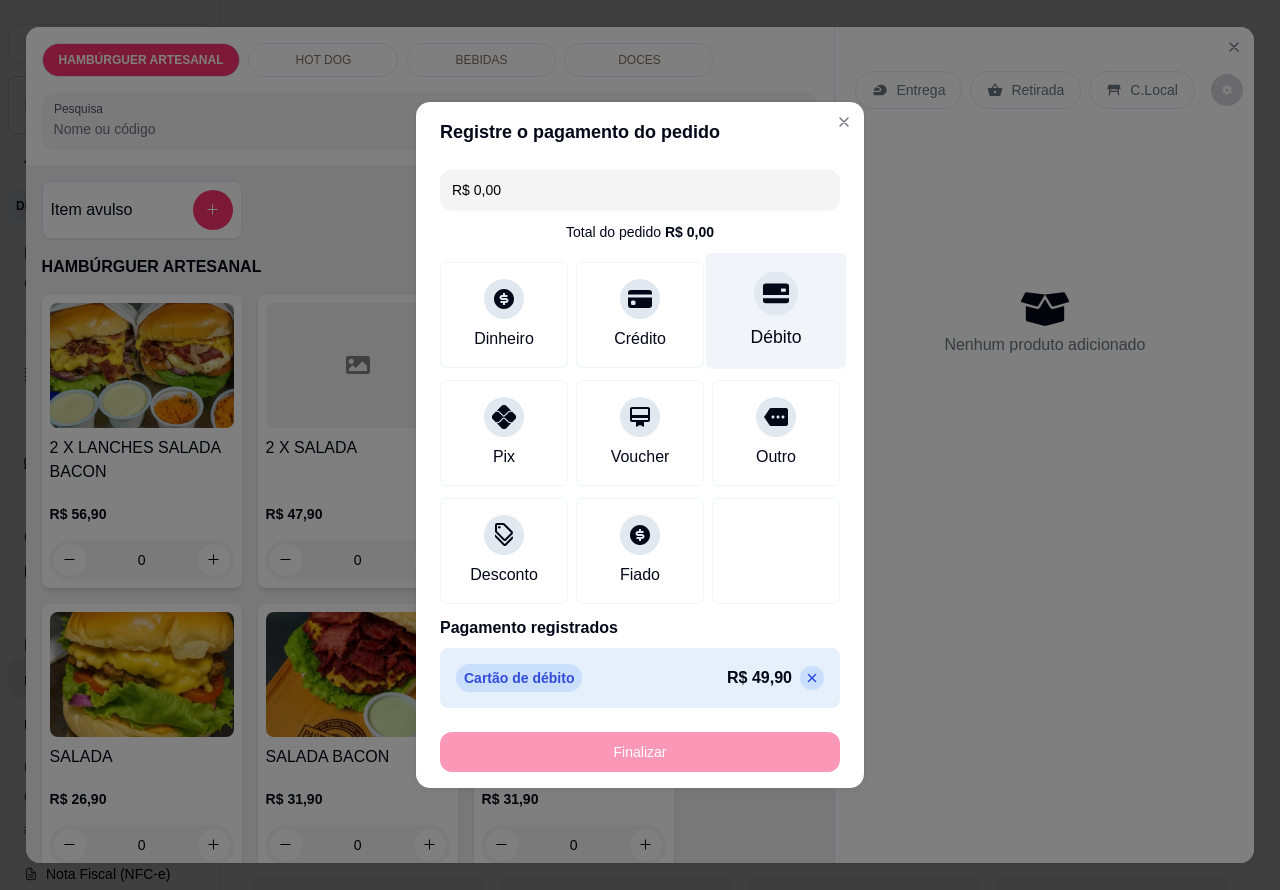 type on "-R$ 49,90" 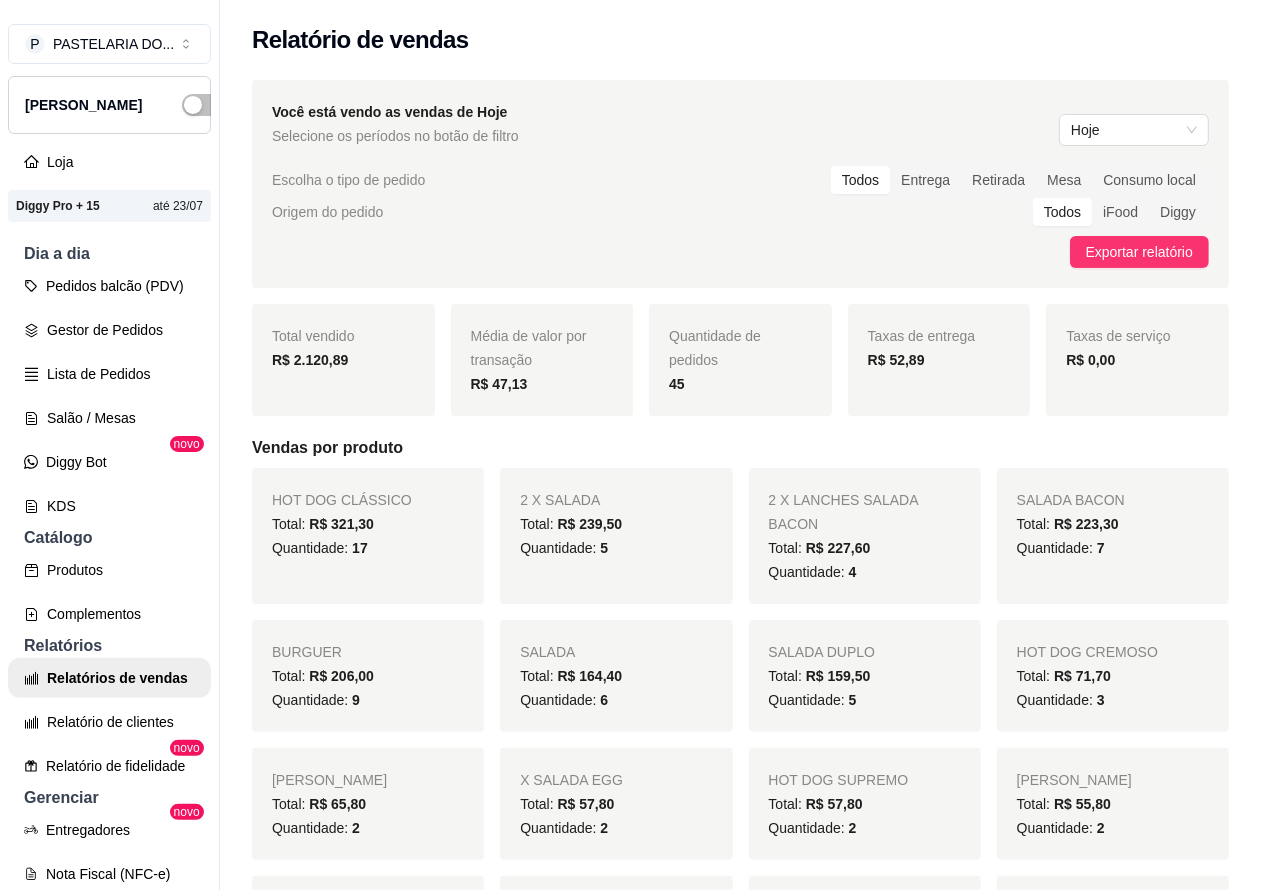 click on "Salão / Mesas" at bounding box center [109, 418] 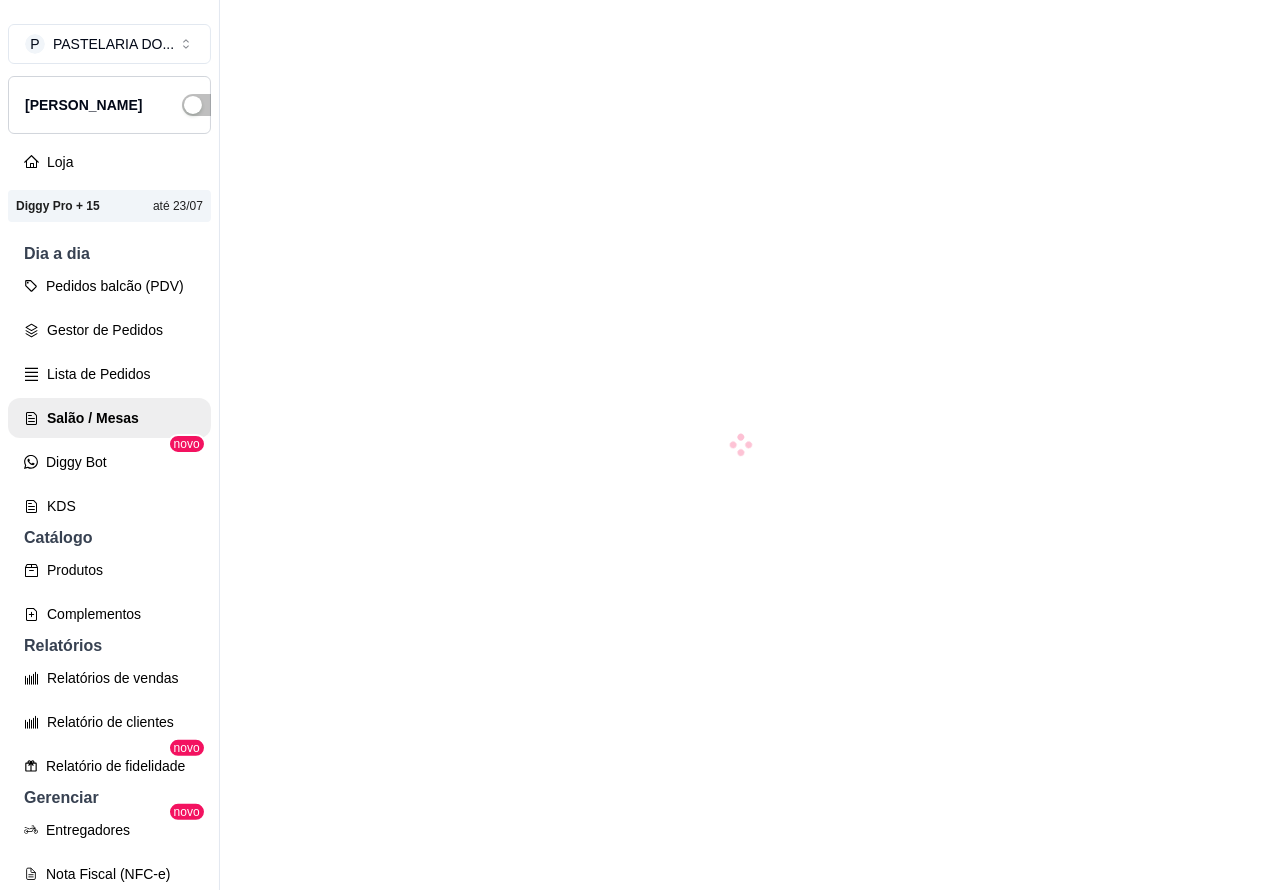 click on "Lista de Pedidos" at bounding box center [109, 374] 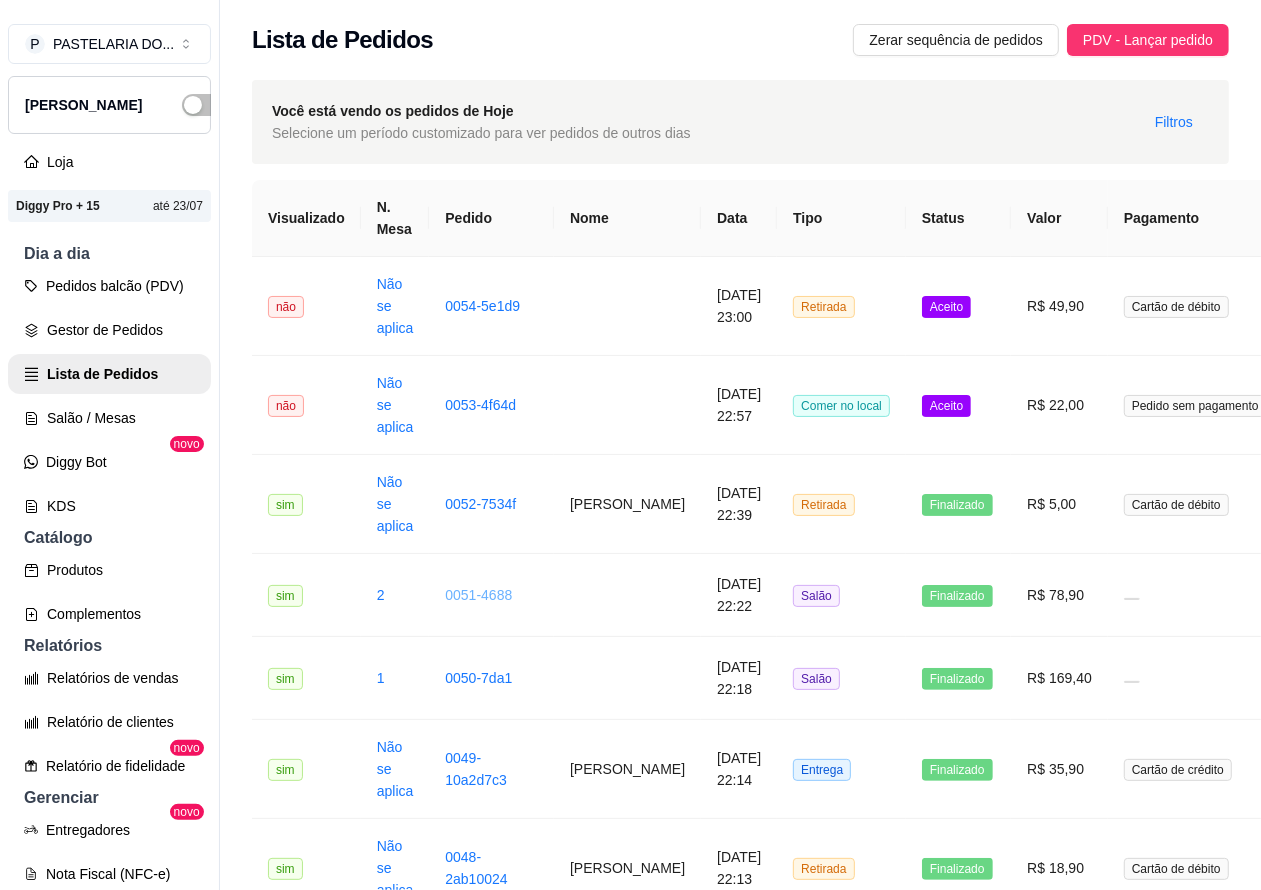 click on "0051-4688" at bounding box center (478, 595) 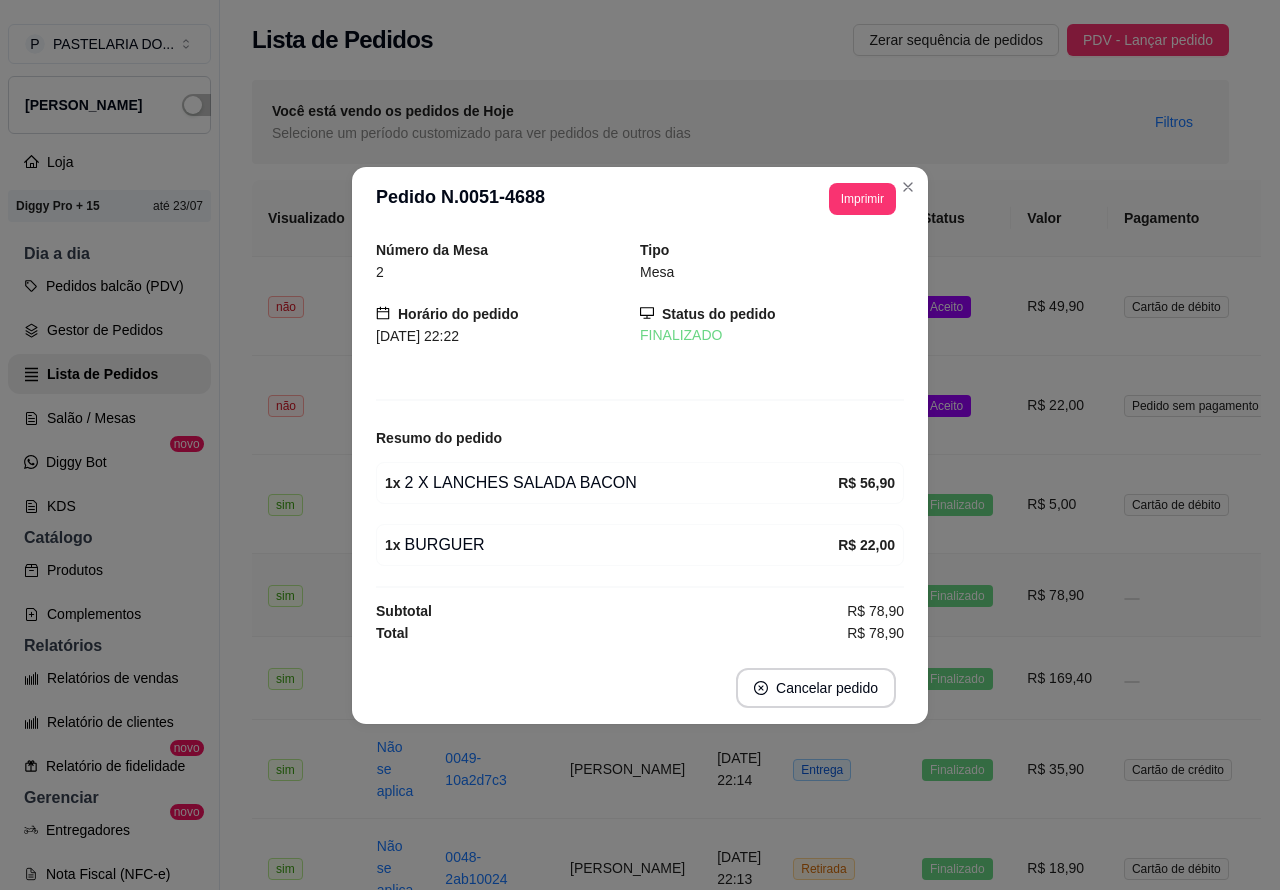 click on "Salão / Mesas" at bounding box center [109, 418] 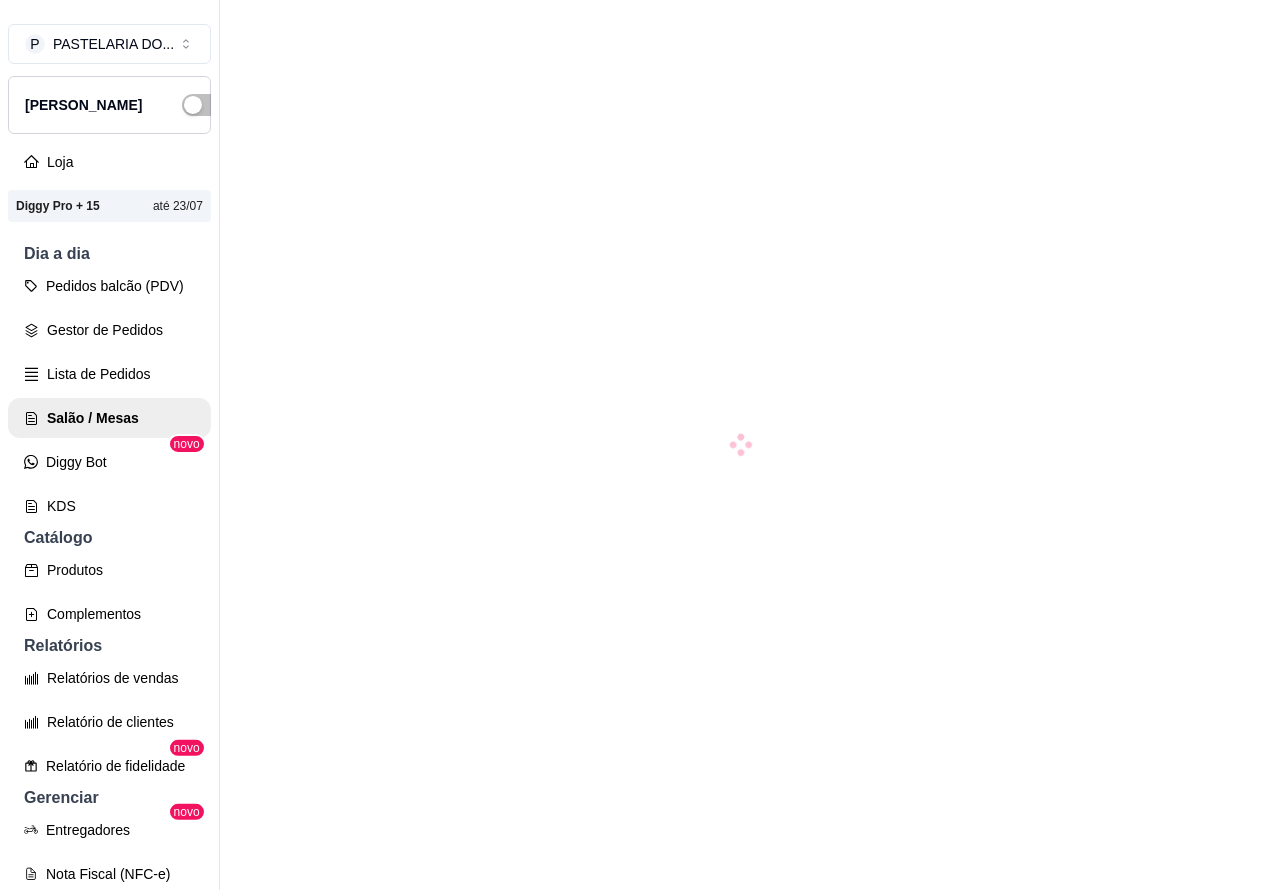click on "Salão / Mesas" at bounding box center (109, 418) 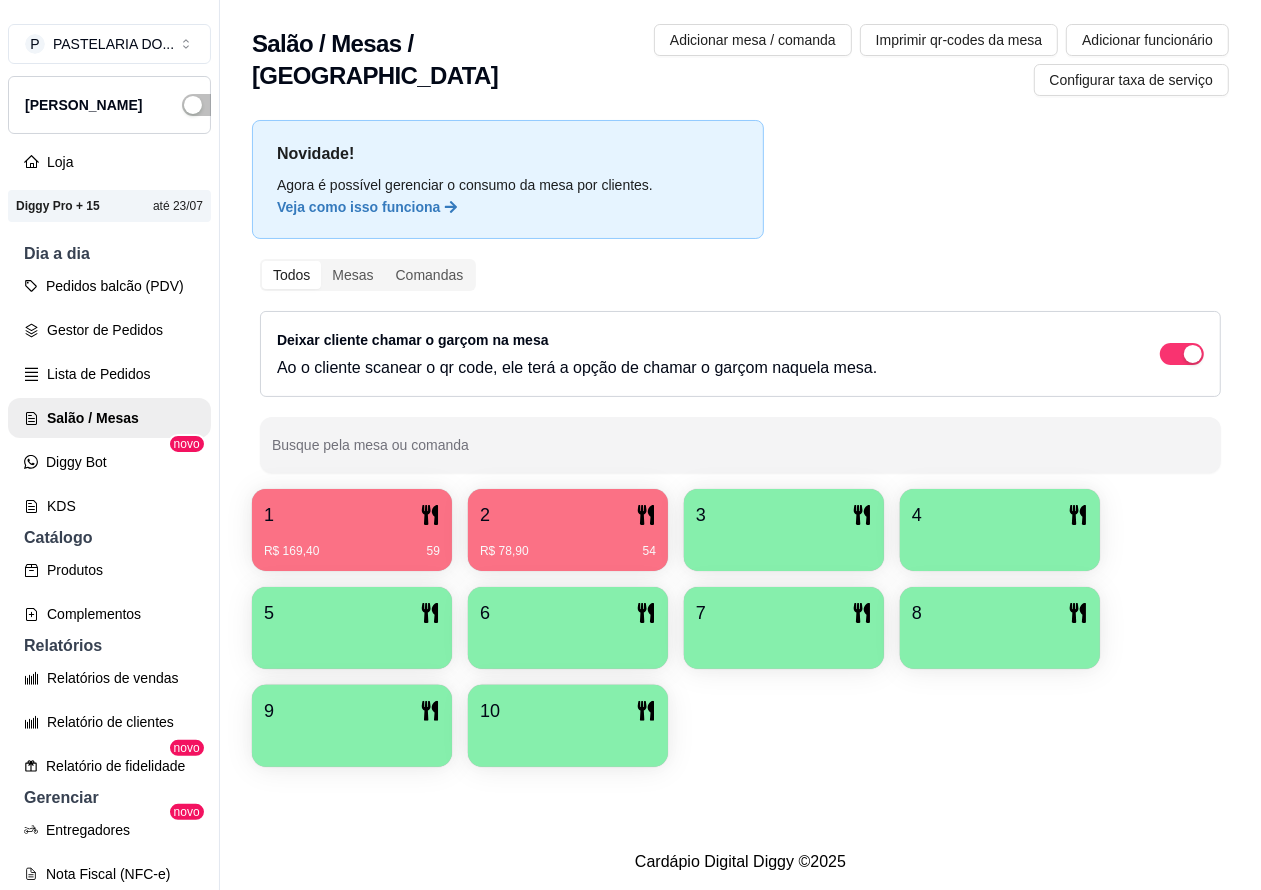 click on "2" at bounding box center (568, 515) 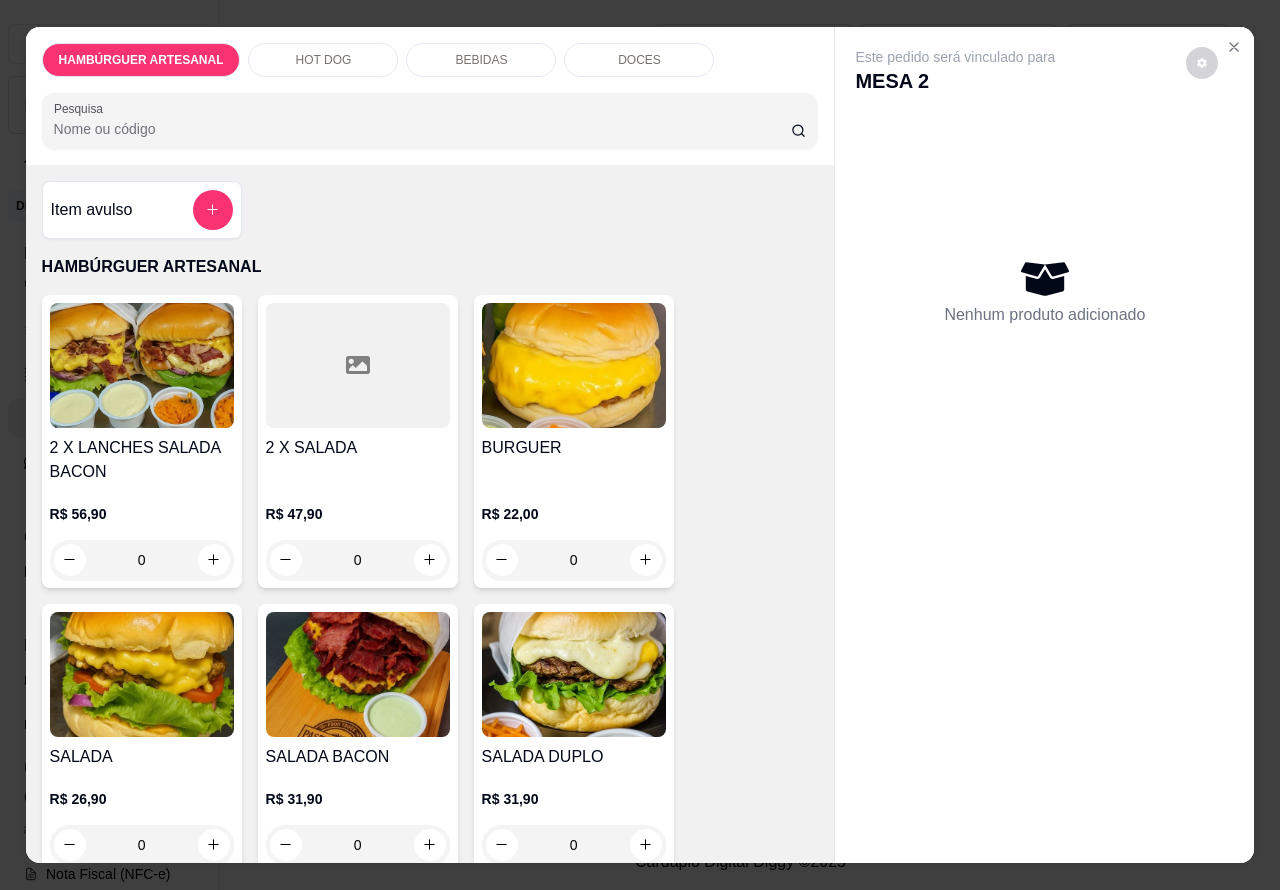 click on "BEBIDAS" at bounding box center (481, 60) 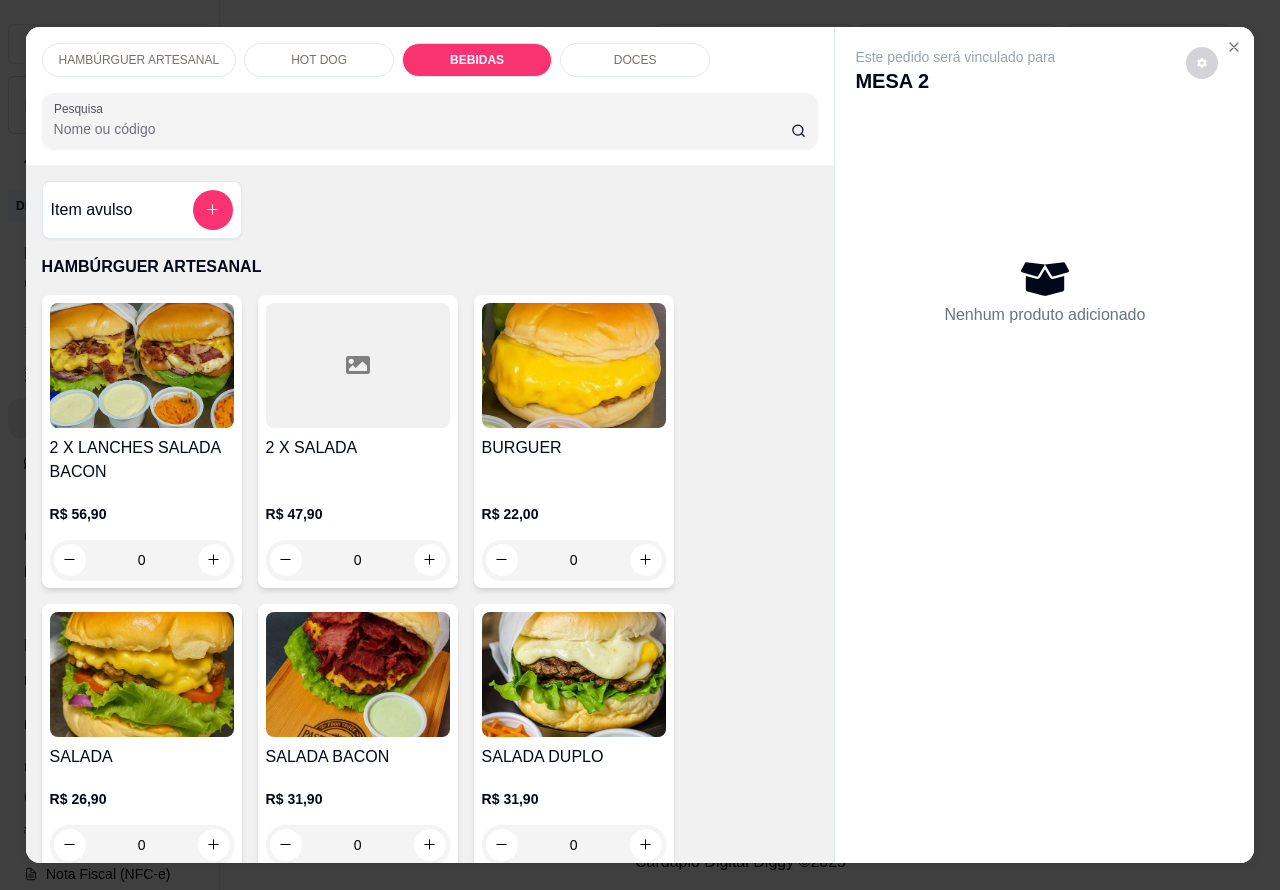 scroll, scrollTop: 2212, scrollLeft: 0, axis: vertical 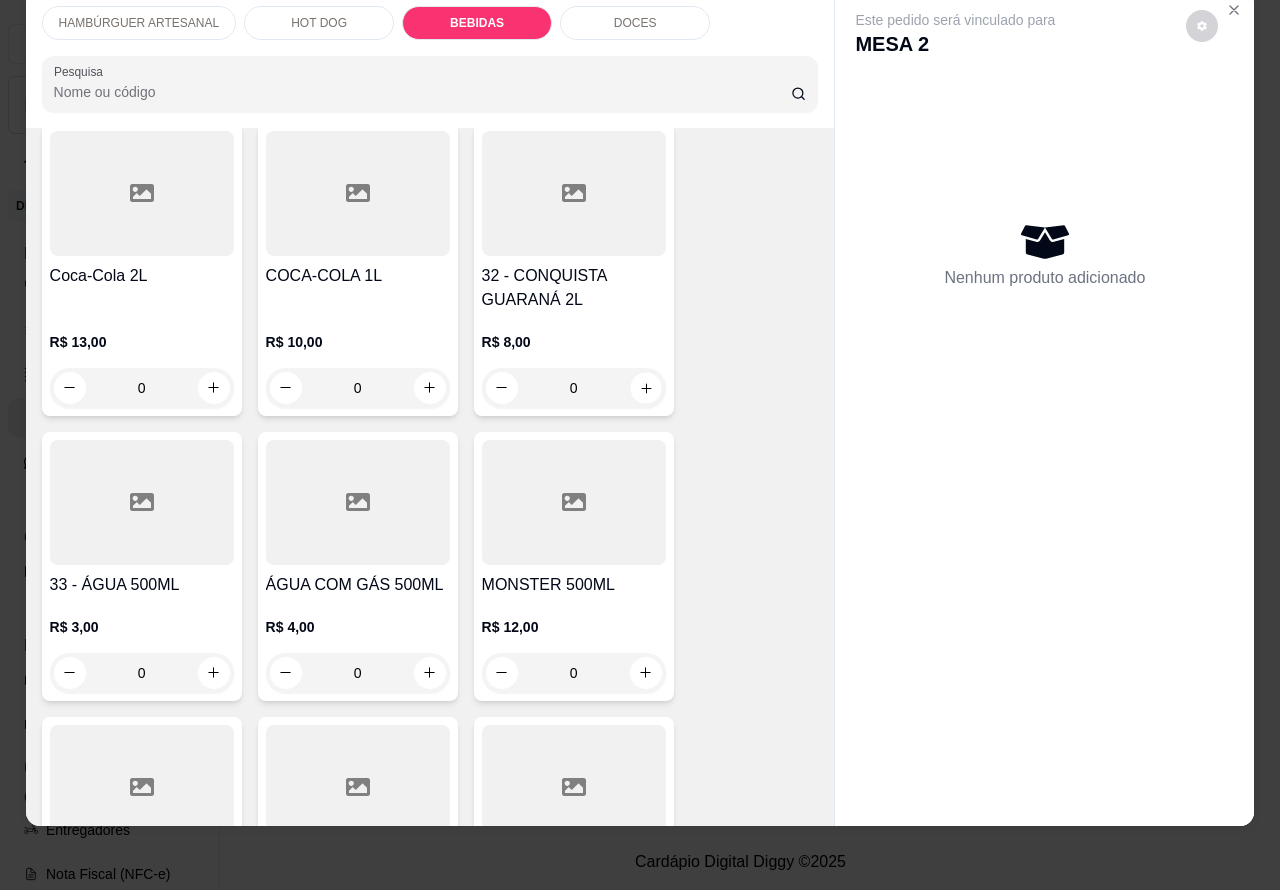 click 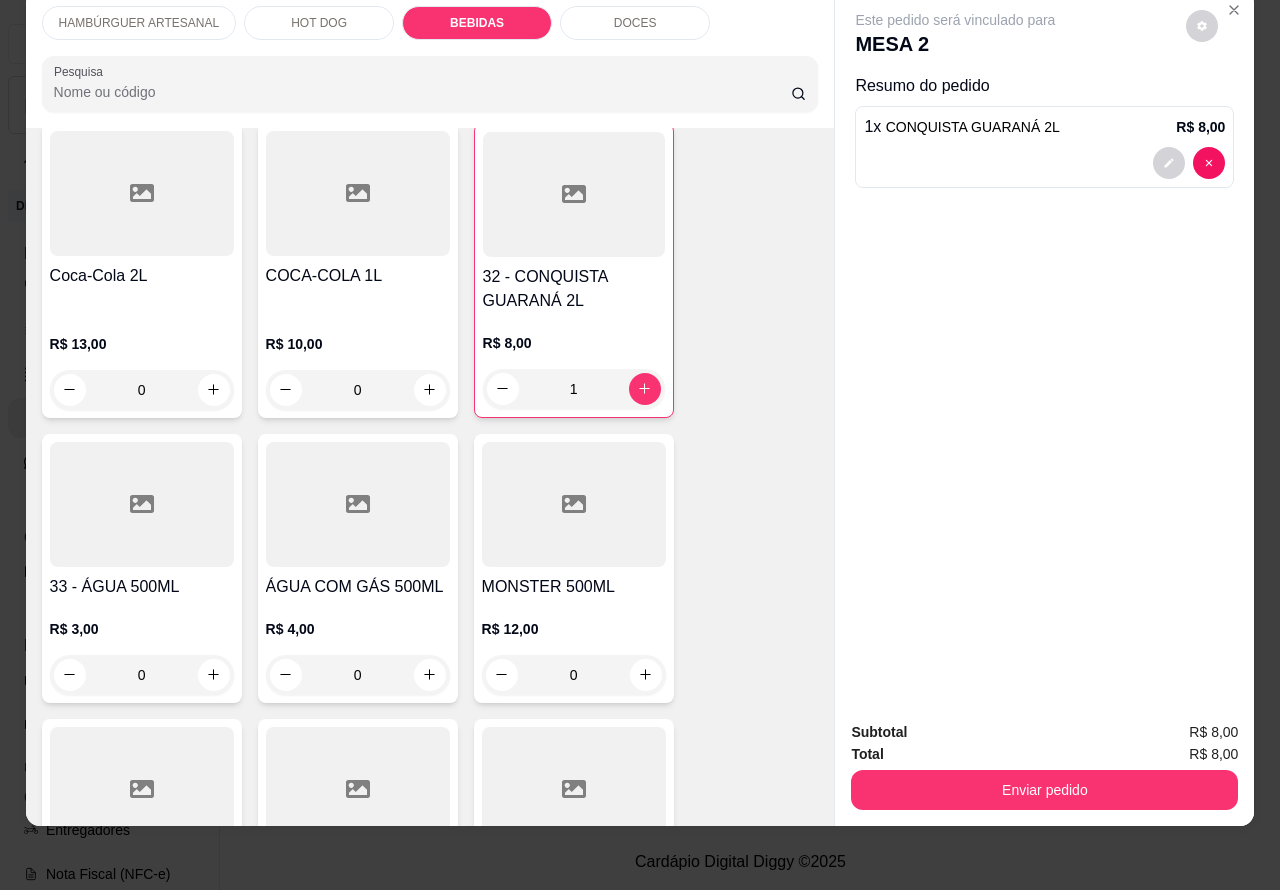 click on "Enviar pedido" at bounding box center [1044, 790] 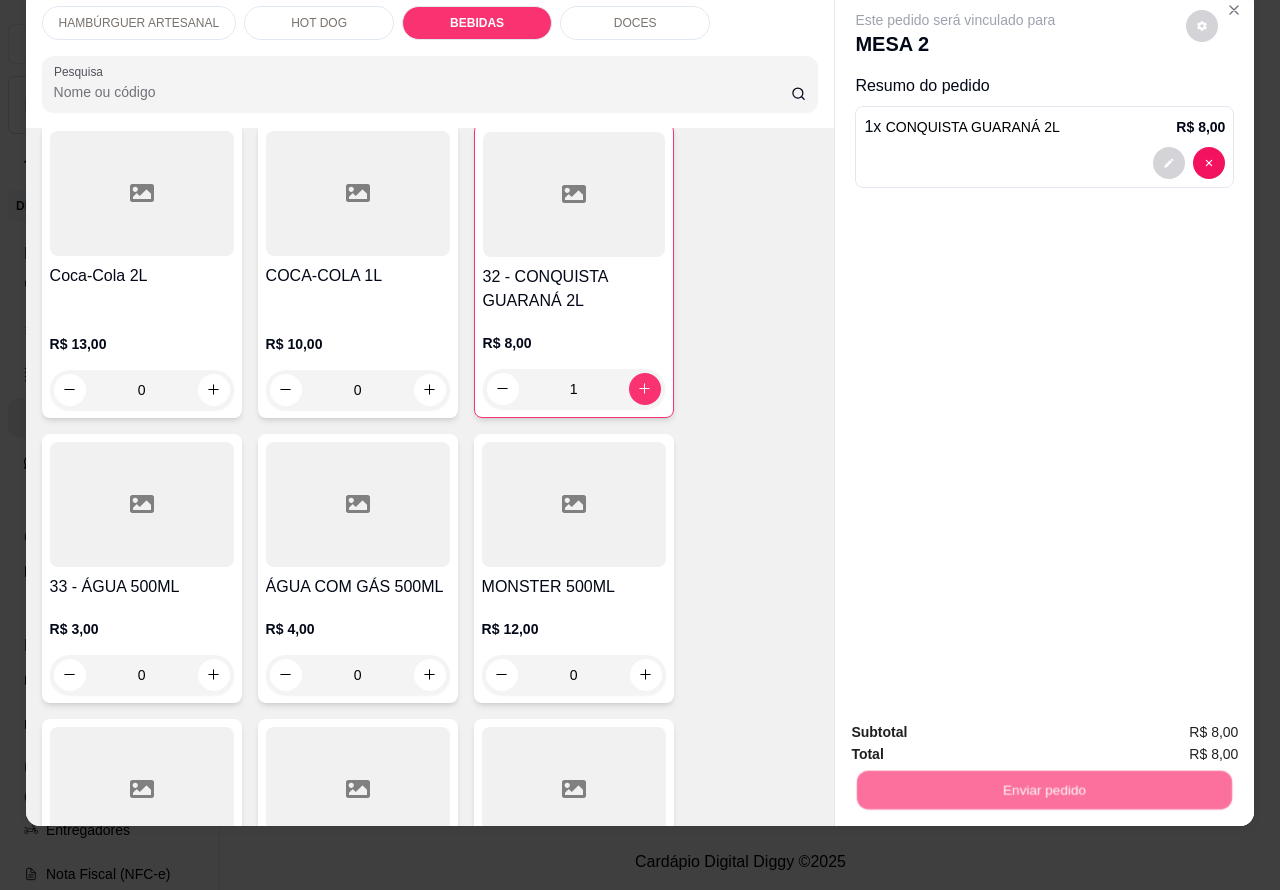 click on "Não registrar e enviar pedido" at bounding box center [977, 723] 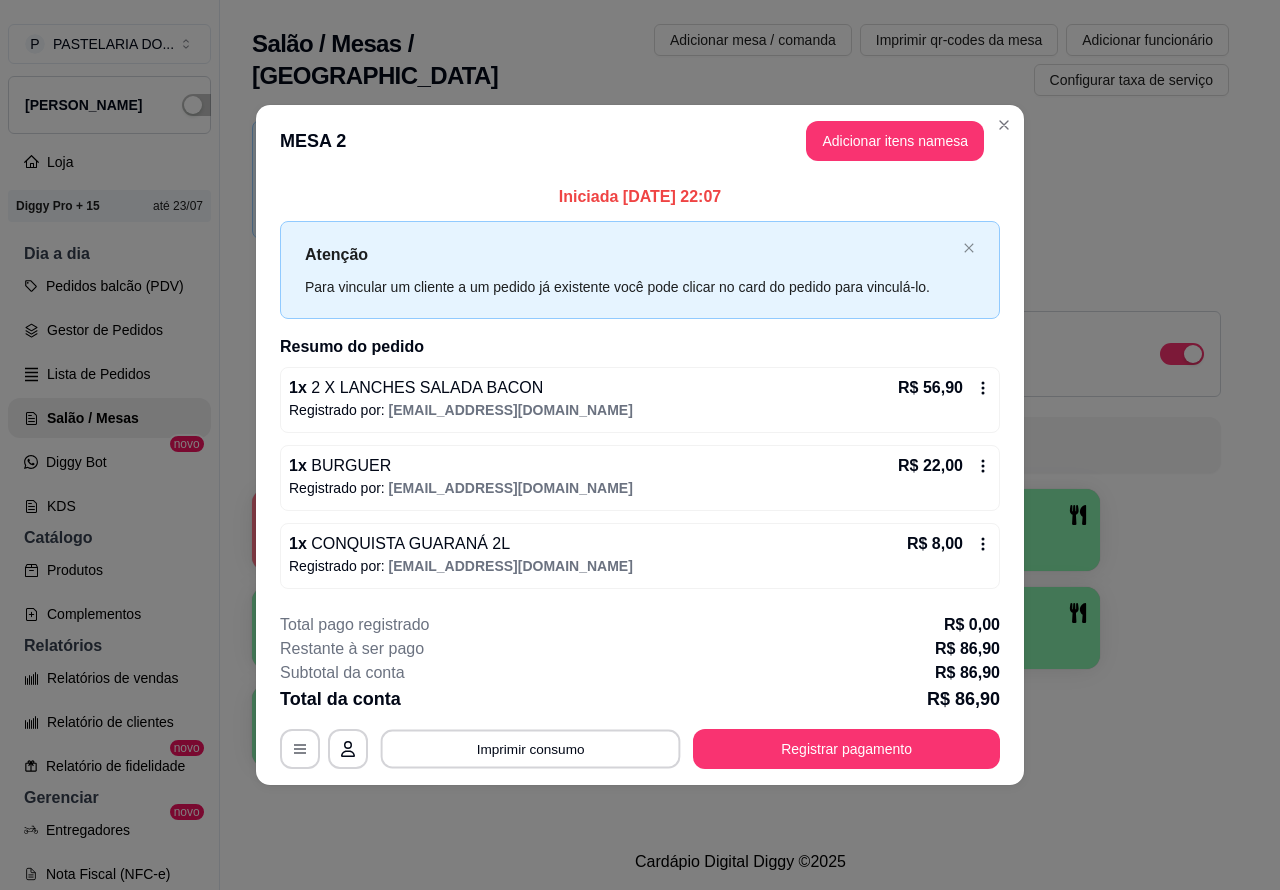 click on "Imprimir consumo" at bounding box center (531, 748) 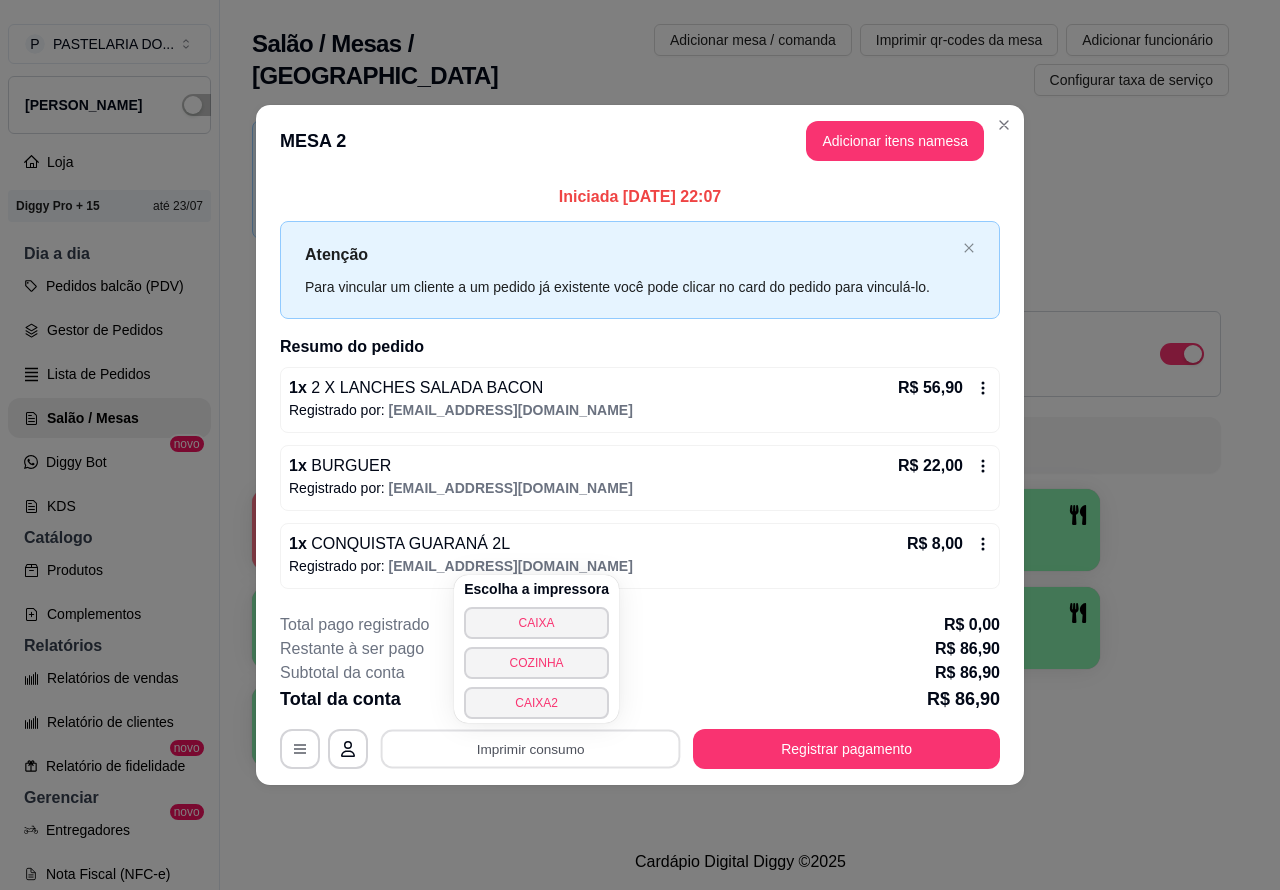 click on "CAIXA2" at bounding box center (536, 703) 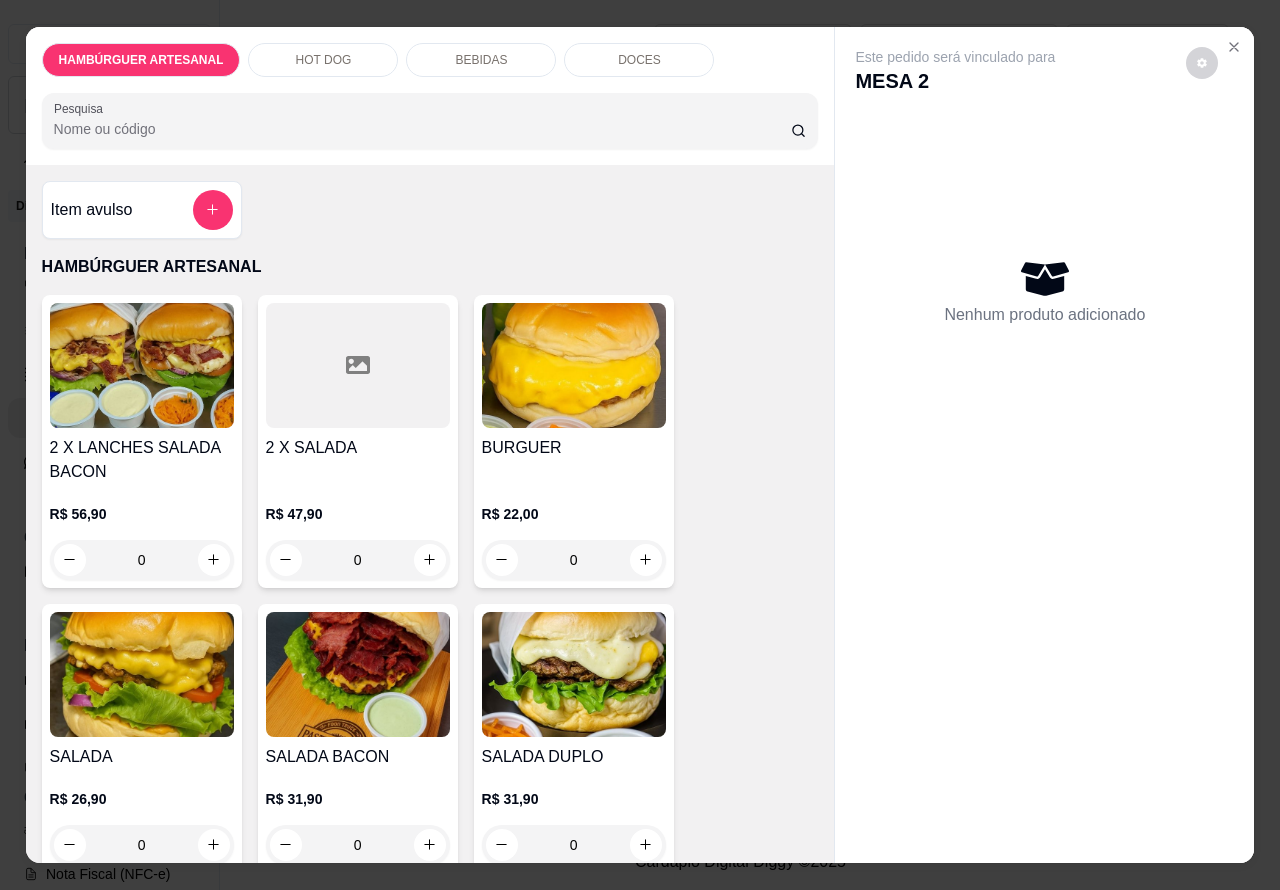 click on "0" at bounding box center (574, 560) 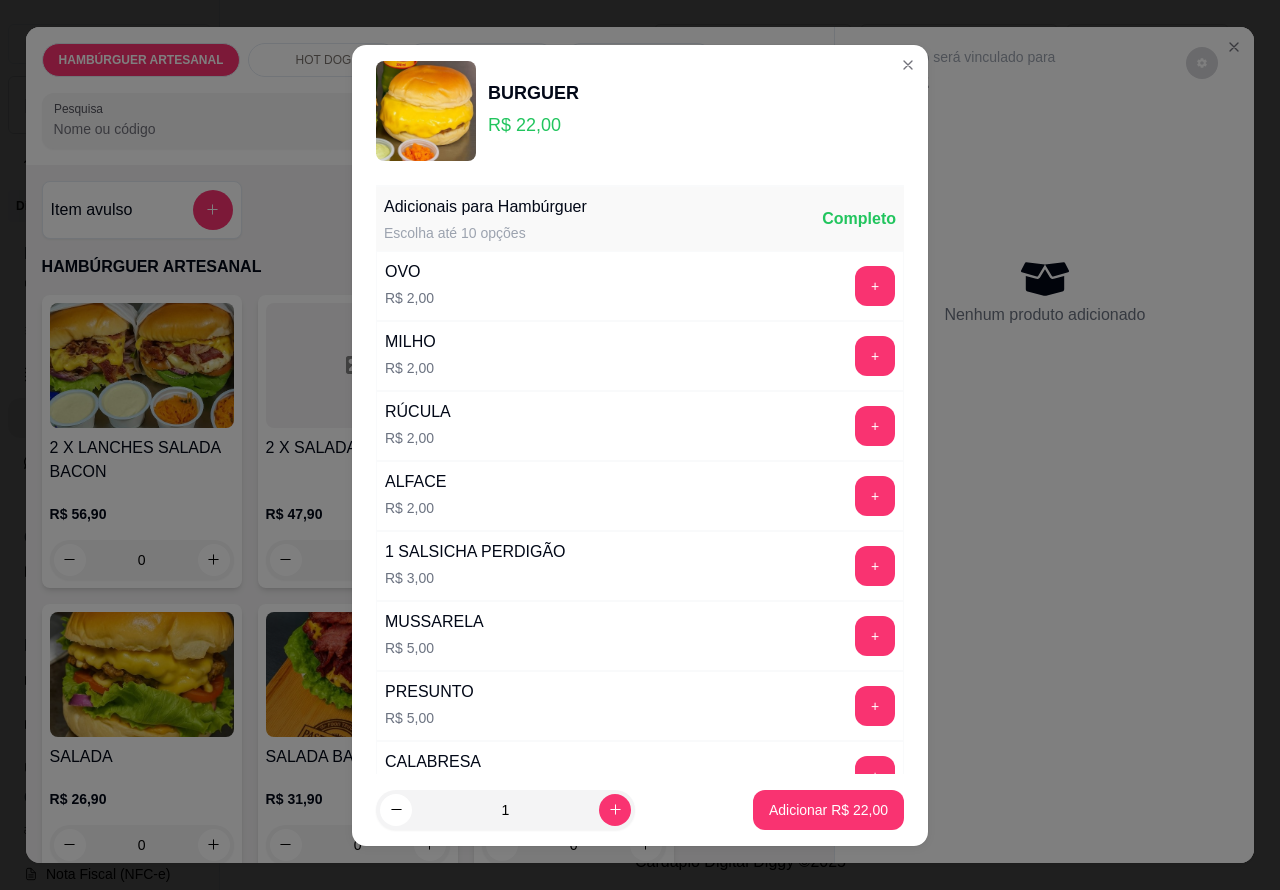click on "Adicionar   R$ 22,00" at bounding box center [828, 810] 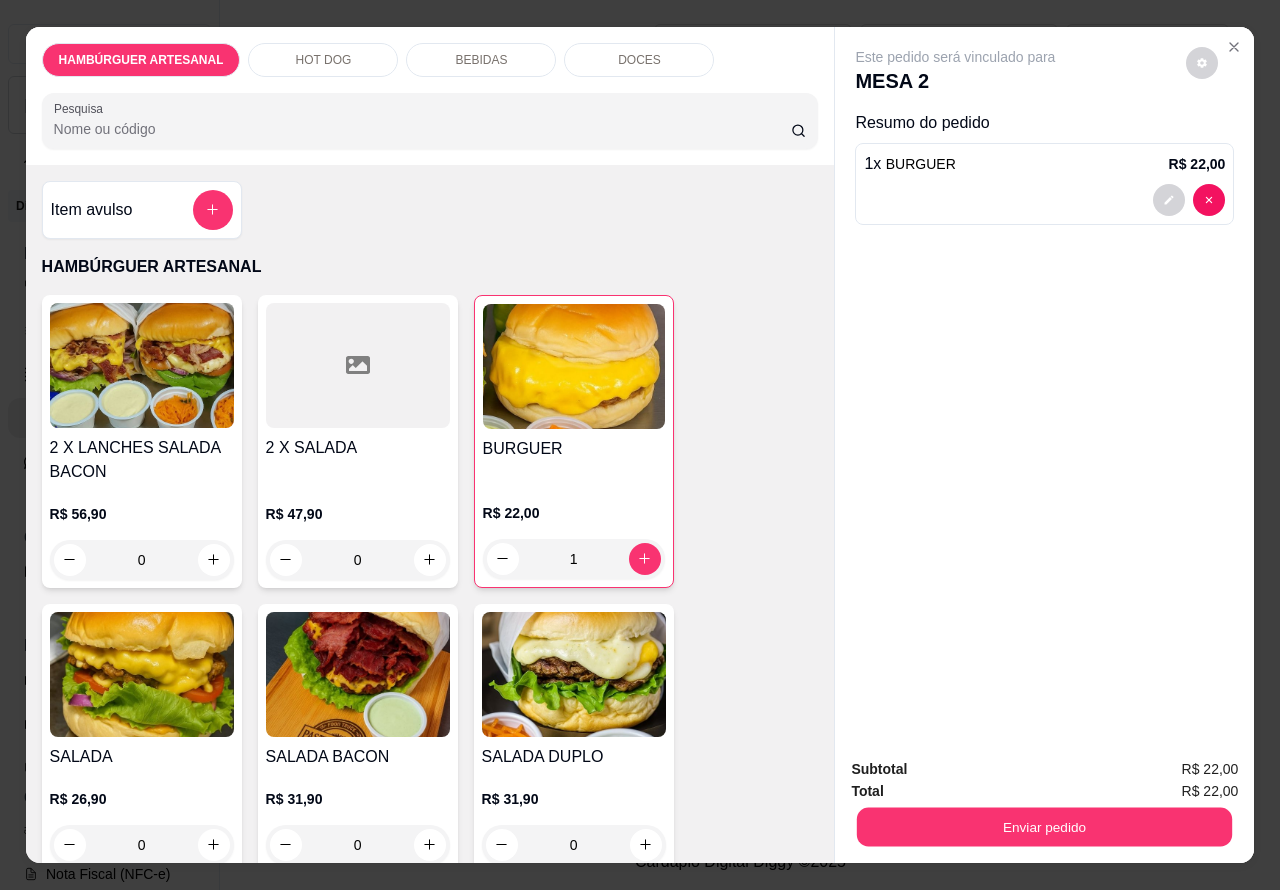click on "Enviar pedido" at bounding box center [1044, 827] 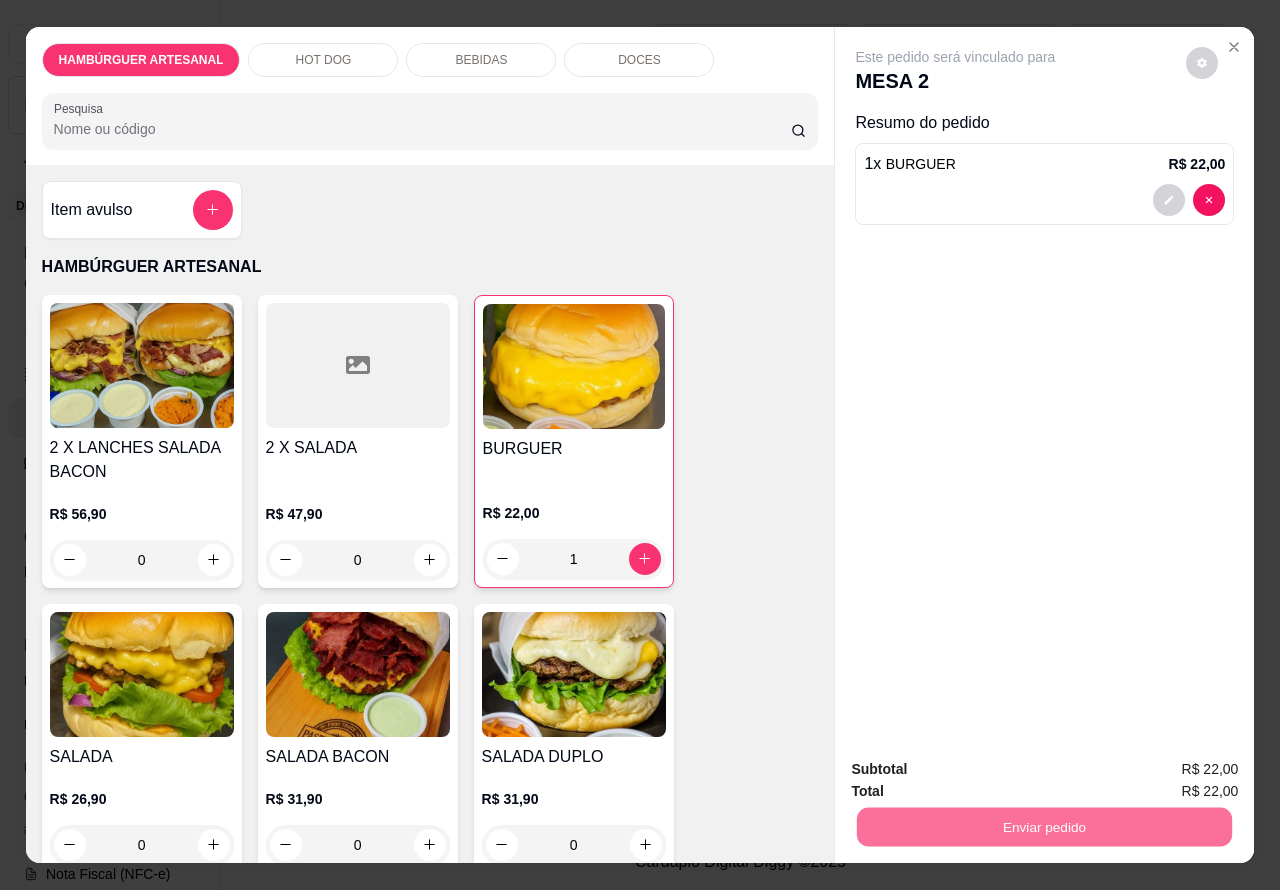 click on "Não registrar e enviar pedido" at bounding box center [977, 768] 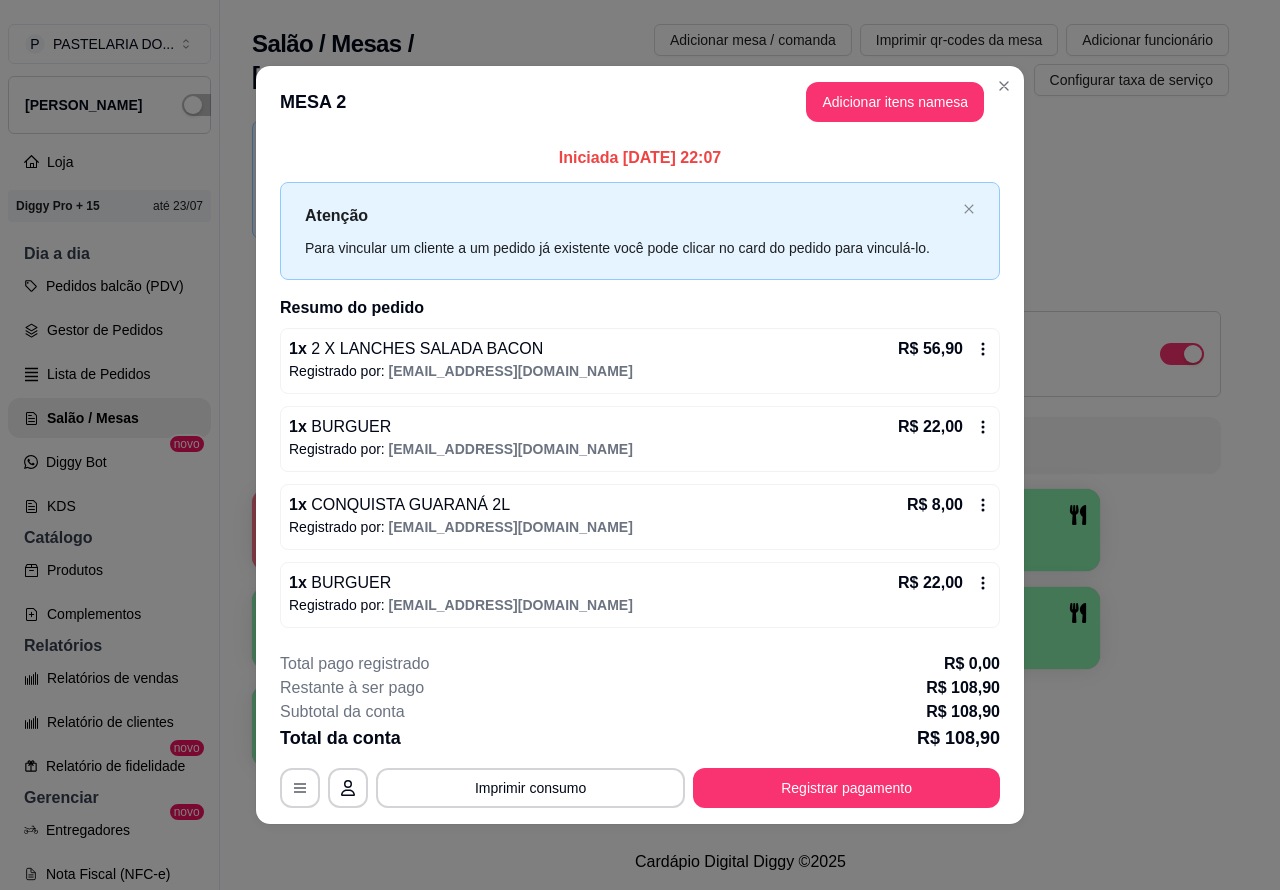 click on "Imprimir consumo" at bounding box center [530, 788] 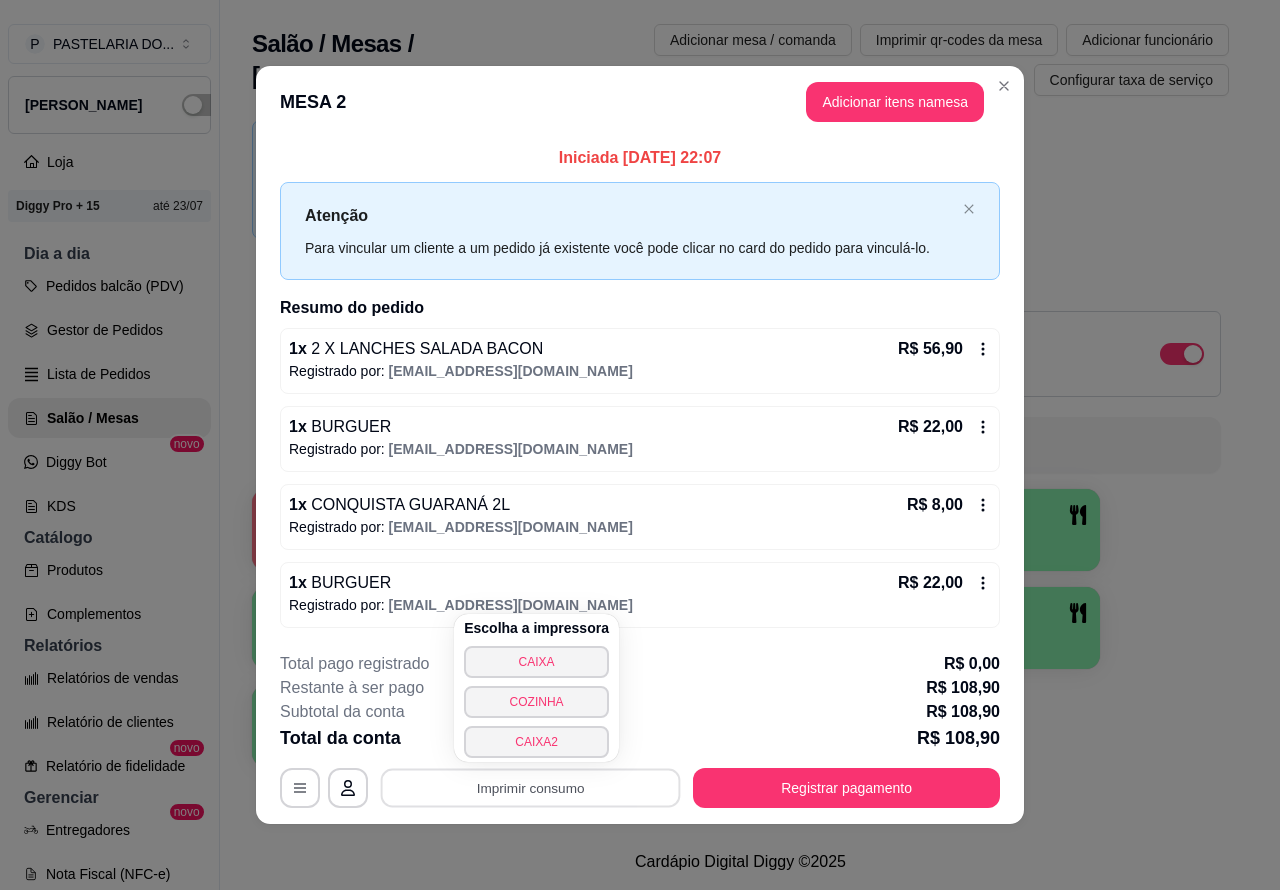click on "CAIXA2" at bounding box center [536, 742] 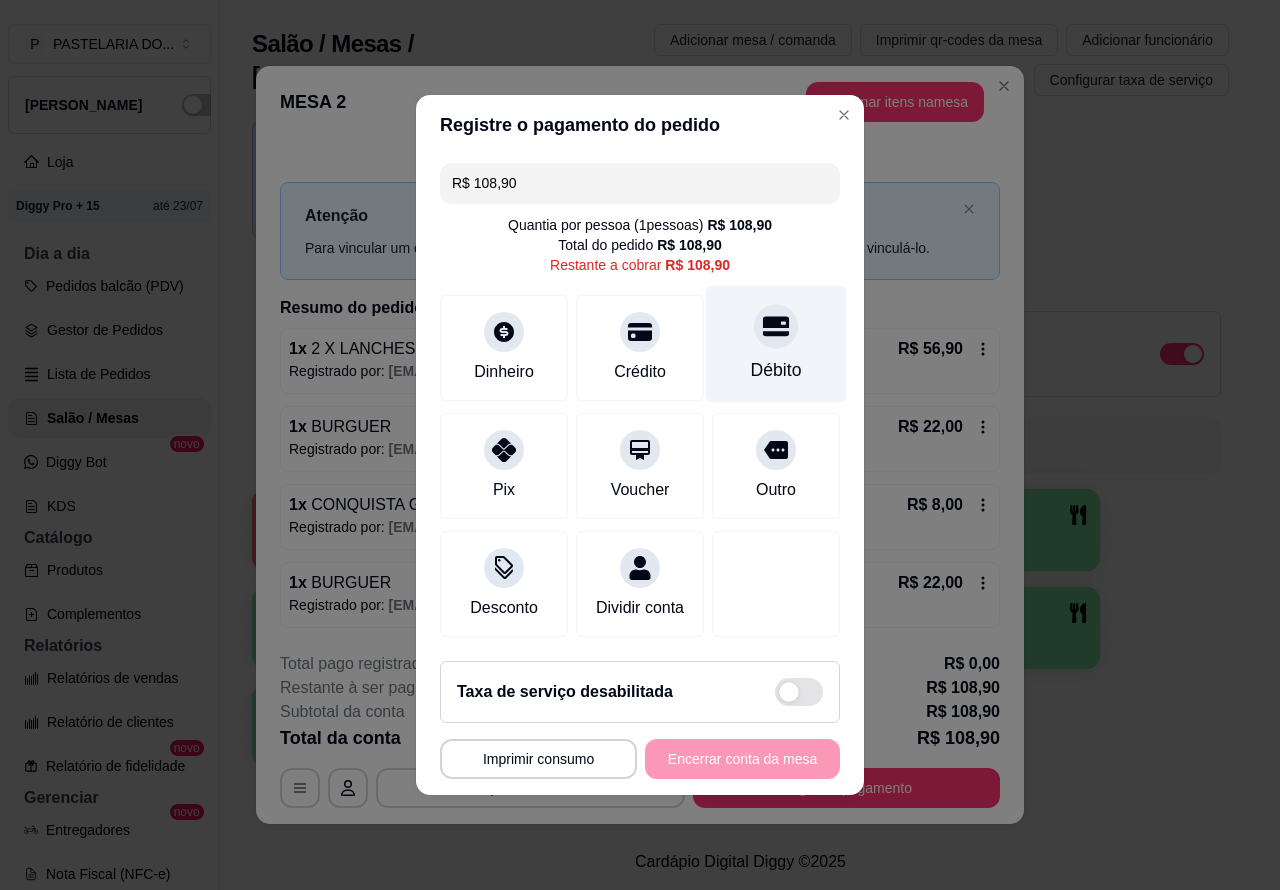 click on "Débito" at bounding box center (776, 344) 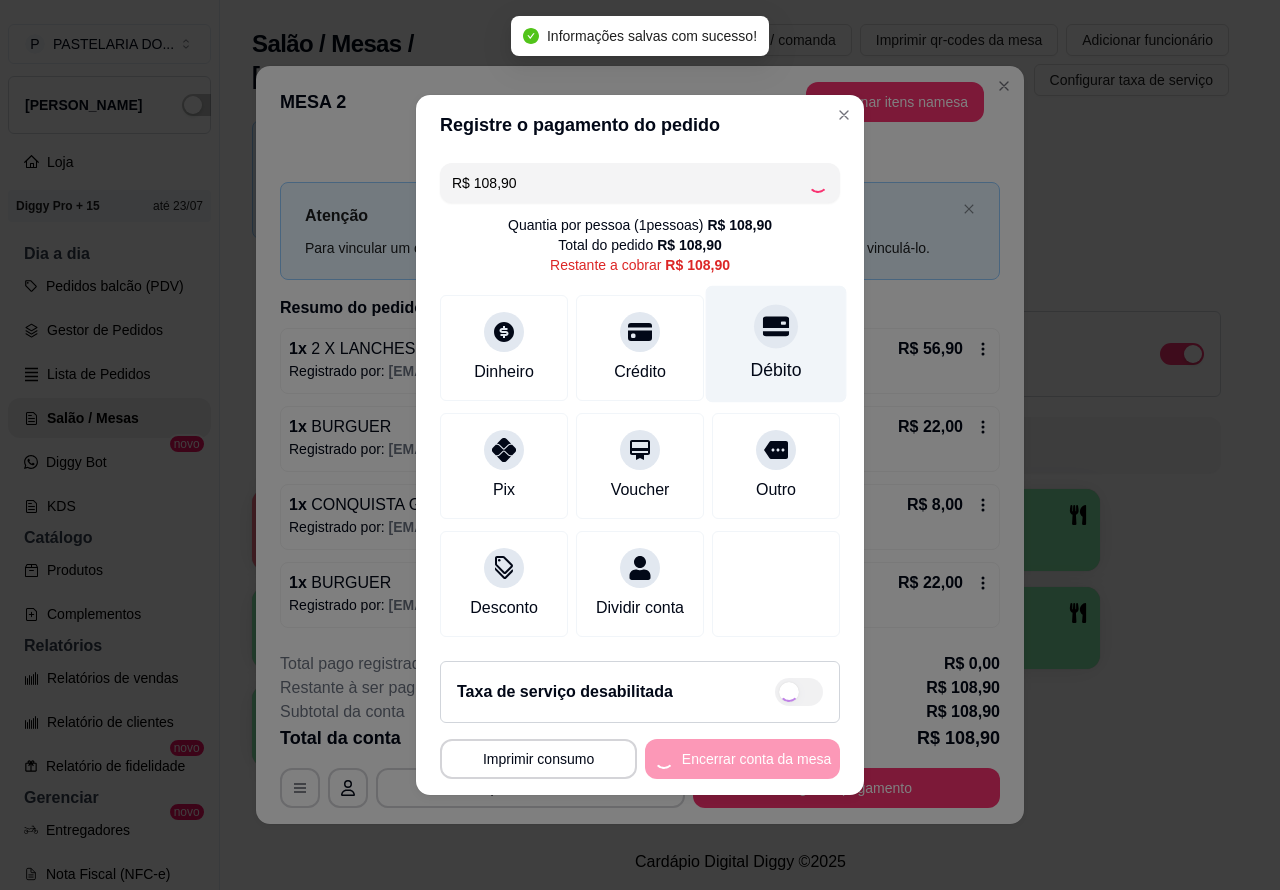 type on "R$ 0,00" 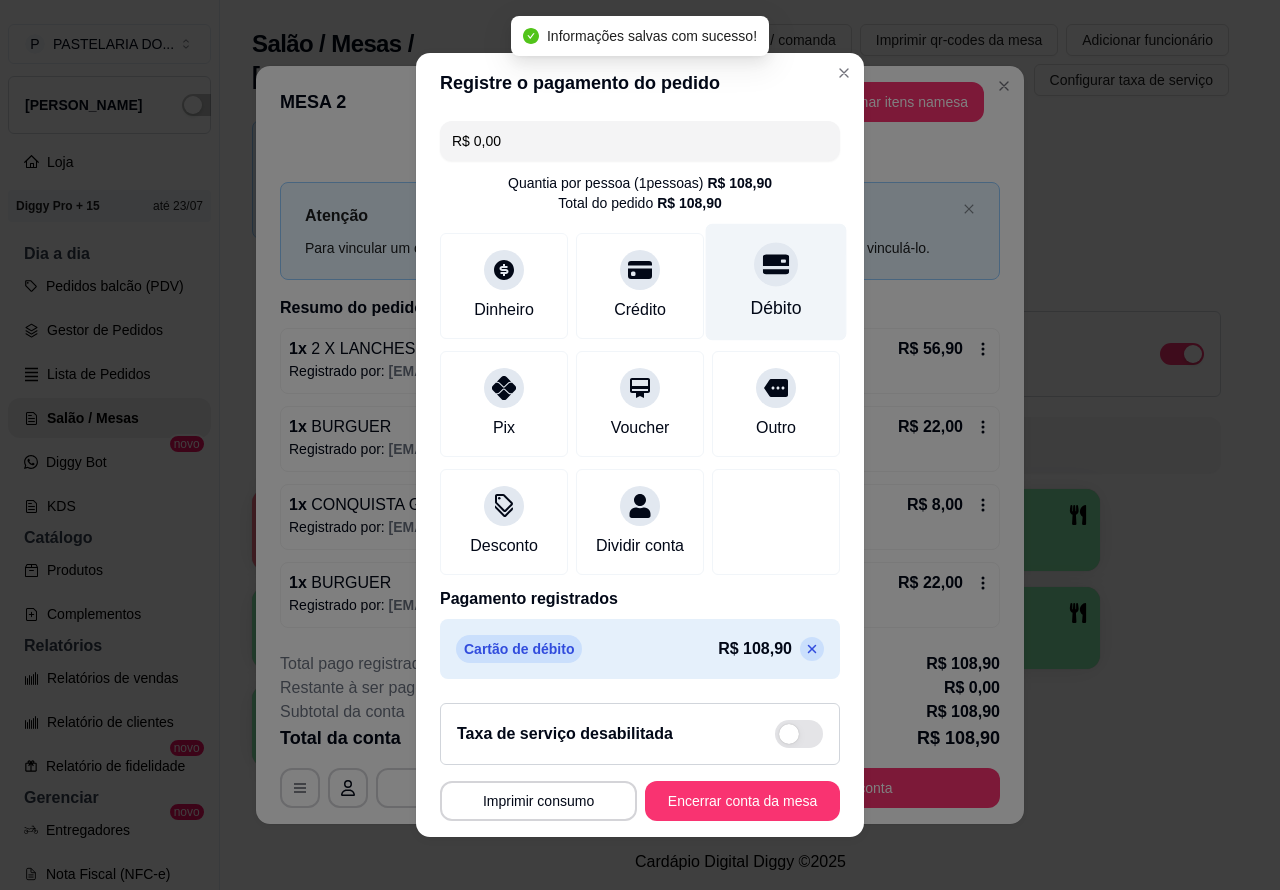click on "Encerrar conta da mesa" at bounding box center [742, 801] 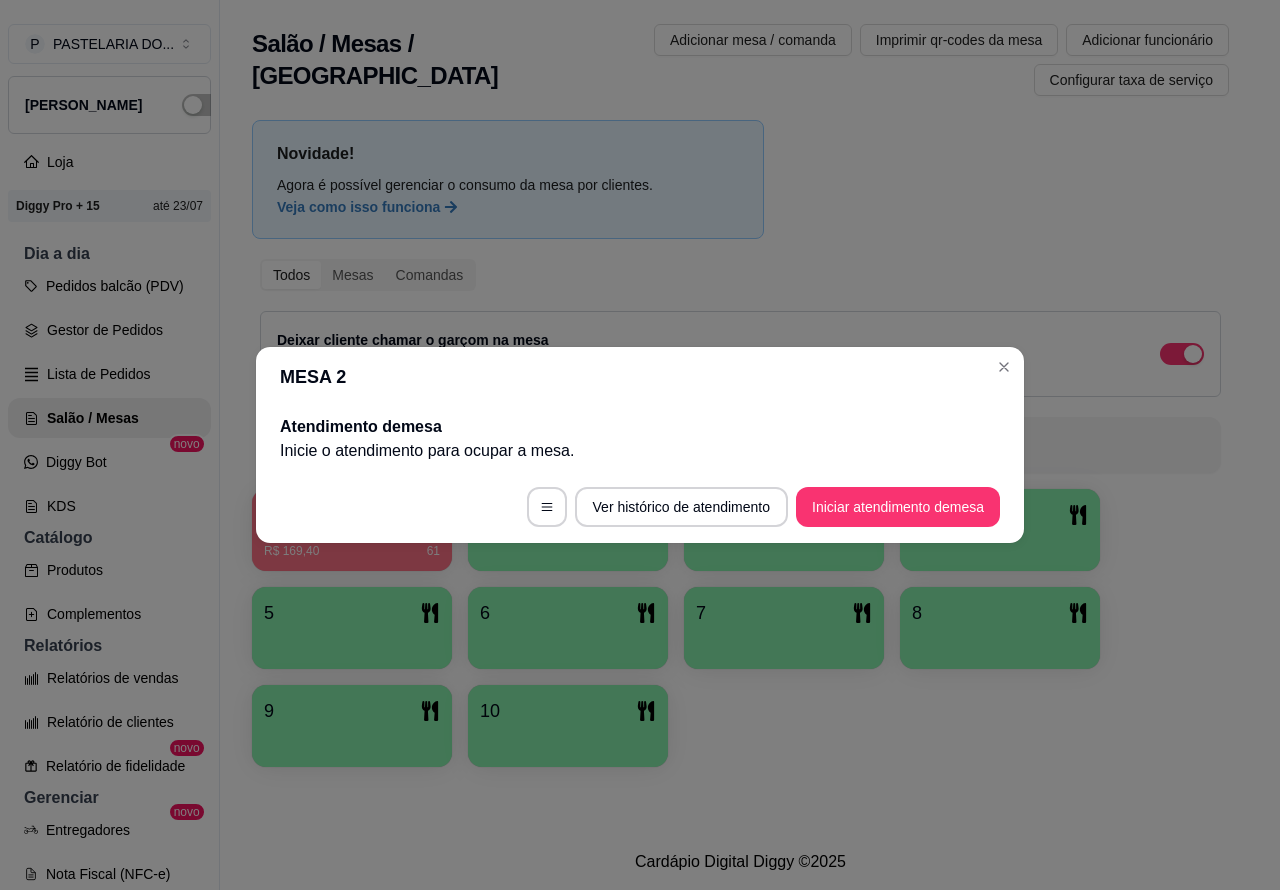 click on "1 R$ 169,40 61 2 3 4 5 6 7 8 9 10" at bounding box center (740, 628) 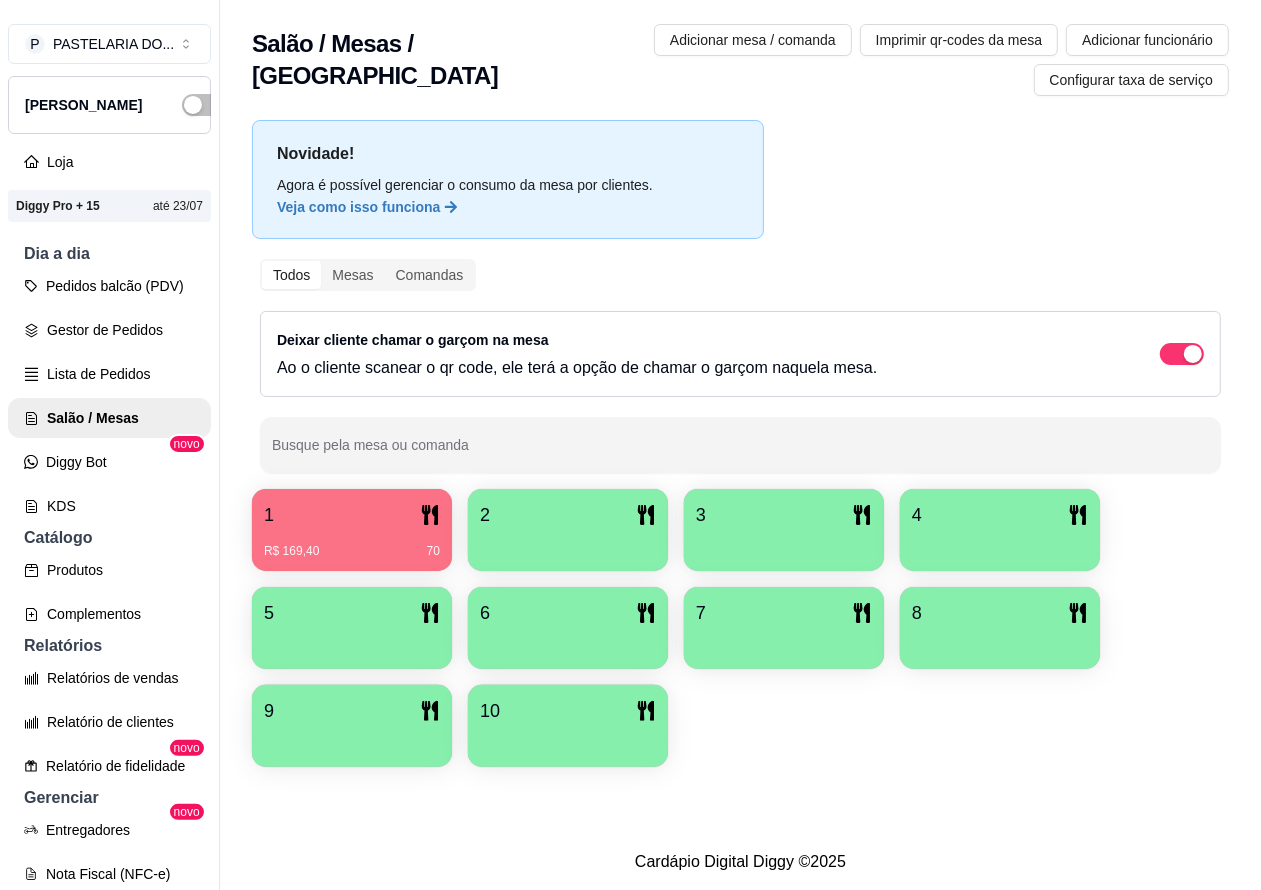 click on "Pedidos balcão (PDV)" at bounding box center [109, 286] 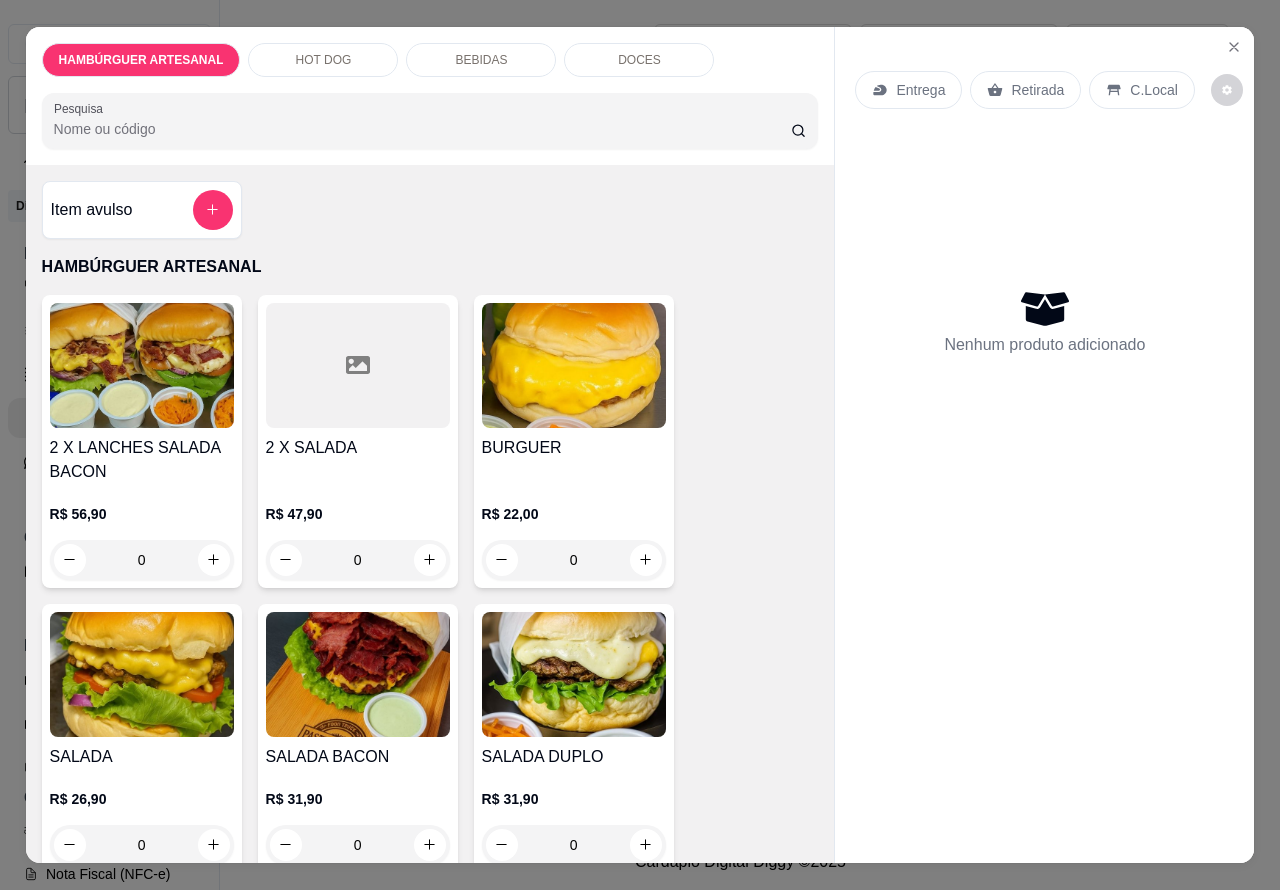 click on "HOT DOG" at bounding box center [324, 60] 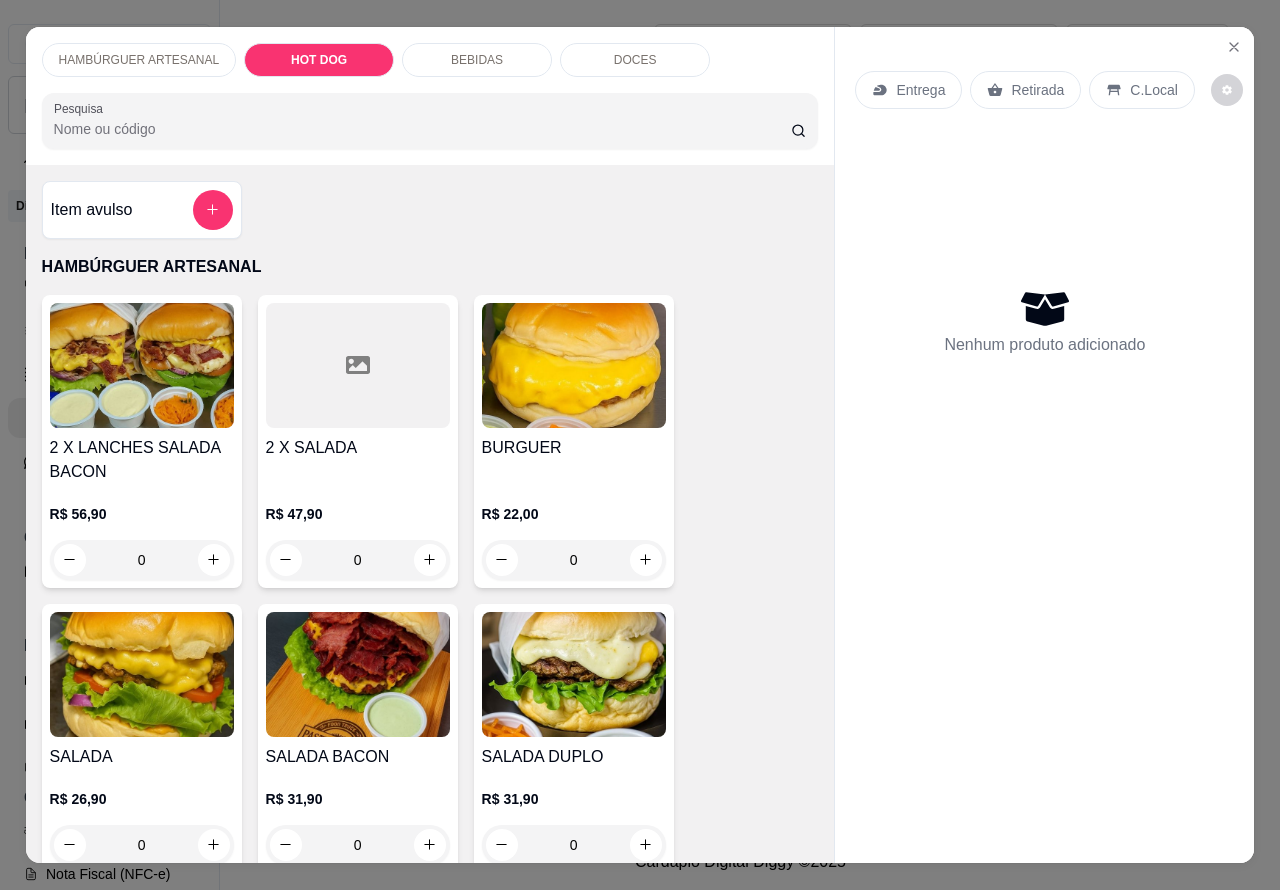 scroll, scrollTop: 1887, scrollLeft: 0, axis: vertical 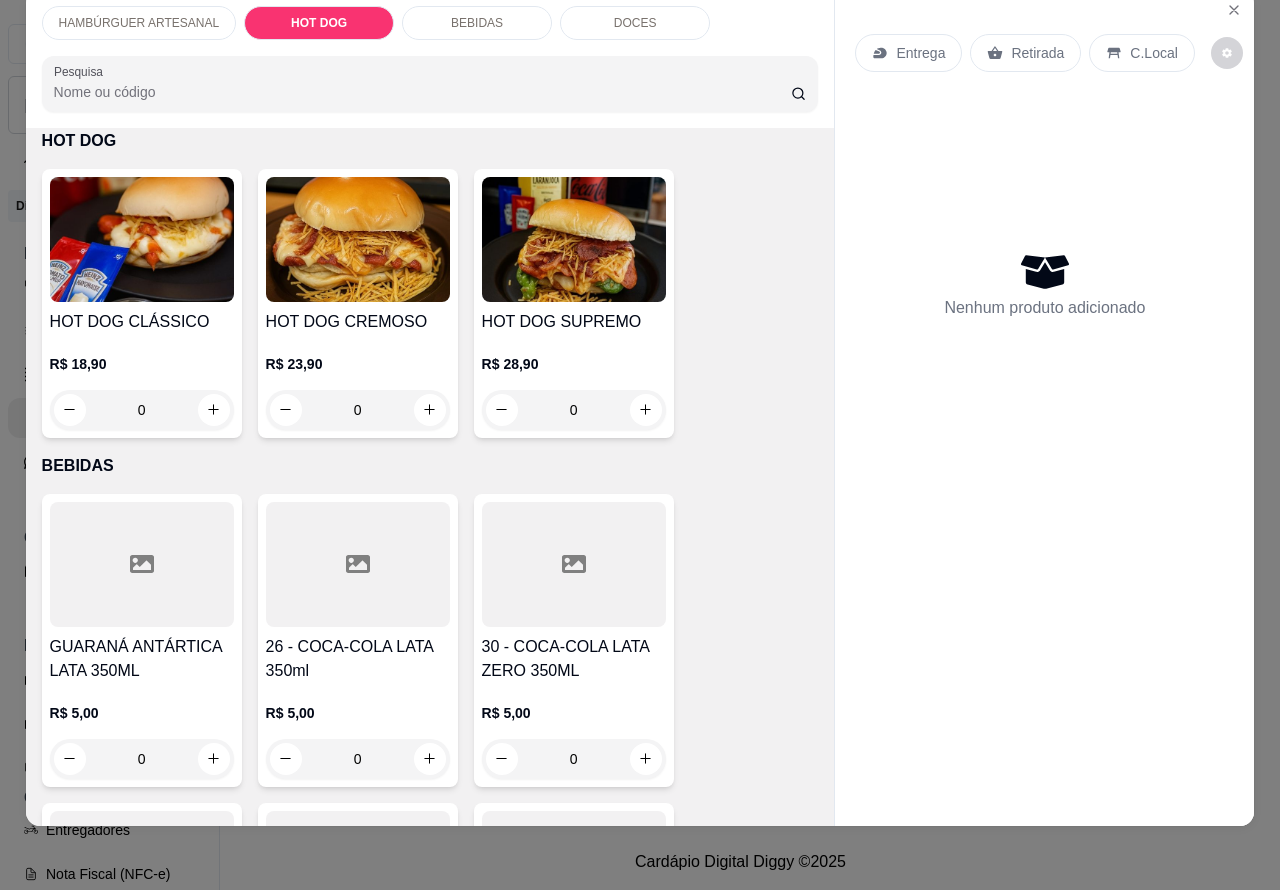 click on "BEBIDAS" at bounding box center (477, 23) 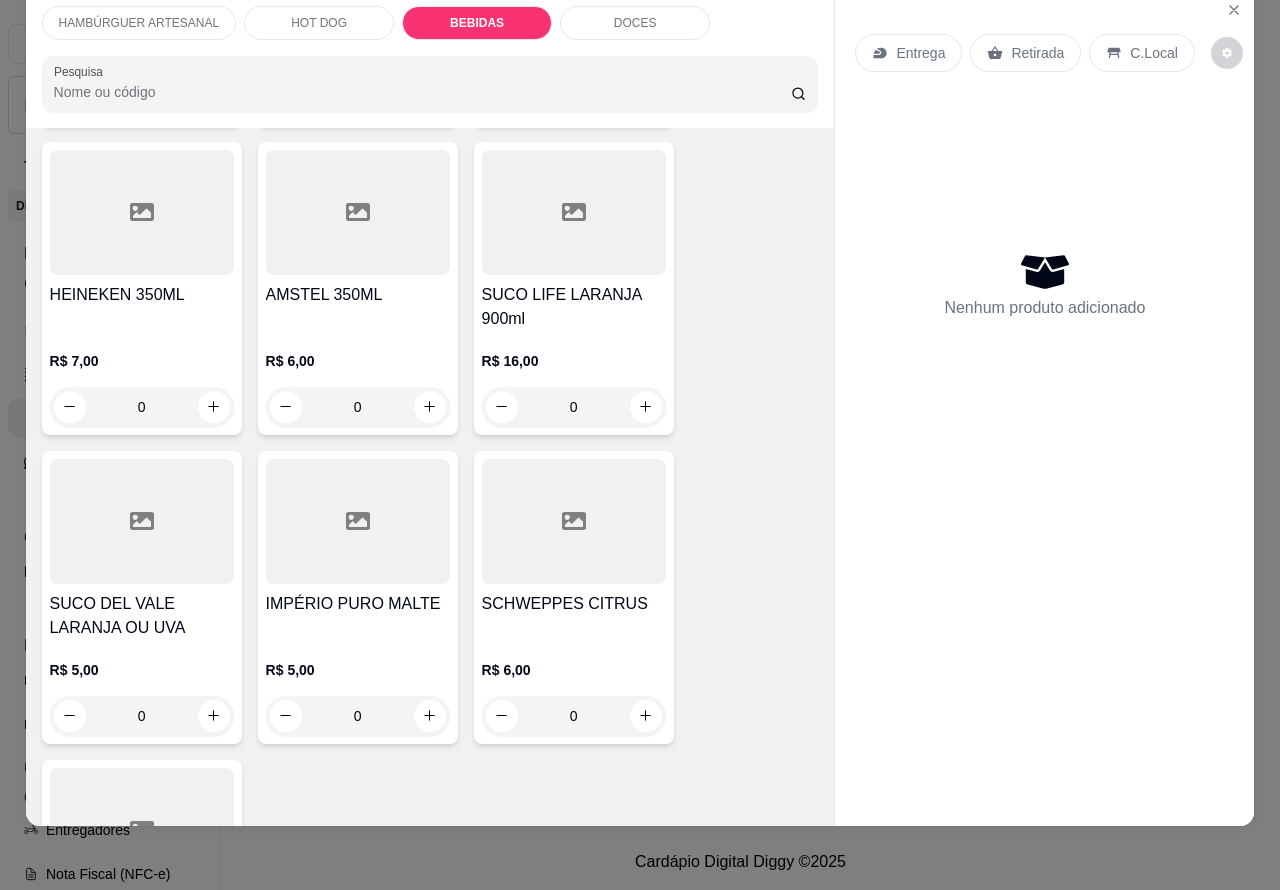 scroll, scrollTop: 3452, scrollLeft: 0, axis: vertical 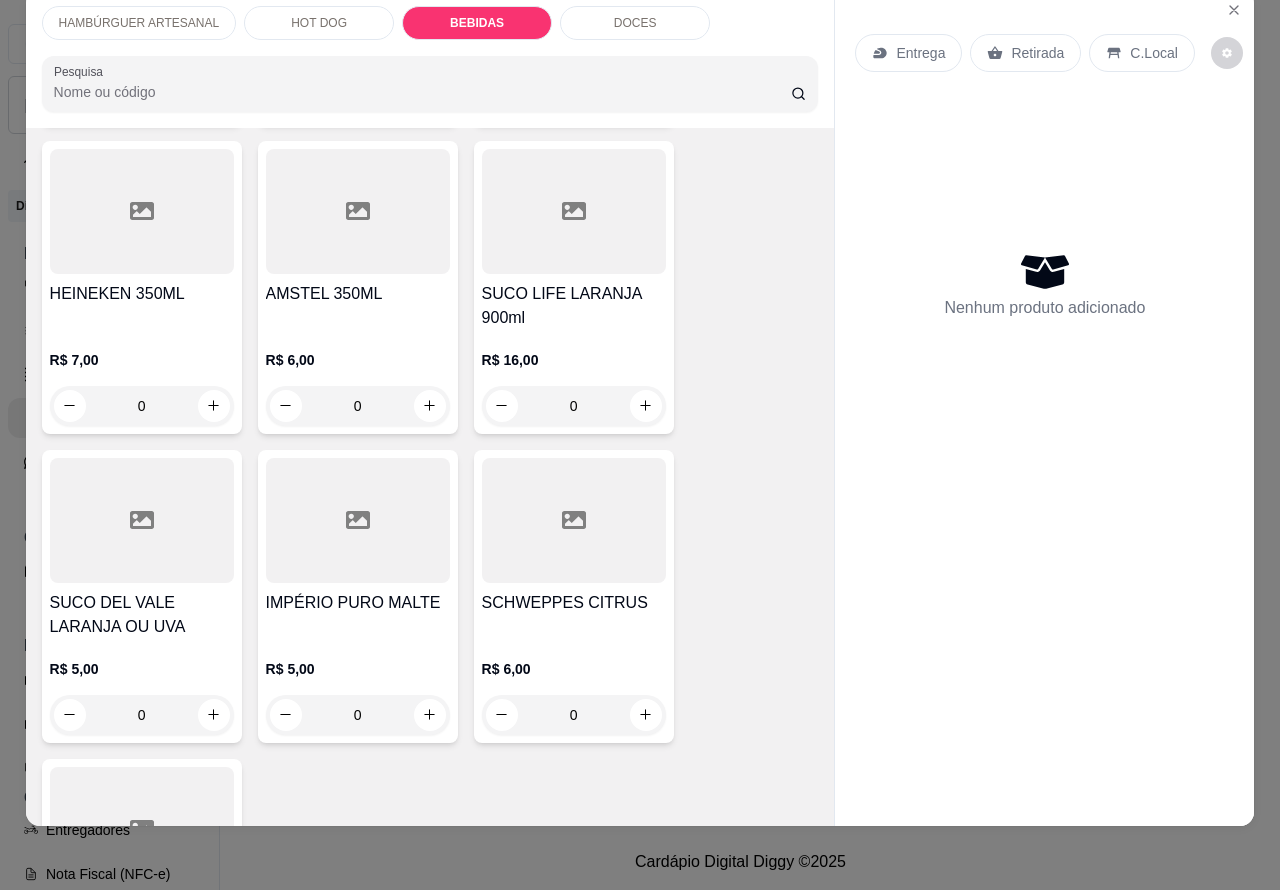 click 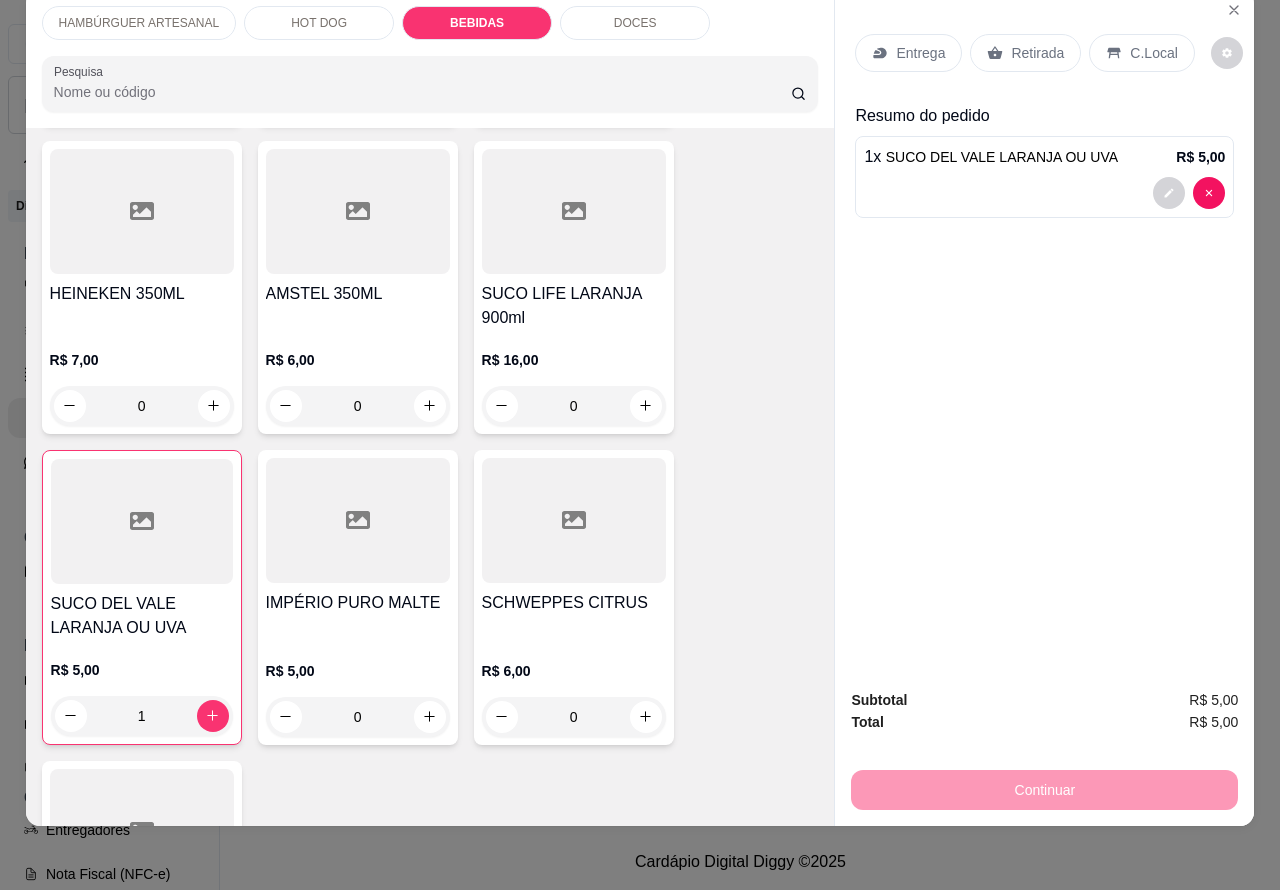 click on "Retirada" at bounding box center [1037, 53] 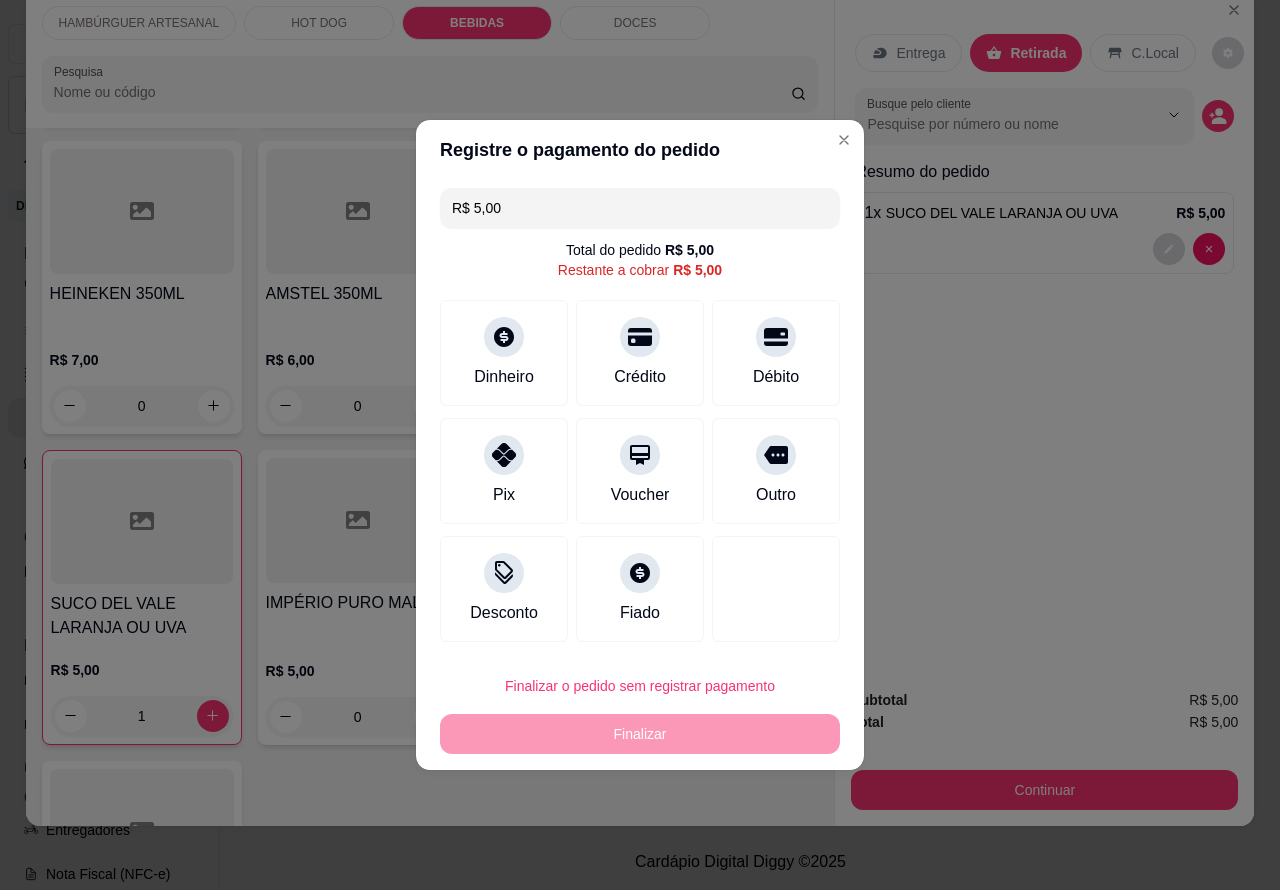 click on "Entrega Retirada C.Local Busque pelo cliente Resumo do pedido 1 x   SUCO DEL VALE LARANJA OU UVA R$ 5,00" at bounding box center [1044, 332] 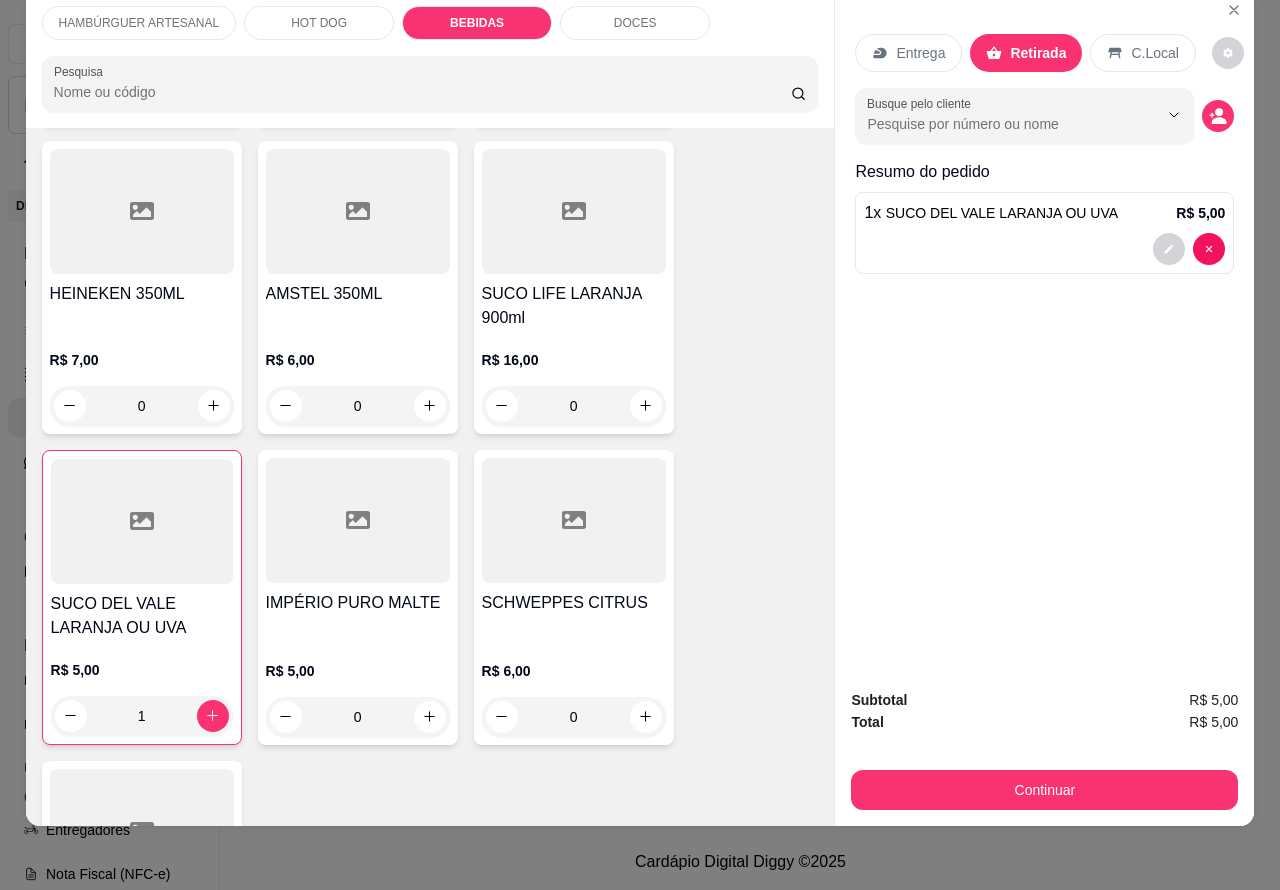 scroll, scrollTop: 26, scrollLeft: 0, axis: vertical 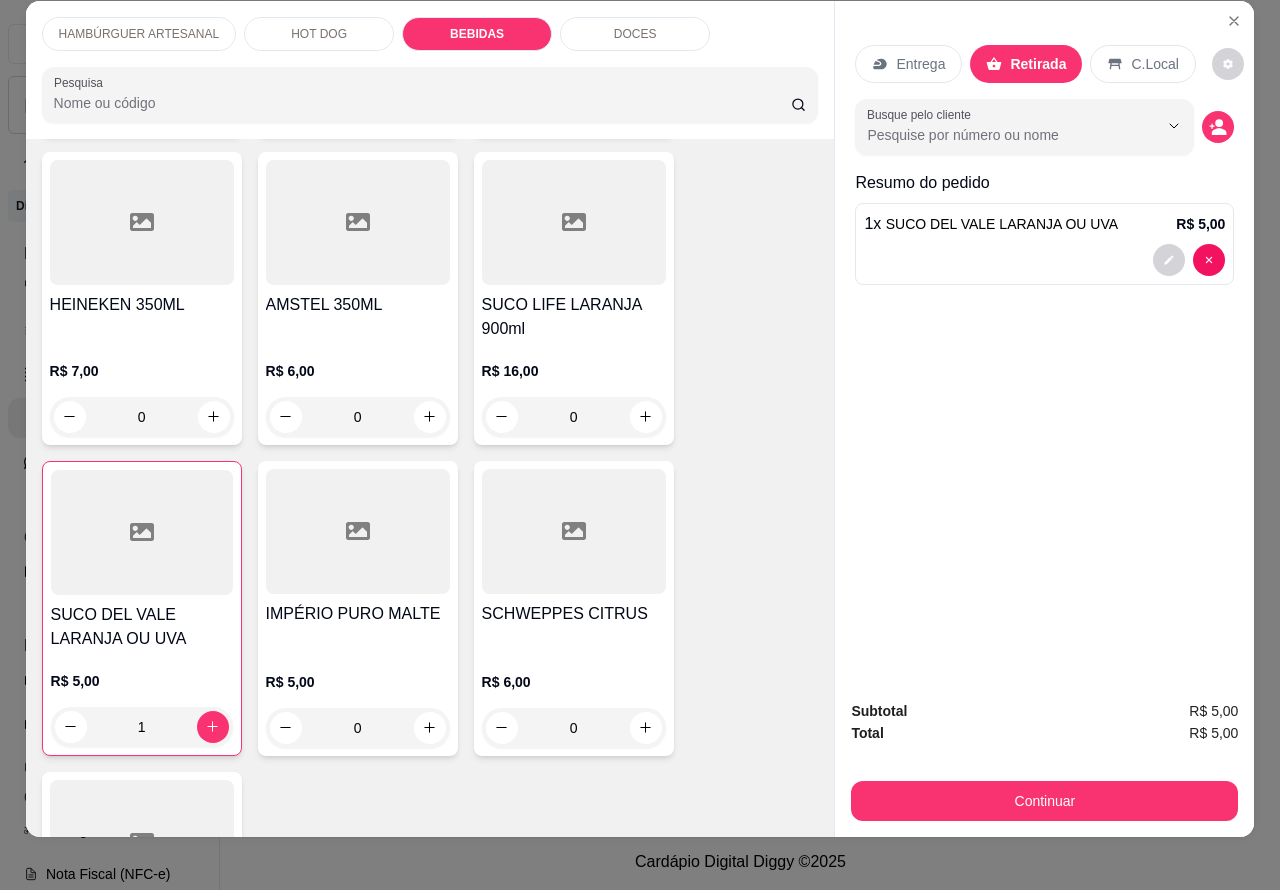 click 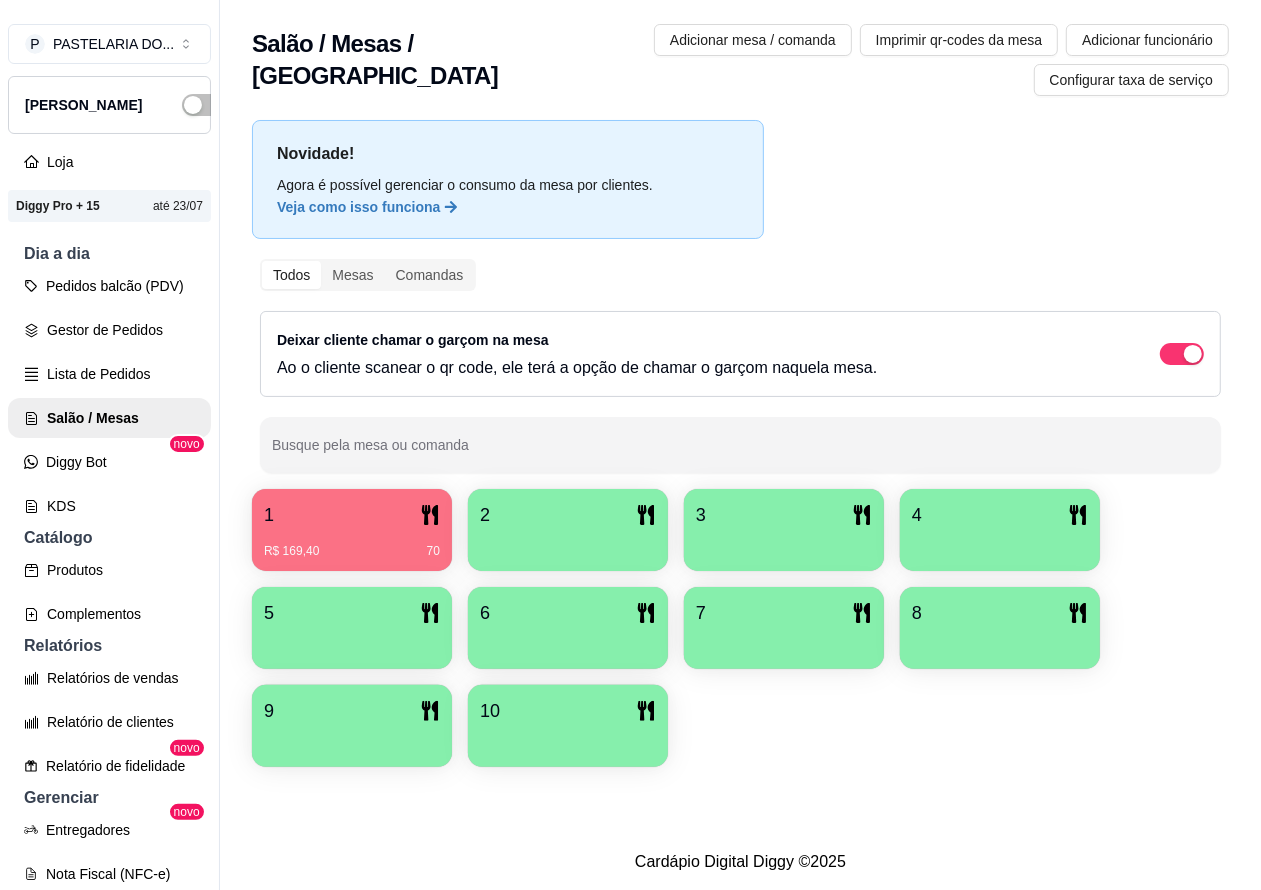 click on "1" at bounding box center [352, 515] 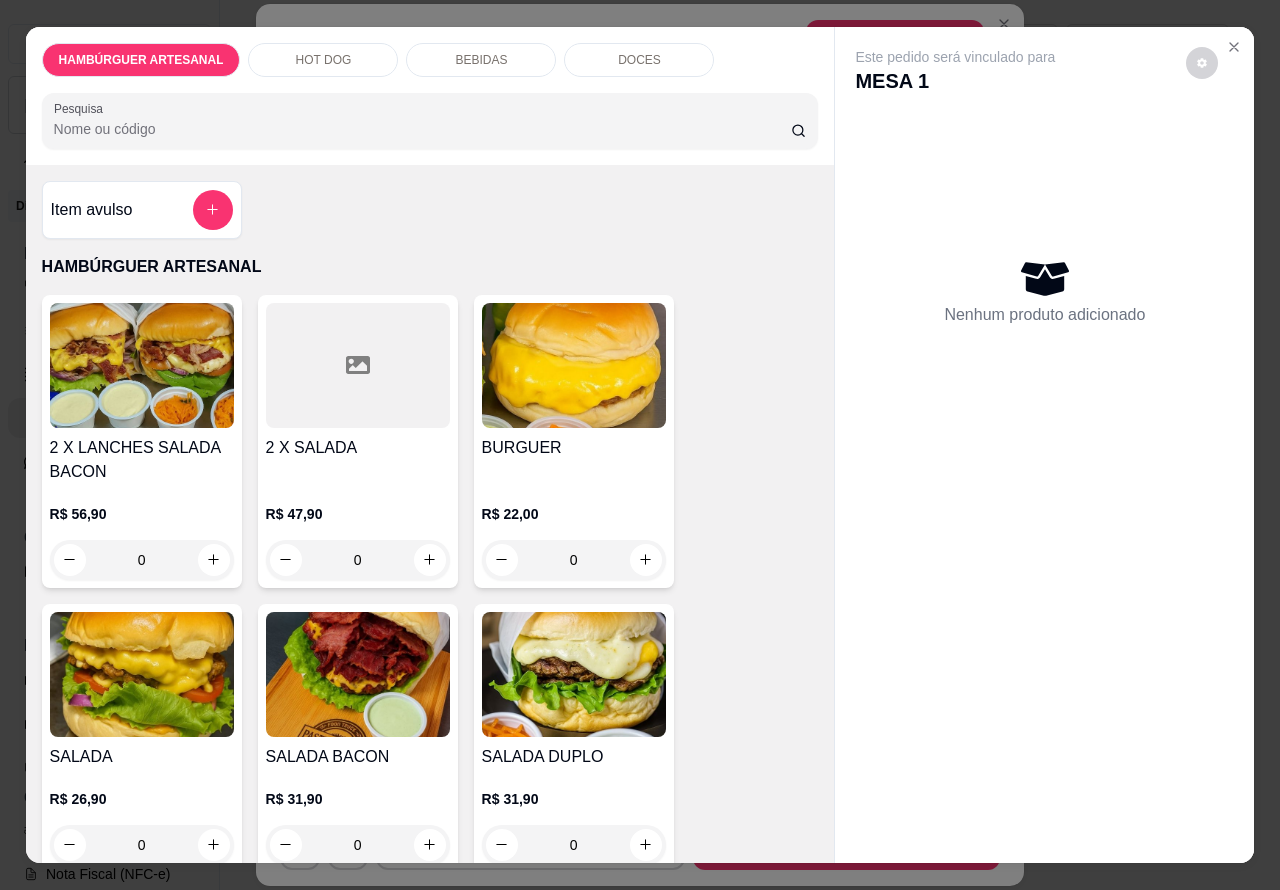 click on "BEBIDAS" at bounding box center (481, 60) 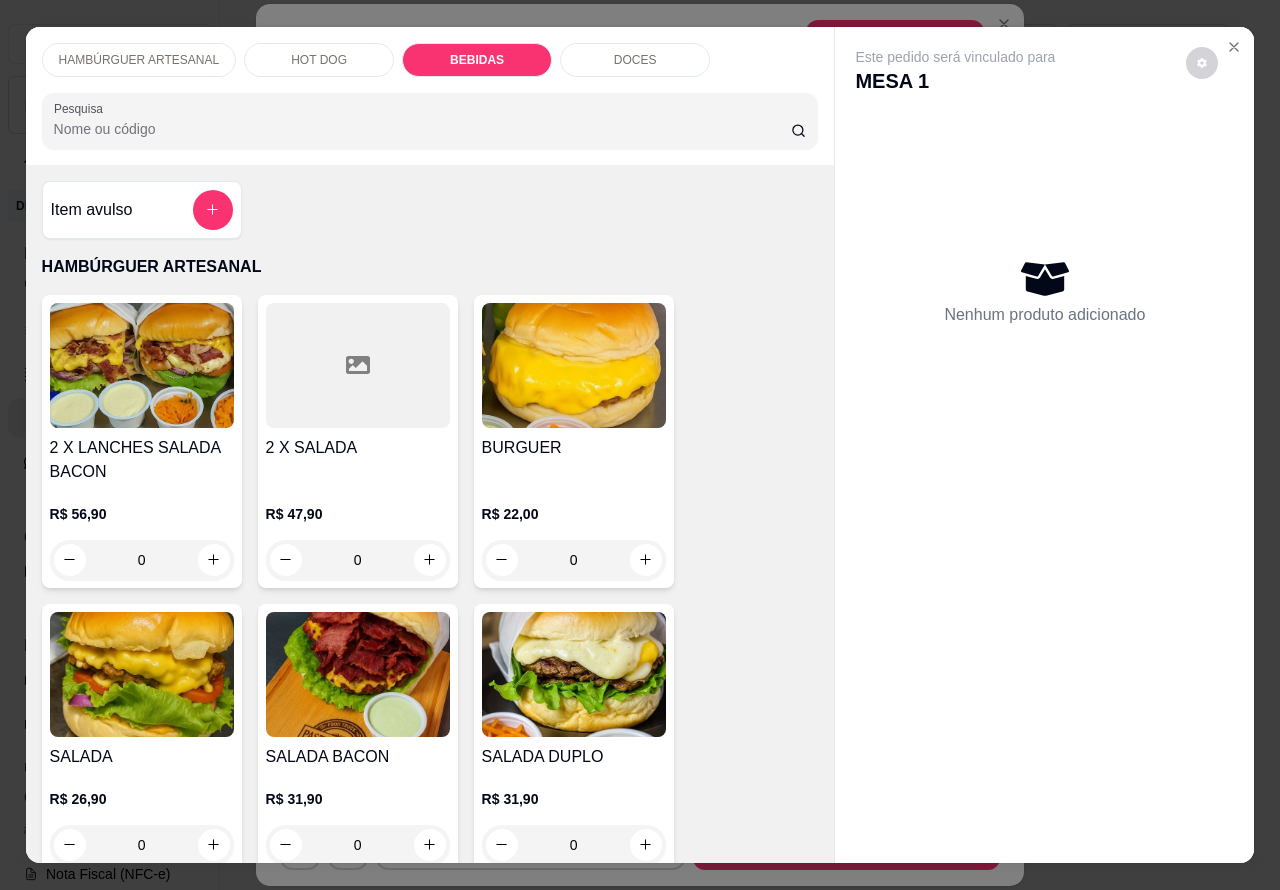 scroll, scrollTop: 2212, scrollLeft: 0, axis: vertical 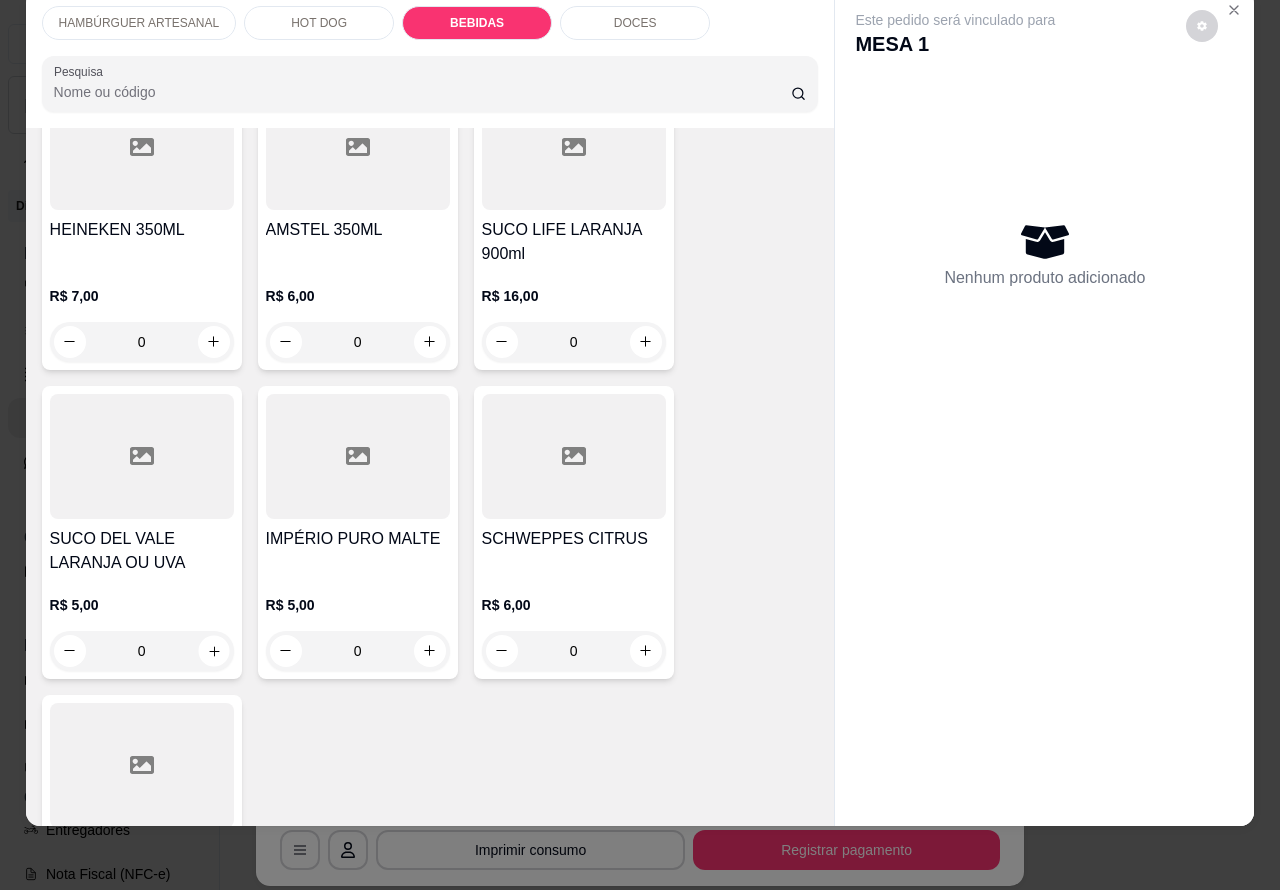 click 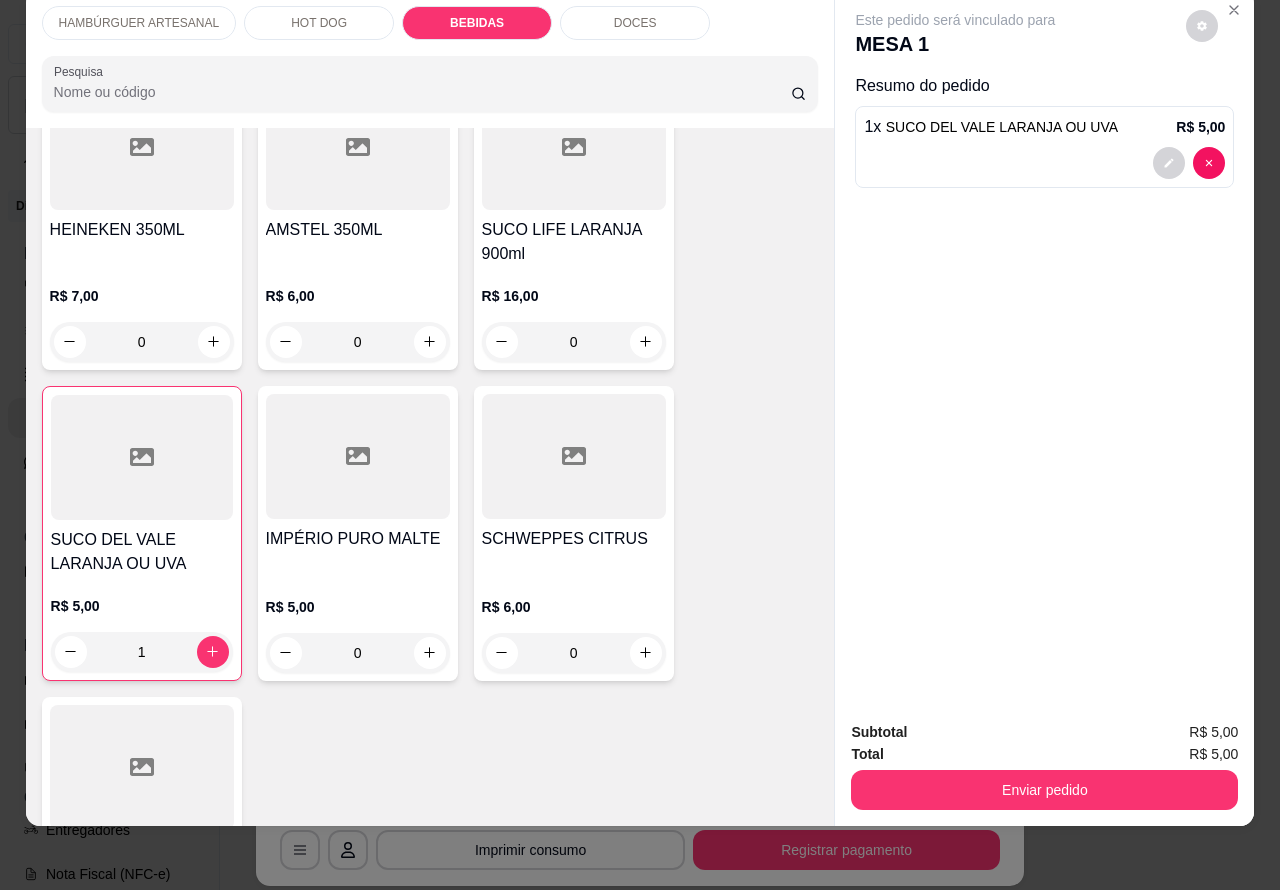 click on "Enviar pedido" at bounding box center [1044, 790] 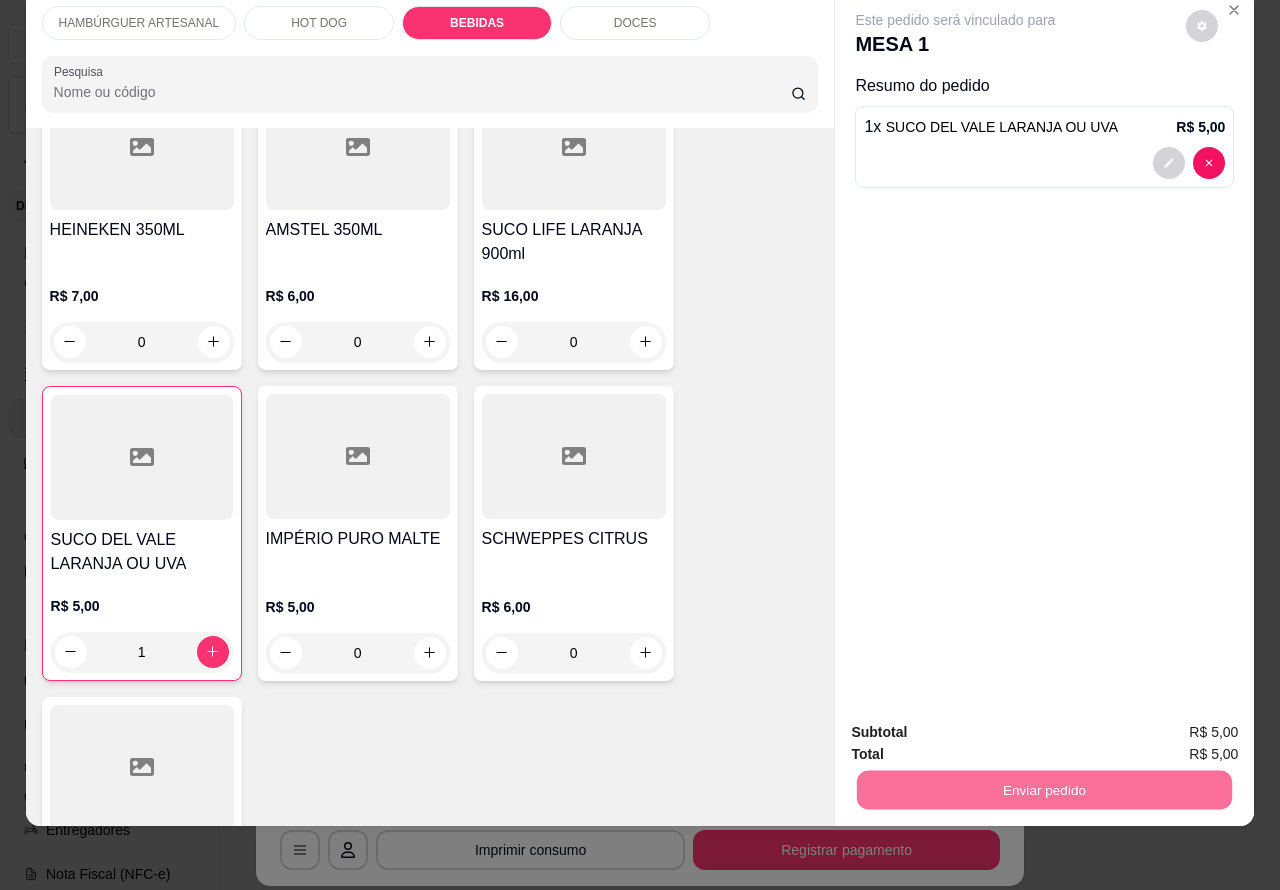 click on "Não registrar e enviar pedido" at bounding box center (977, 722) 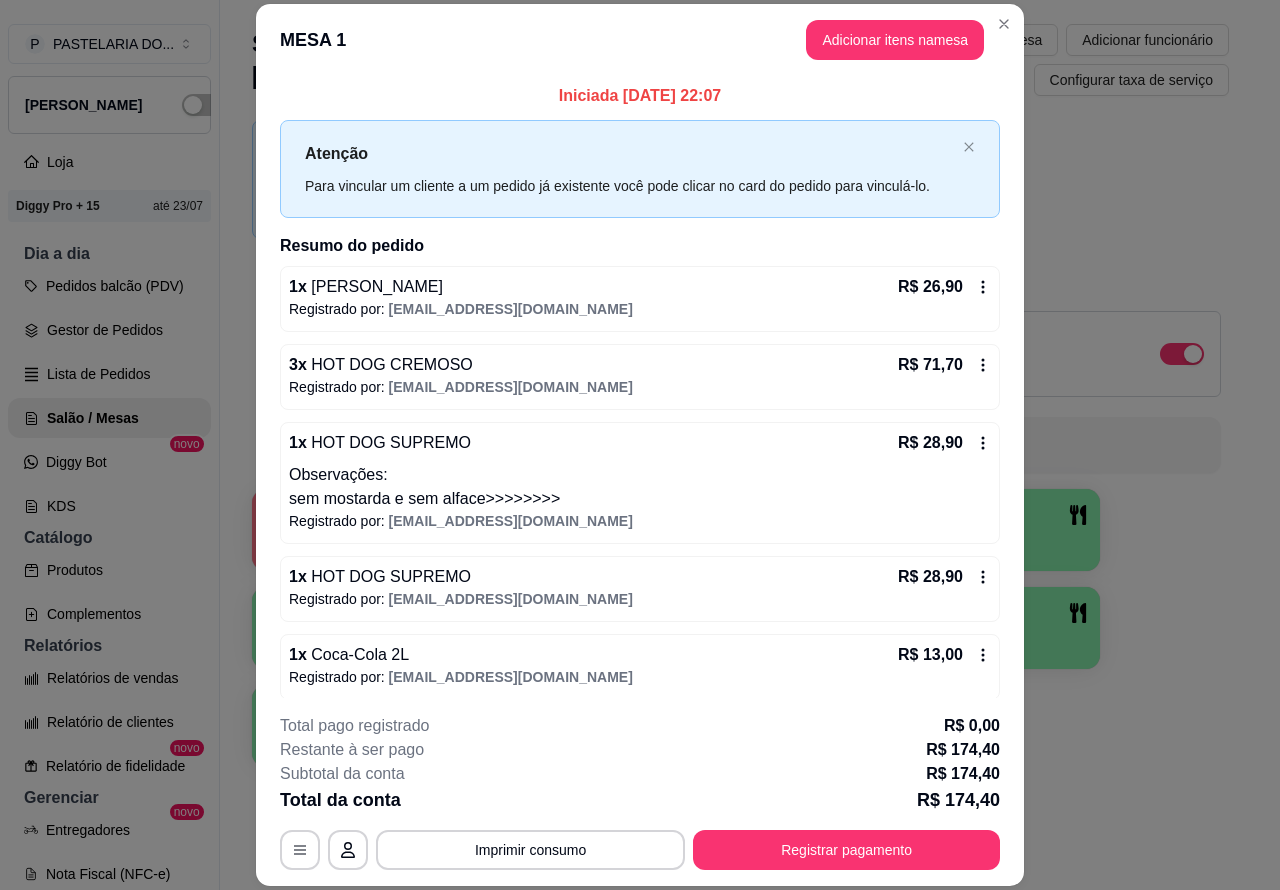 click on "Imprimir consumo" at bounding box center (530, 850) 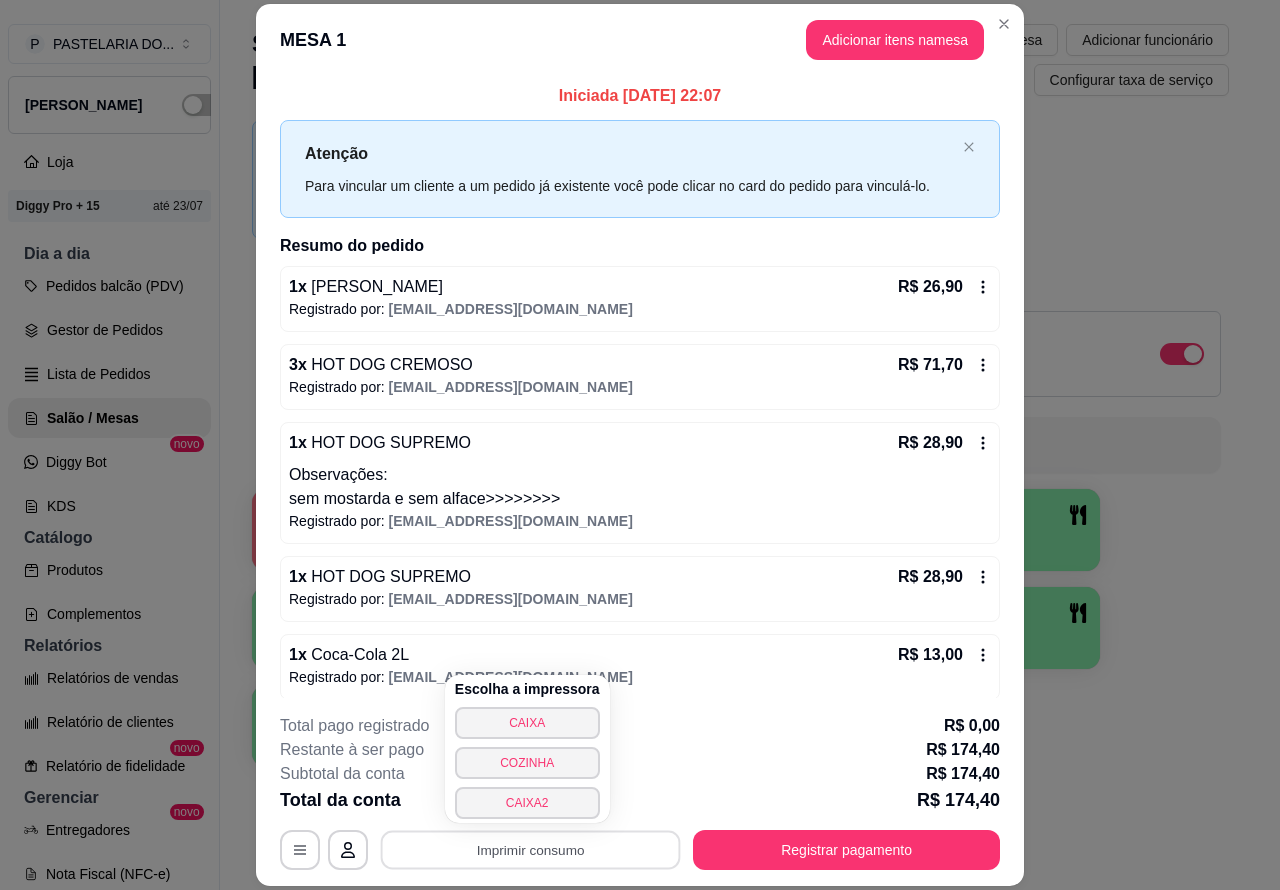click on "CAIXA2" at bounding box center [527, 803] 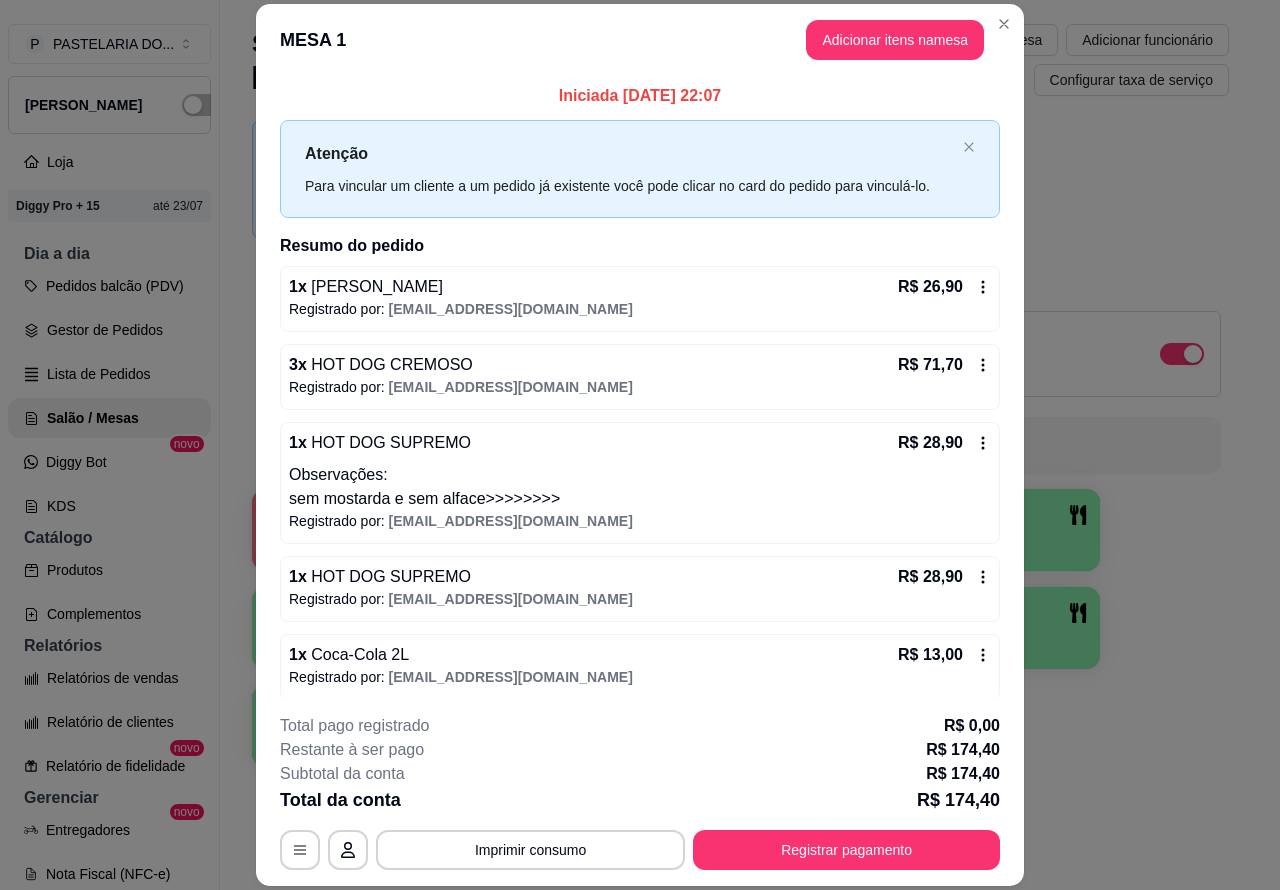 click on "Iniciada   [DATE] 22:07 Atenção Para vincular um cliente a um pedido já existente você pode clicar no card do pedido para vinculá-lo. Resumo do pedido 1 x   [PERSON_NAME]  R$ 26,90 Registrado por:   [EMAIL_ADDRESS][DOMAIN_NAME] 3 x   HOT DOG CREMOSO  R$ 71,70 Registrado por:   [EMAIL_ADDRESS][DOMAIN_NAME] 1 x   HOT DOG SUPREMO R$ 28,90 Observações: sem mostarda e sem alface>>>>>>>> Registrado por:   [EMAIL_ADDRESS][DOMAIN_NAME] 1 x   HOT DOG SUPREMO R$ 28,90 Registrado por:   [EMAIL_ADDRESS][DOMAIN_NAME] 1 x   Coca-Cola 2L R$ 13,00 Registrado por:   [EMAIL_ADDRESS][DOMAIN_NAME] 1 x   SUCO DEL VALE LARANJA OU UVA R$ 5,00 Registrado por:   [EMAIL_ADDRESS][DOMAIN_NAME]" at bounding box center (640, 386) 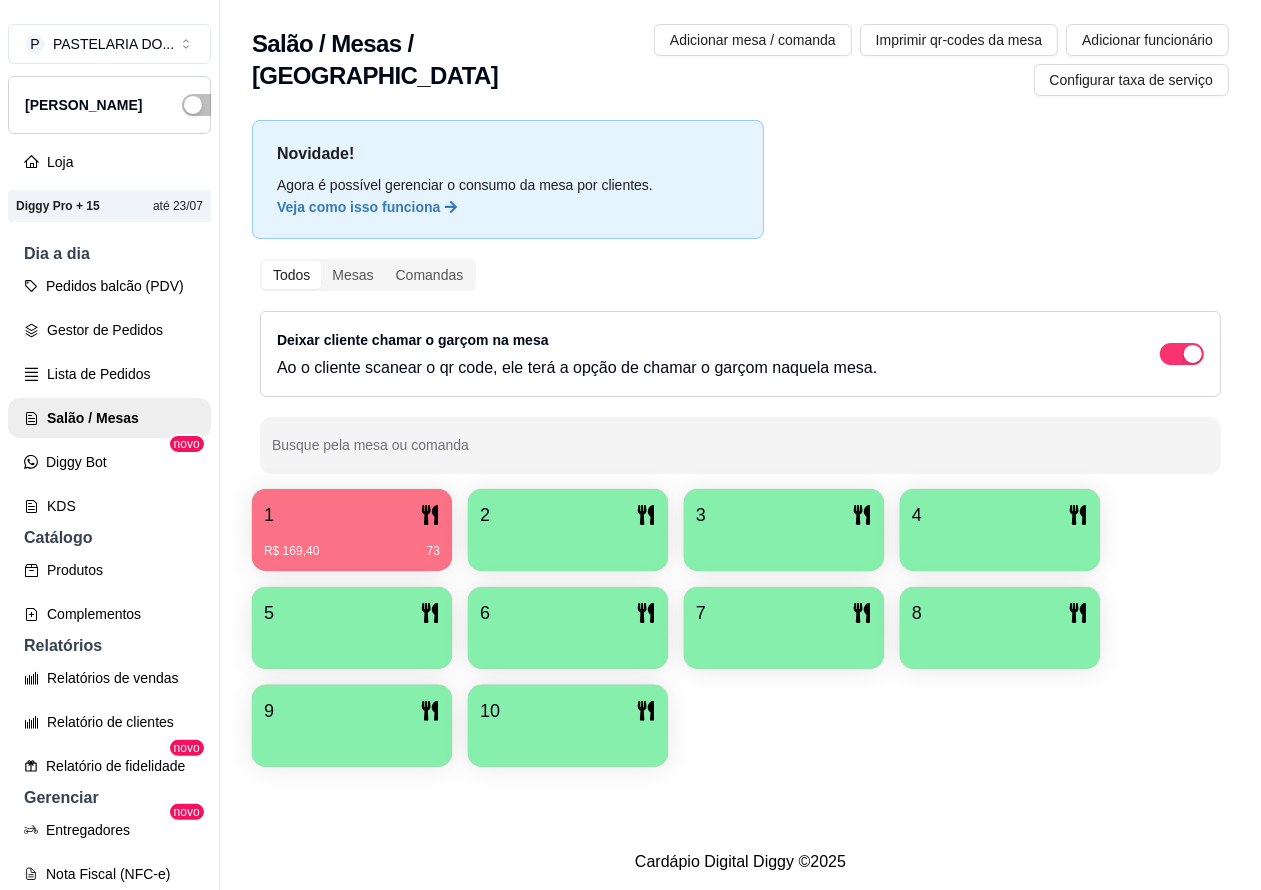 click on "Pedidos balcão (PDV)" at bounding box center (109, 286) 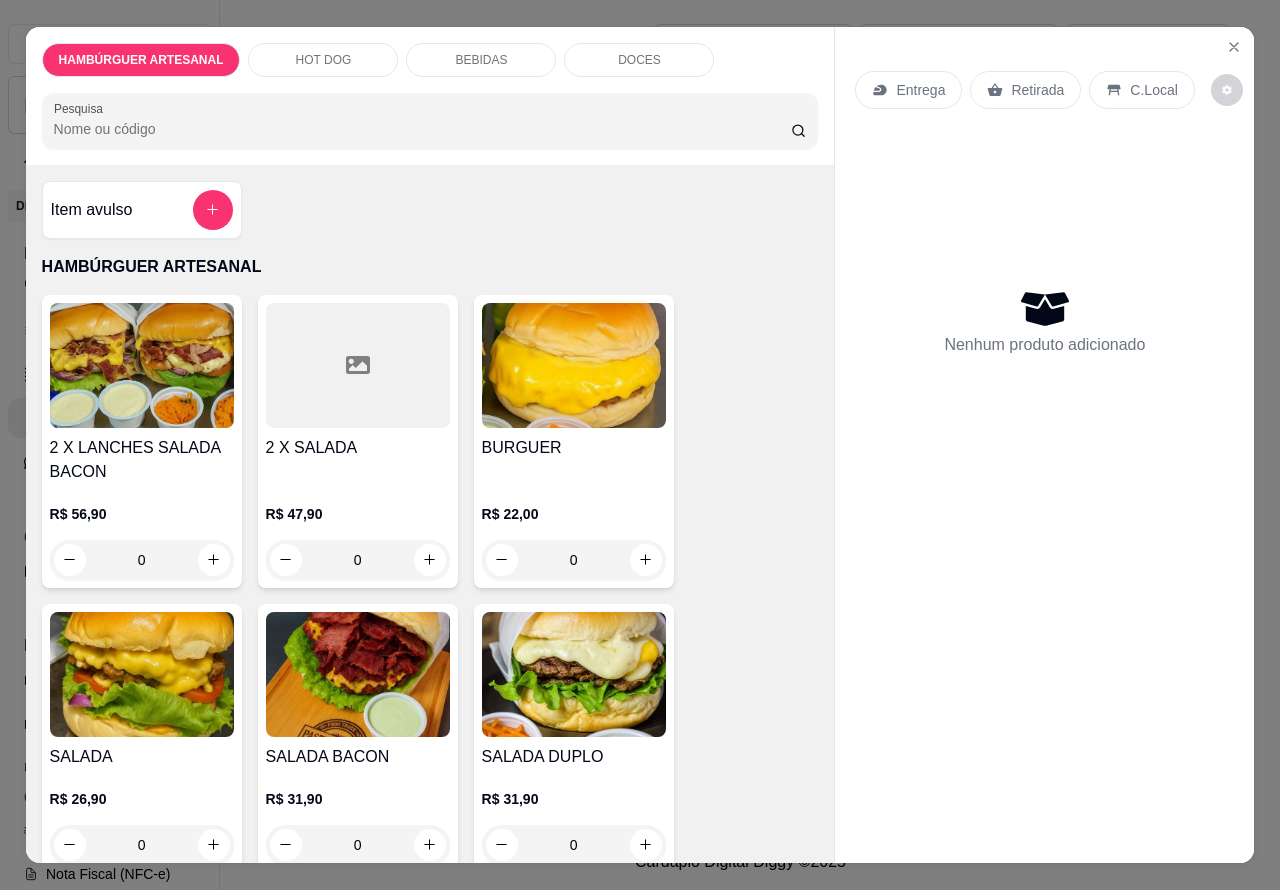 click on "HOT DOG" at bounding box center [324, 60] 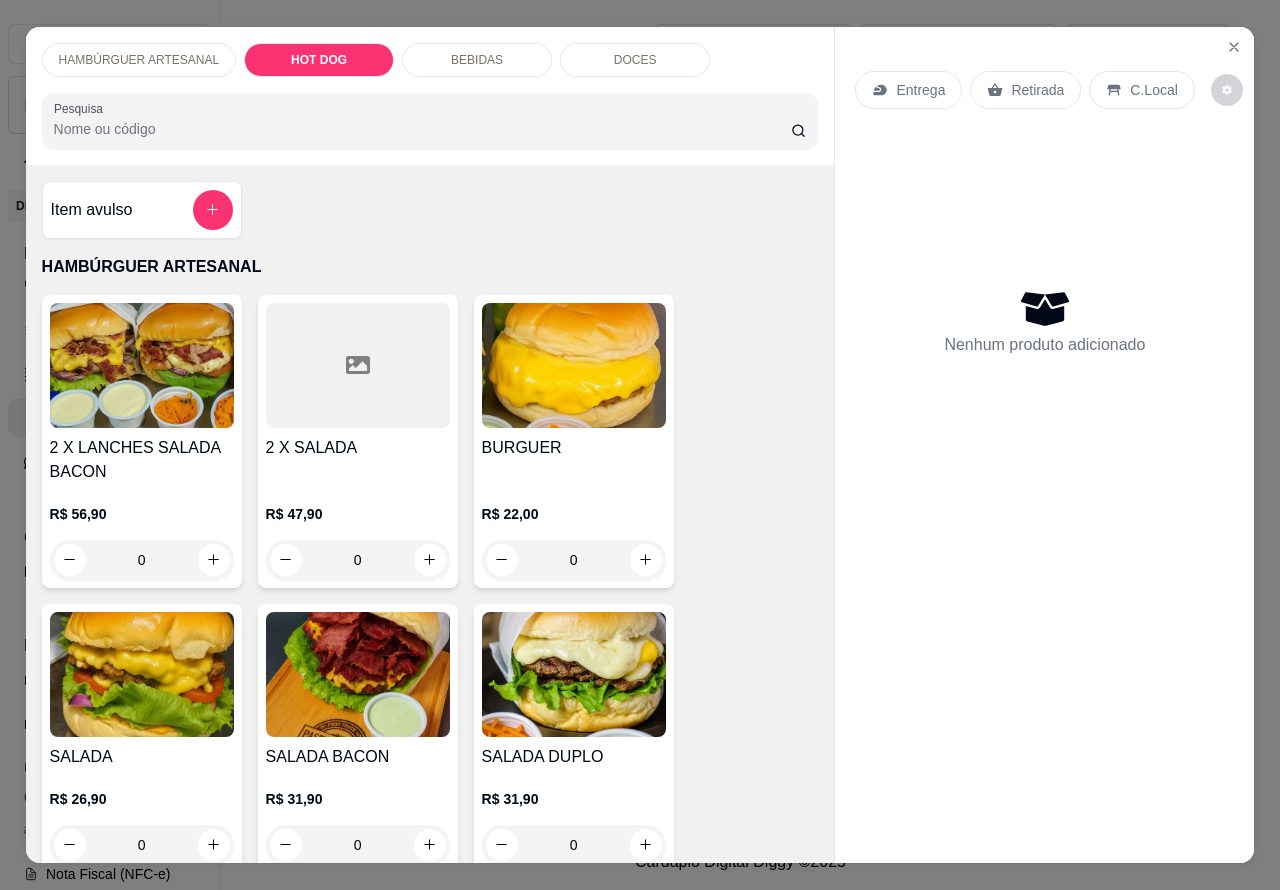 scroll, scrollTop: 1887, scrollLeft: 0, axis: vertical 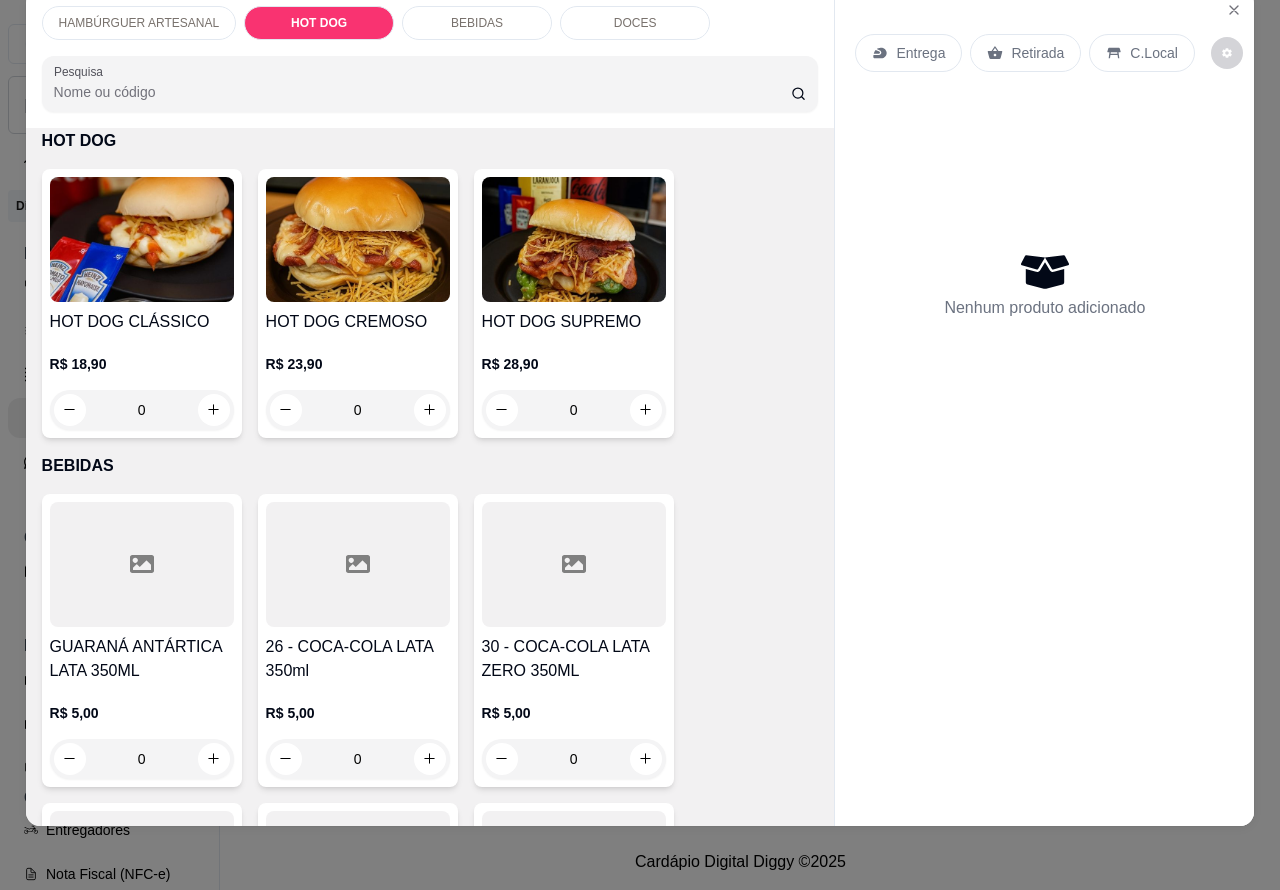click on "HAMBÚRGUER ARTESANAL HOT DOG  BEBIDAS DOCES Pesquisa Item avulso HAMBÚRGUER ARTESANAL 2 X LANCHES SALADA BACON   R$ 56,90 0   2 X SALADA    R$ 47,90 0 BURGUER   R$ 22,00 0 SALADA   R$ 26,90 0 SALADA BACON   R$ 31,90 0 SALADA DUPLO    R$ 31,90 0 MISTO   R$ 20,00 0 FRANGO   R$ 22,00 0 FRANGO SALADA    R$ 26,90 0 FRANGO CREMOSO   R$ 29,90 0 ESPECIAL CHEDDAR   R$ 36,90 0 ESPECIAL CATUPIRY    R$ 36,90 0 CHURRASCÃO   R$ 36,90 0 ESPECIAL FRANGO CATUPIRY    R$ 36,90 0 ESPECIAL [PERSON_NAME]    R$ 36,90 0 X SALADA EGG   R$ 28,90 0 HOT DOG  HOT DOG CLÁSSICO   R$ 18,90 0 HOT DOG CREMOSO    R$ 23,90 0 HOT DOG SUPREMO   R$ 28,90 0 BEBIDAS GUARANÁ ANTÁRTICA LATA 350ML   R$ 5,00 0 26 - COCA-COLA LATA 350ml    R$ 5,00 0 30 - COCA-COLA LATA ZERO 350ML   R$ 5,00 0 27 - FANTA LATA 350ML    R$ 5,00 0 28 - SPRITE LATA 350ML    R$ 5,00 0 COCA 200ML   R$ 3,00 0 Coca-Cola 2L   R$ 13,00 0 COCA-COLA 1L    R$ 10,00 0 32 - CONQUISTA GUARANÁ 2L   R$ 8,00 0 33 - ÁGUA 500ML   R$ 3,00 0   R$ 4,00 0   0" at bounding box center [640, 445] 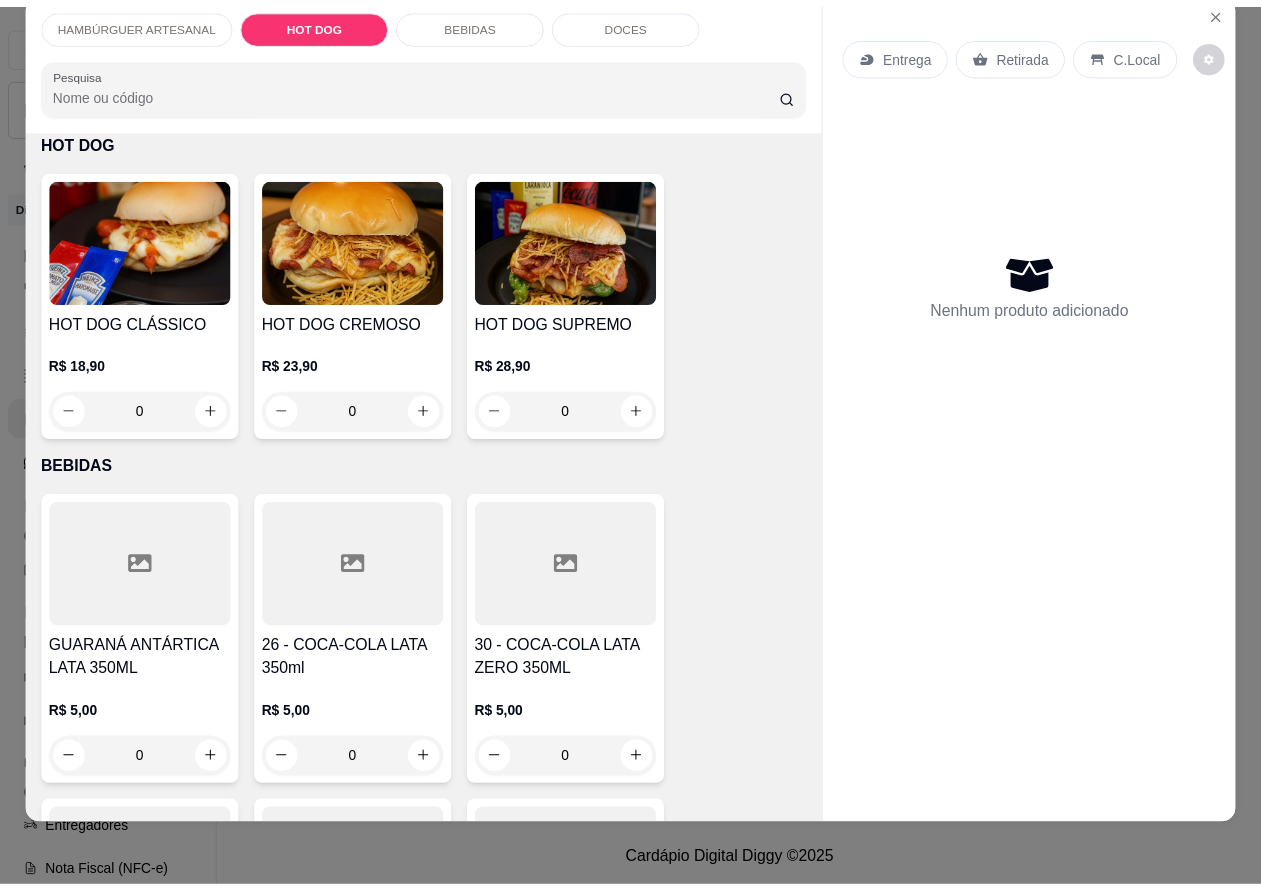 scroll, scrollTop: 30, scrollLeft: 0, axis: vertical 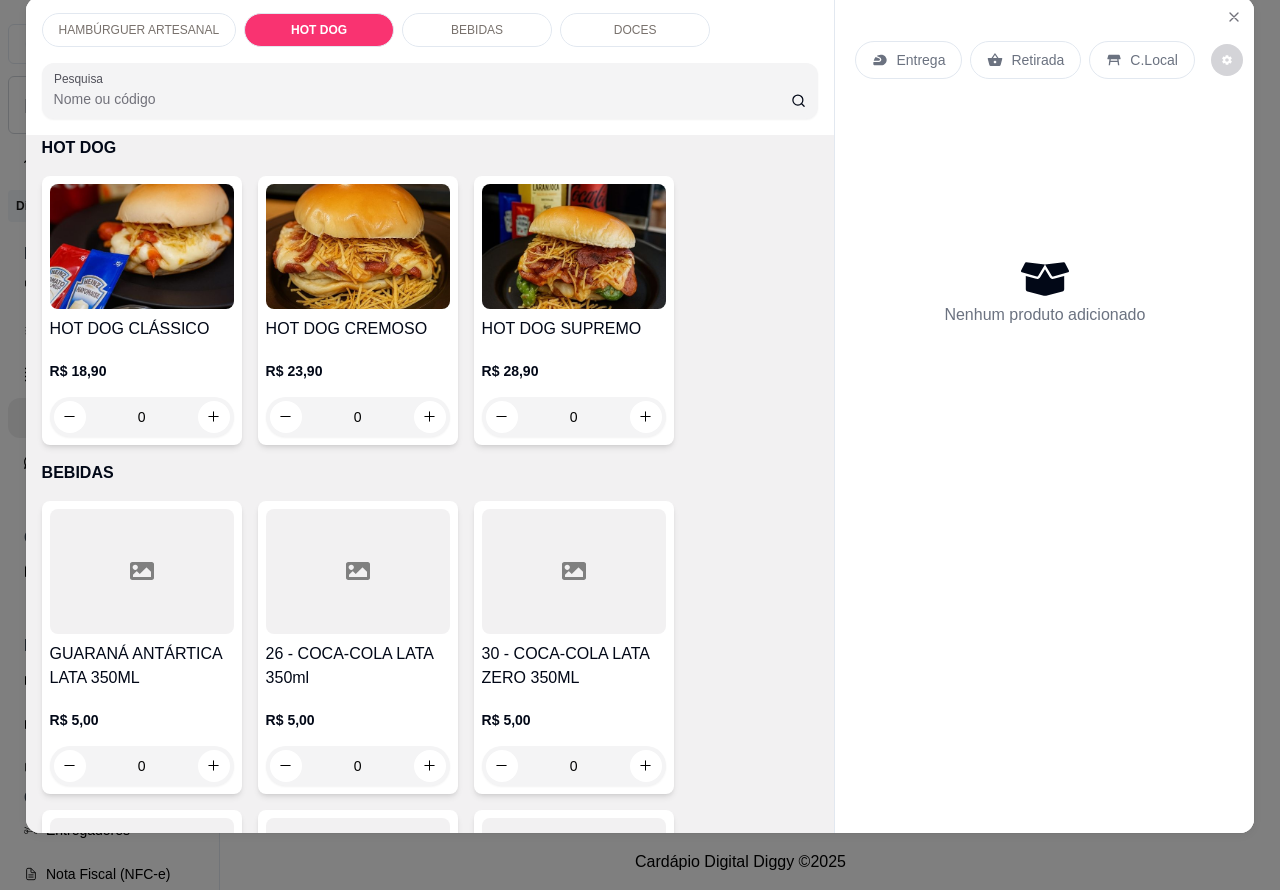 click 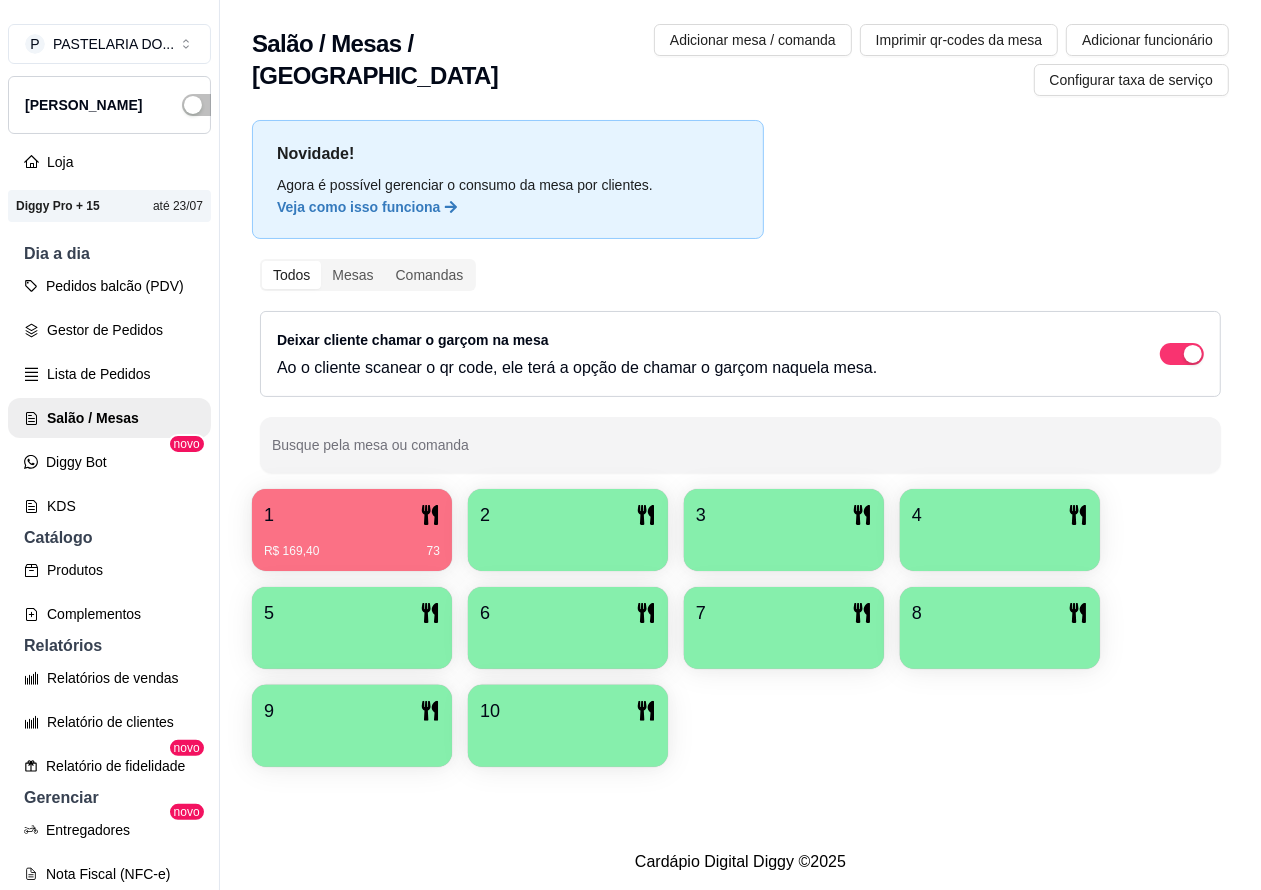 click on "1" at bounding box center [352, 515] 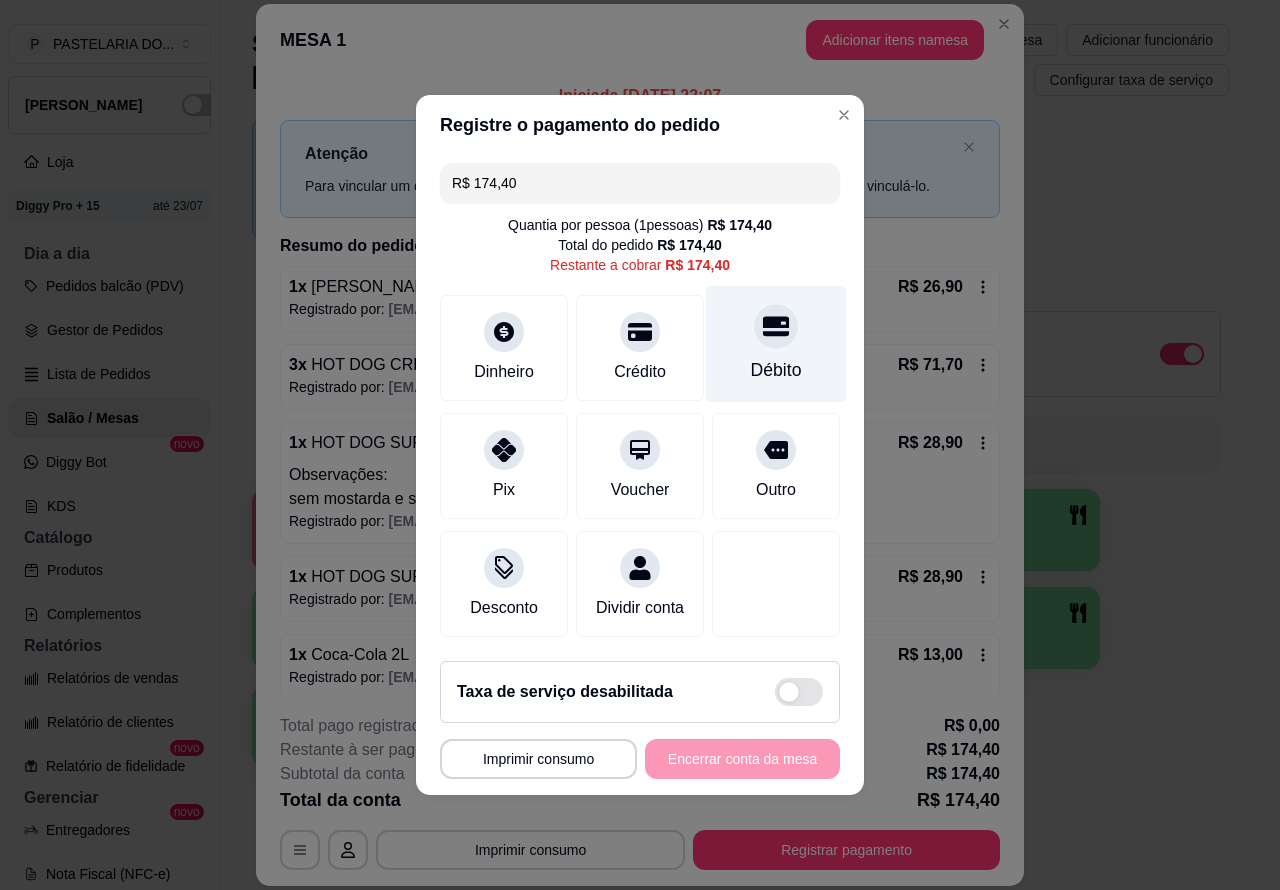 click 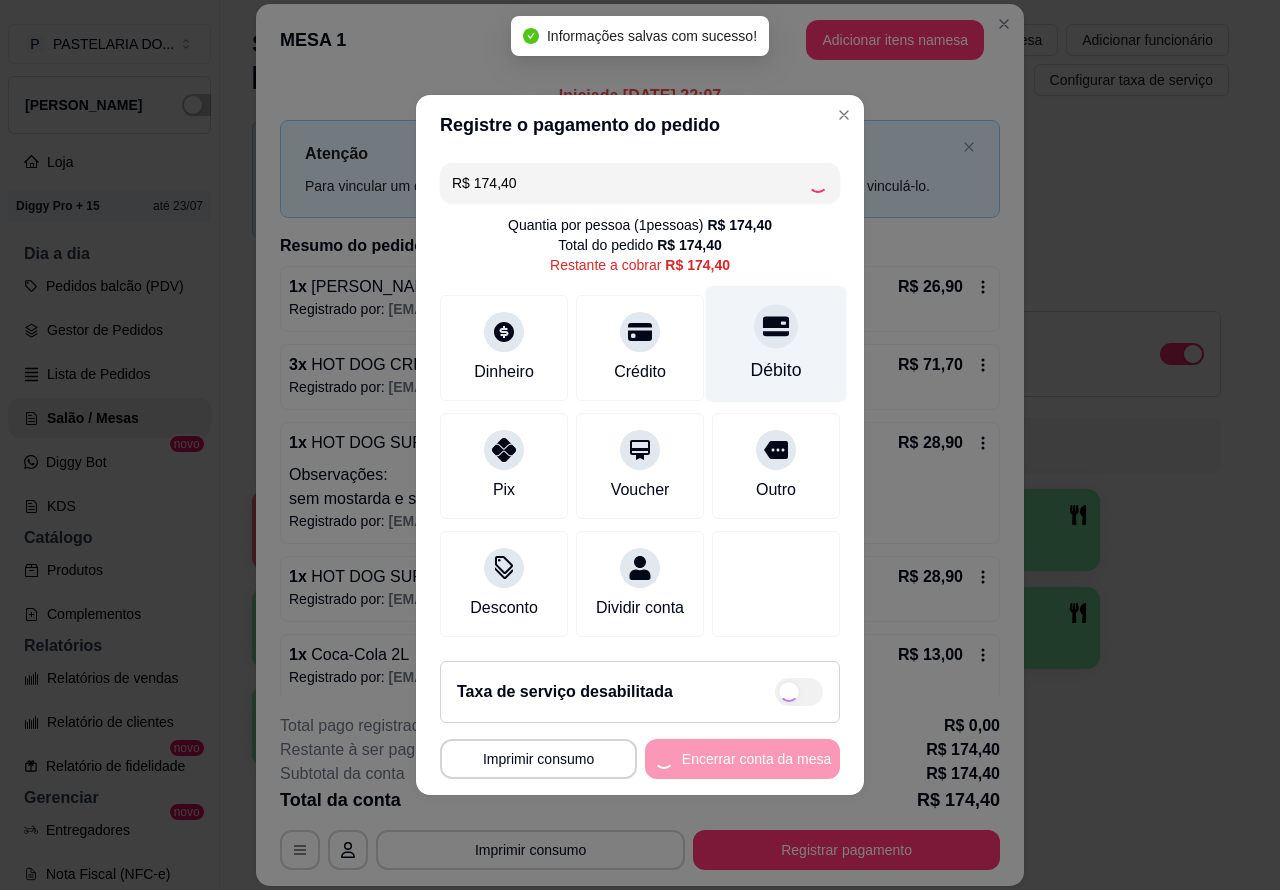 type on "R$ 0,00" 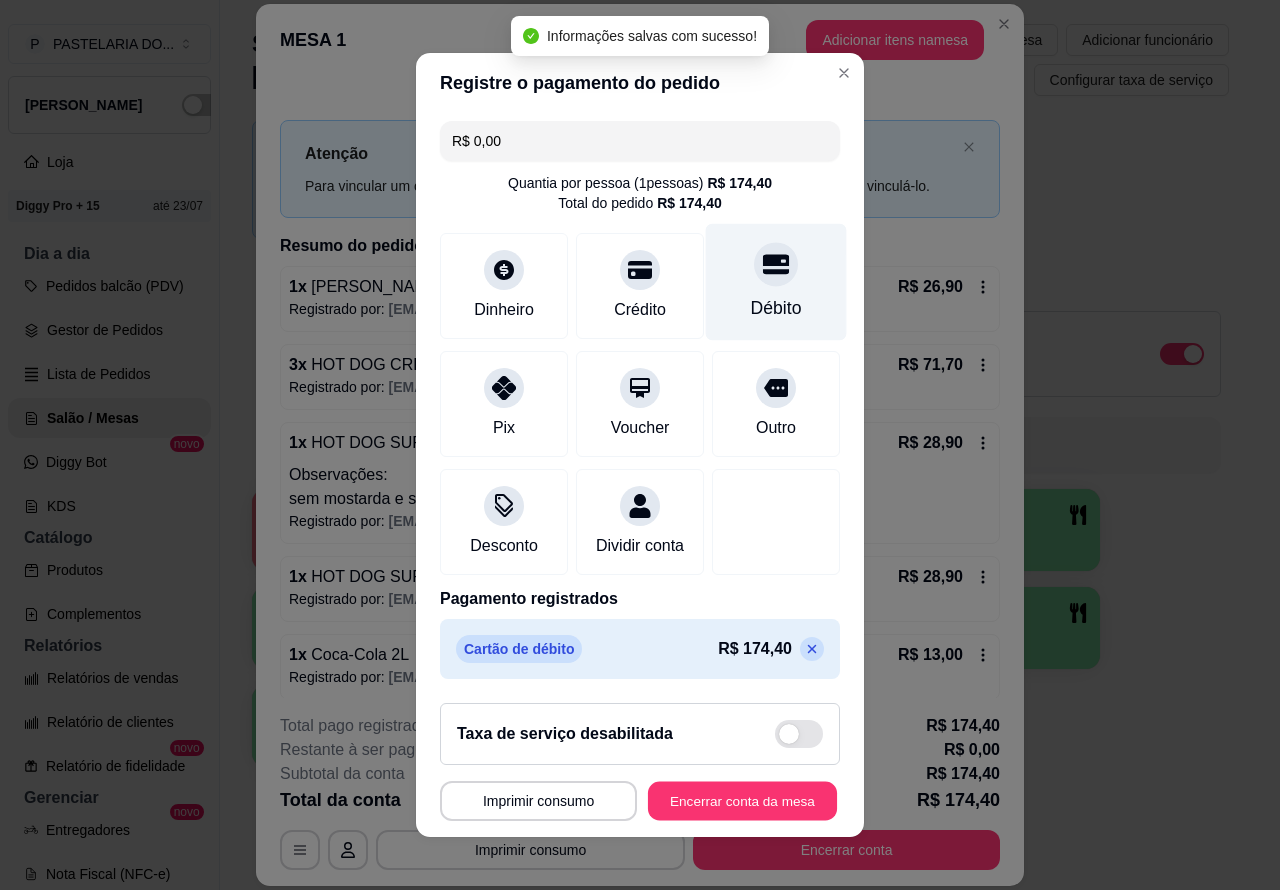 click on "Encerrar conta da mesa" at bounding box center [742, 801] 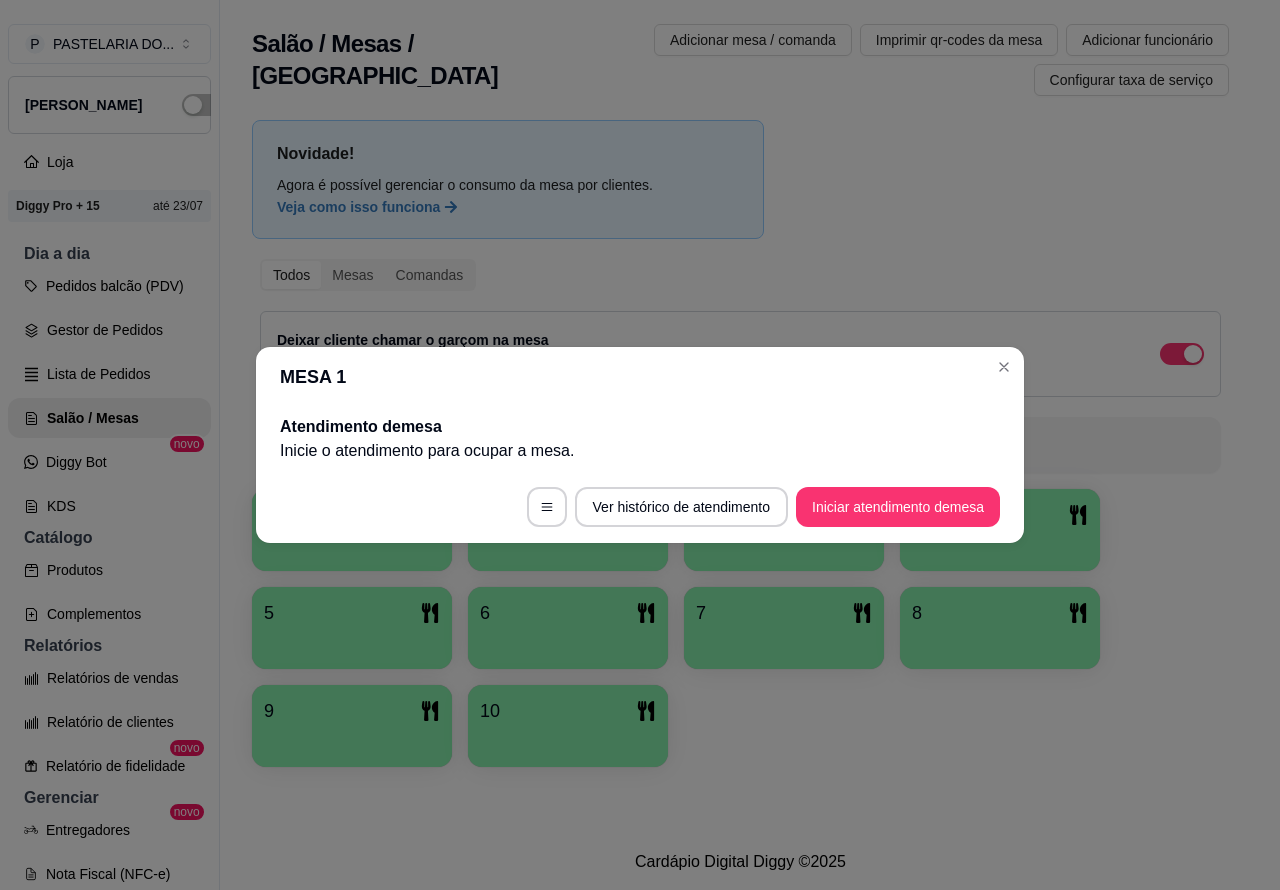 click on "Novidade! Agora é possível gerenciar o consumo da mesa por clientes.   Veja como isso funciona Todos Mesas Comandas Deixar cliente chamar o garçom na mesa Ao o cliente scanear o qr code, ele terá a opção de chamar o garçom naquela mesa. Busque pela mesa ou comanda
1 2 3 4 5 6 7 8 9 10" at bounding box center [740, 449] 